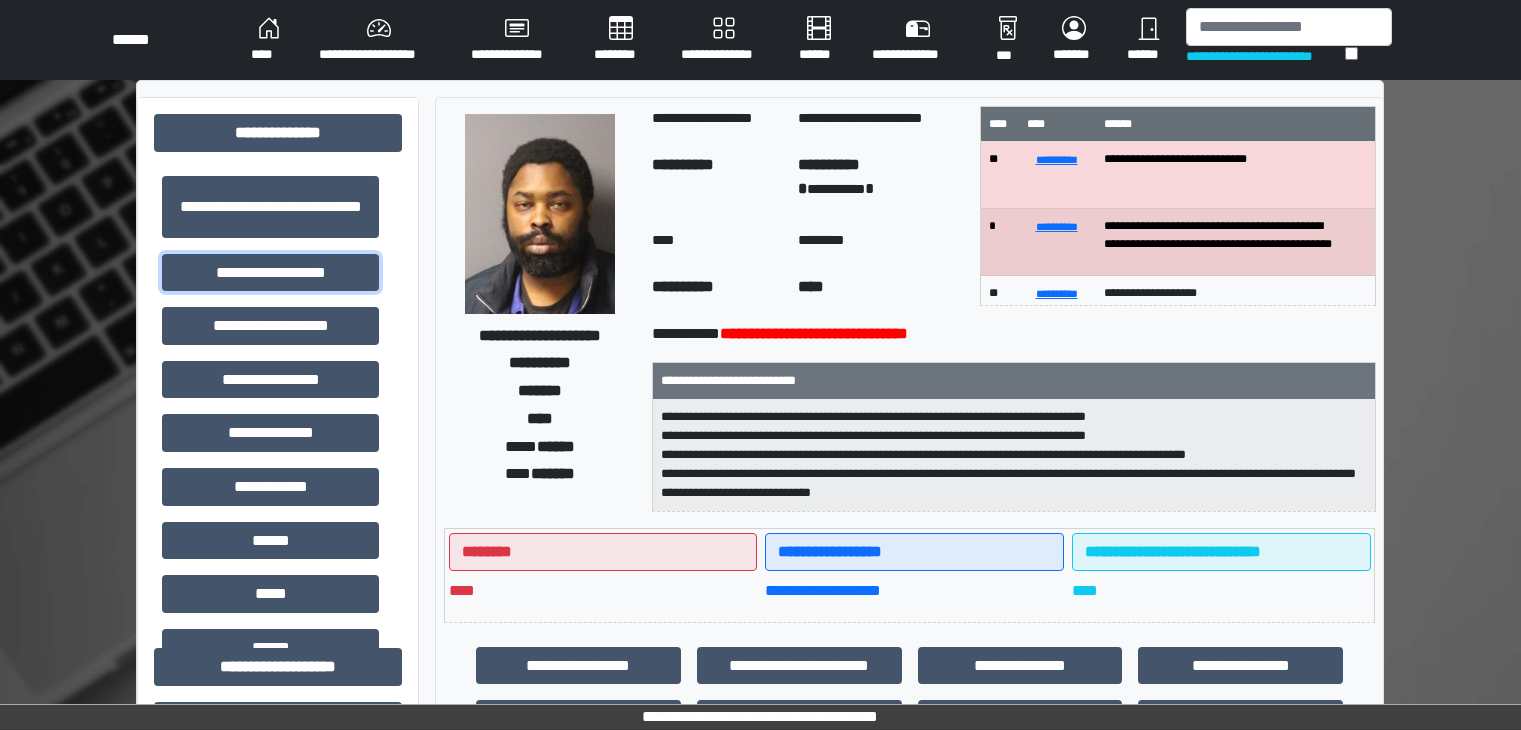 scroll, scrollTop: 500, scrollLeft: 0, axis: vertical 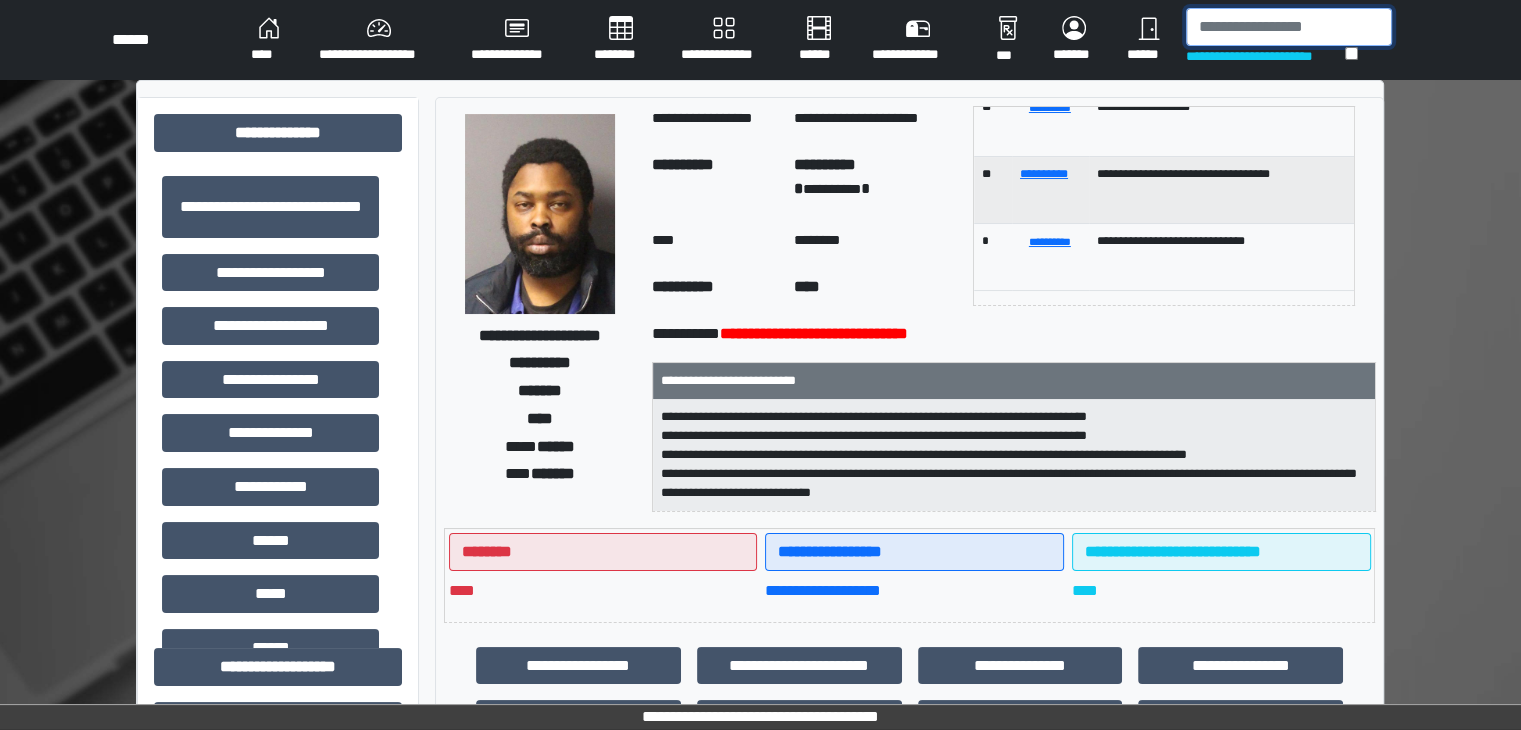 click at bounding box center (1289, 27) 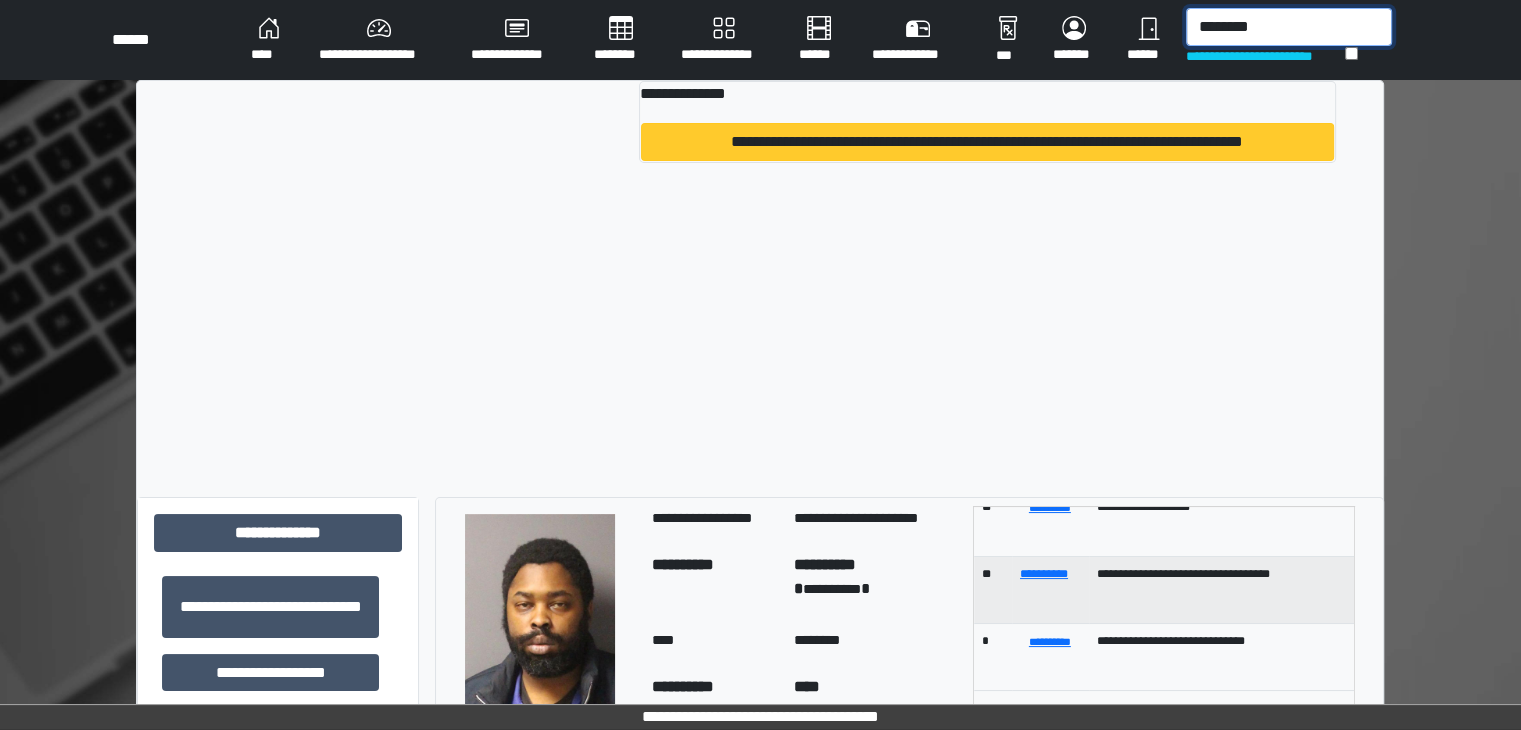 type on "********" 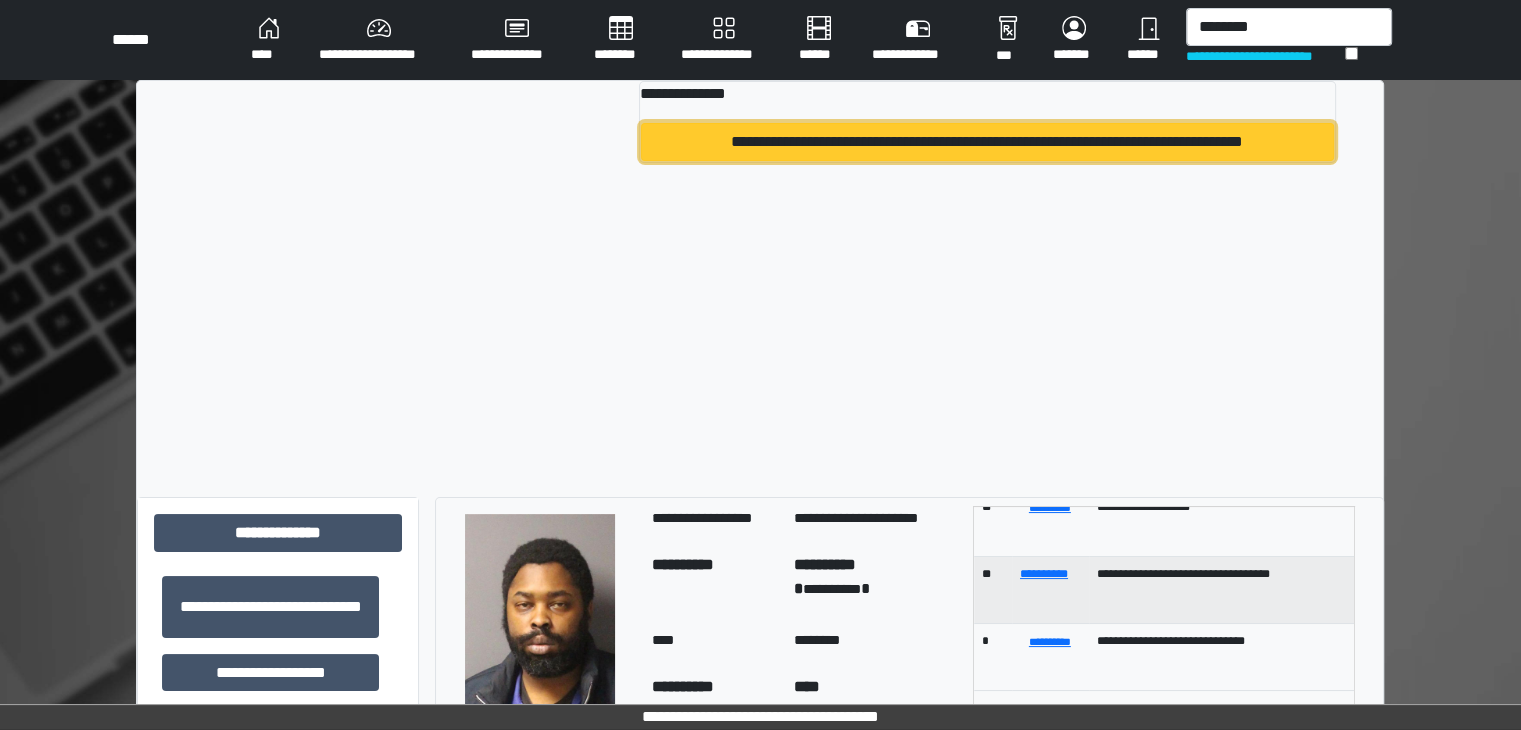 click on "**********" at bounding box center (987, 142) 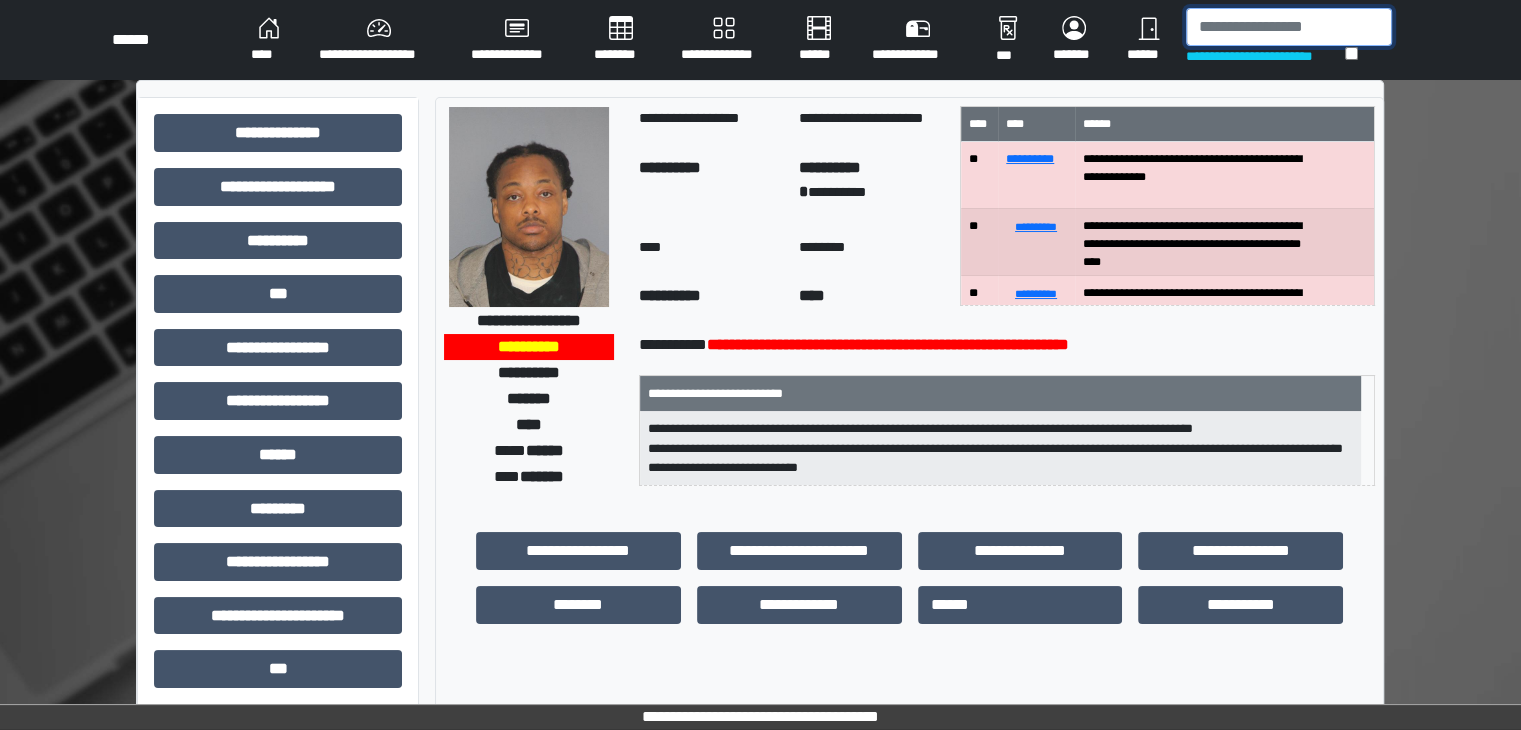 click at bounding box center [1289, 27] 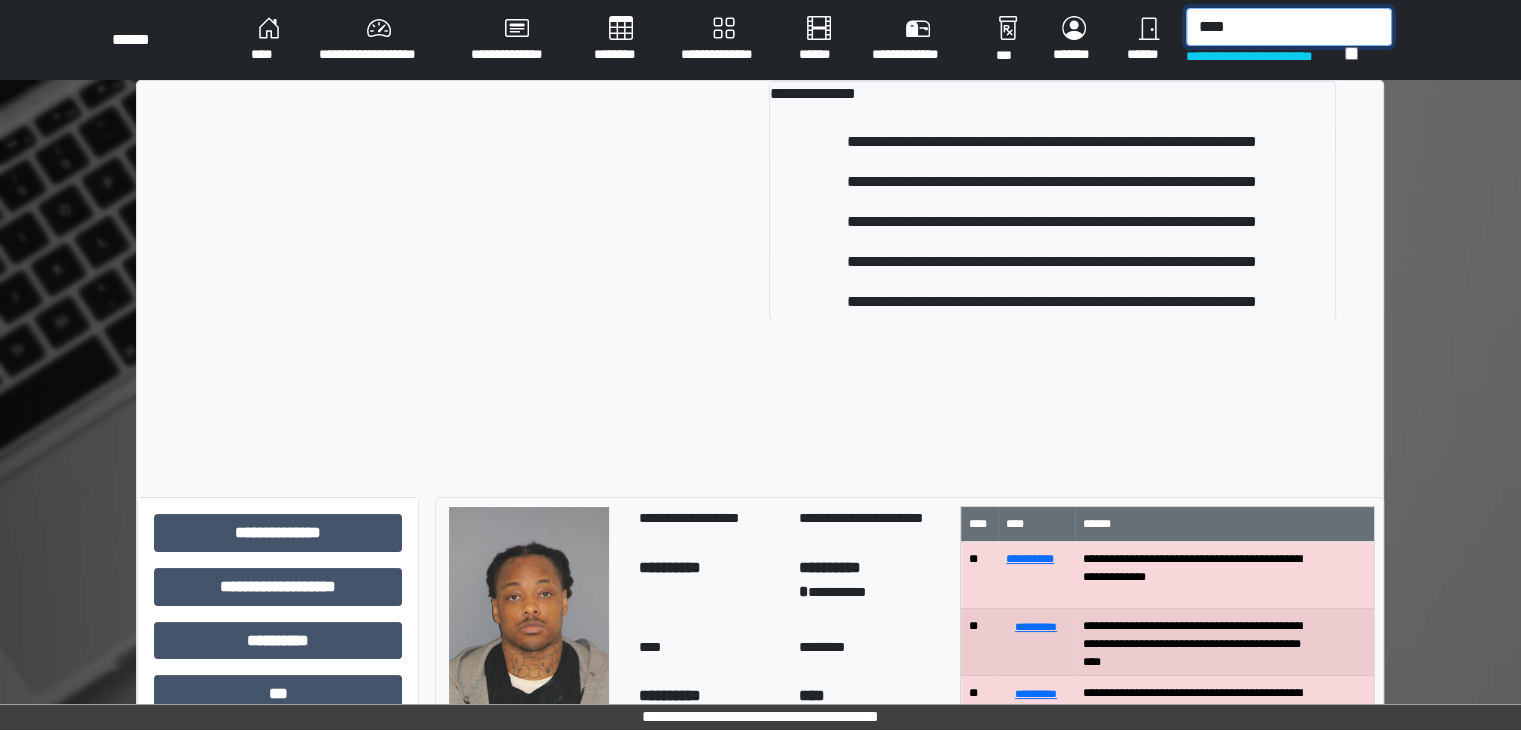 type on "****" 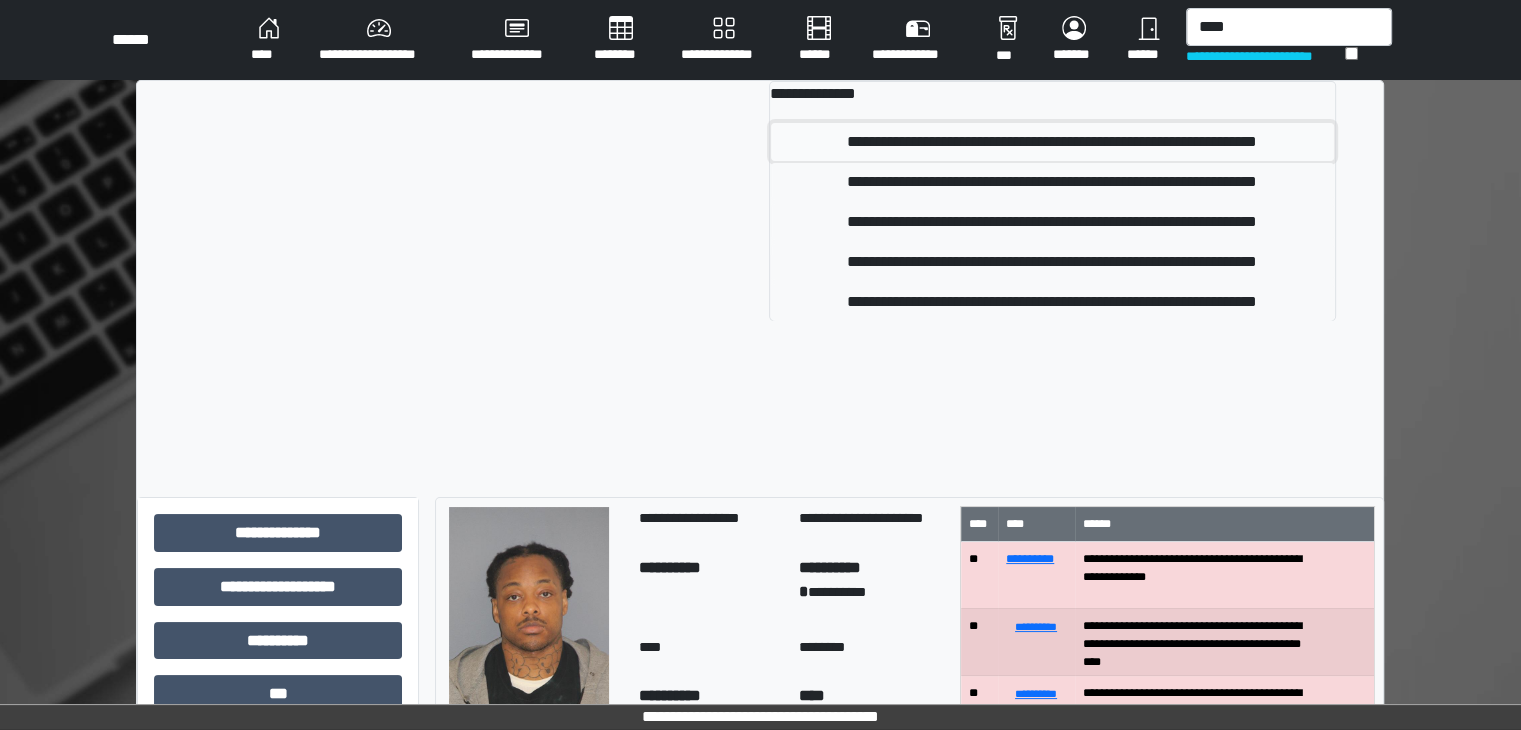 click on "**********" at bounding box center (1052, 142) 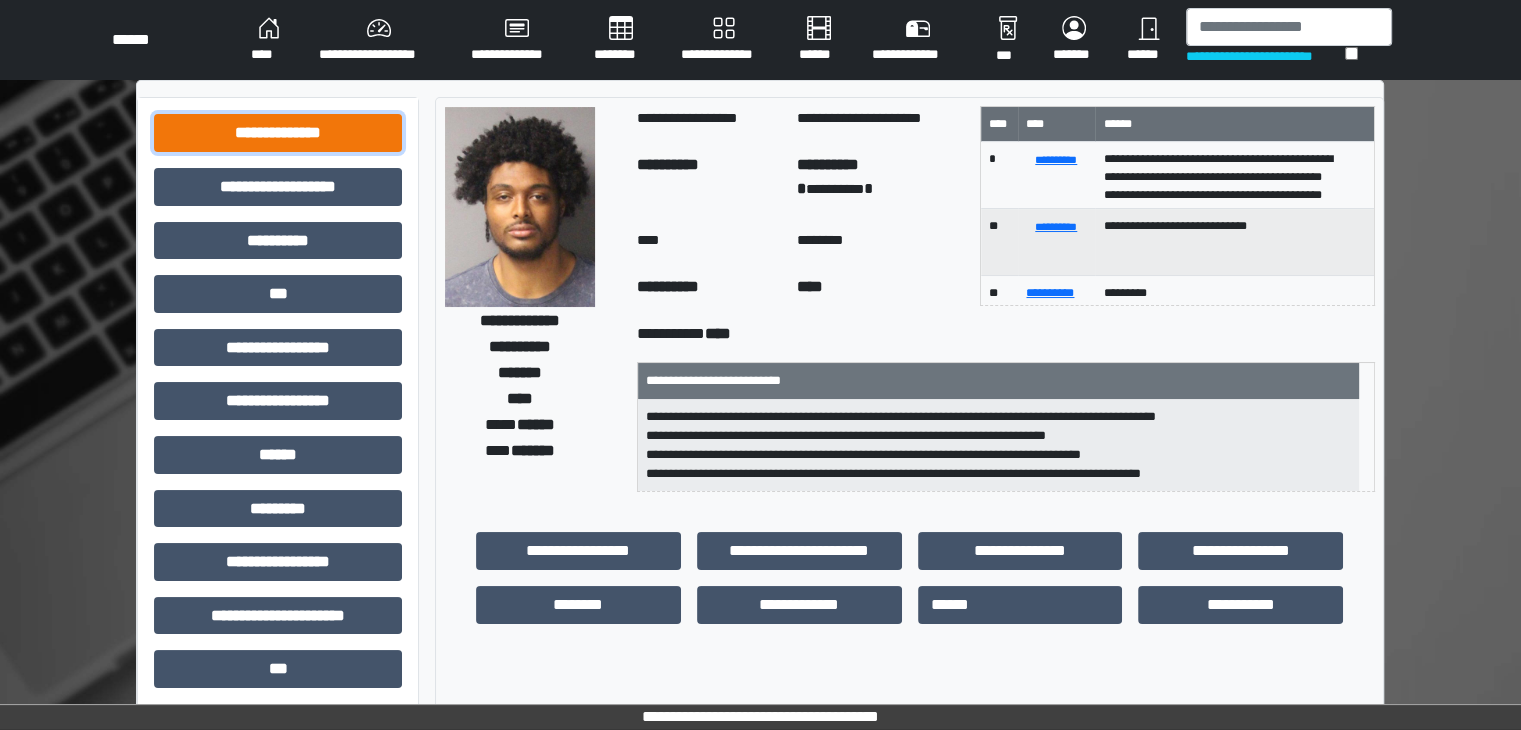 click on "**********" at bounding box center [278, 133] 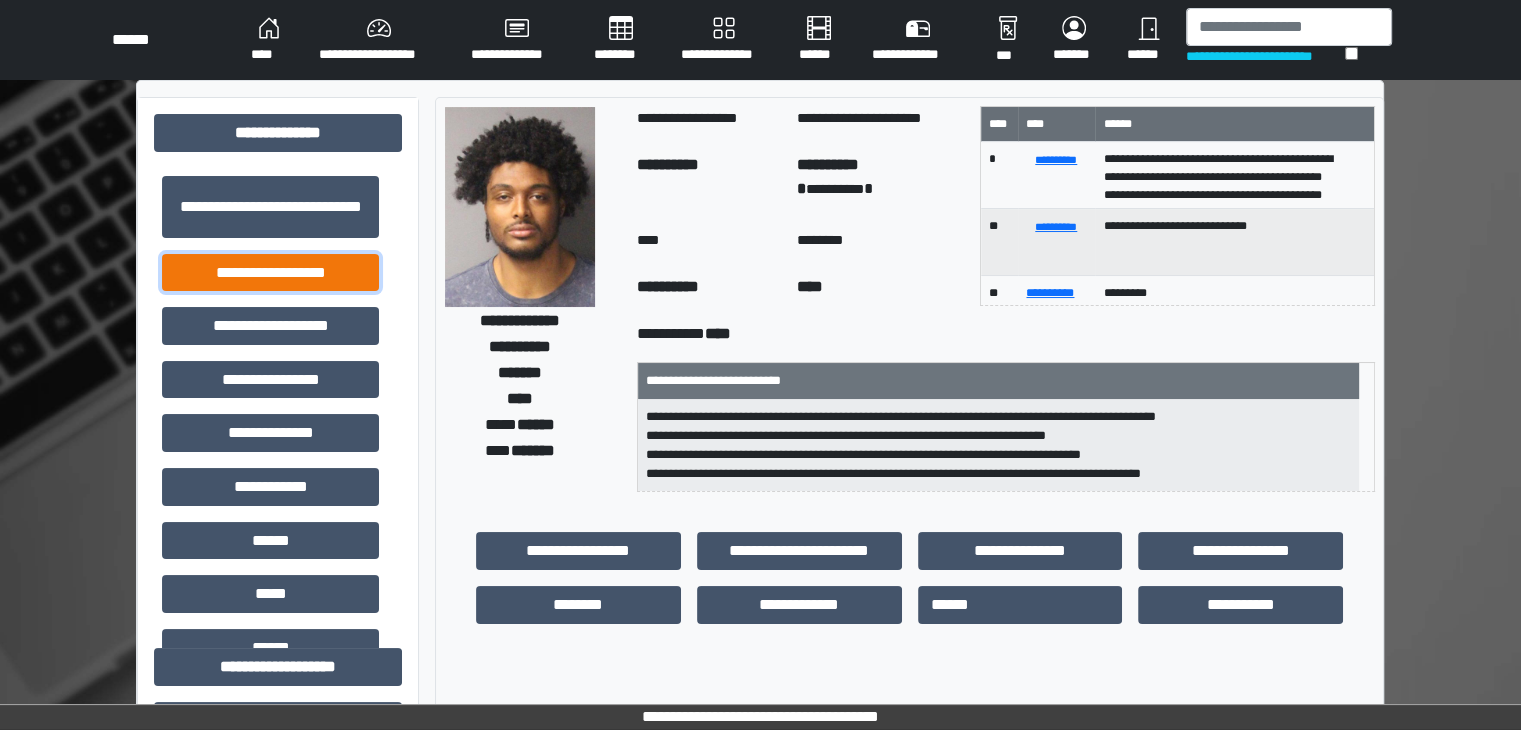 click on "**********" at bounding box center [270, 273] 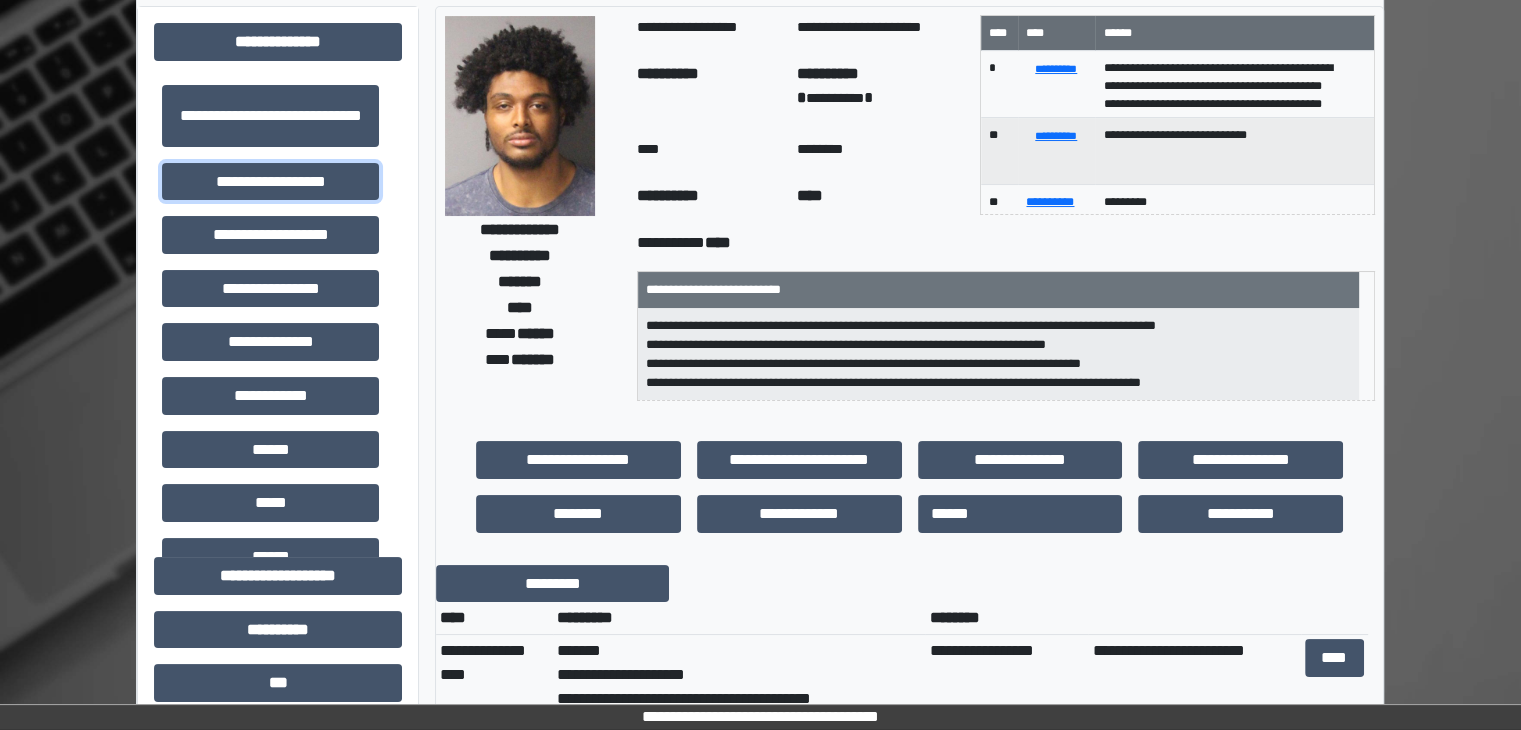 scroll, scrollTop: 600, scrollLeft: 0, axis: vertical 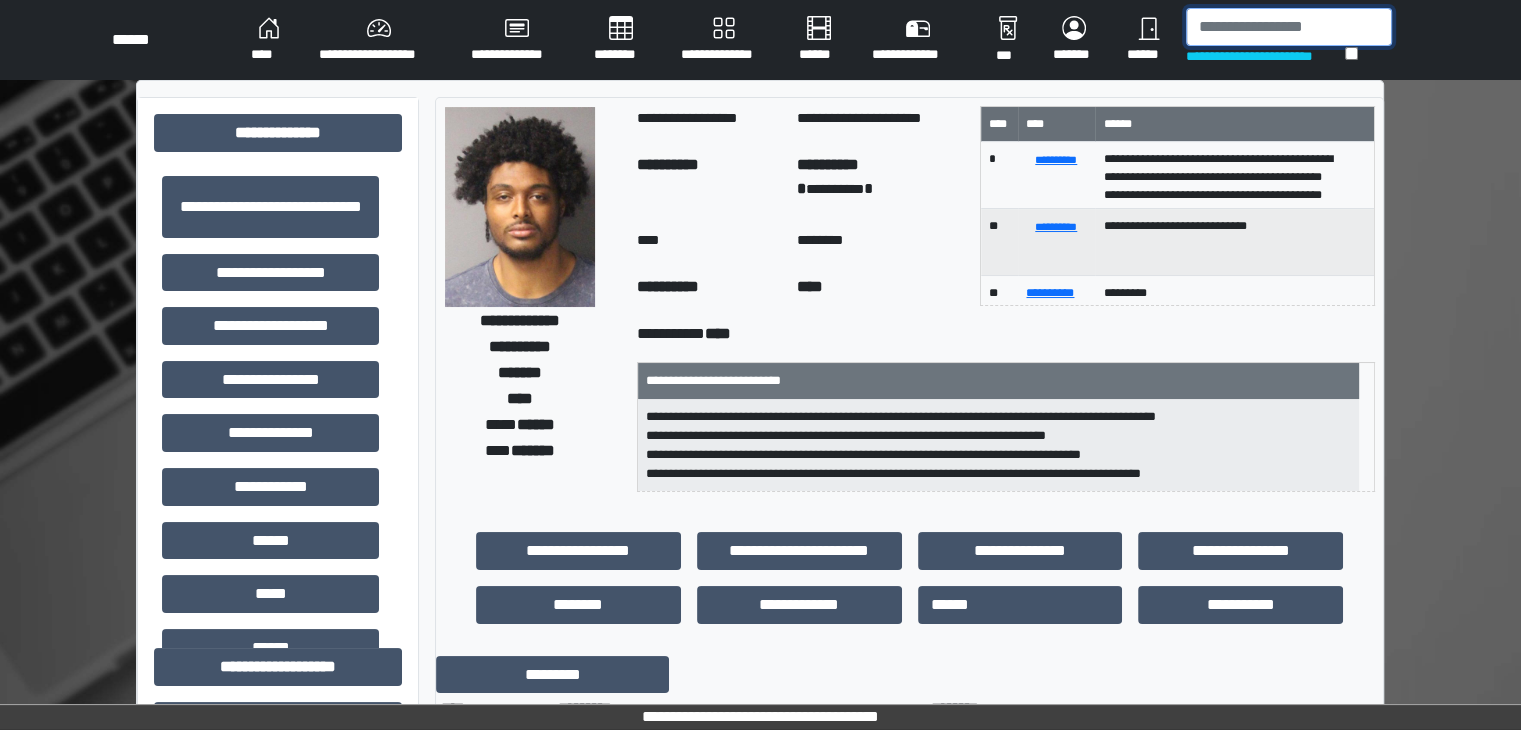 click at bounding box center (1289, 27) 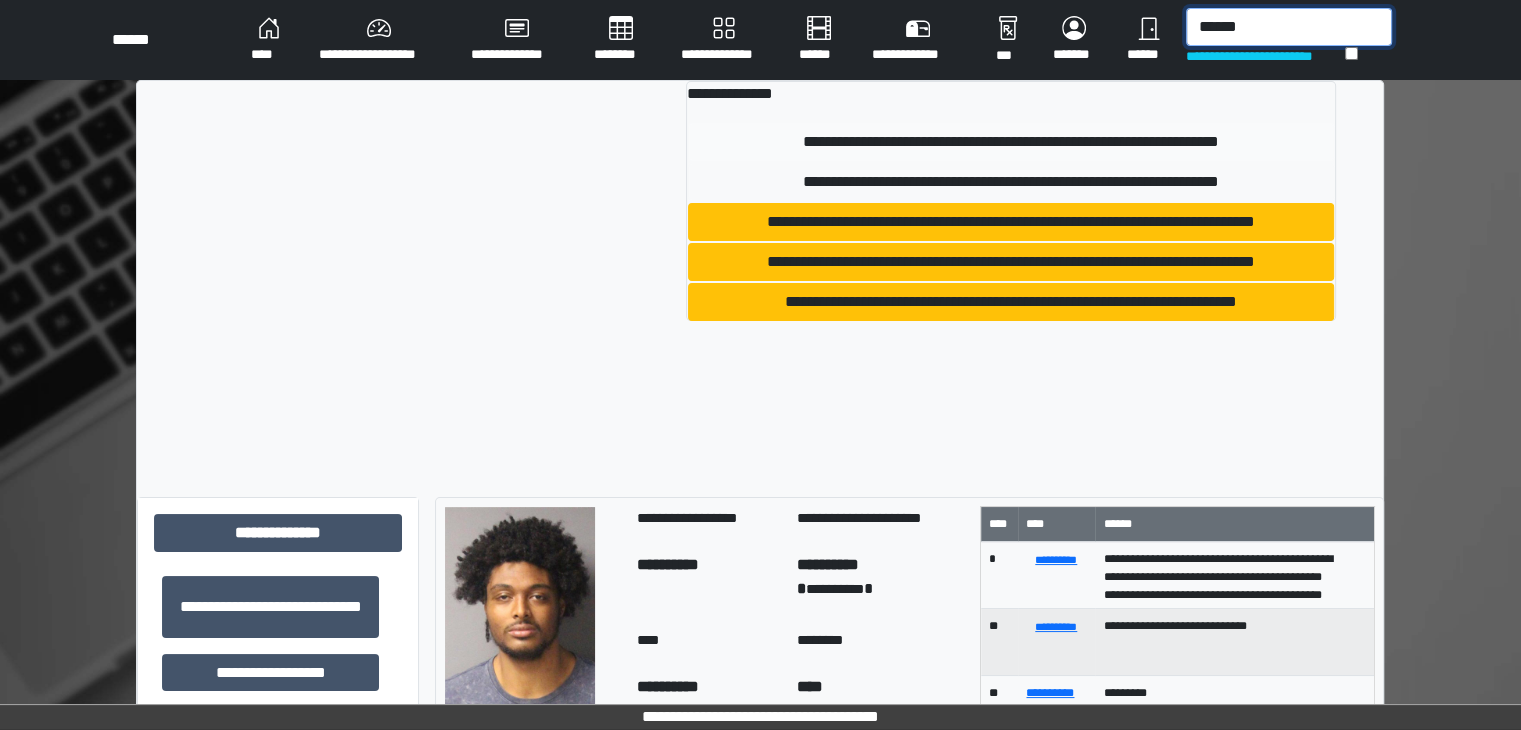 type on "******" 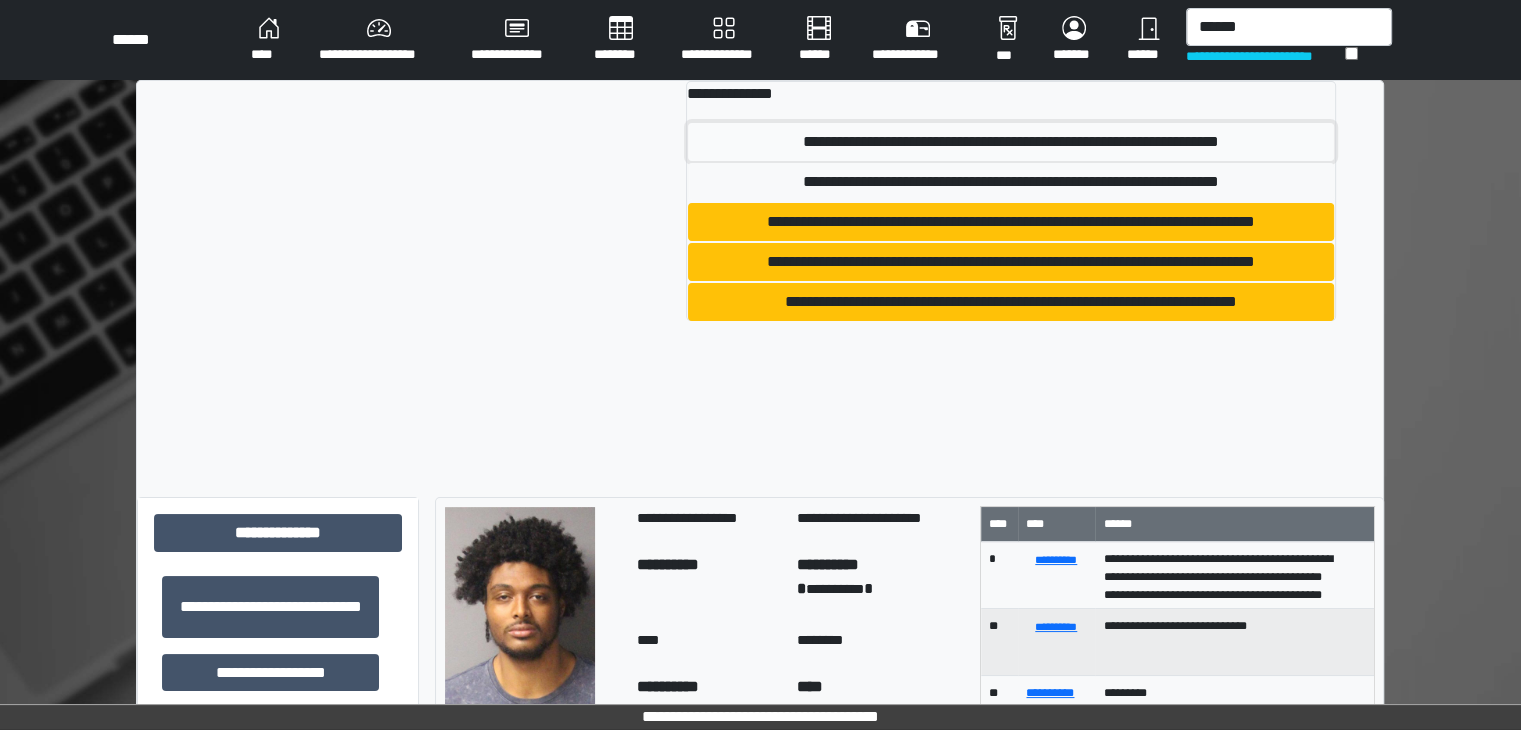click on "**********" at bounding box center [1011, 142] 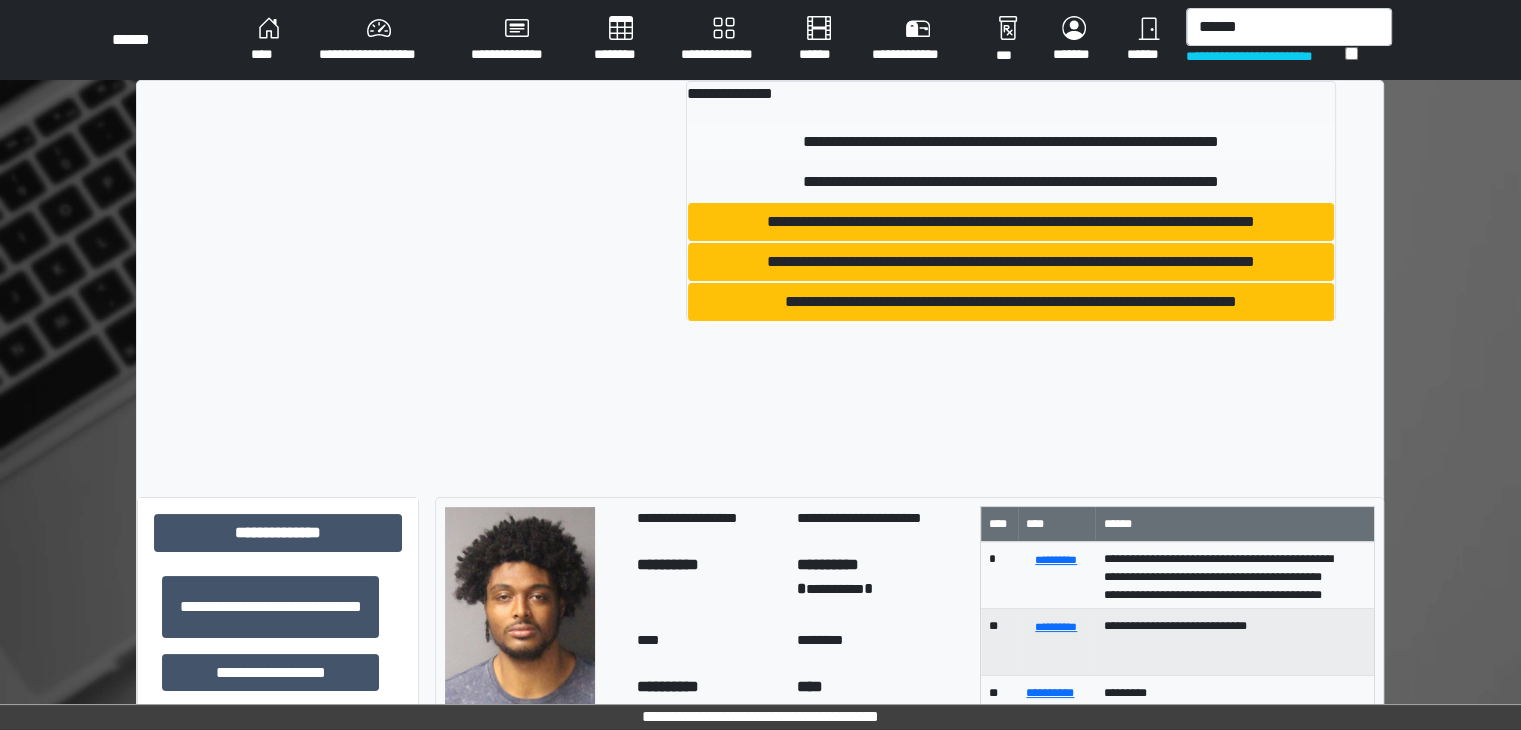 type 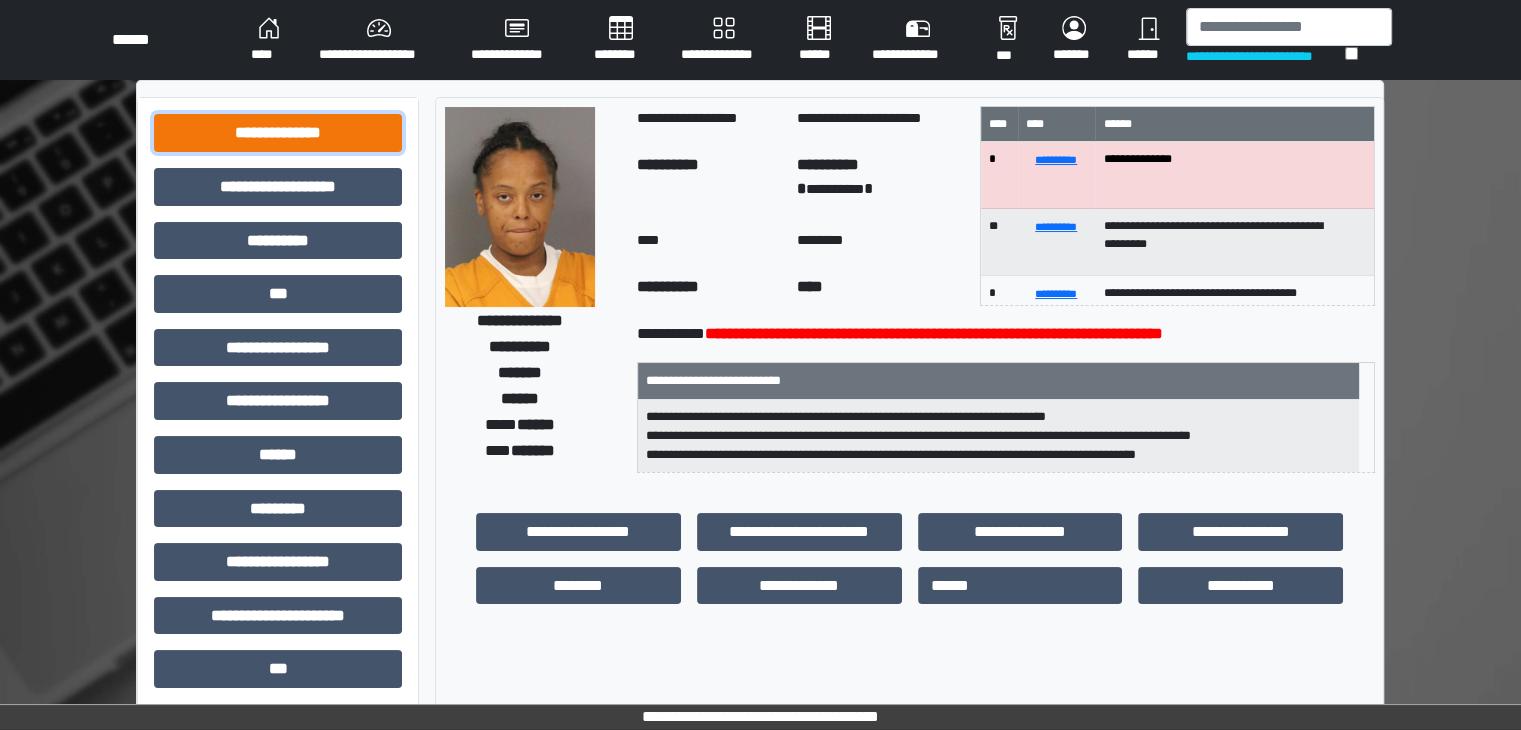 click on "**********" at bounding box center [278, 133] 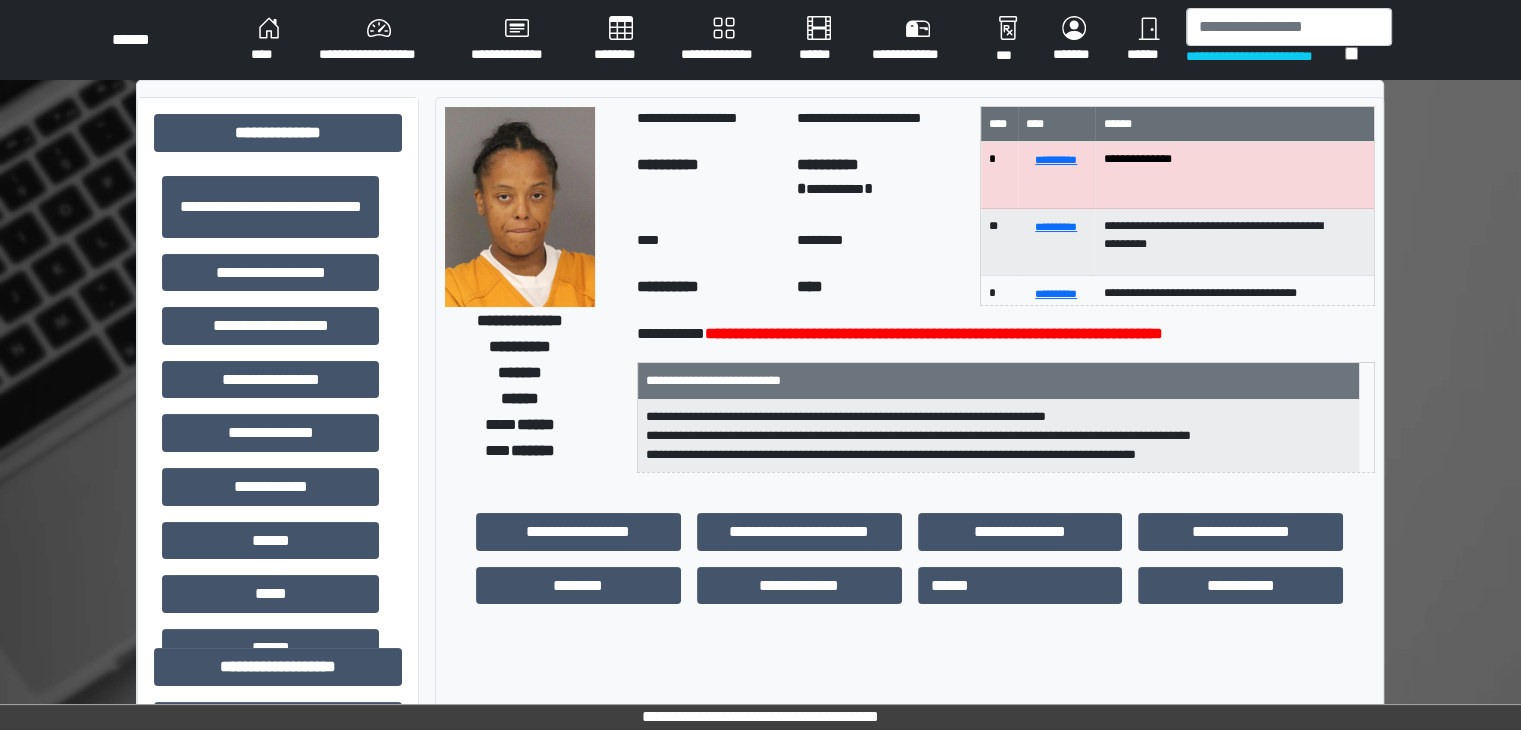 click on "**********" at bounding box center [270, 273] 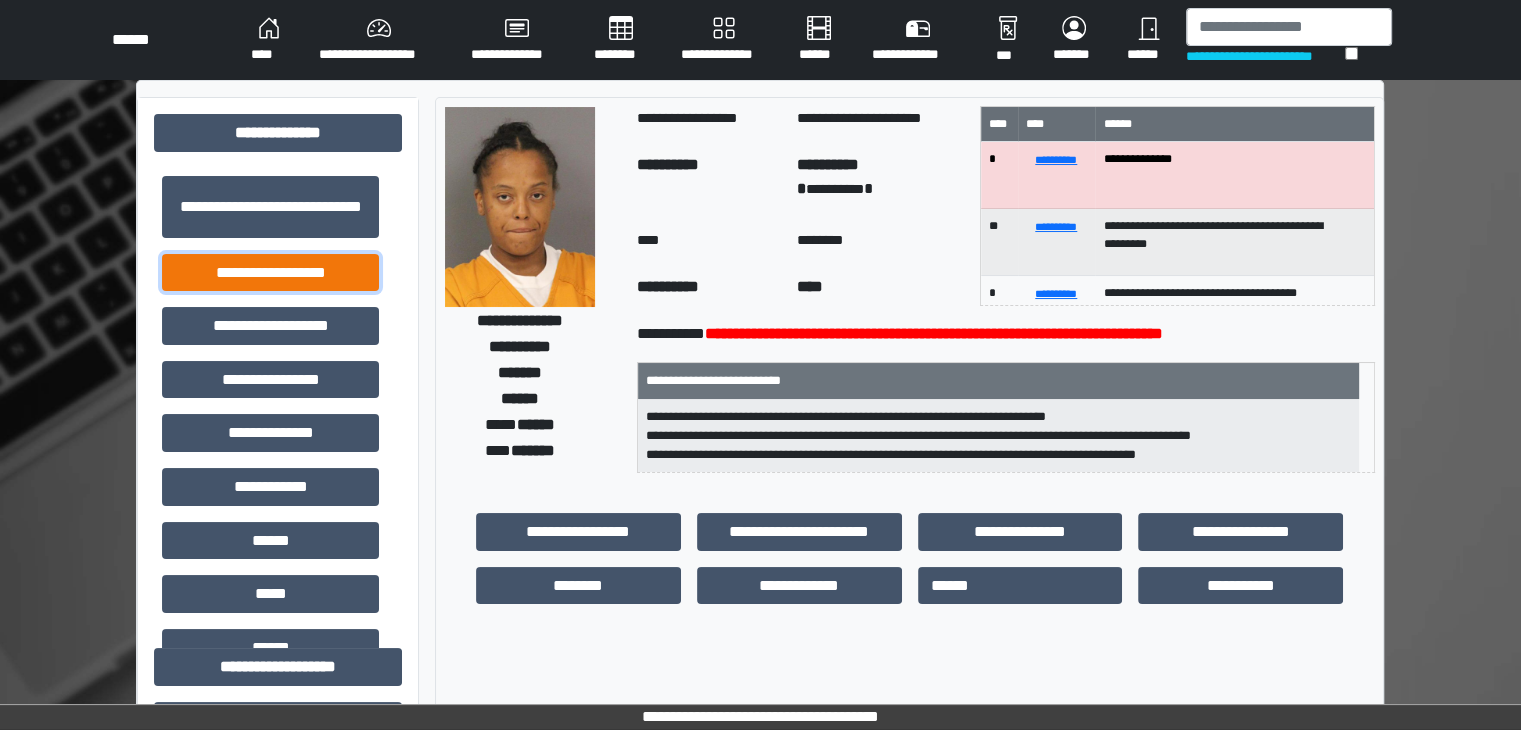 click on "**********" at bounding box center [270, 273] 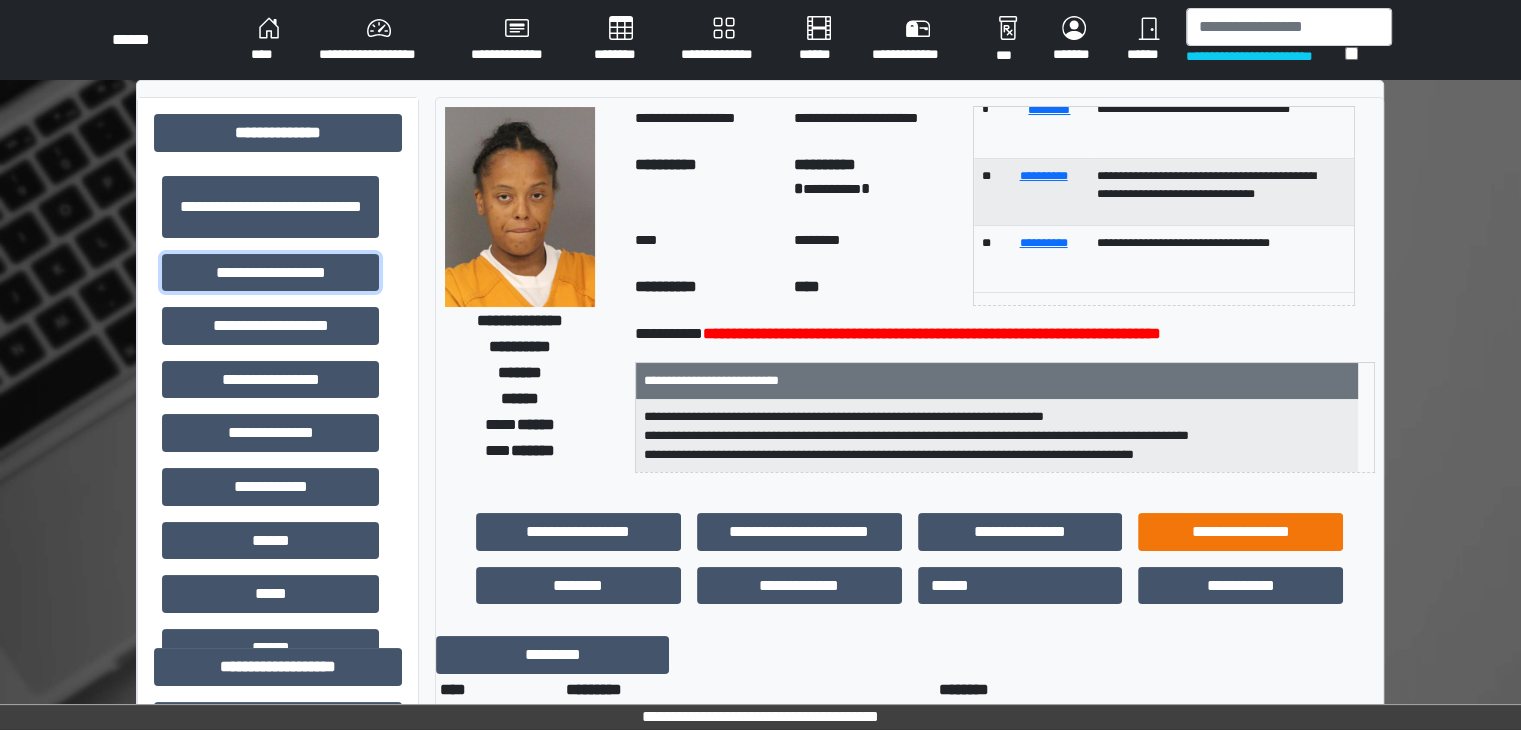 scroll, scrollTop: 186, scrollLeft: 0, axis: vertical 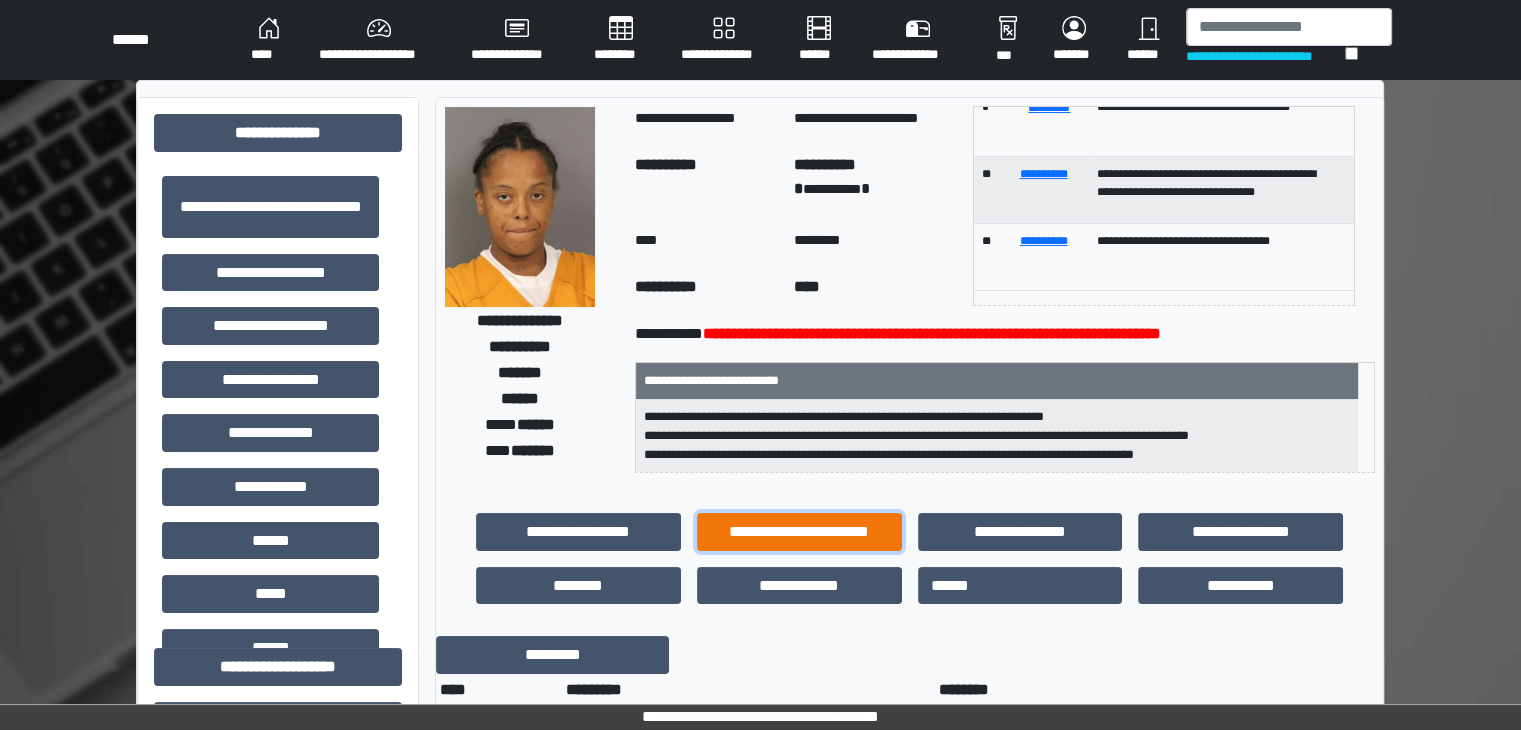 click on "**********" at bounding box center [799, 532] 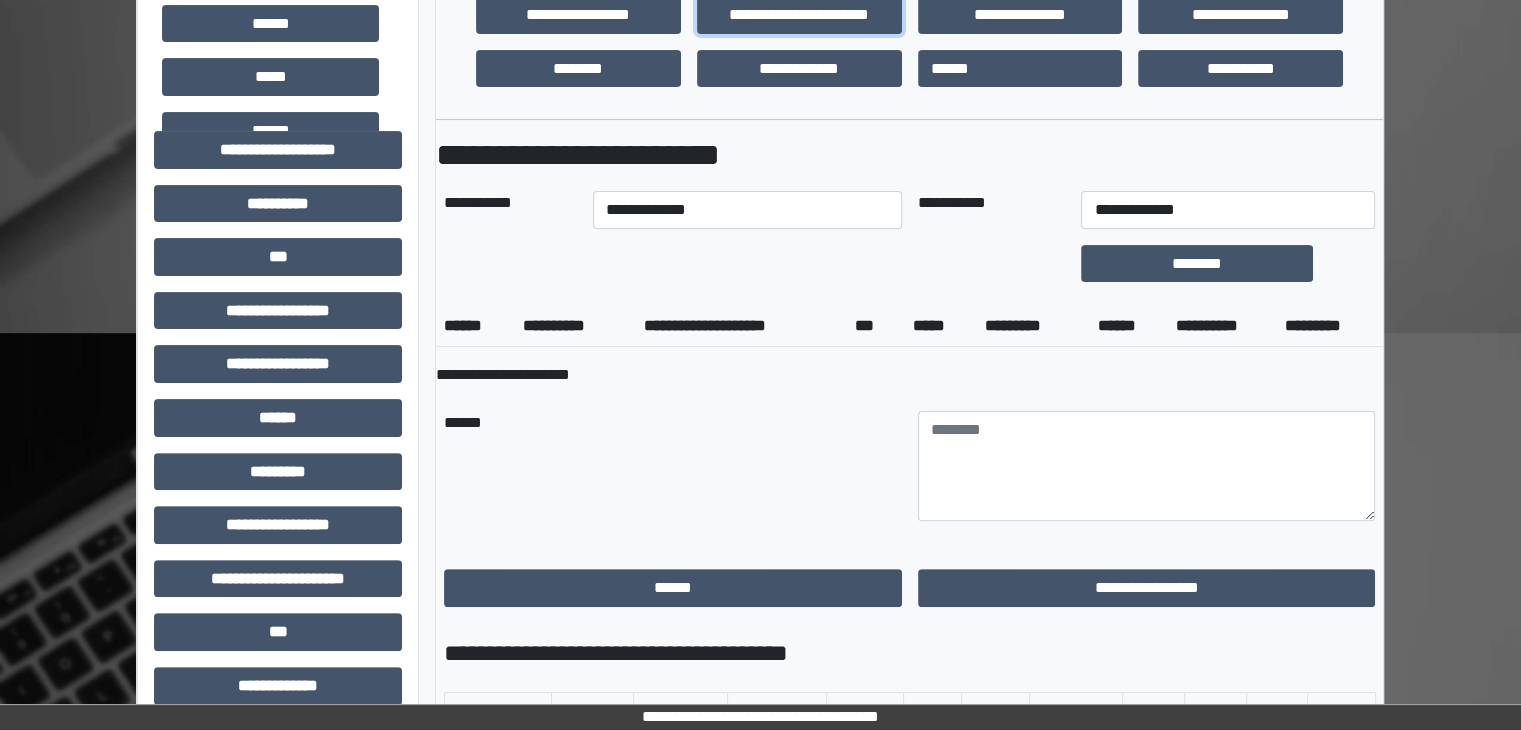 scroll, scrollTop: 500, scrollLeft: 0, axis: vertical 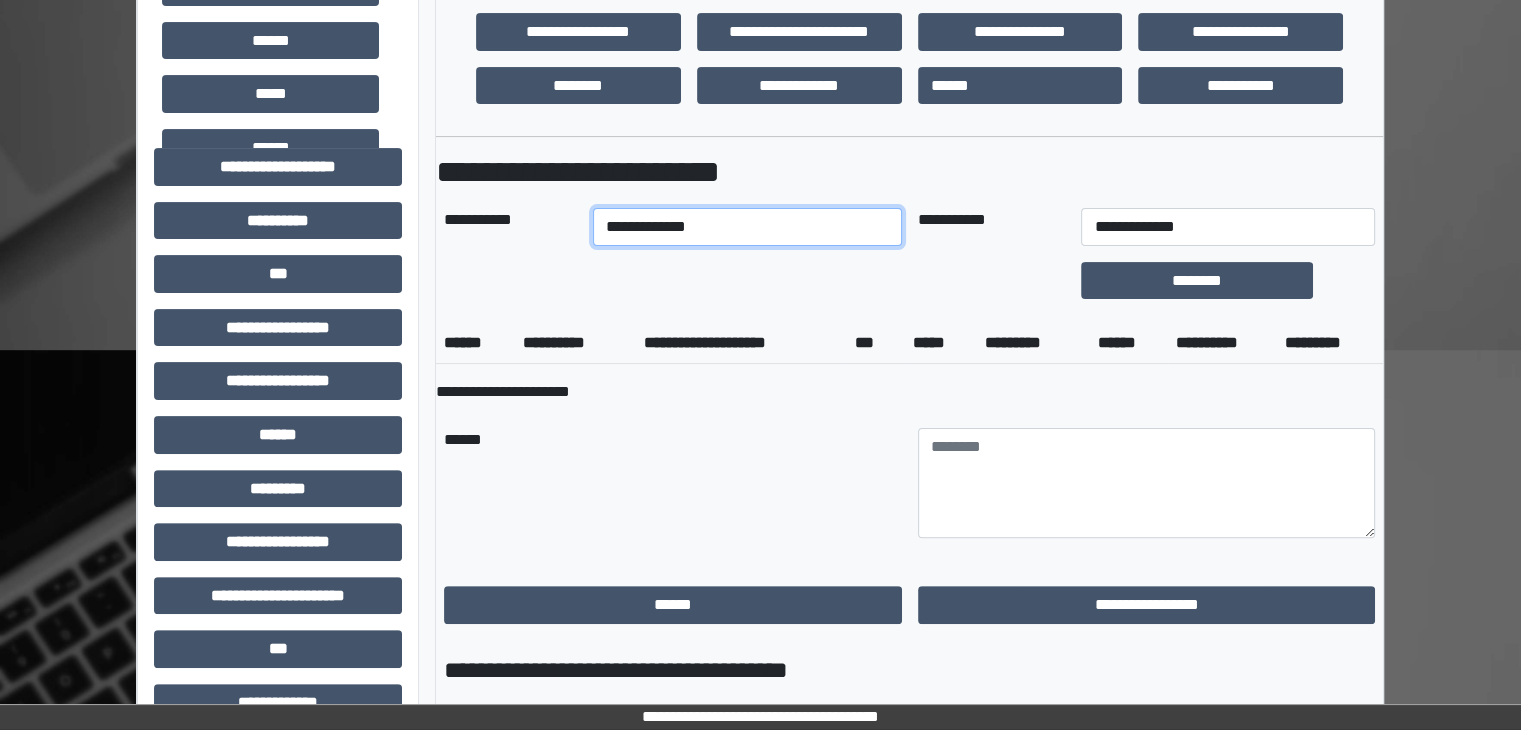 click on "**********" at bounding box center (747, 227) 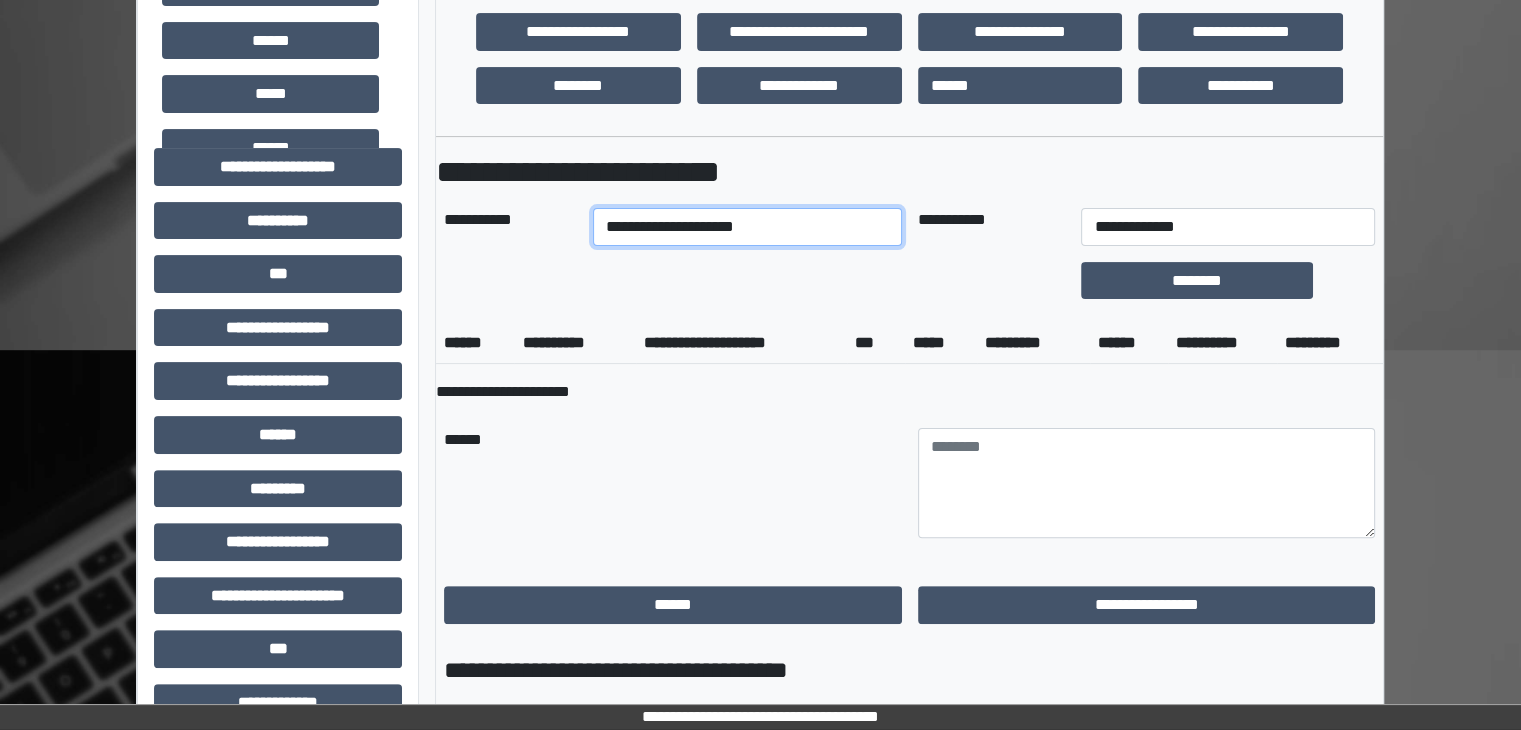 click on "**********" at bounding box center [747, 227] 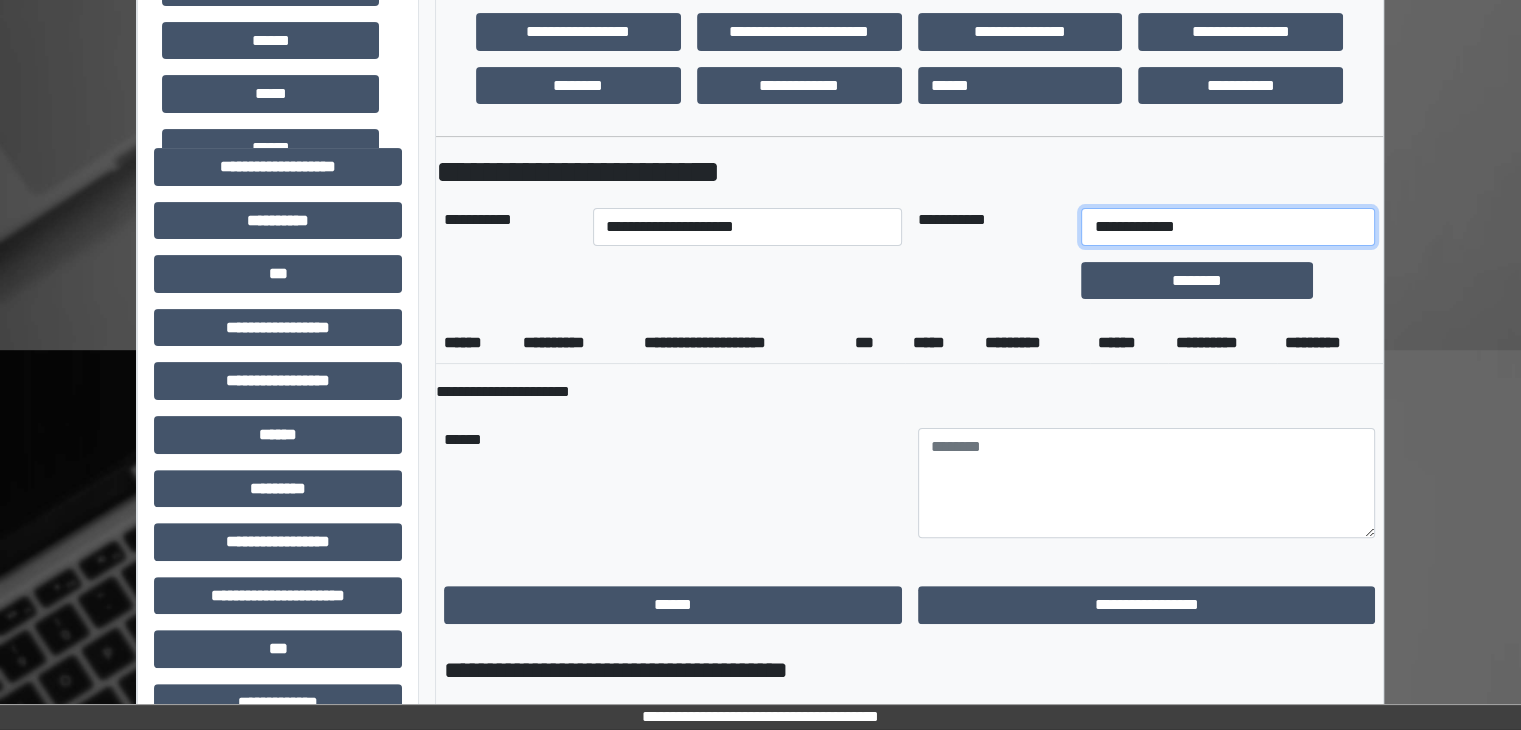 click on "**********" at bounding box center [1227, 227] 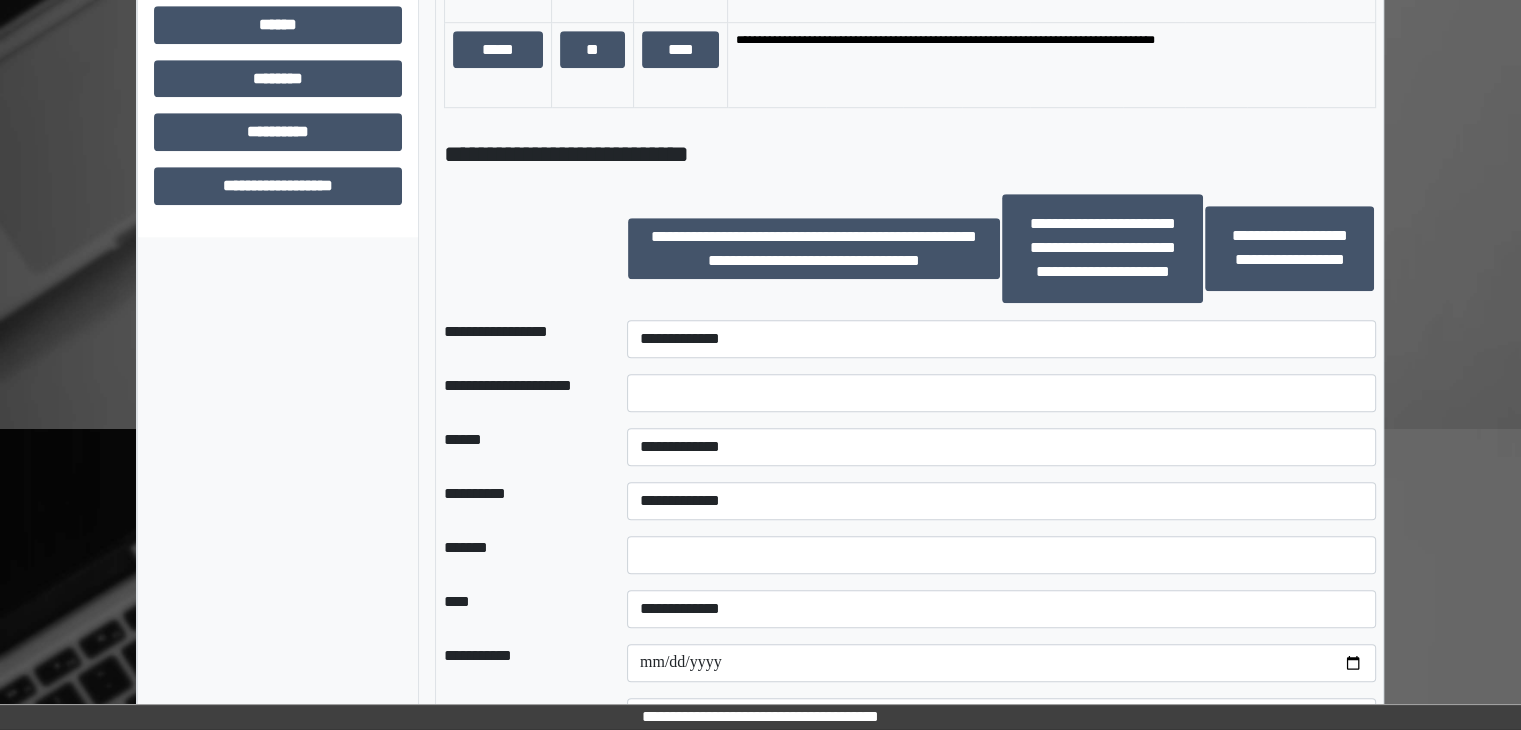 scroll, scrollTop: 1400, scrollLeft: 0, axis: vertical 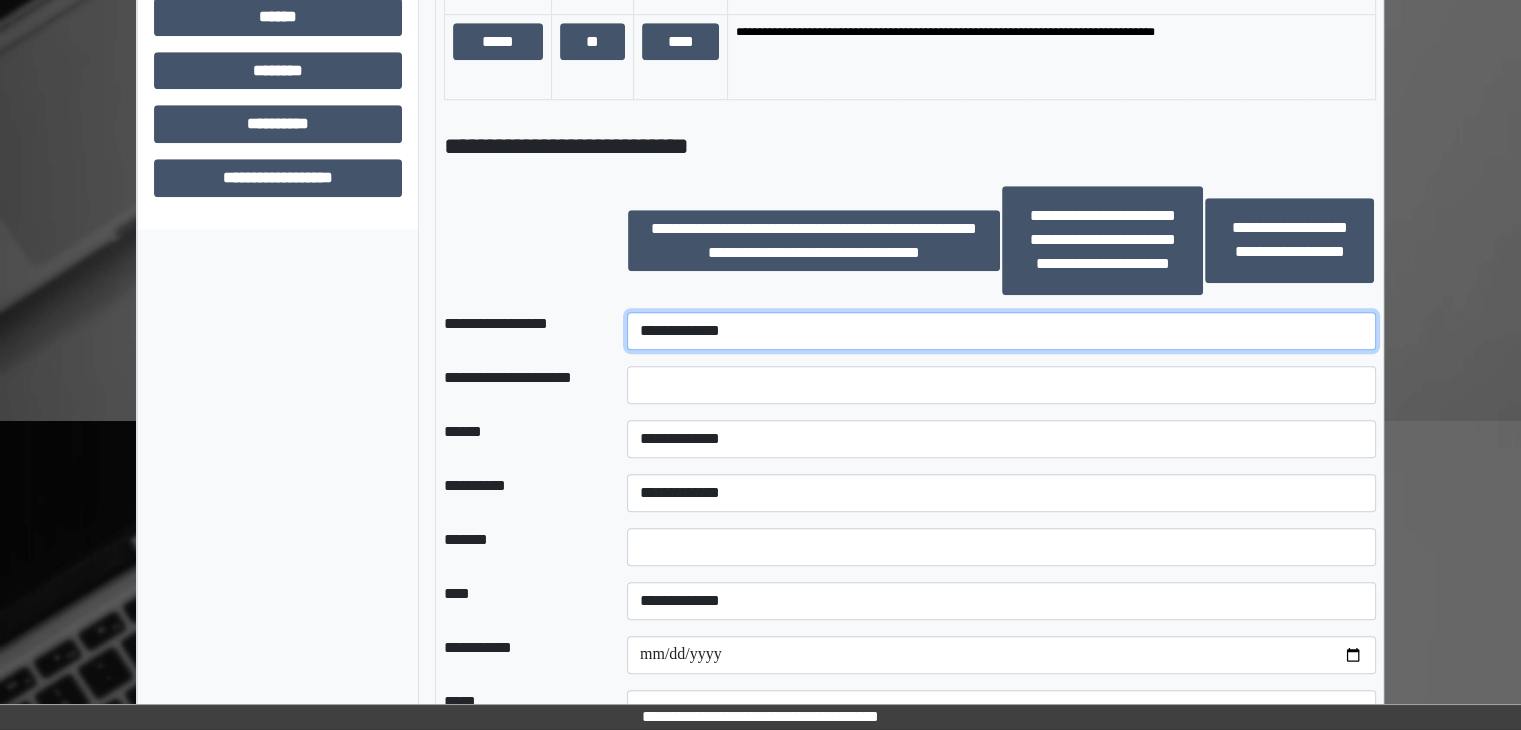 click on "**********" at bounding box center [1001, 331] 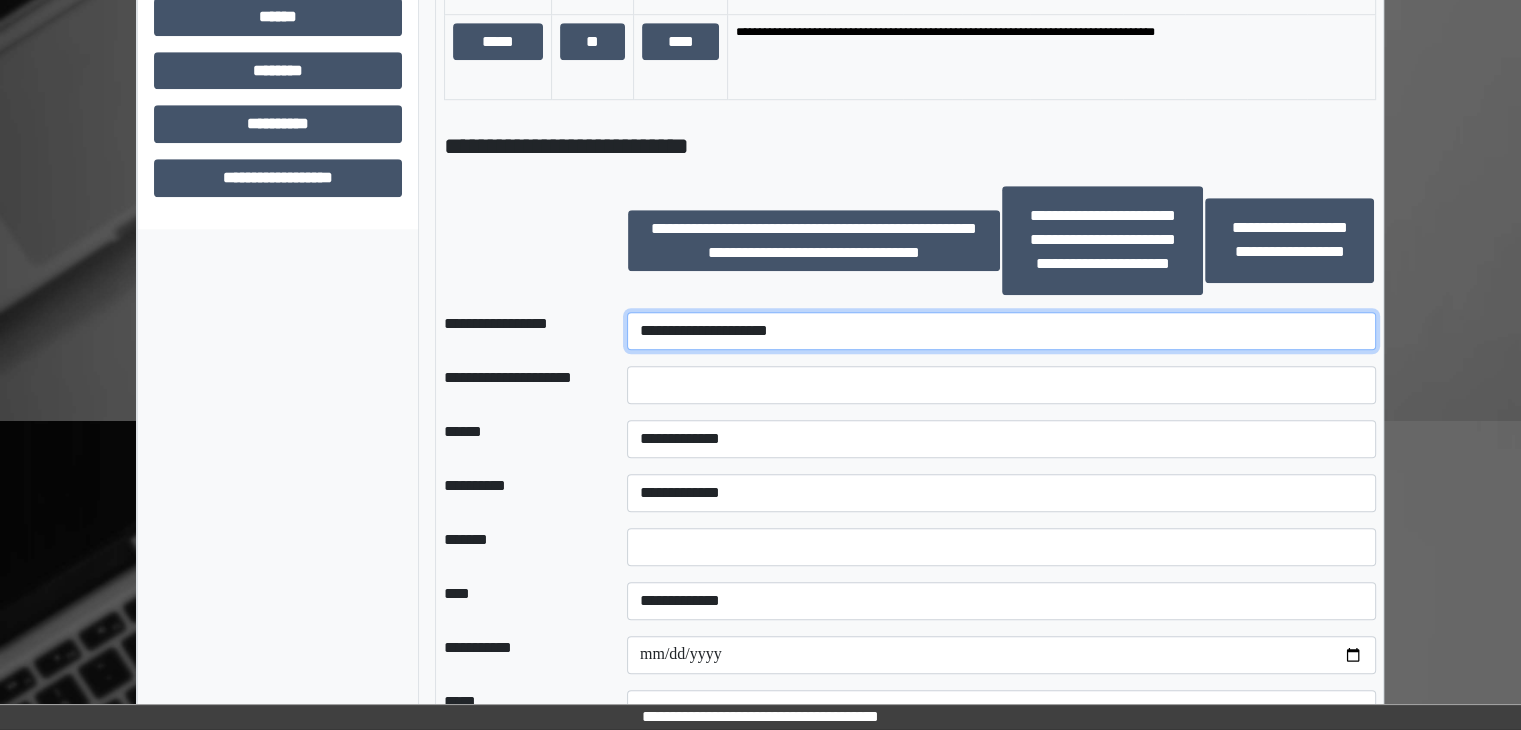 click on "**********" at bounding box center [1001, 331] 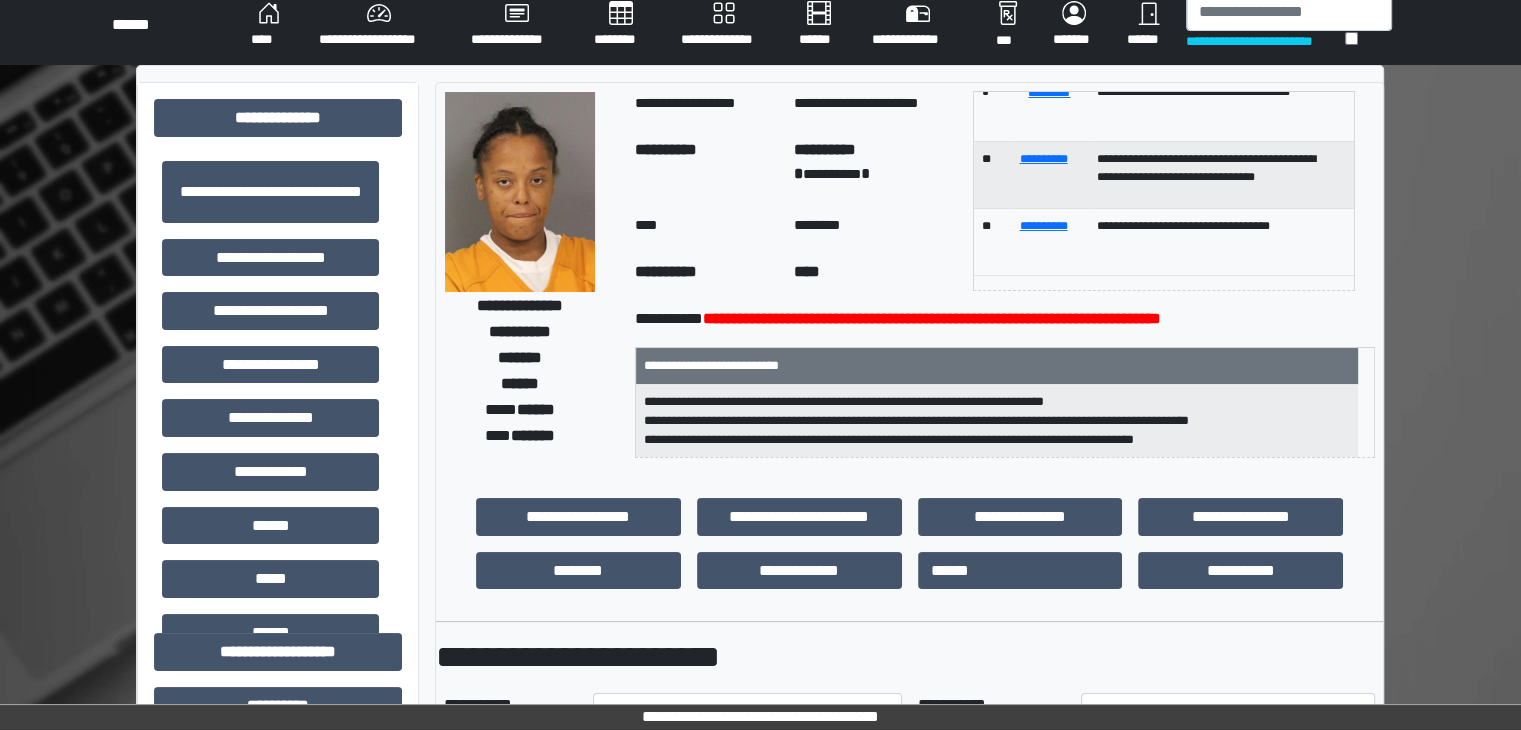 scroll, scrollTop: 0, scrollLeft: 0, axis: both 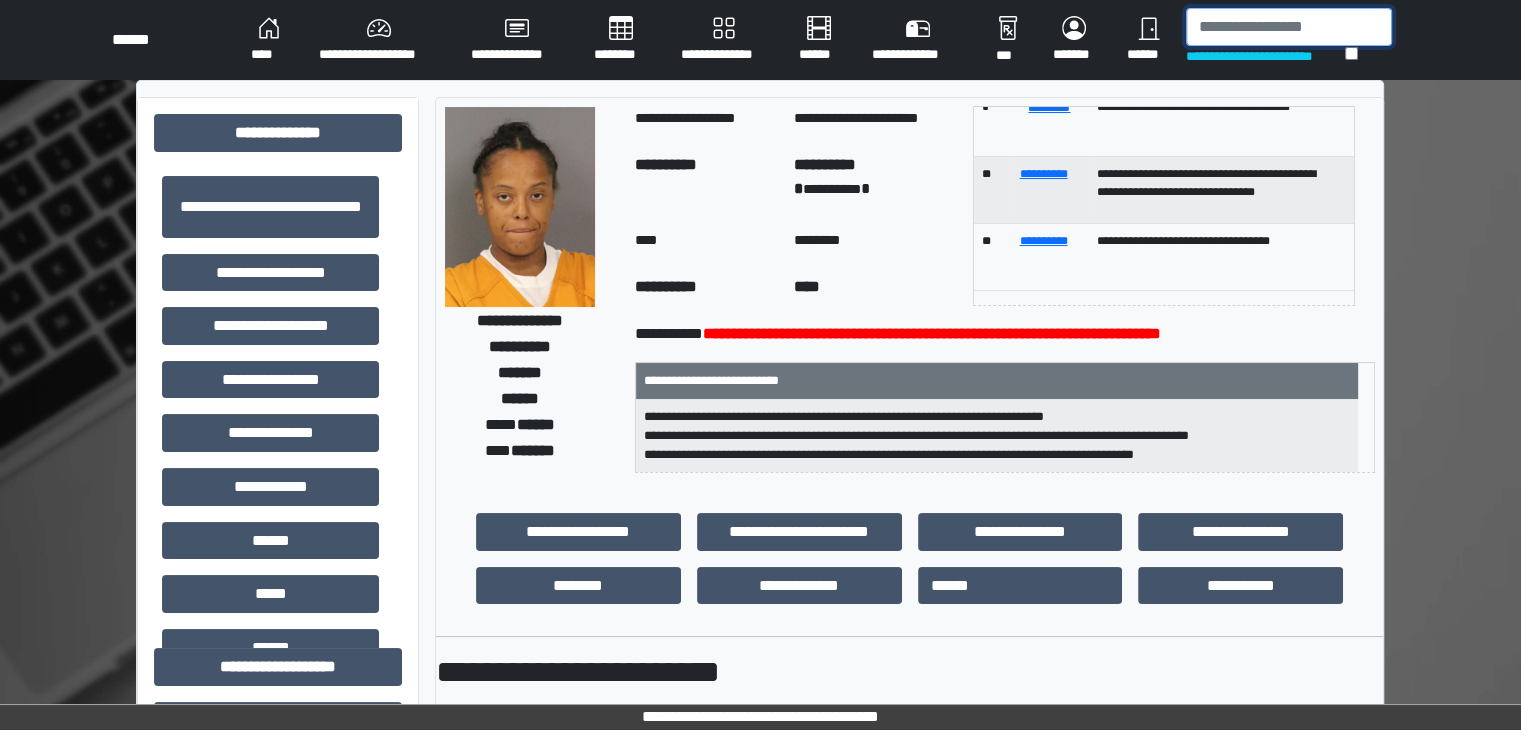 click at bounding box center [1289, 27] 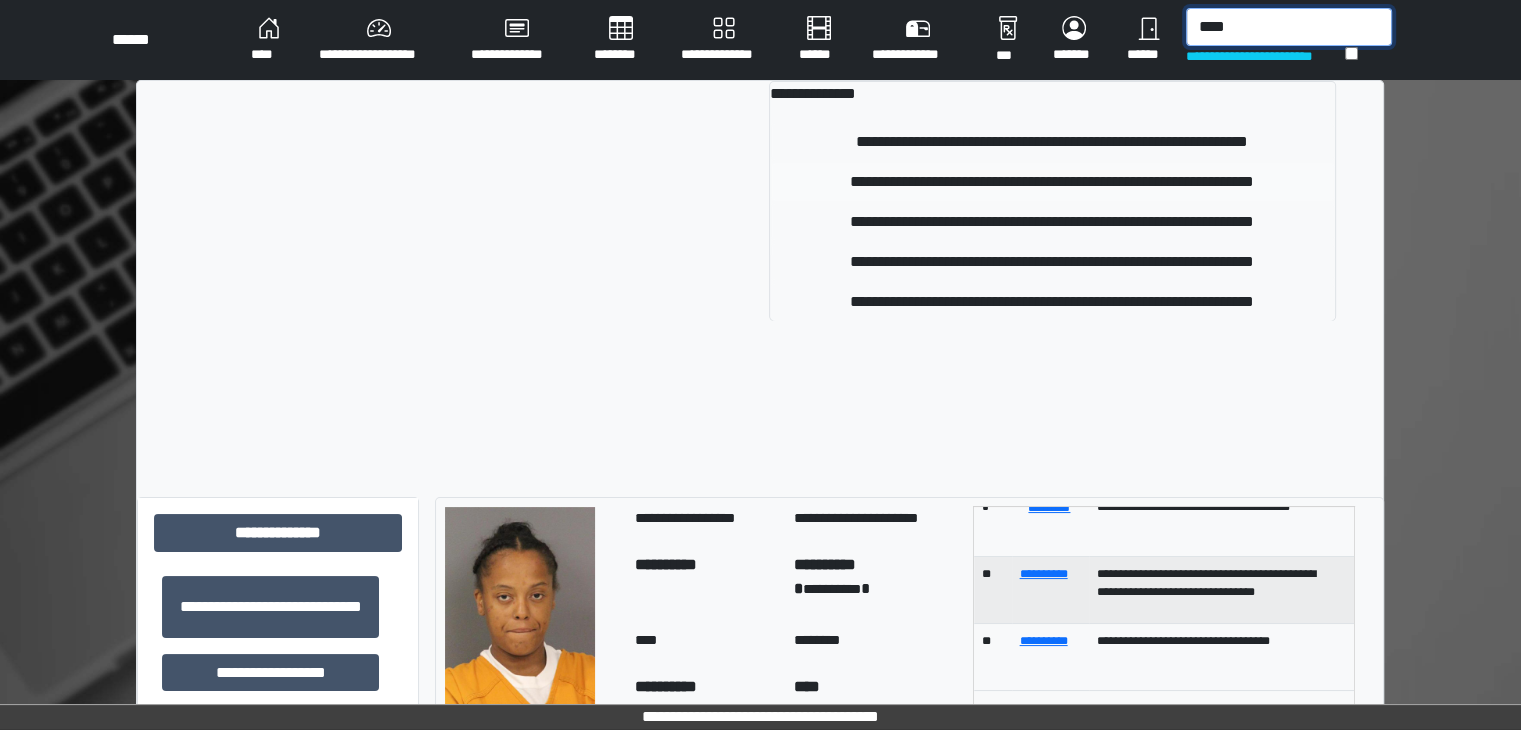 type on "****" 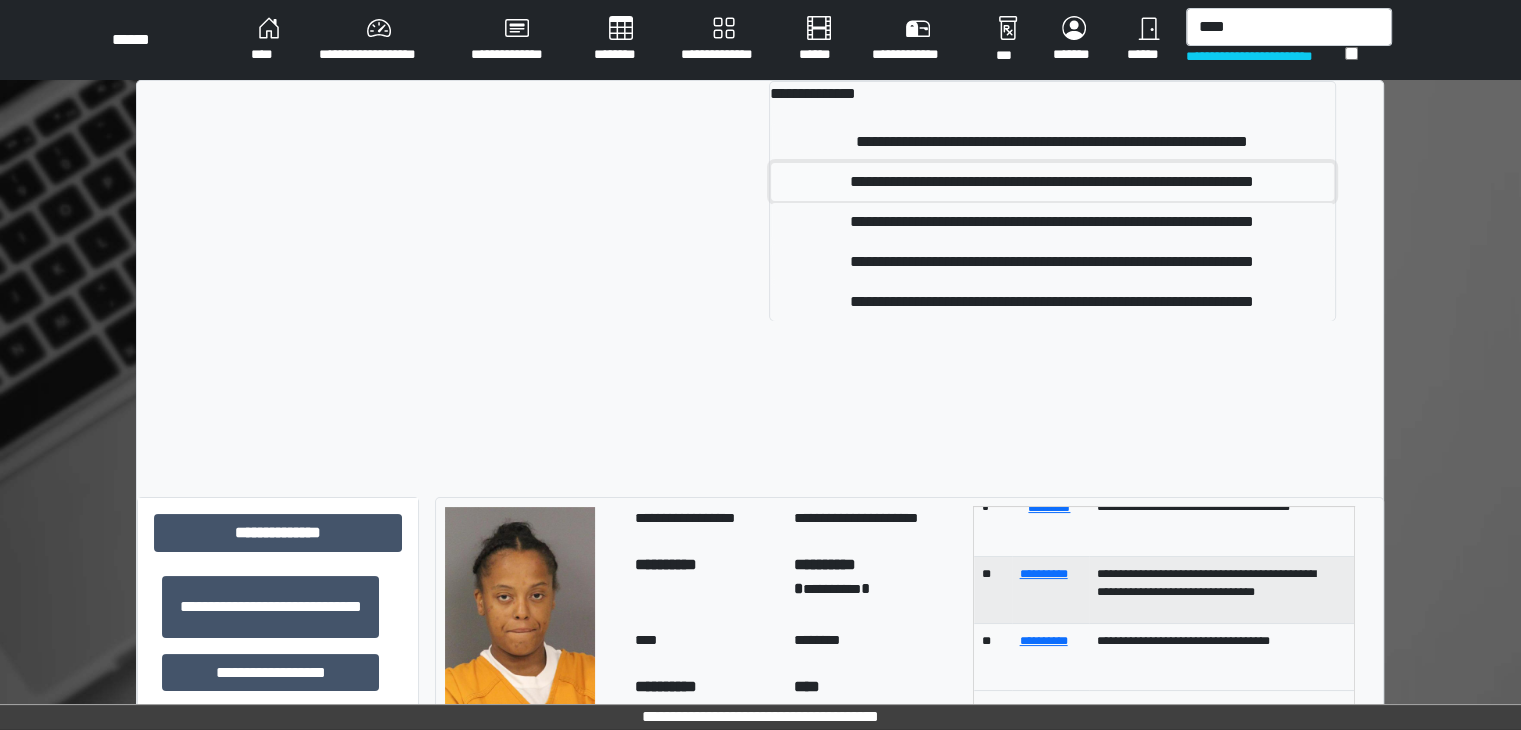 click on "**********" at bounding box center [1052, 182] 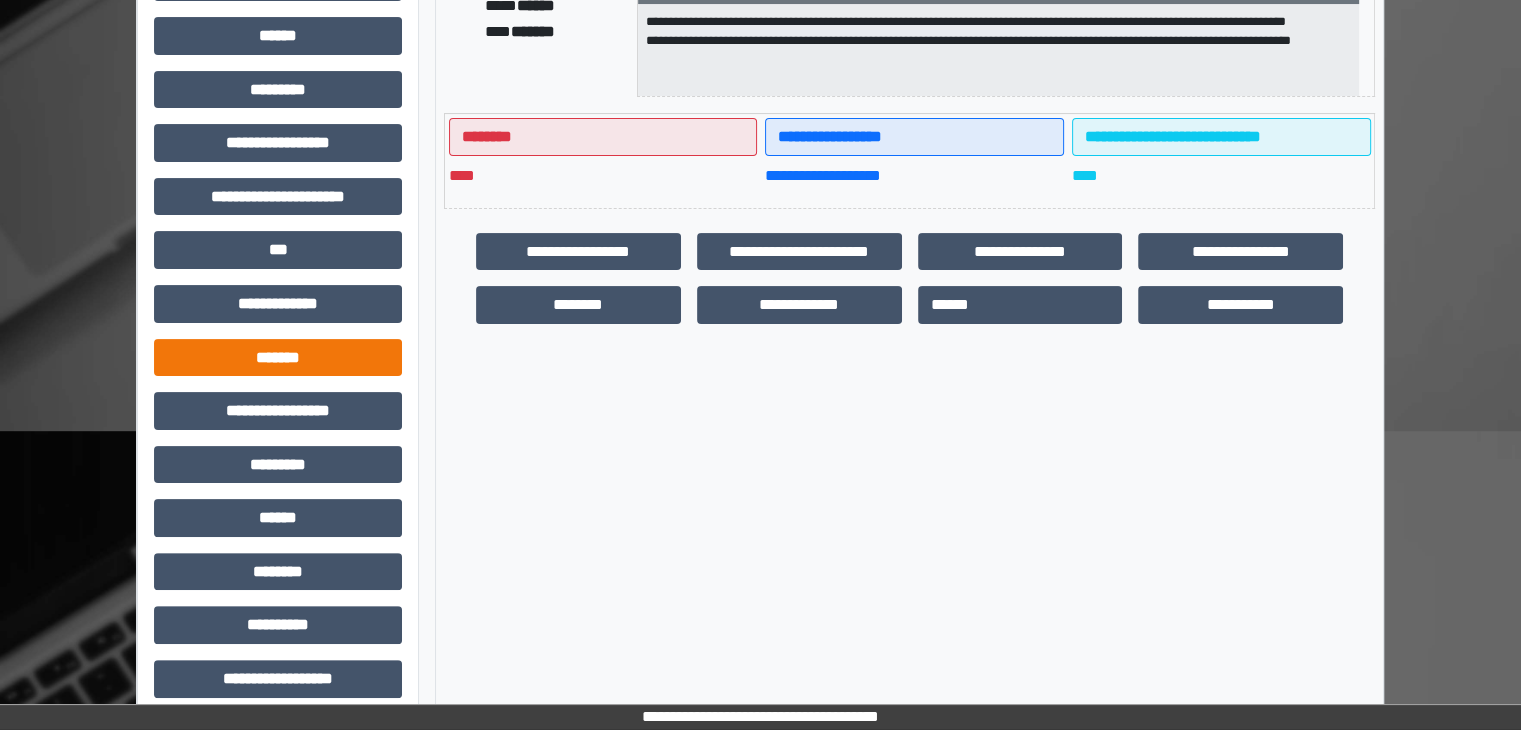 scroll, scrollTop: 436, scrollLeft: 0, axis: vertical 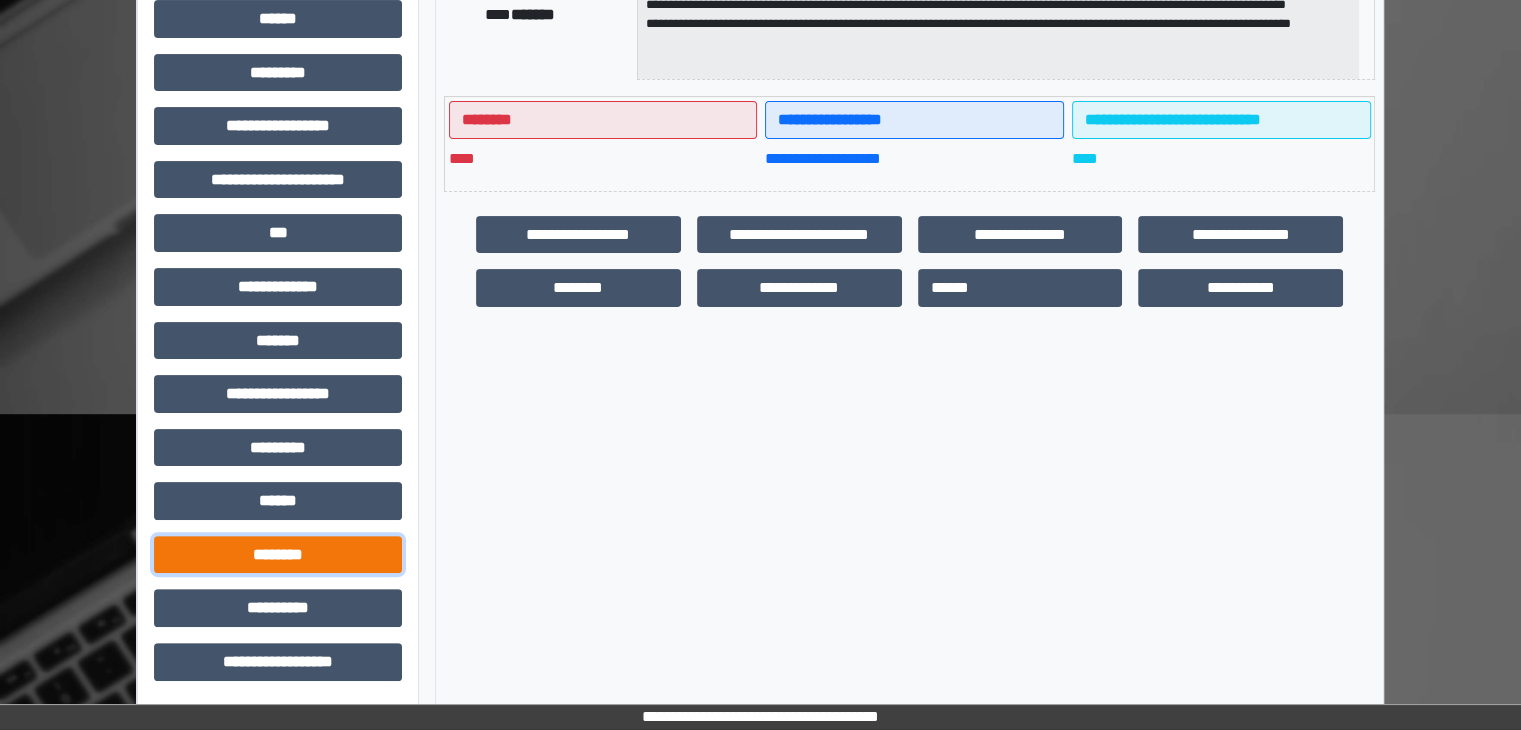click on "********" at bounding box center (278, 555) 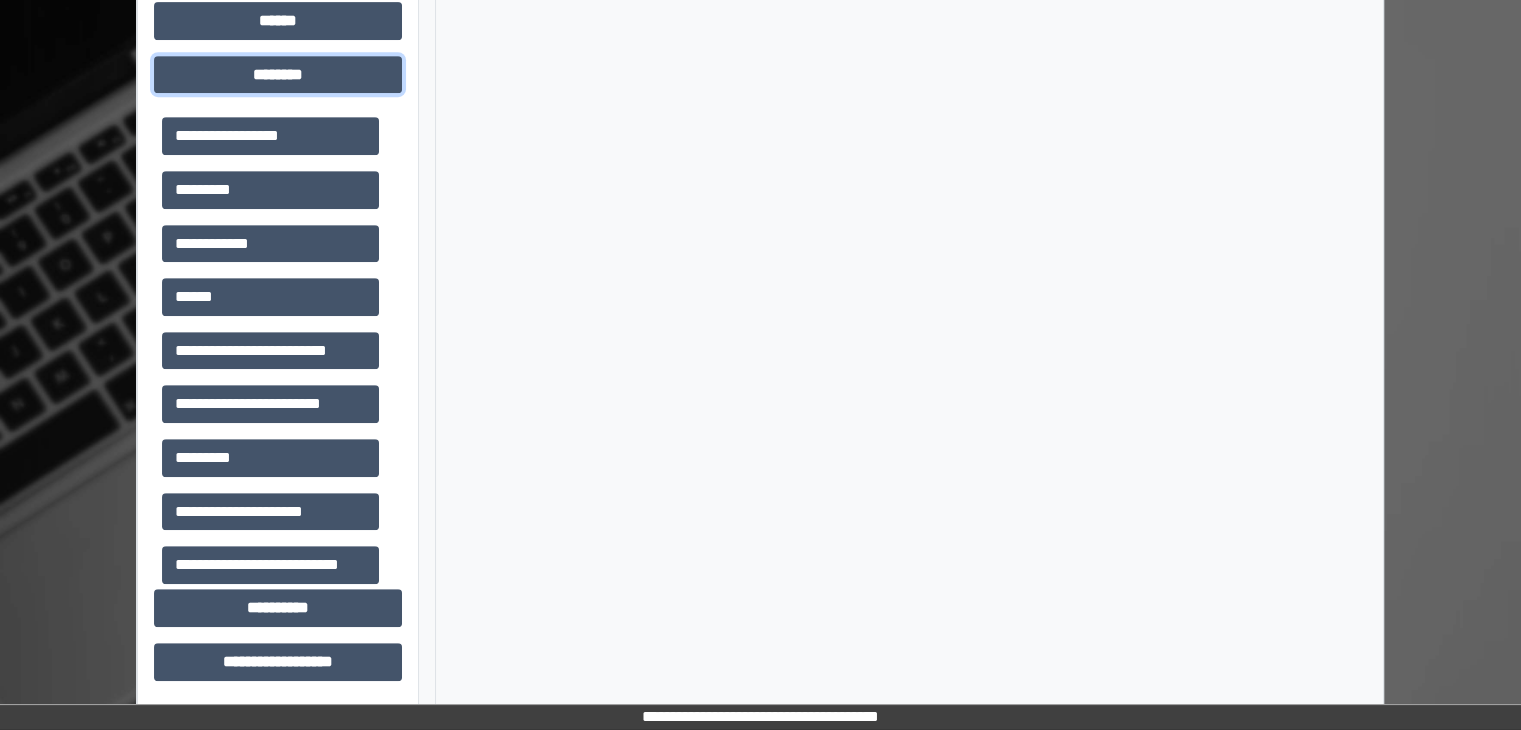 scroll, scrollTop: 916, scrollLeft: 0, axis: vertical 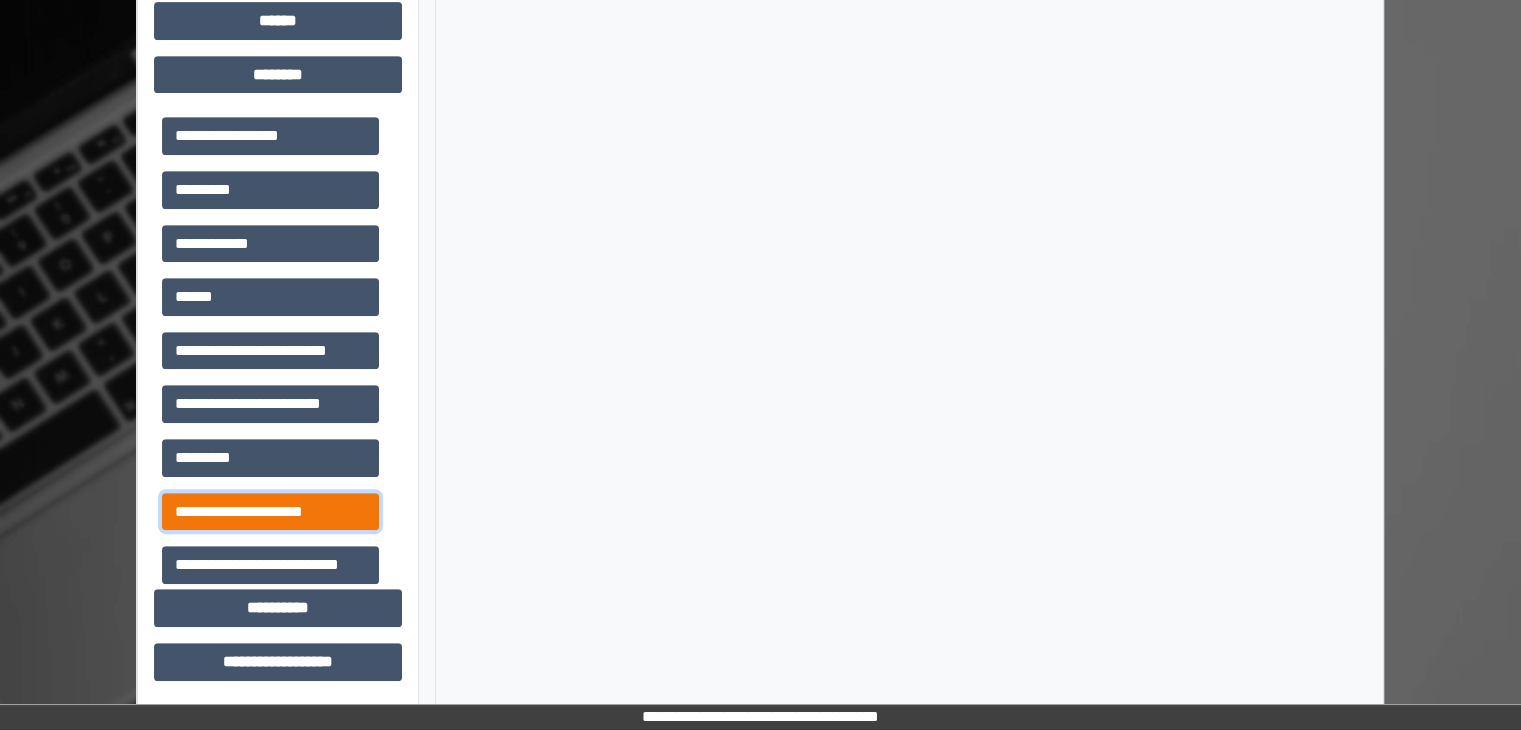 click on "**********" at bounding box center (270, 512) 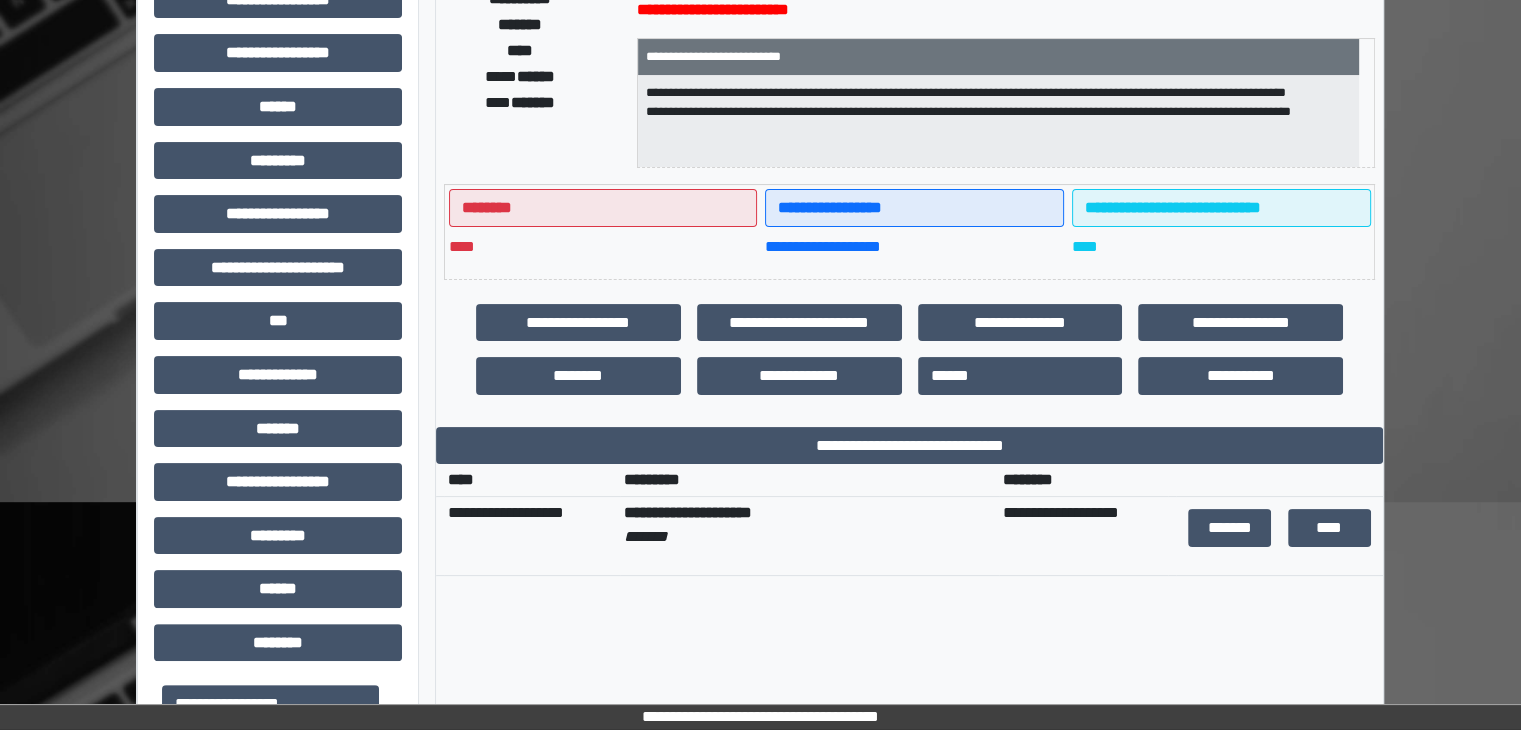 scroll, scrollTop: 0, scrollLeft: 0, axis: both 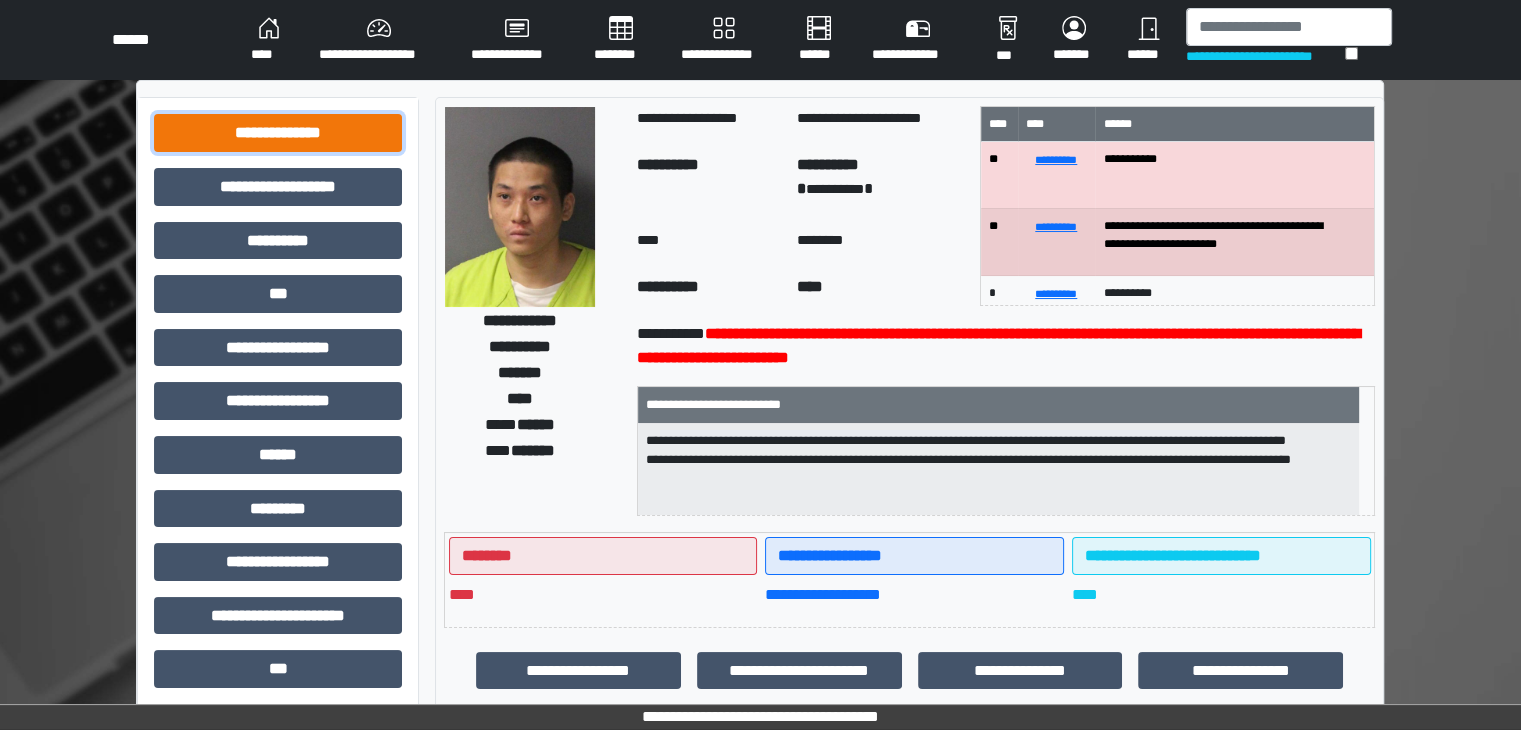 click on "**********" at bounding box center [278, 133] 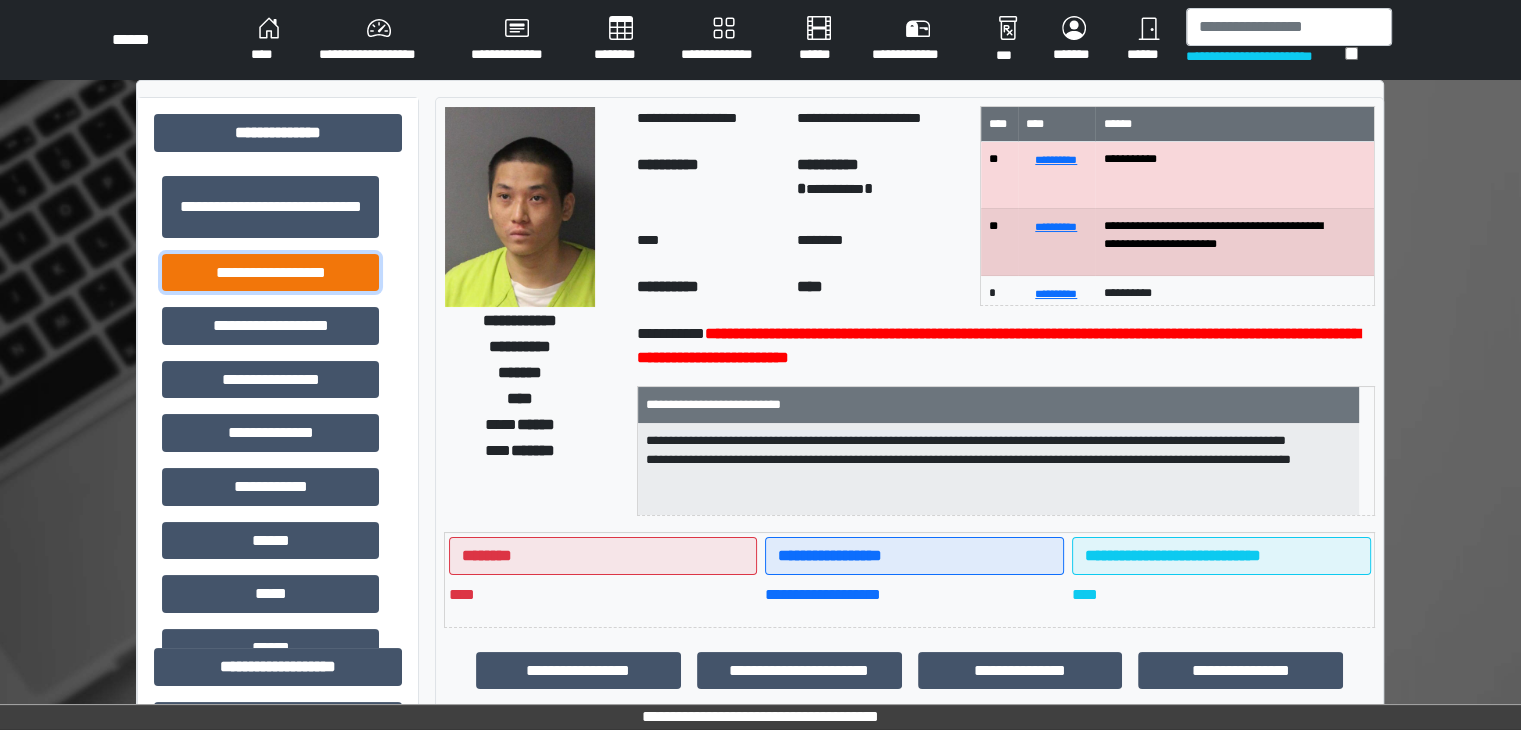 click on "**********" at bounding box center [270, 273] 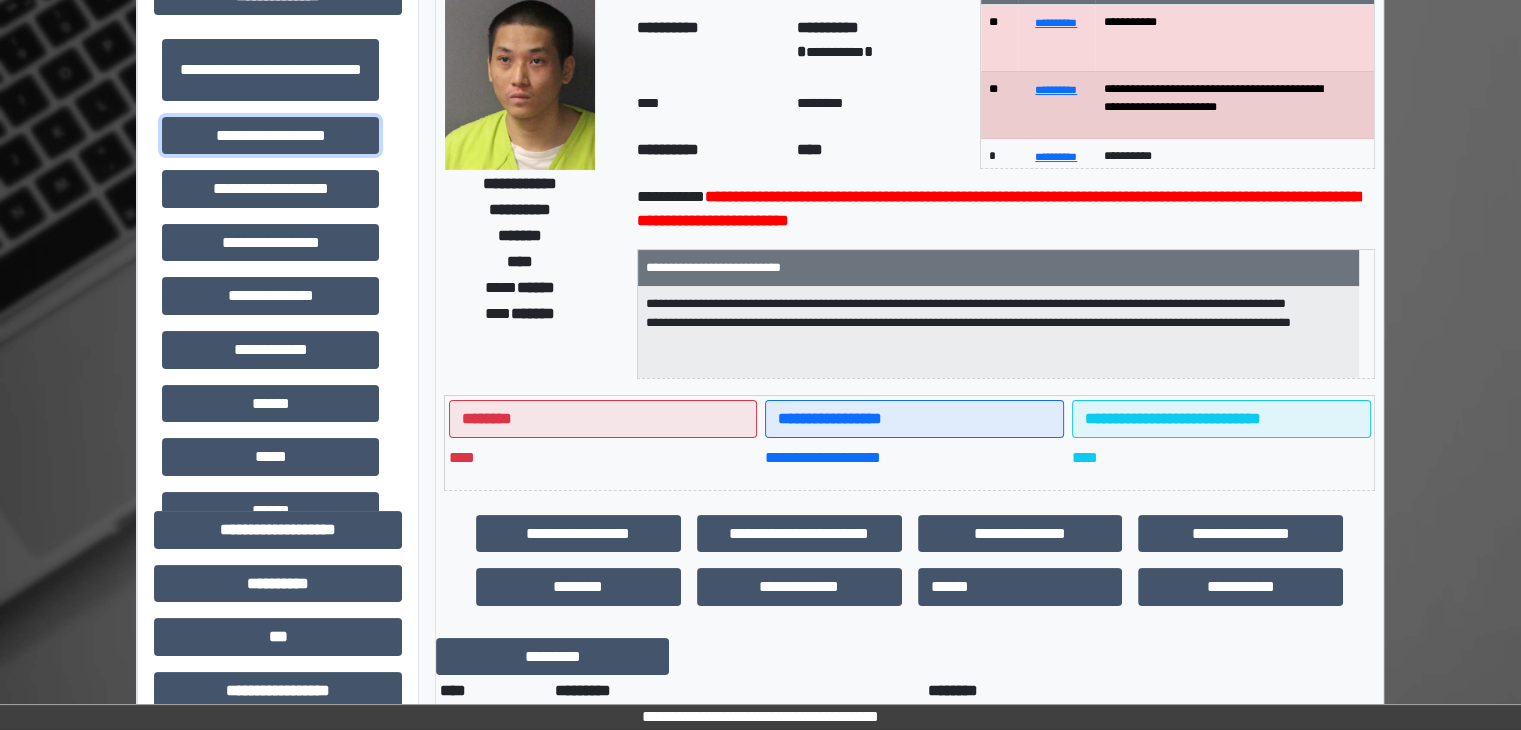 scroll, scrollTop: 600, scrollLeft: 0, axis: vertical 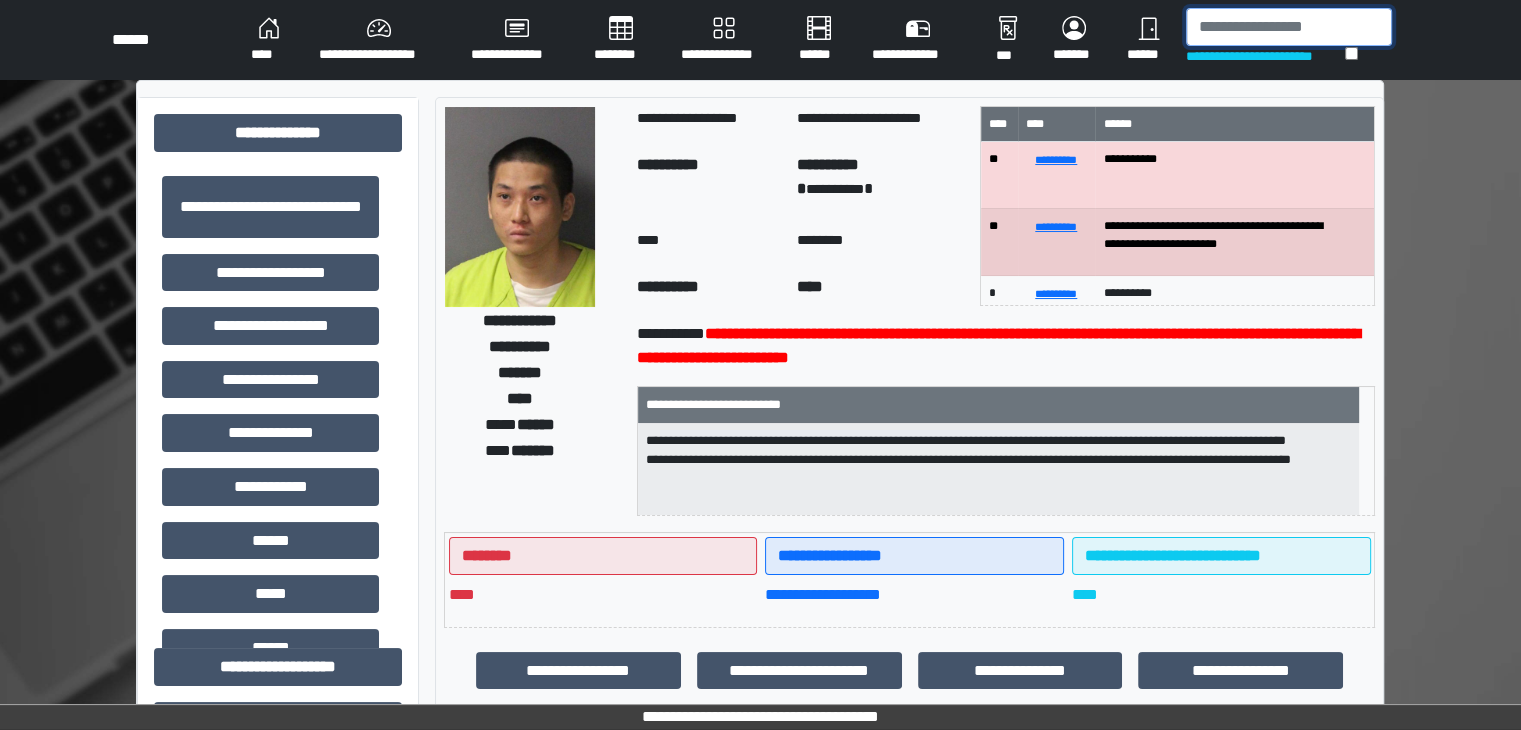 click at bounding box center [1289, 27] 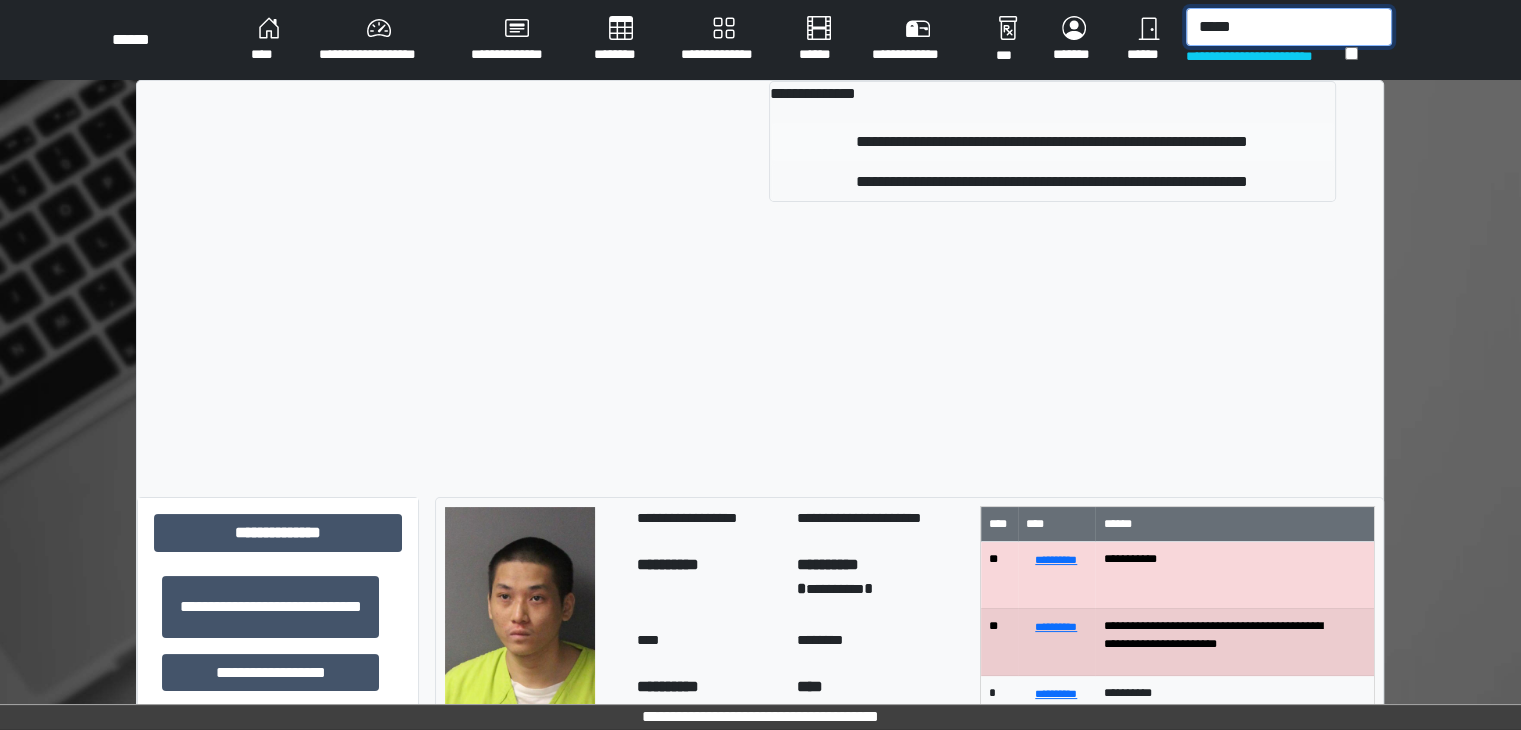 type on "*****" 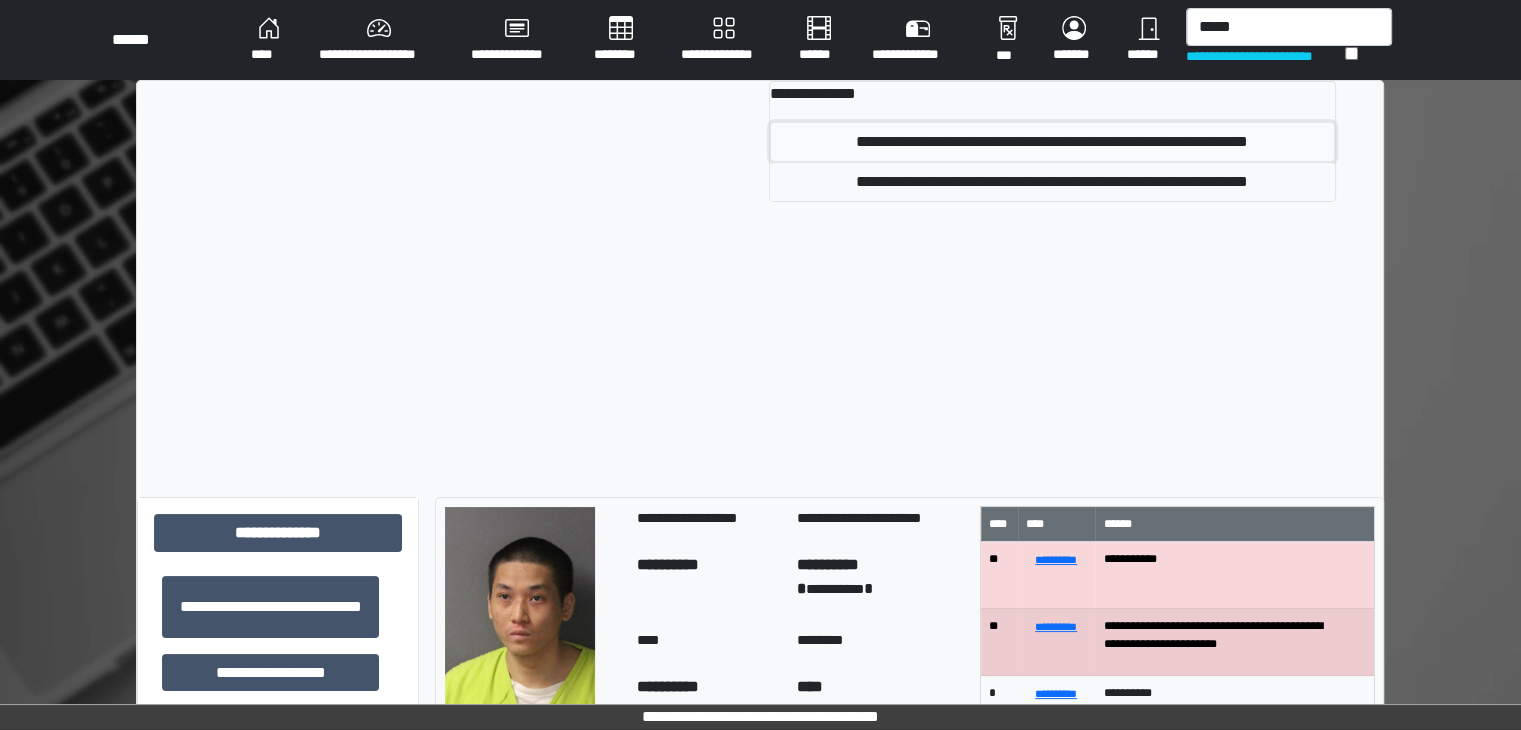 click on "**********" at bounding box center [1052, 142] 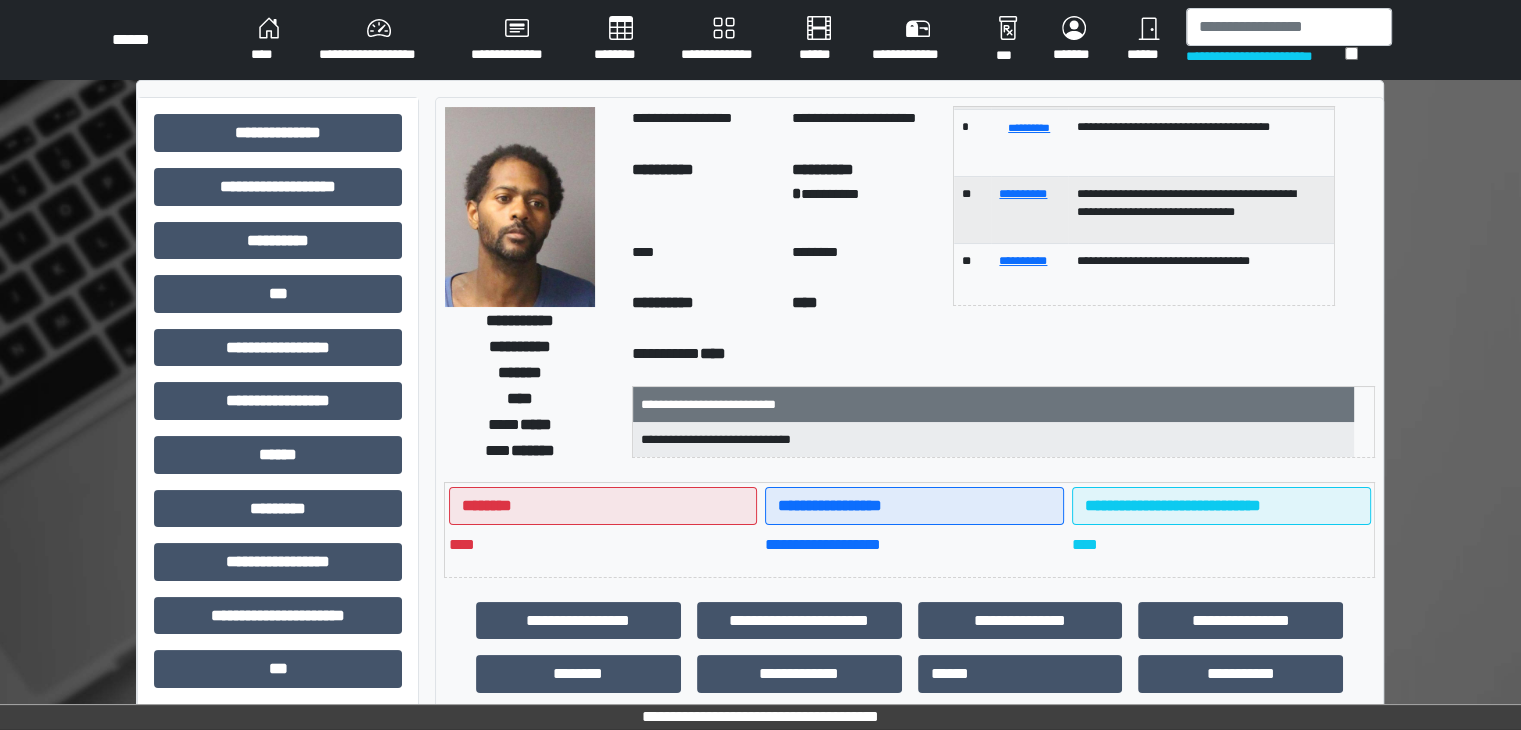 scroll, scrollTop: 186, scrollLeft: 0, axis: vertical 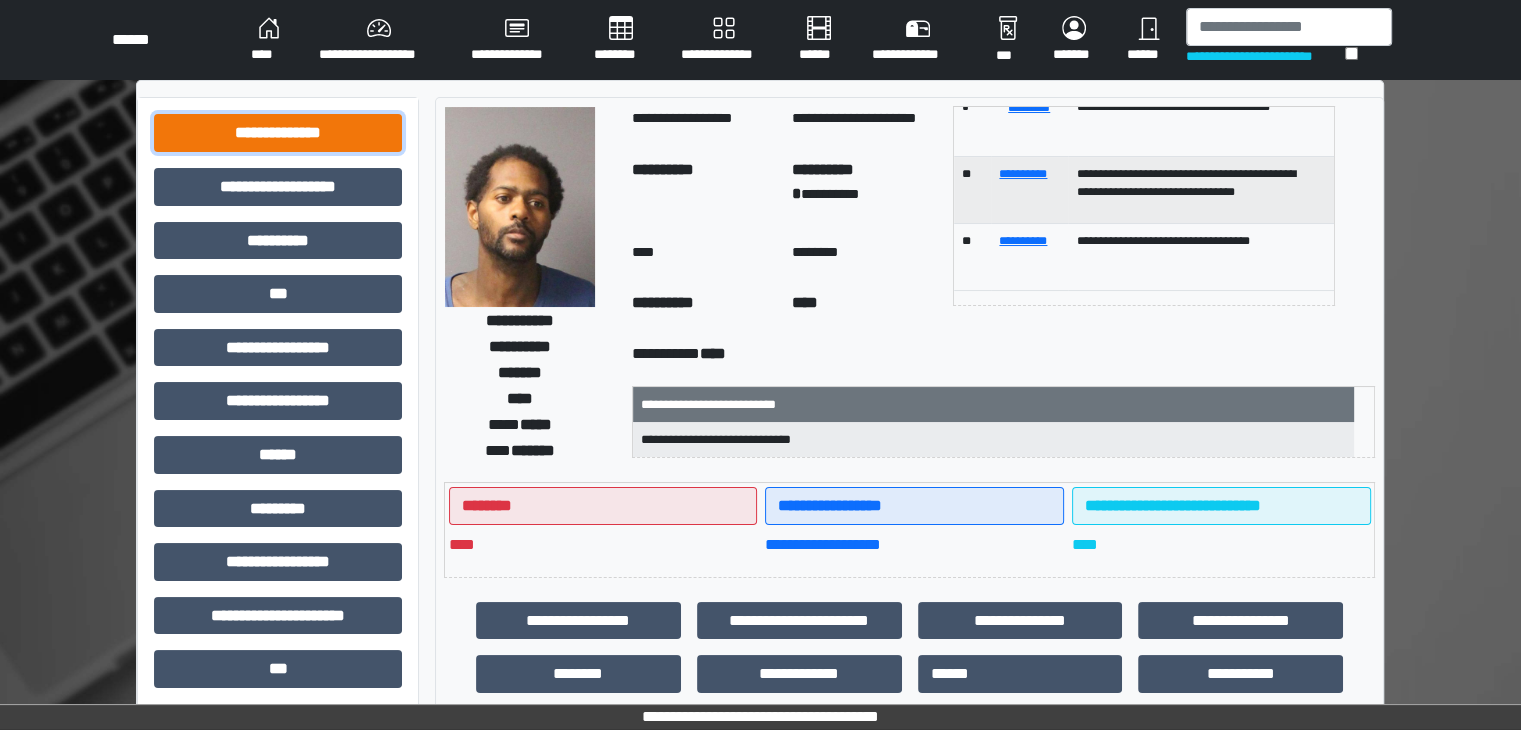 click on "**********" at bounding box center (278, 133) 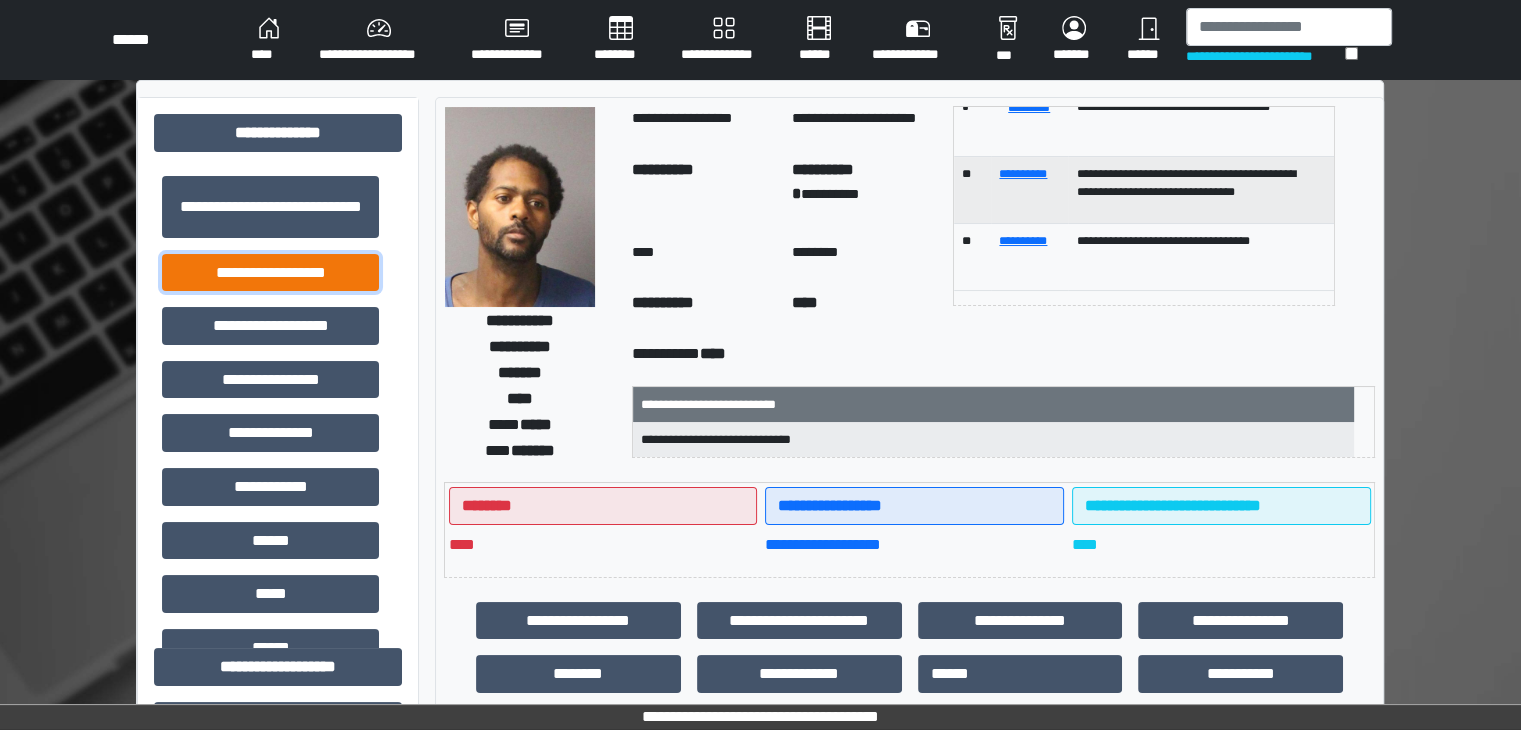 click on "**********" at bounding box center (270, 273) 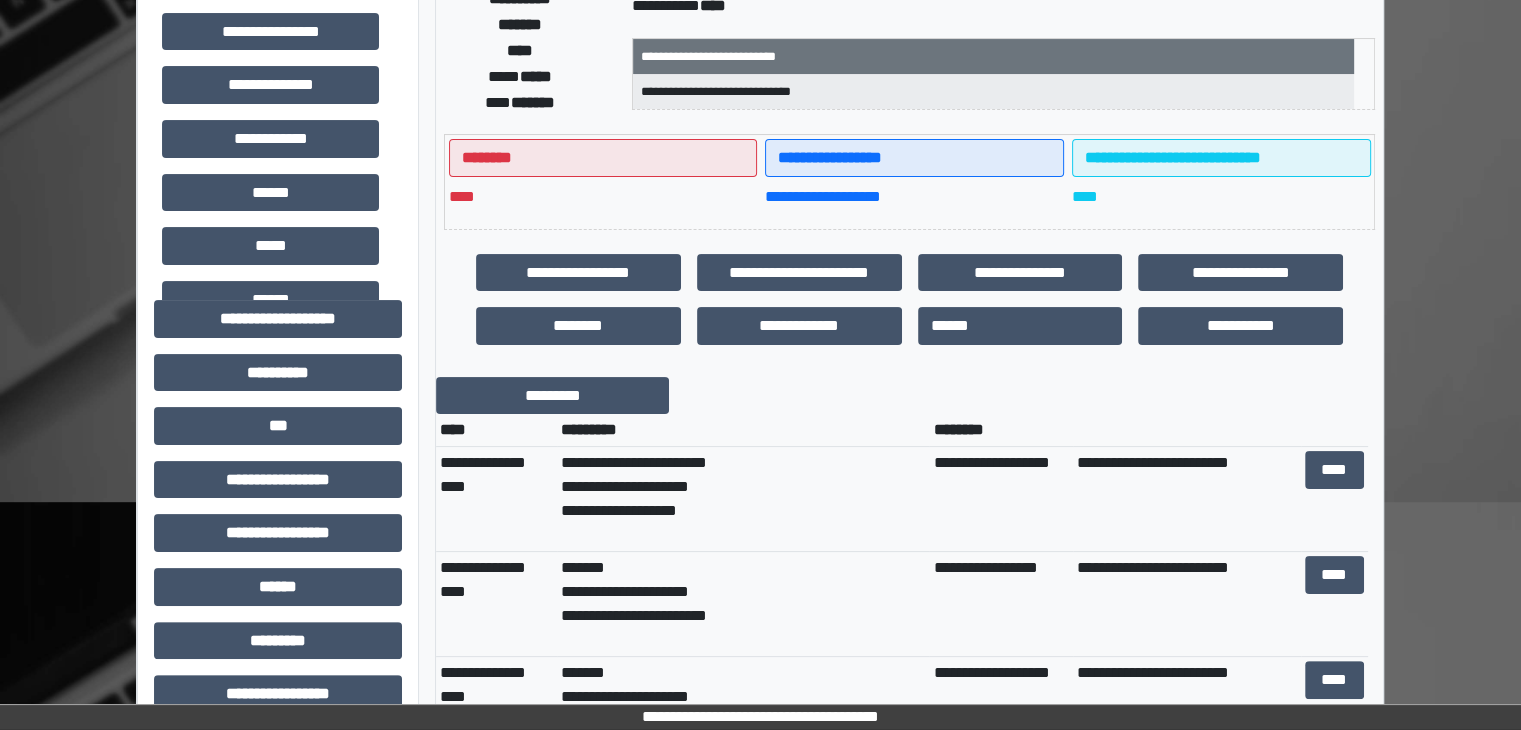 scroll, scrollTop: 400, scrollLeft: 0, axis: vertical 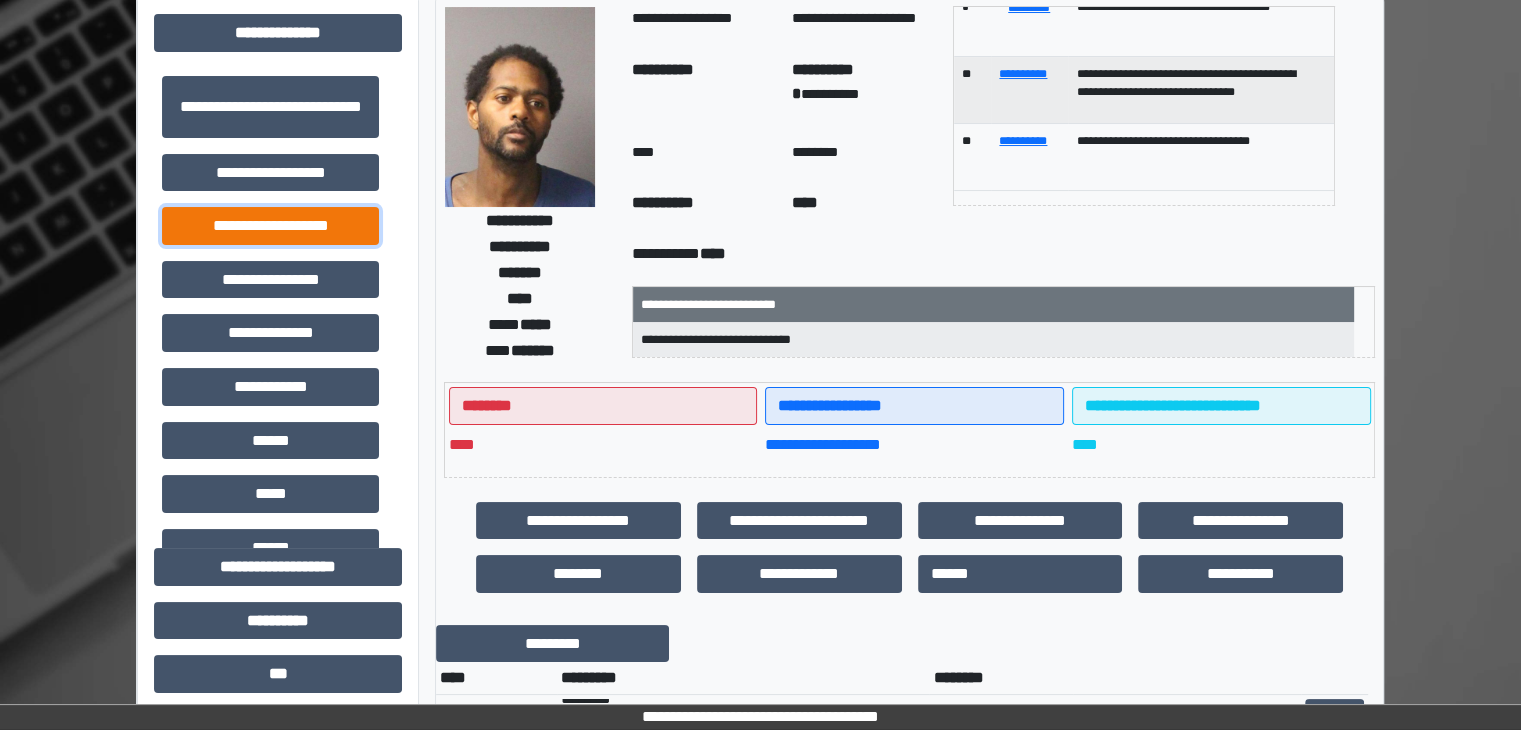 click on "**********" at bounding box center (270, 226) 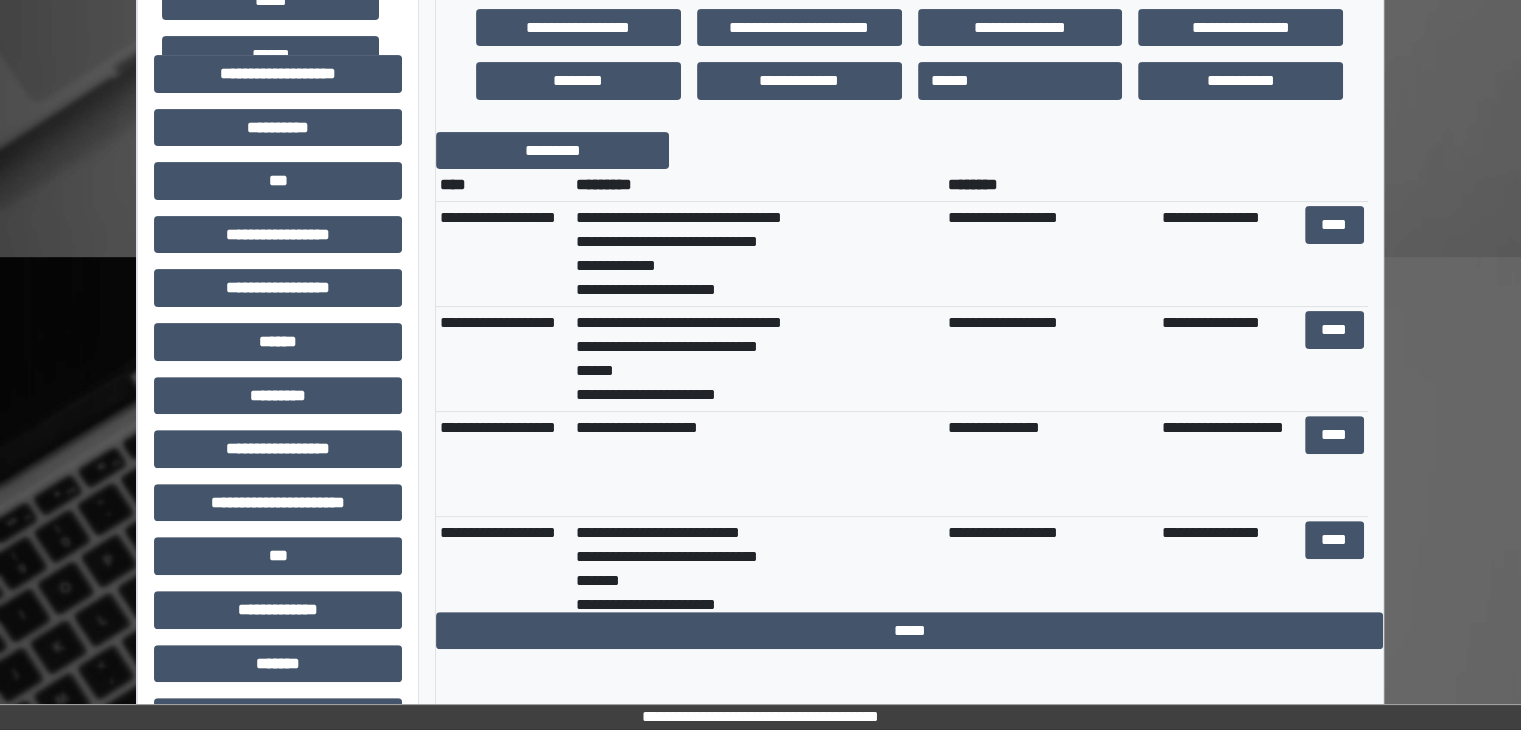 scroll, scrollTop: 600, scrollLeft: 0, axis: vertical 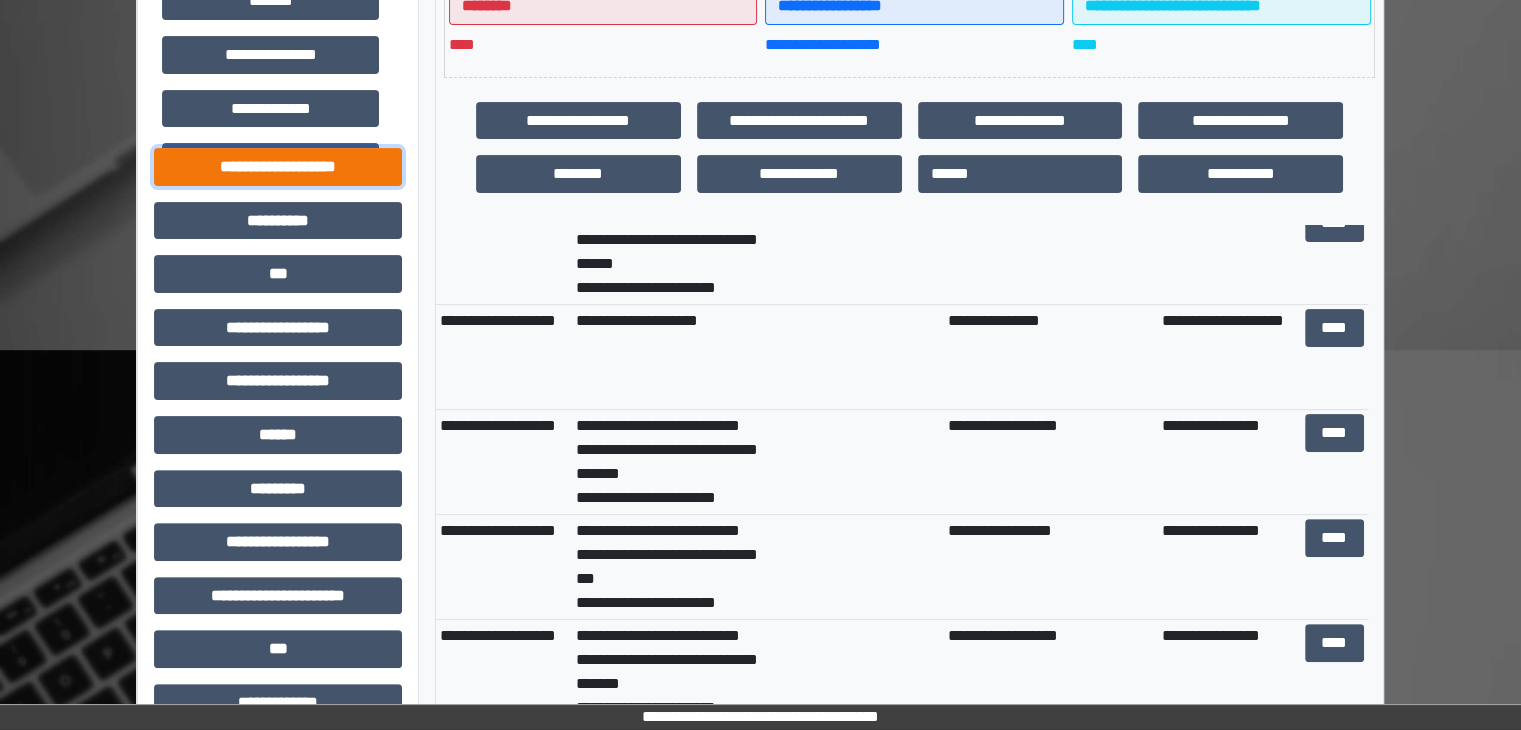 click on "**********" at bounding box center (278, 167) 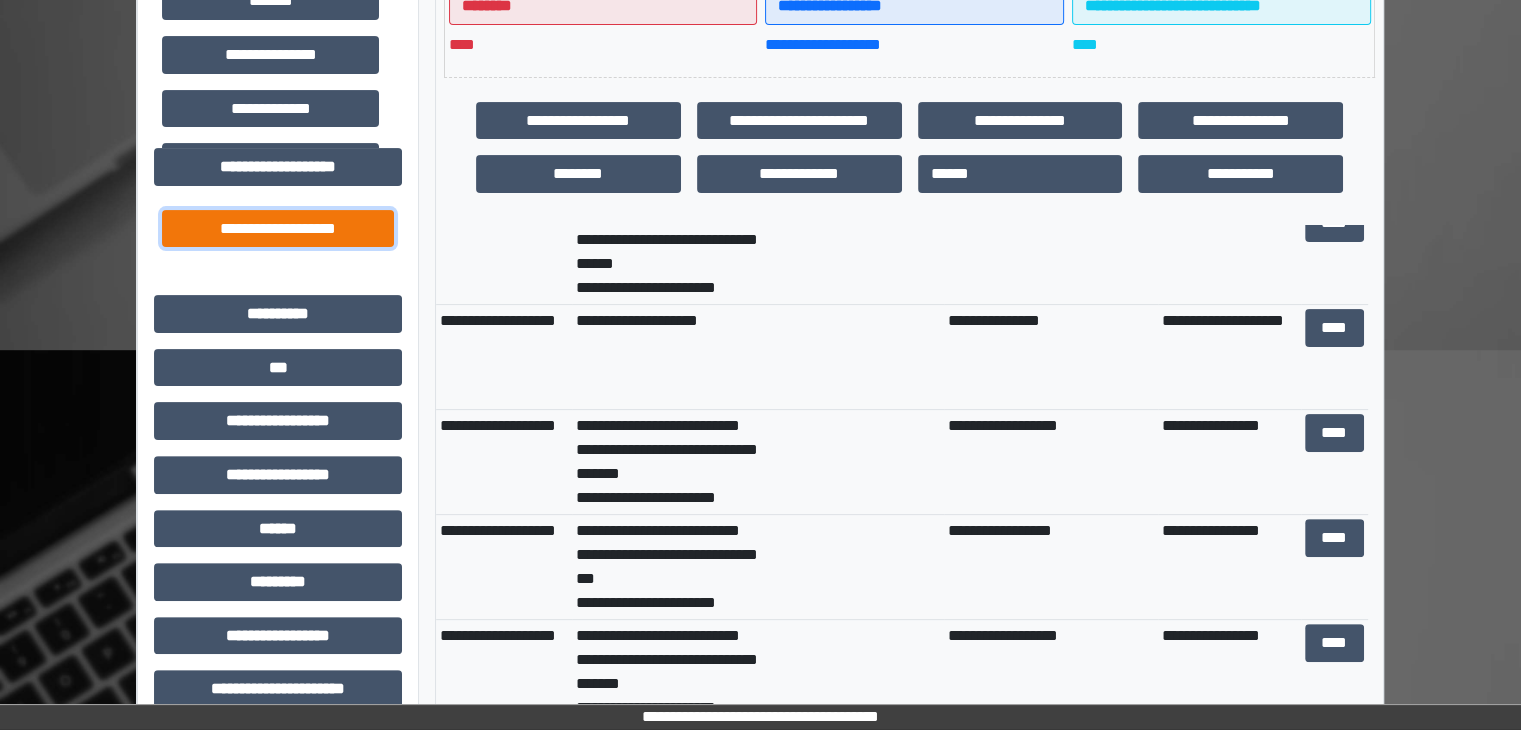 click on "**********" at bounding box center [278, 229] 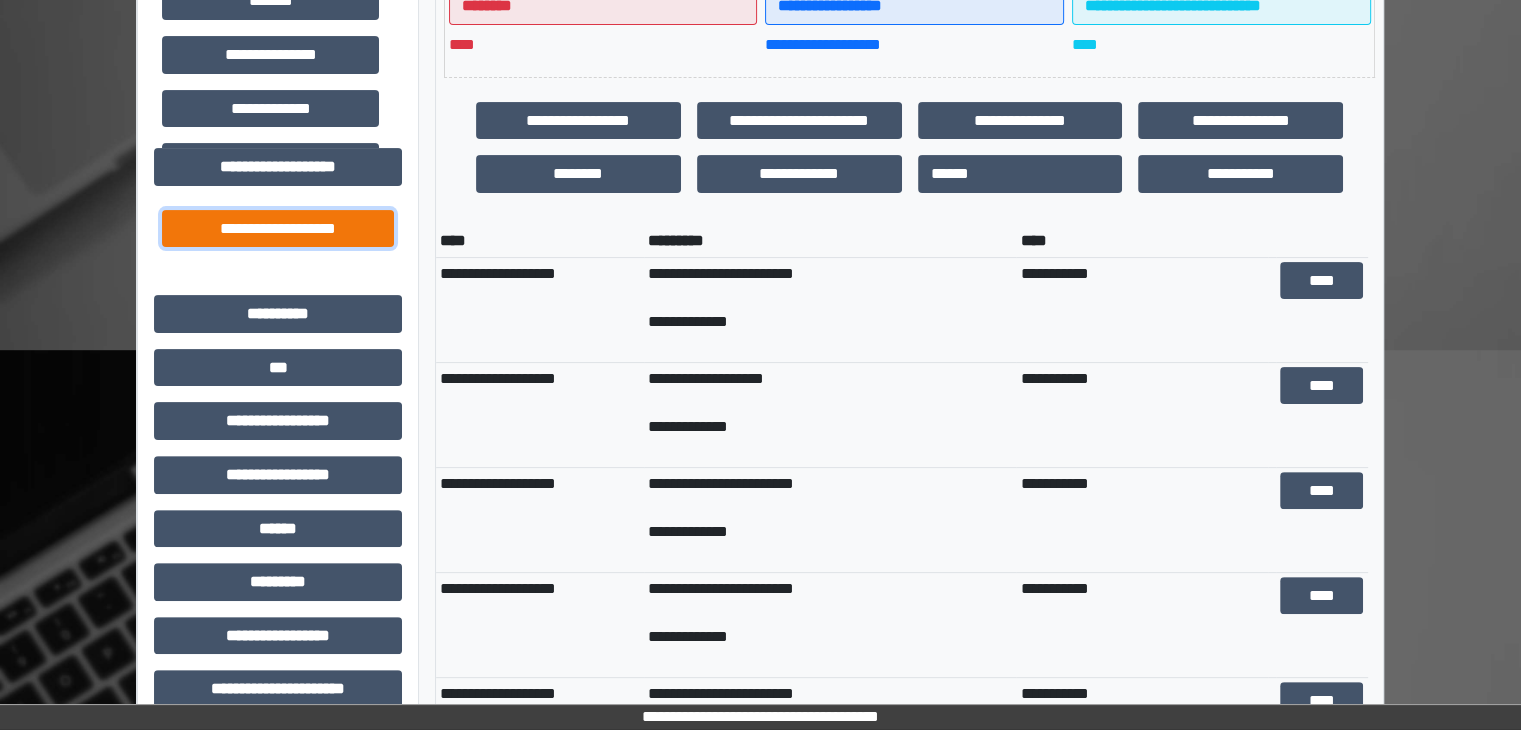 click on "**********" at bounding box center [278, 229] 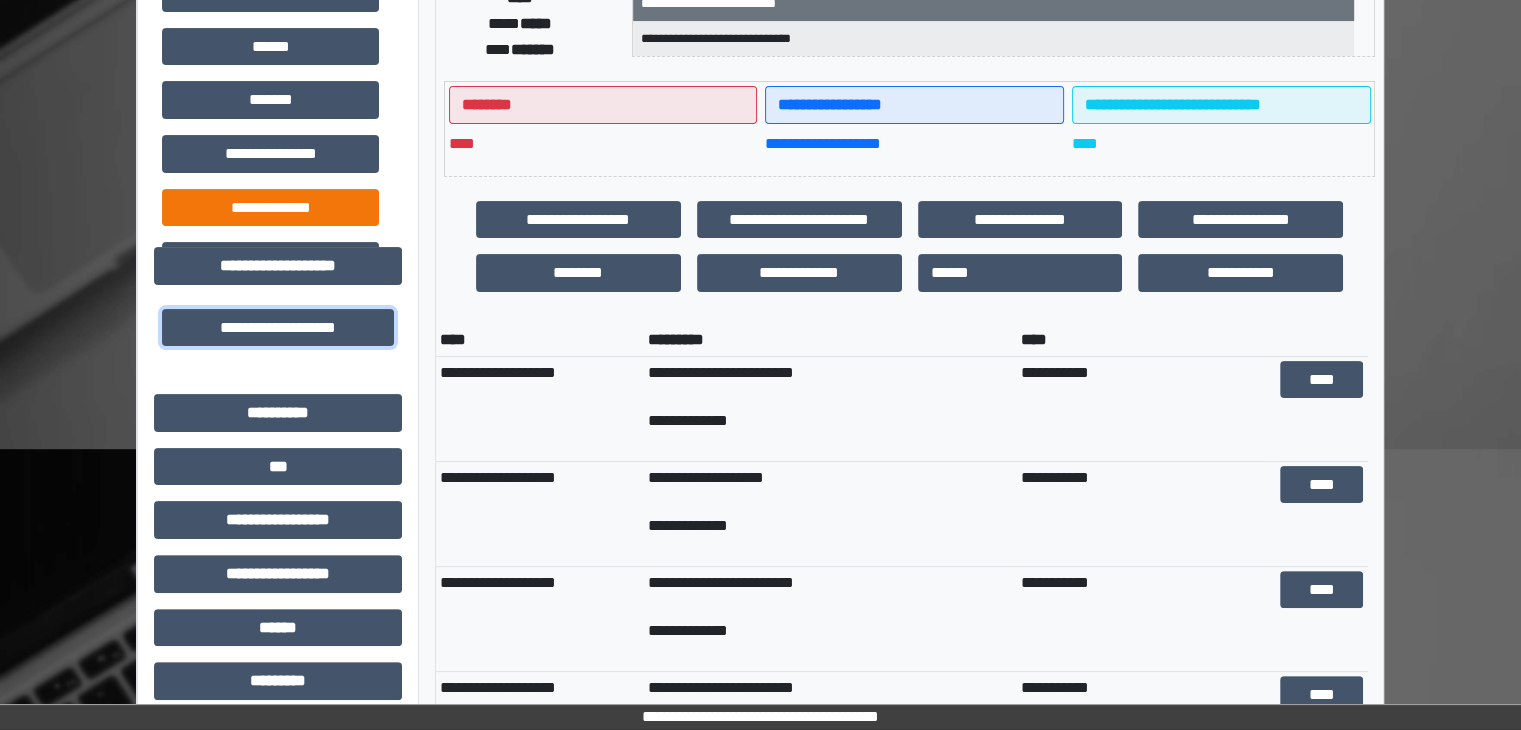 scroll, scrollTop: 400, scrollLeft: 0, axis: vertical 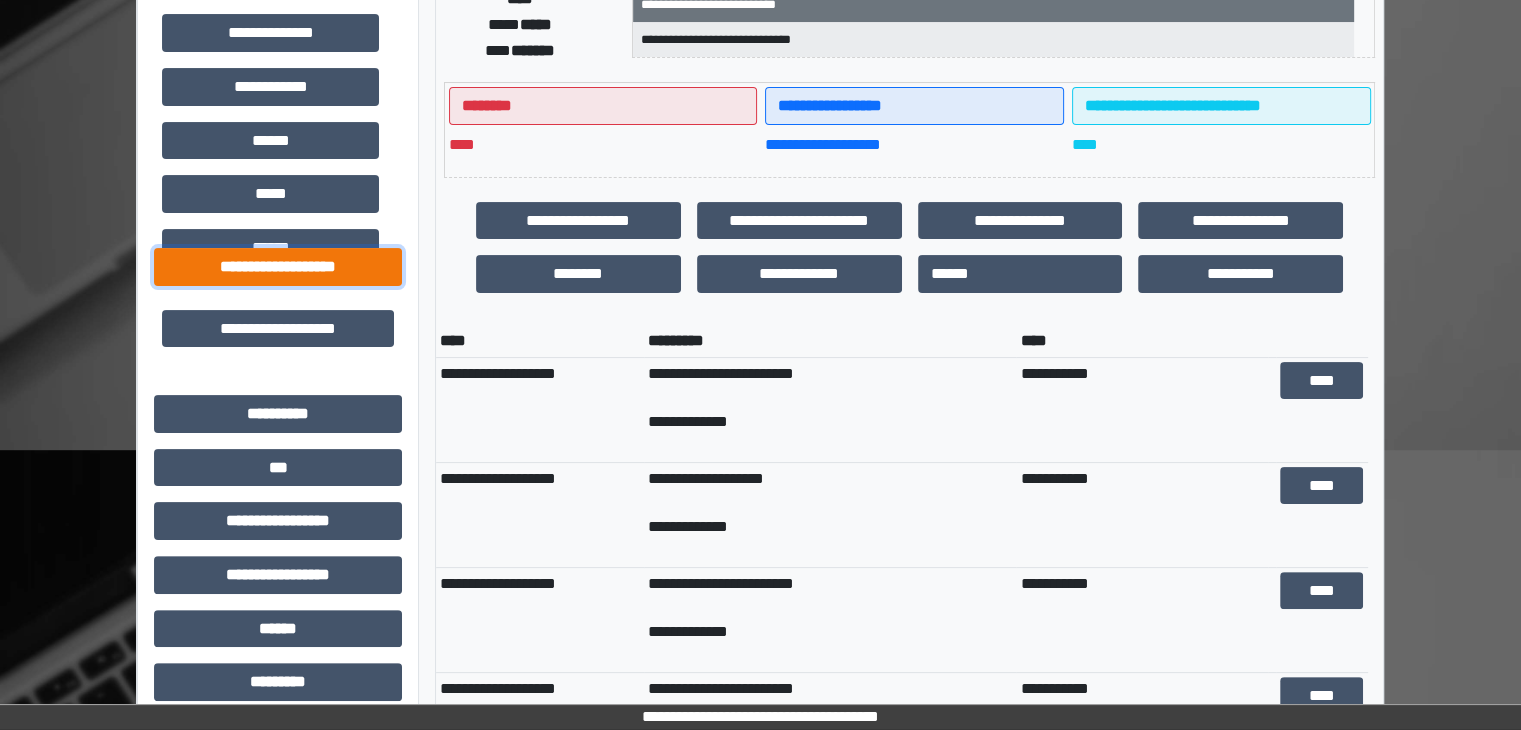 click on "**********" at bounding box center [278, 267] 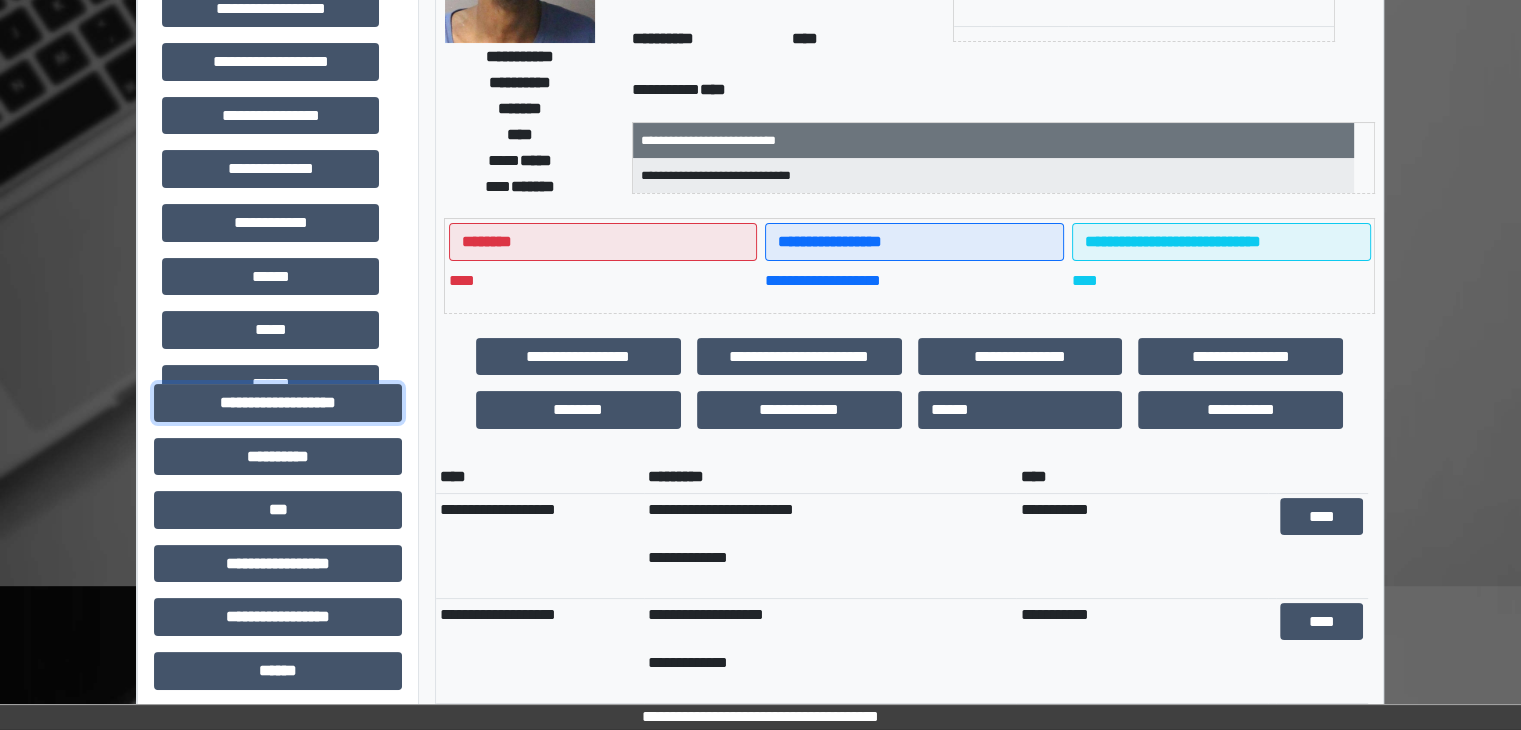 scroll, scrollTop: 200, scrollLeft: 0, axis: vertical 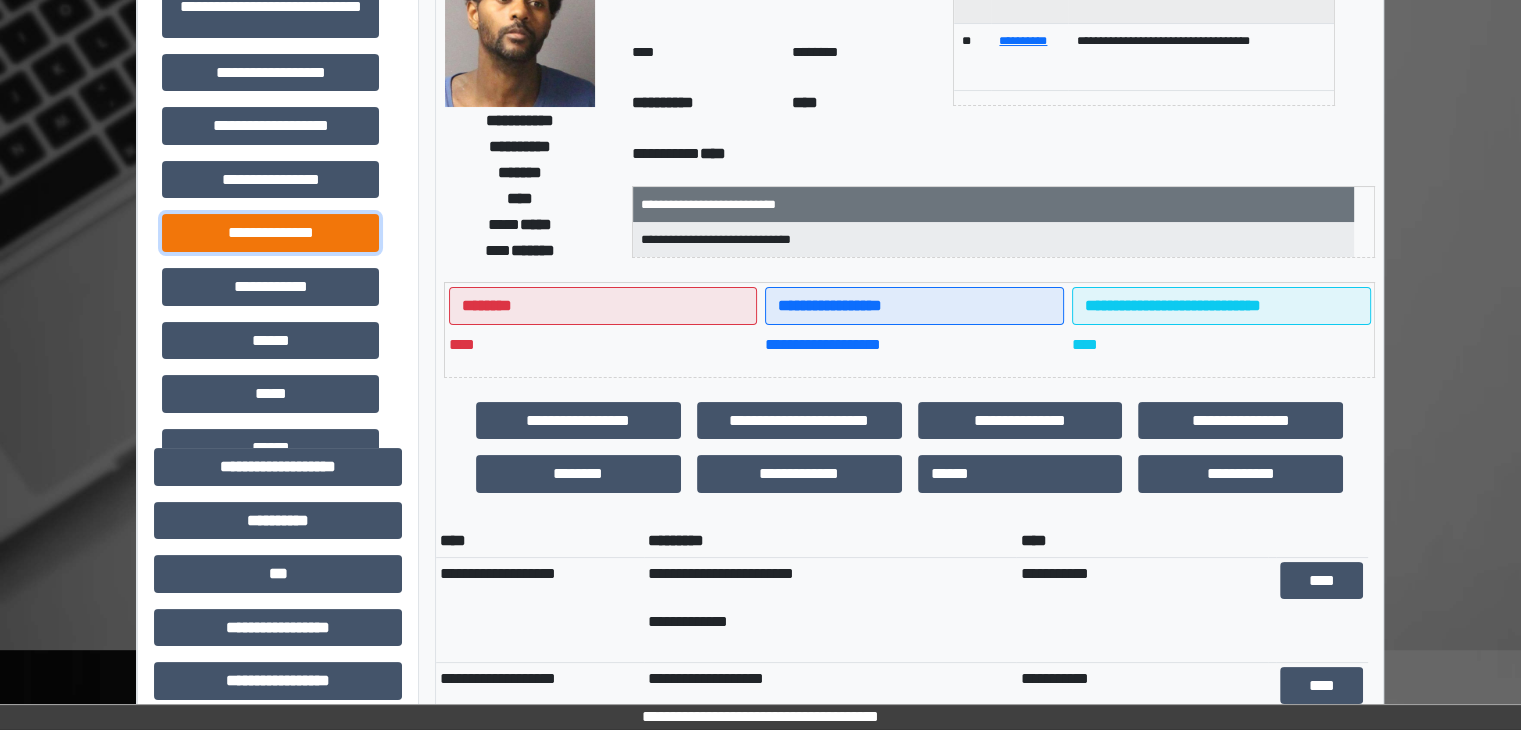 click on "**********" at bounding box center (270, 233) 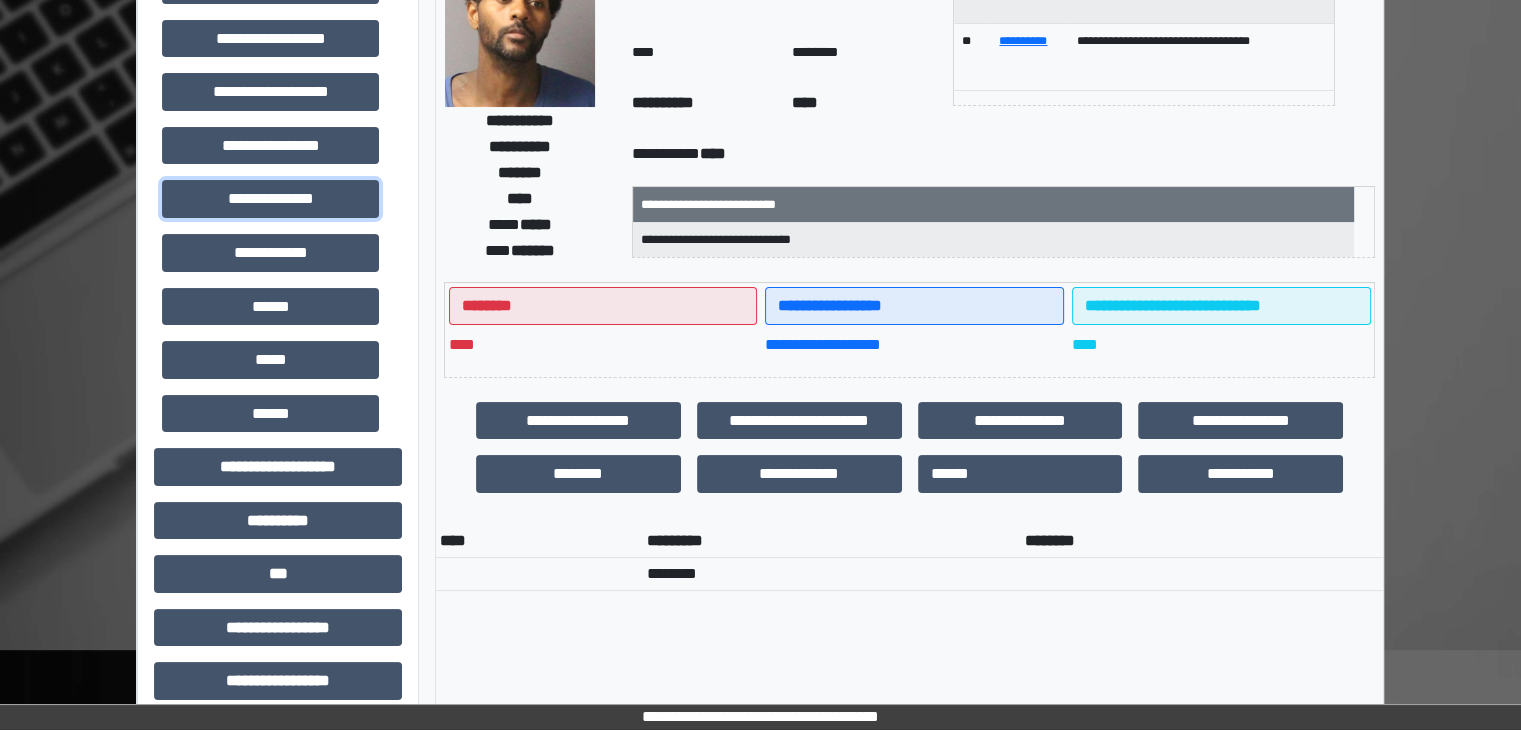 scroll, scrollTop: 200, scrollLeft: 0, axis: vertical 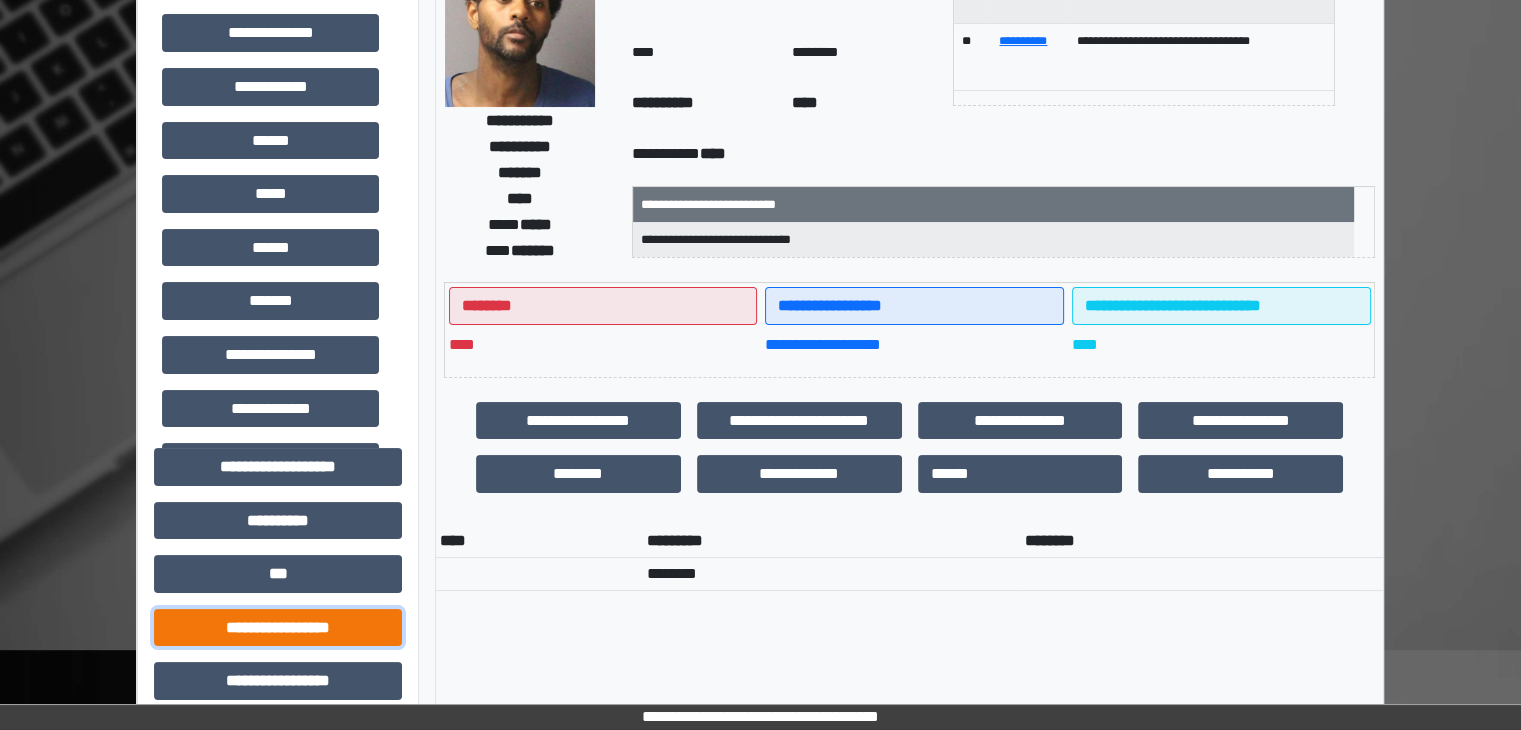 click on "**********" at bounding box center [278, 628] 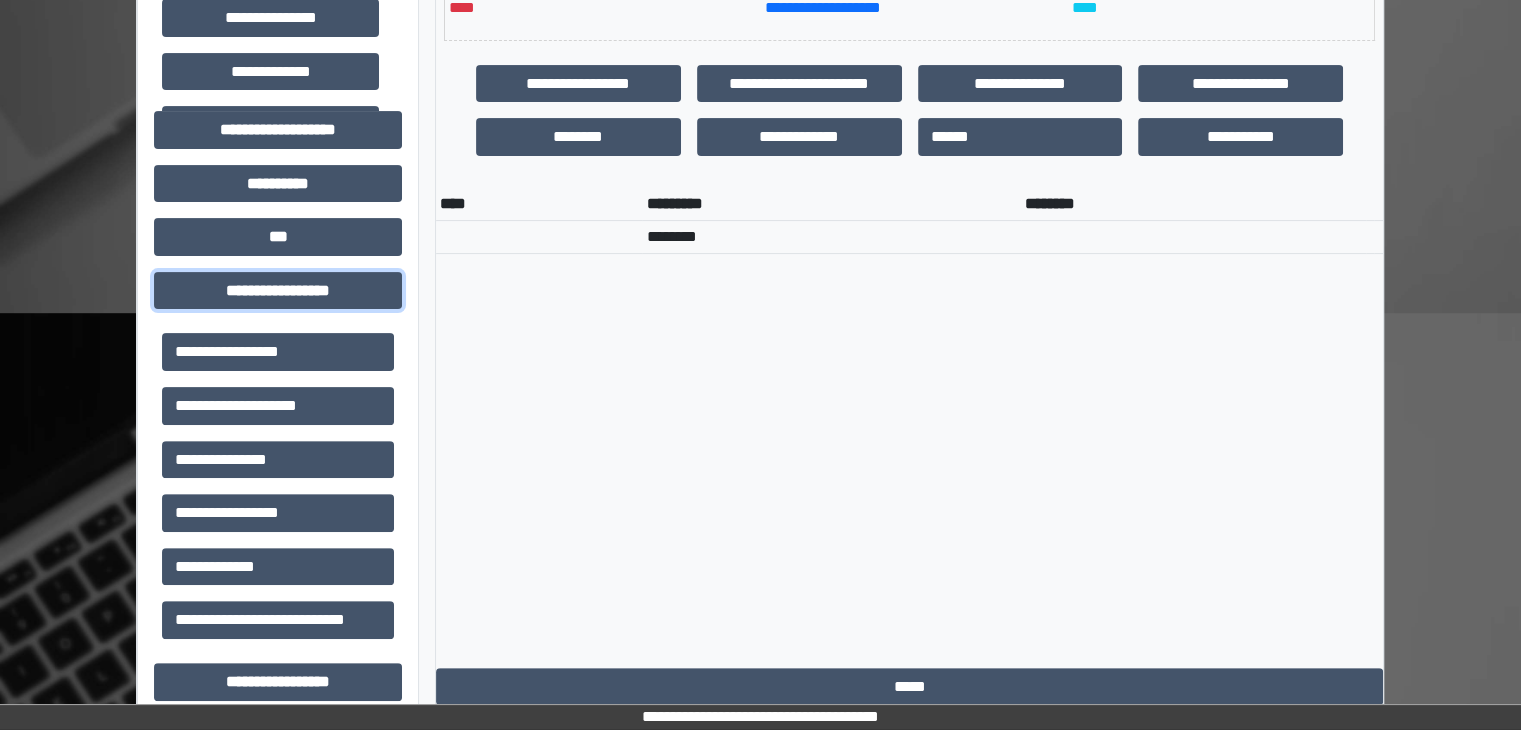 scroll, scrollTop: 700, scrollLeft: 0, axis: vertical 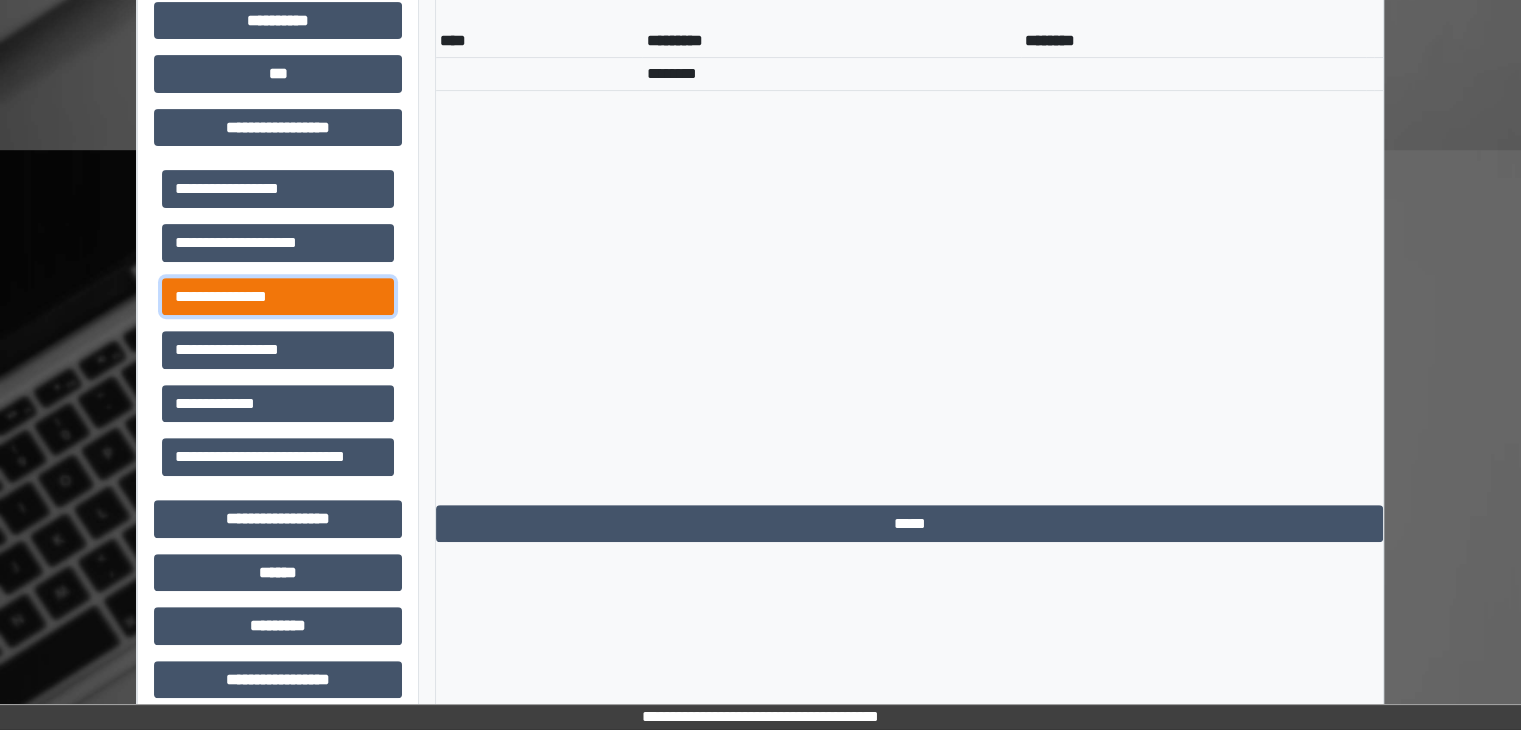 click on "**********" at bounding box center (278, 297) 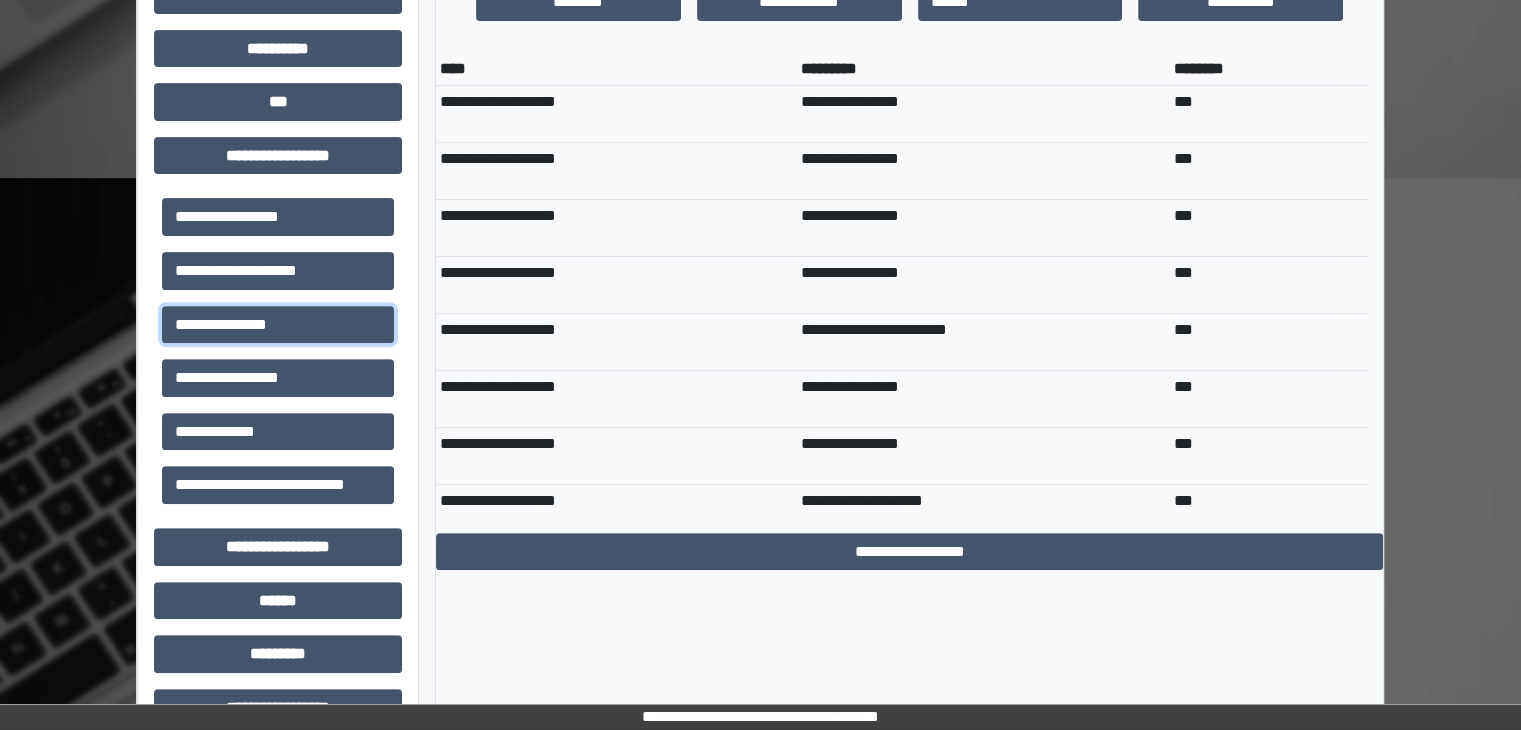 scroll, scrollTop: 600, scrollLeft: 0, axis: vertical 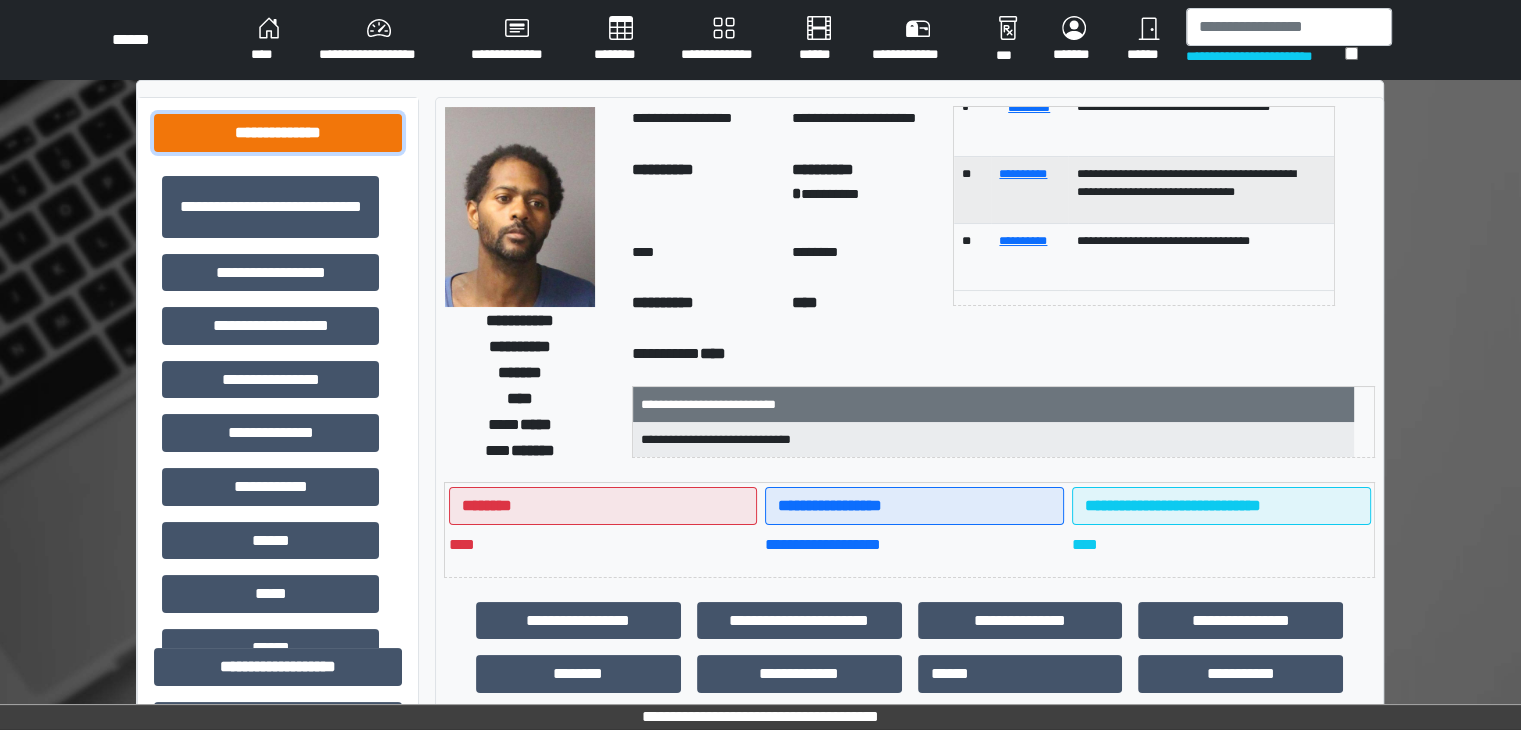 click on "**********" at bounding box center [278, 133] 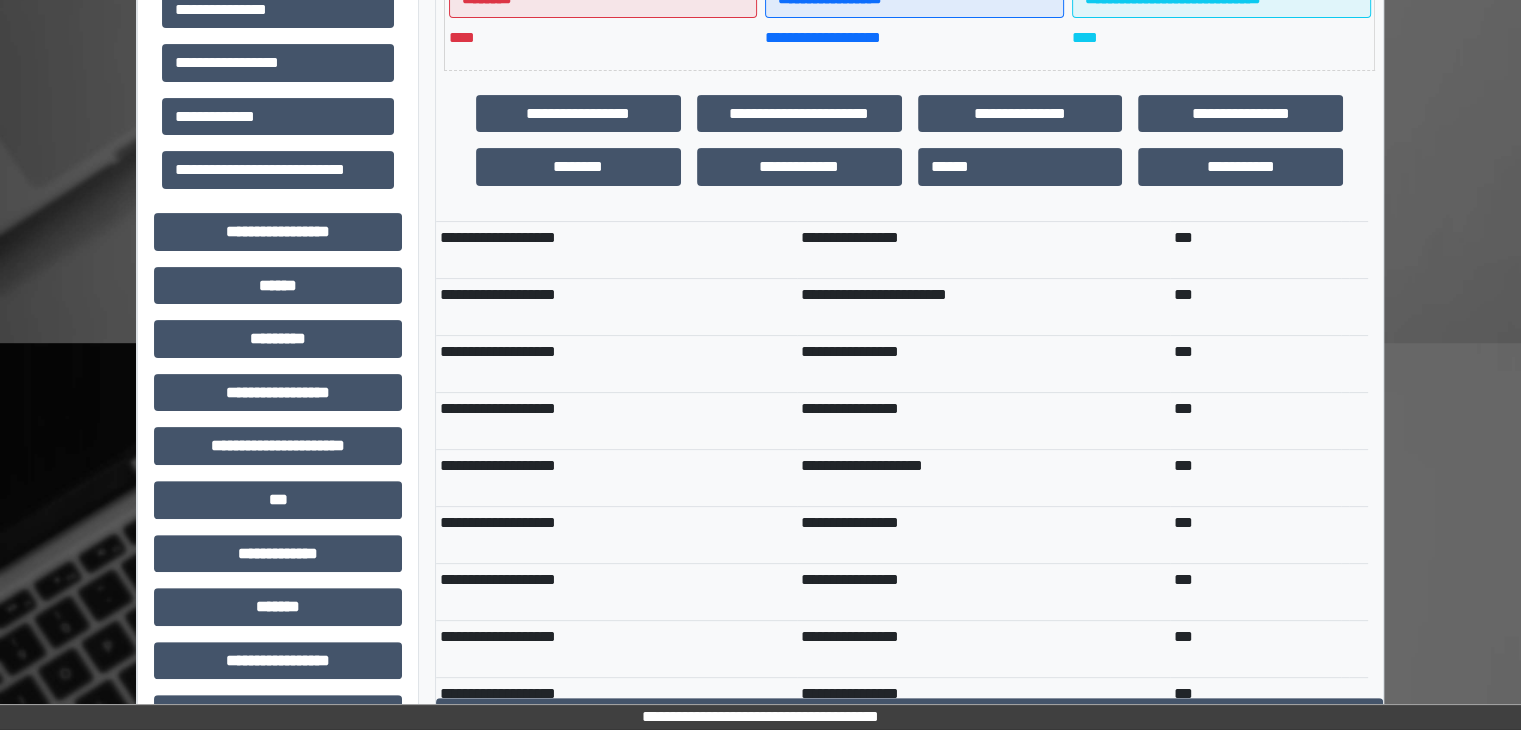 scroll, scrollTop: 600, scrollLeft: 0, axis: vertical 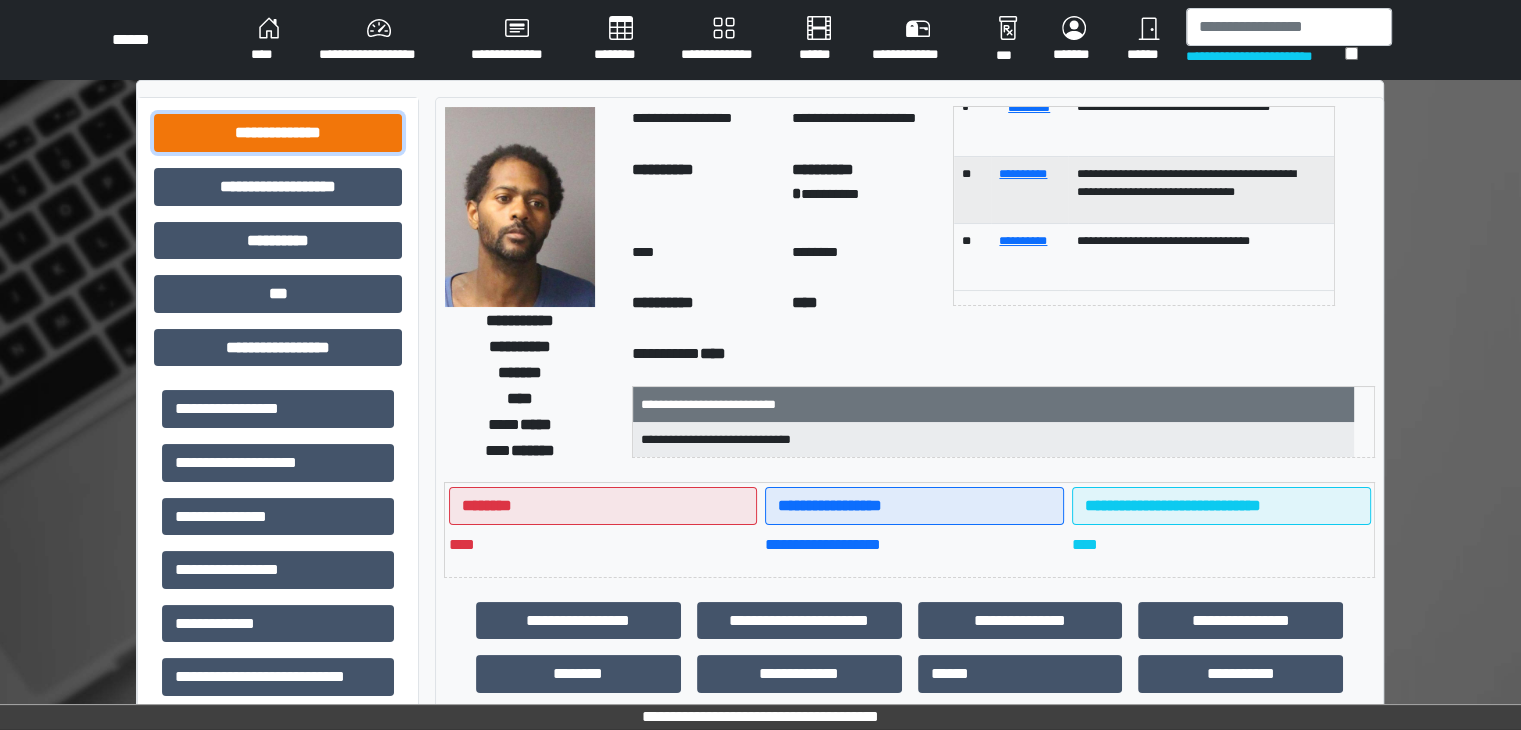 click on "**********" at bounding box center (278, 133) 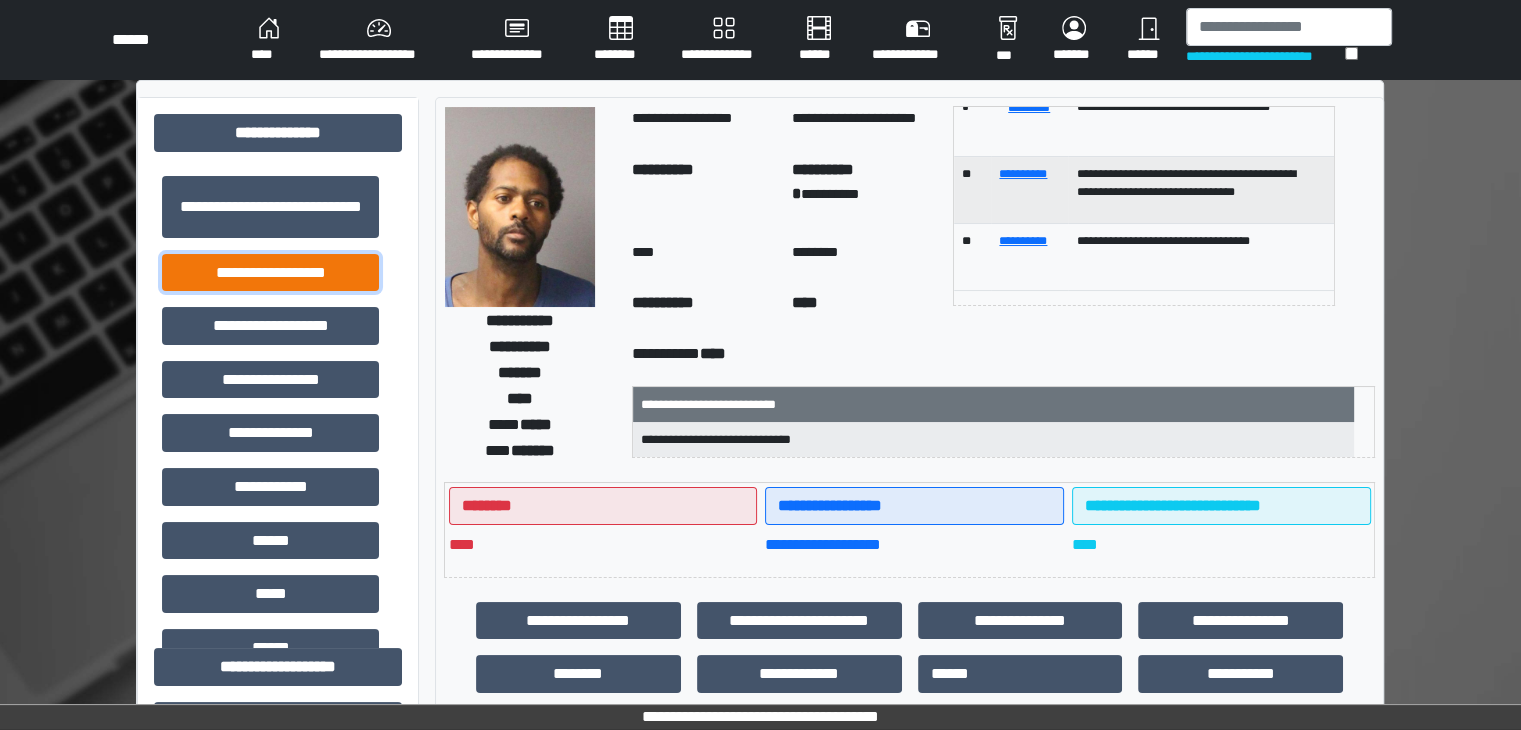 click on "**********" at bounding box center (270, 273) 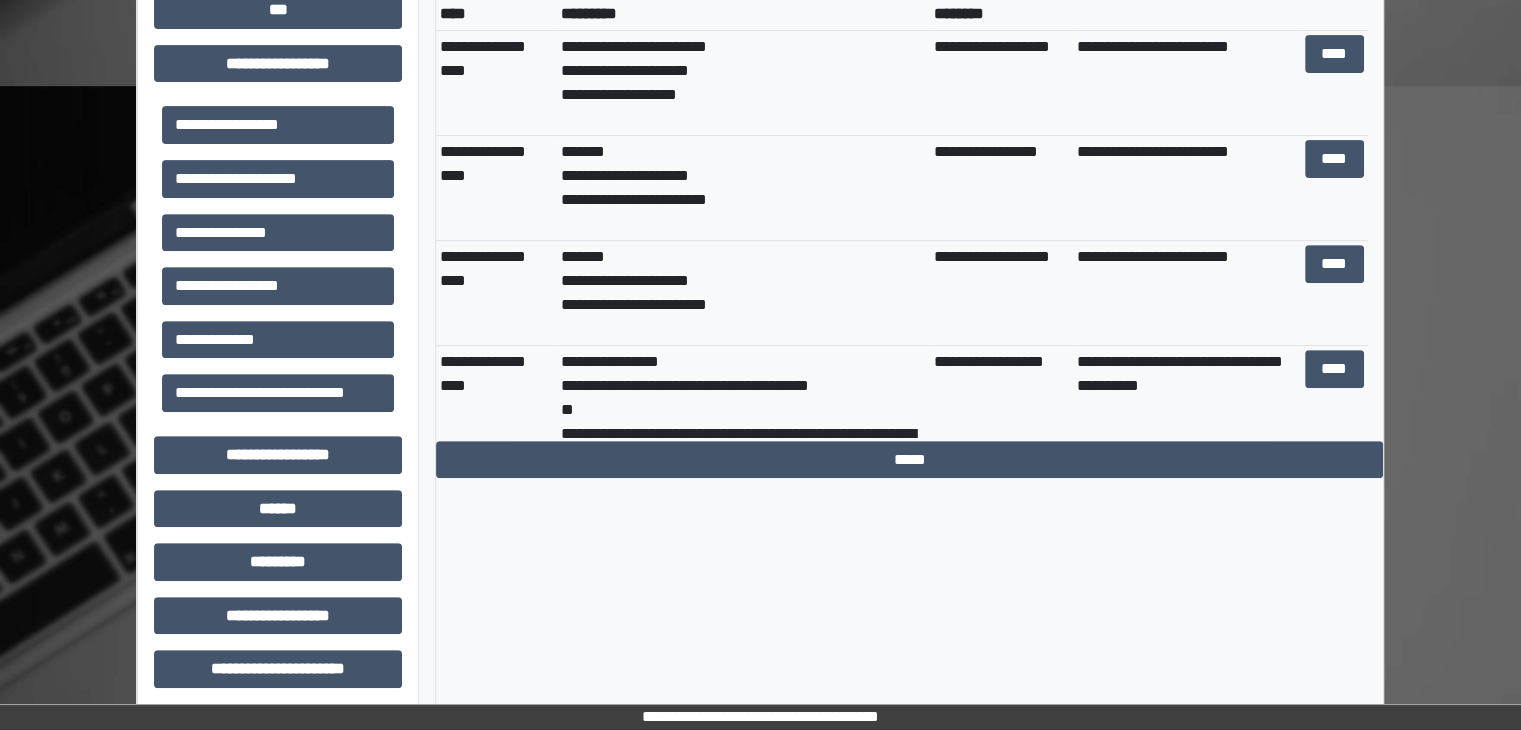 scroll, scrollTop: 800, scrollLeft: 0, axis: vertical 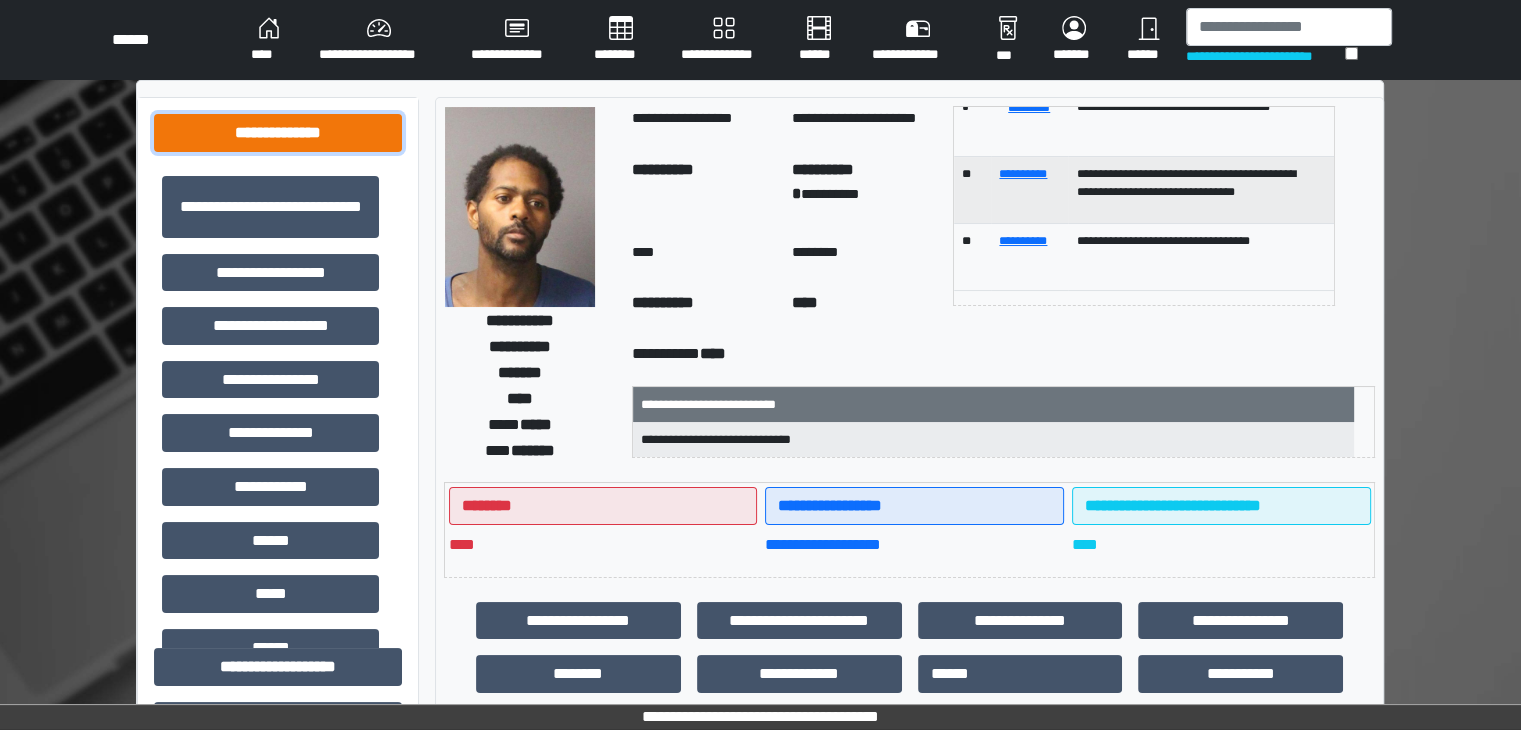 click on "**********" at bounding box center (278, 133) 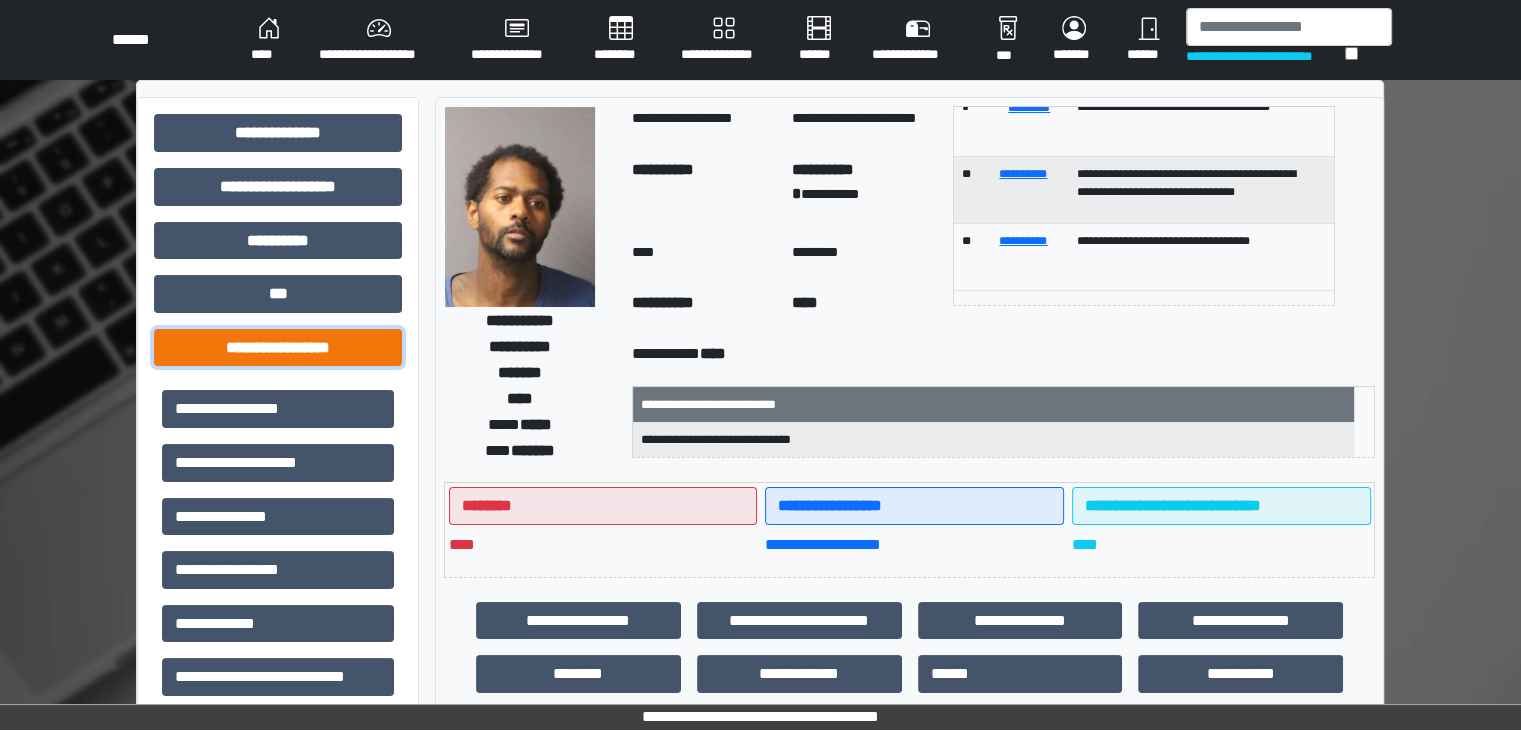 click on "**********" at bounding box center (278, 348) 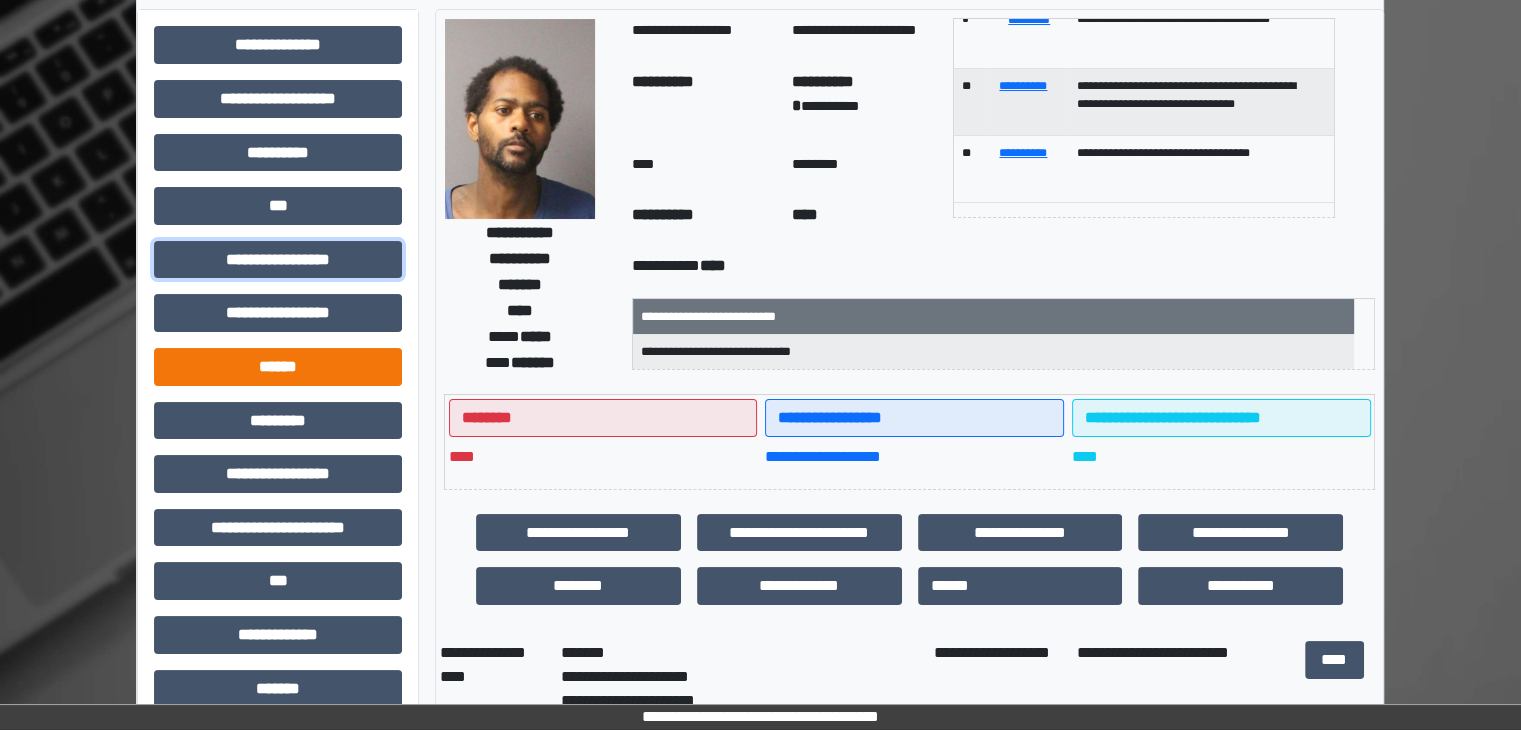 scroll, scrollTop: 100, scrollLeft: 0, axis: vertical 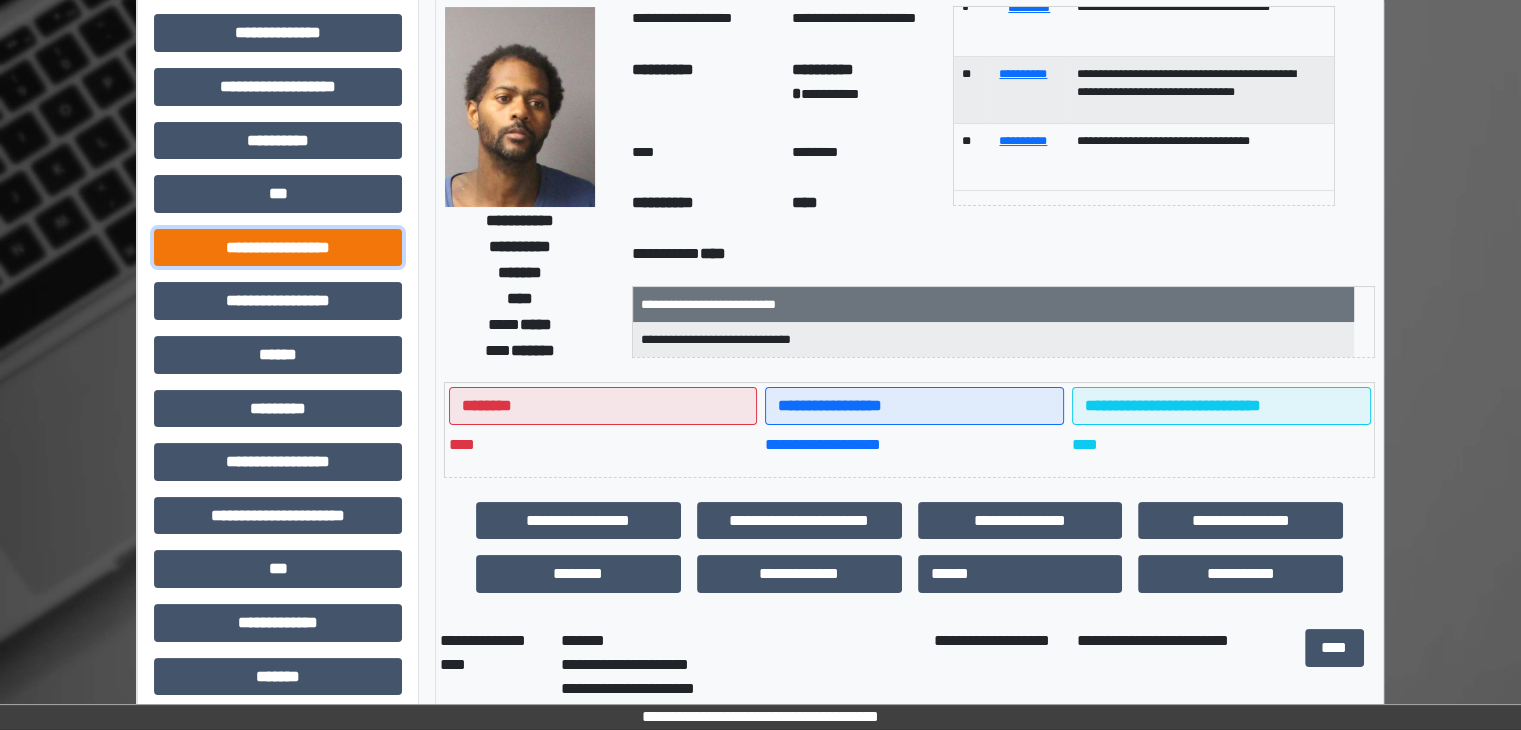 click on "**********" at bounding box center [278, 248] 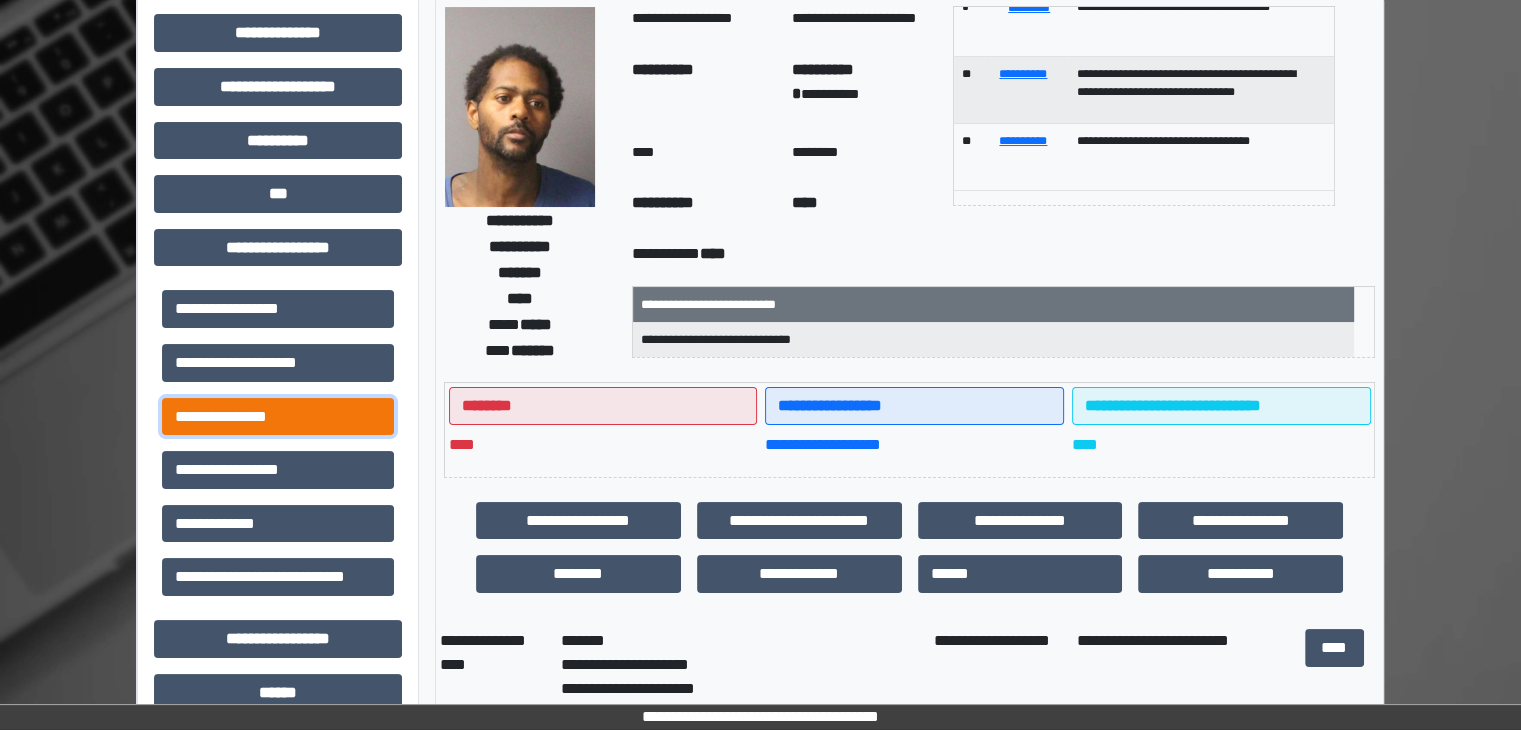 click on "**********" at bounding box center [278, 417] 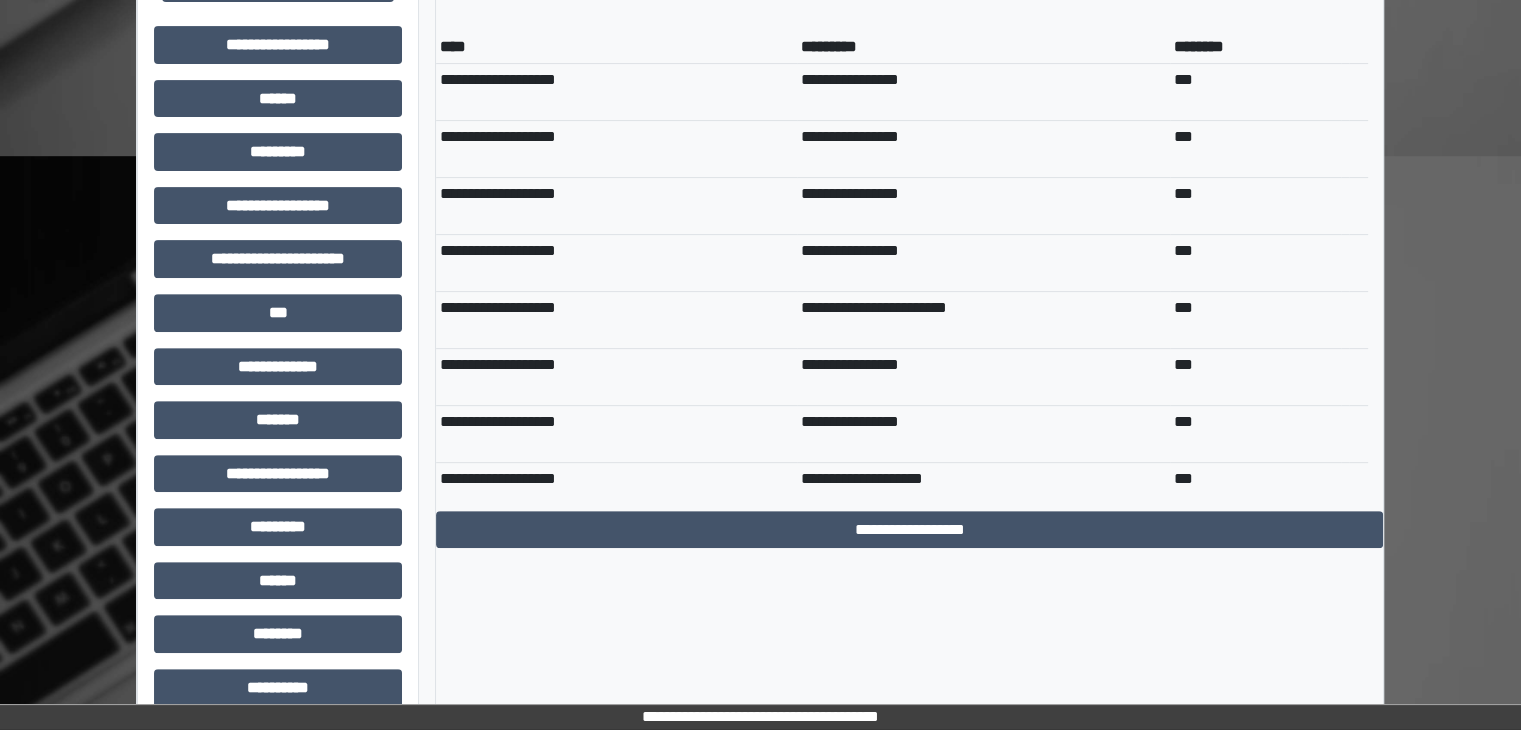 scroll, scrollTop: 700, scrollLeft: 0, axis: vertical 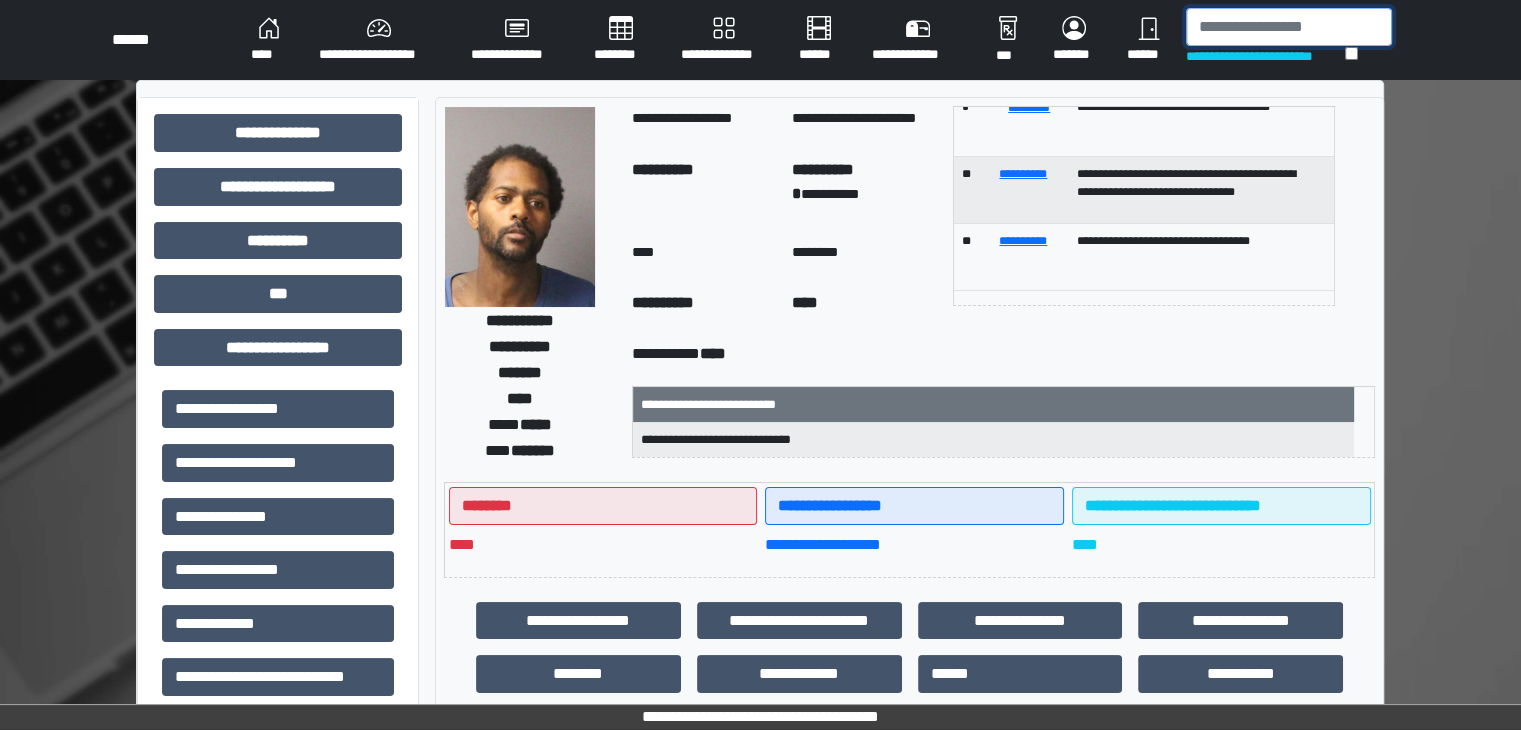 click at bounding box center [1289, 27] 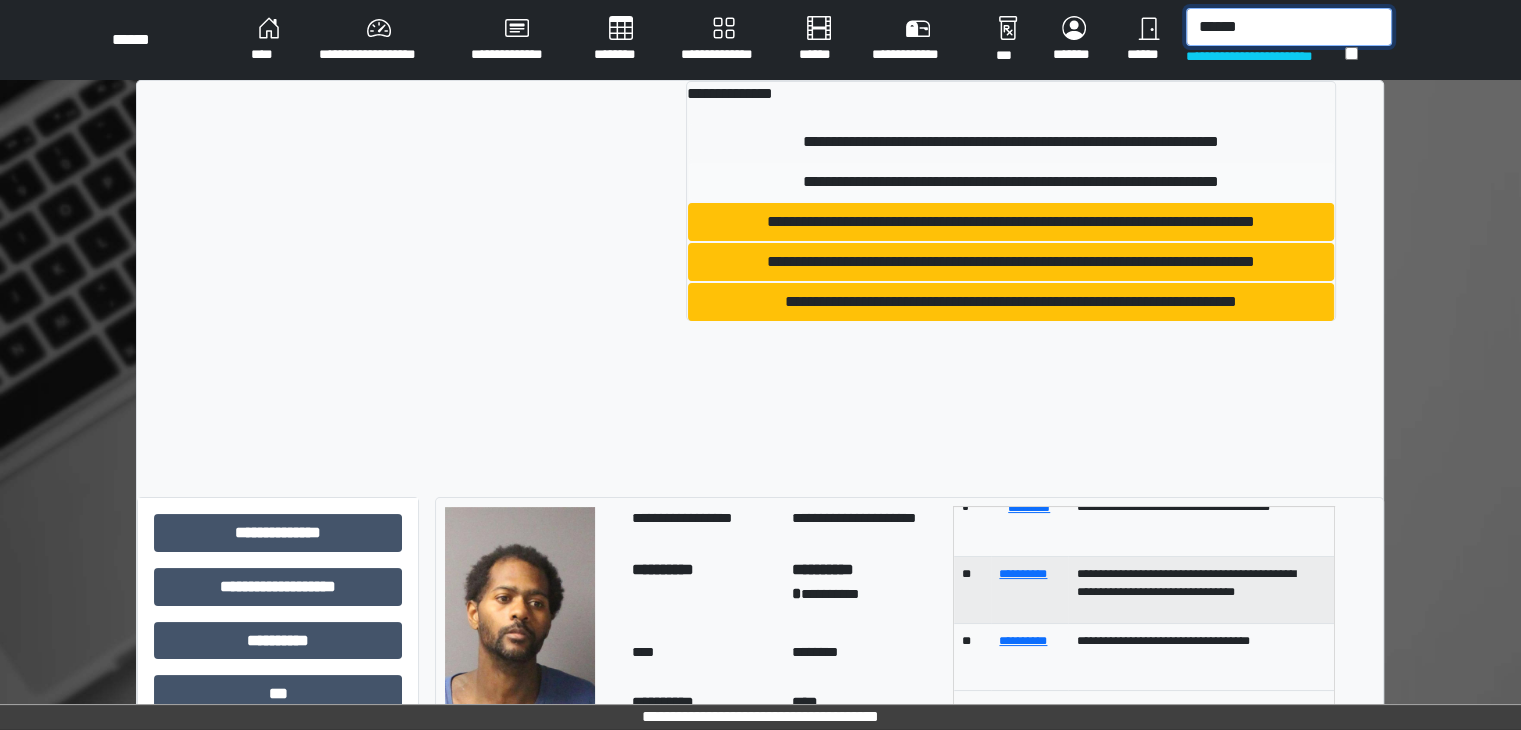 type on "******" 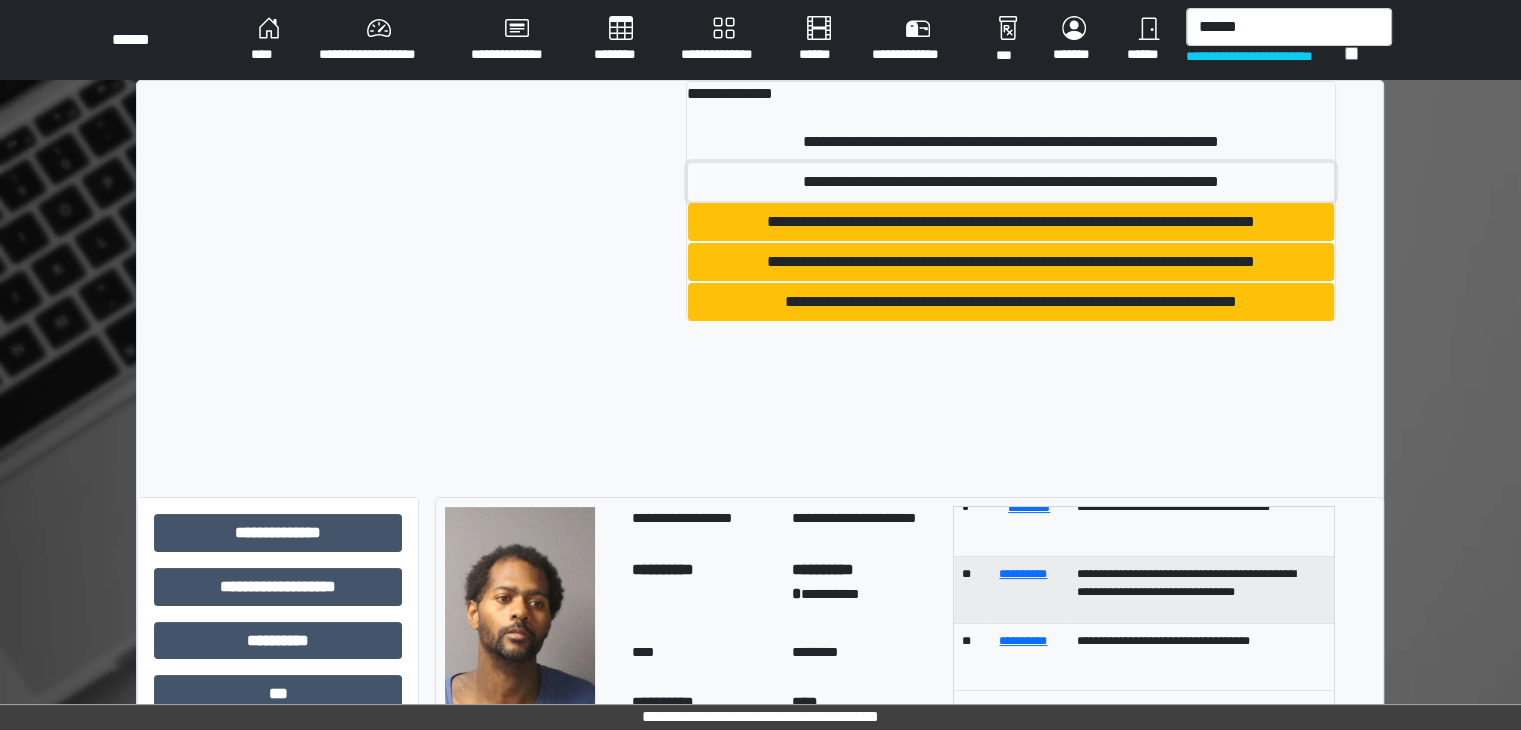 click on "**********" at bounding box center [1011, 182] 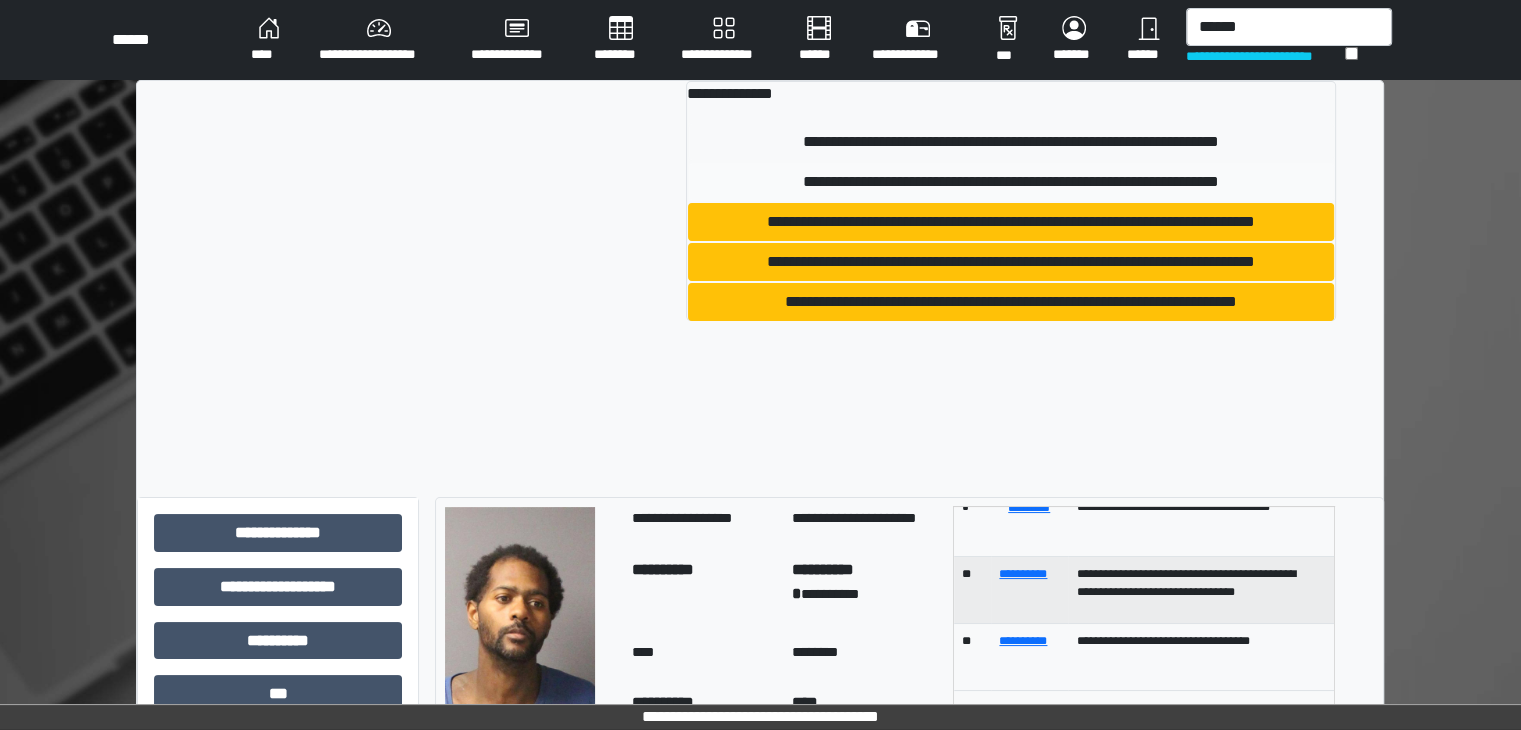 type 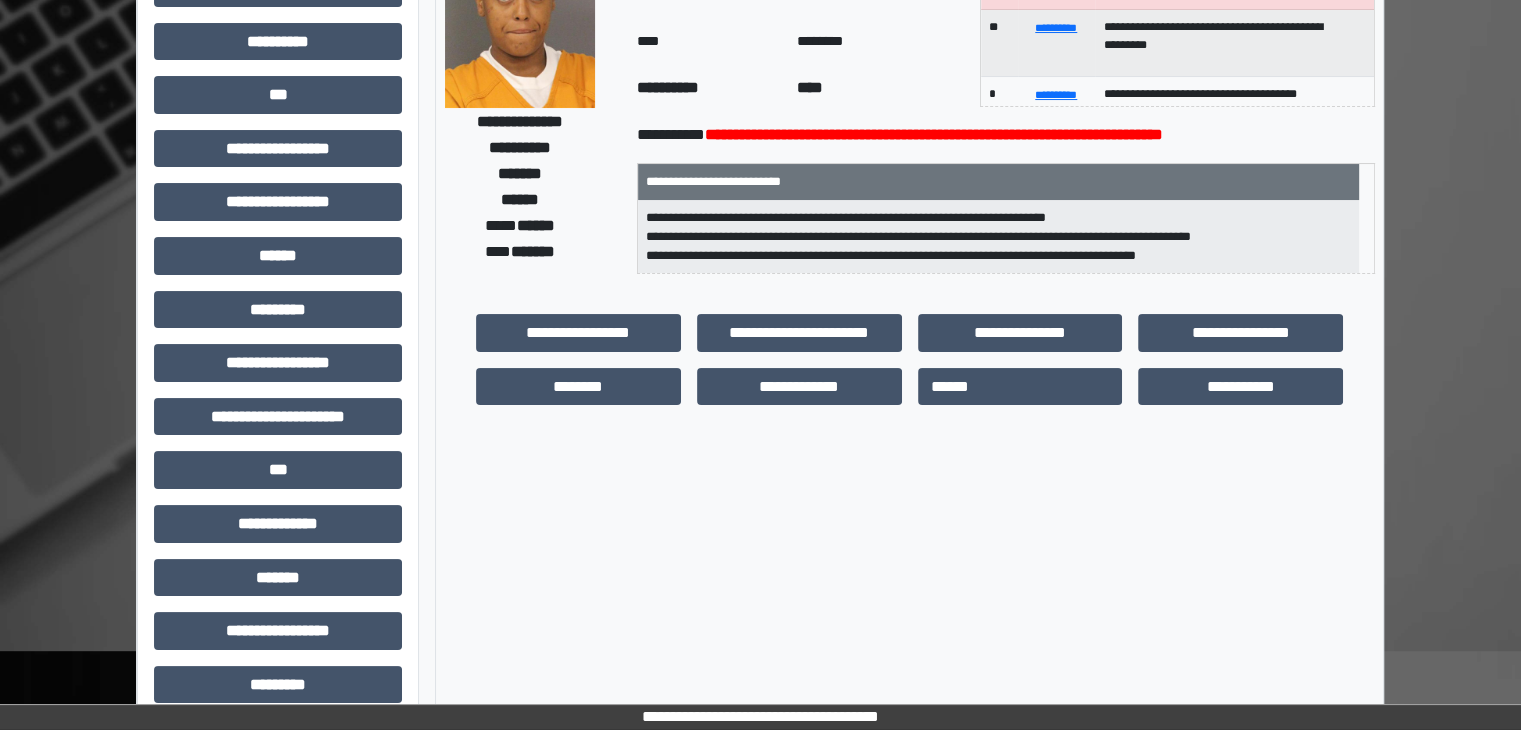 scroll, scrollTop: 200, scrollLeft: 0, axis: vertical 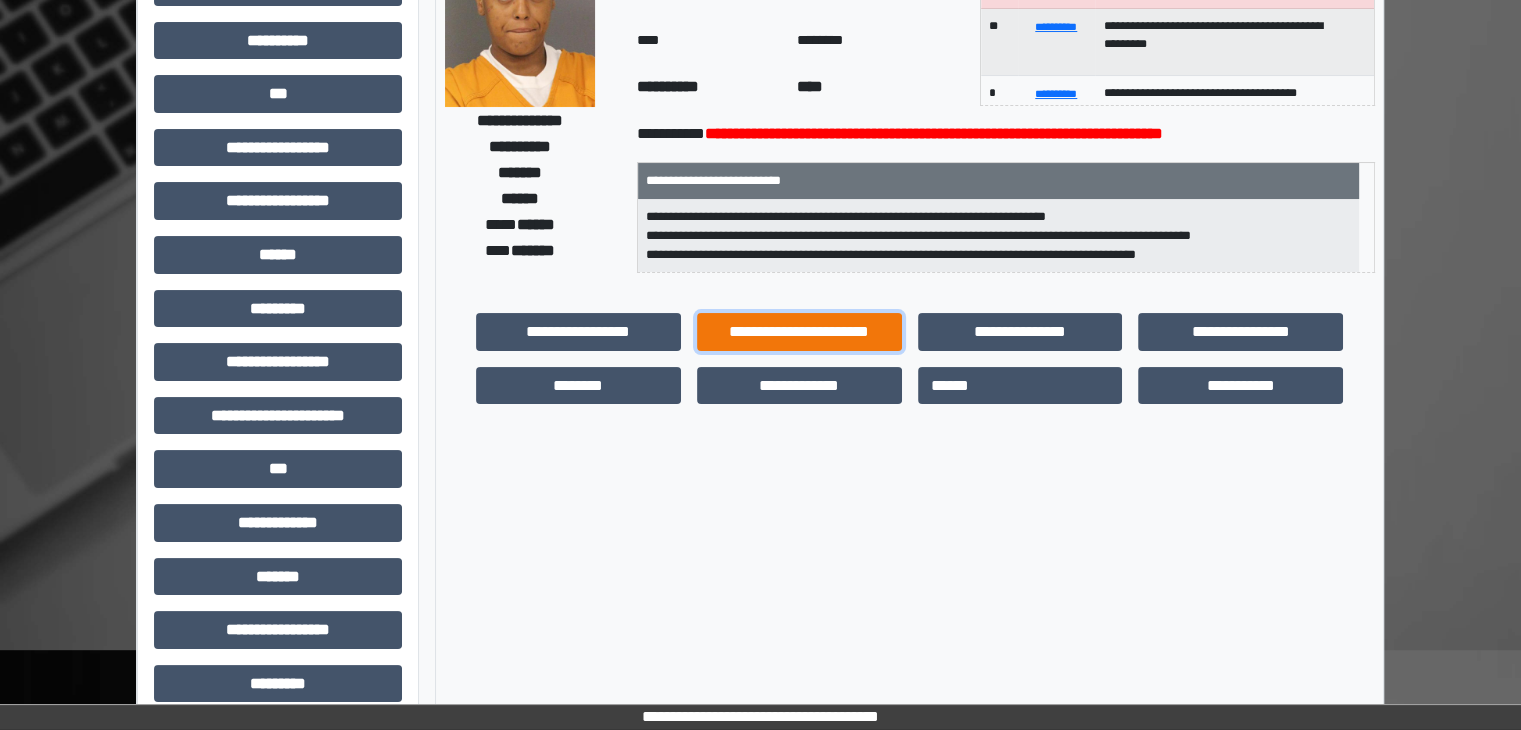 click on "**********" at bounding box center (799, 332) 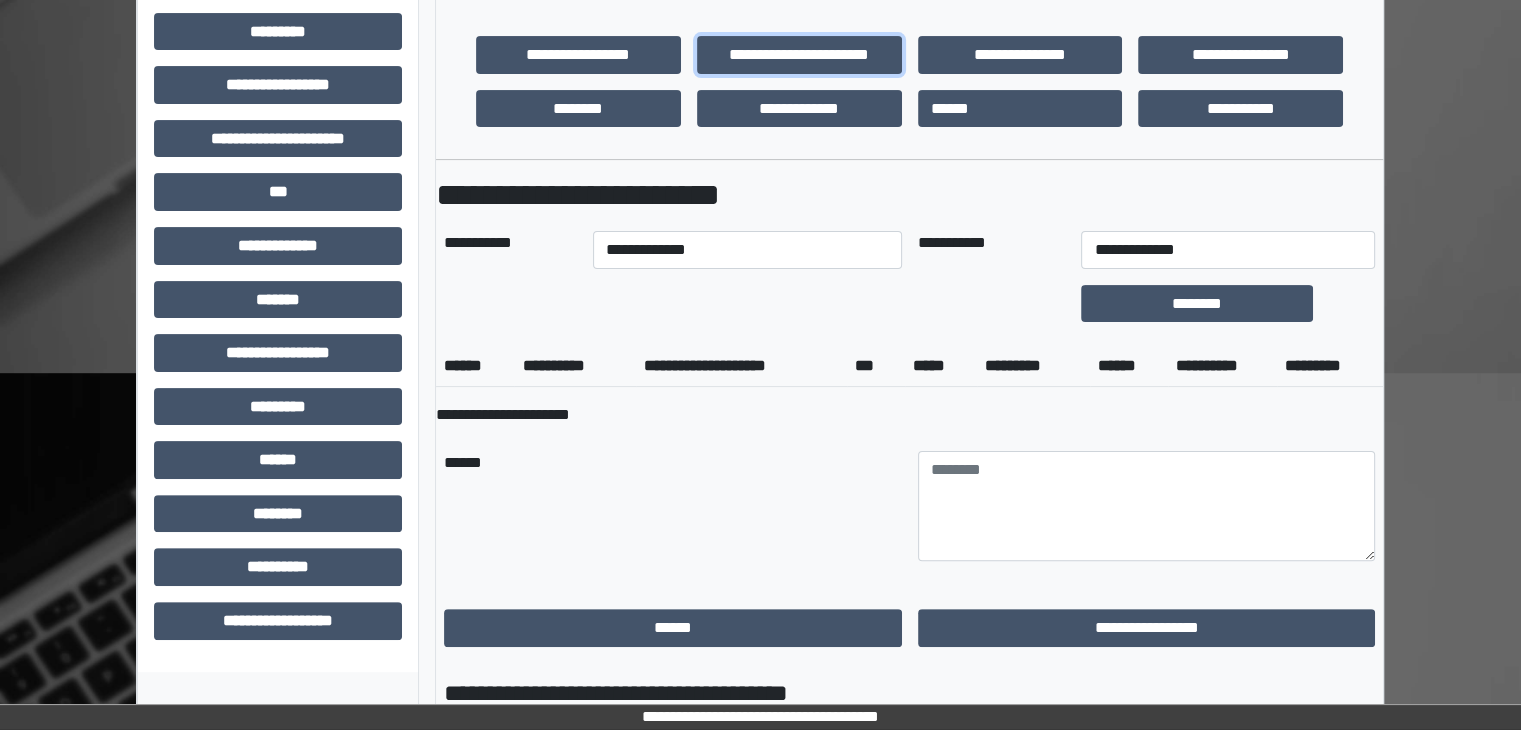 scroll, scrollTop: 600, scrollLeft: 0, axis: vertical 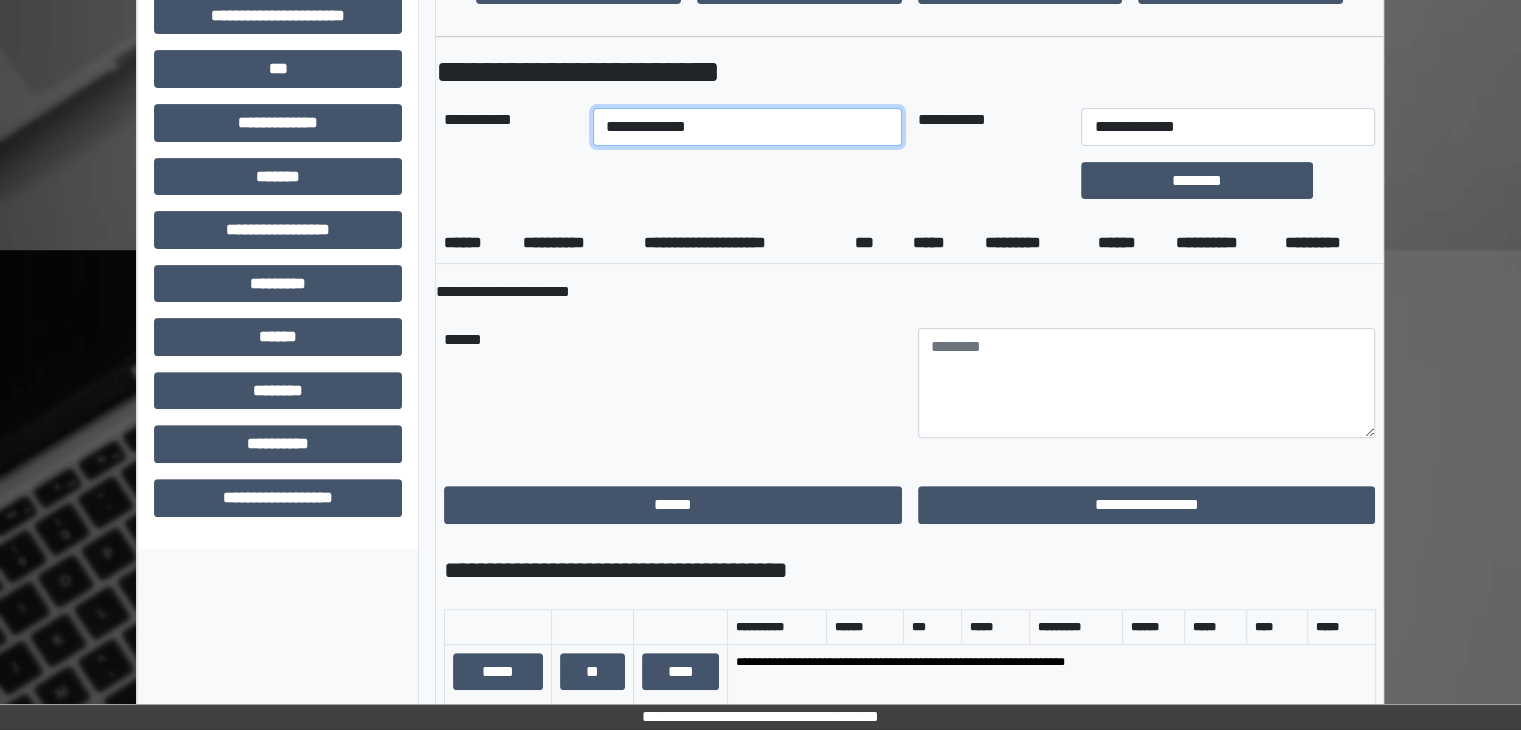 click on "**********" at bounding box center [747, 127] 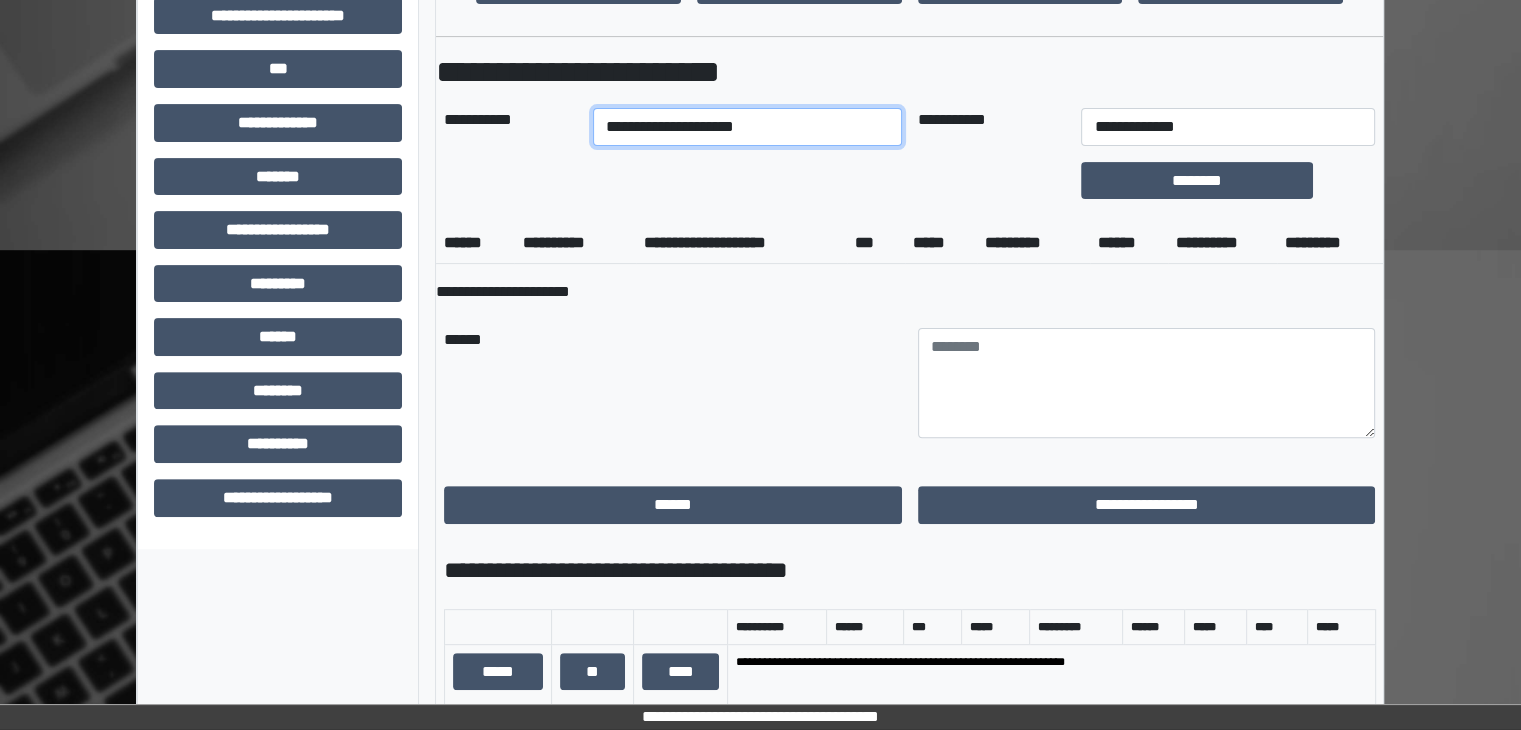 click on "**********" at bounding box center (747, 127) 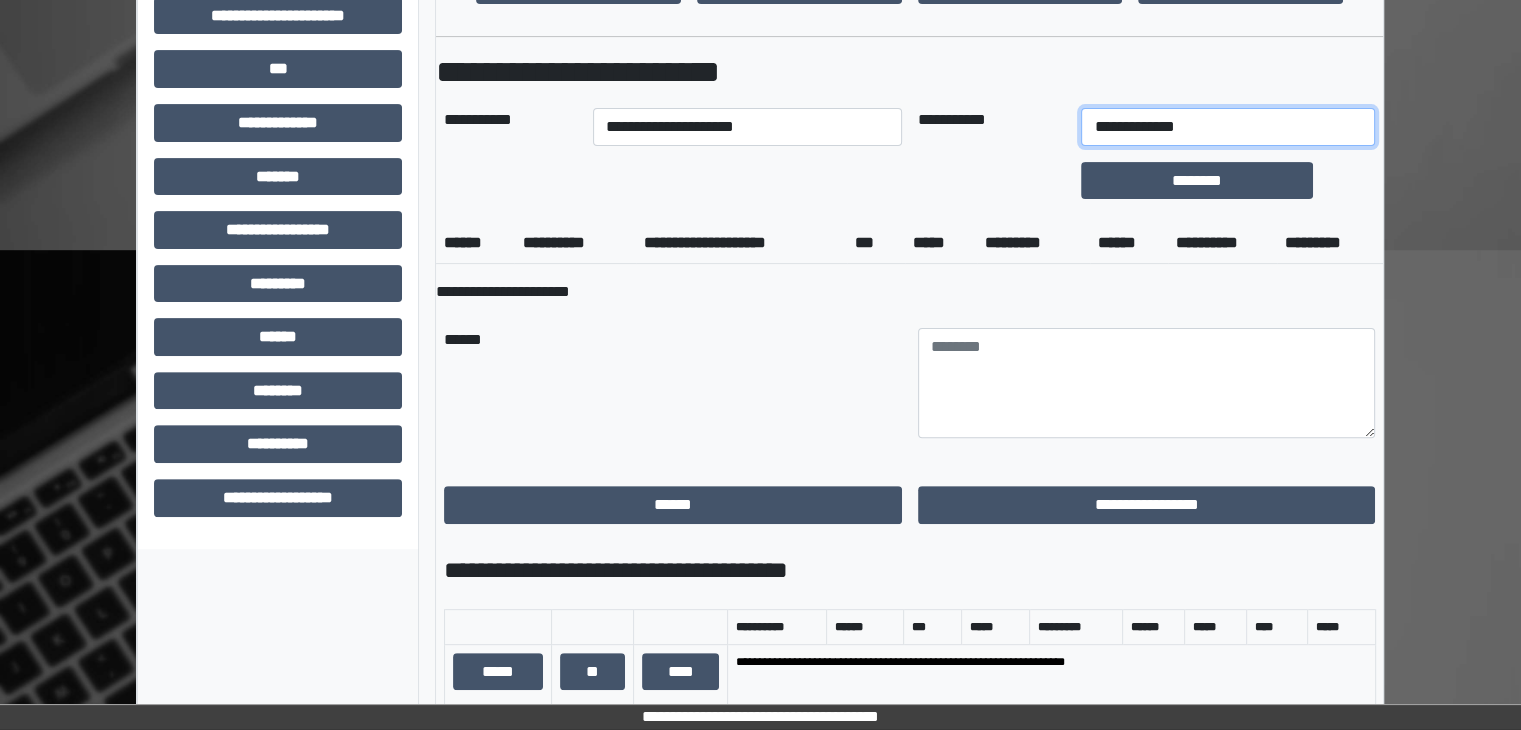 click on "**********" at bounding box center (1227, 127) 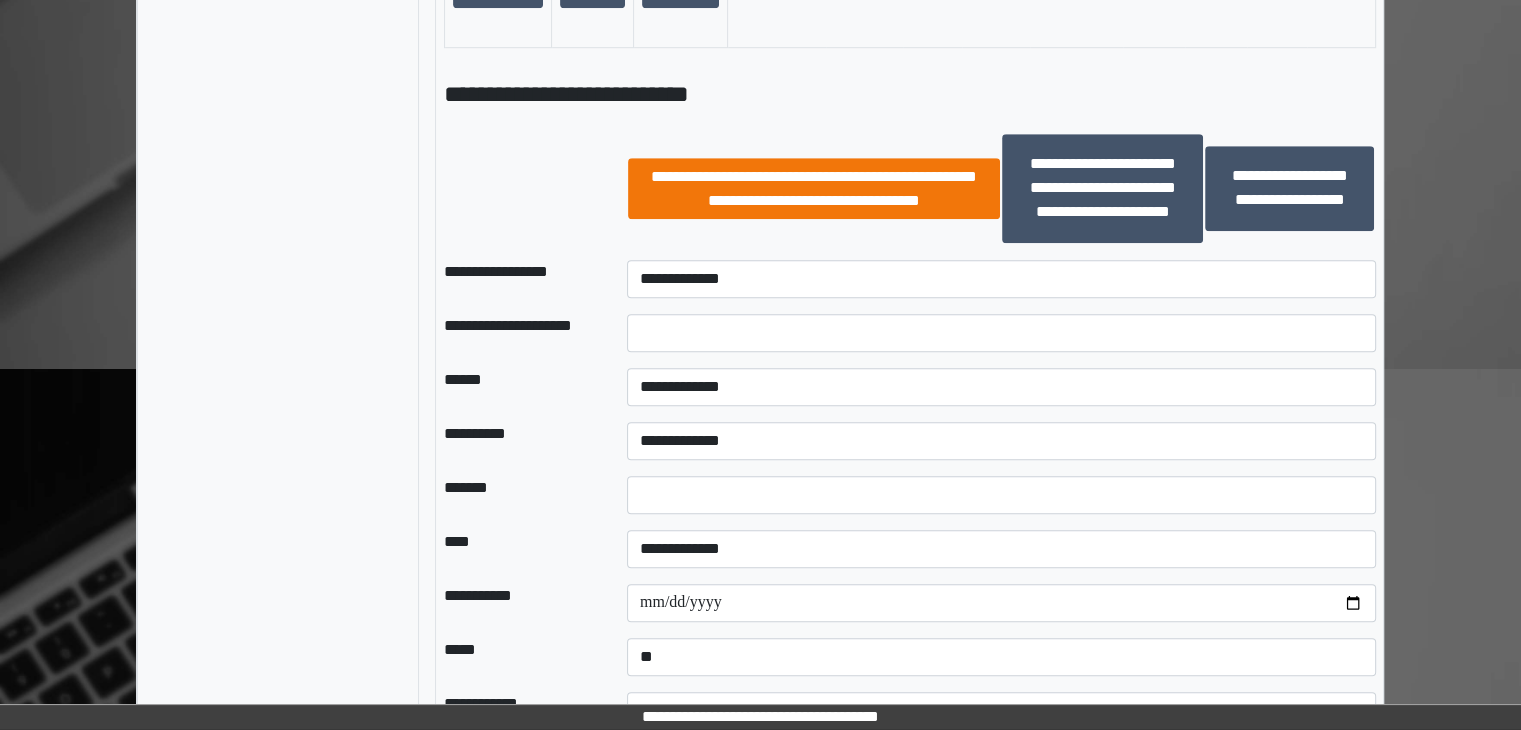 scroll, scrollTop: 1595, scrollLeft: 0, axis: vertical 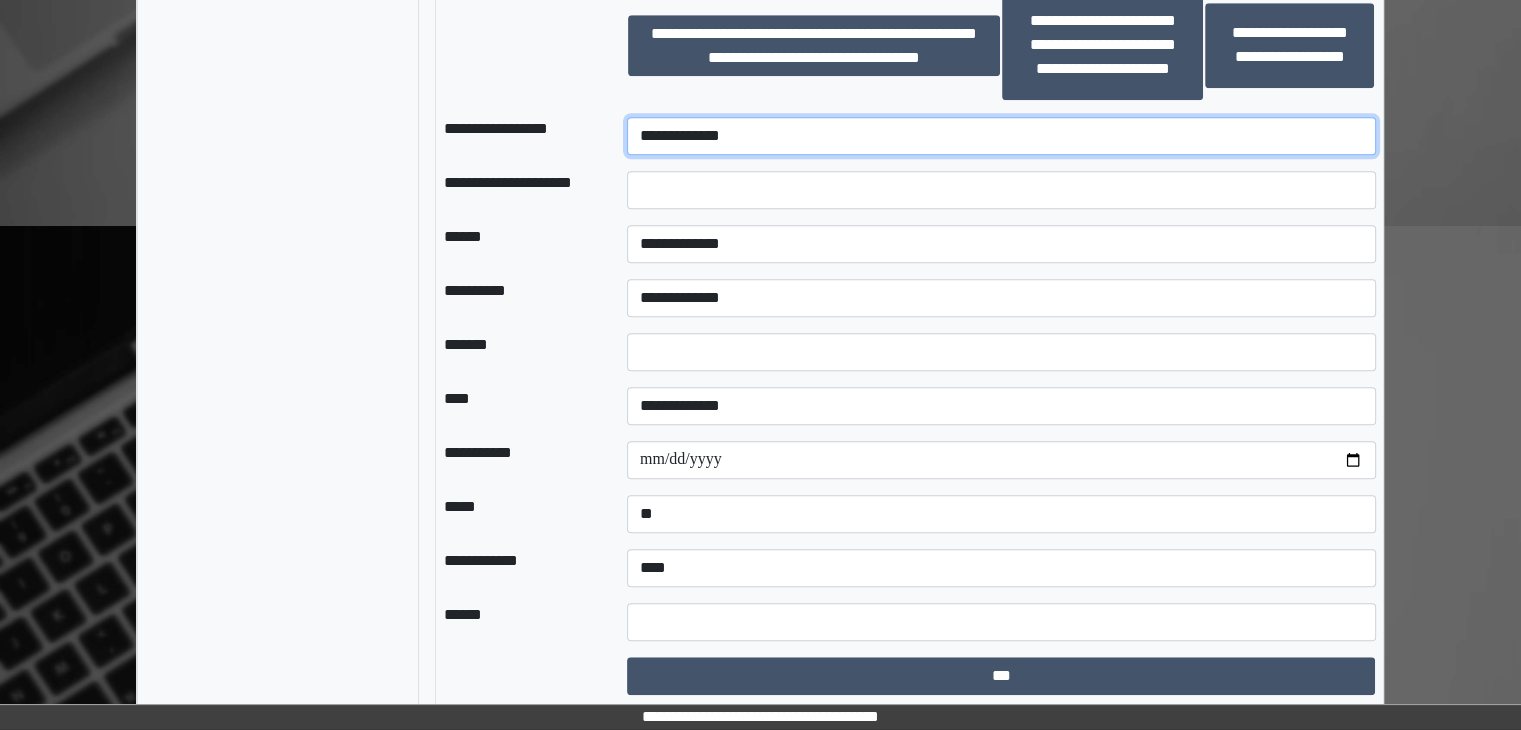 click on "**********" at bounding box center (1001, 136) 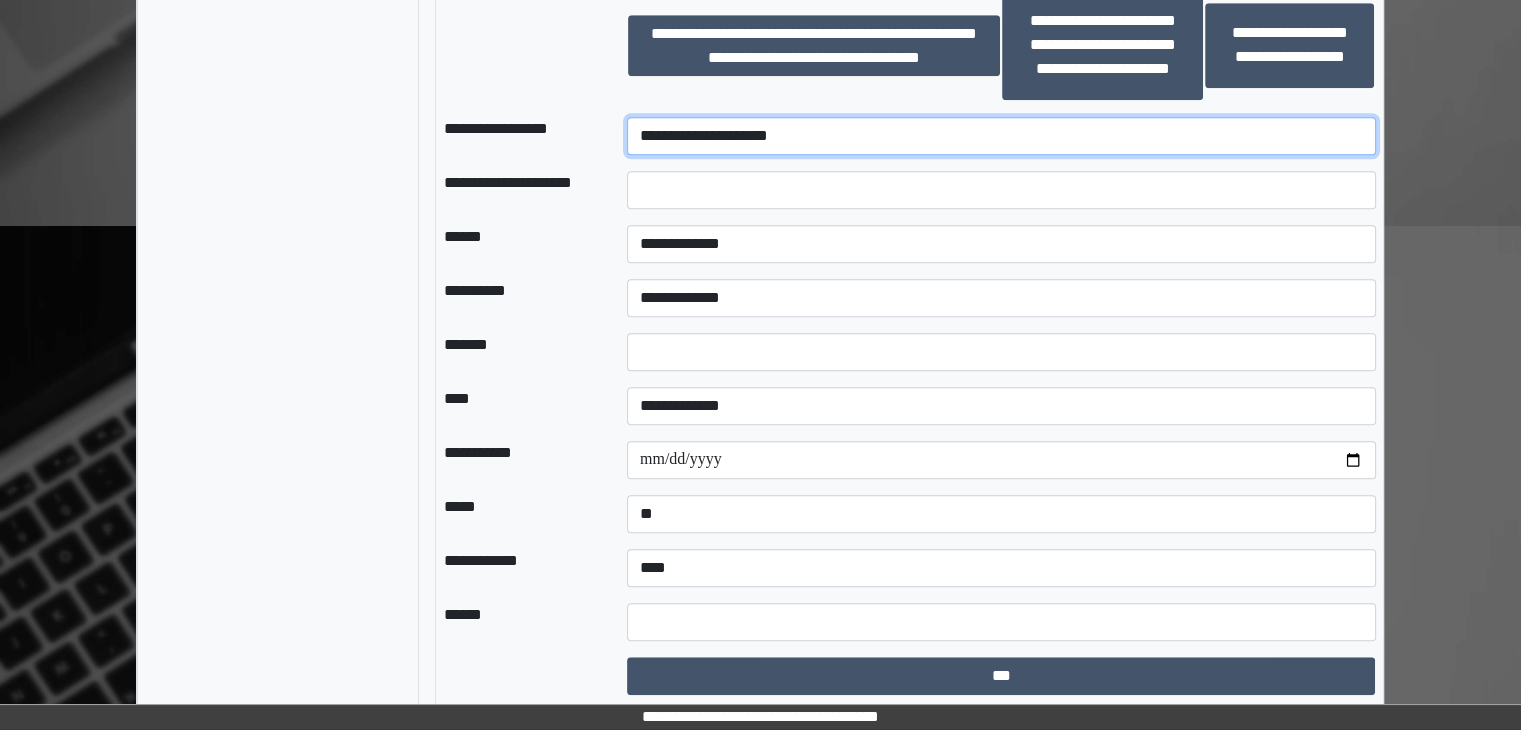 click on "**********" at bounding box center [1001, 136] 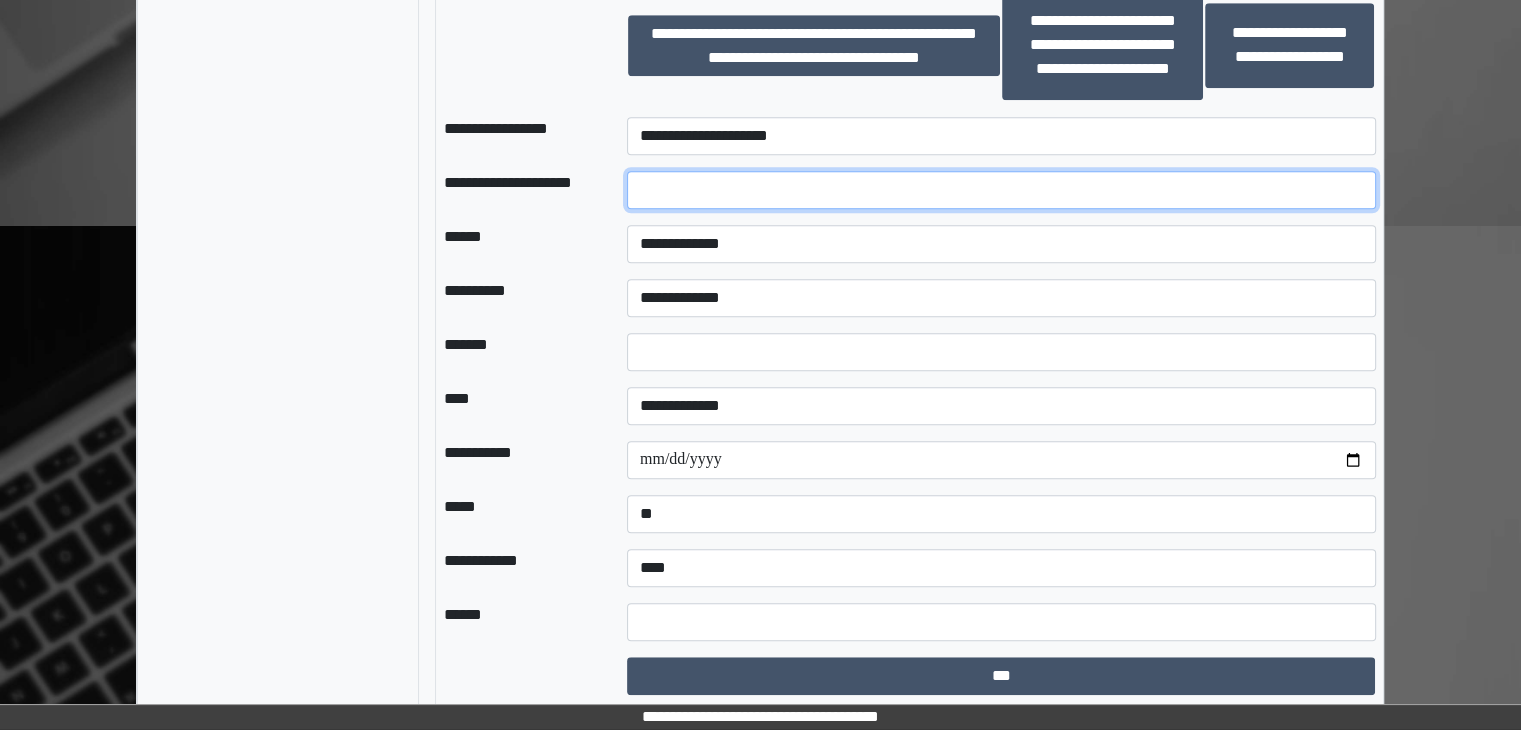 click at bounding box center (1001, 190) 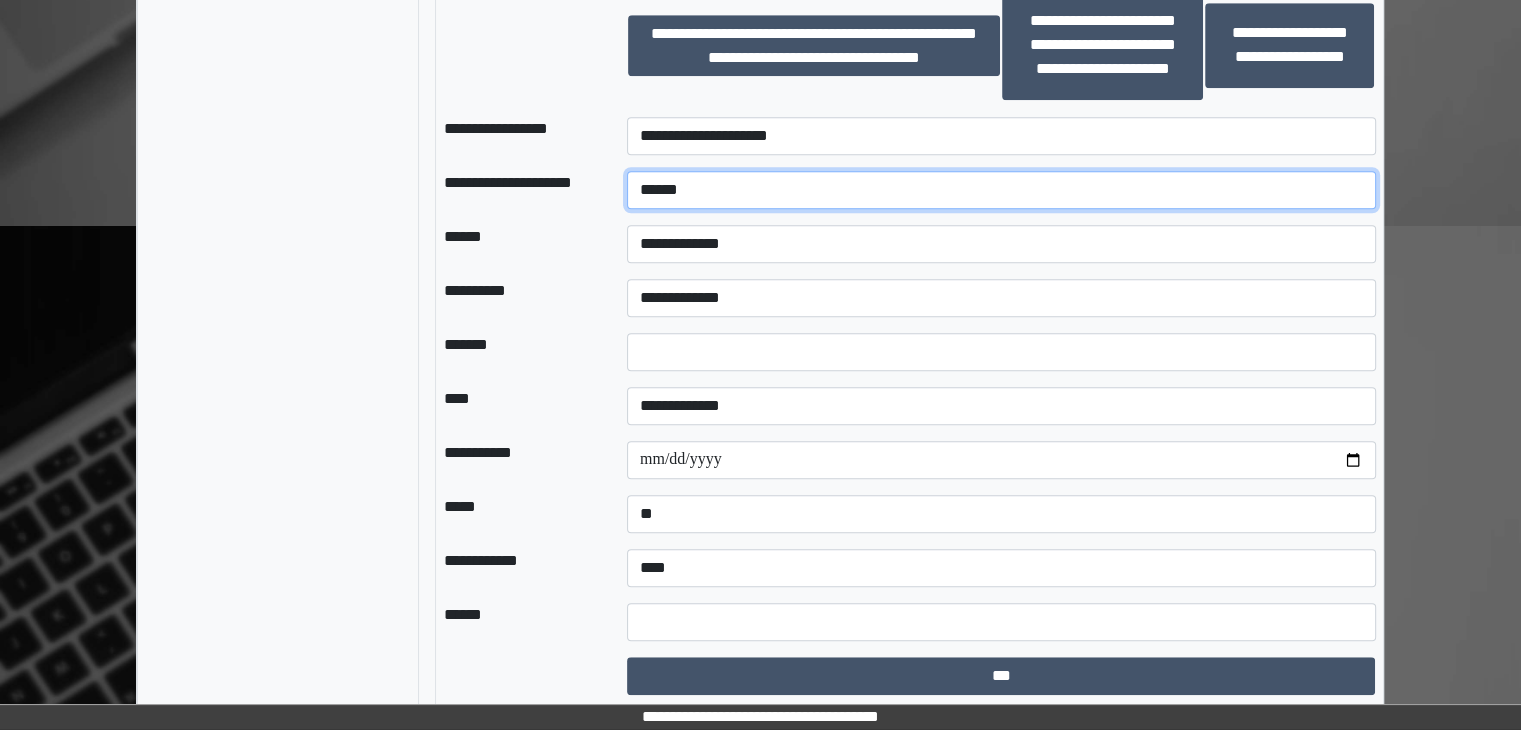 type on "******" 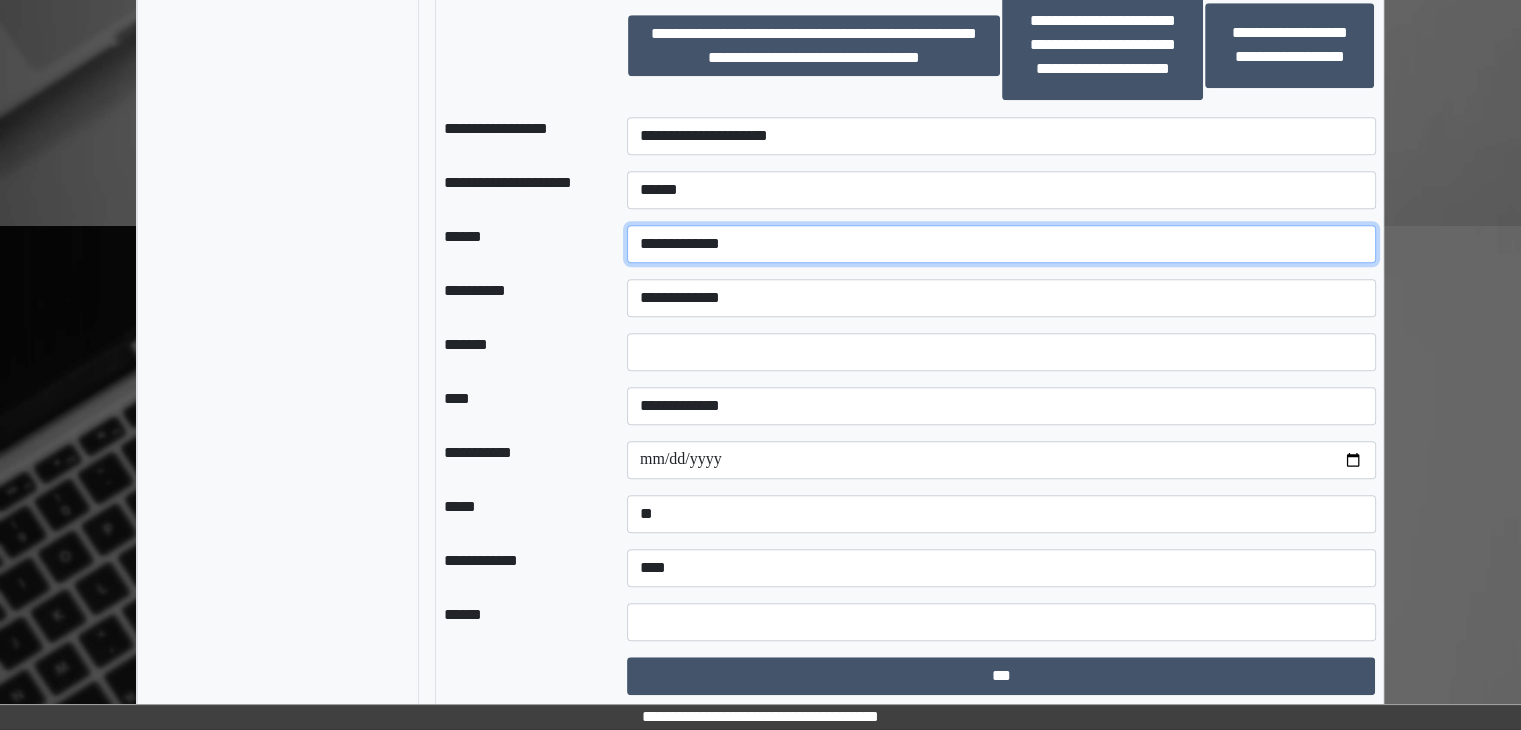 click on "**********" at bounding box center (1001, 244) 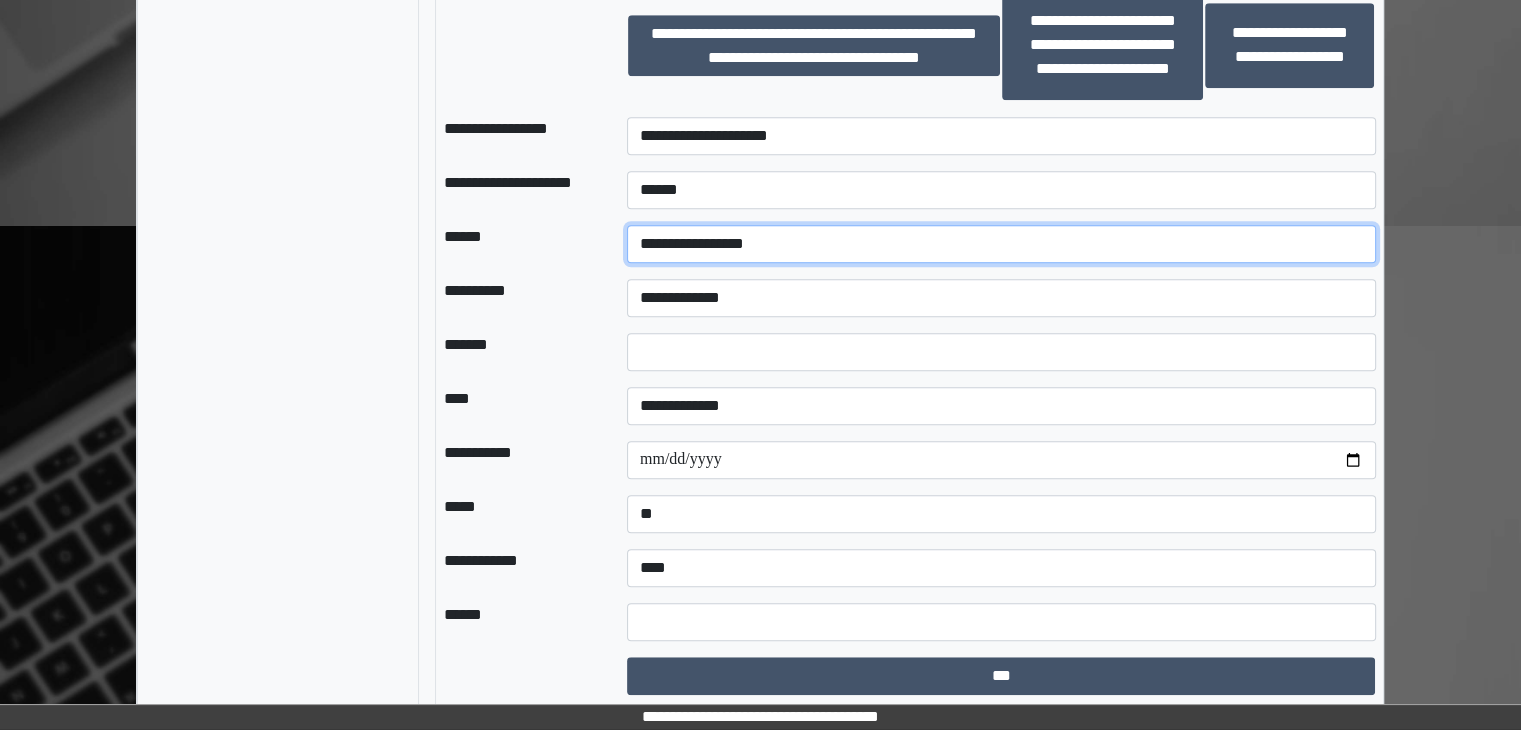 click on "**********" at bounding box center [1001, 244] 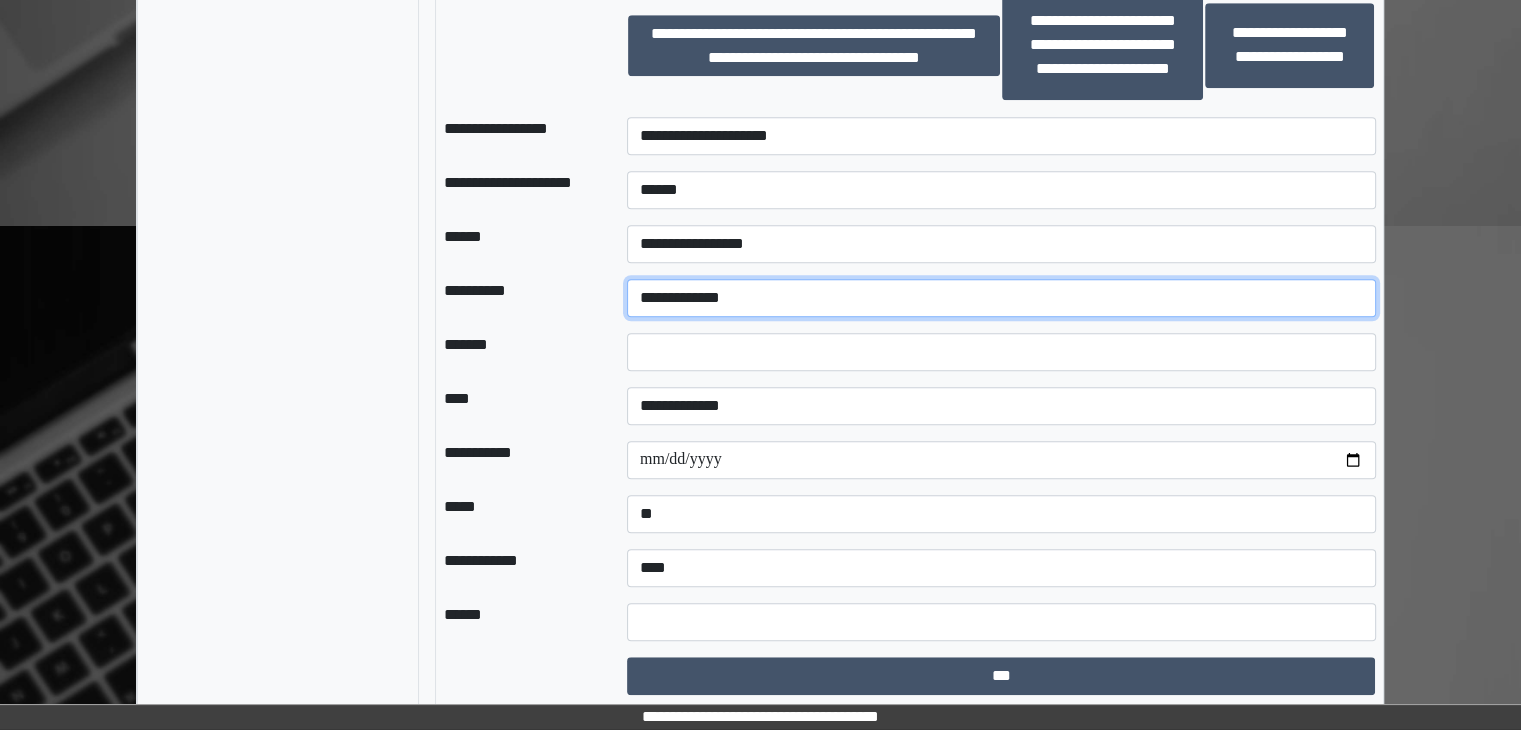 click on "**********" at bounding box center [1001, 298] 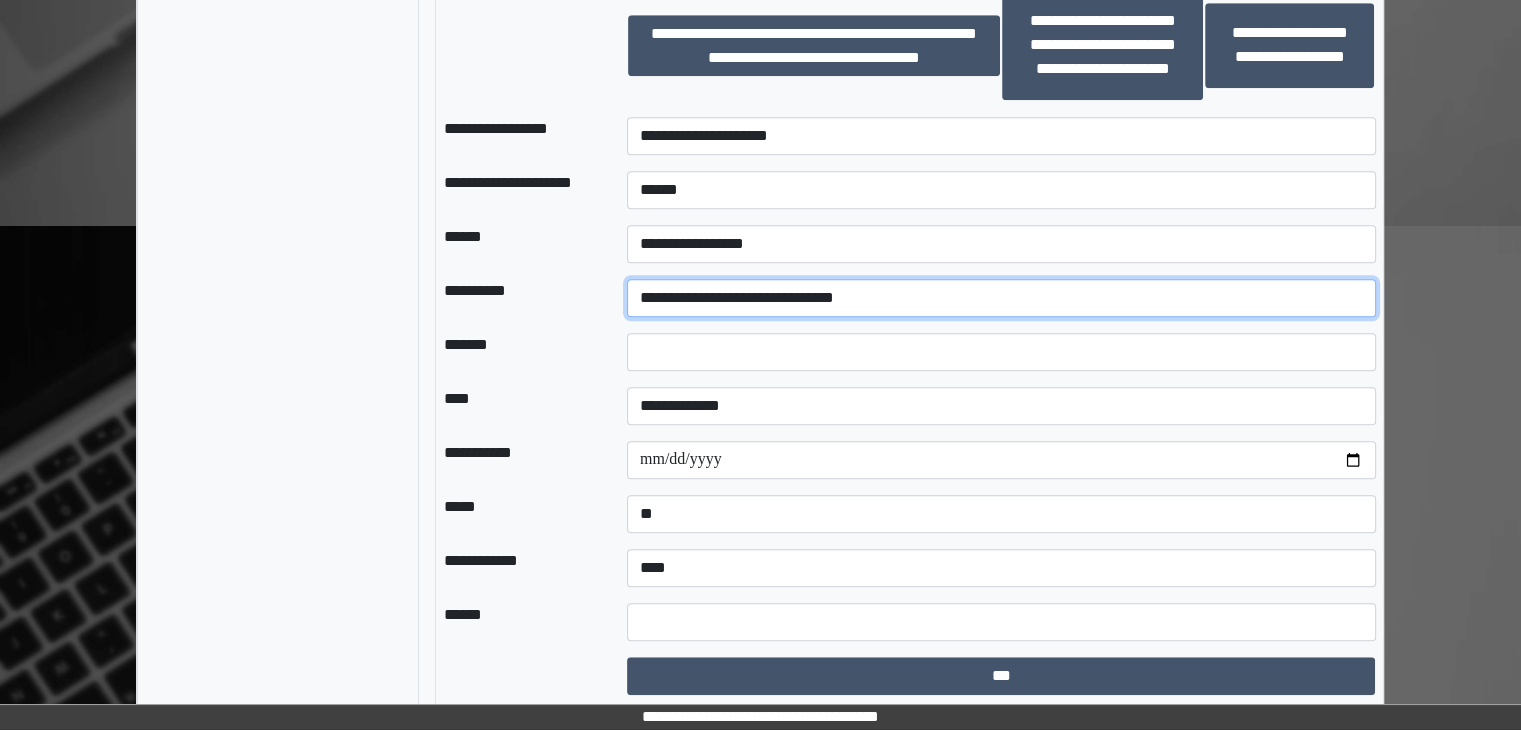 click on "**********" at bounding box center [1001, 298] 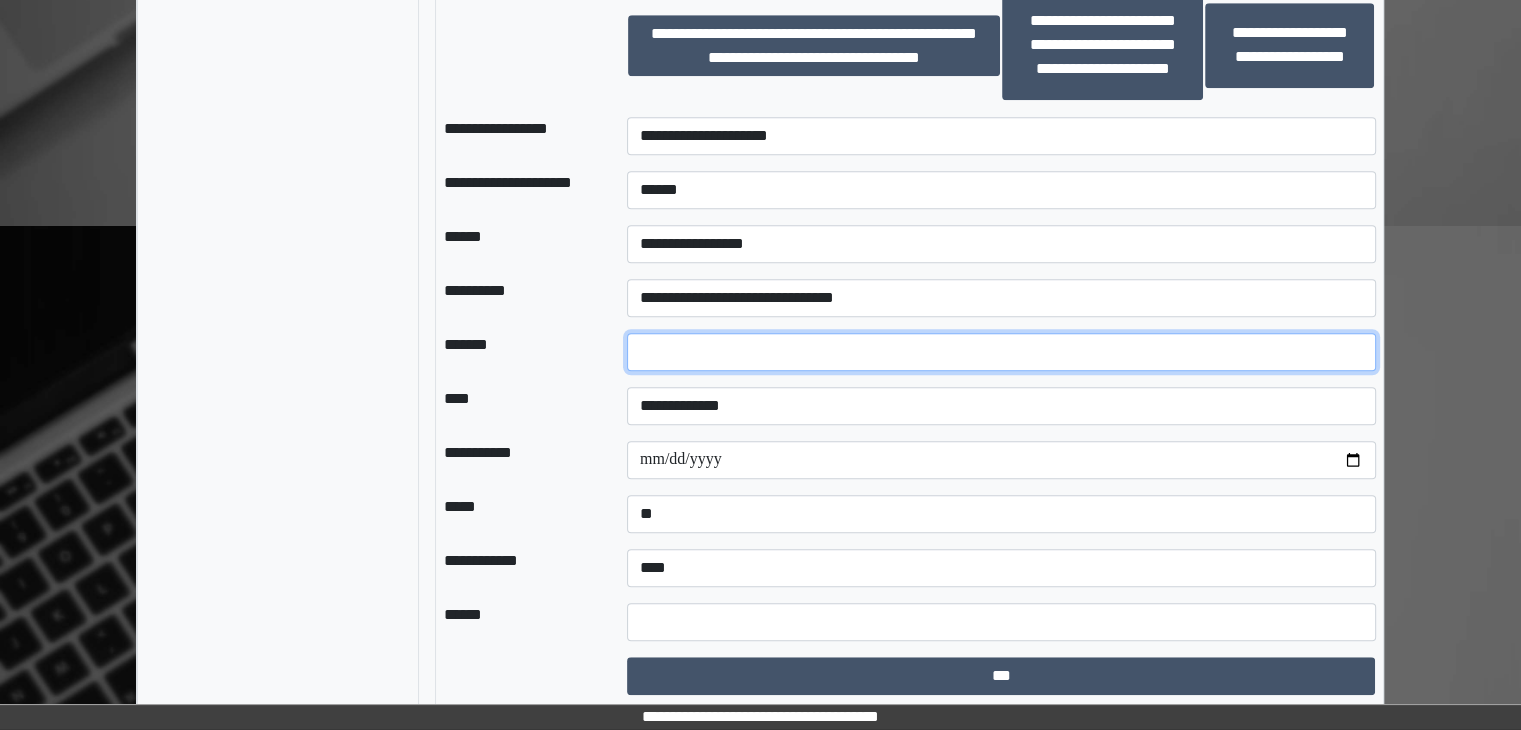 click at bounding box center [1001, 352] 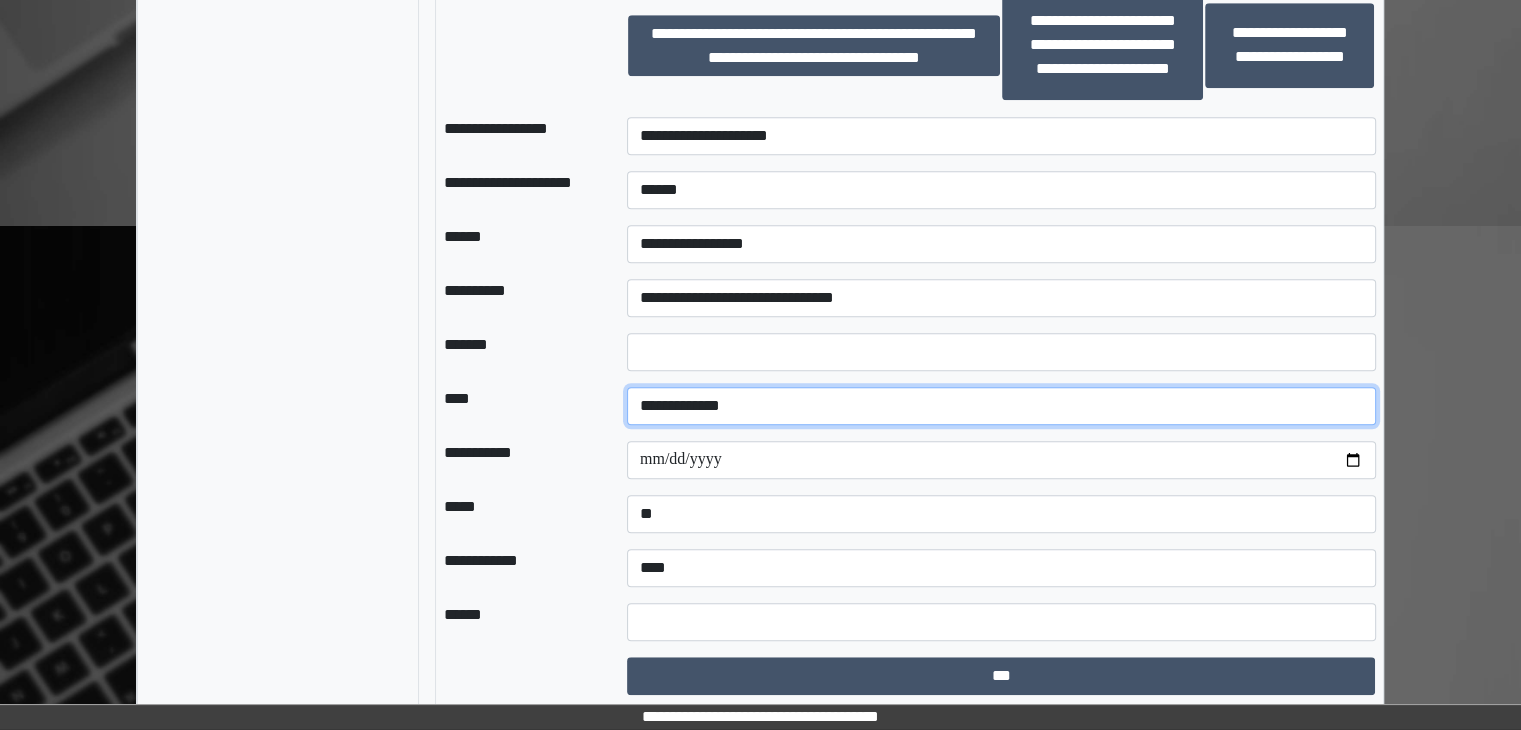 click on "**********" at bounding box center (1001, 406) 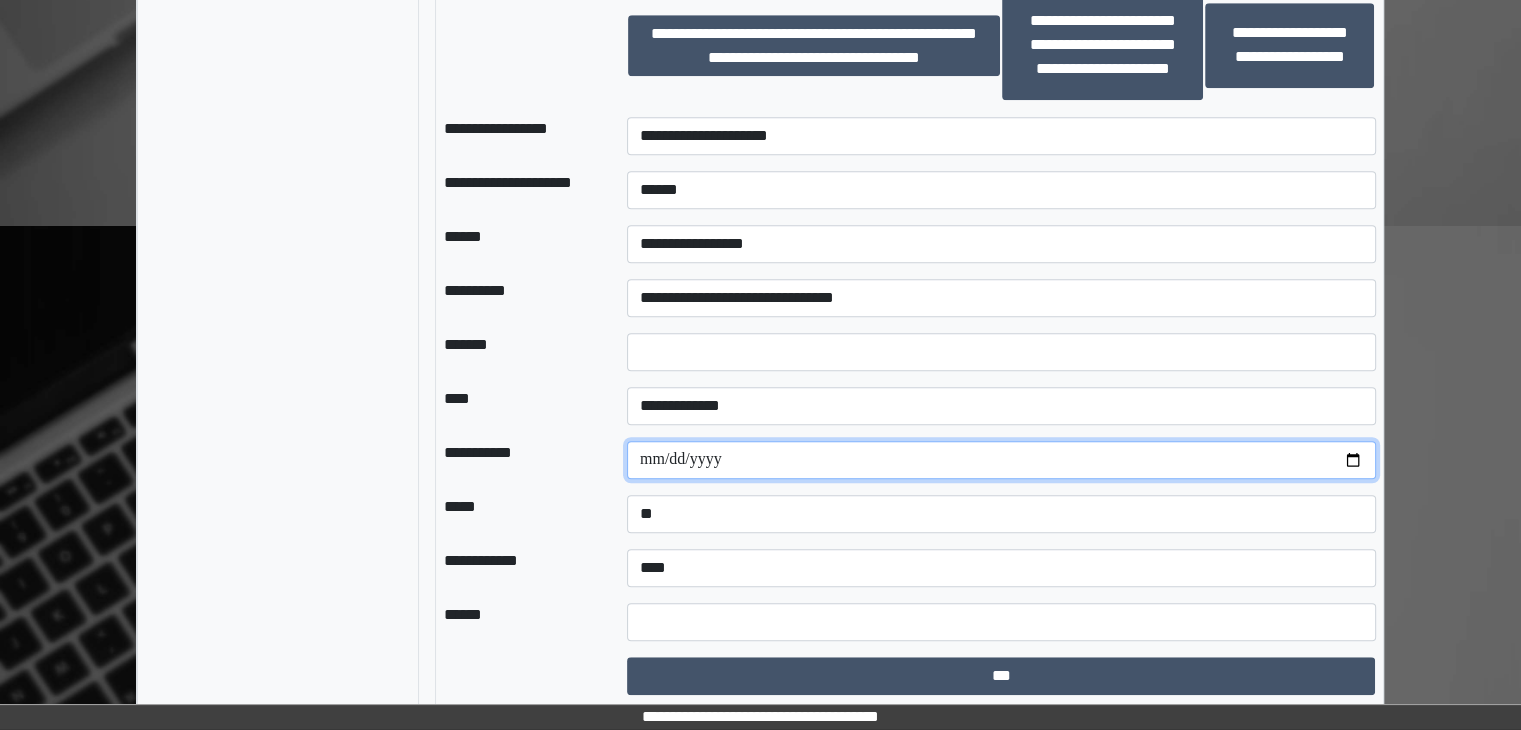 click at bounding box center (1001, 460) 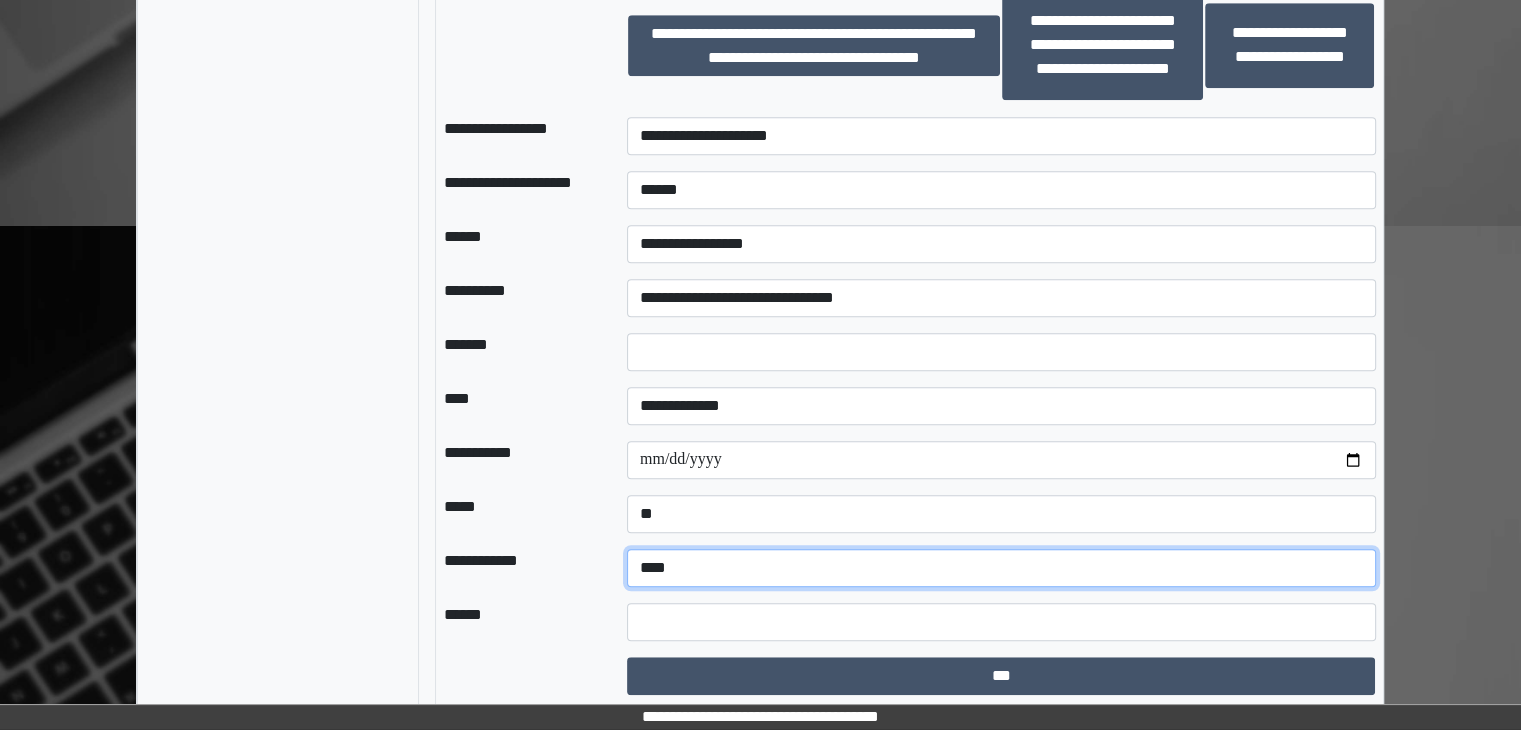 click on "**********" at bounding box center [1001, 568] 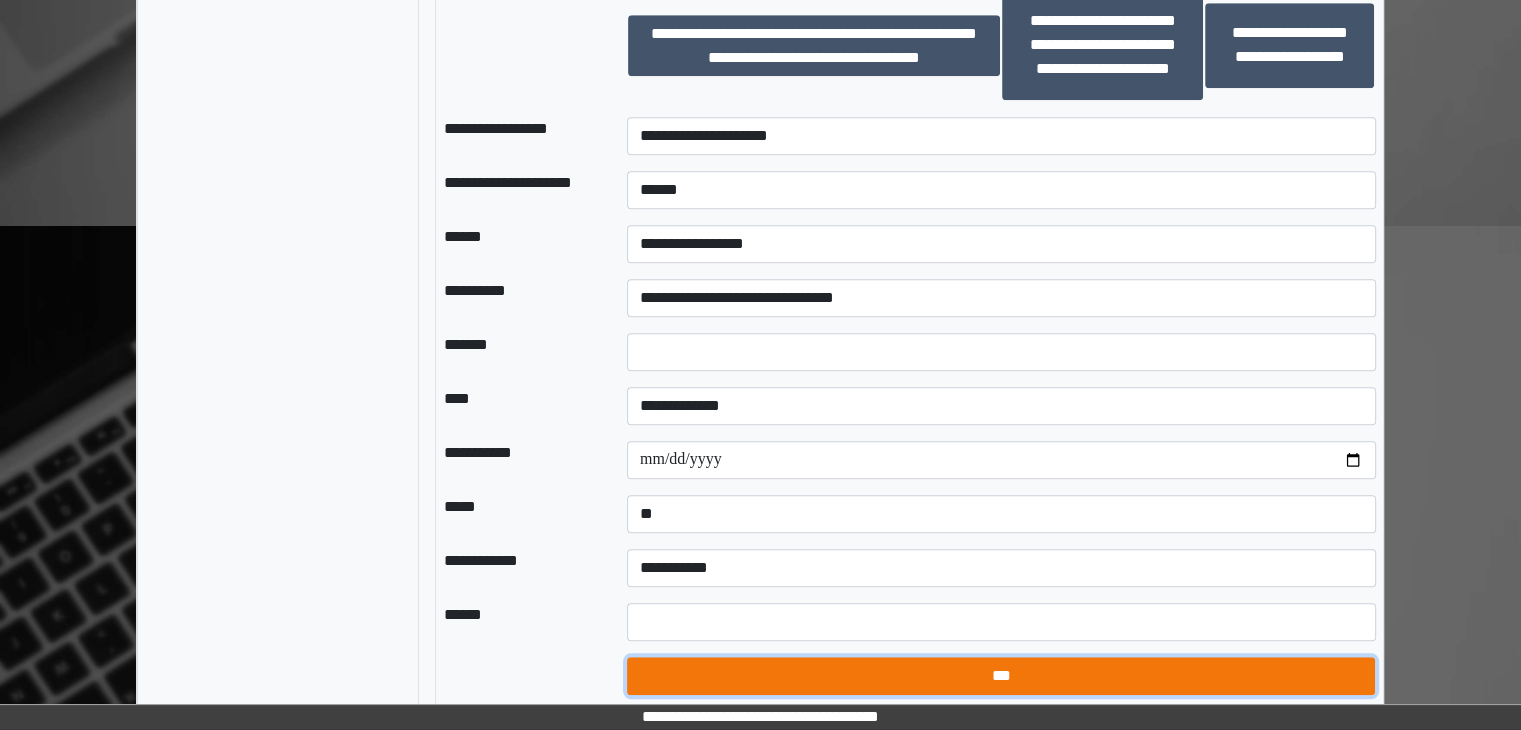 click on "***" at bounding box center [1001, 676] 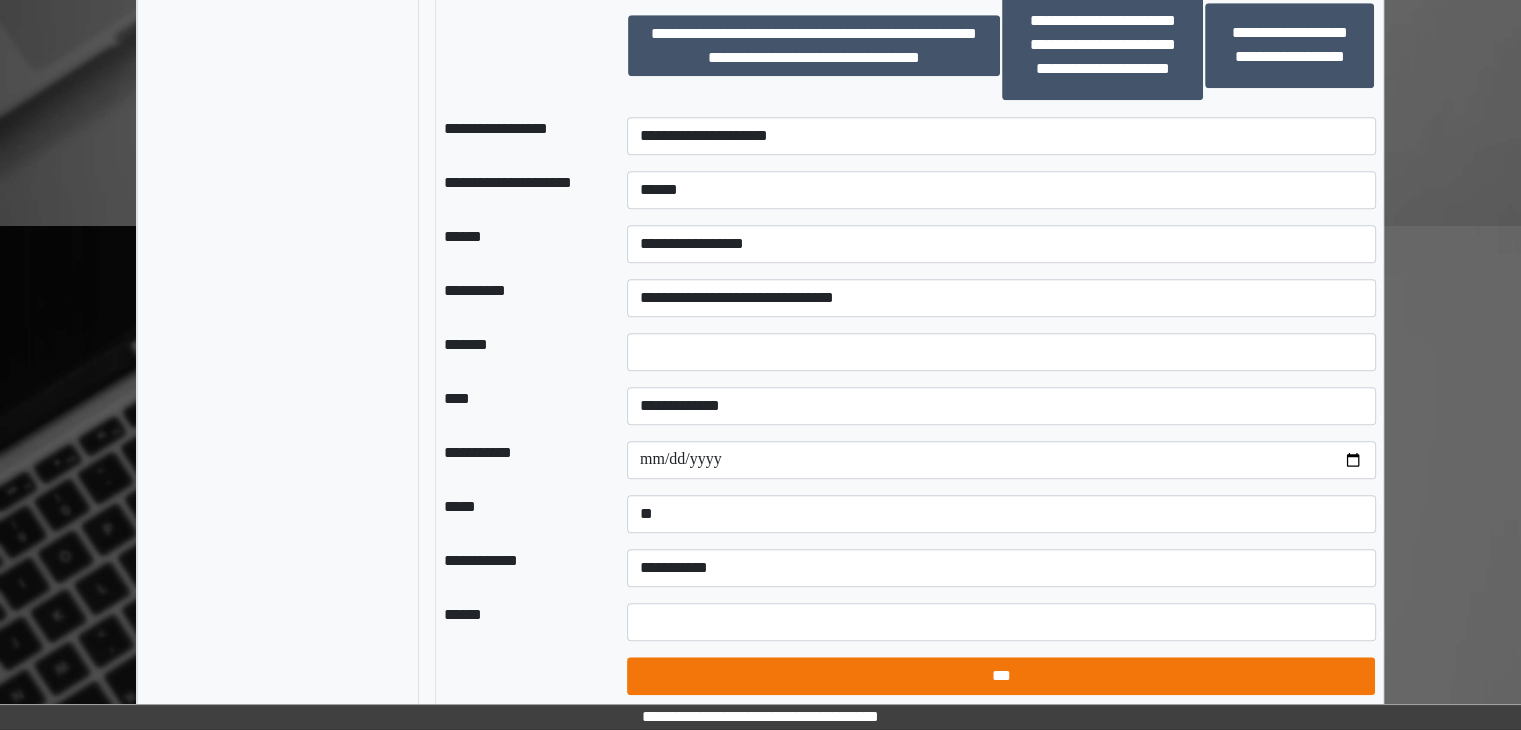 select on "*" 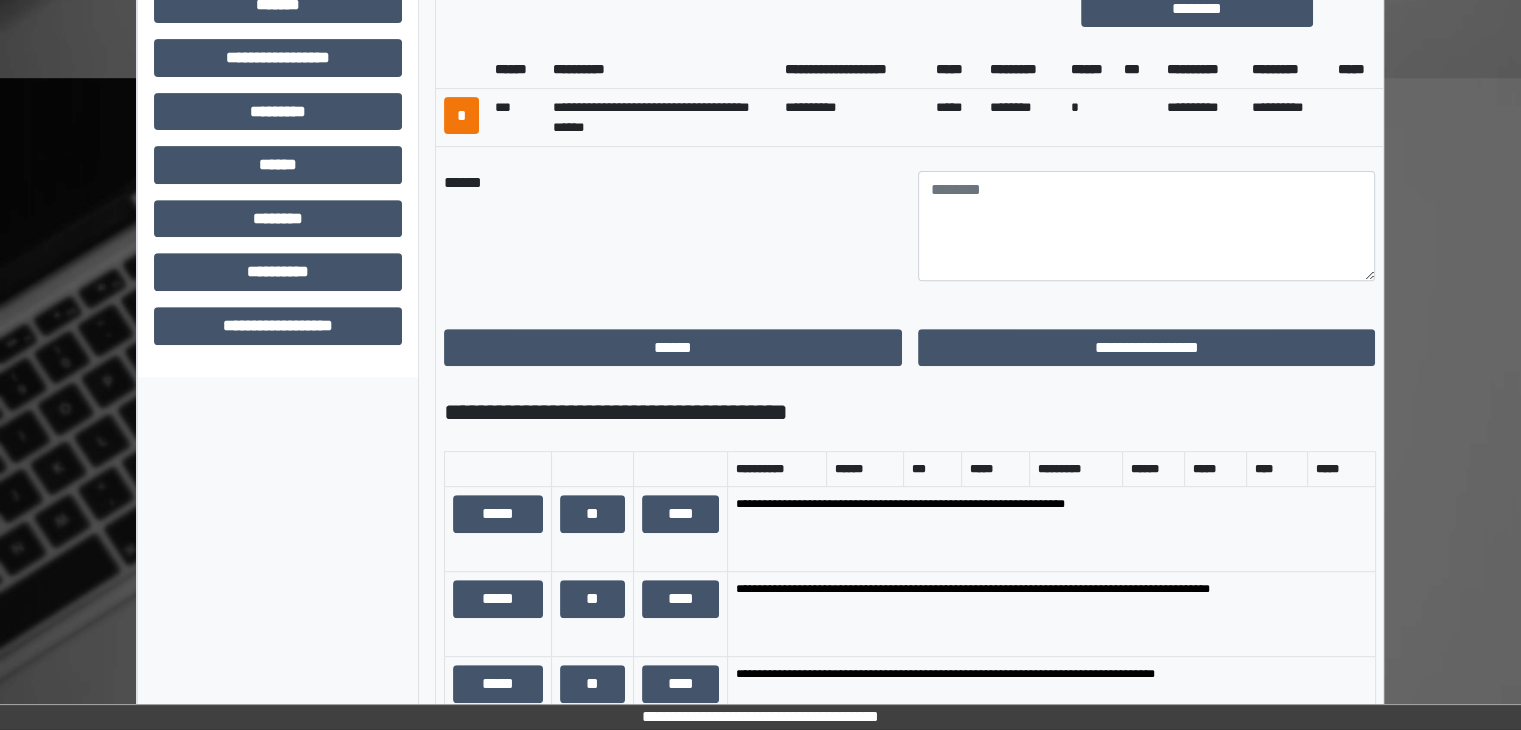 scroll, scrollTop: 695, scrollLeft: 0, axis: vertical 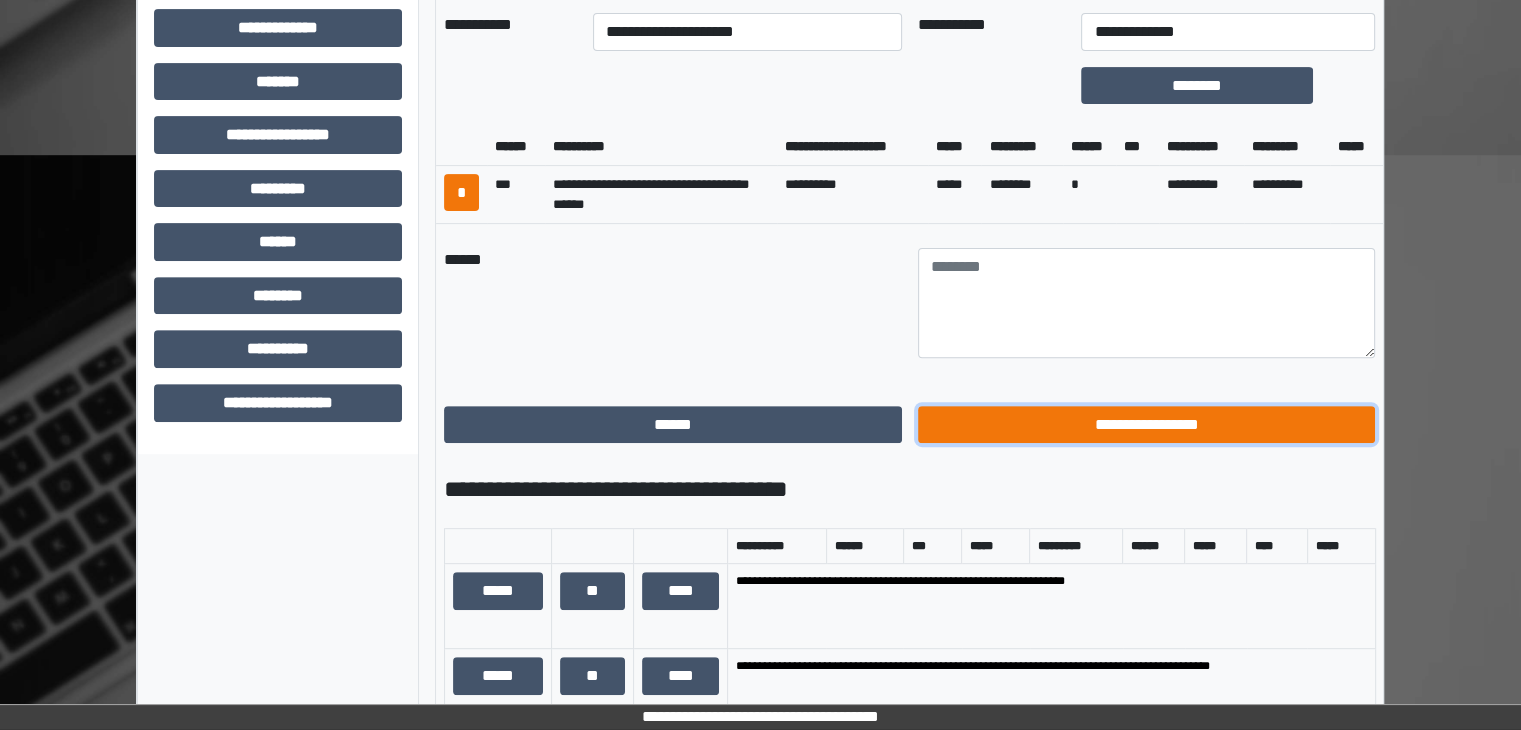 click on "**********" at bounding box center (1147, 425) 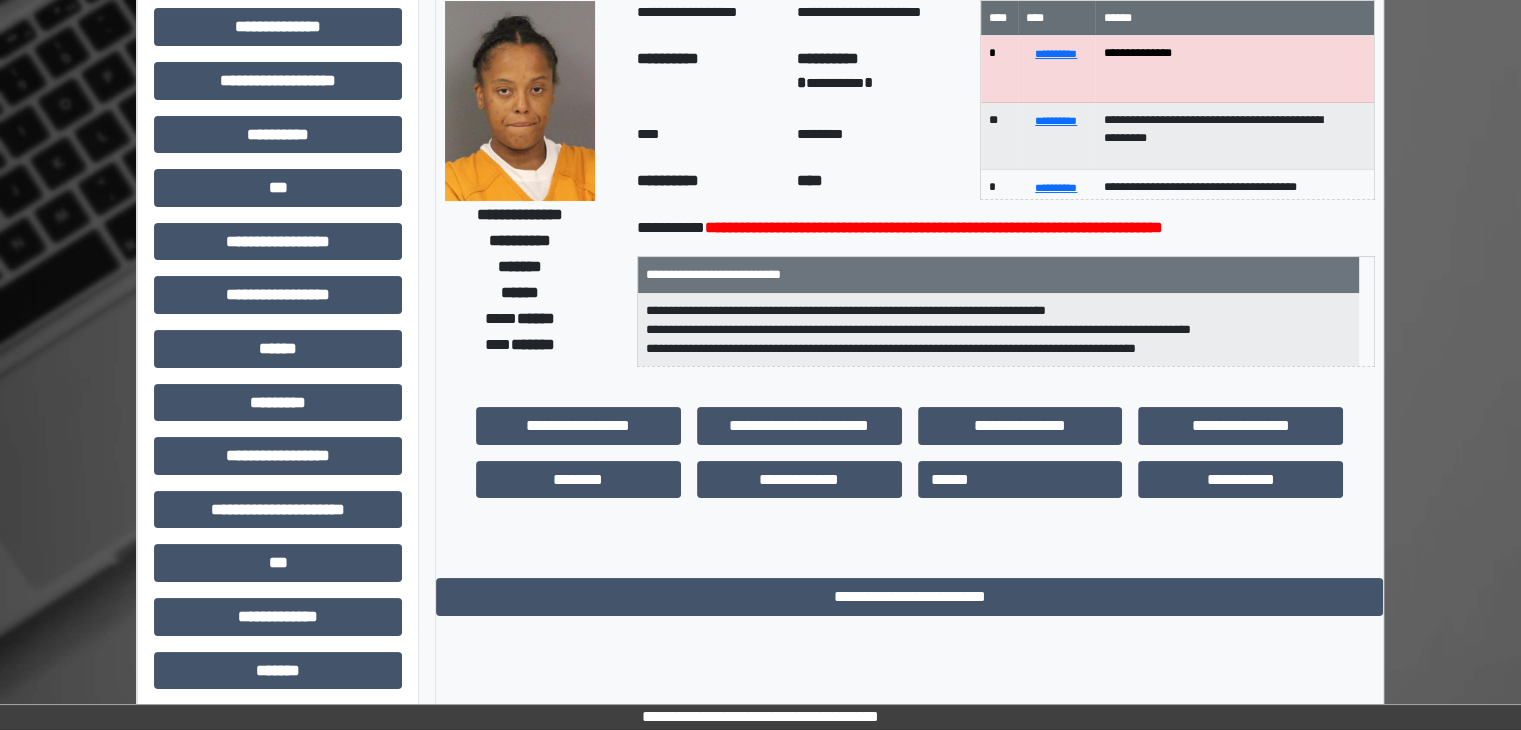 scroll, scrollTop: 0, scrollLeft: 0, axis: both 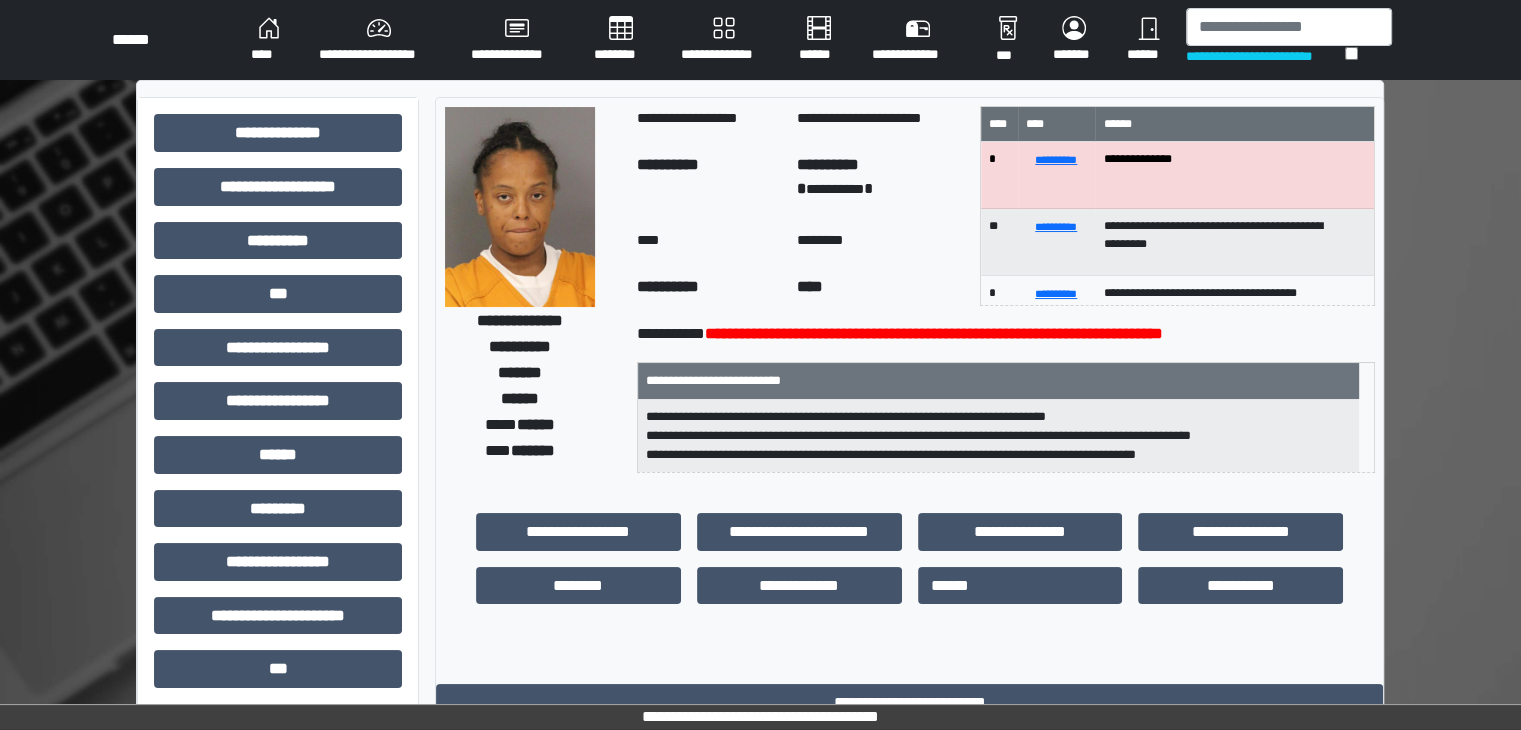 click on "****" at bounding box center [269, 40] 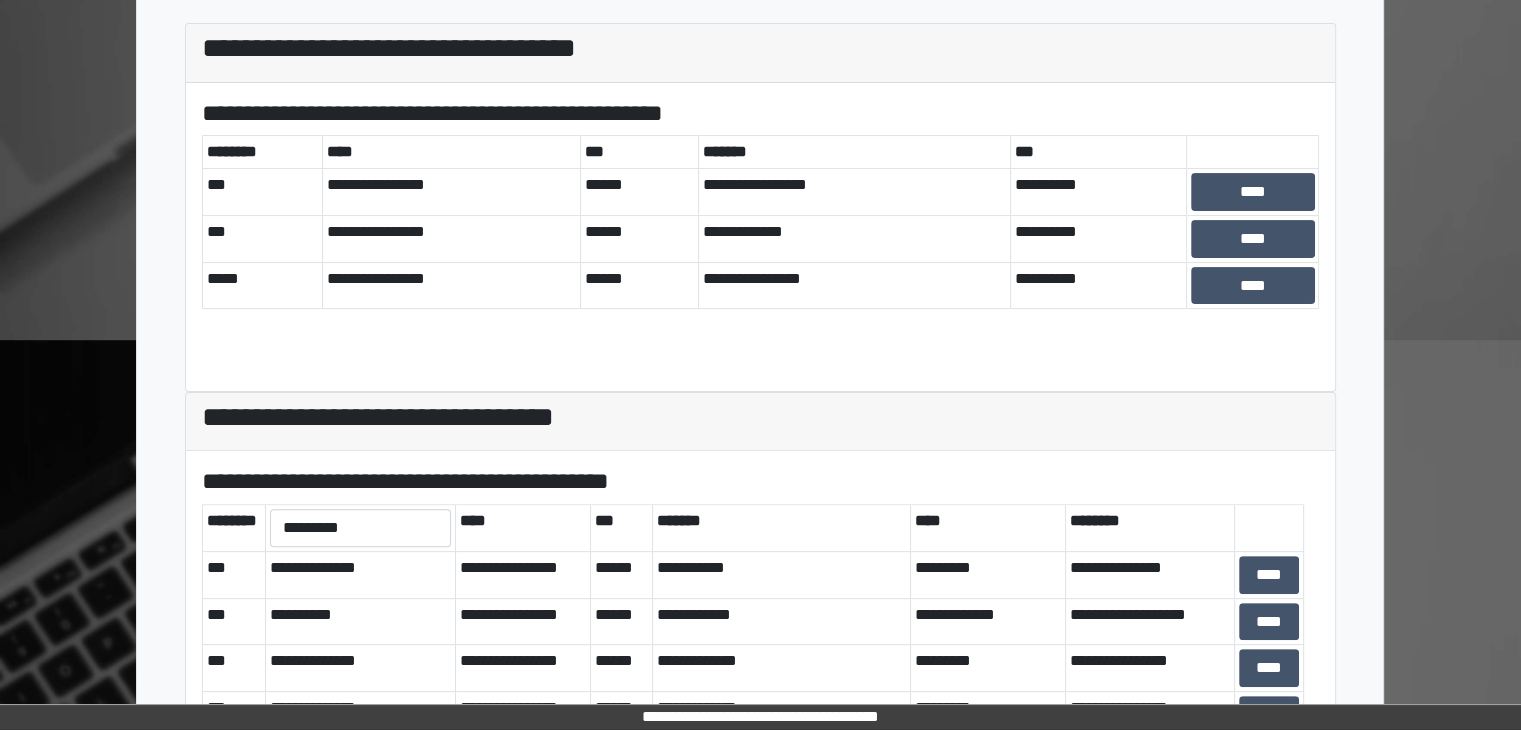 scroll, scrollTop: 581, scrollLeft: 0, axis: vertical 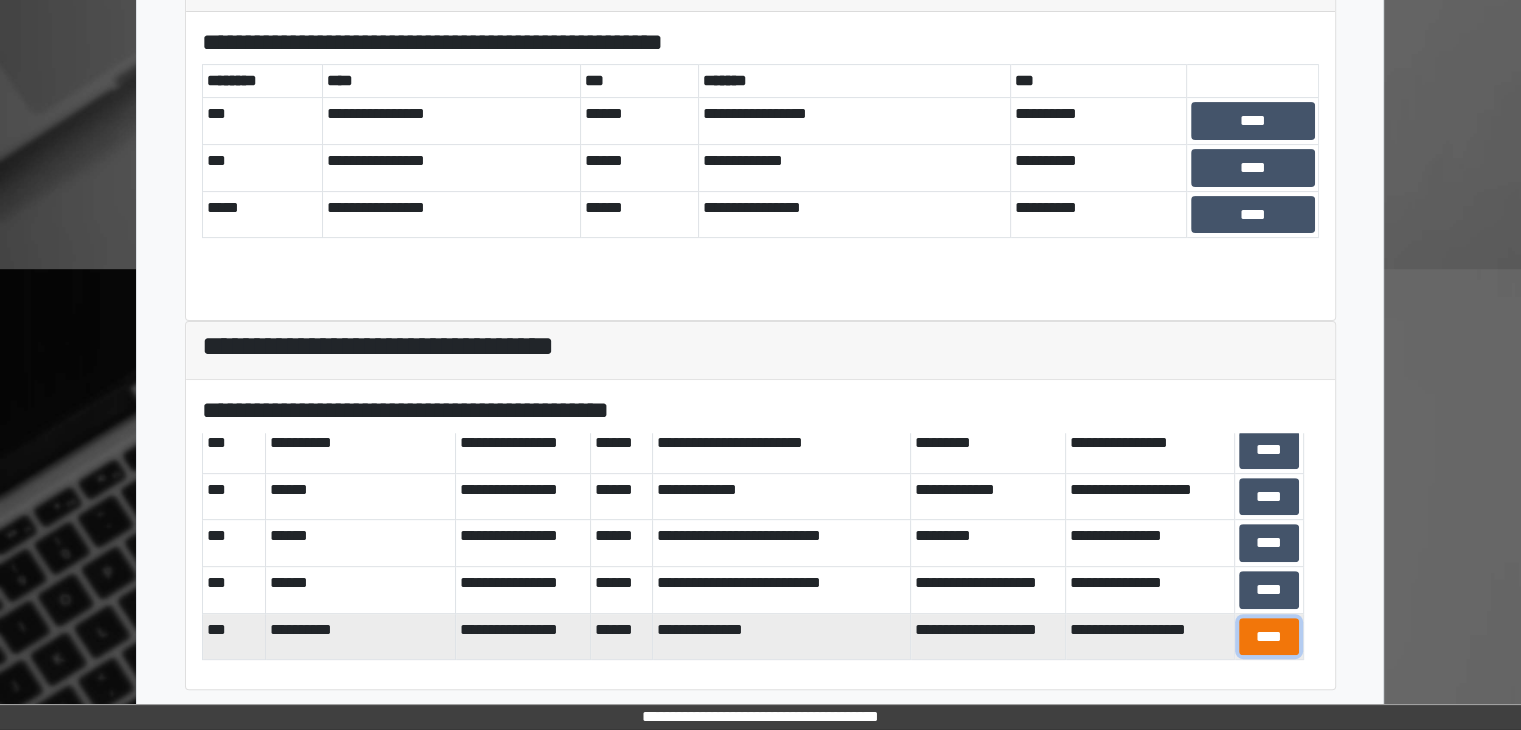 click on "****" at bounding box center (1269, 637) 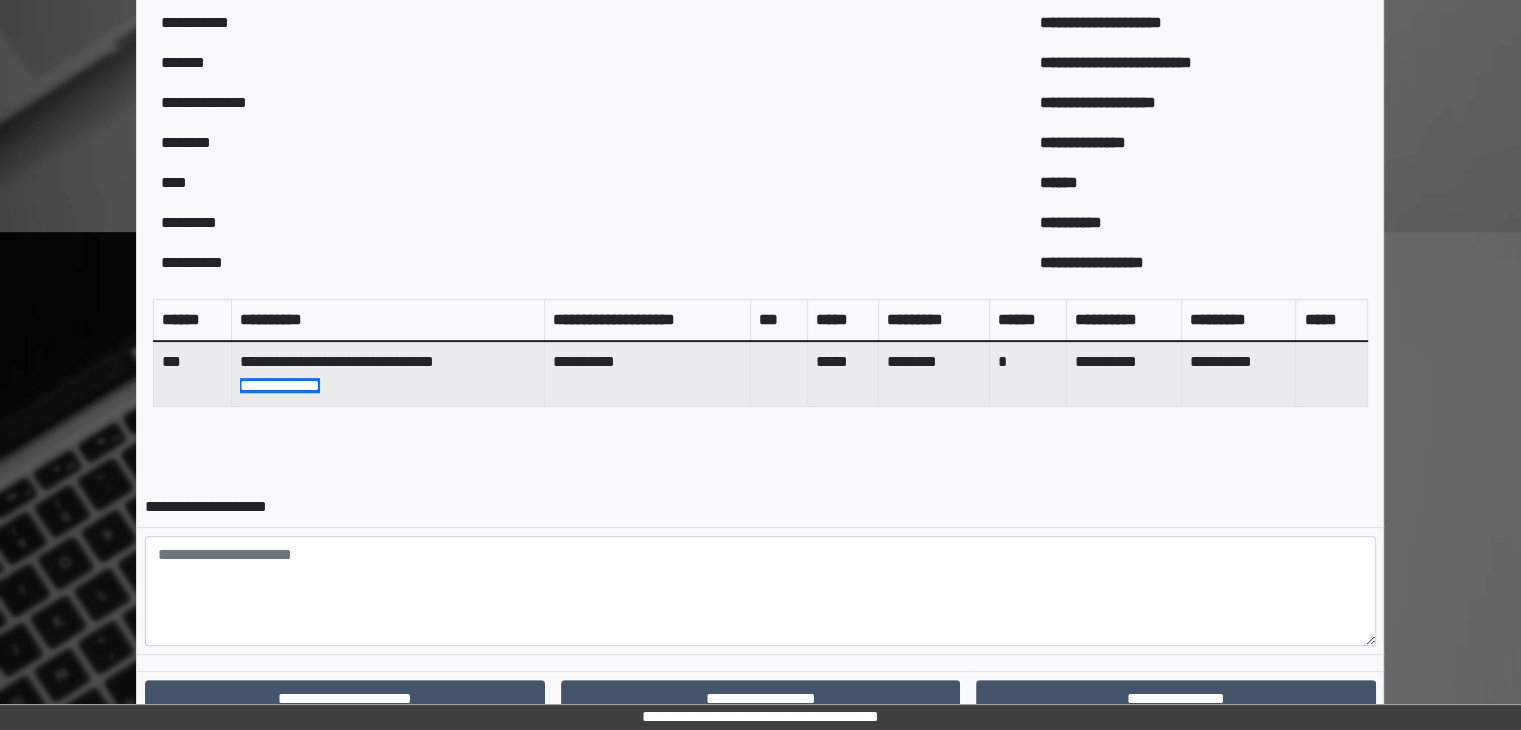 scroll, scrollTop: 694, scrollLeft: 0, axis: vertical 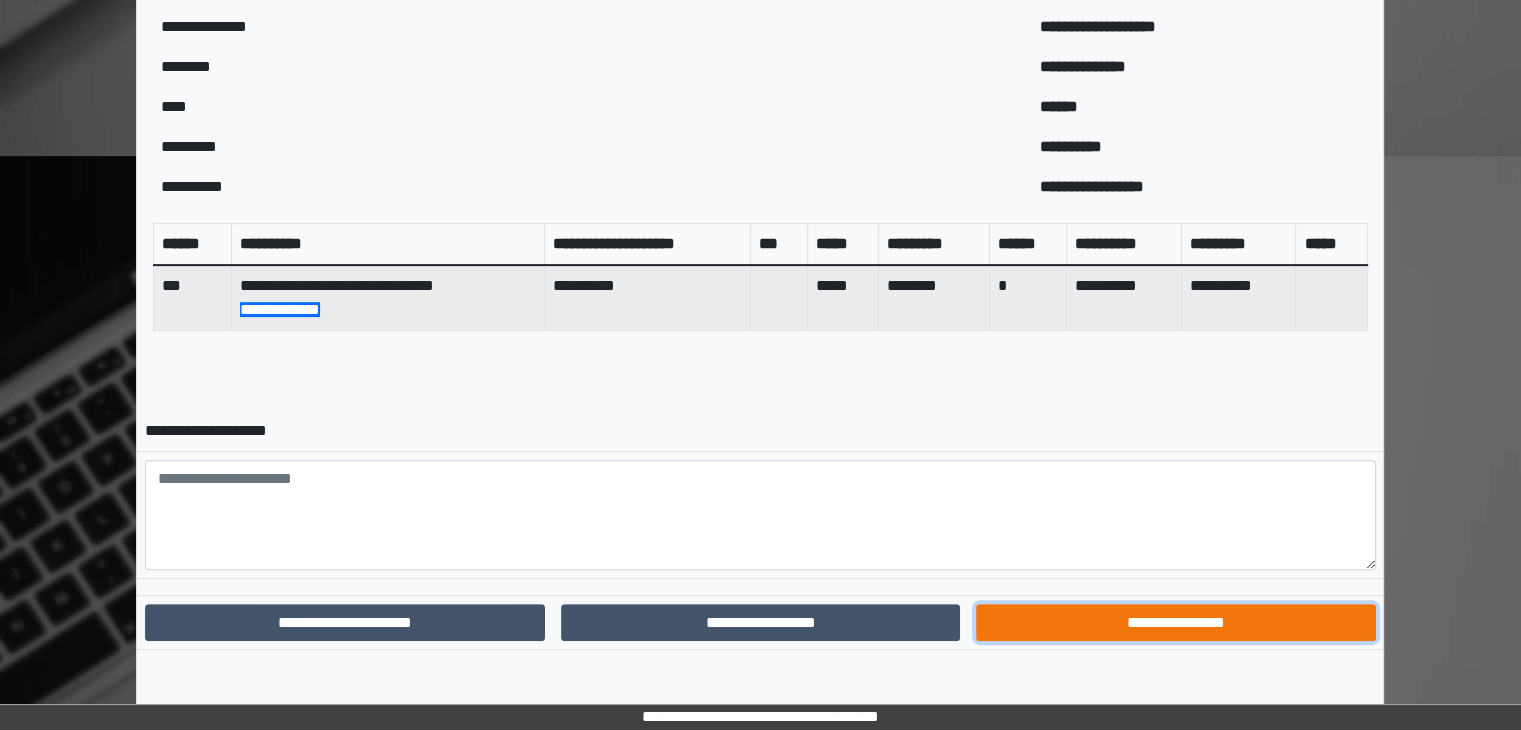 click on "**********" at bounding box center (1175, 623) 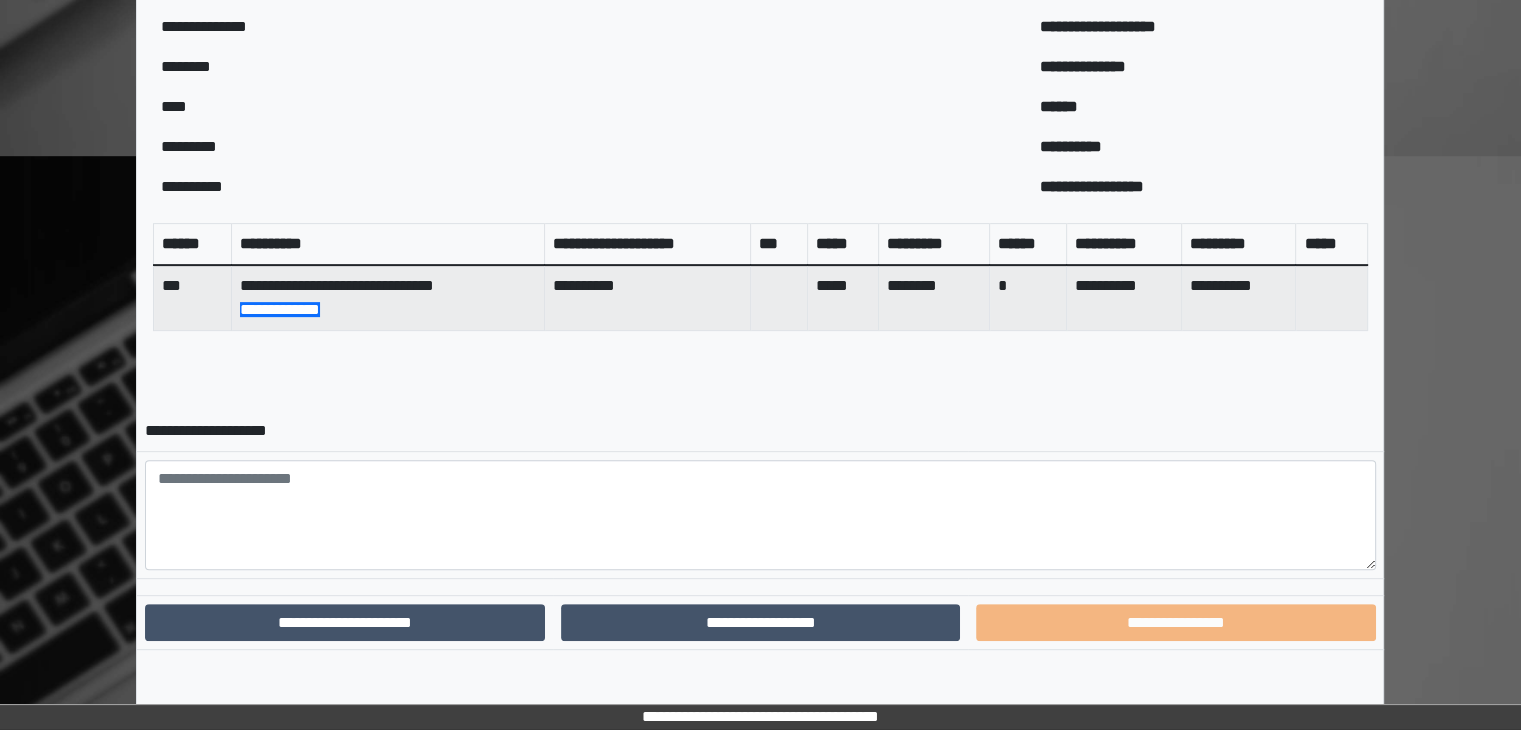 scroll, scrollTop: 592, scrollLeft: 0, axis: vertical 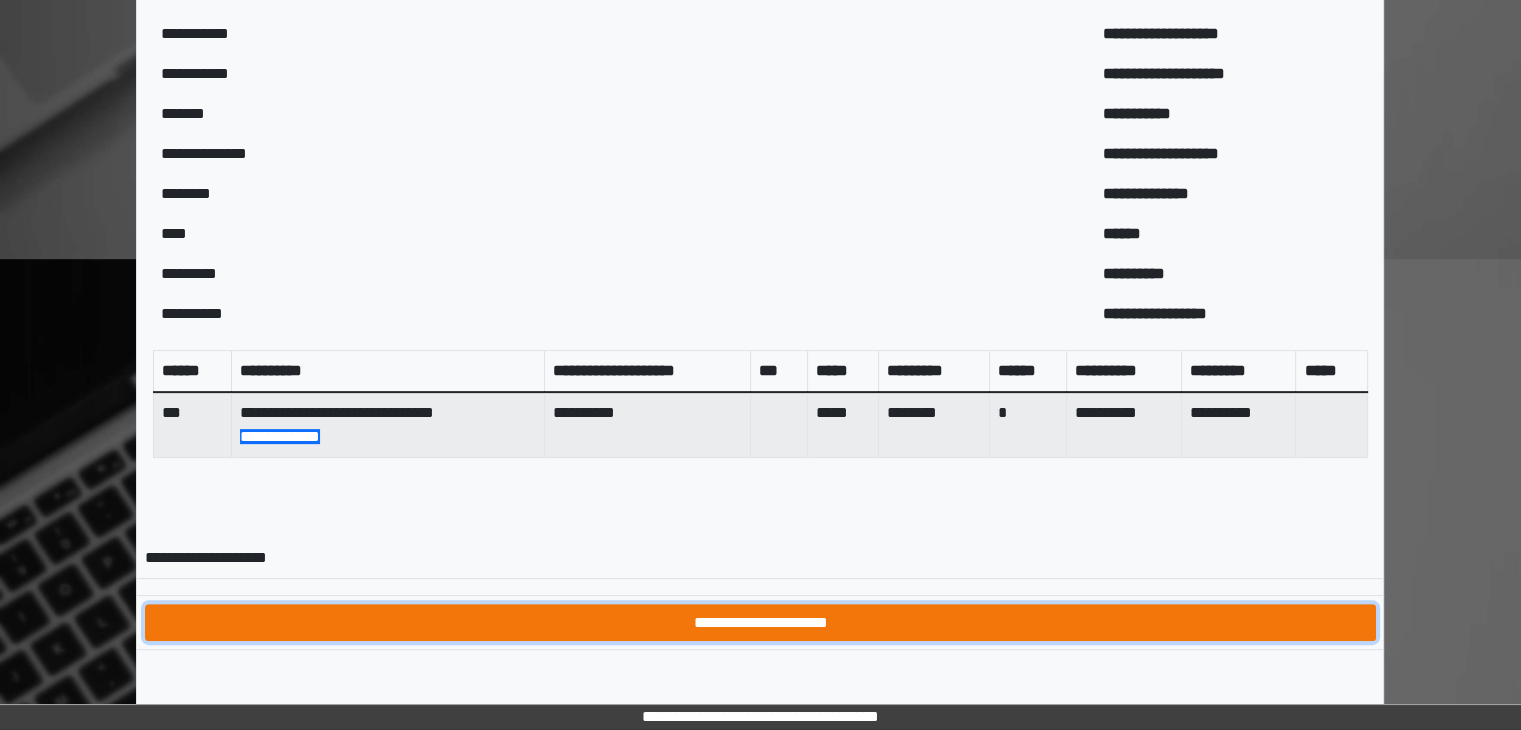 click on "**********" at bounding box center [760, 623] 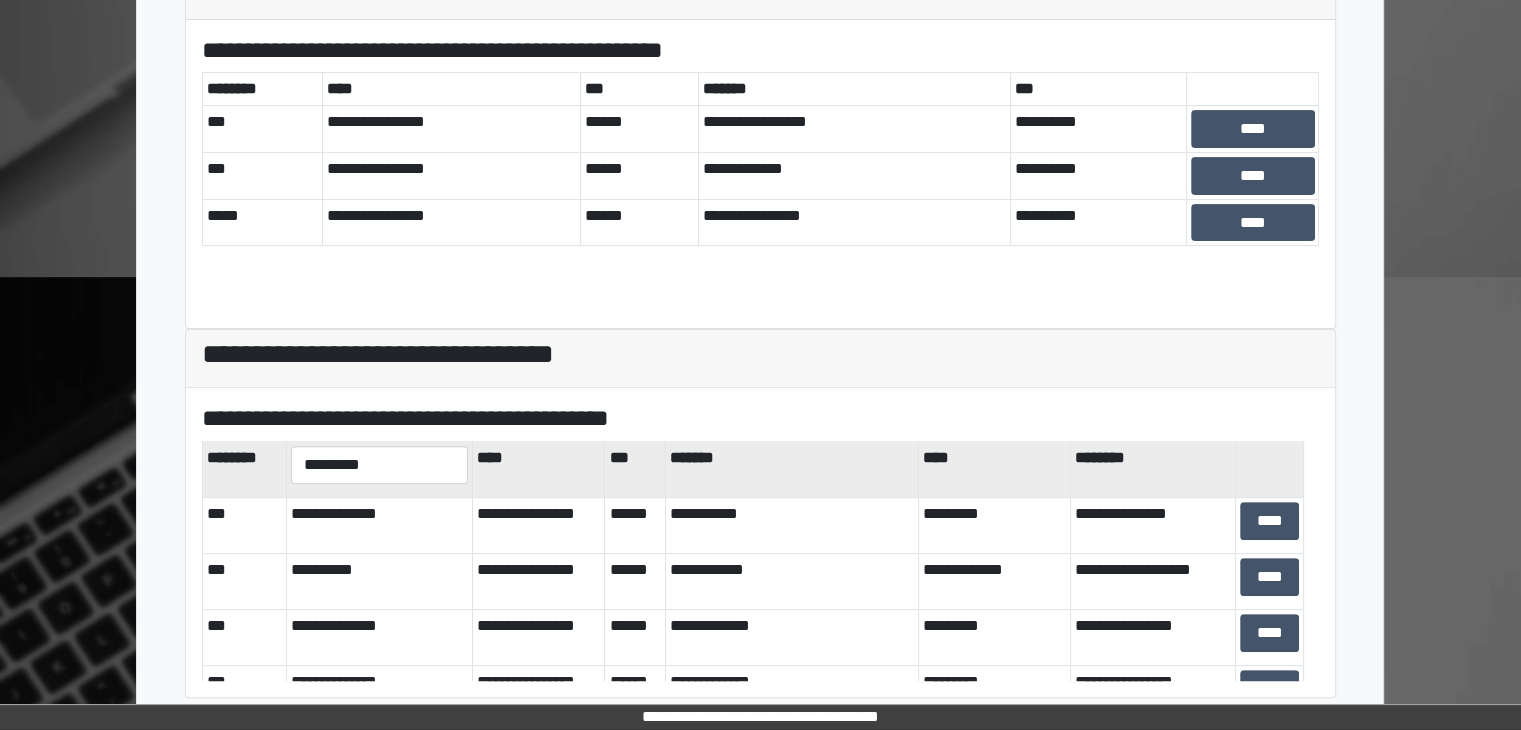scroll, scrollTop: 581, scrollLeft: 0, axis: vertical 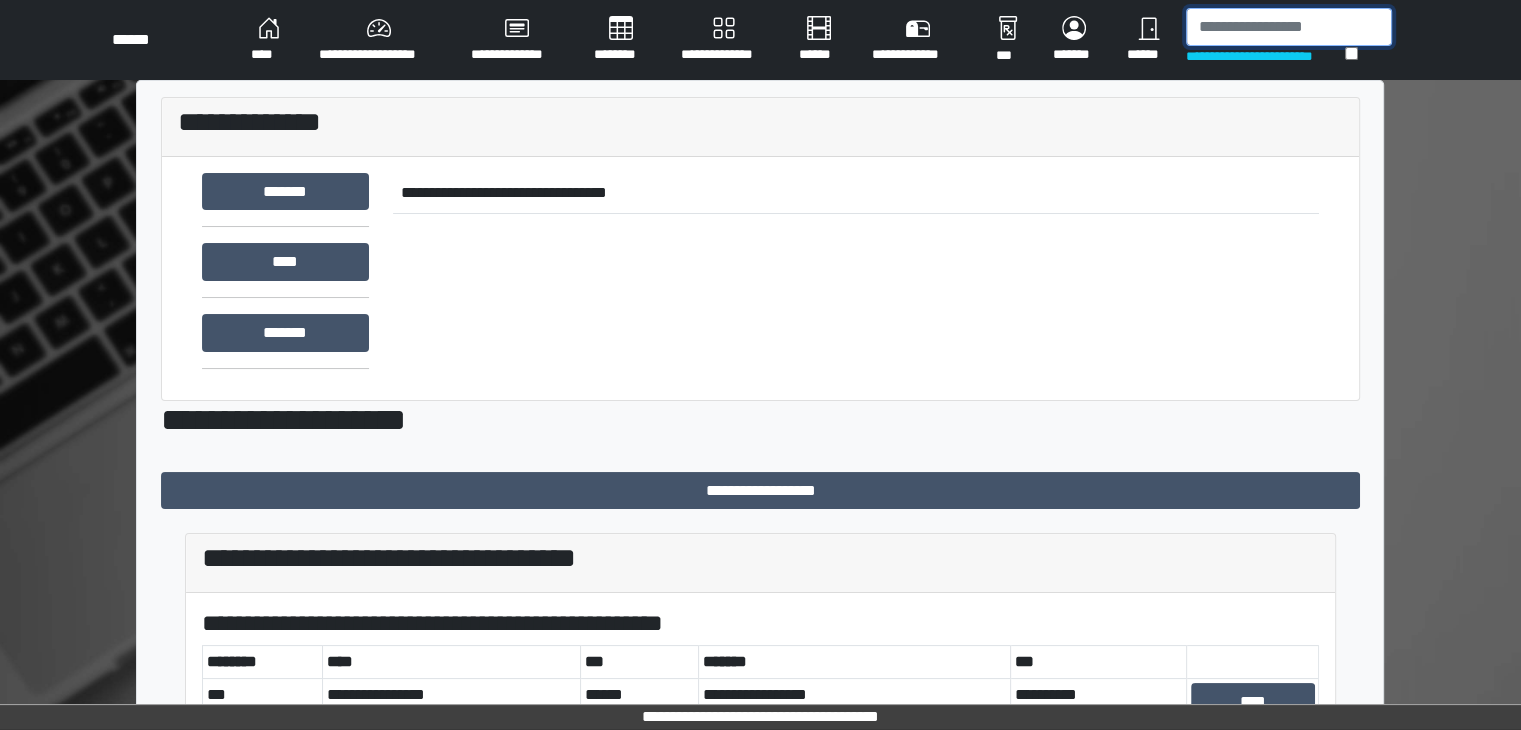 click at bounding box center (1289, 27) 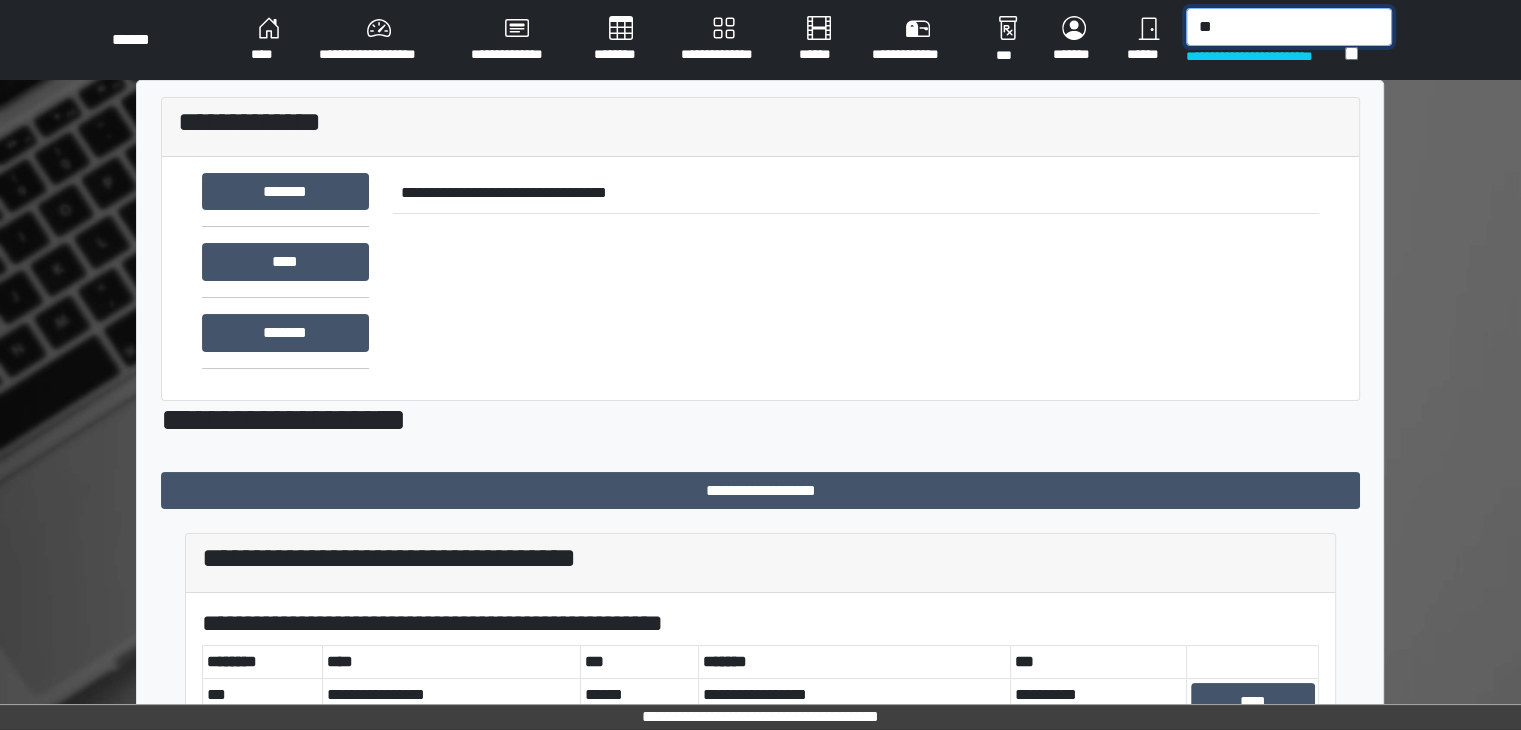 type on "*" 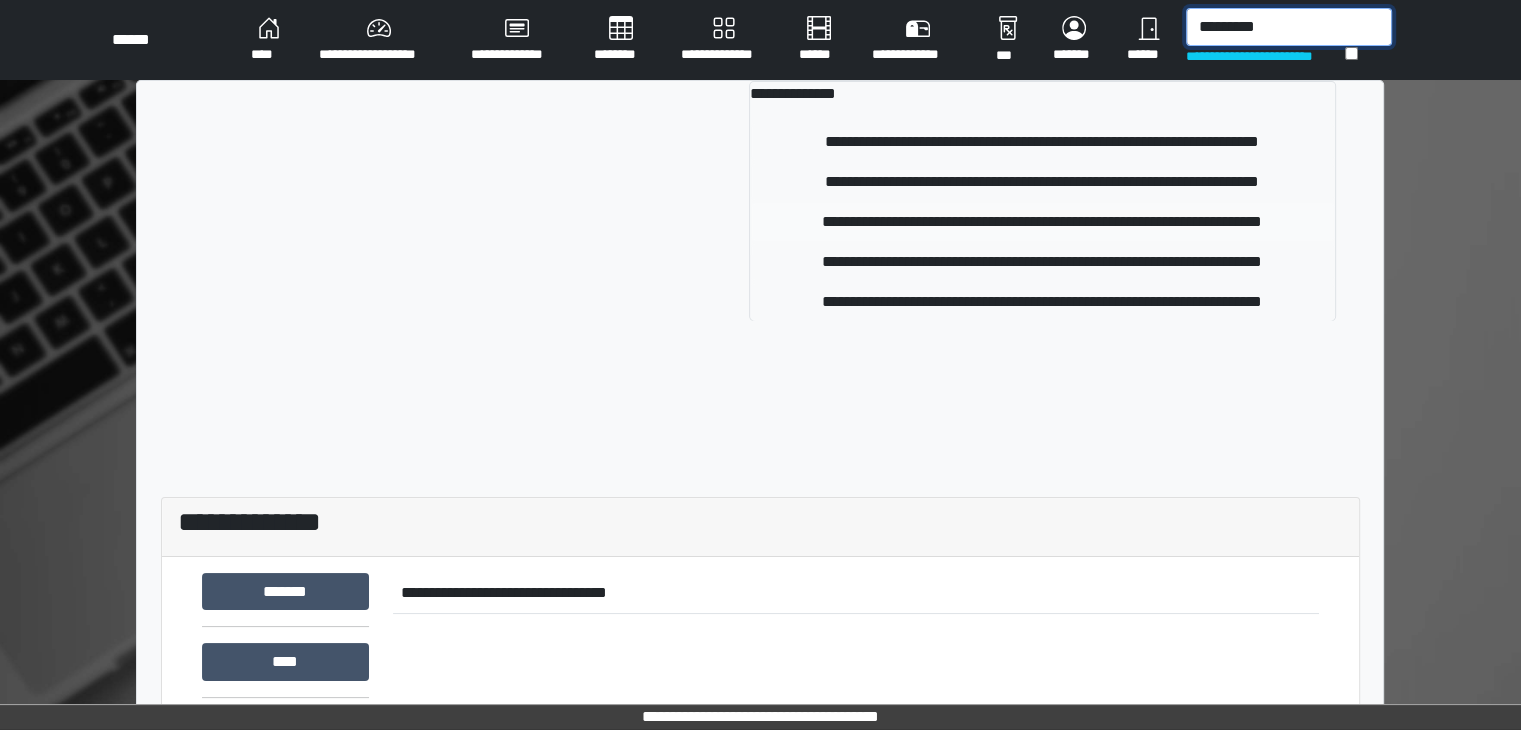 type on "*********" 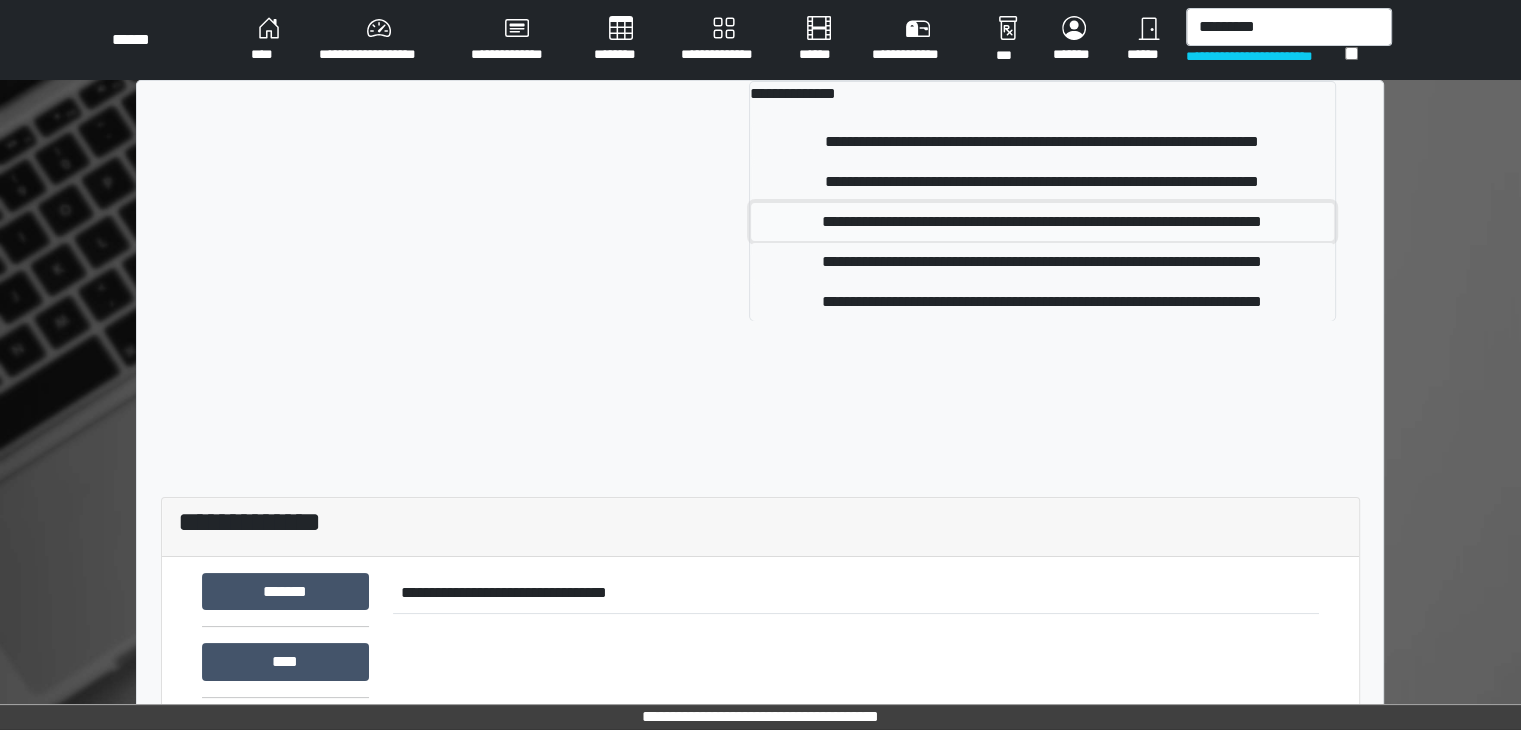 click on "**********" at bounding box center [1042, 222] 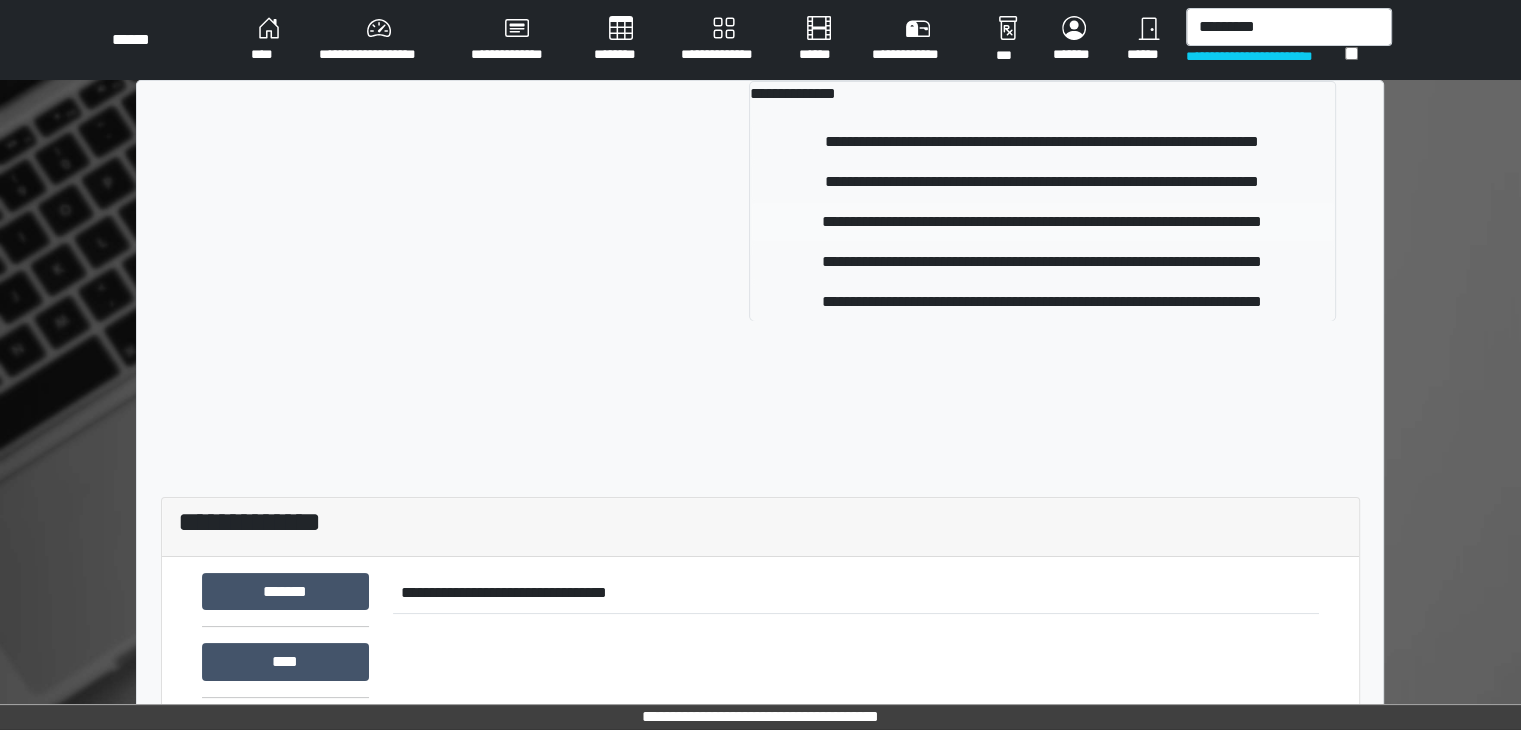 type 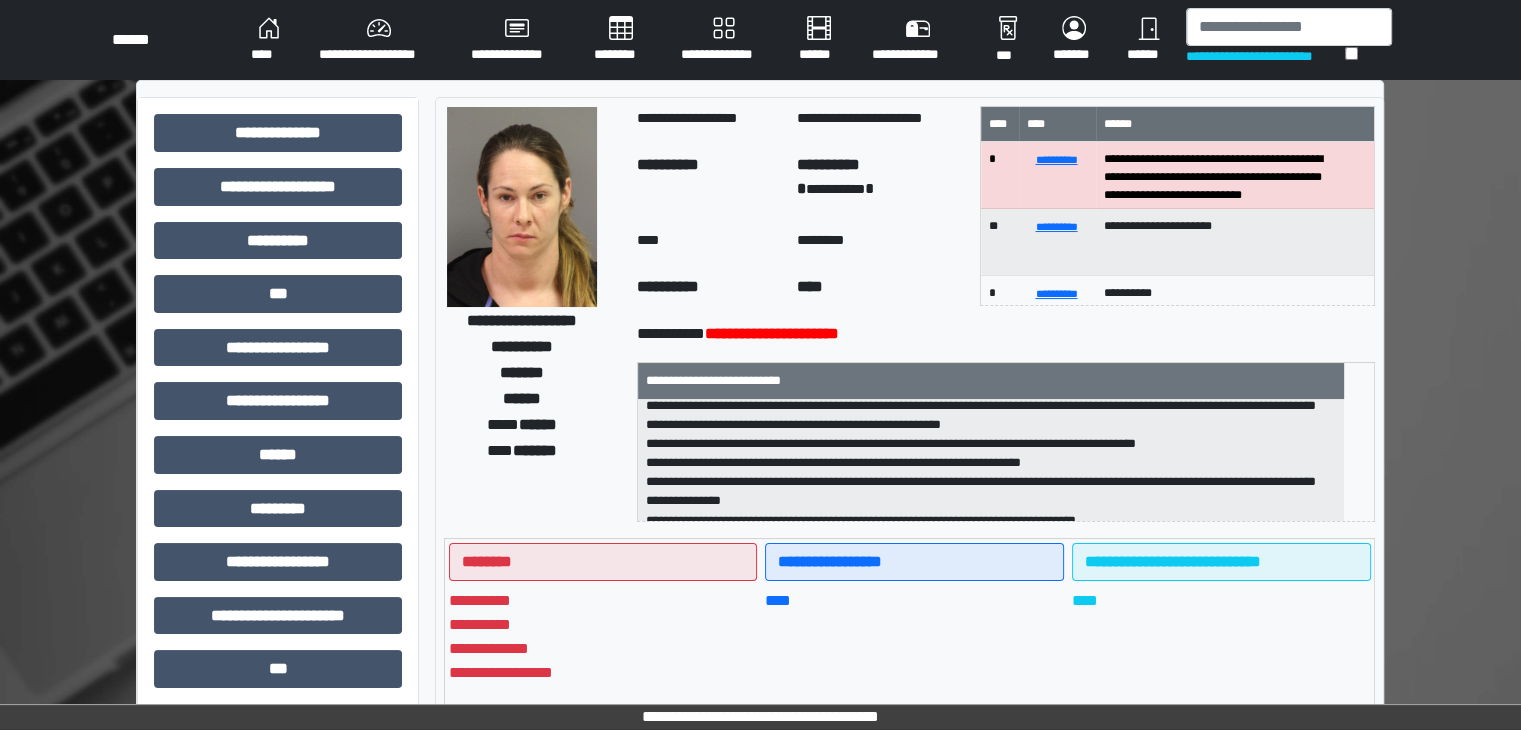 scroll, scrollTop: 121, scrollLeft: 0, axis: vertical 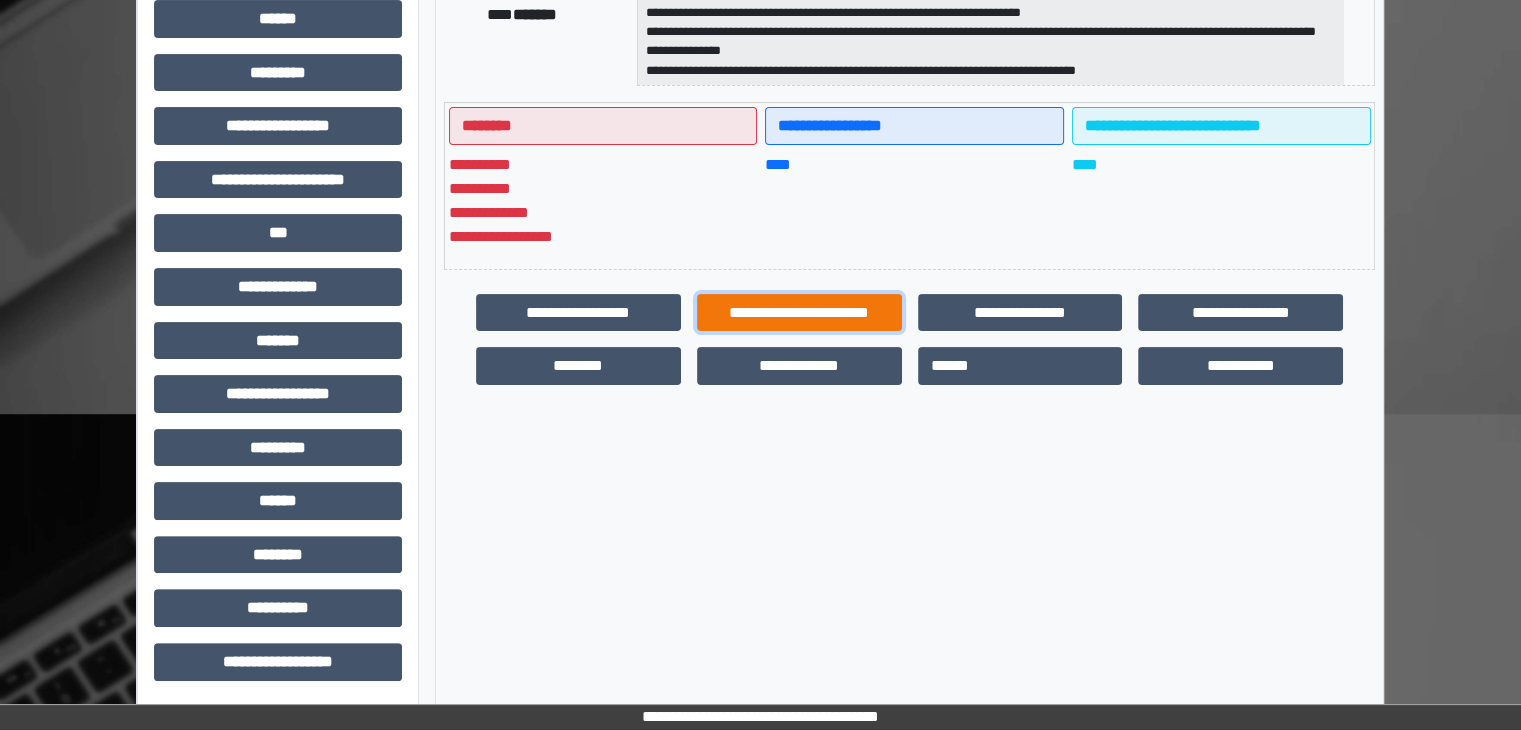 click on "**********" at bounding box center [799, 313] 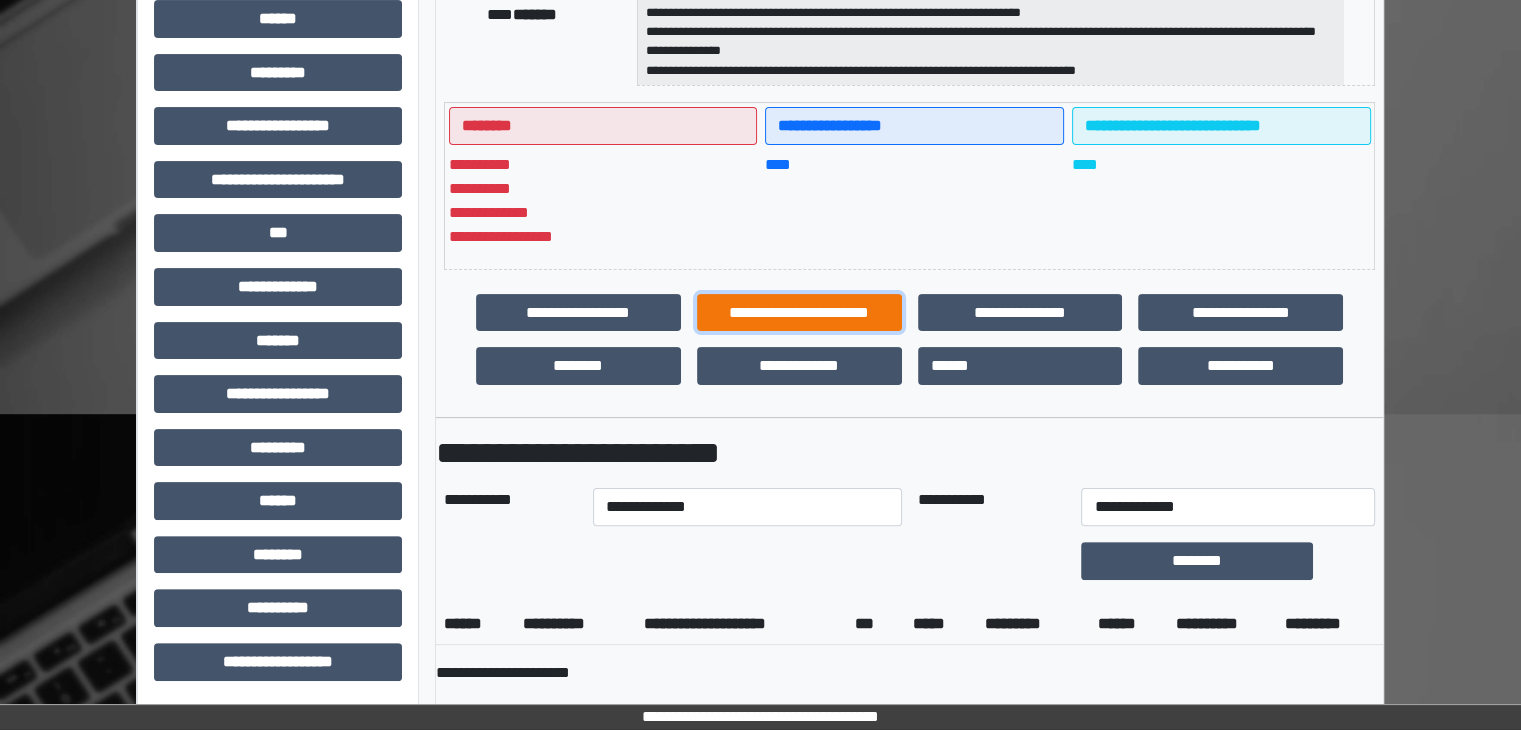 click on "**********" at bounding box center (799, 313) 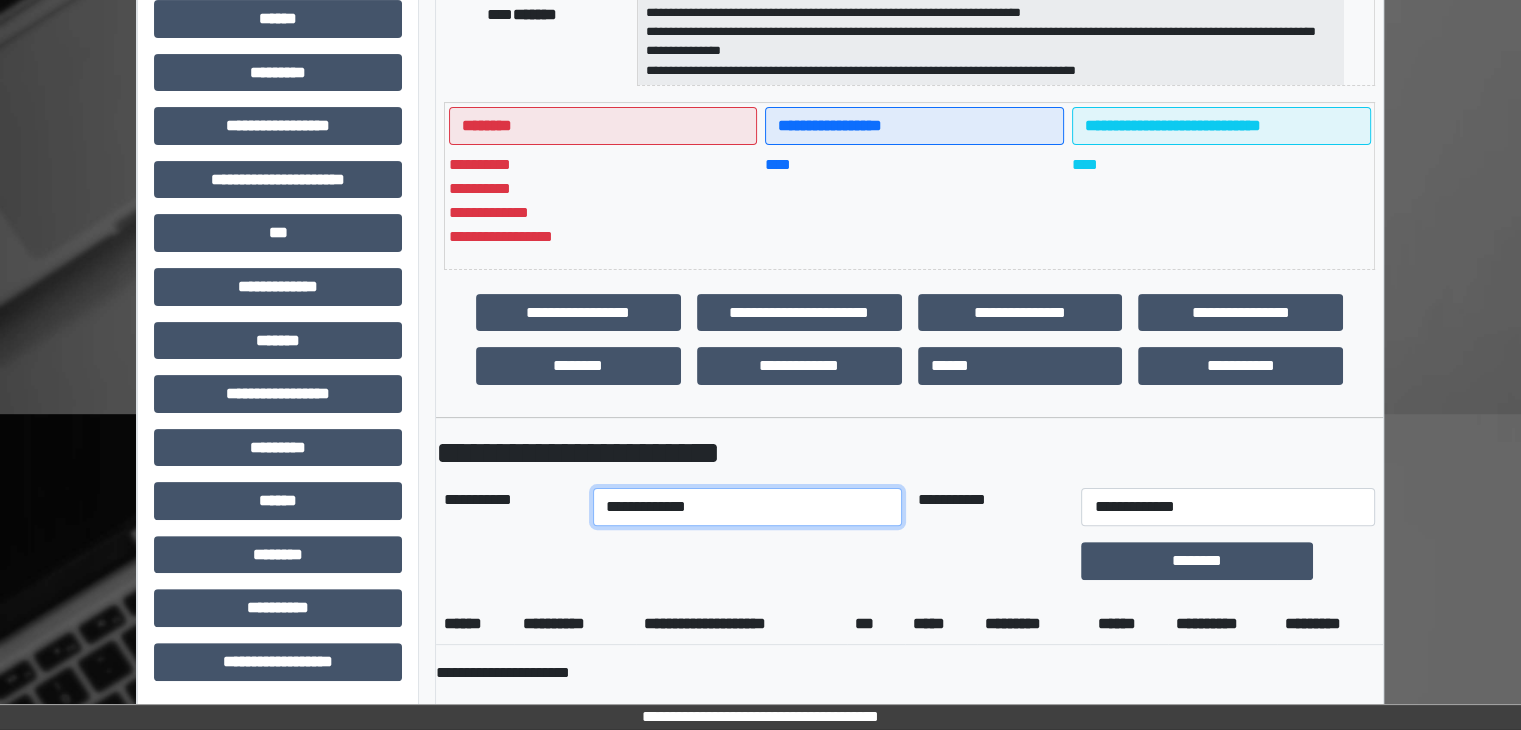 click on "**********" at bounding box center [747, 507] 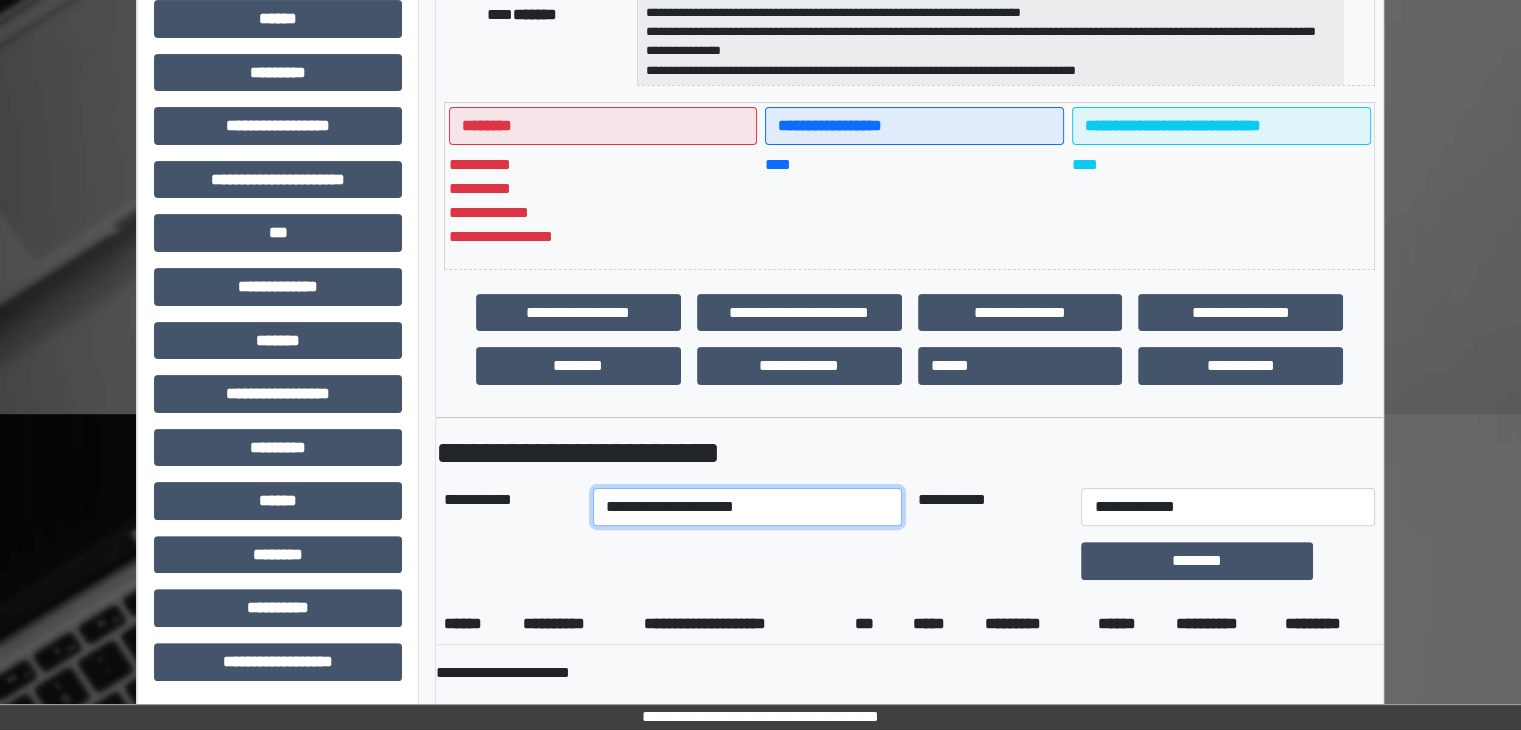click on "**********" at bounding box center (747, 507) 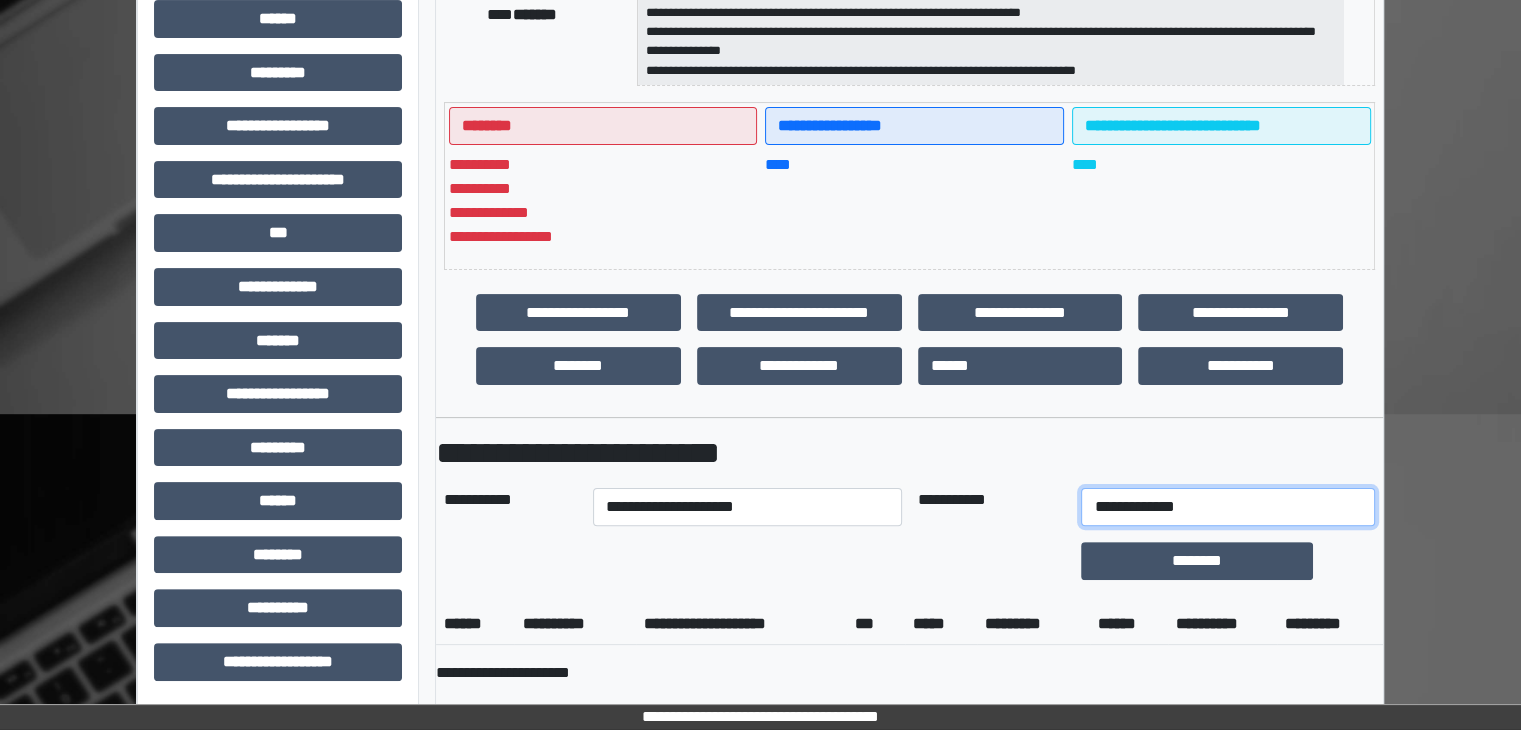 click on "**********" at bounding box center (1227, 507) 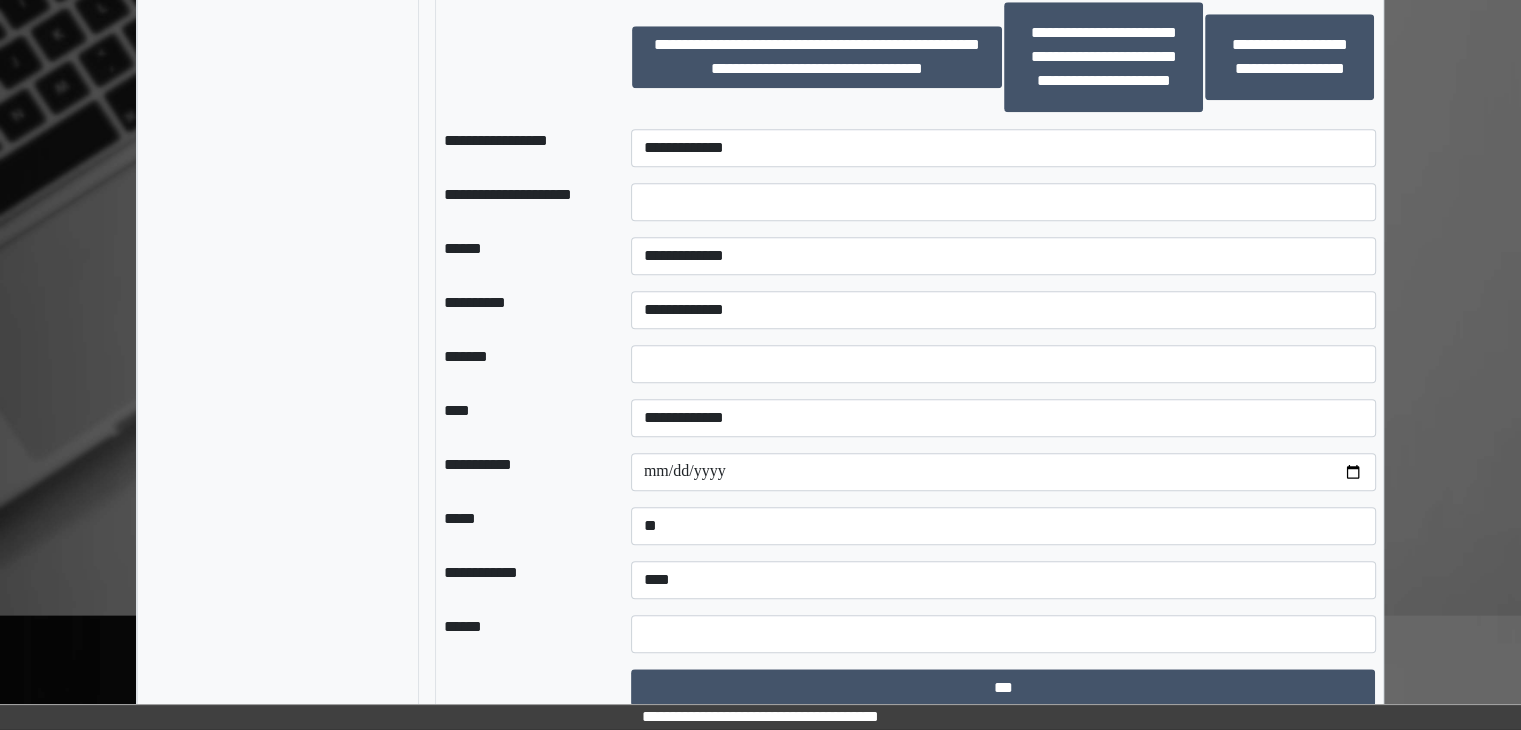 scroll, scrollTop: 2187, scrollLeft: 0, axis: vertical 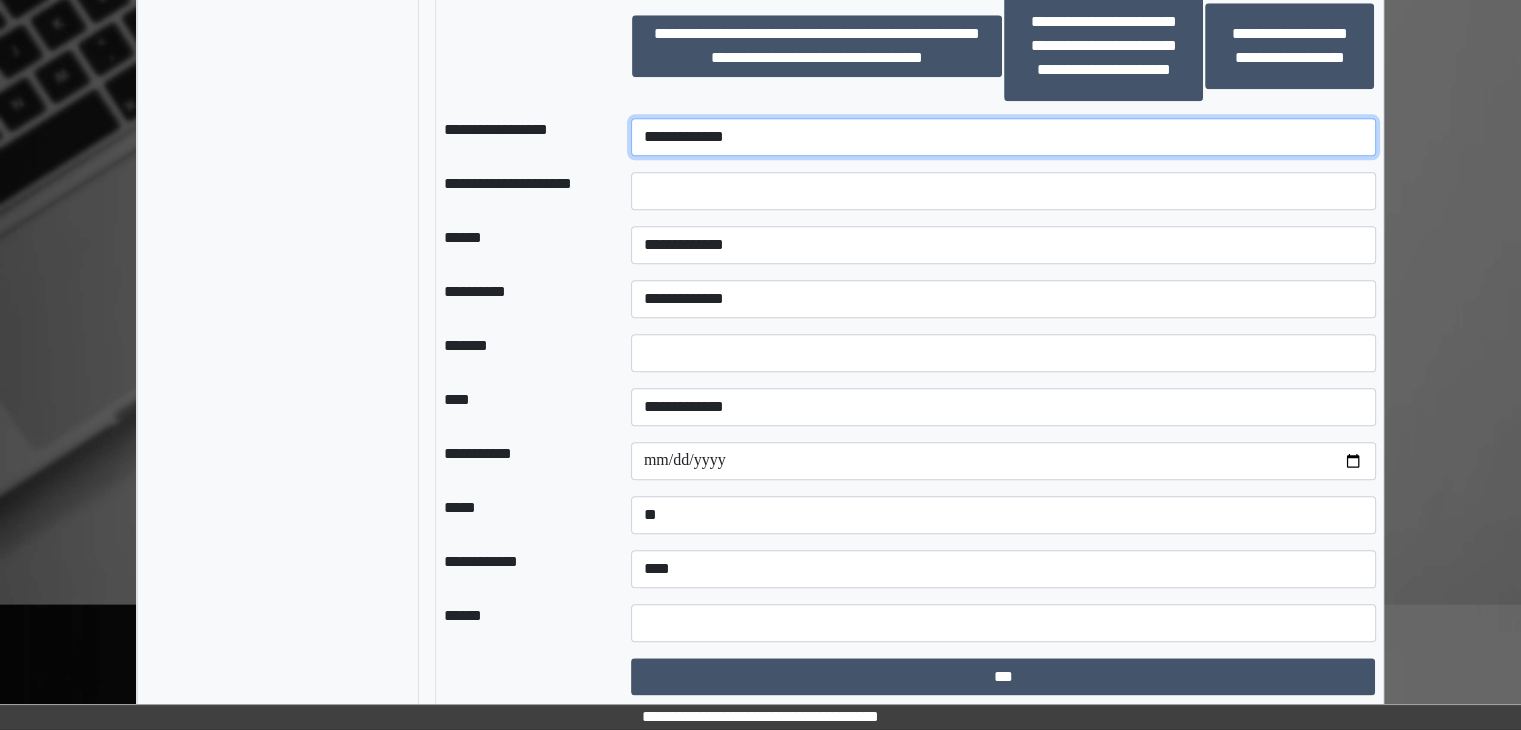 click on "**********" at bounding box center [1003, 137] 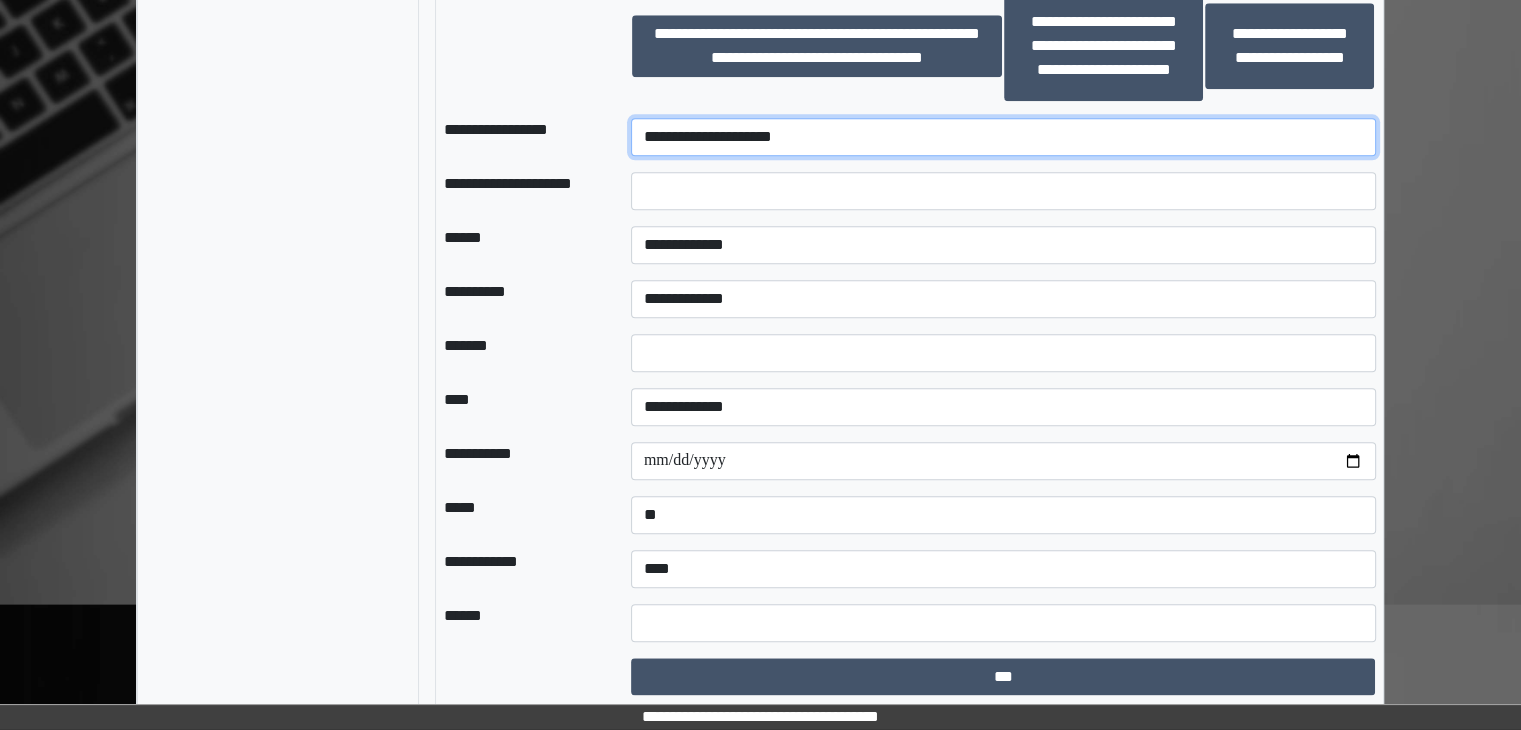 click on "**********" at bounding box center [1003, 137] 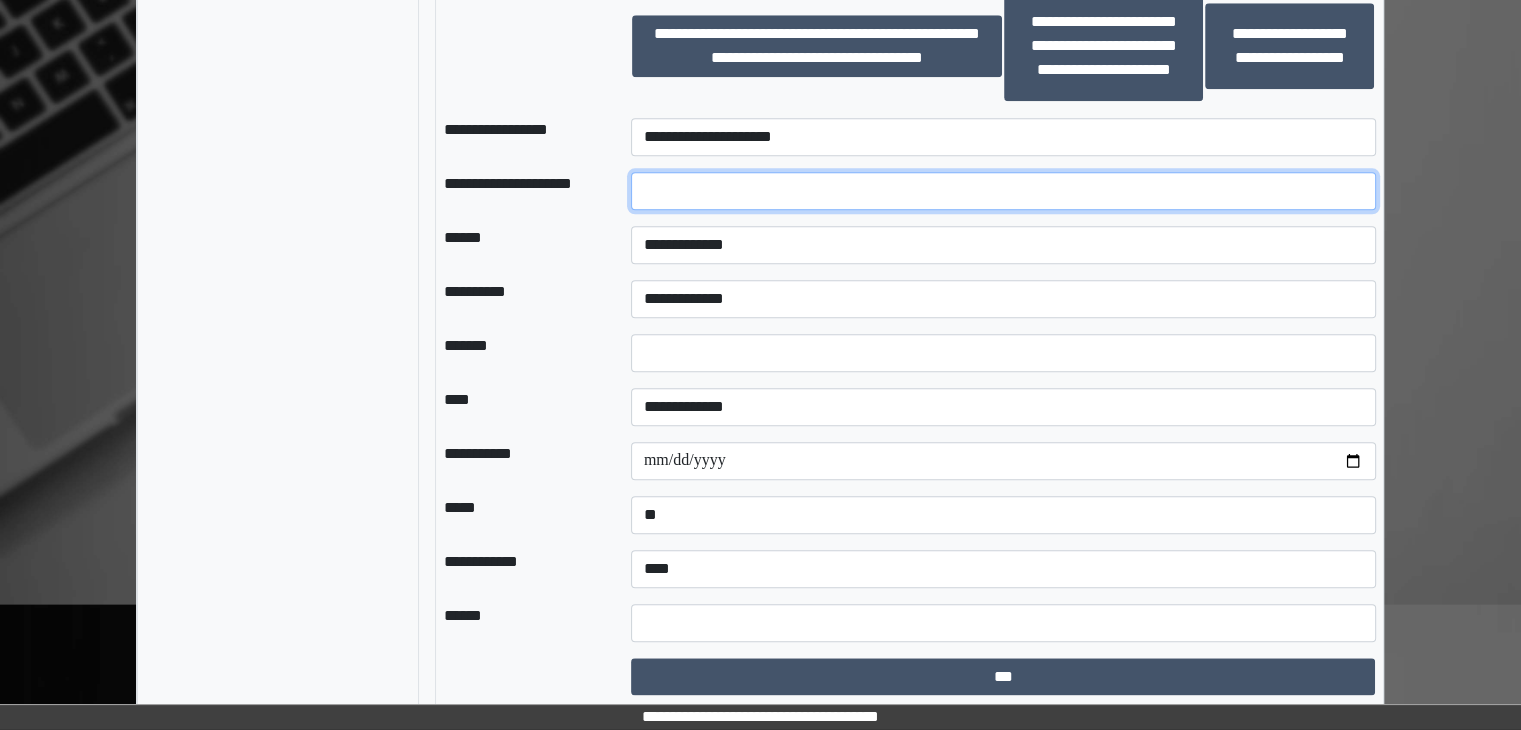 click at bounding box center [1003, 191] 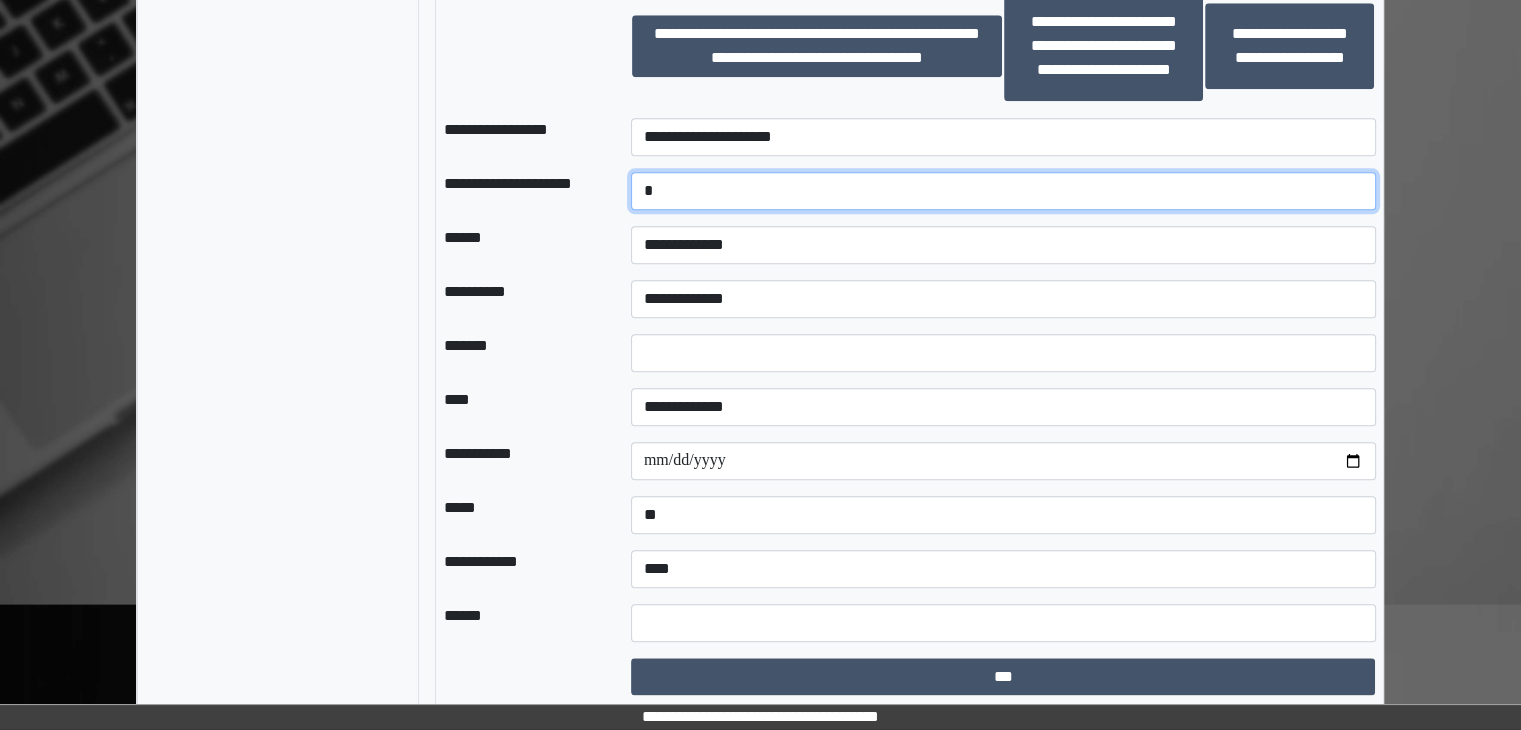 type on "*" 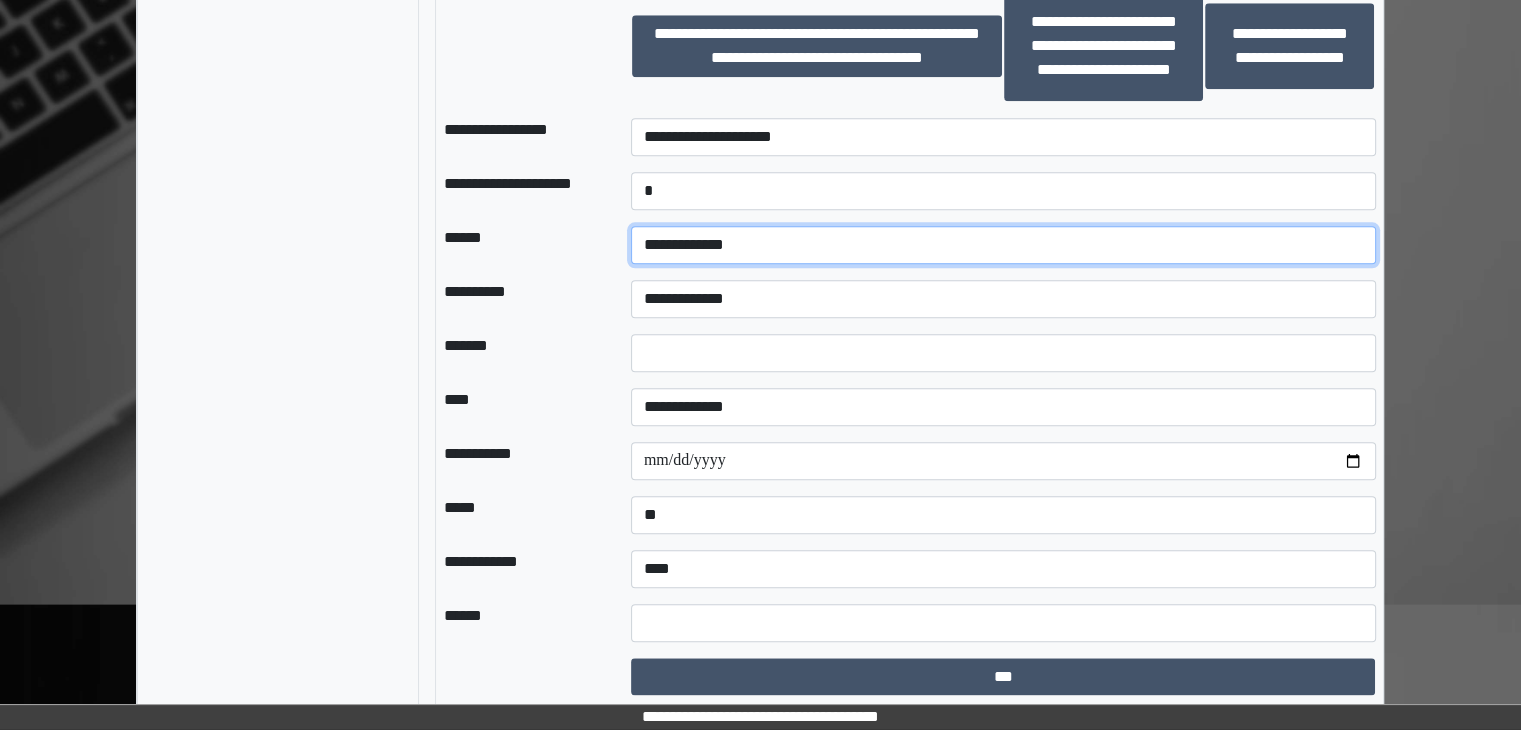 click on "**********" at bounding box center [1003, 245] 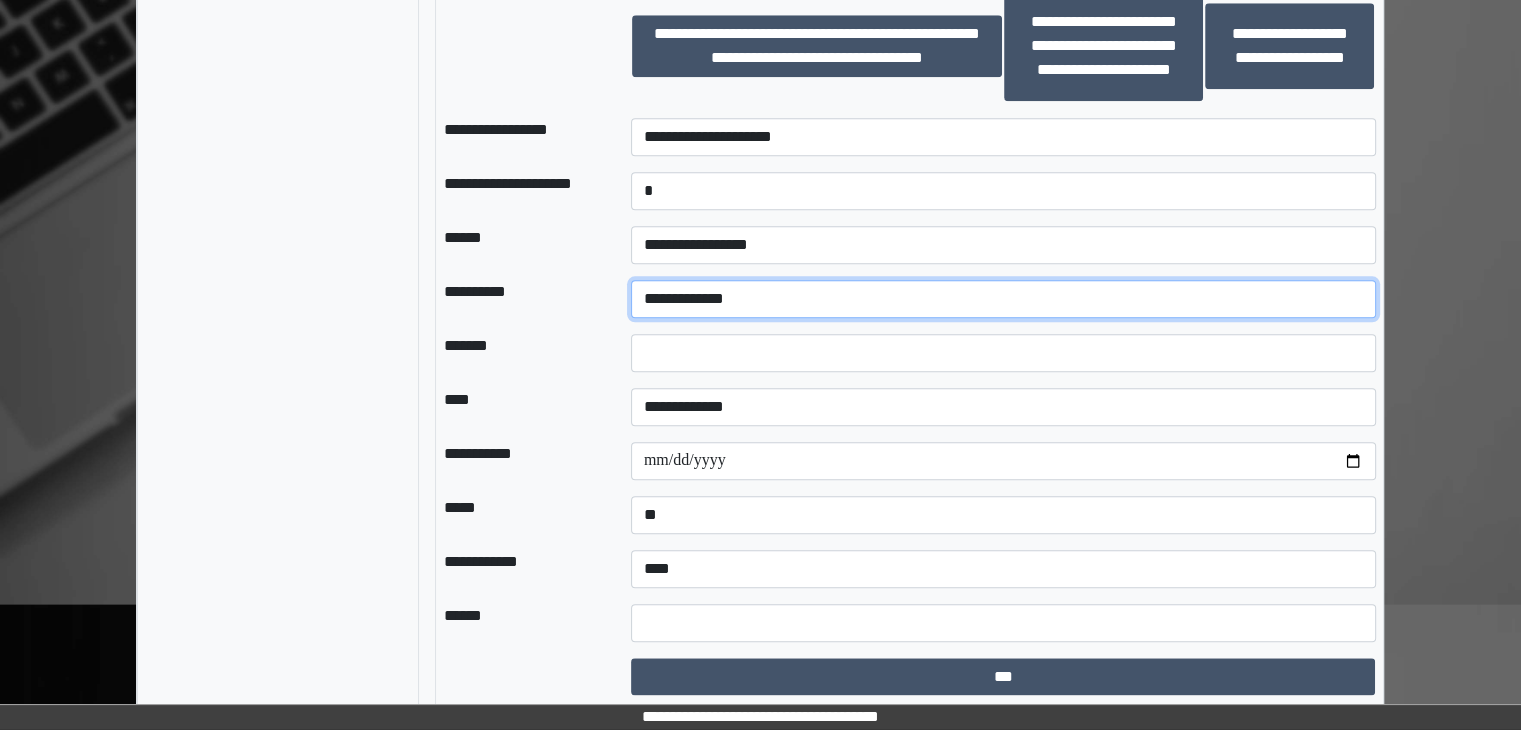 click on "**********" at bounding box center (1003, 299) 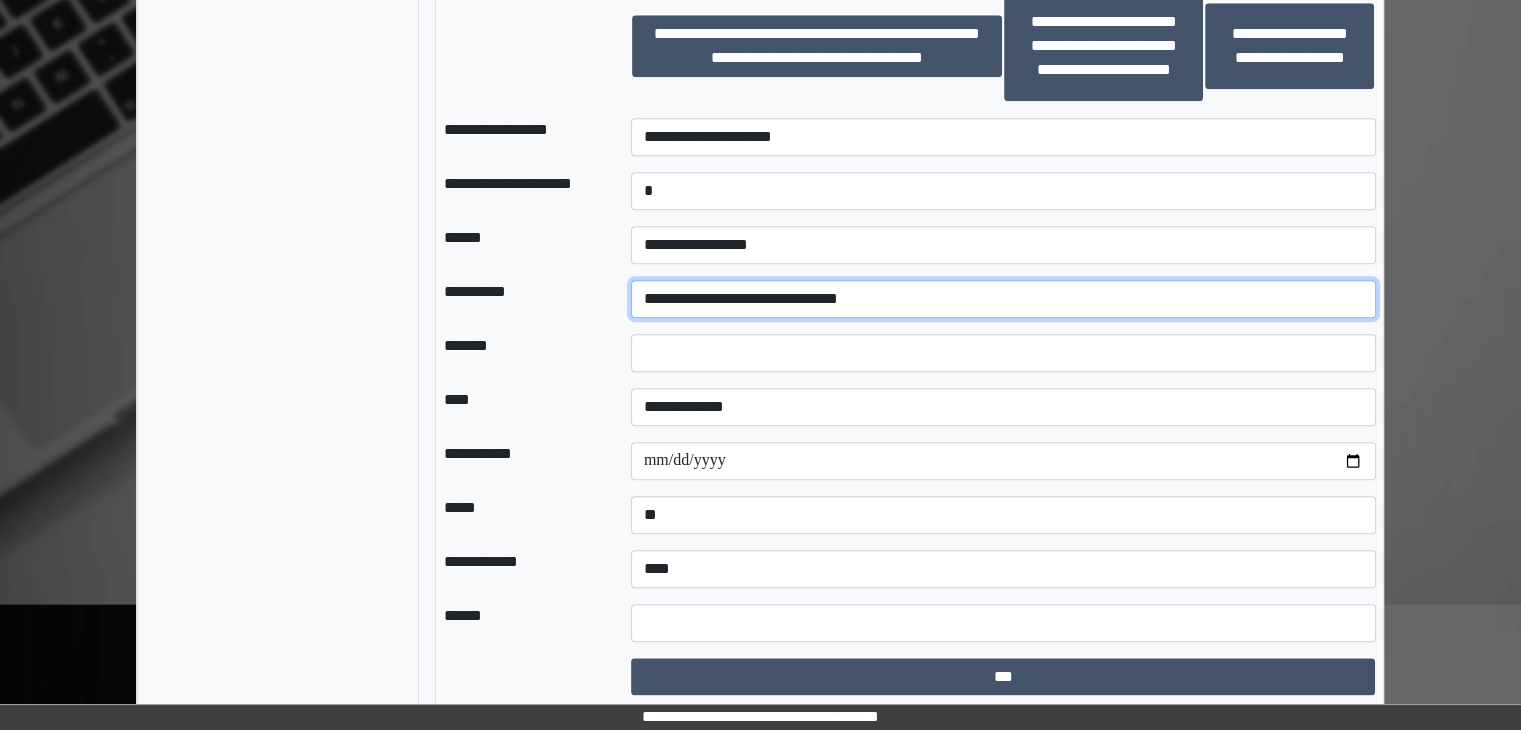 click on "**********" at bounding box center (1003, 299) 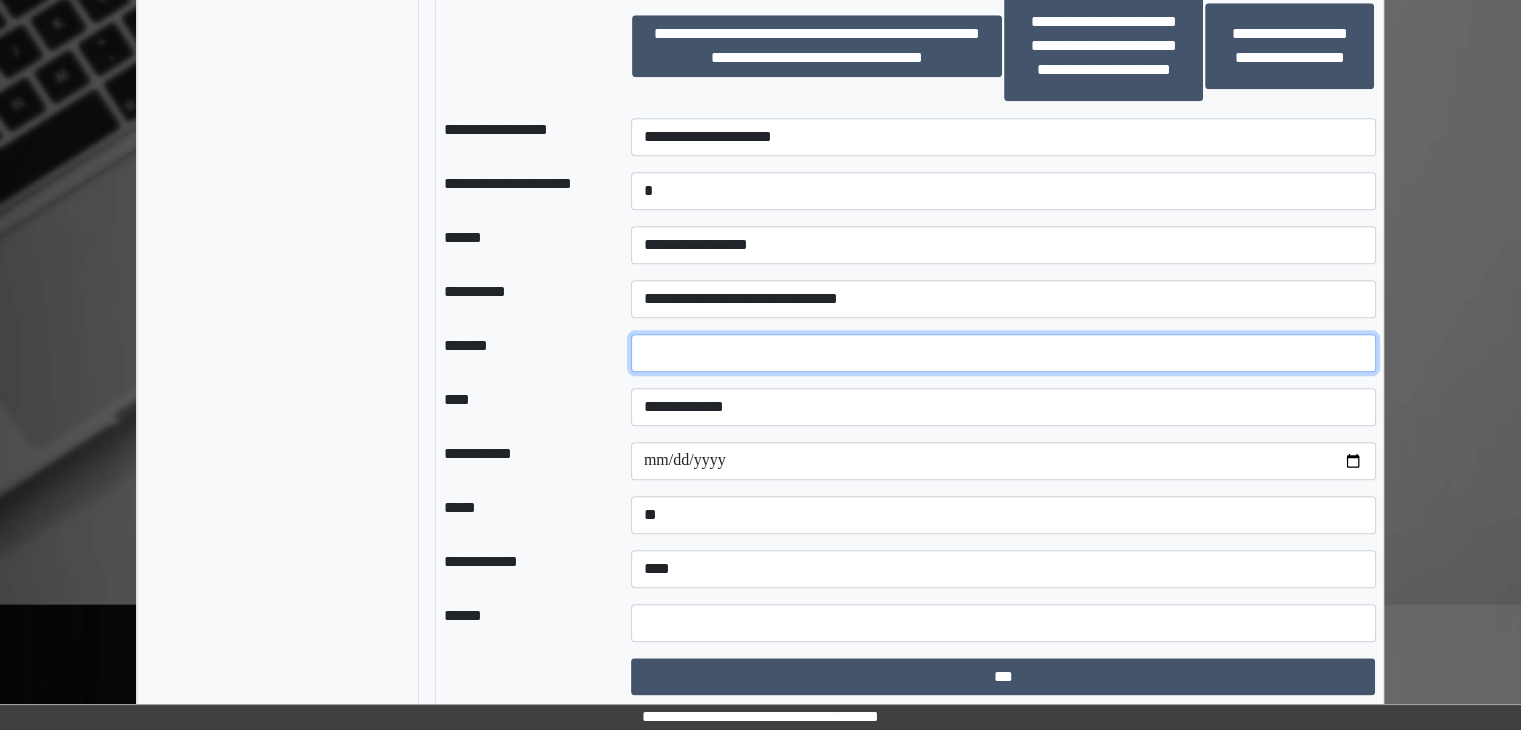 click at bounding box center (1003, 353) 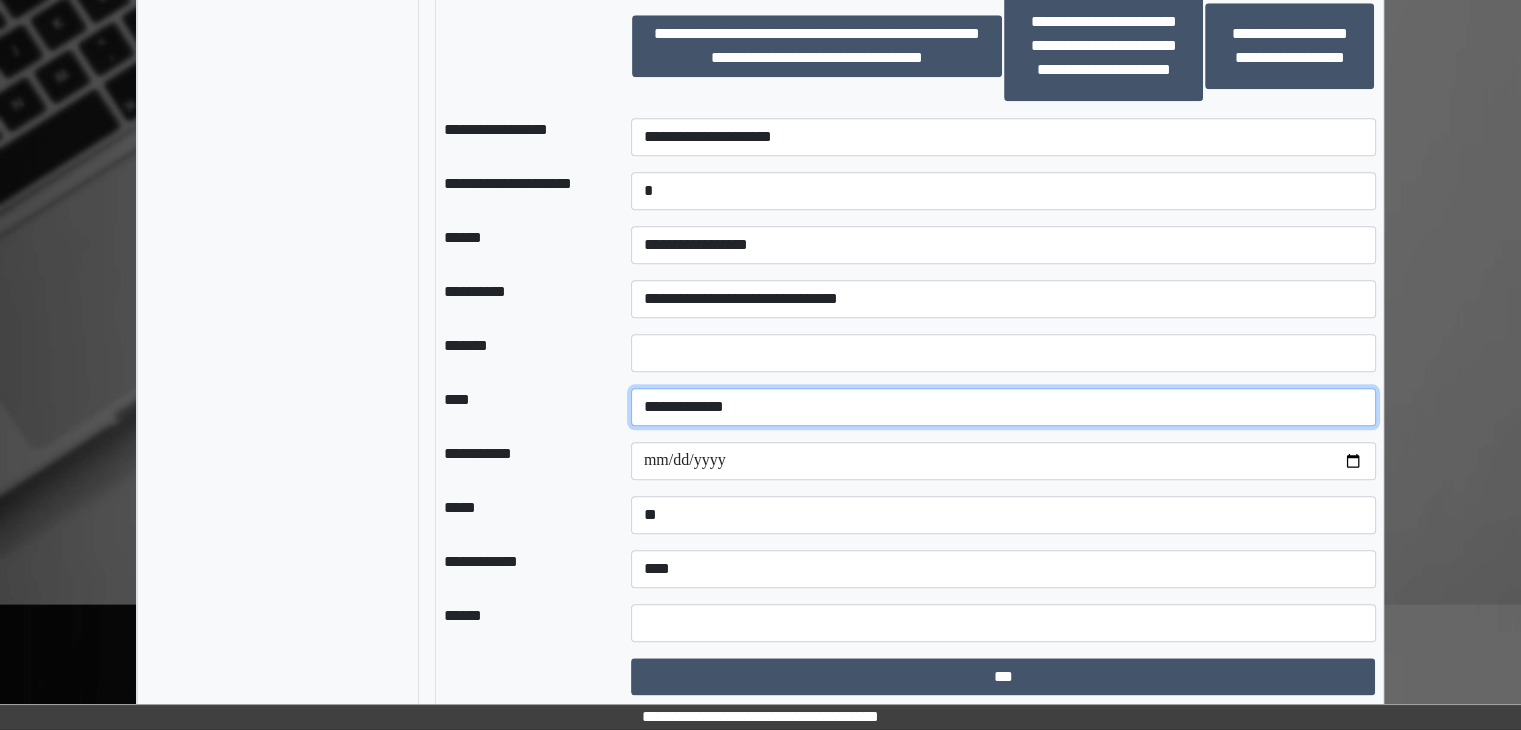 click on "**********" at bounding box center [1003, 407] 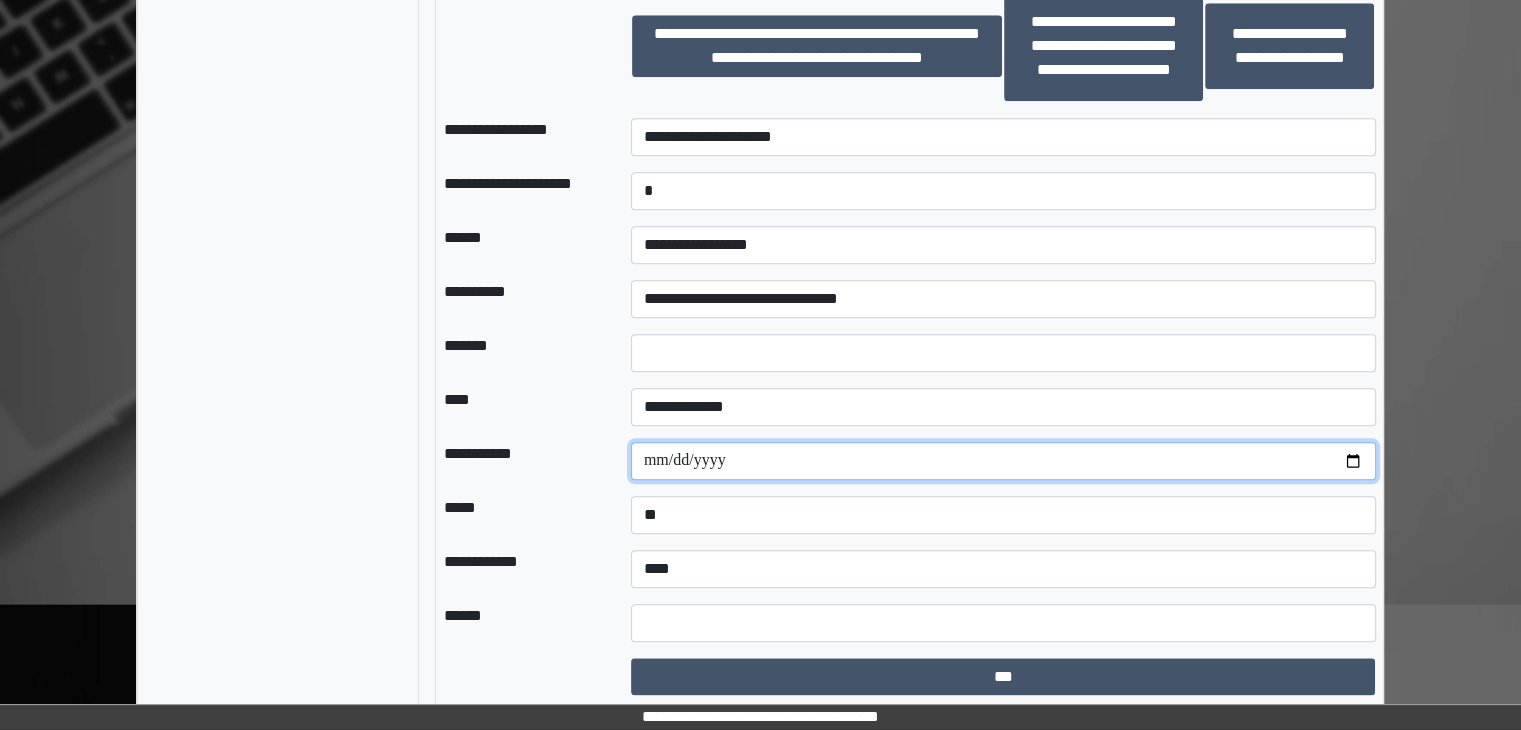 click at bounding box center [1003, 461] 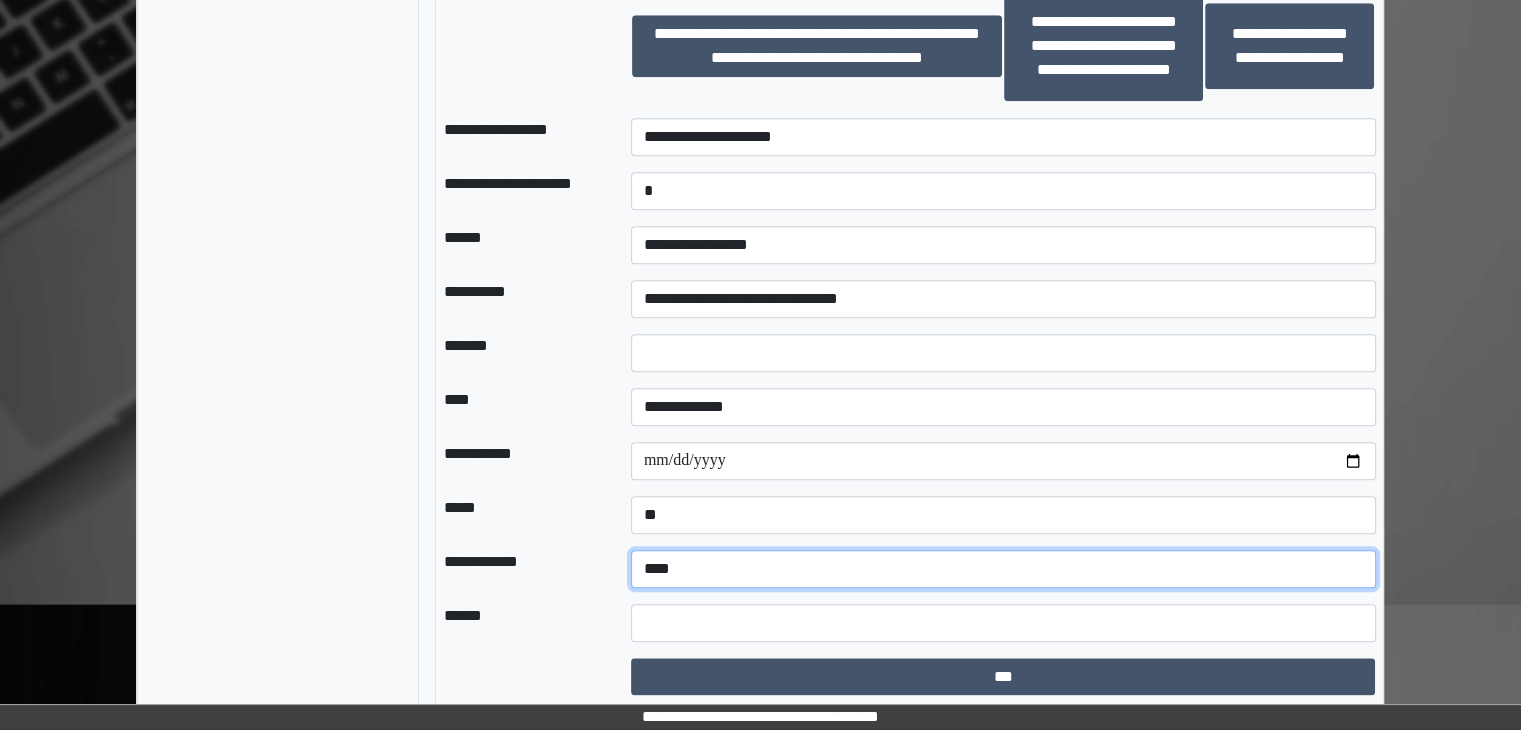 click on "**********" at bounding box center [1003, 569] 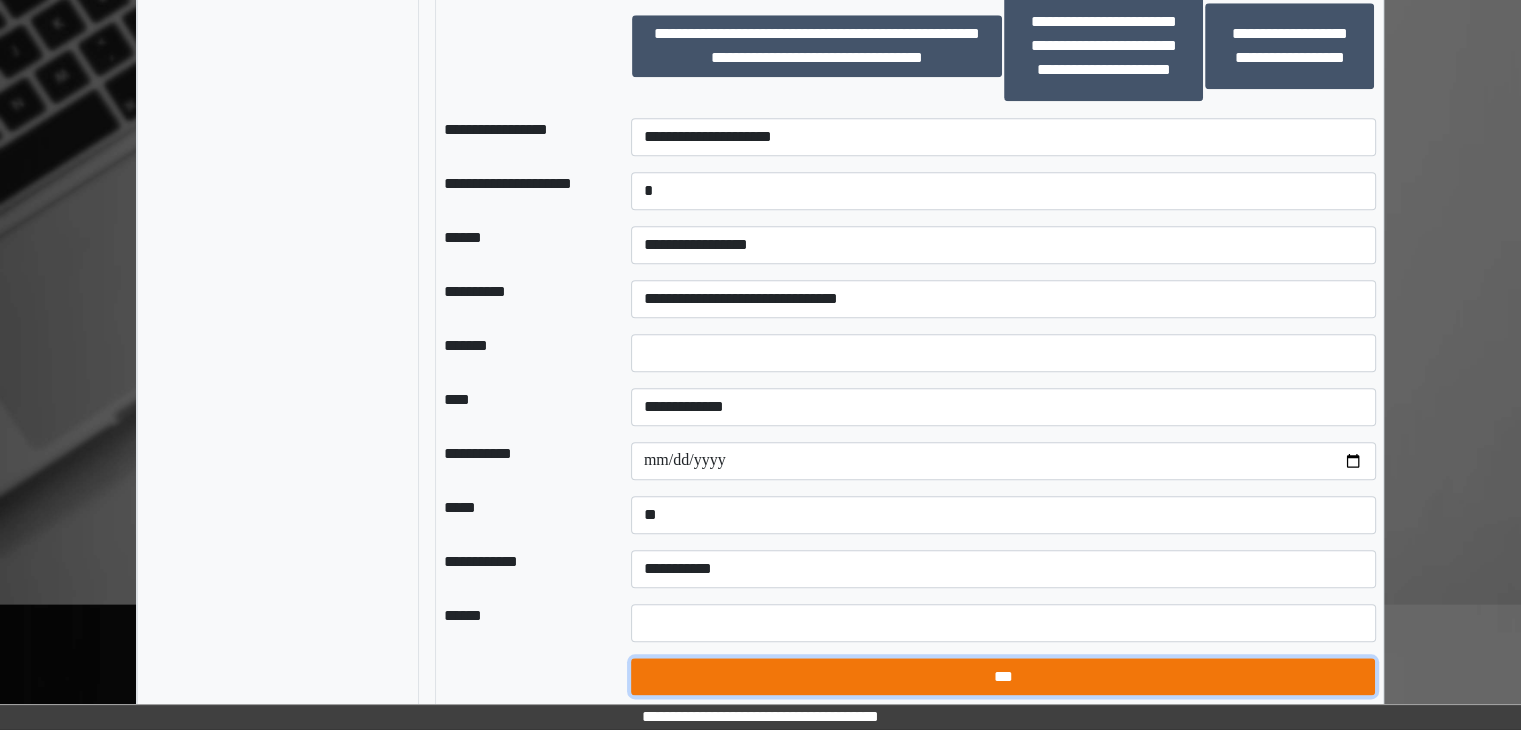 click on "***" at bounding box center [1003, 677] 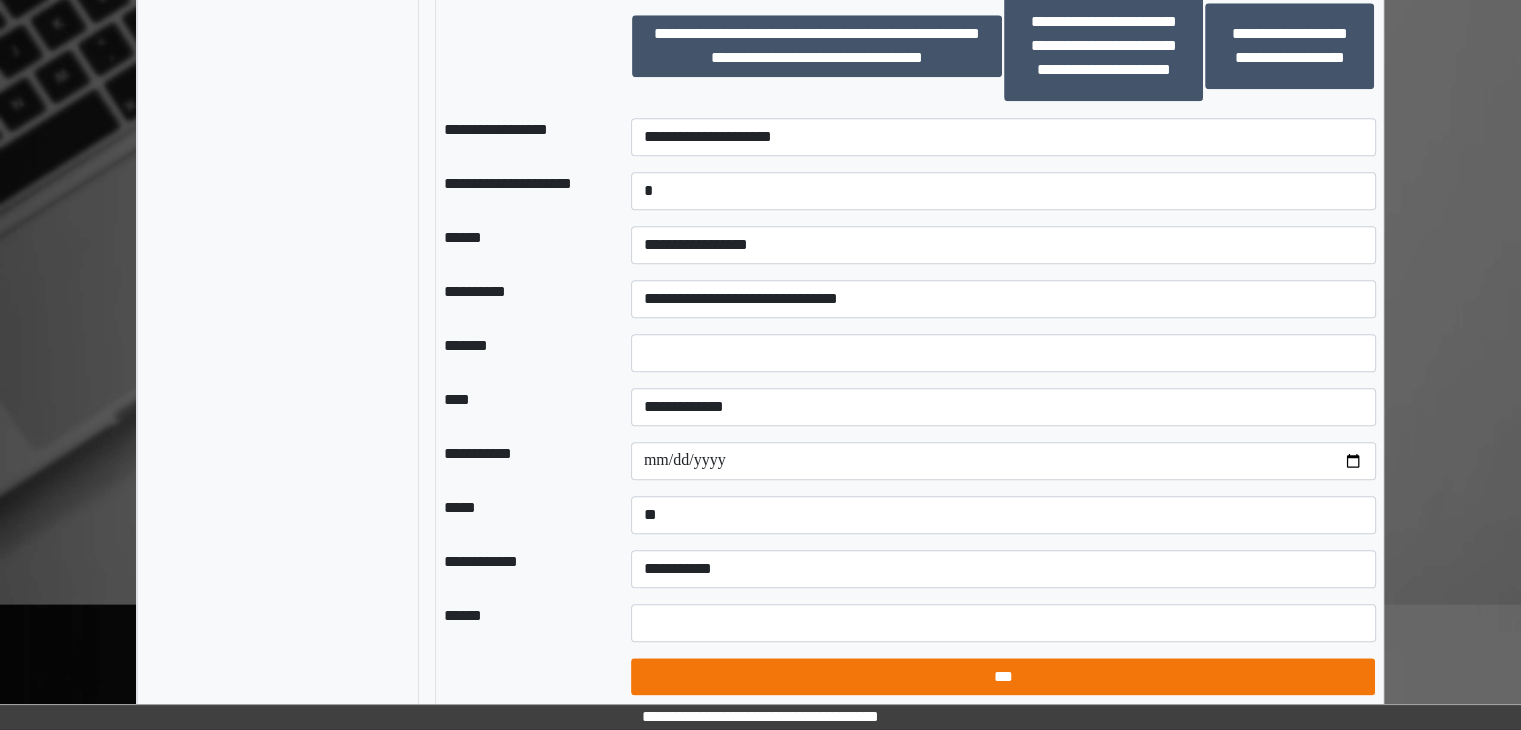 select on "*" 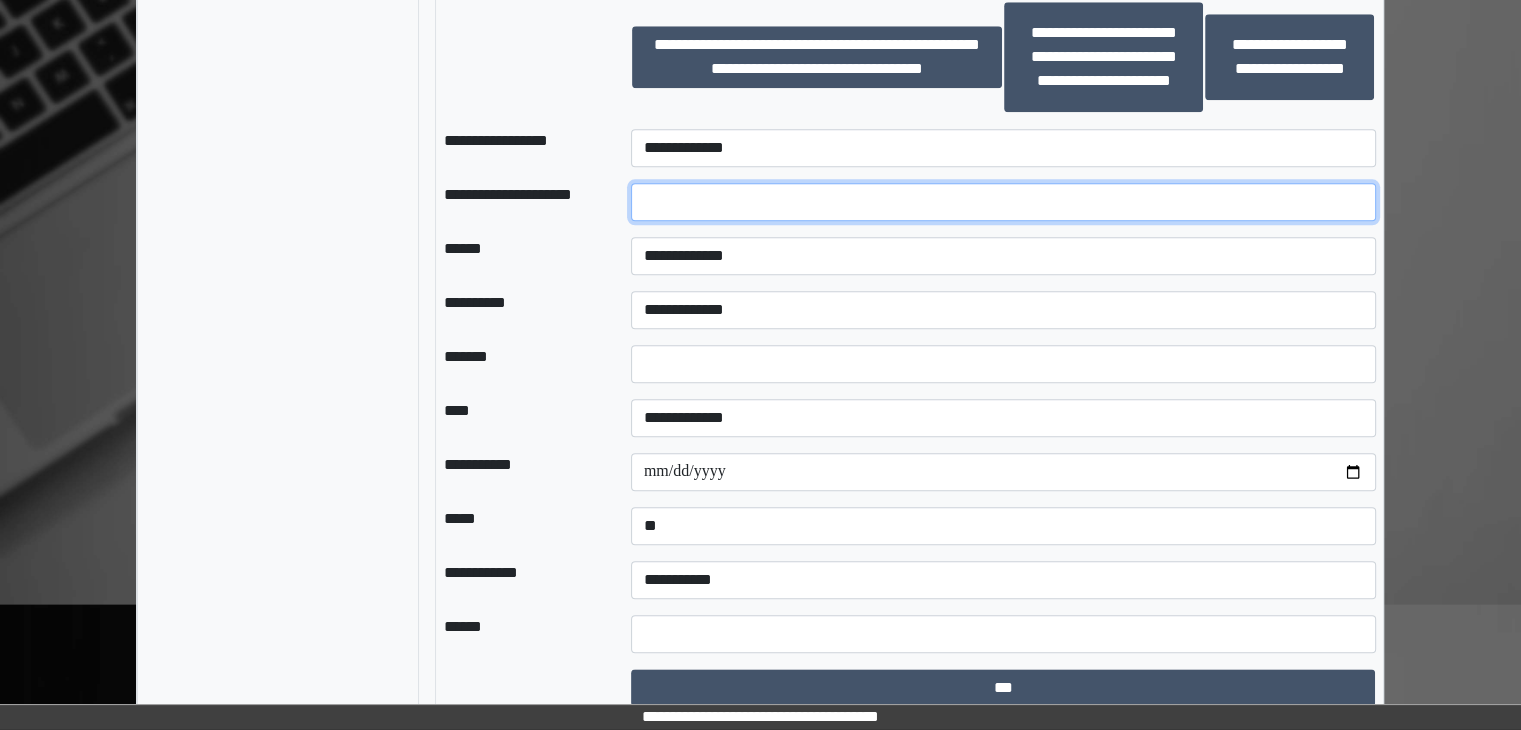 click at bounding box center (1003, 202) 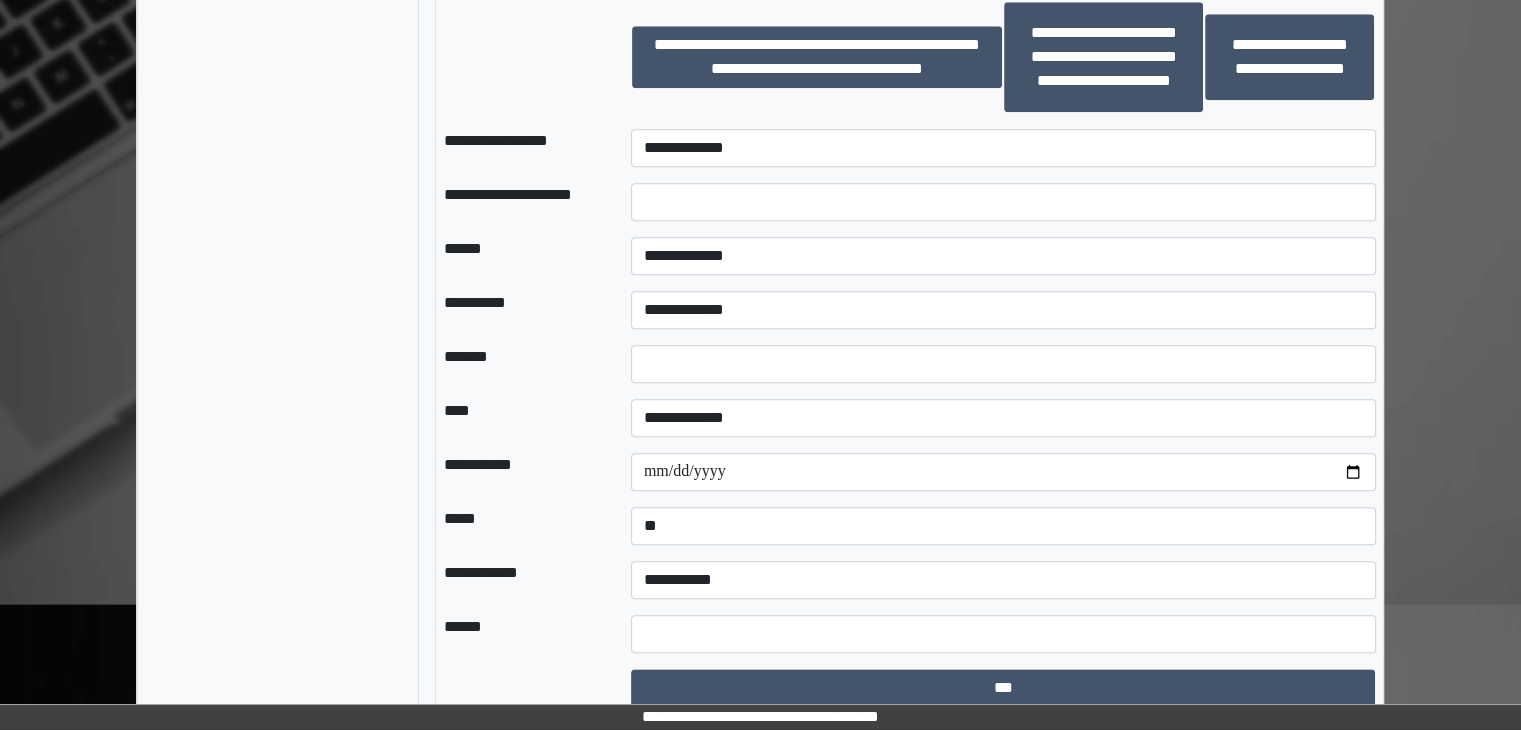 click on "**********" at bounding box center [760, -684] 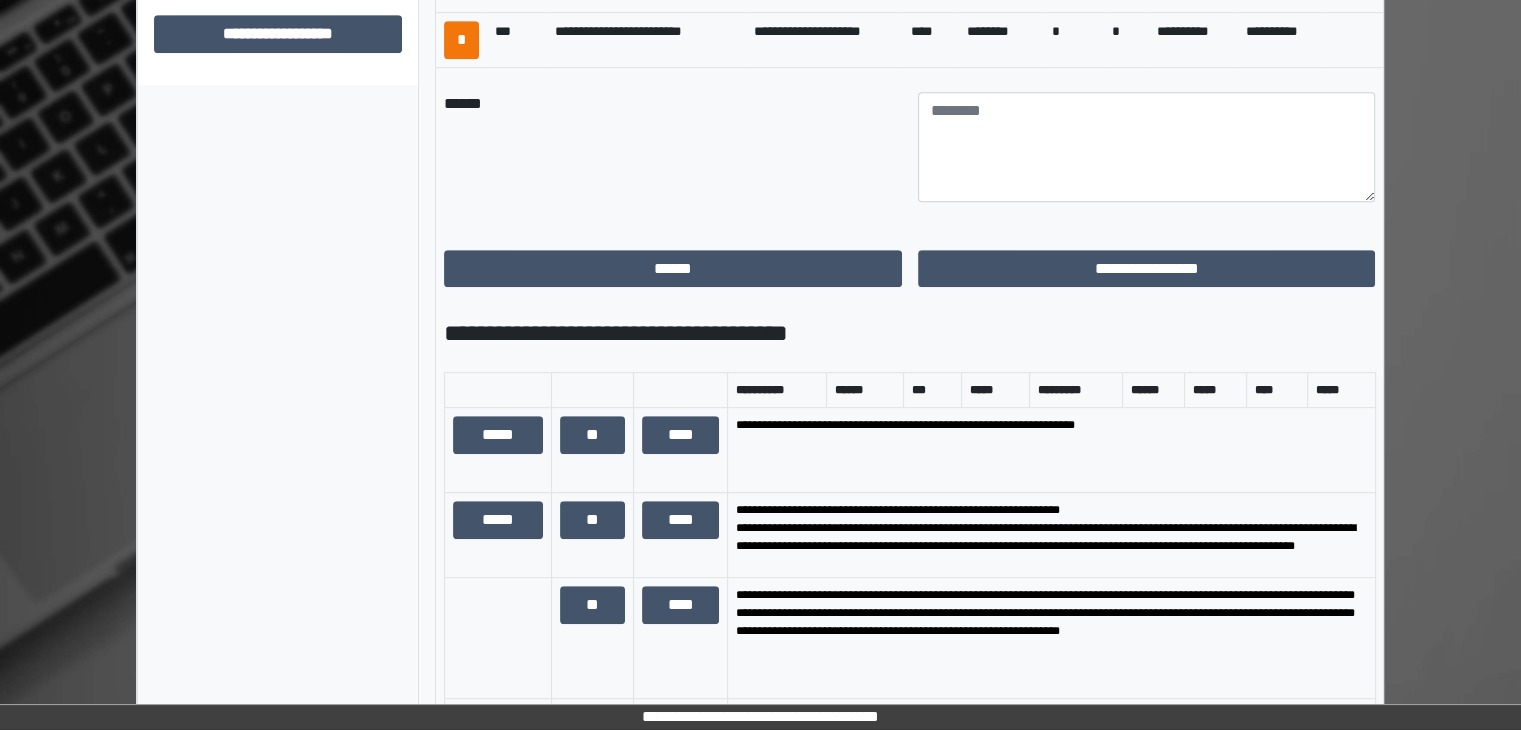 scroll, scrollTop: 887, scrollLeft: 0, axis: vertical 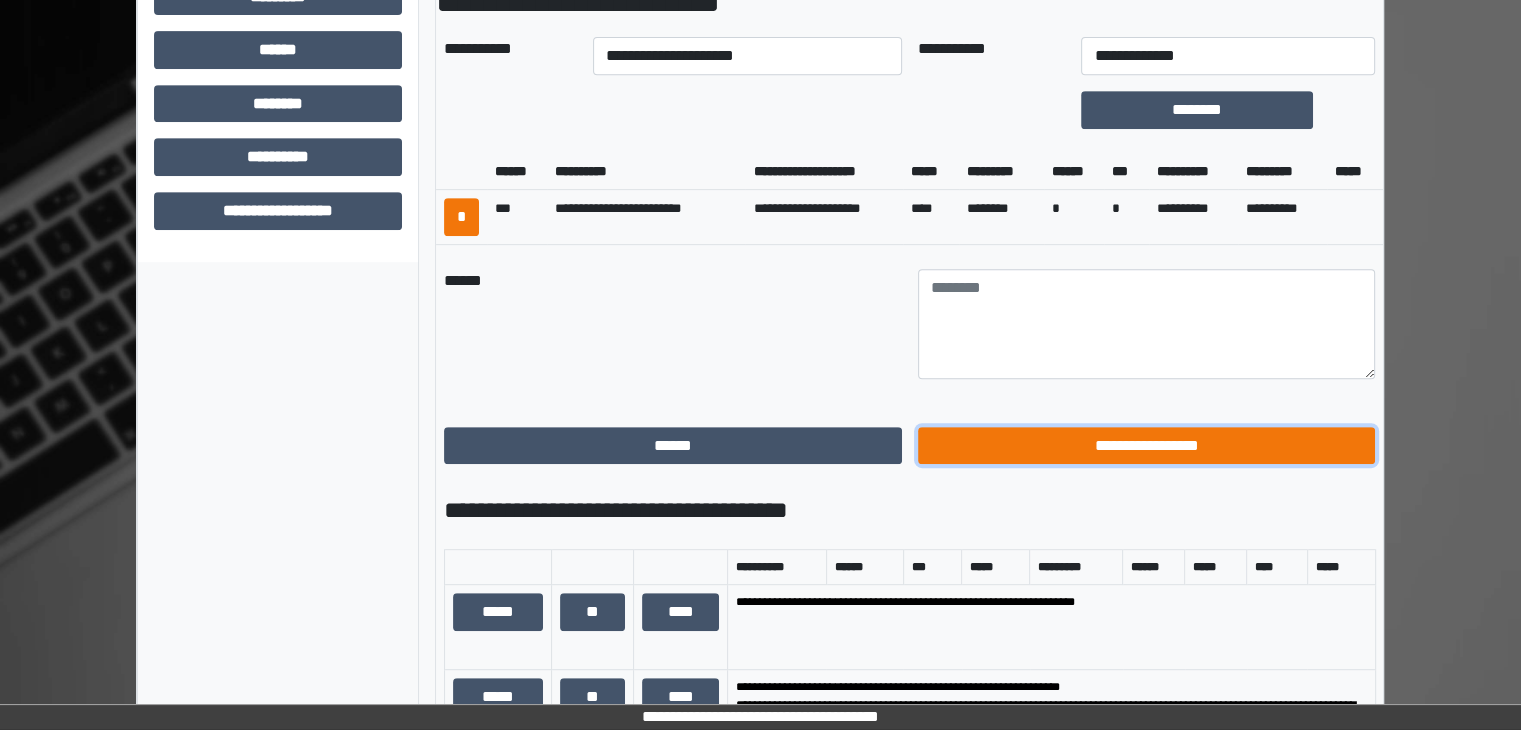 click on "**********" at bounding box center (1147, 446) 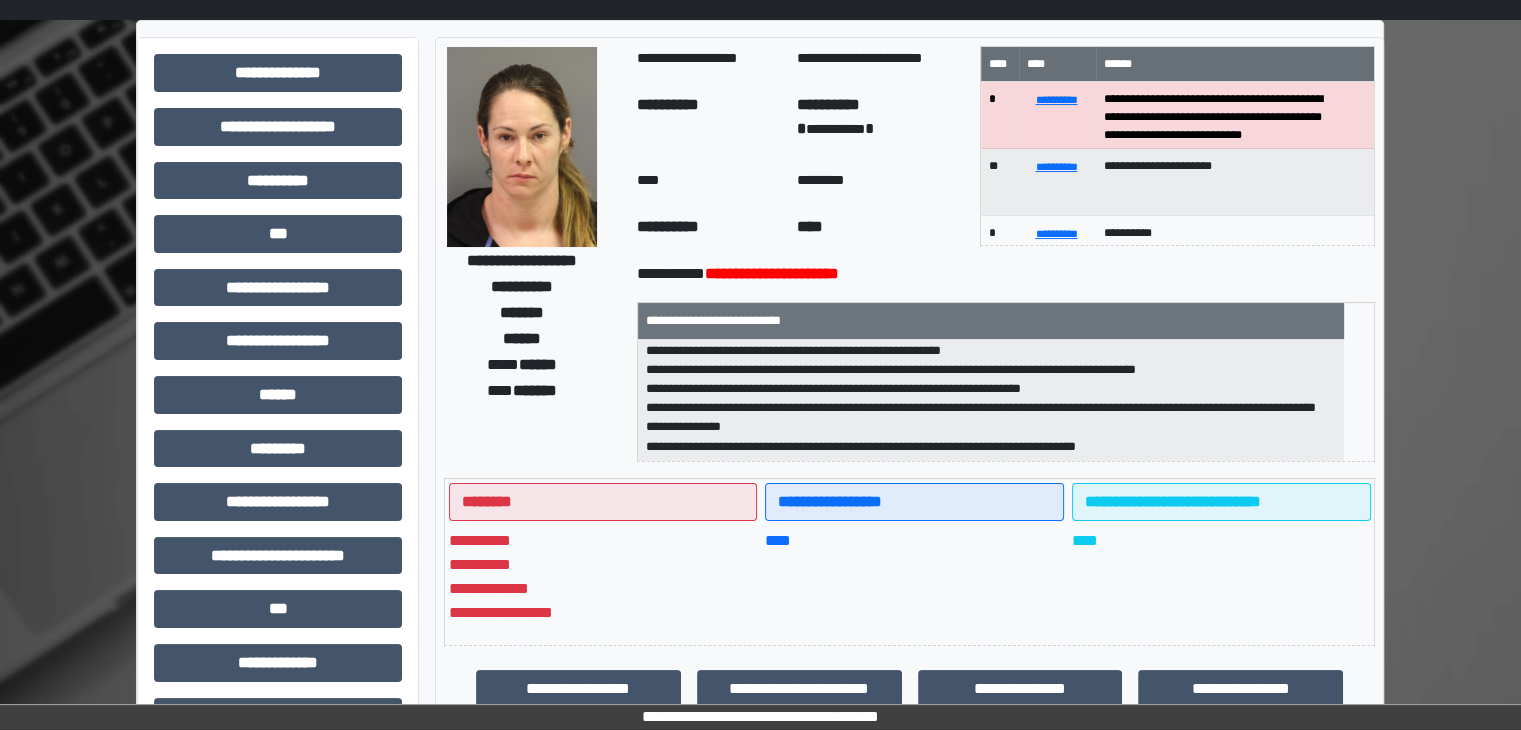 scroll, scrollTop: 0, scrollLeft: 0, axis: both 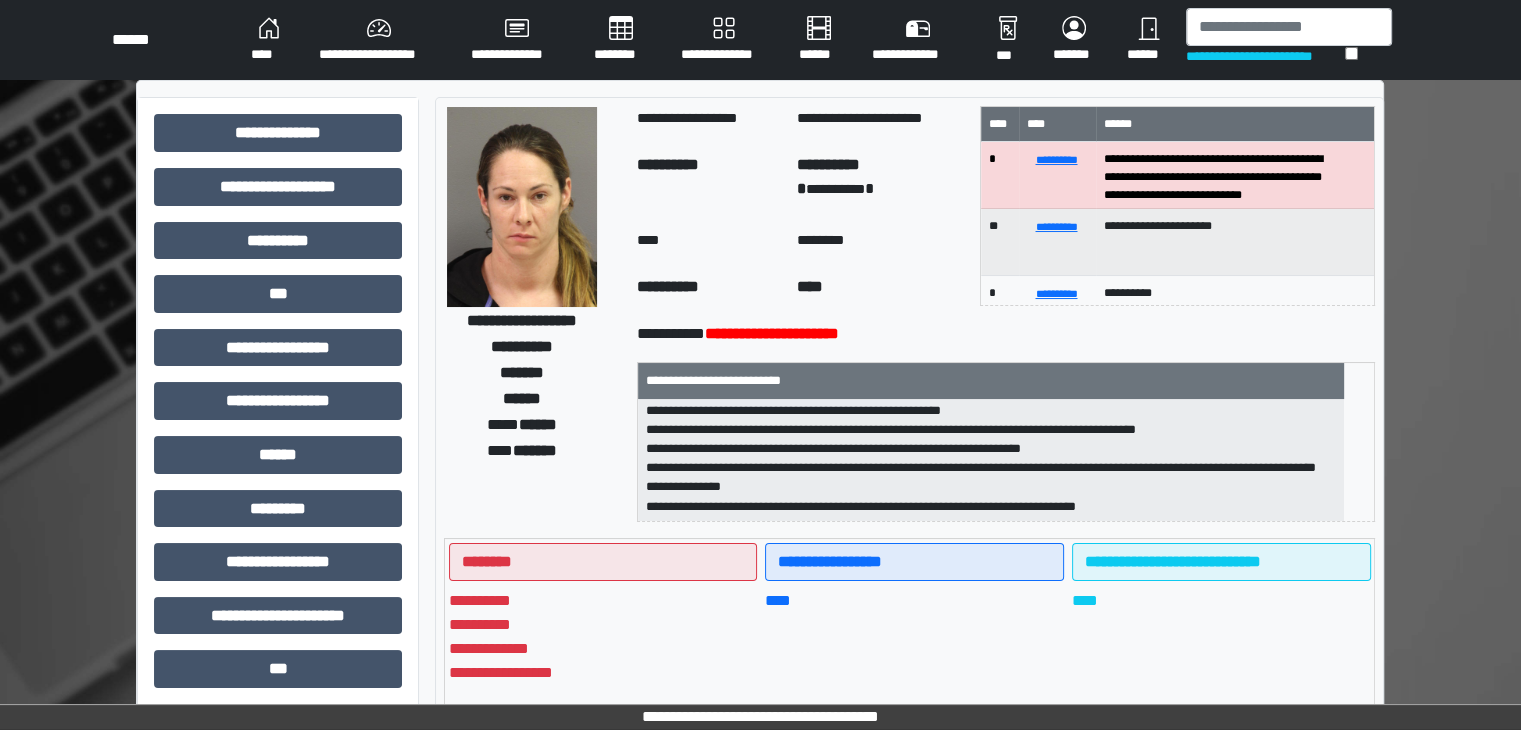click on "****" at bounding box center [269, 40] 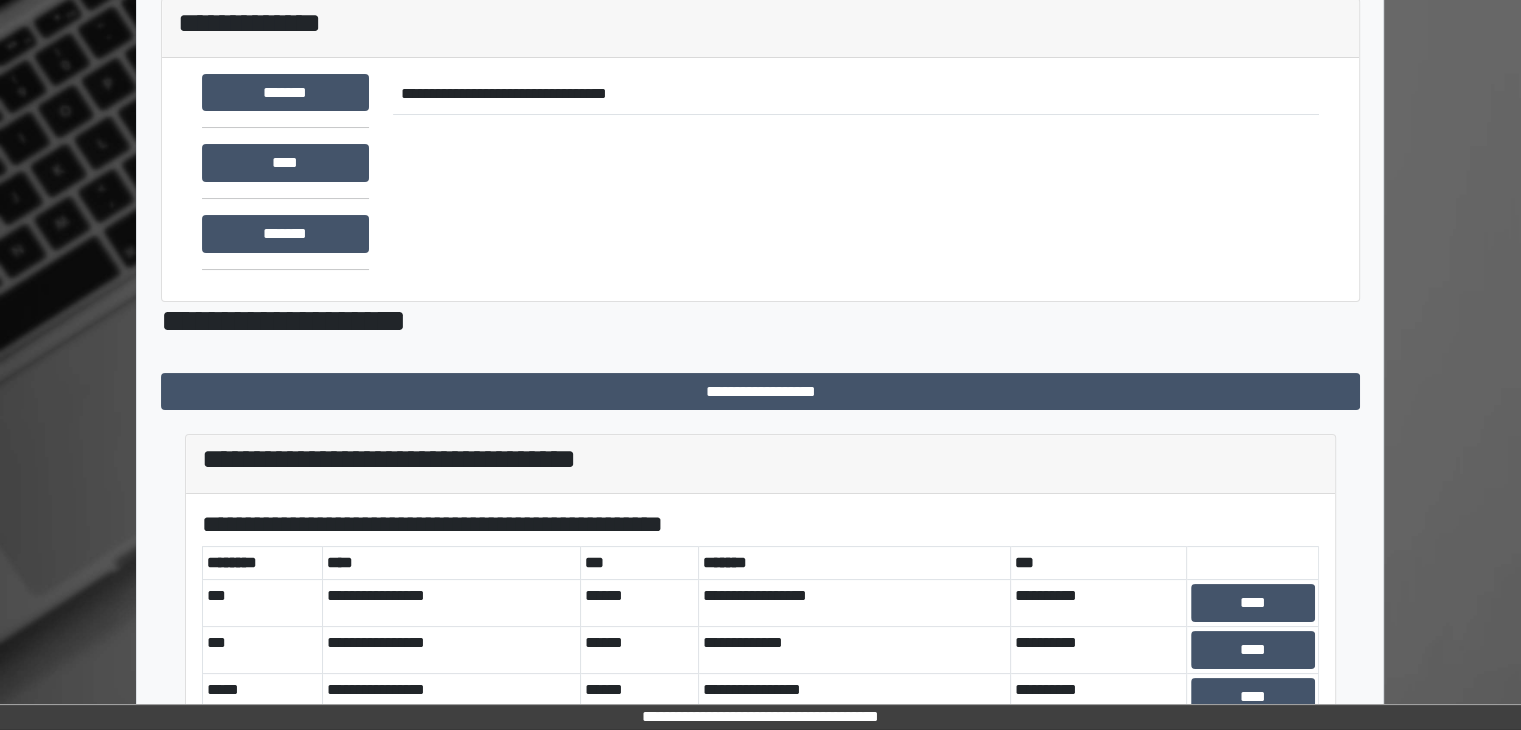 scroll, scrollTop: 581, scrollLeft: 0, axis: vertical 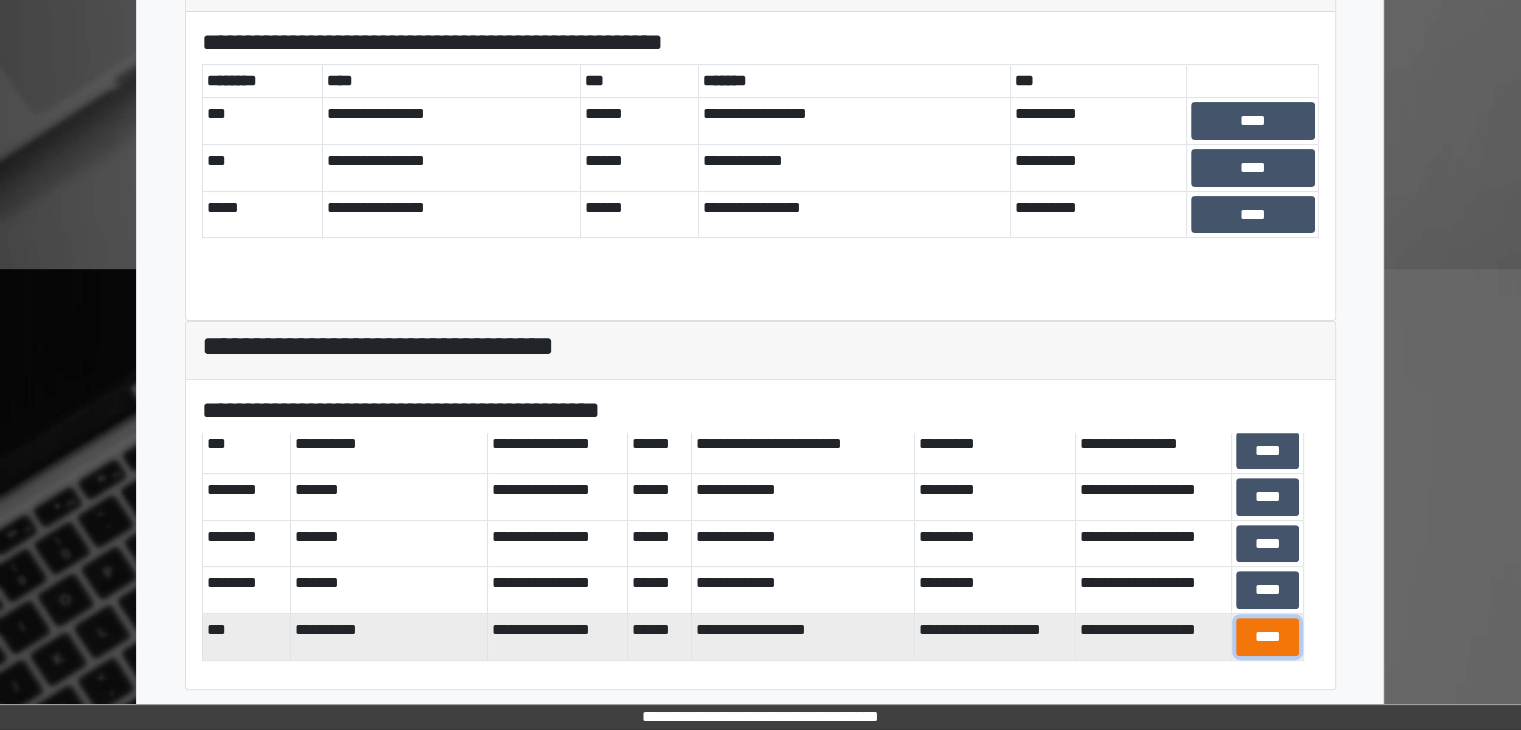 click on "****" at bounding box center [1267, 637] 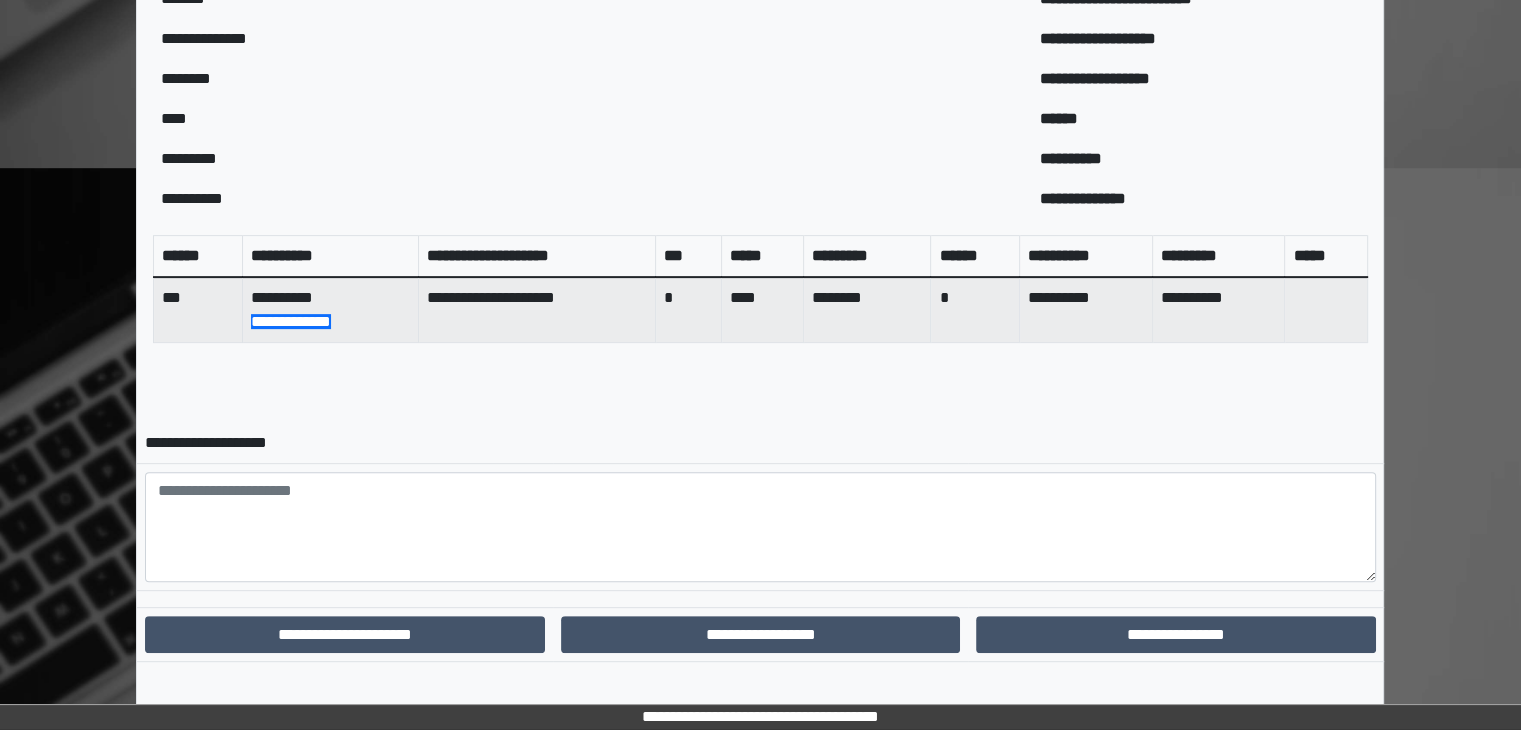 scroll, scrollTop: 694, scrollLeft: 0, axis: vertical 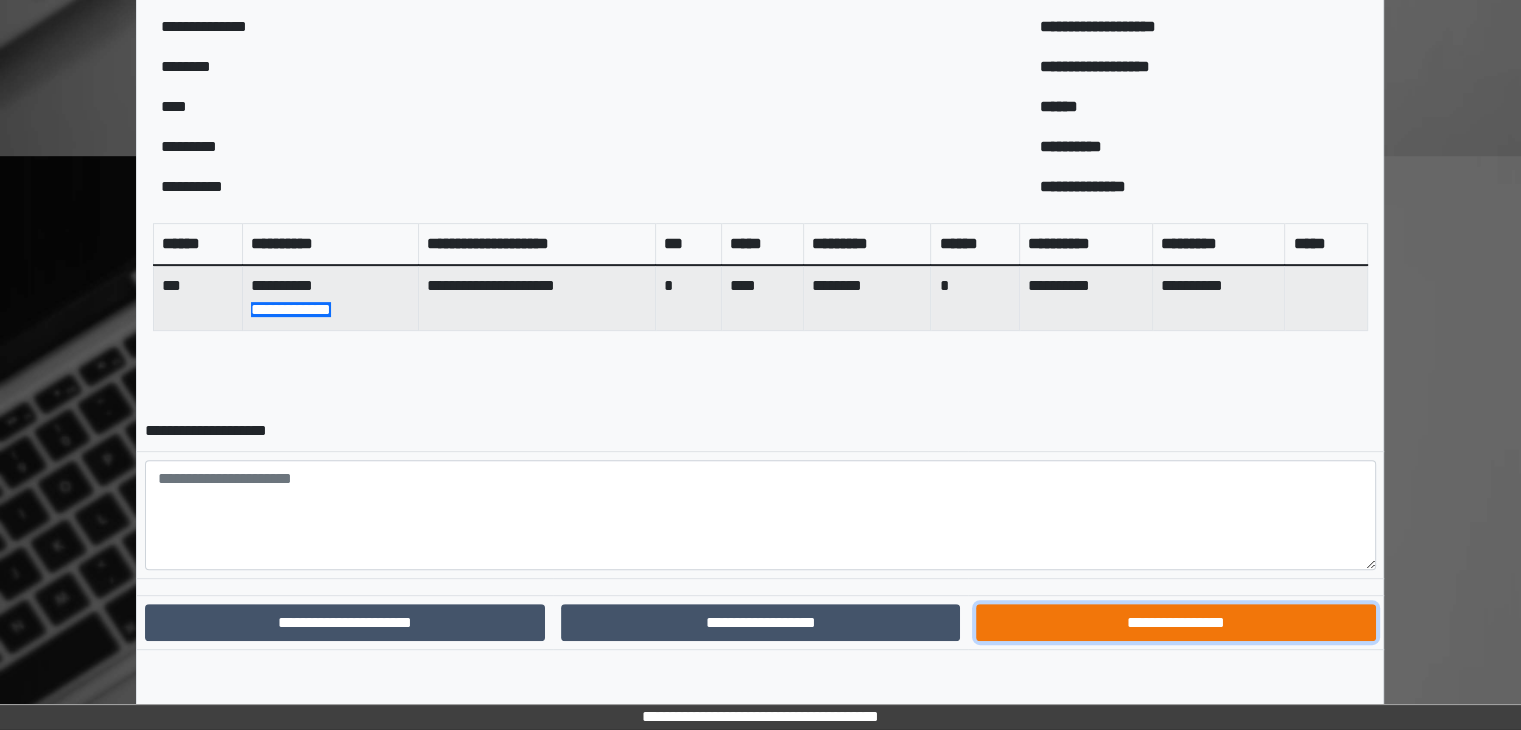 click on "**********" at bounding box center [1175, 623] 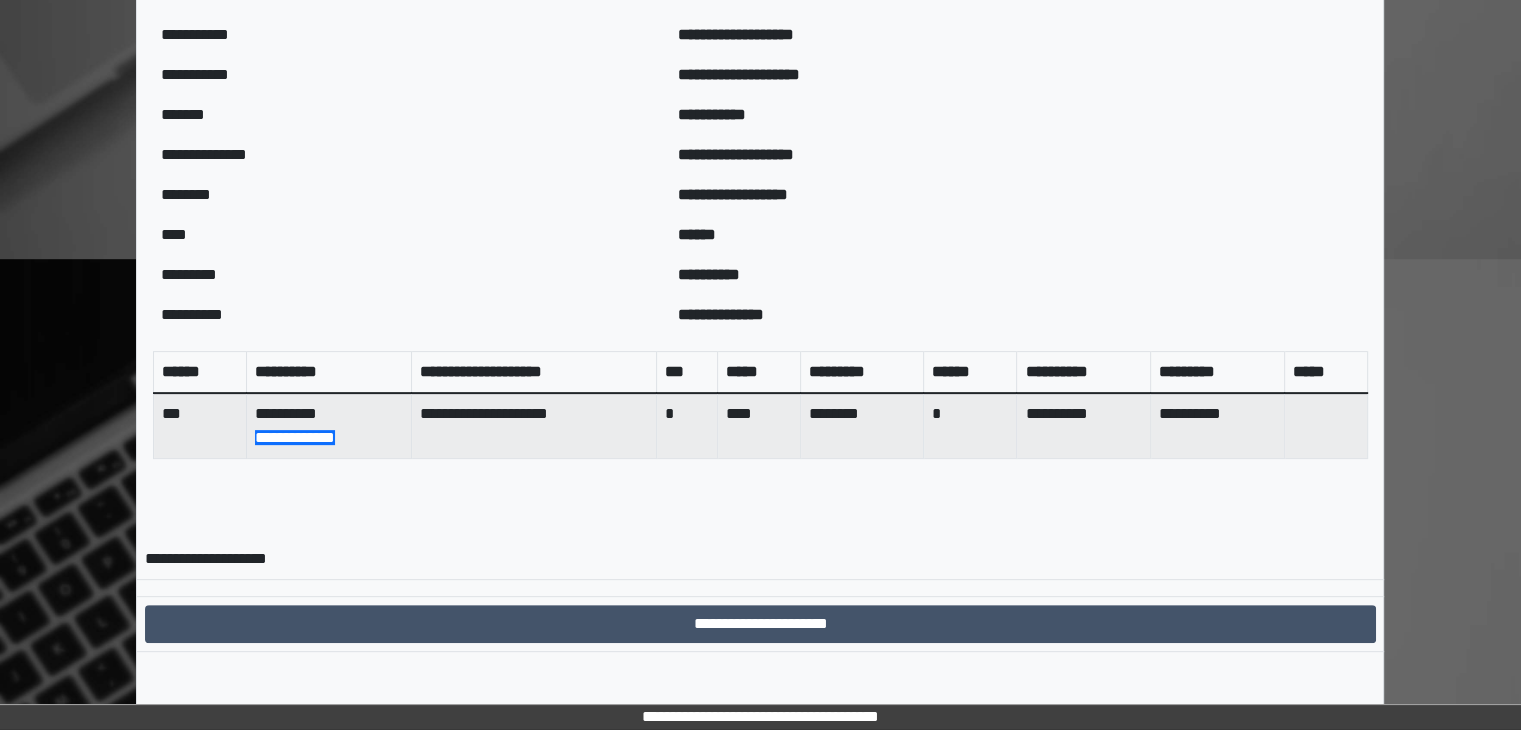 scroll, scrollTop: 592, scrollLeft: 0, axis: vertical 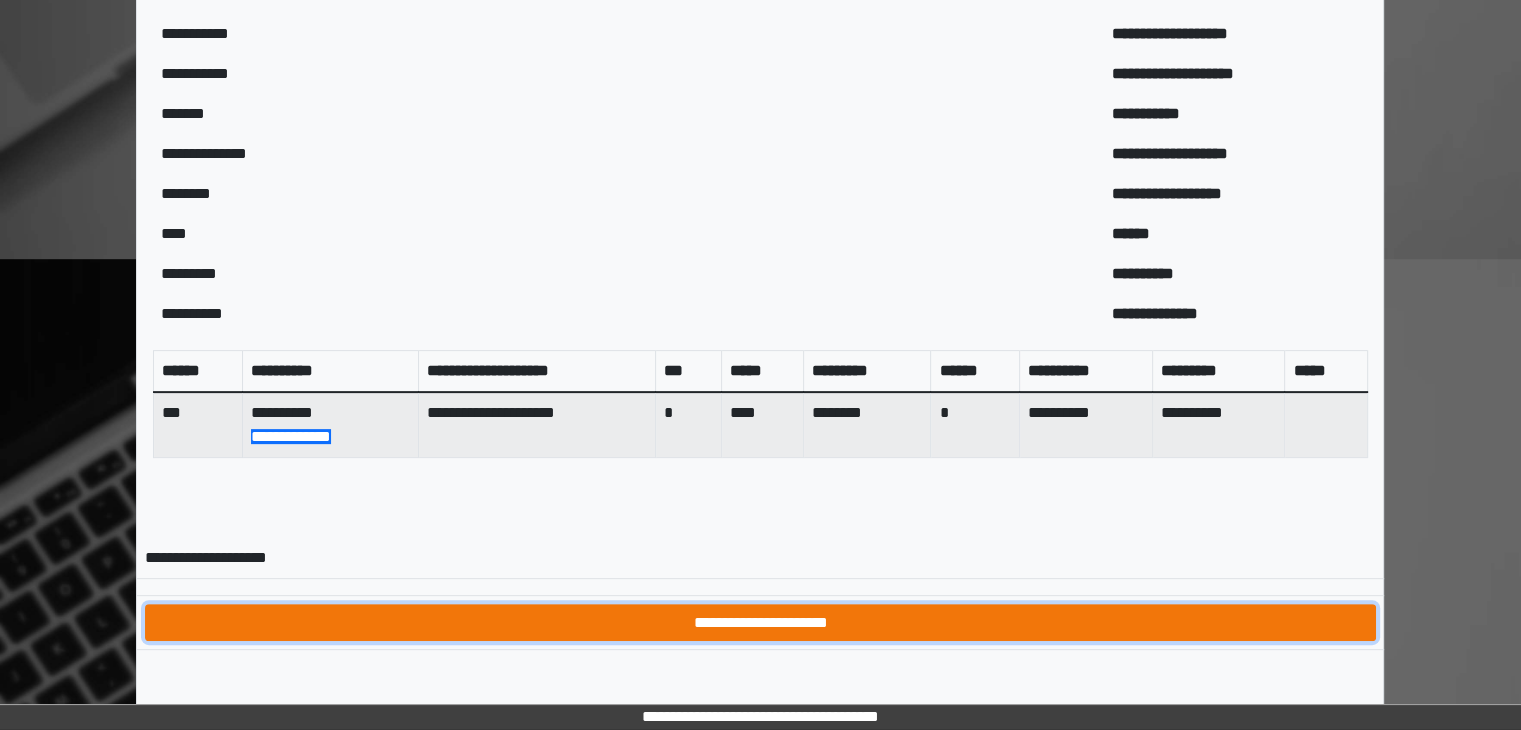 click on "**********" at bounding box center [760, 623] 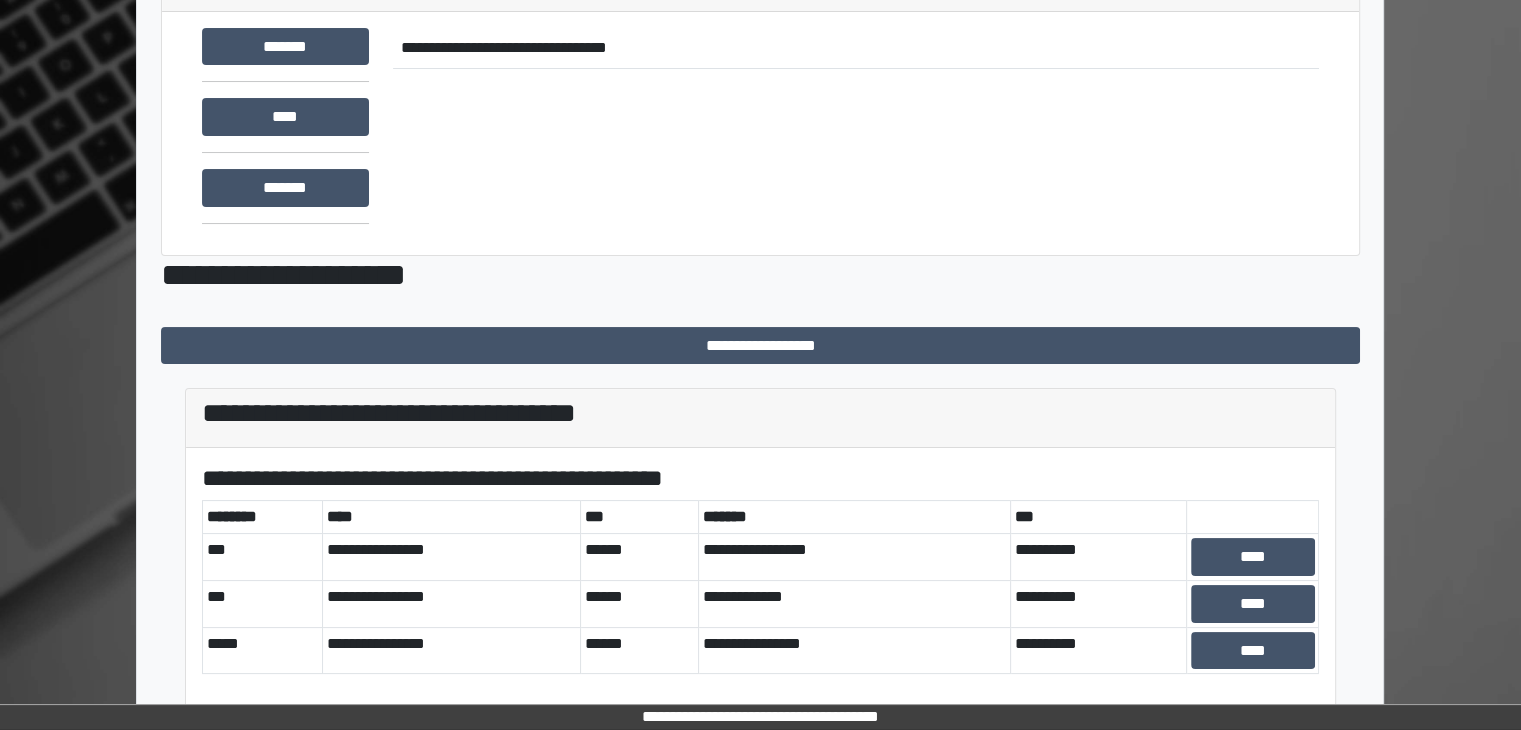 scroll, scrollTop: 0, scrollLeft: 0, axis: both 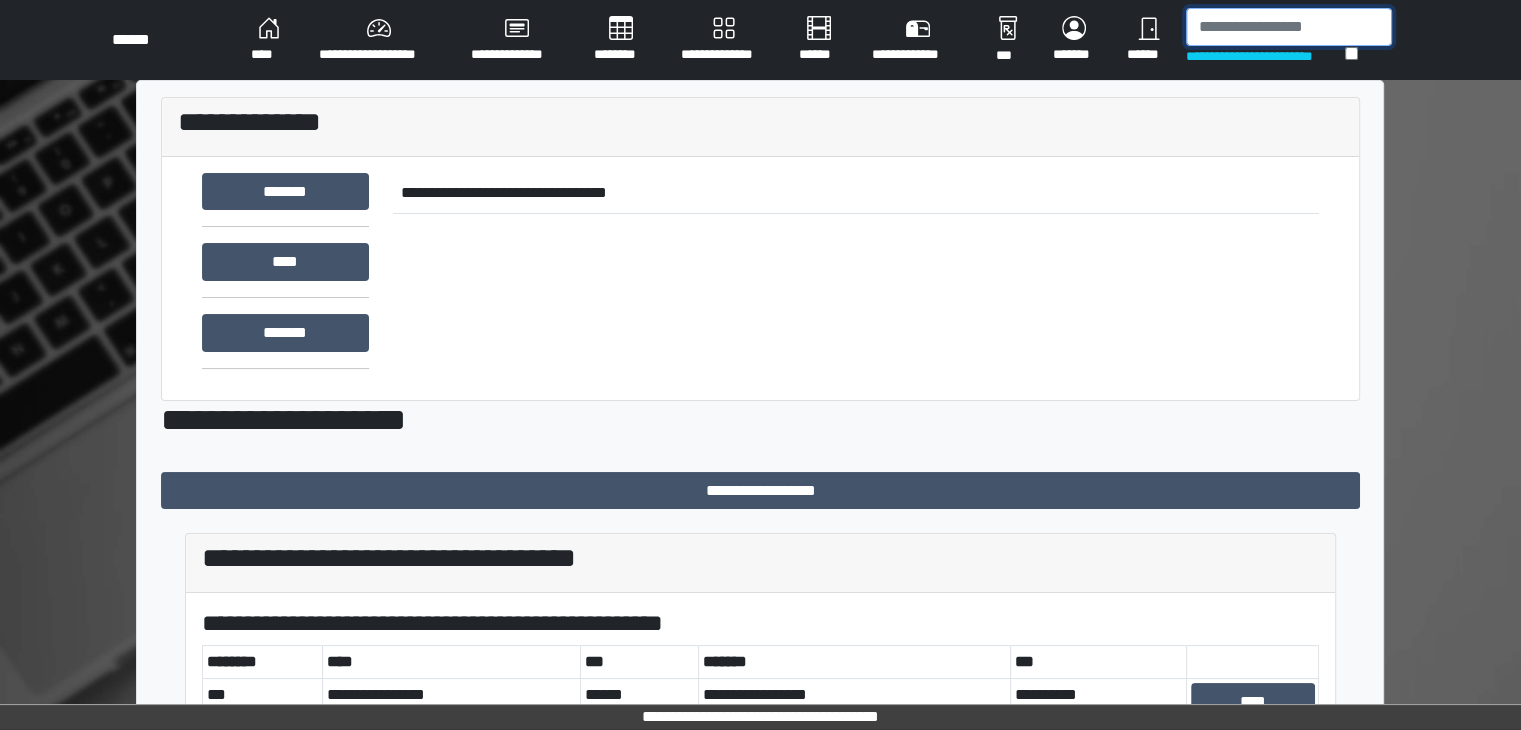 click at bounding box center (1289, 27) 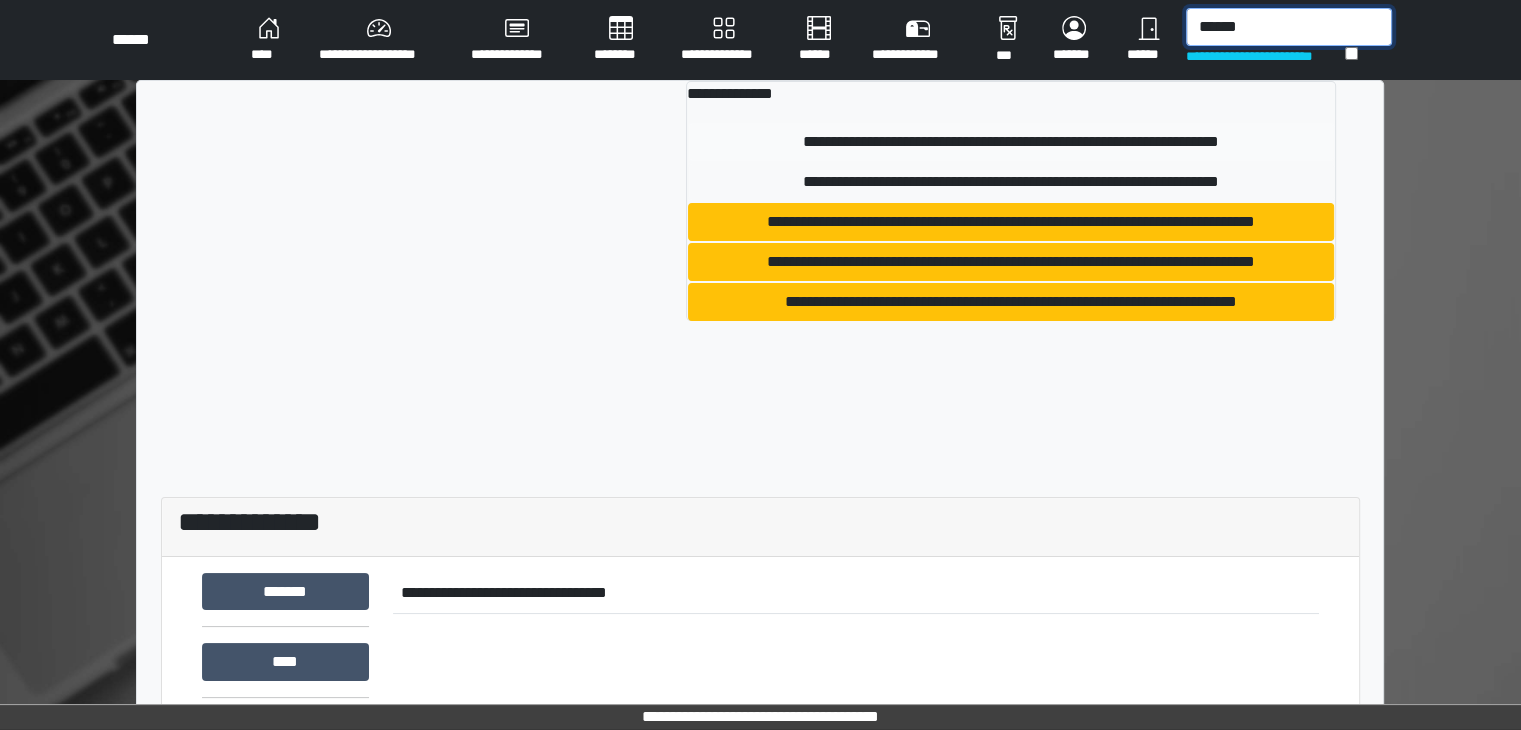 type on "******" 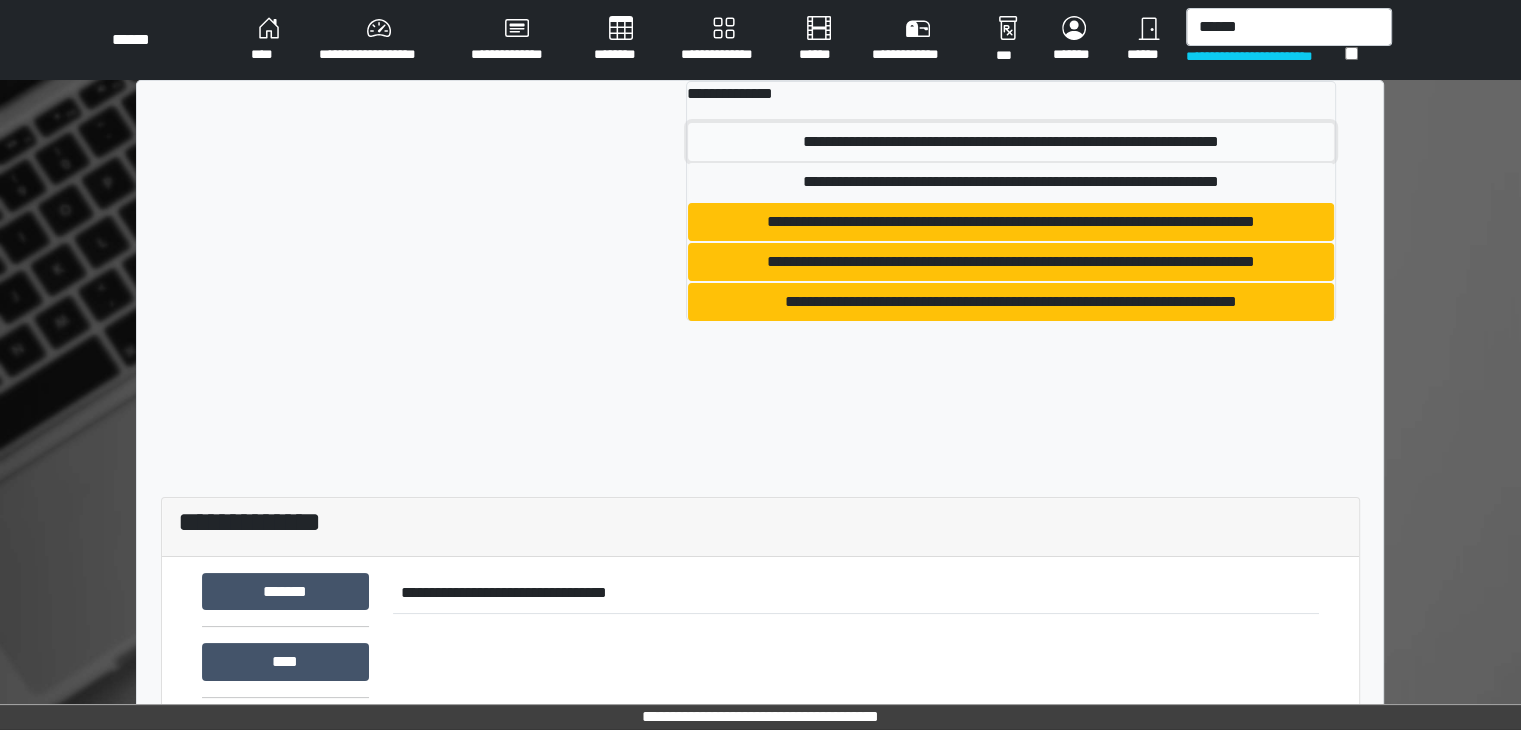 click on "**********" at bounding box center (1011, 142) 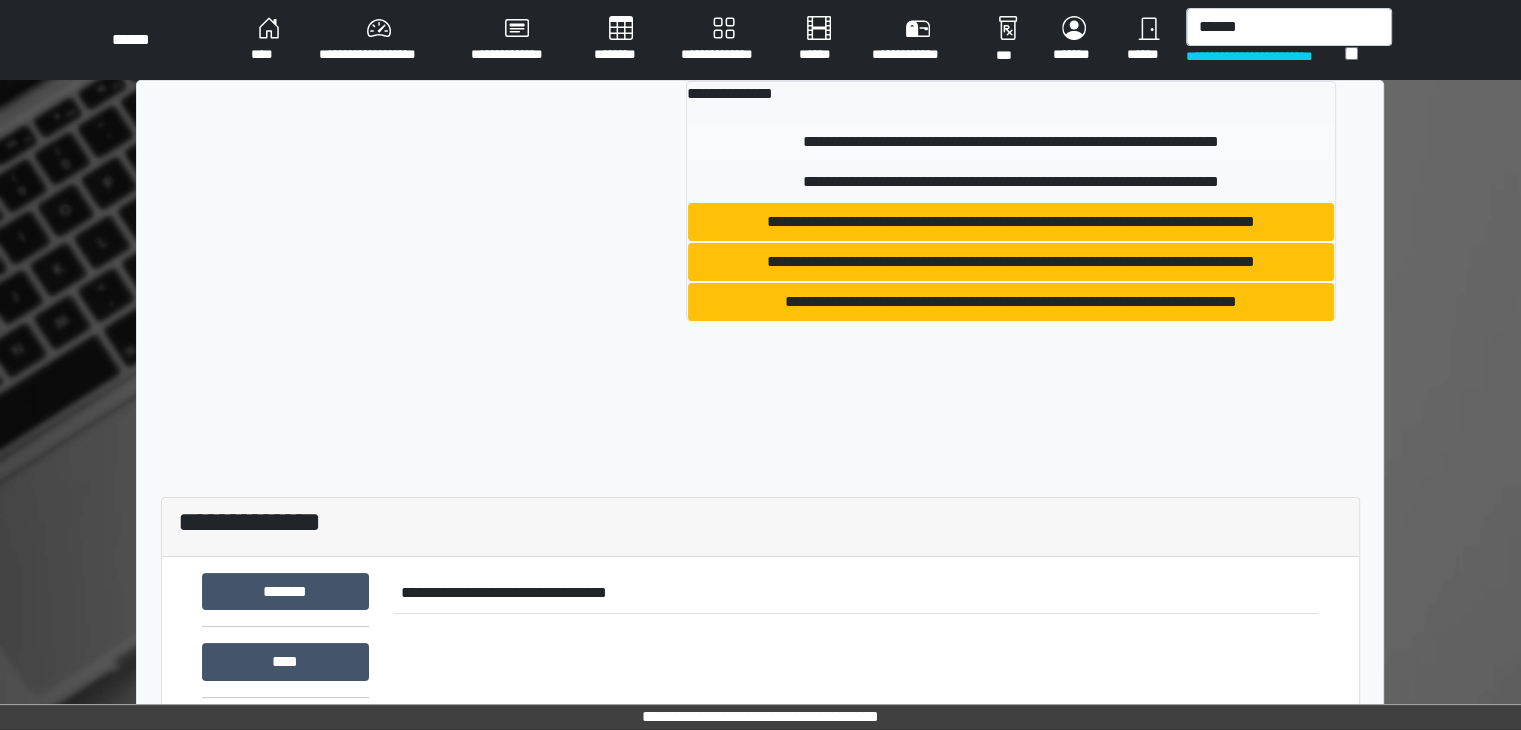 type 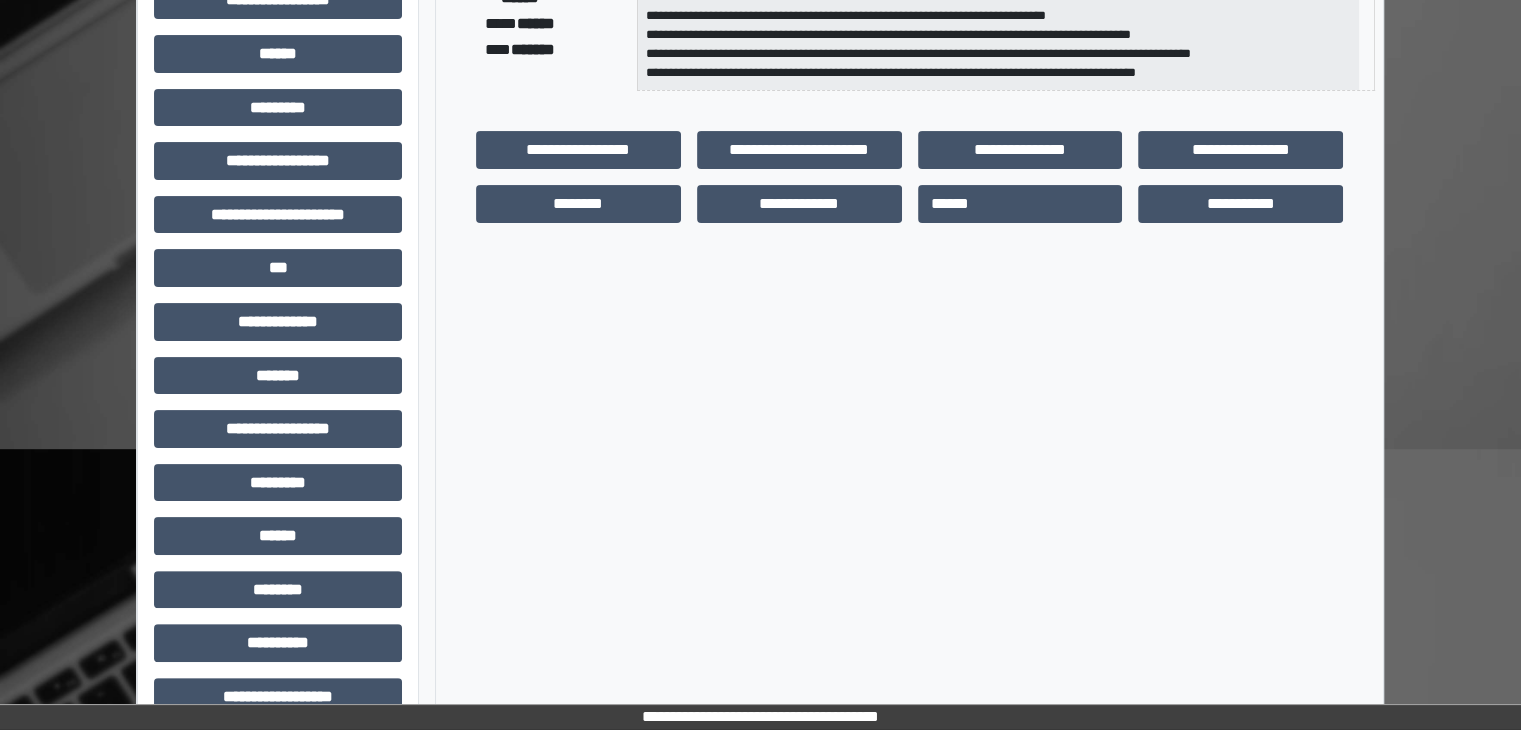 scroll, scrollTop: 436, scrollLeft: 0, axis: vertical 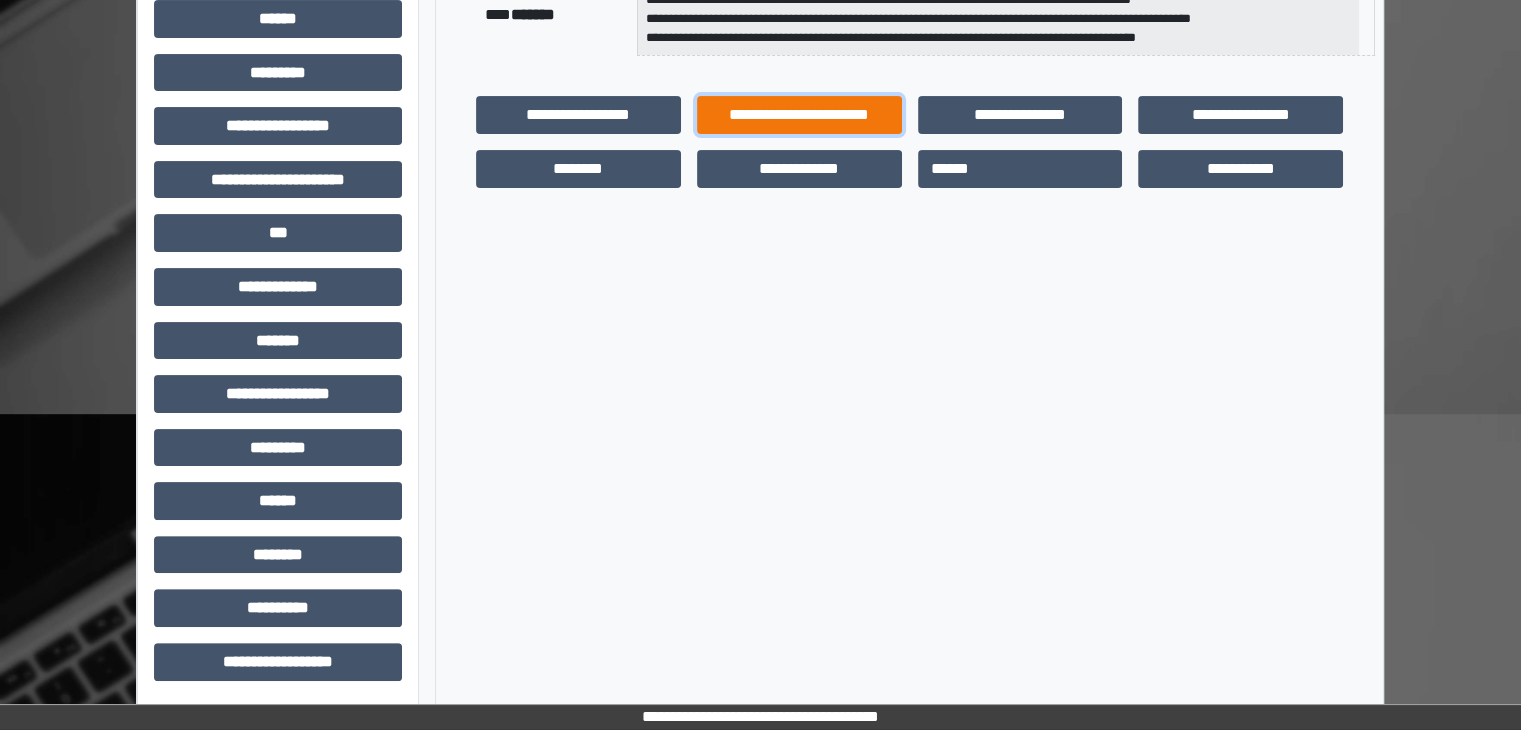click on "**********" at bounding box center (799, 115) 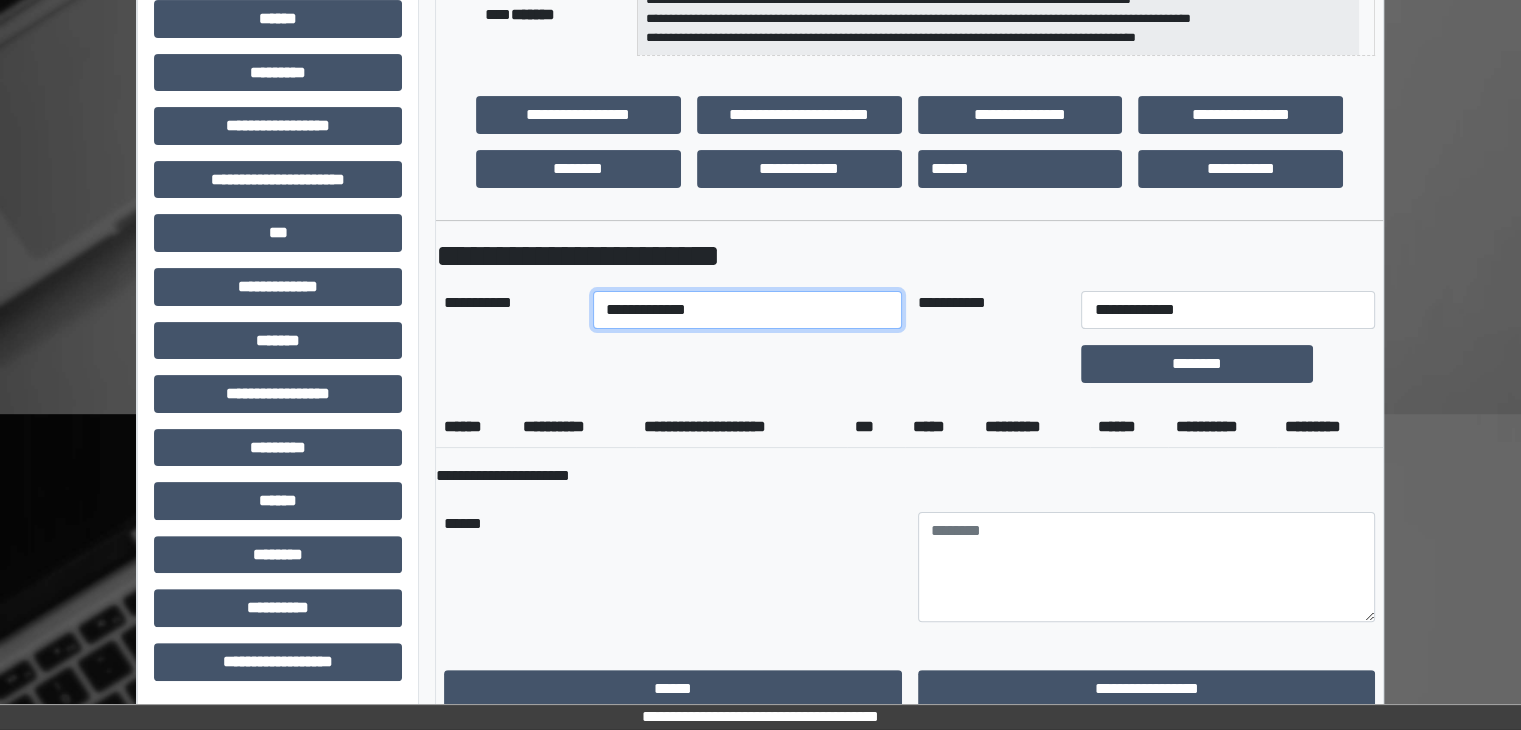 click on "**********" at bounding box center (747, 310) 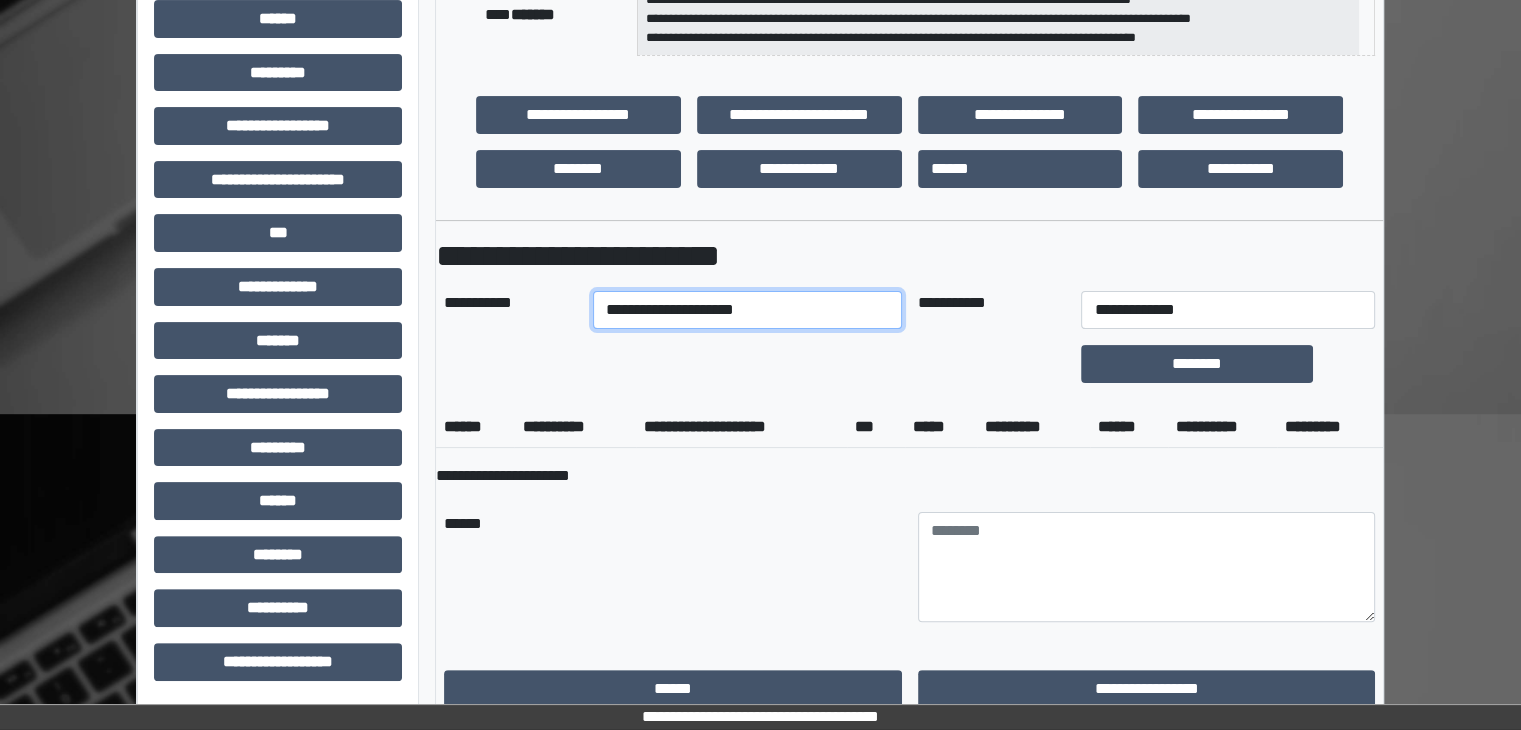 click on "**********" at bounding box center (747, 310) 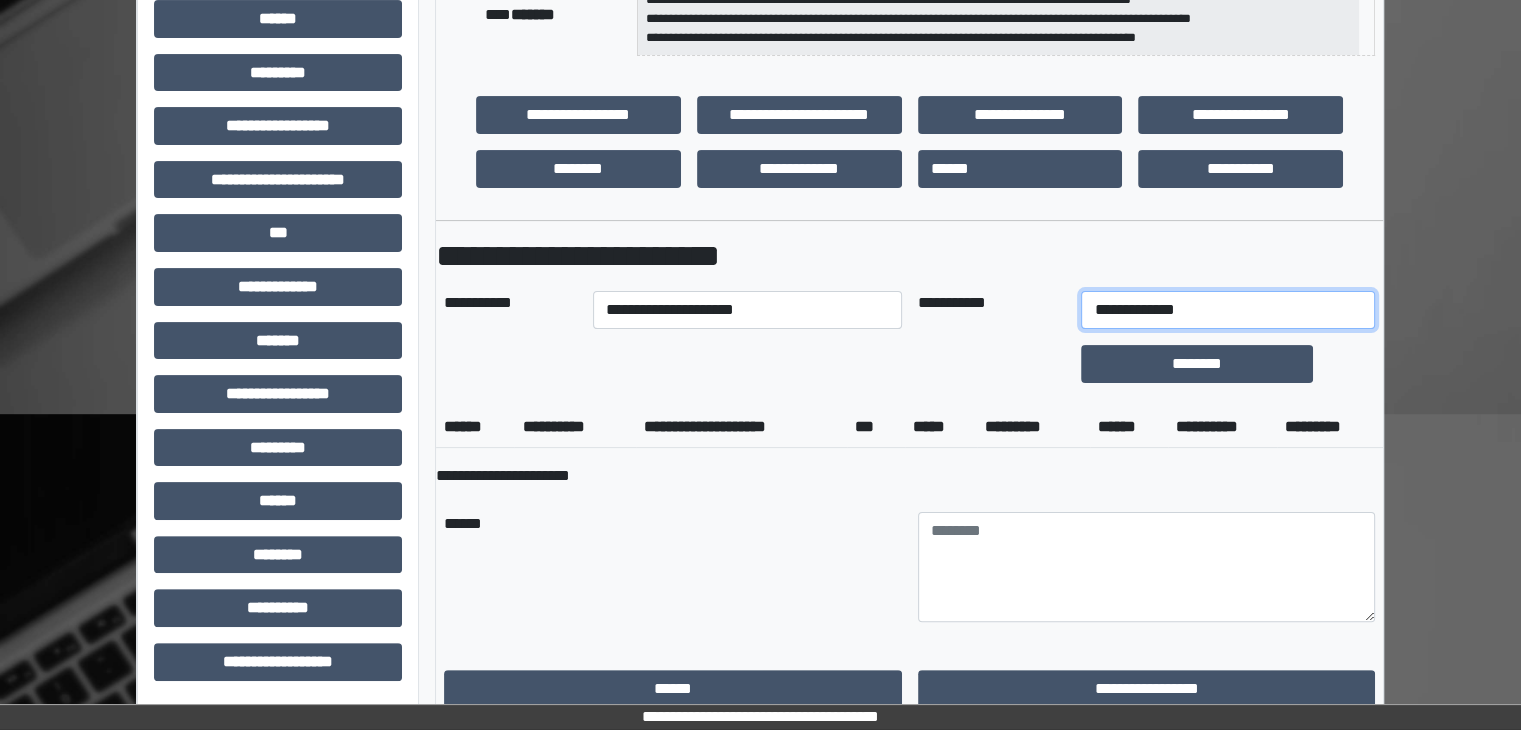 click on "**********" at bounding box center [1227, 310] 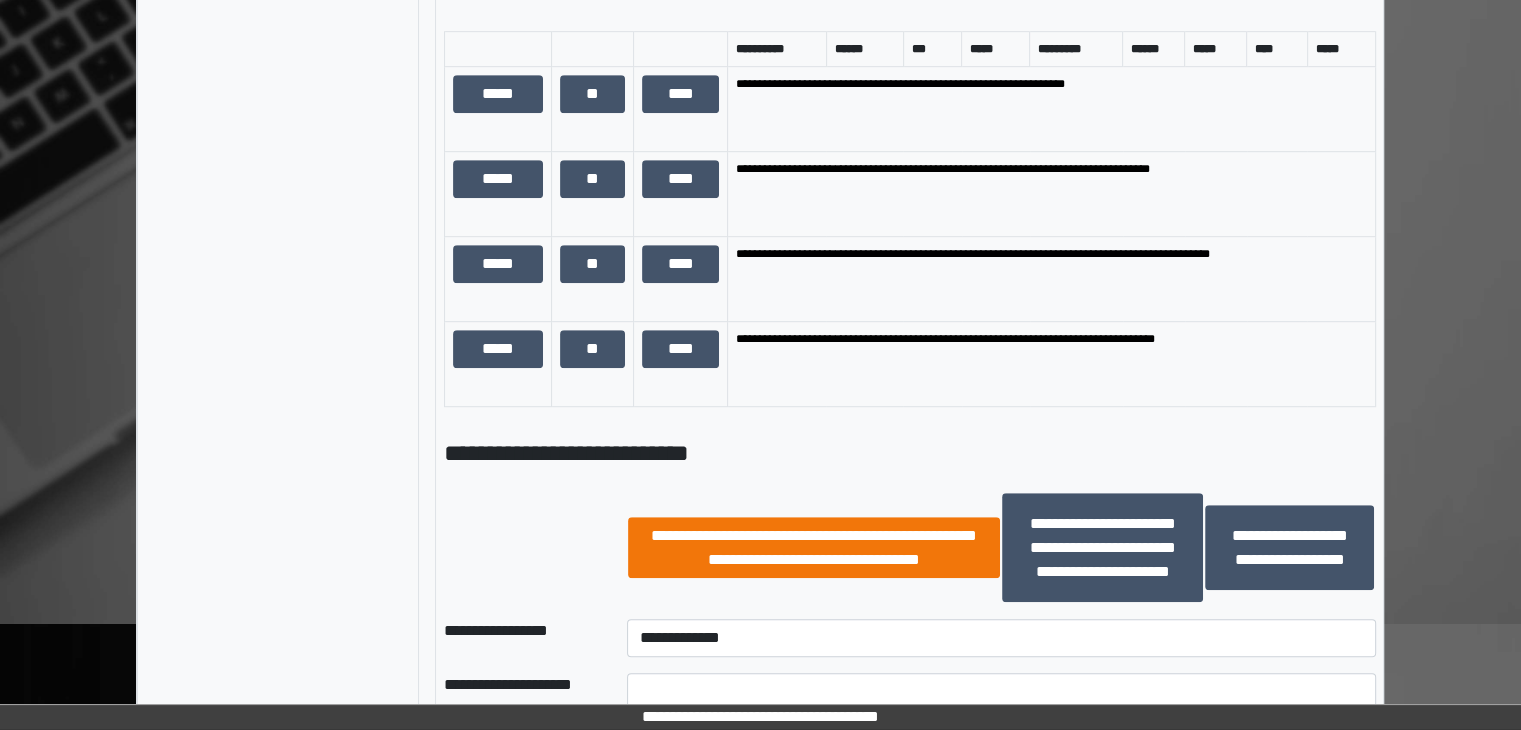 scroll, scrollTop: 1636, scrollLeft: 0, axis: vertical 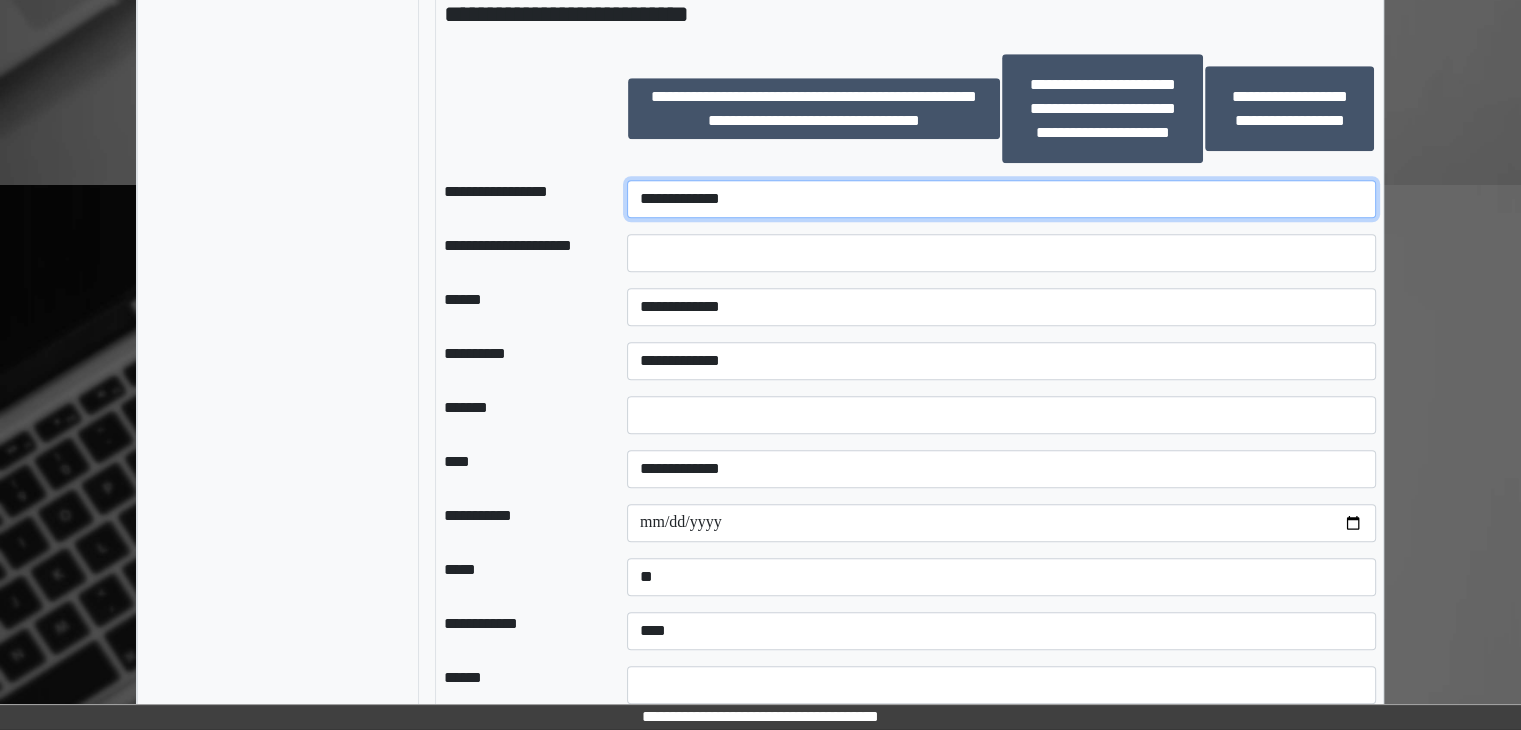 click on "**********" at bounding box center [1001, 199] 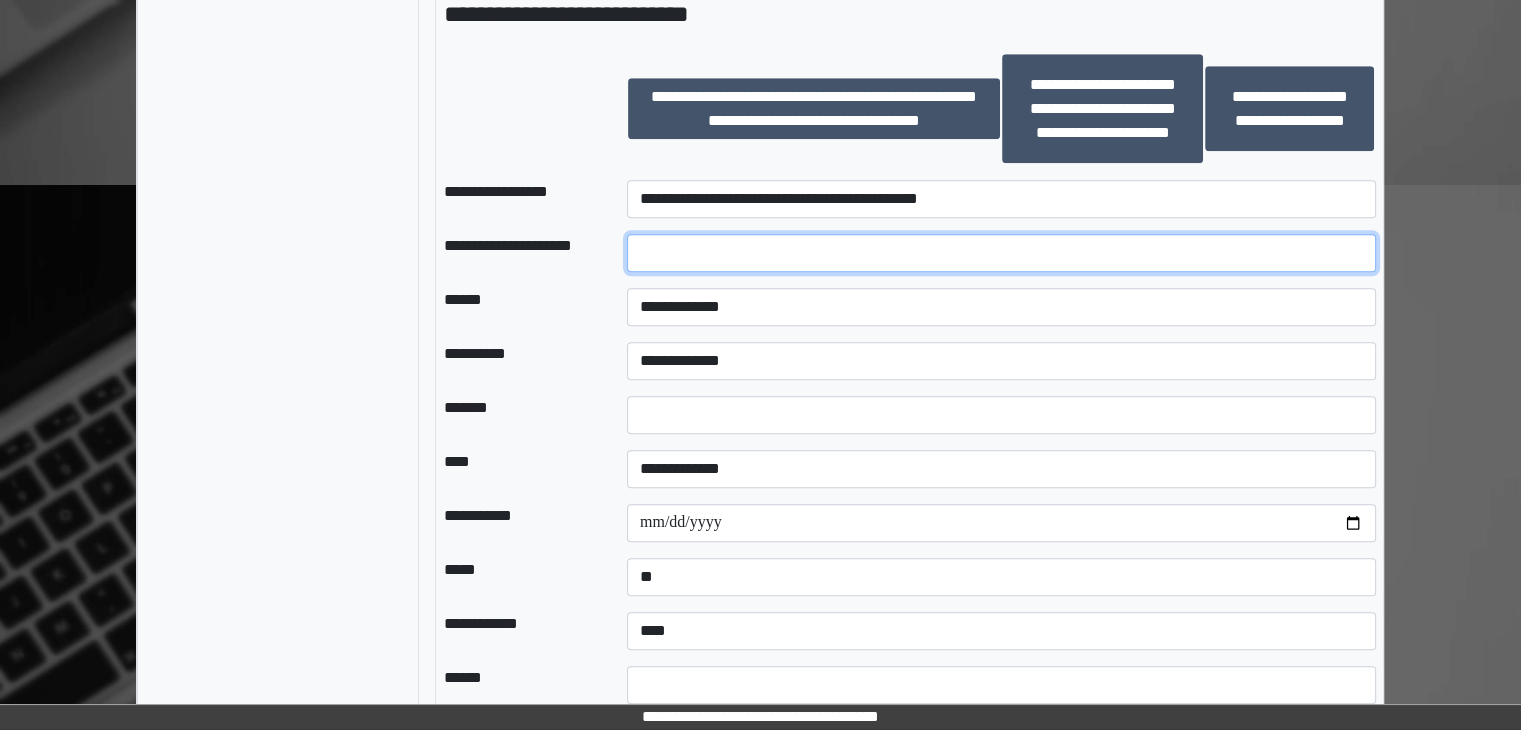 click at bounding box center (1001, 253) 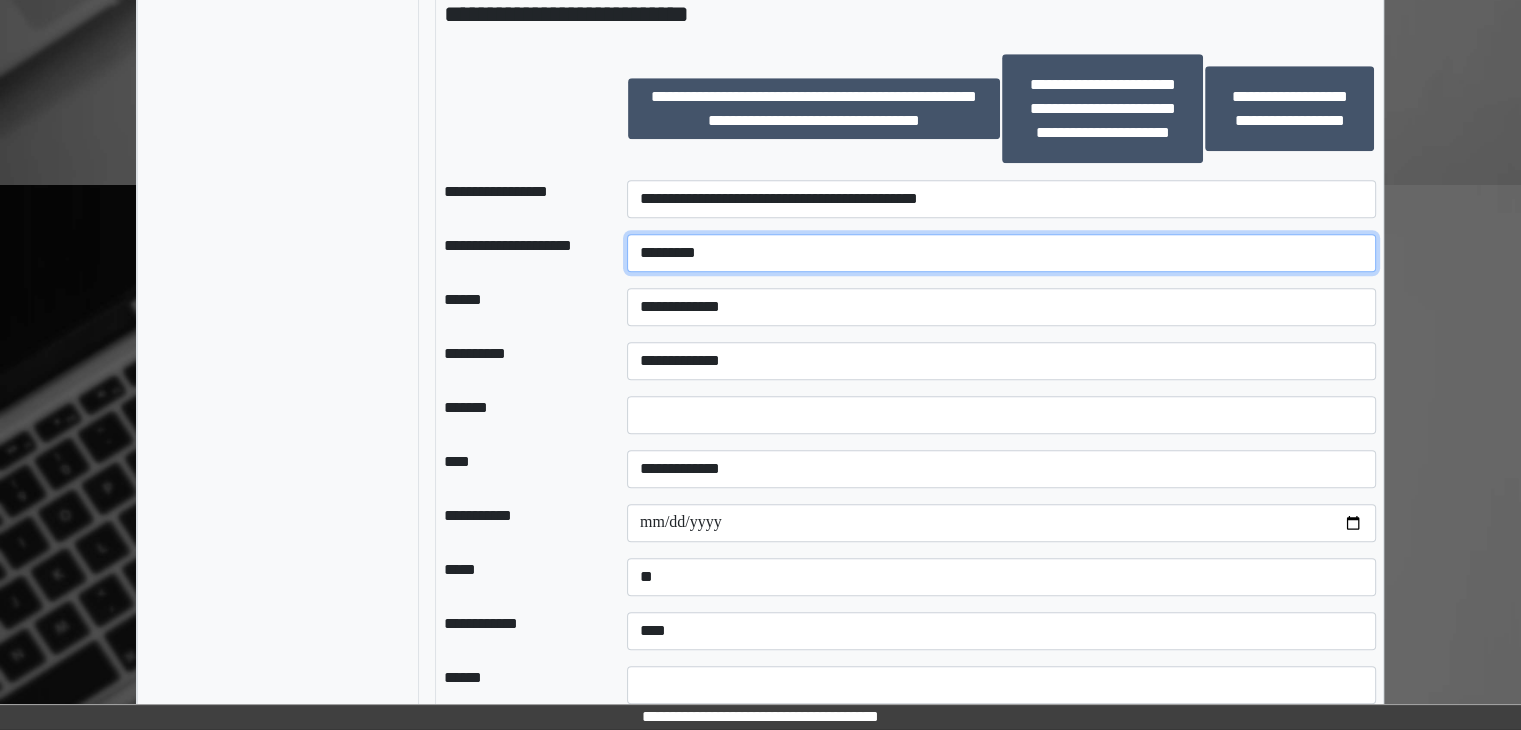 type on "*********" 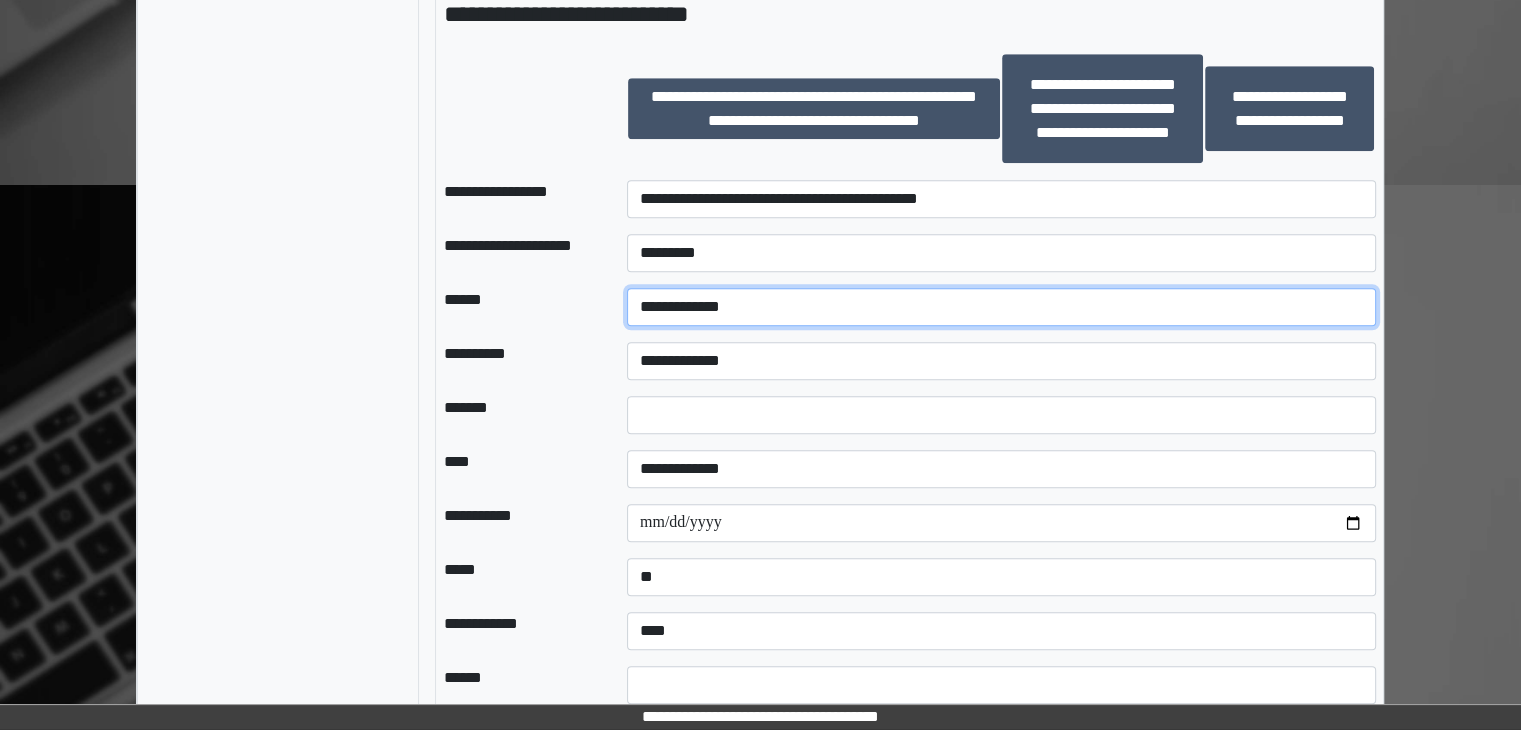 click on "**********" at bounding box center [1001, 307] 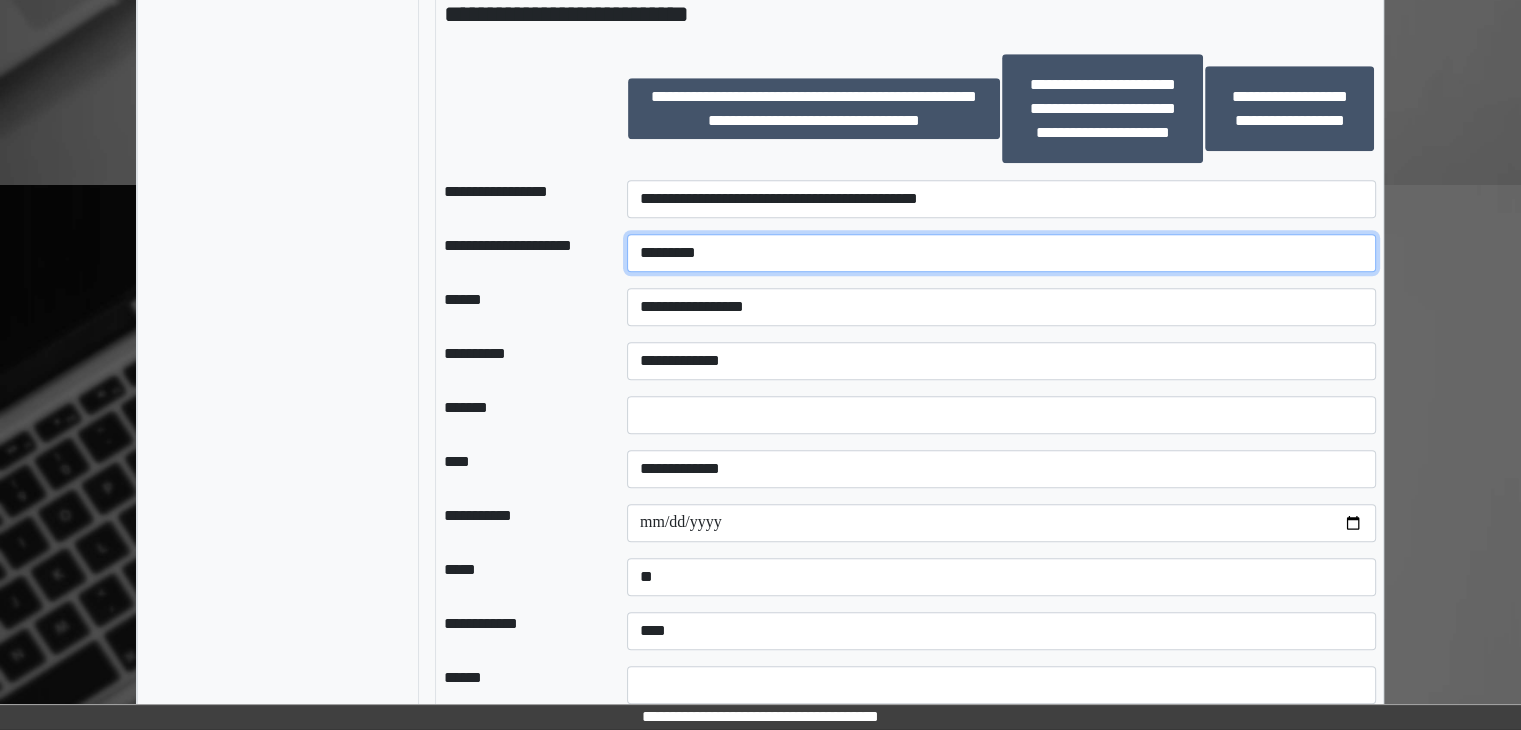 click on "*********" at bounding box center [1001, 253] 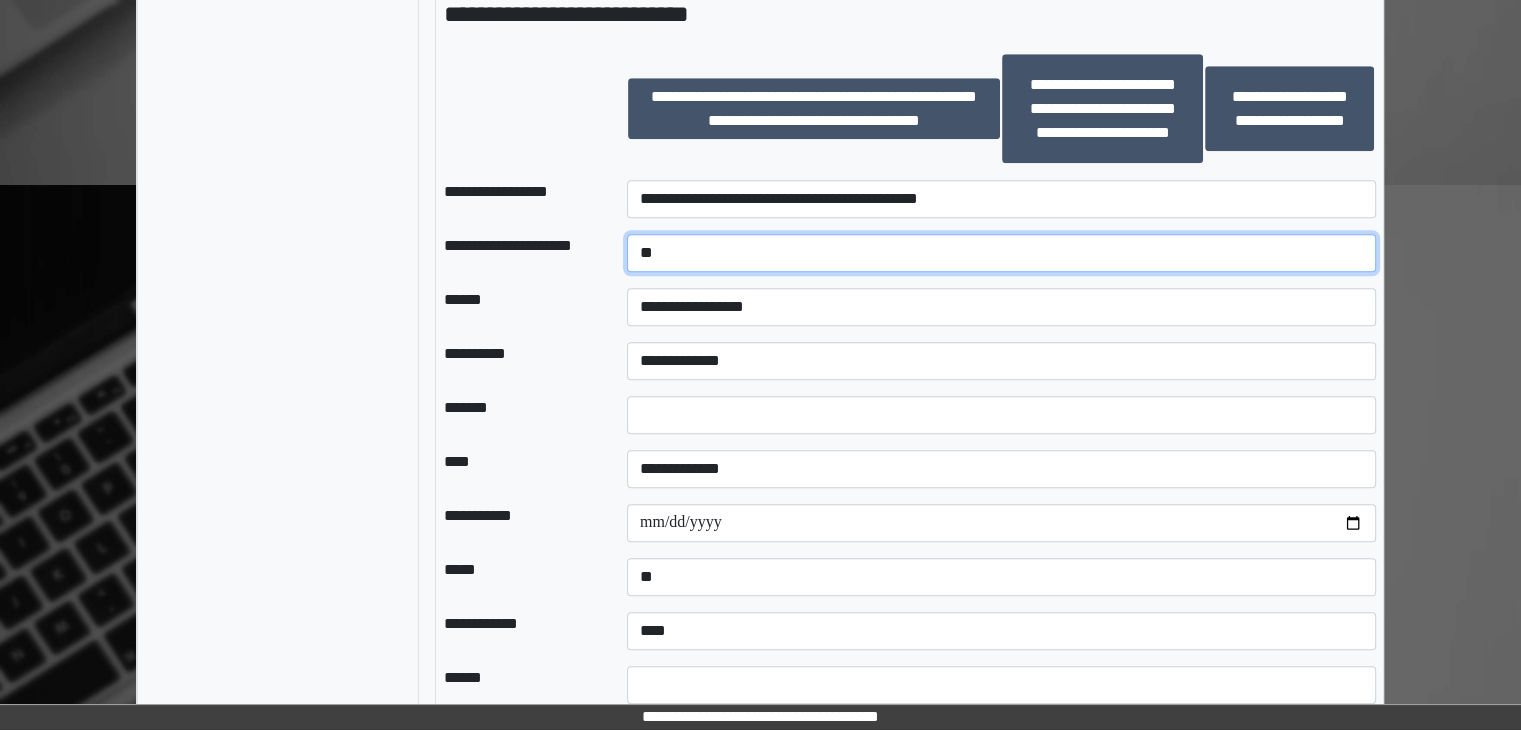 type on "*" 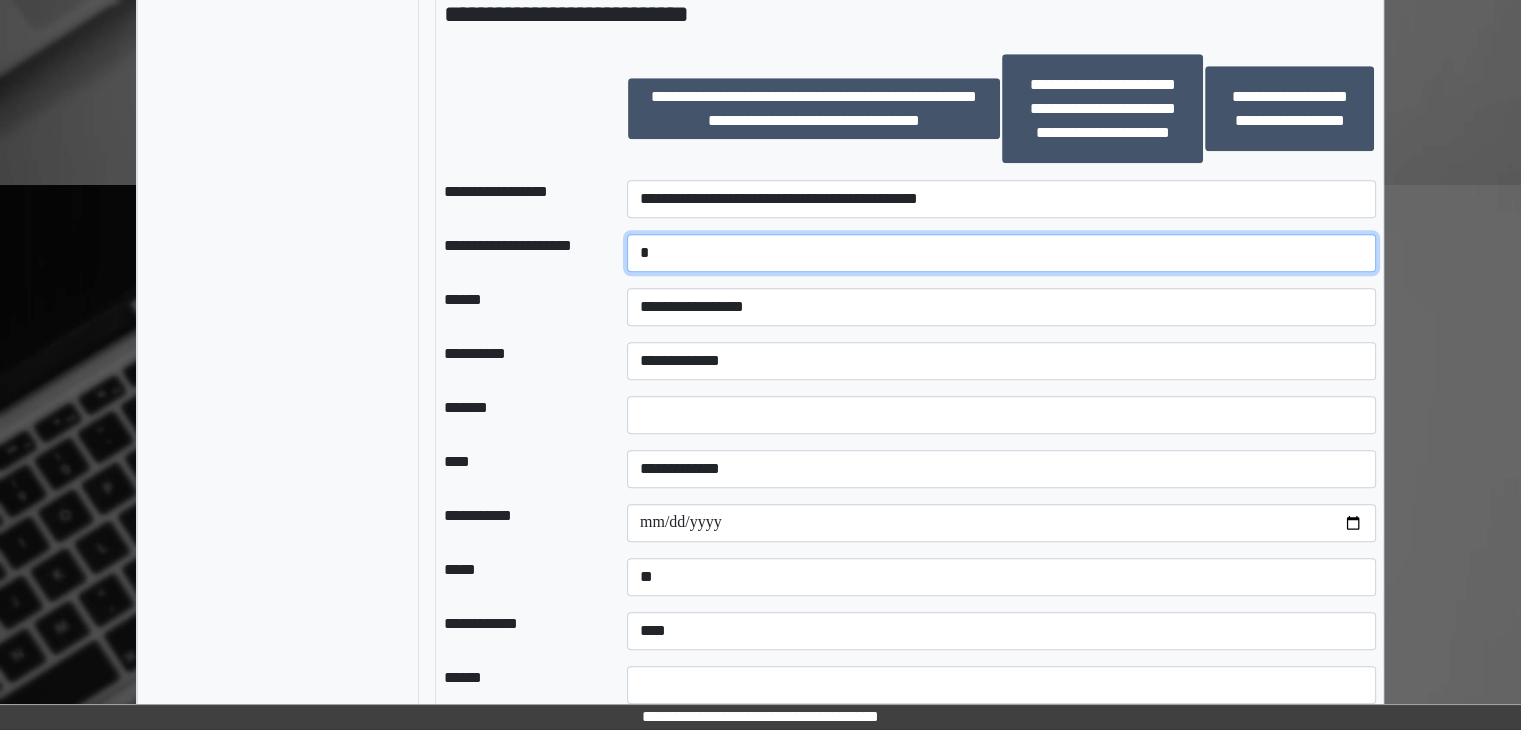type on "*" 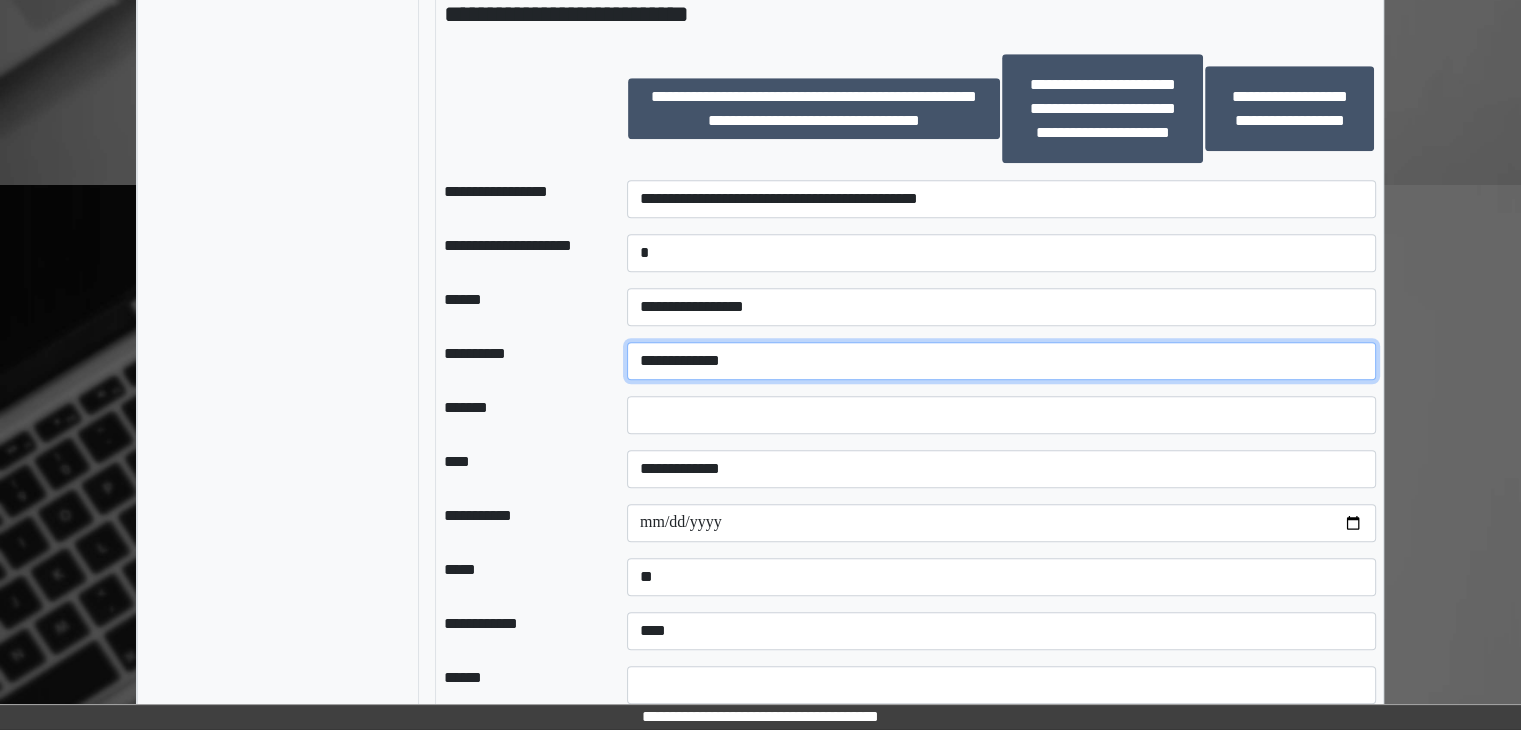 click on "**********" at bounding box center [1001, 361] 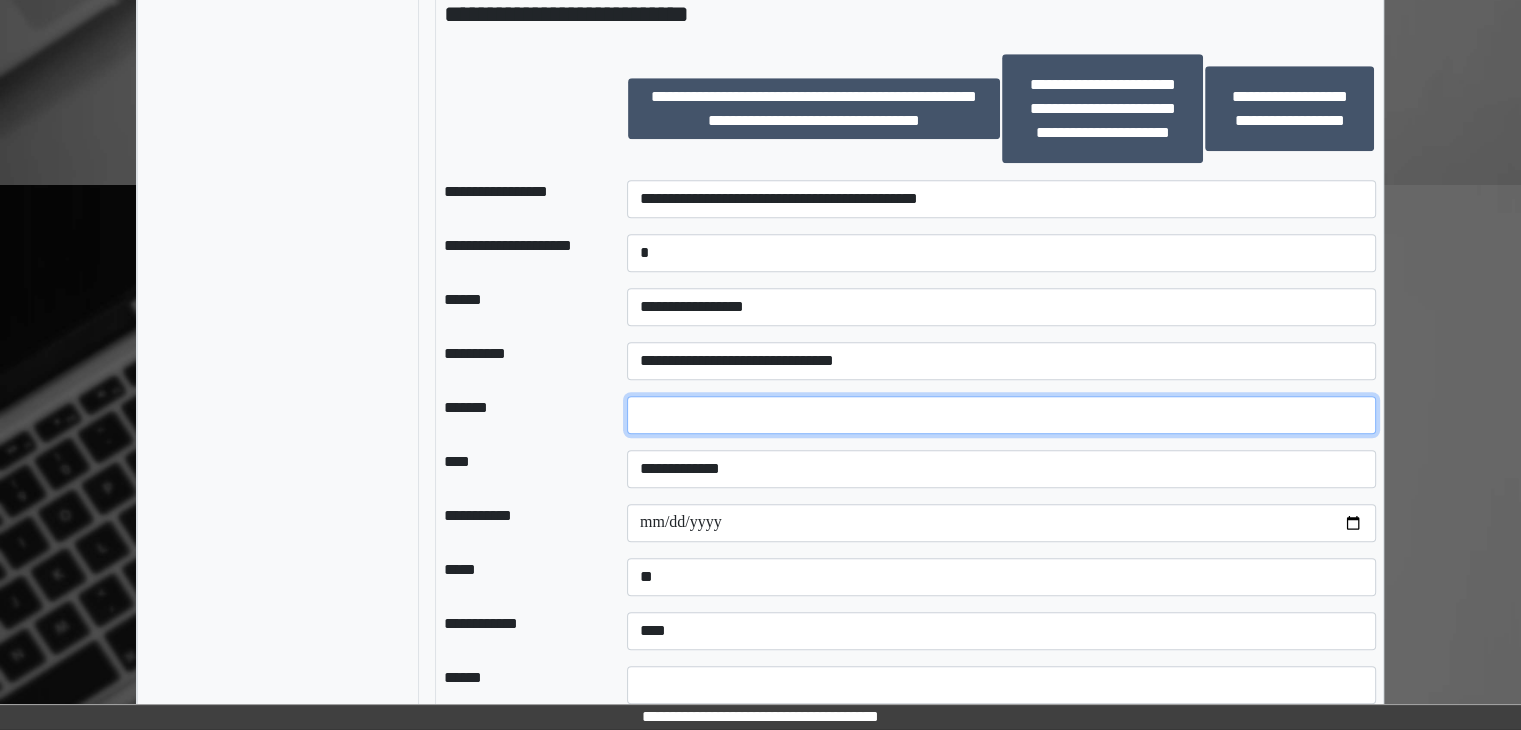 click at bounding box center (1001, 415) 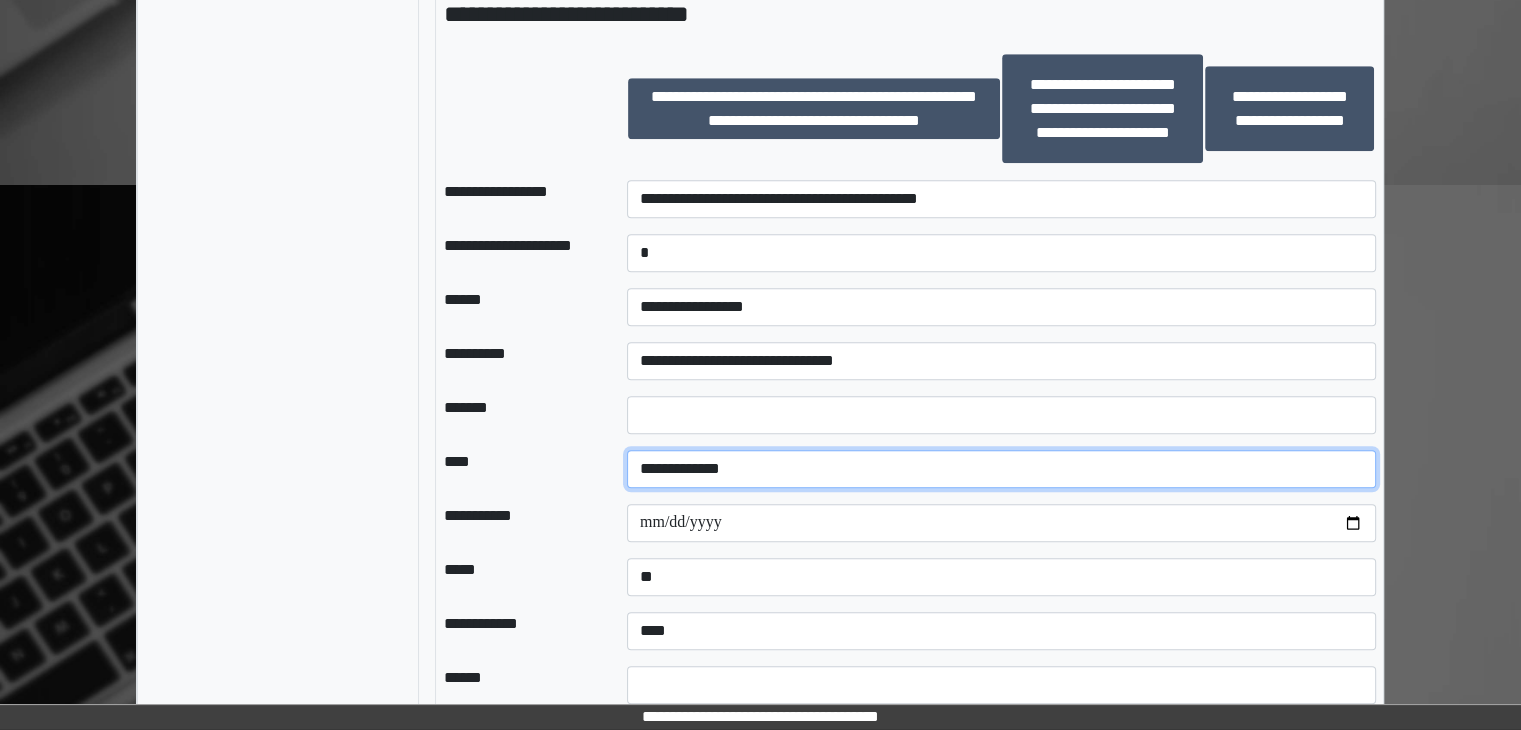 click on "**********" at bounding box center [1001, 469] 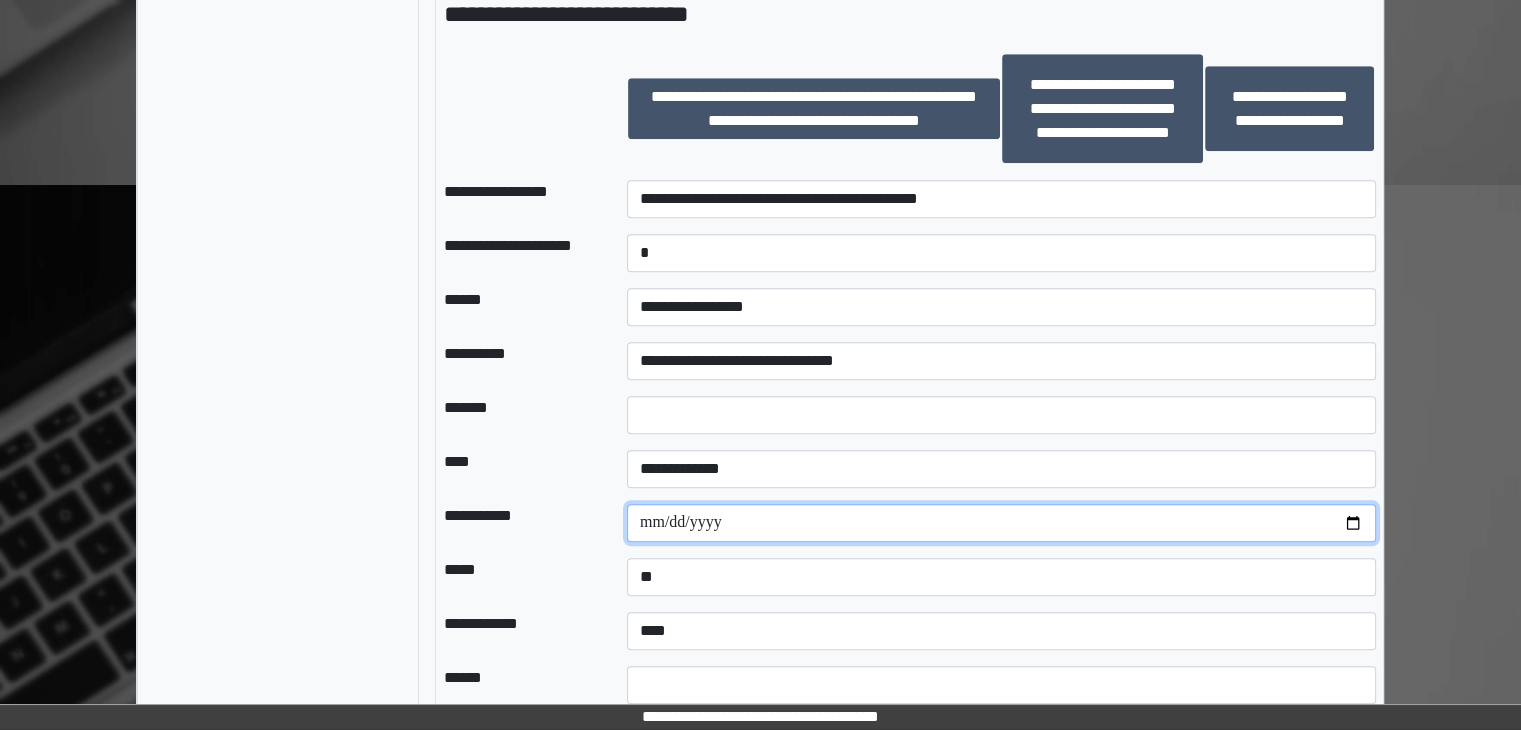 click at bounding box center (1001, 523) 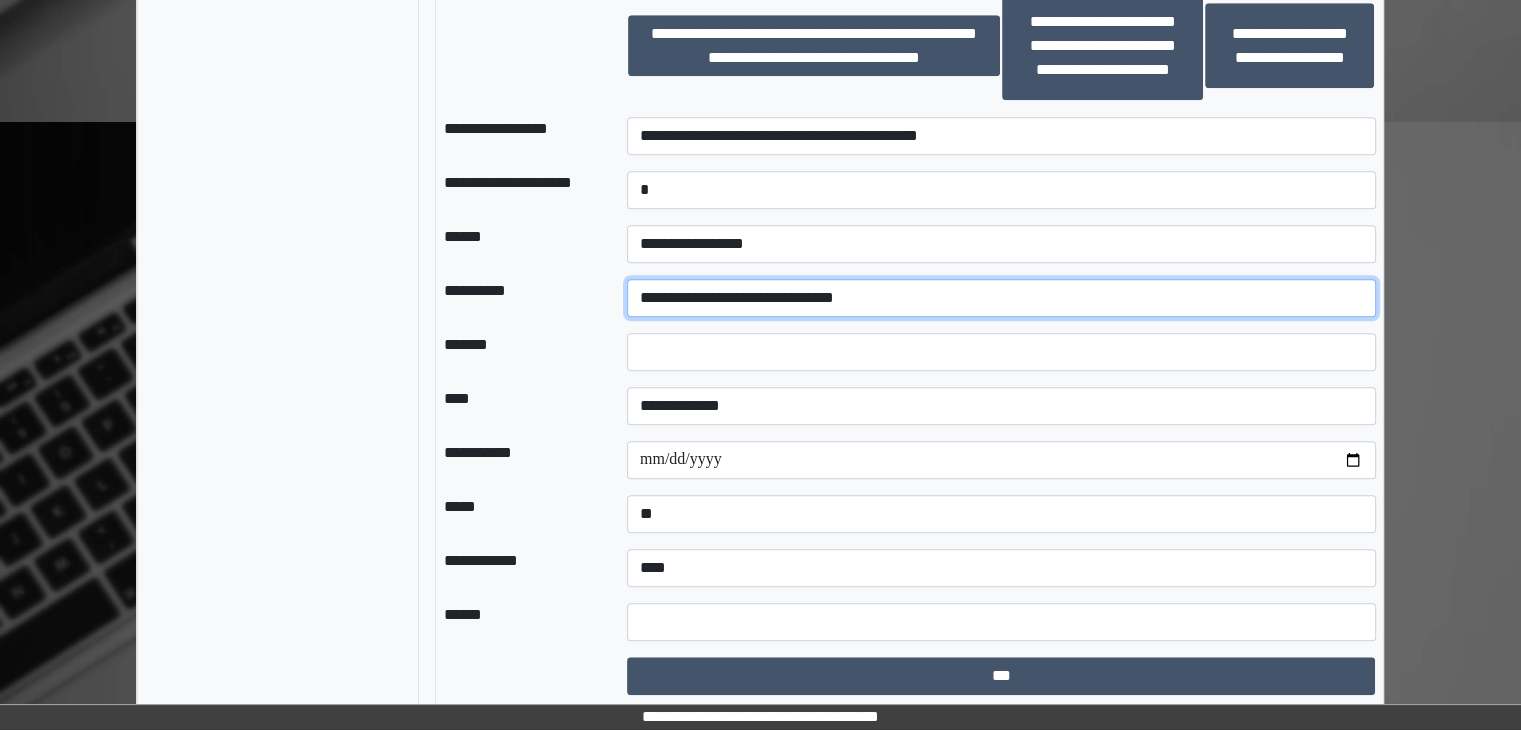 click on "**********" at bounding box center (1001, 298) 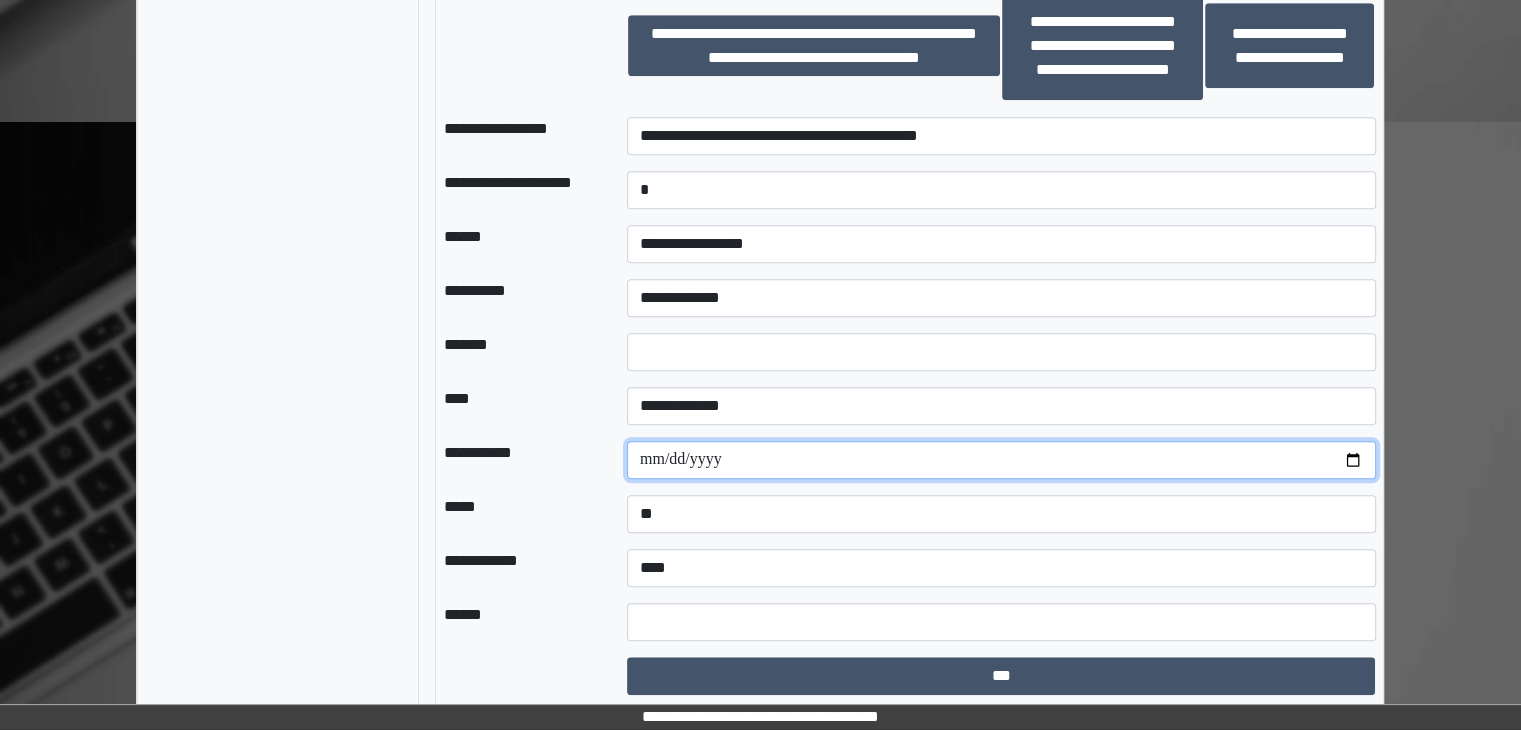click at bounding box center (1001, 460) 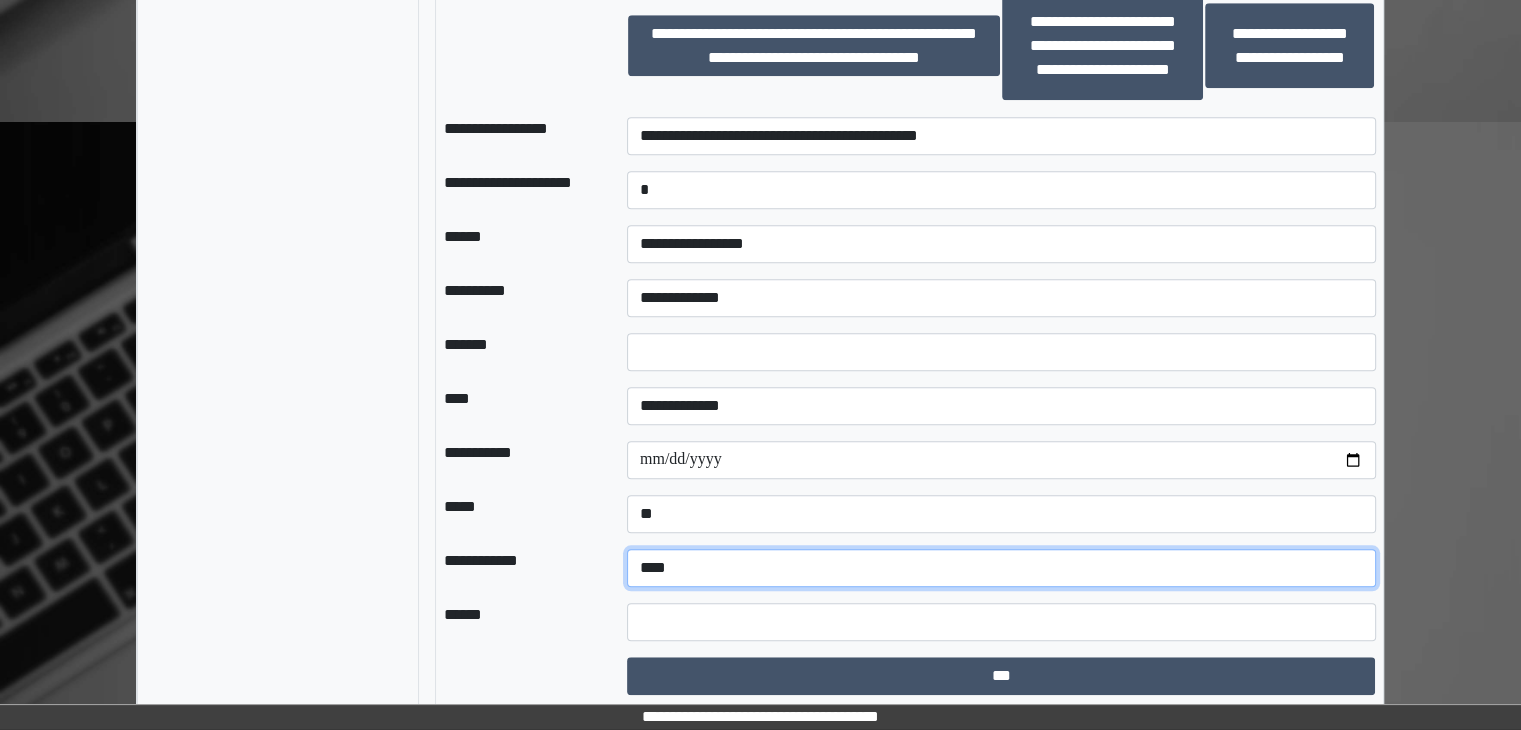 click on "**********" at bounding box center (1001, 568) 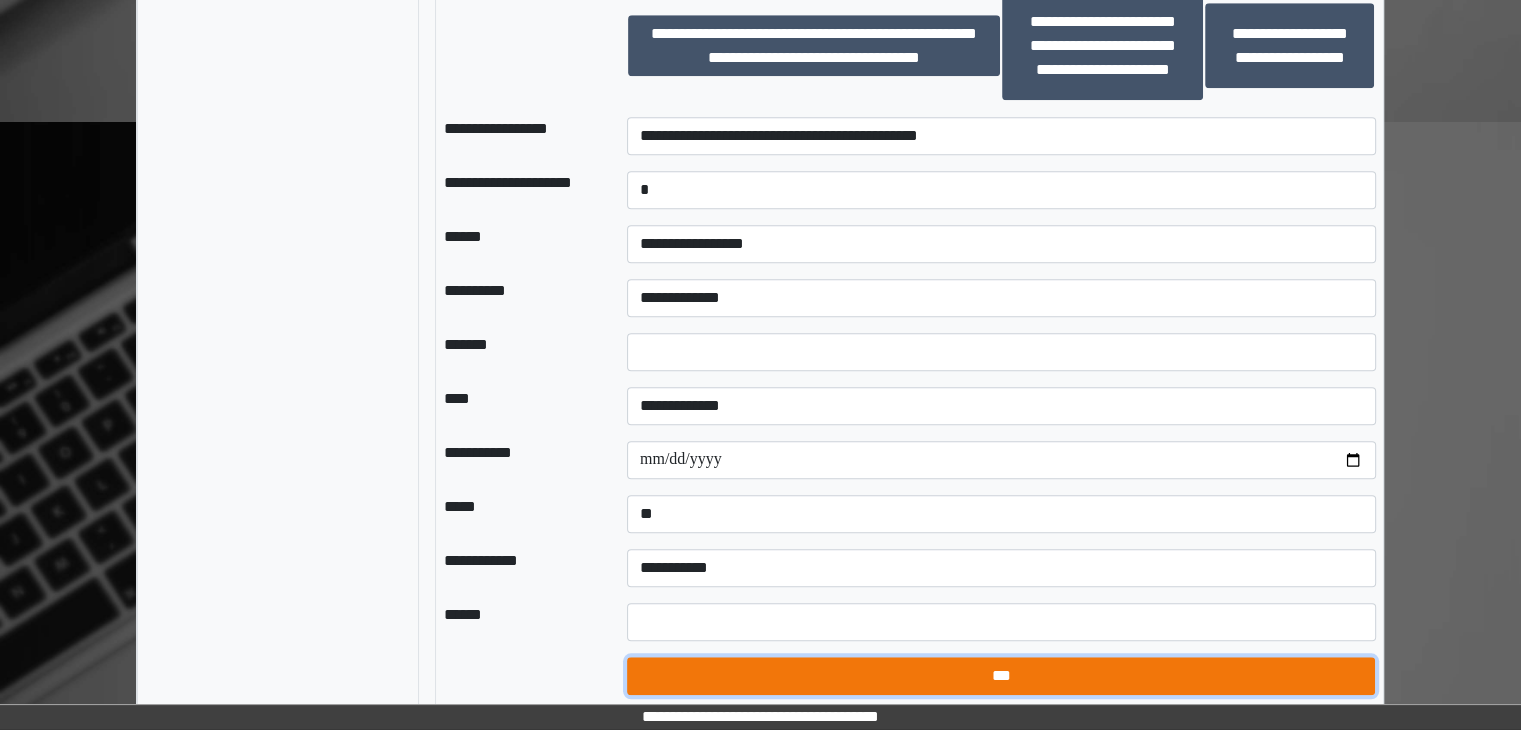 click on "***" at bounding box center (1001, 676) 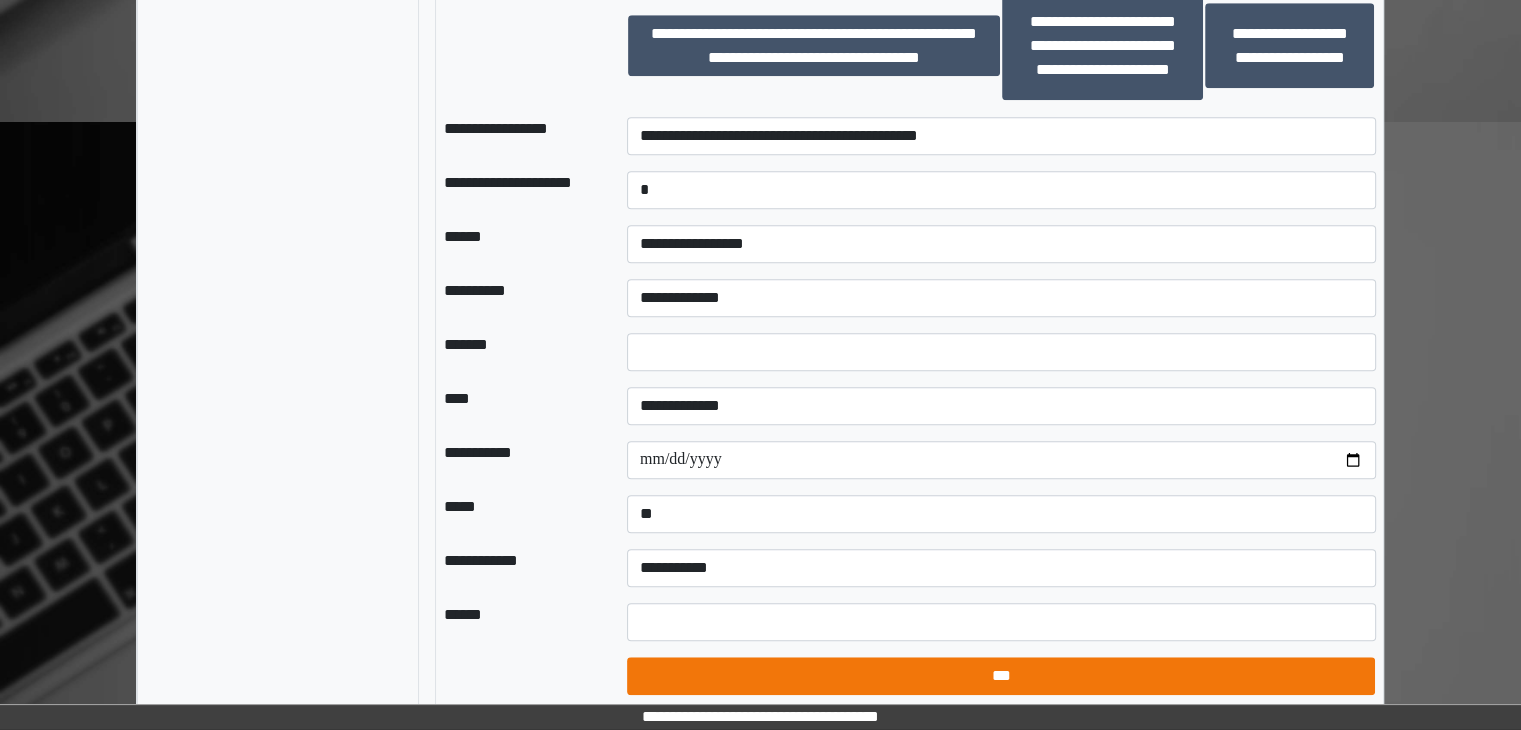 select on "*" 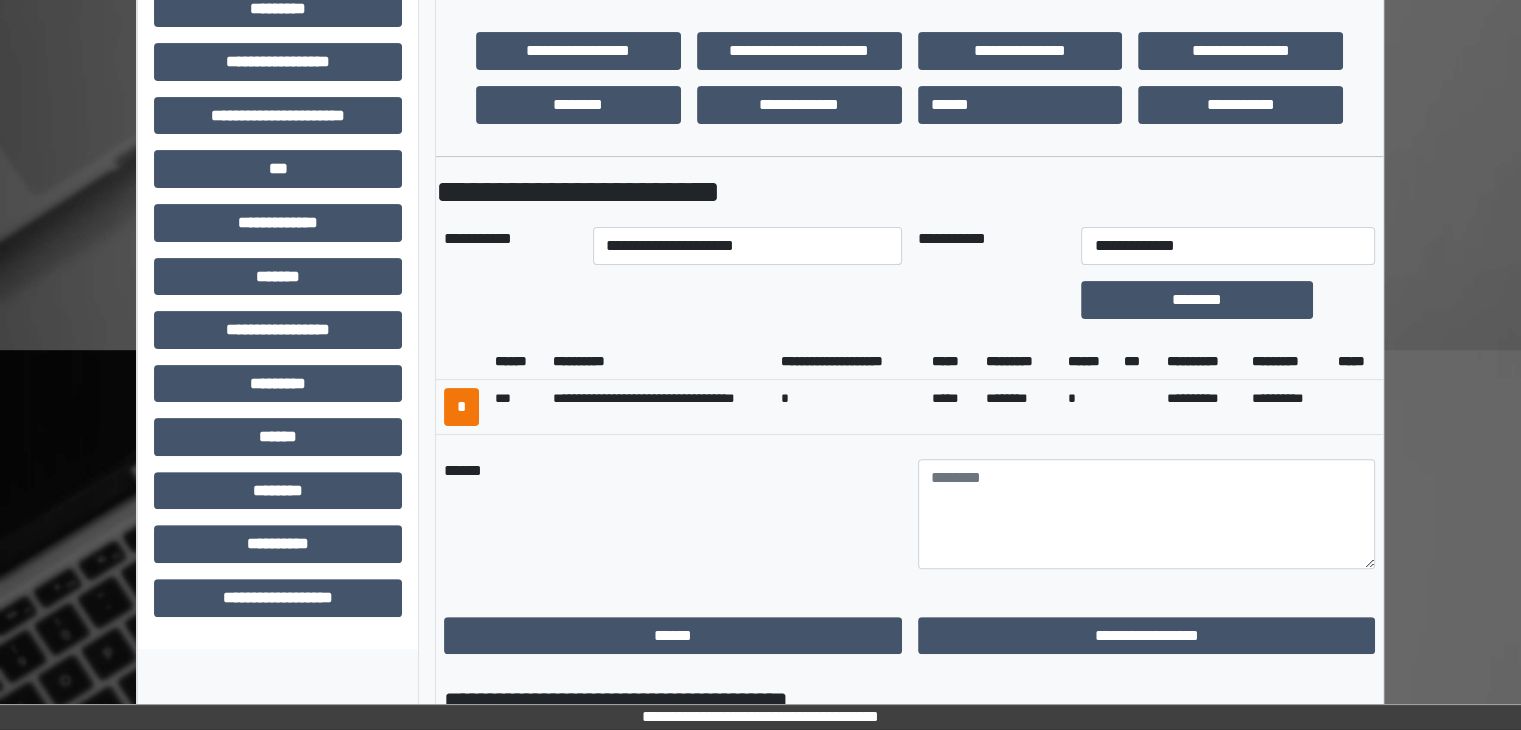 scroll, scrollTop: 499, scrollLeft: 0, axis: vertical 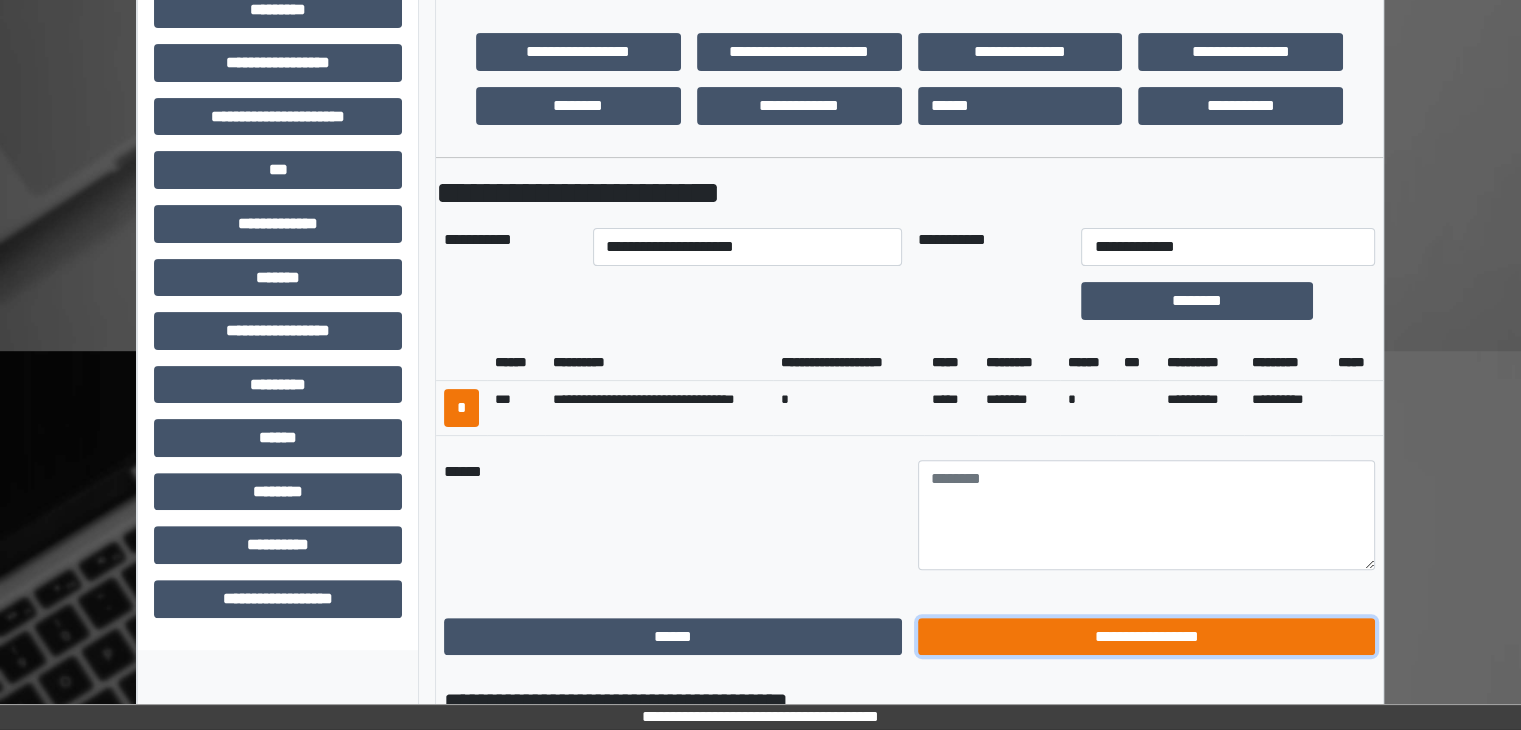 click on "**********" at bounding box center [1147, 637] 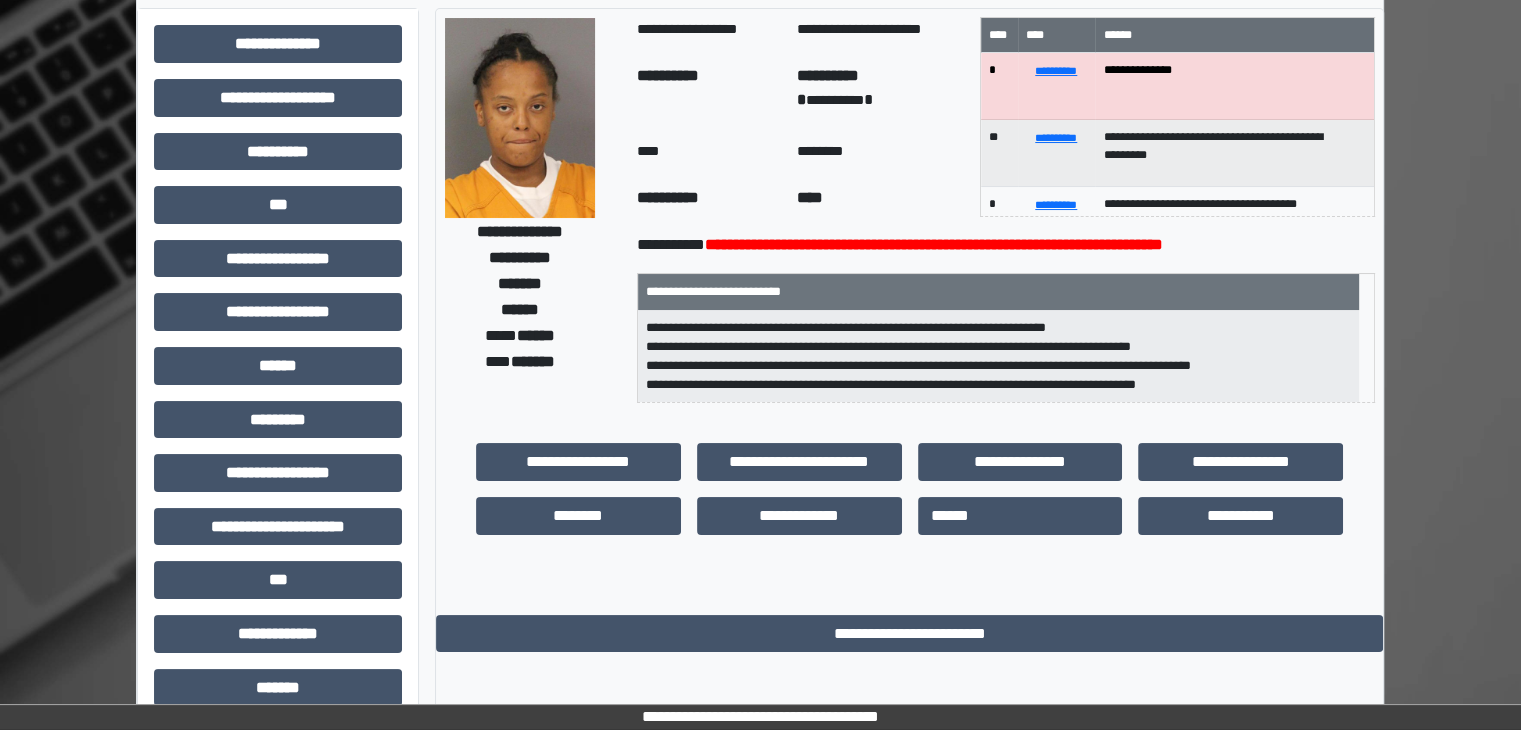 scroll, scrollTop: 0, scrollLeft: 0, axis: both 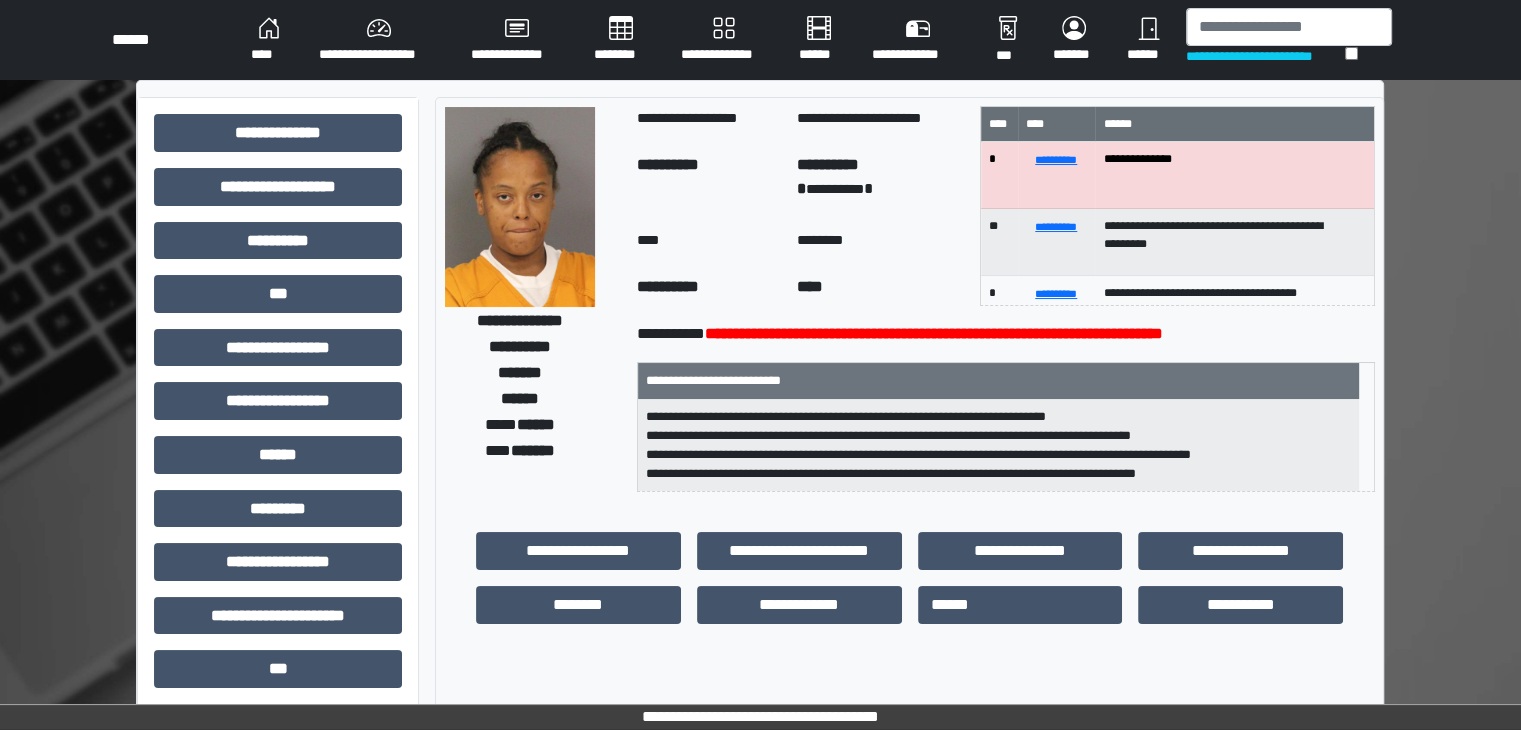 click on "****" at bounding box center [269, 40] 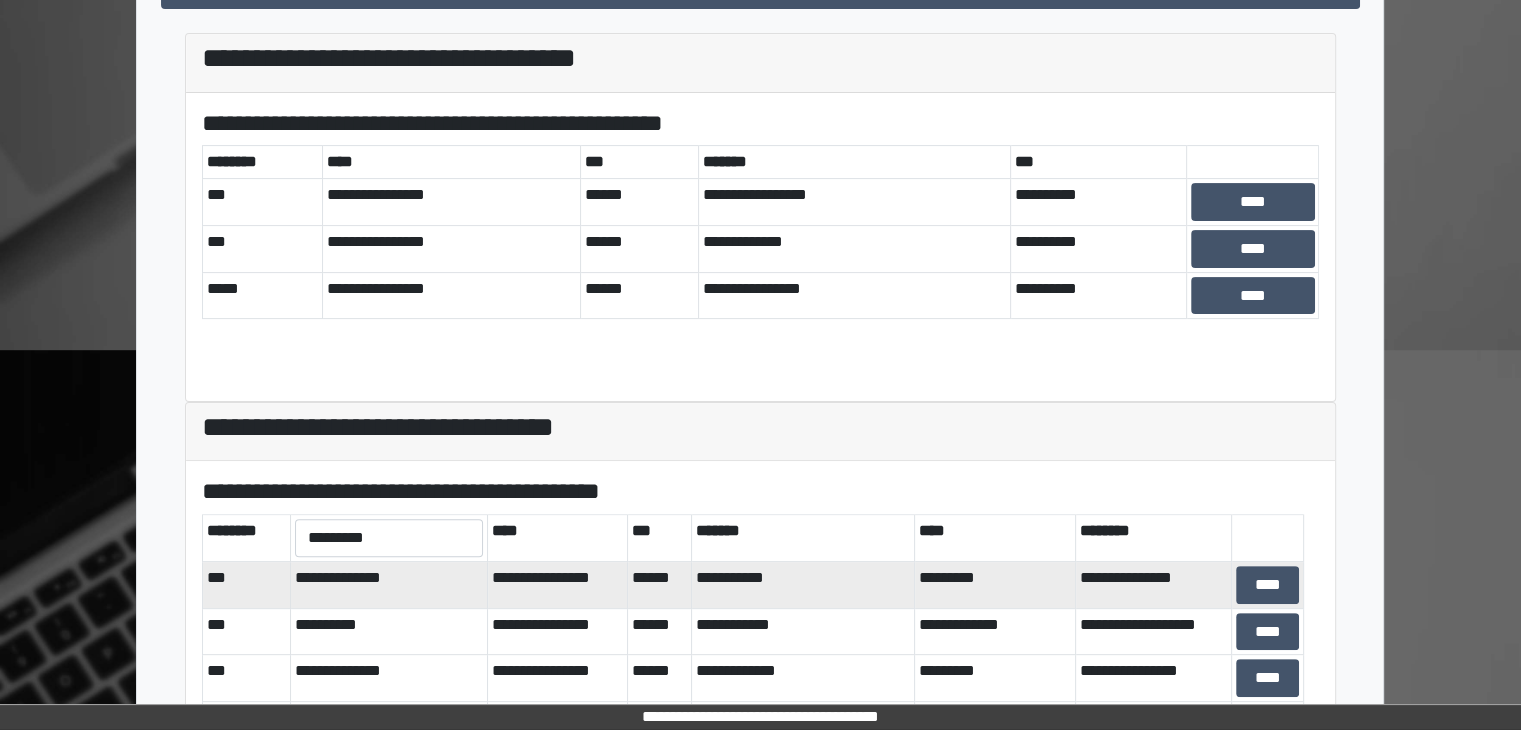 scroll, scrollTop: 581, scrollLeft: 0, axis: vertical 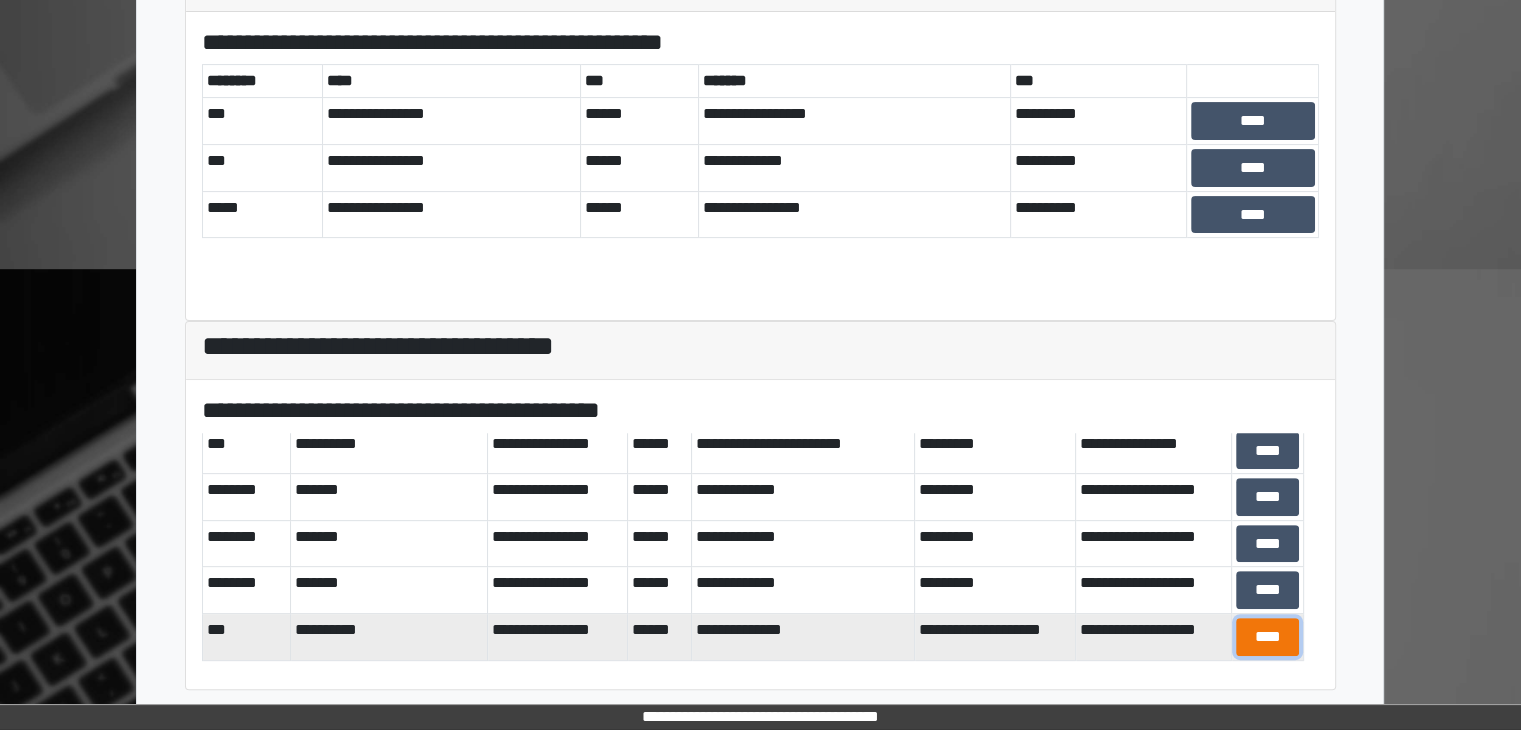 click on "****" at bounding box center (1267, 637) 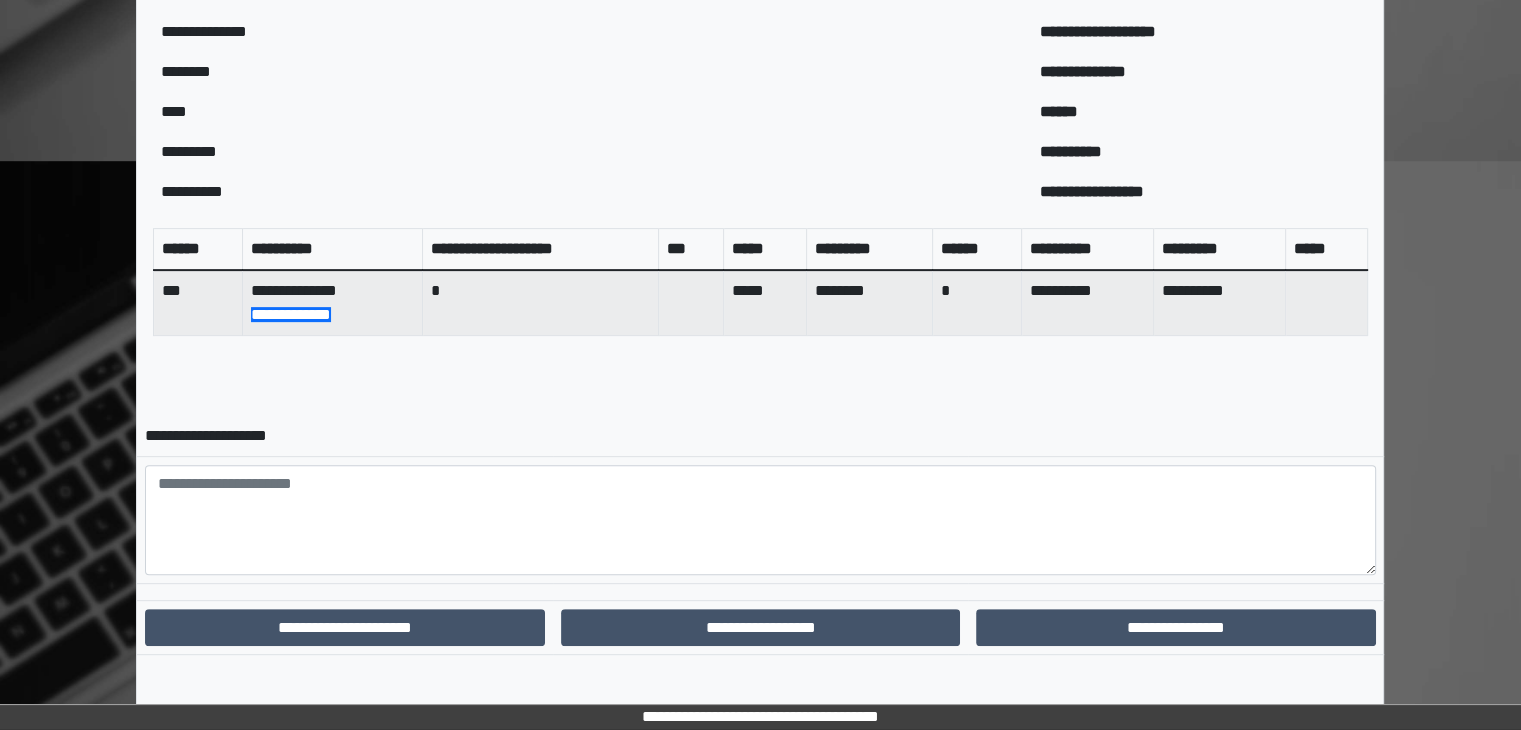scroll, scrollTop: 694, scrollLeft: 0, axis: vertical 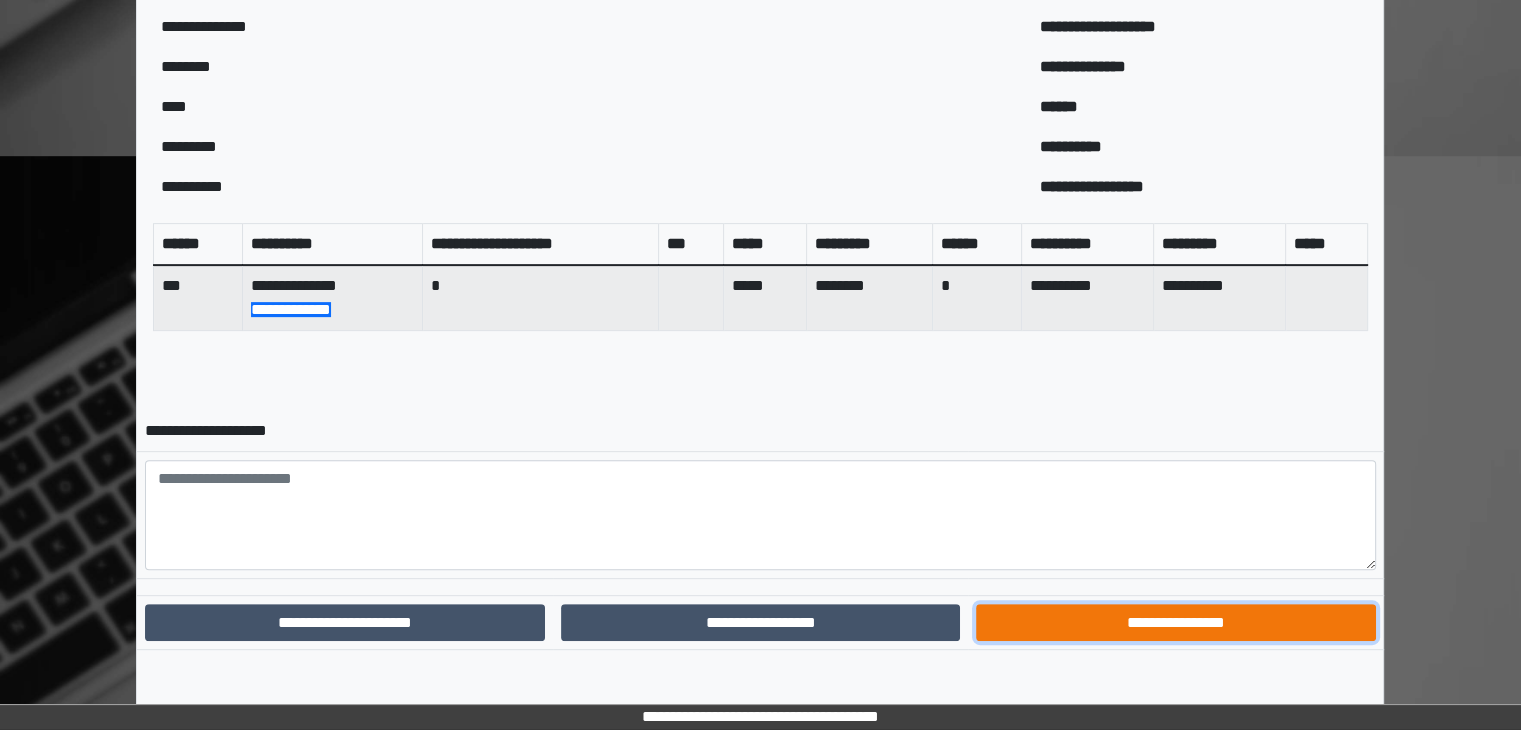click on "**********" at bounding box center [1175, 623] 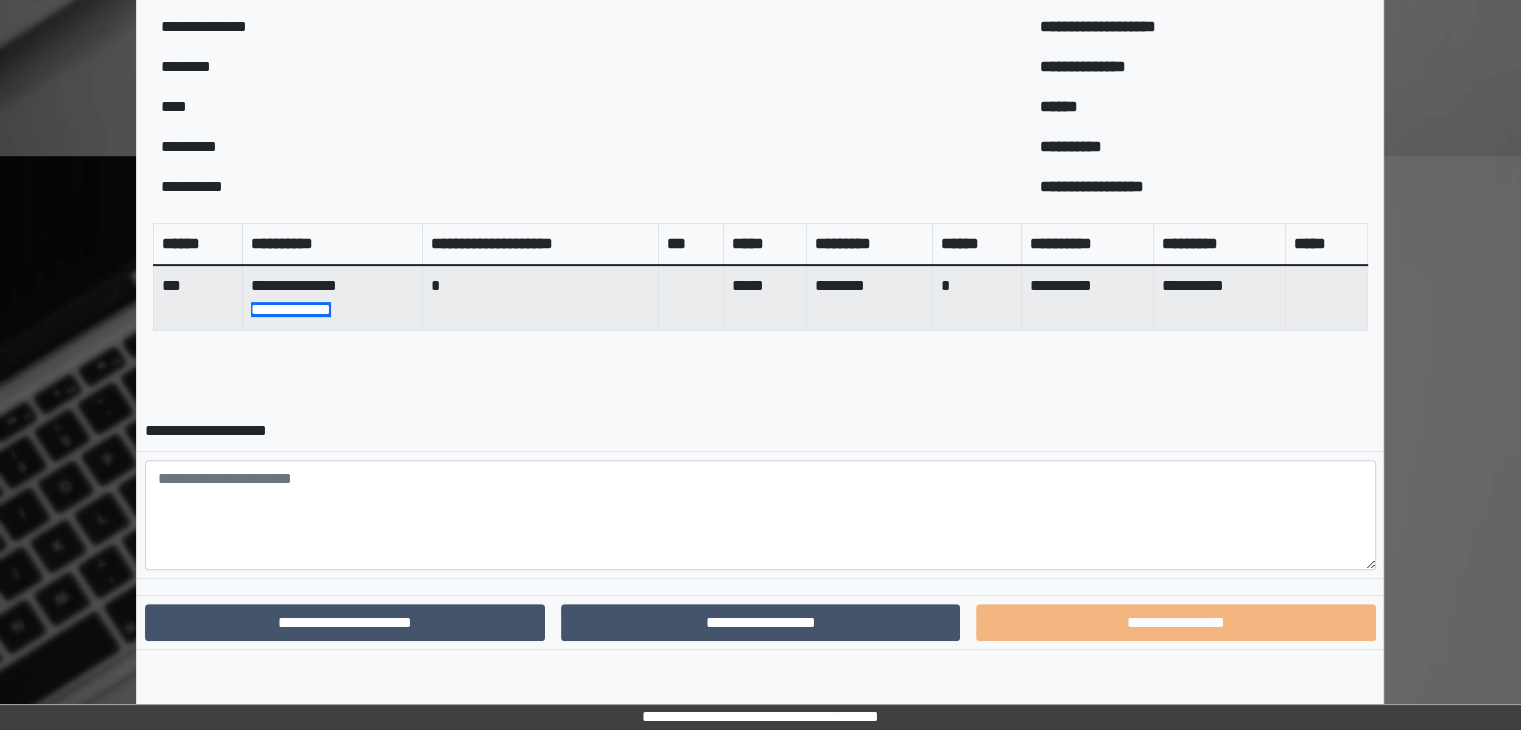 scroll, scrollTop: 592, scrollLeft: 0, axis: vertical 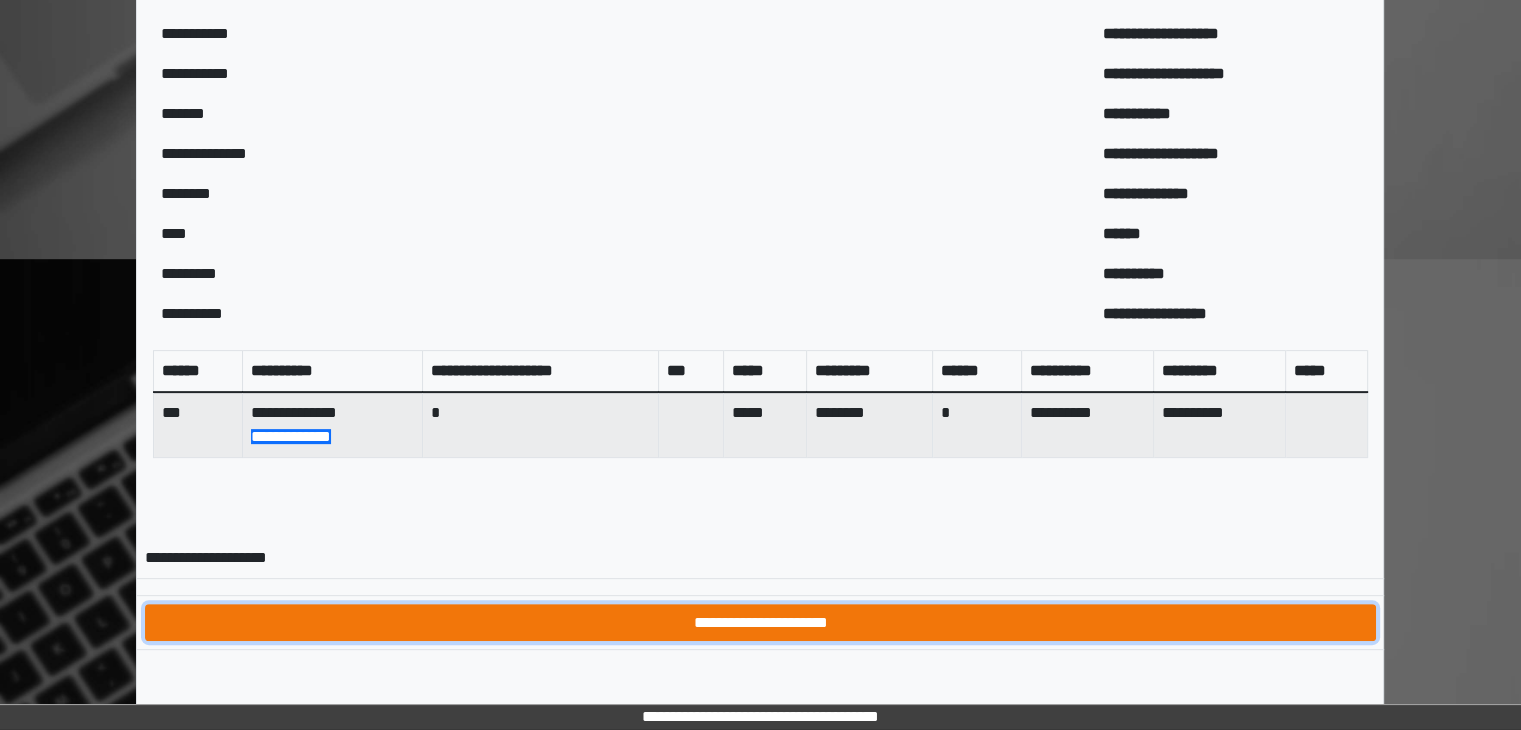 click on "**********" at bounding box center (760, 623) 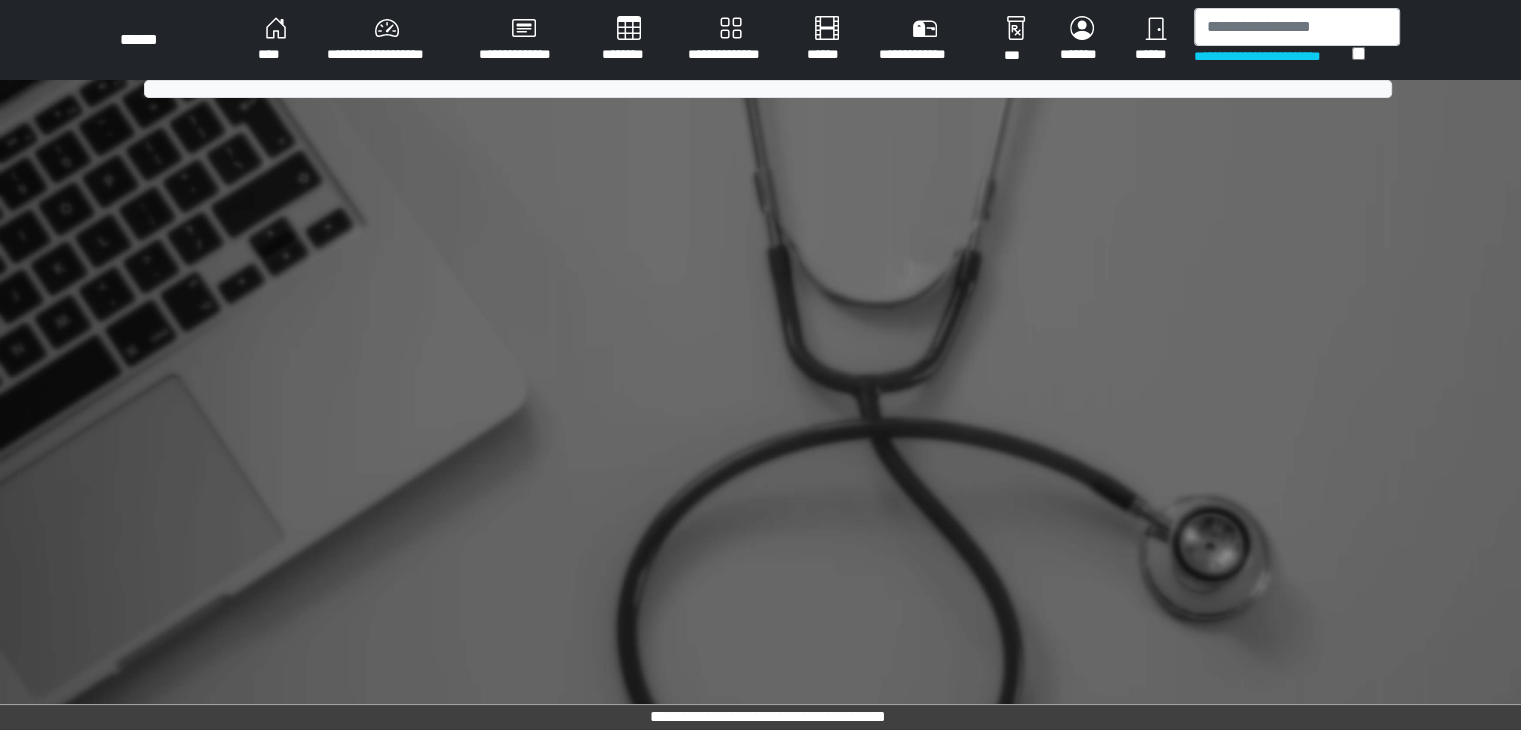 scroll, scrollTop: 0, scrollLeft: 0, axis: both 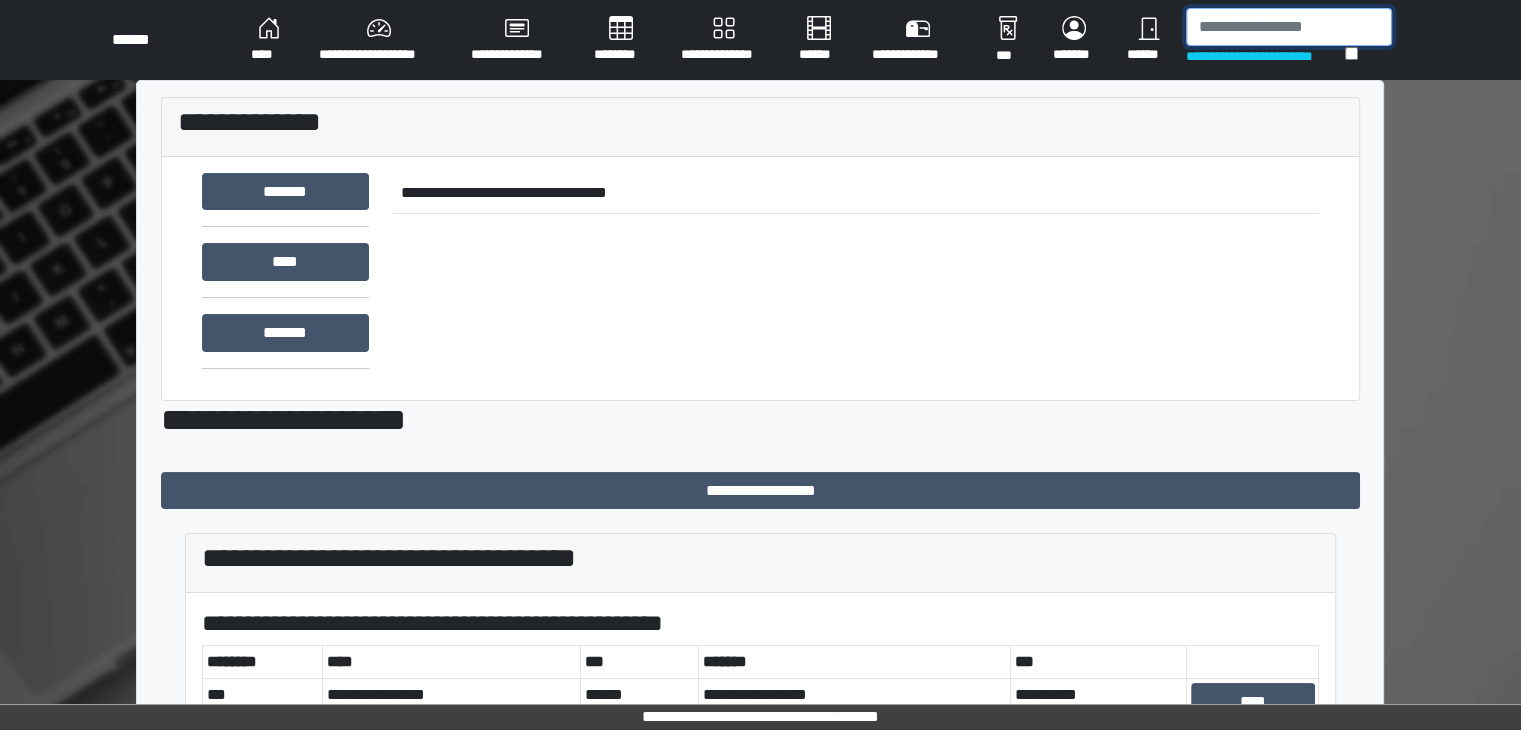 click at bounding box center (1289, 27) 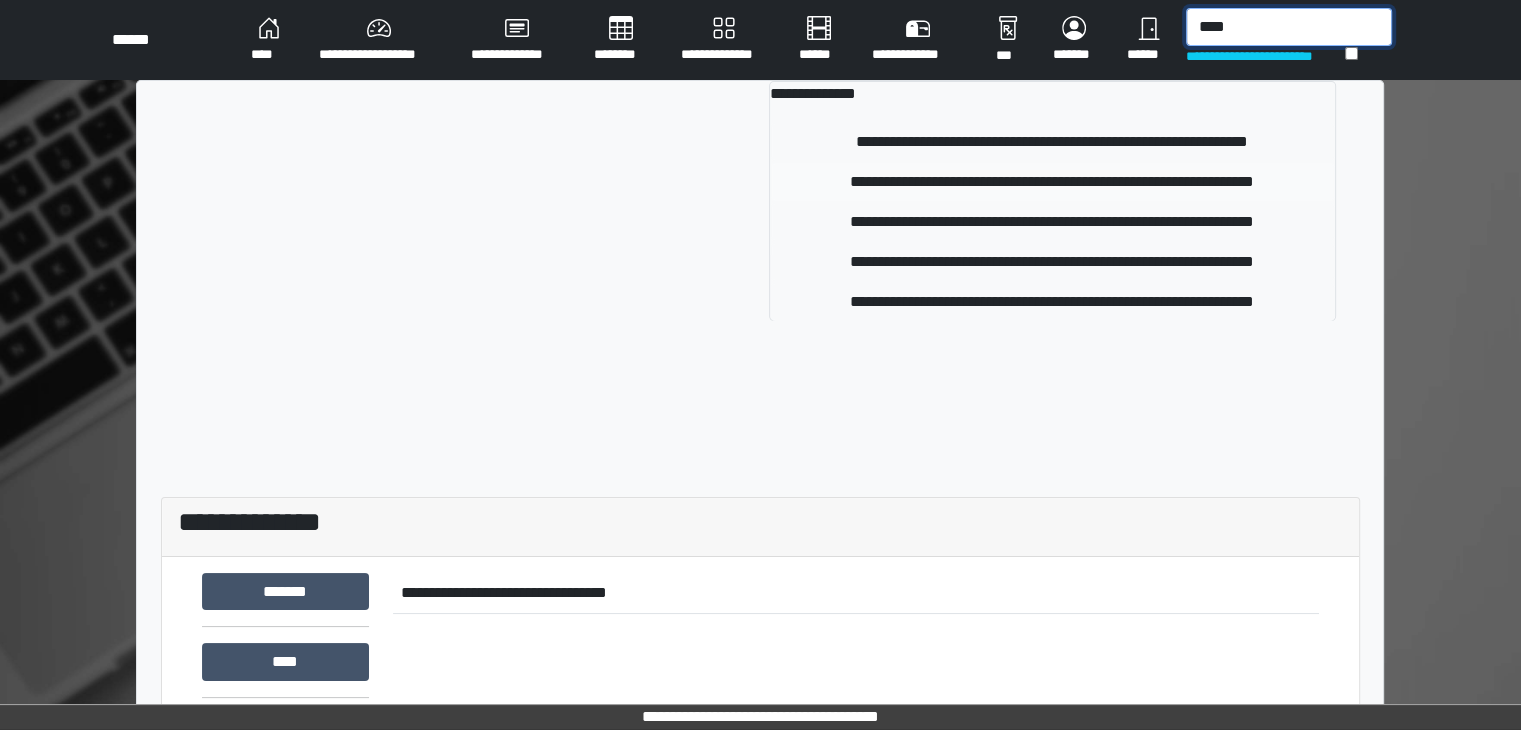 type on "****" 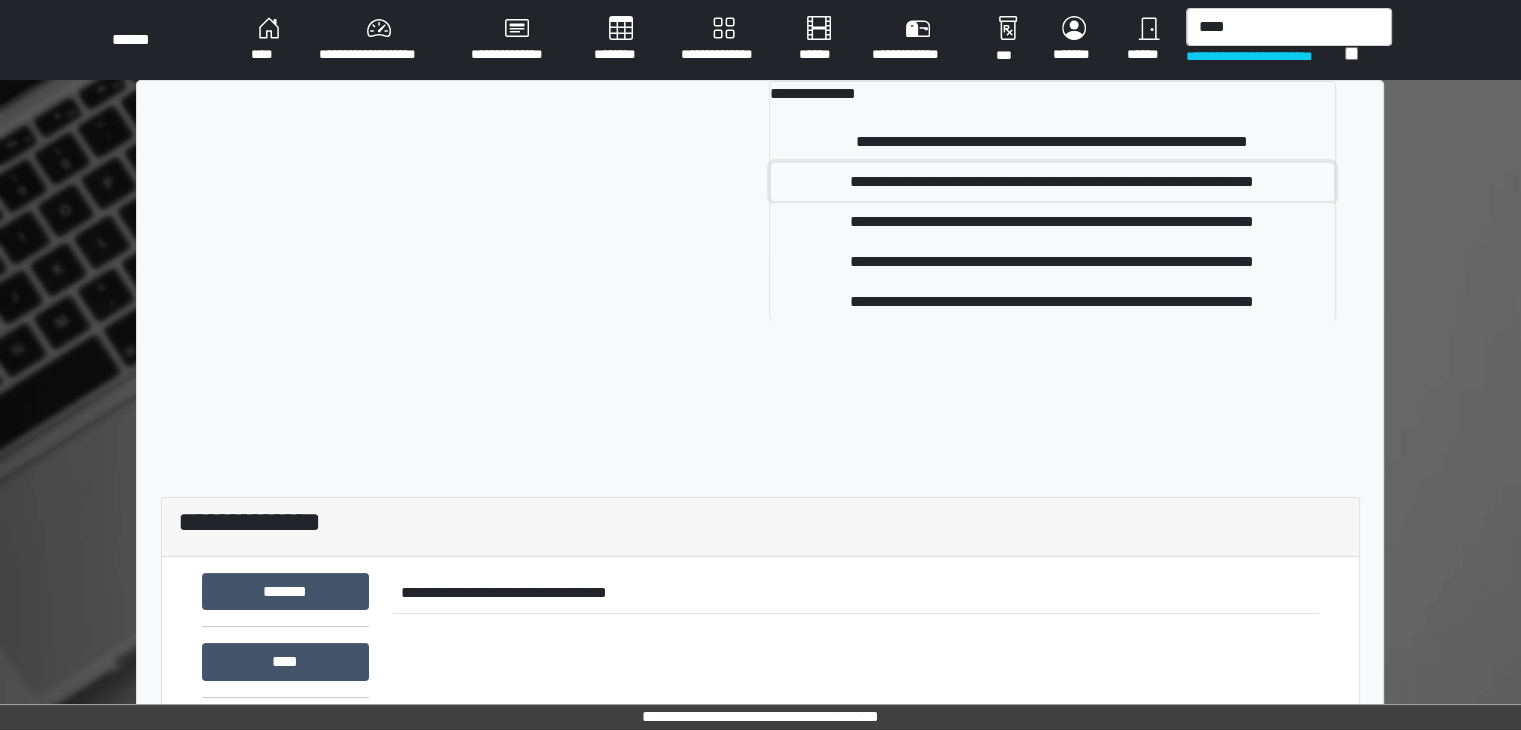 click on "**********" at bounding box center [1052, 182] 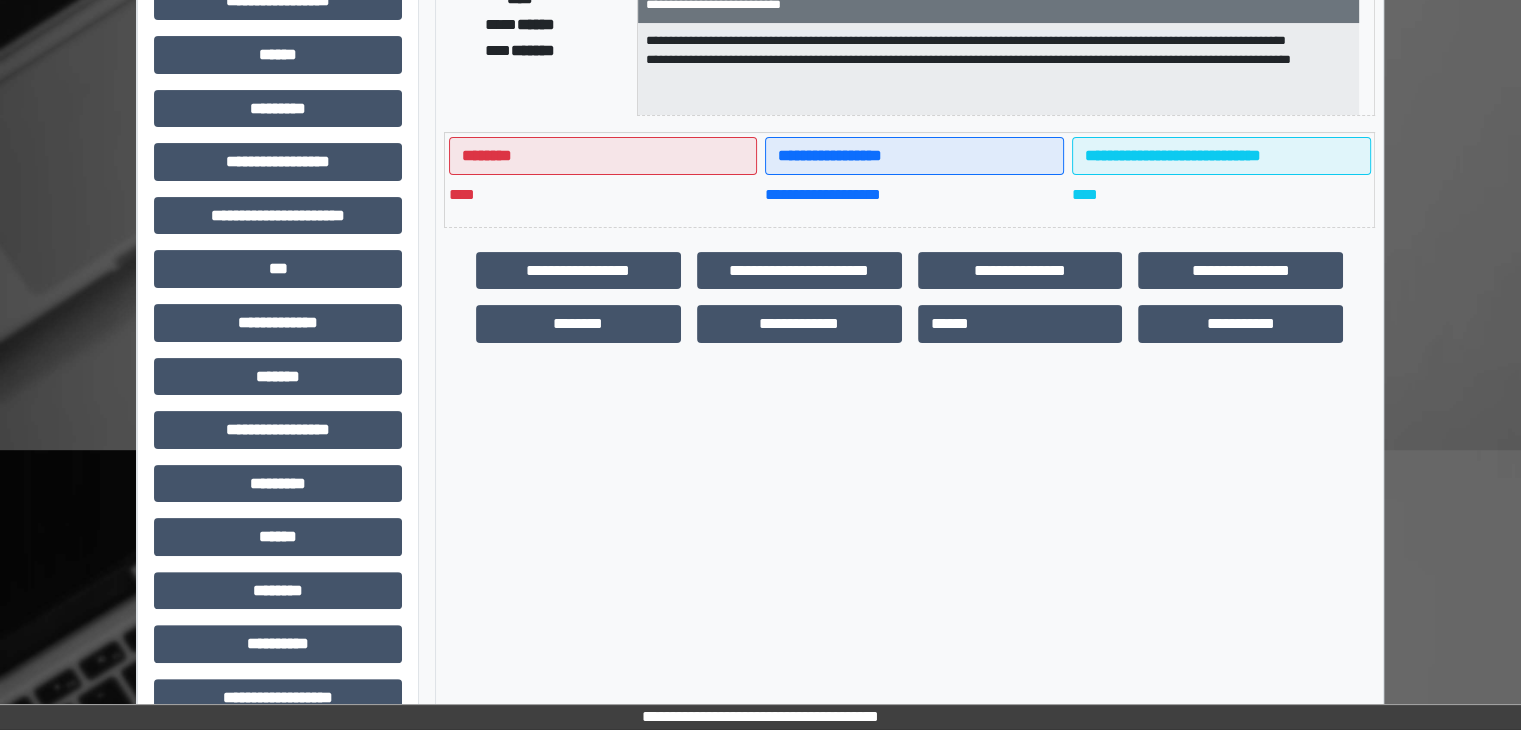 scroll, scrollTop: 436, scrollLeft: 0, axis: vertical 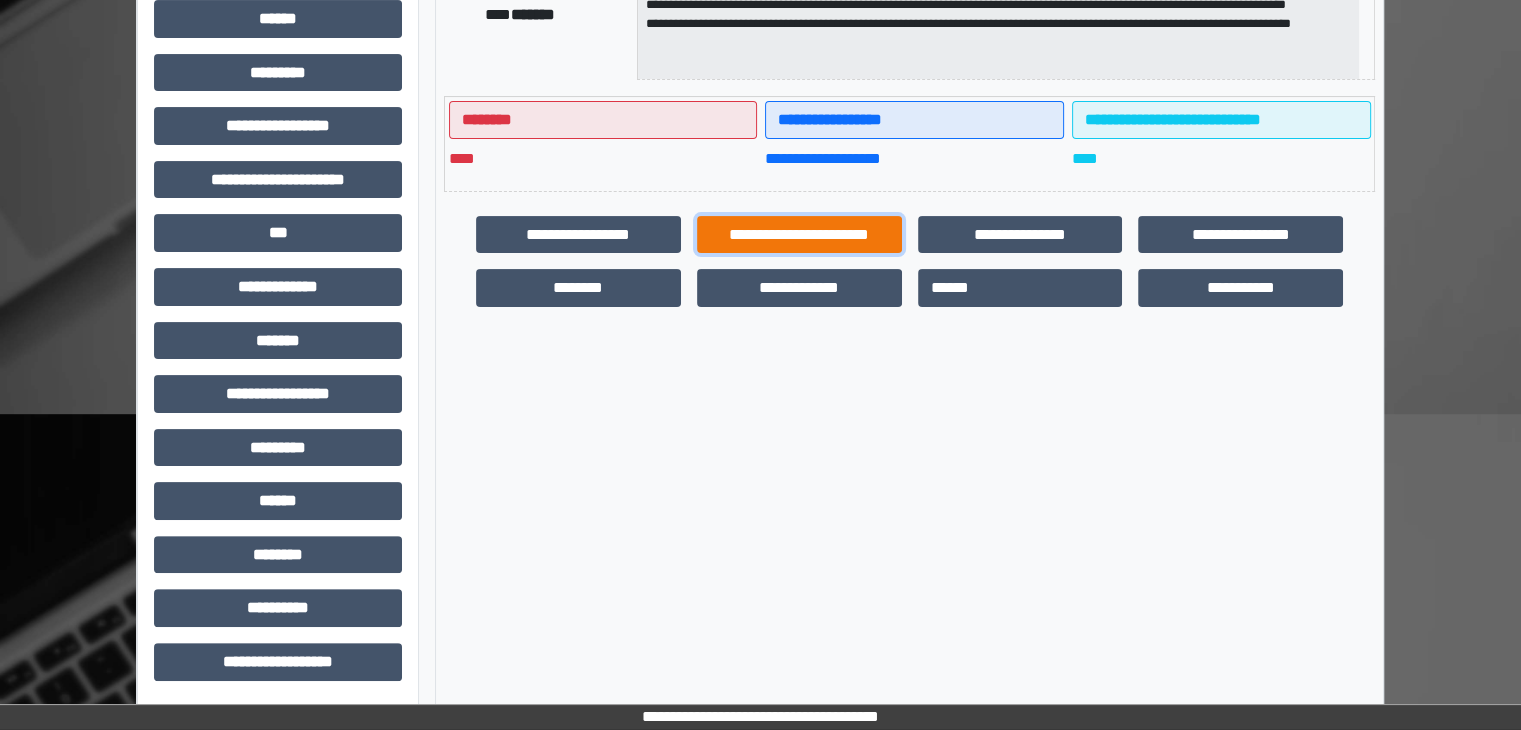 click on "**********" at bounding box center [799, 235] 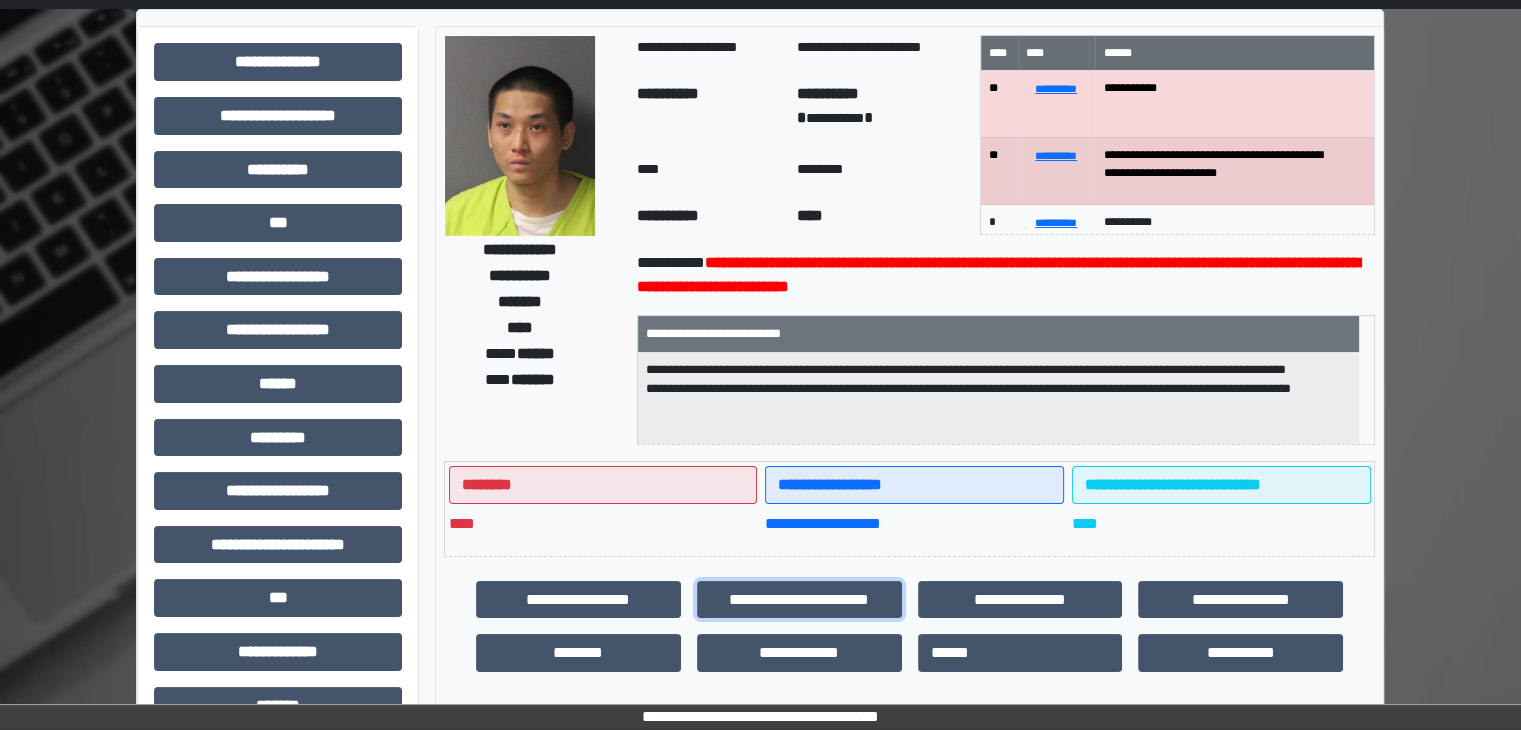 scroll, scrollTop: 0, scrollLeft: 0, axis: both 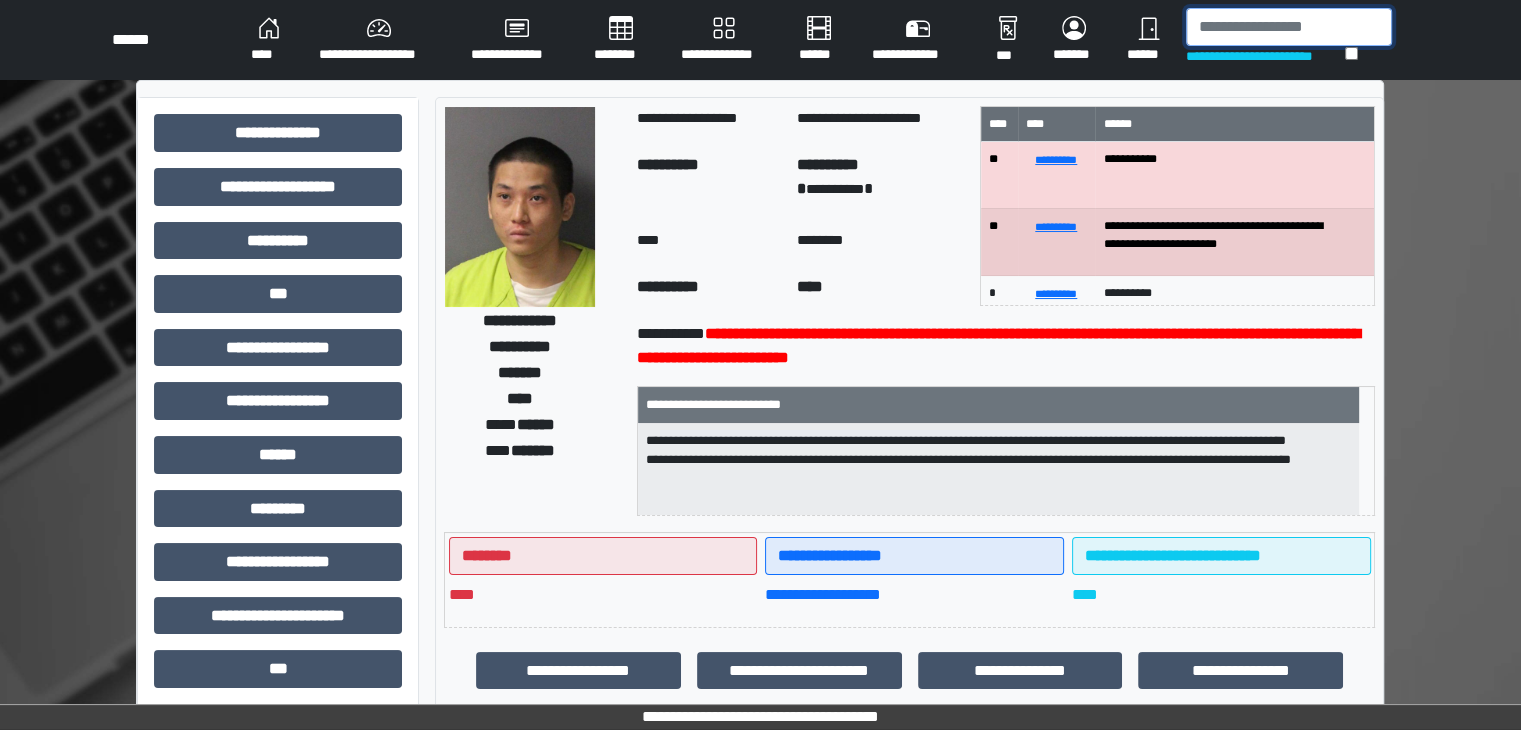 click at bounding box center (1289, 27) 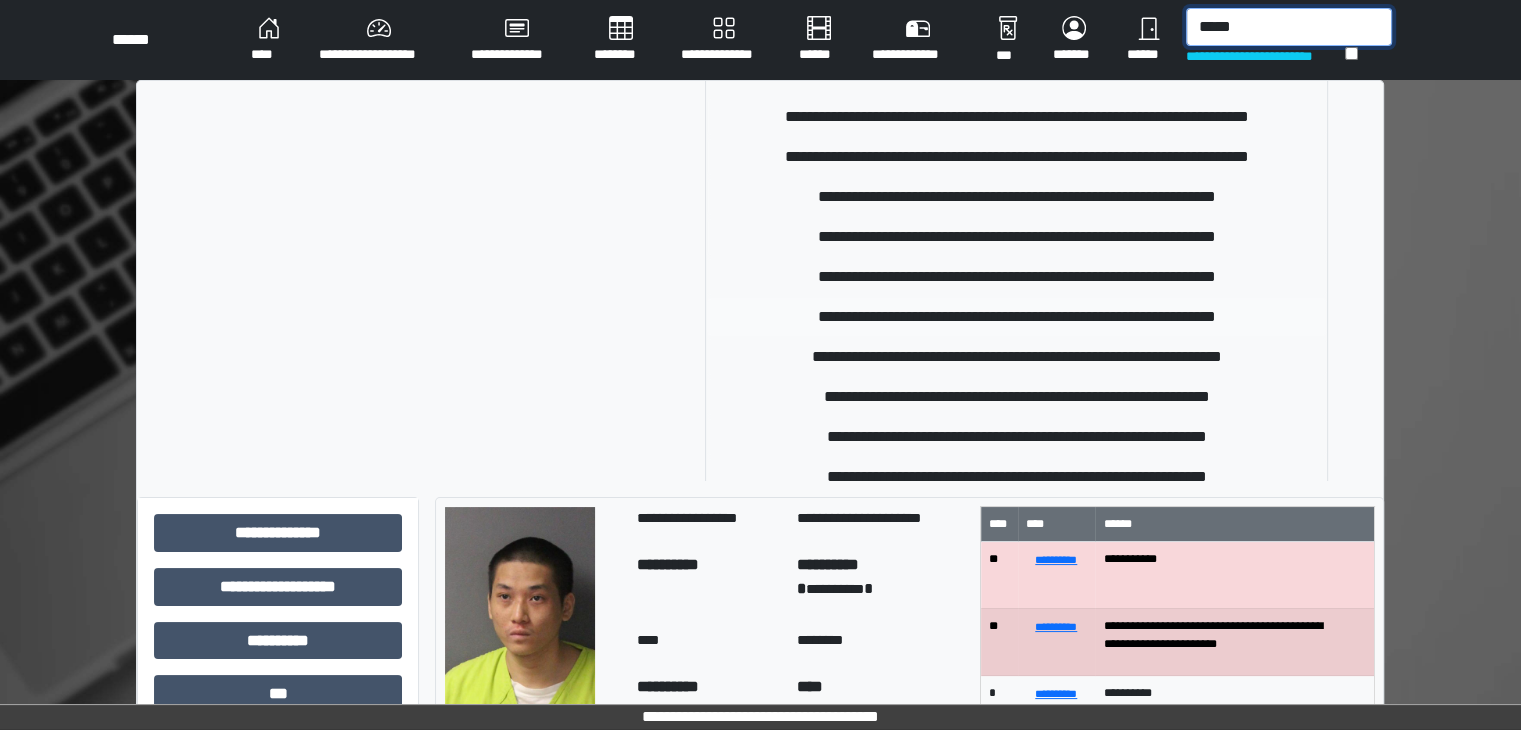 scroll, scrollTop: 0, scrollLeft: 0, axis: both 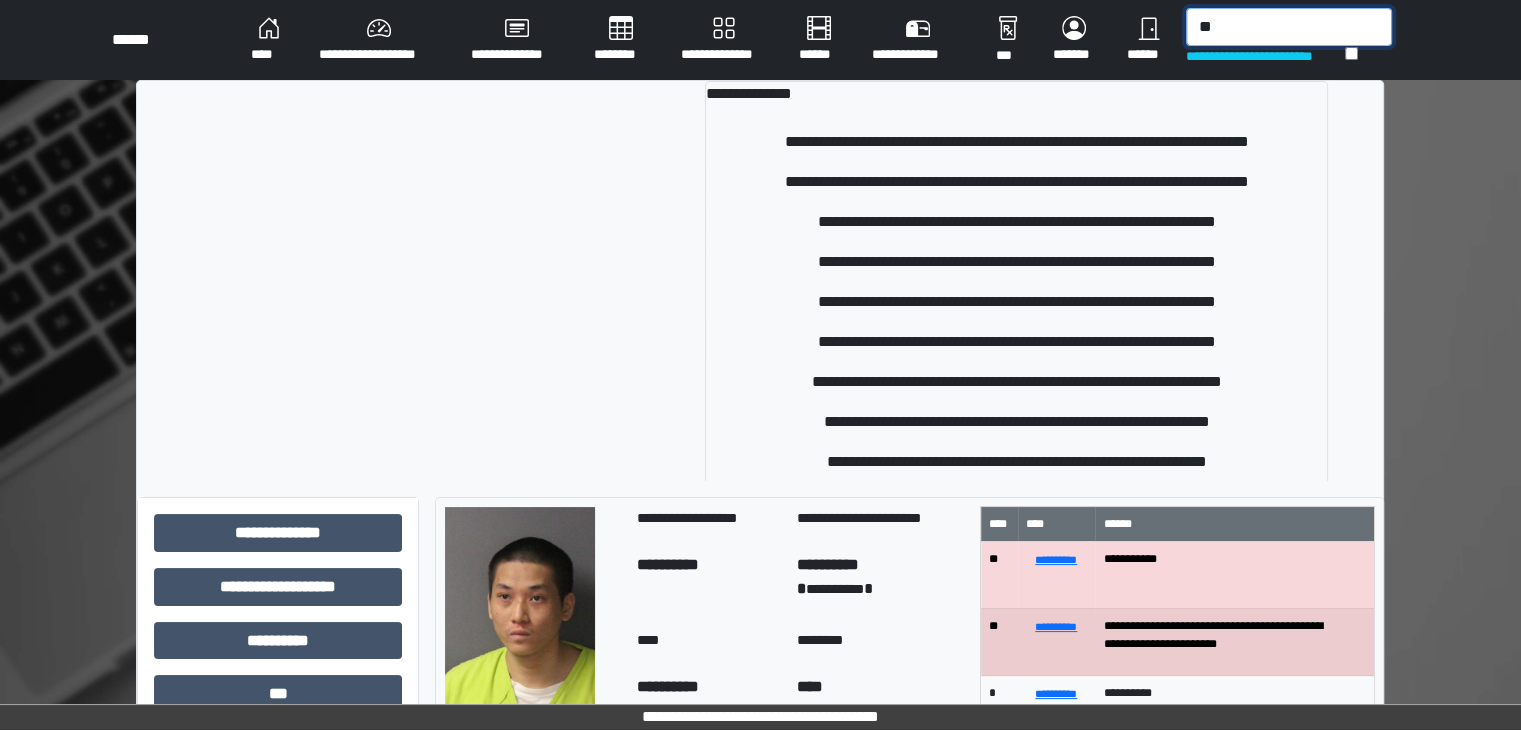 type on "*" 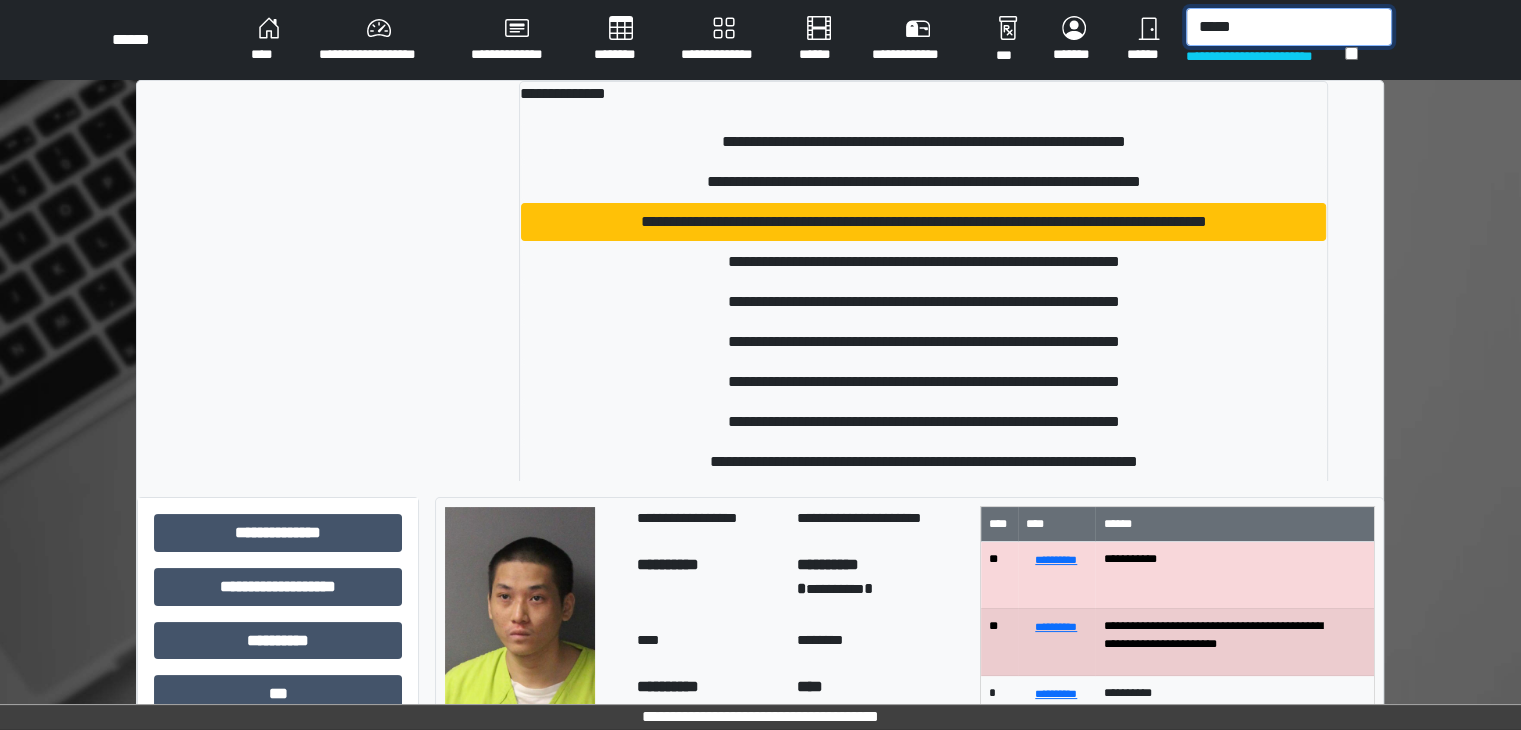 click on "*****" at bounding box center [1289, 27] 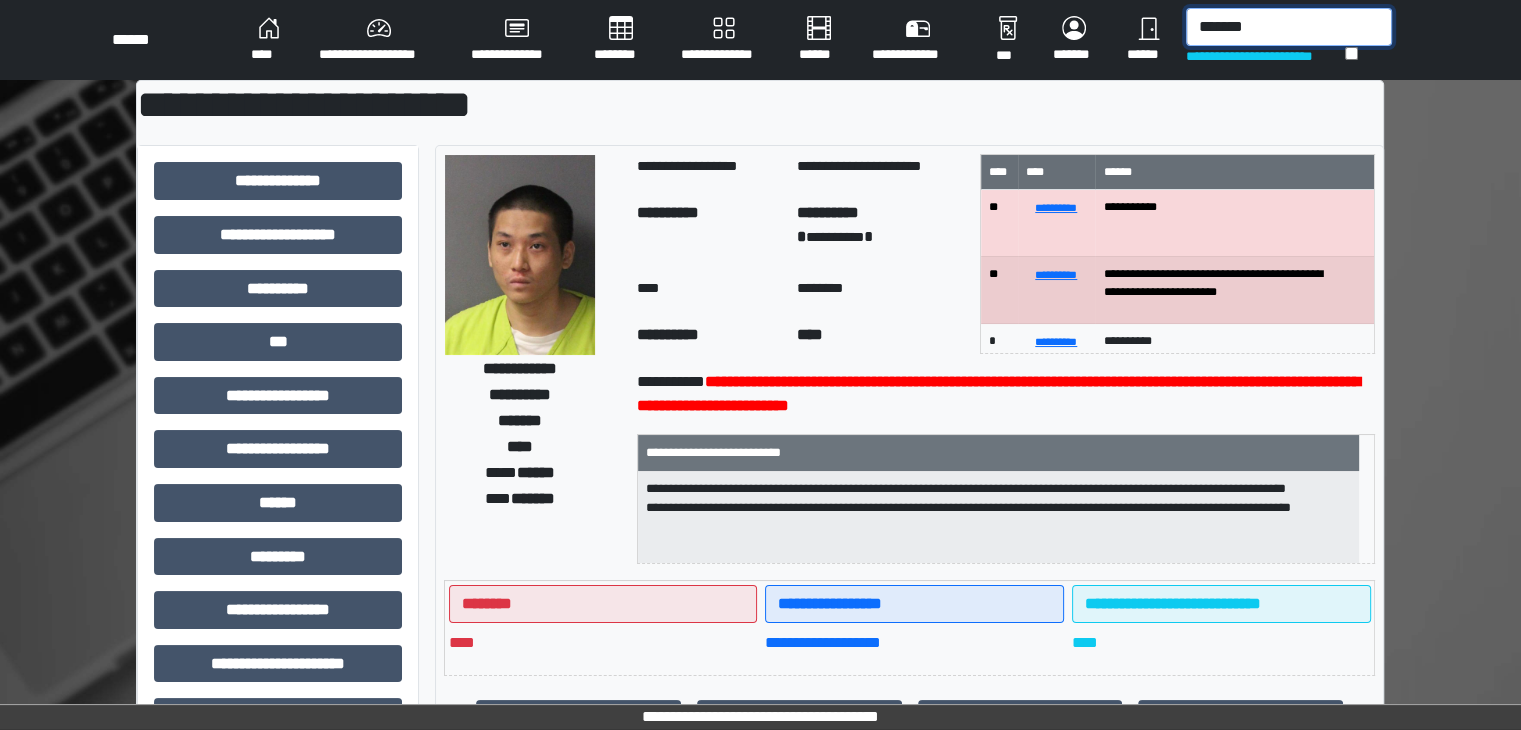 click on "*******" at bounding box center [1289, 27] 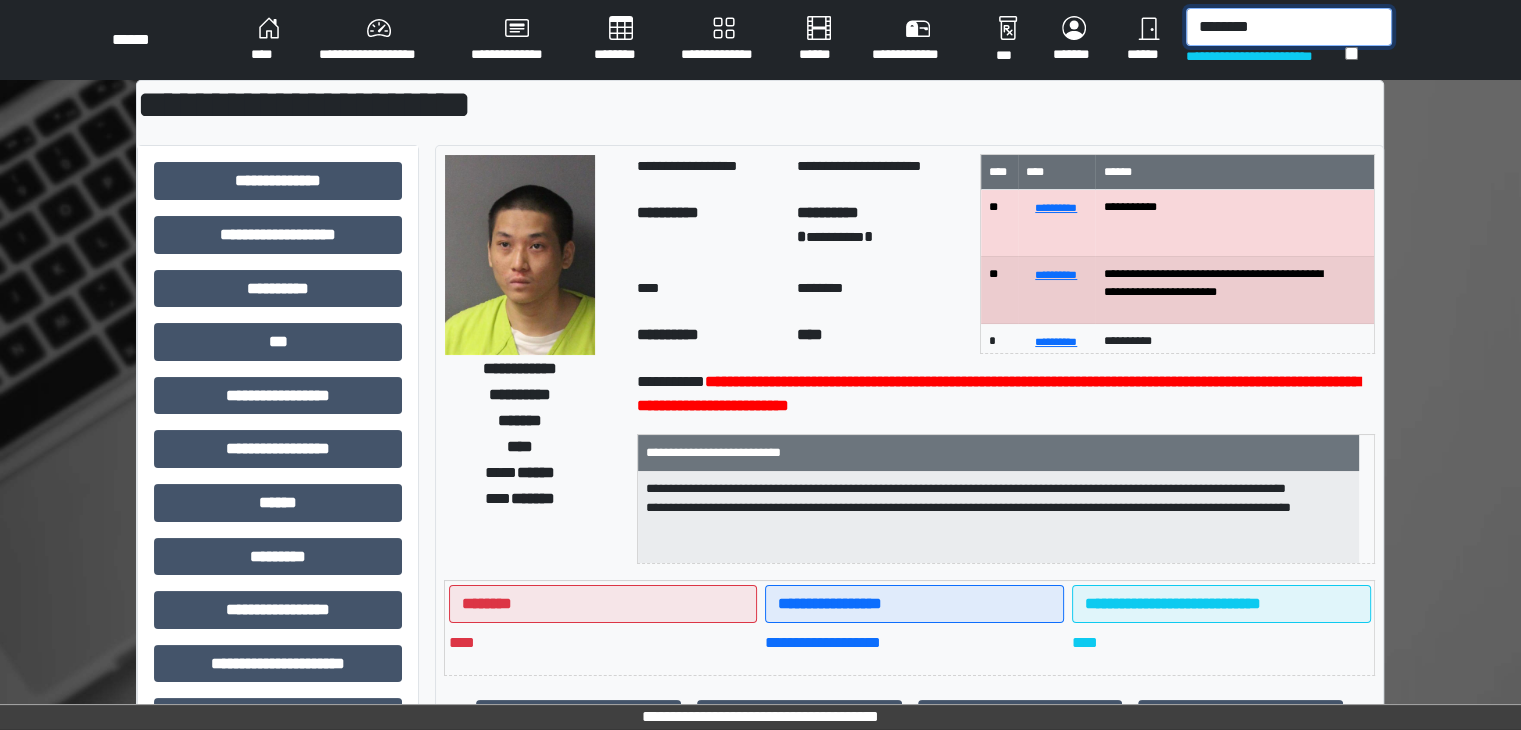 click on "********" at bounding box center [1289, 27] 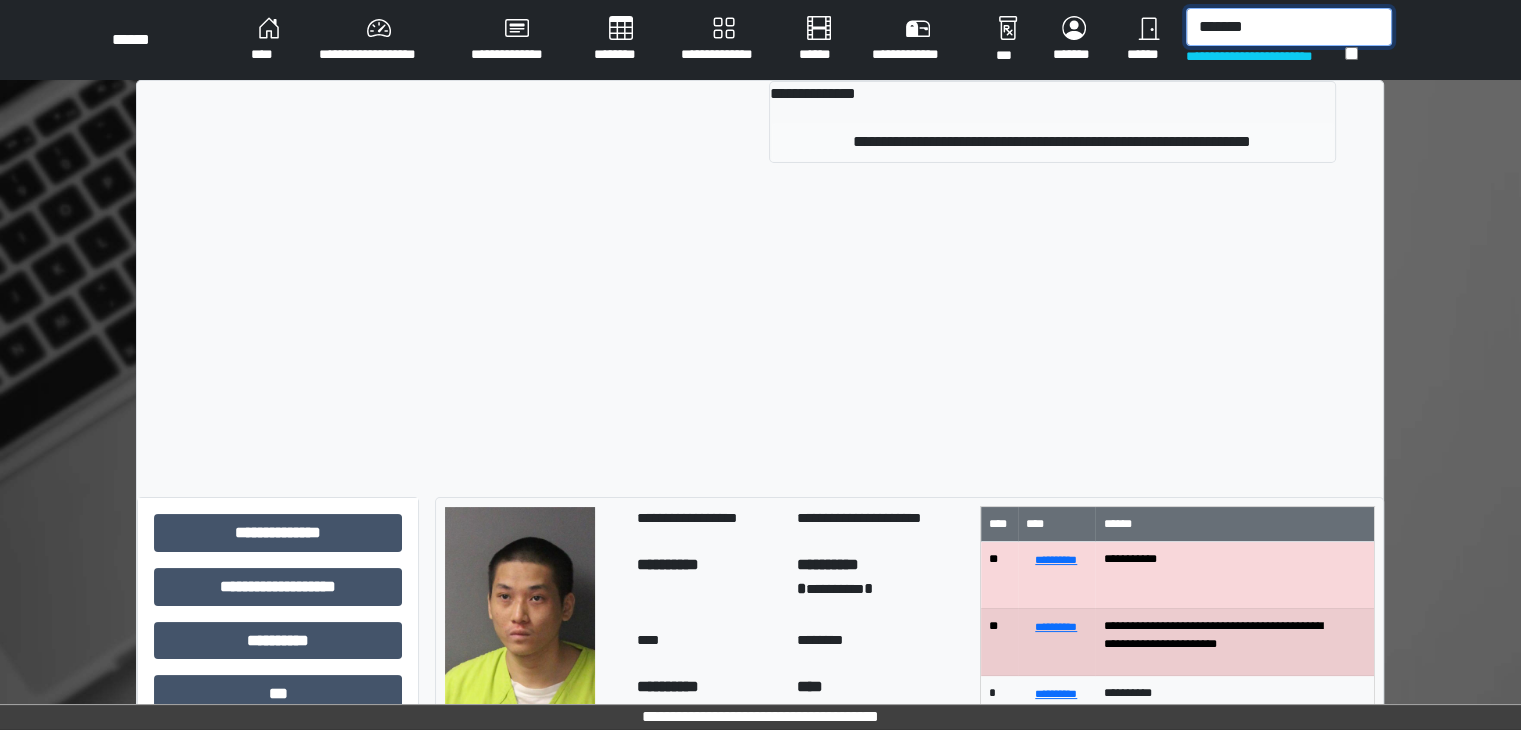type on "*******" 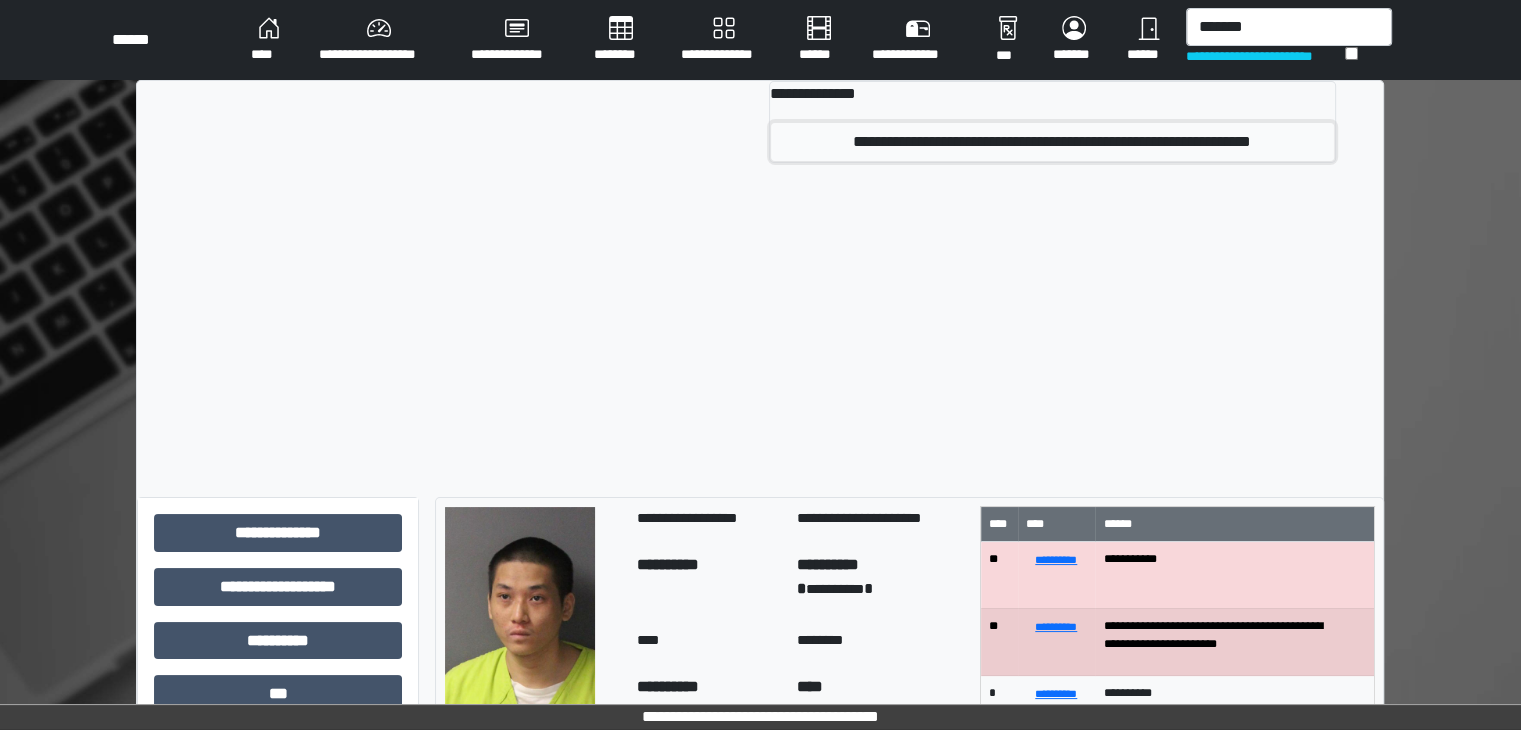 click on "**********" at bounding box center (1052, 142) 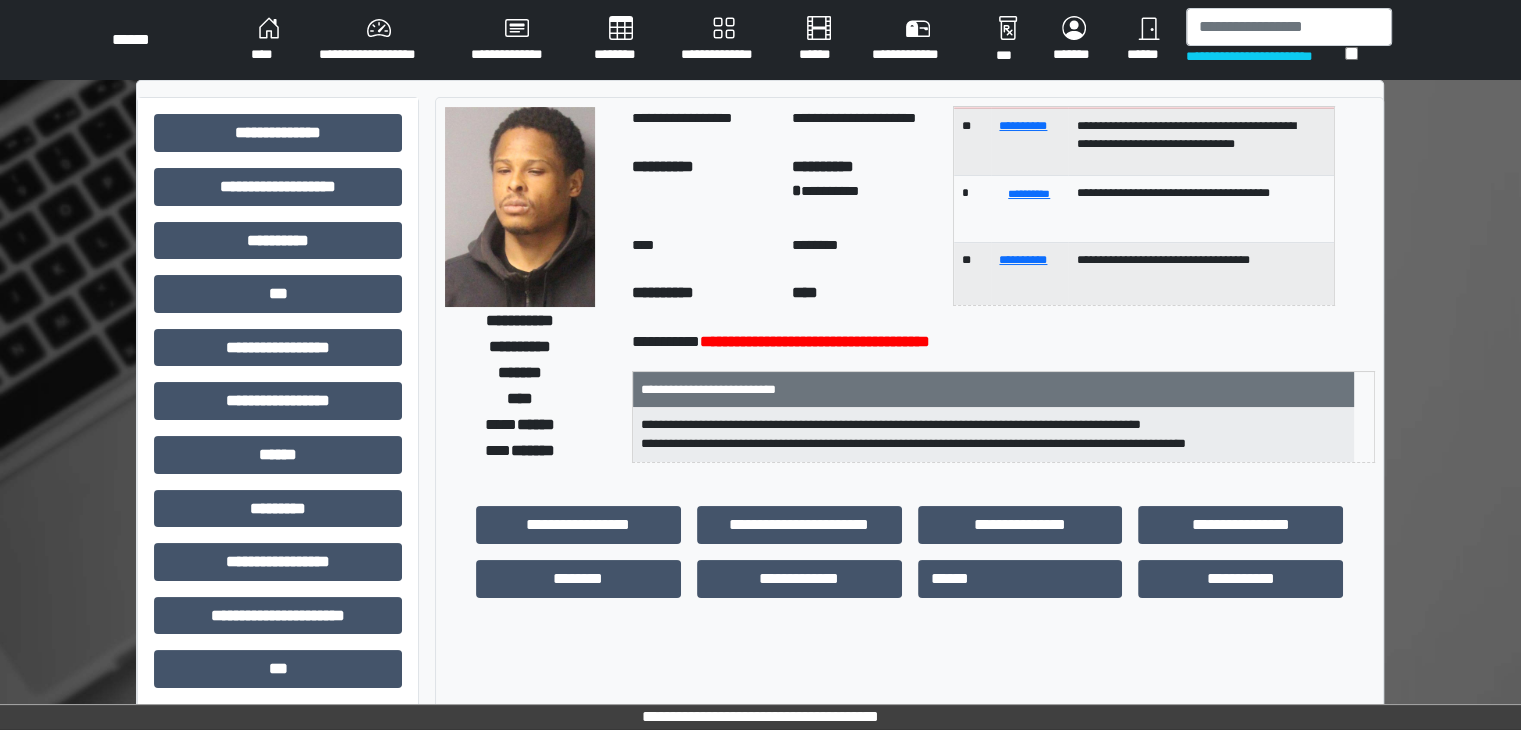 scroll, scrollTop: 119, scrollLeft: 0, axis: vertical 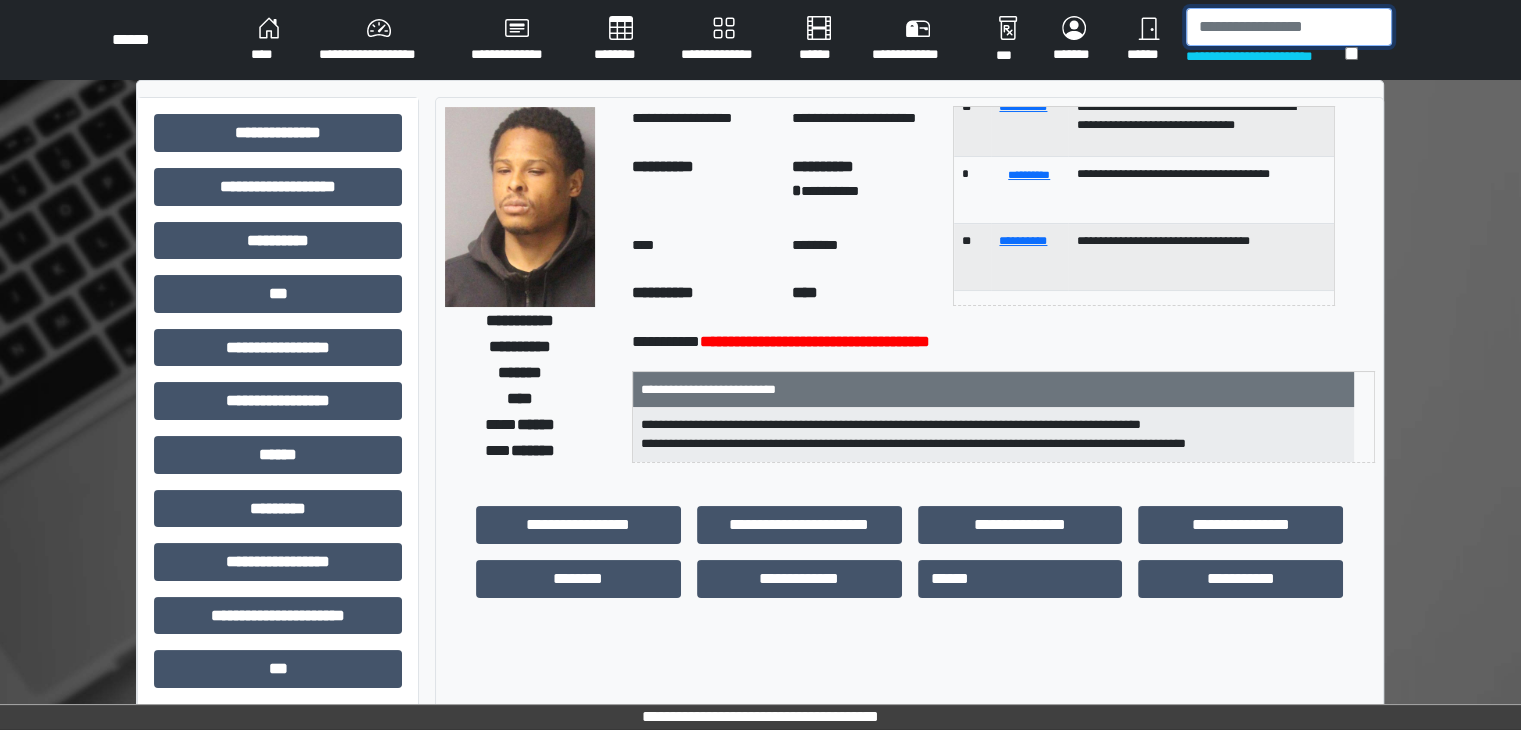 click at bounding box center (1289, 27) 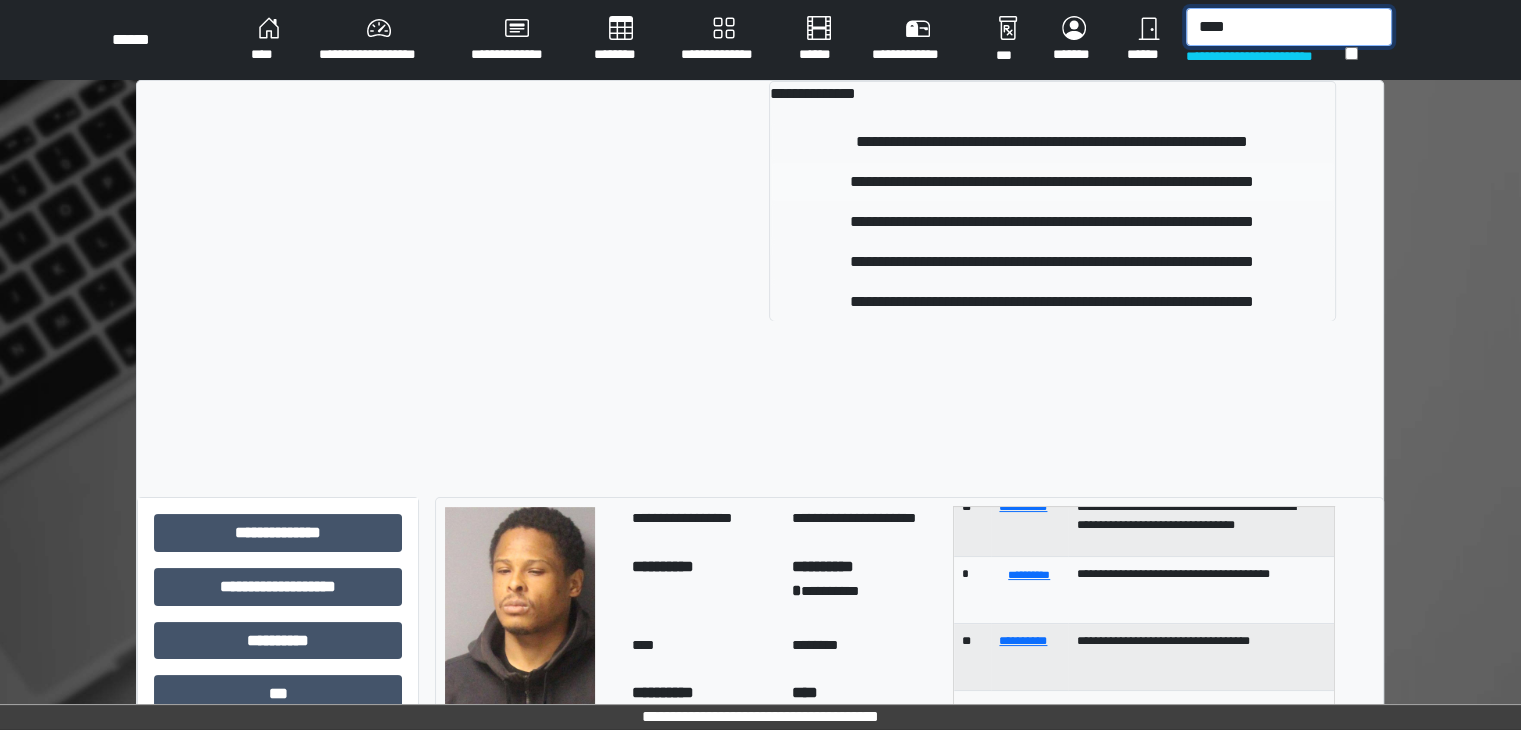 type on "****" 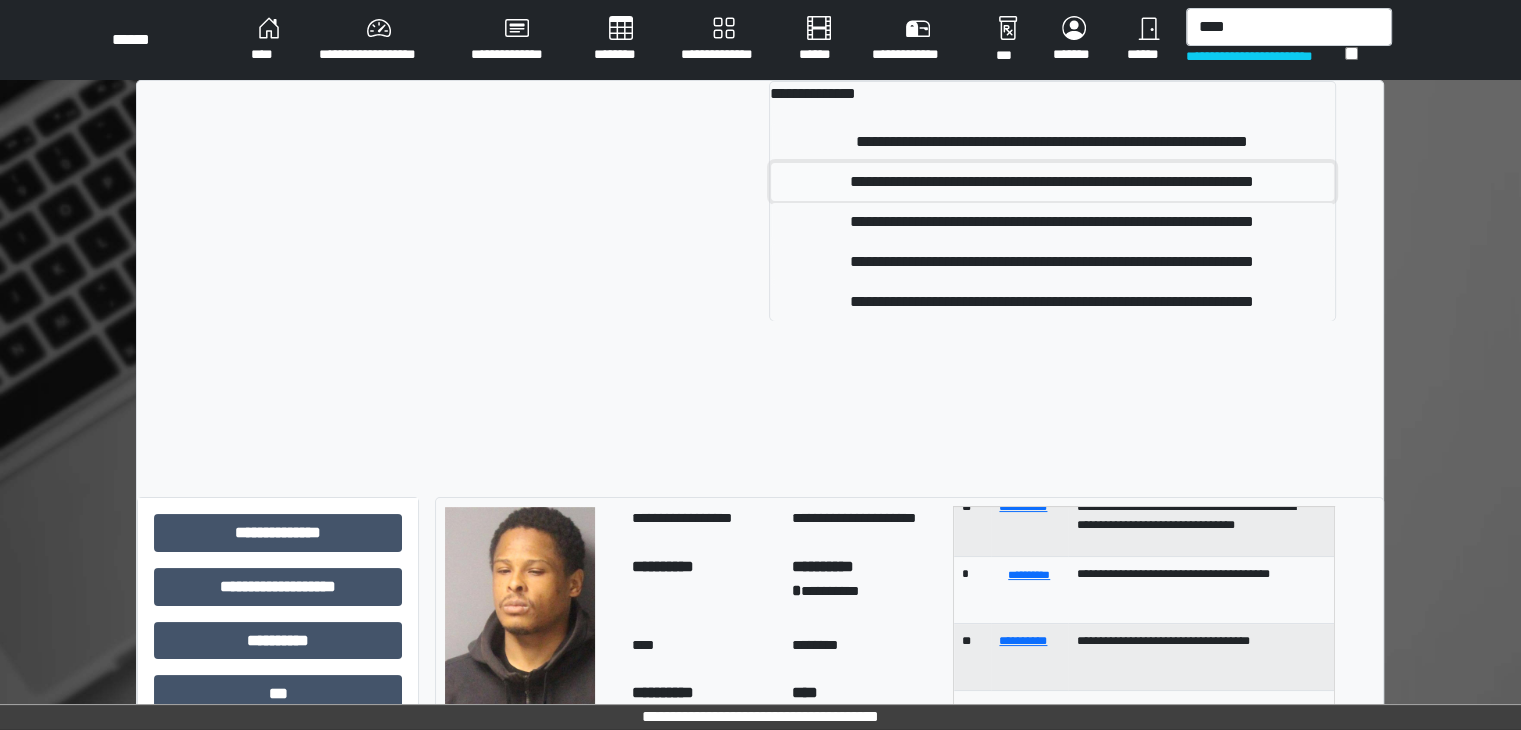 click on "**********" at bounding box center [1052, 182] 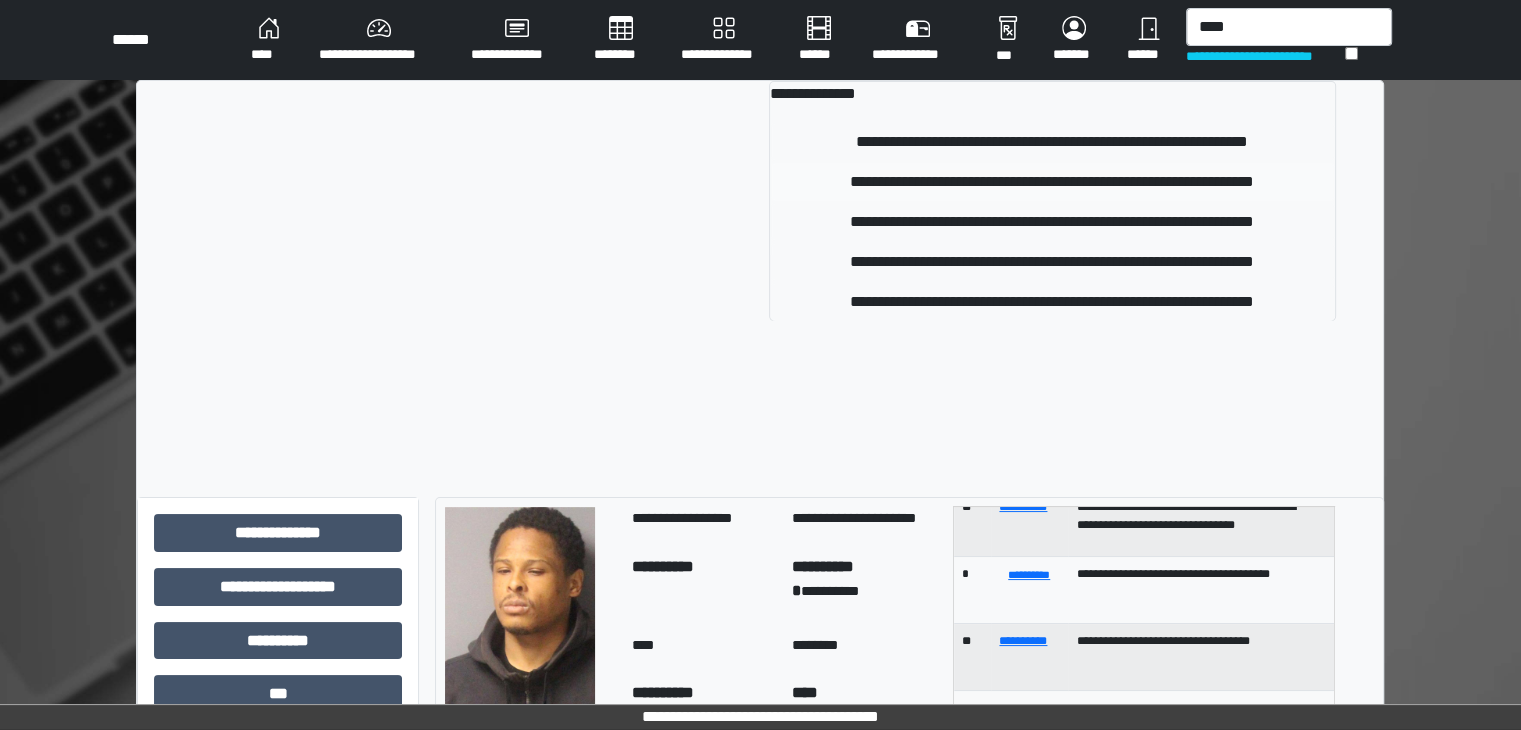 type 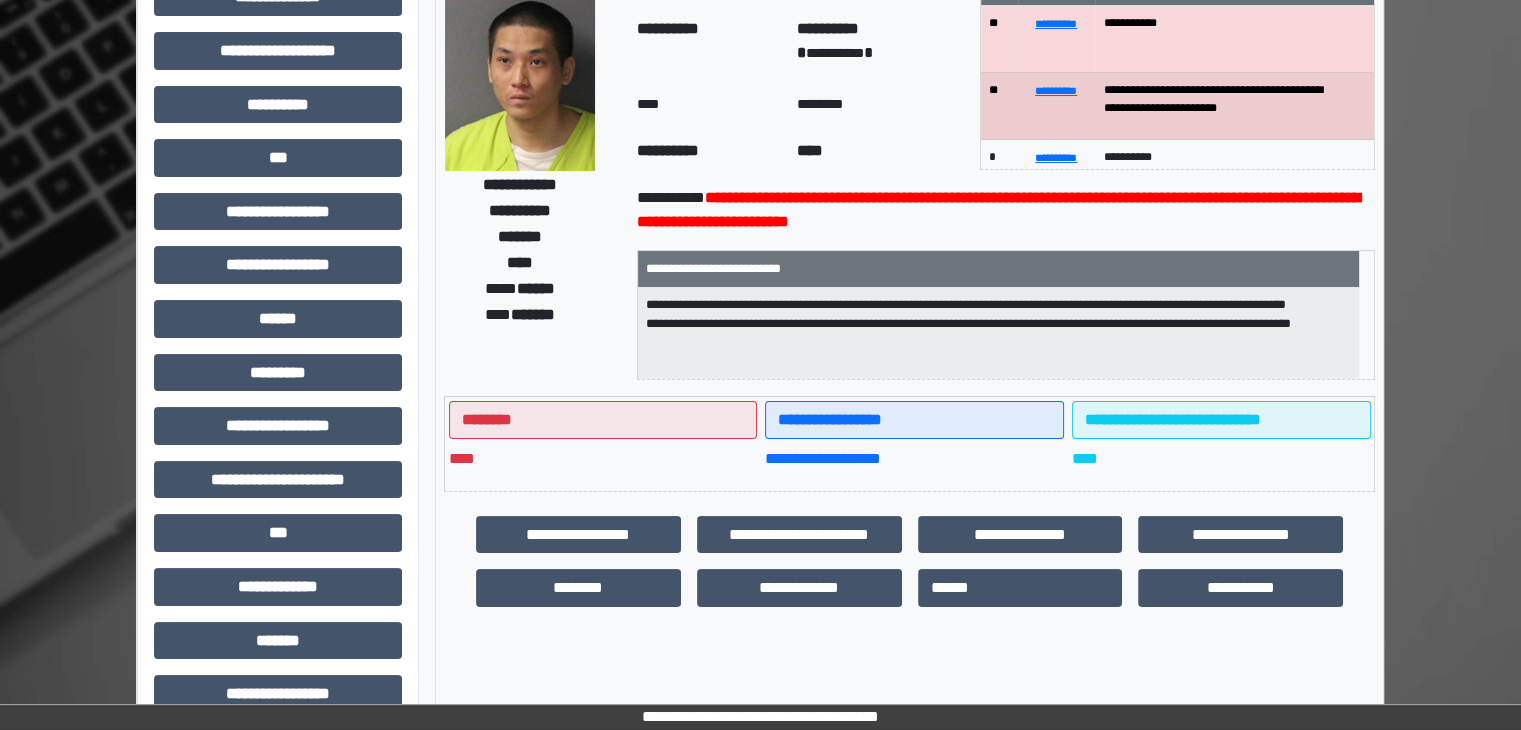 scroll, scrollTop: 436, scrollLeft: 0, axis: vertical 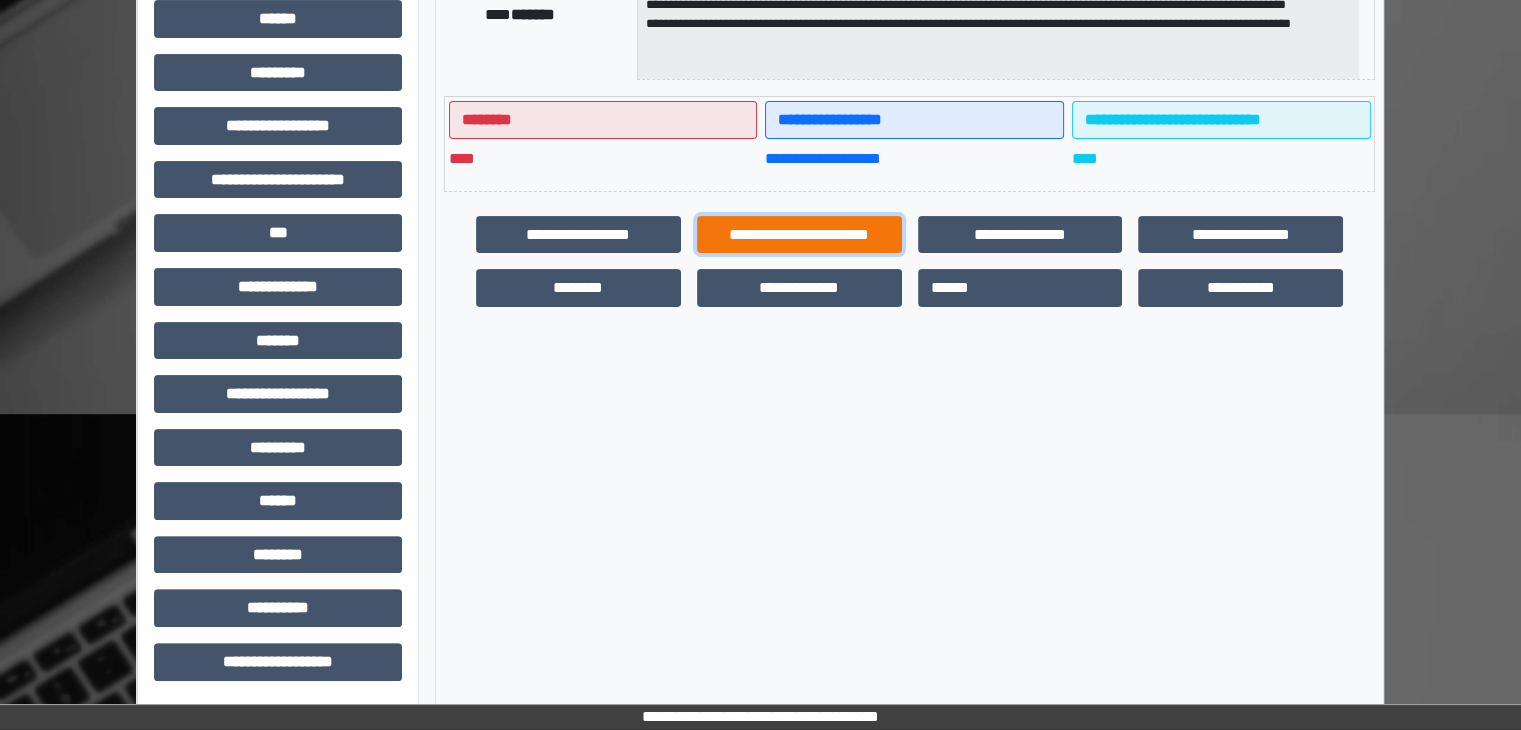 click on "**********" at bounding box center [799, 235] 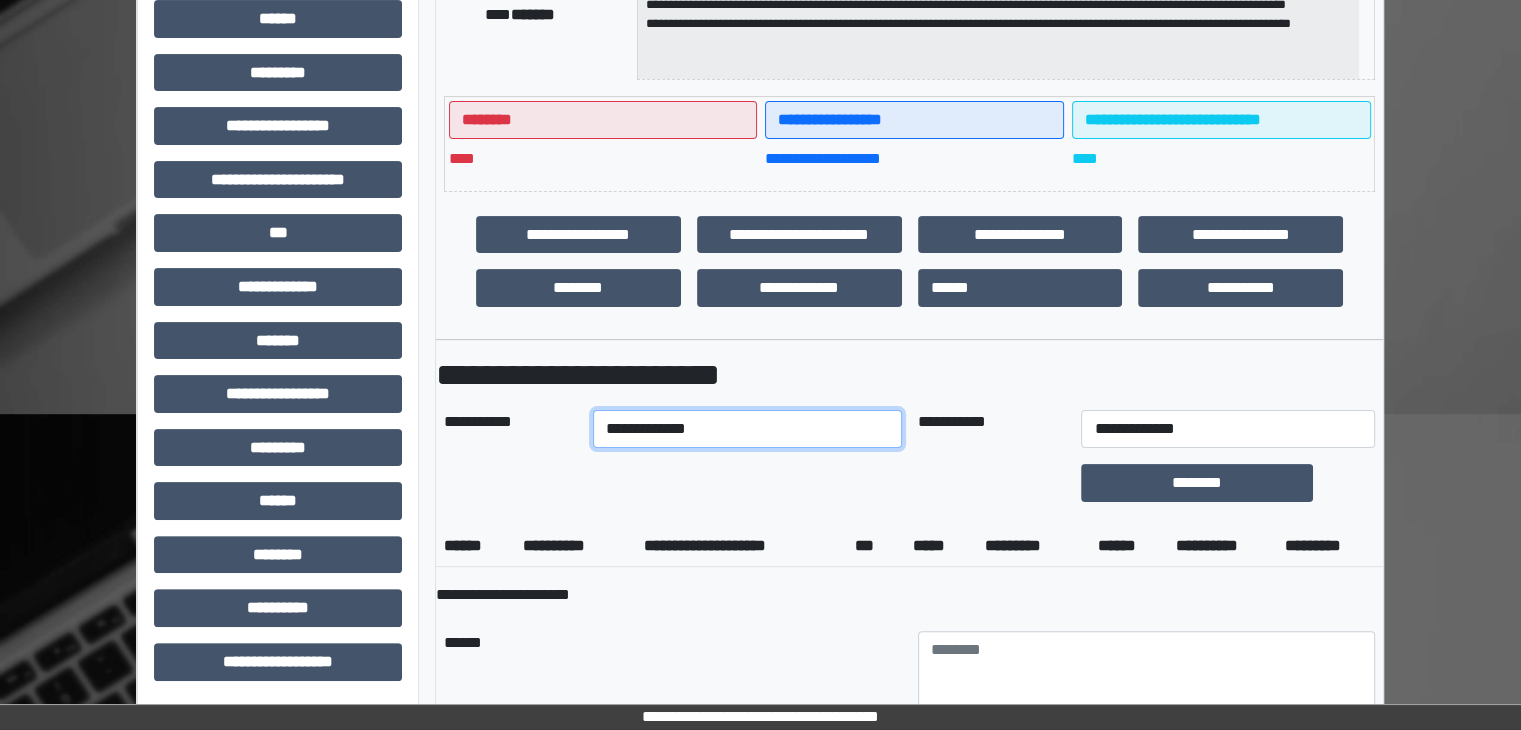 click on "**********" at bounding box center (747, 429) 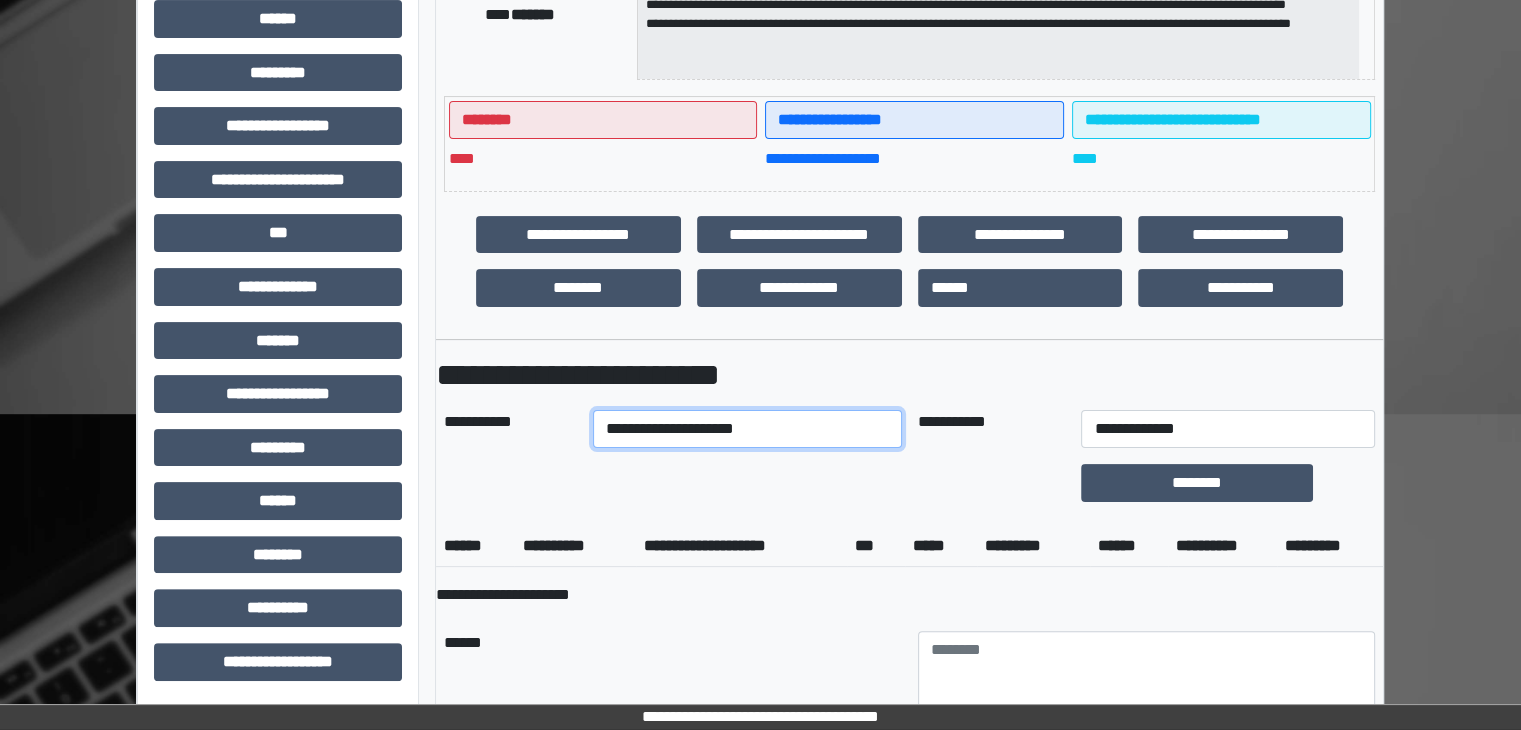 click on "**********" at bounding box center (747, 429) 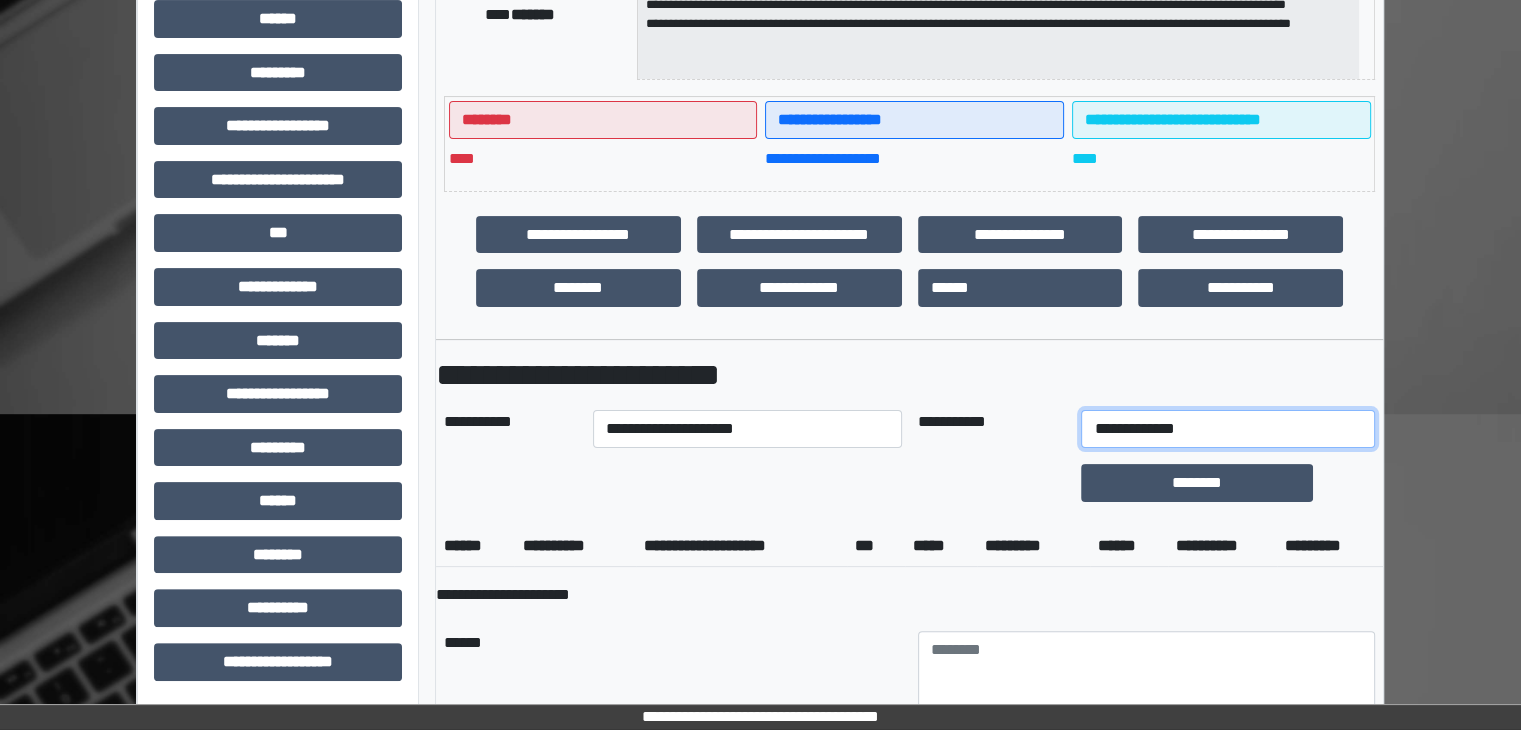 click on "**********" at bounding box center (1227, 429) 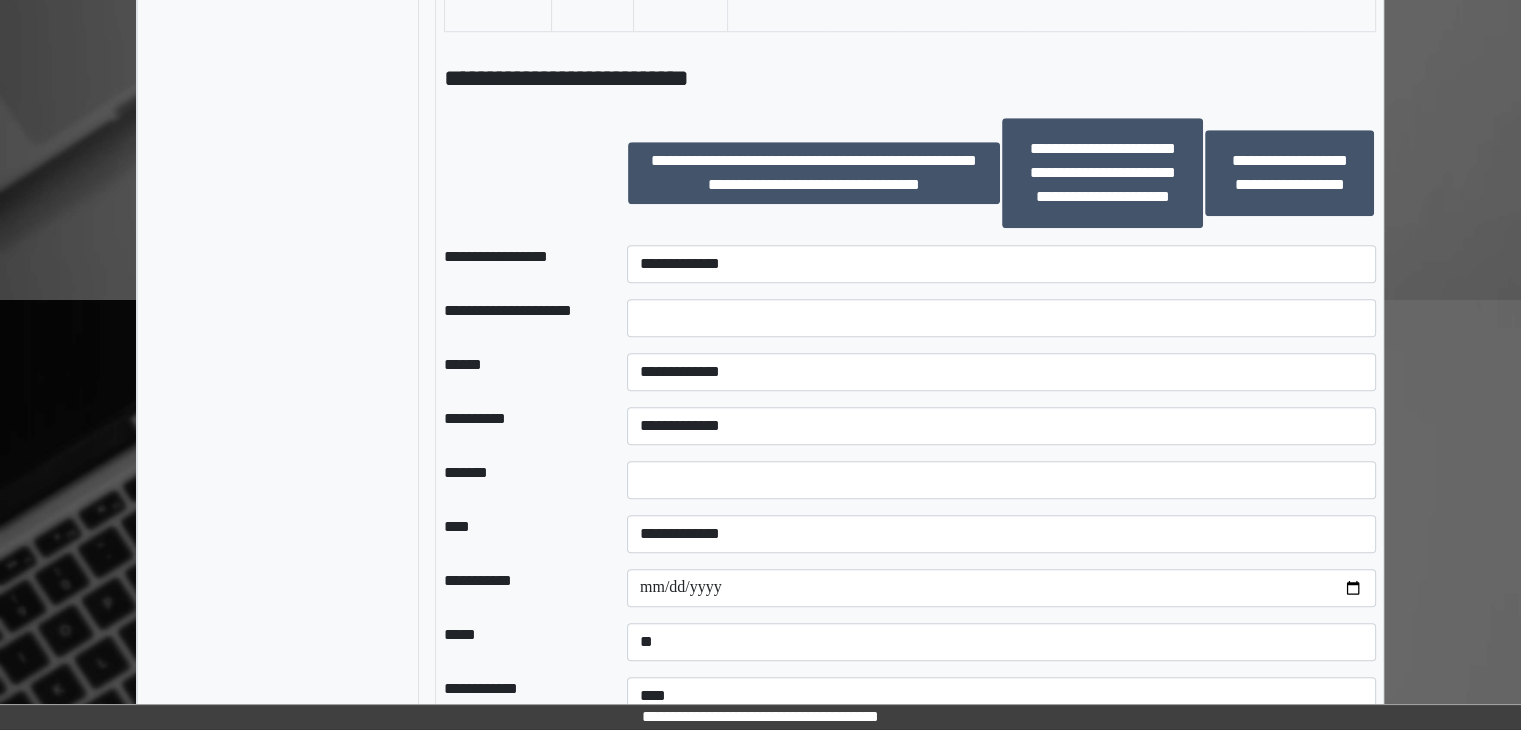 scroll, scrollTop: 1666, scrollLeft: 0, axis: vertical 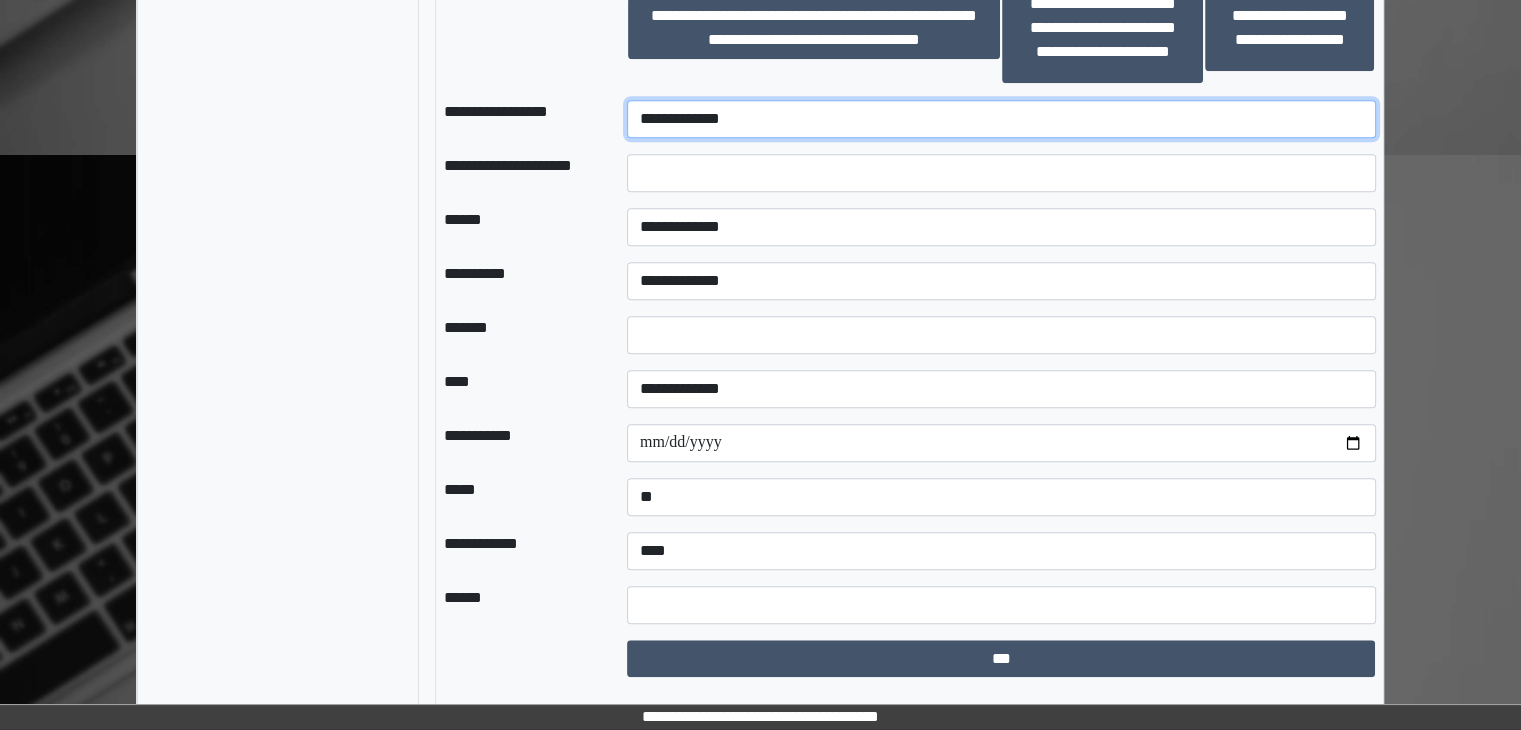 click on "**********" at bounding box center (1001, 119) 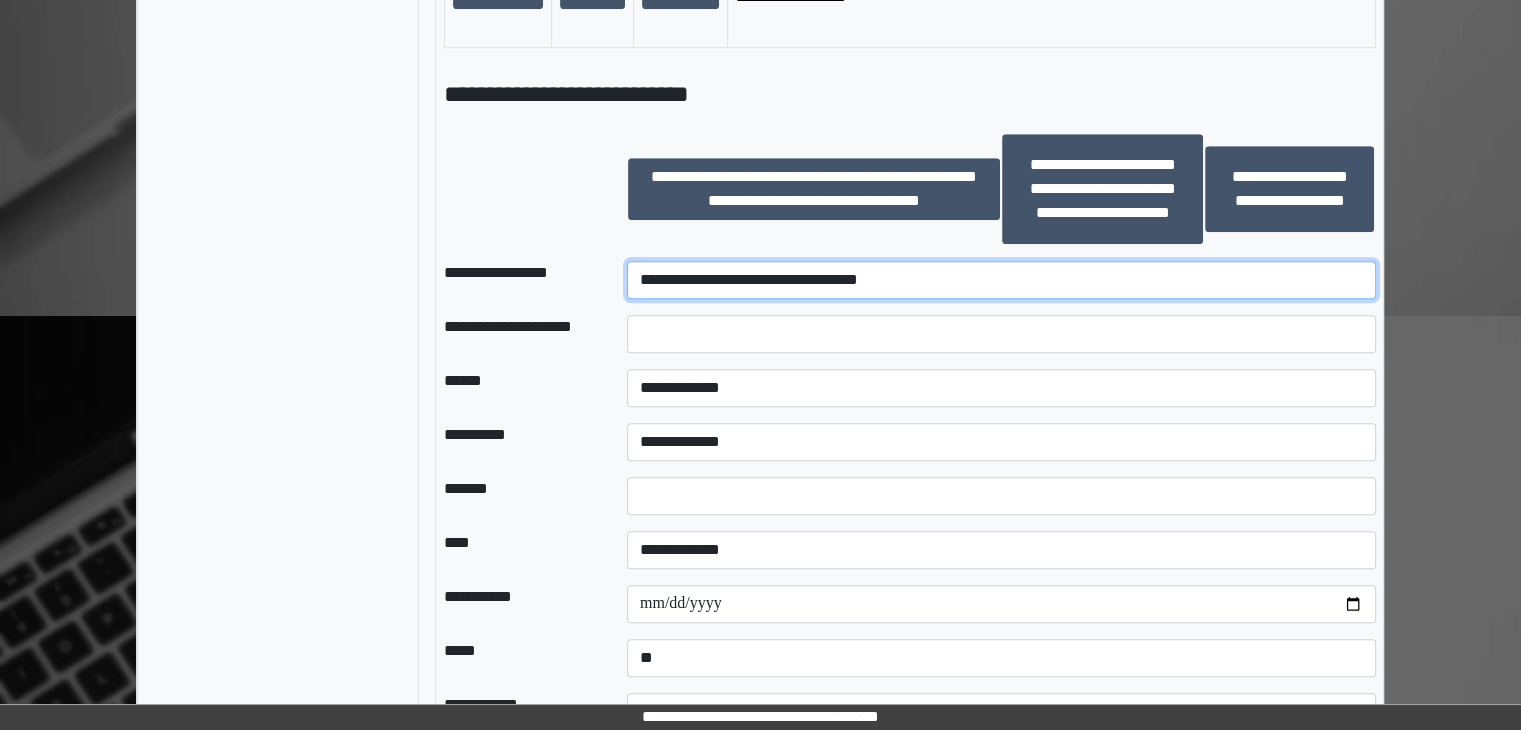 scroll, scrollTop: 1466, scrollLeft: 0, axis: vertical 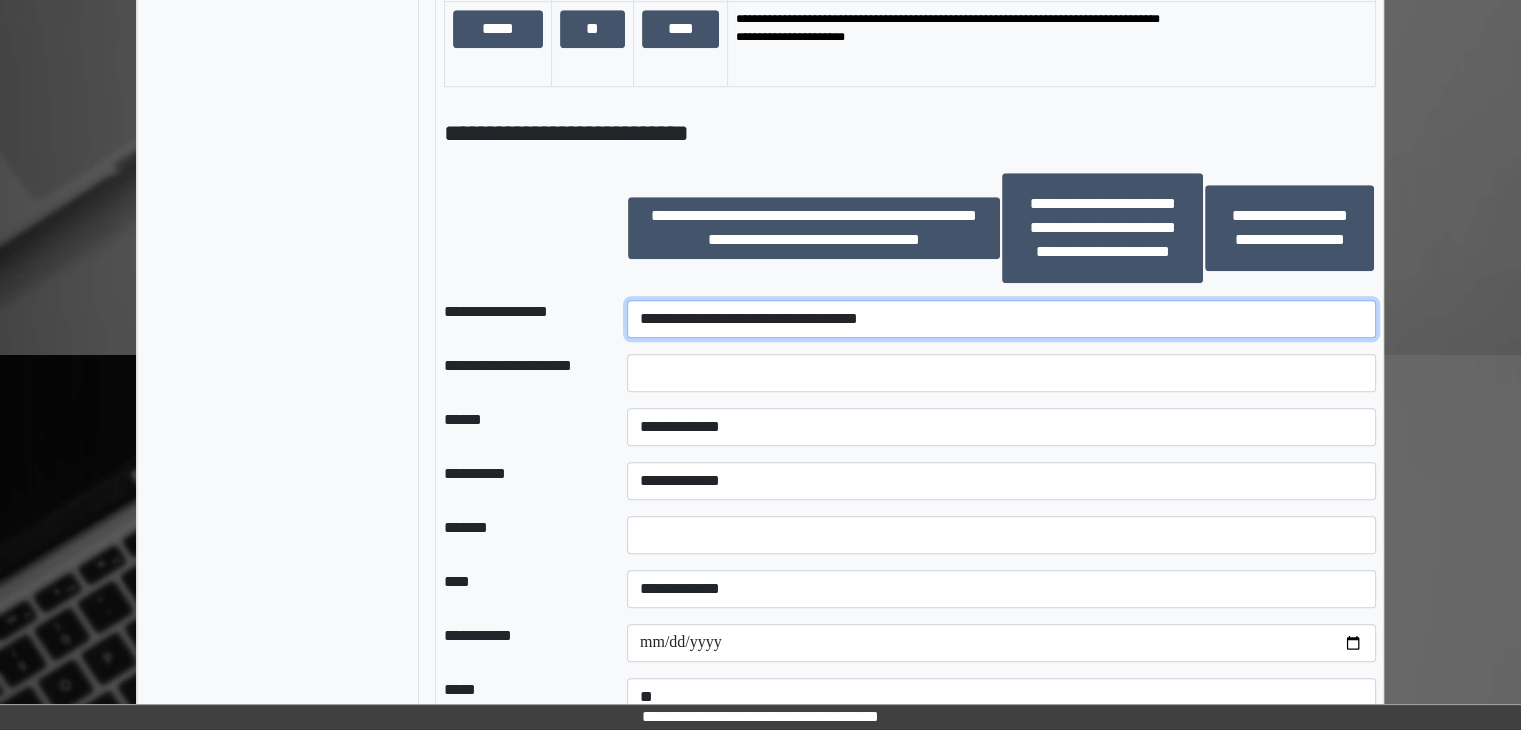 click on "**********" at bounding box center (1001, 319) 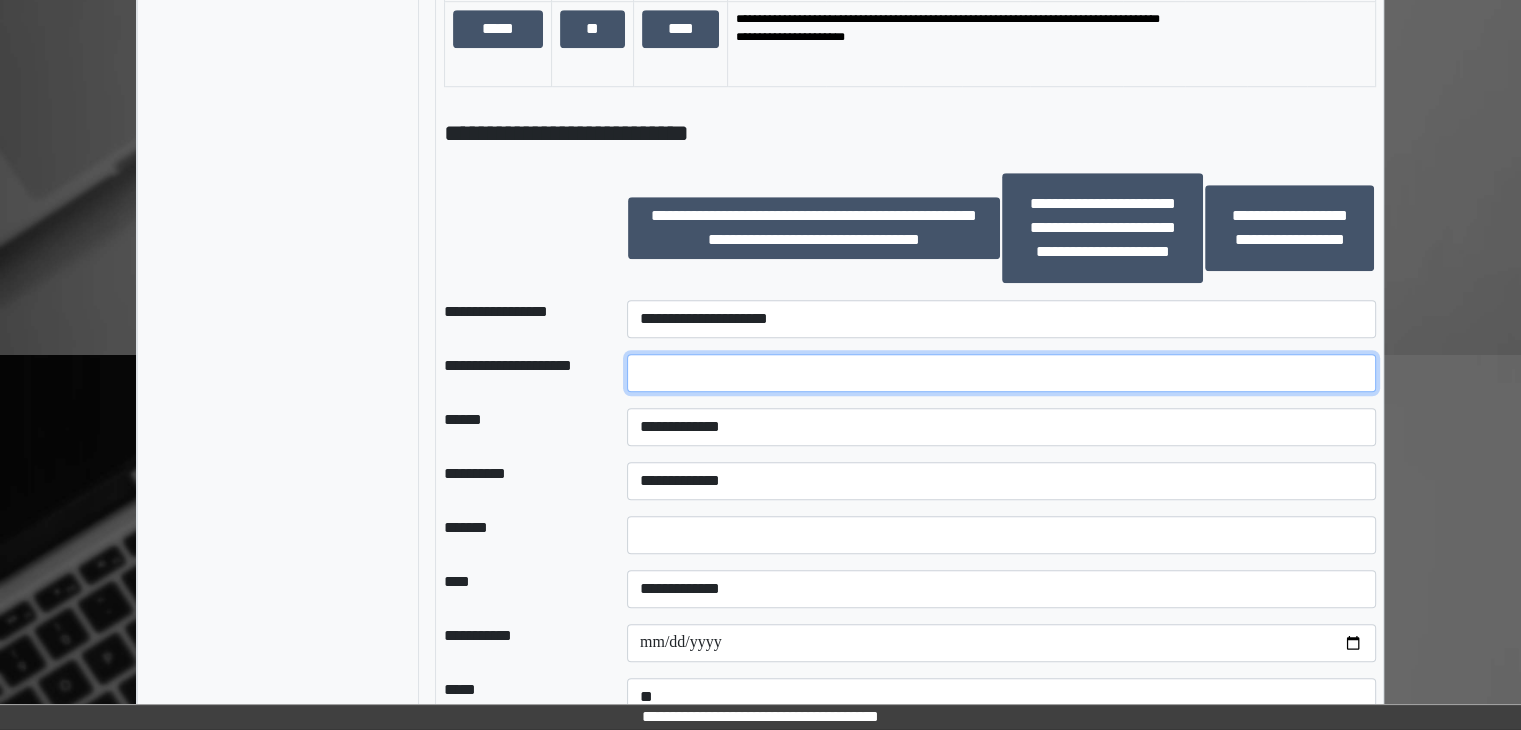 click at bounding box center [1001, 373] 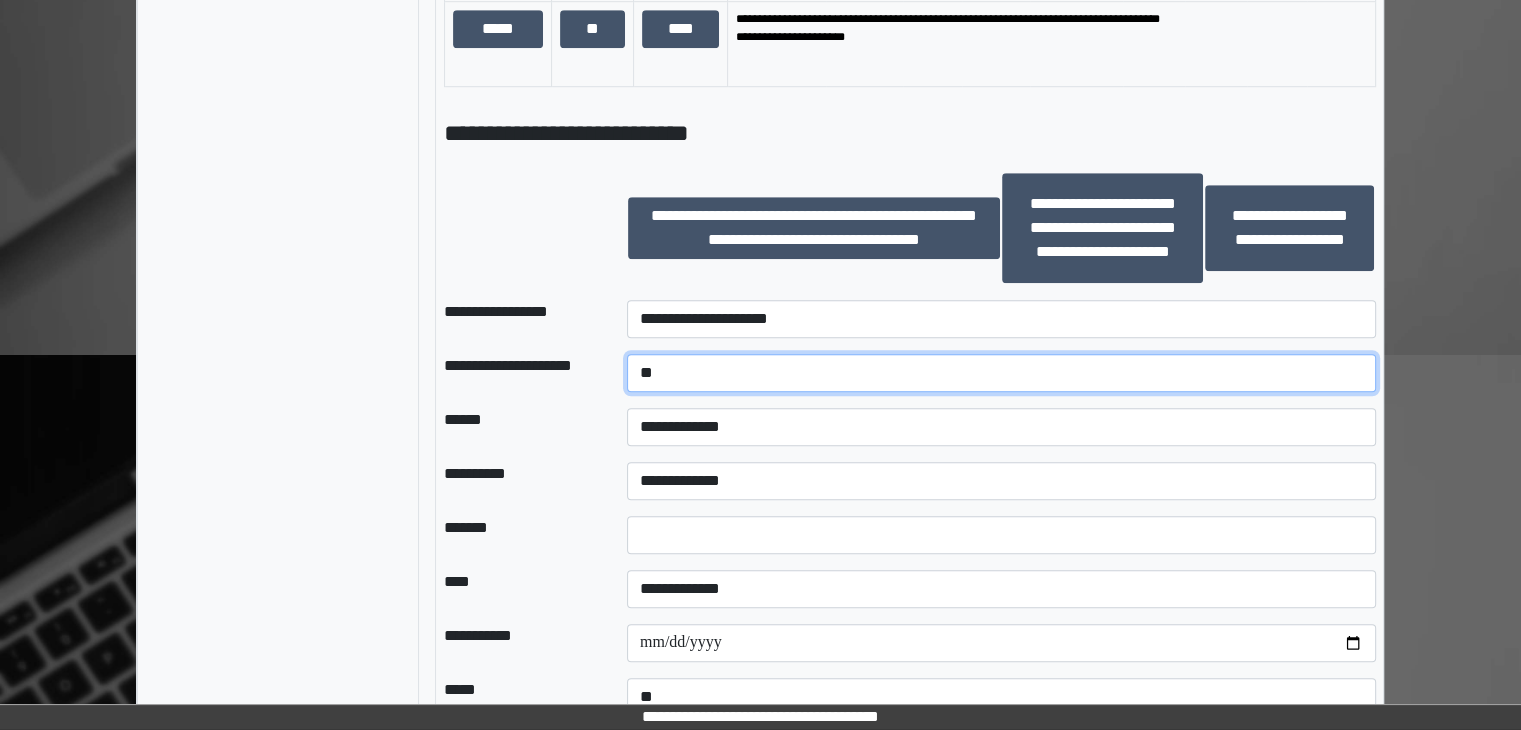 type on "*" 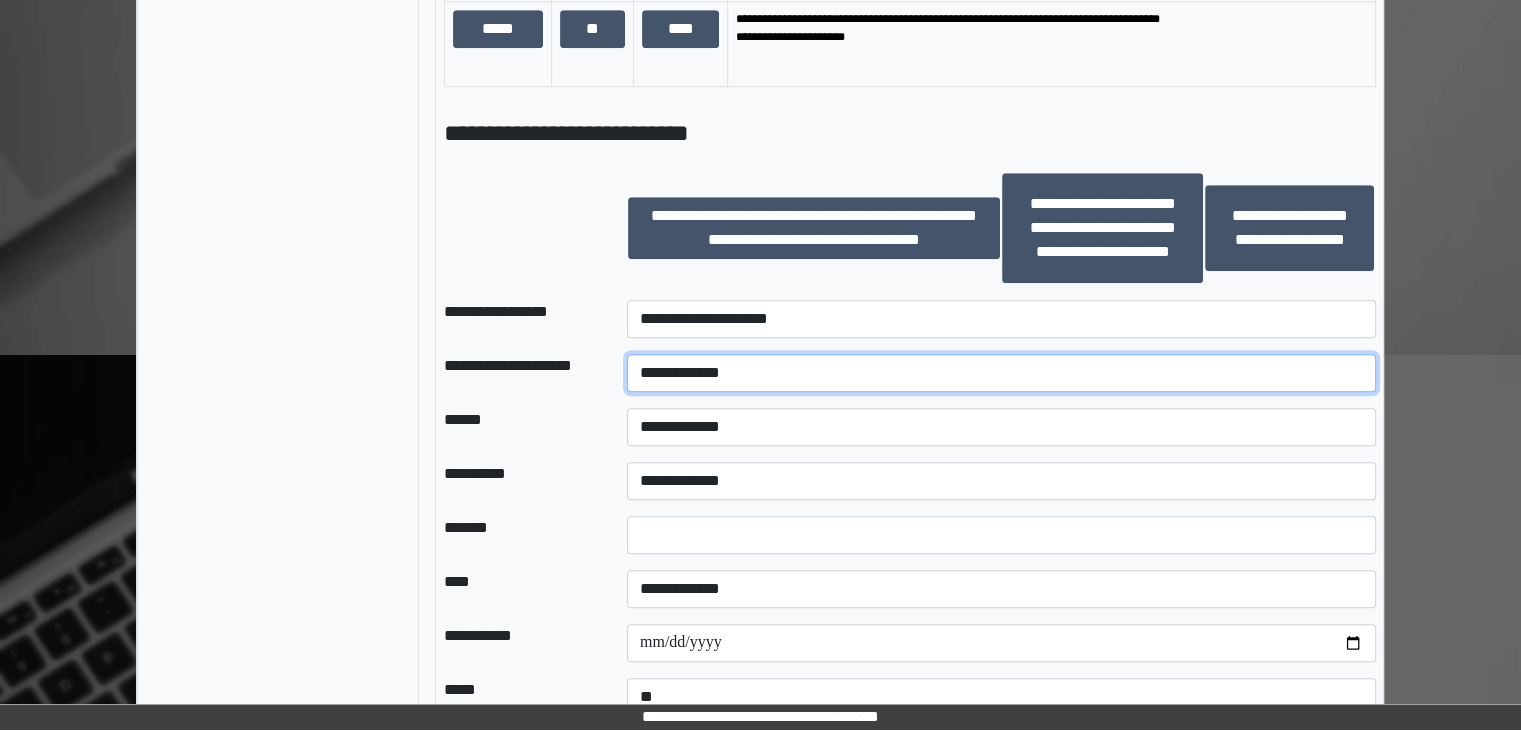 type on "**********" 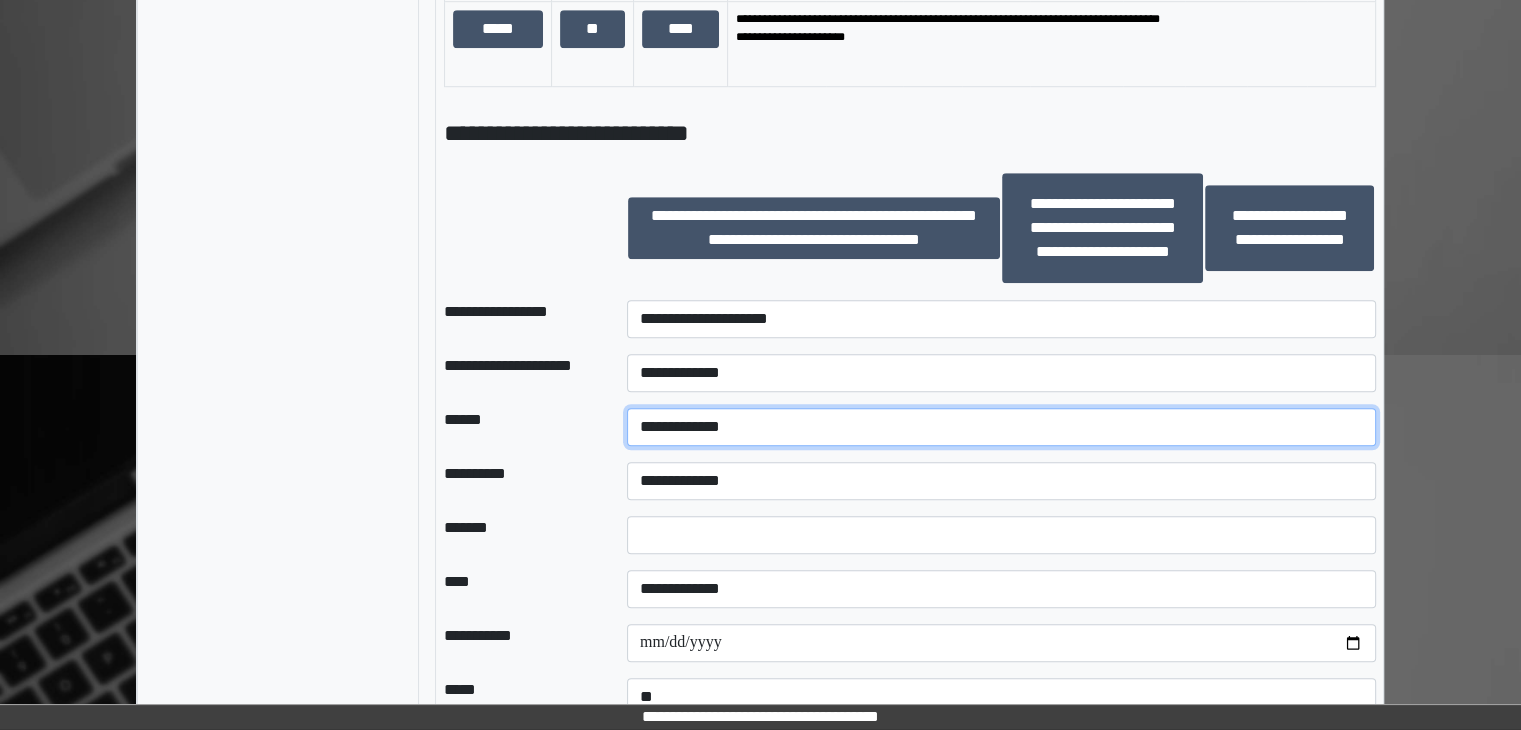 click on "**********" at bounding box center (1001, 427) 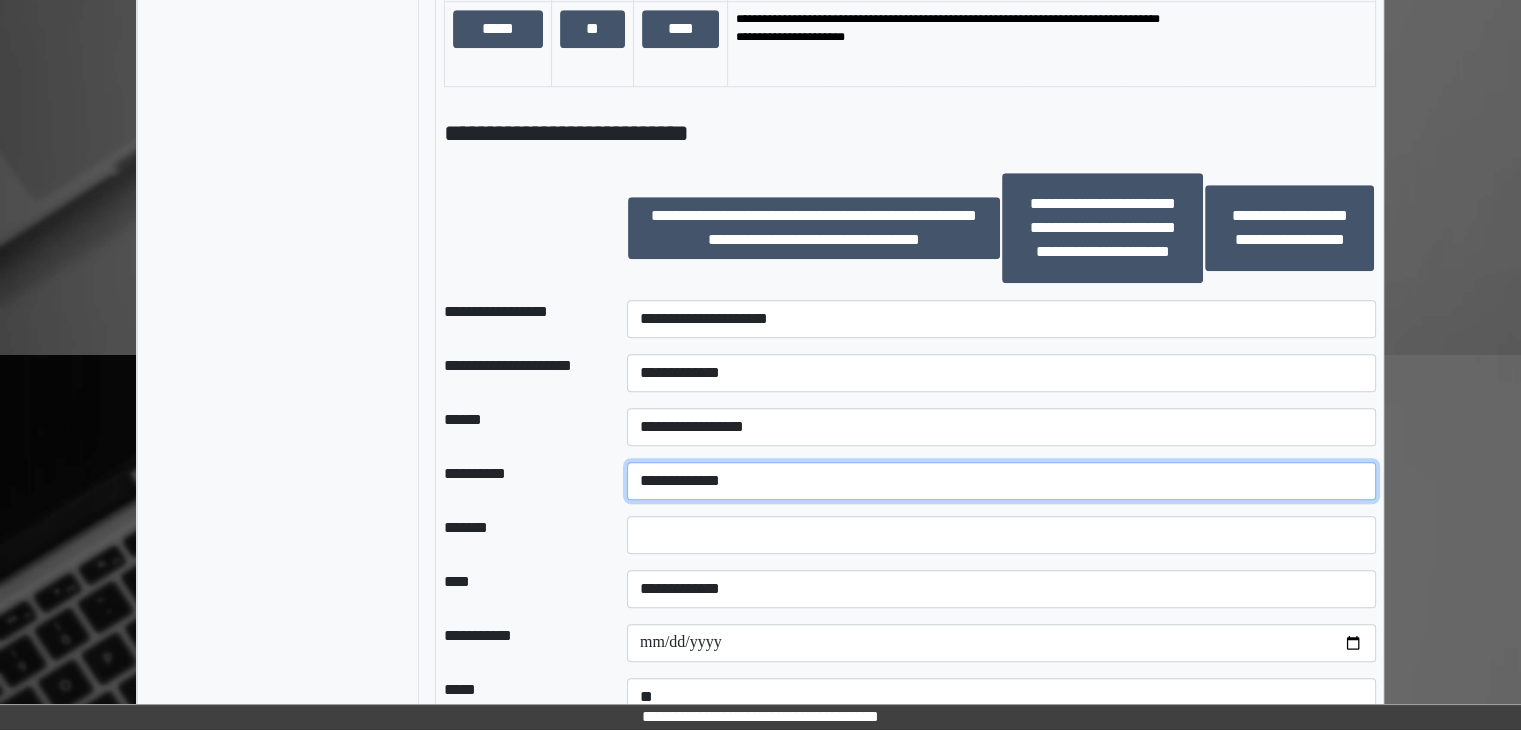 click on "**********" at bounding box center (1001, 481) 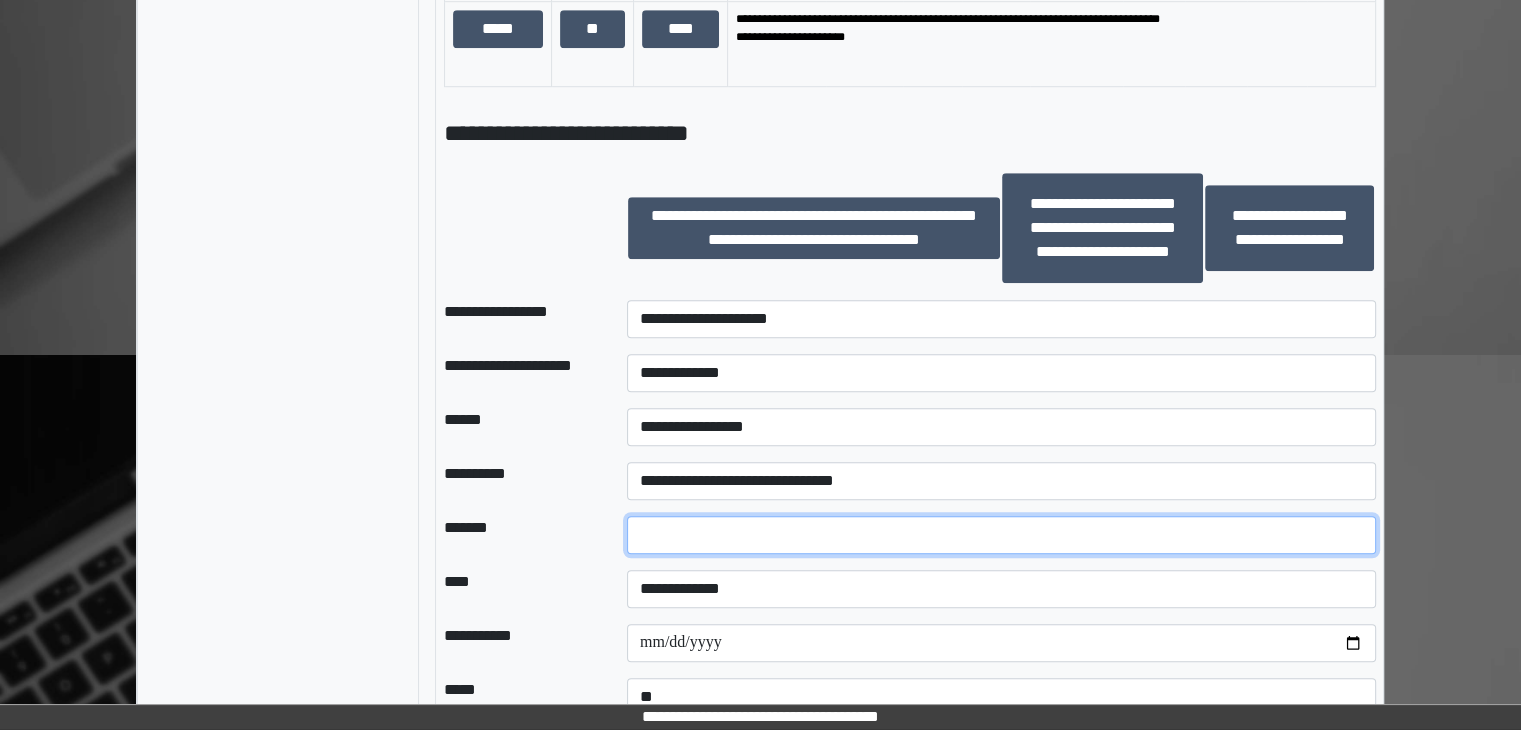 click at bounding box center (1001, 535) 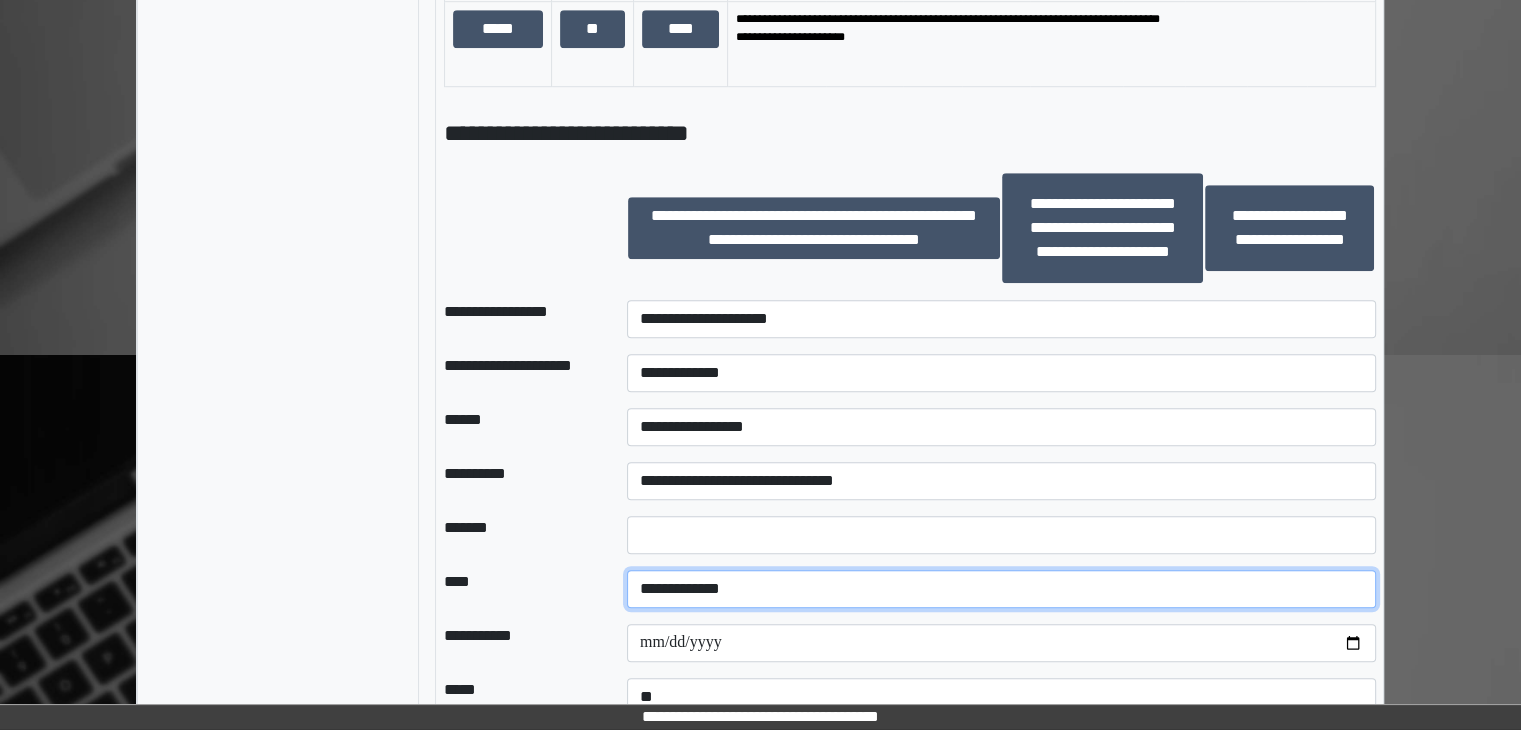 click on "**********" at bounding box center [1001, 589] 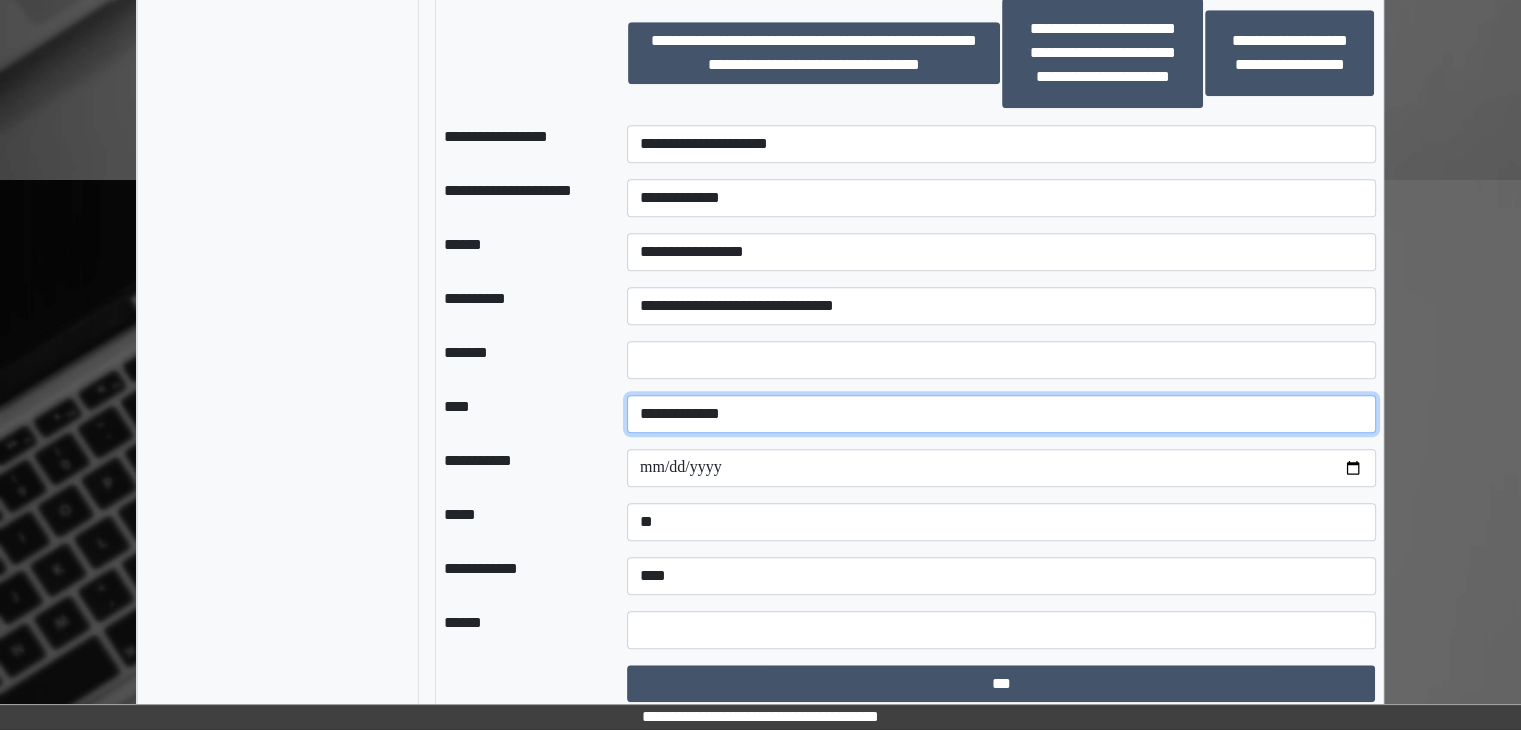 scroll, scrollTop: 1666, scrollLeft: 0, axis: vertical 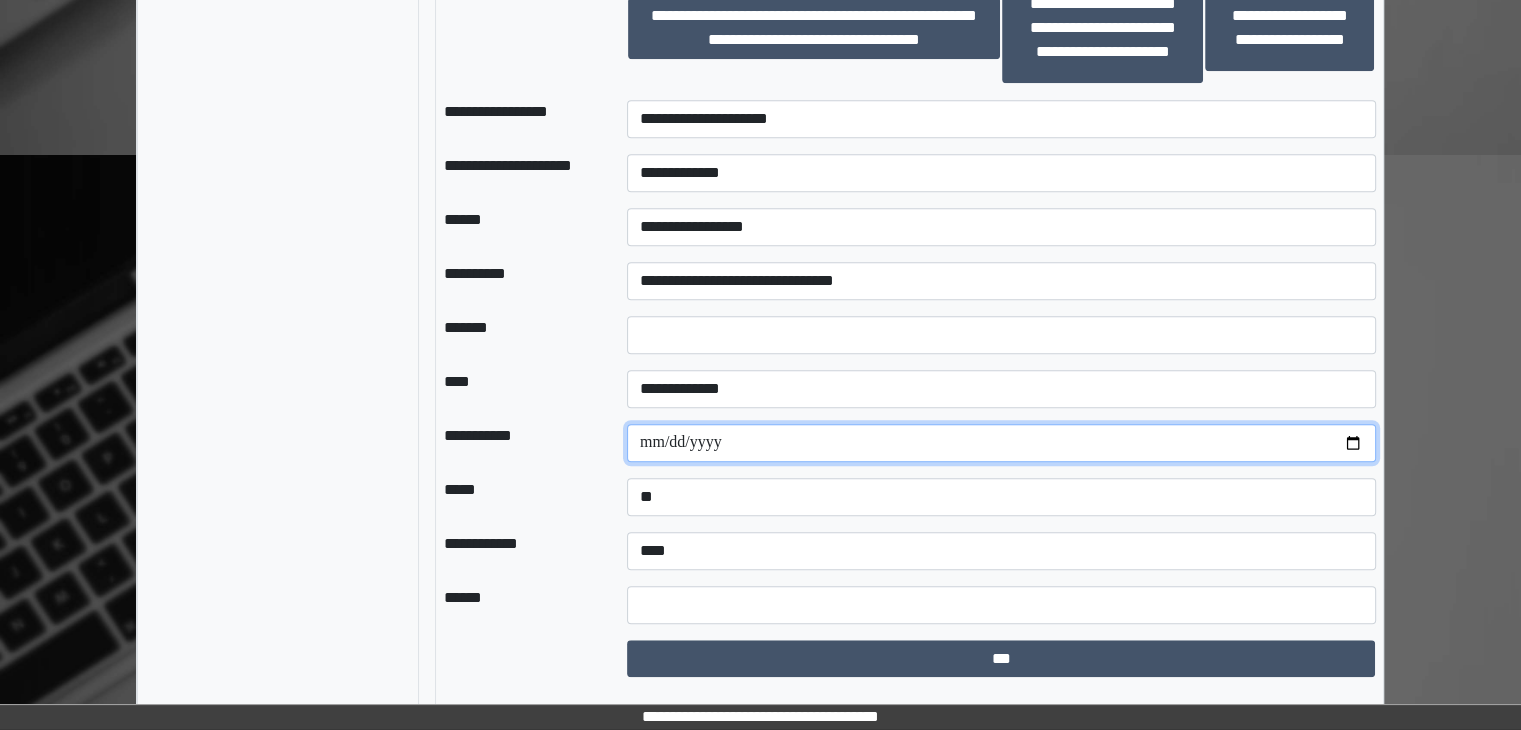click at bounding box center [1001, 443] 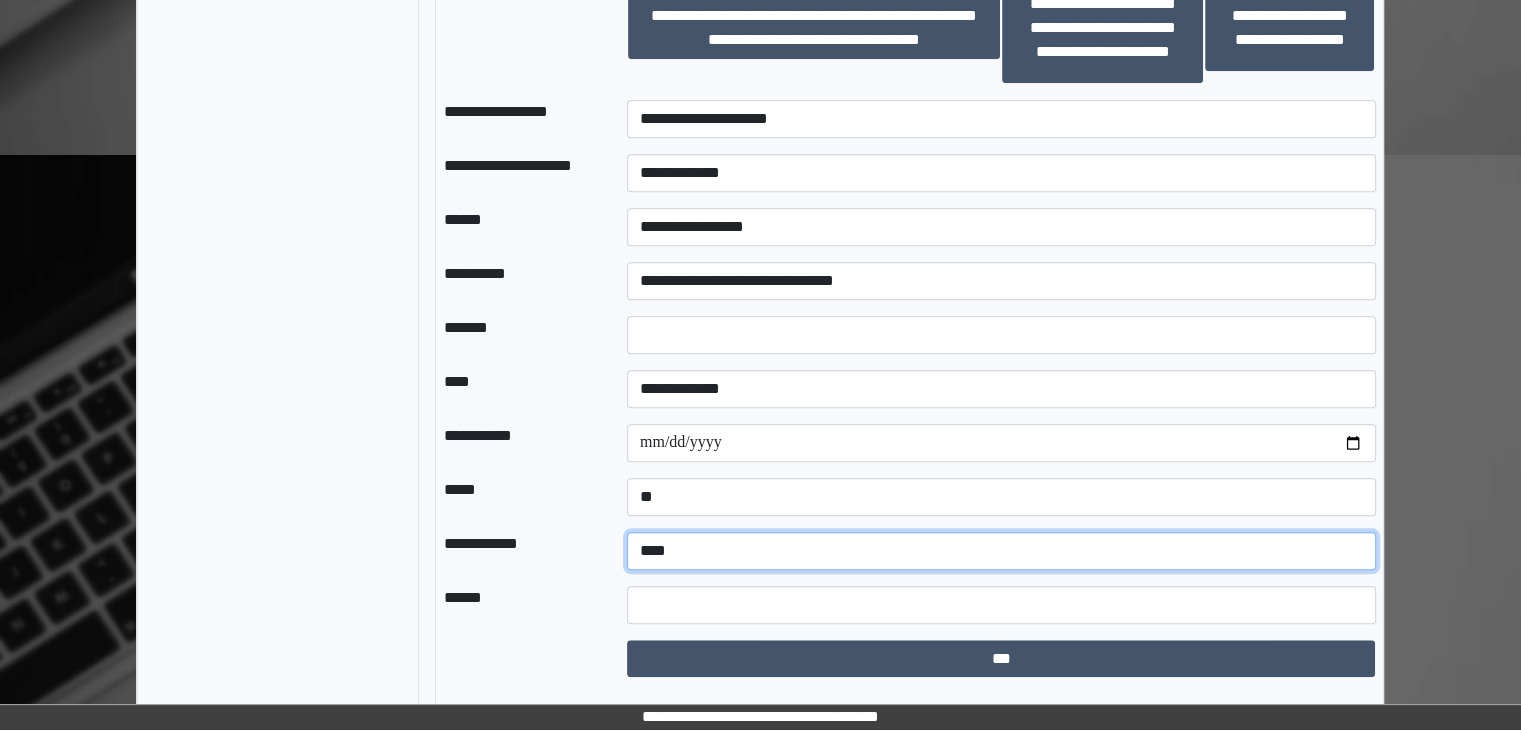 click on "**********" at bounding box center [1001, 551] 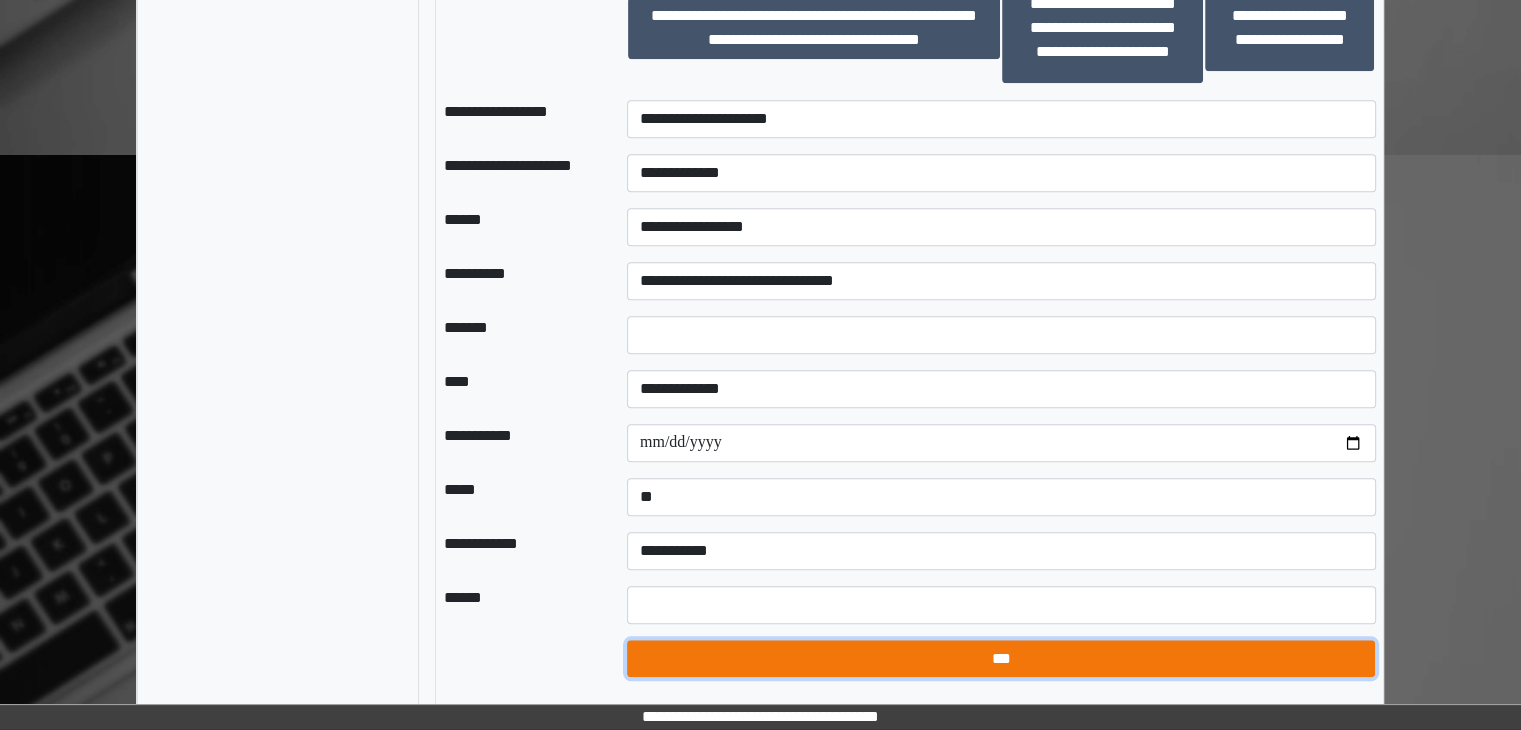 click on "***" at bounding box center [1001, 659] 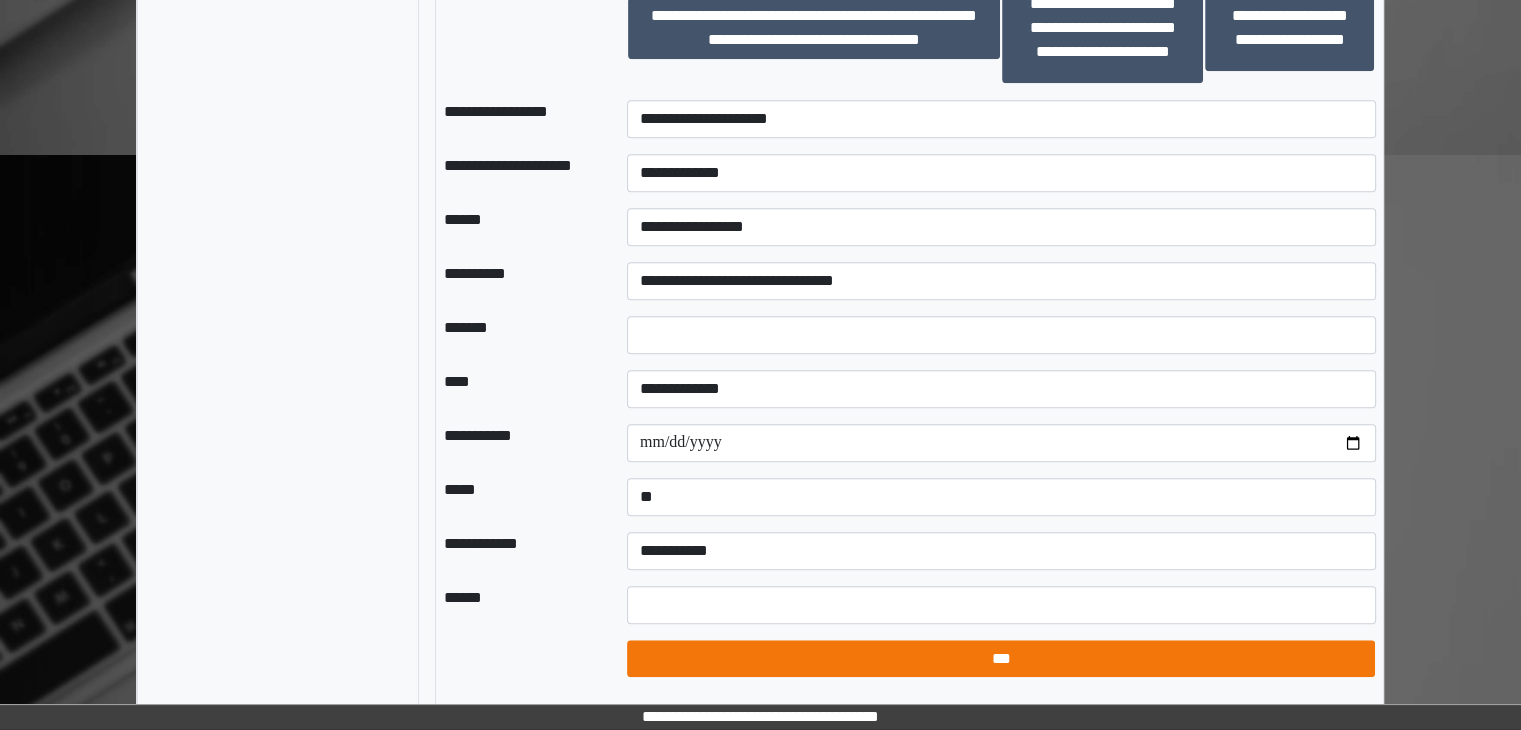 select on "*" 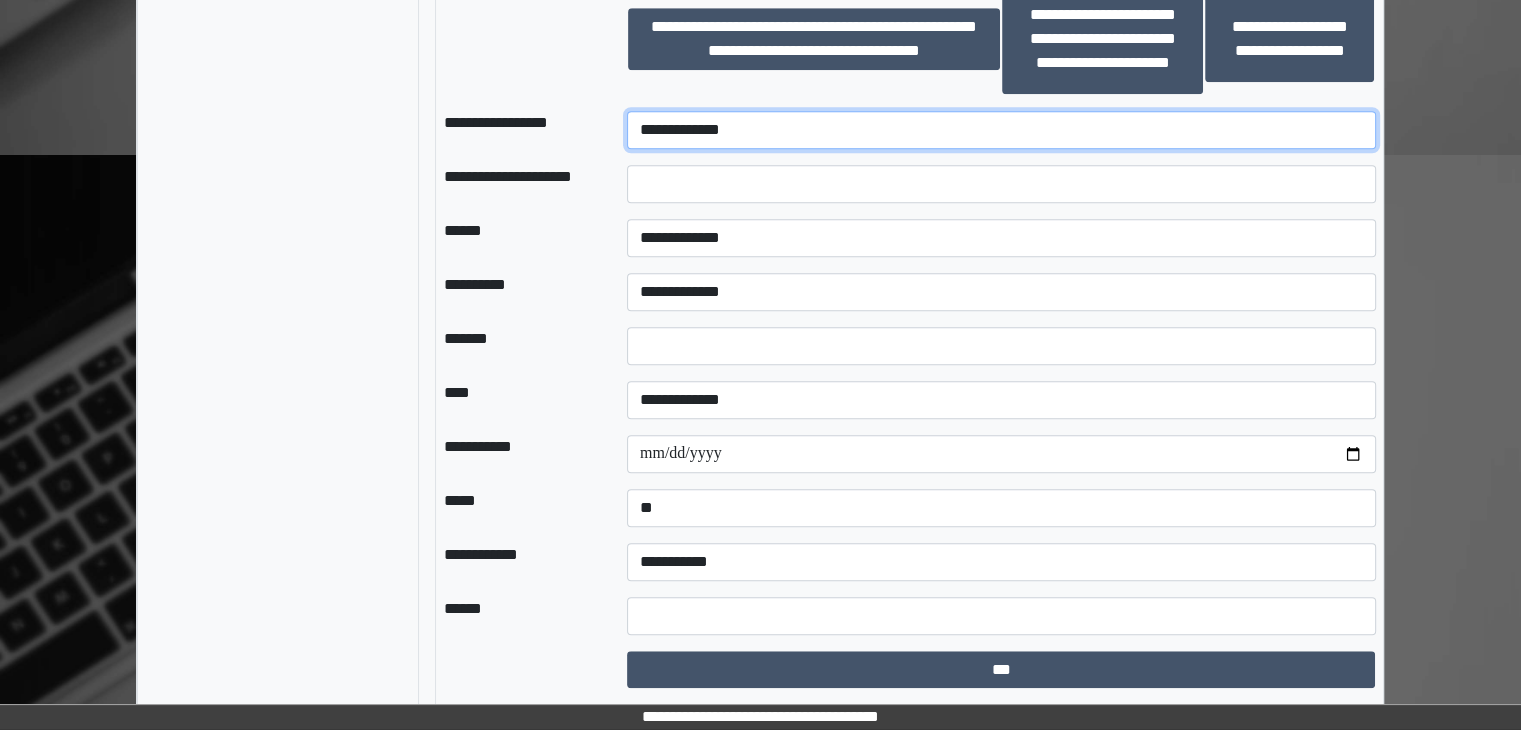 click on "**********" at bounding box center (1001, 130) 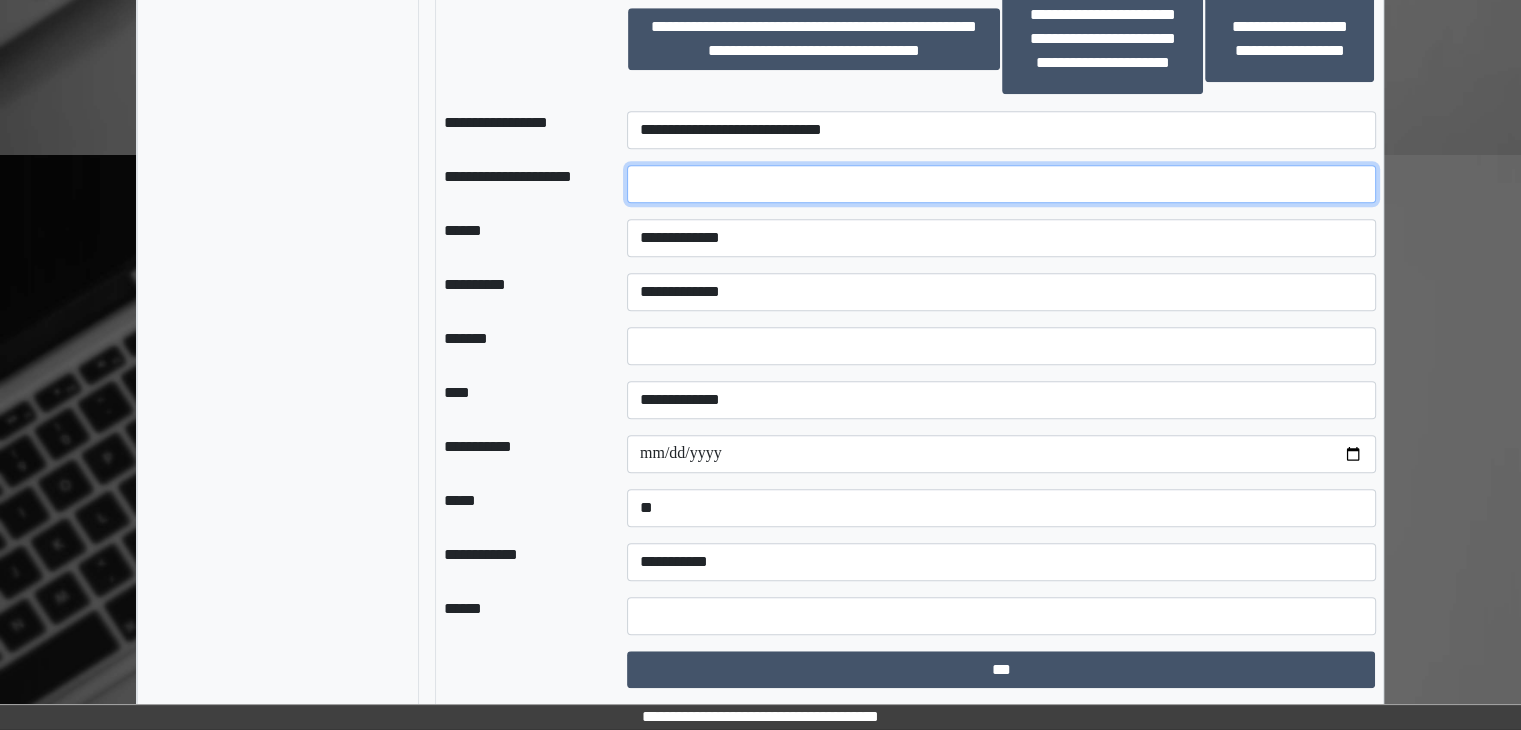 click at bounding box center [1001, 184] 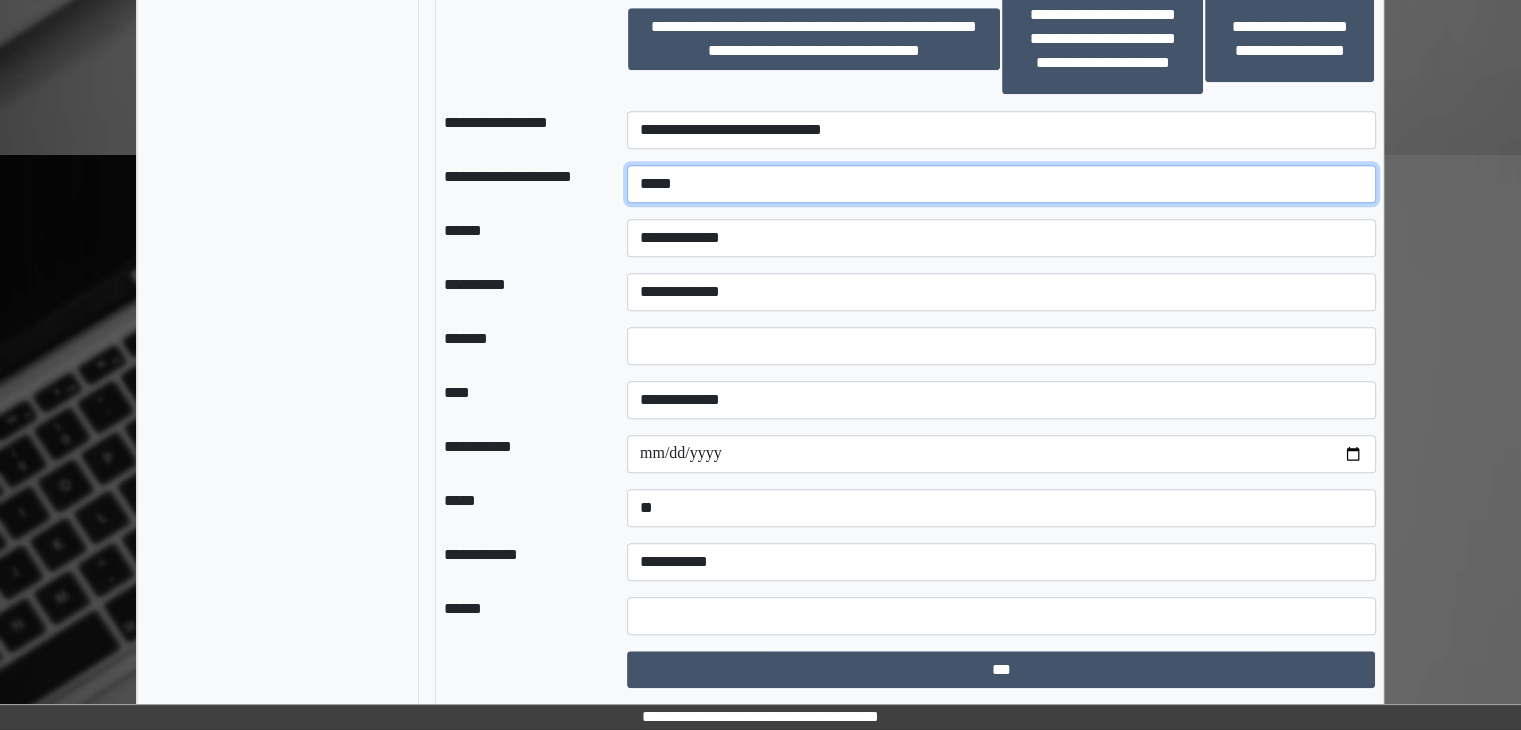 type on "*****" 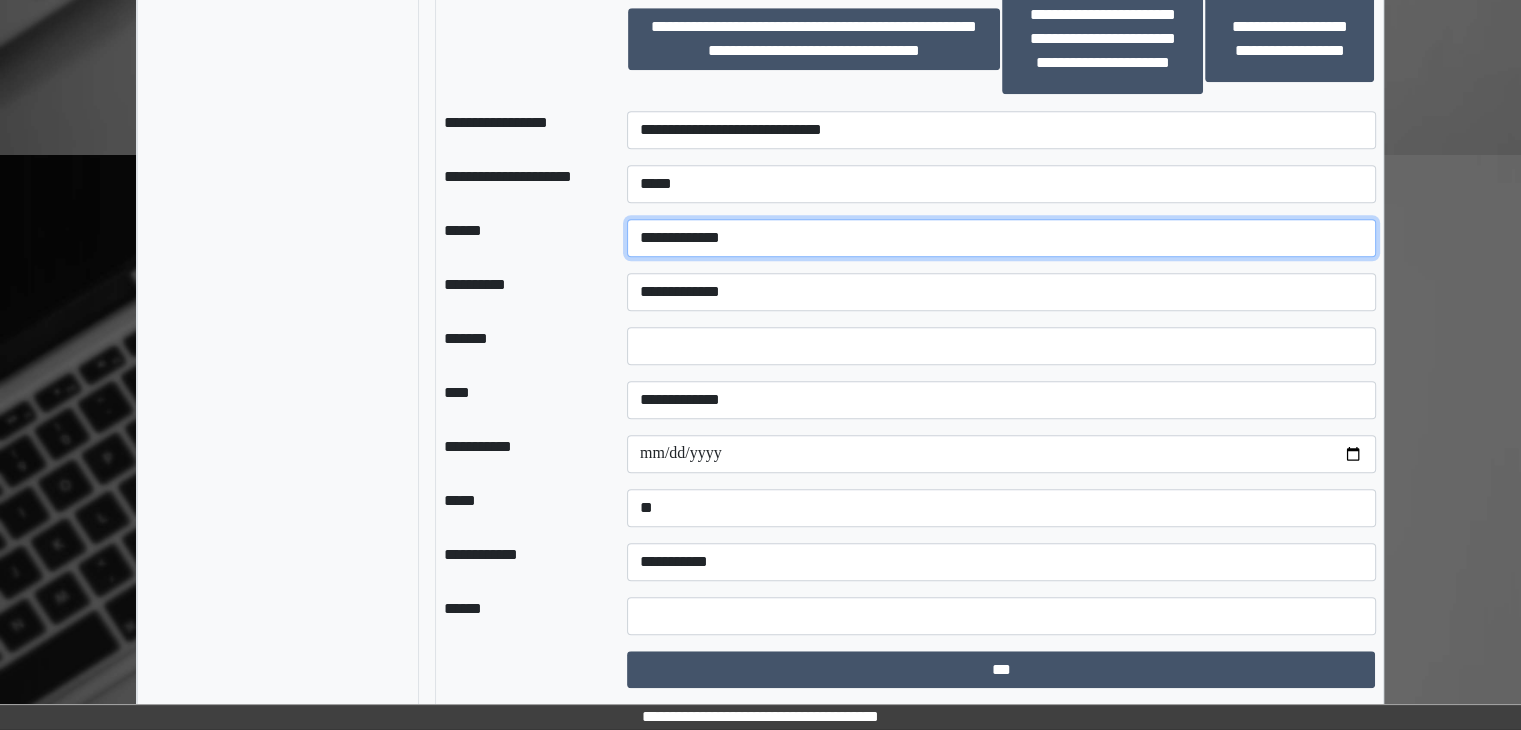 click on "**********" at bounding box center (1001, 238) 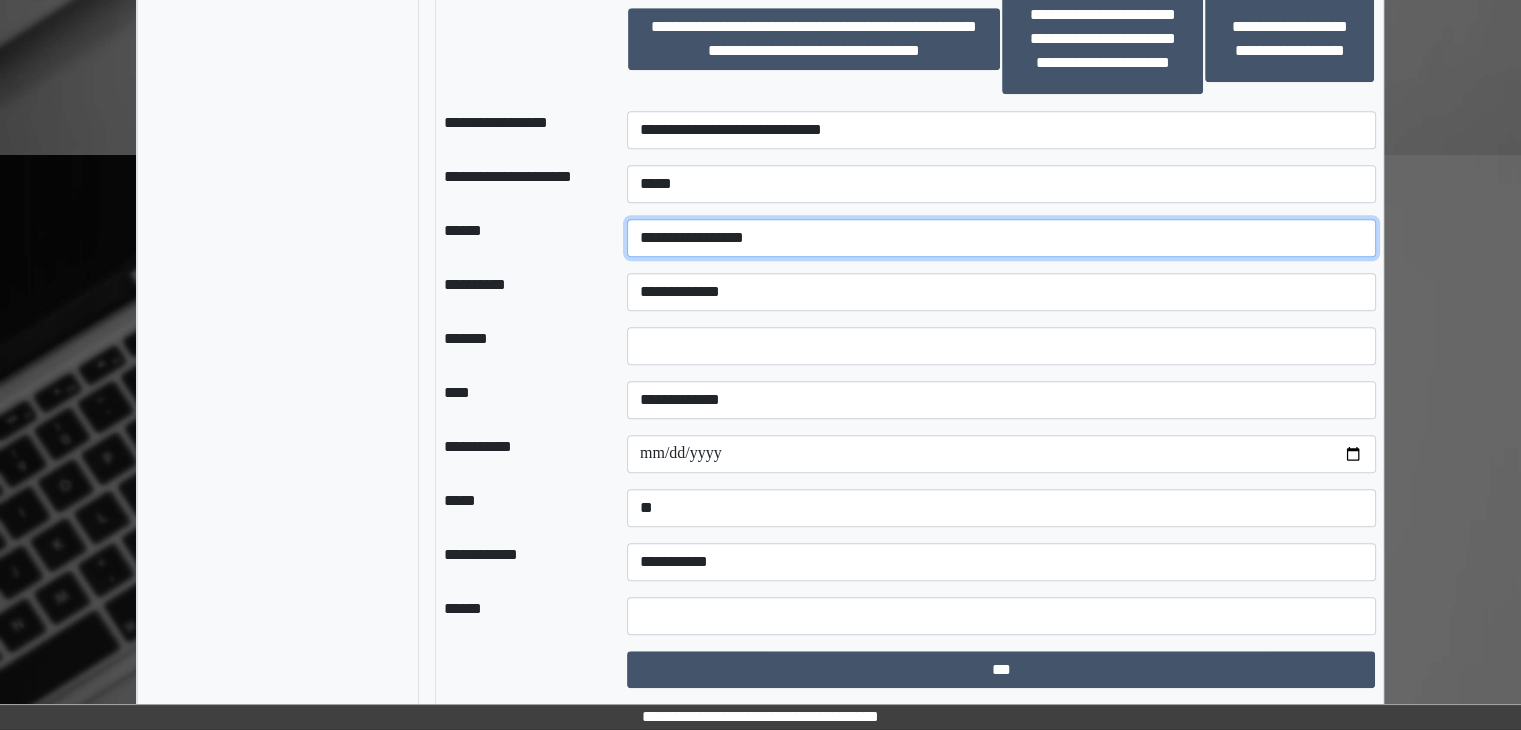 click on "**********" at bounding box center (1001, 238) 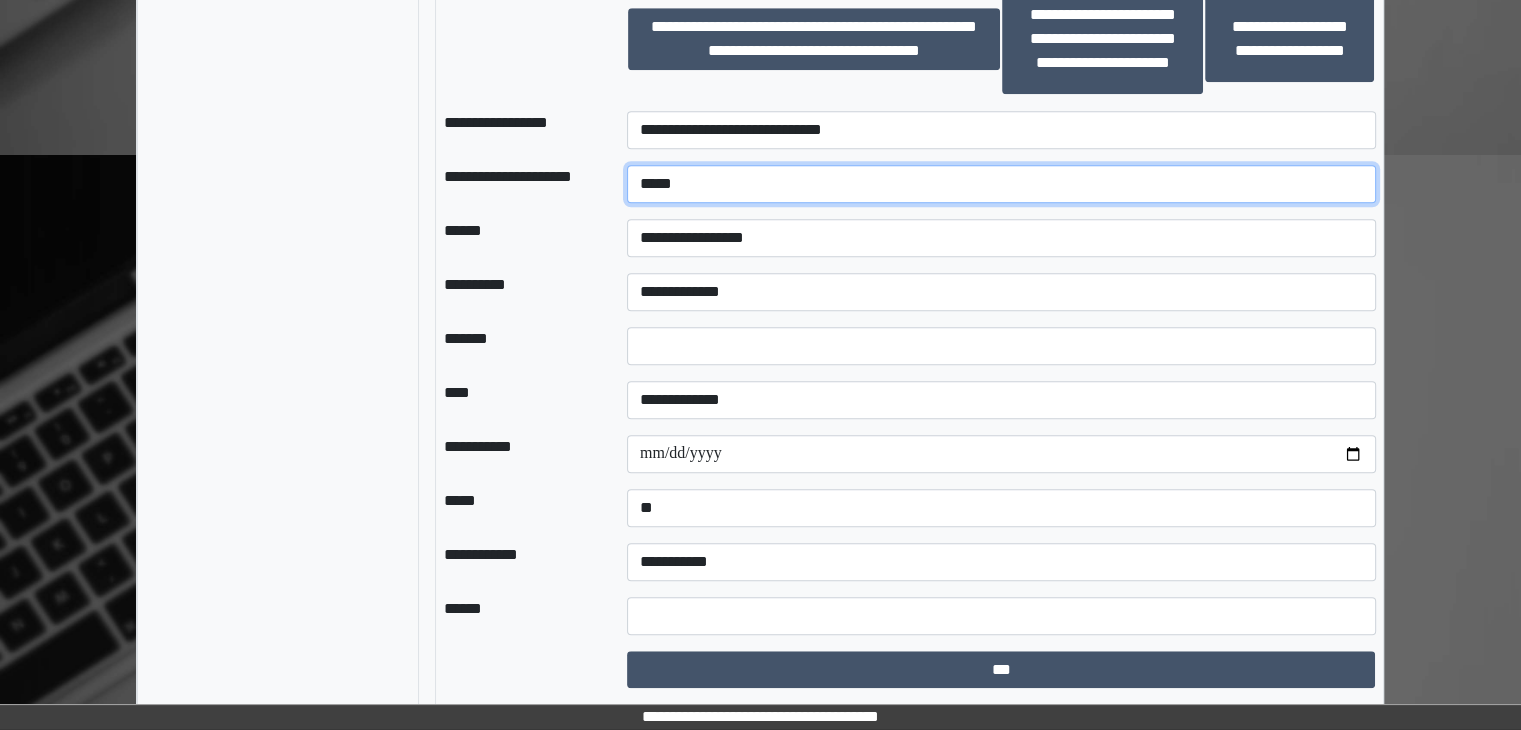 click on "*****" at bounding box center [1001, 184] 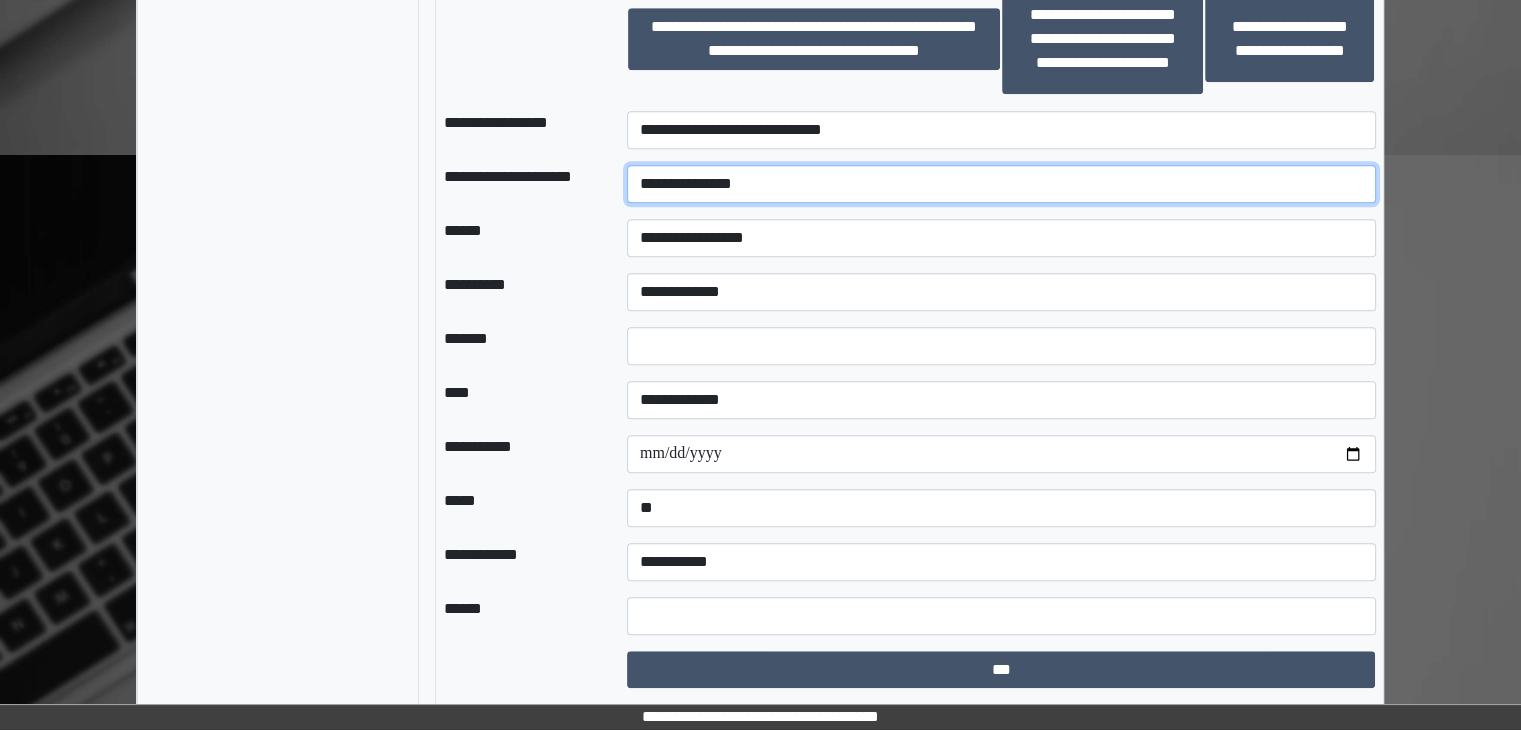 type on "**********" 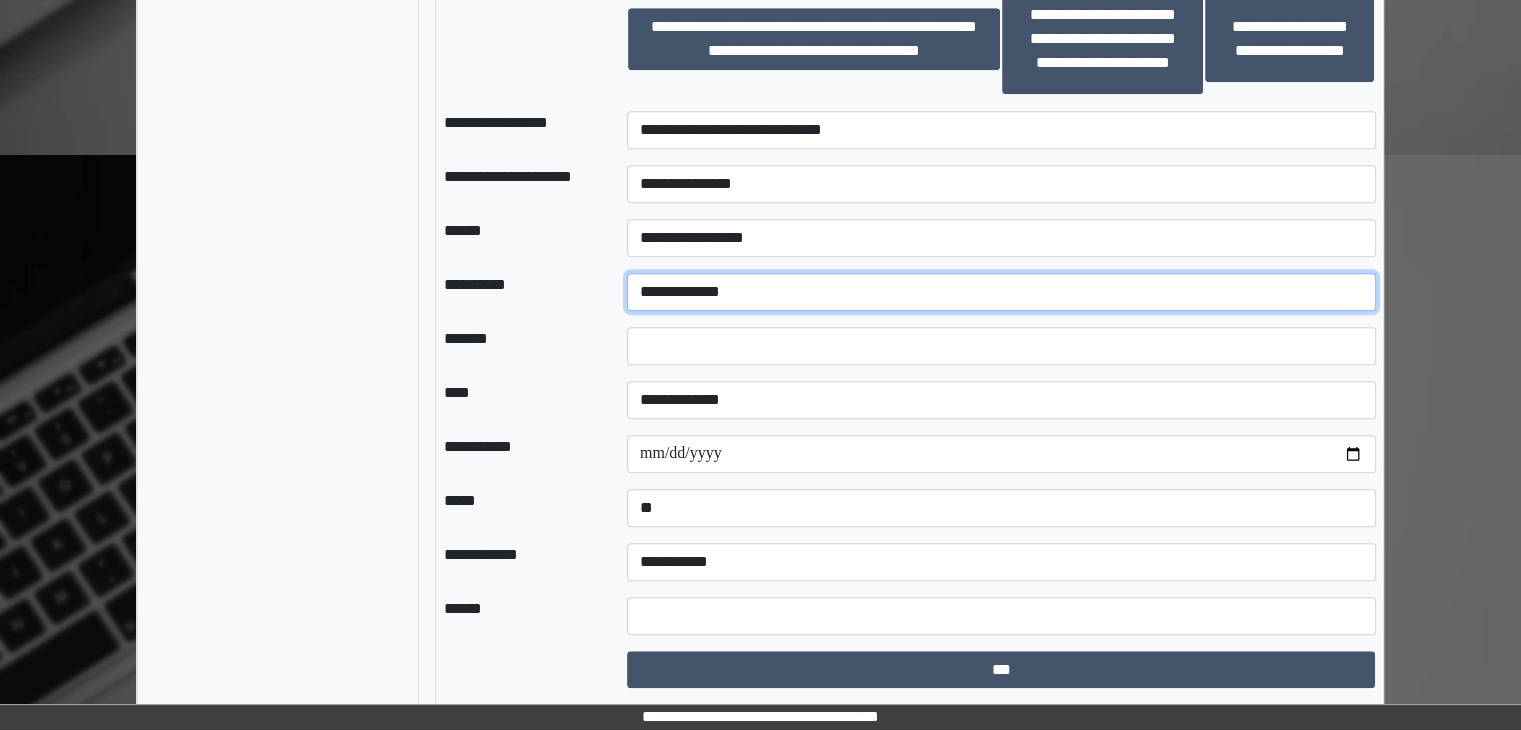 click on "**********" at bounding box center (1001, 292) 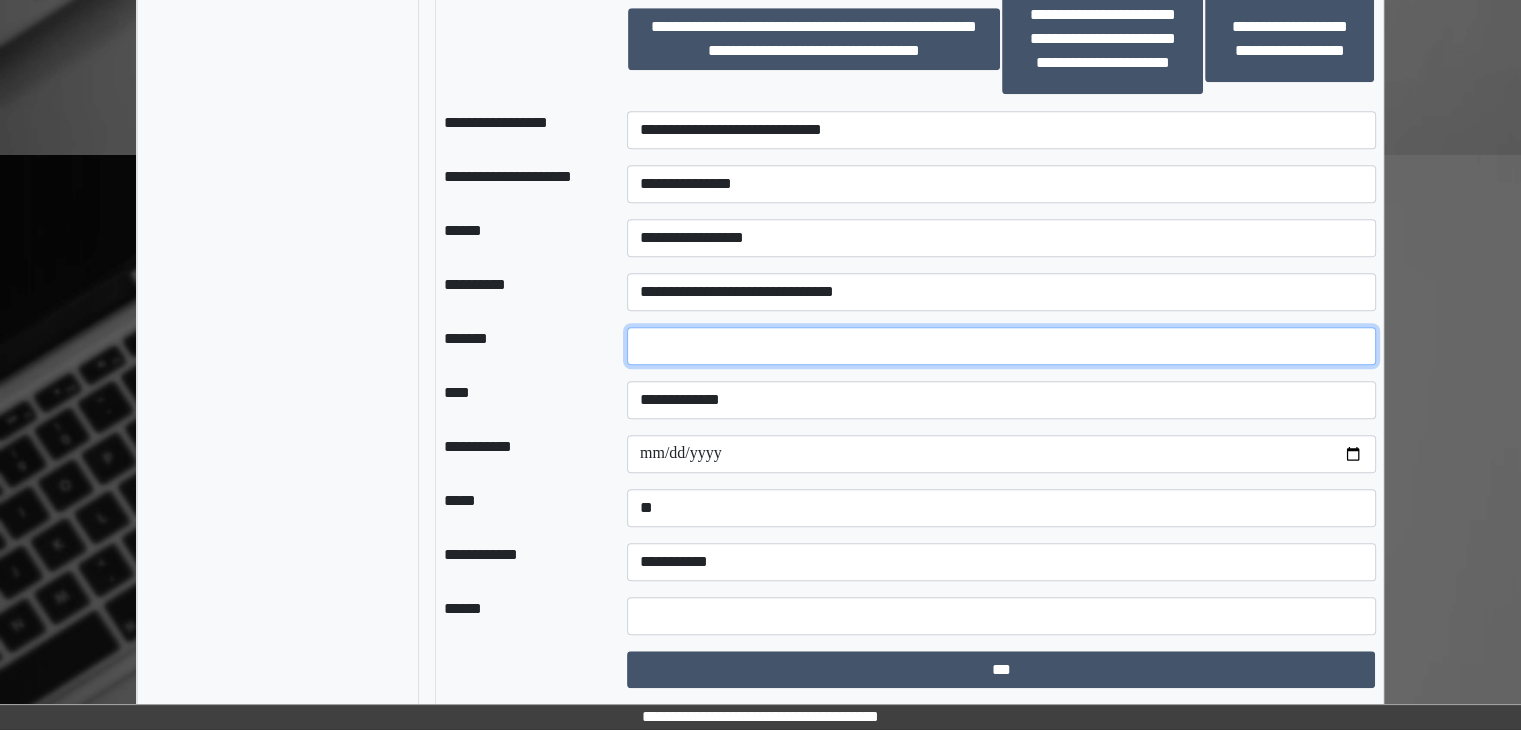 click on "*" at bounding box center [1001, 346] 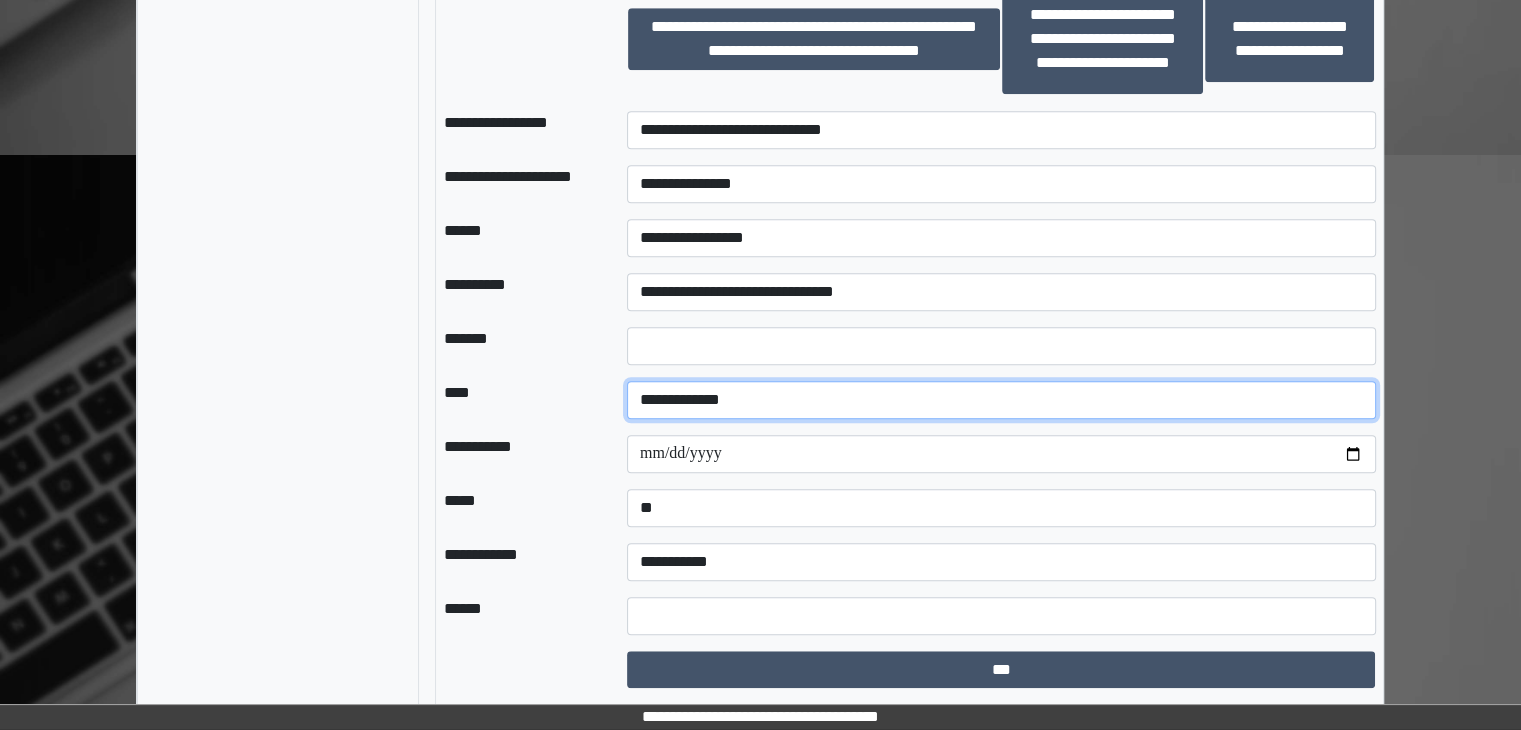 click on "**********" at bounding box center (1001, 400) 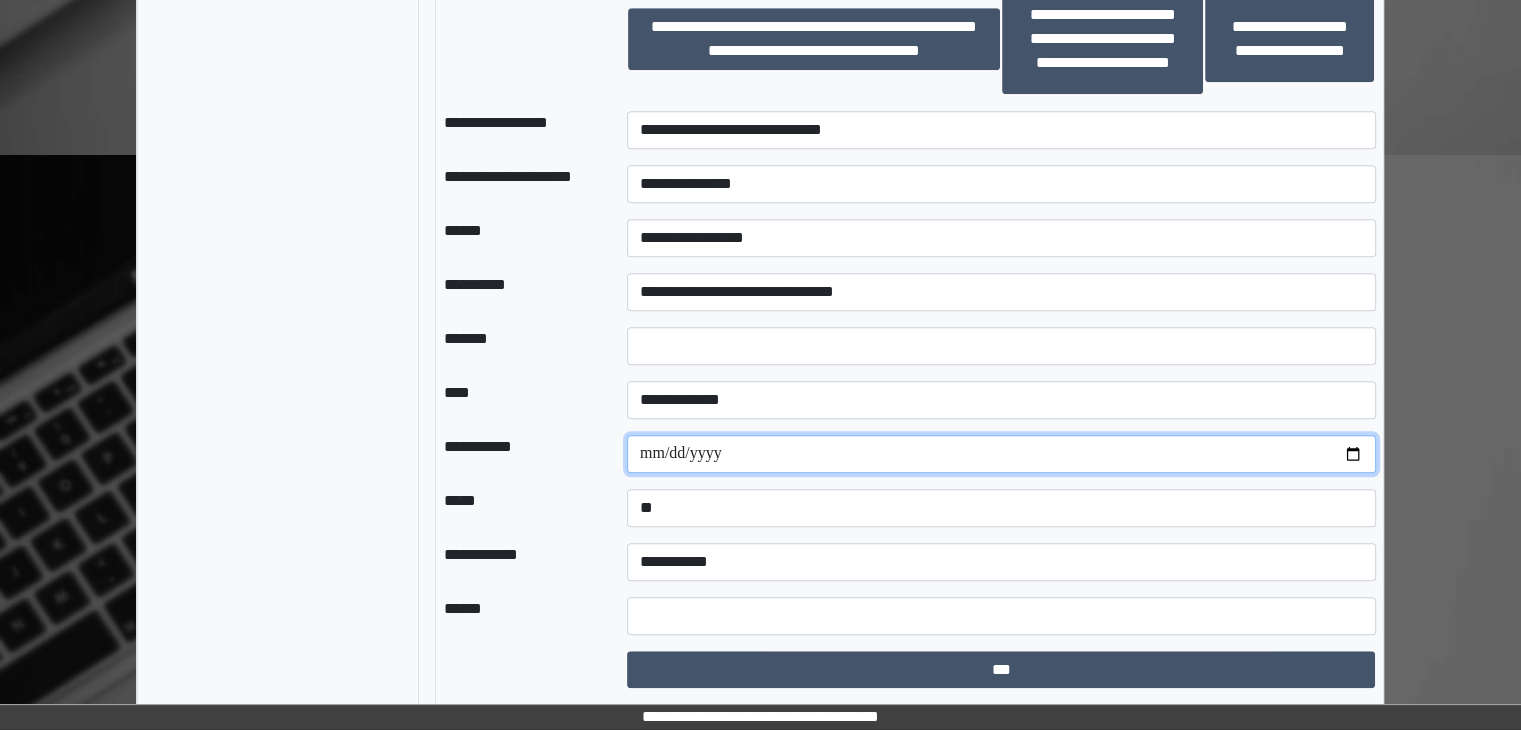 click on "**********" at bounding box center (1001, 454) 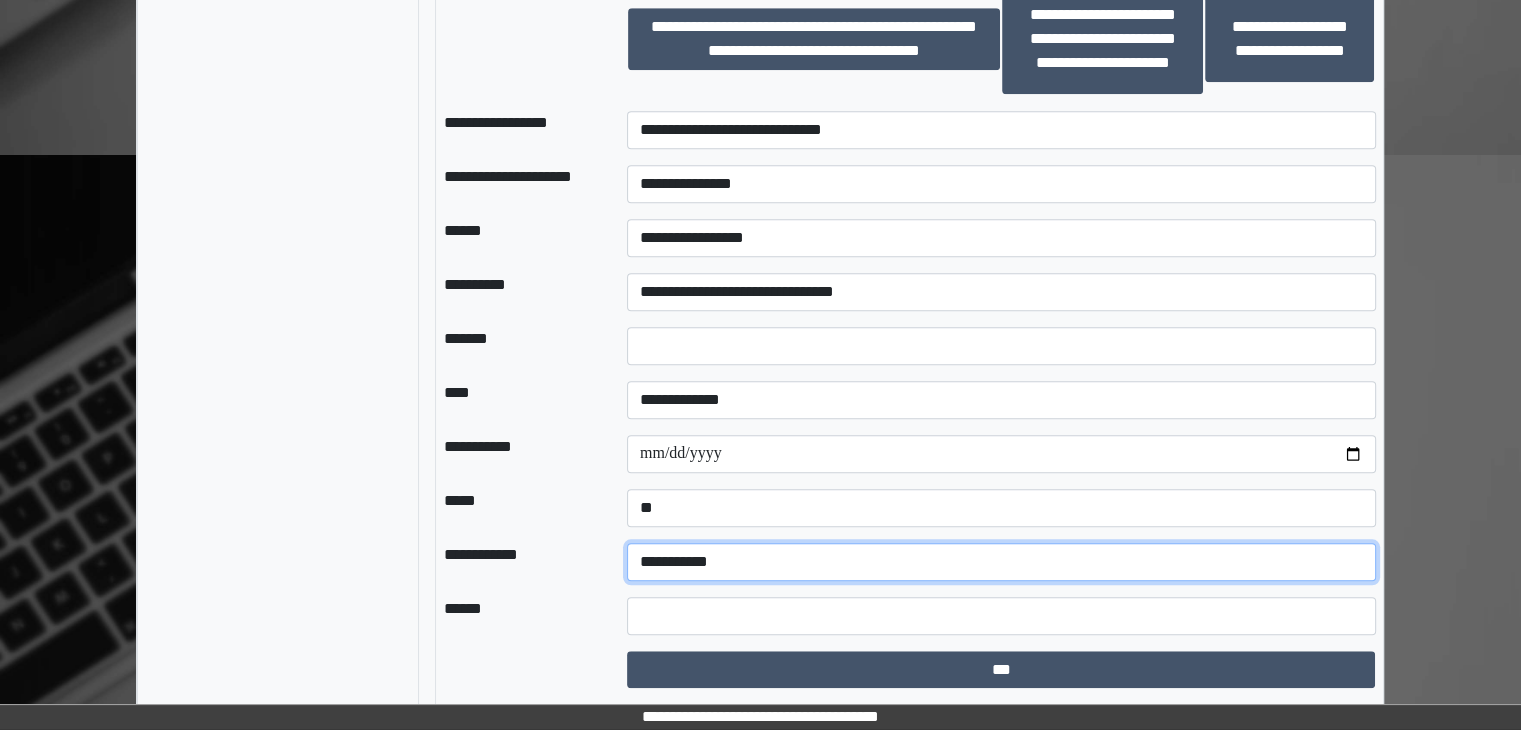 click on "**********" at bounding box center [1001, 562] 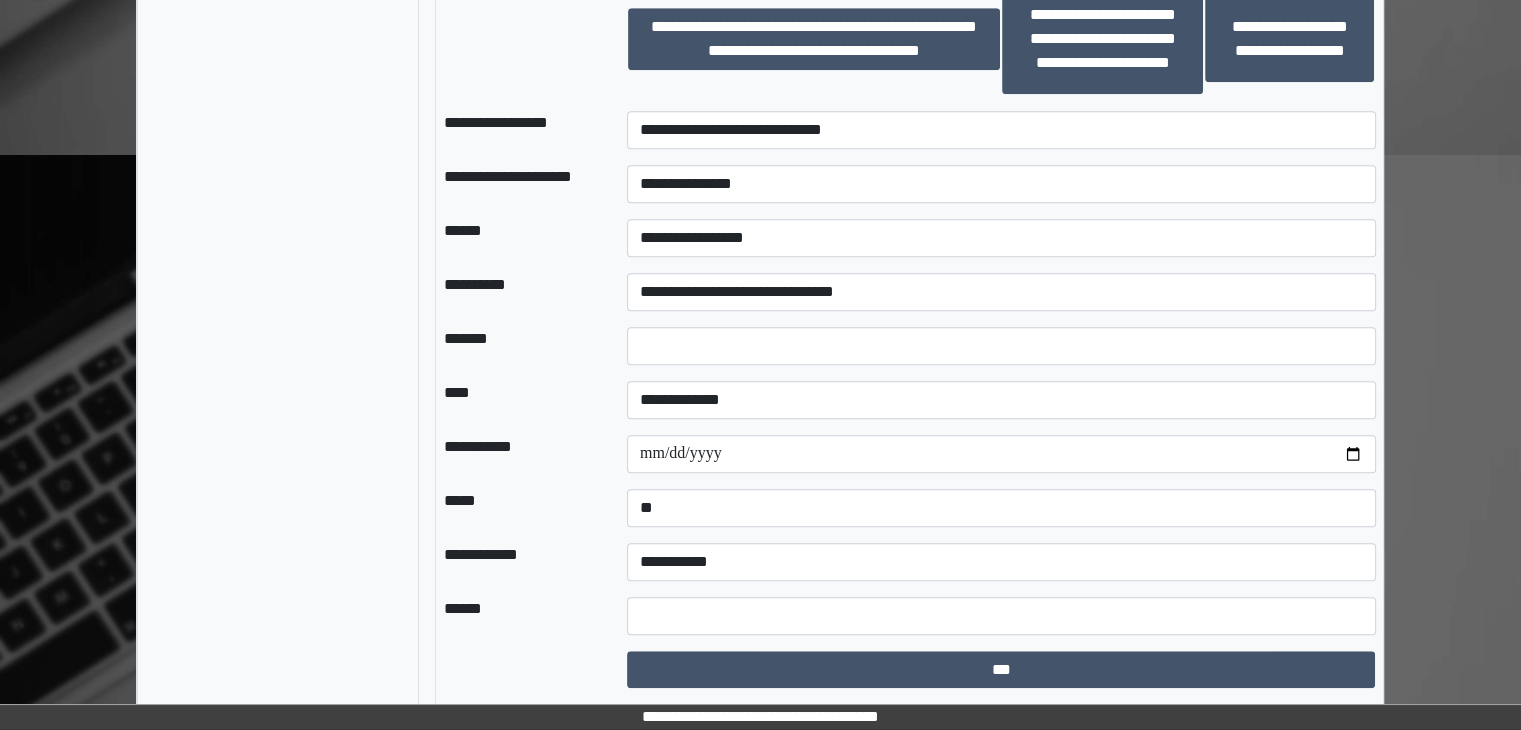 click on "**********" at bounding box center (760, -411) 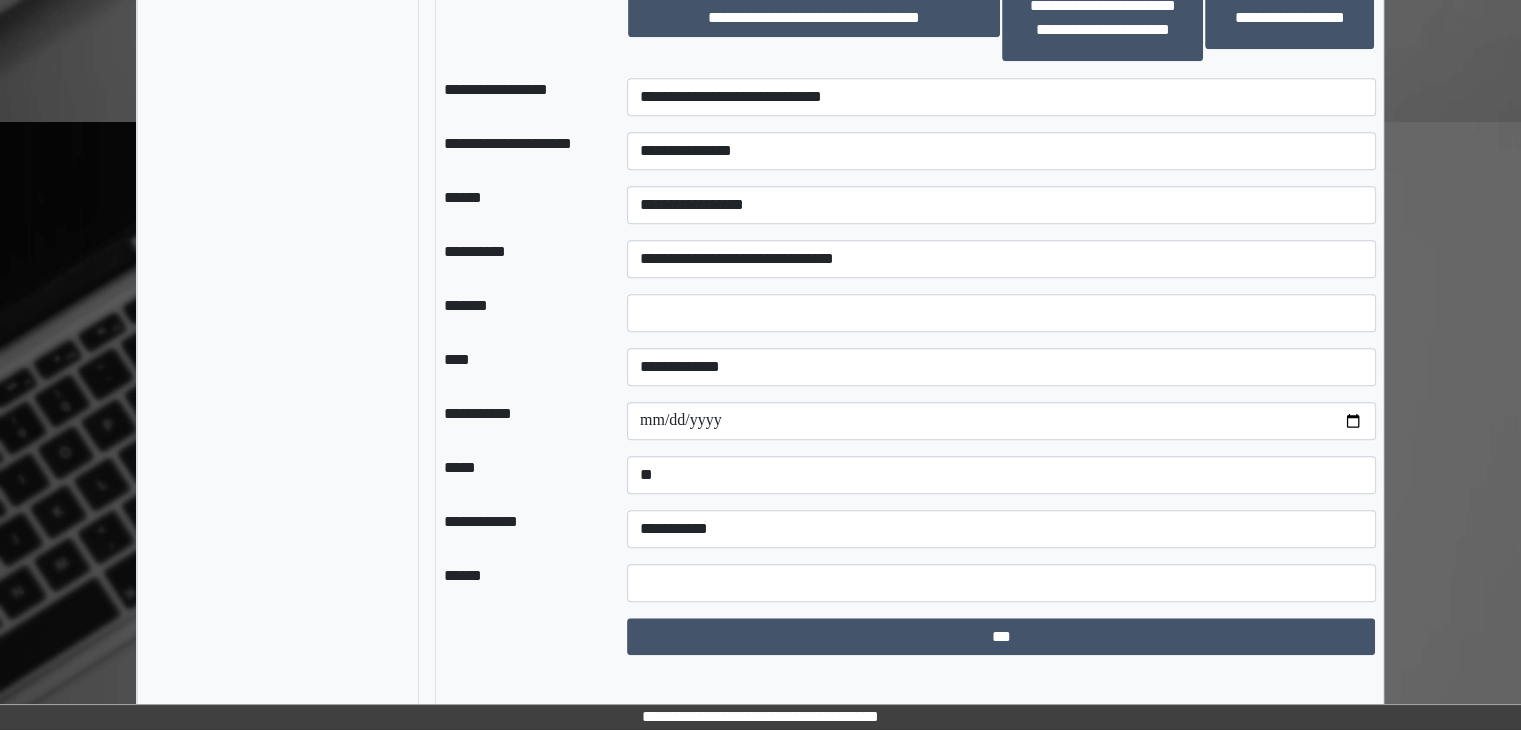 scroll, scrollTop: 1700, scrollLeft: 0, axis: vertical 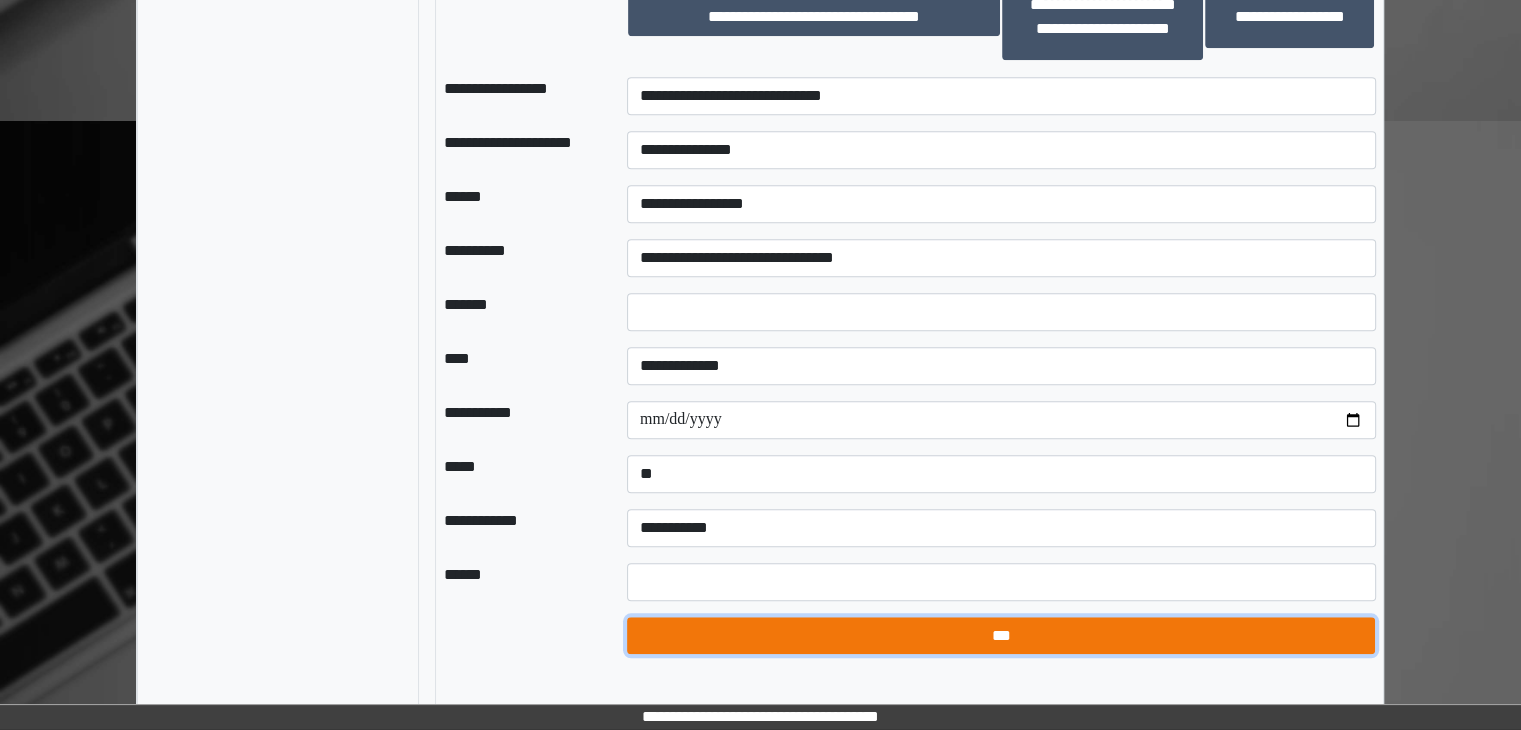 click on "***" at bounding box center (1001, 636) 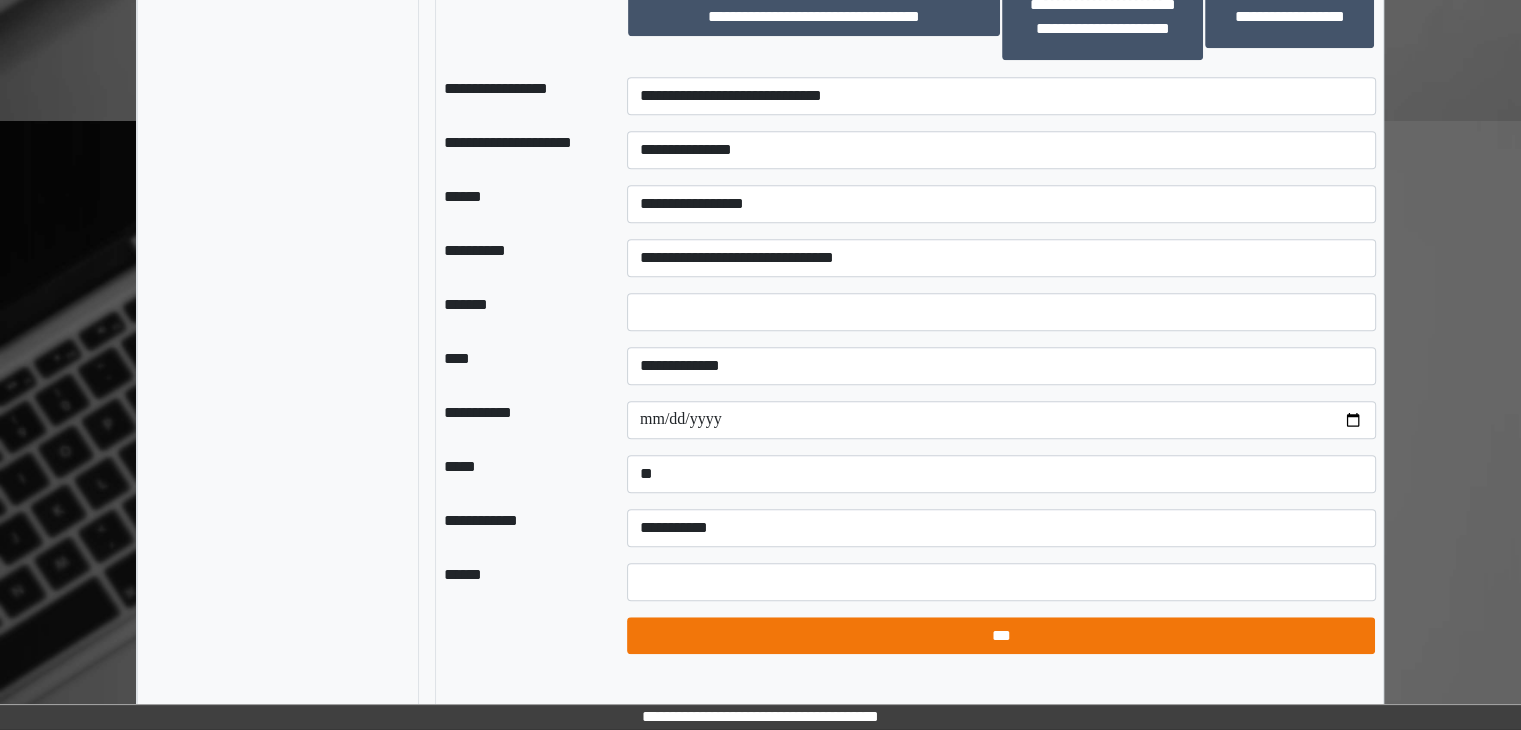 select on "*" 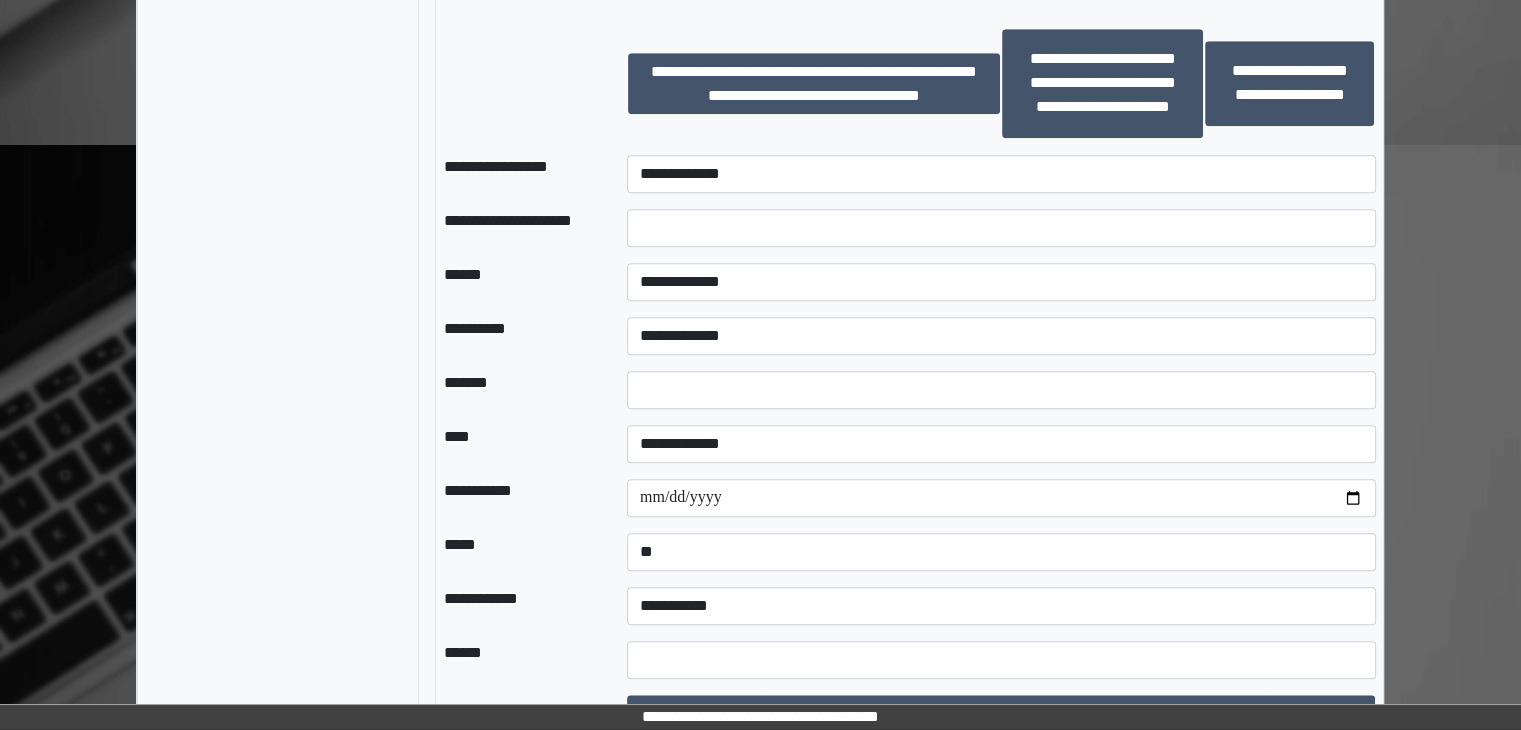 scroll, scrollTop: 1700, scrollLeft: 0, axis: vertical 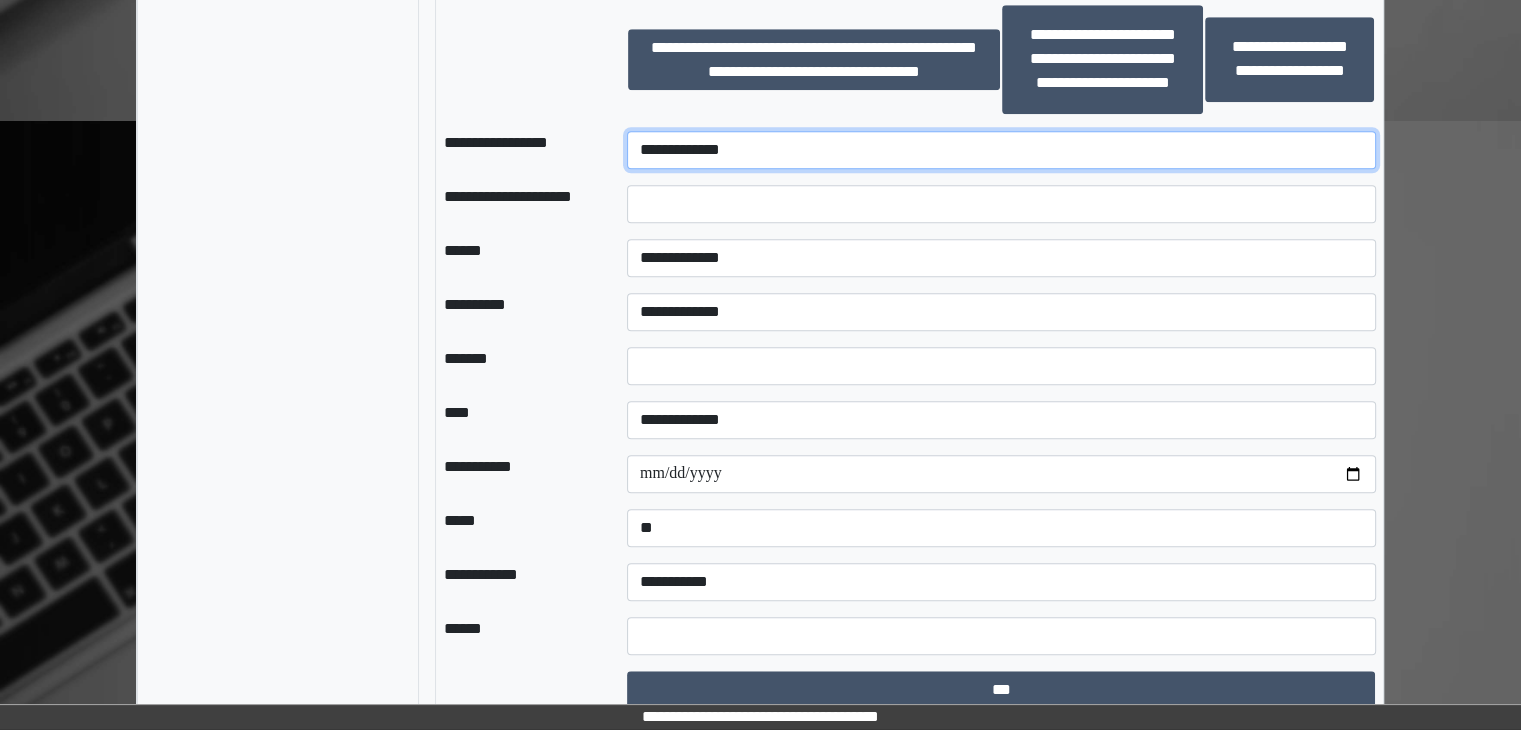 click on "**********" at bounding box center [1001, 150] 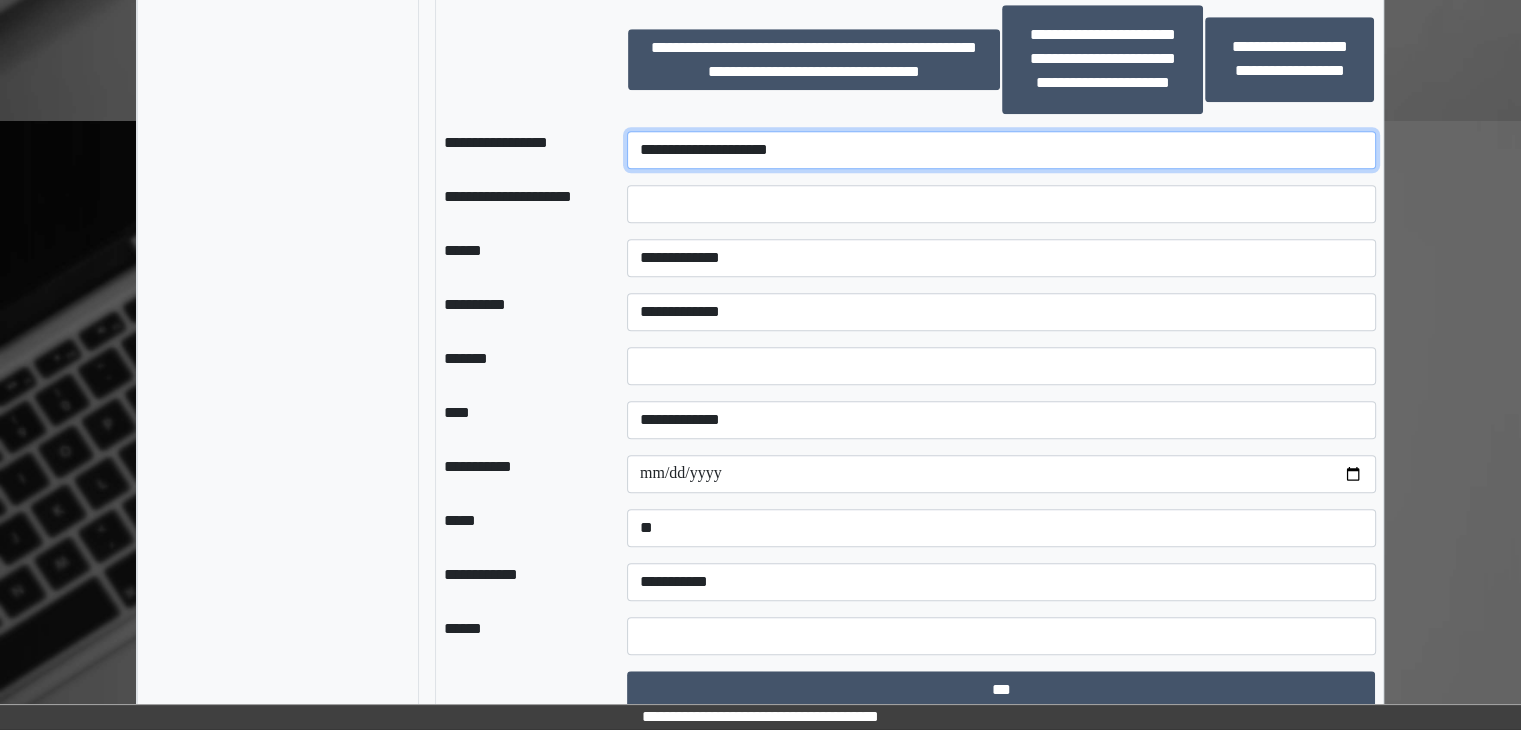 click on "**********" at bounding box center (1001, 150) 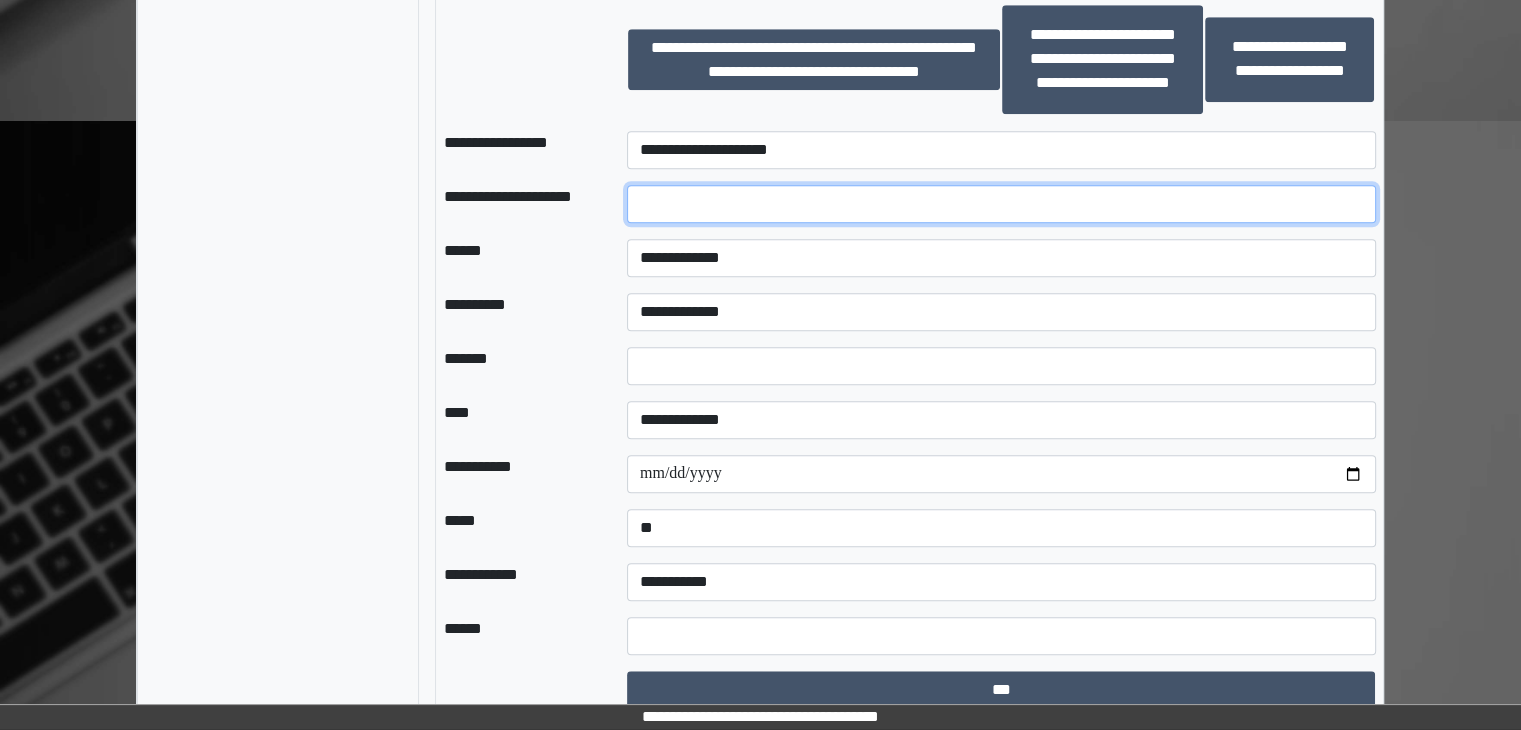 click at bounding box center (1001, 204) 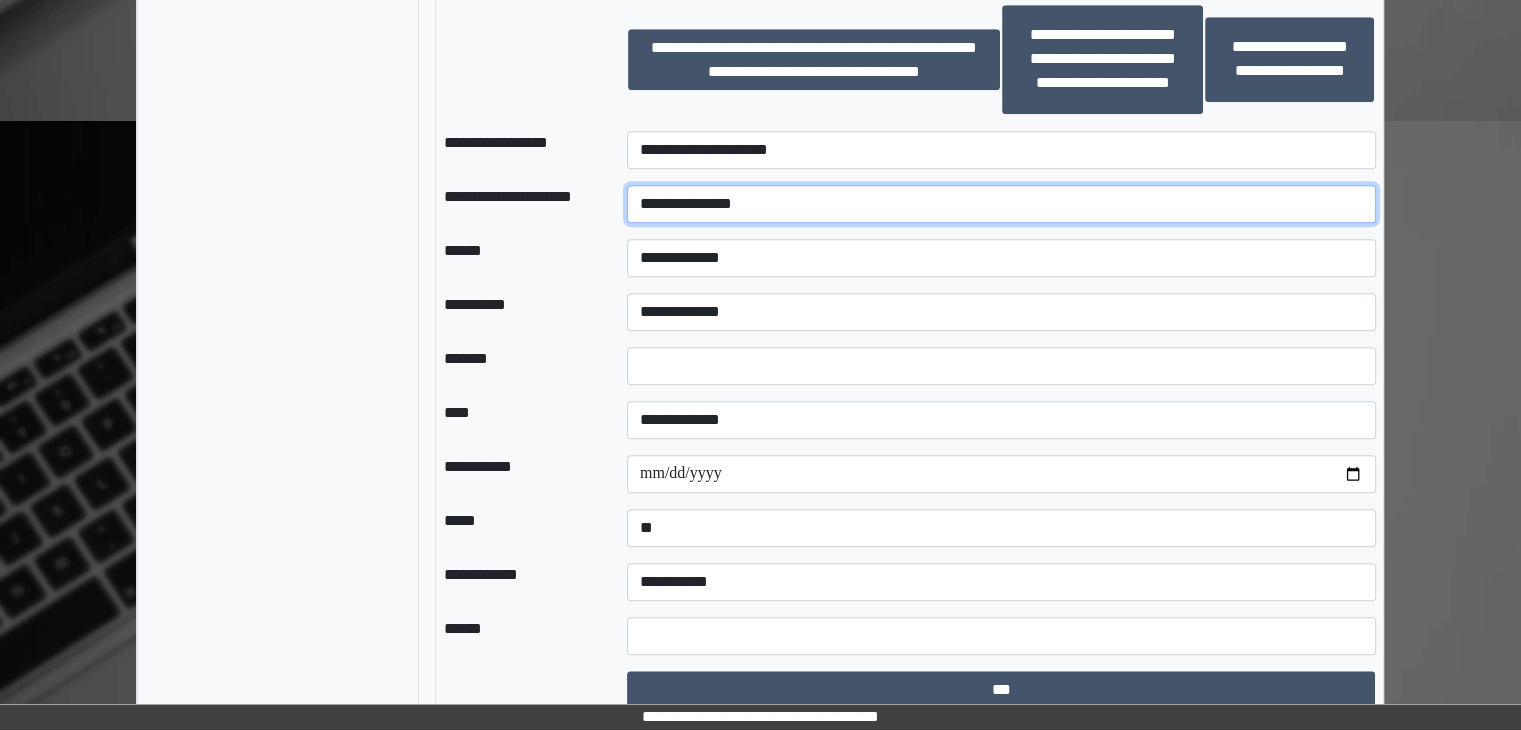 click on "**********" at bounding box center [1001, 204] 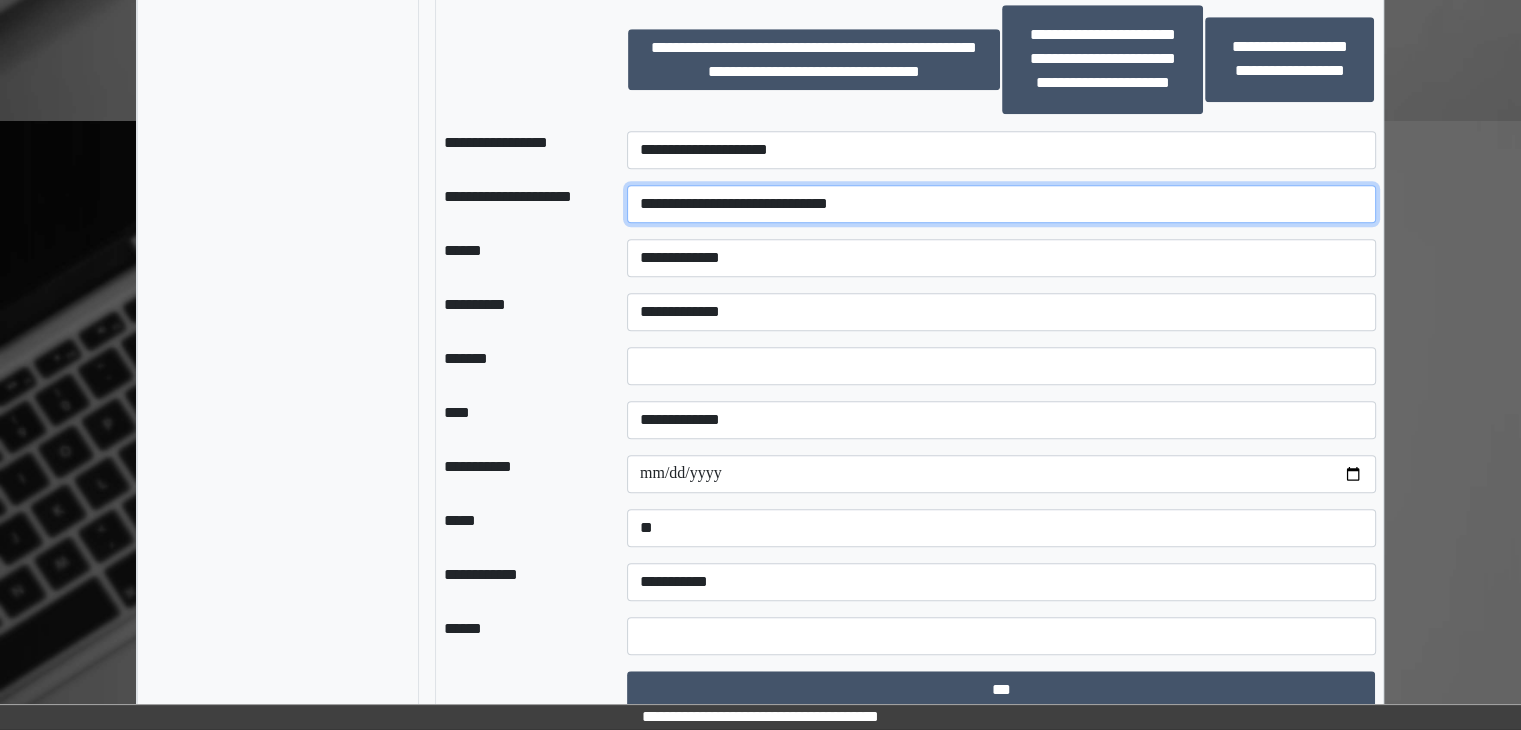 type on "**********" 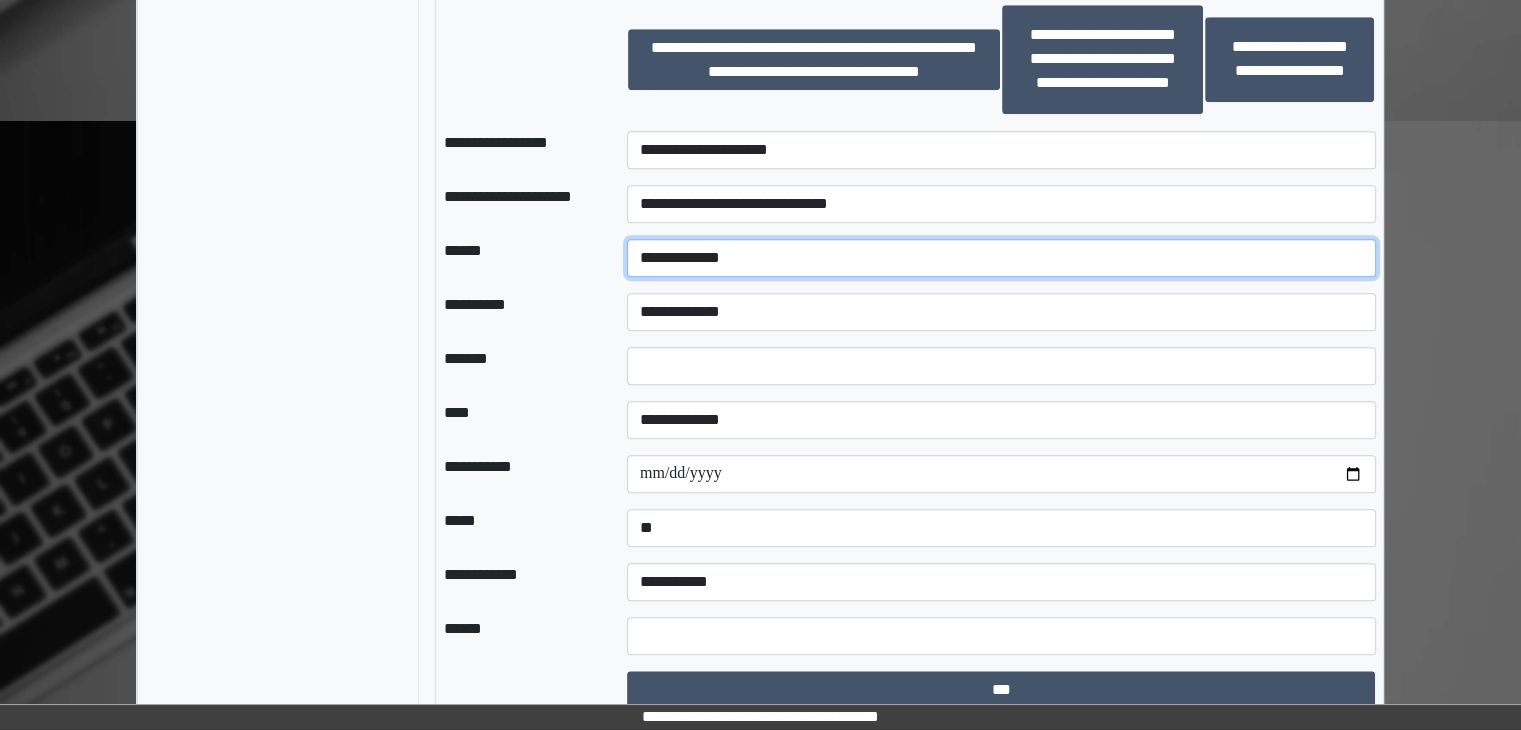 click on "**********" at bounding box center [1001, 258] 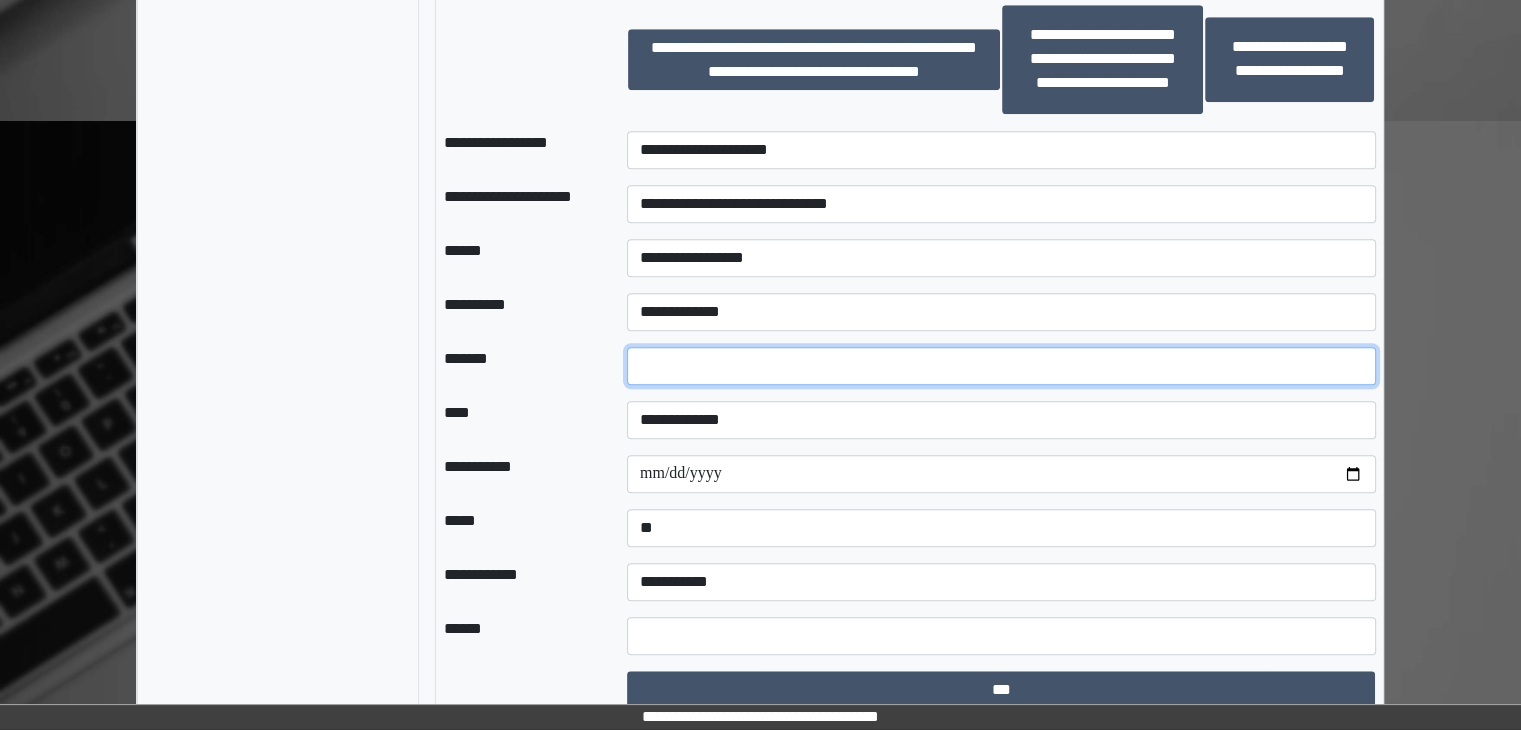 click on "*" at bounding box center [1001, 366] 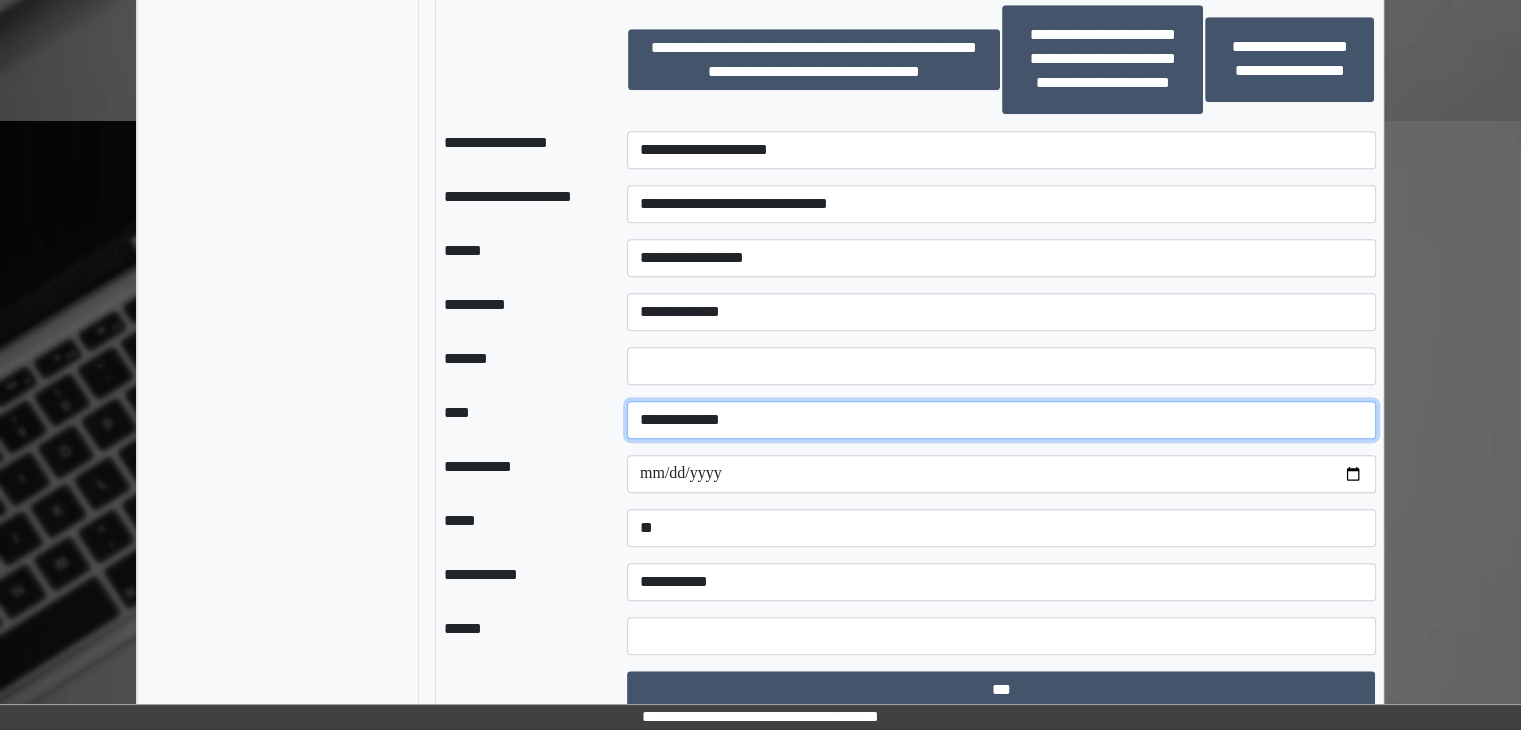 click on "**********" at bounding box center (1001, 420) 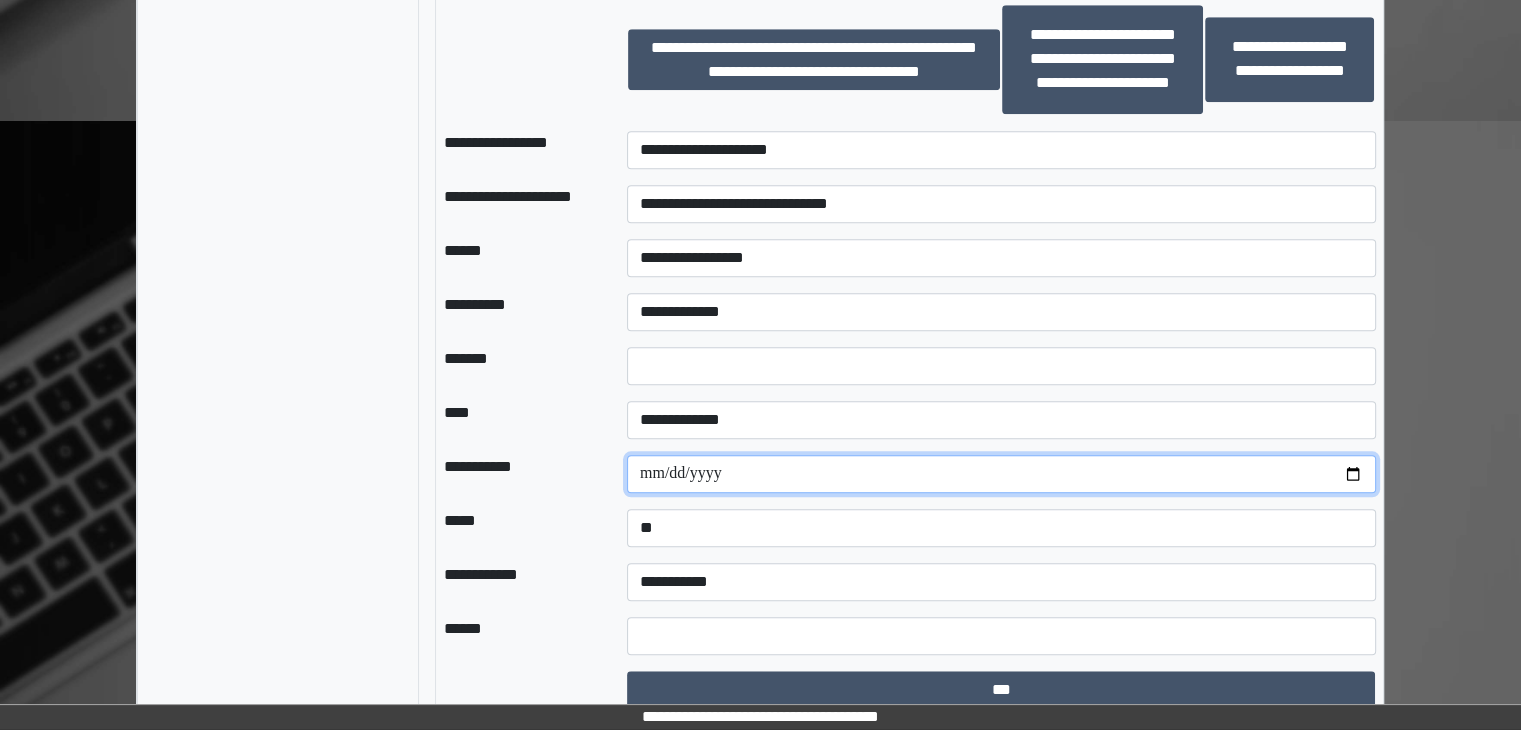click on "**********" at bounding box center (1001, 474) 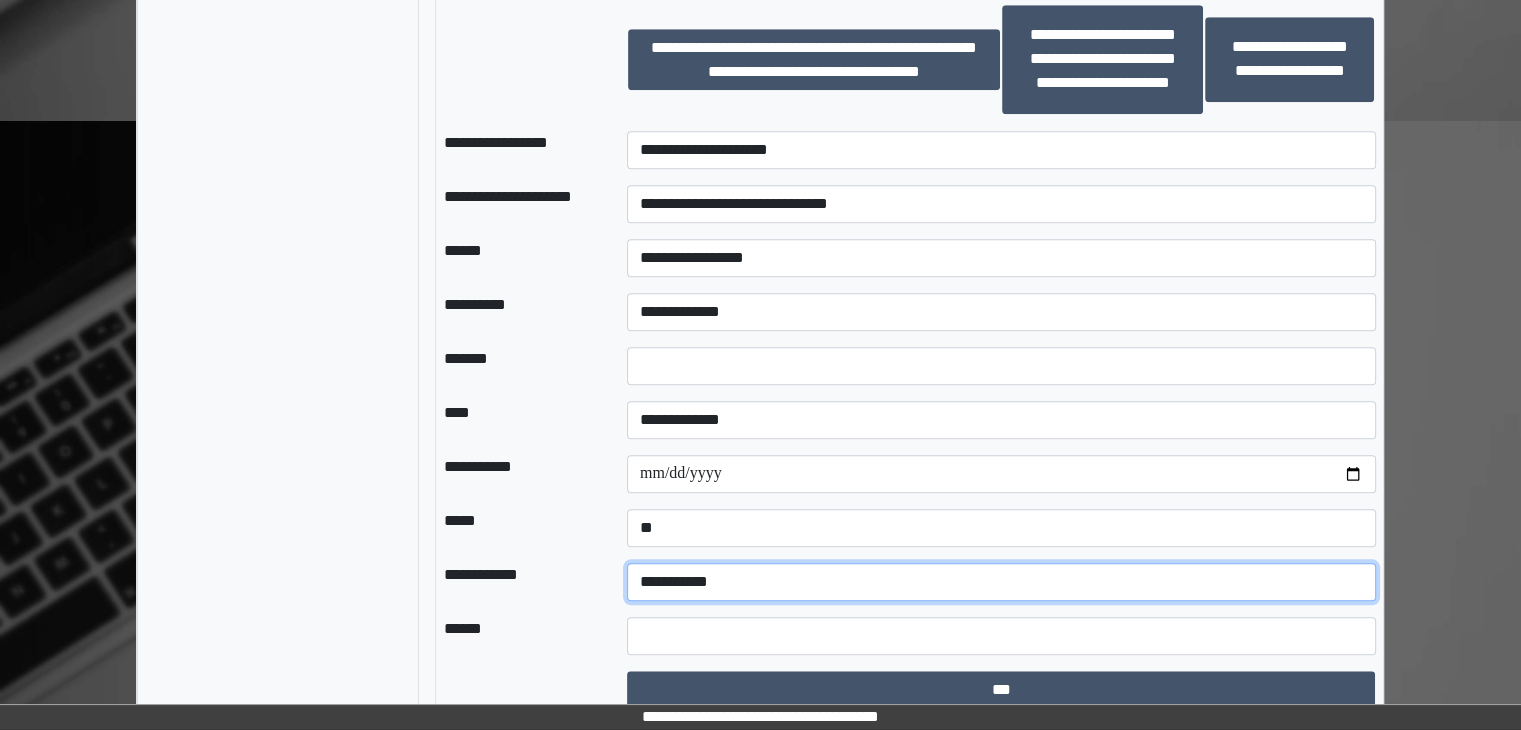 click on "**********" at bounding box center [1001, 582] 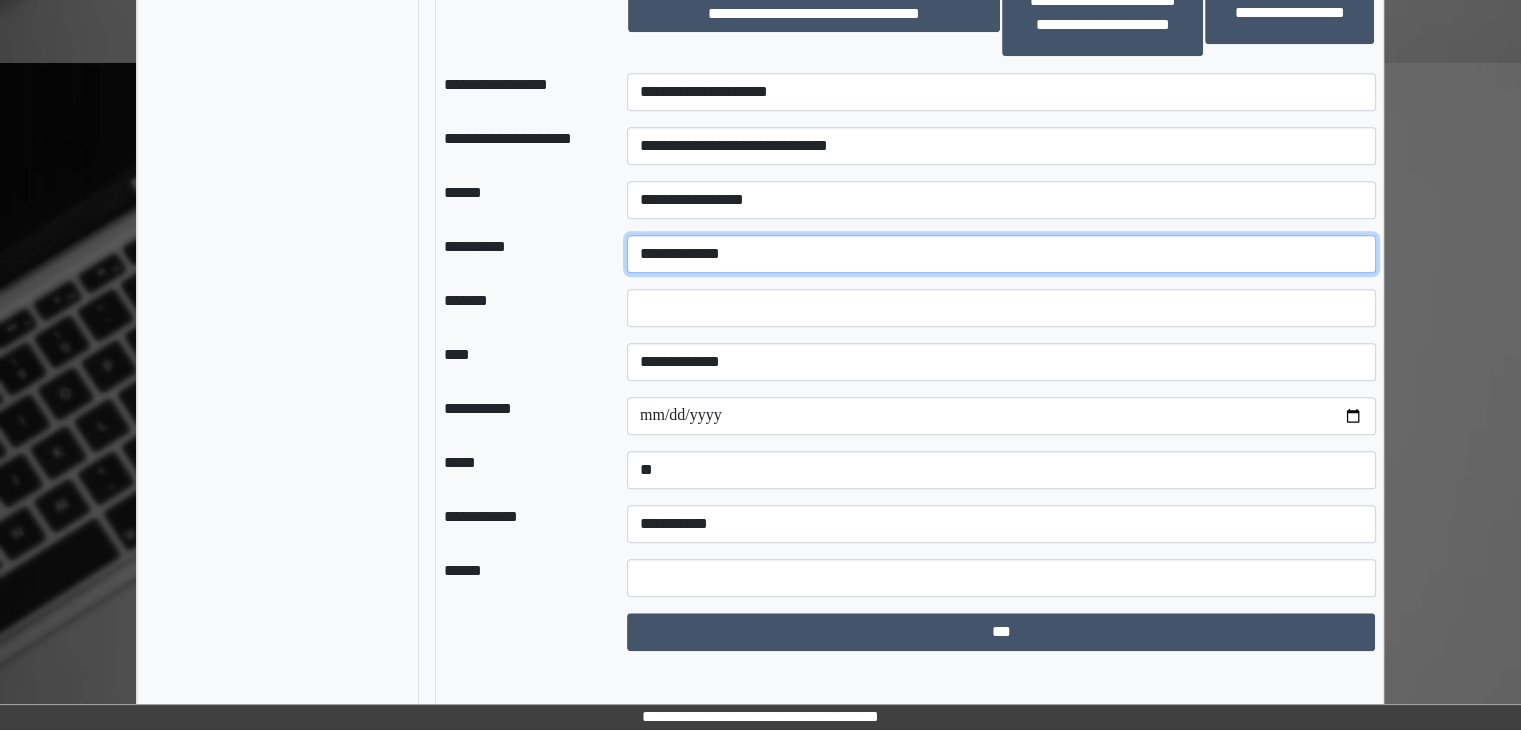 click on "**********" at bounding box center (1001, 254) 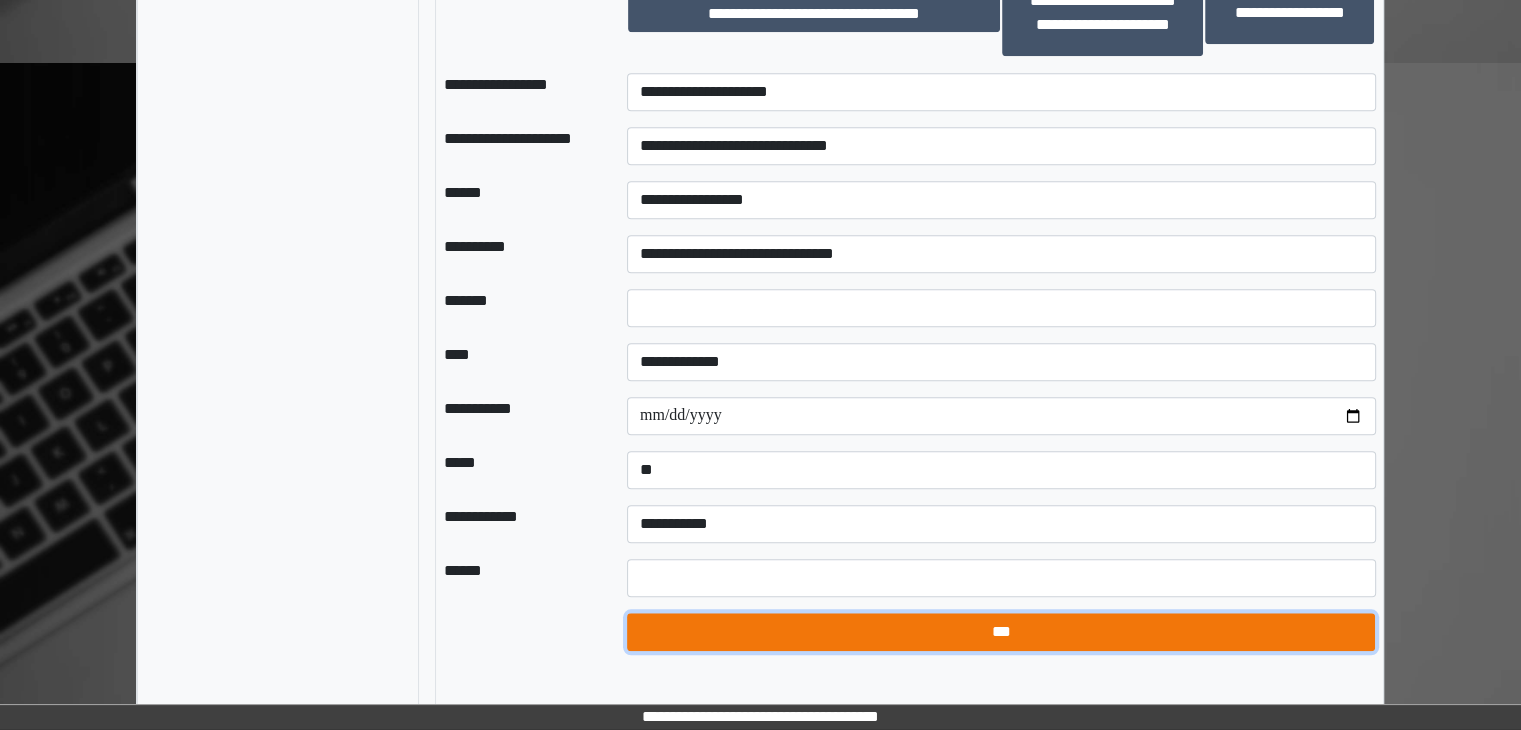 click on "***" at bounding box center (1001, 632) 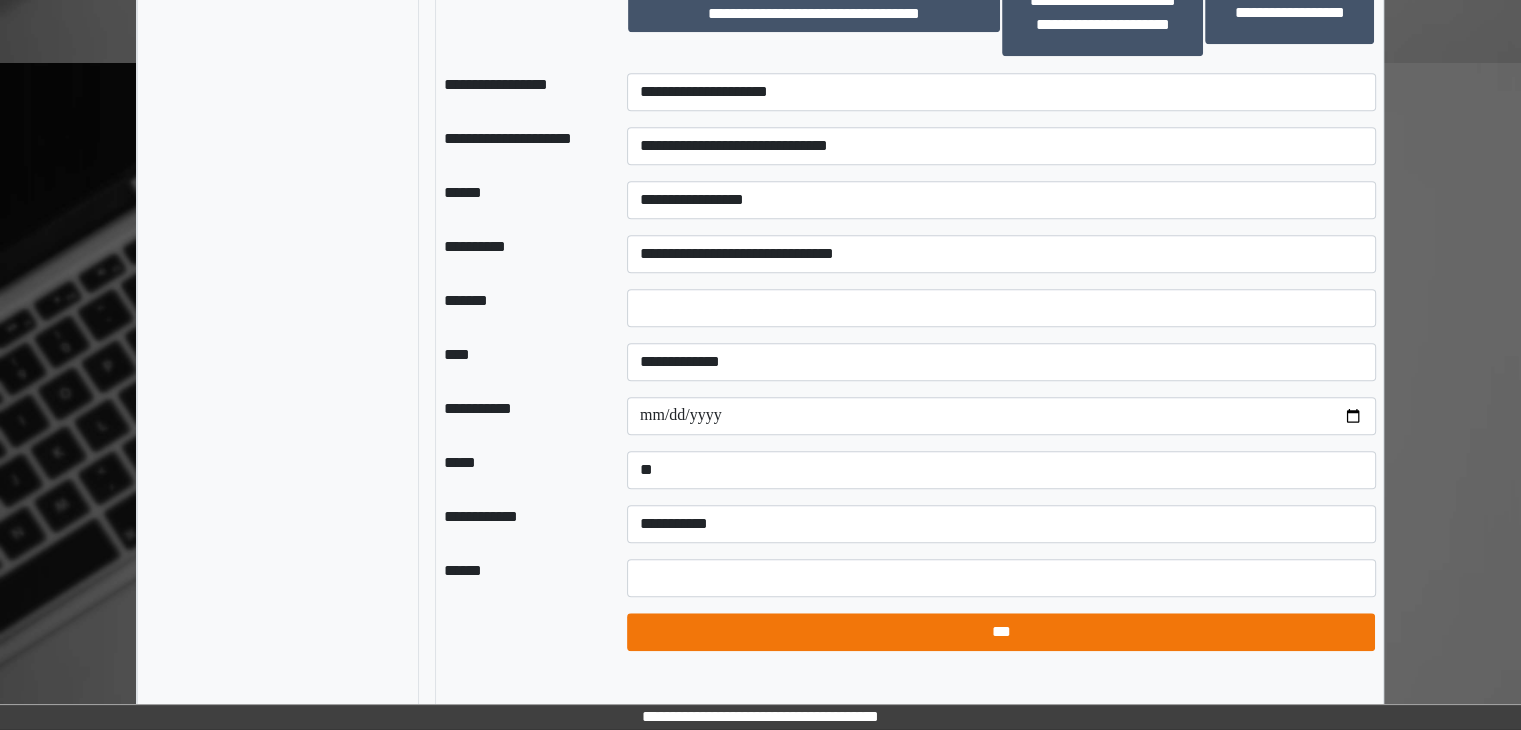 select on "*" 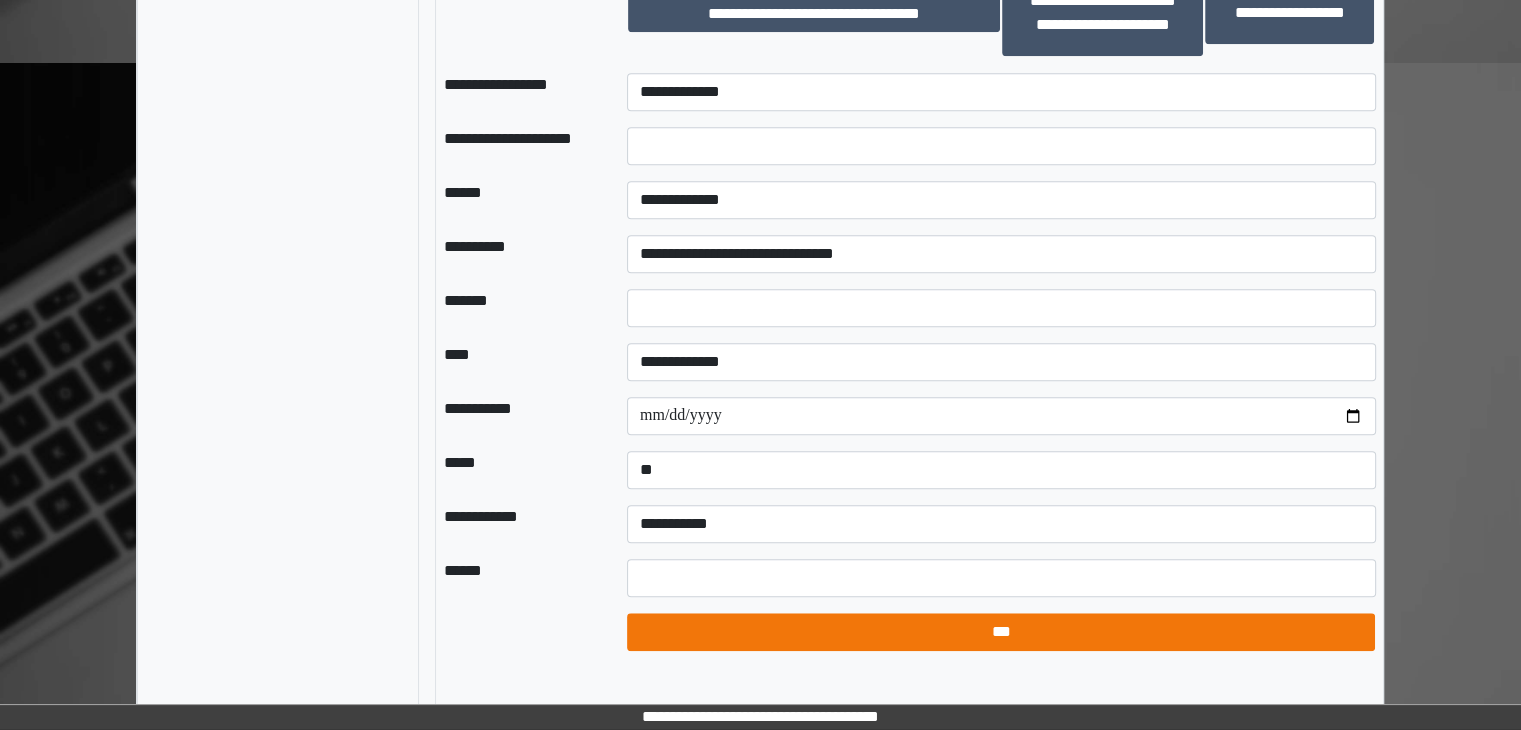 select on "*" 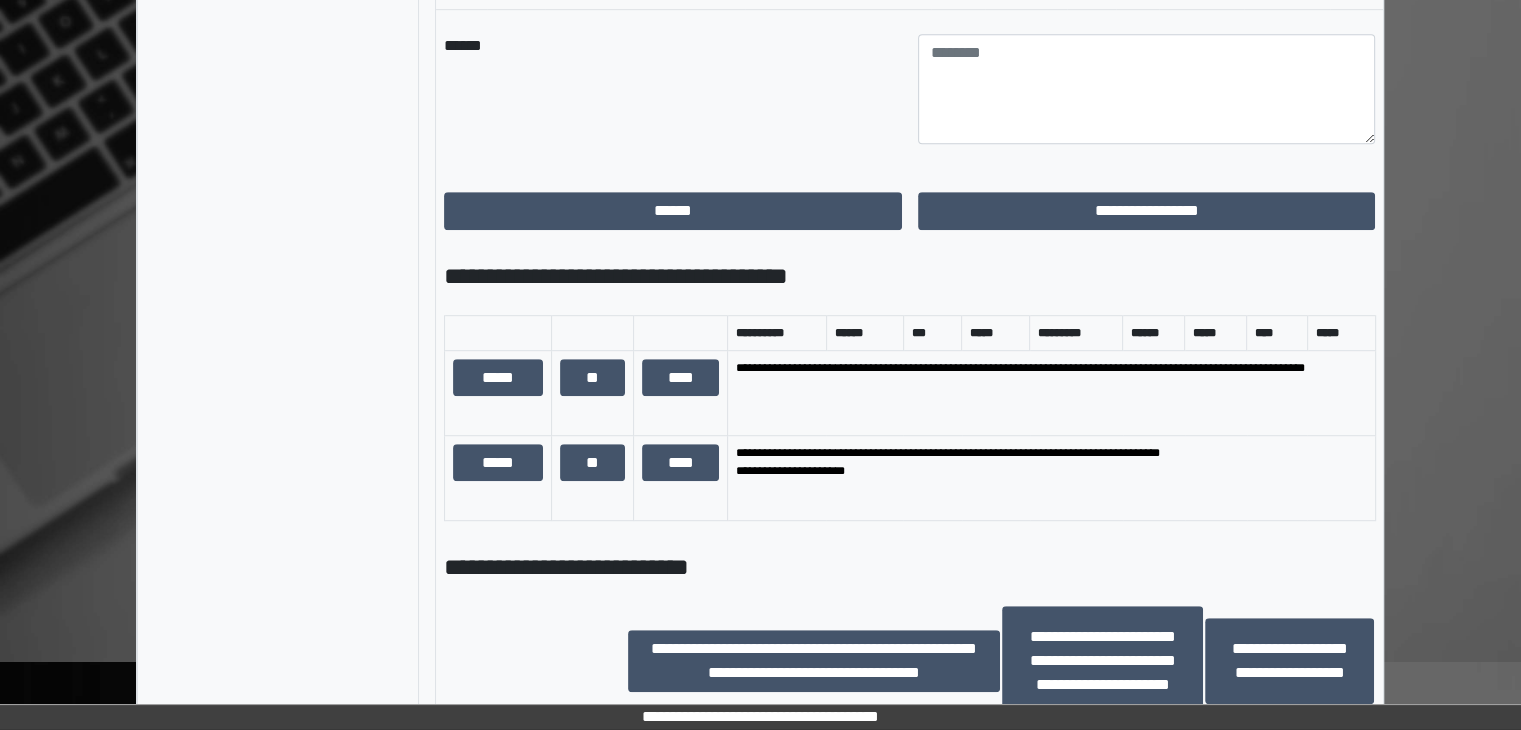 scroll, scrollTop: 1158, scrollLeft: 0, axis: vertical 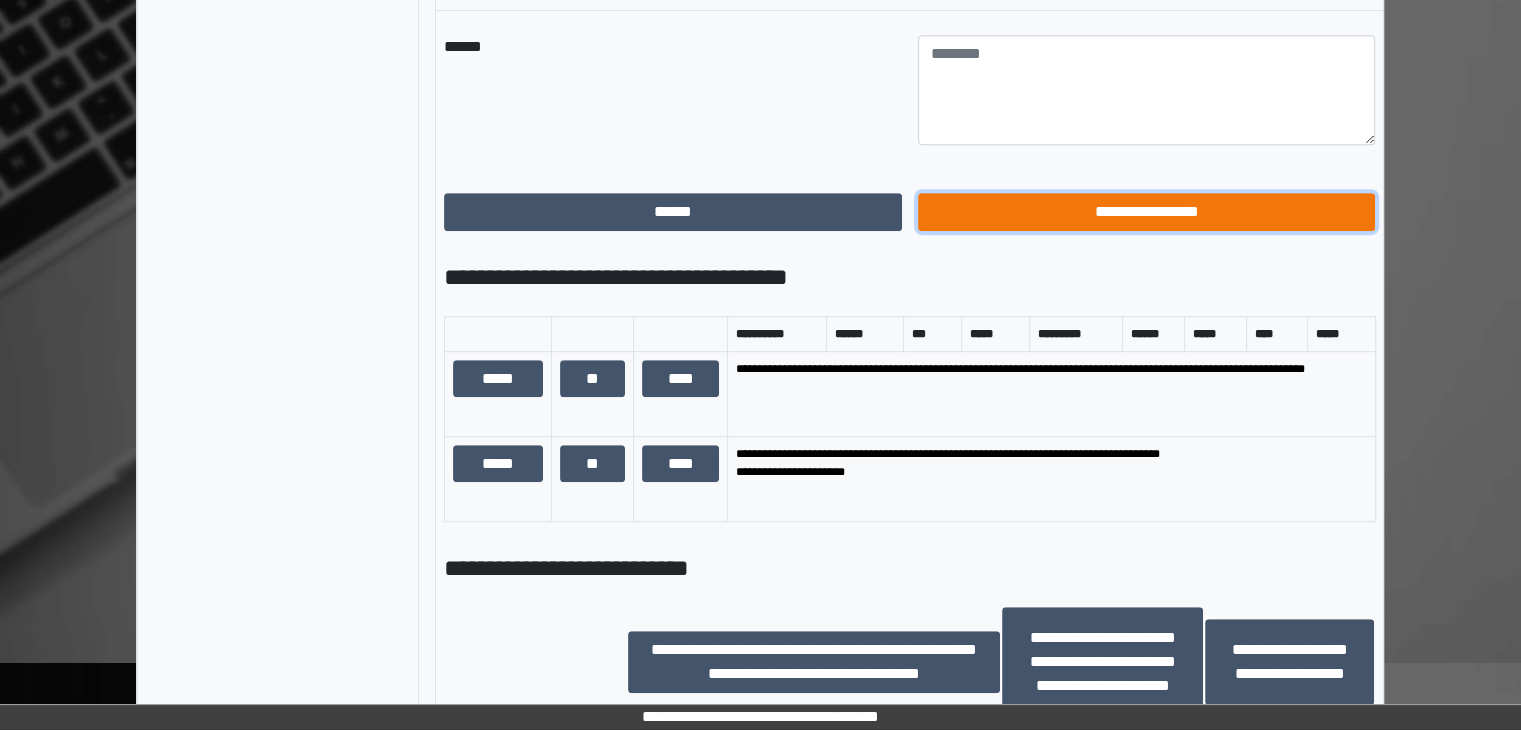 click on "**********" at bounding box center [1147, 212] 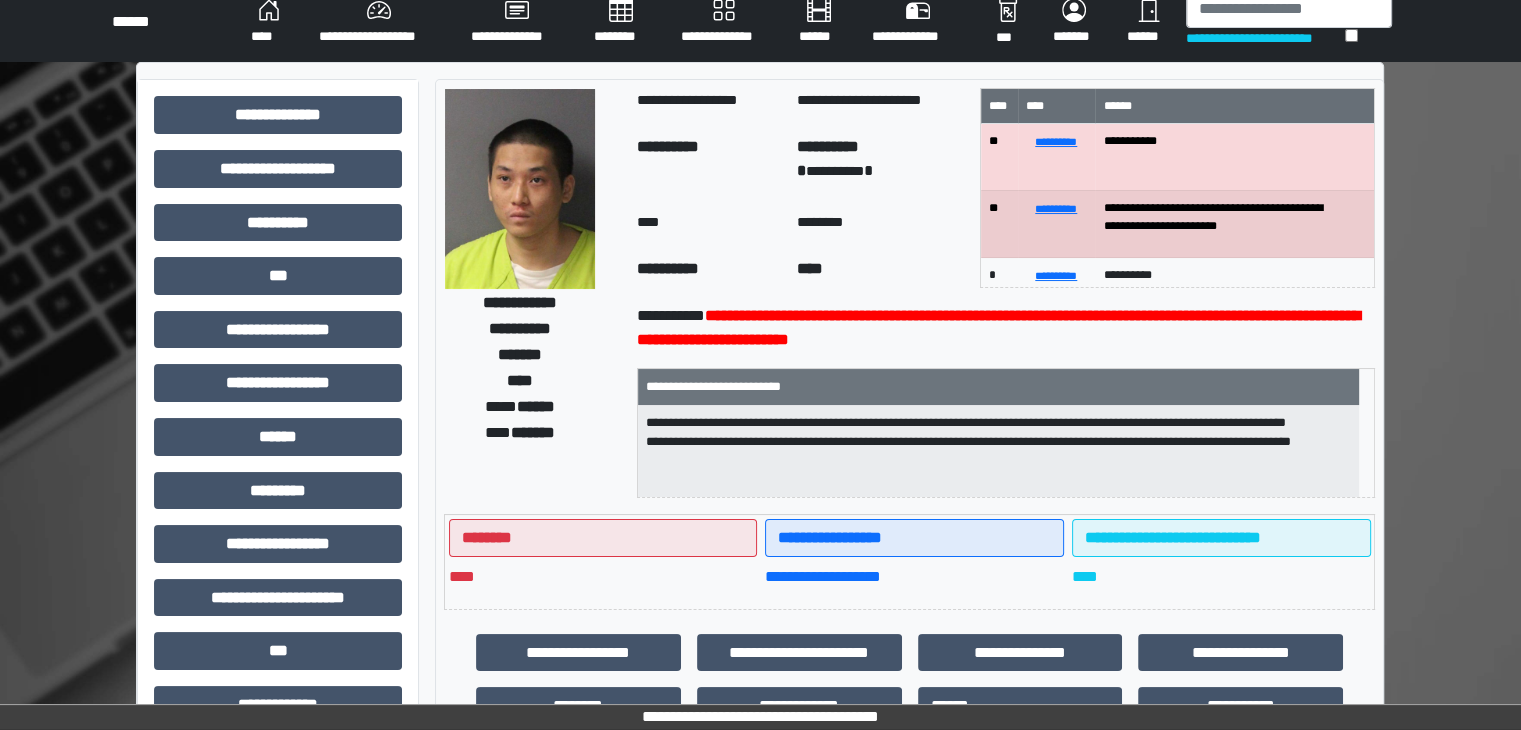 scroll, scrollTop: 0, scrollLeft: 0, axis: both 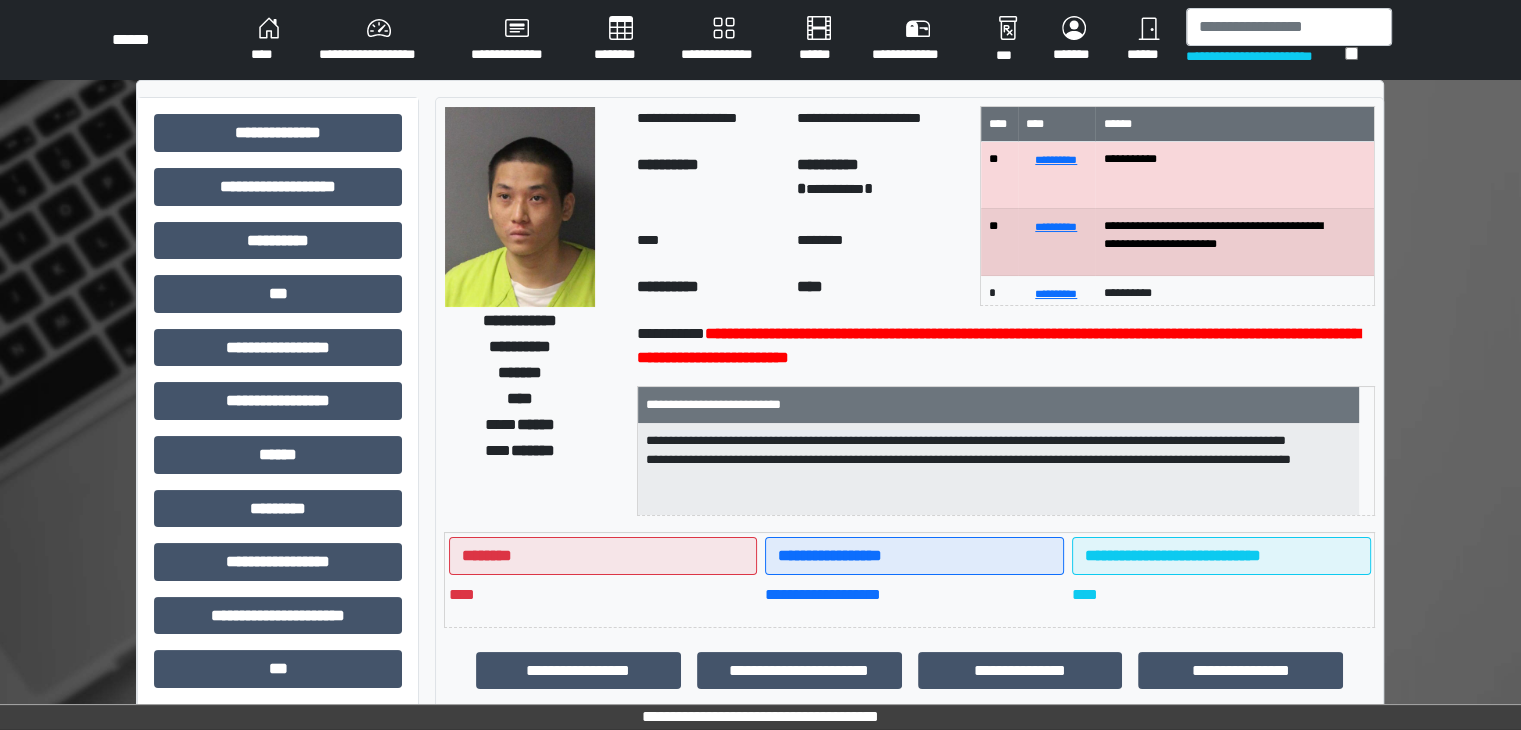 click on "****" at bounding box center (269, 40) 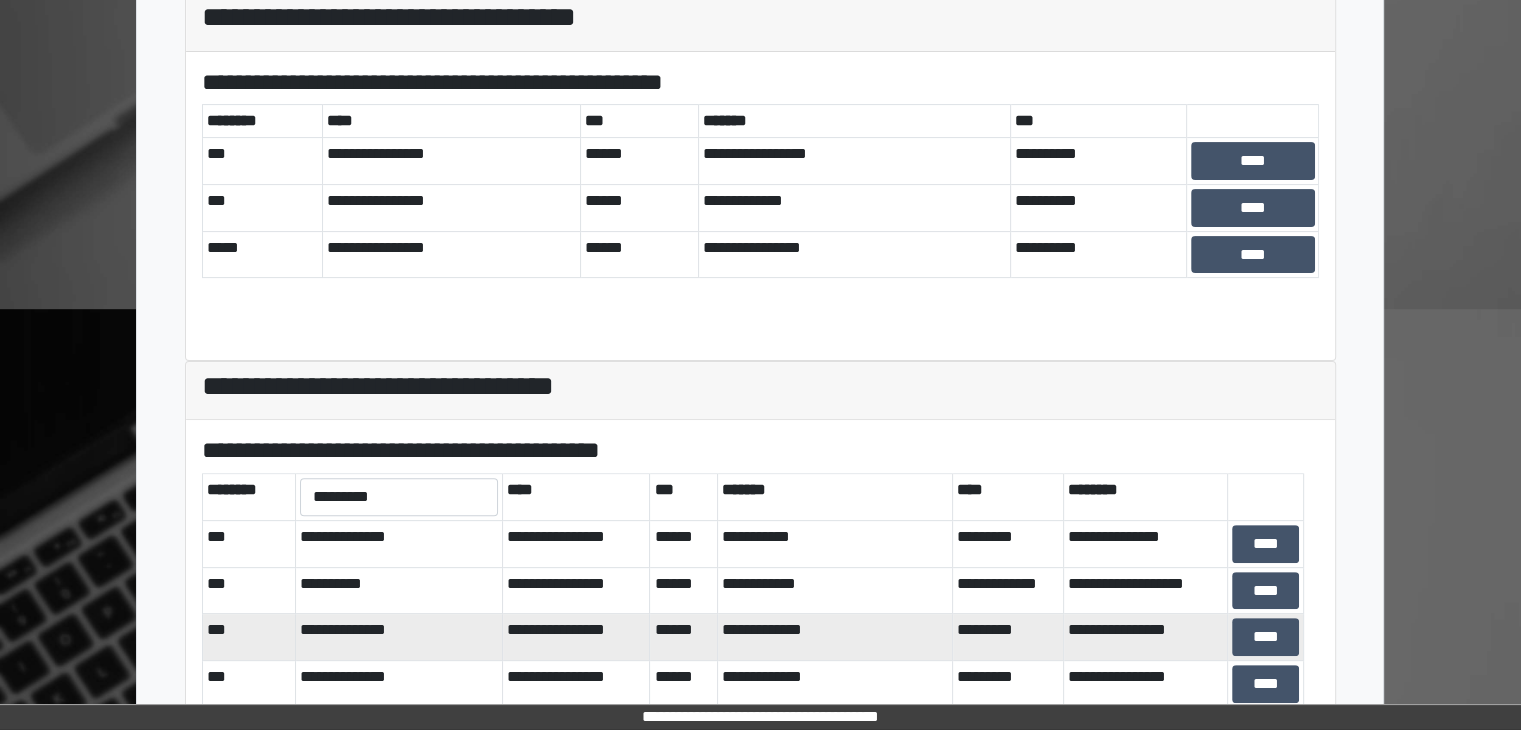 scroll, scrollTop: 581, scrollLeft: 0, axis: vertical 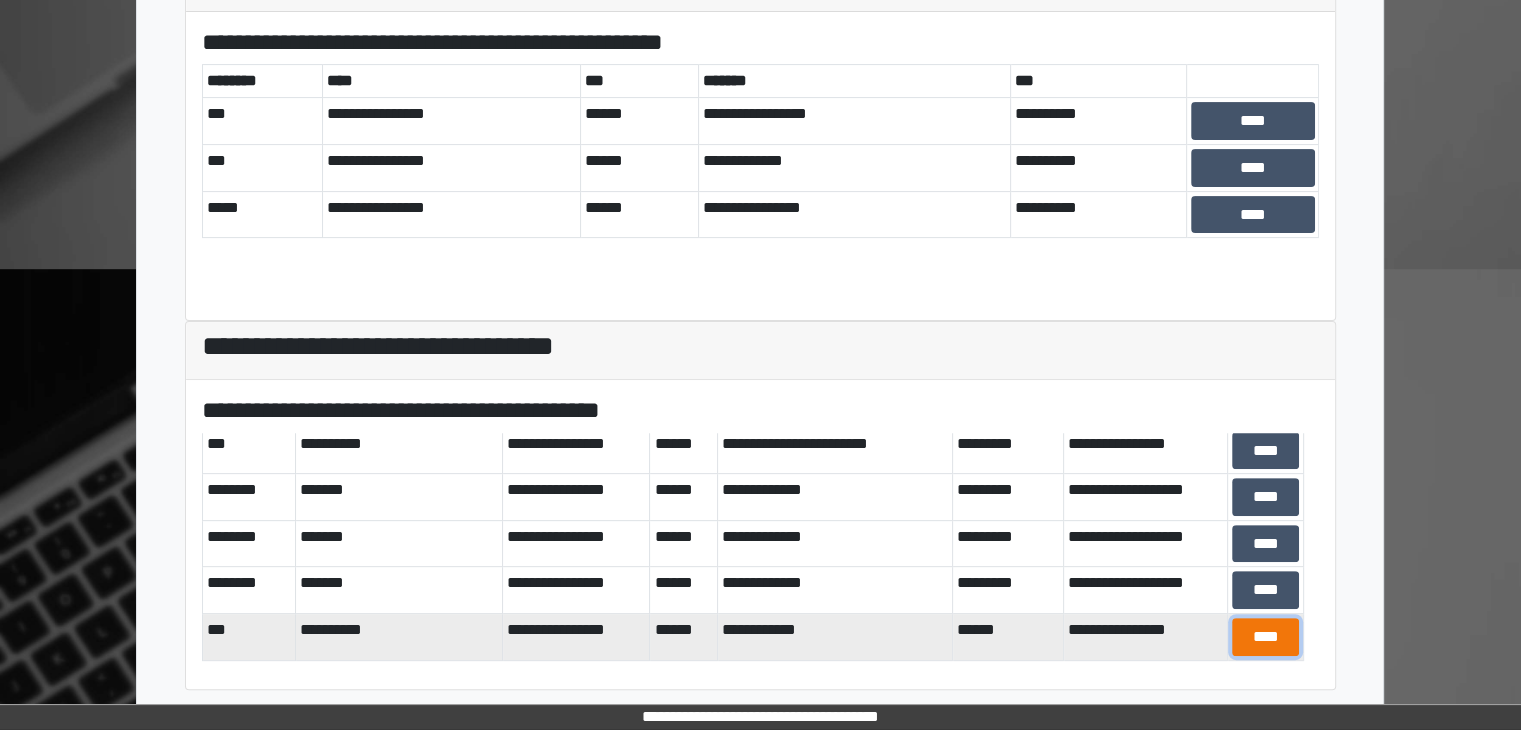 click on "****" at bounding box center (1265, 637) 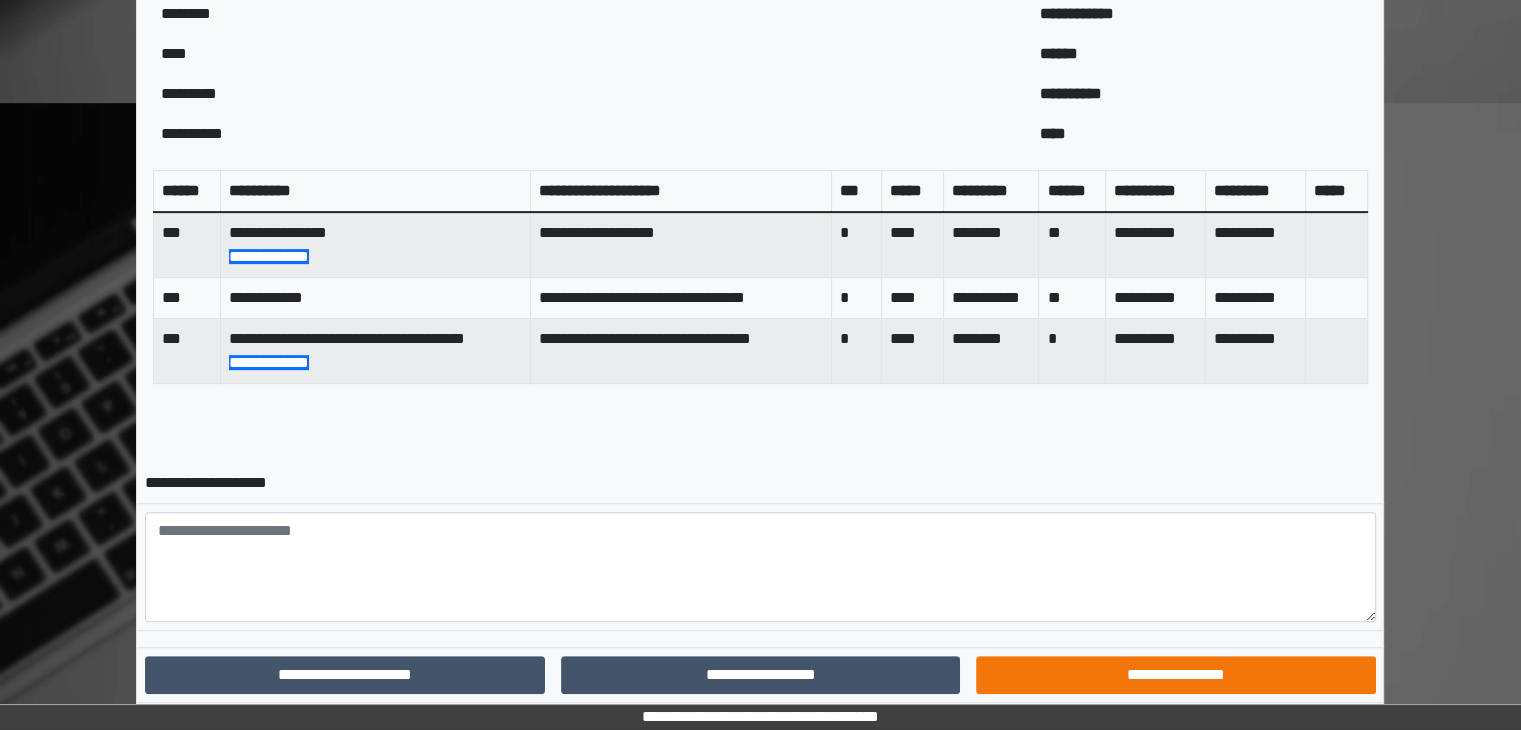 scroll, scrollTop: 800, scrollLeft: 0, axis: vertical 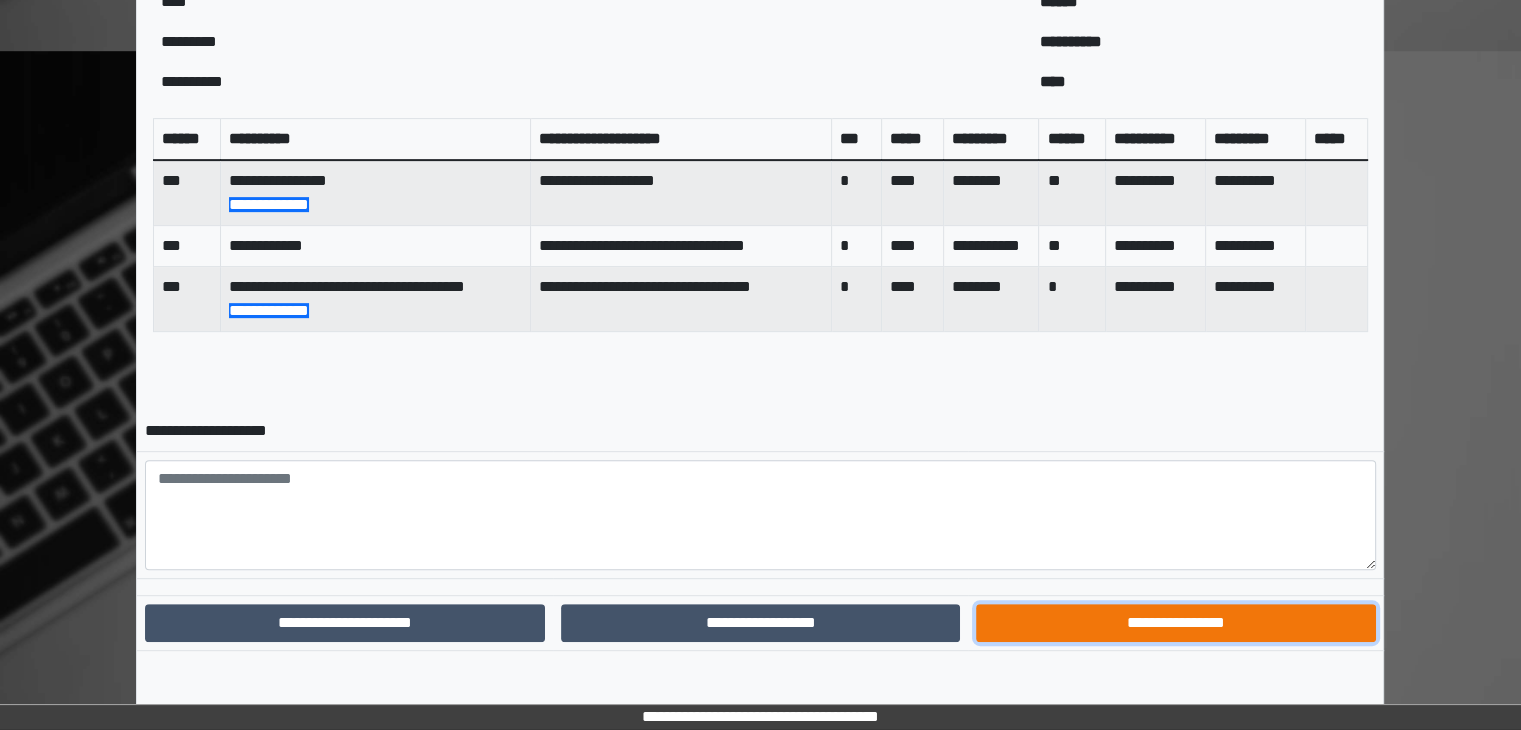 click on "**********" at bounding box center (1175, 623) 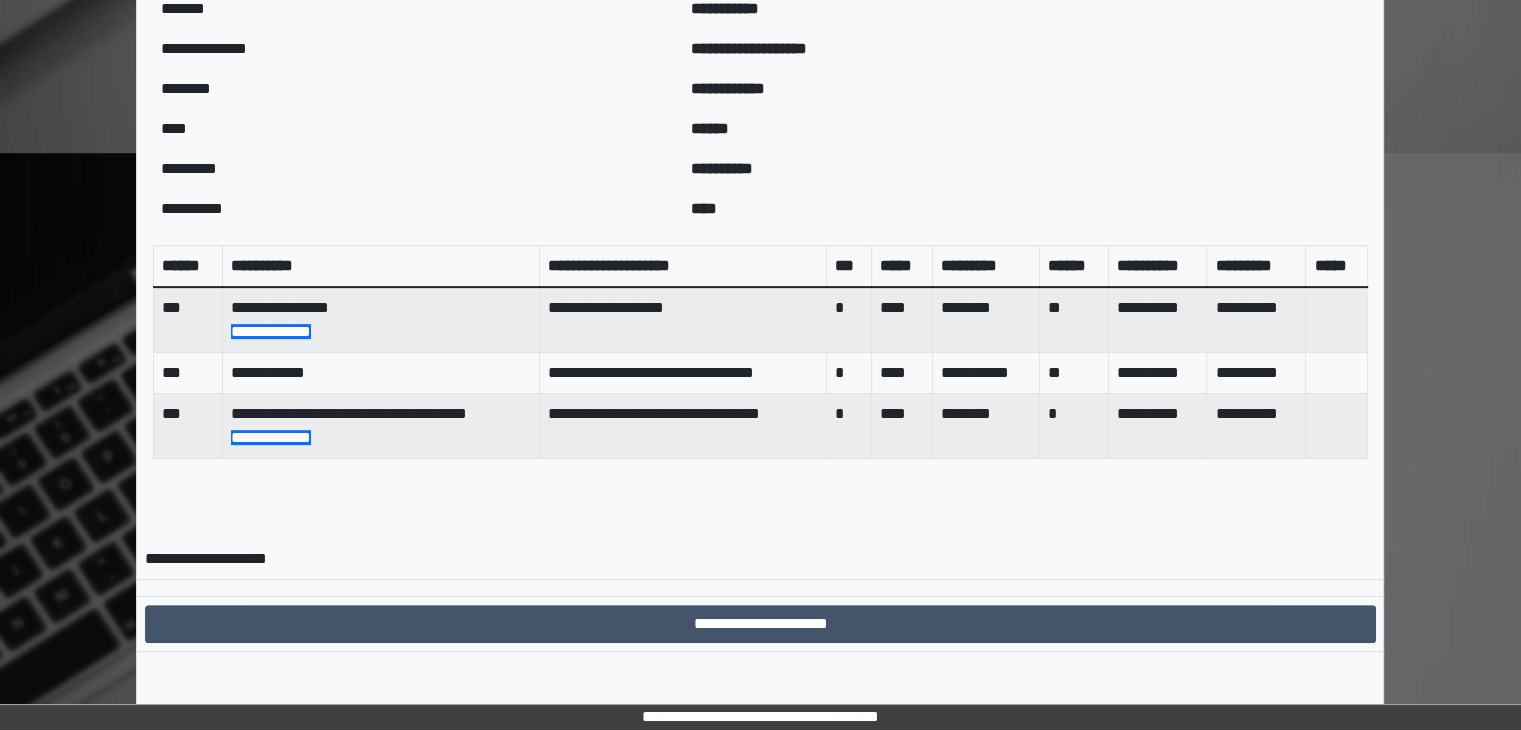 scroll, scrollTop: 697, scrollLeft: 0, axis: vertical 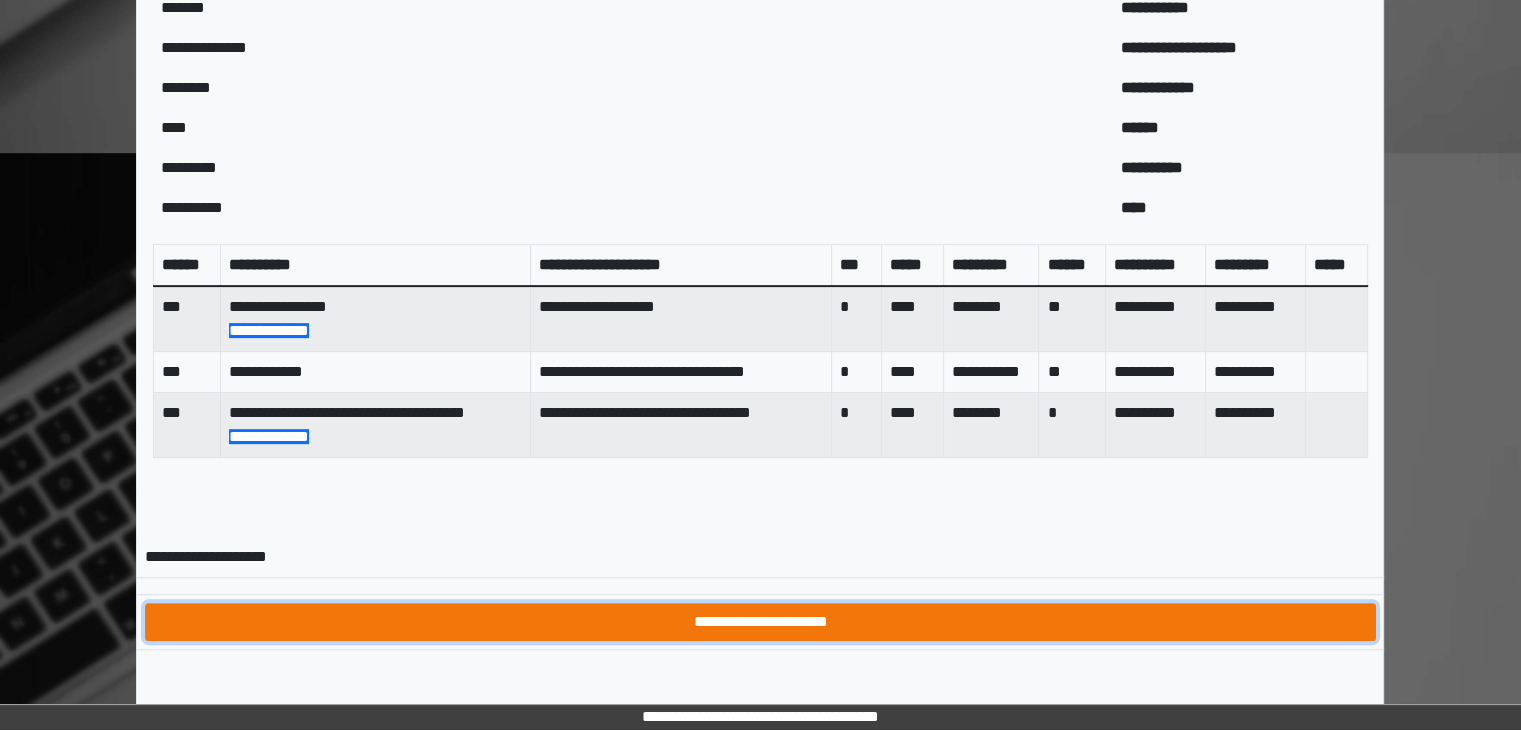 click on "**********" at bounding box center (760, 622) 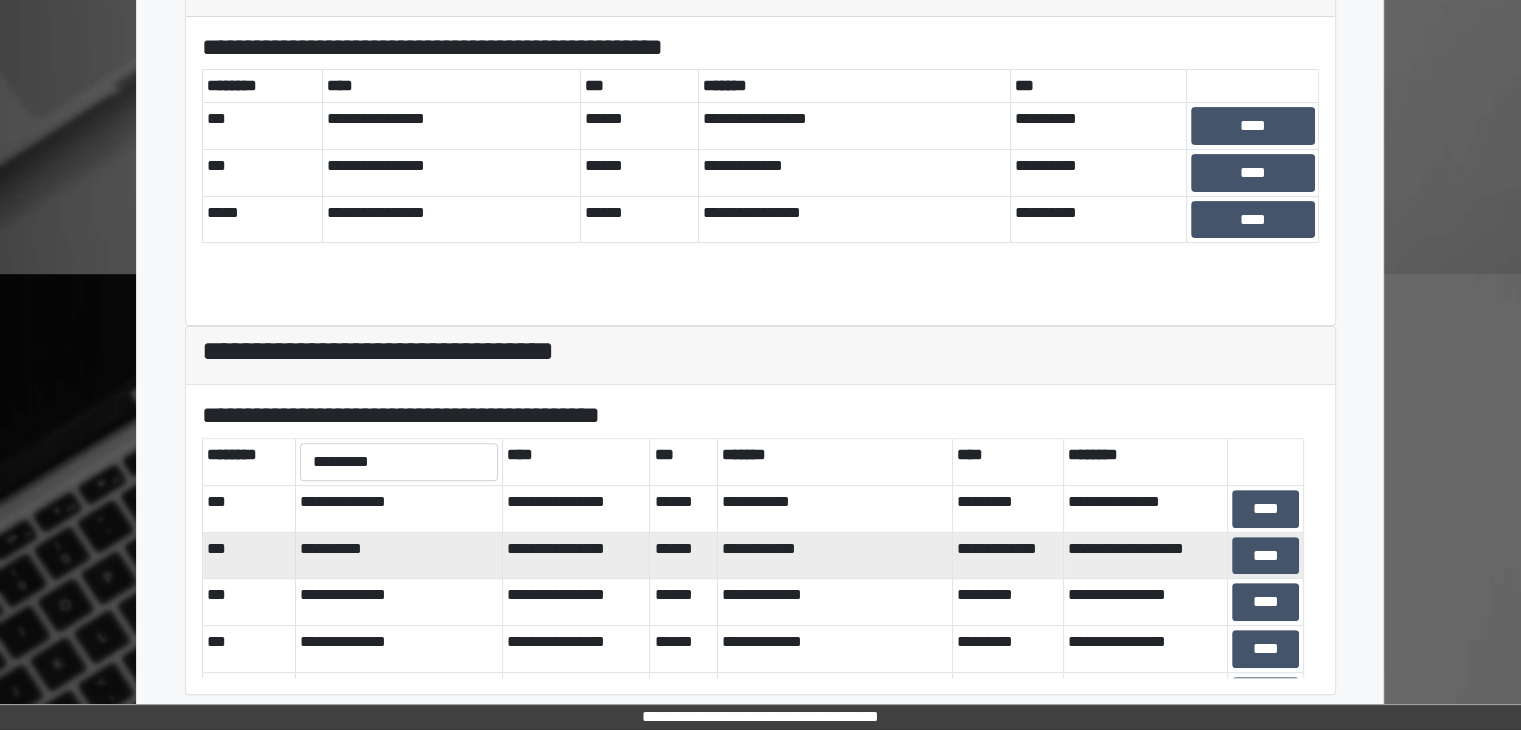 scroll, scrollTop: 581, scrollLeft: 0, axis: vertical 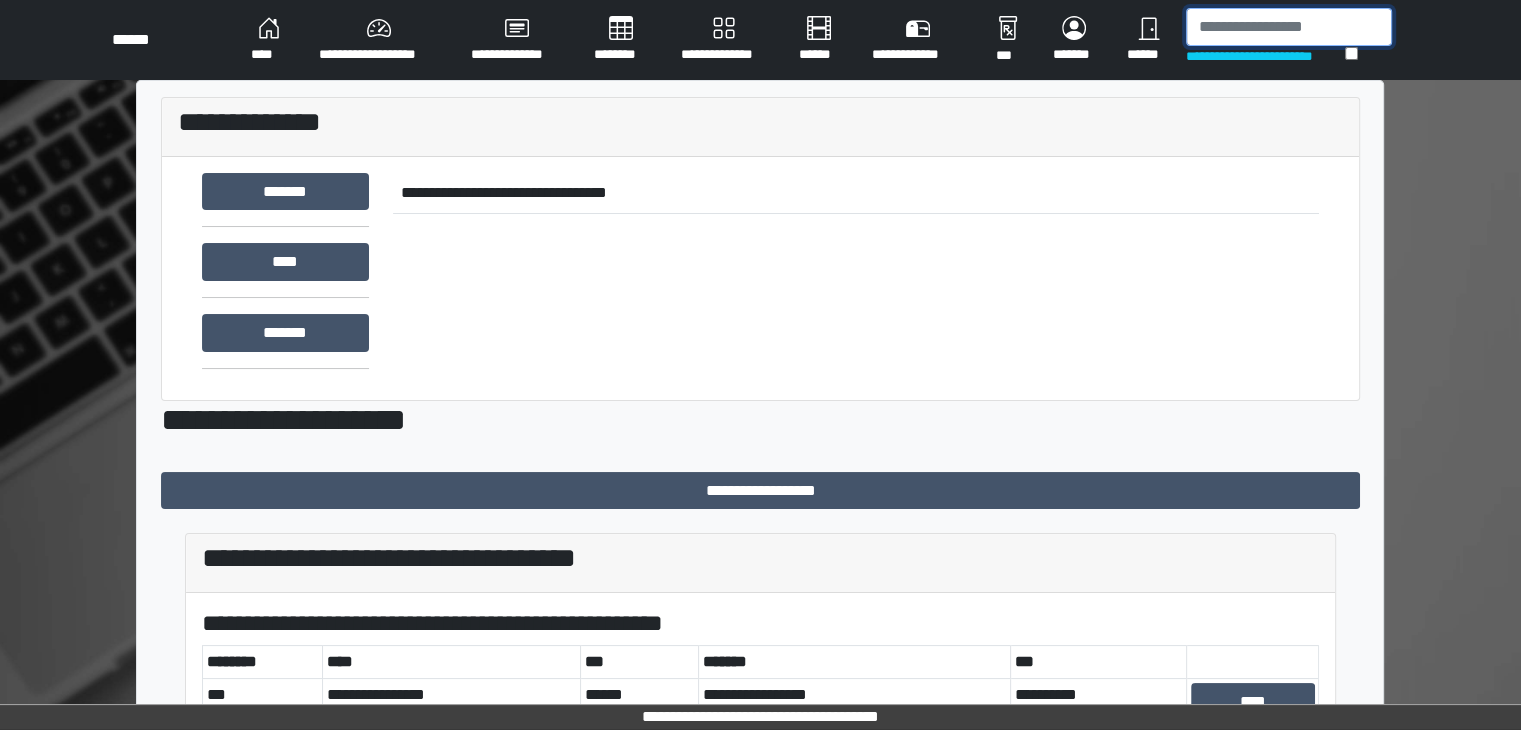 click at bounding box center (1289, 27) 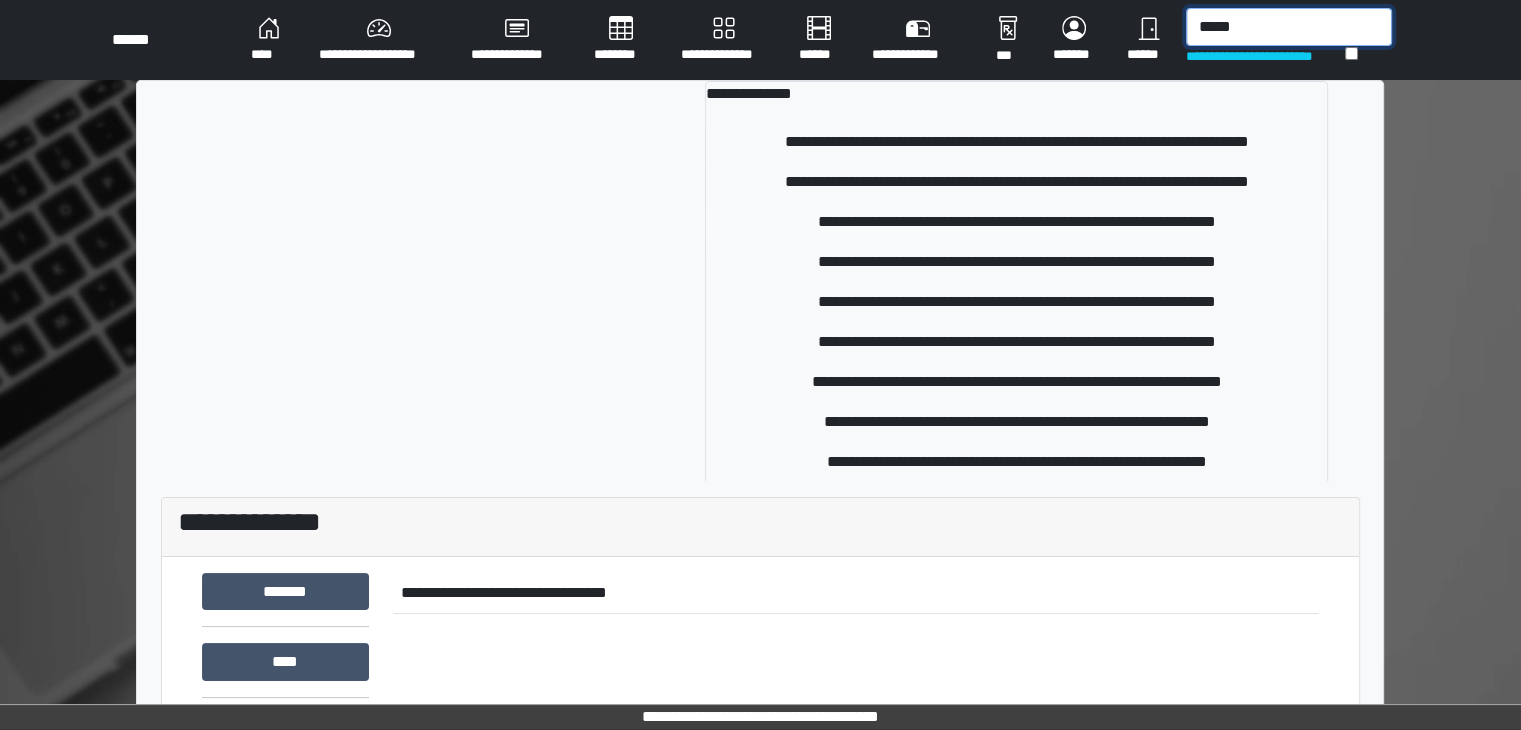 type on "*****" 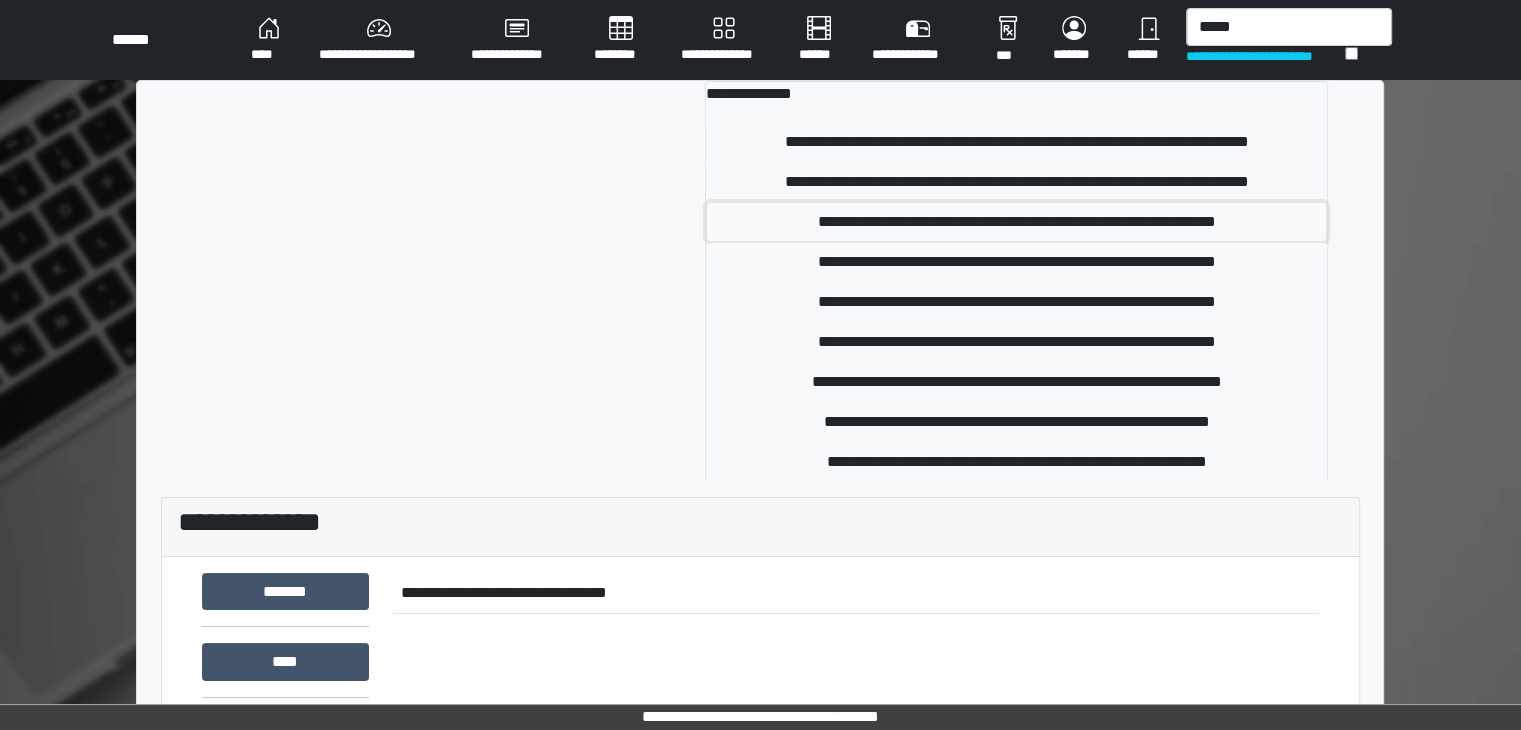 click on "**********" at bounding box center (1016, 222) 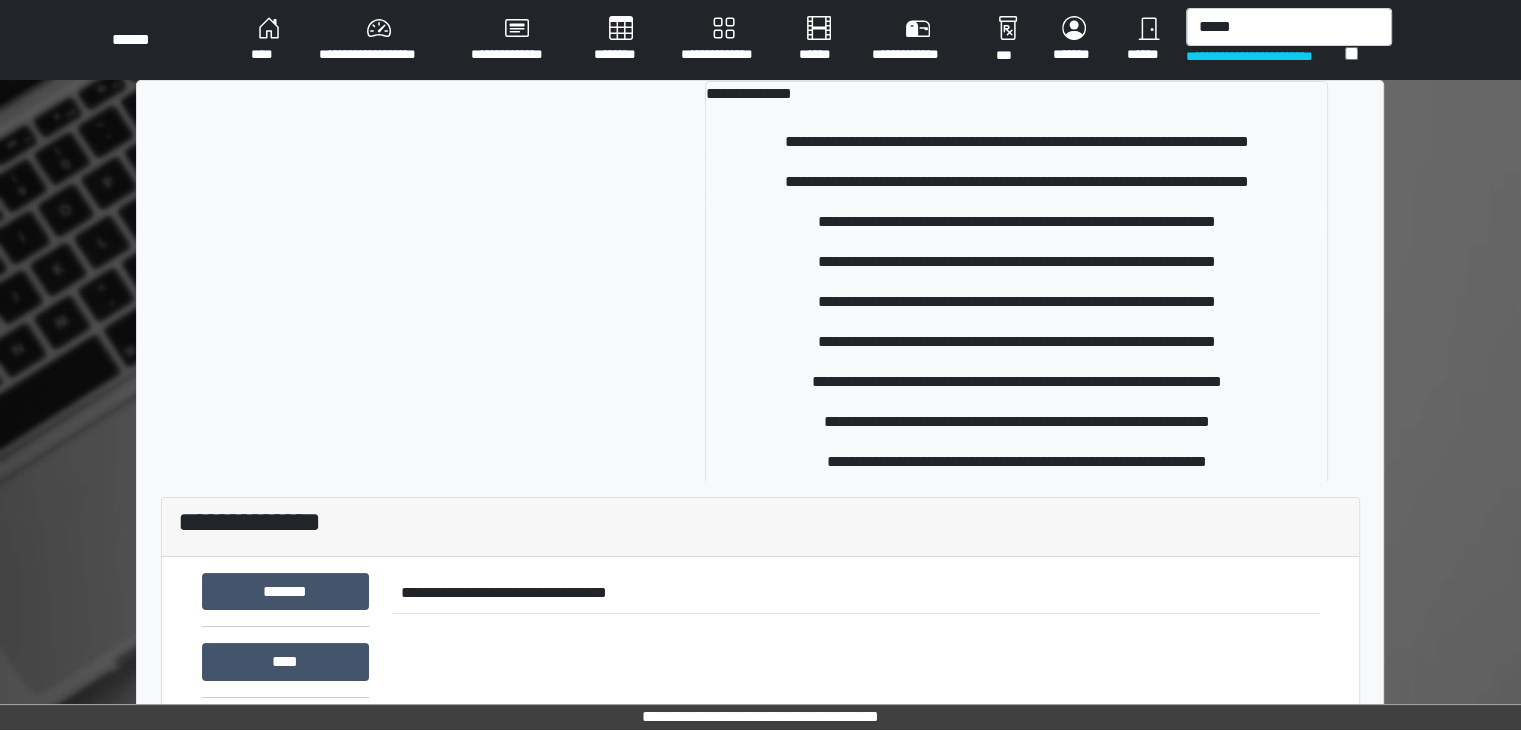 type 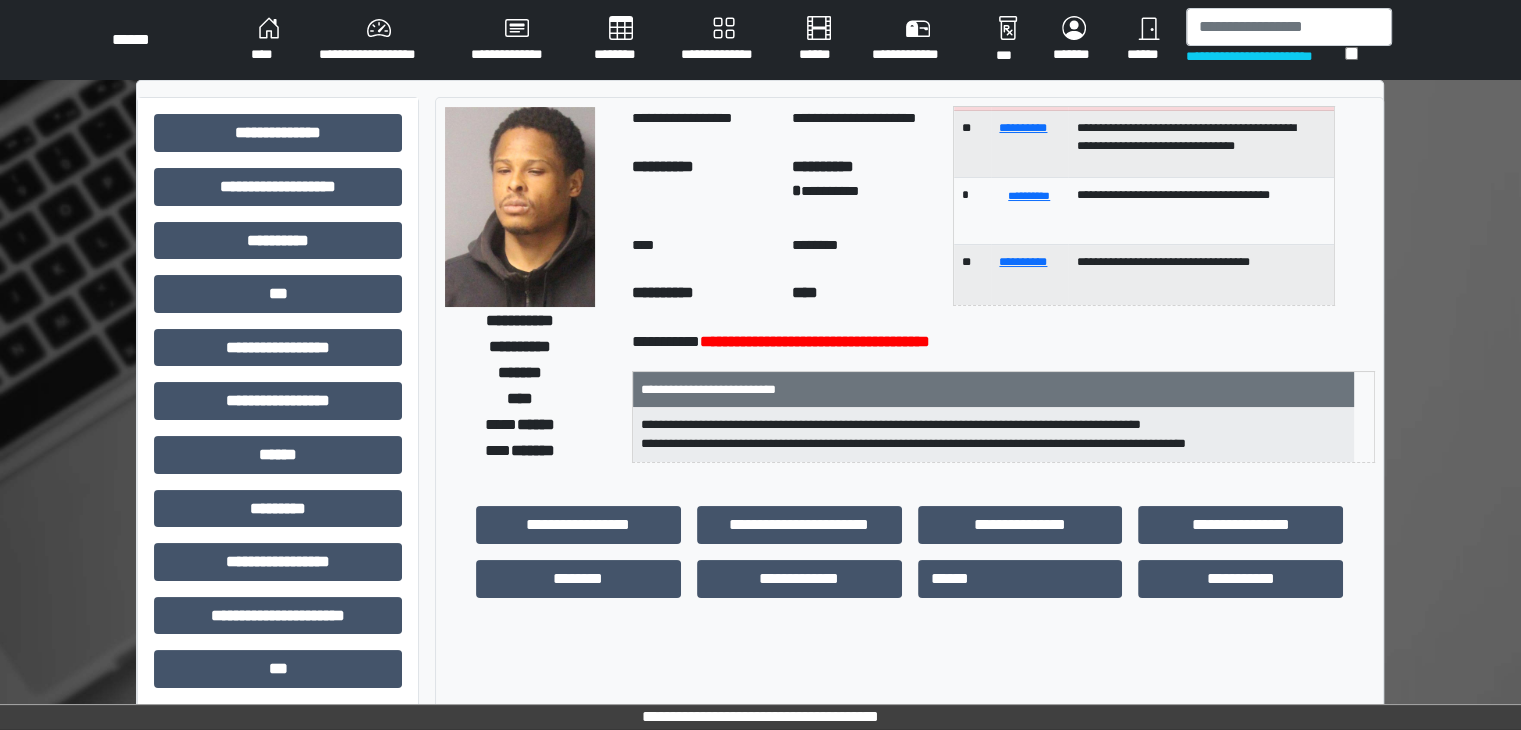 scroll, scrollTop: 100, scrollLeft: 0, axis: vertical 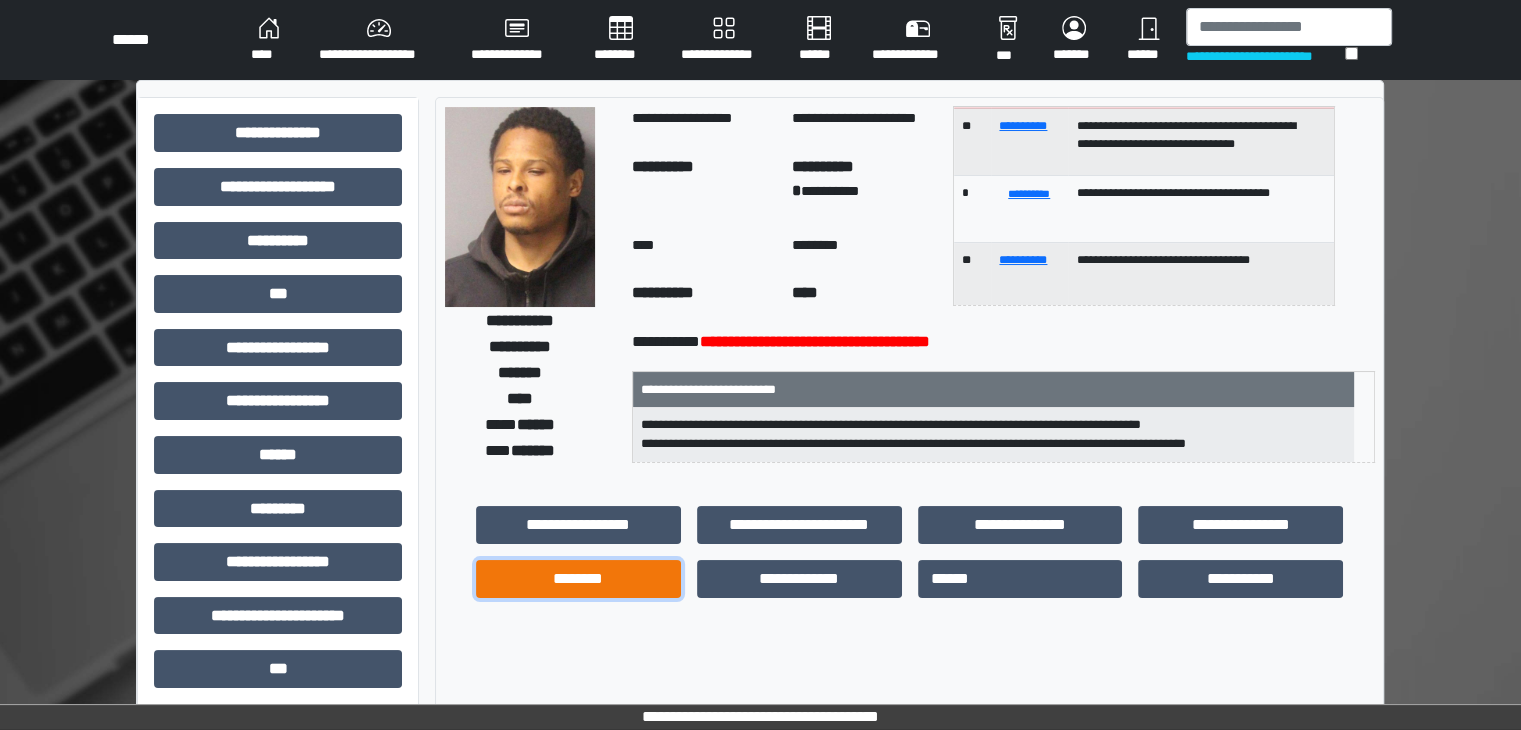 click on "********" at bounding box center [578, 579] 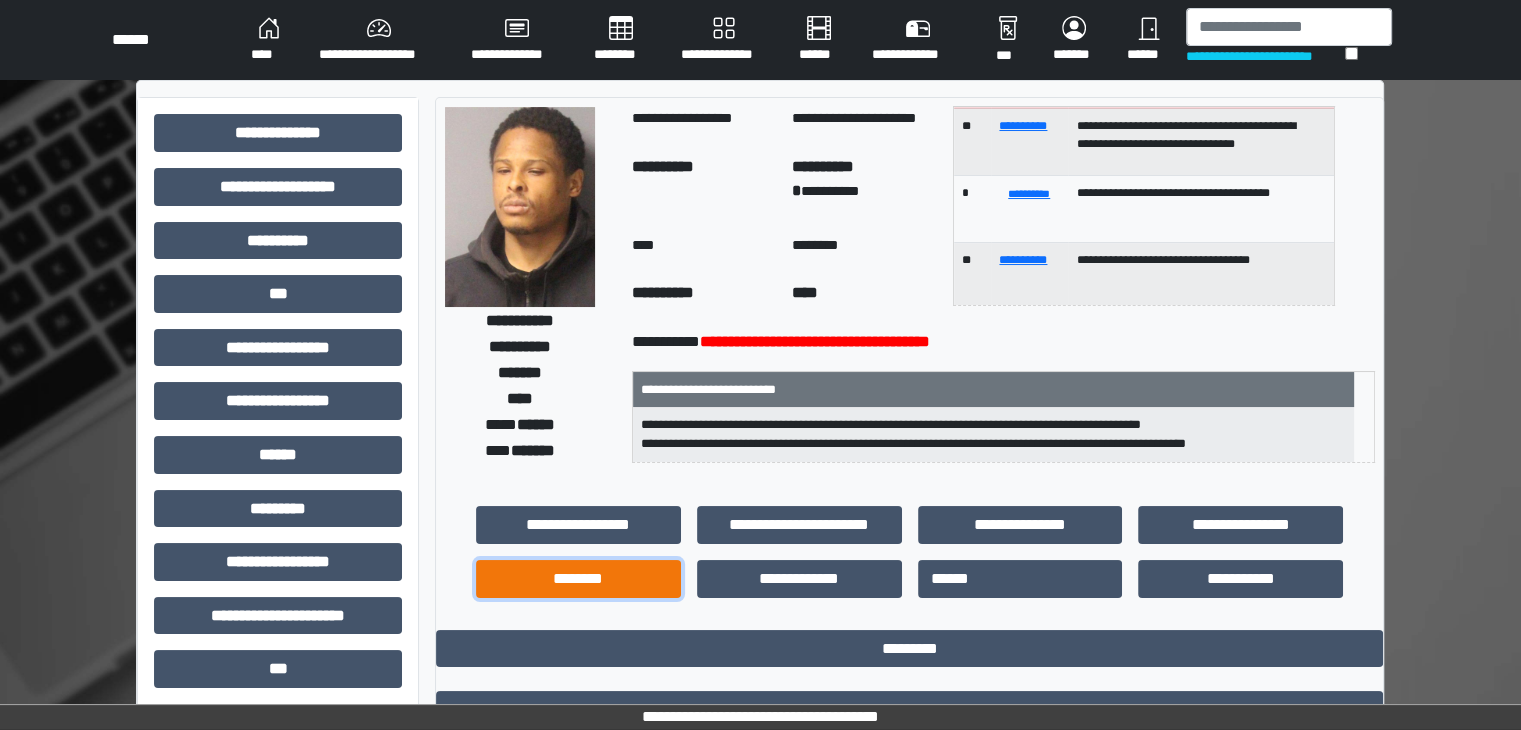 click on "********" at bounding box center [578, 579] 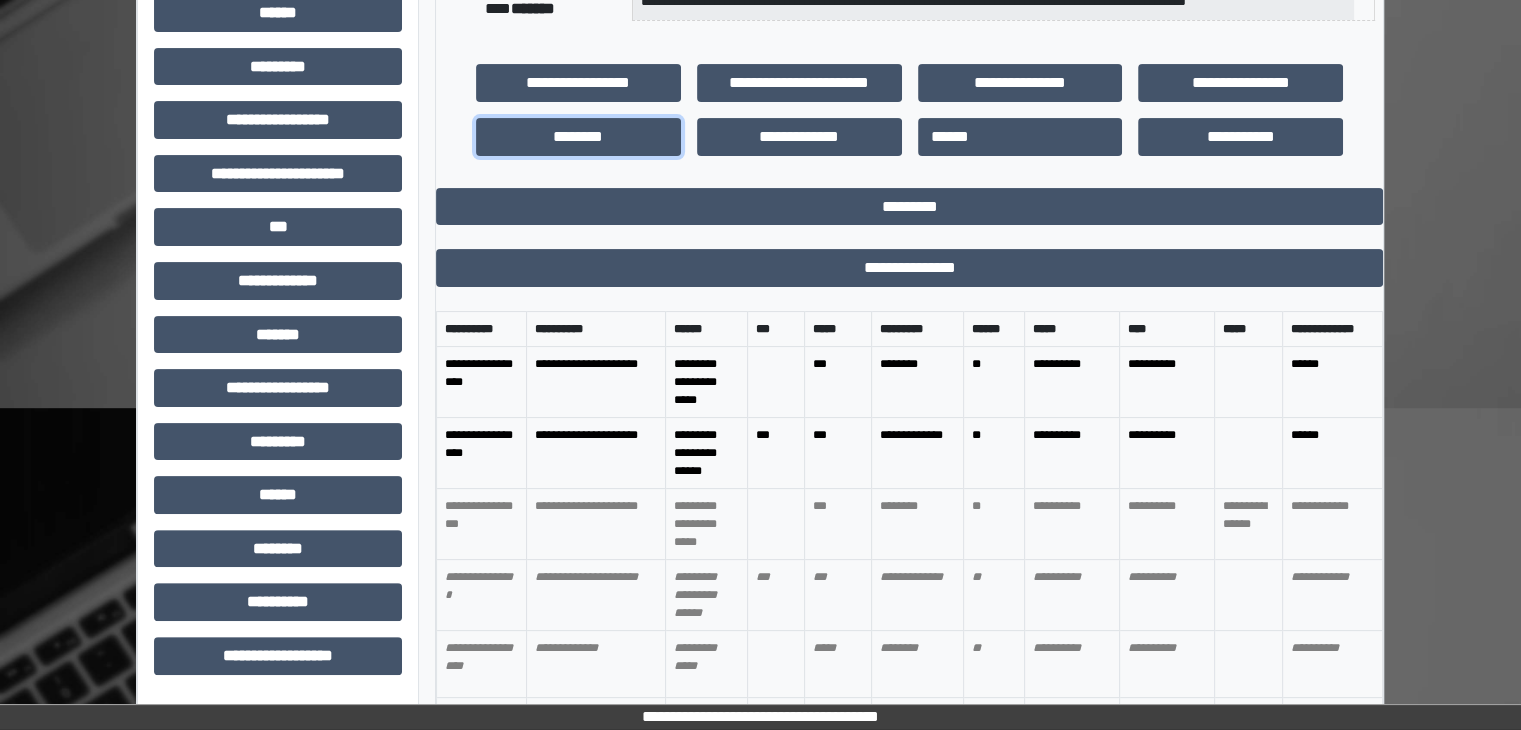 scroll, scrollTop: 500, scrollLeft: 0, axis: vertical 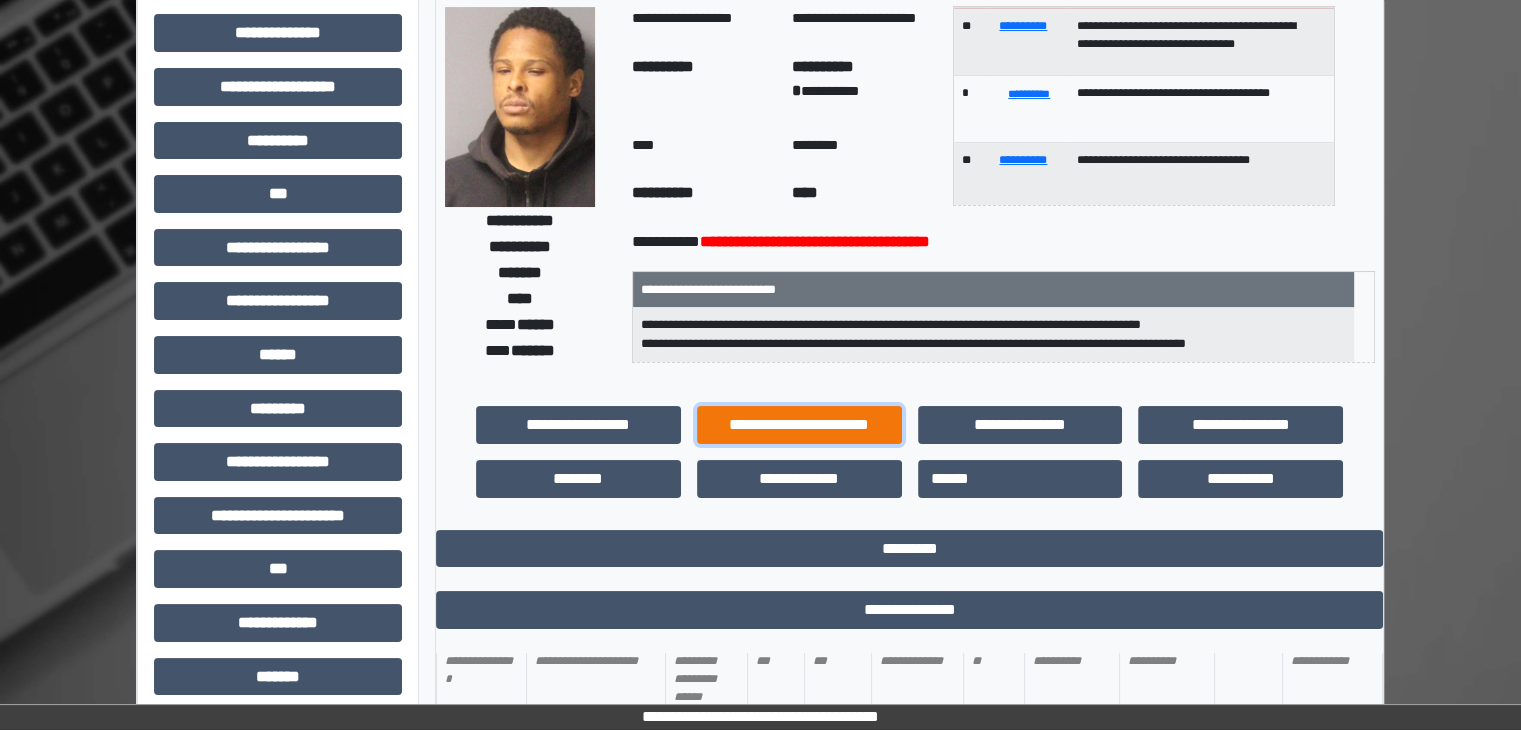 click on "**********" at bounding box center [799, 425] 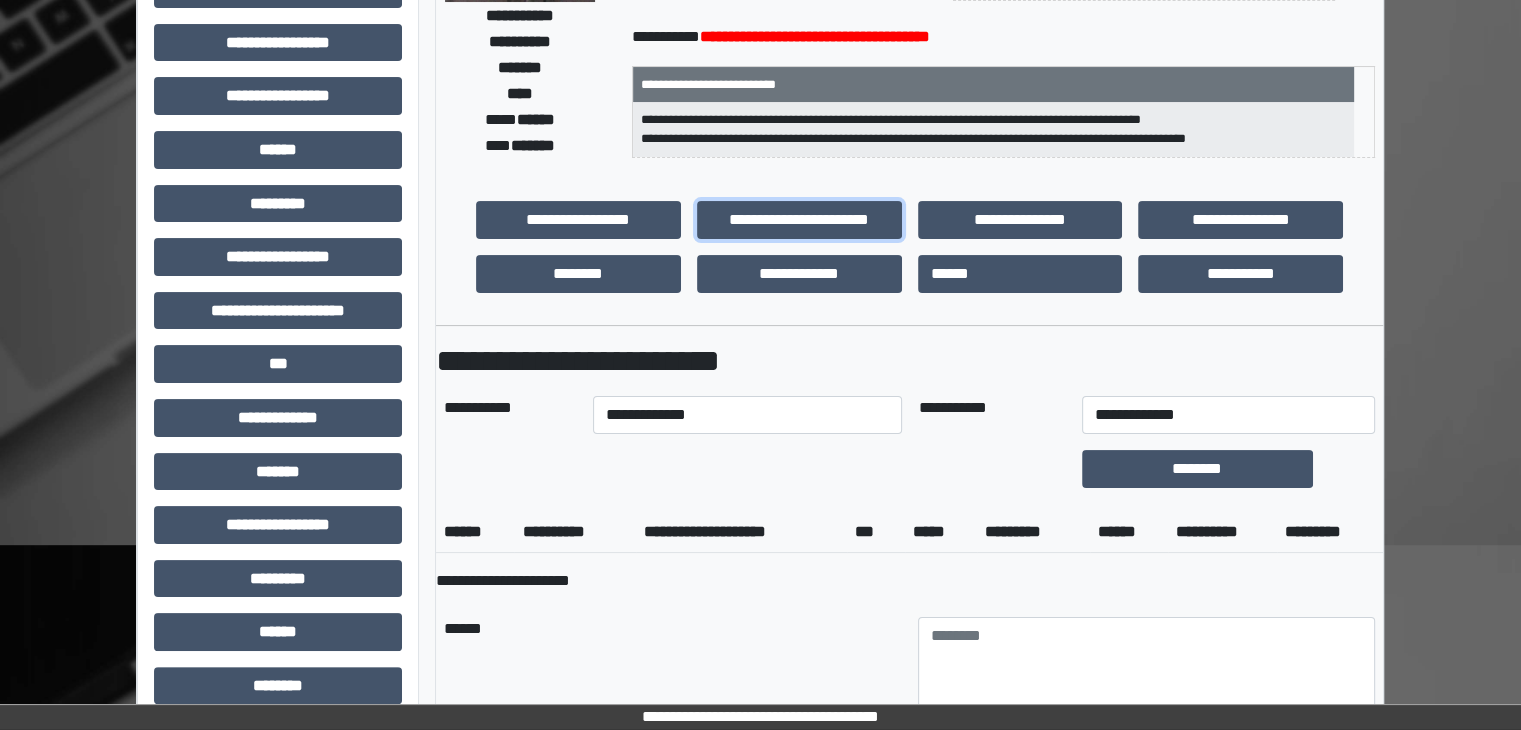 scroll, scrollTop: 304, scrollLeft: 0, axis: vertical 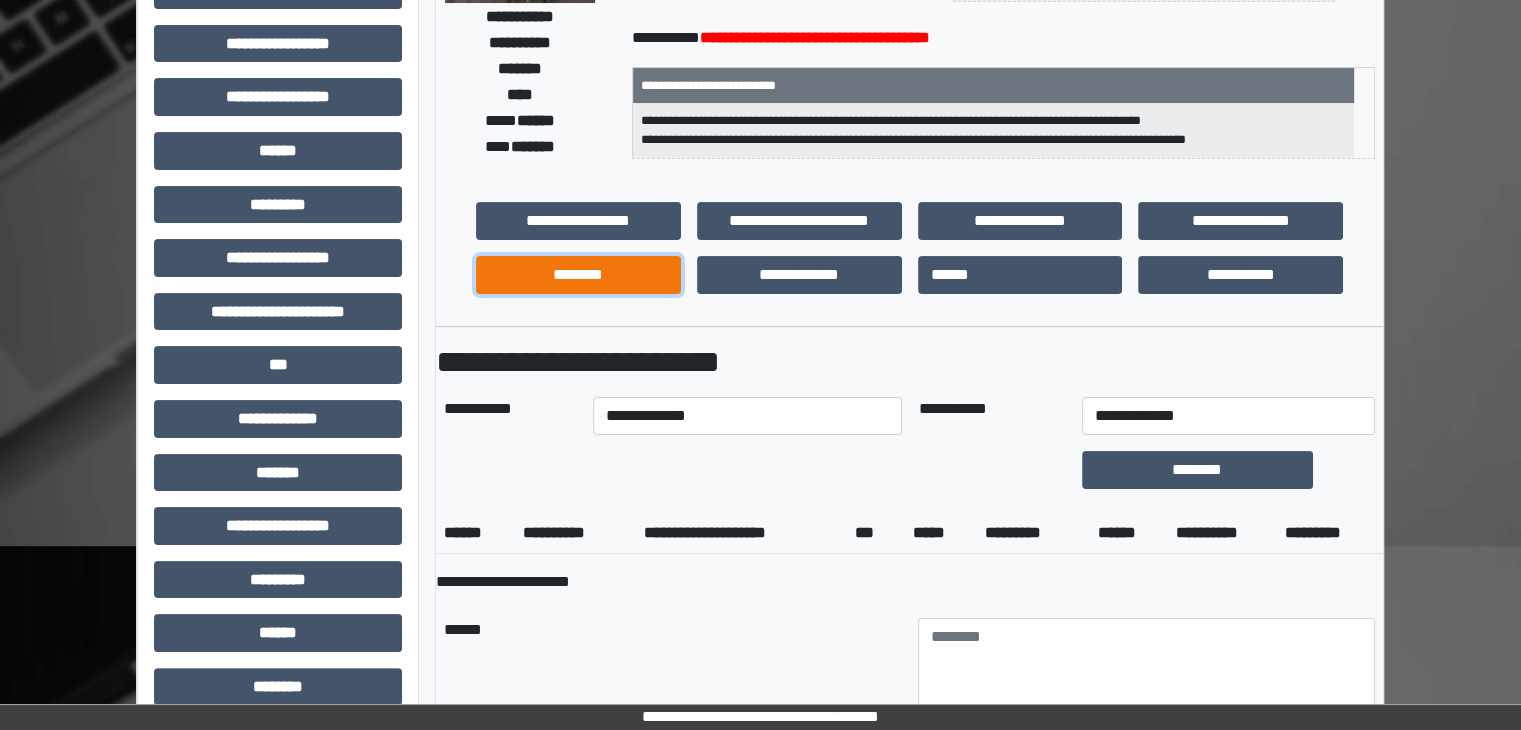 click on "********" at bounding box center (578, 275) 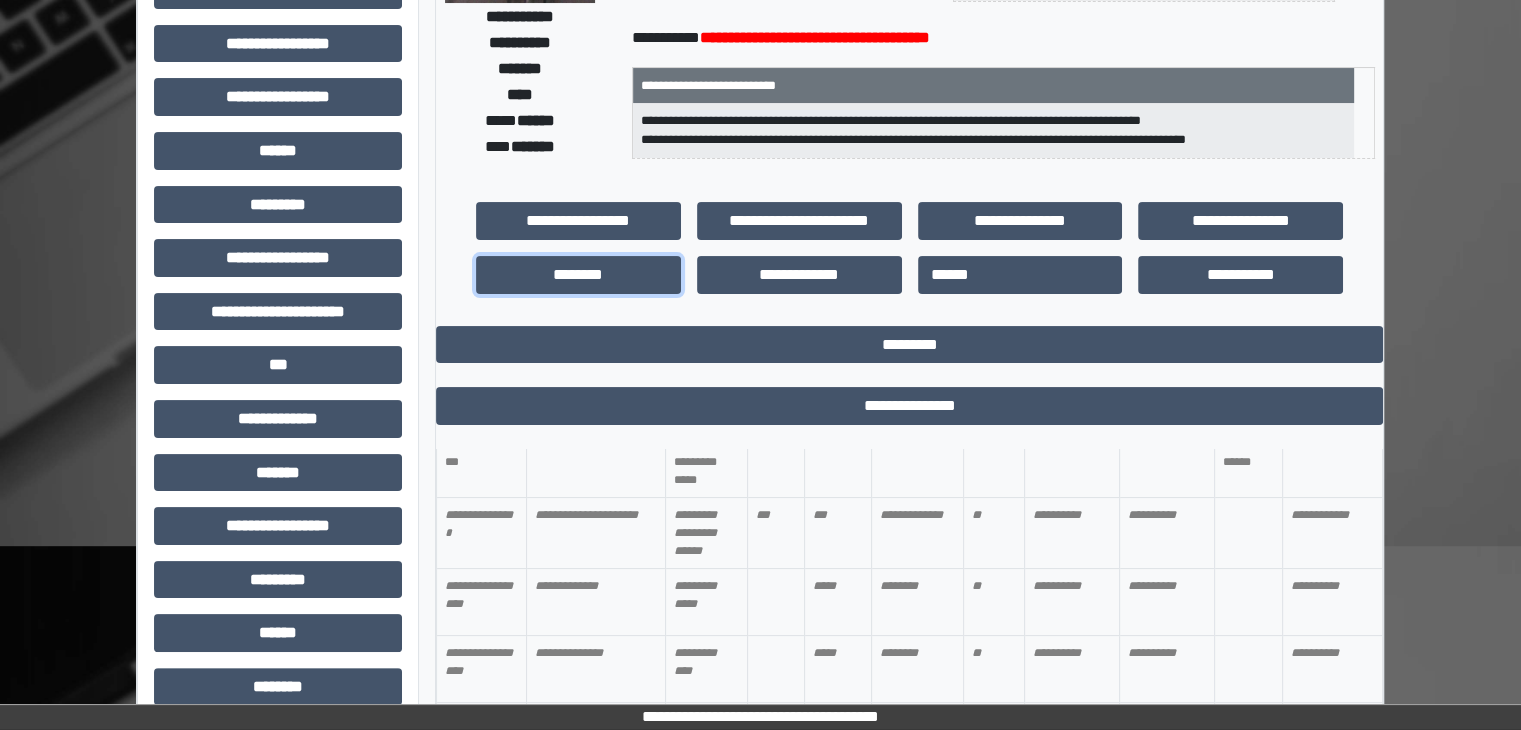 scroll, scrollTop: 263, scrollLeft: 0, axis: vertical 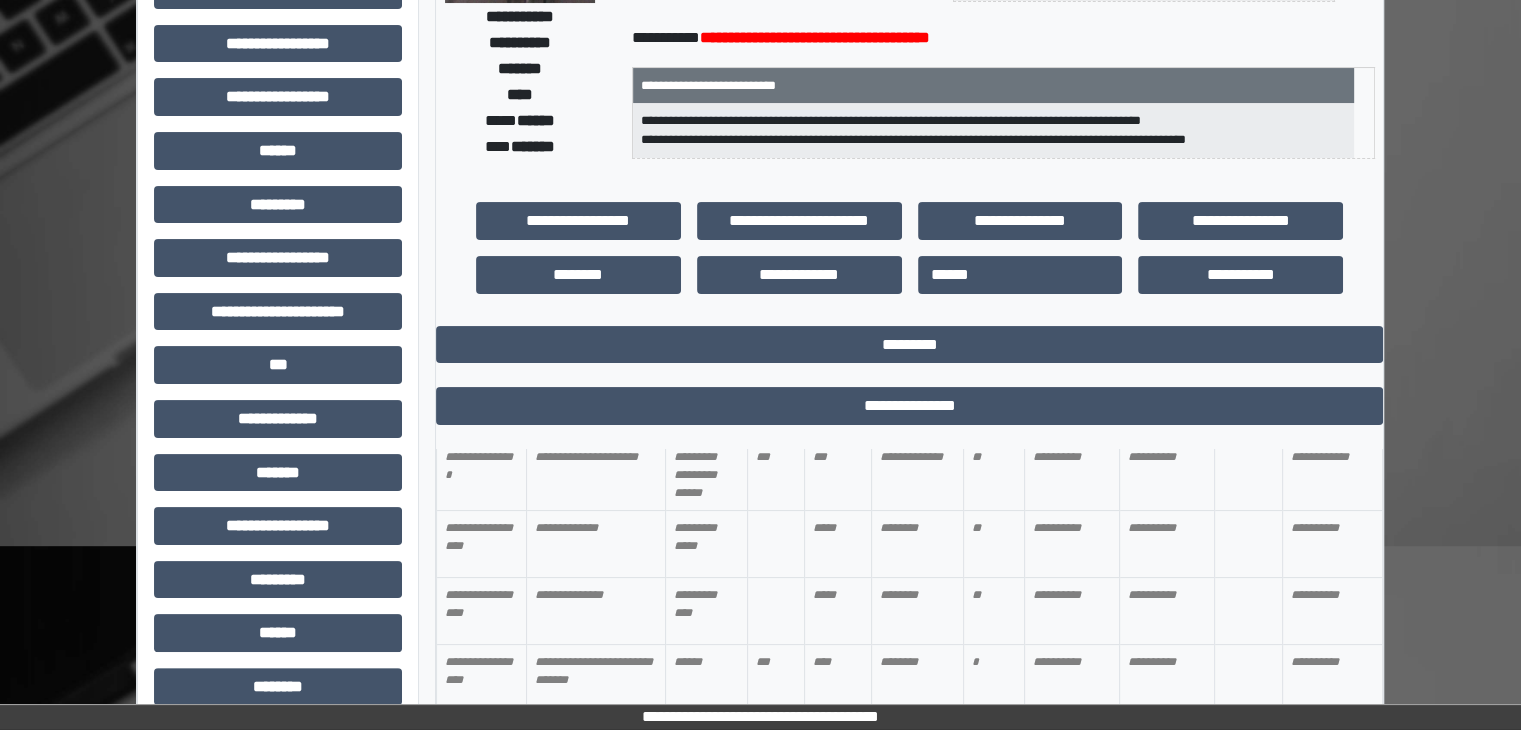 click on "**********" at bounding box center [909, 361] 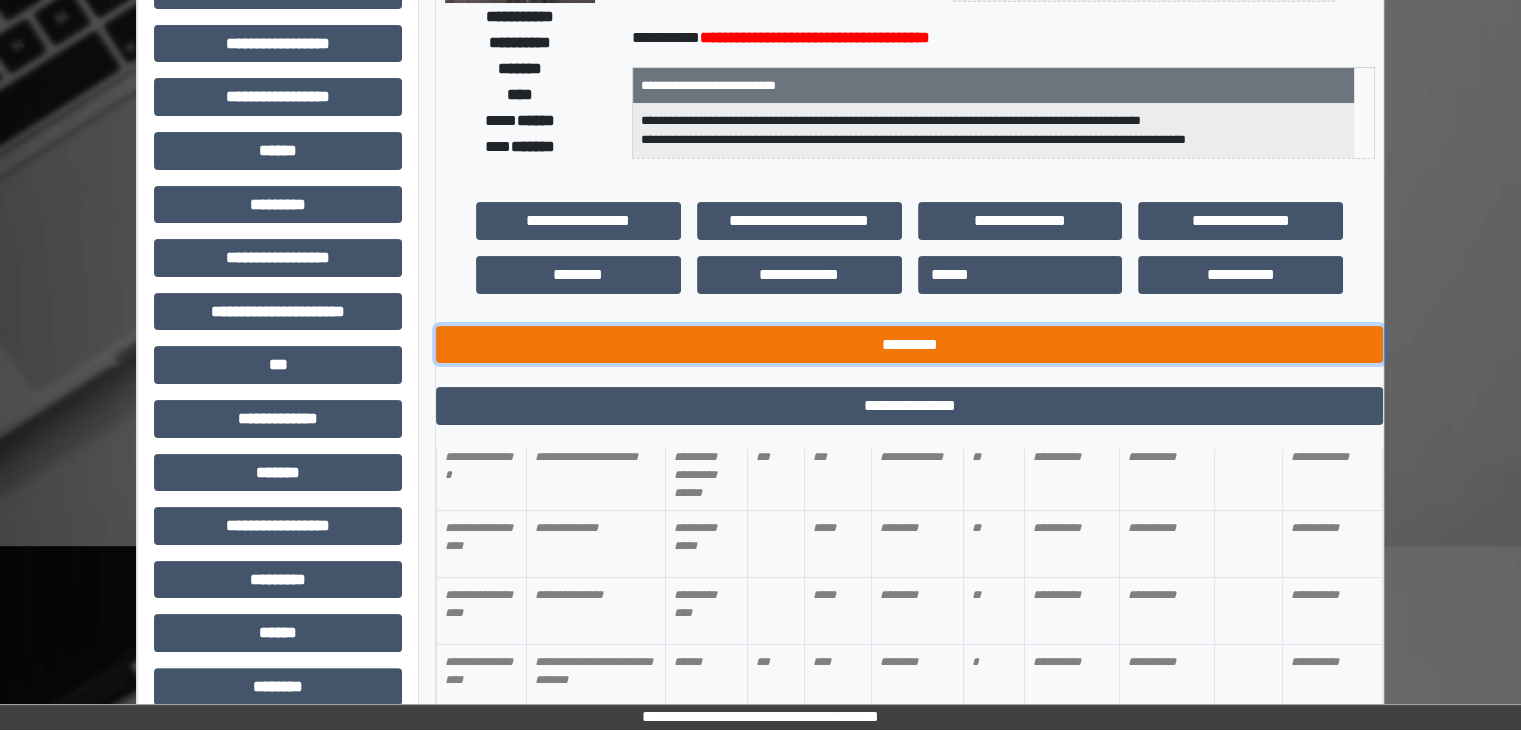 click on "*********" at bounding box center (909, 345) 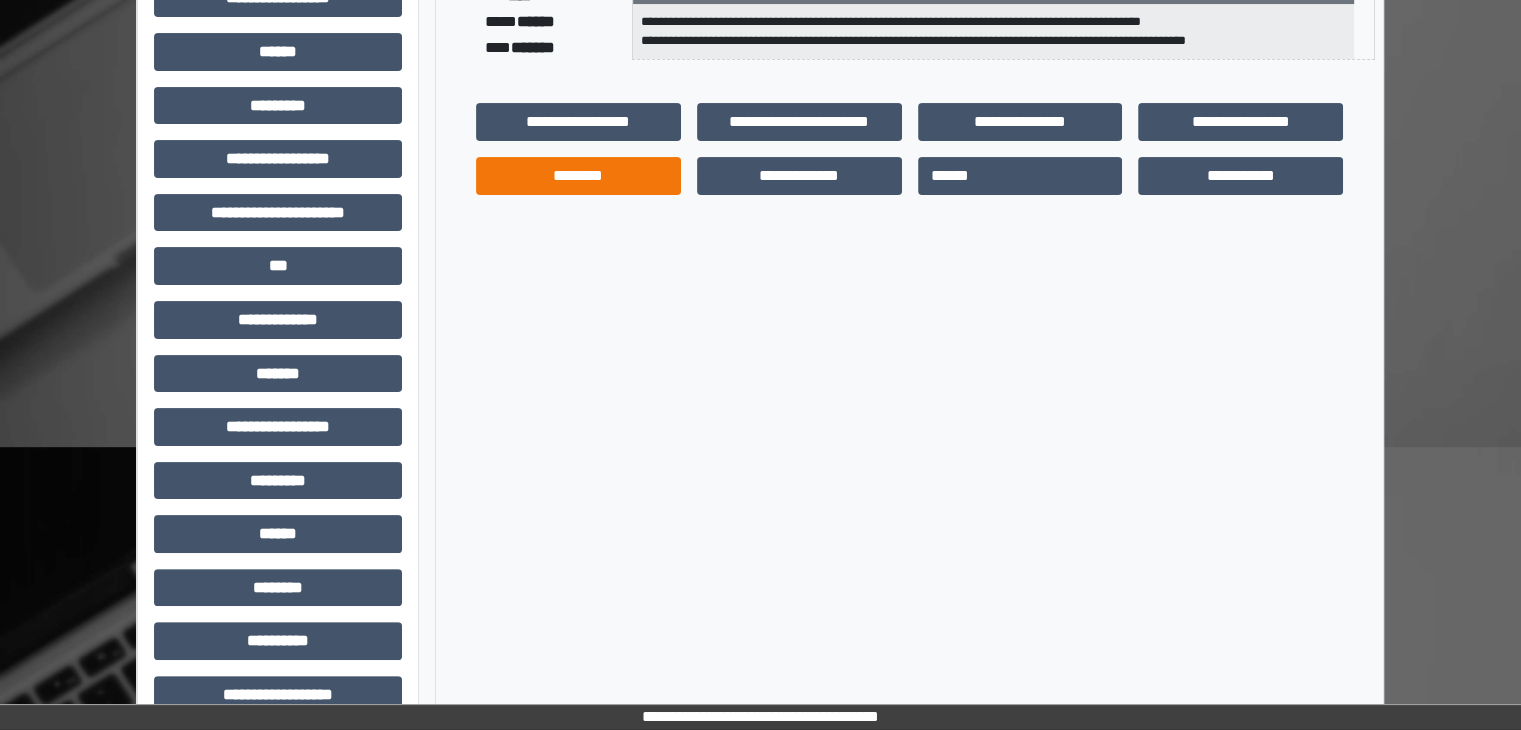 scroll, scrollTop: 404, scrollLeft: 0, axis: vertical 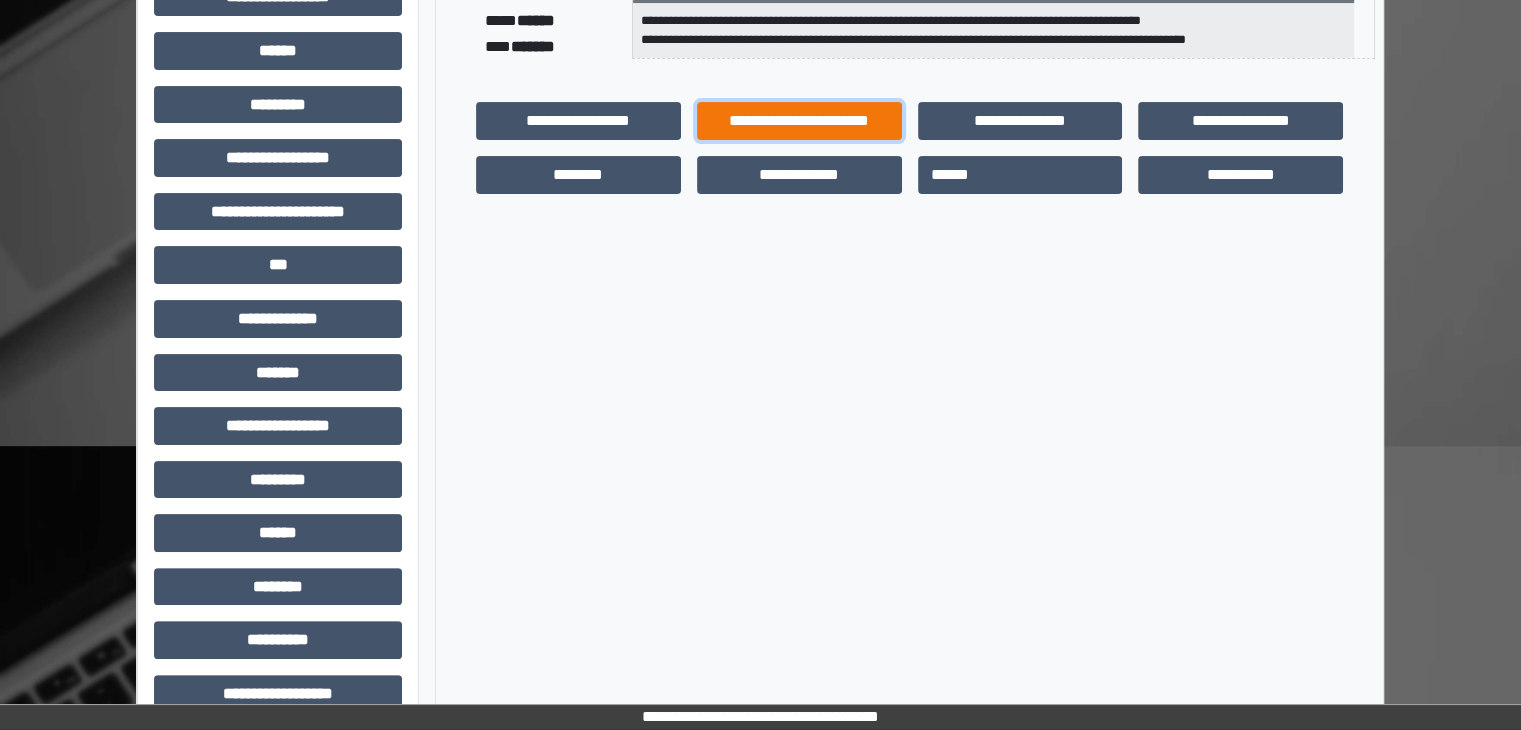 click on "**********" at bounding box center (799, 121) 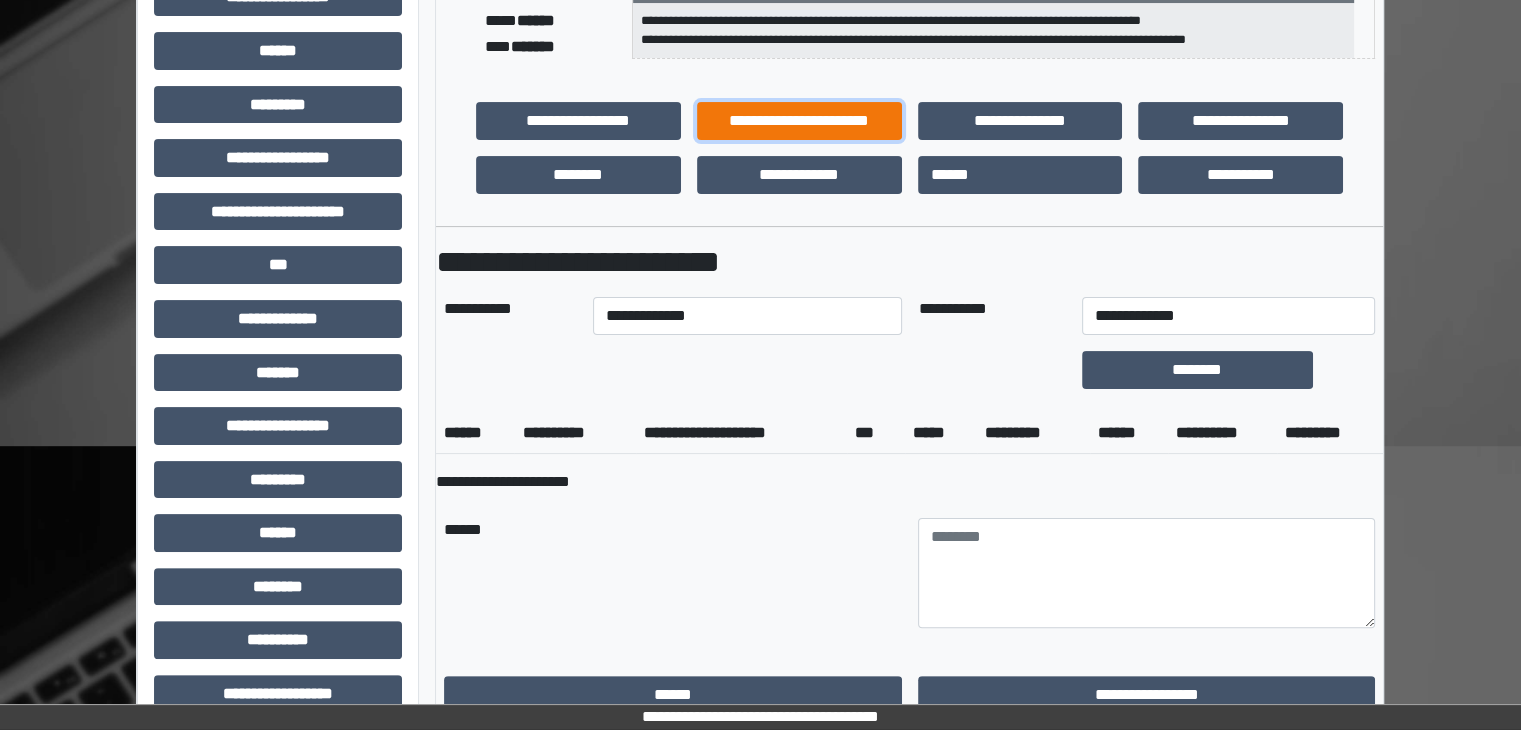 click on "**********" at bounding box center (799, 121) 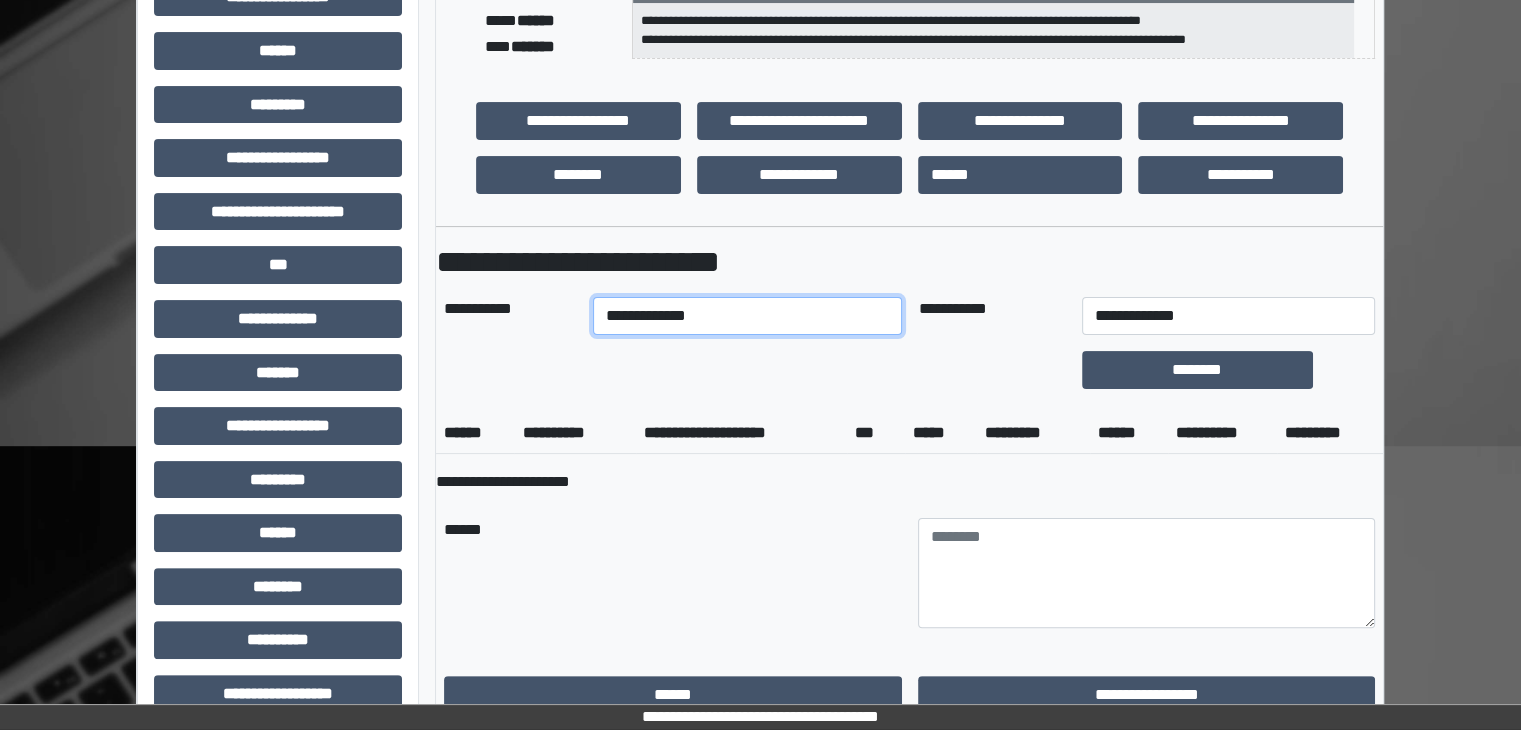 click on "**********" at bounding box center [748, 316] 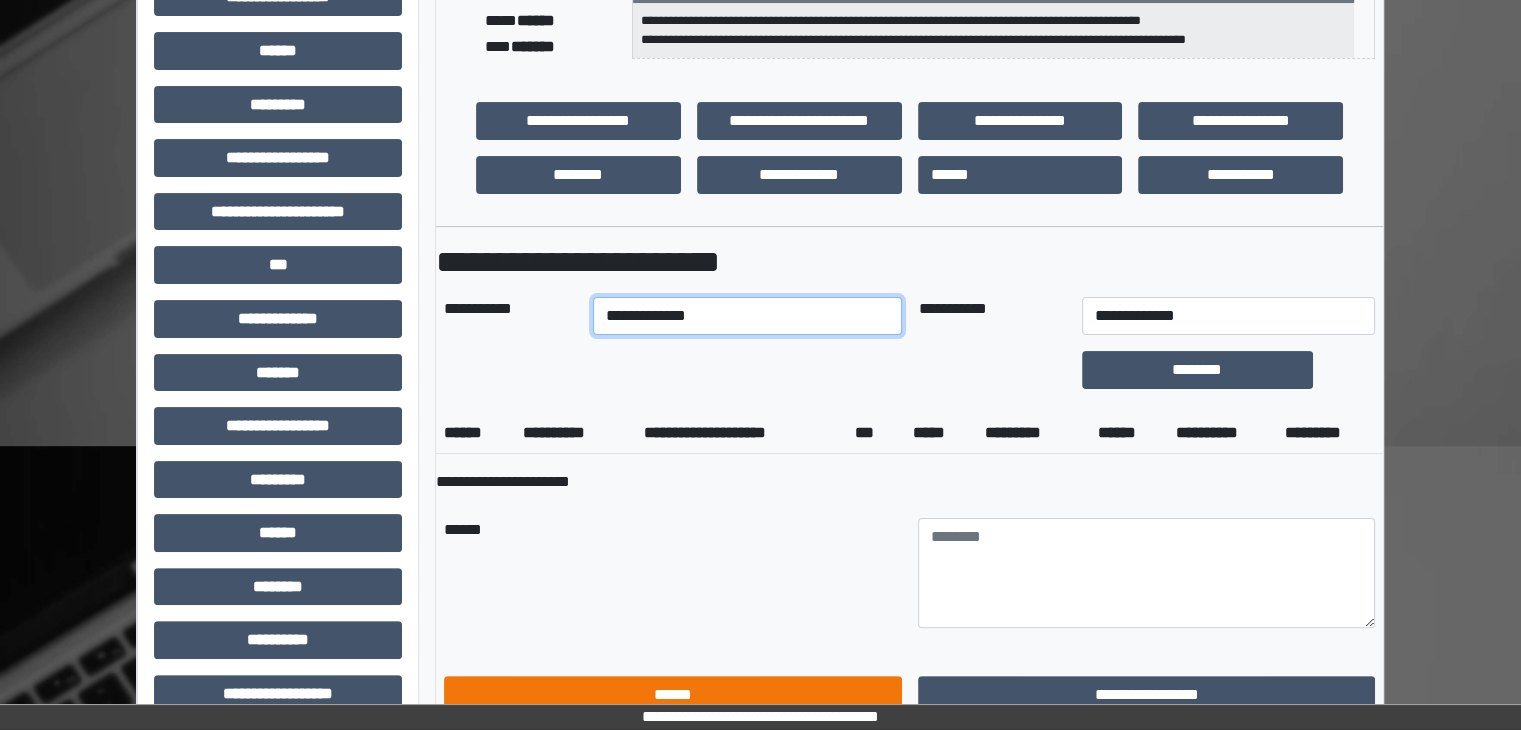 select on "****" 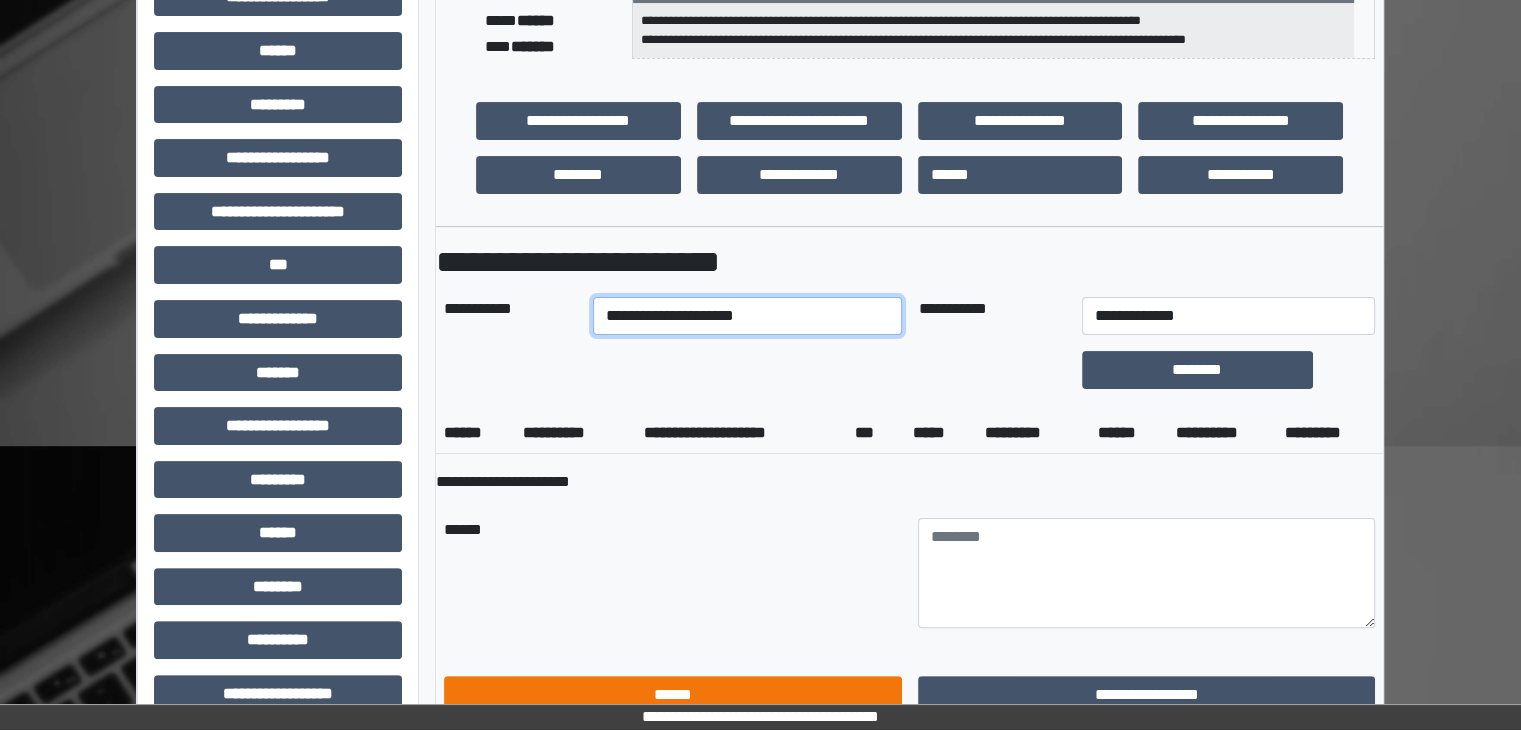 click on "**********" at bounding box center [748, 316] 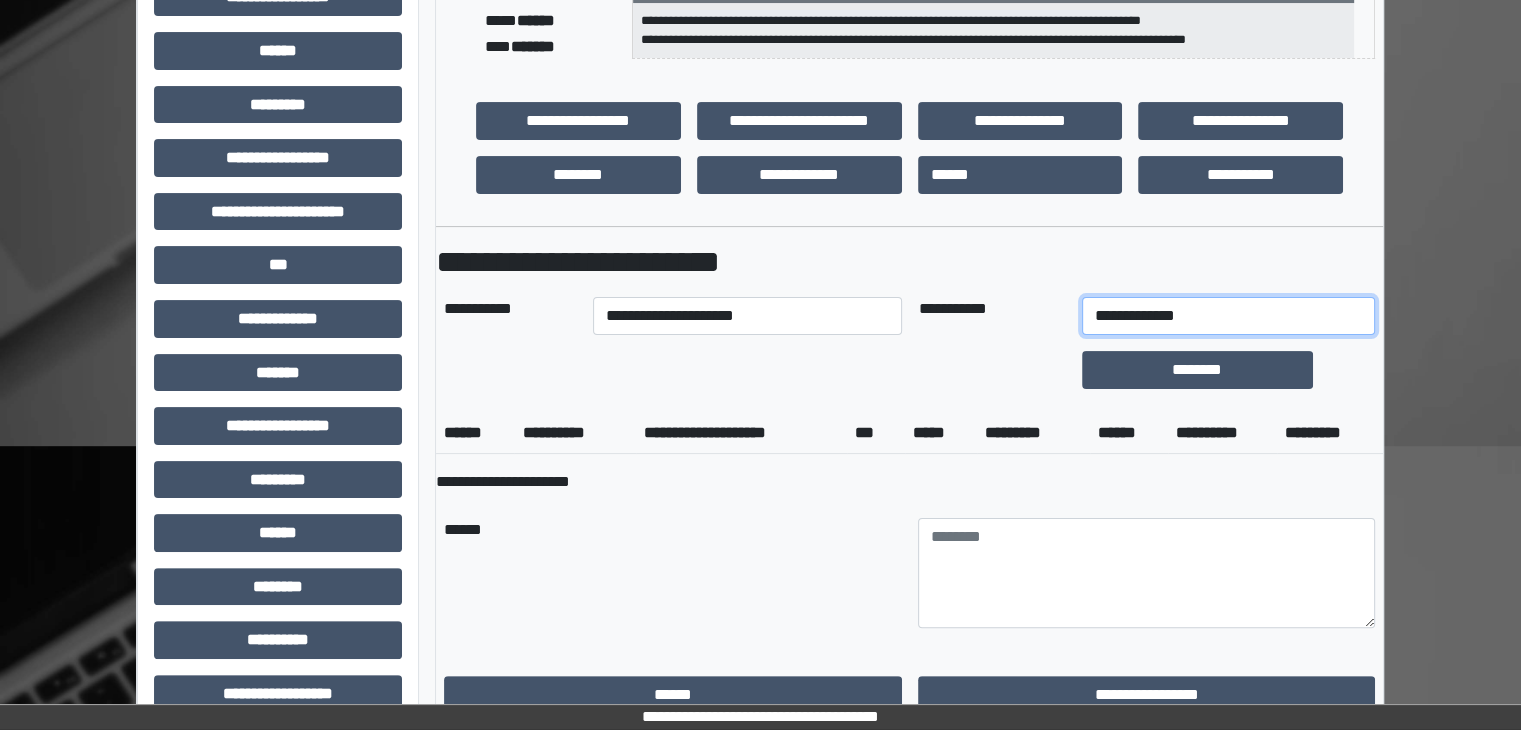 click on "**********" at bounding box center (1229, 316) 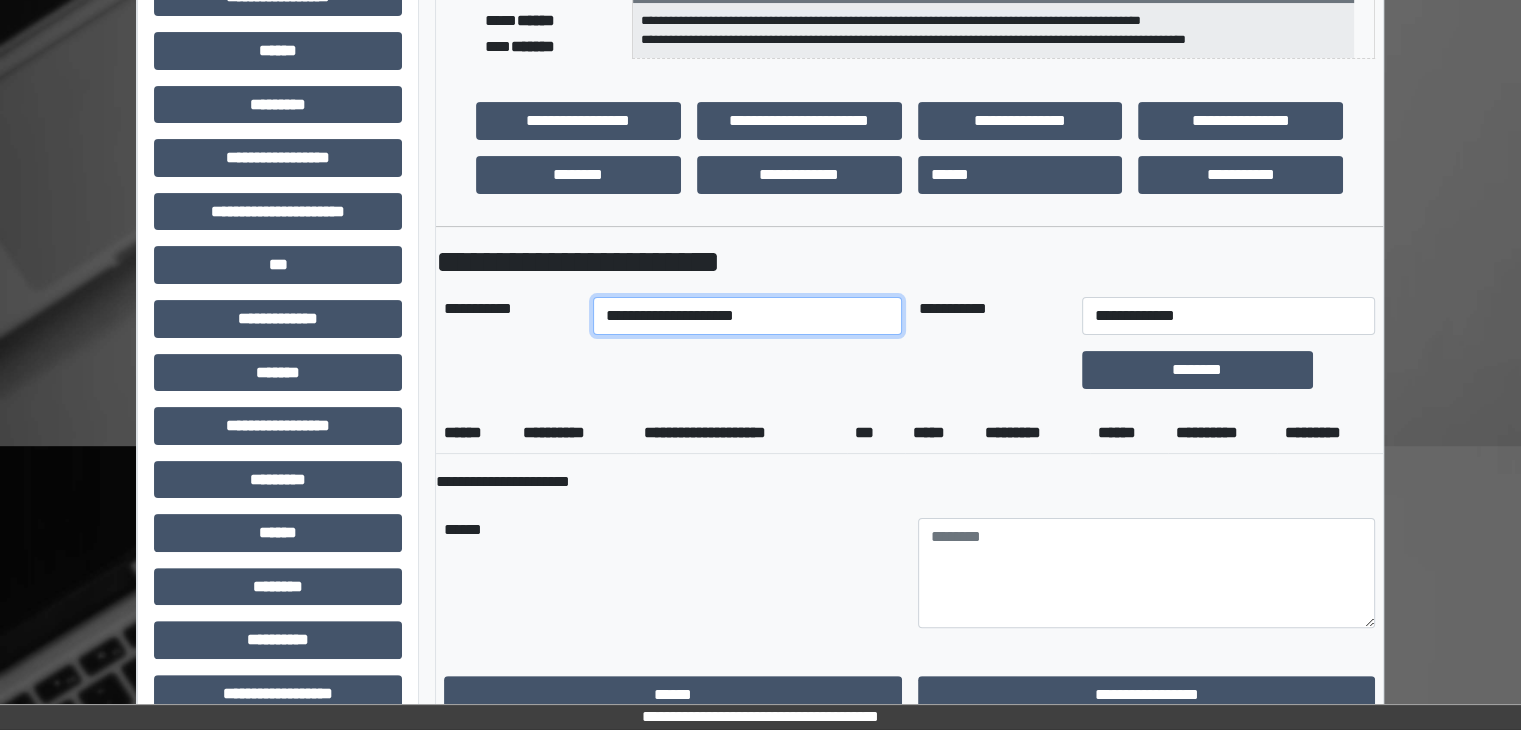 click on "**********" at bounding box center [748, 316] 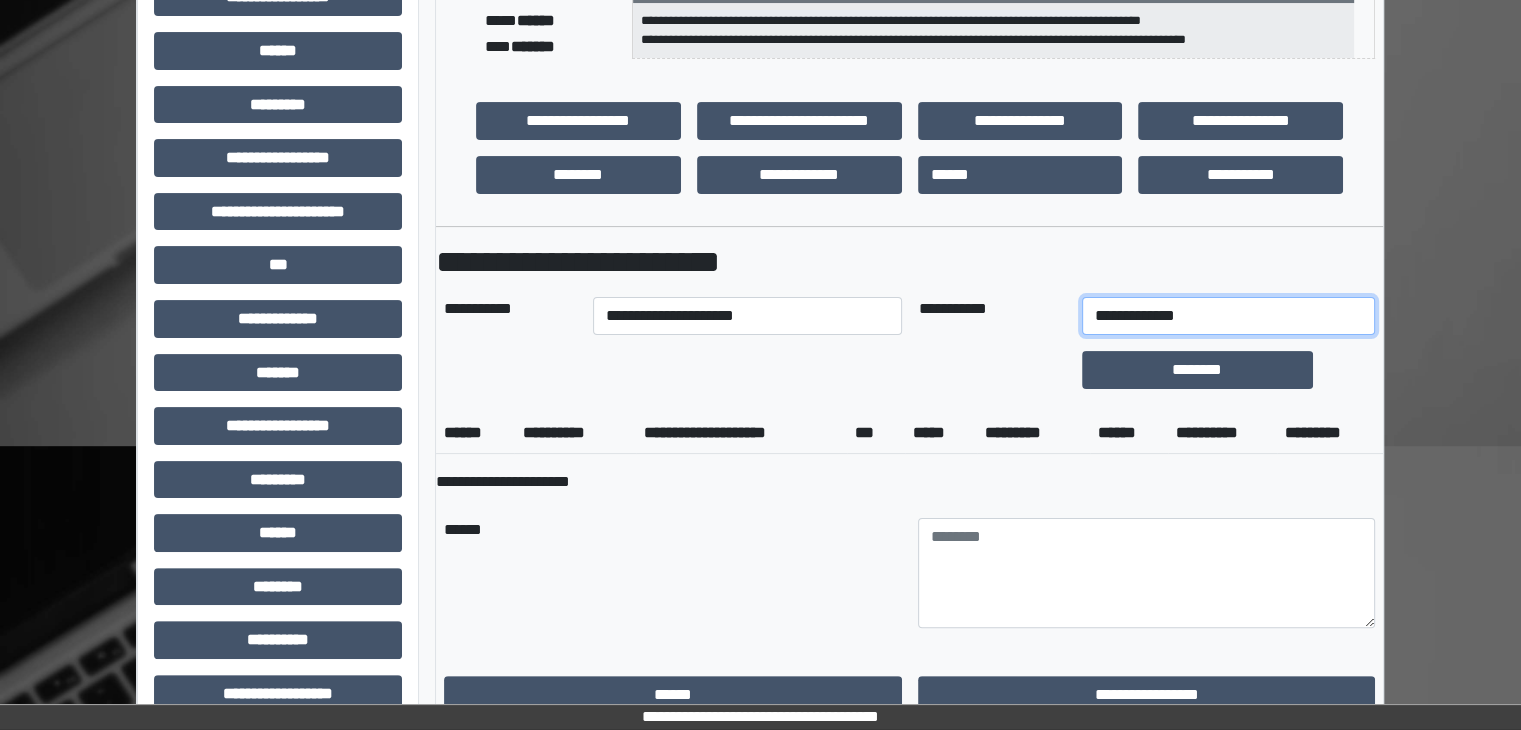 click on "**********" at bounding box center [1229, 316] 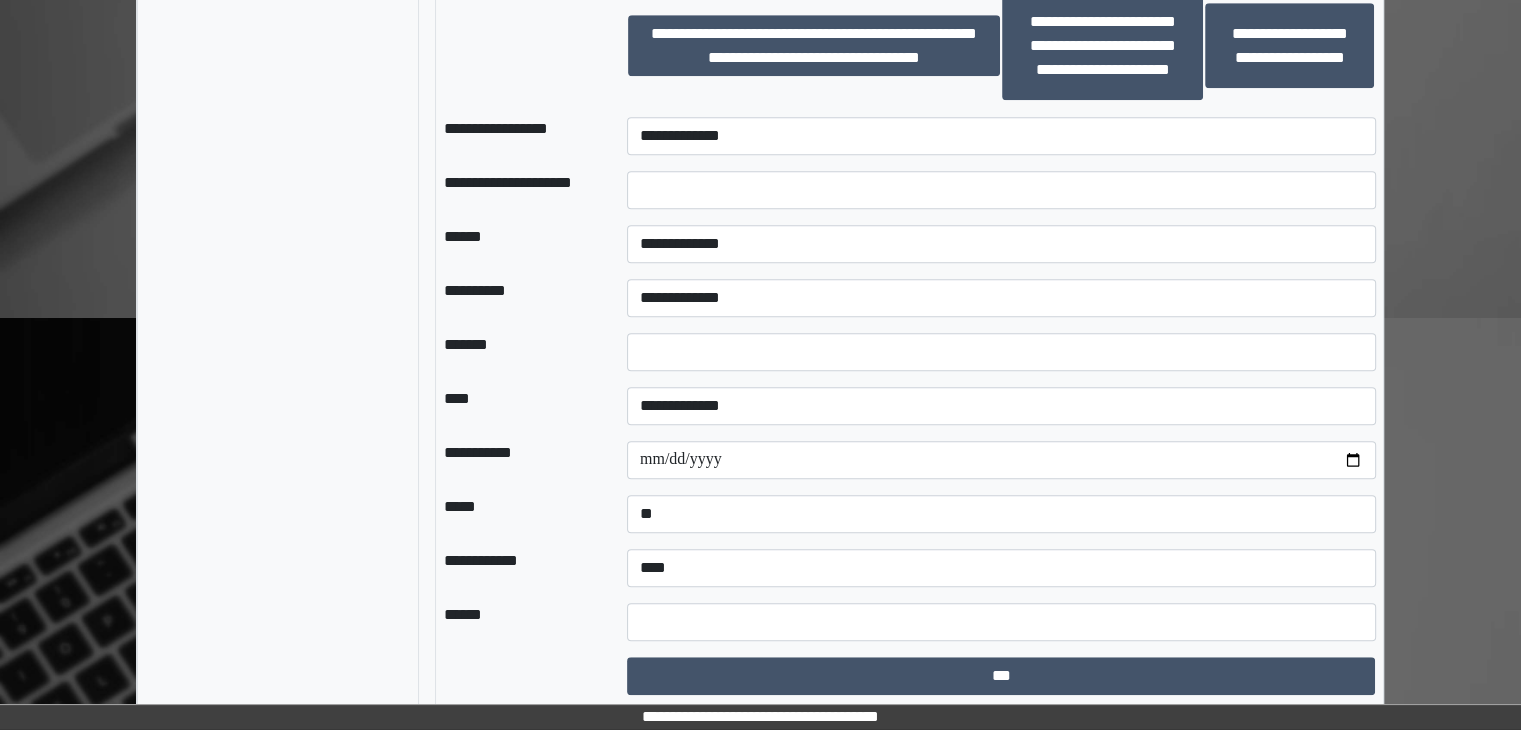scroll, scrollTop: 1504, scrollLeft: 0, axis: vertical 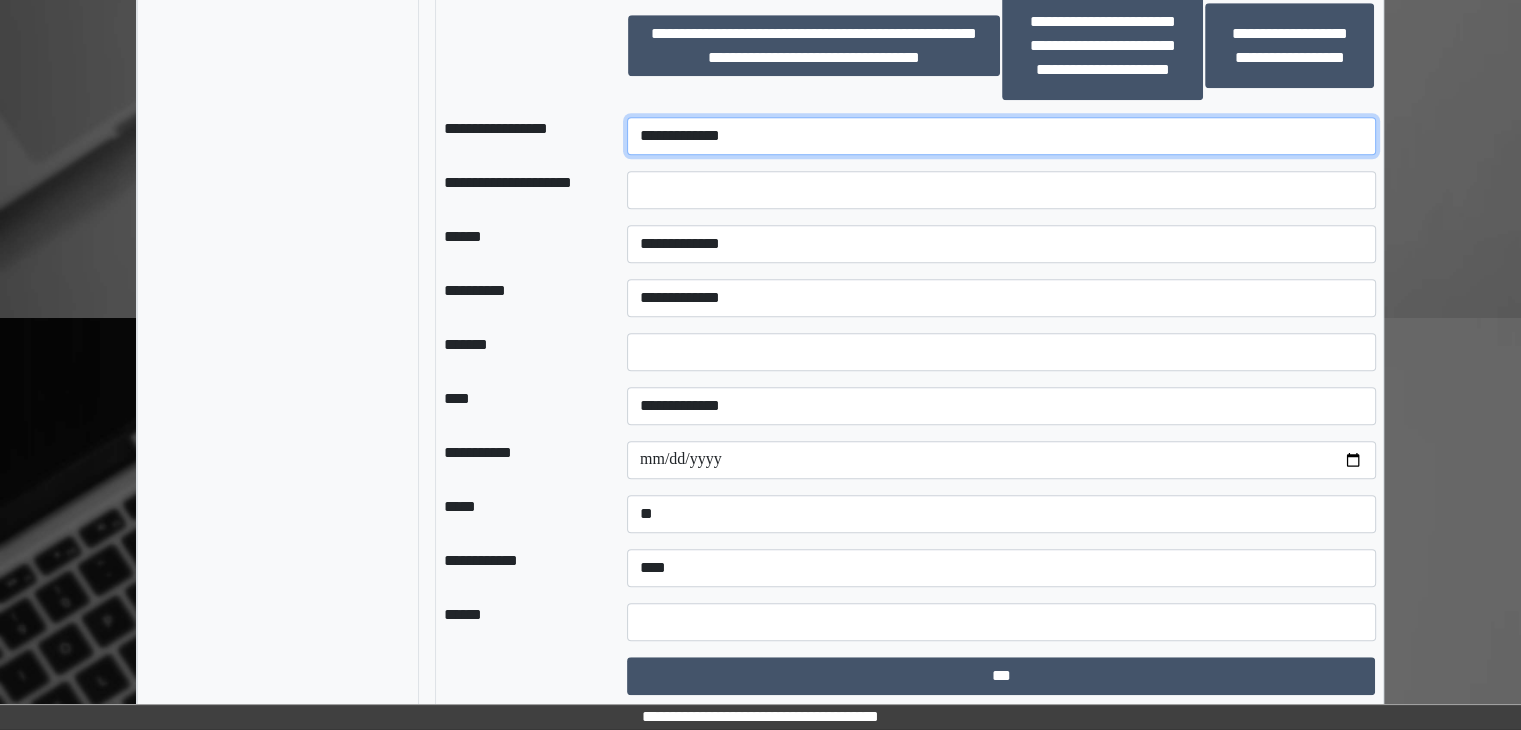 click on "**********" at bounding box center (1001, 136) 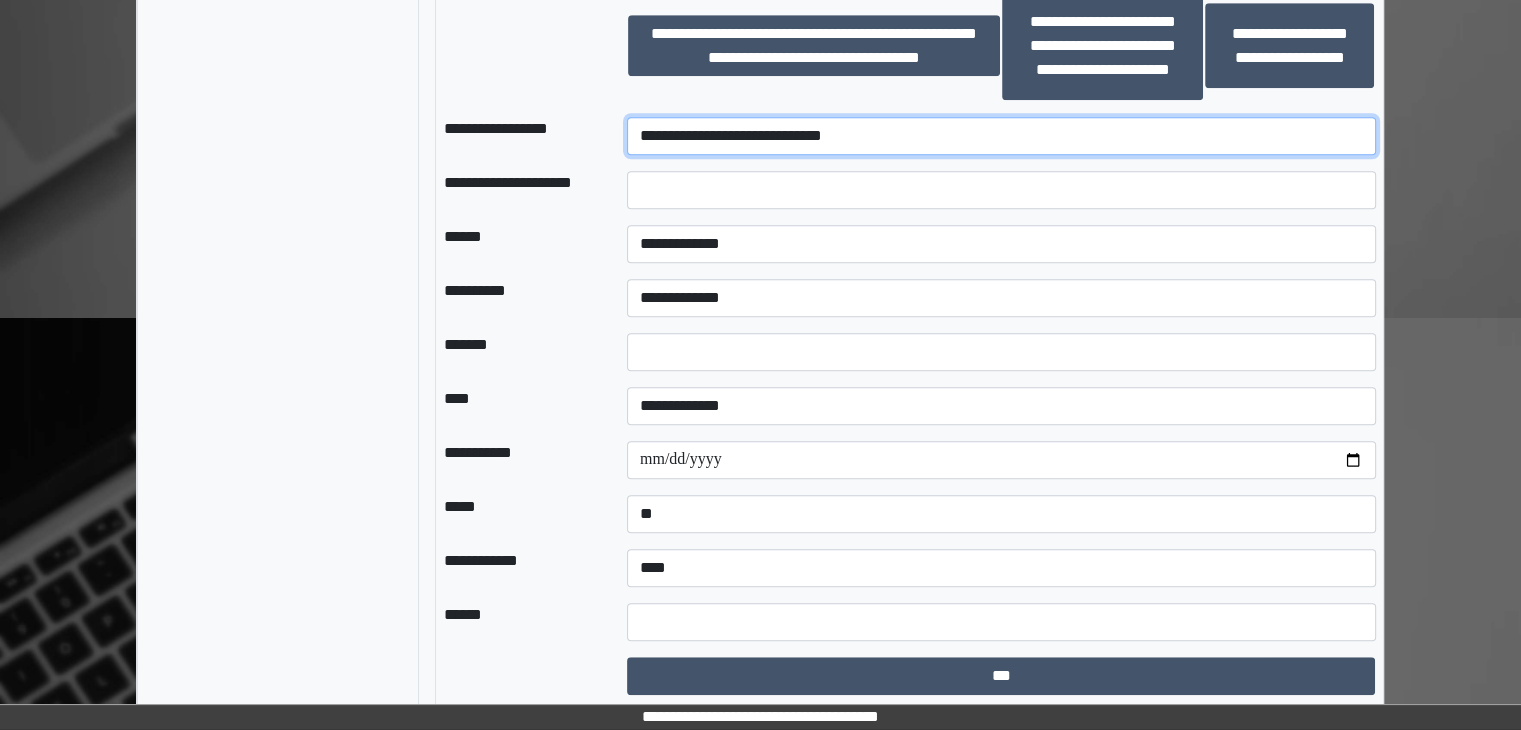 select on "********" 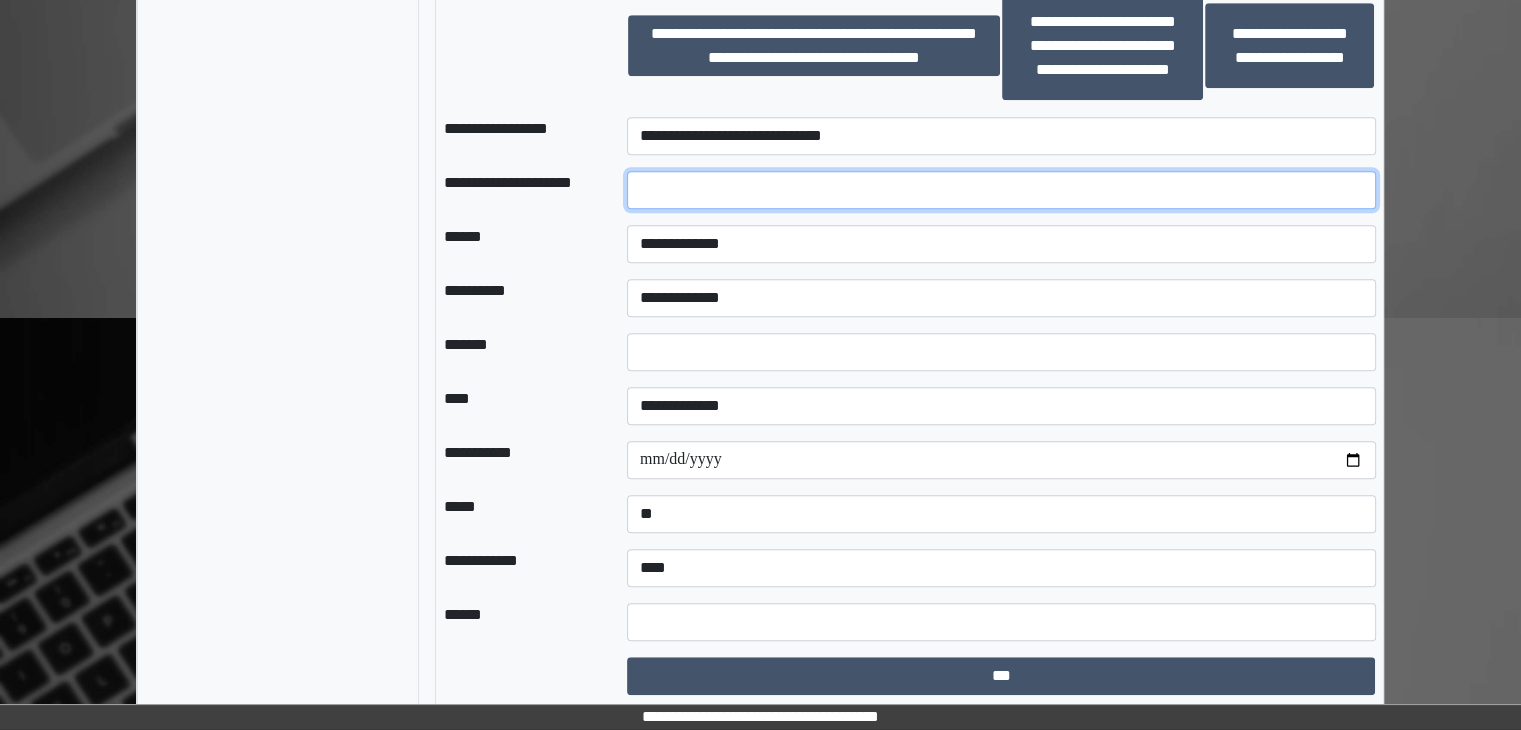 click at bounding box center (1001, 190) 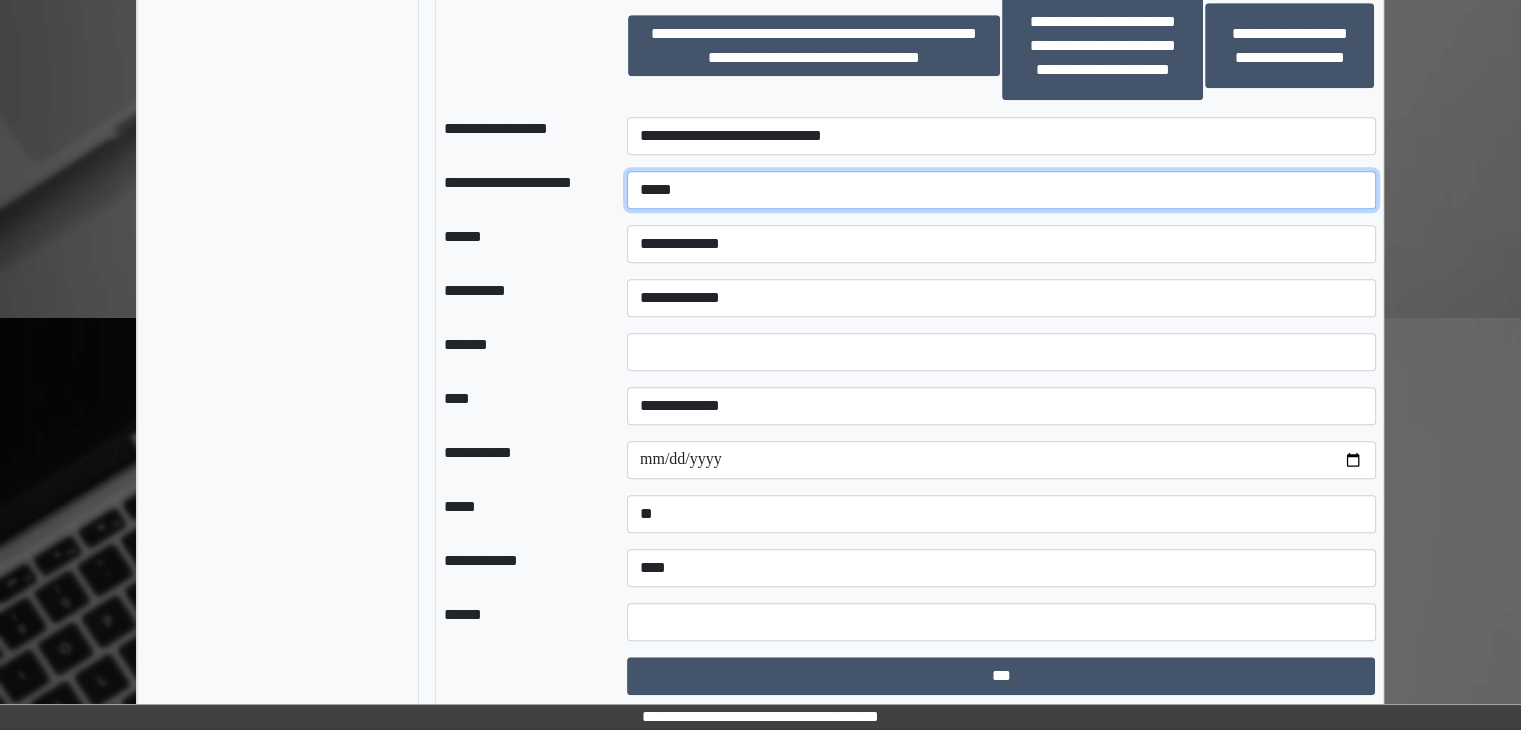 type on "*********" 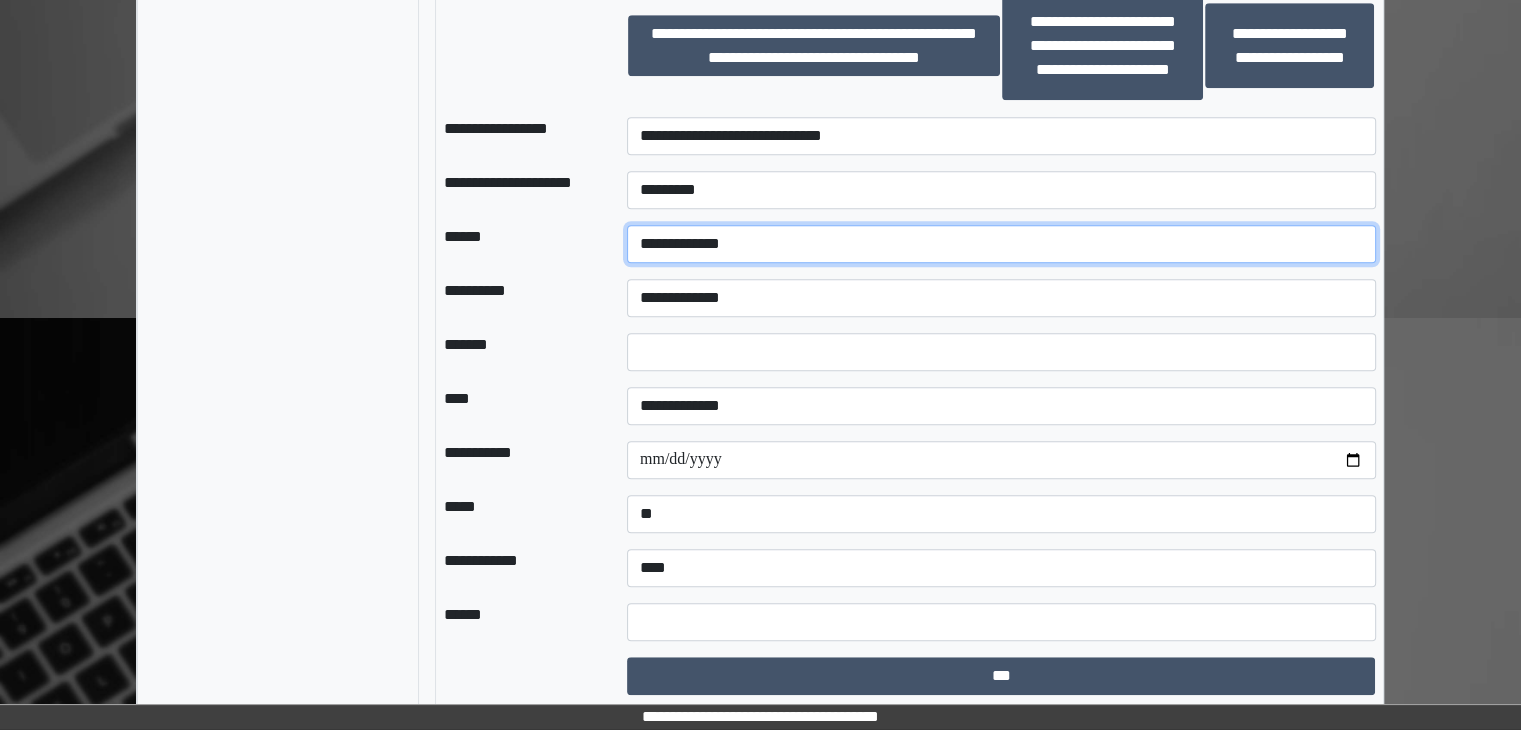 click on "**********" at bounding box center [1001, 244] 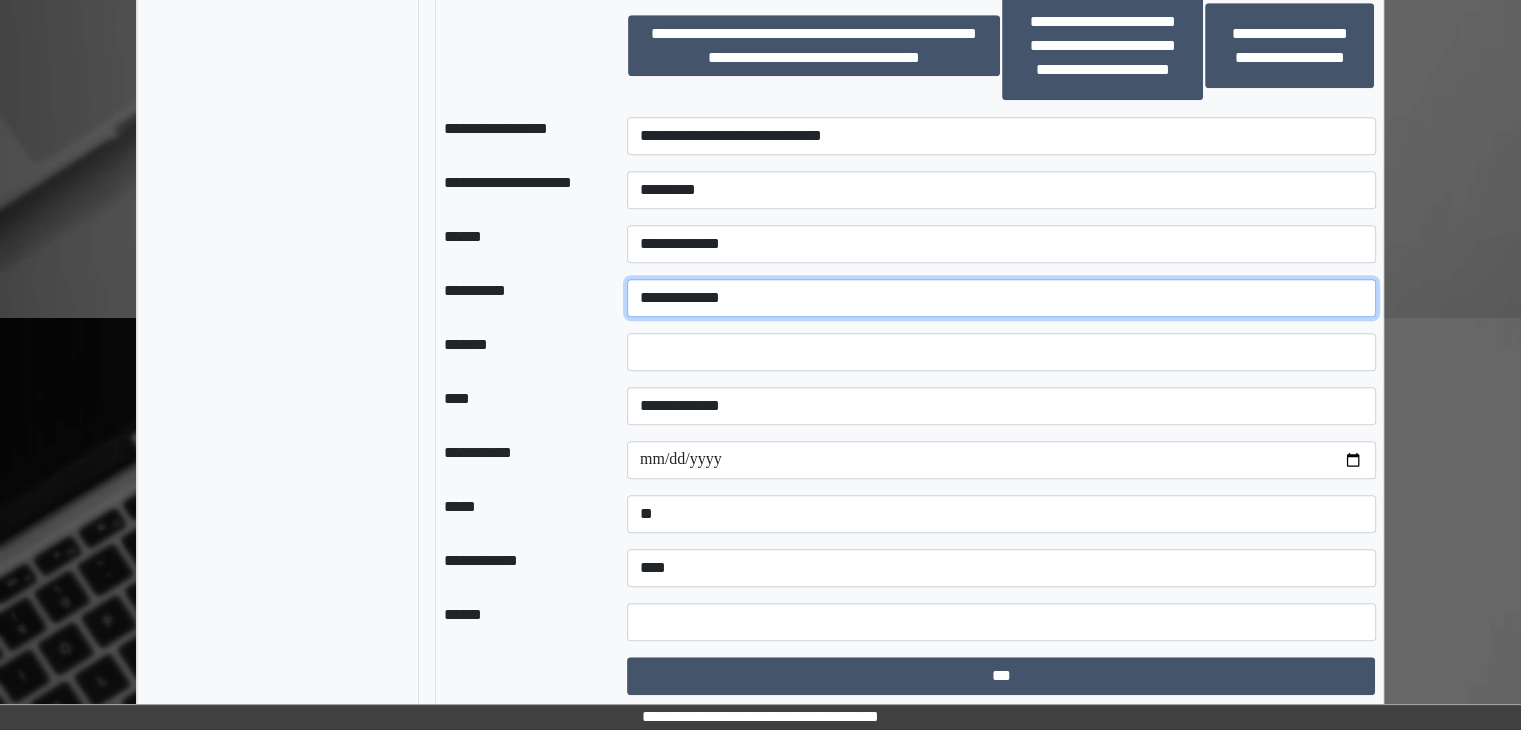 click on "**********" at bounding box center (1001, 298) 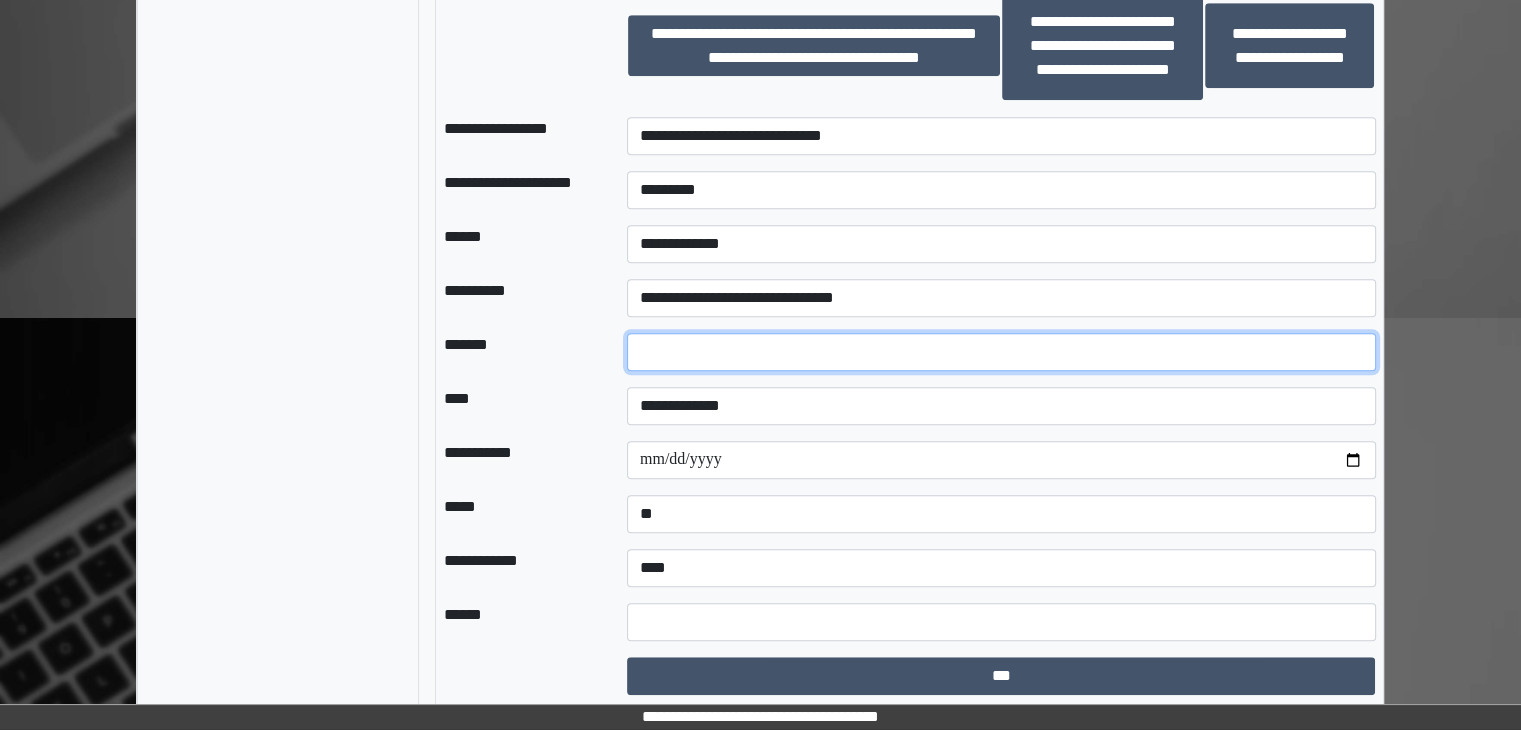 click at bounding box center [1001, 352] 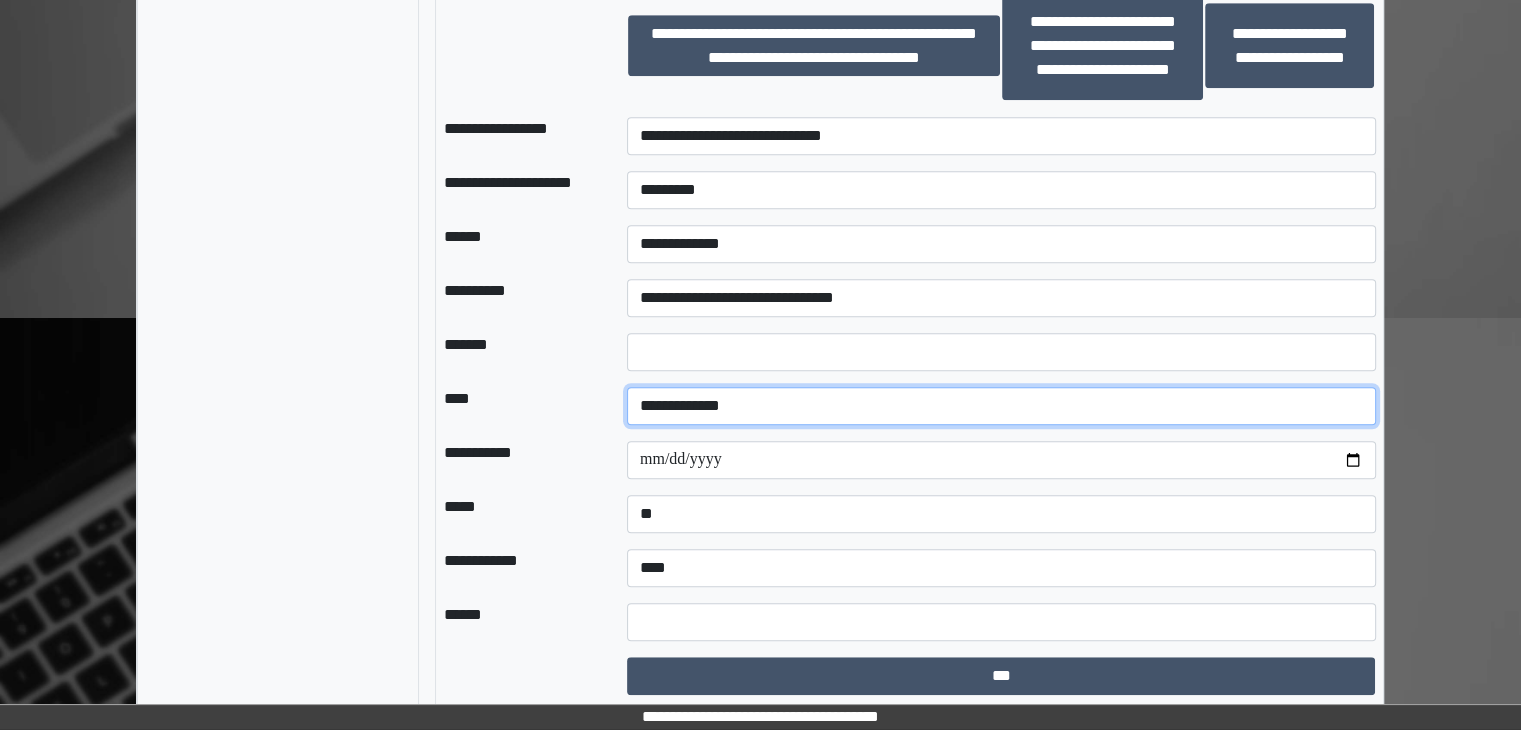 click on "**********" at bounding box center [1001, 406] 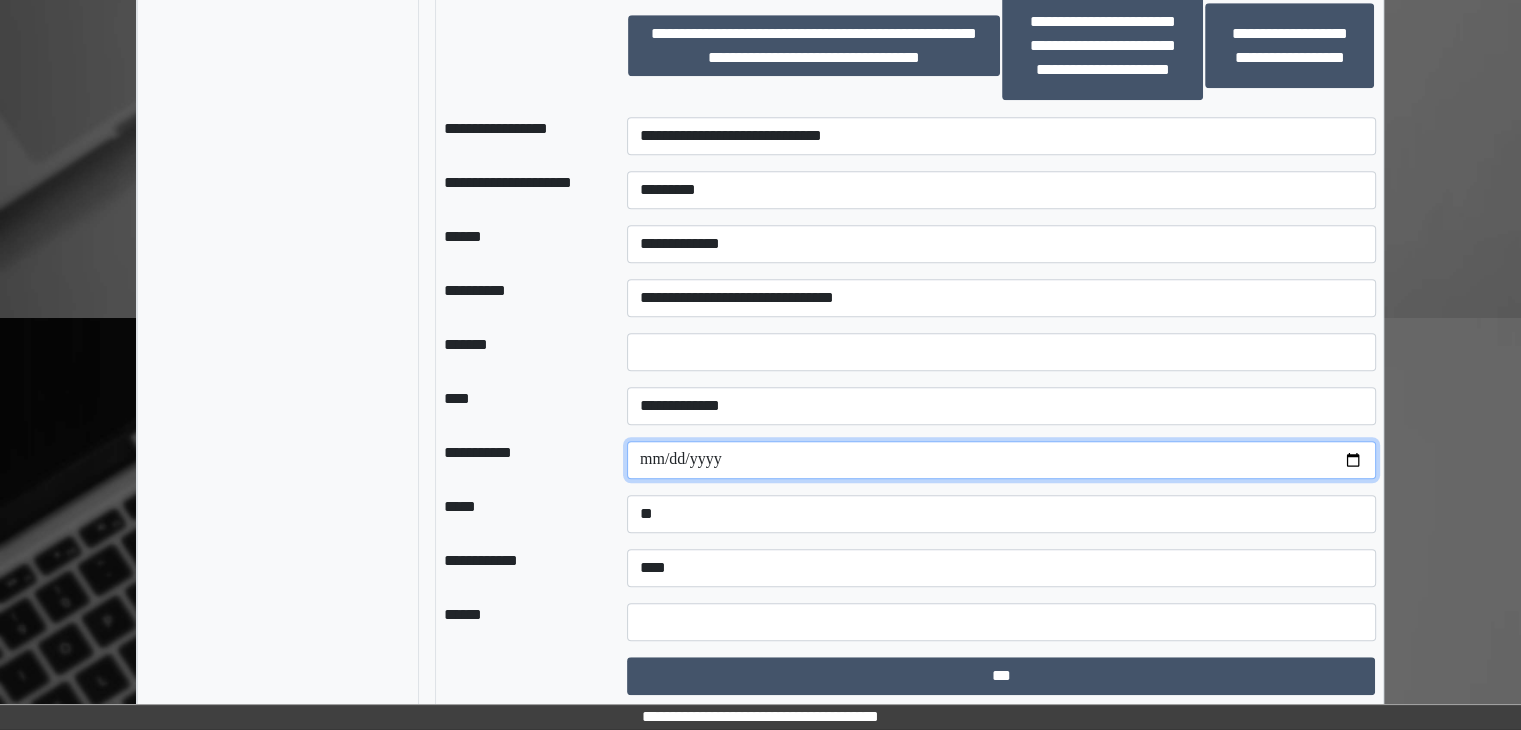 click at bounding box center (1001, 460) 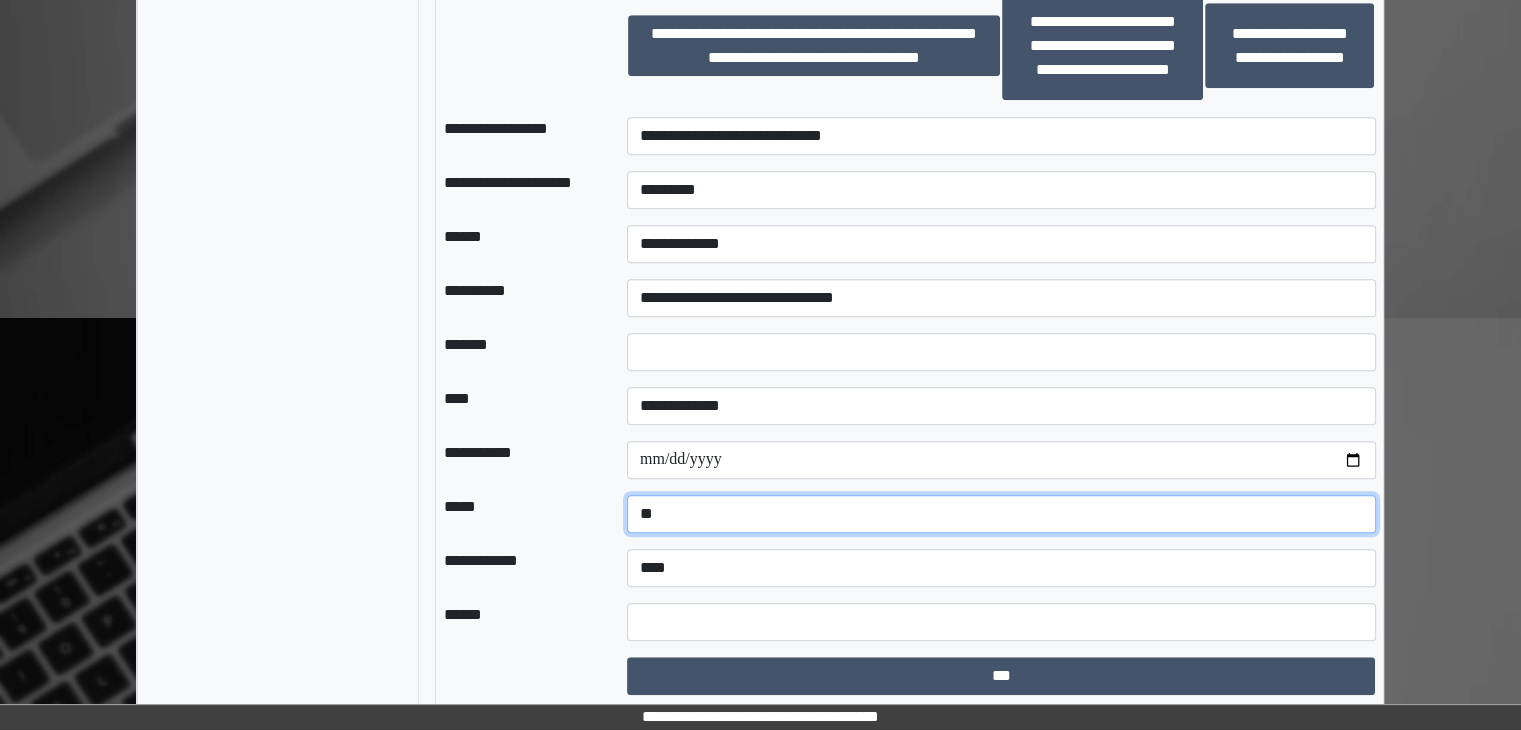 click on "**********" at bounding box center [1001, 514] 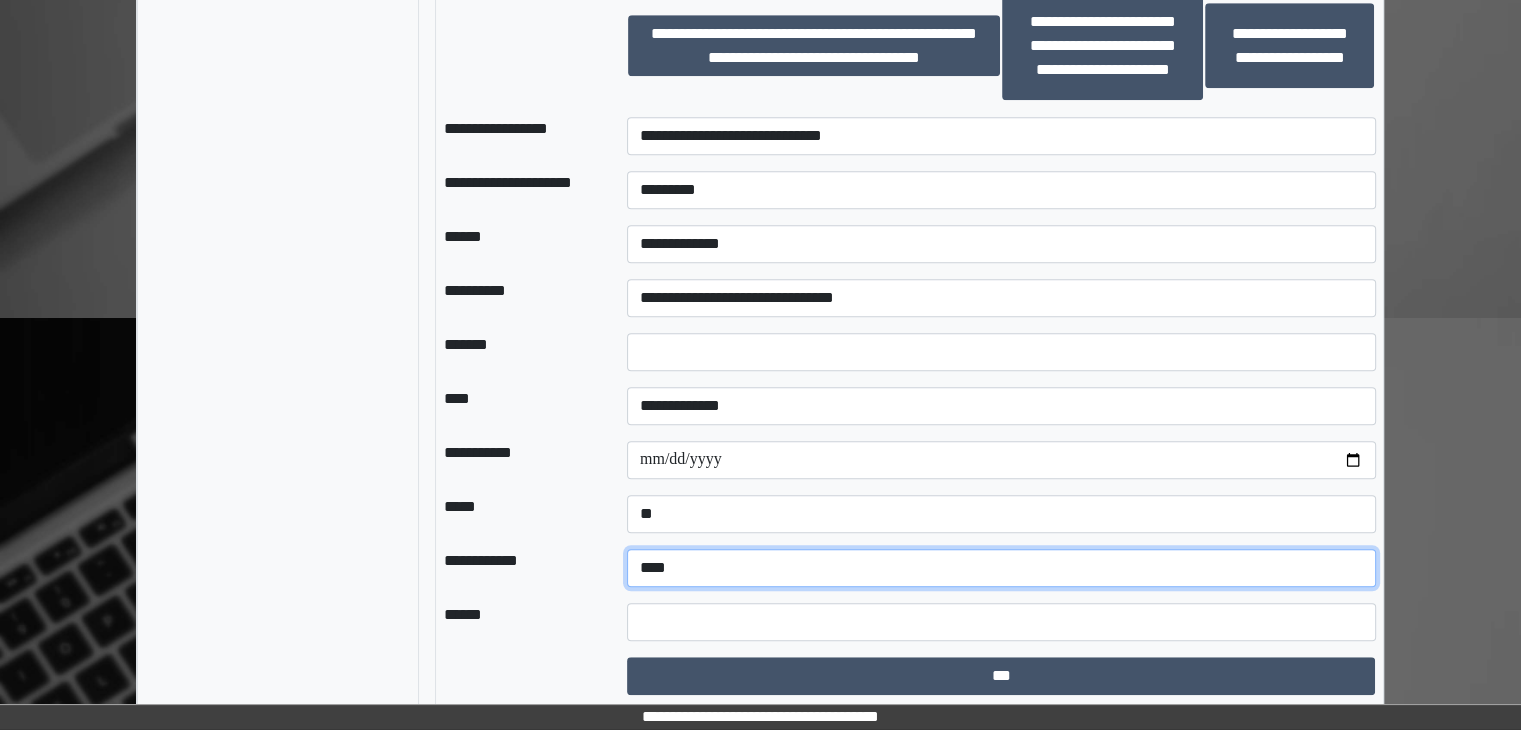 click on "**********" at bounding box center (1001, 568) 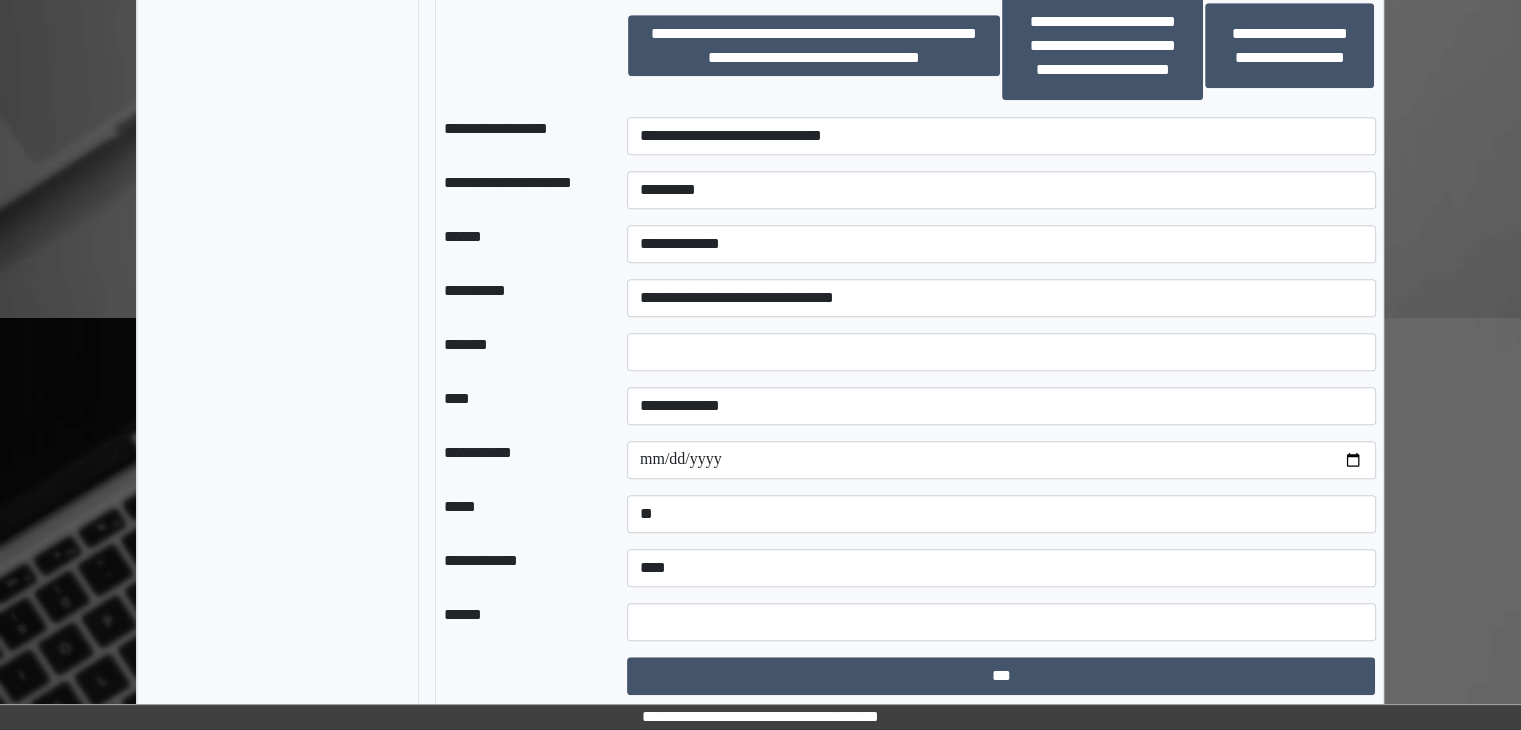 click on "**********" at bounding box center (760, -347) 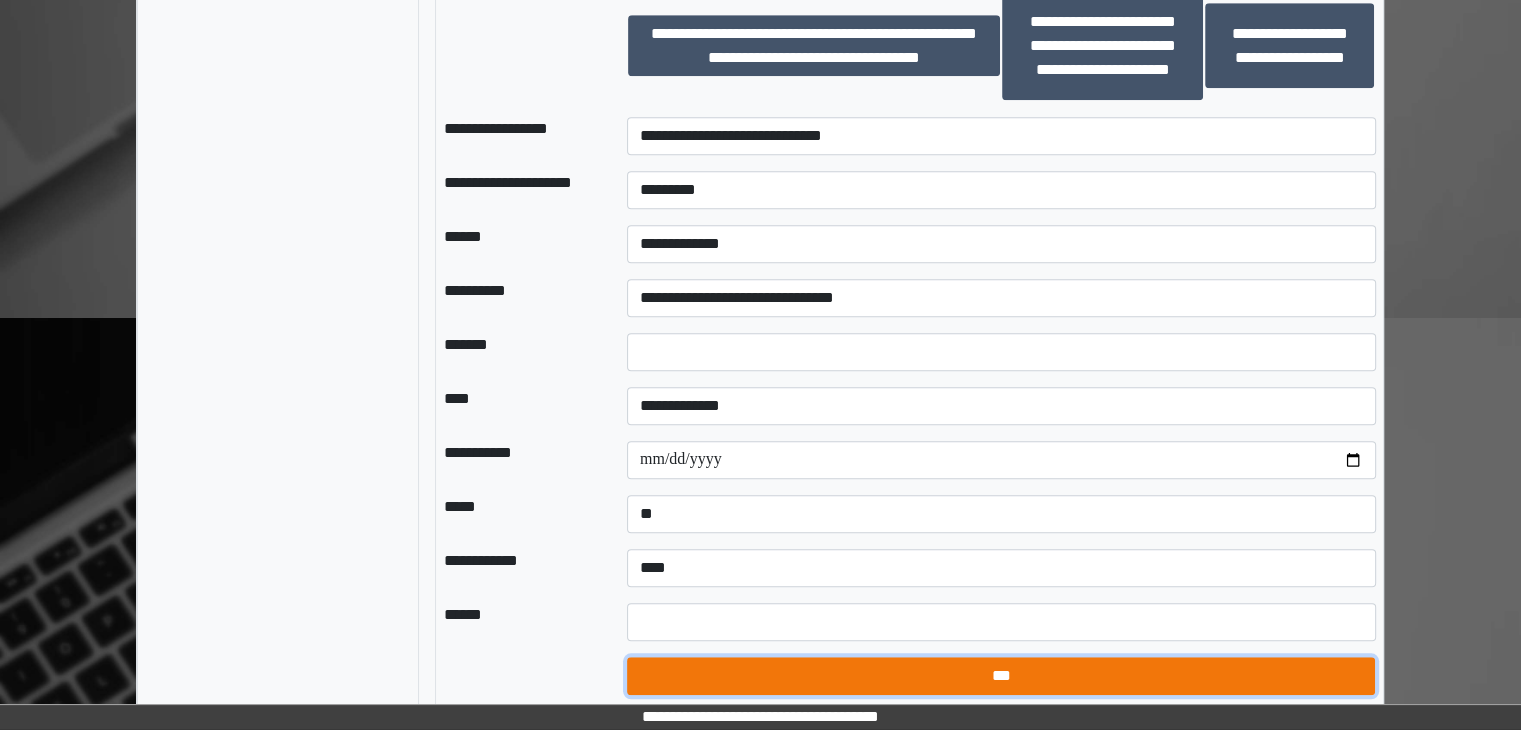click on "***" at bounding box center (1001, 676) 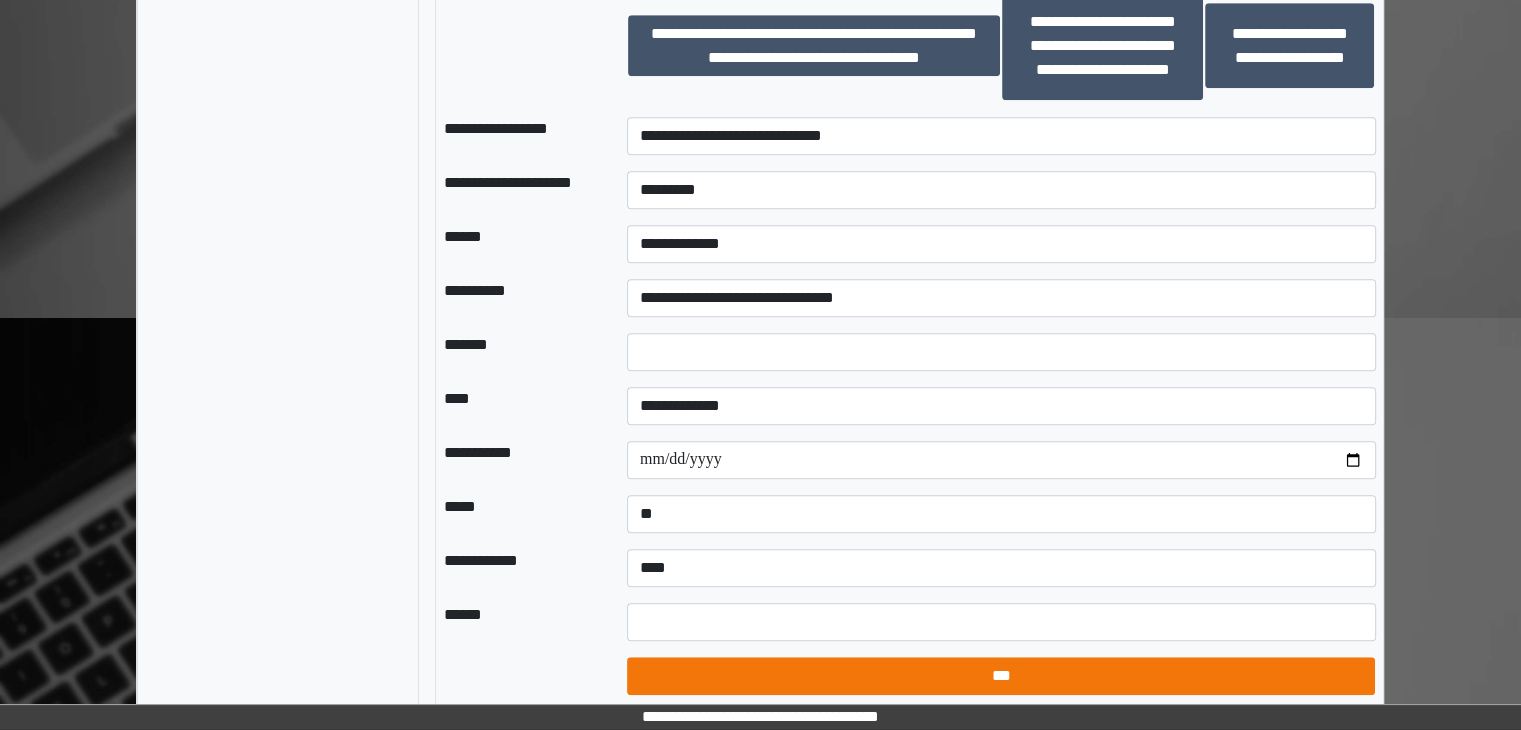 select on "*" 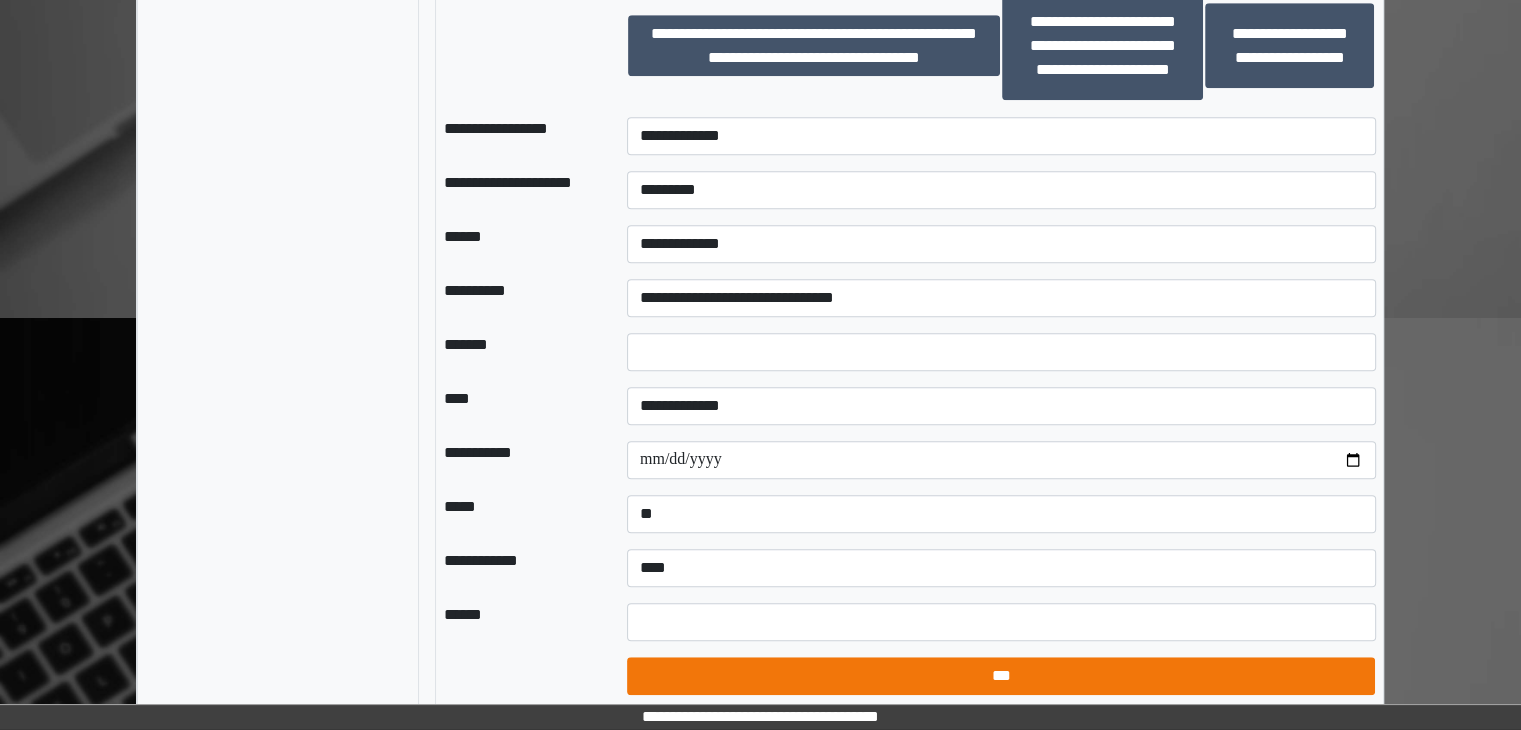 type 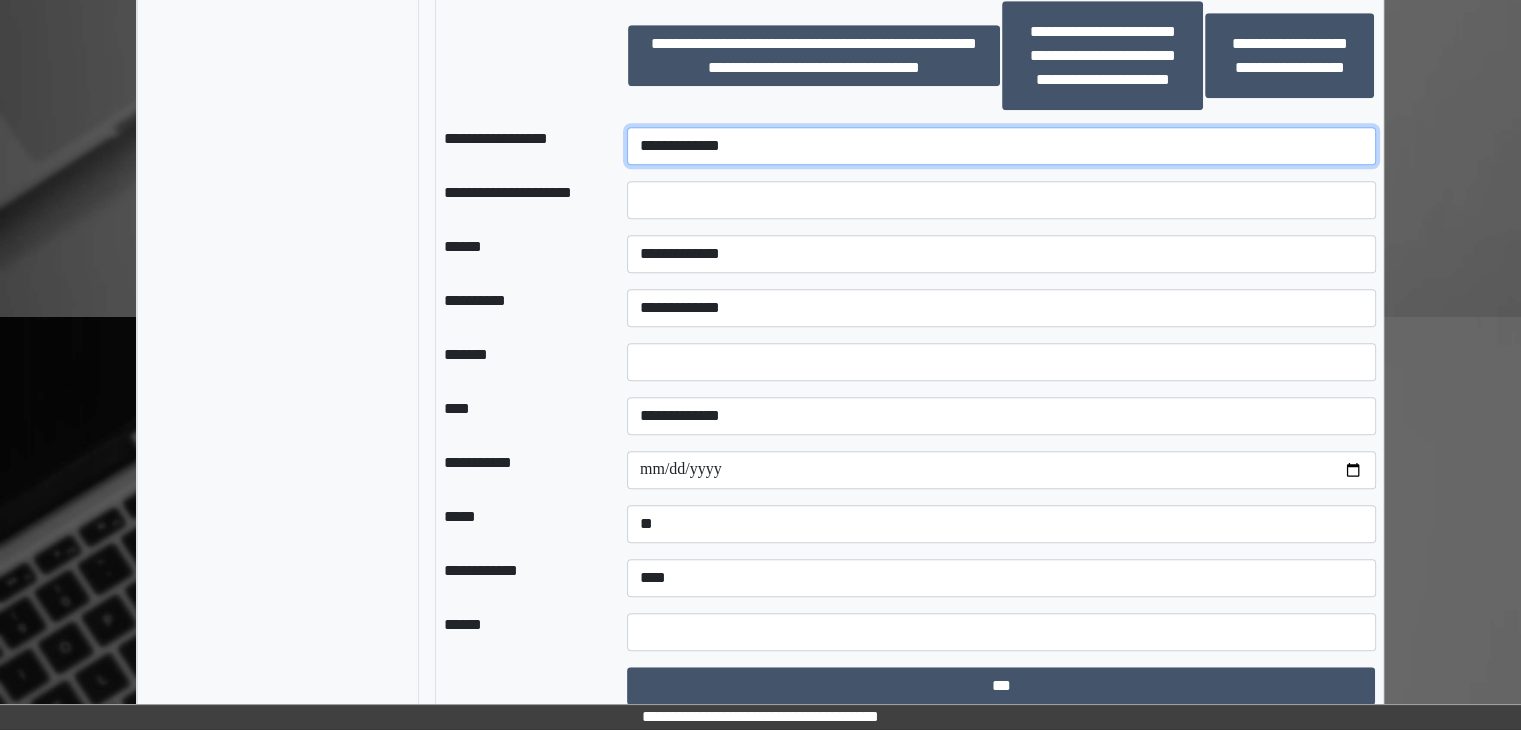 click on "**********" at bounding box center (1001, 146) 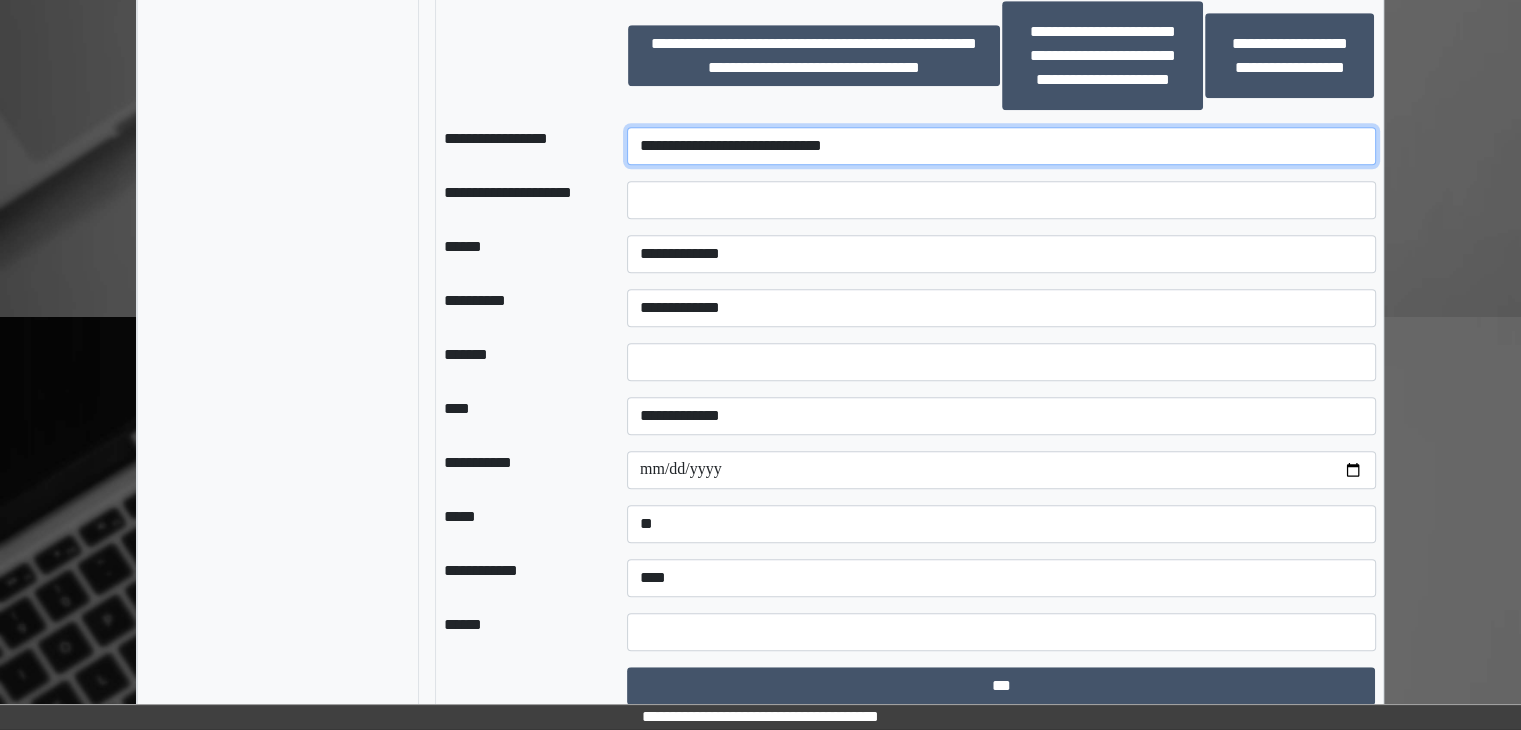 click on "**********" at bounding box center (1001, 146) 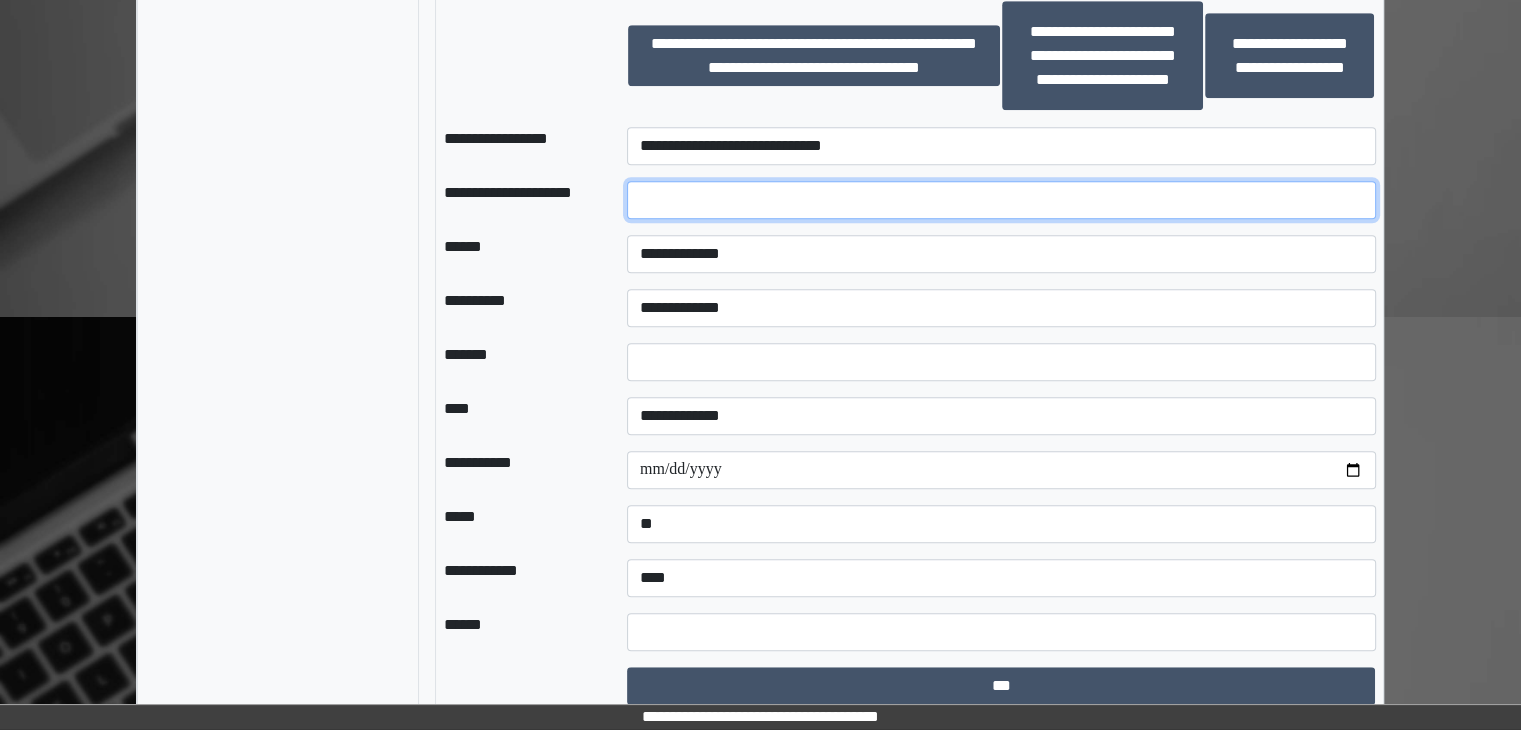 click at bounding box center (1001, 200) 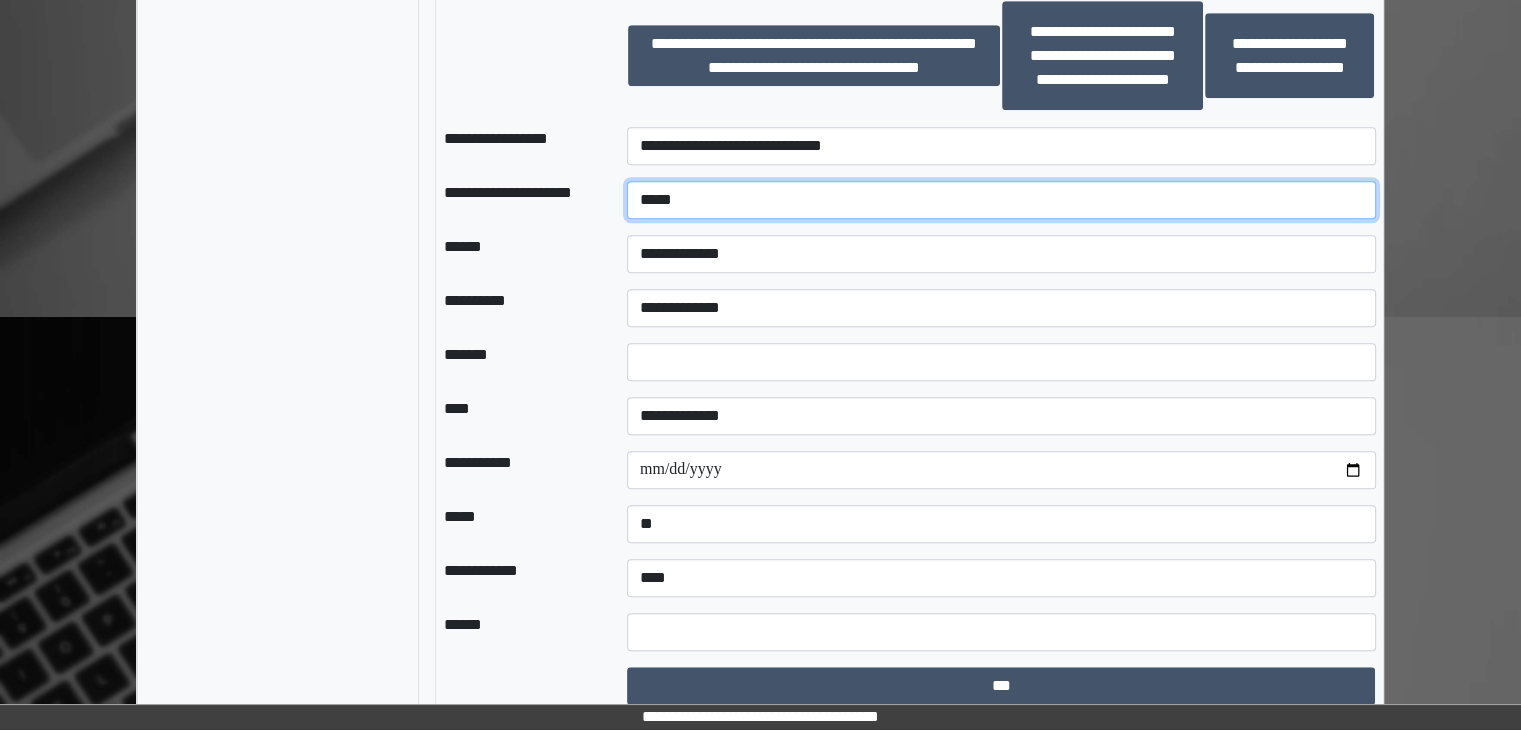 type on "*****" 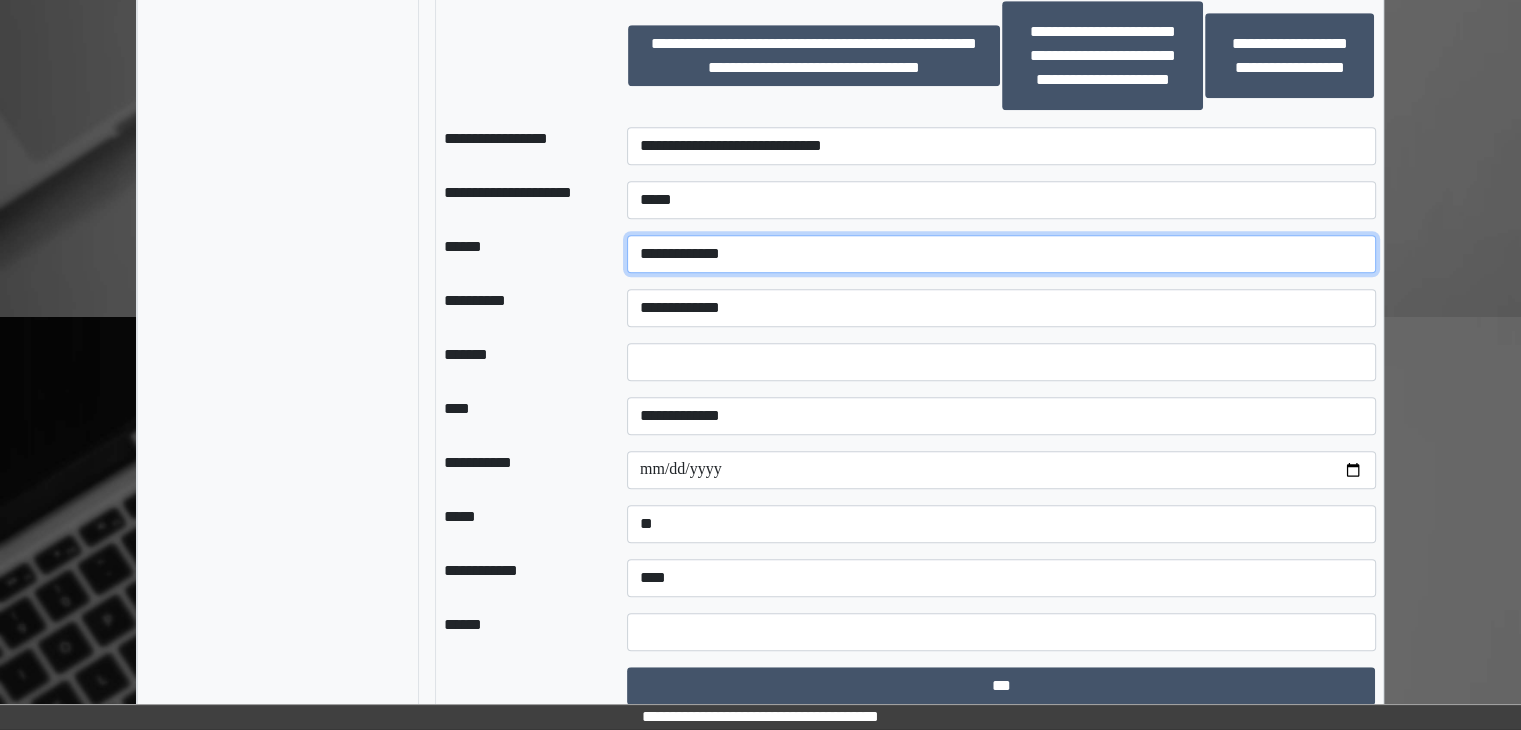 click on "**********" at bounding box center (1001, 254) 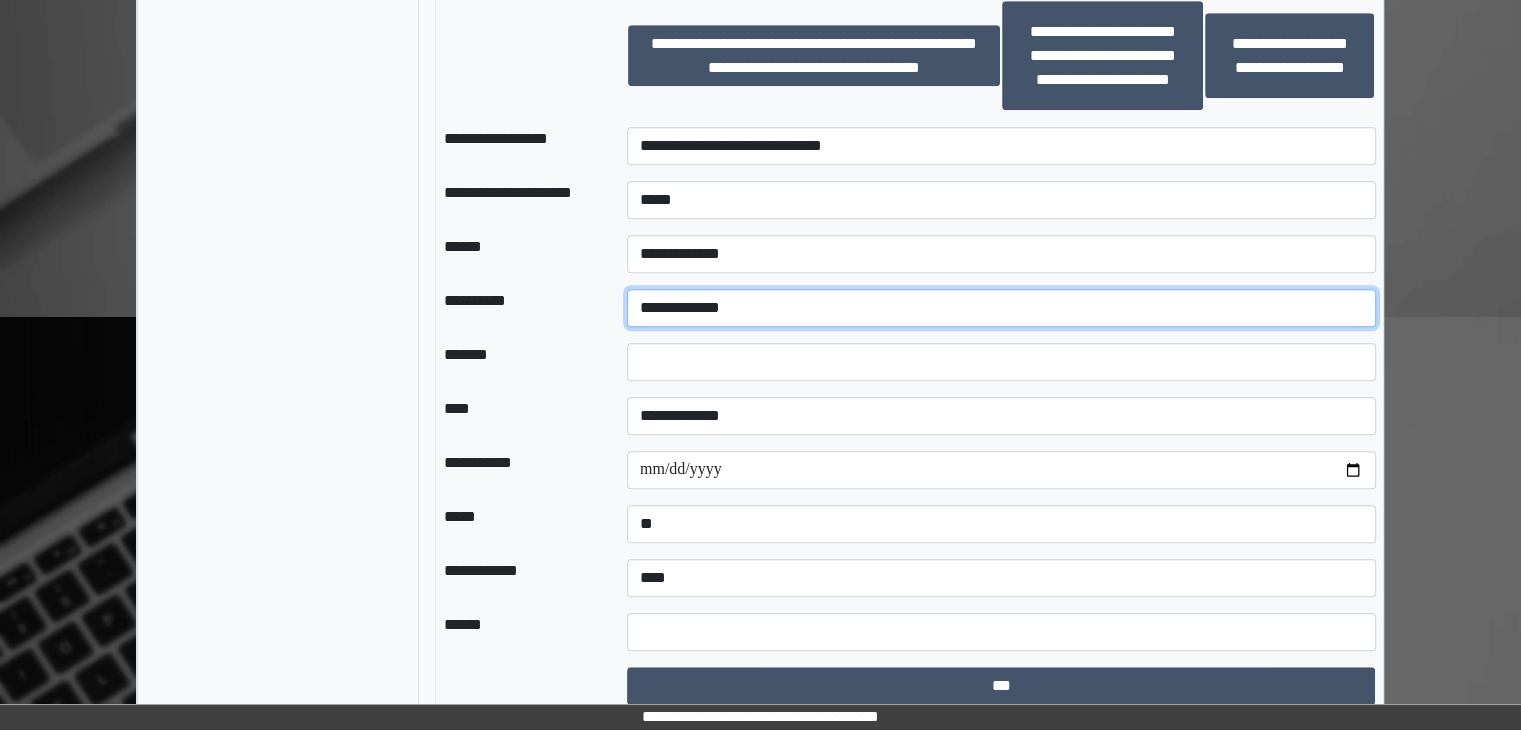 click on "**********" at bounding box center (1001, 308) 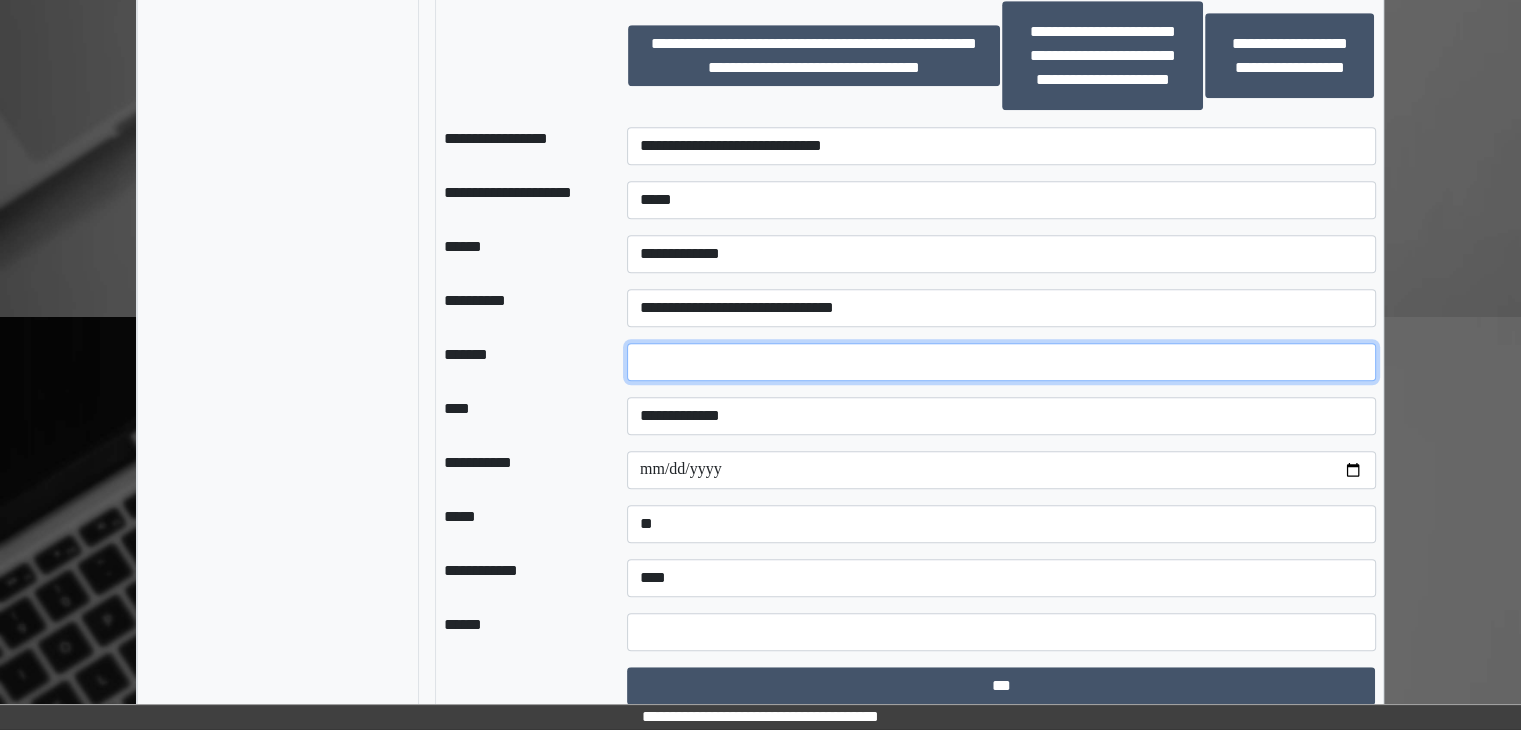 click on "*" at bounding box center [1001, 362] 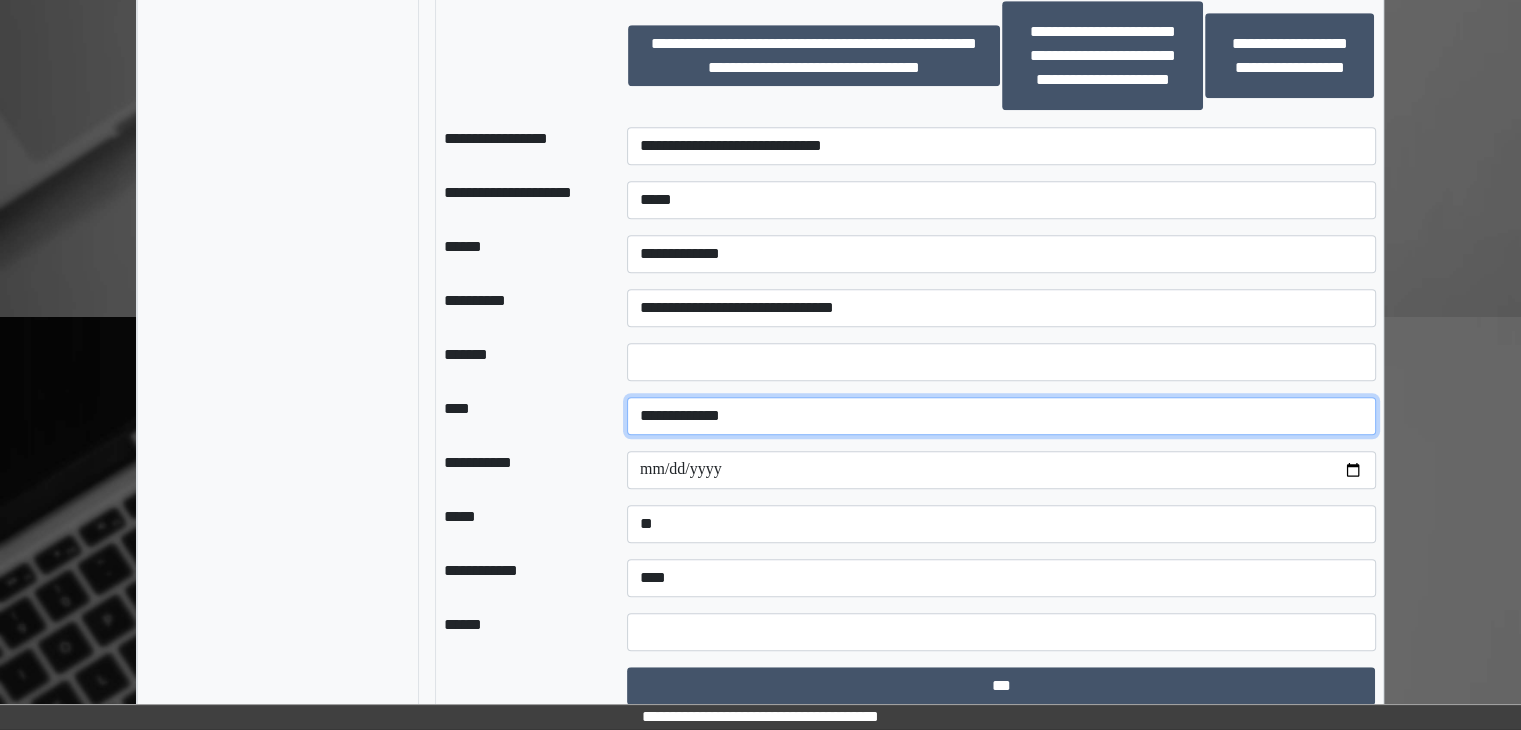 click on "**********" at bounding box center [1001, 416] 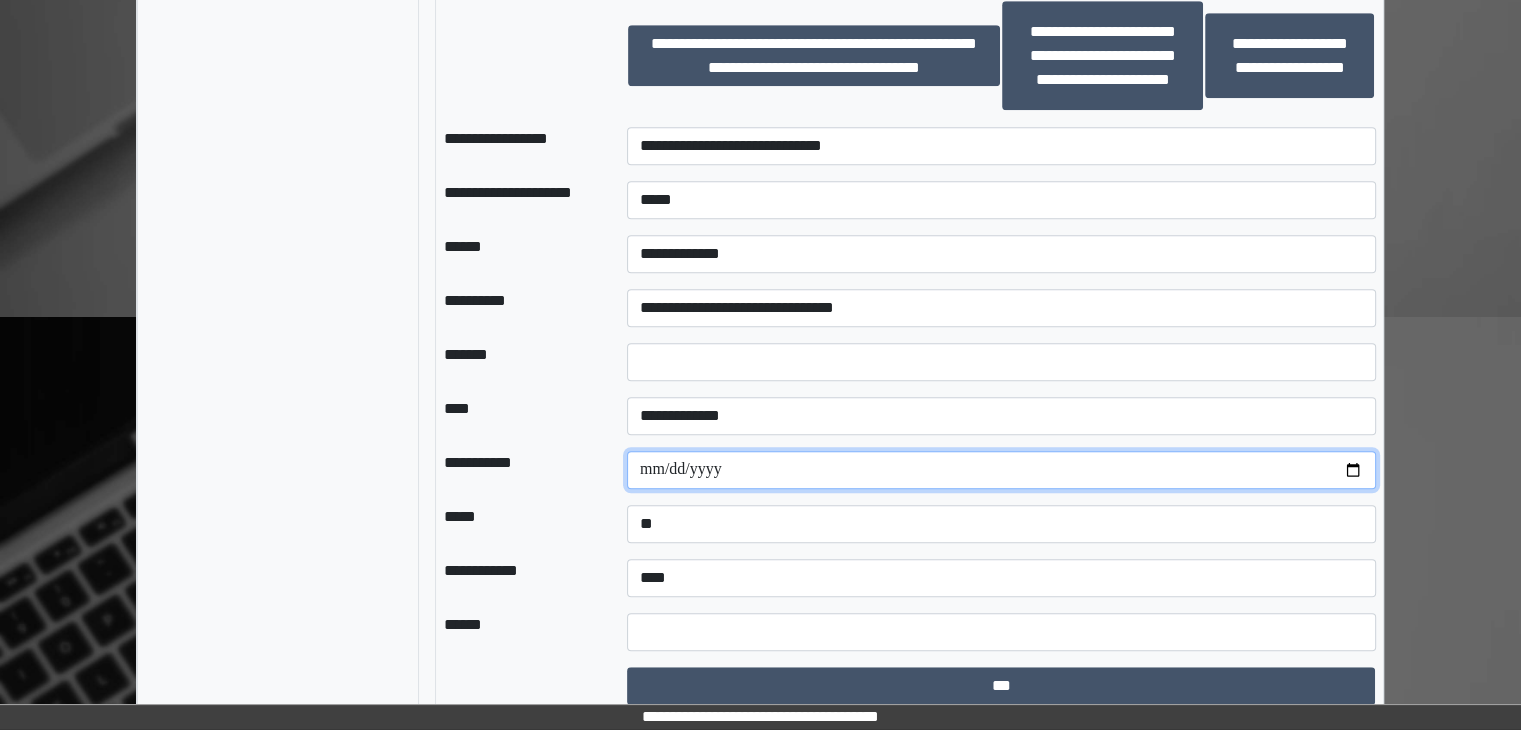 click on "**********" at bounding box center (1001, 470) 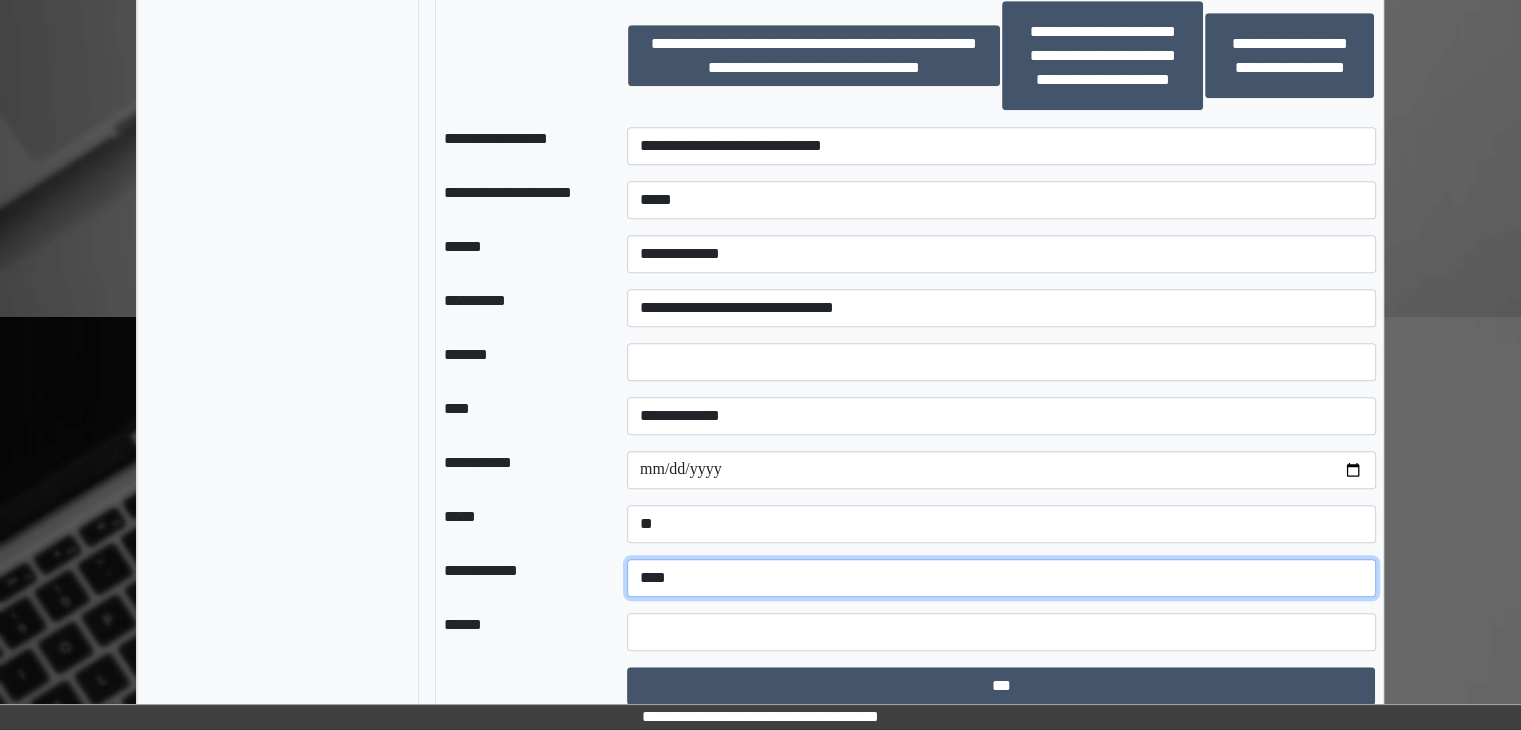 click on "**********" at bounding box center [1001, 578] 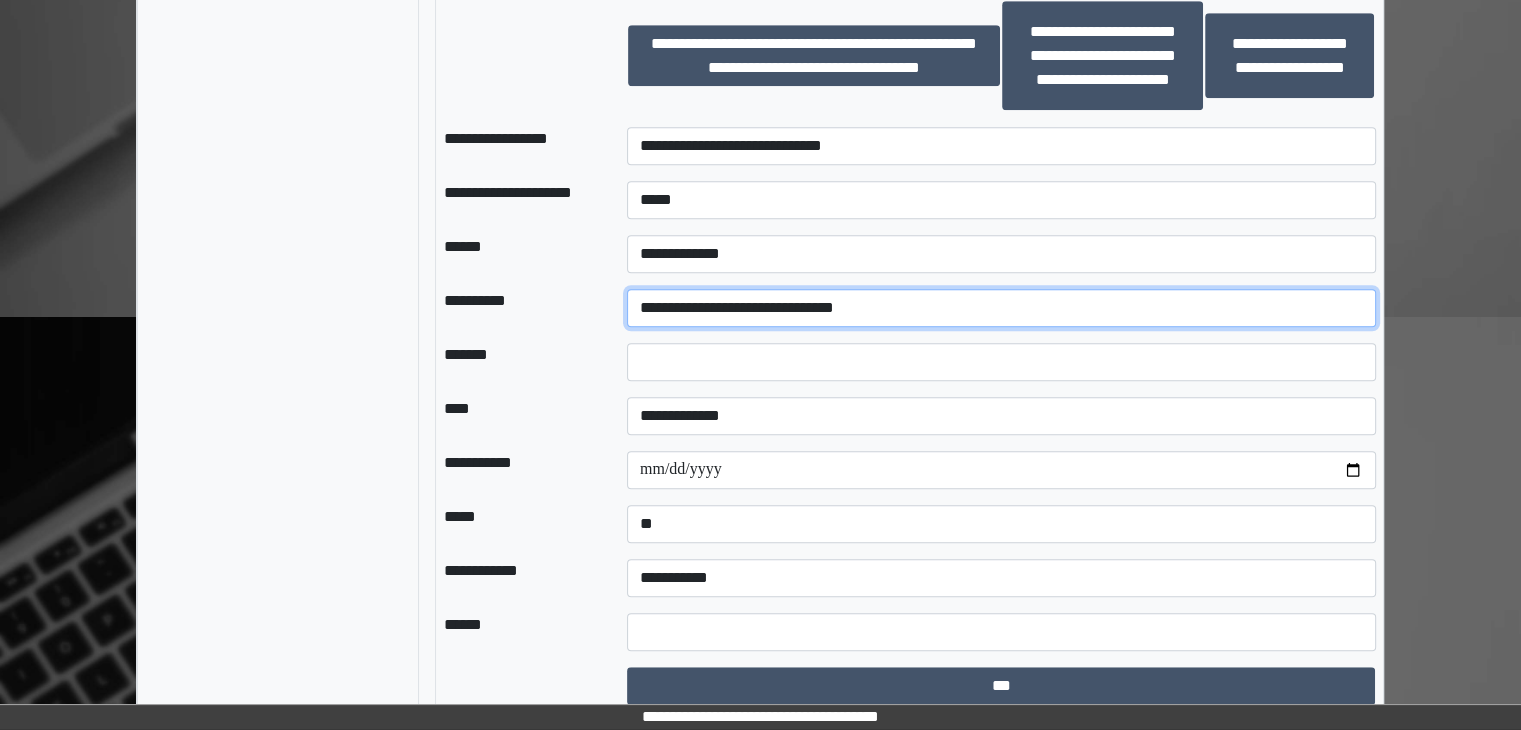 click on "**********" at bounding box center [1001, 308] 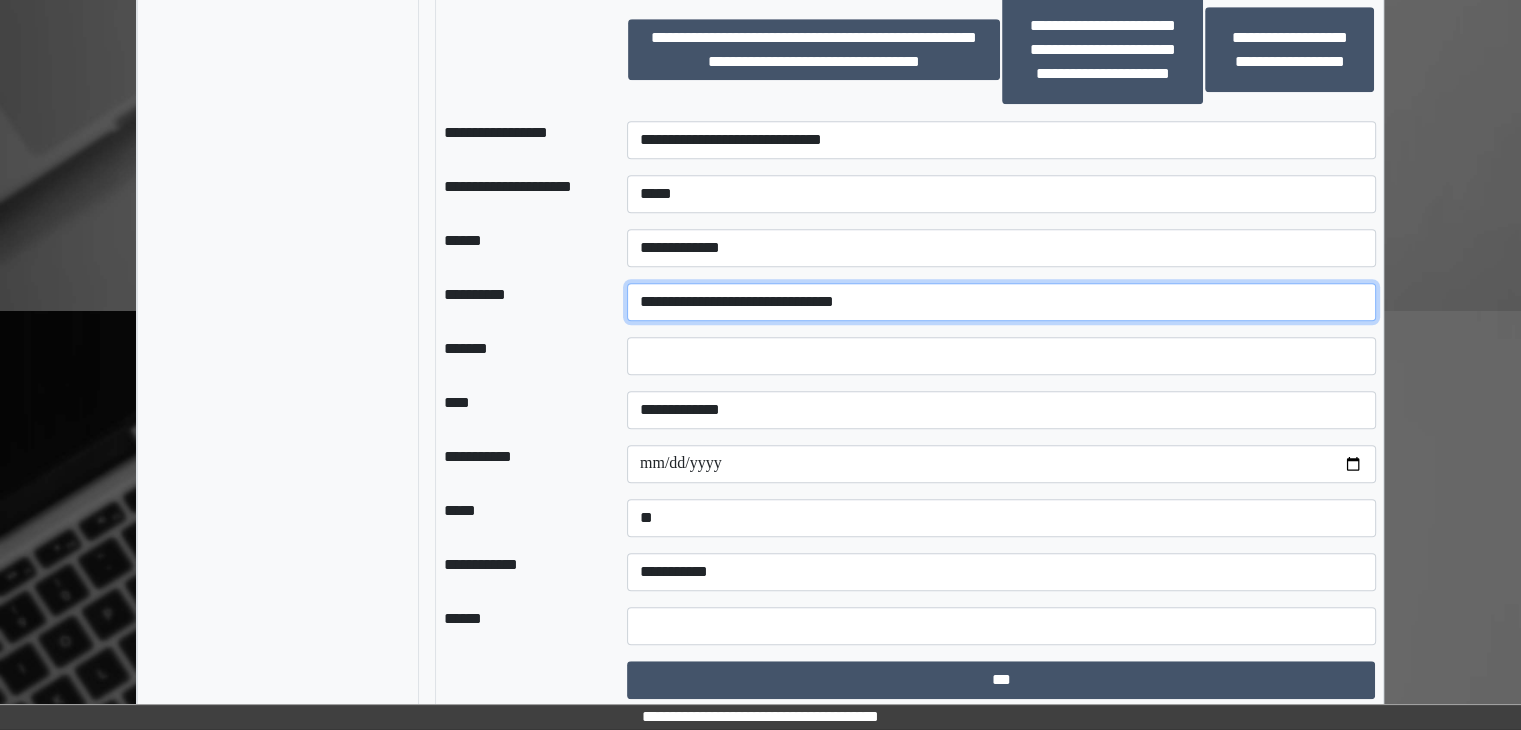 scroll, scrollTop: 1514, scrollLeft: 0, axis: vertical 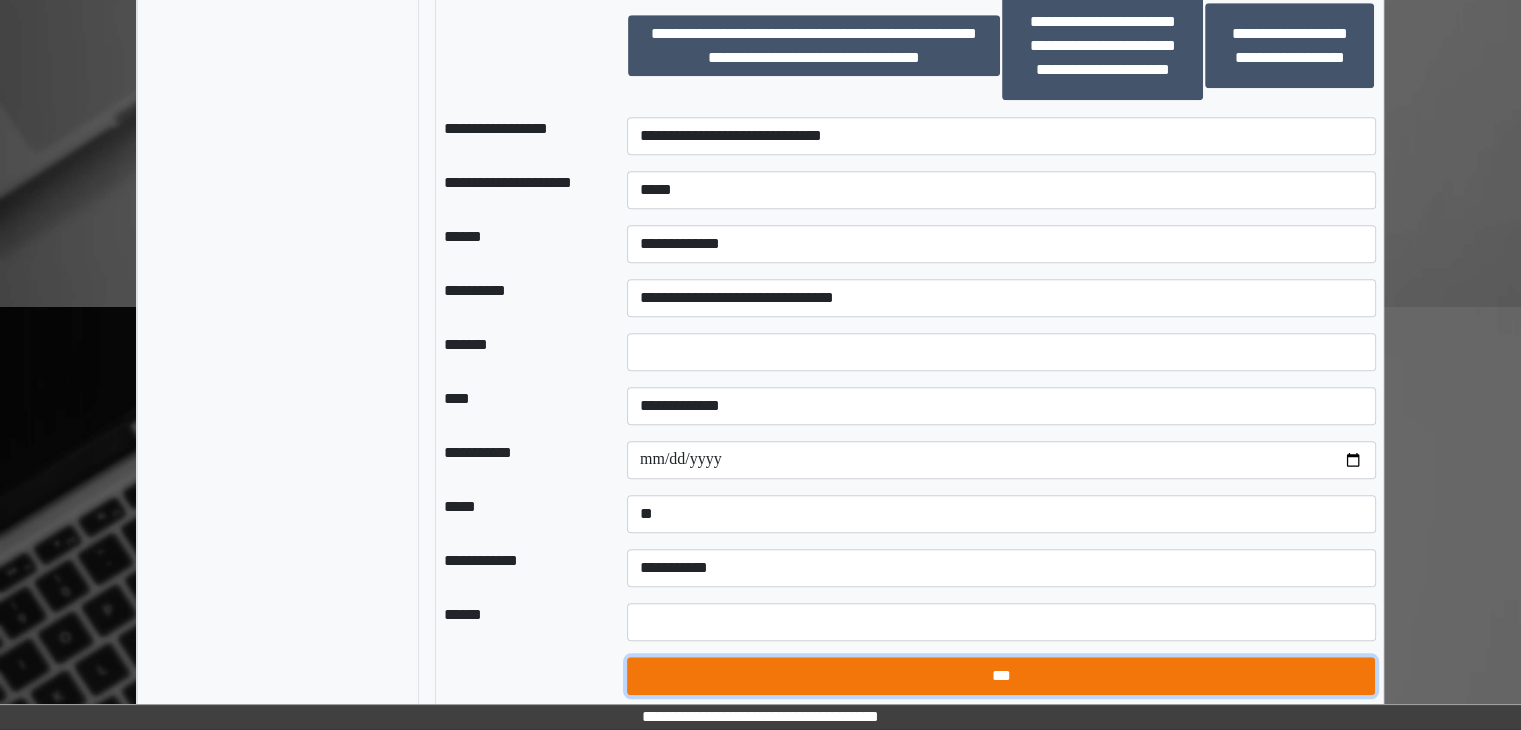 click on "***" at bounding box center [1001, 676] 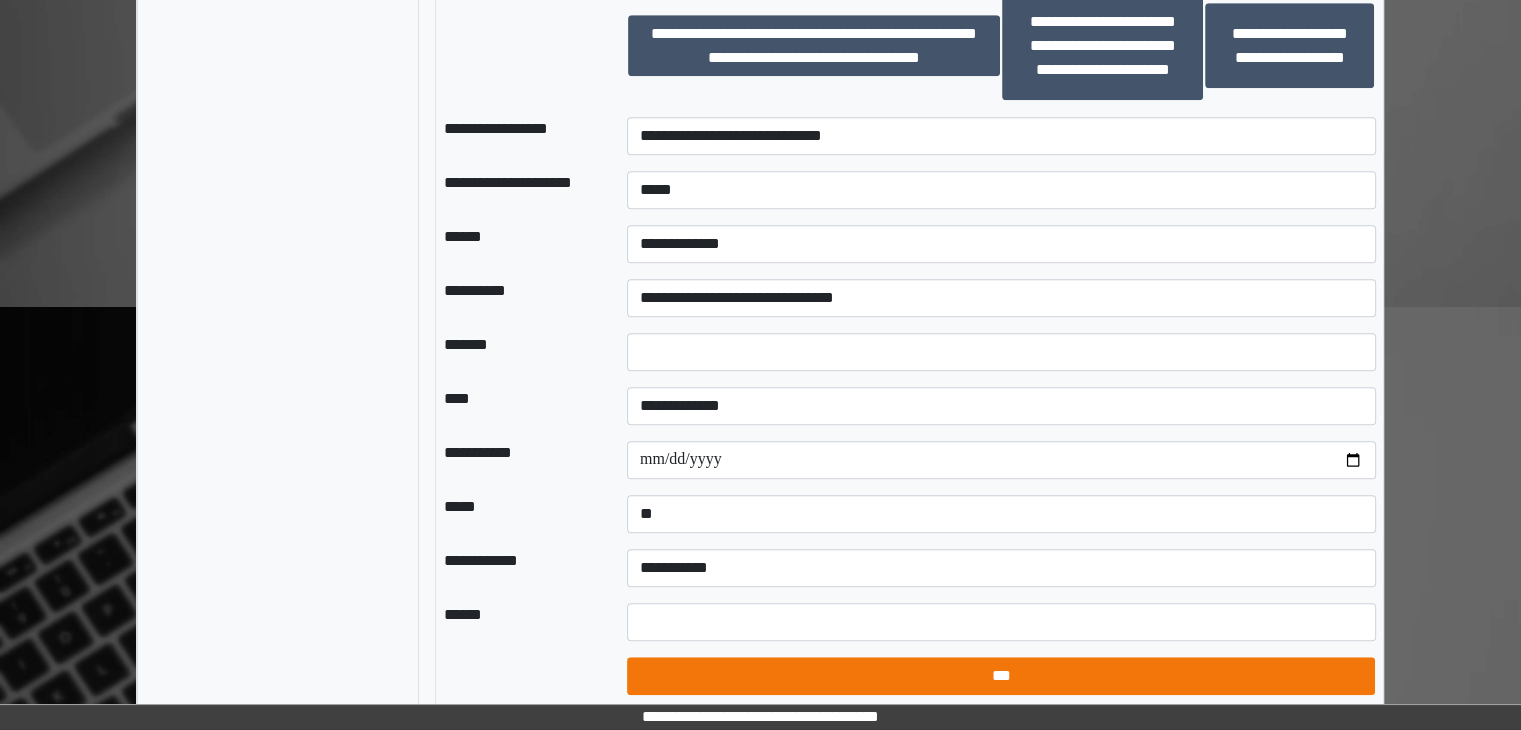 select on "*" 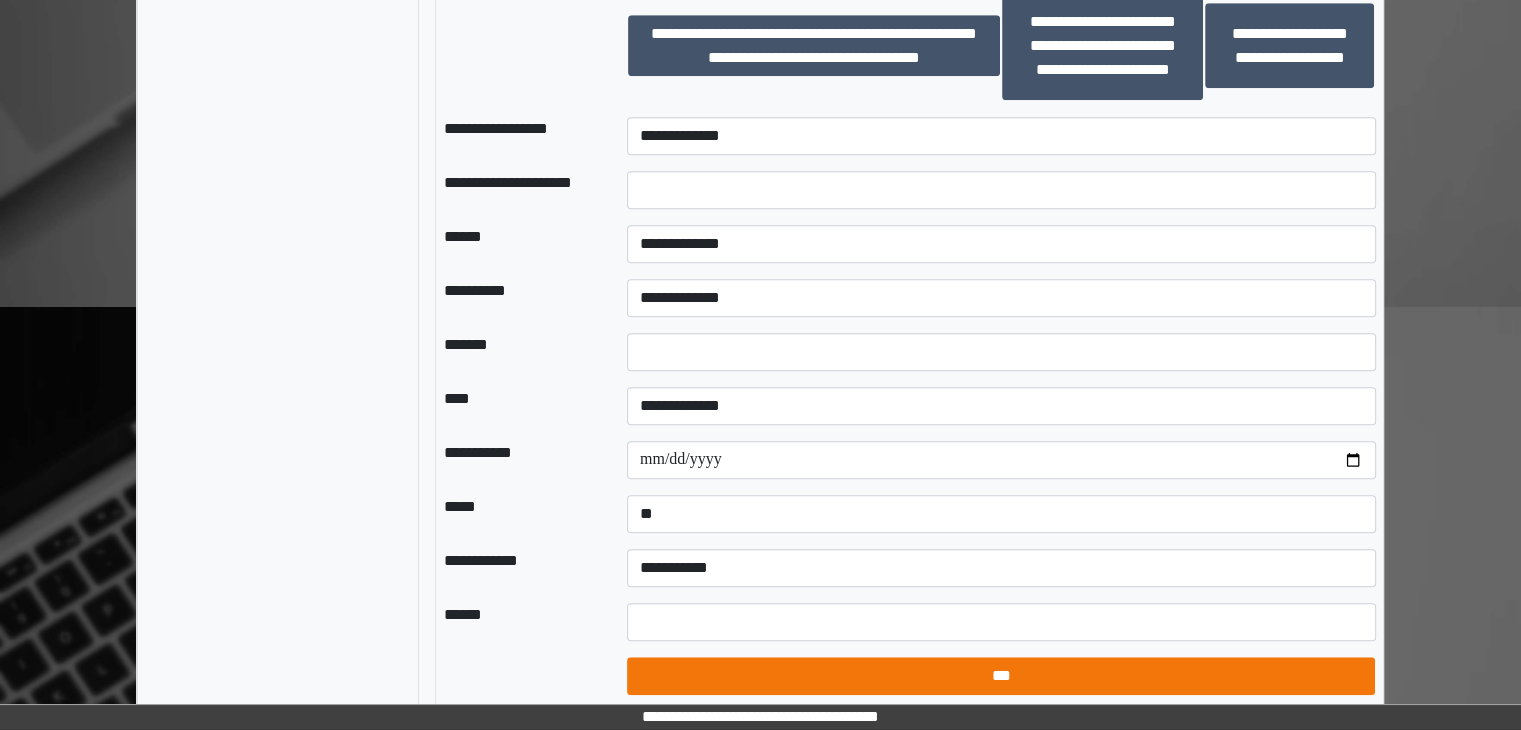 select on "*" 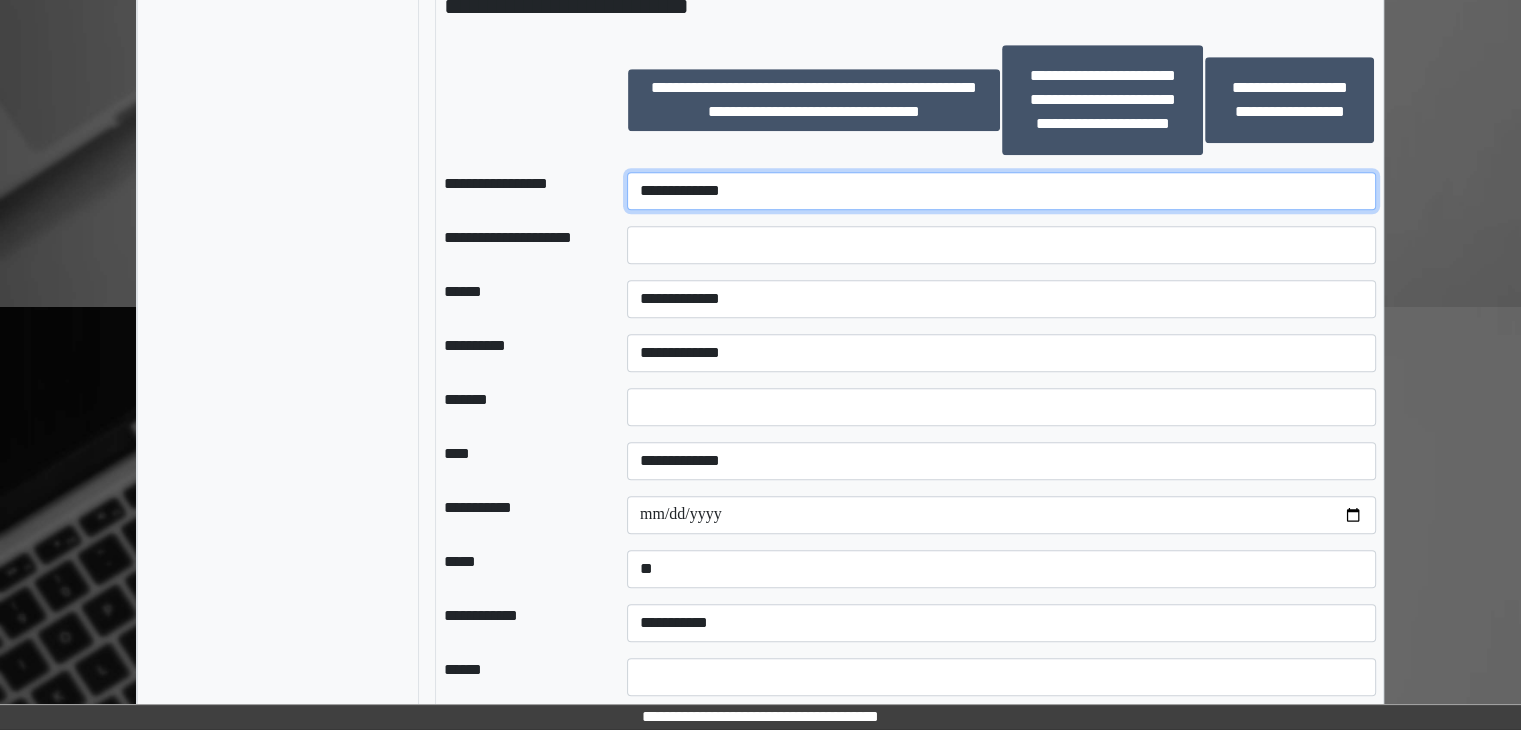 click on "**********" at bounding box center [1001, 191] 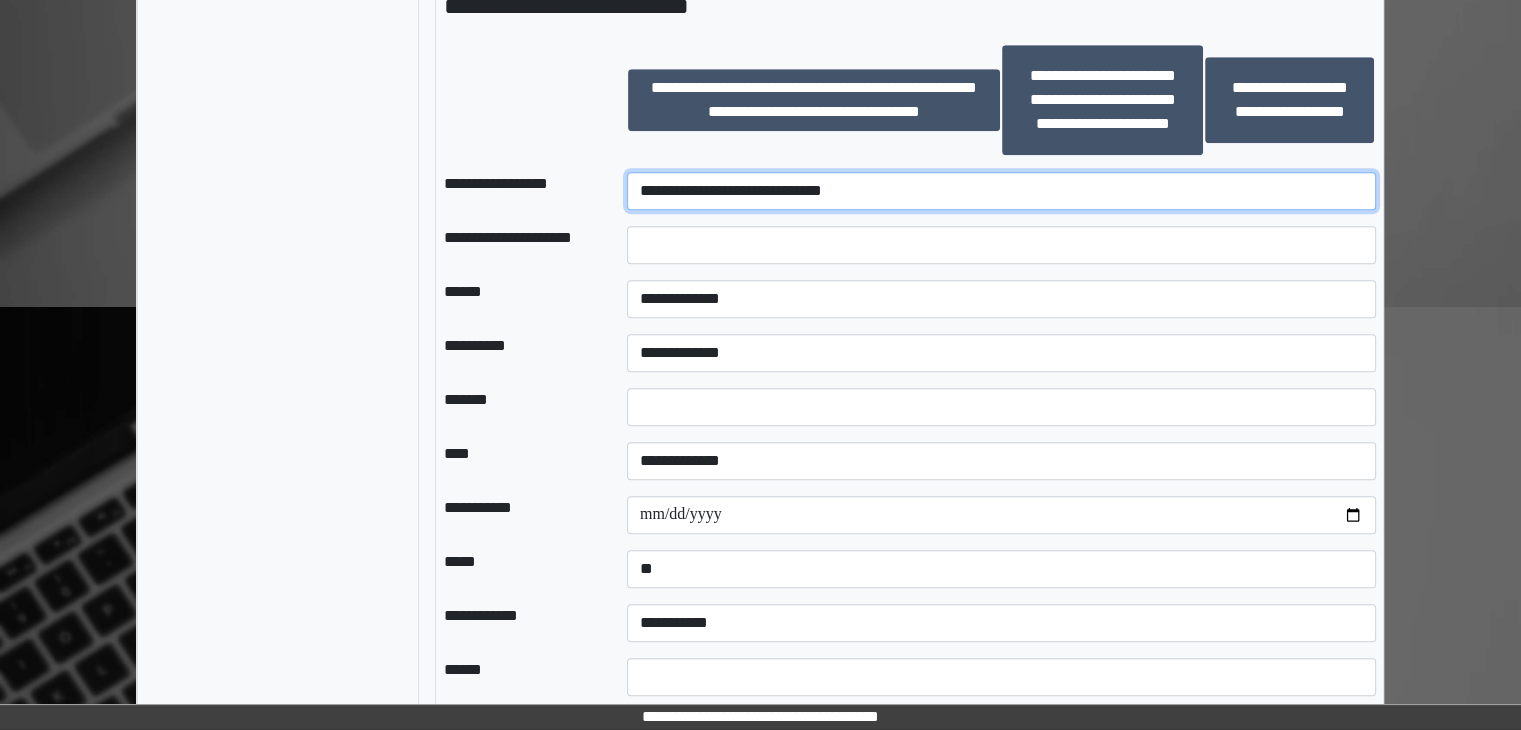 click on "**********" at bounding box center [1001, 191] 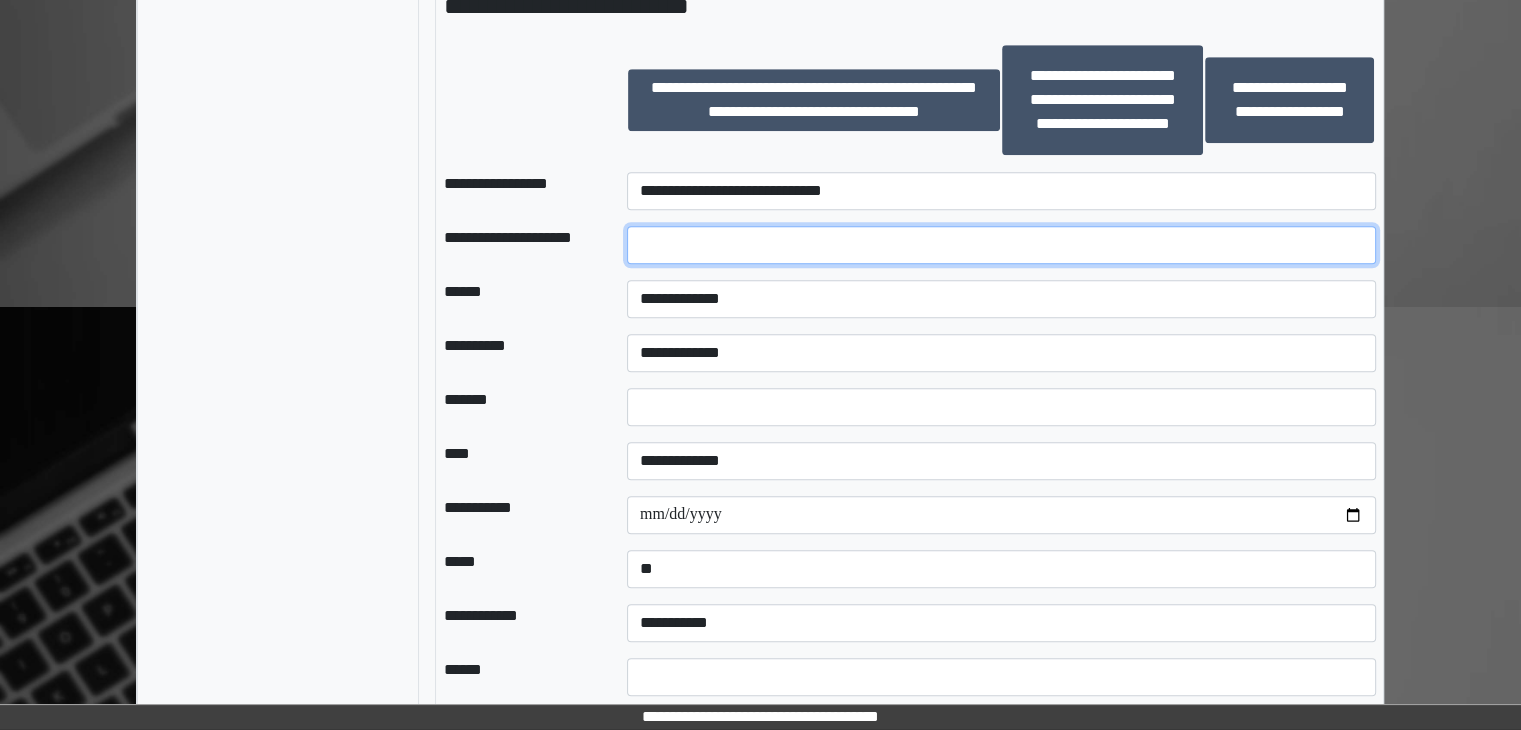 click at bounding box center [1001, 245] 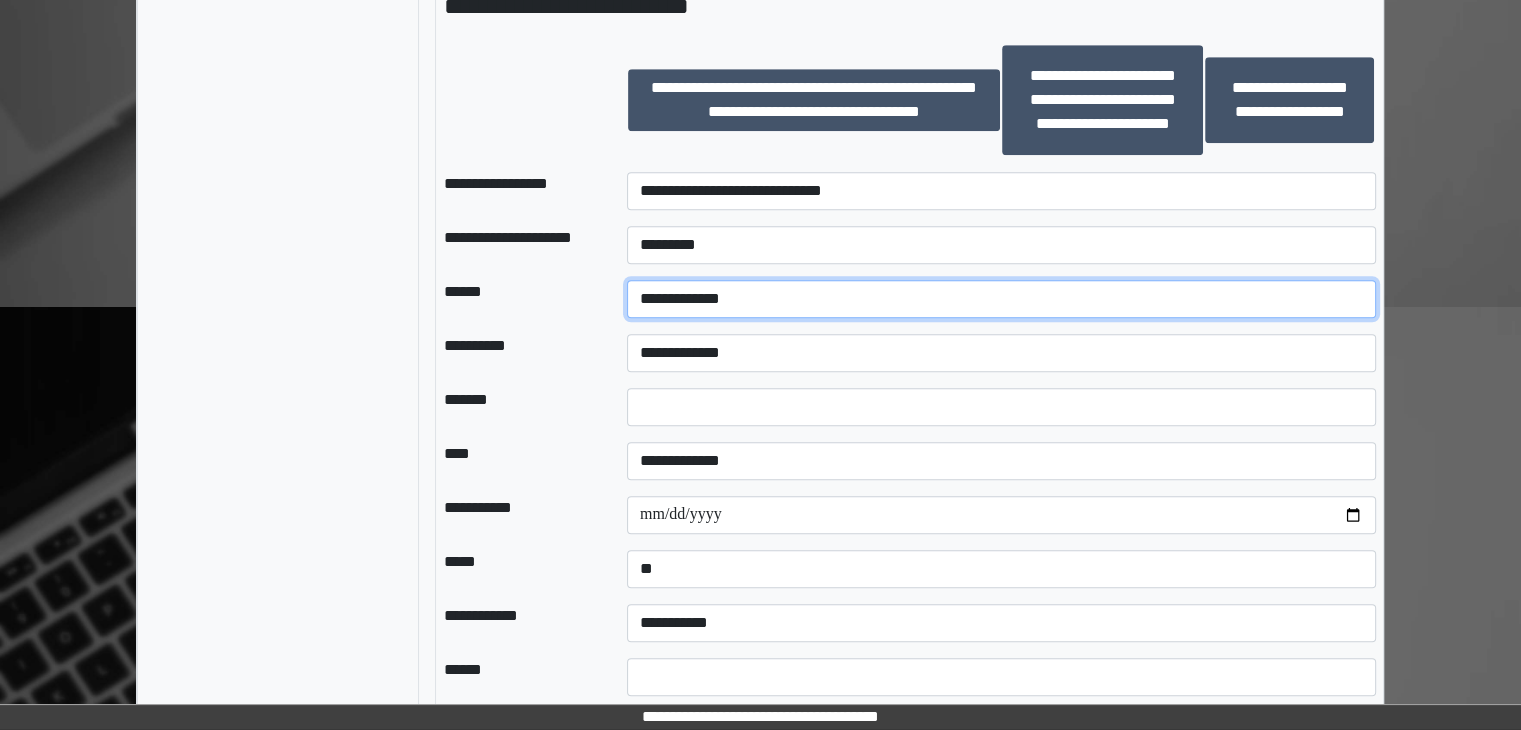 click on "**********" at bounding box center [1001, 299] 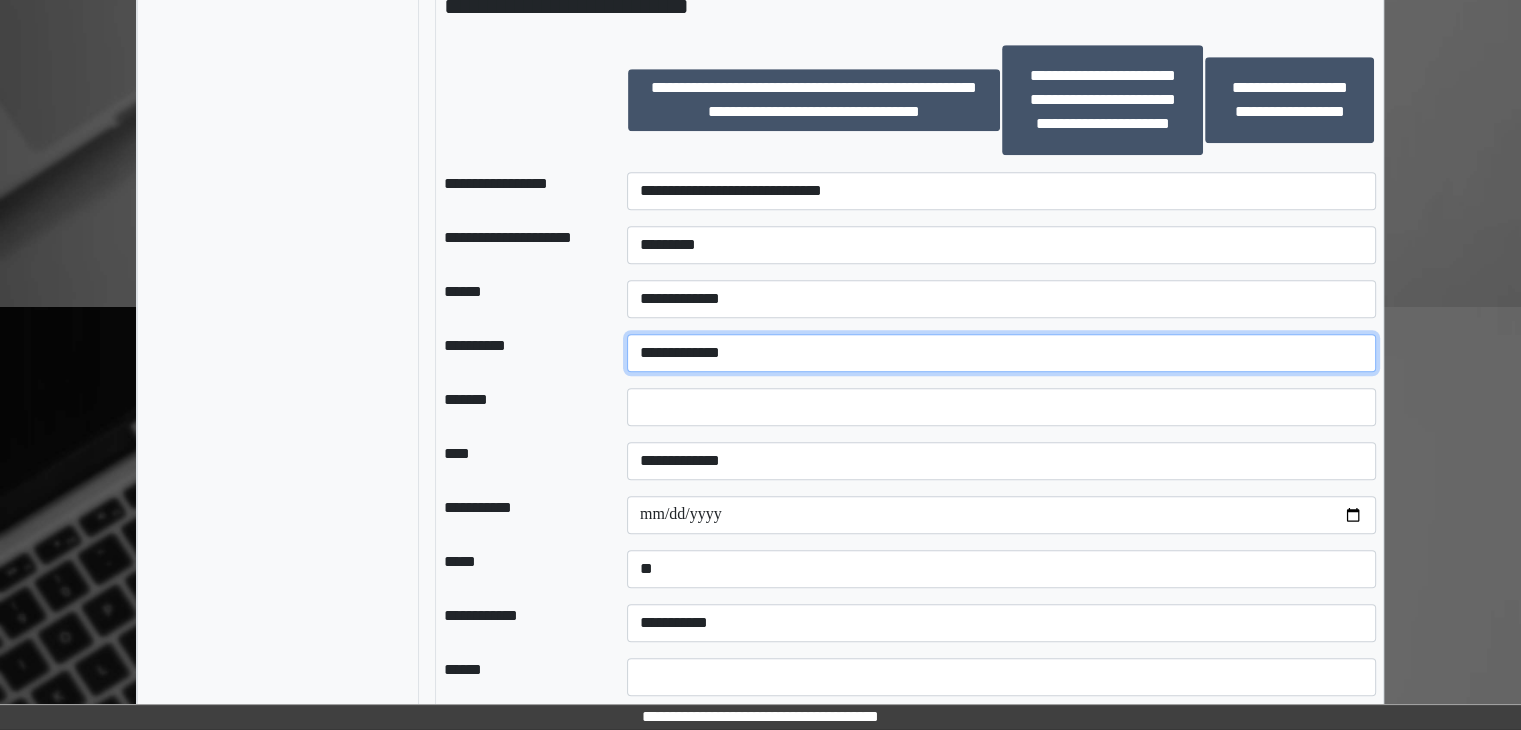 click on "**********" at bounding box center [1001, 353] 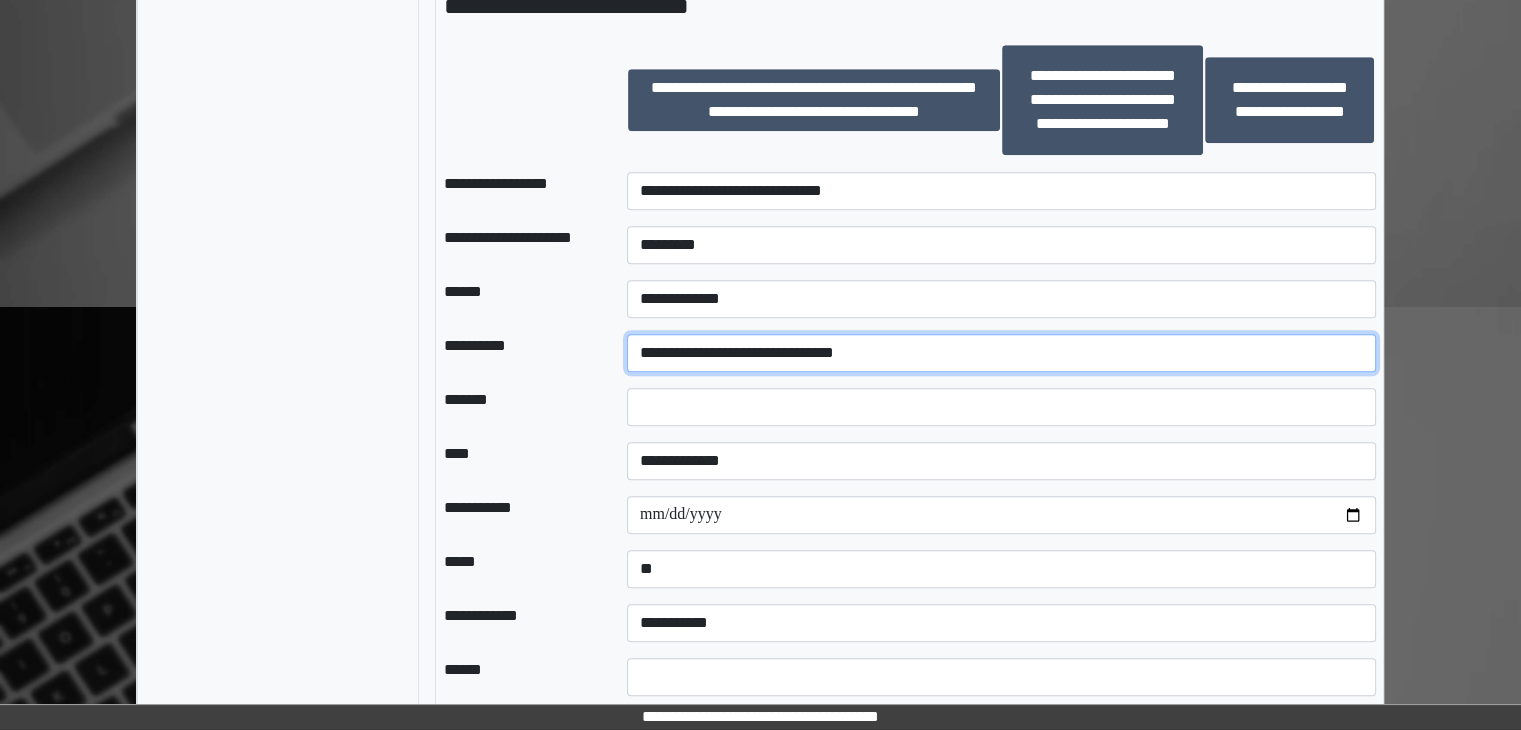 click on "**********" at bounding box center [1001, 353] 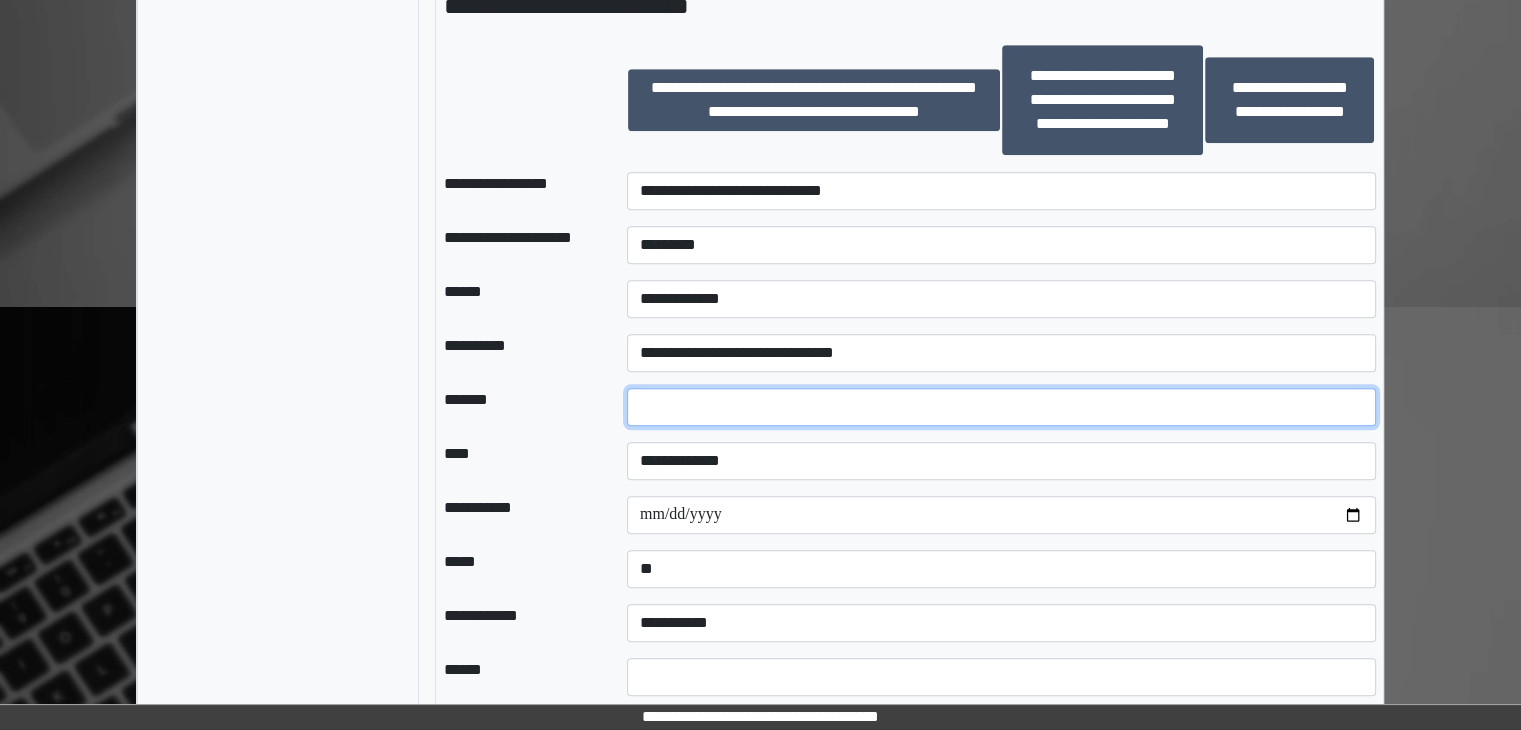 click on "*" at bounding box center [1001, 407] 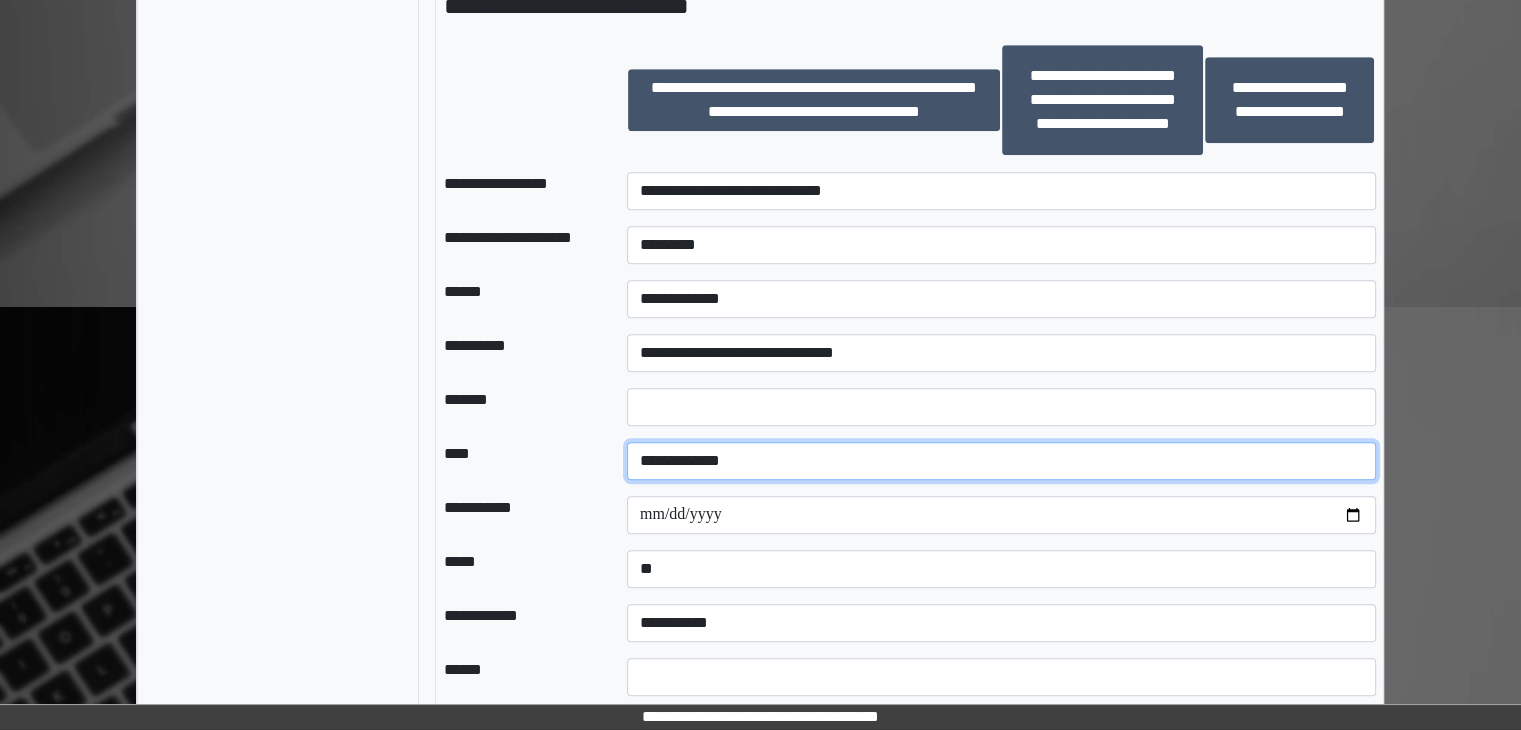 click on "**********" at bounding box center [1001, 461] 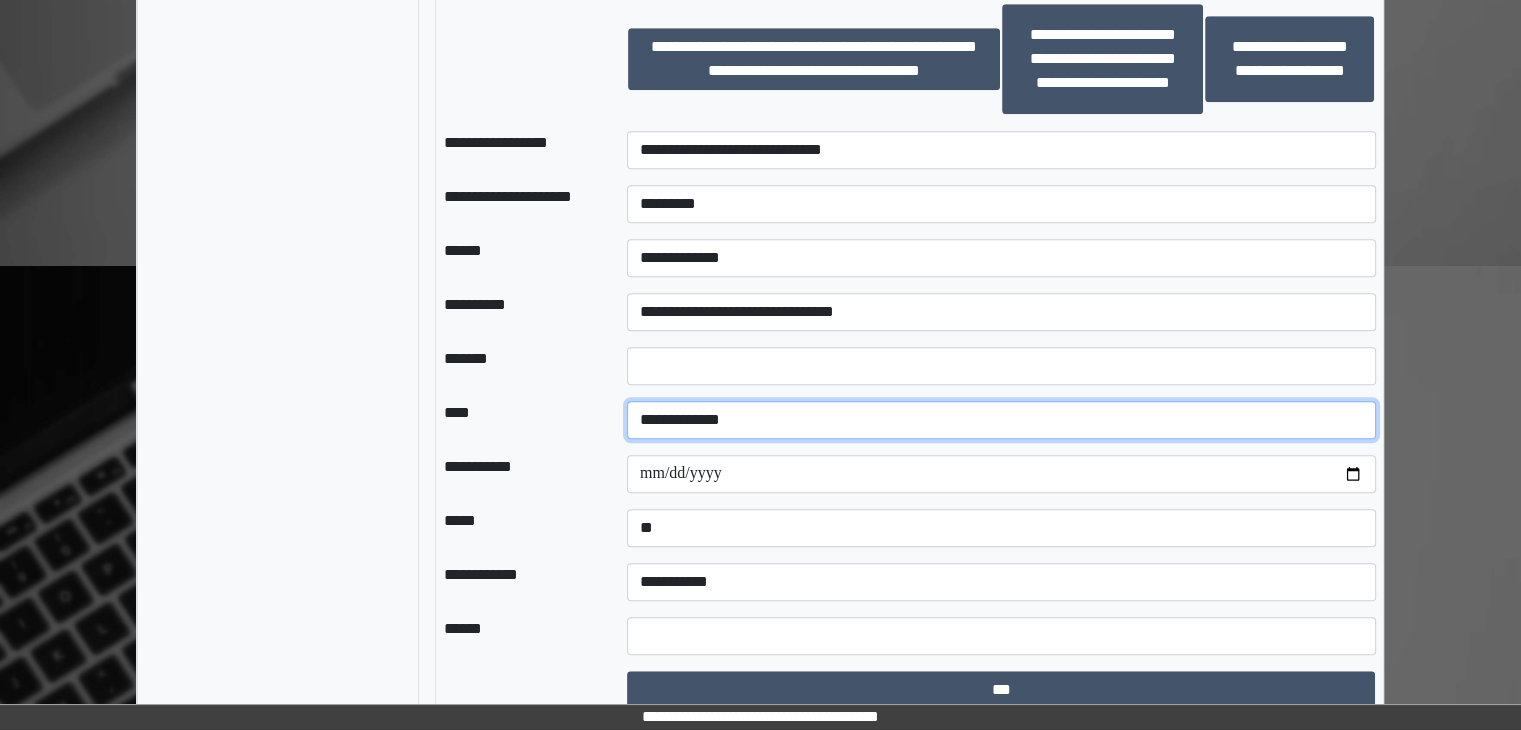 scroll, scrollTop: 1596, scrollLeft: 0, axis: vertical 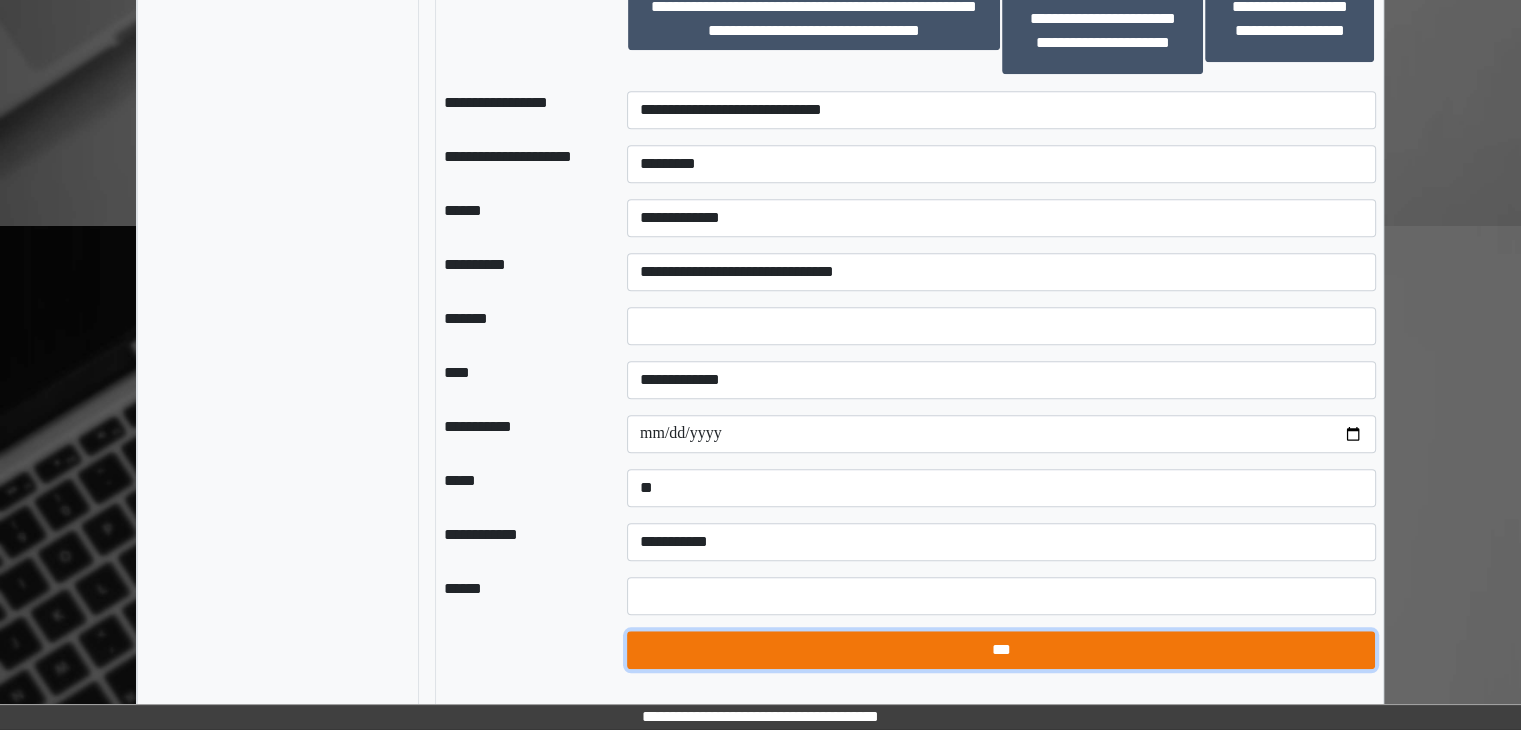 click on "***" at bounding box center [1001, 650] 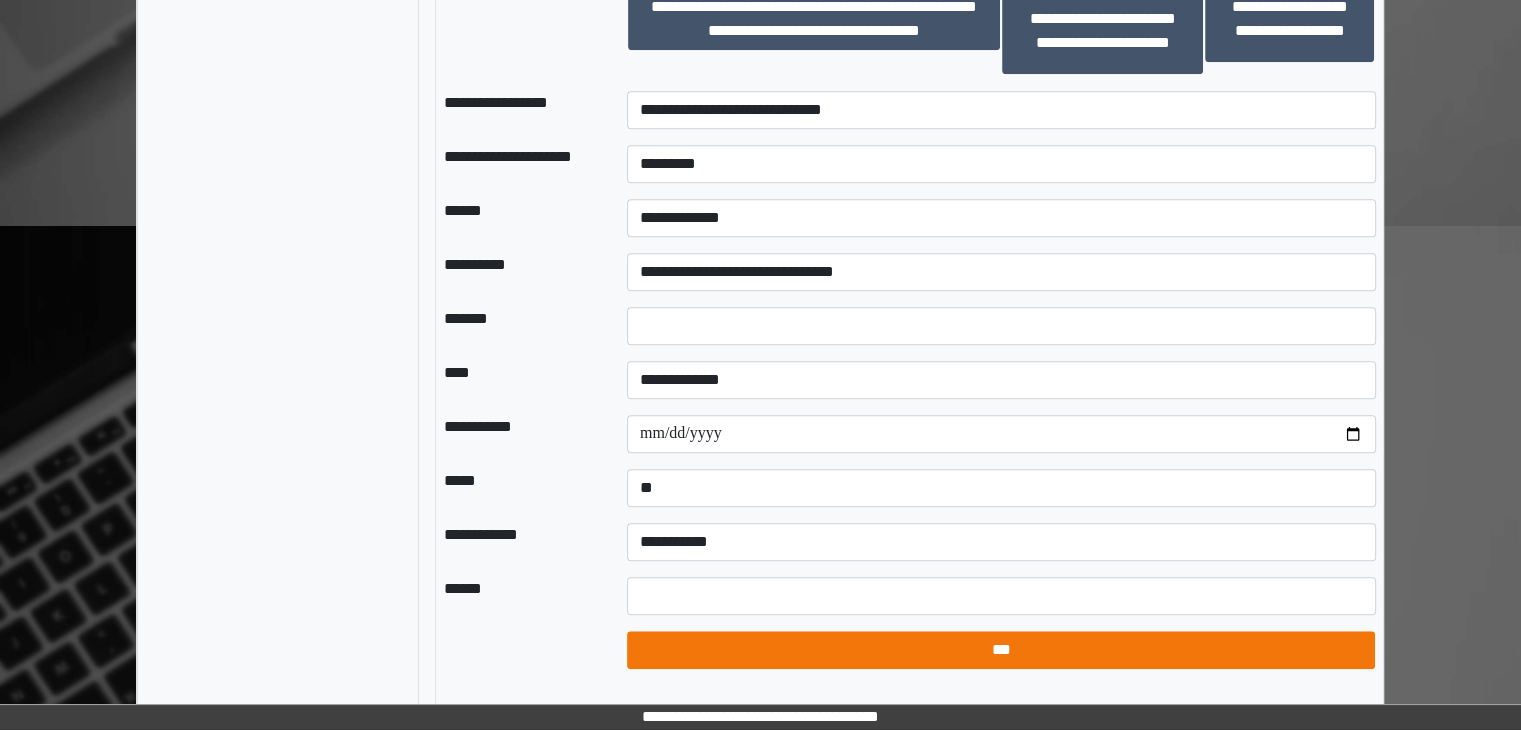 select on "*" 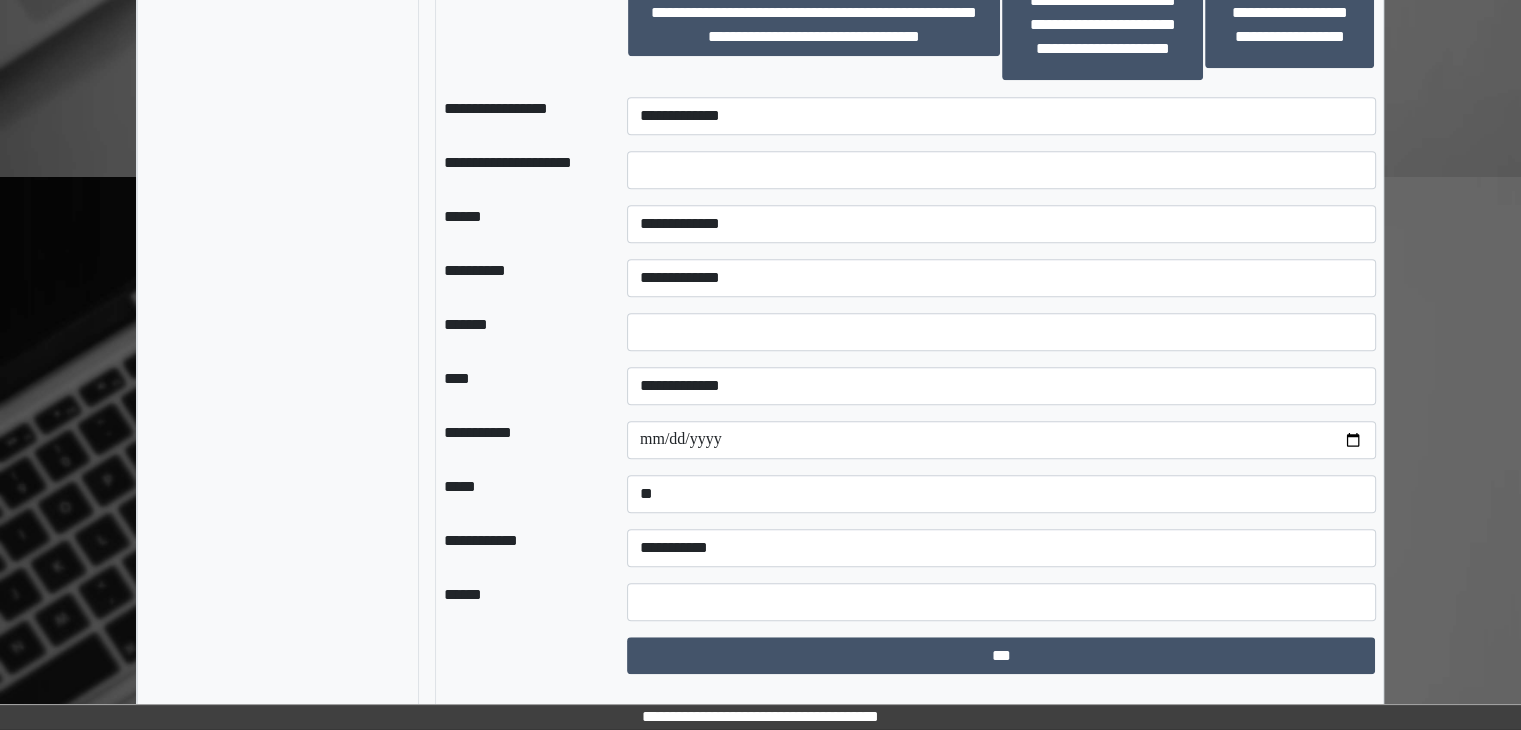 scroll, scrollTop: 1650, scrollLeft: 0, axis: vertical 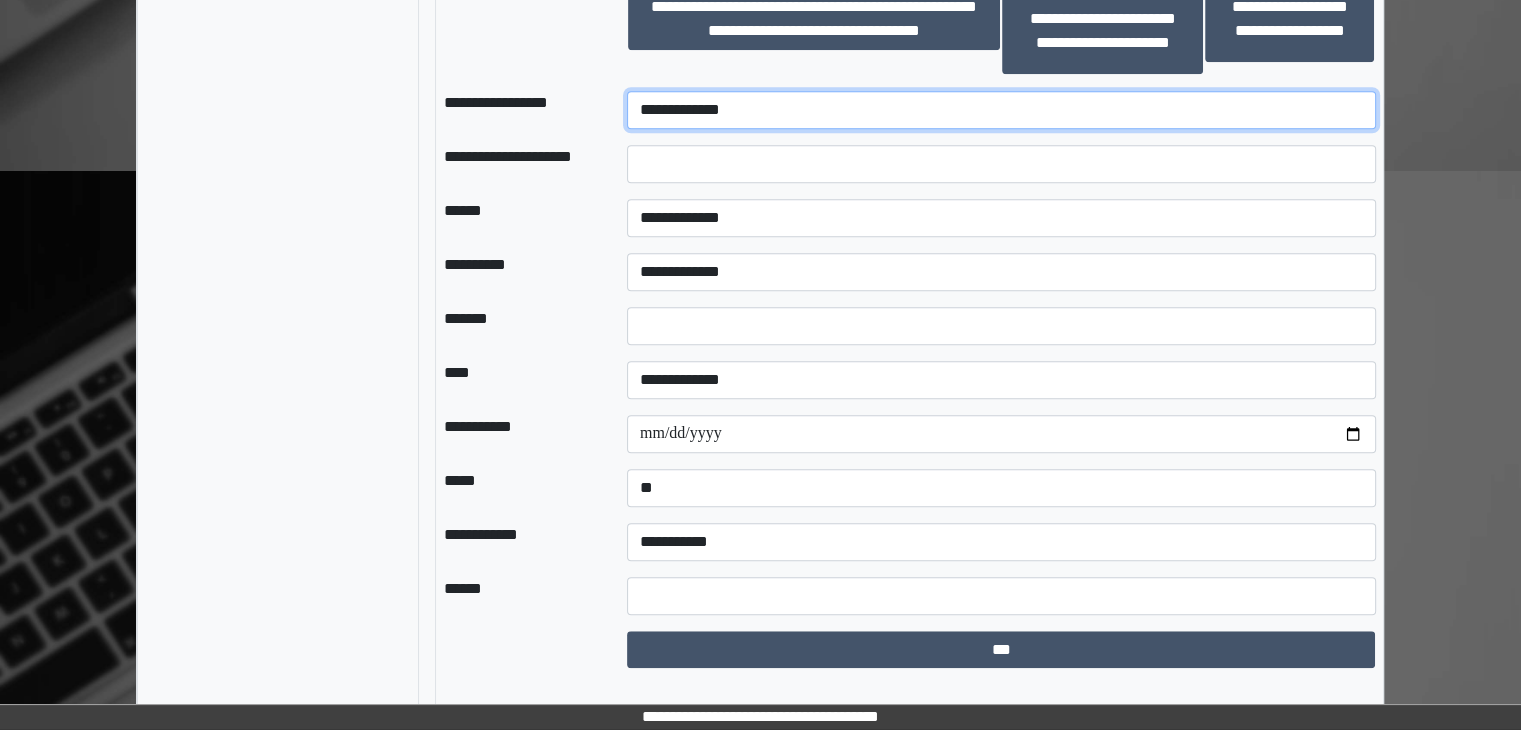 click on "**********" at bounding box center [1001, 110] 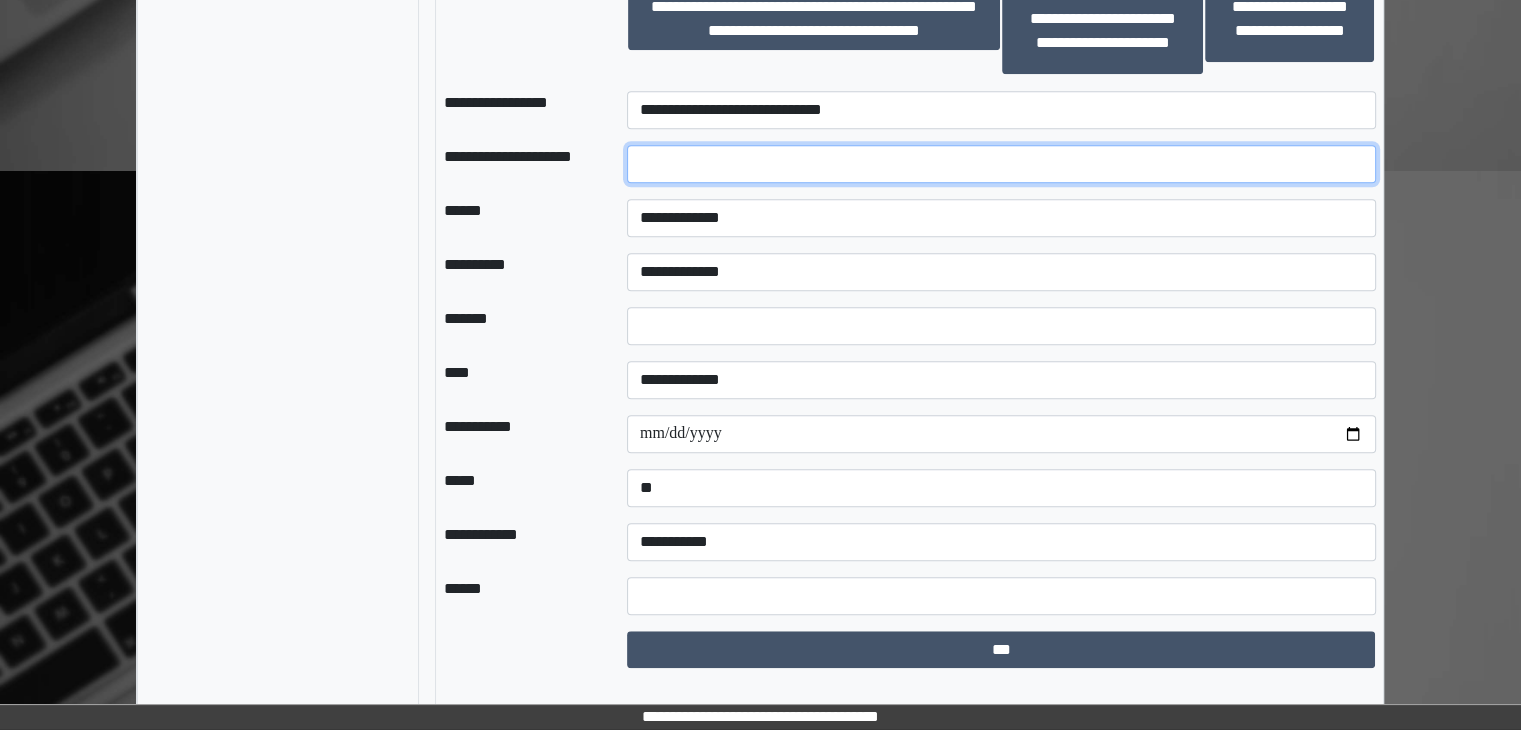 click at bounding box center [1001, 164] 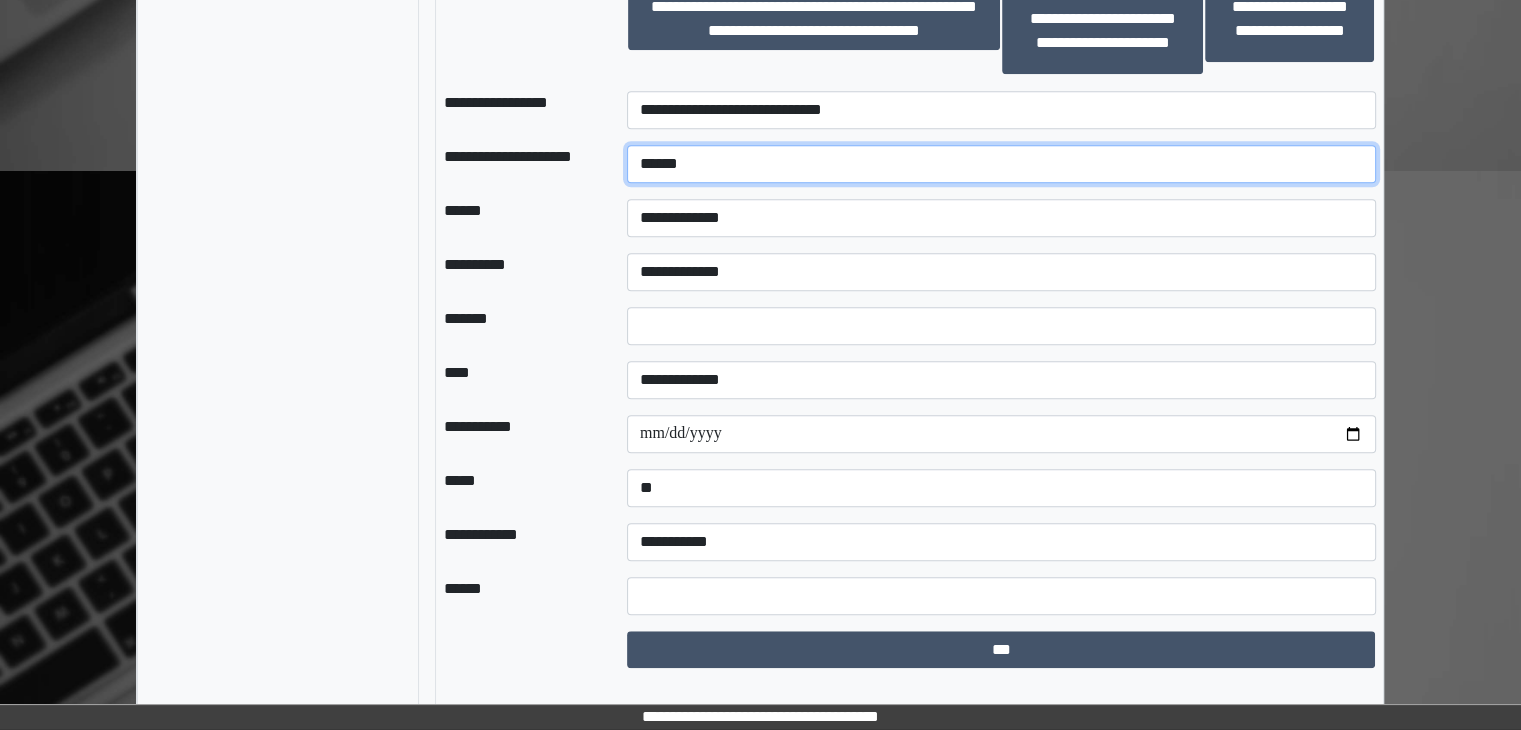 type on "******" 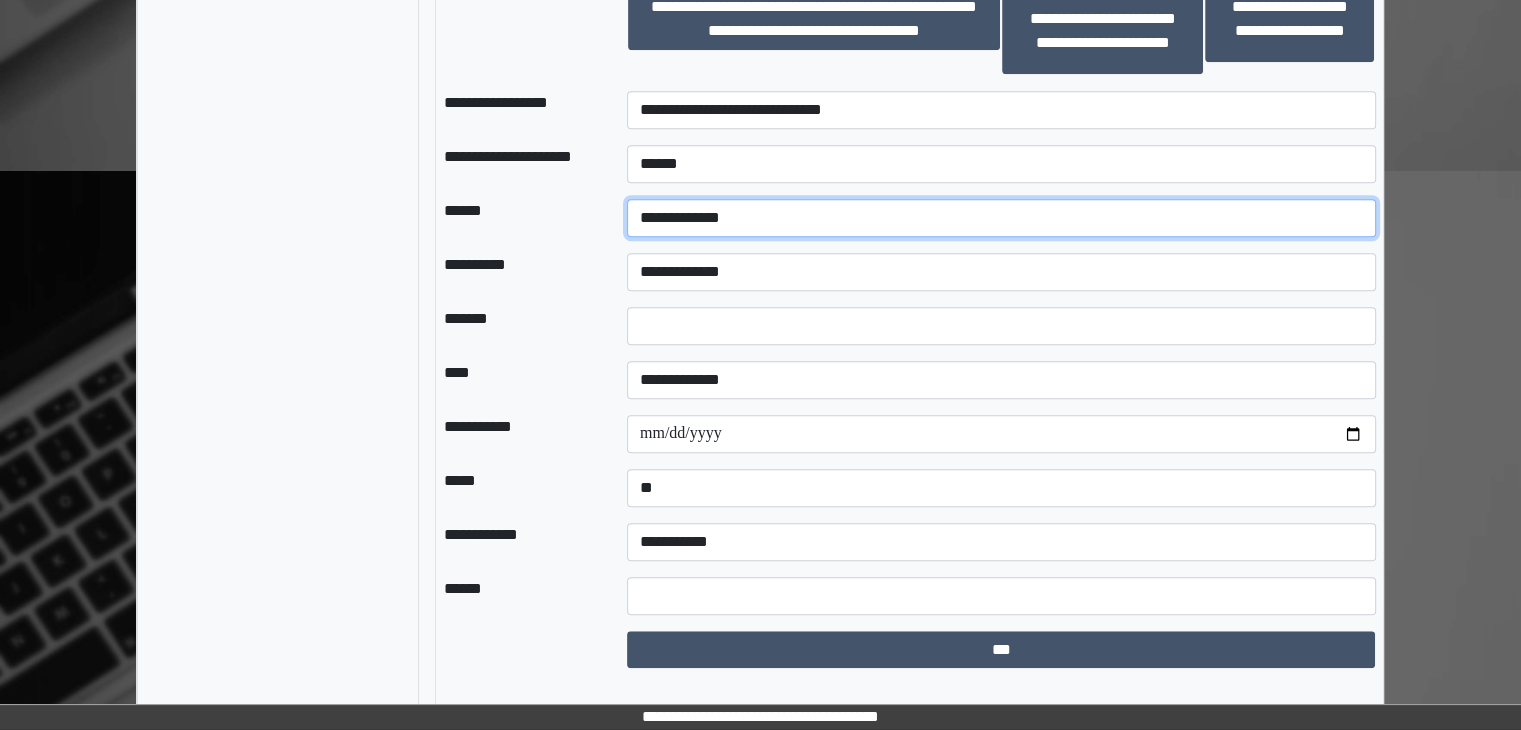 click on "**********" at bounding box center (1001, 218) 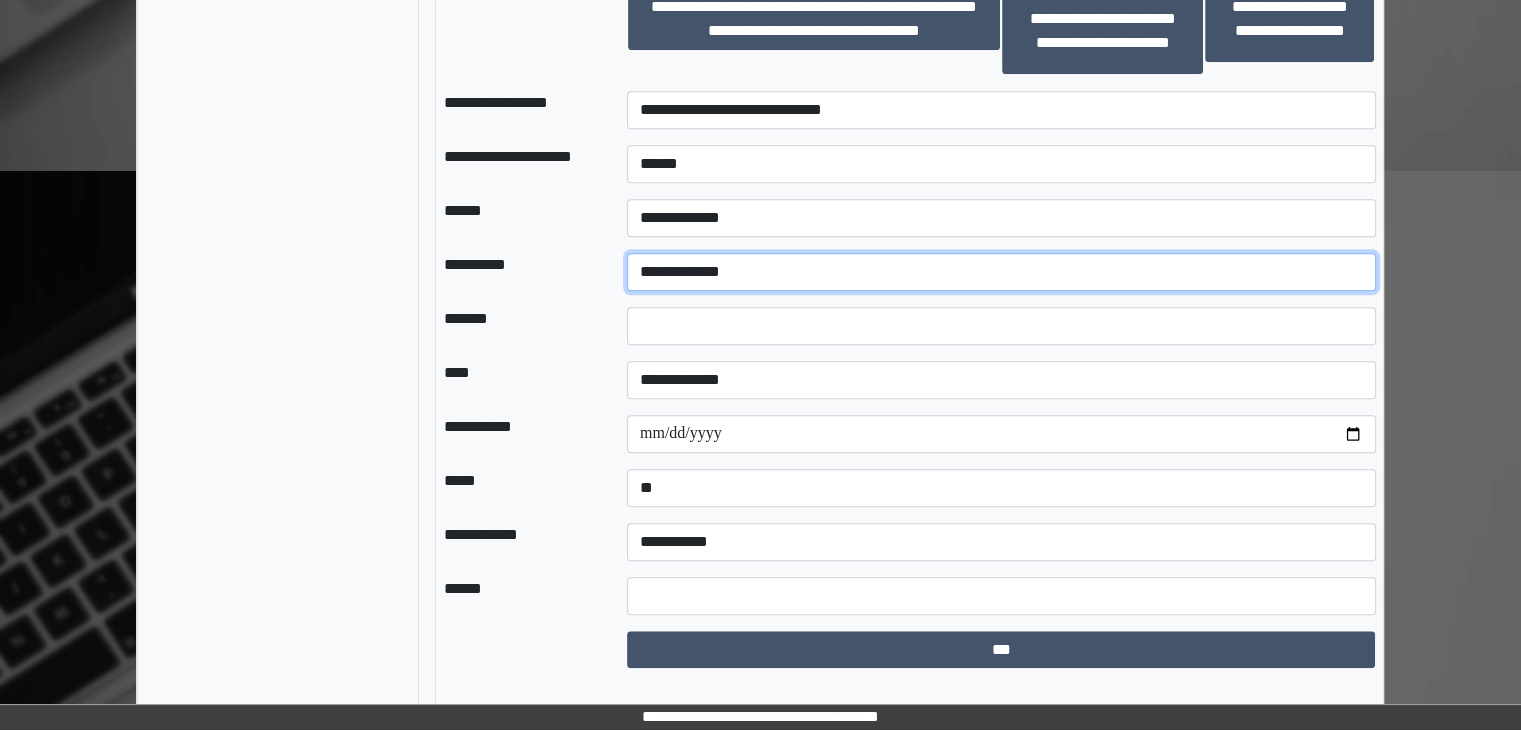 click on "**********" at bounding box center (1001, 272) 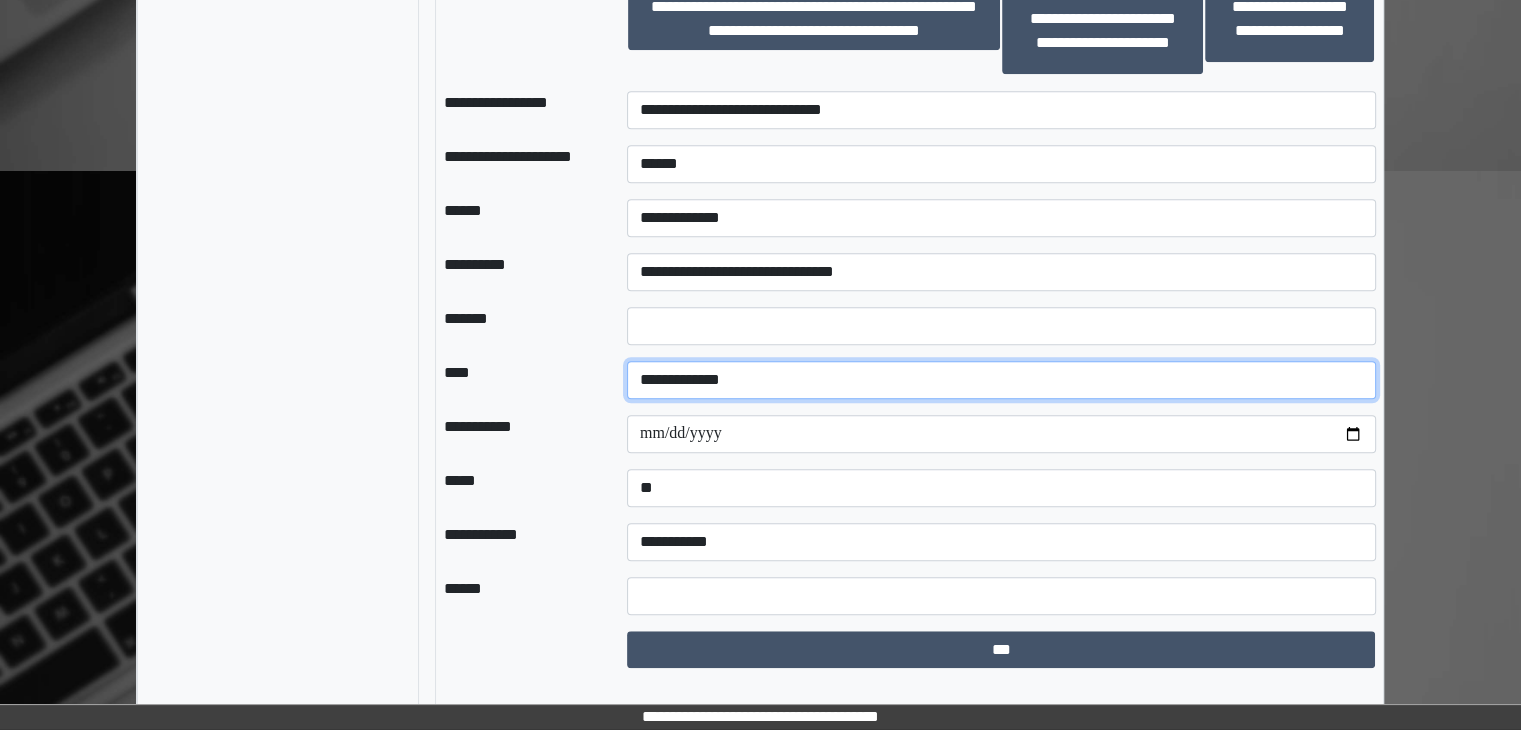 click on "**********" at bounding box center (1001, 380) 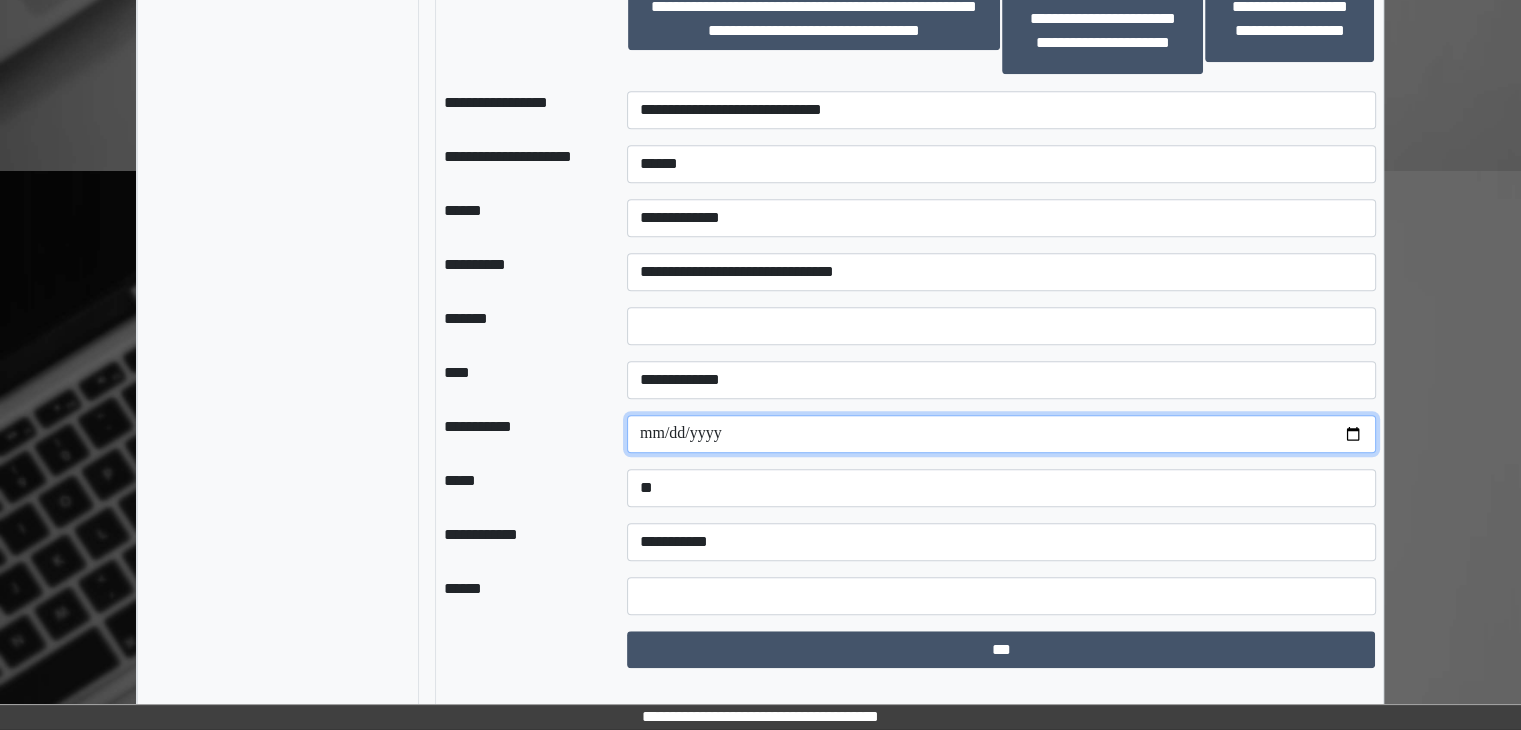 click on "**********" at bounding box center [1001, 434] 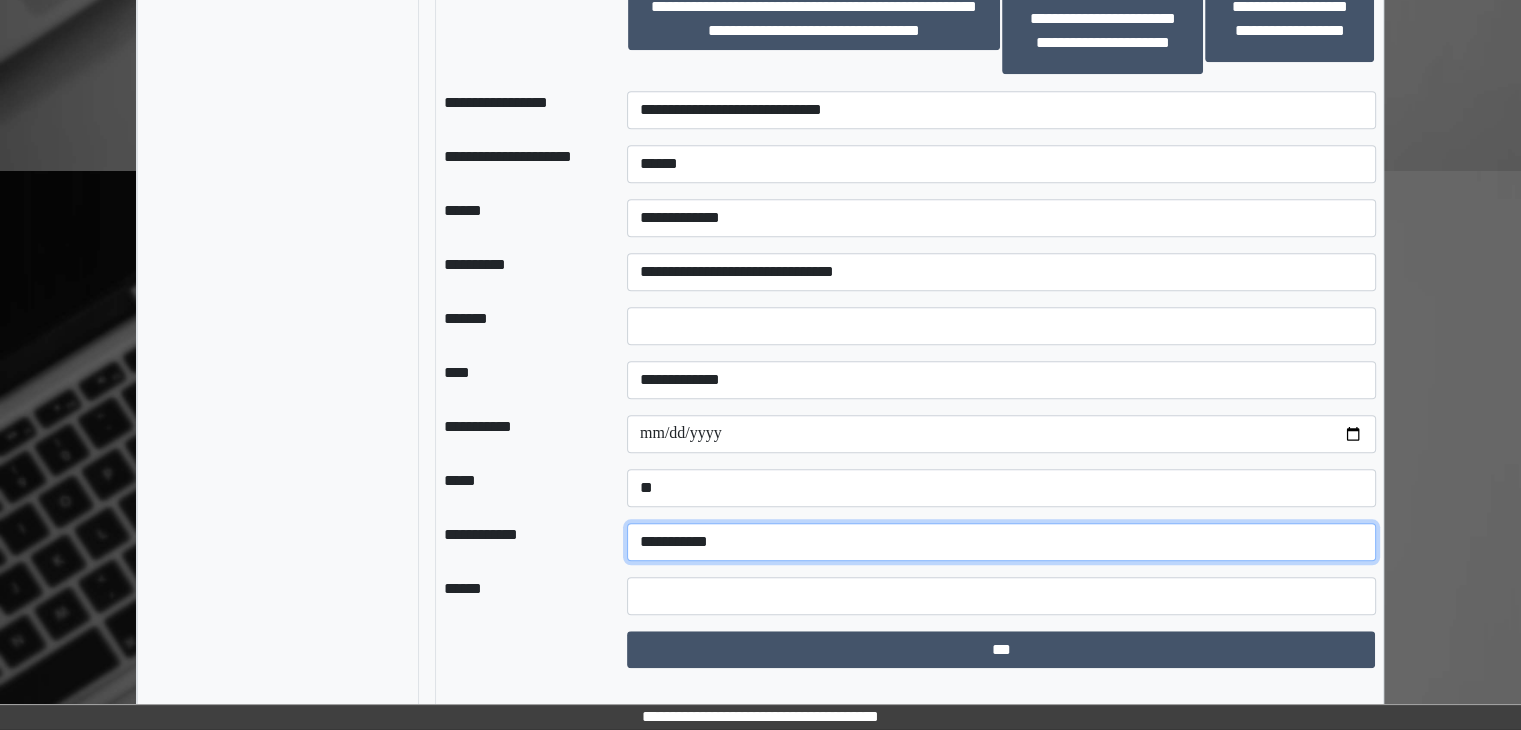 click on "**********" at bounding box center [1001, 542] 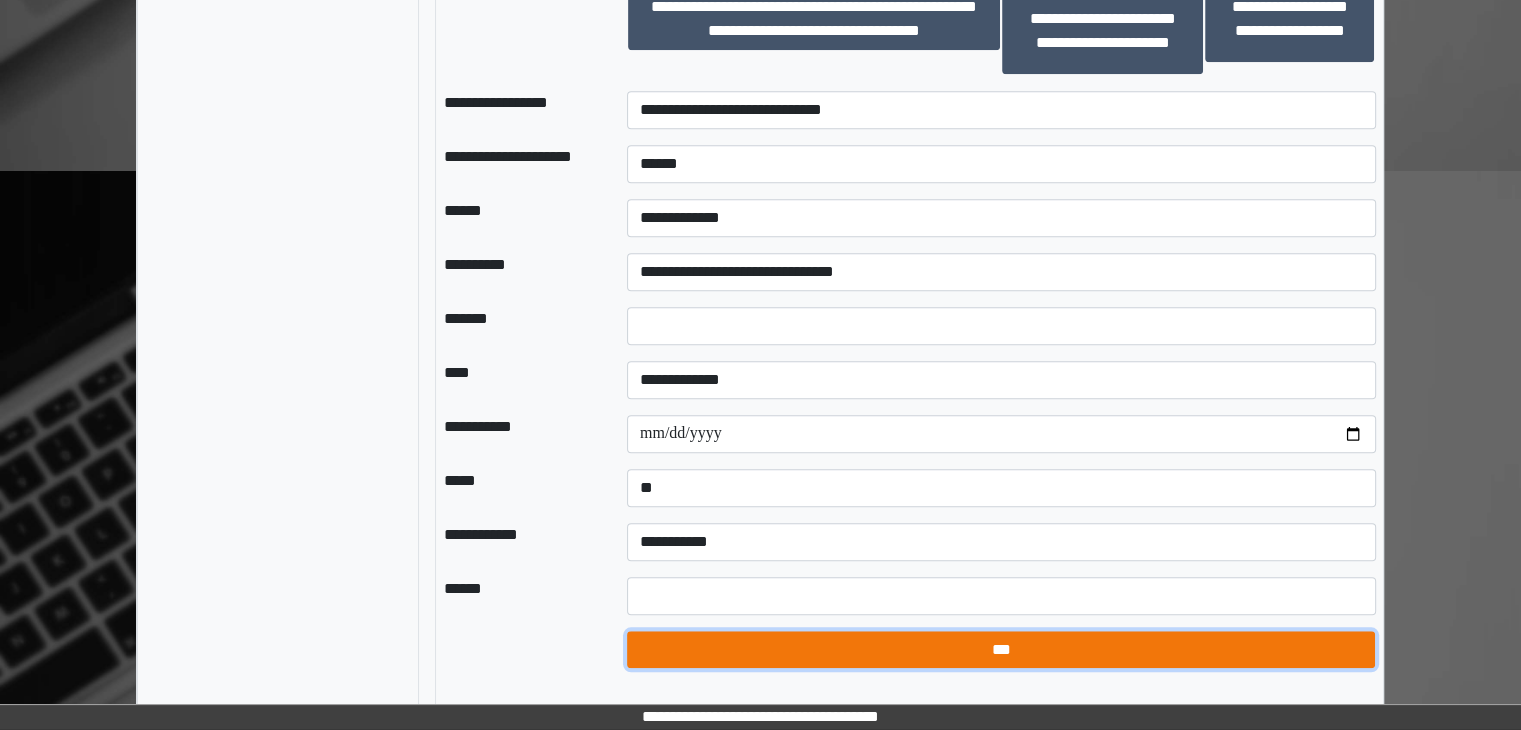 click on "***" at bounding box center [1001, 650] 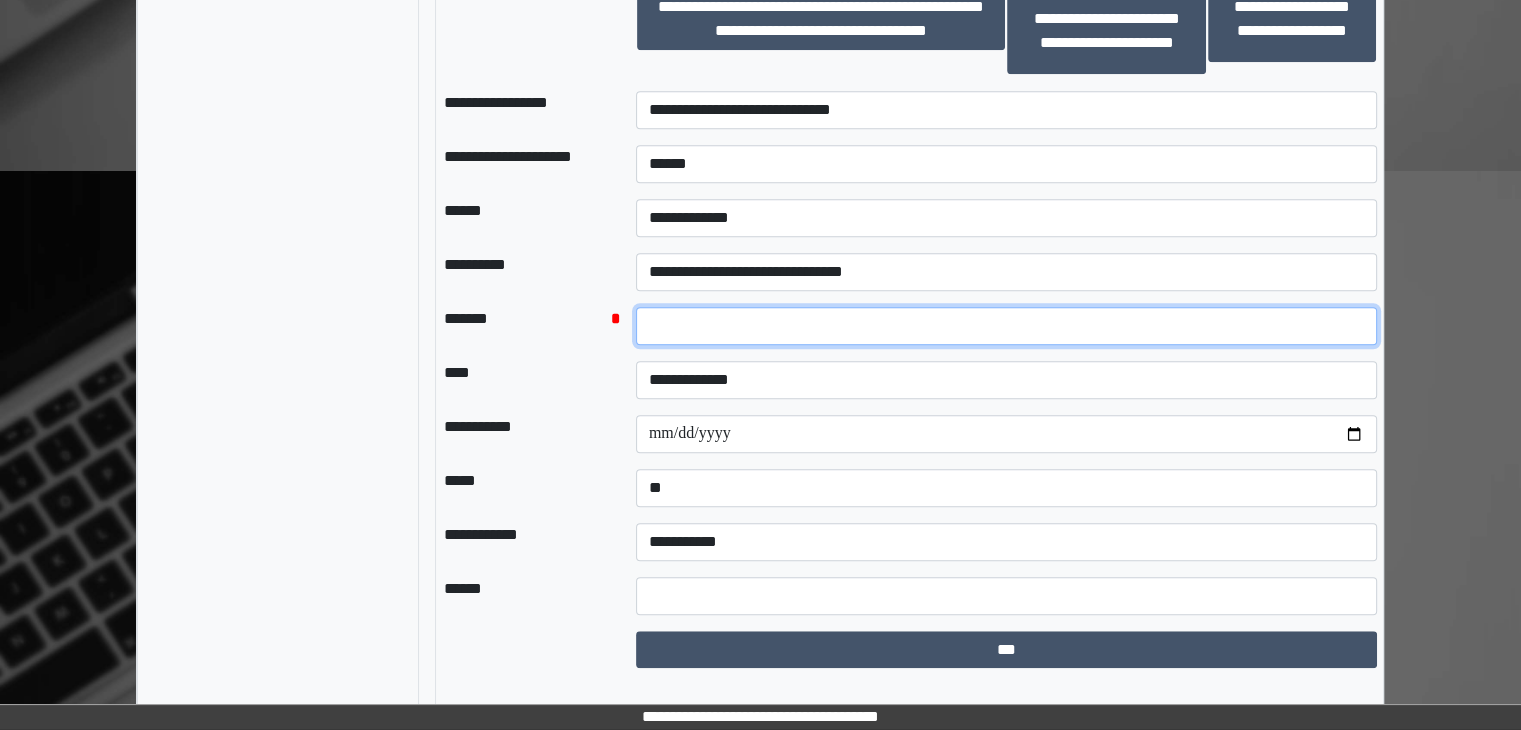click on "*" at bounding box center (1006, 326) 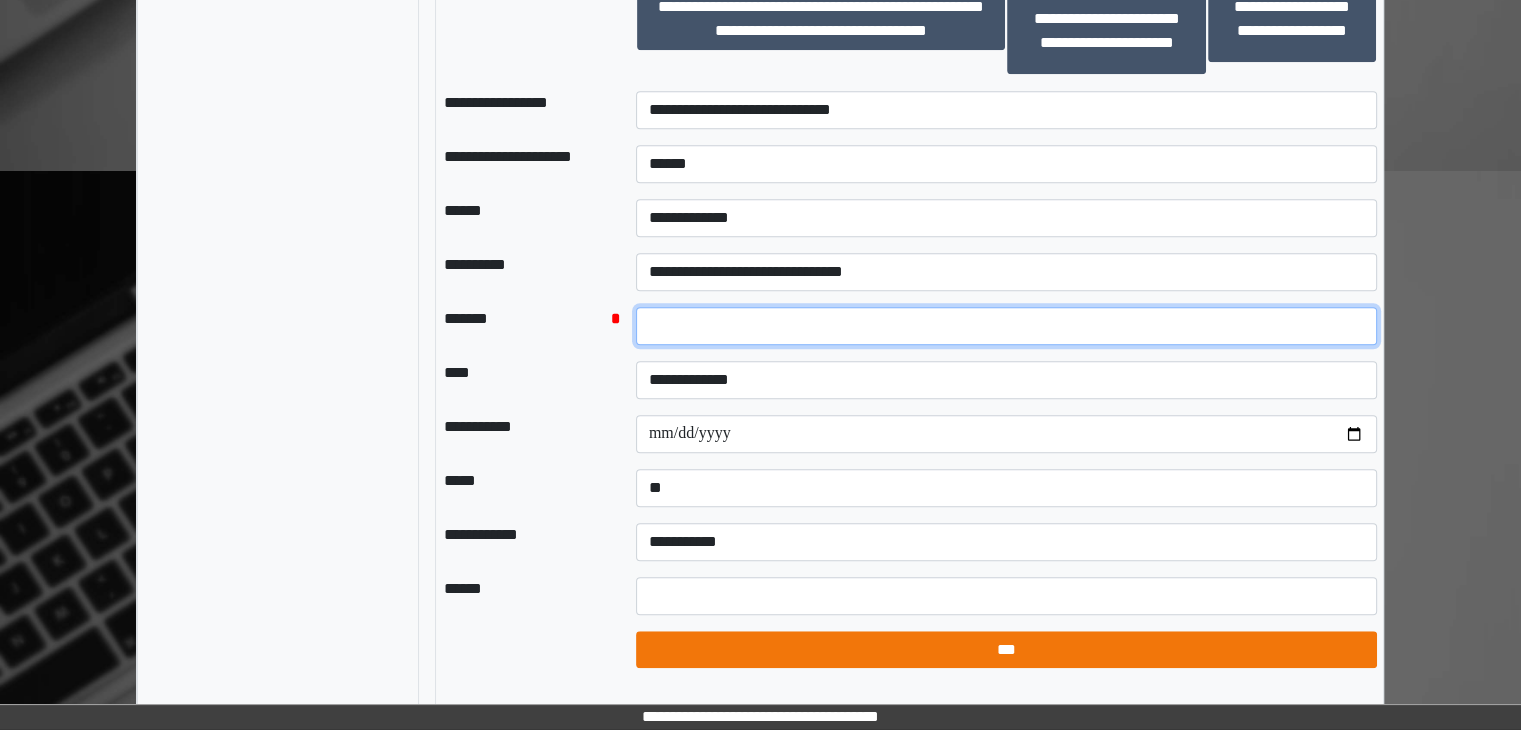 type on "*" 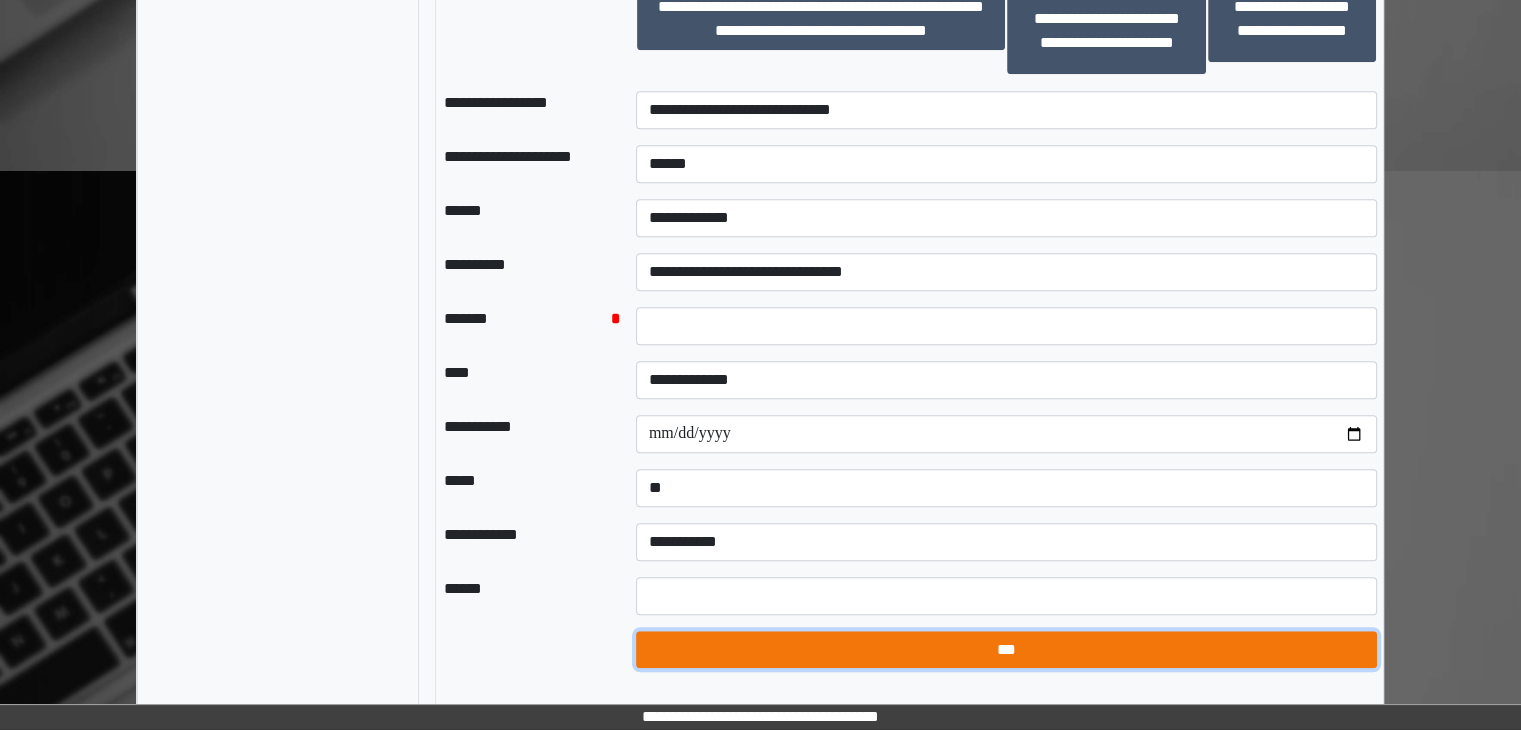 click on "***" at bounding box center [1006, 650] 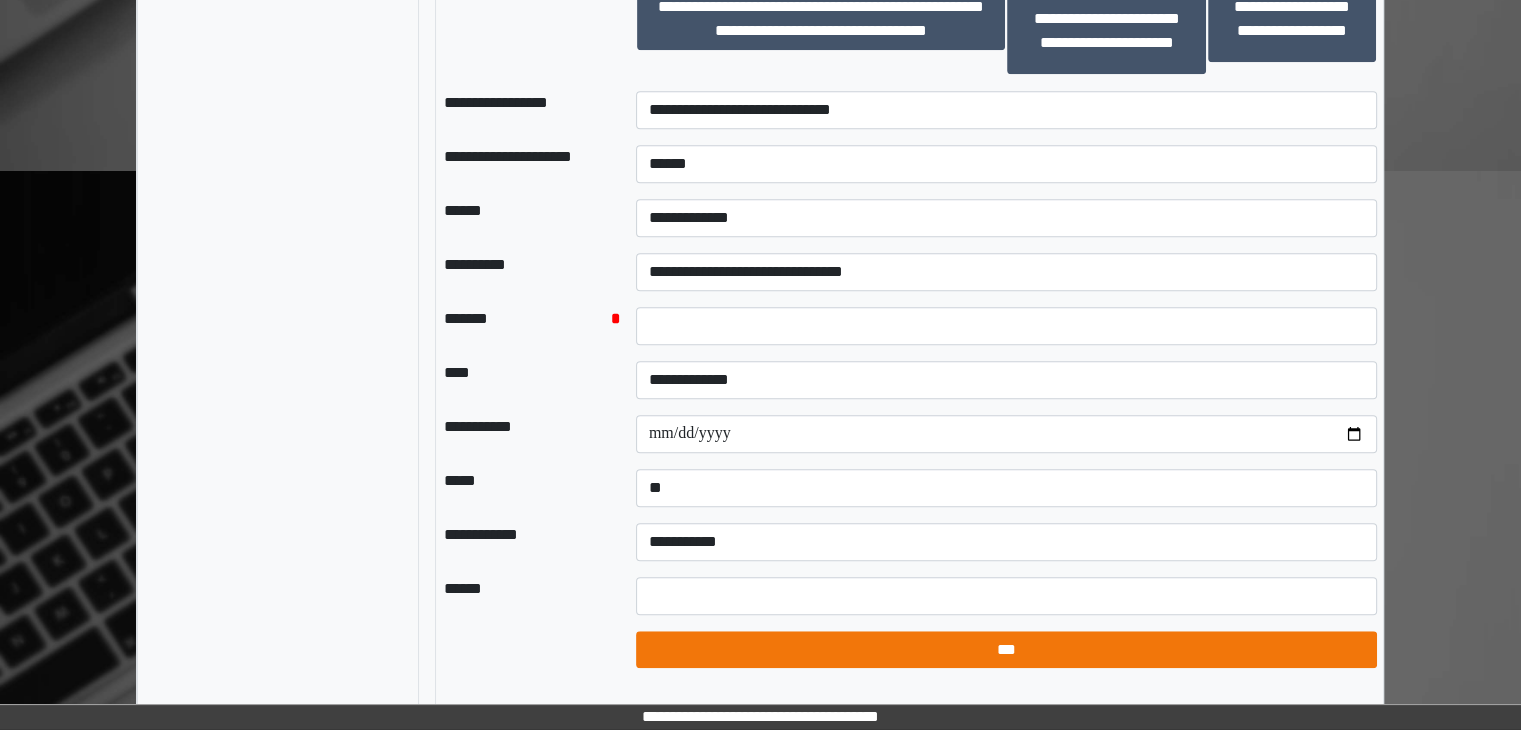 select on "*" 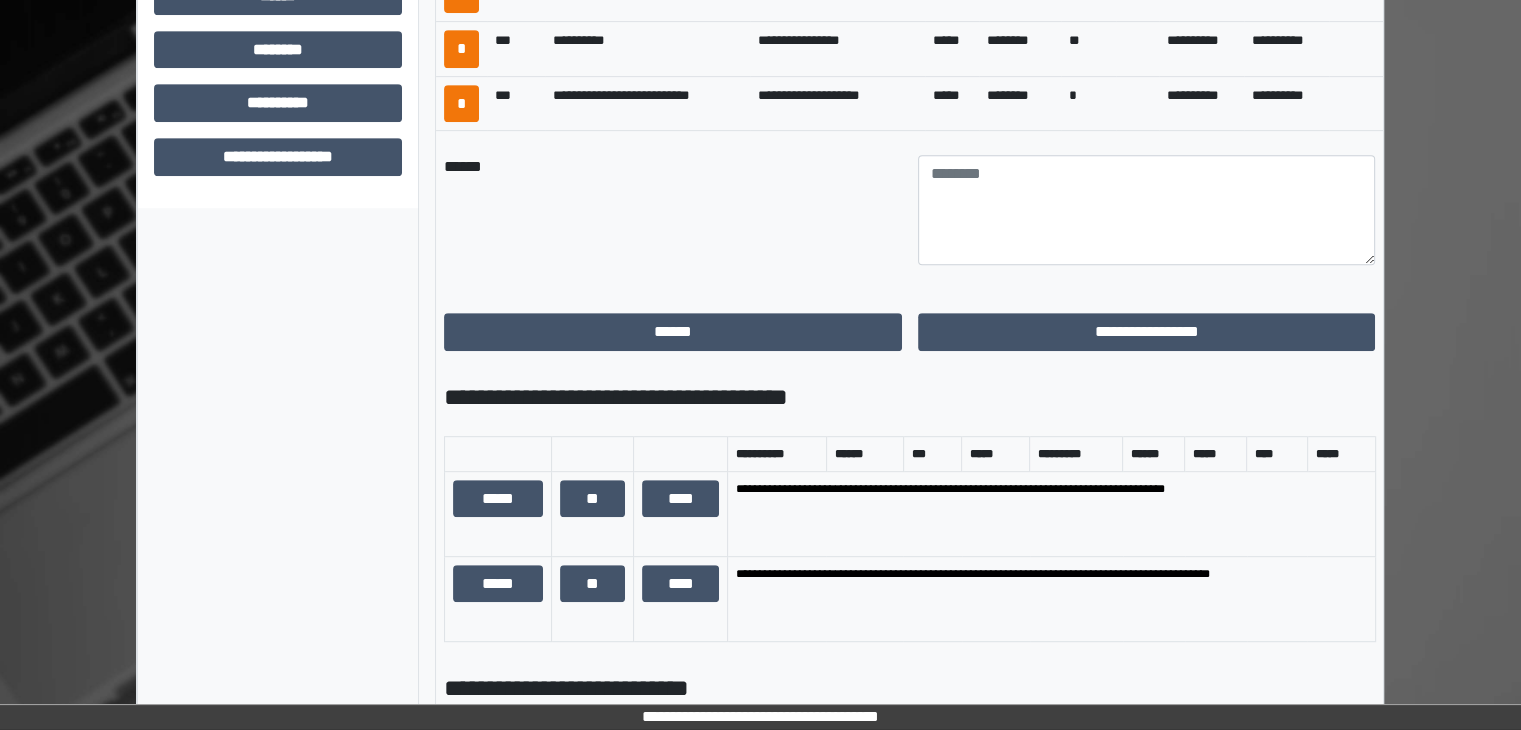 scroll, scrollTop: 950, scrollLeft: 0, axis: vertical 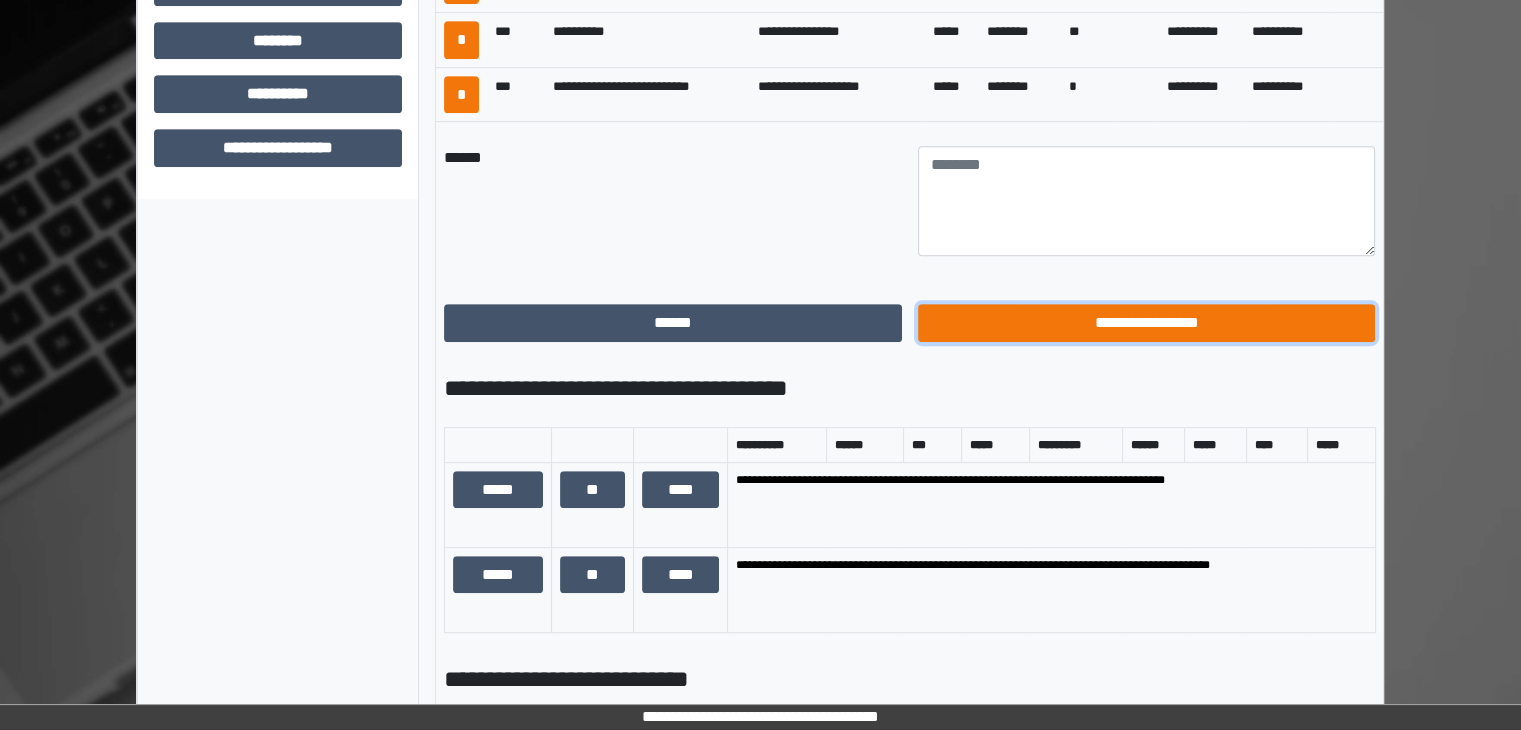 click on "**********" at bounding box center (1147, 323) 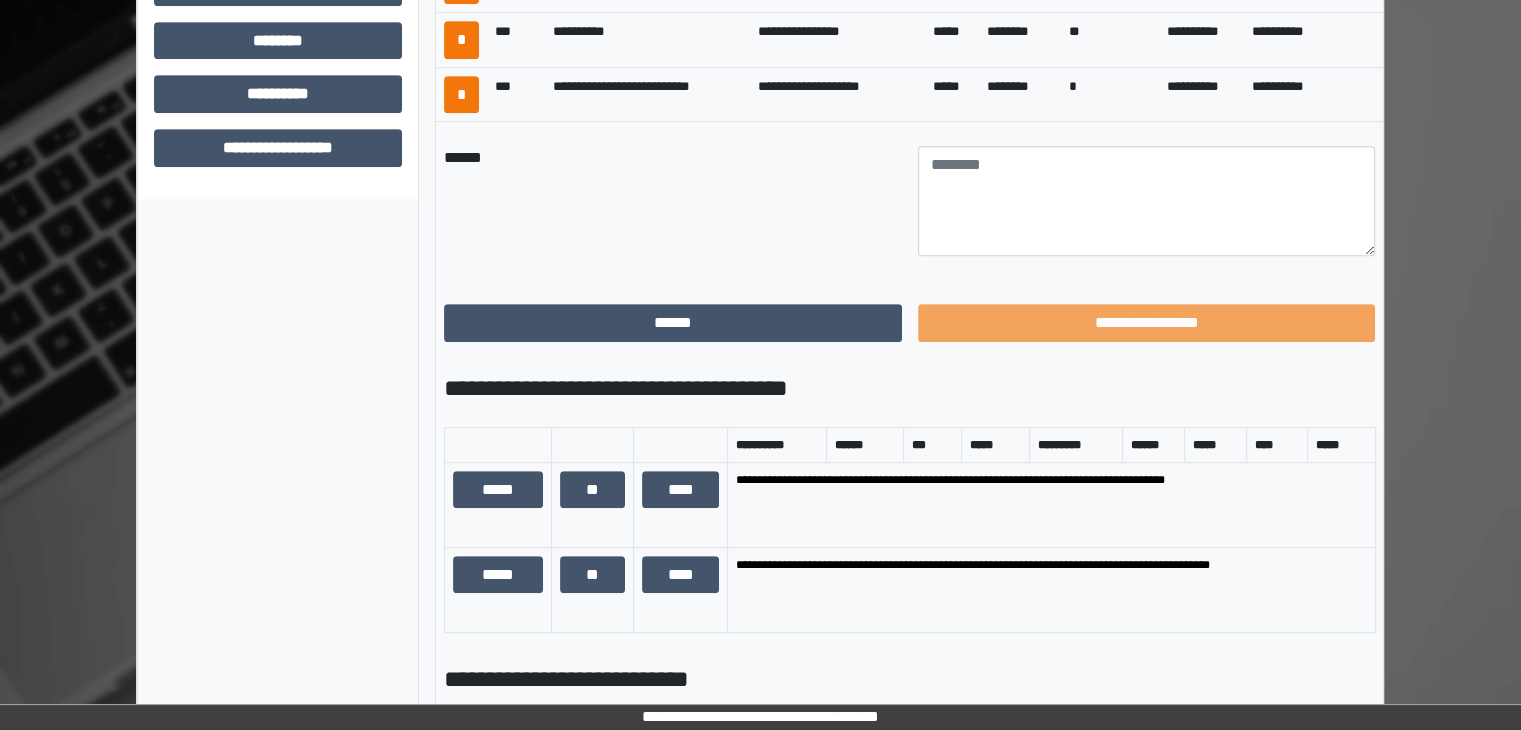 scroll, scrollTop: 436, scrollLeft: 0, axis: vertical 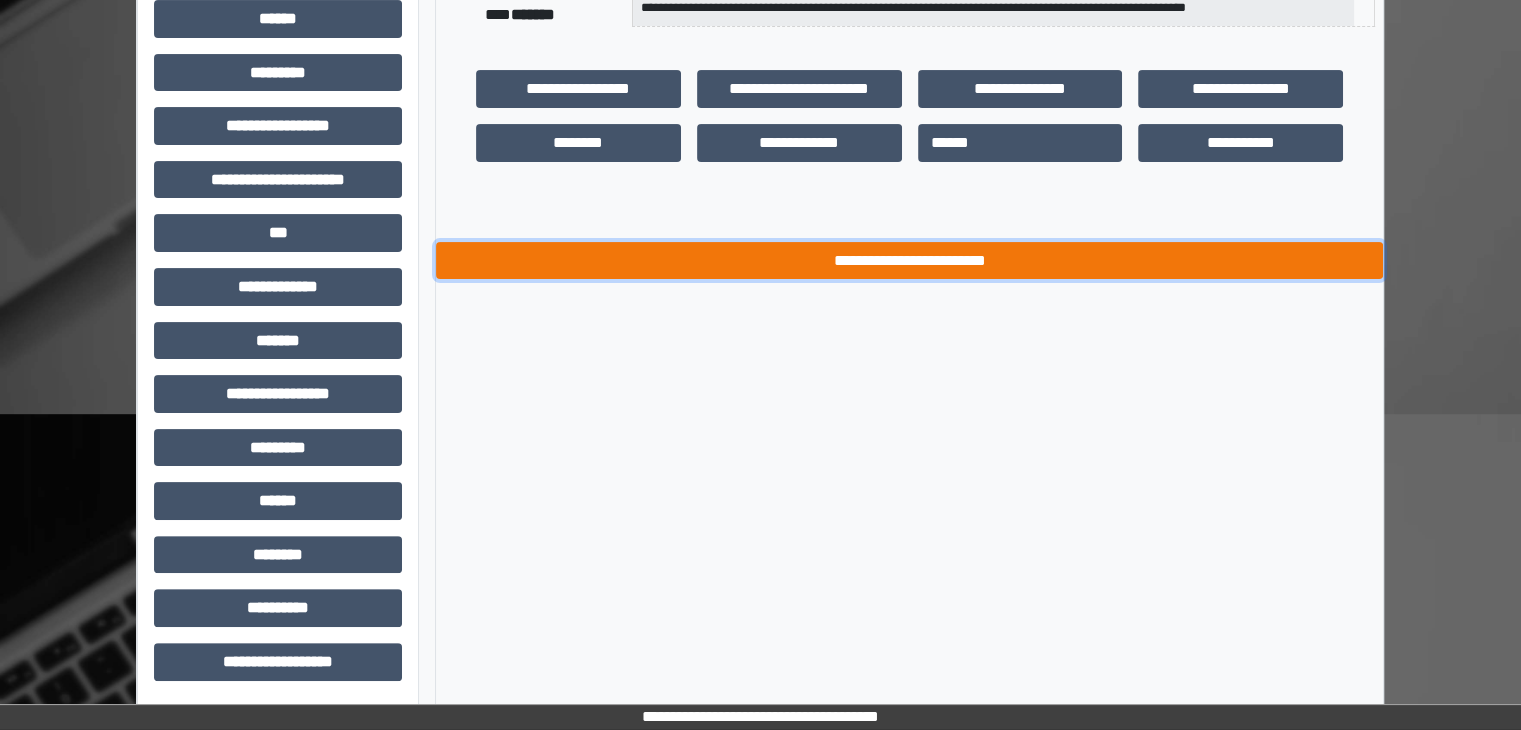 click on "**********" at bounding box center (909, 261) 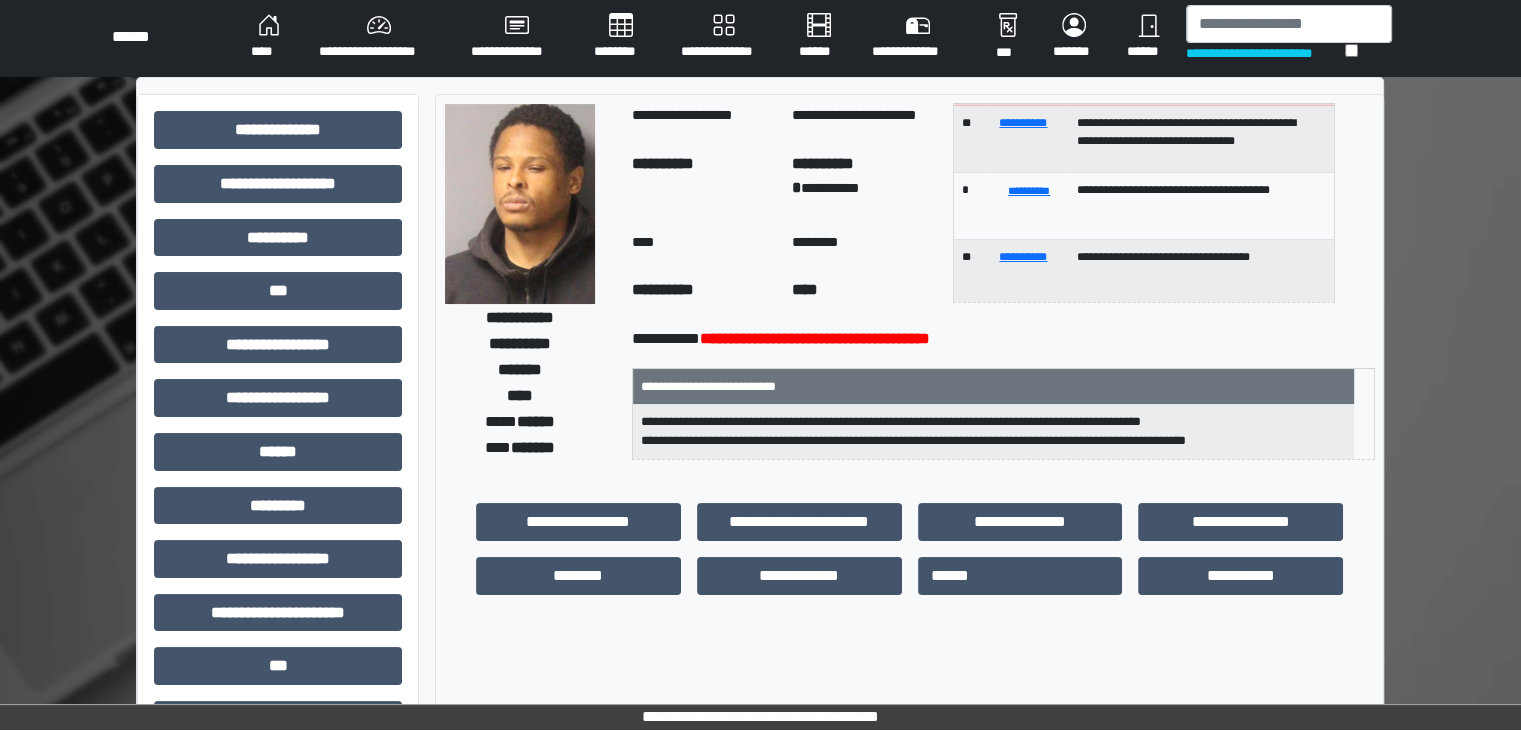 scroll, scrollTop: 0, scrollLeft: 0, axis: both 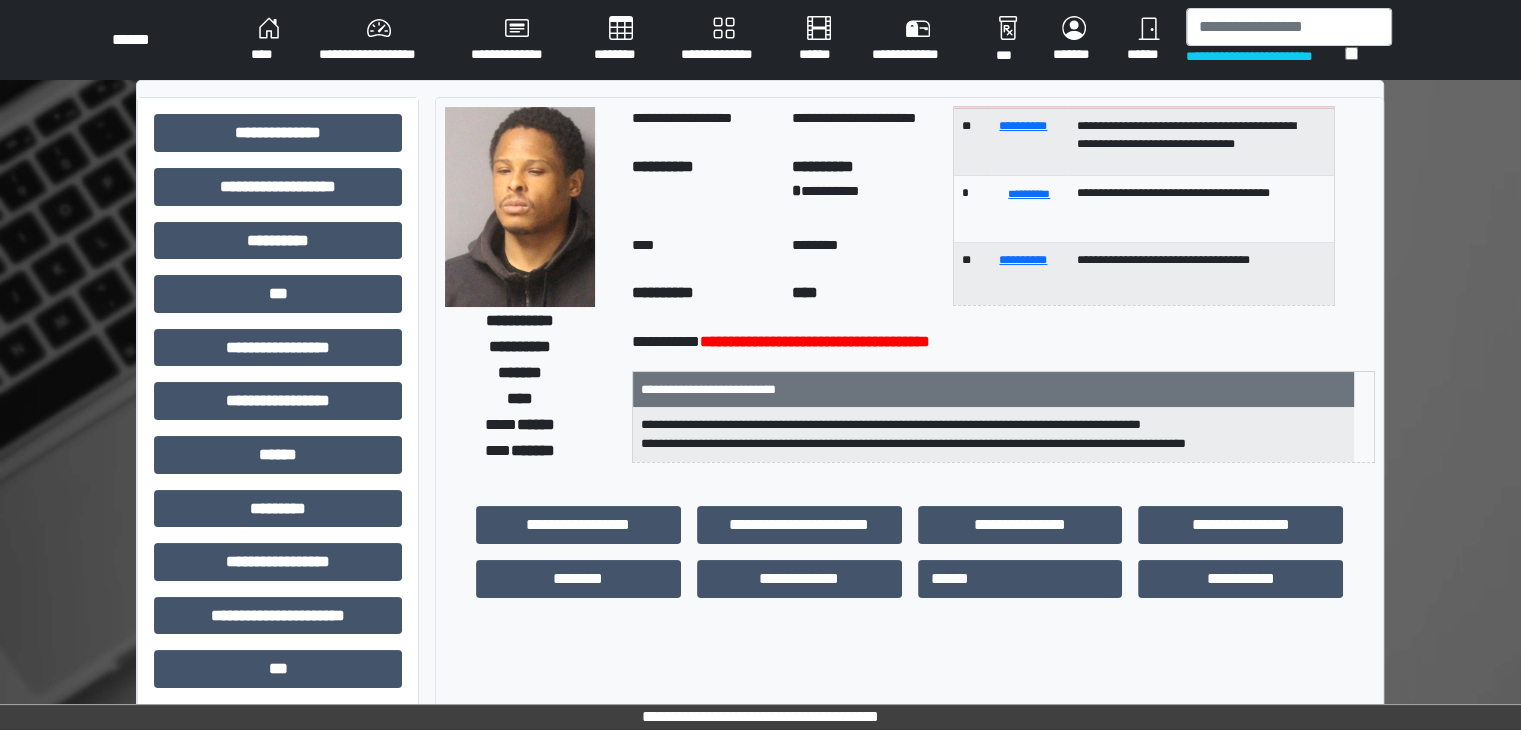 click on "****" at bounding box center [269, 40] 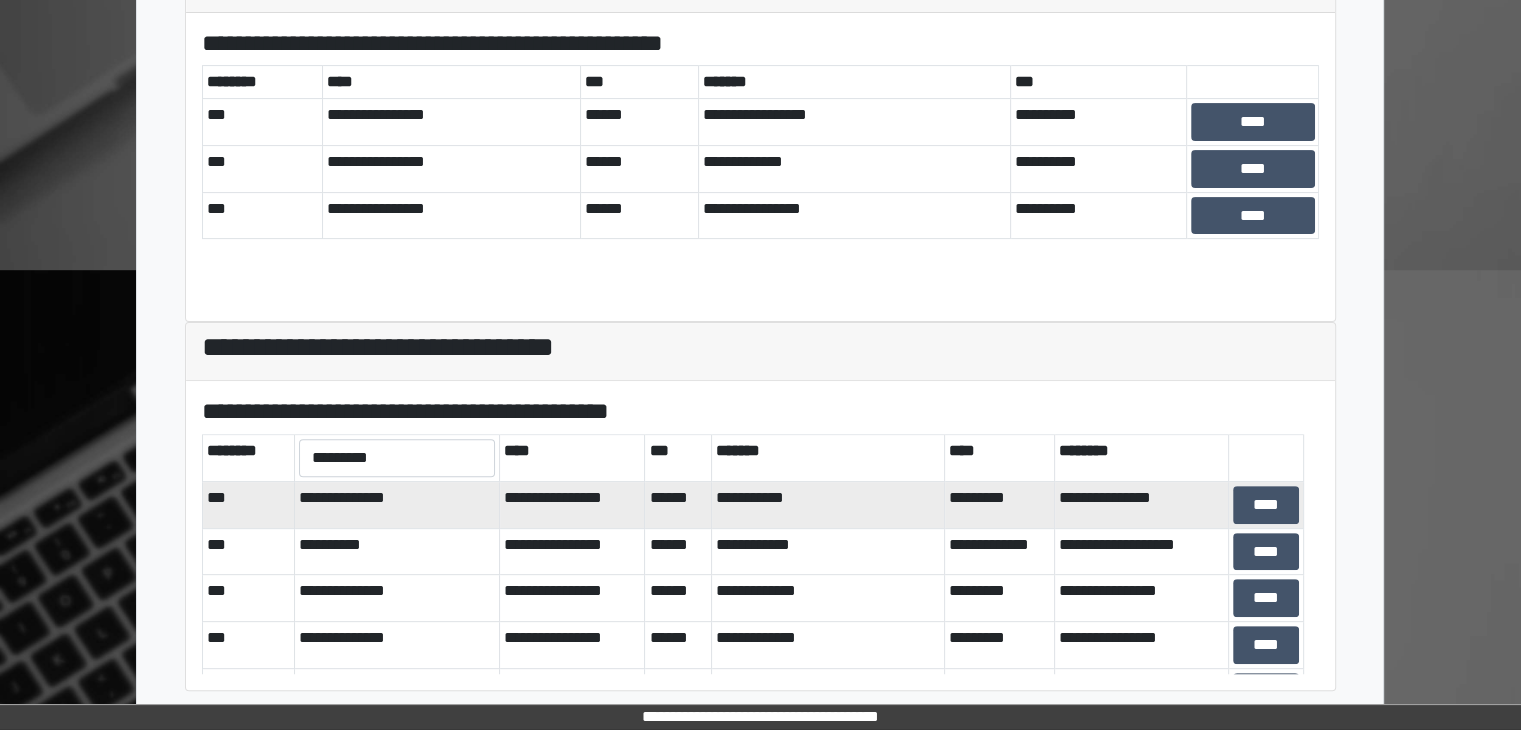 scroll, scrollTop: 581, scrollLeft: 0, axis: vertical 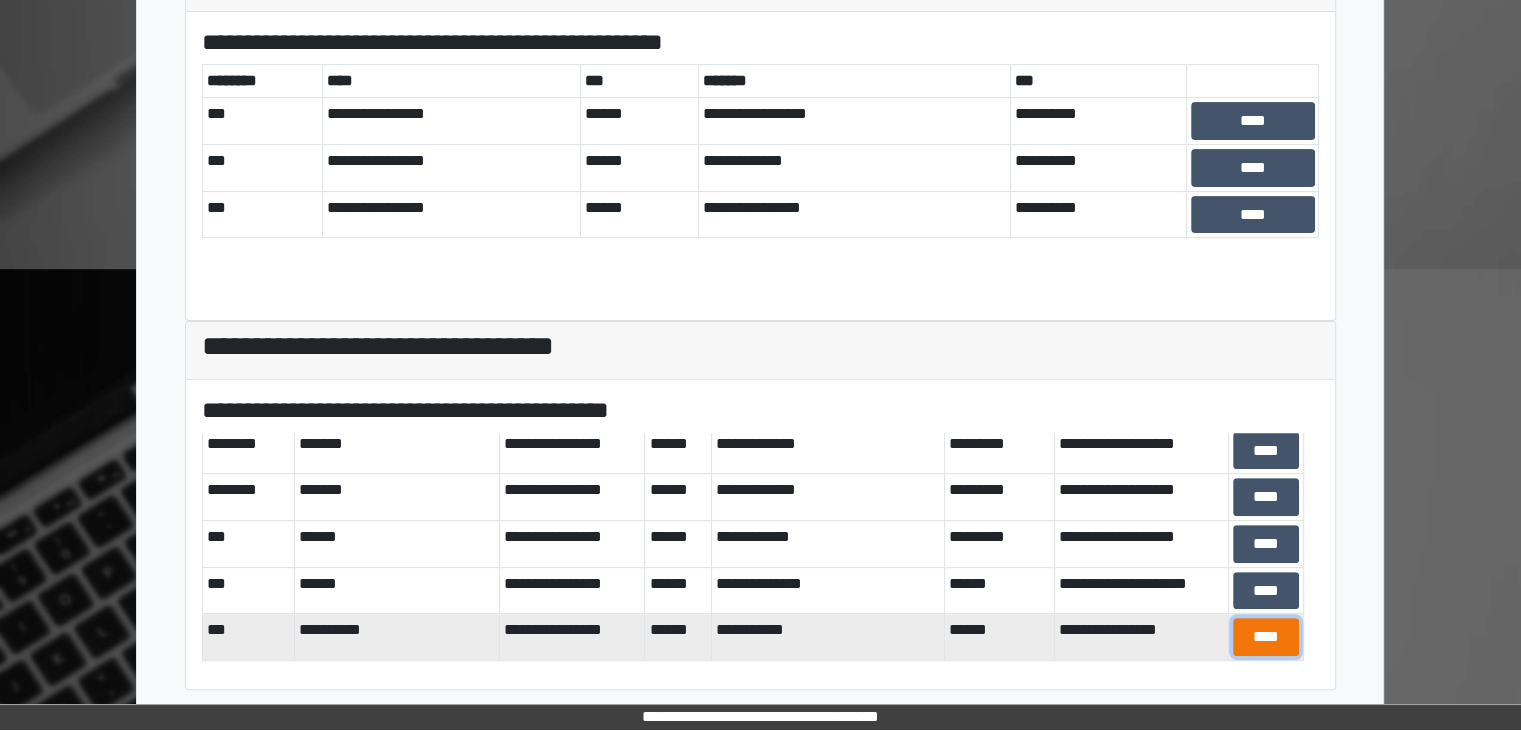 click on "****" at bounding box center [1266, 637] 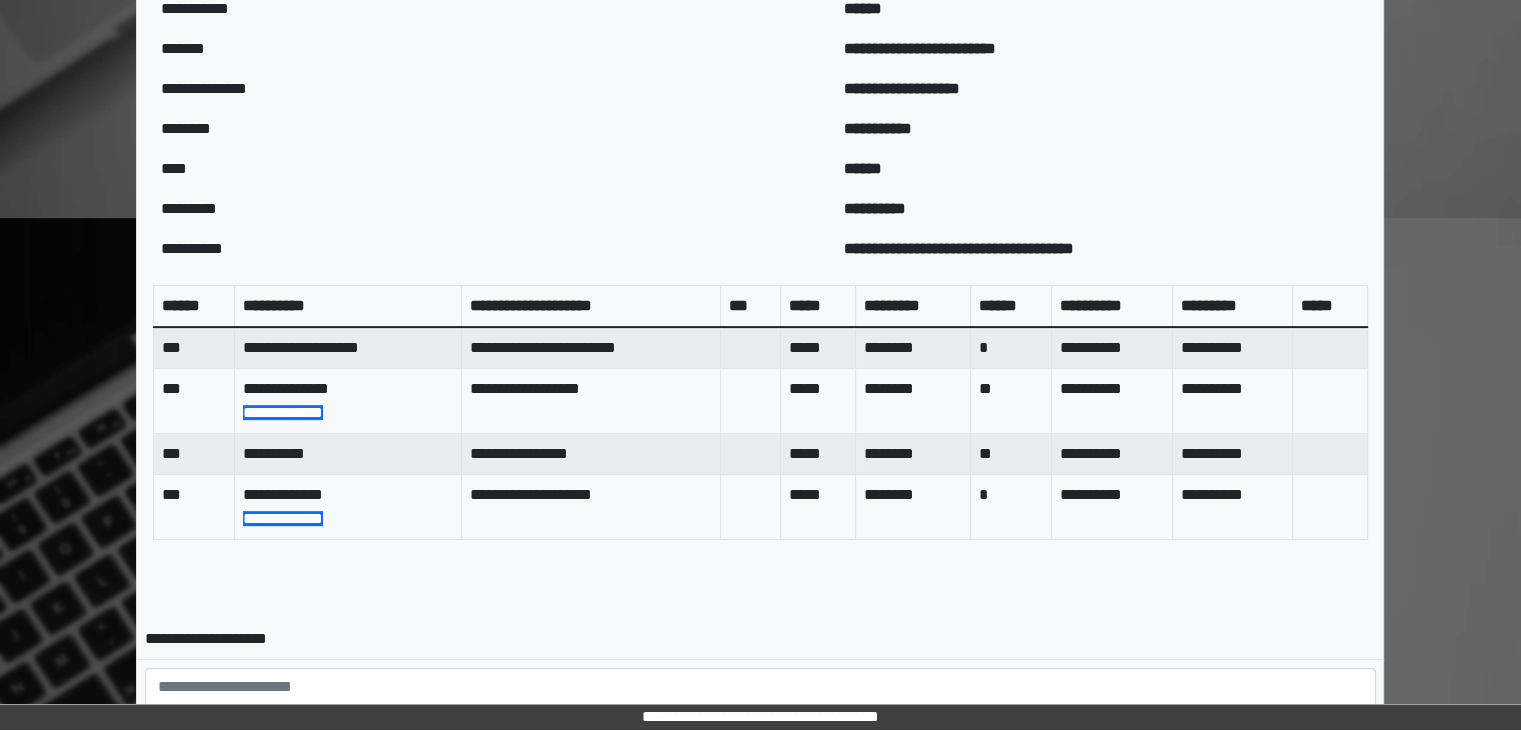 scroll, scrollTop: 840, scrollLeft: 0, axis: vertical 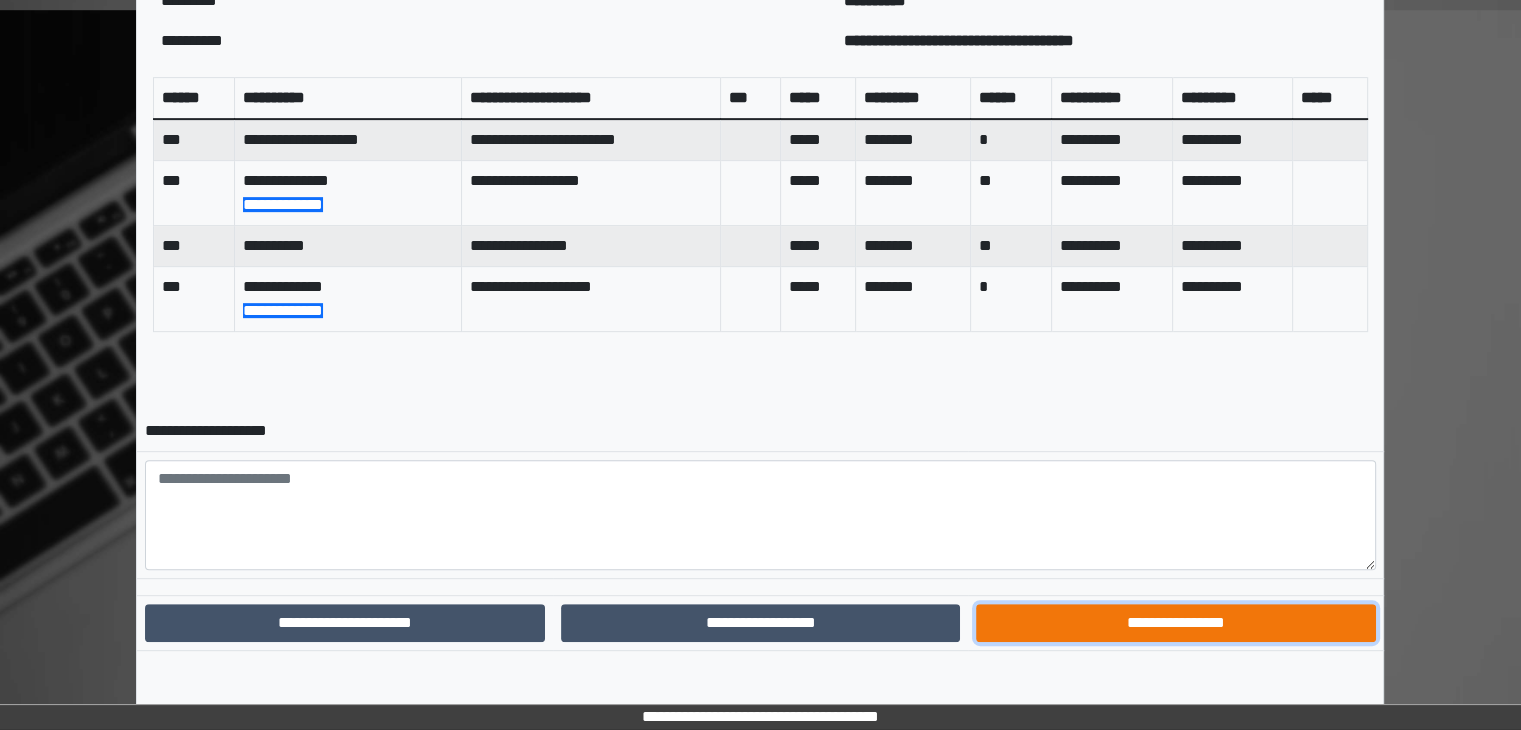 click on "**********" at bounding box center [1175, 623] 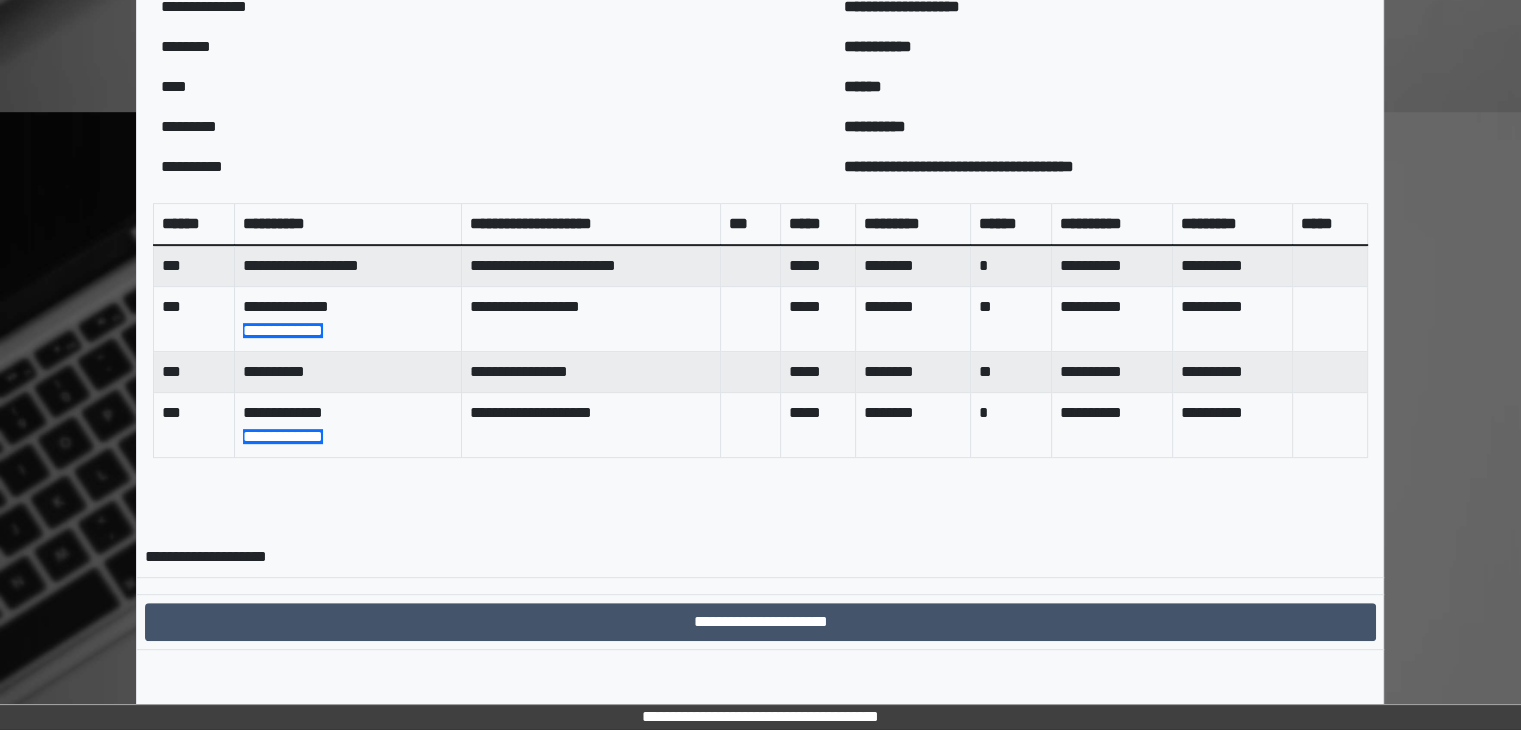scroll, scrollTop: 738, scrollLeft: 0, axis: vertical 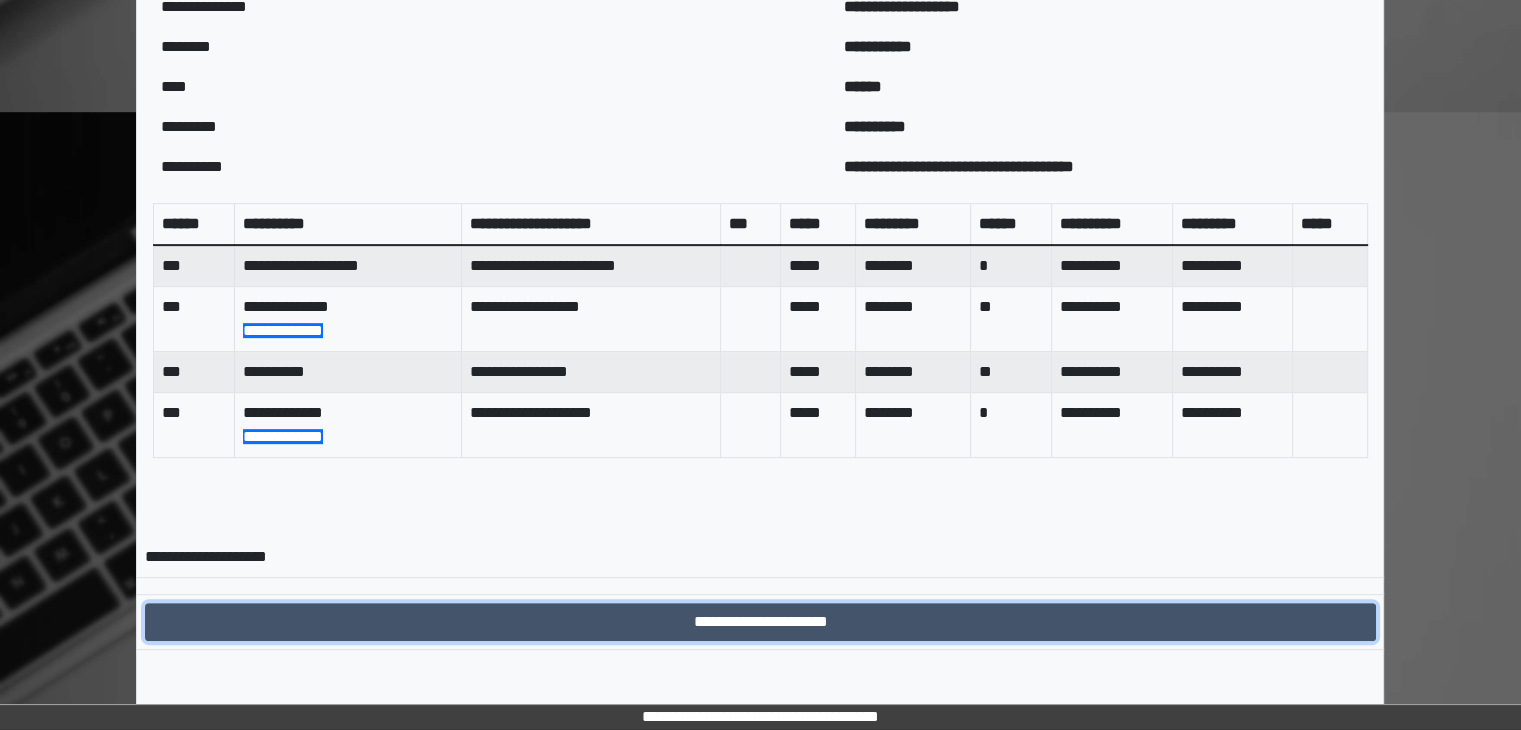 drag, startPoint x: 740, startPoint y: 620, endPoint x: 732, endPoint y: 571, distance: 49.648766 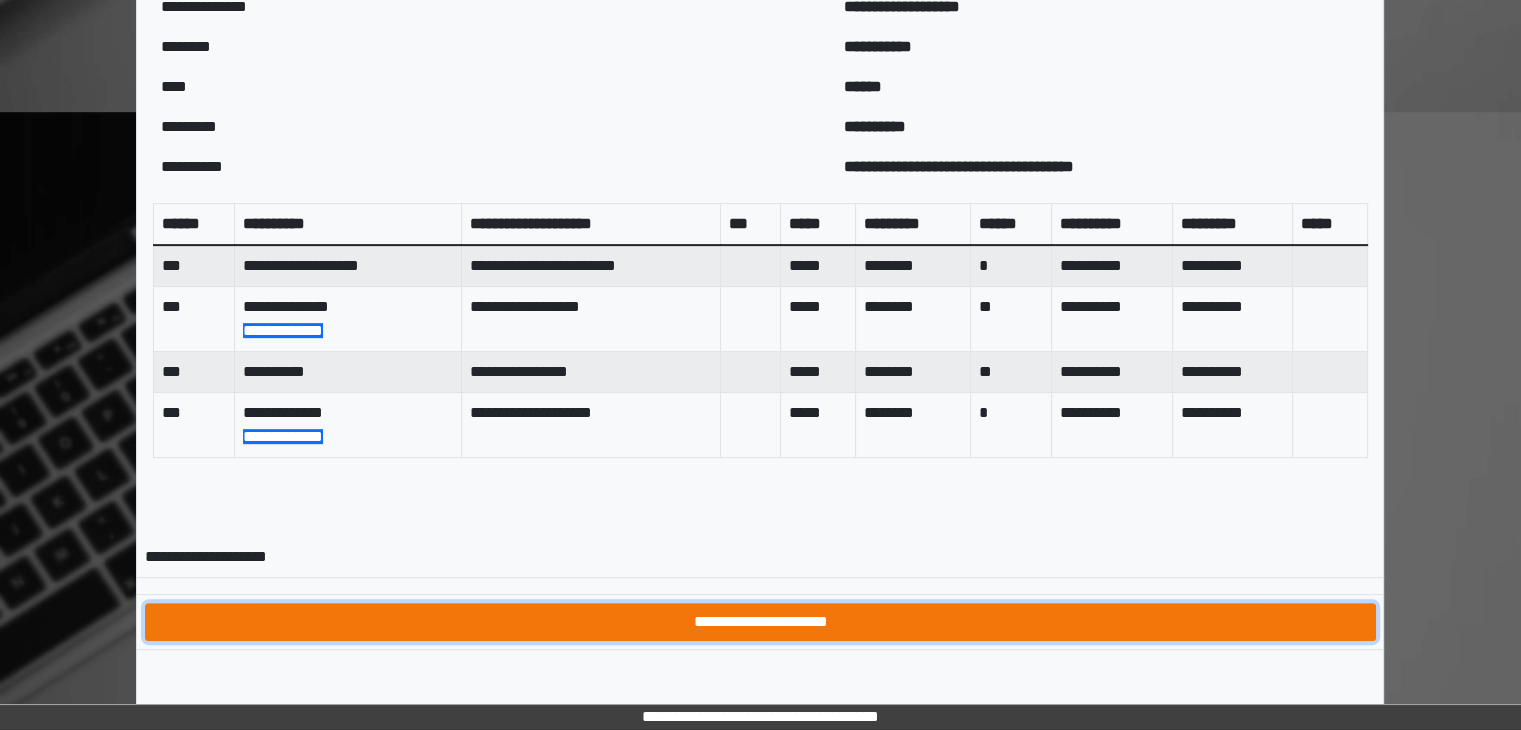 click on "**********" at bounding box center [760, 622] 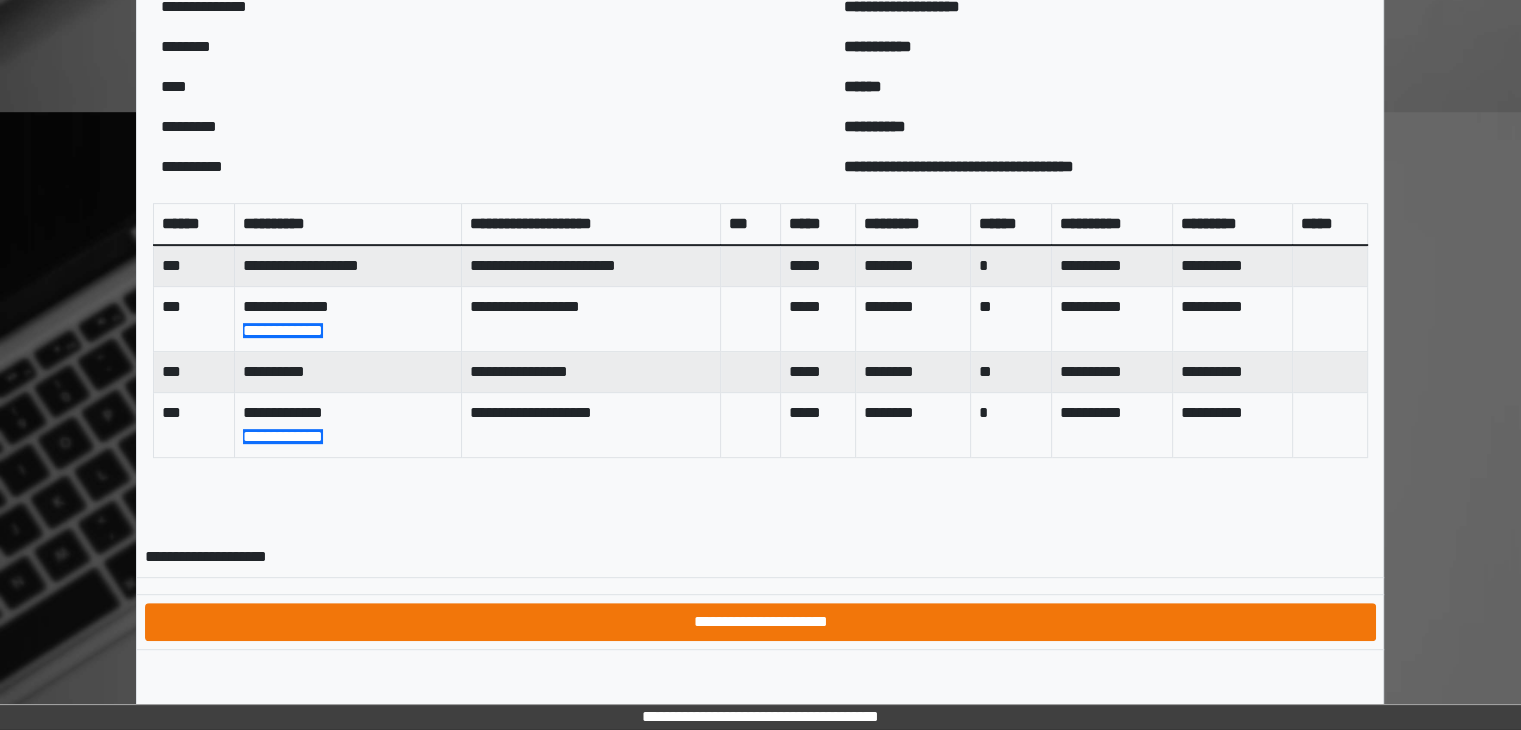 scroll, scrollTop: 0, scrollLeft: 0, axis: both 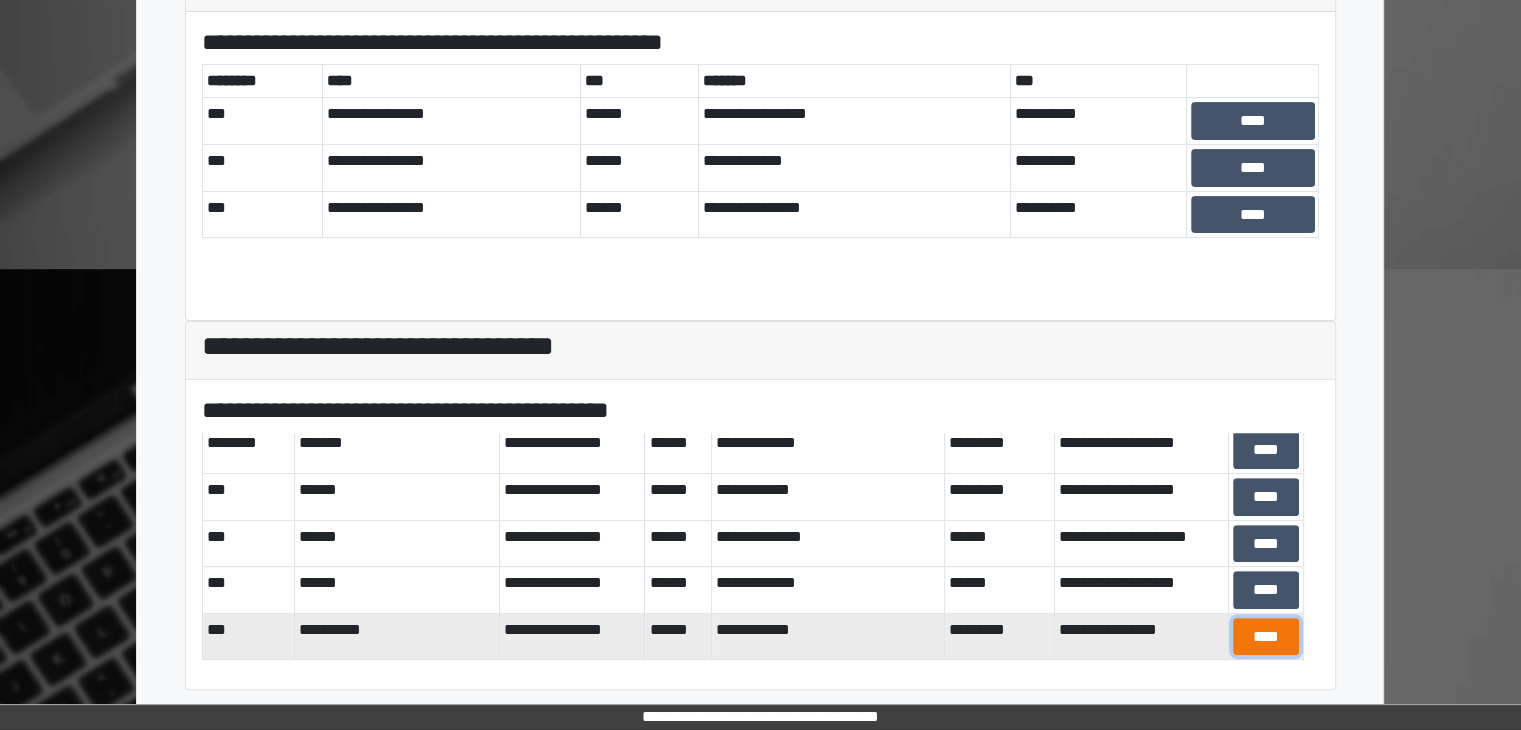 click on "****" at bounding box center (1266, 637) 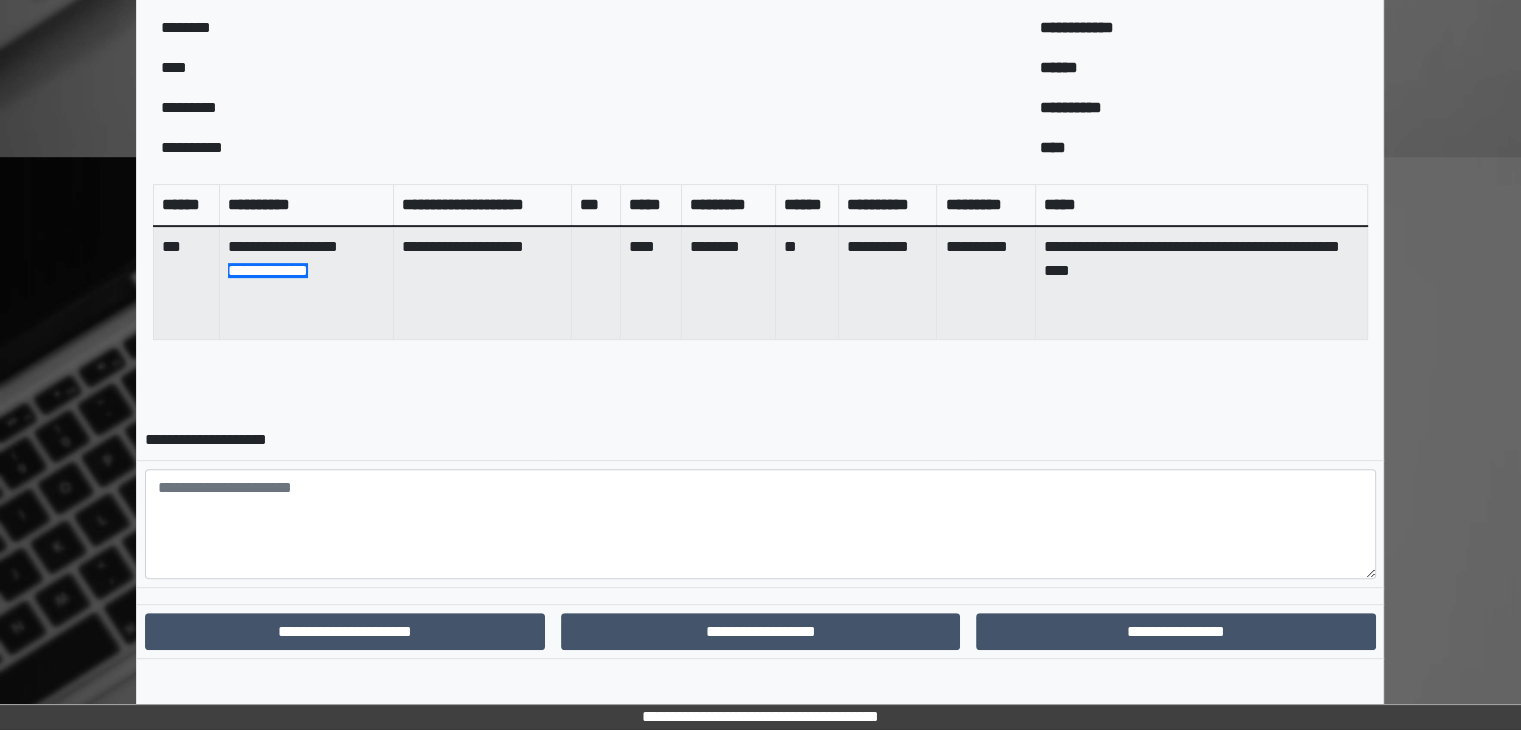 scroll, scrollTop: 702, scrollLeft: 0, axis: vertical 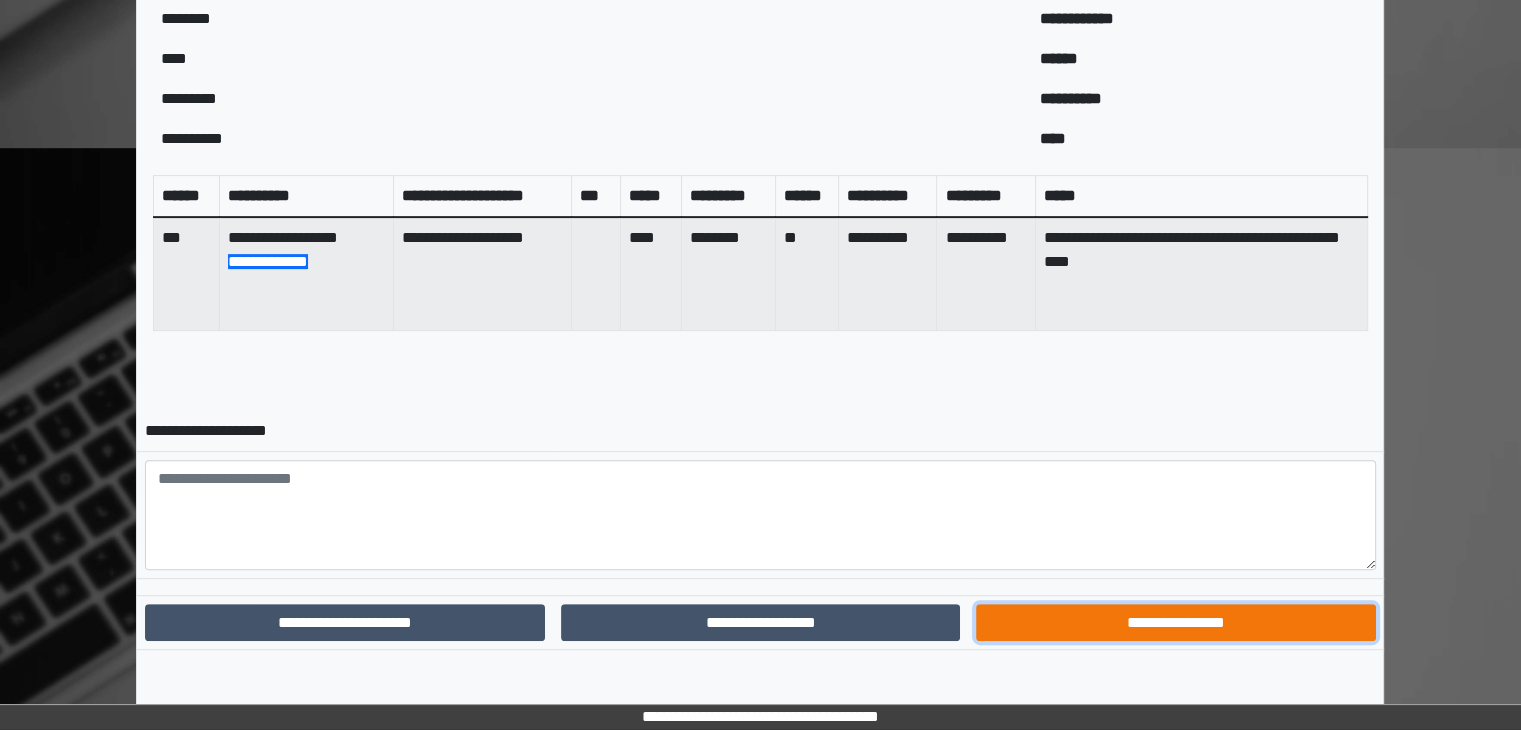 click on "**********" at bounding box center (1175, 623) 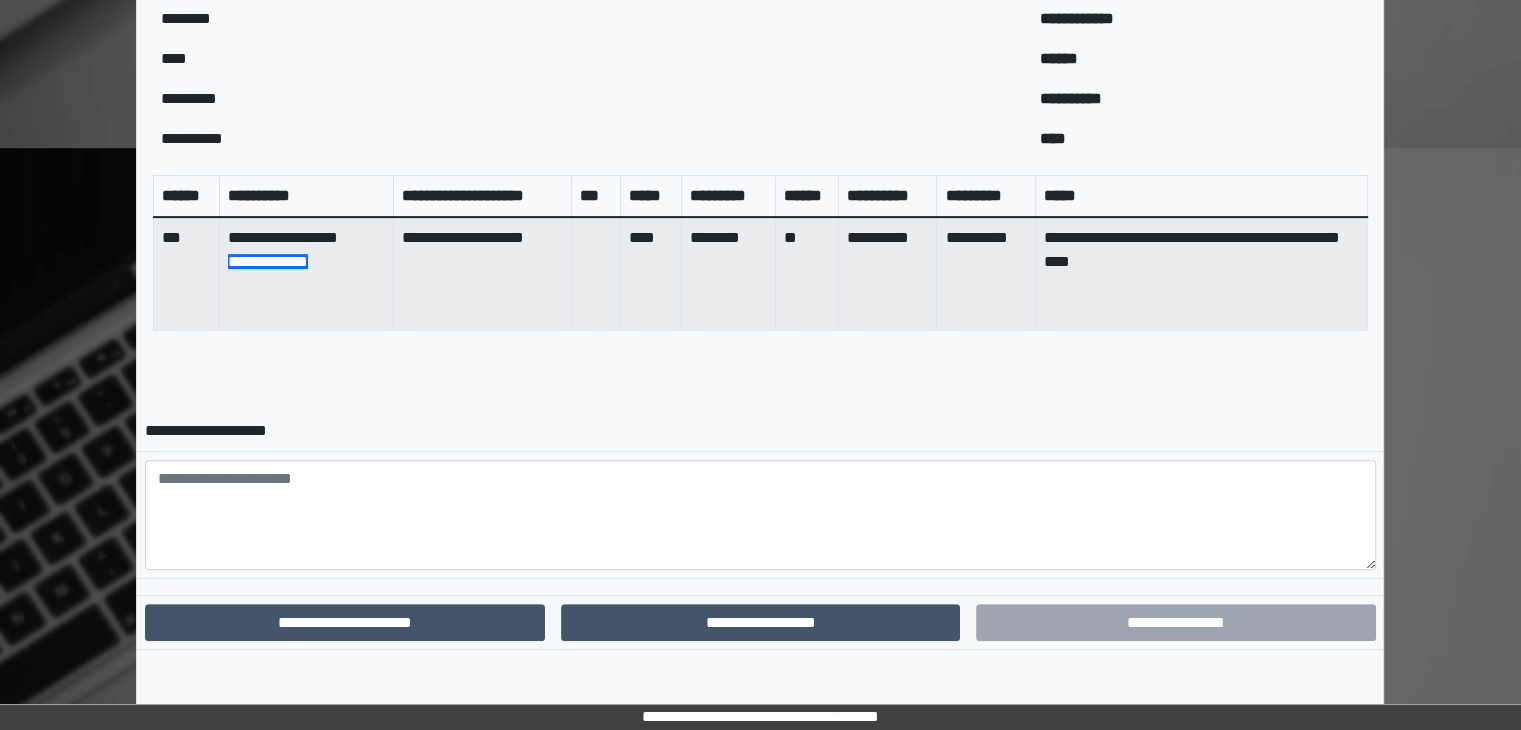 scroll, scrollTop: 600, scrollLeft: 0, axis: vertical 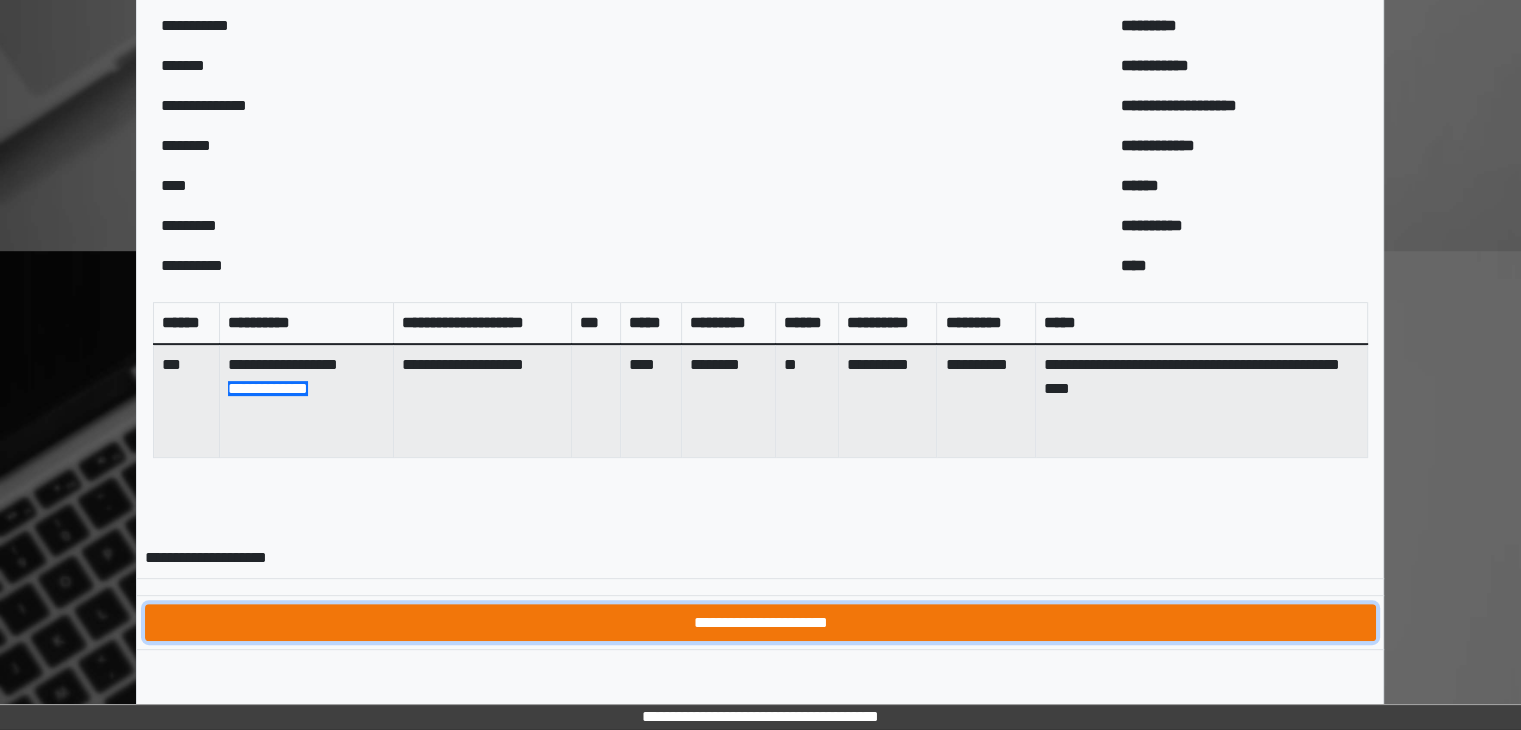 click on "**********" at bounding box center (760, 623) 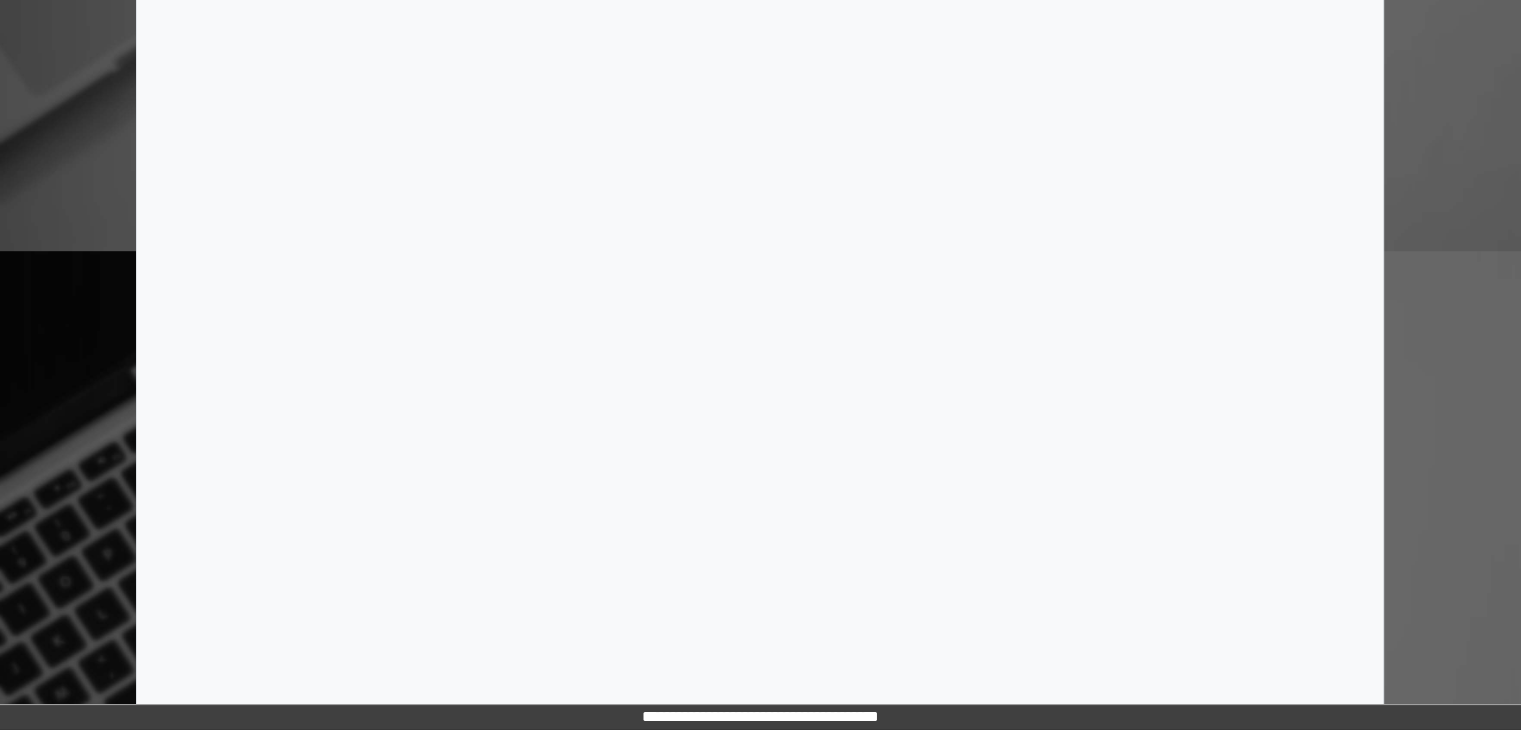 scroll, scrollTop: 0, scrollLeft: 0, axis: both 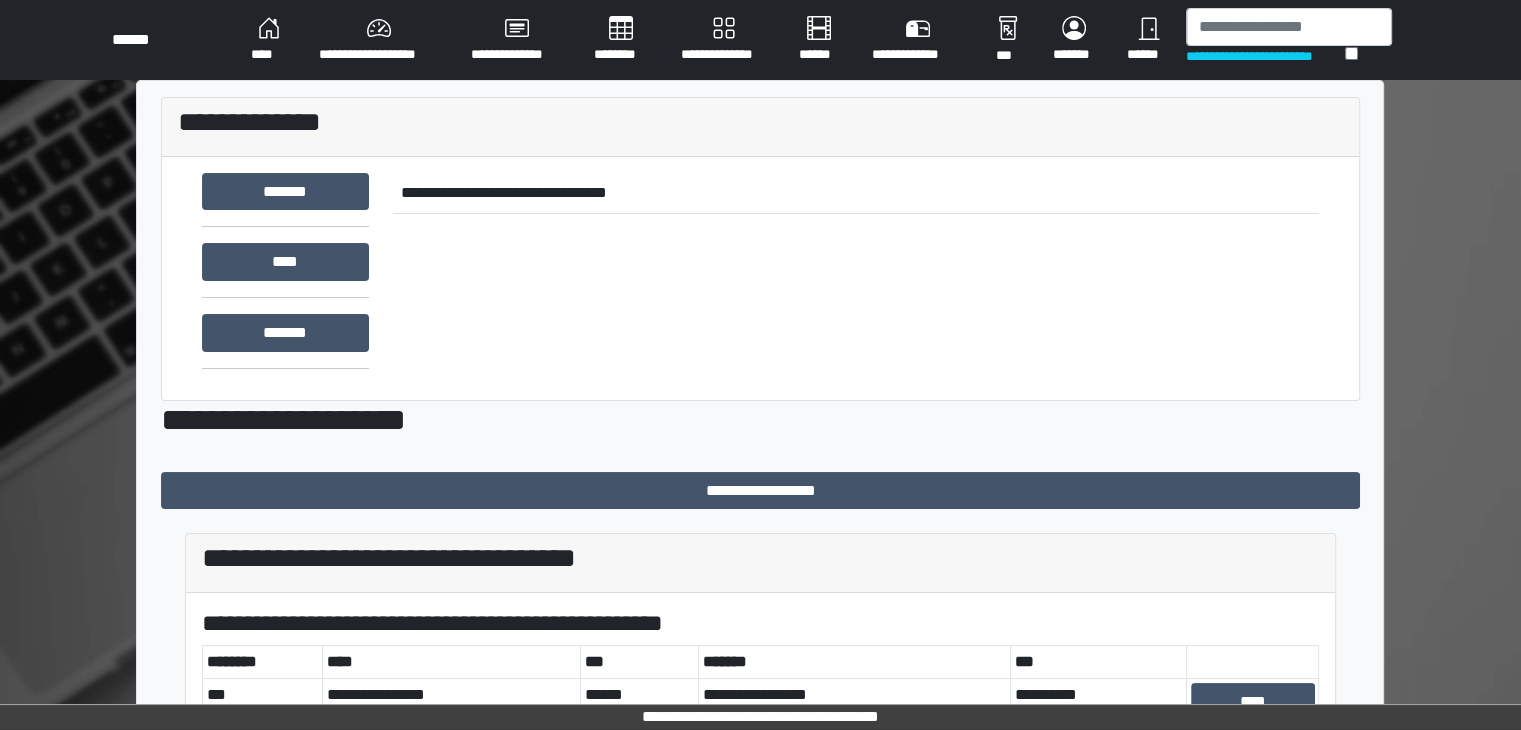 click on "**********" at bounding box center [379, 40] 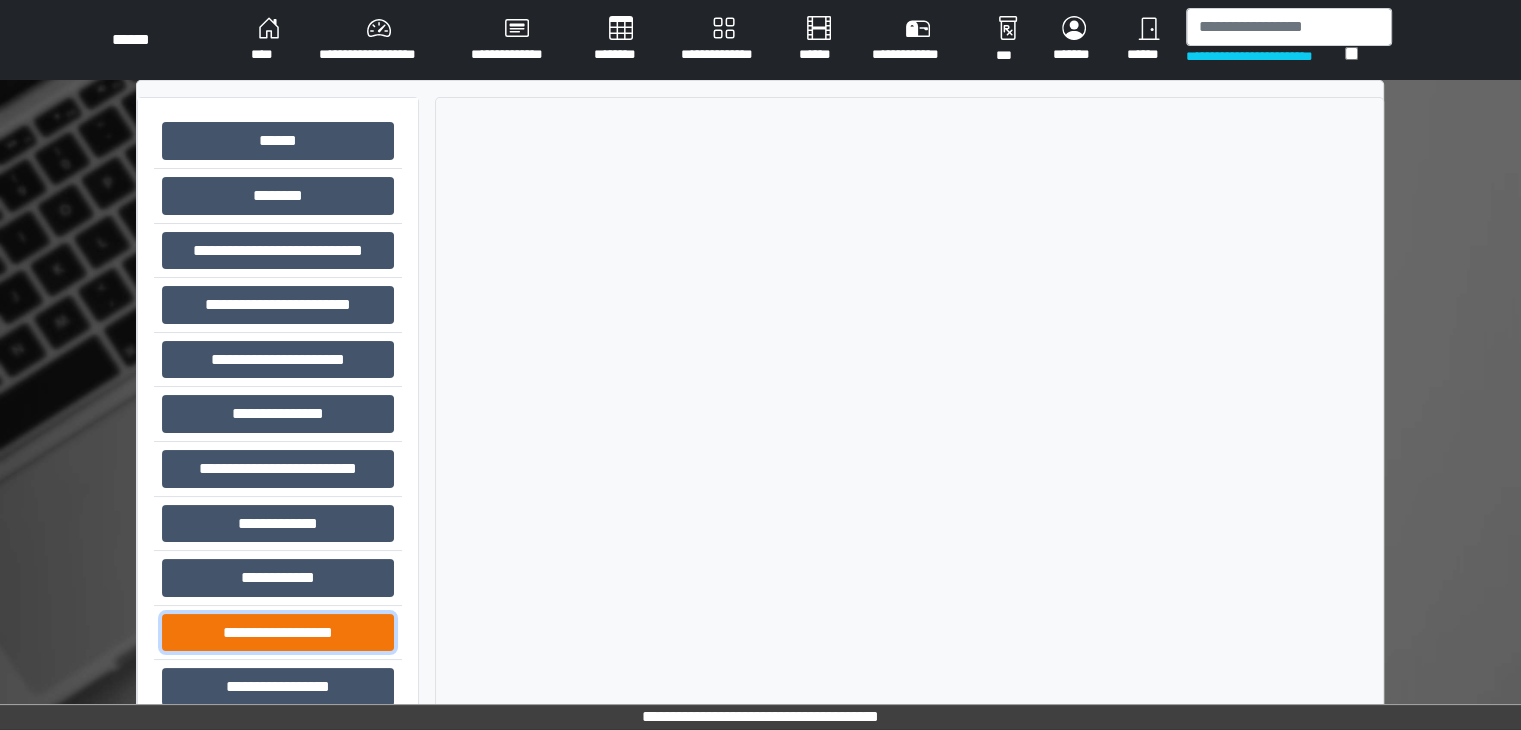 click on "**********" at bounding box center (278, 633) 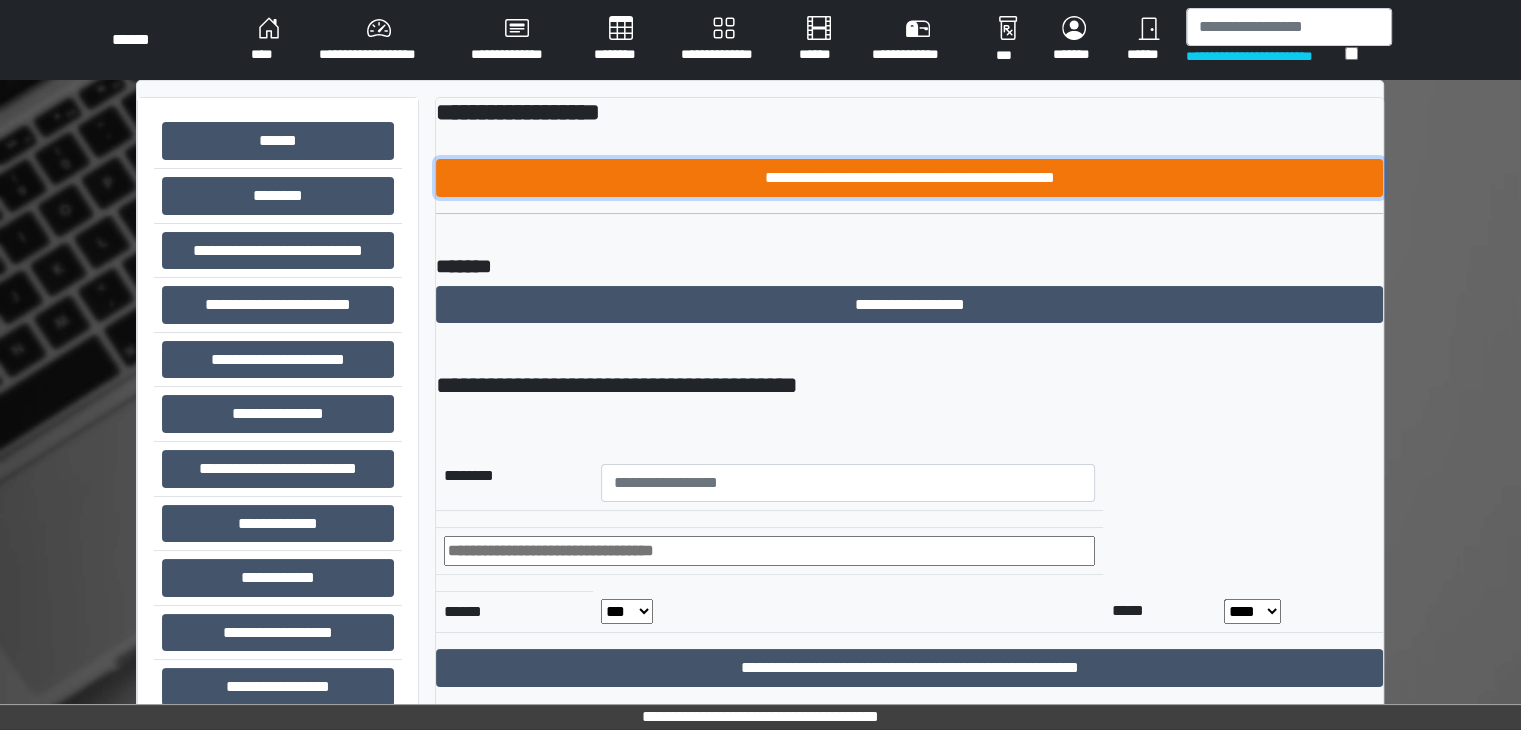 click on "**********" at bounding box center [909, 178] 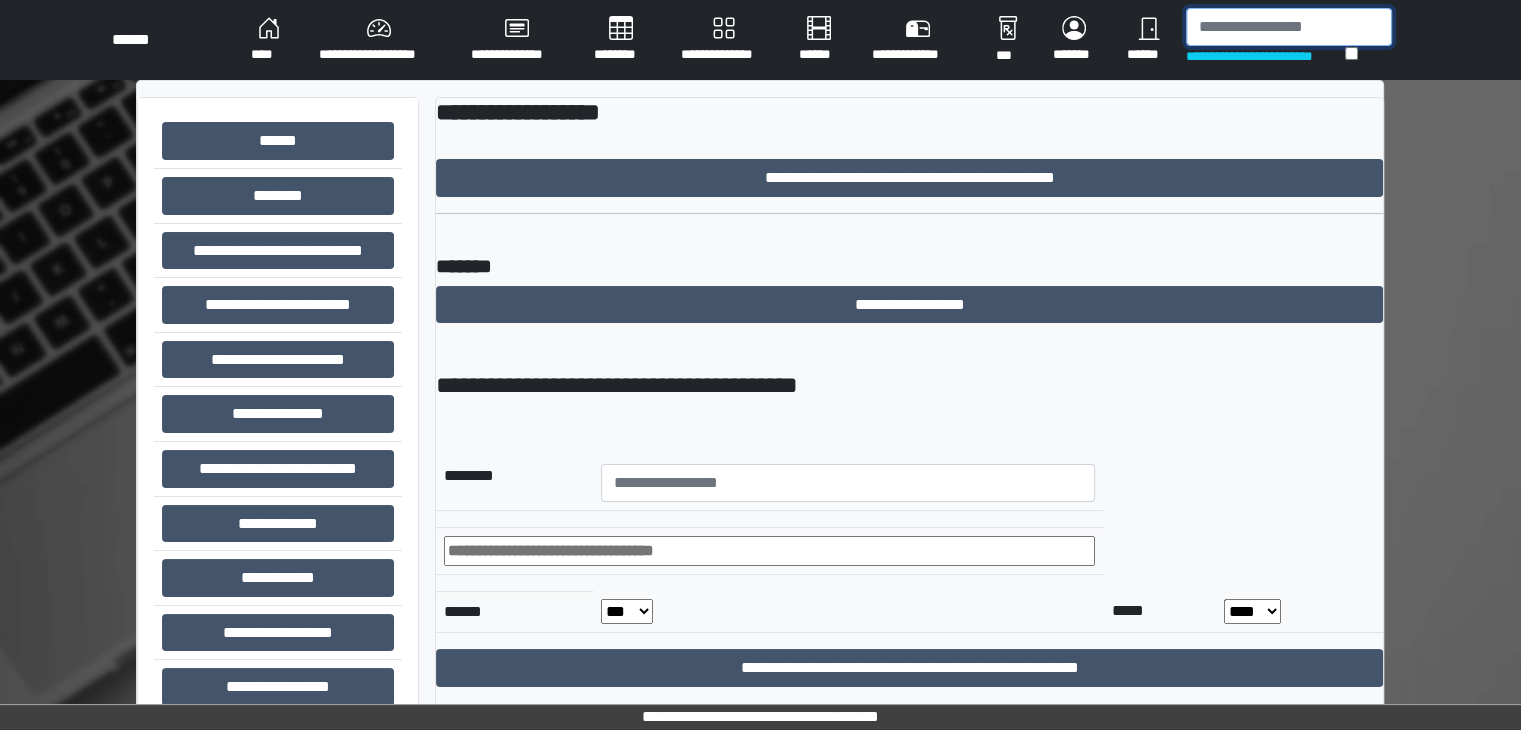 click at bounding box center (1289, 27) 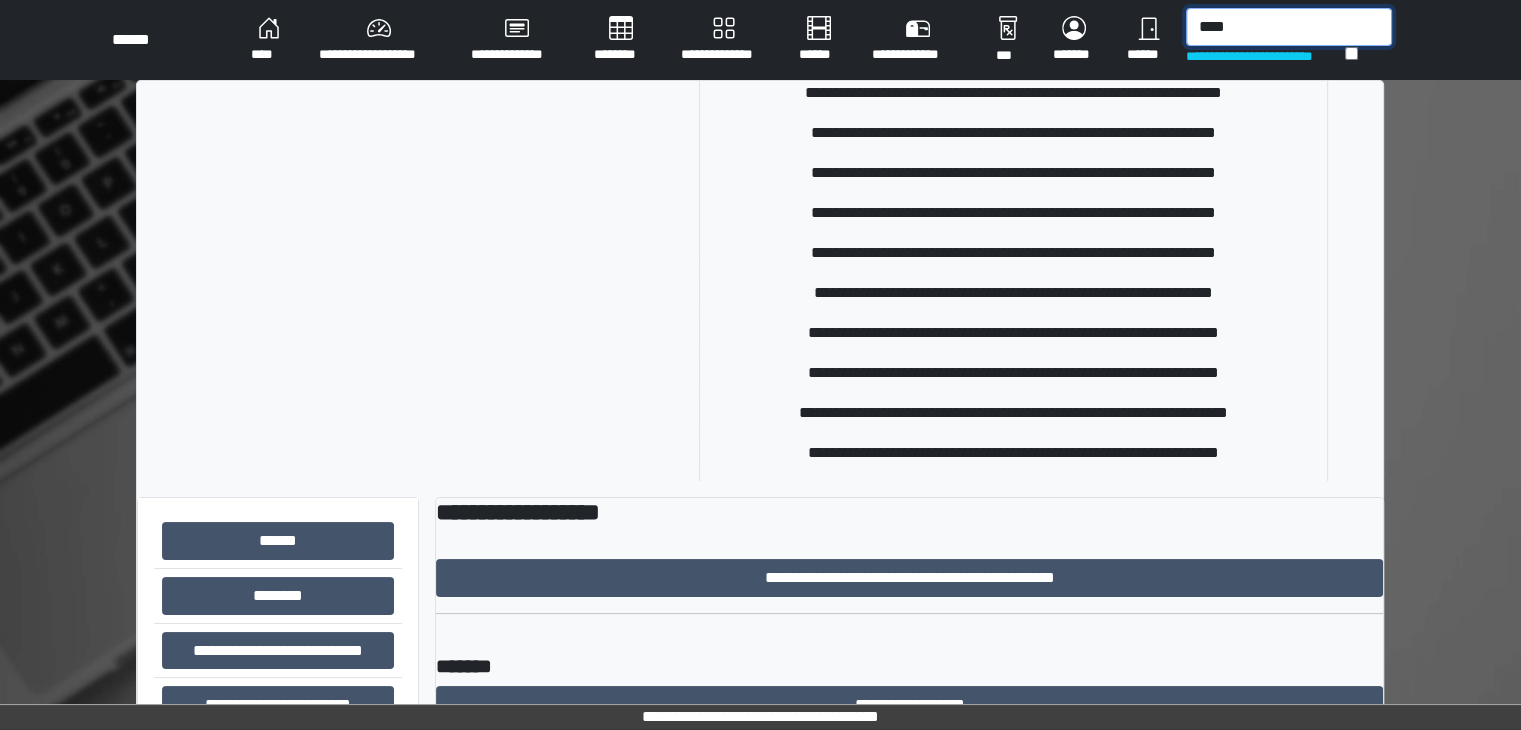 scroll, scrollTop: 647, scrollLeft: 0, axis: vertical 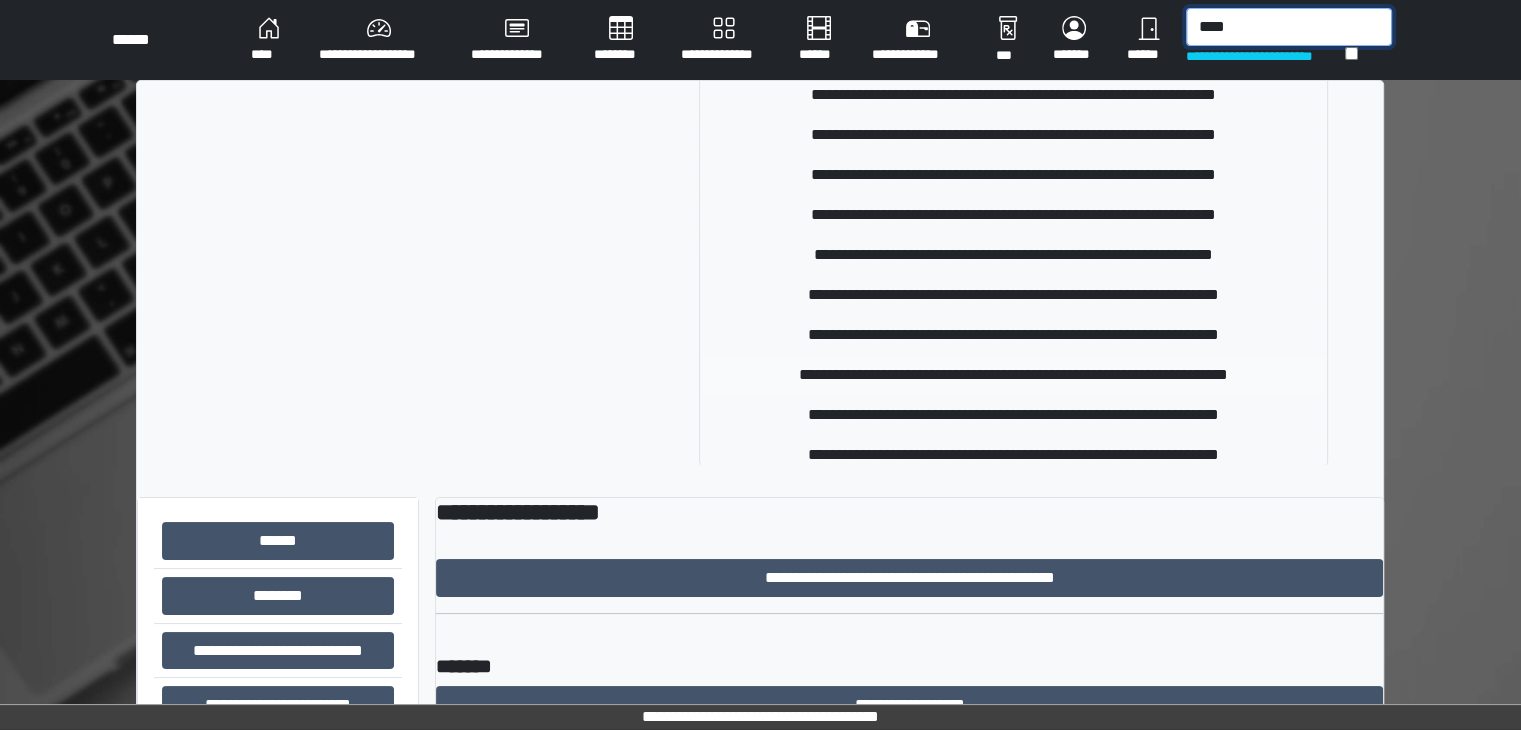 type on "****" 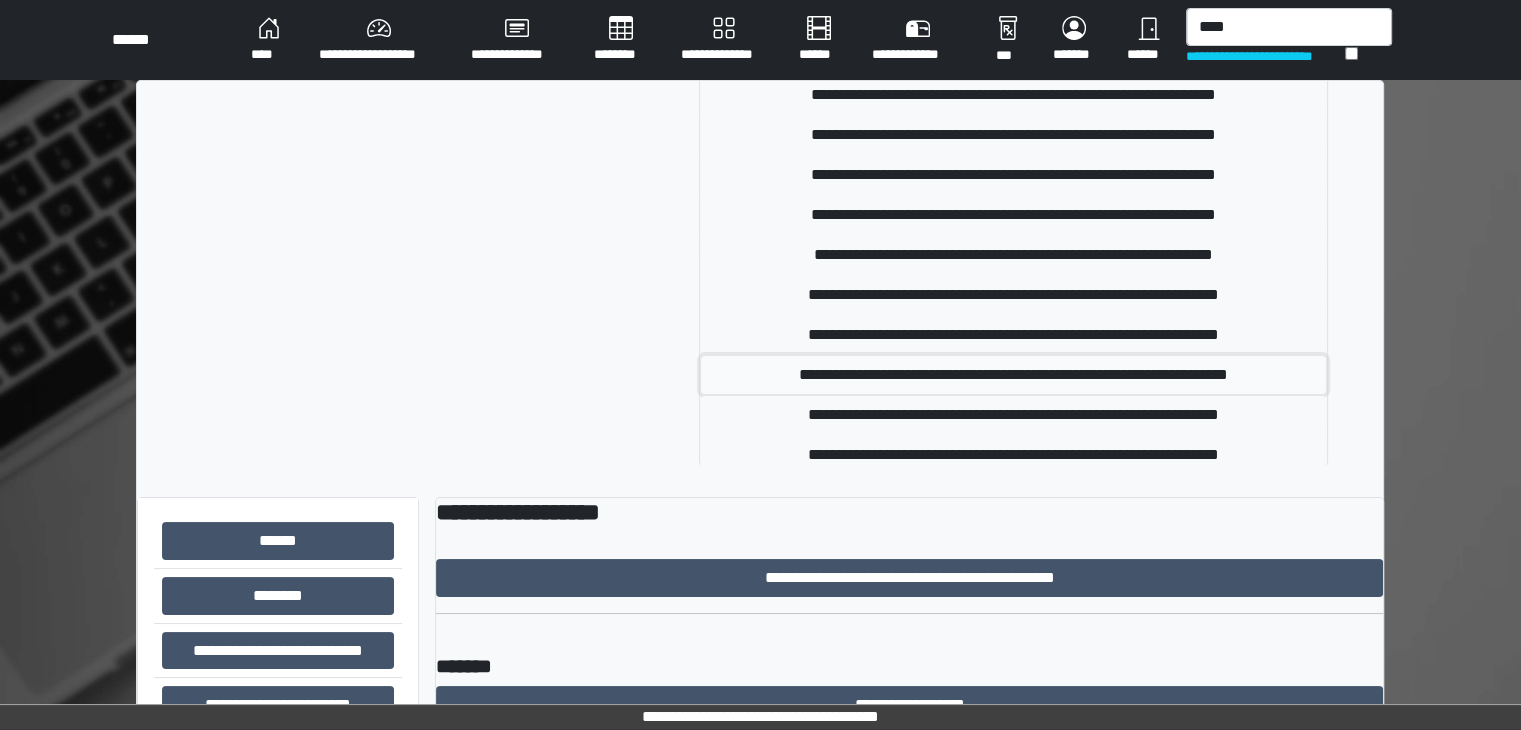 click on "**********" at bounding box center [1014, 375] 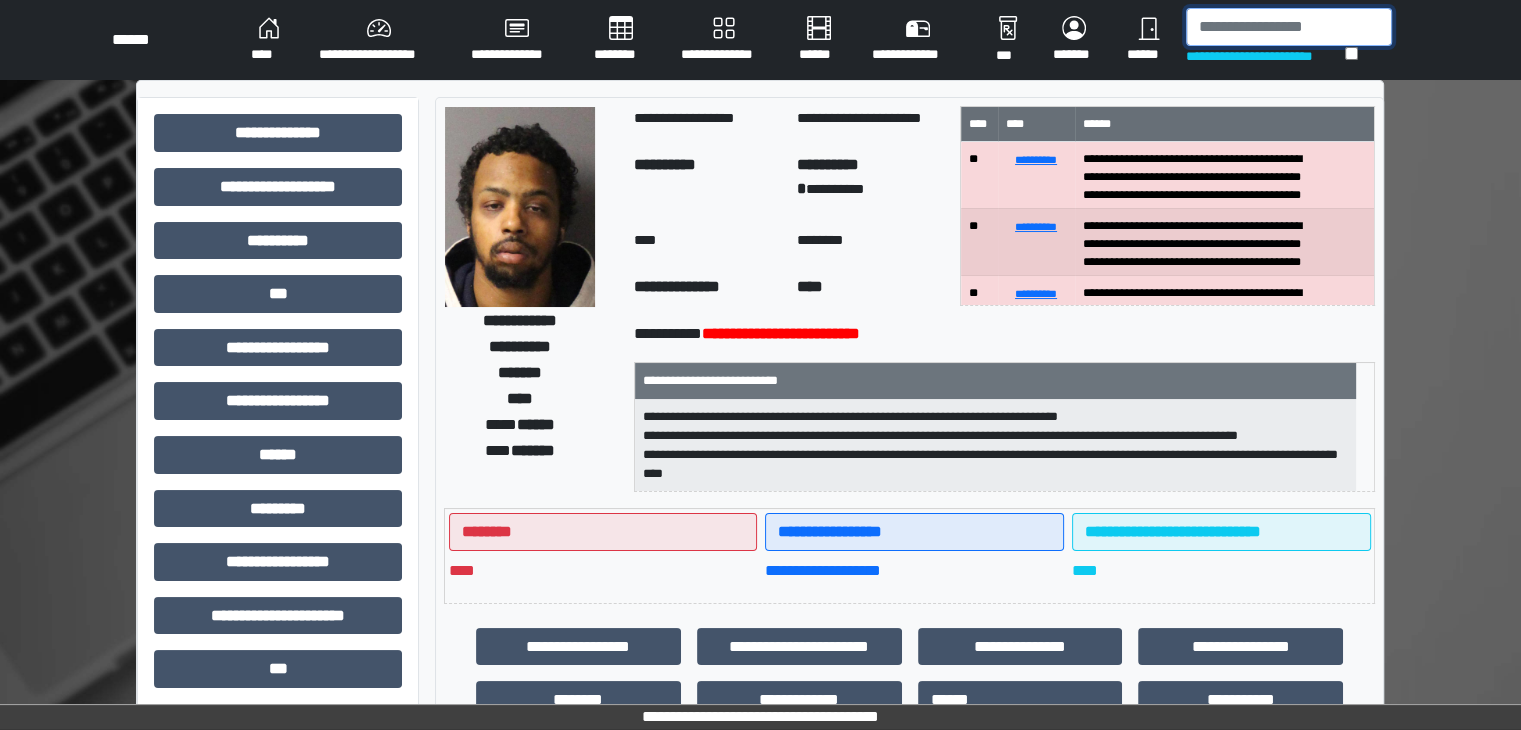 click at bounding box center [1289, 27] 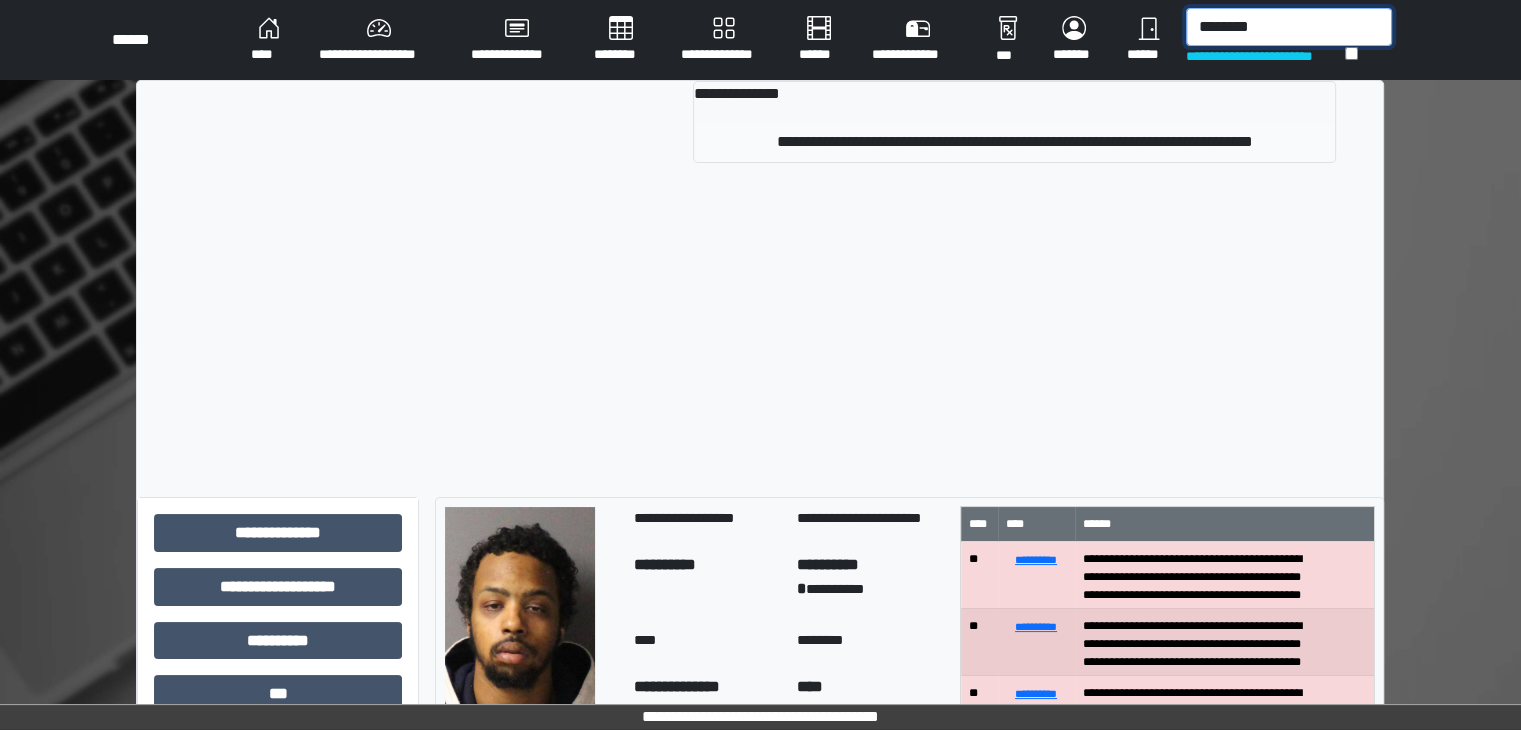 type on "********" 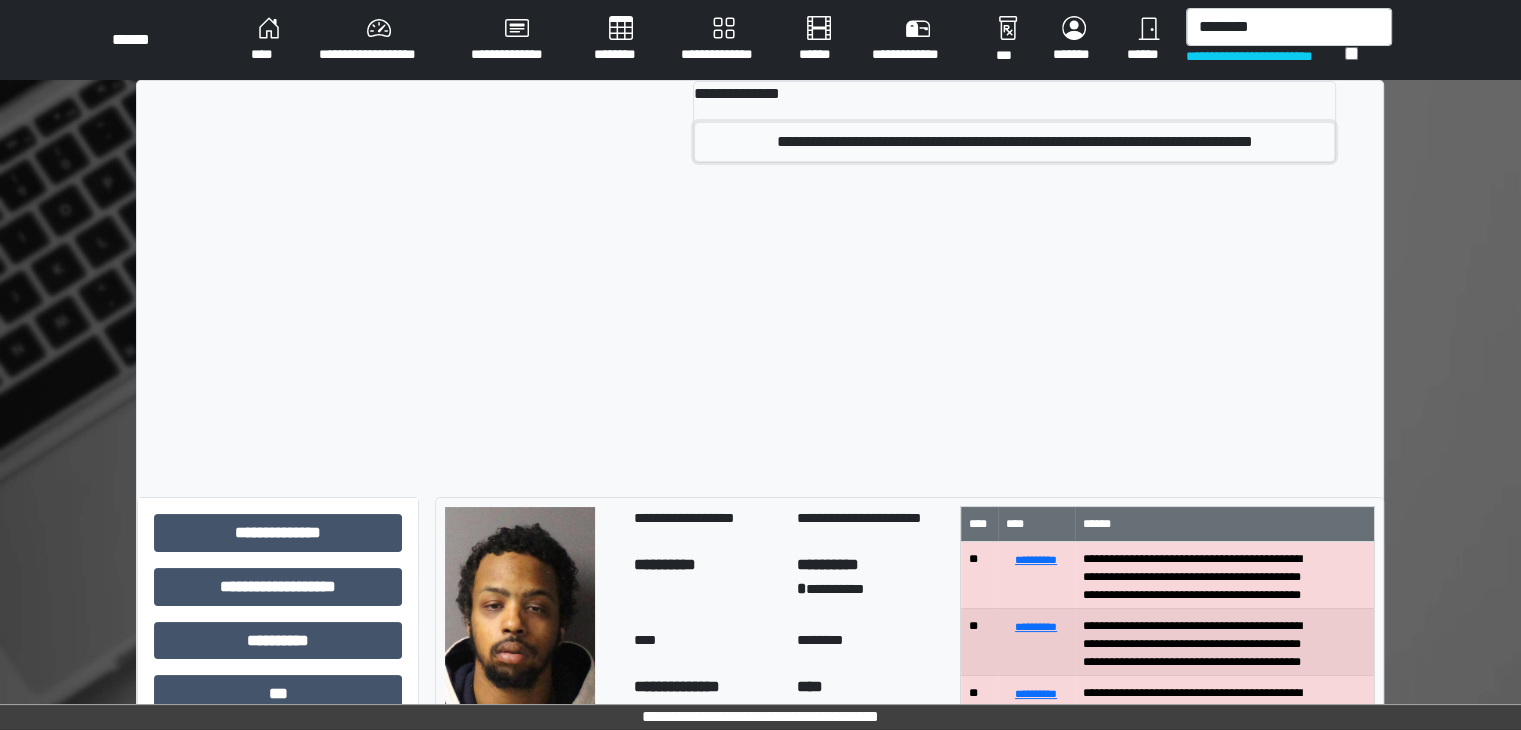 click on "**********" at bounding box center [1014, 142] 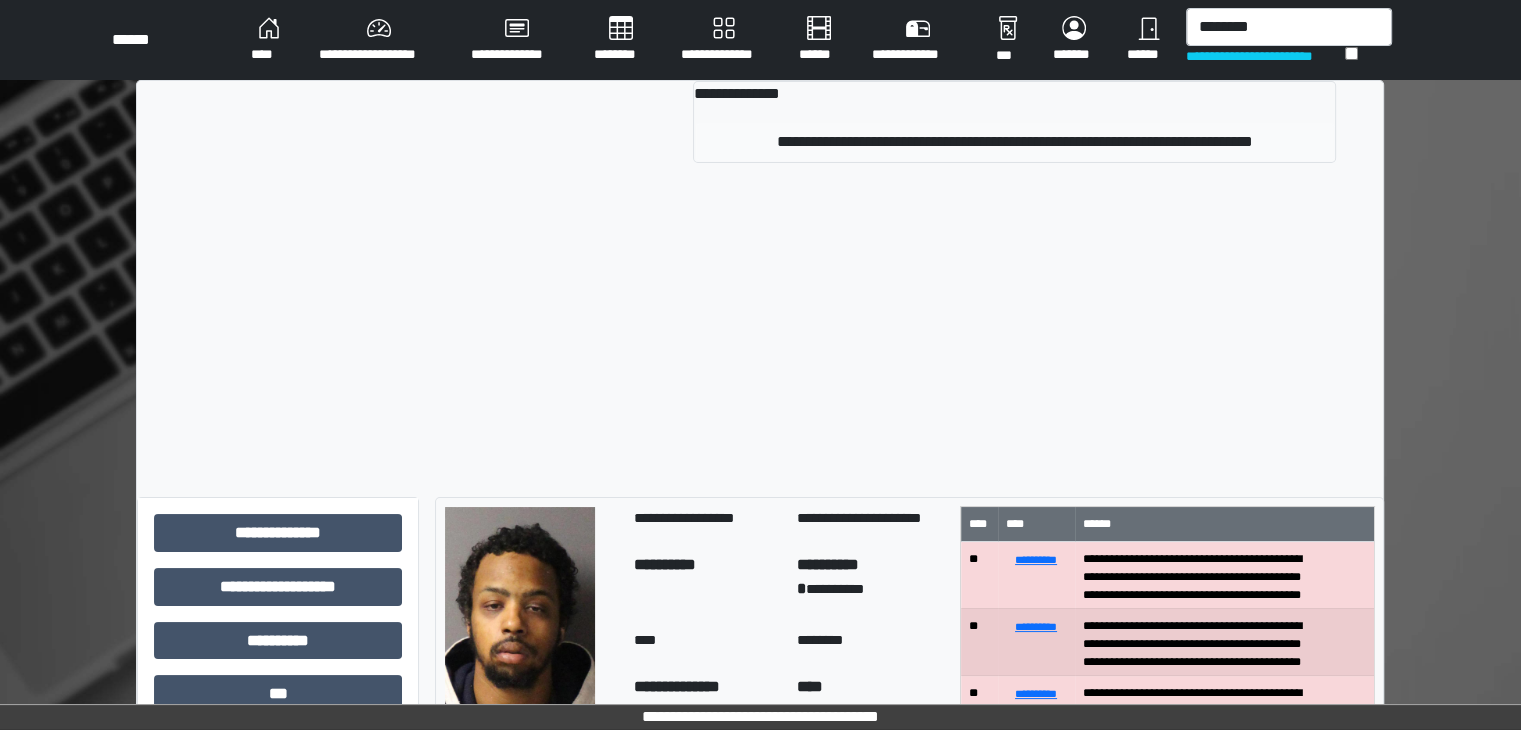 type 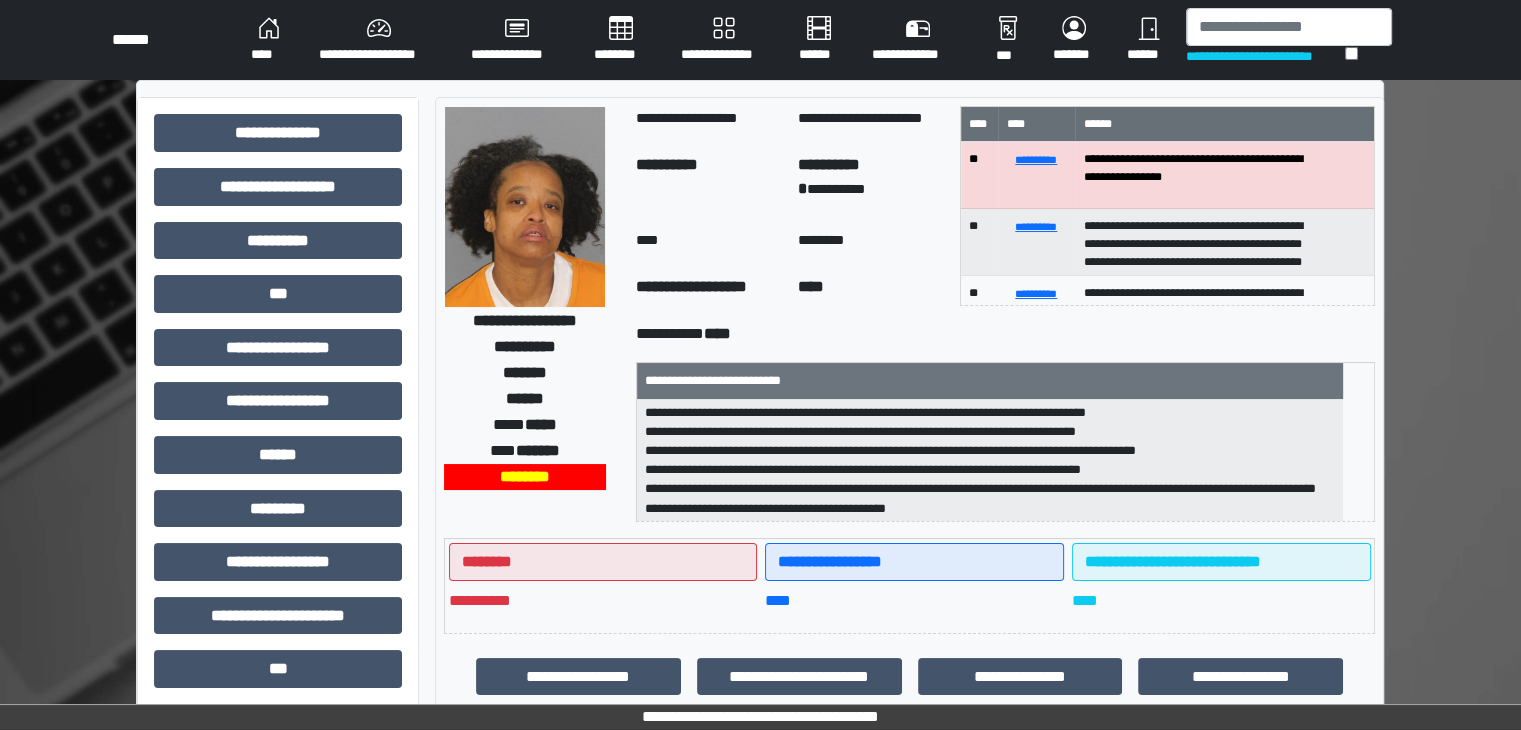 scroll, scrollTop: 6, scrollLeft: 0, axis: vertical 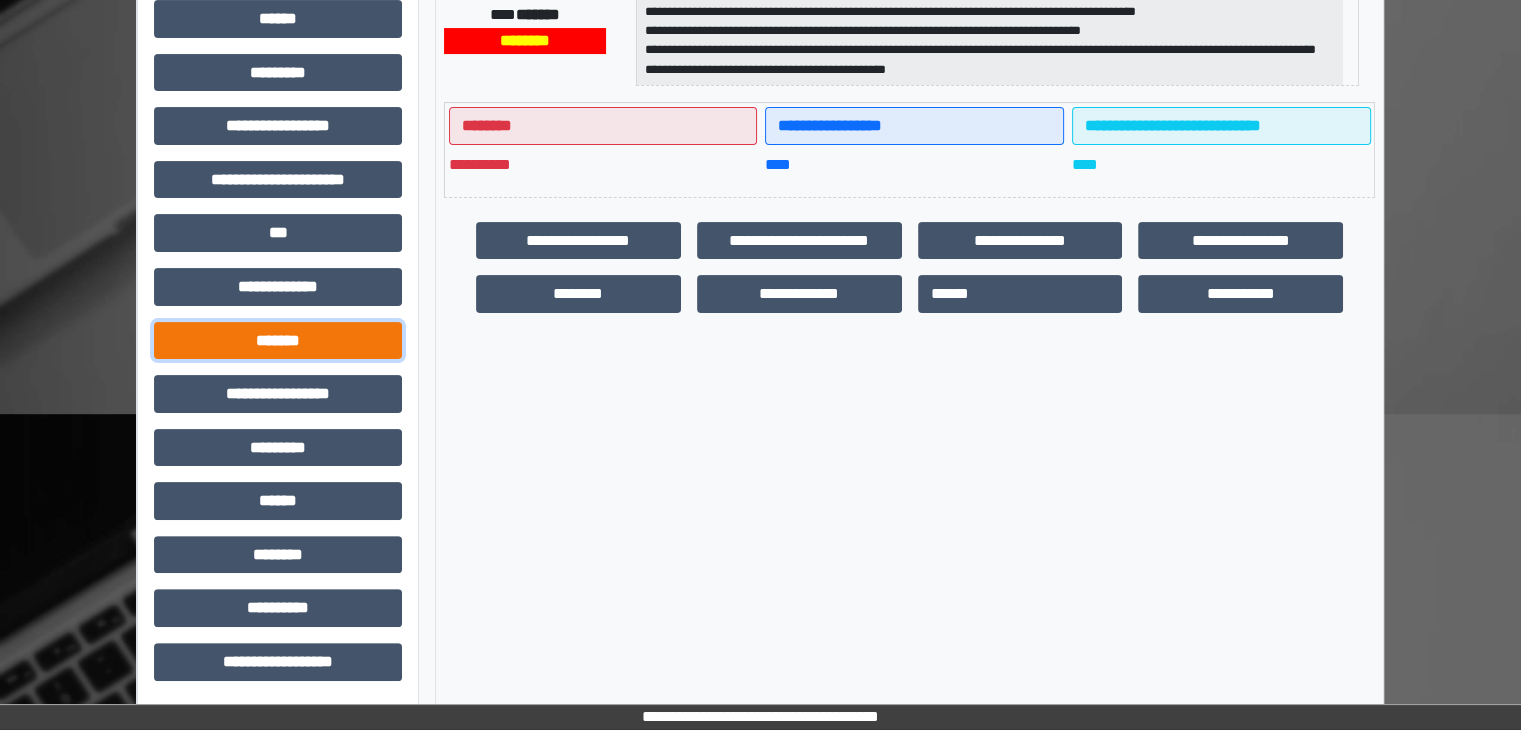 click on "*******" at bounding box center [278, 341] 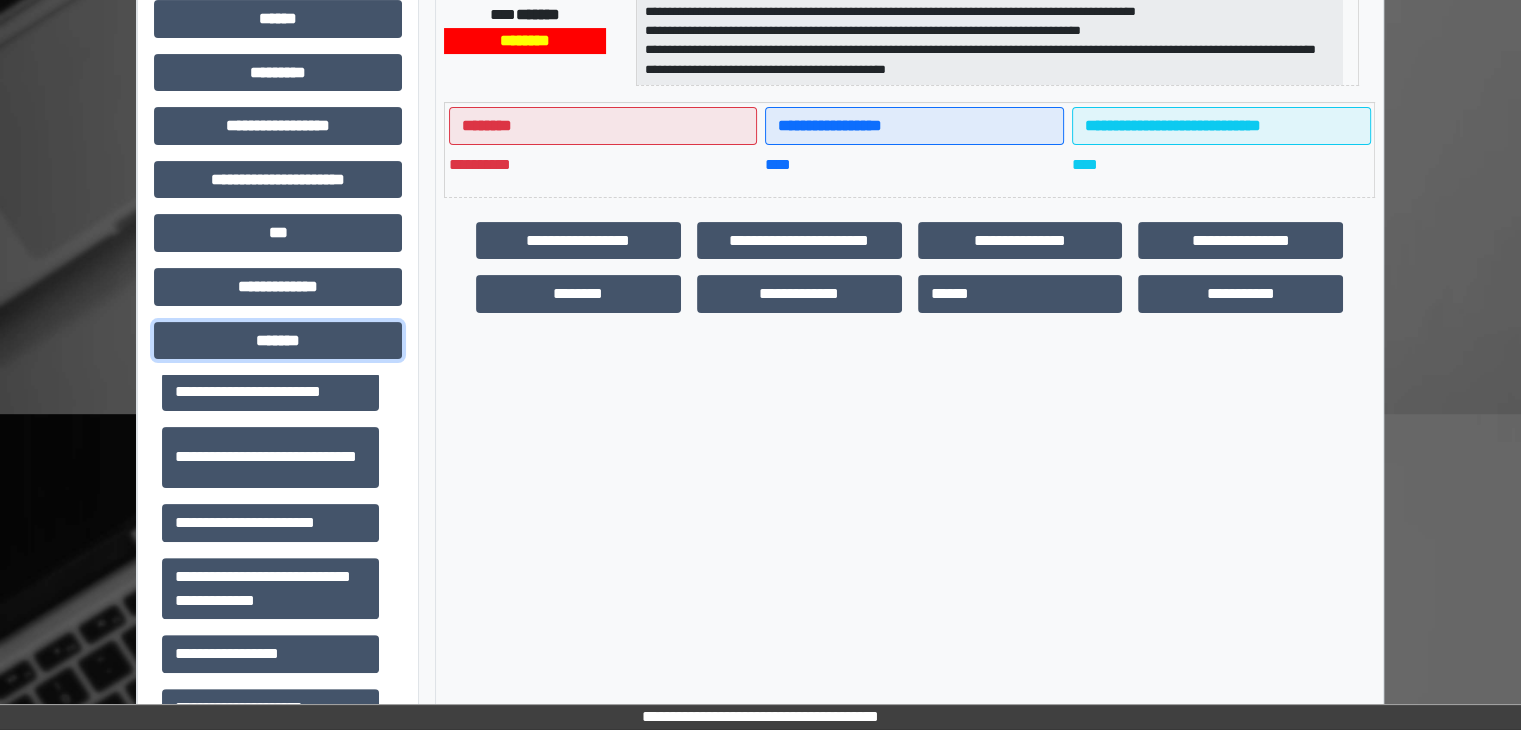 scroll, scrollTop: 912, scrollLeft: 0, axis: vertical 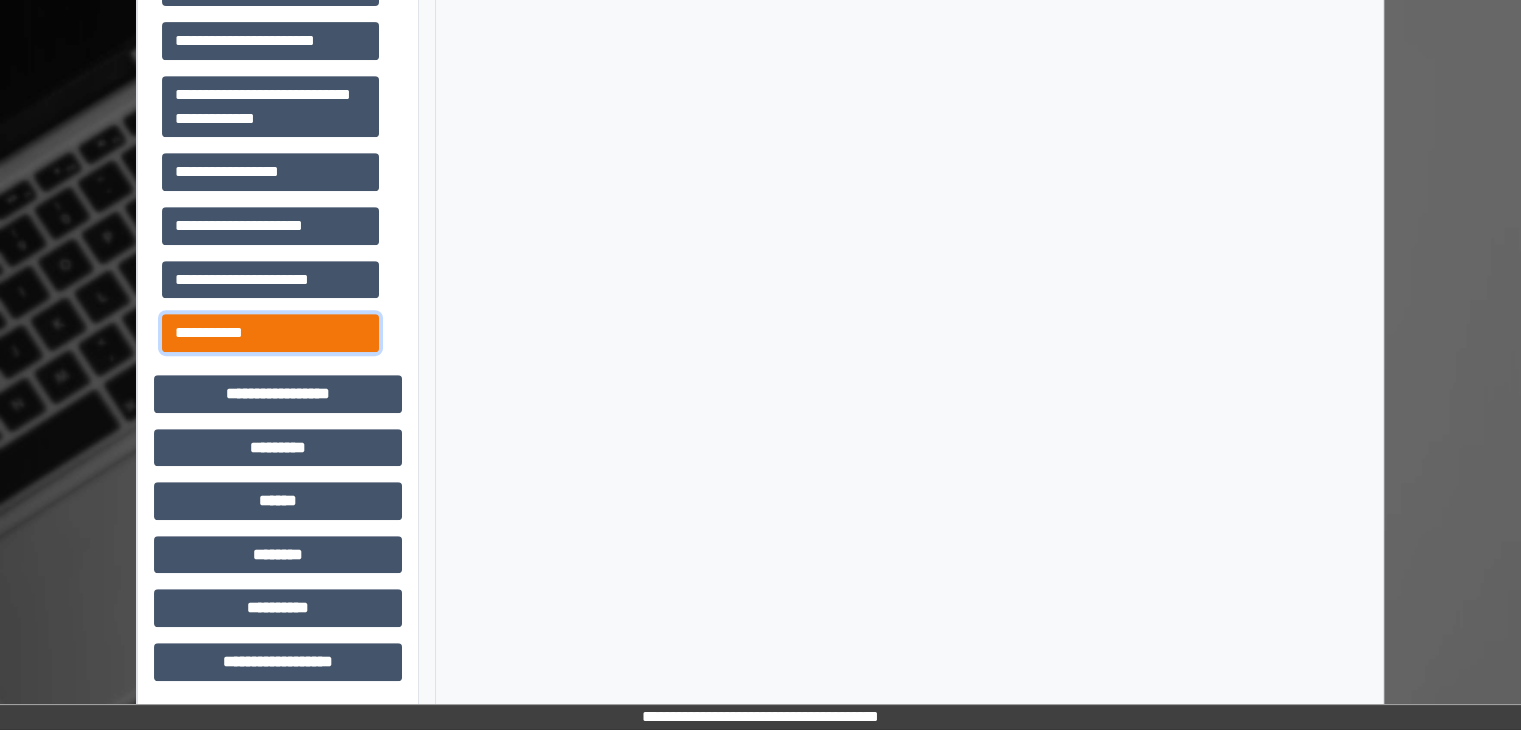 click on "**********" at bounding box center [270, 333] 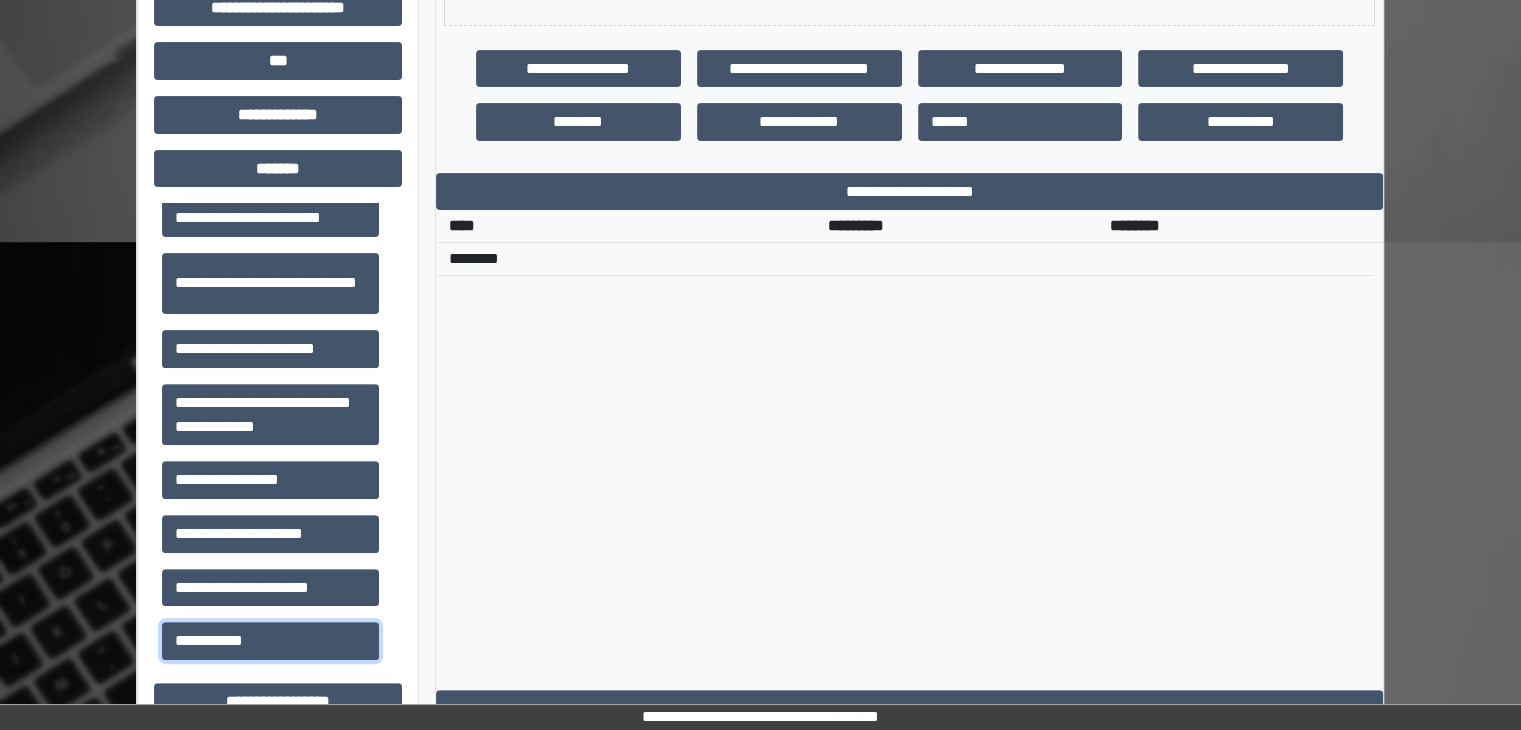 scroll, scrollTop: 516, scrollLeft: 0, axis: vertical 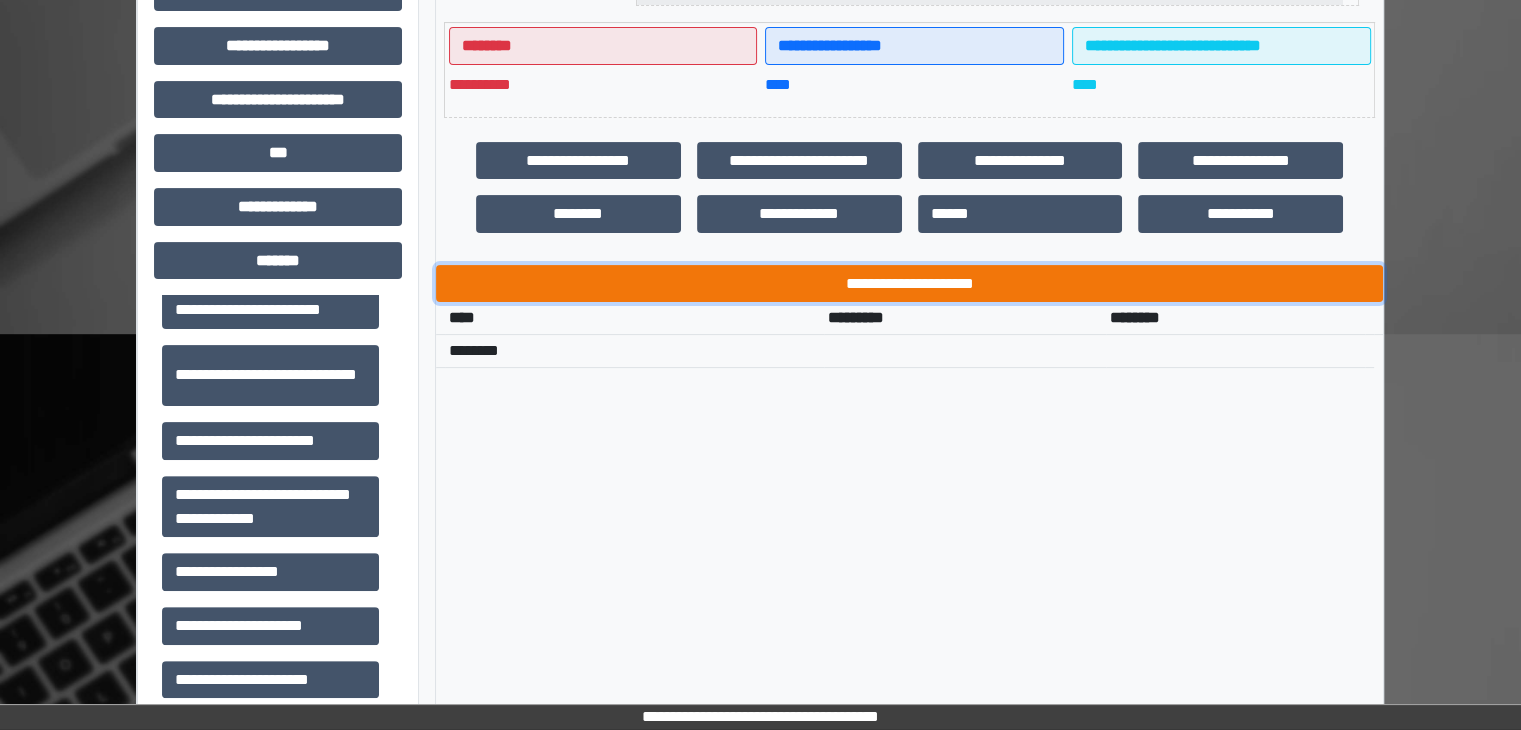 click on "**********" at bounding box center [909, 284] 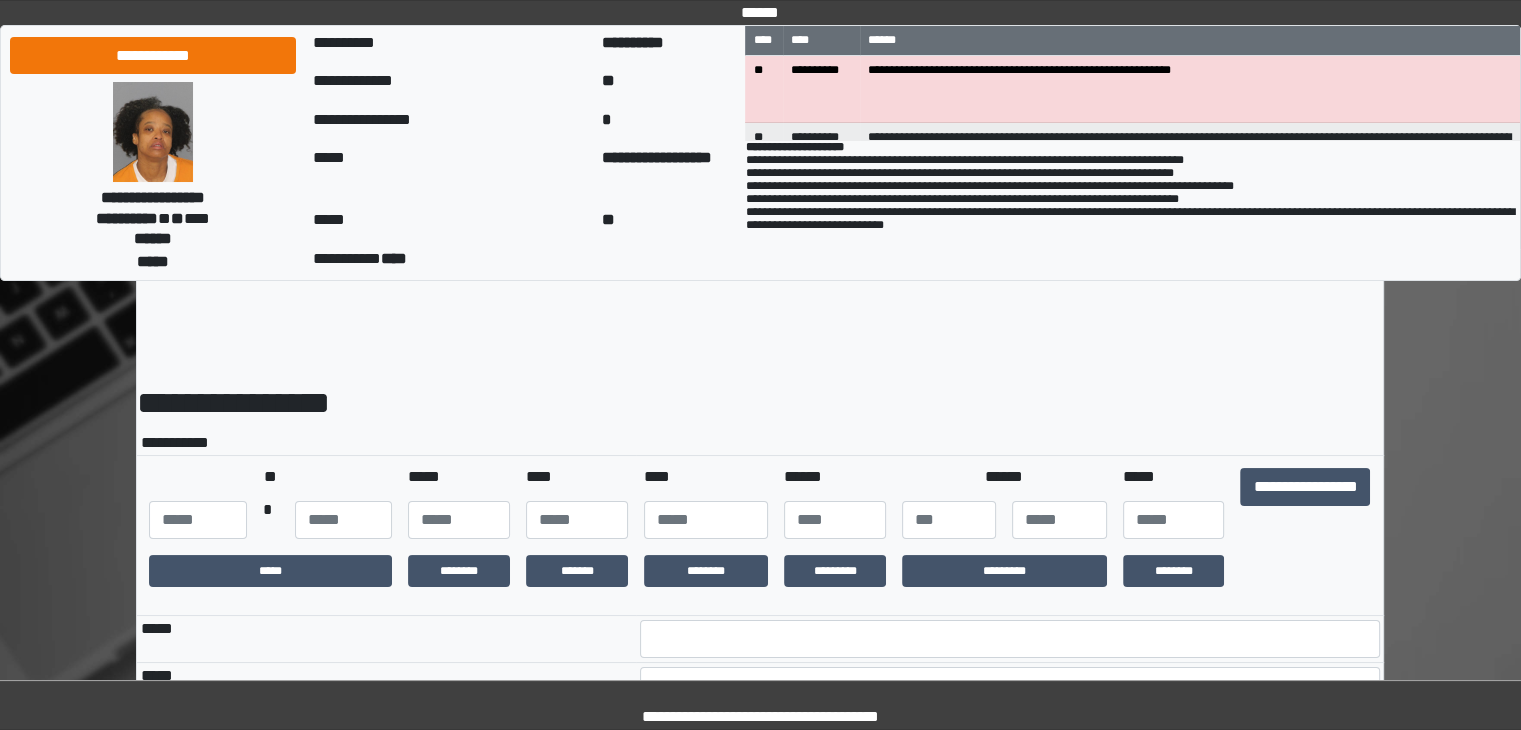 scroll, scrollTop: 0, scrollLeft: 0, axis: both 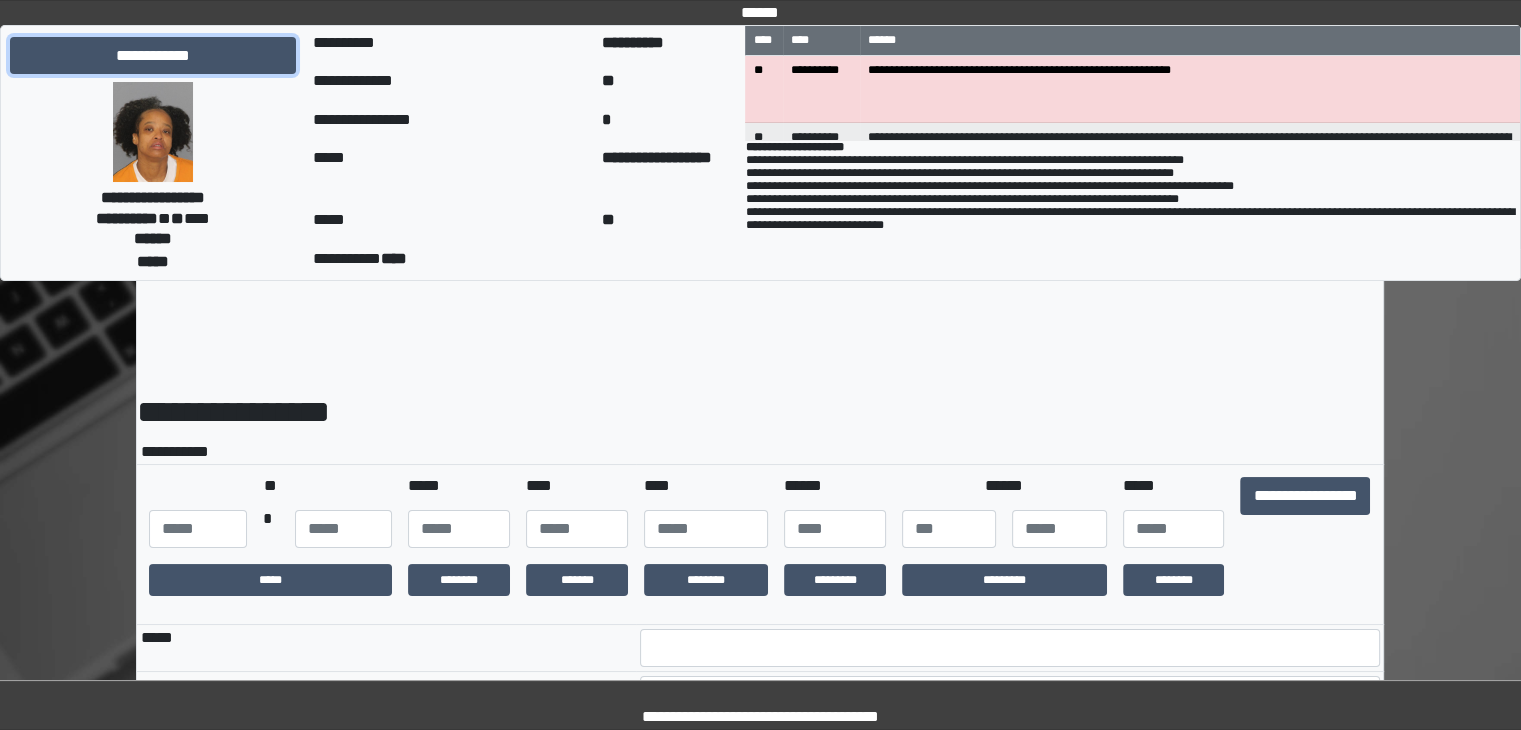 click on "**********" at bounding box center [153, 56] 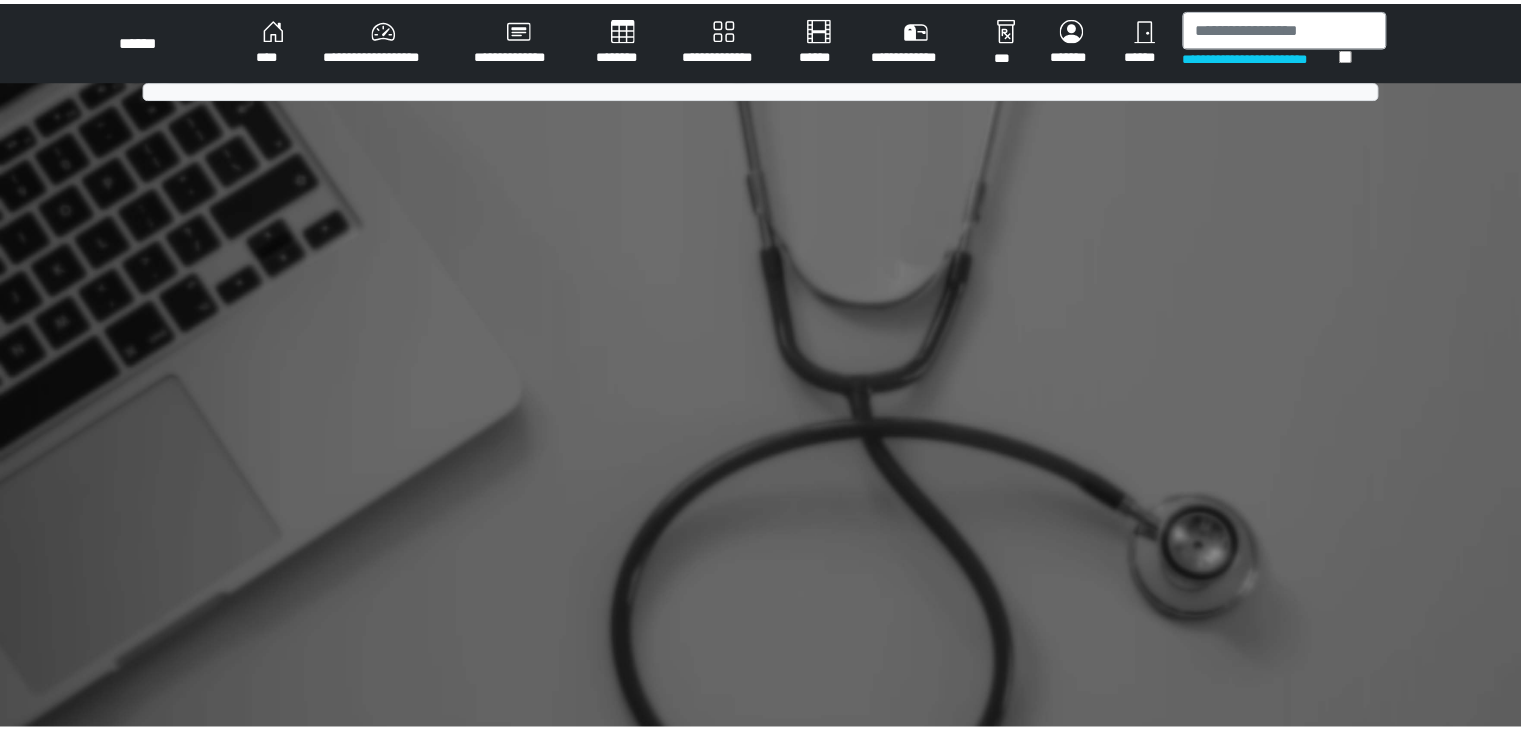scroll, scrollTop: 0, scrollLeft: 0, axis: both 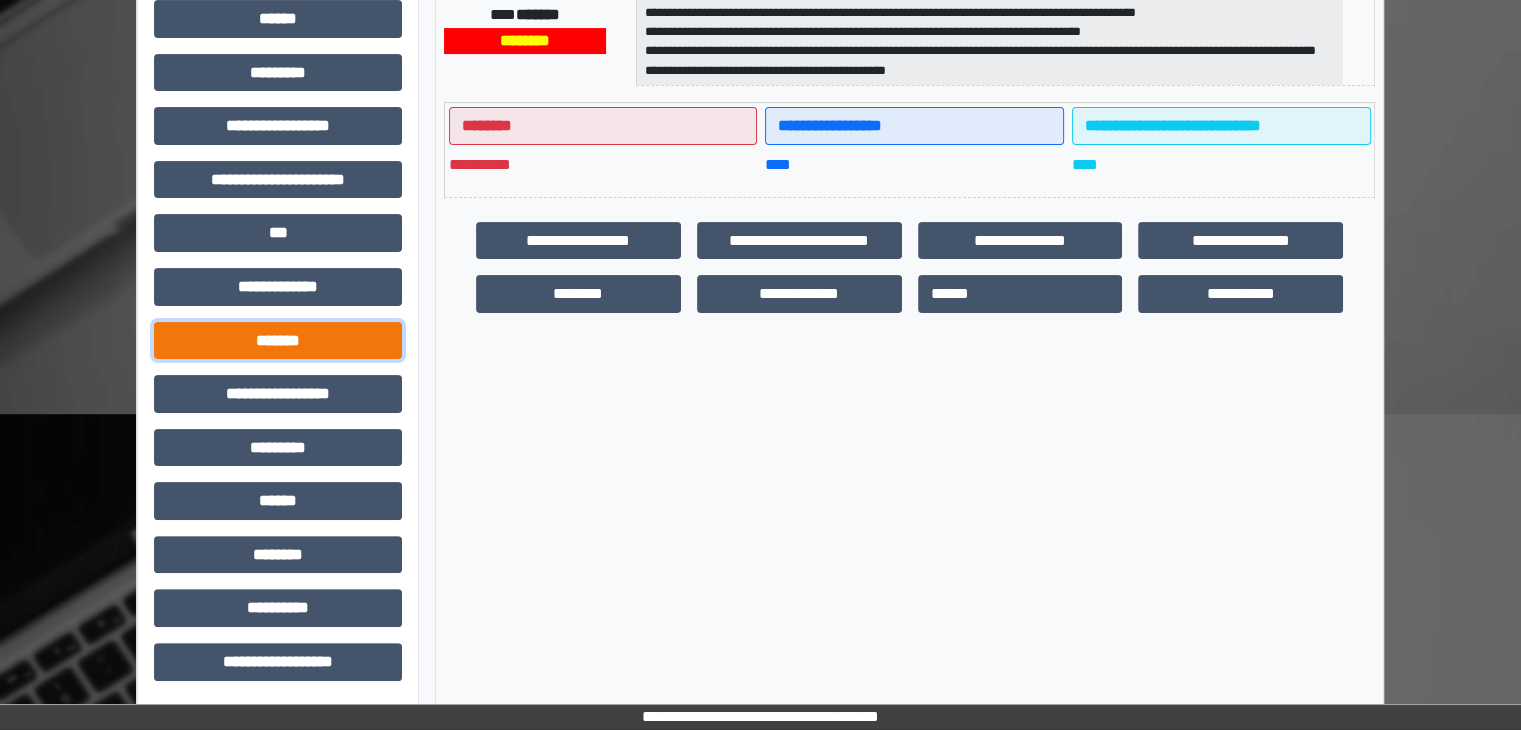click on "*******" at bounding box center (278, 341) 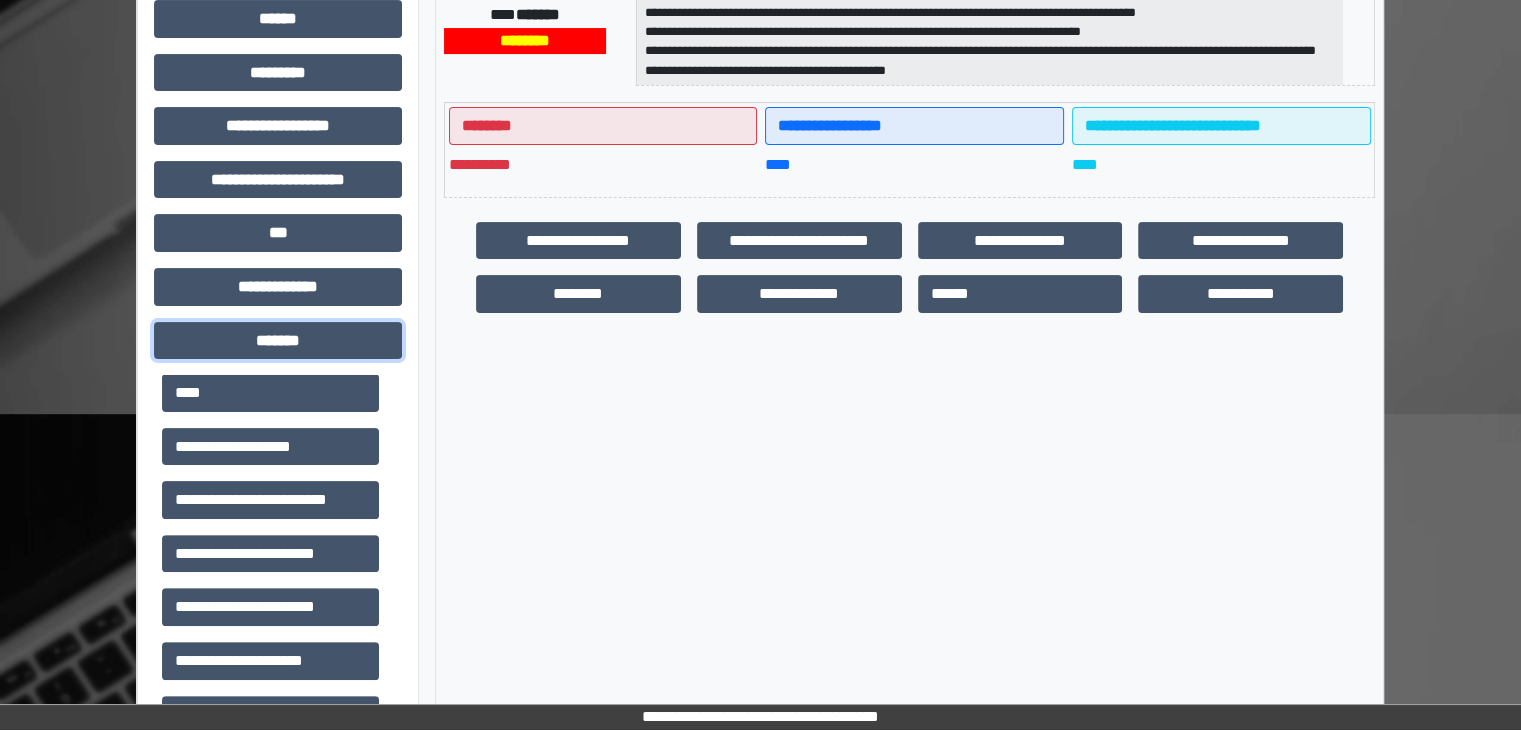 scroll, scrollTop: 300, scrollLeft: 0, axis: vertical 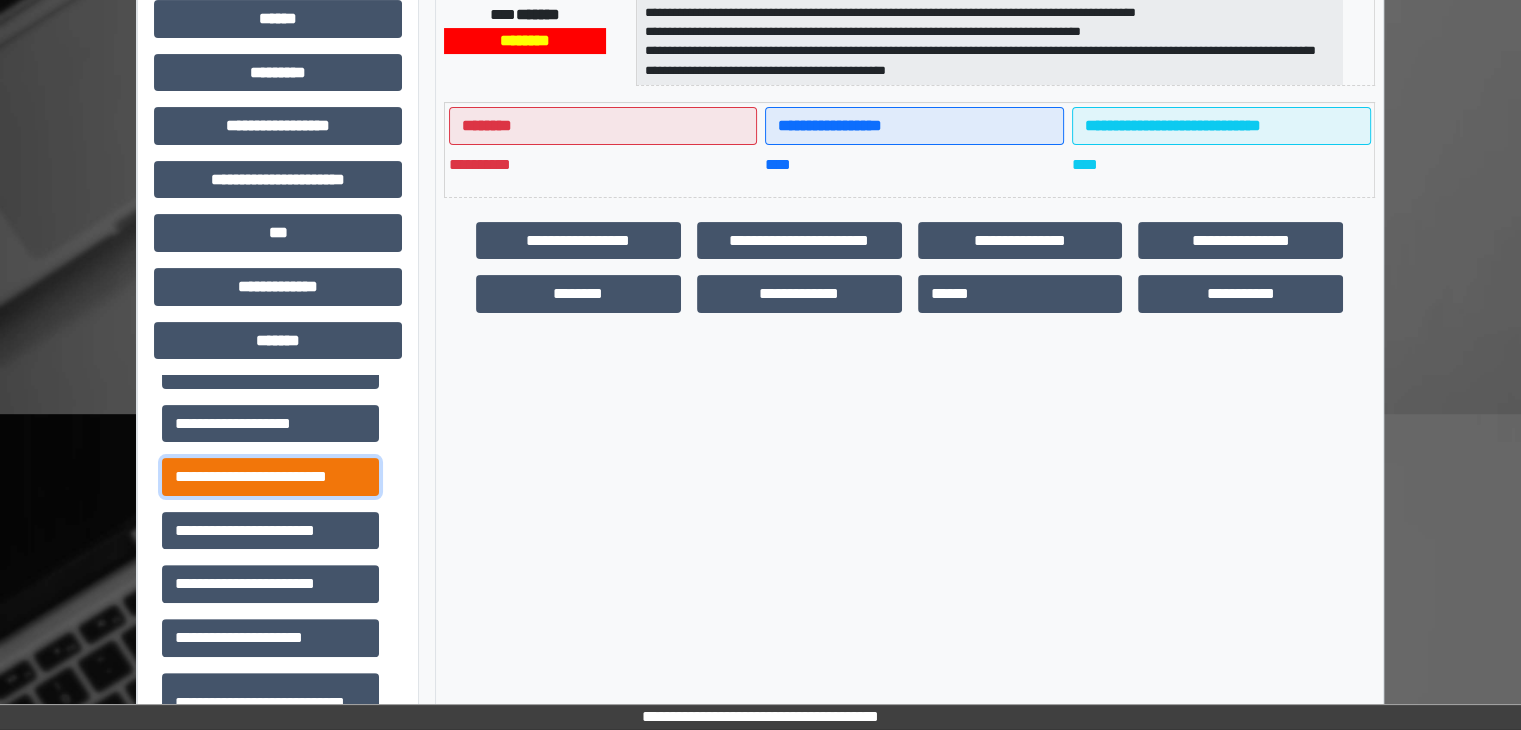 click on "**********" at bounding box center (270, 477) 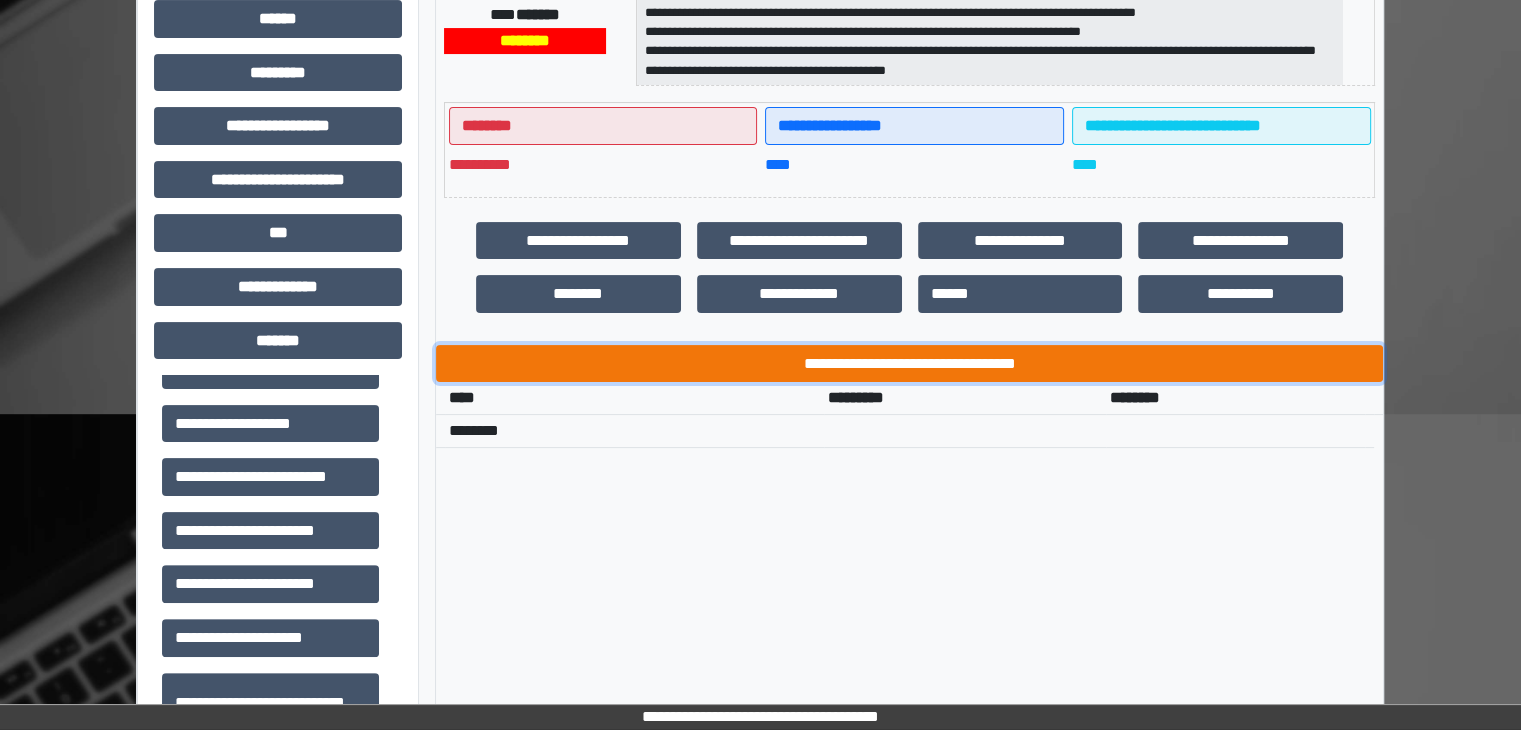 click on "**********" at bounding box center [909, 364] 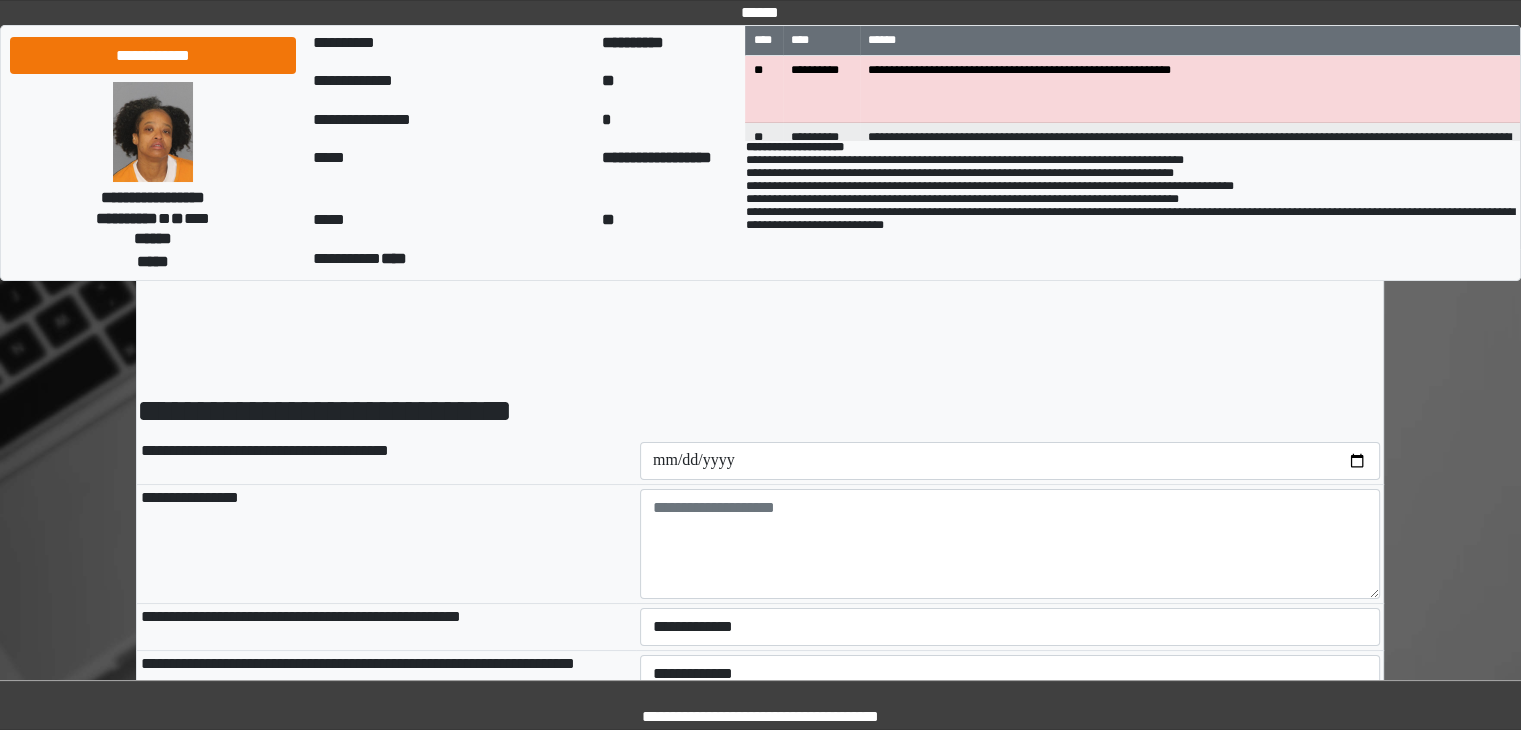 scroll, scrollTop: 0, scrollLeft: 0, axis: both 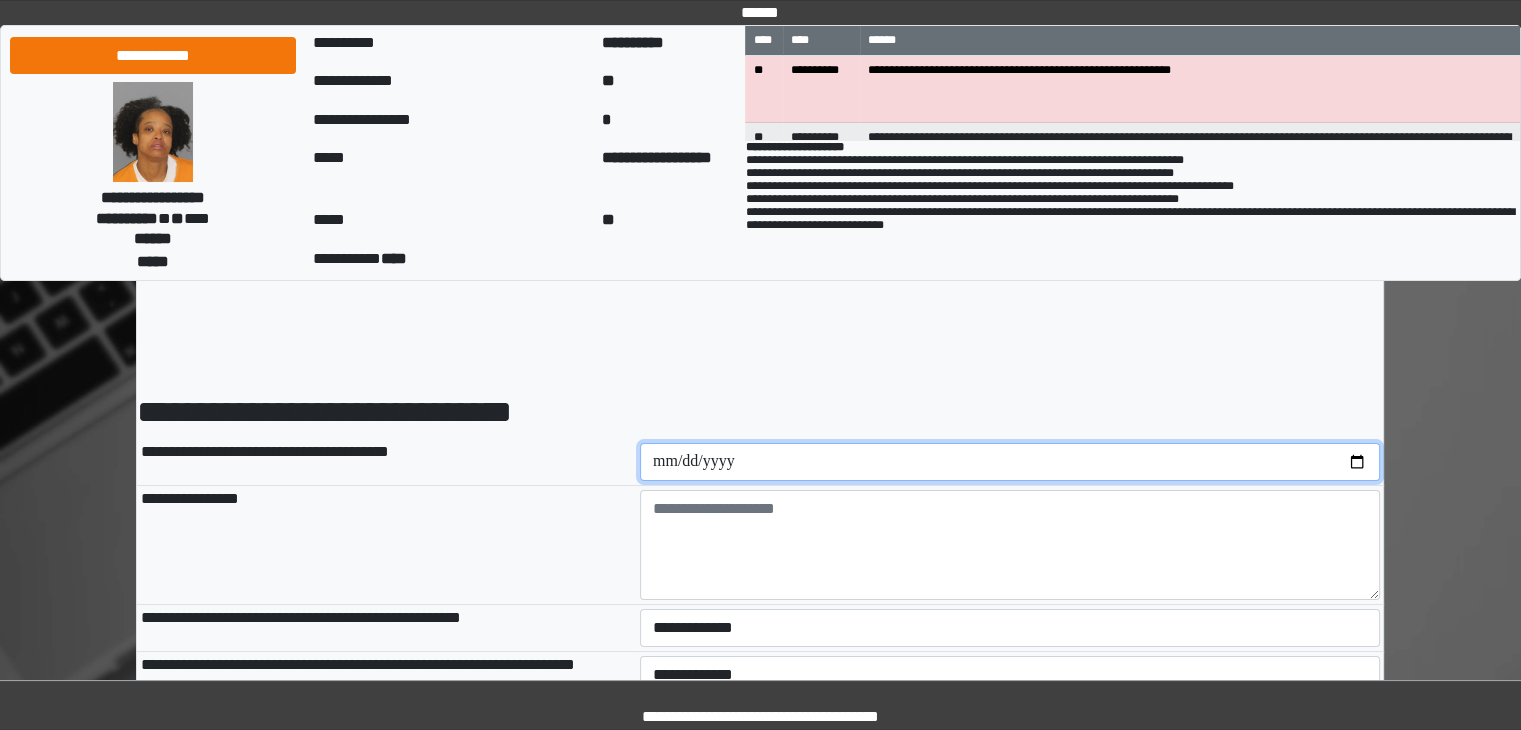 click at bounding box center (1010, 462) 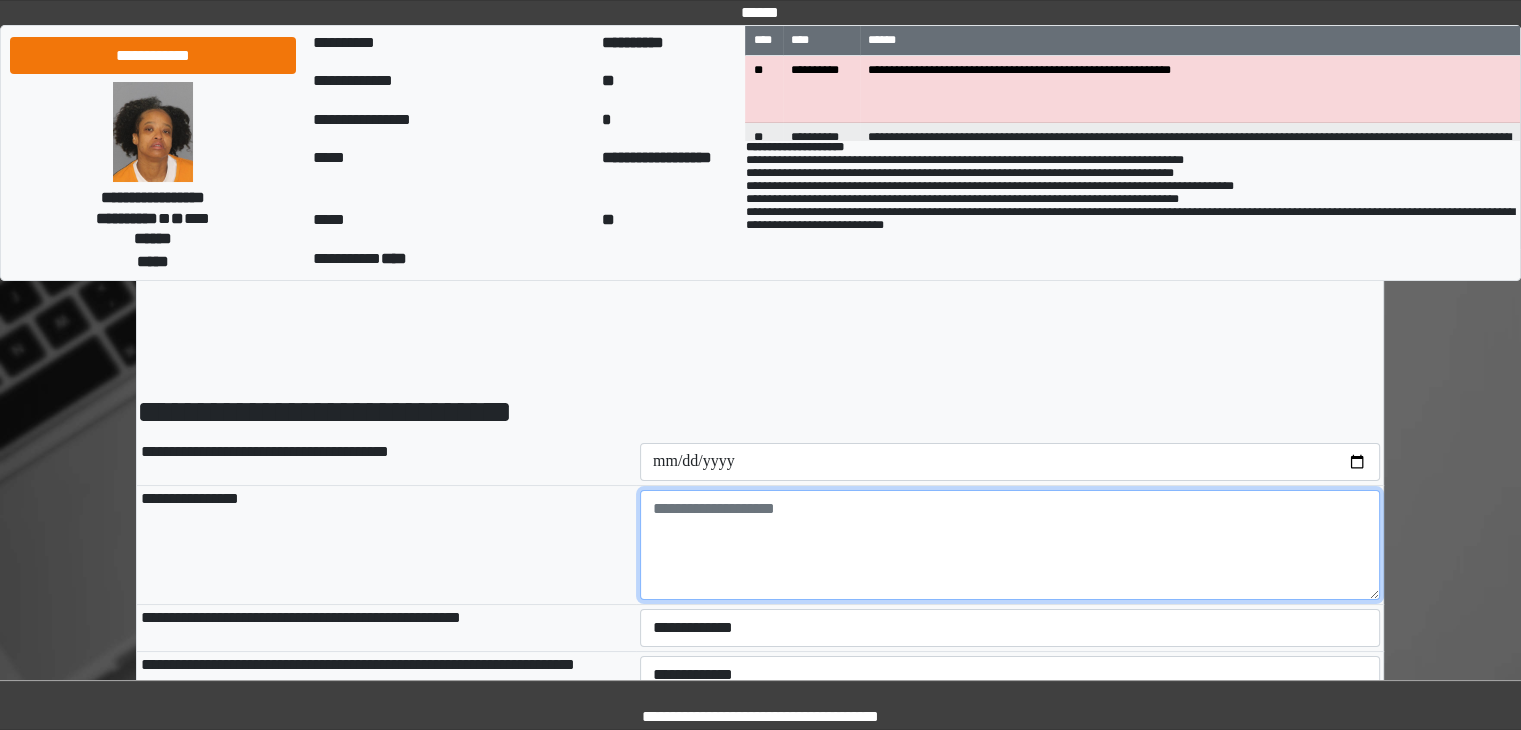 click at bounding box center (1010, 545) 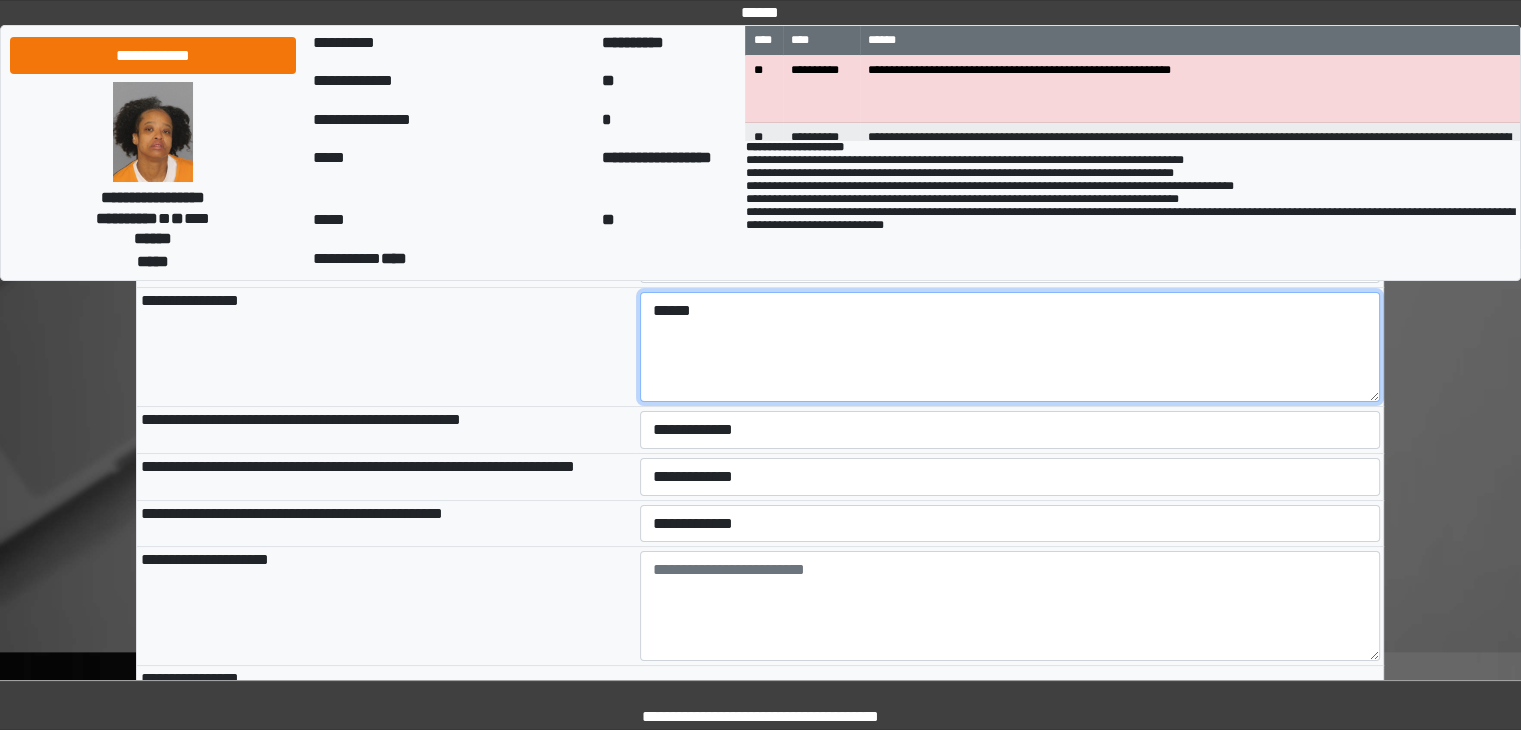 scroll, scrollTop: 200, scrollLeft: 0, axis: vertical 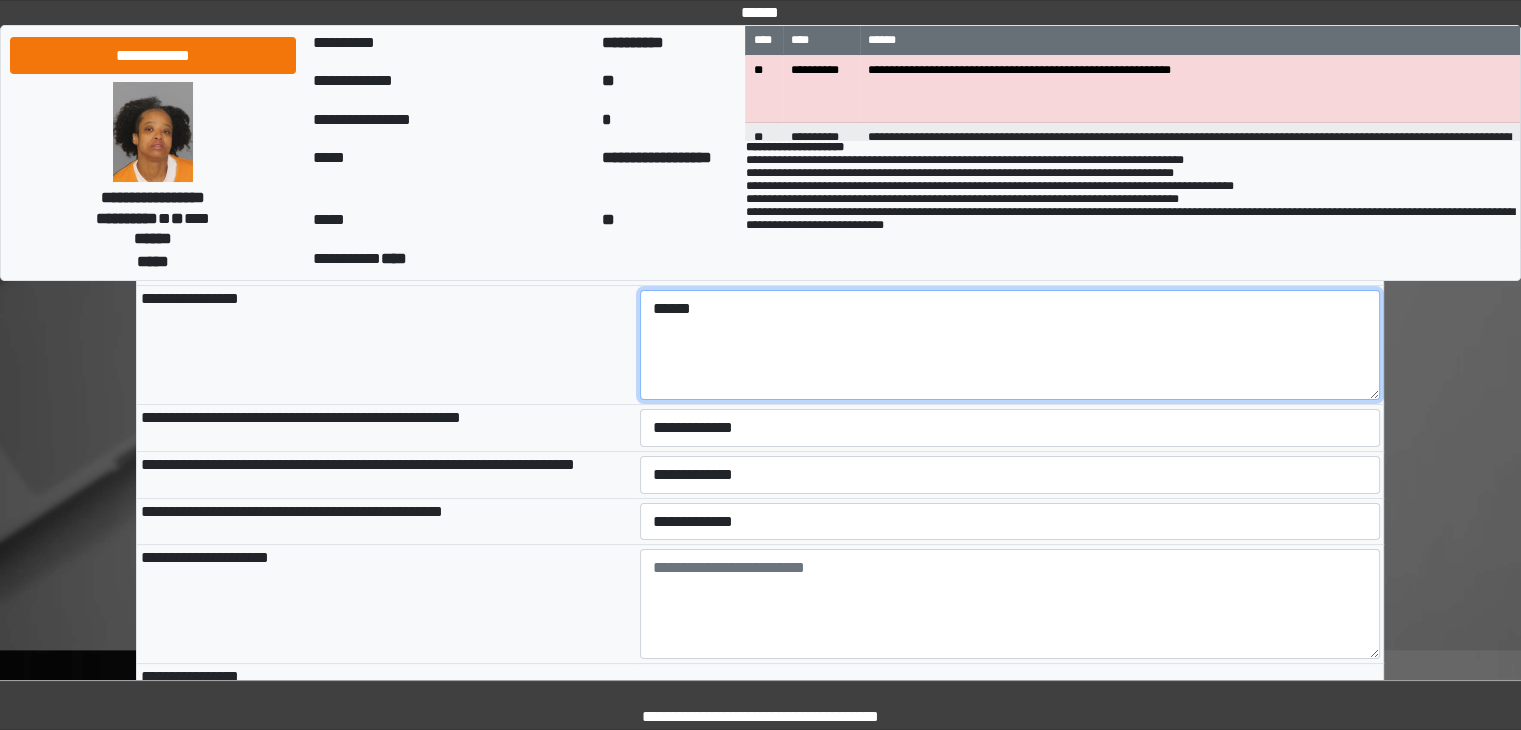 type on "******" 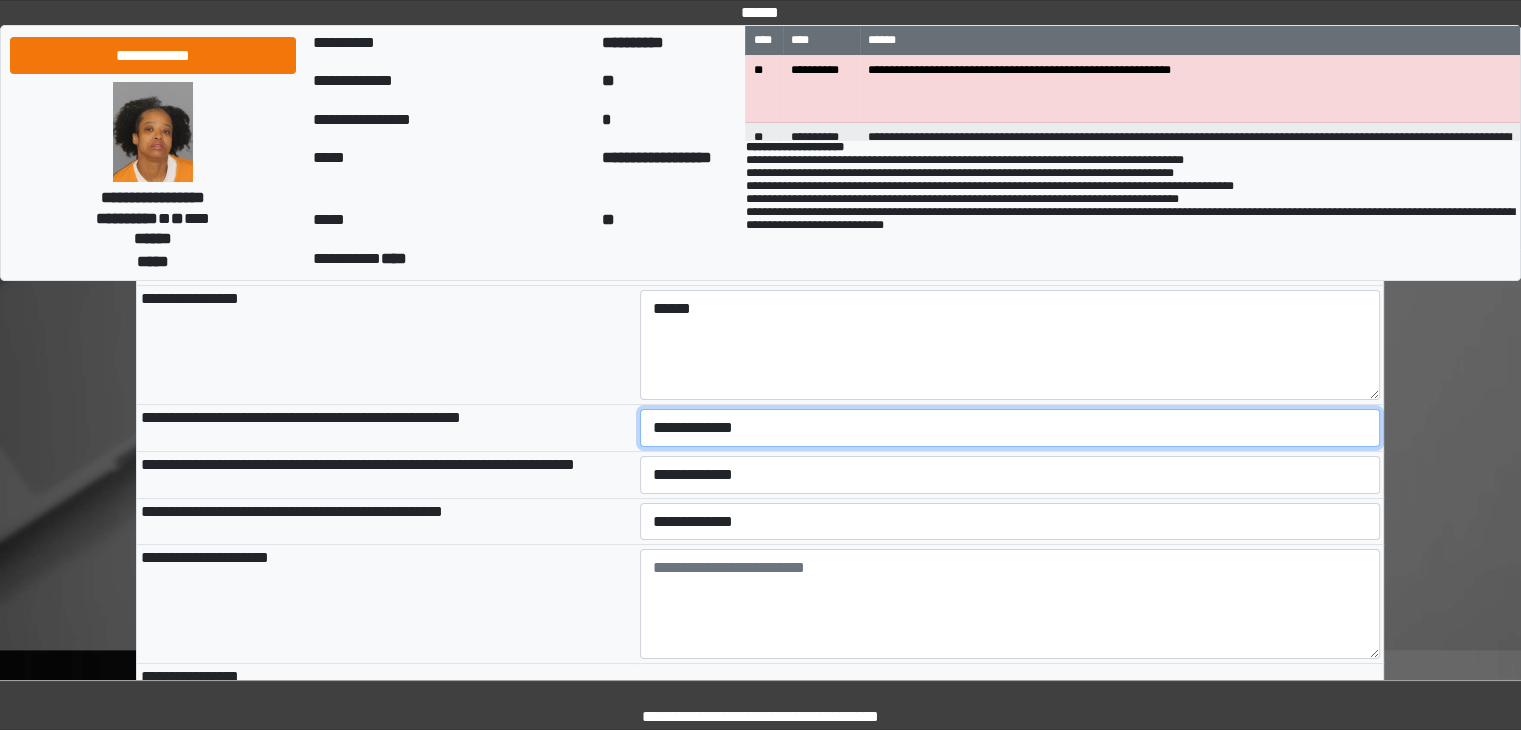 click on "**********" at bounding box center [1010, 428] 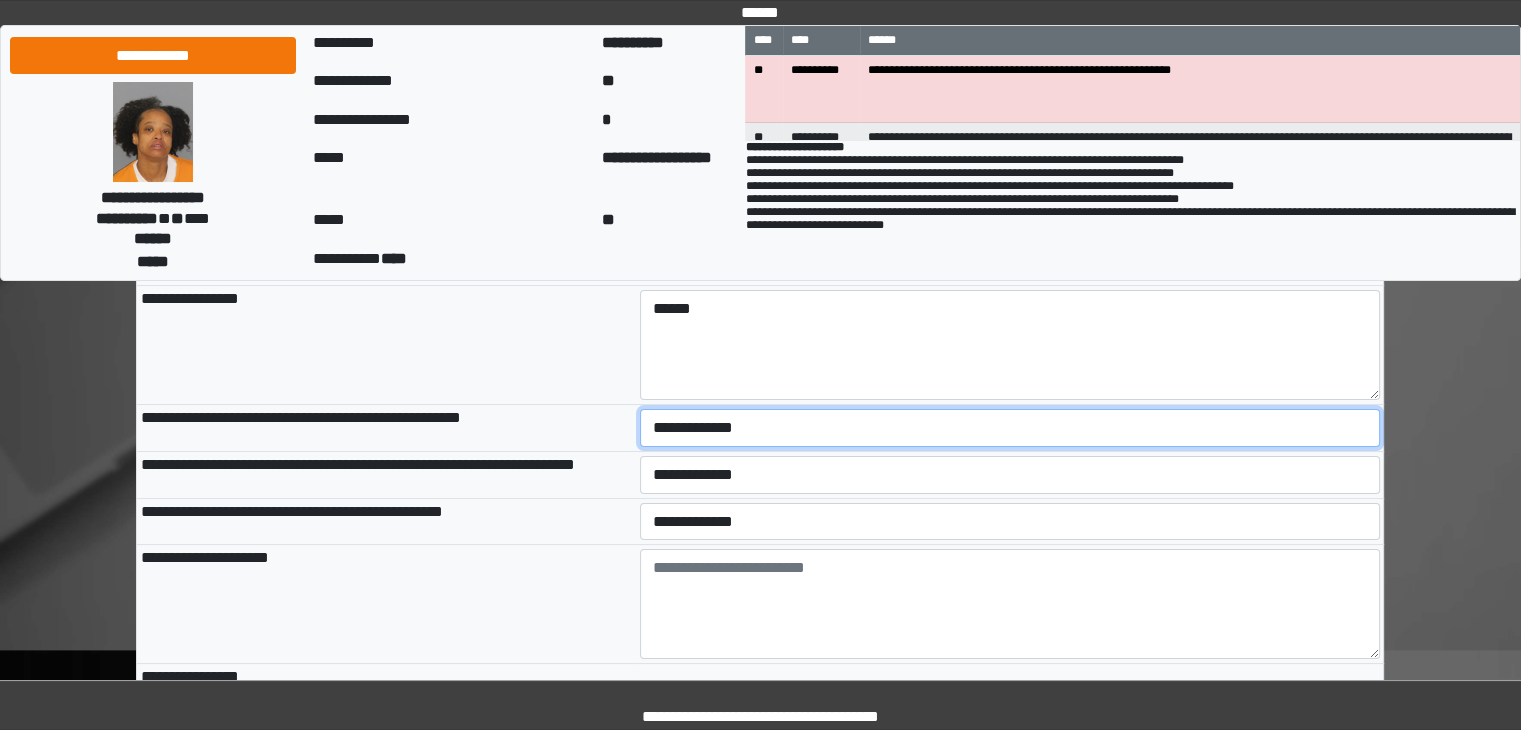 select on "*" 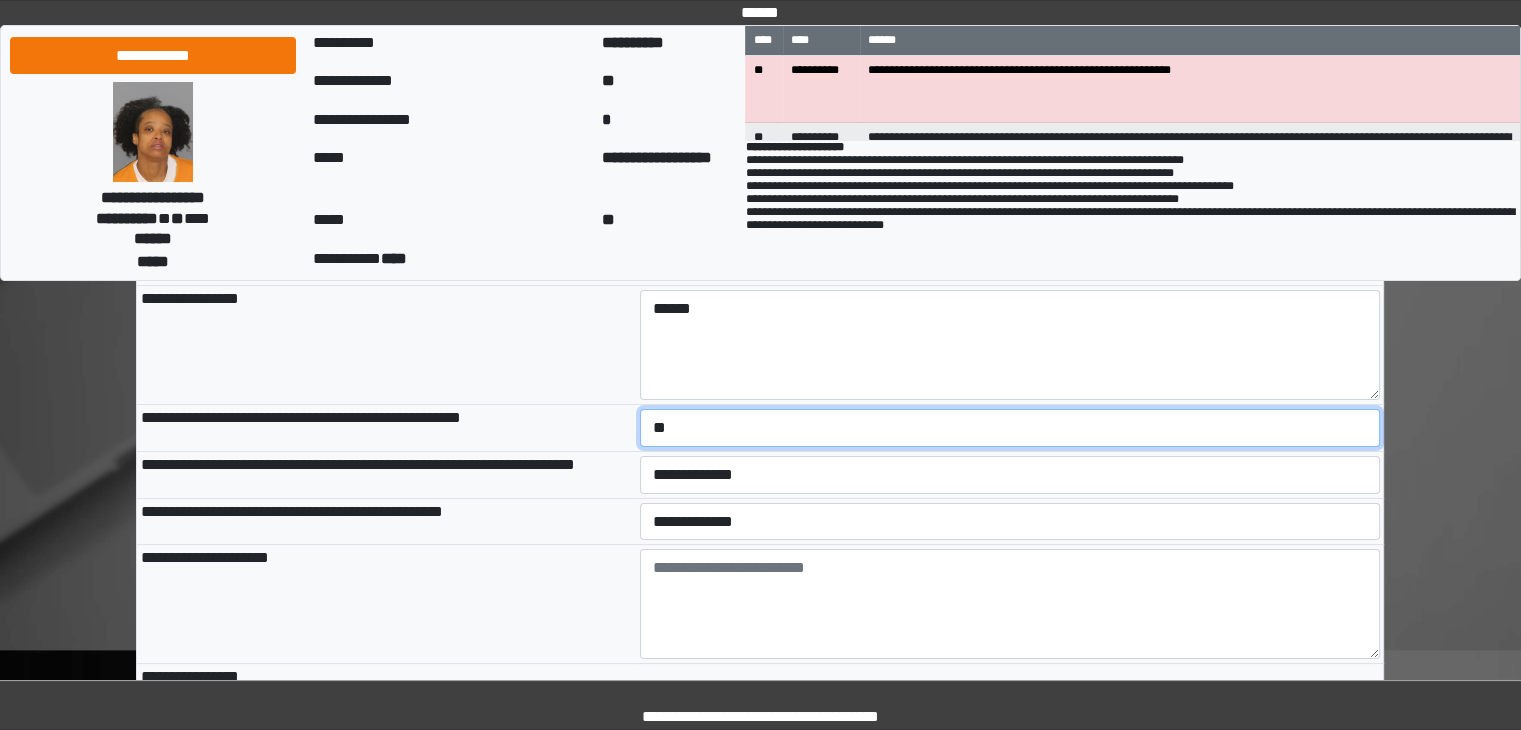 click on "**********" at bounding box center (1010, 428) 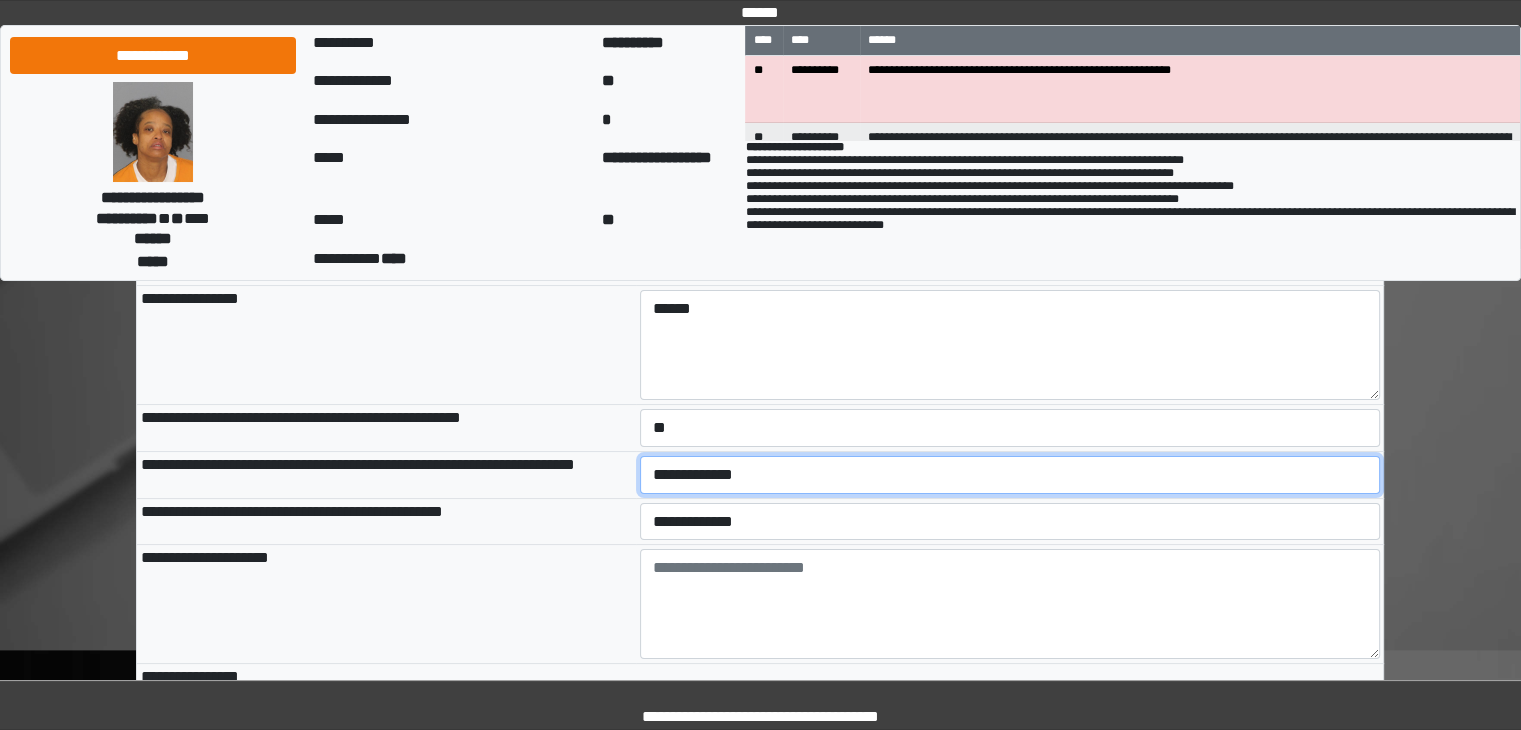 click on "**********" at bounding box center (1010, 475) 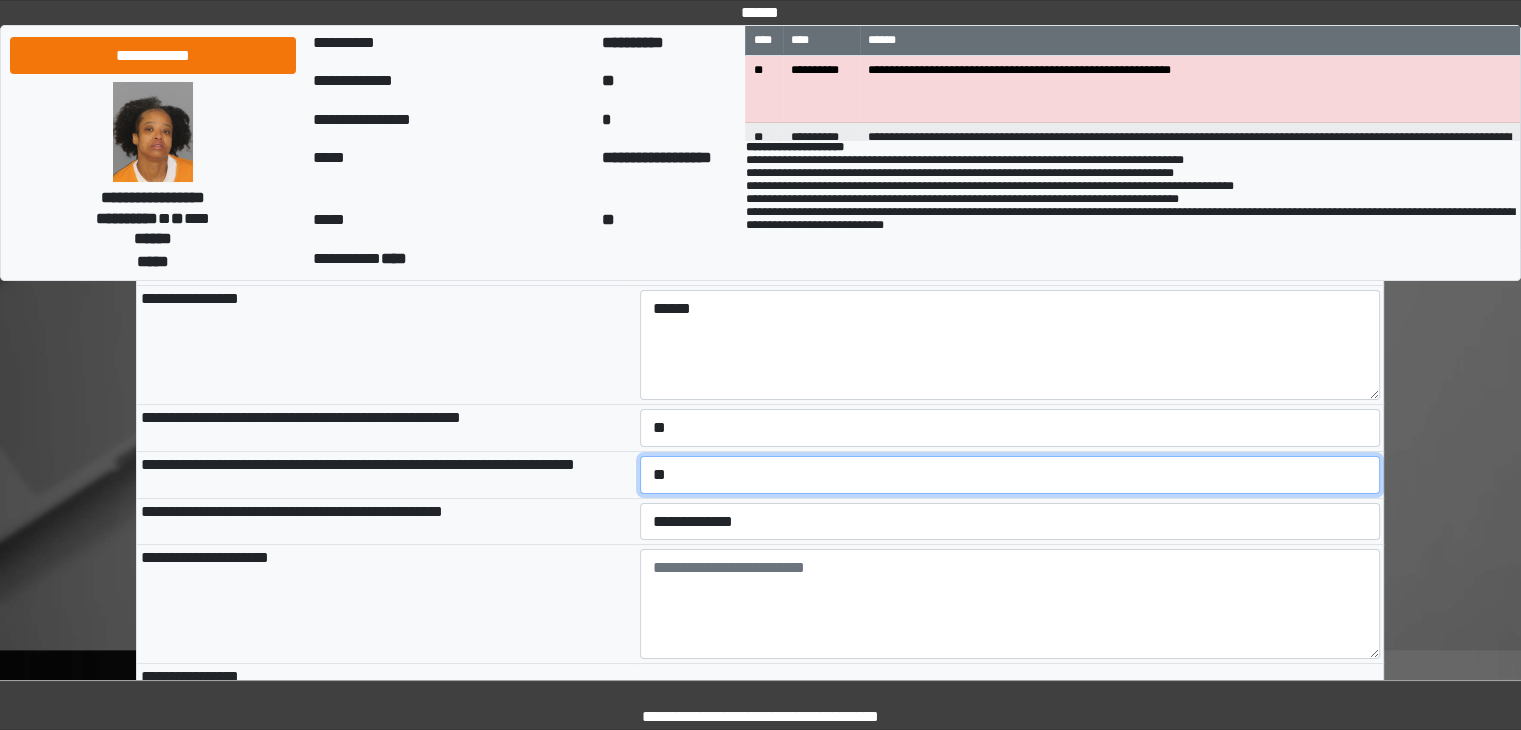 click on "**********" at bounding box center [1010, 475] 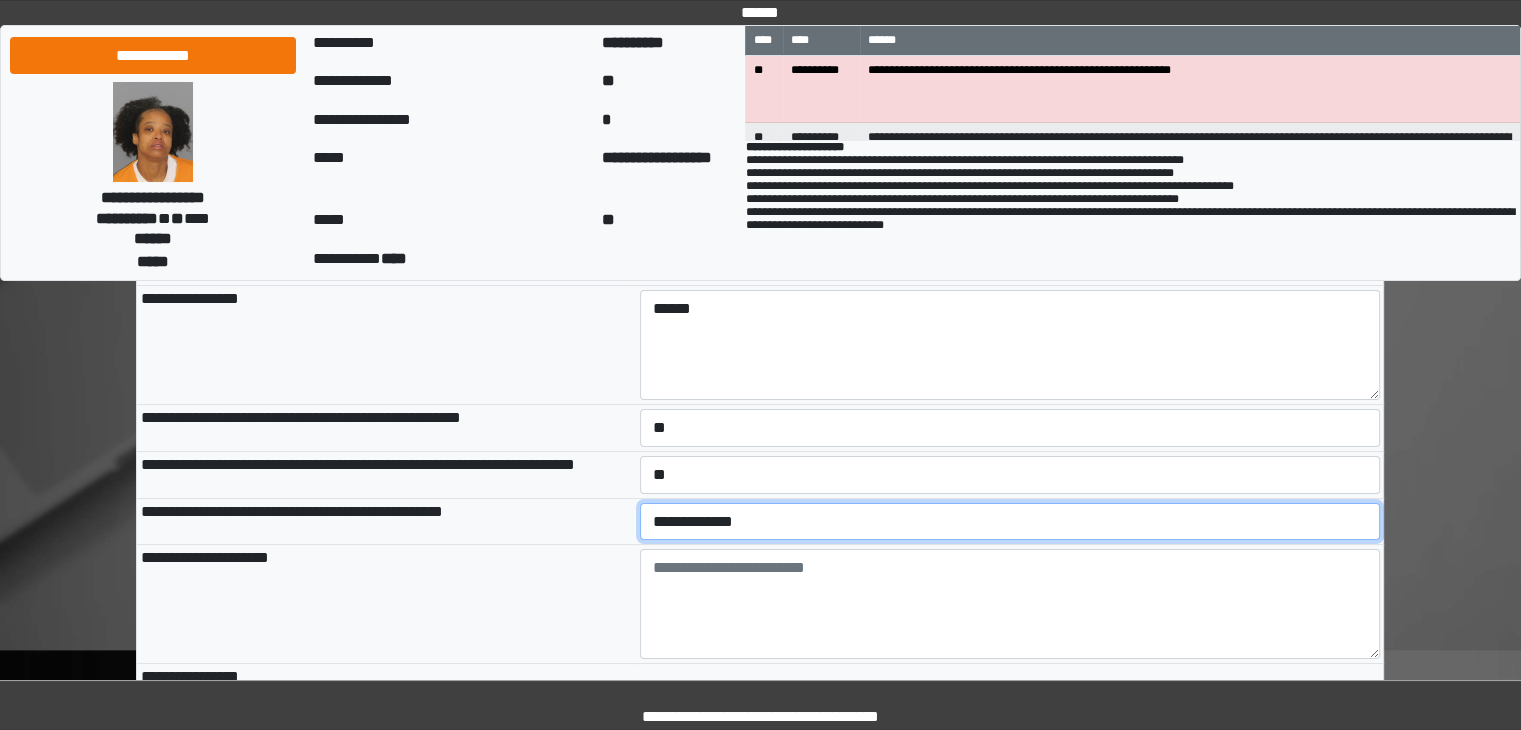 click on "**********" at bounding box center [1010, 522] 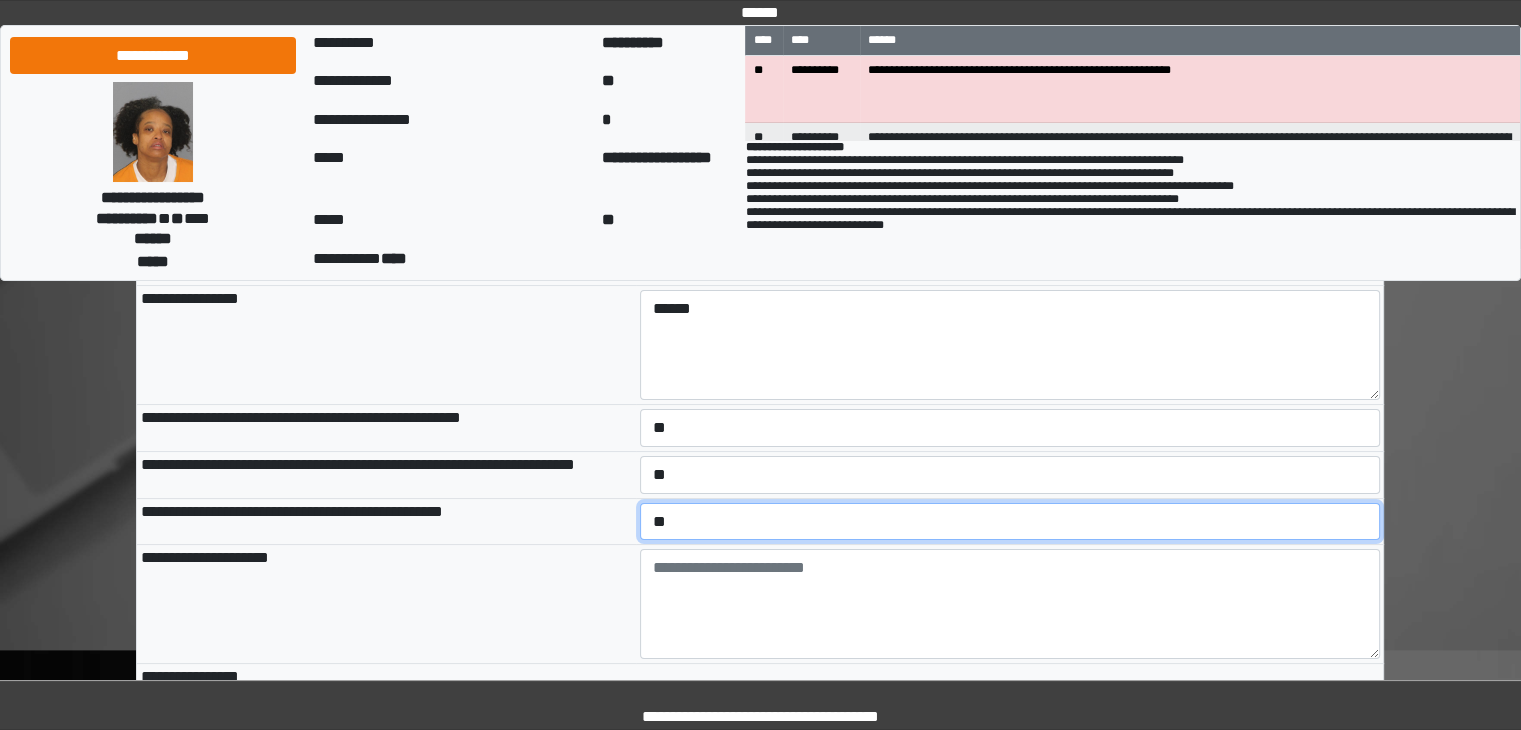click on "**********" at bounding box center [1010, 522] 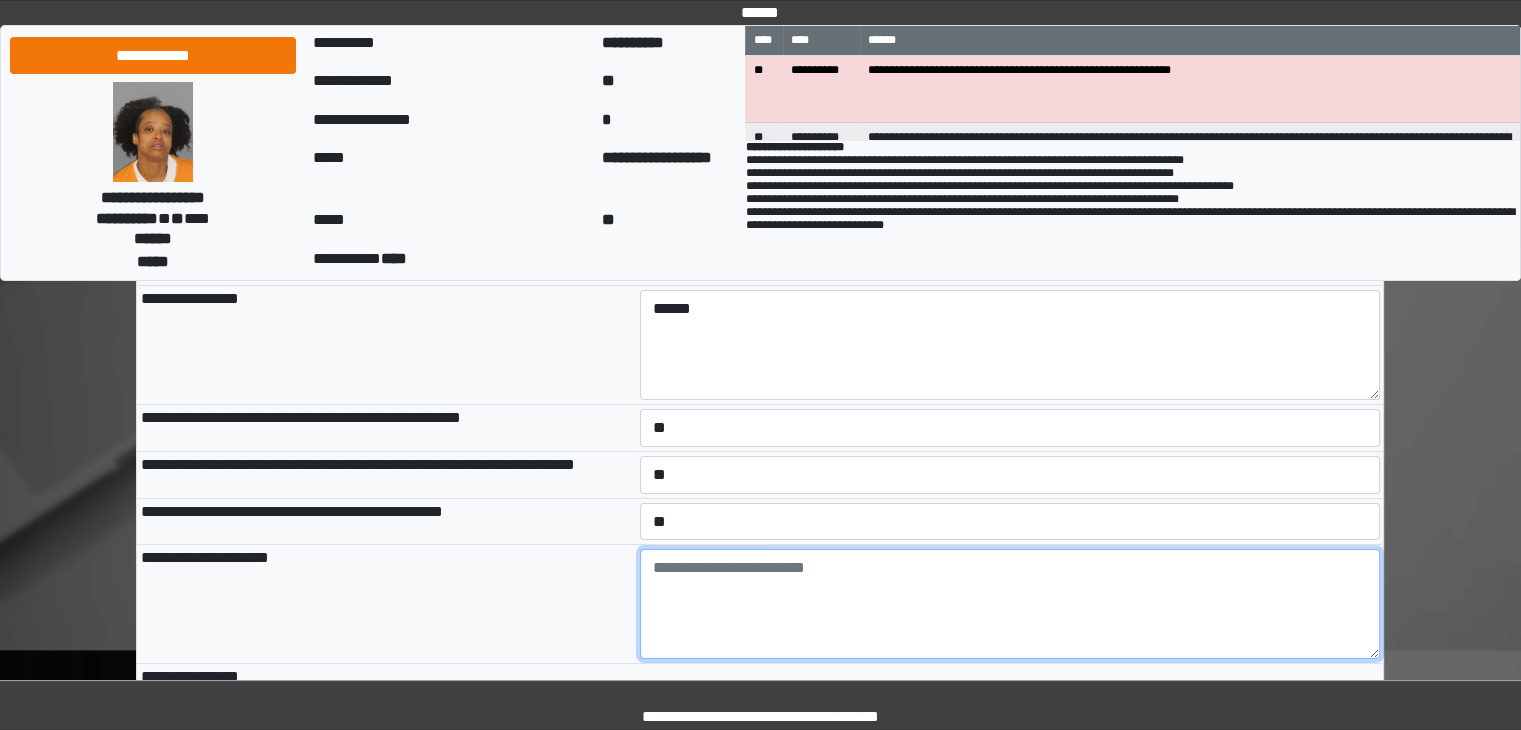 click at bounding box center [1010, 604] 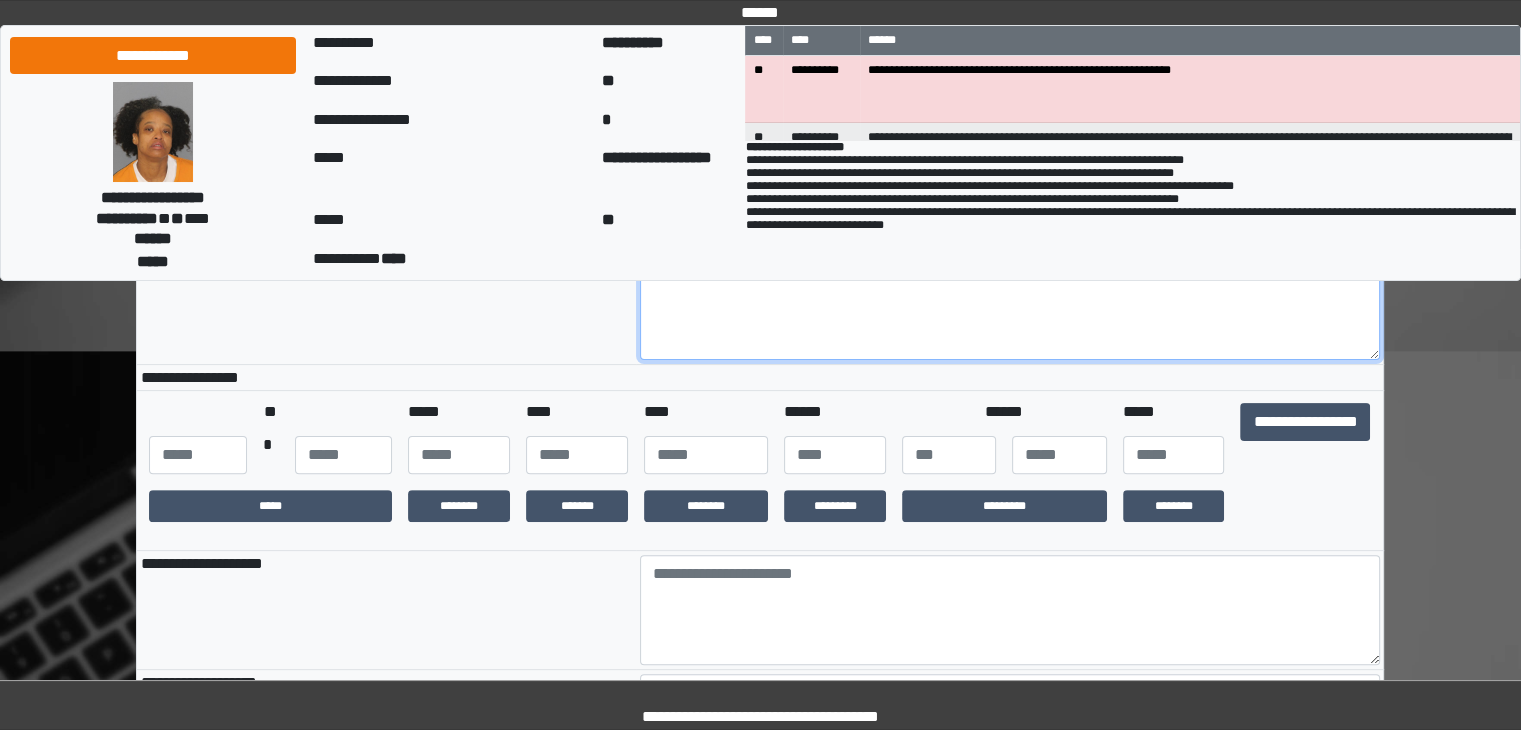 scroll, scrollTop: 500, scrollLeft: 0, axis: vertical 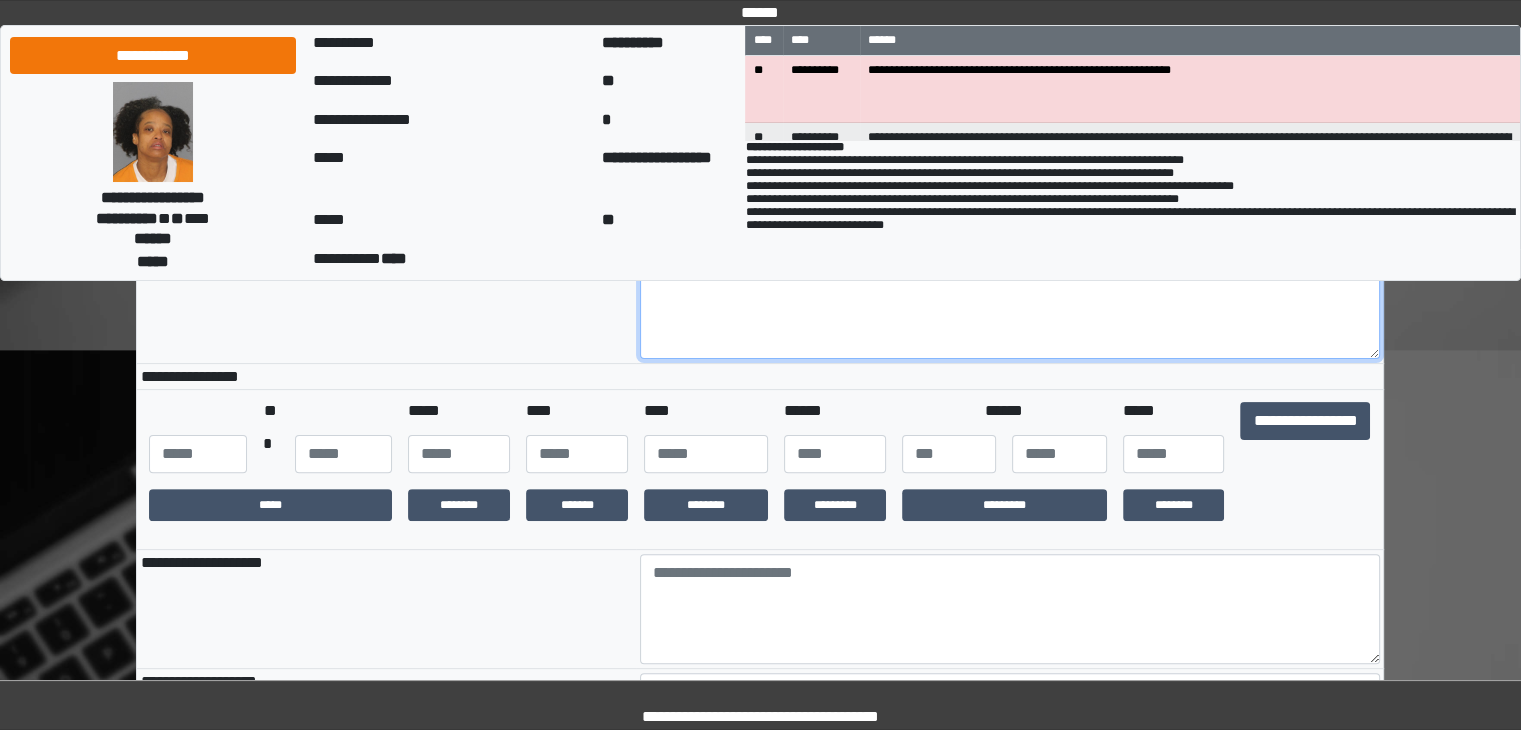 type on "**********" 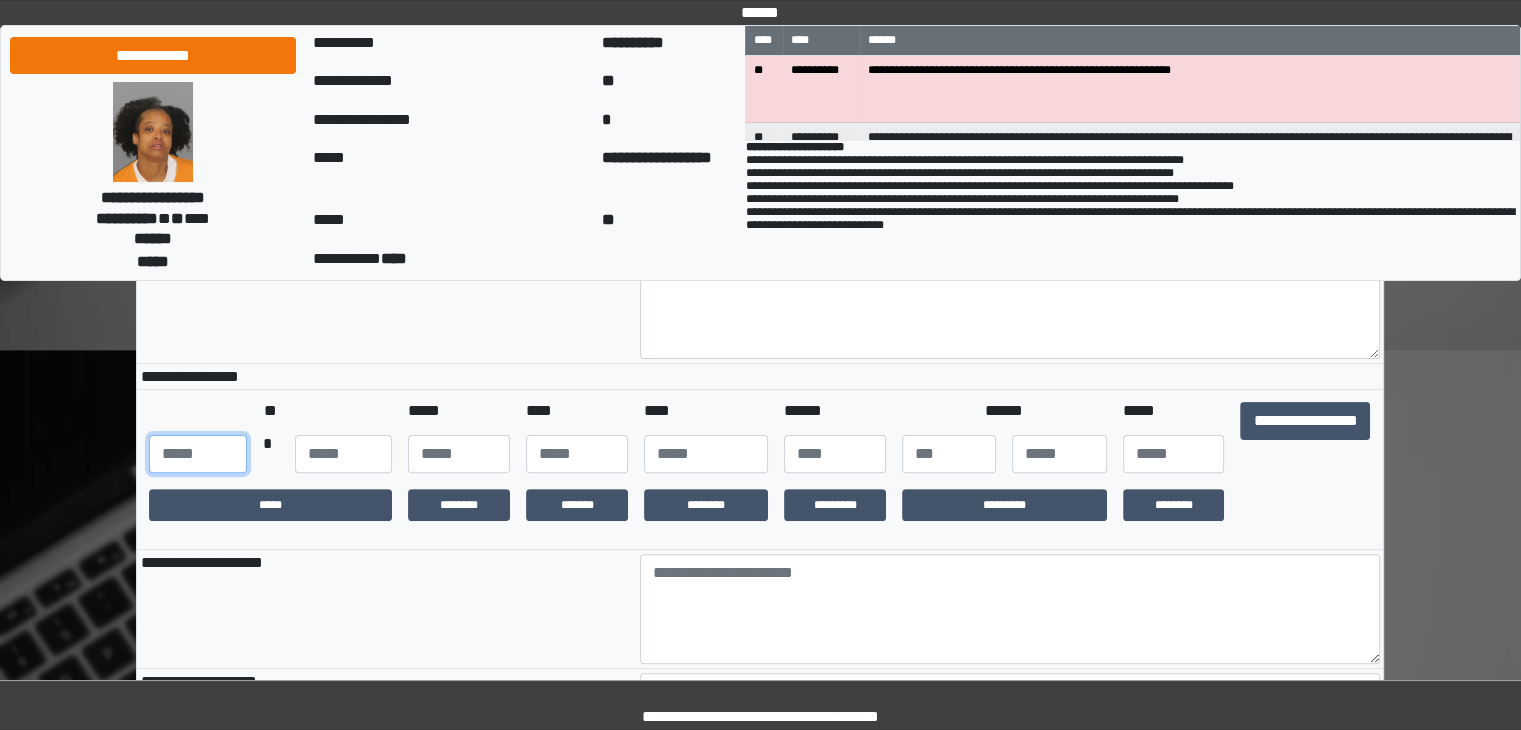 click at bounding box center (197, 454) 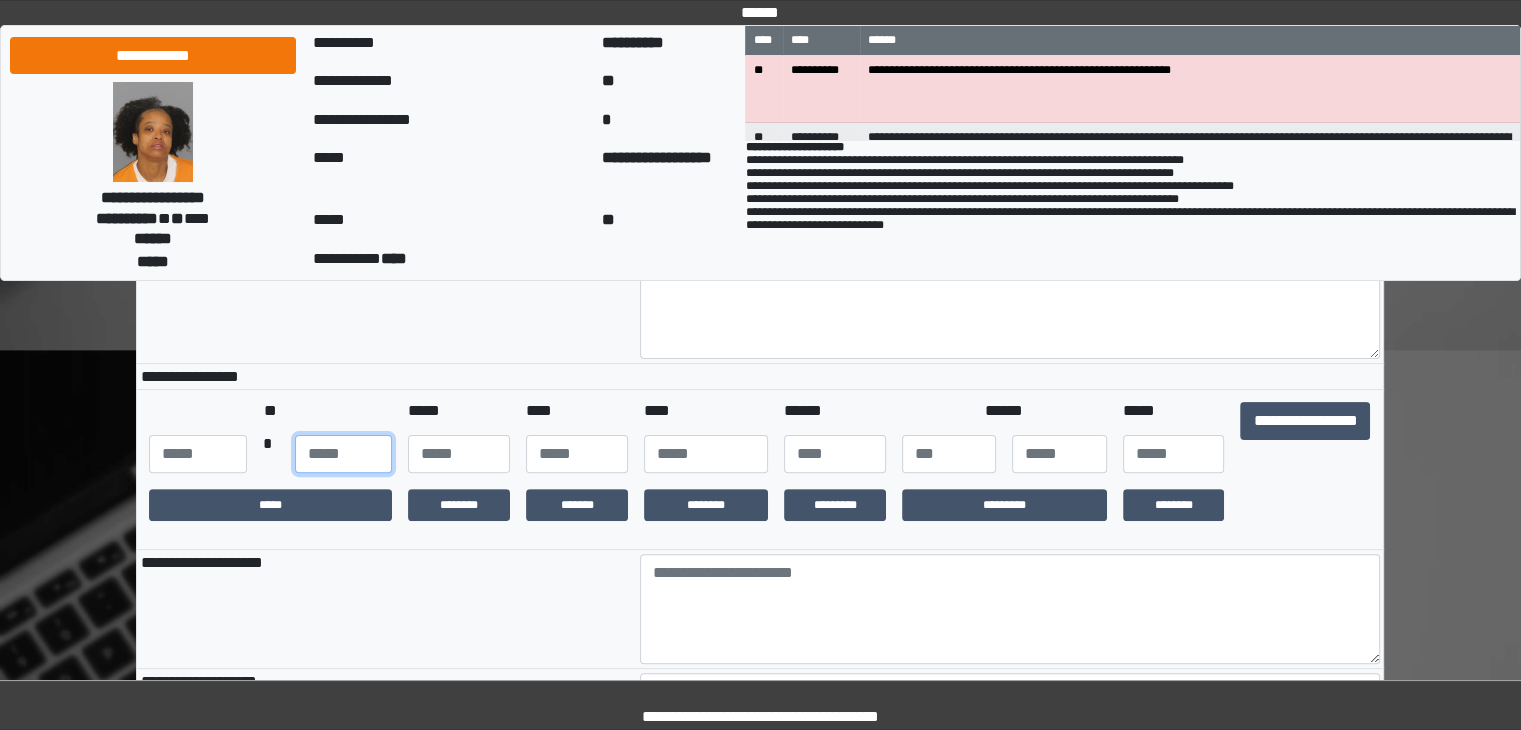 click at bounding box center (343, 454) 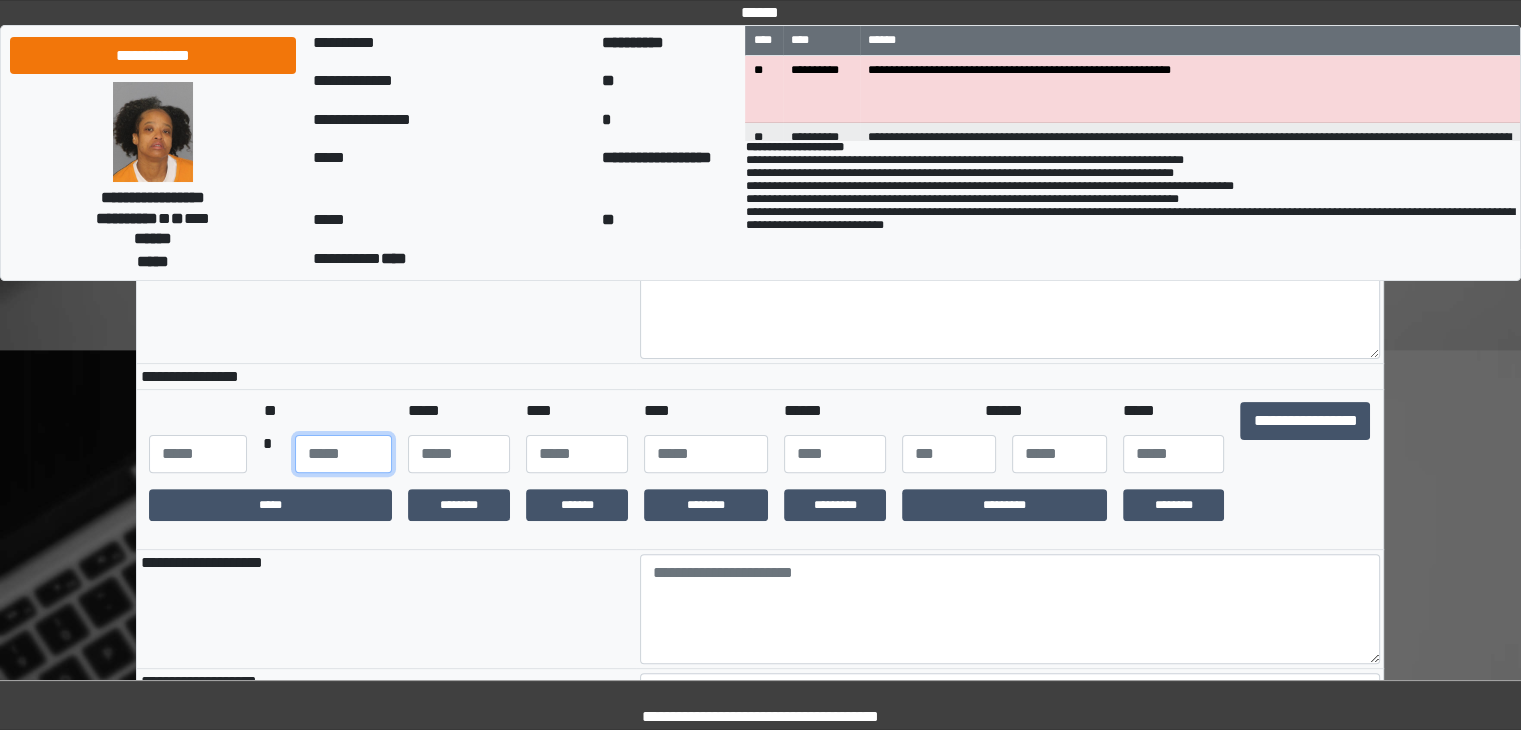 type on "**" 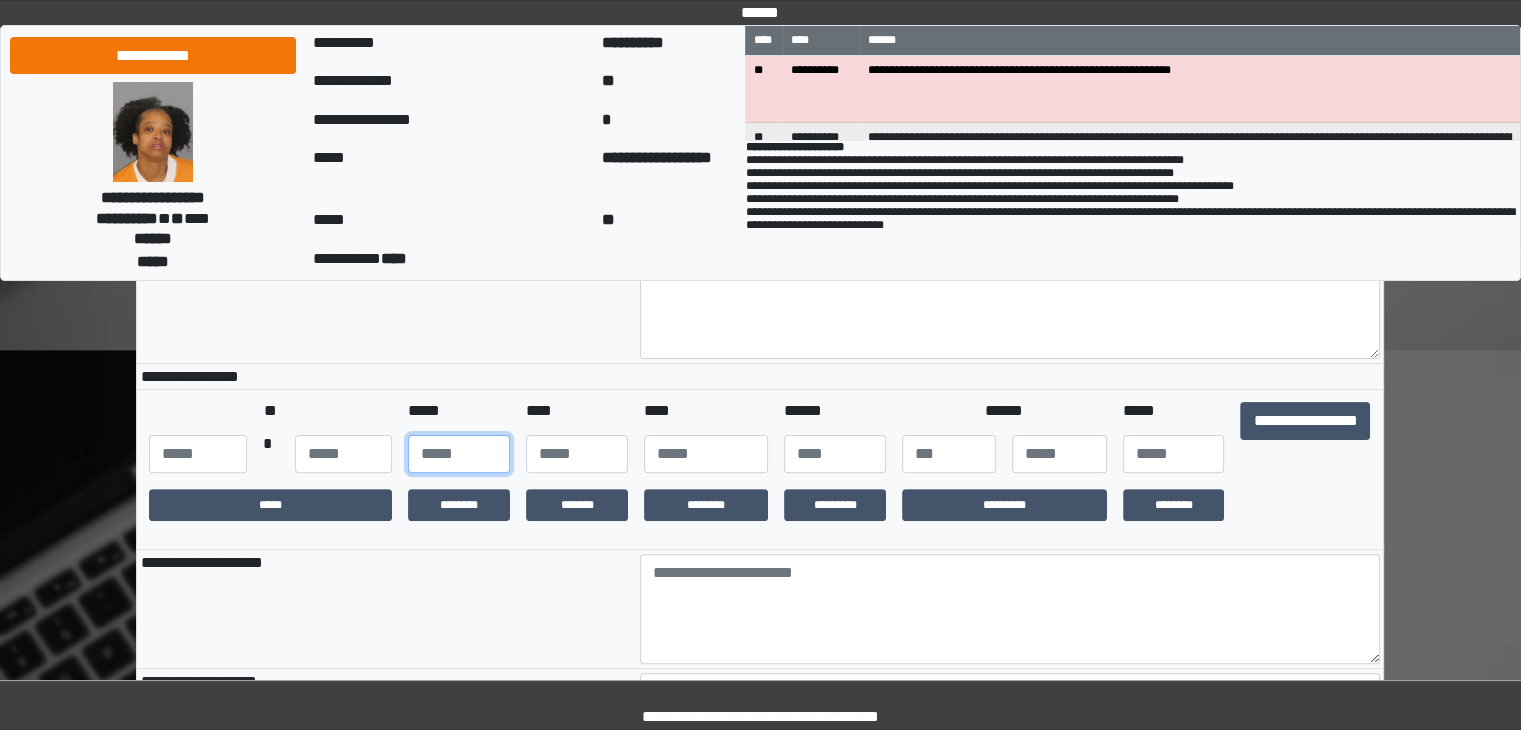 click at bounding box center [459, 454] 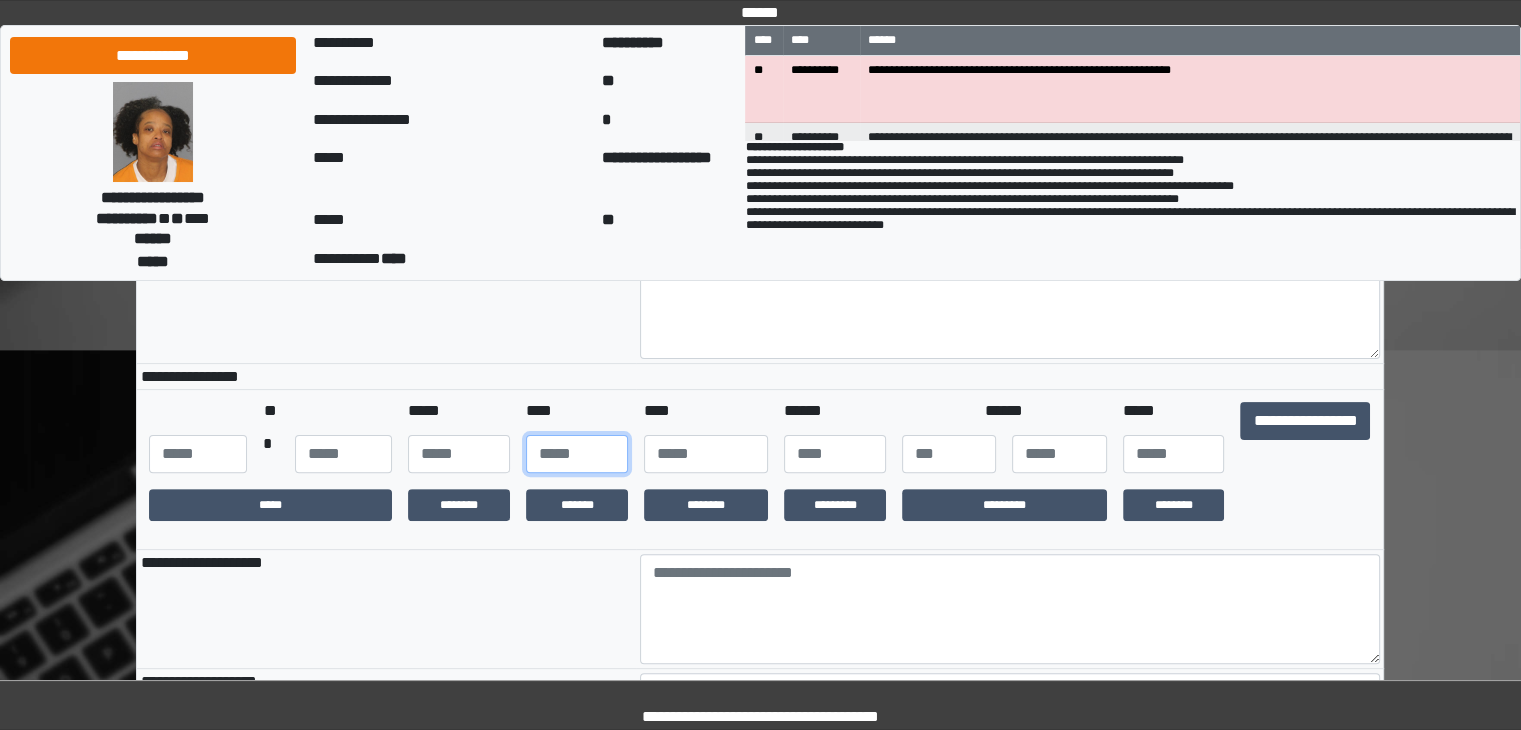 click at bounding box center (577, 454) 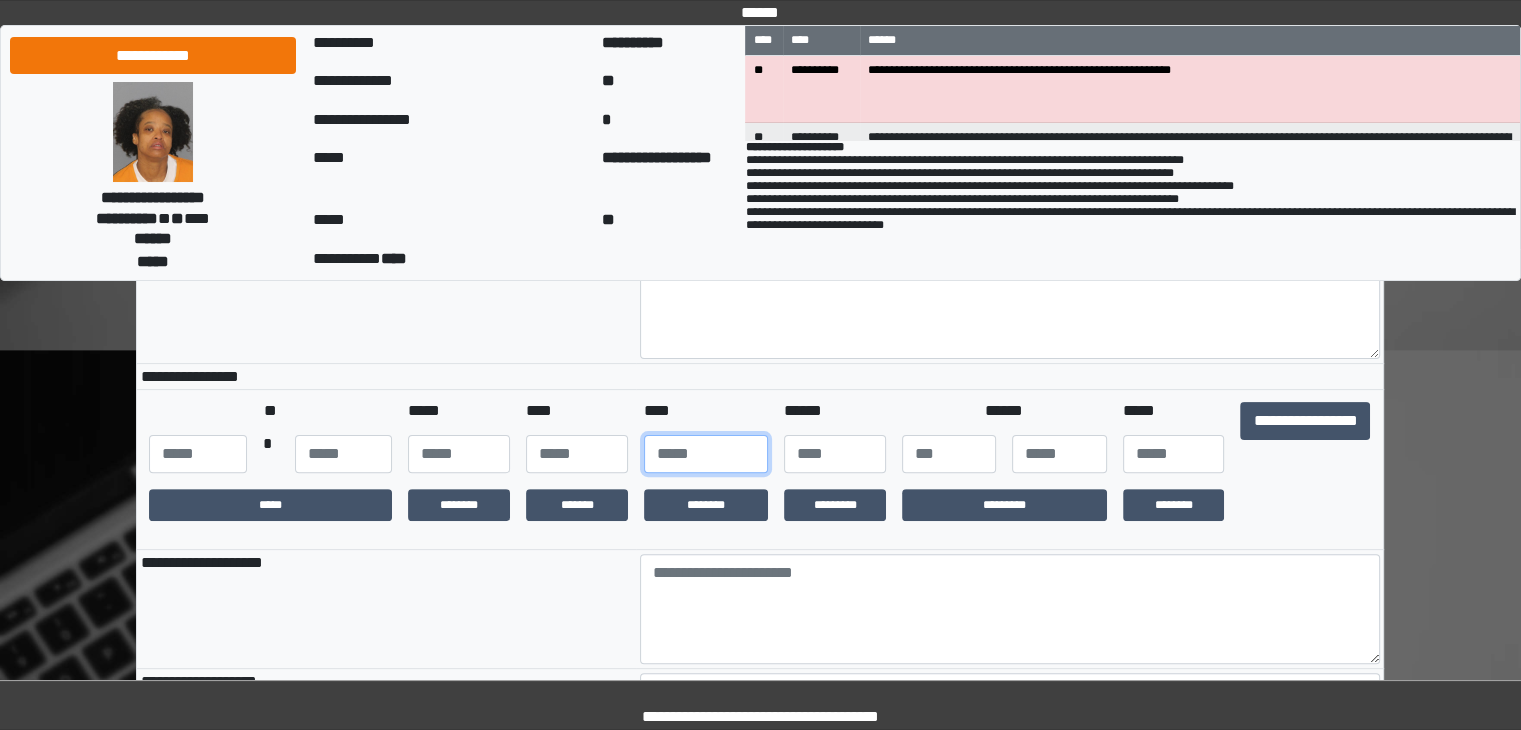 click at bounding box center (706, 454) 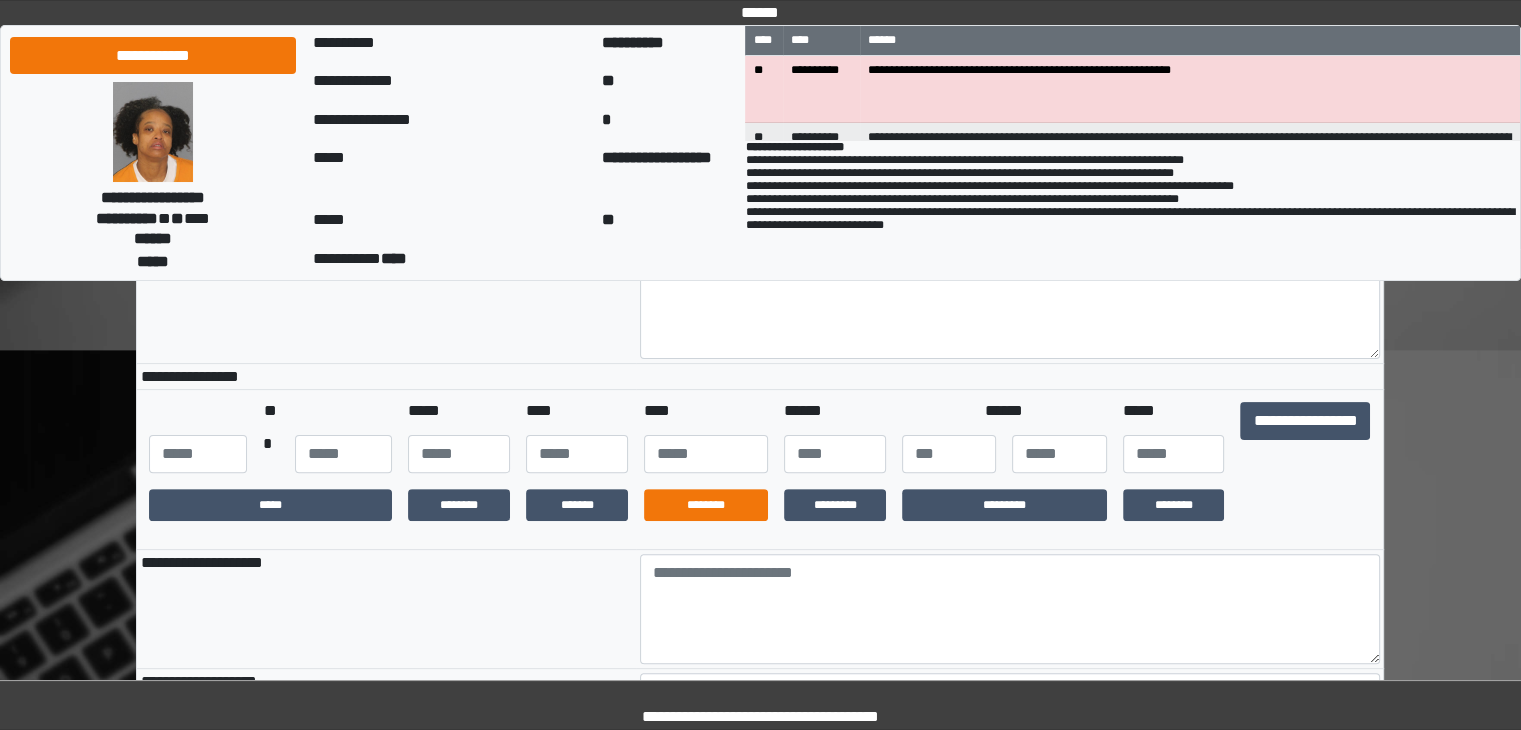 click on "********" at bounding box center (706, 505) 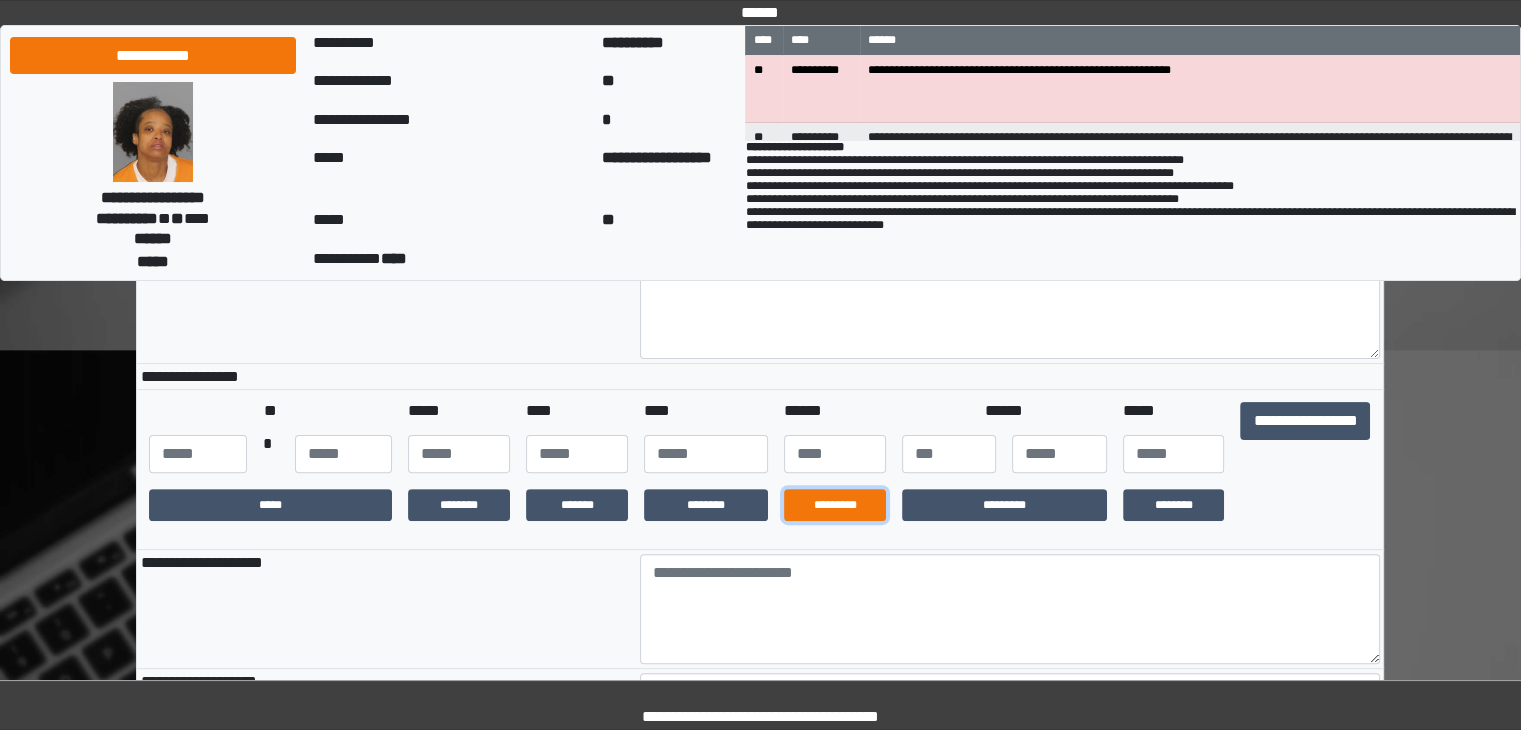 drag, startPoint x: 821, startPoint y: 514, endPoint x: 839, endPoint y: 519, distance: 18.681541 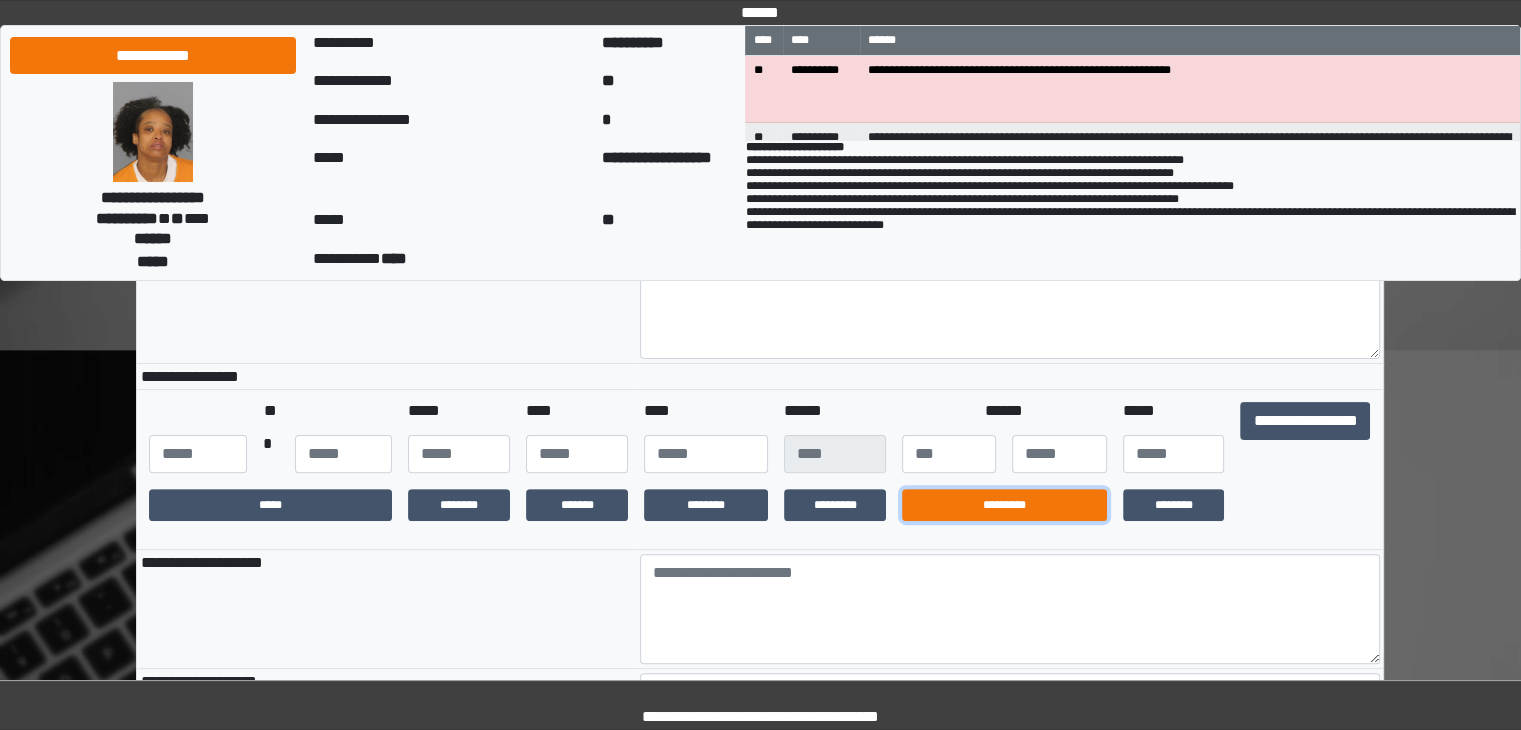 click on "*********" at bounding box center [1004, 505] 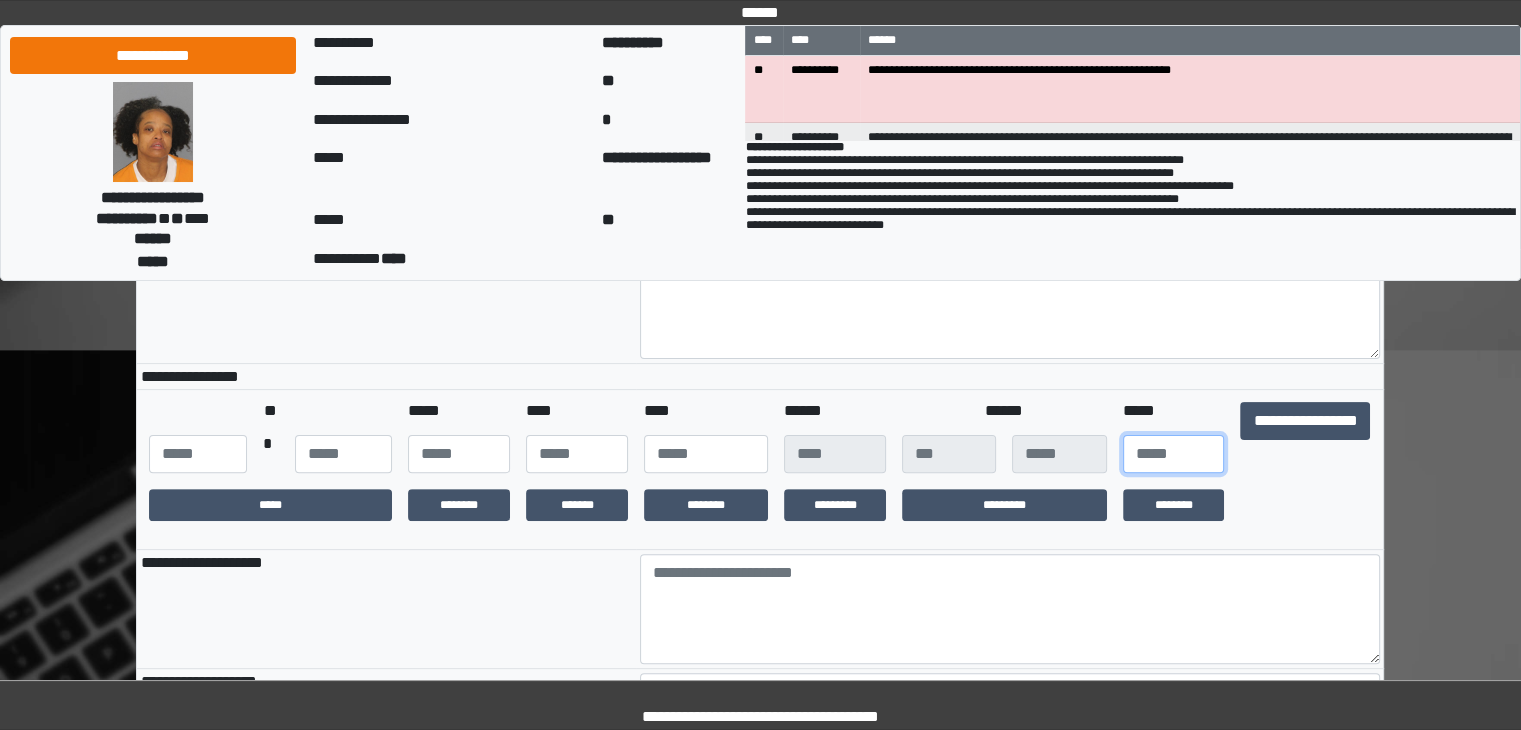 click at bounding box center (1174, 454) 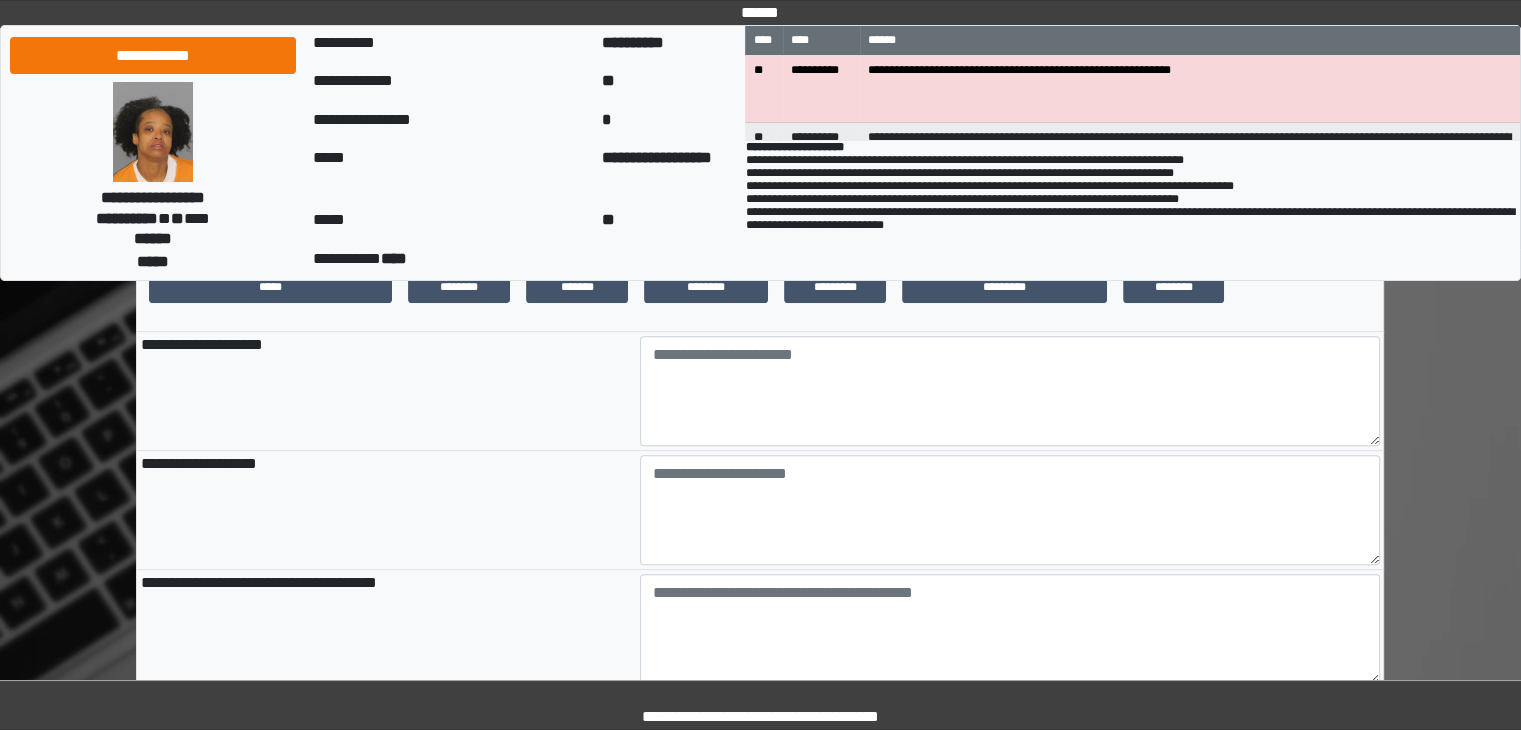 scroll, scrollTop: 700, scrollLeft: 0, axis: vertical 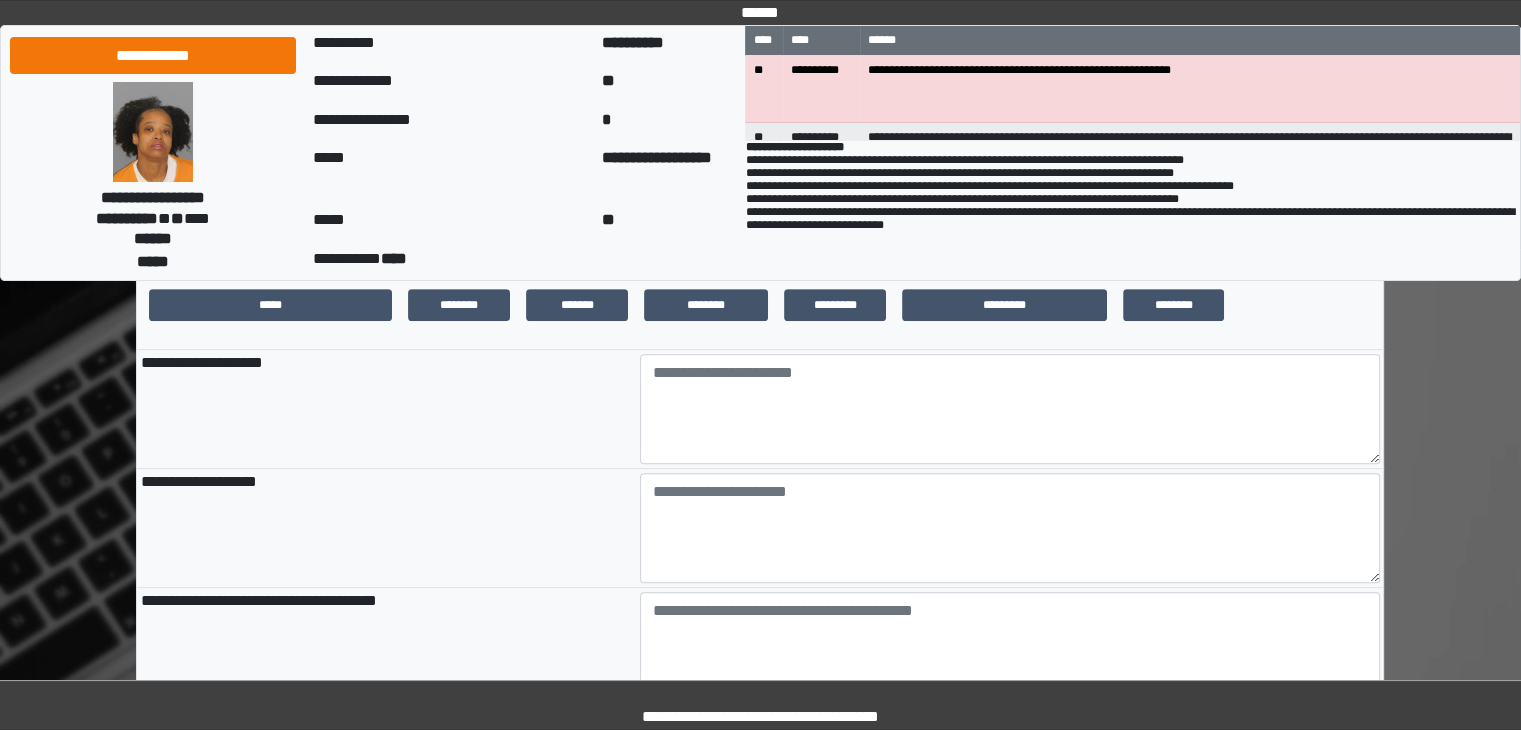 type on "**" 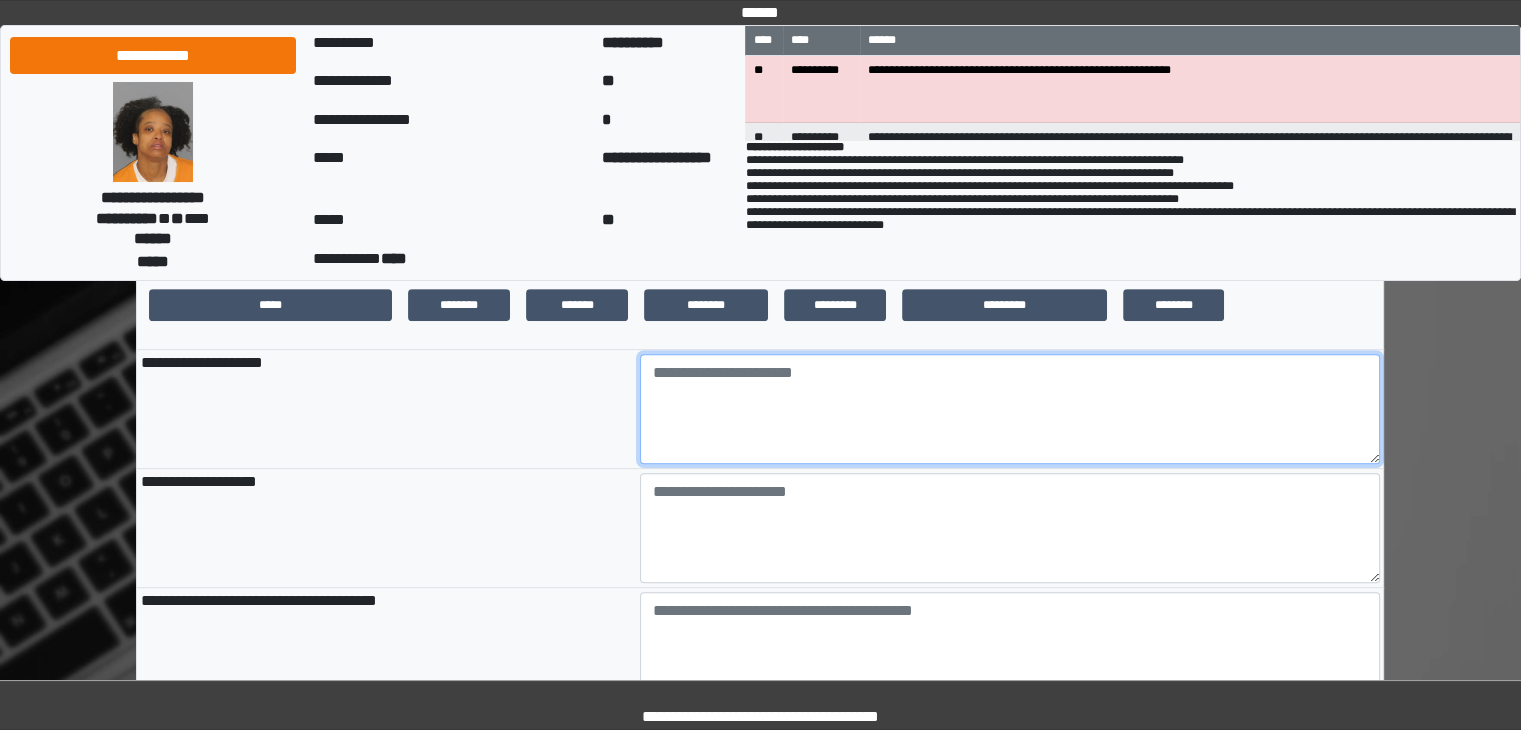 click at bounding box center [1010, 409] 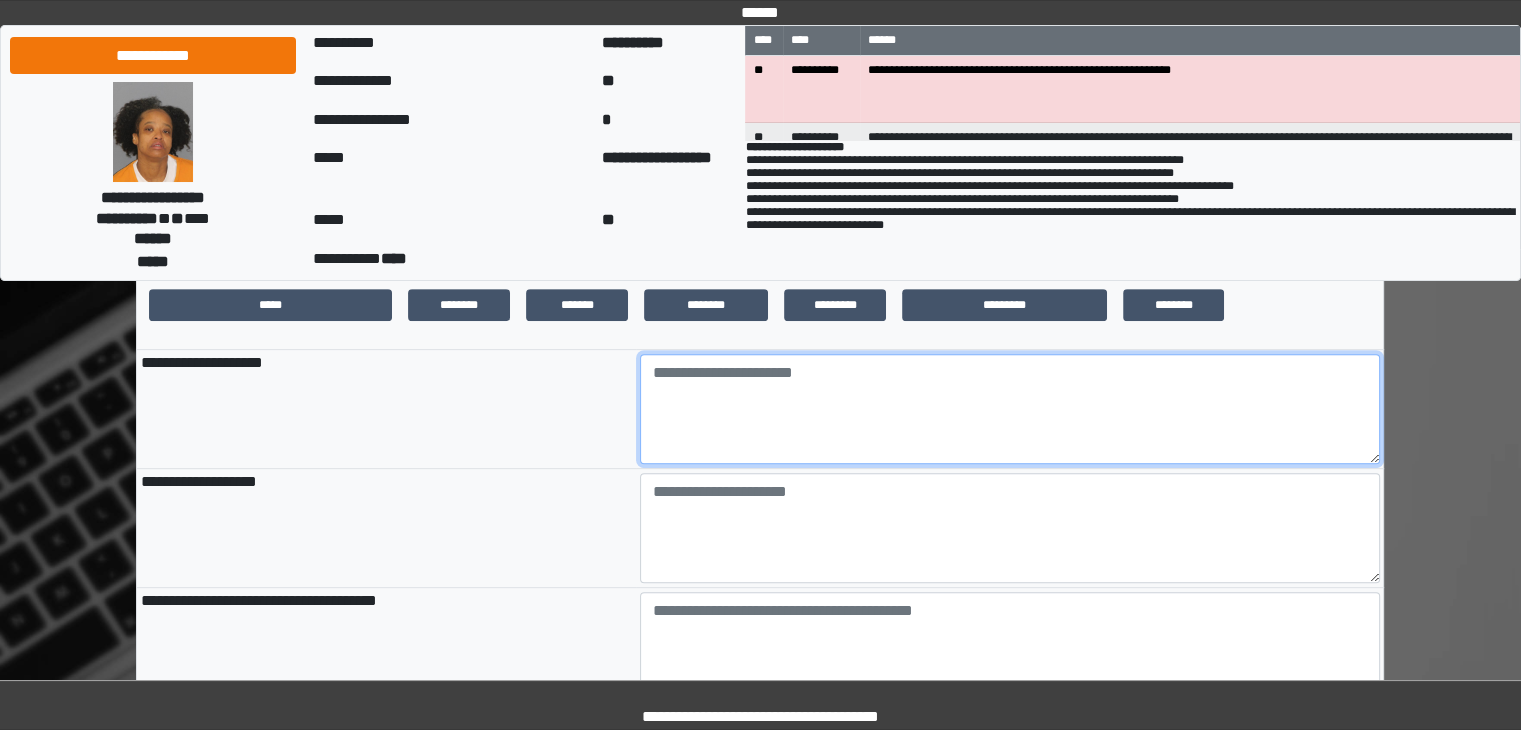 type on "*" 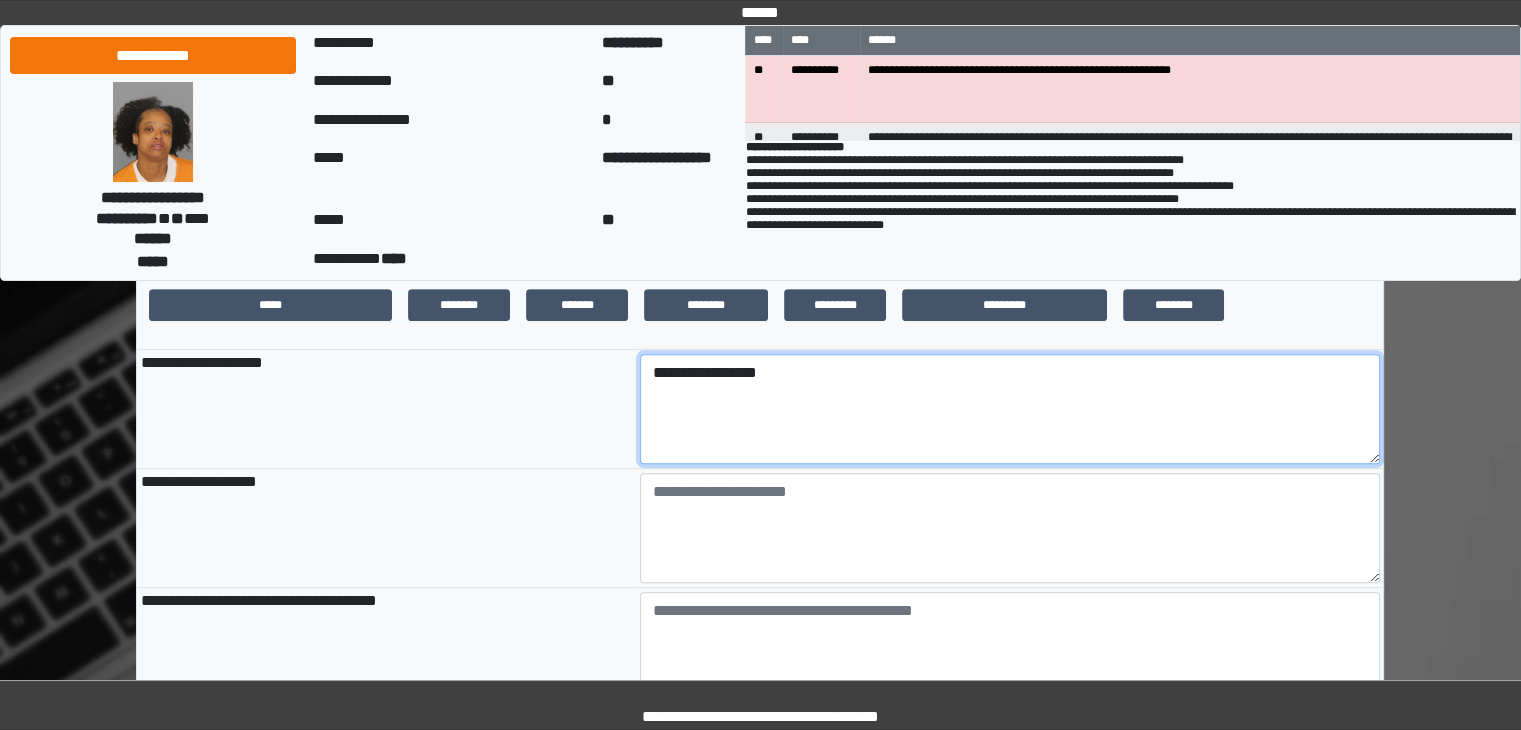 click on "**********" at bounding box center (1010, 409) 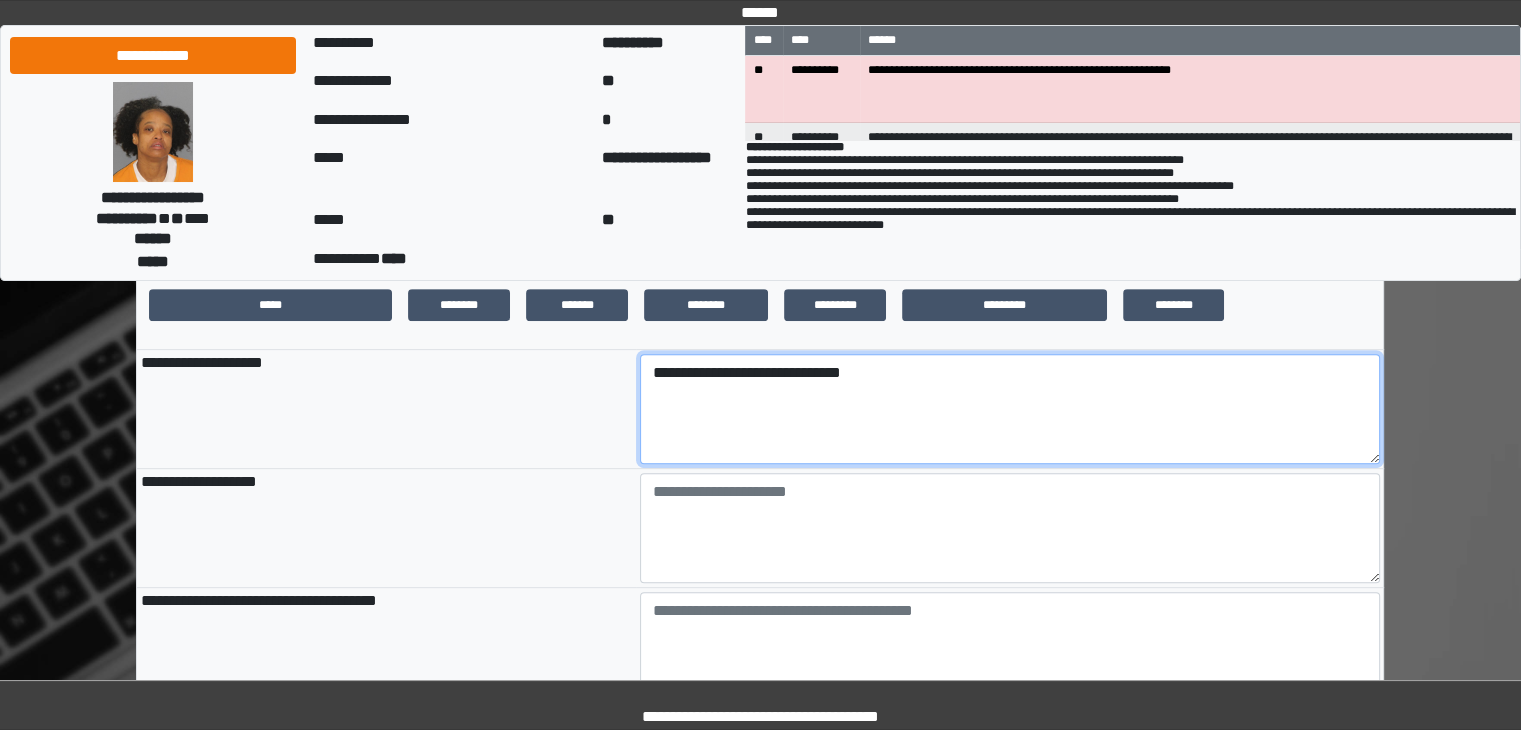 drag, startPoint x: 775, startPoint y: 389, endPoint x: 948, endPoint y: 399, distance: 173.28877 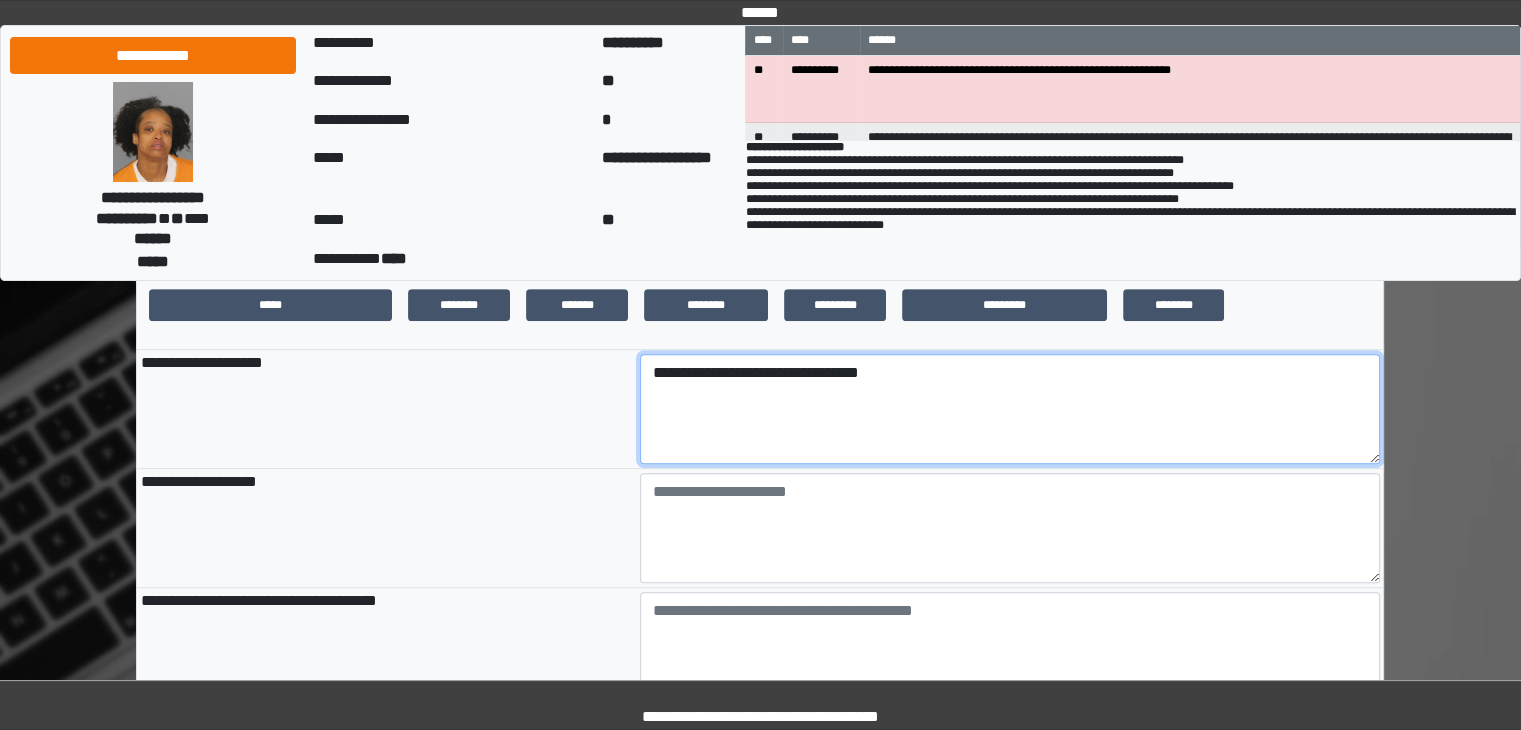 click on "**********" at bounding box center [1010, 409] 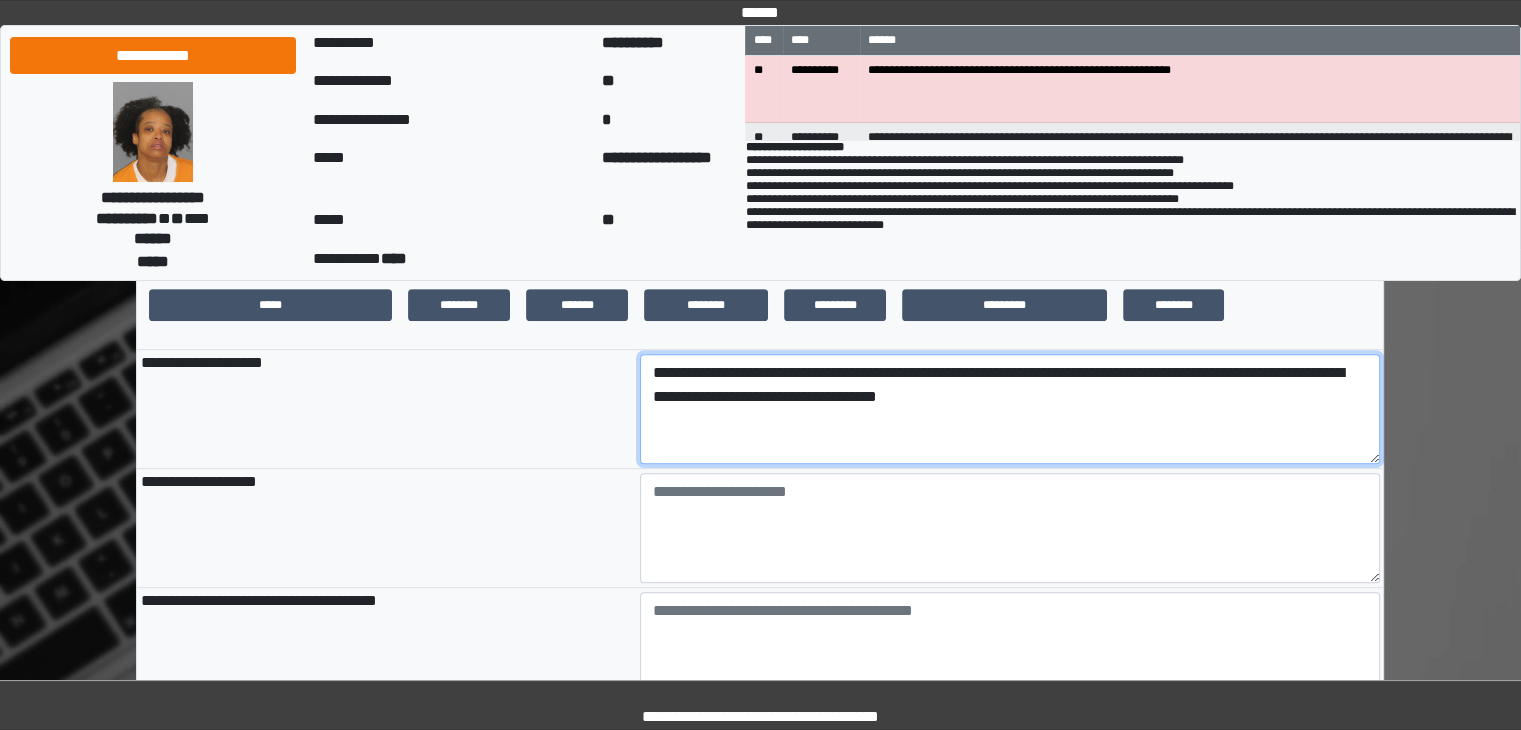 click on "**********" at bounding box center [1010, 409] 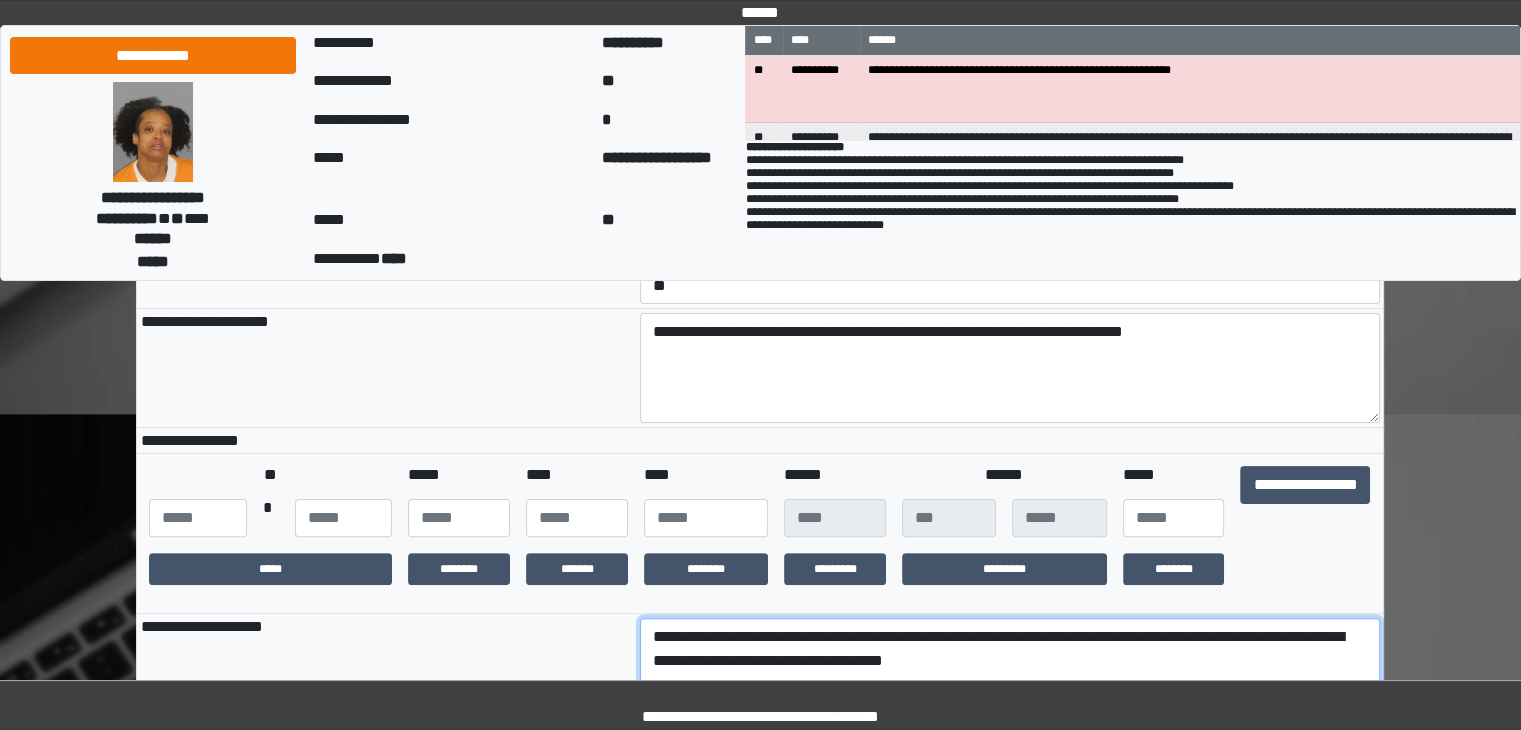 scroll, scrollTop: 400, scrollLeft: 0, axis: vertical 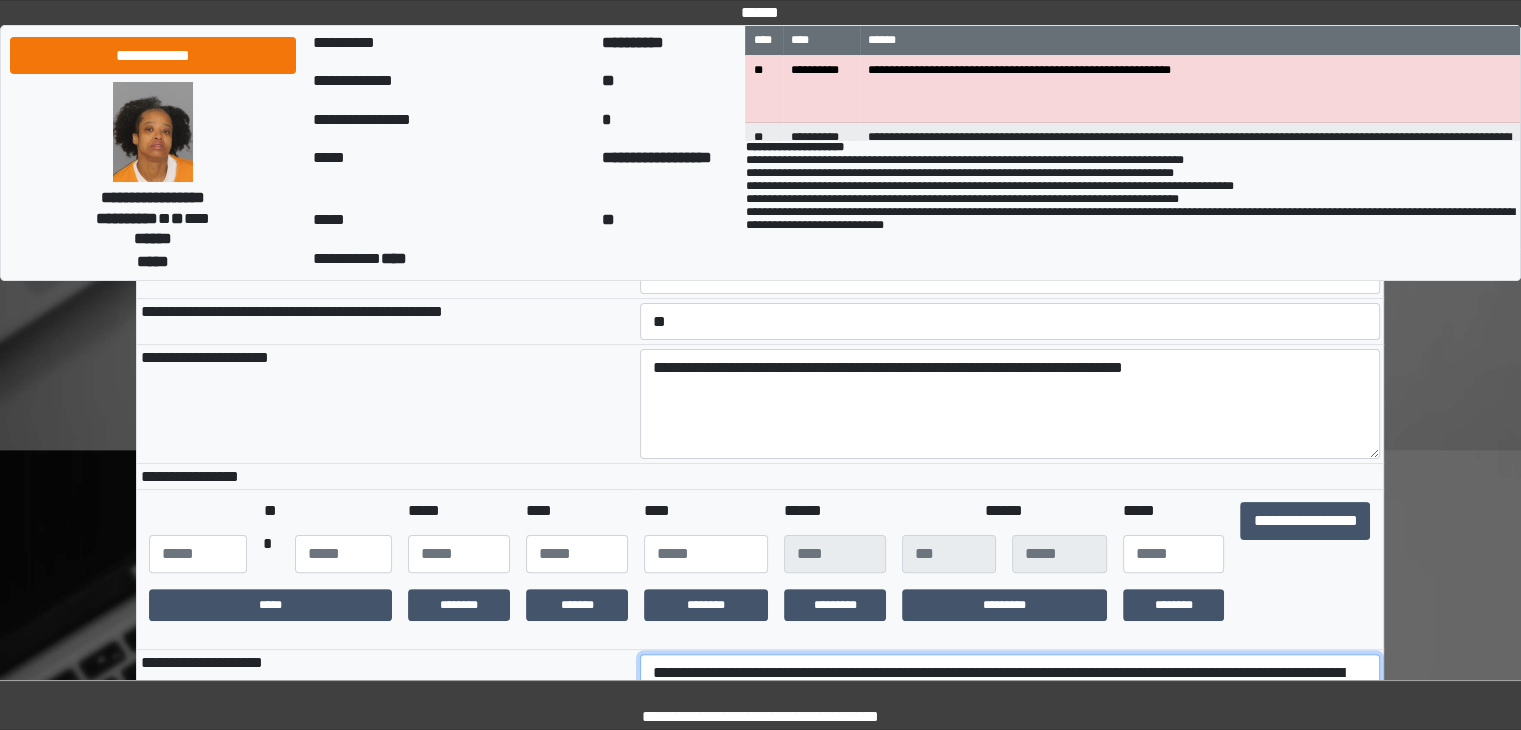 type on "**********" 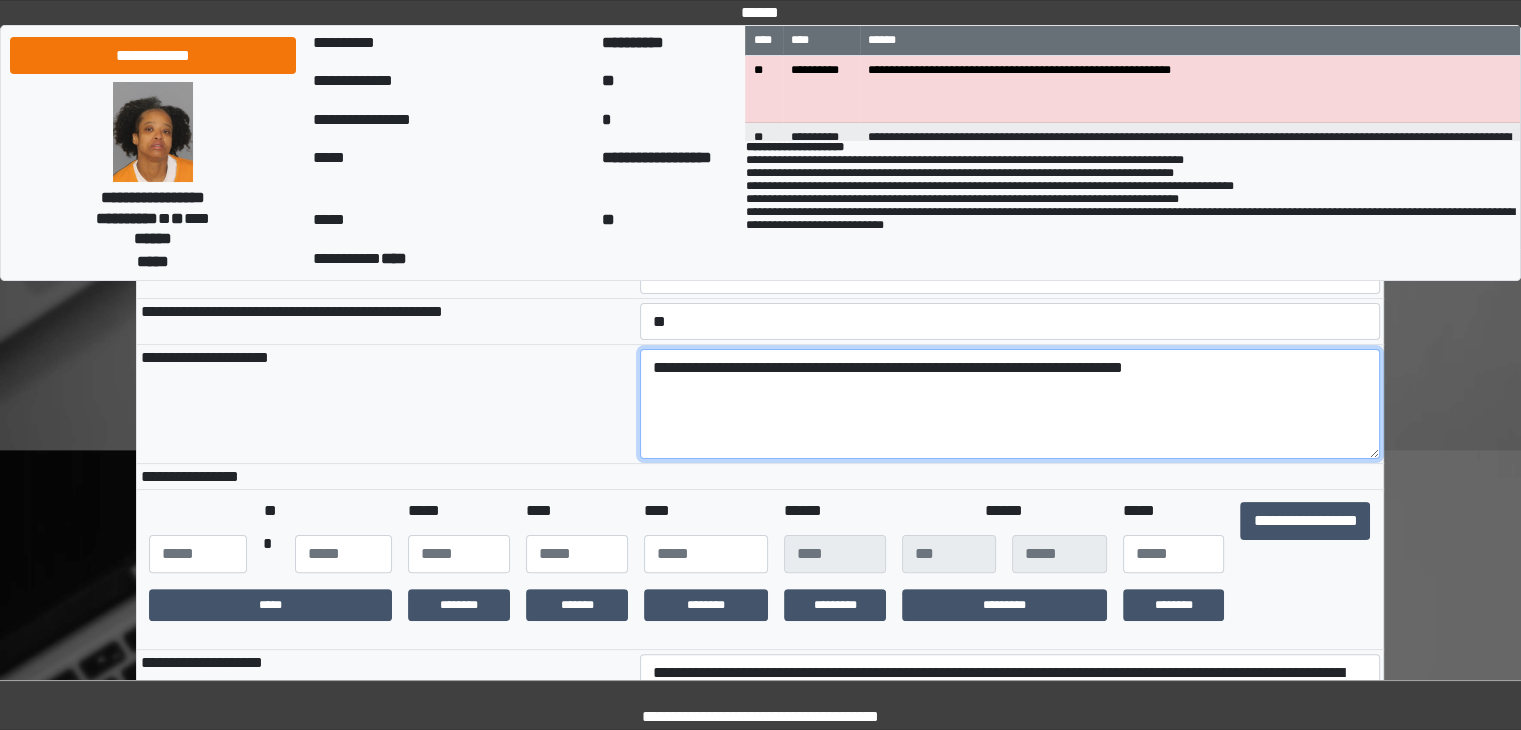 drag, startPoint x: 802, startPoint y: 369, endPoint x: 1232, endPoint y: 400, distance: 431.116 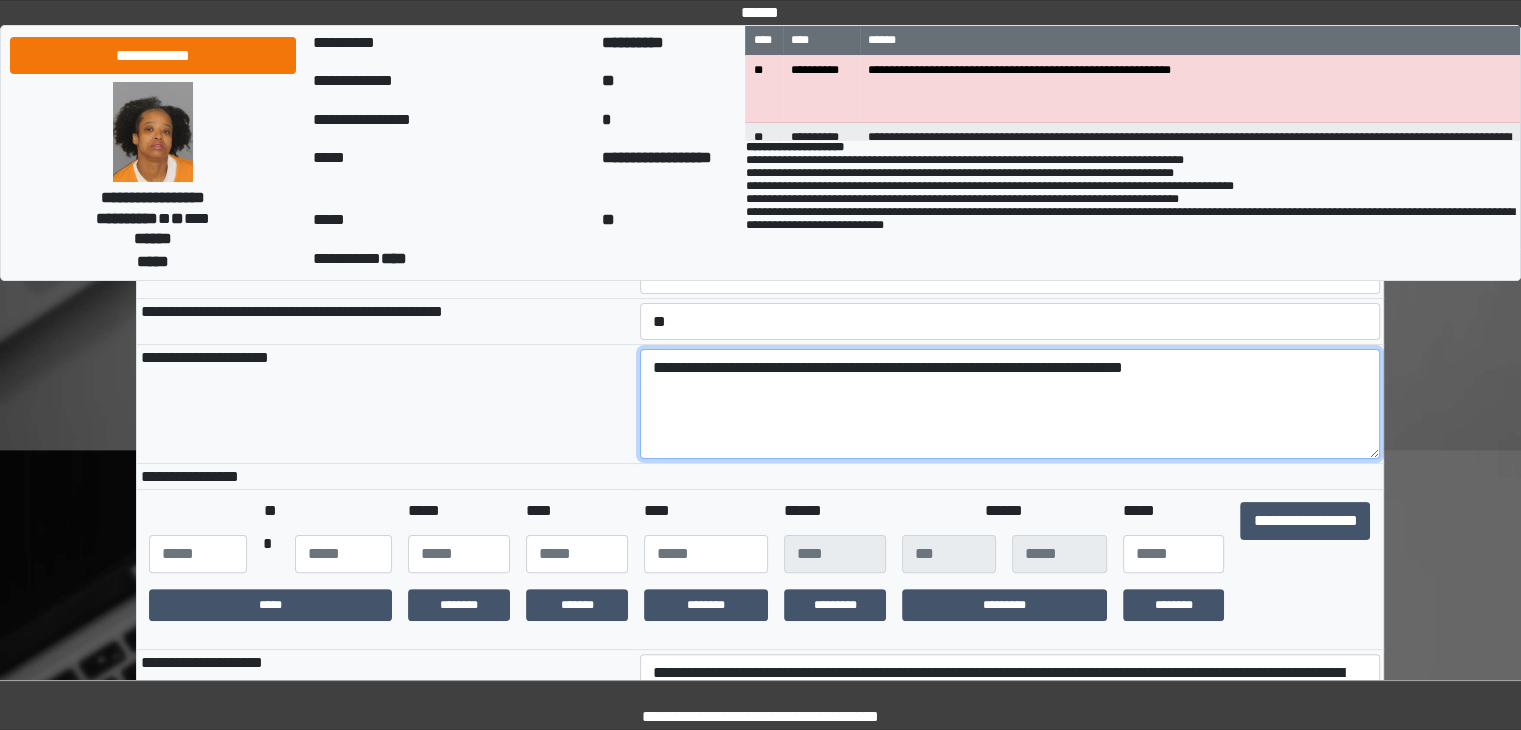 click on "**********" at bounding box center (1010, 404) 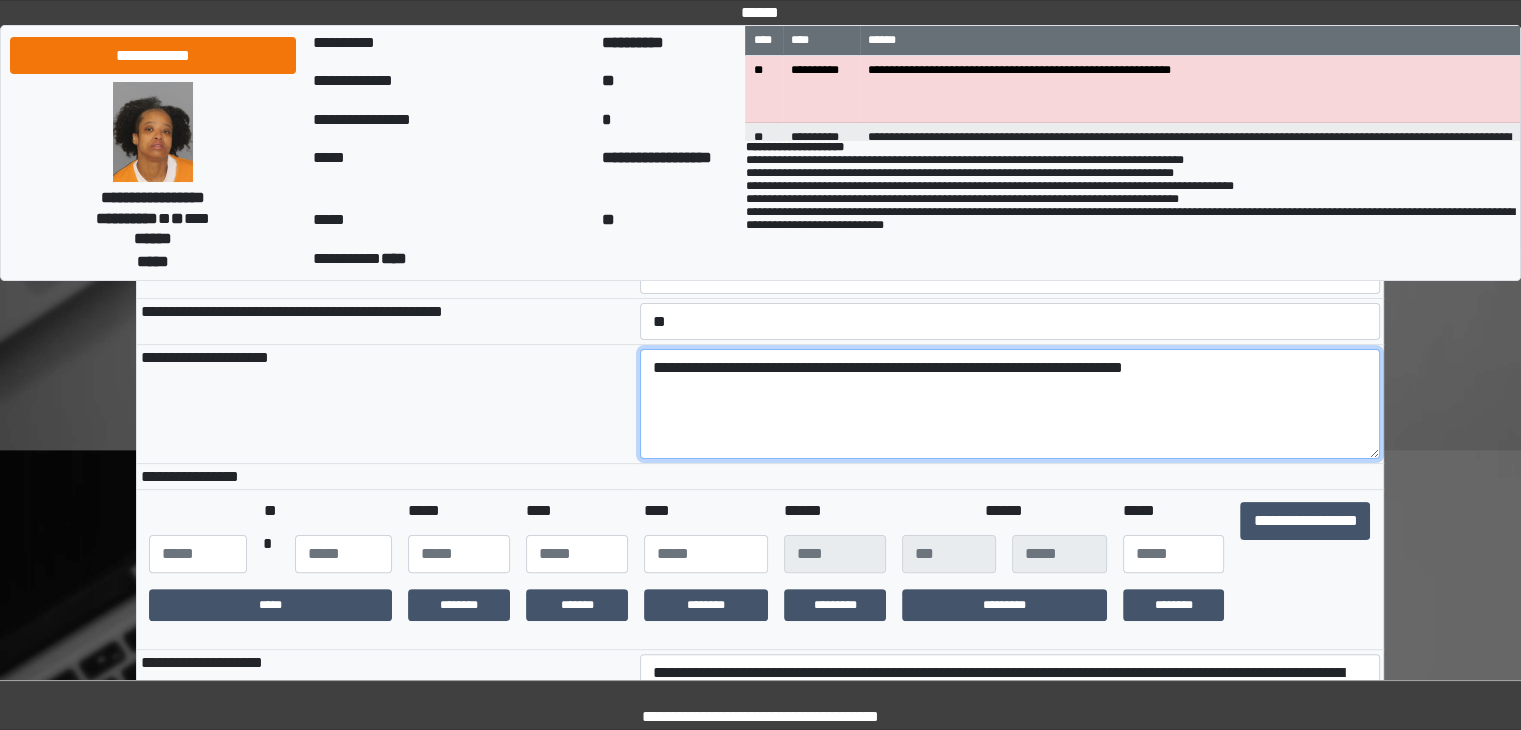 drag, startPoint x: 652, startPoint y: 366, endPoint x: 1213, endPoint y: 409, distance: 562.6455 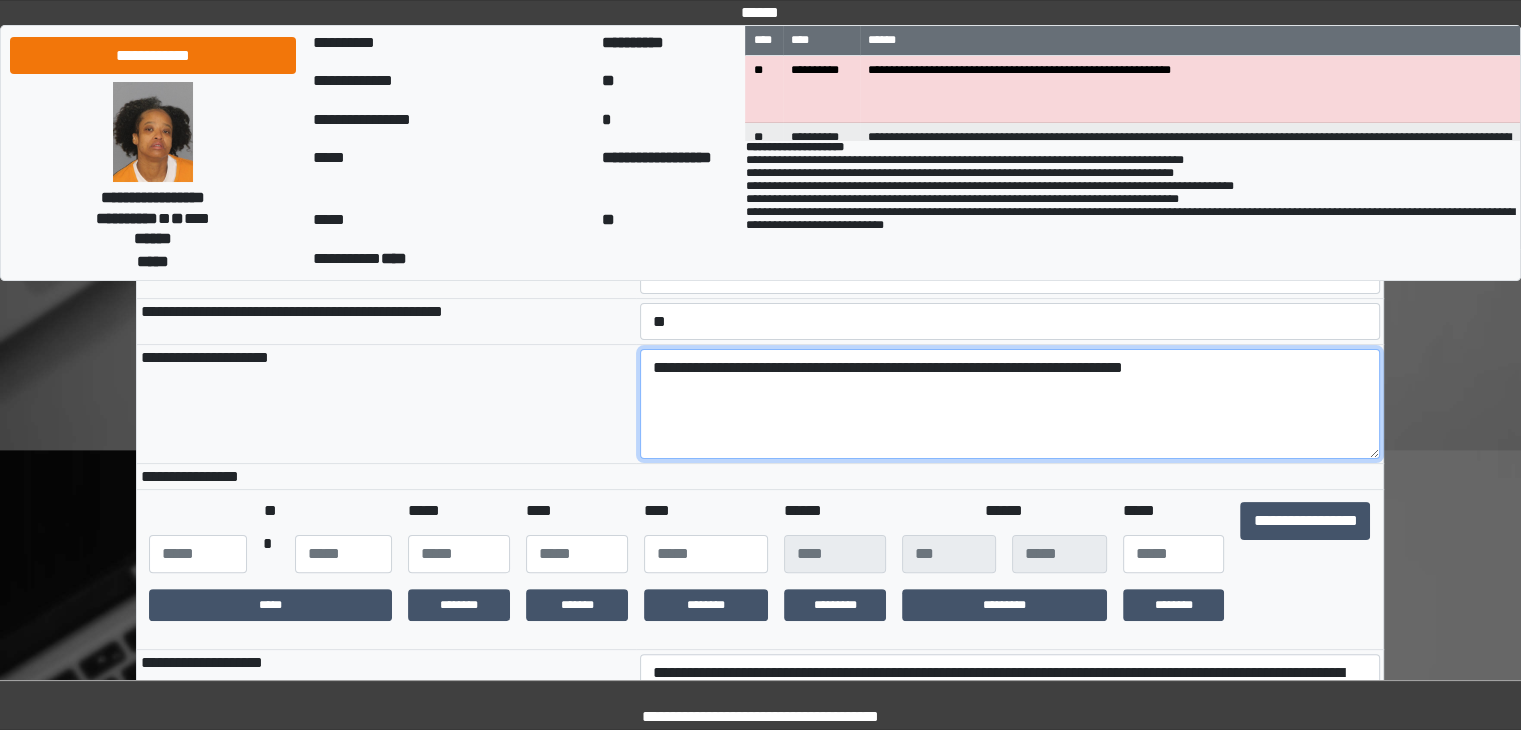 click on "**********" at bounding box center [1010, 404] 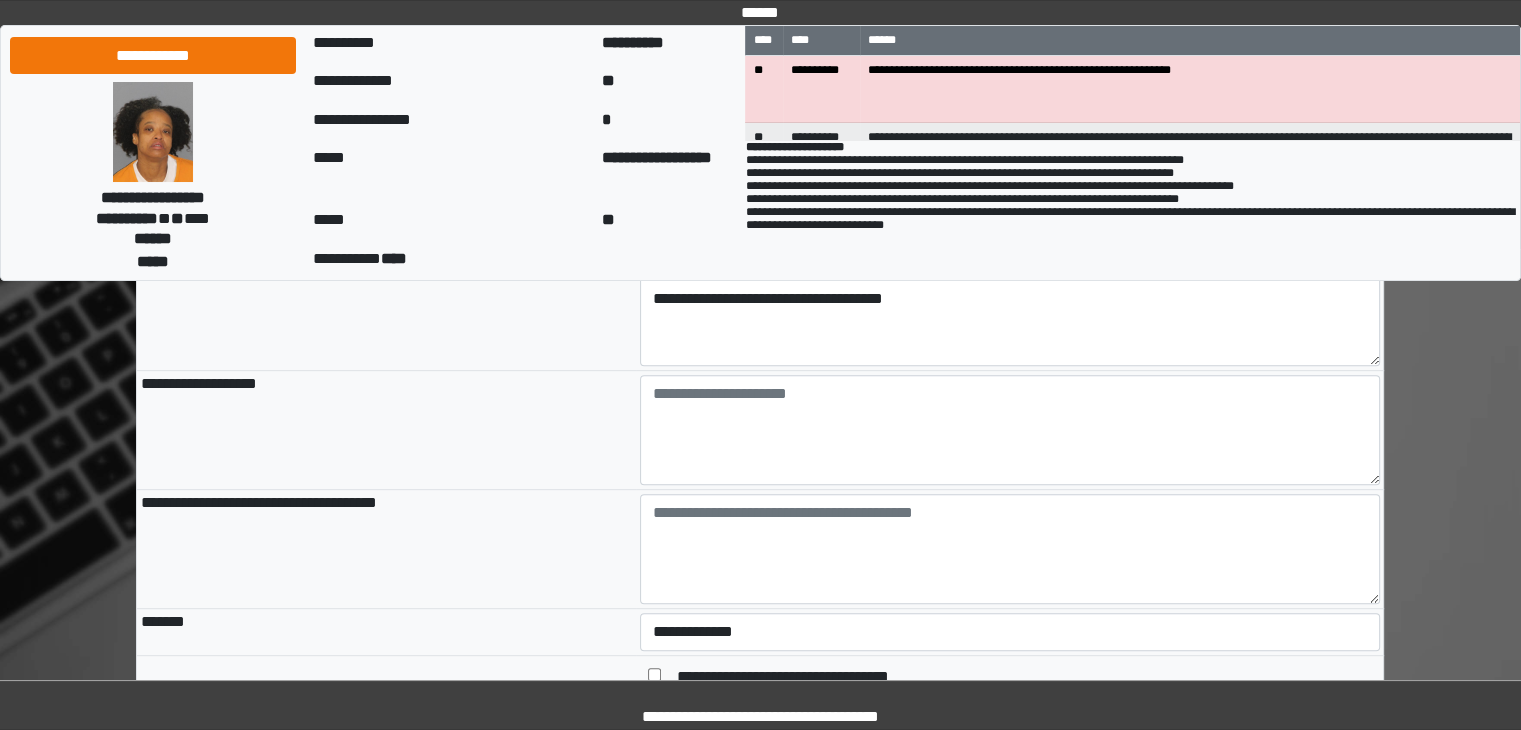 scroll, scrollTop: 800, scrollLeft: 0, axis: vertical 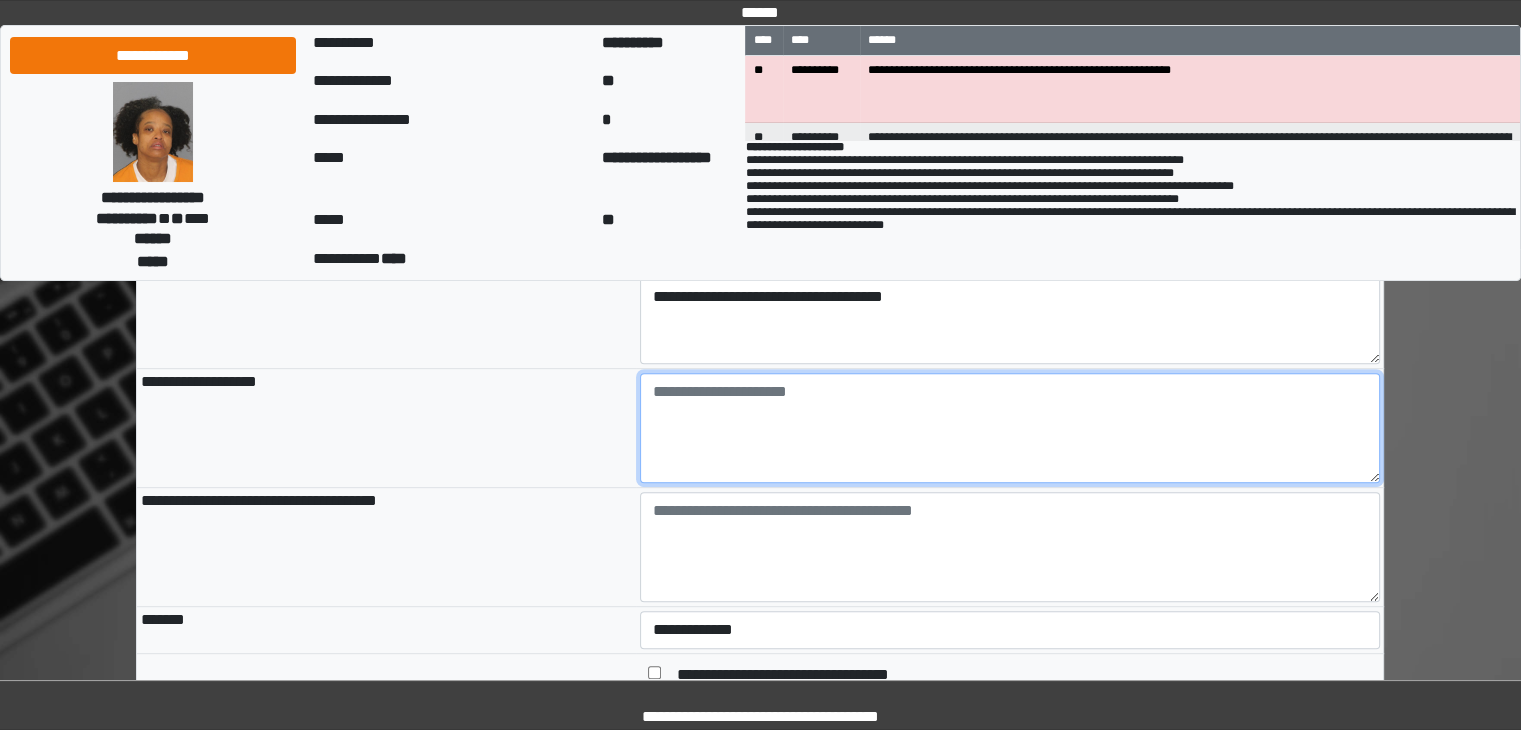 paste on "**********" 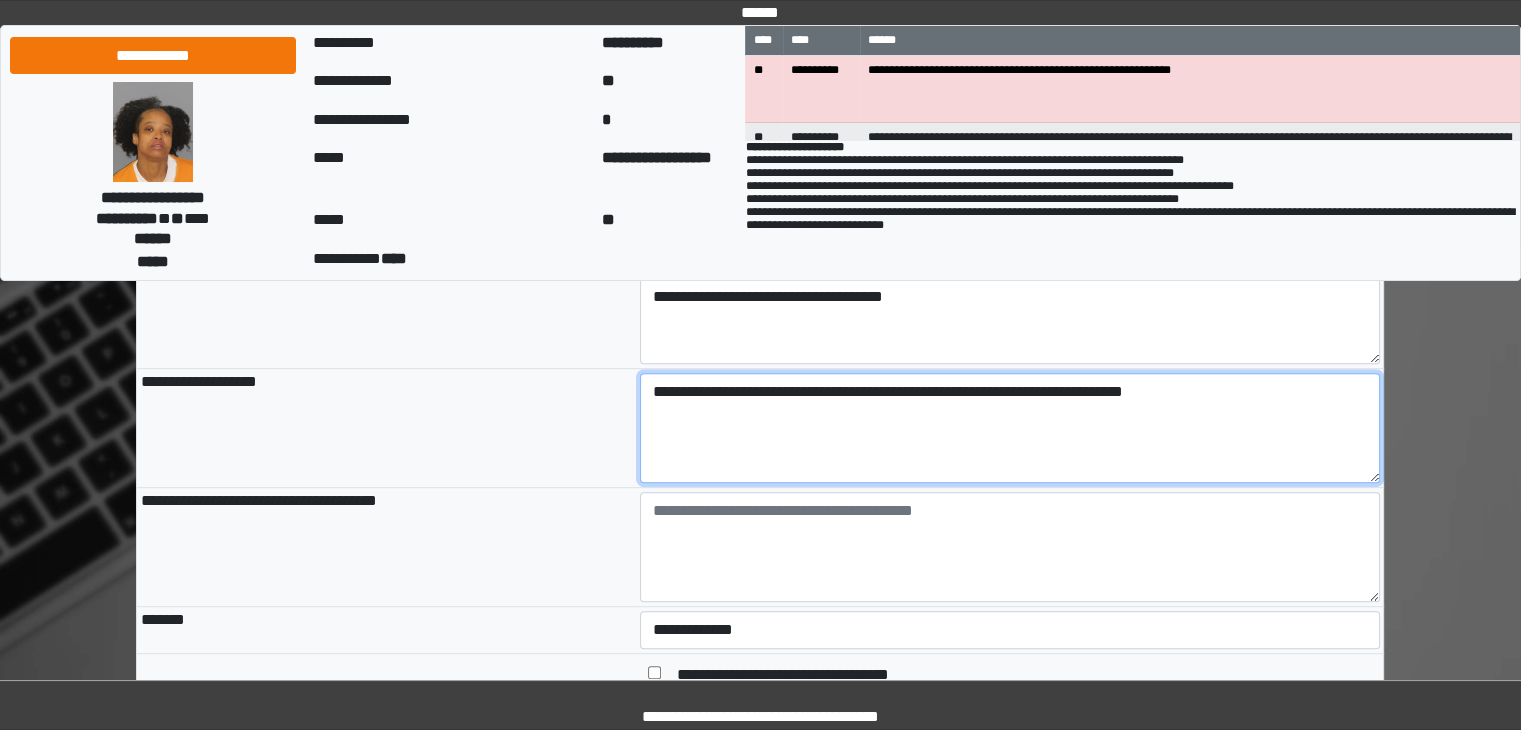type on "**********" 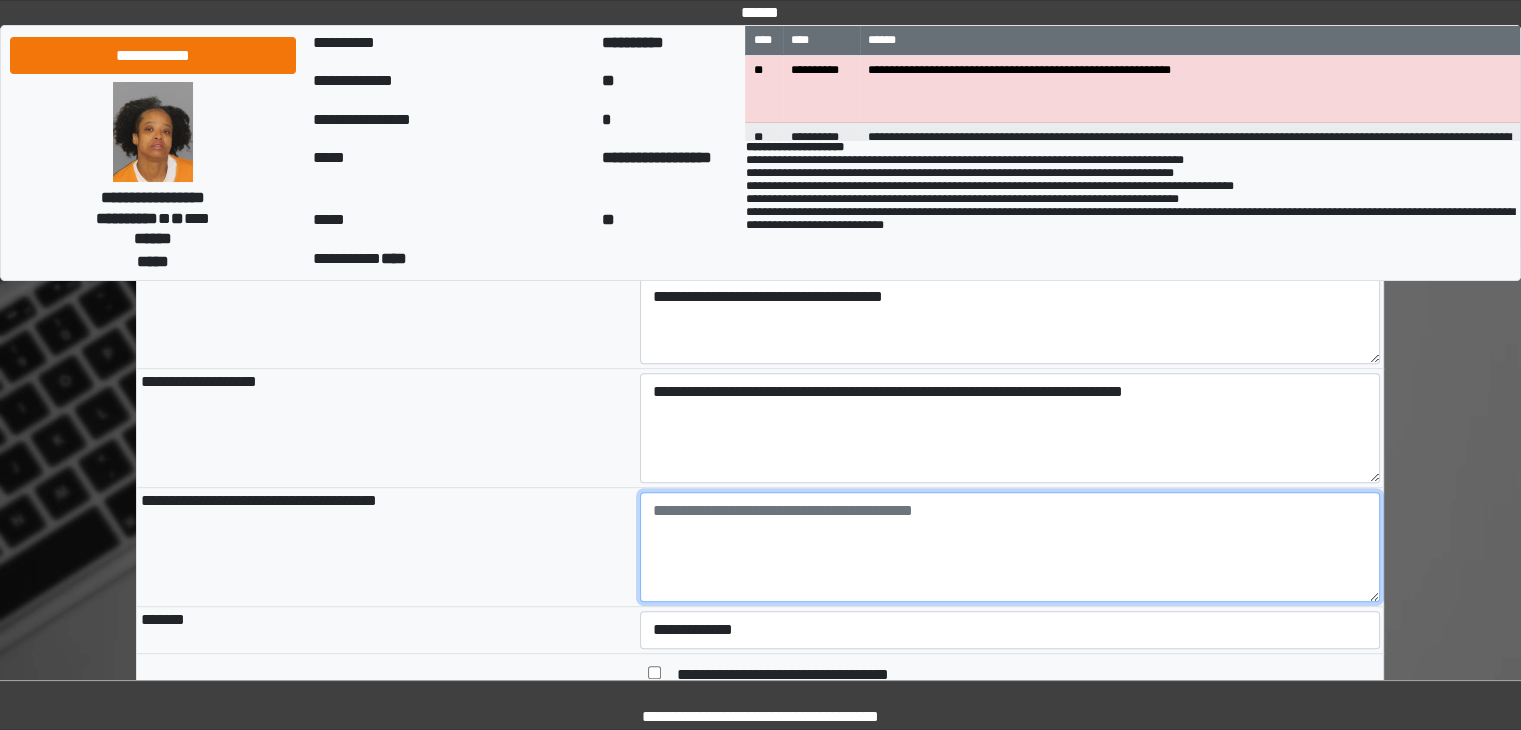click at bounding box center [1010, 547] 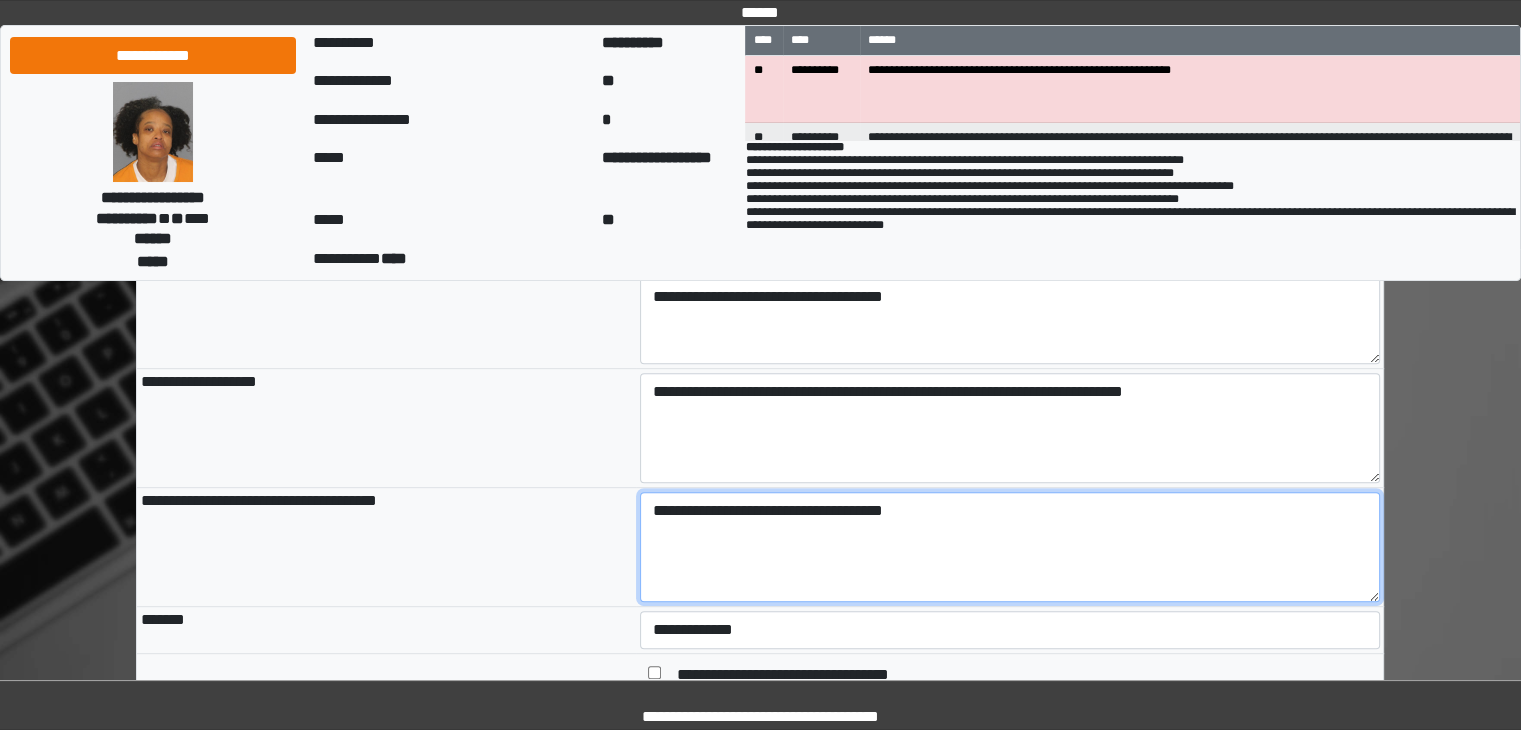 click on "**********" at bounding box center (1010, 547) 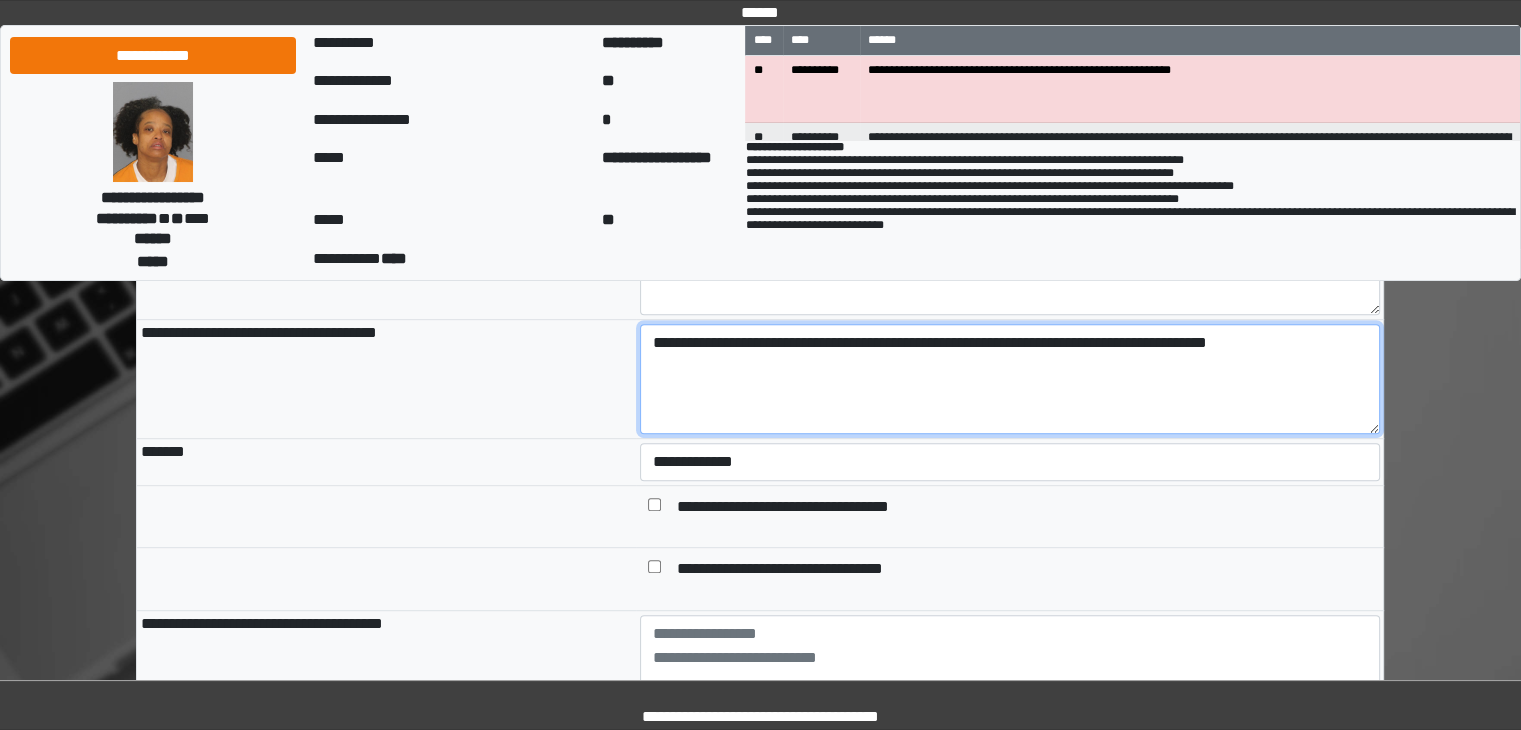 scroll, scrollTop: 1000, scrollLeft: 0, axis: vertical 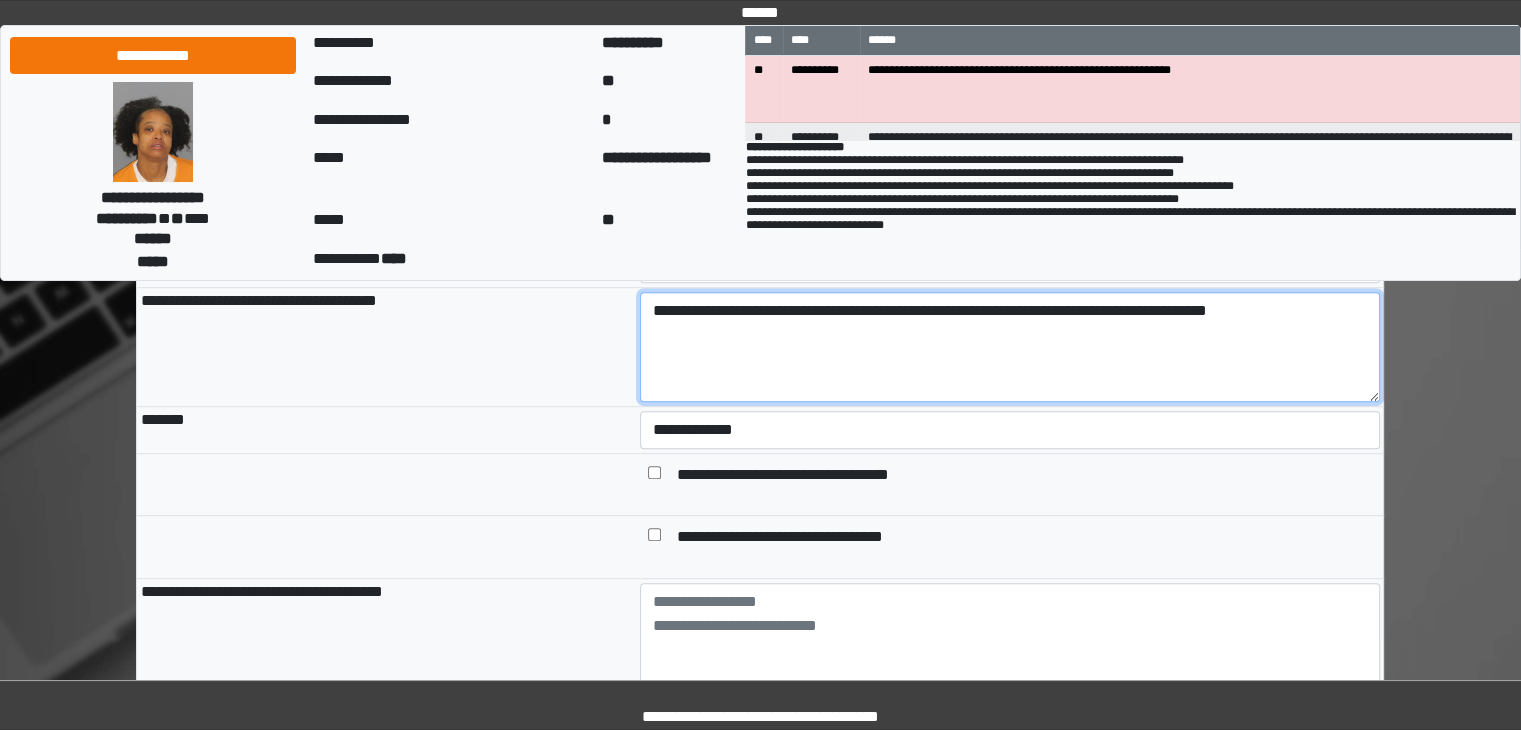 type on "**********" 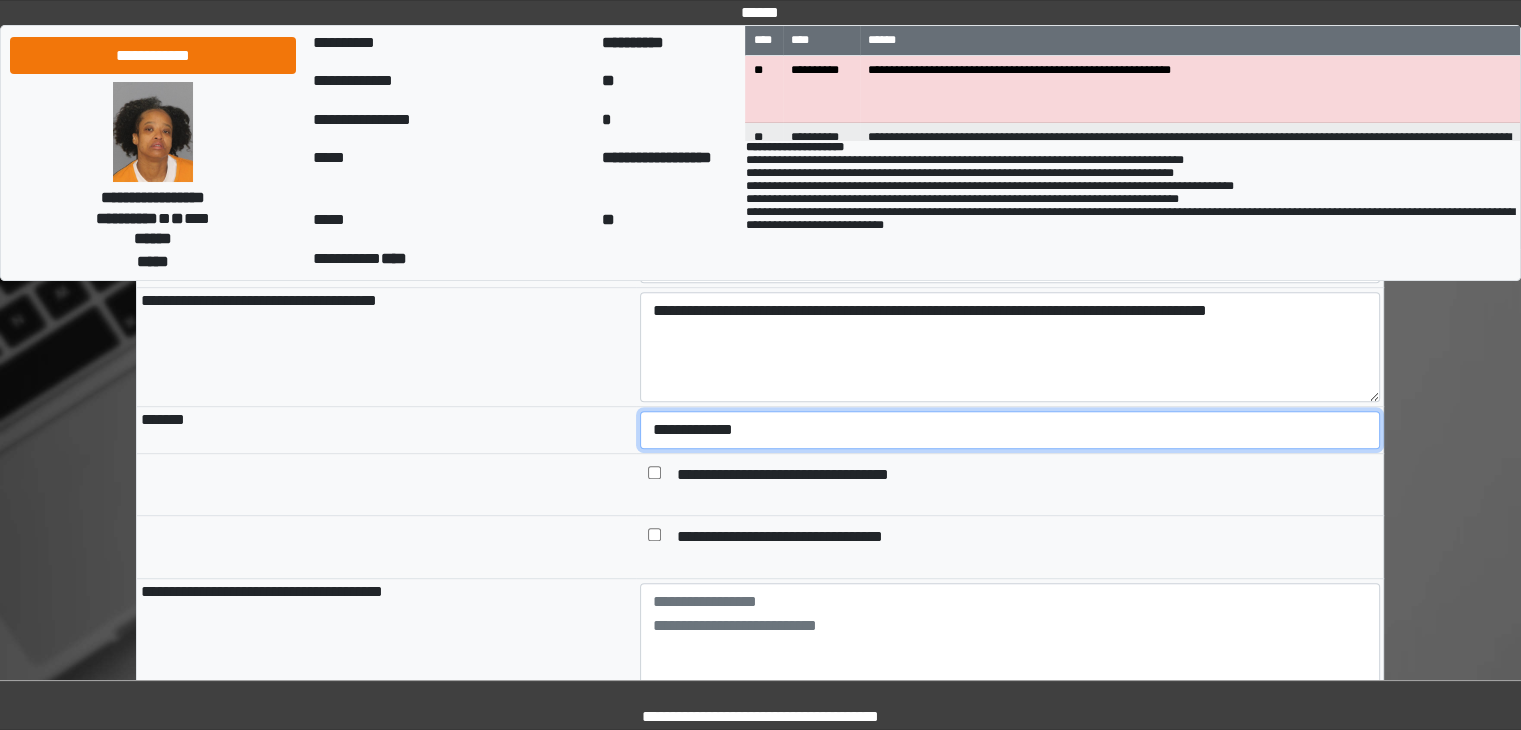 click on "**********" at bounding box center [1010, 430] 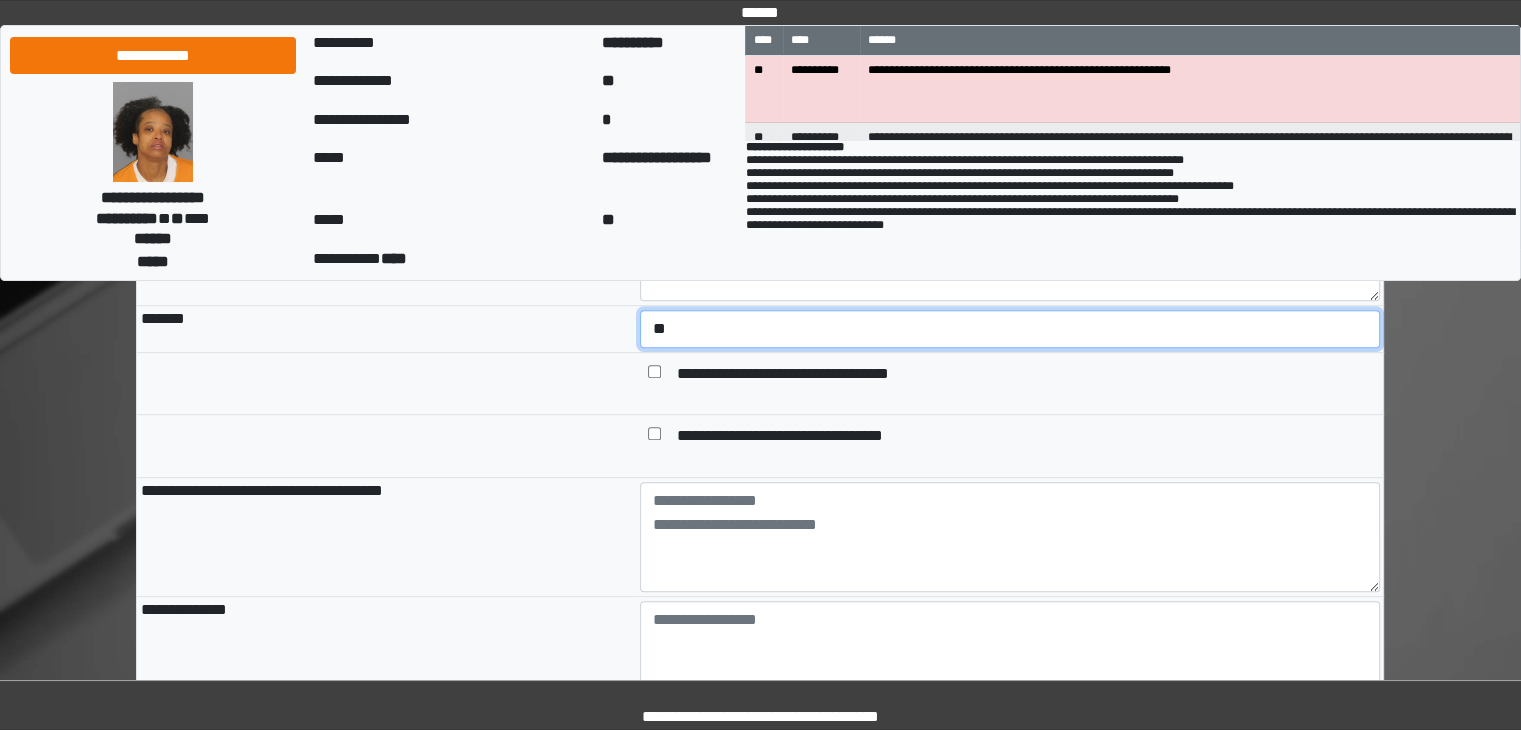 scroll, scrollTop: 1100, scrollLeft: 0, axis: vertical 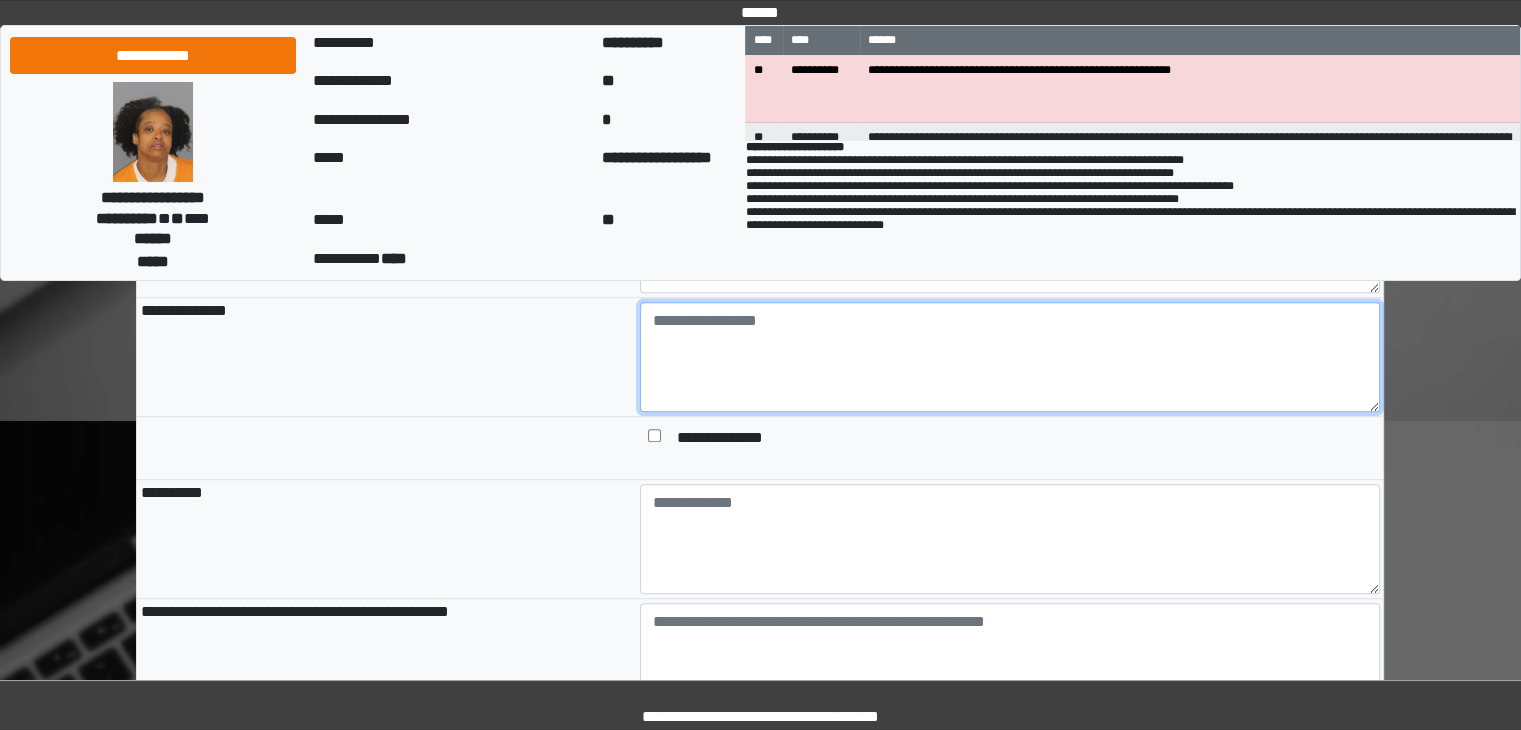 click at bounding box center (1010, 357) 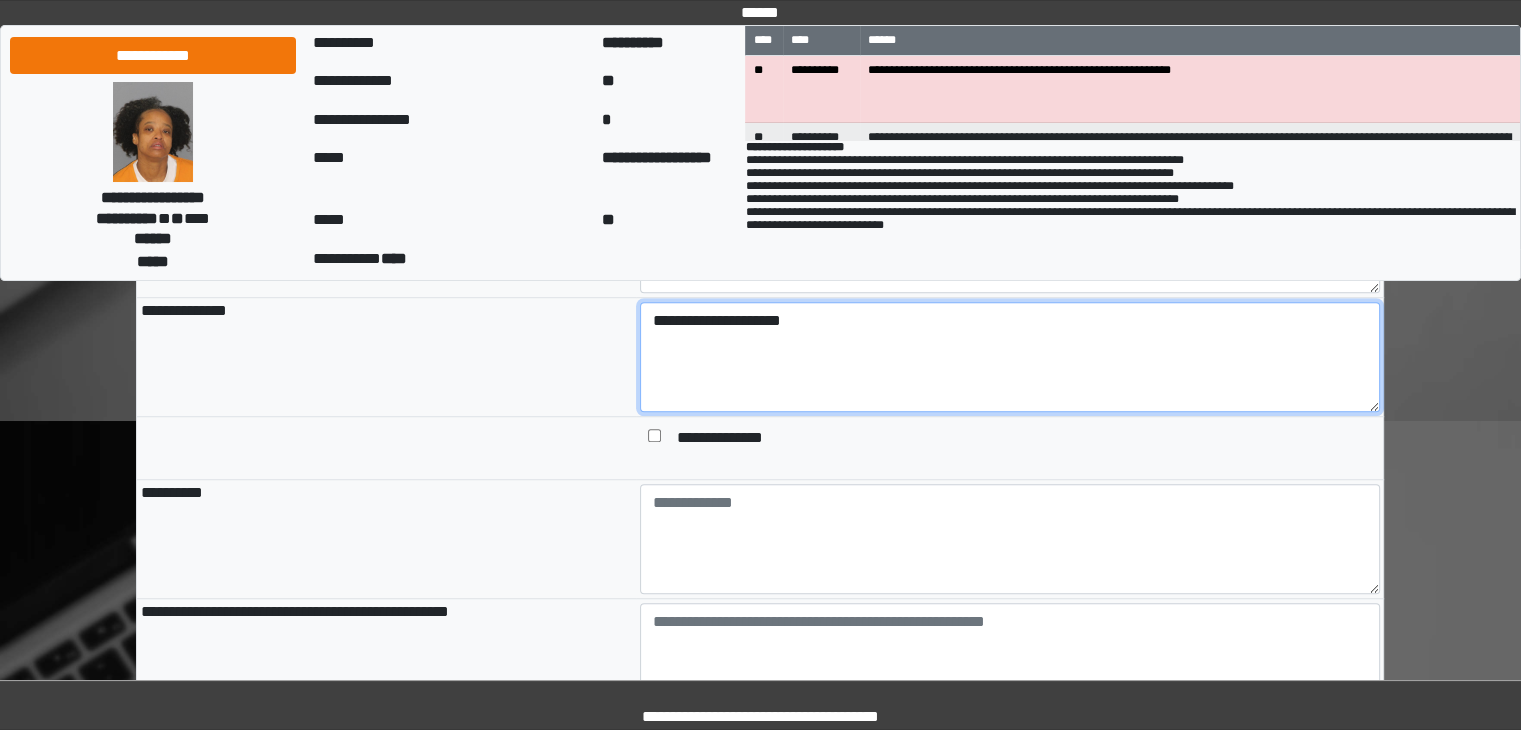 type on "**********" 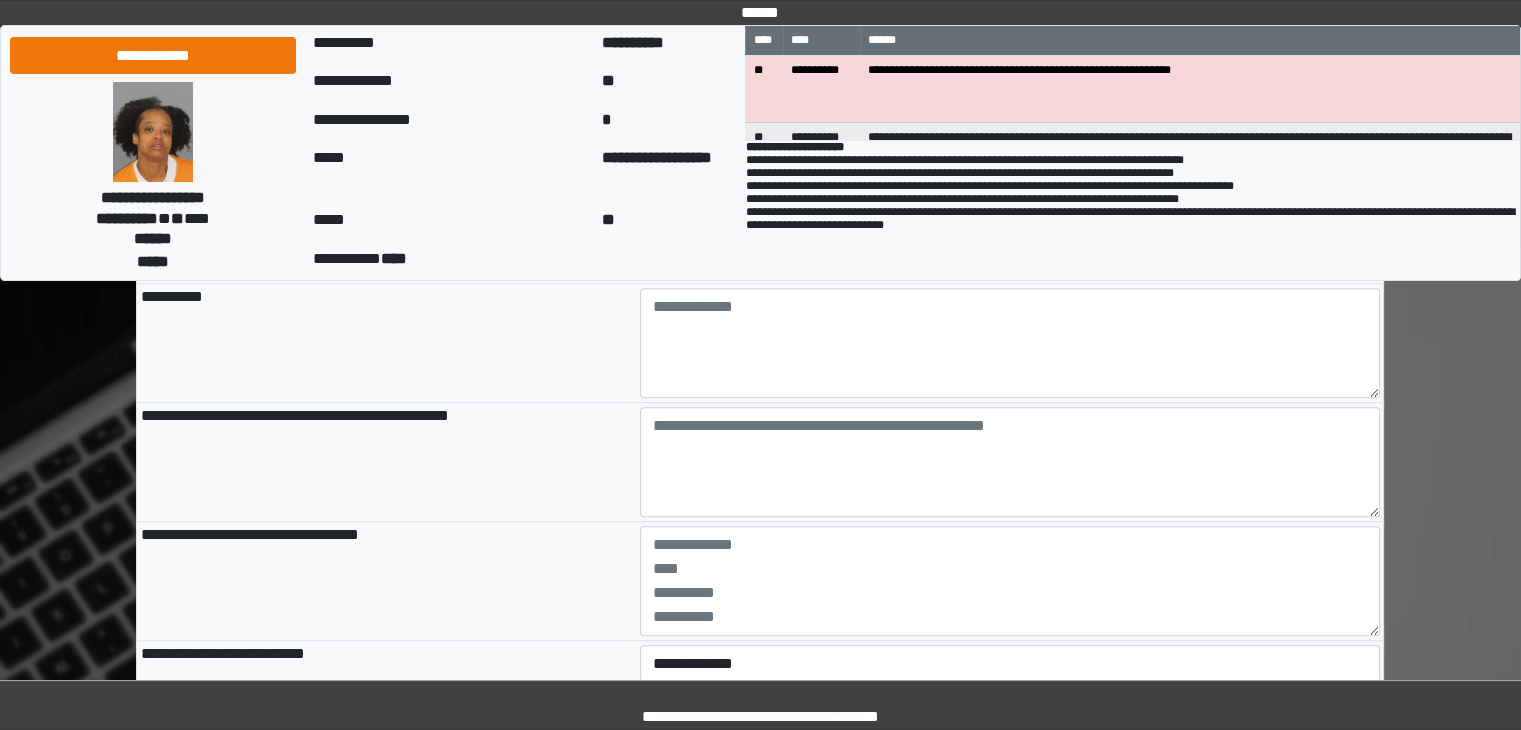 scroll, scrollTop: 1600, scrollLeft: 0, axis: vertical 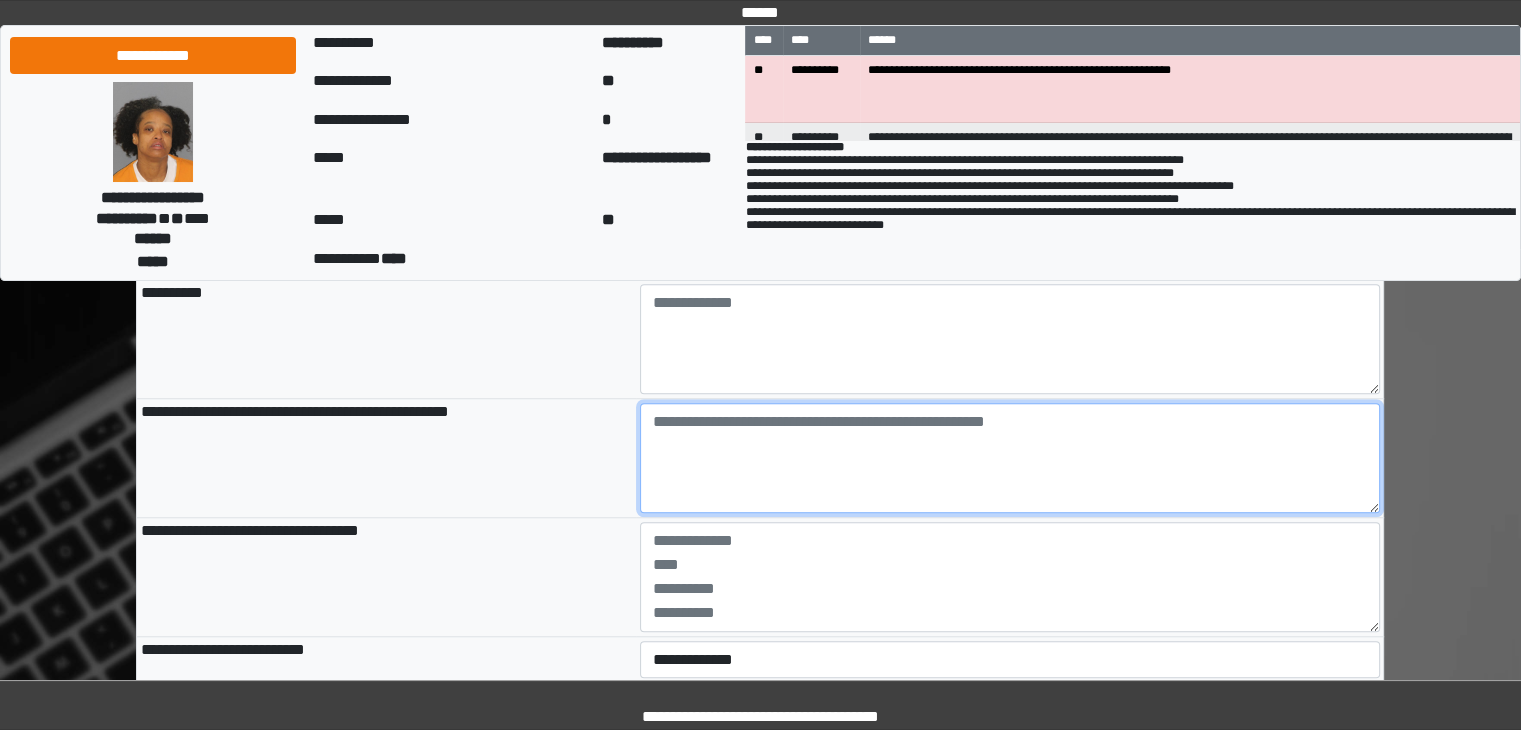click at bounding box center [1010, 458] 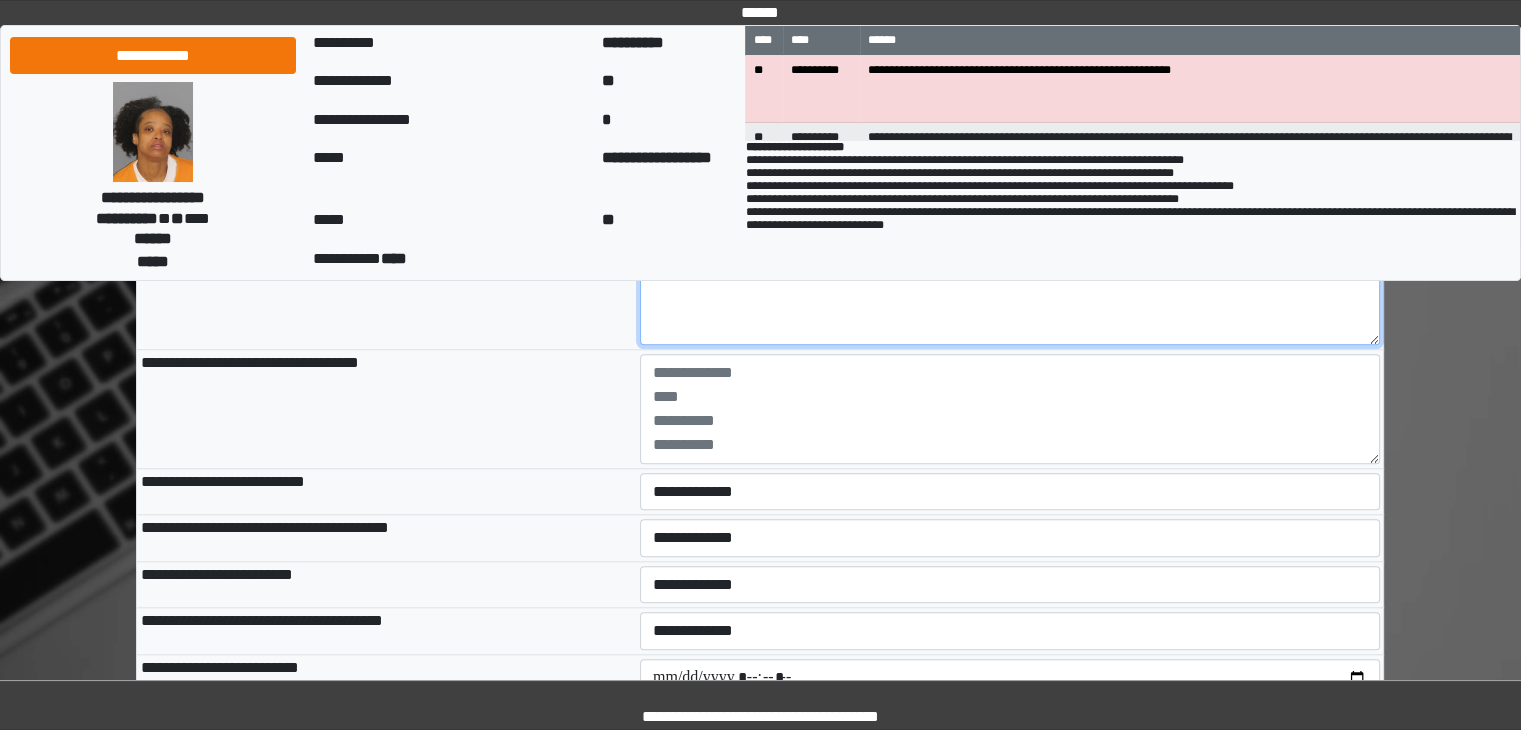 scroll, scrollTop: 1800, scrollLeft: 0, axis: vertical 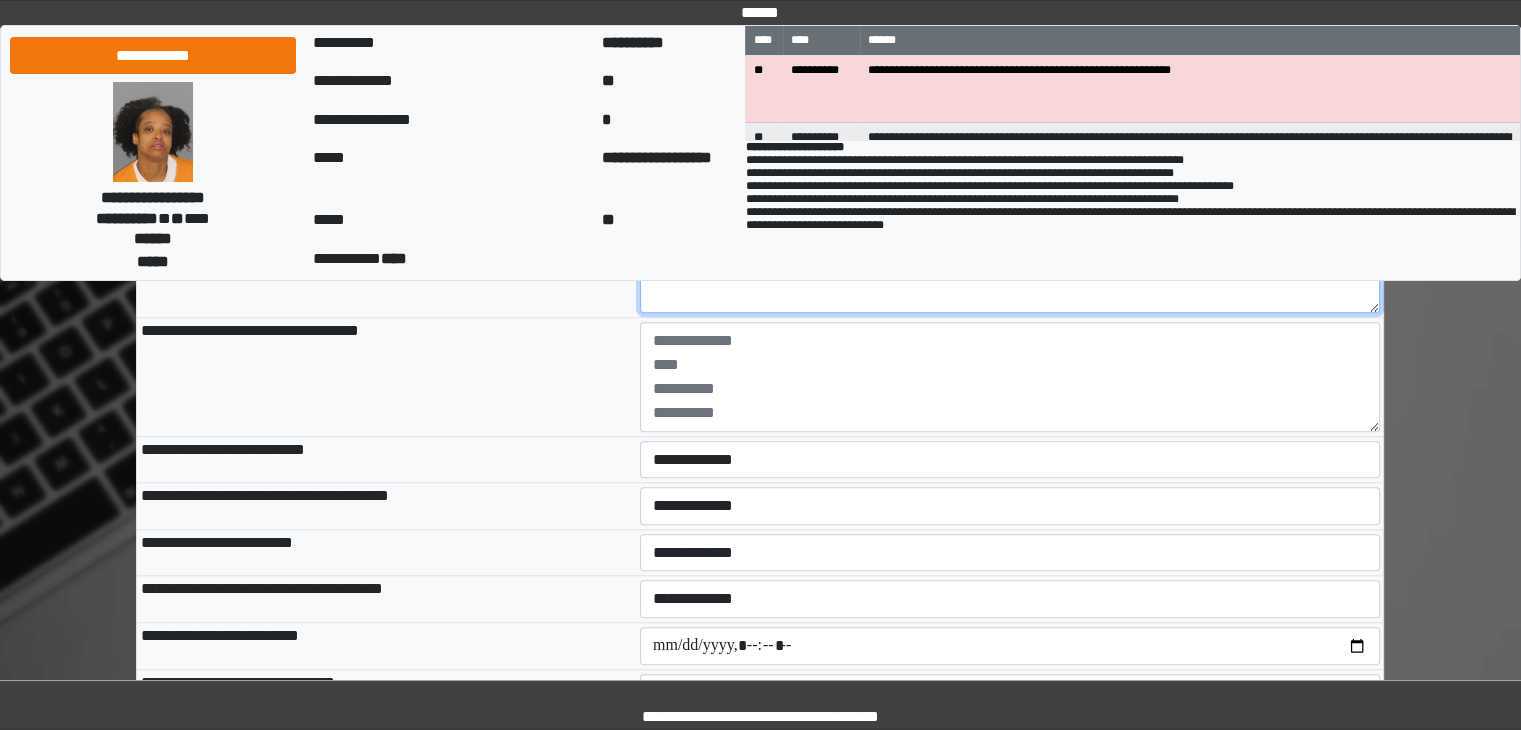 type on "****" 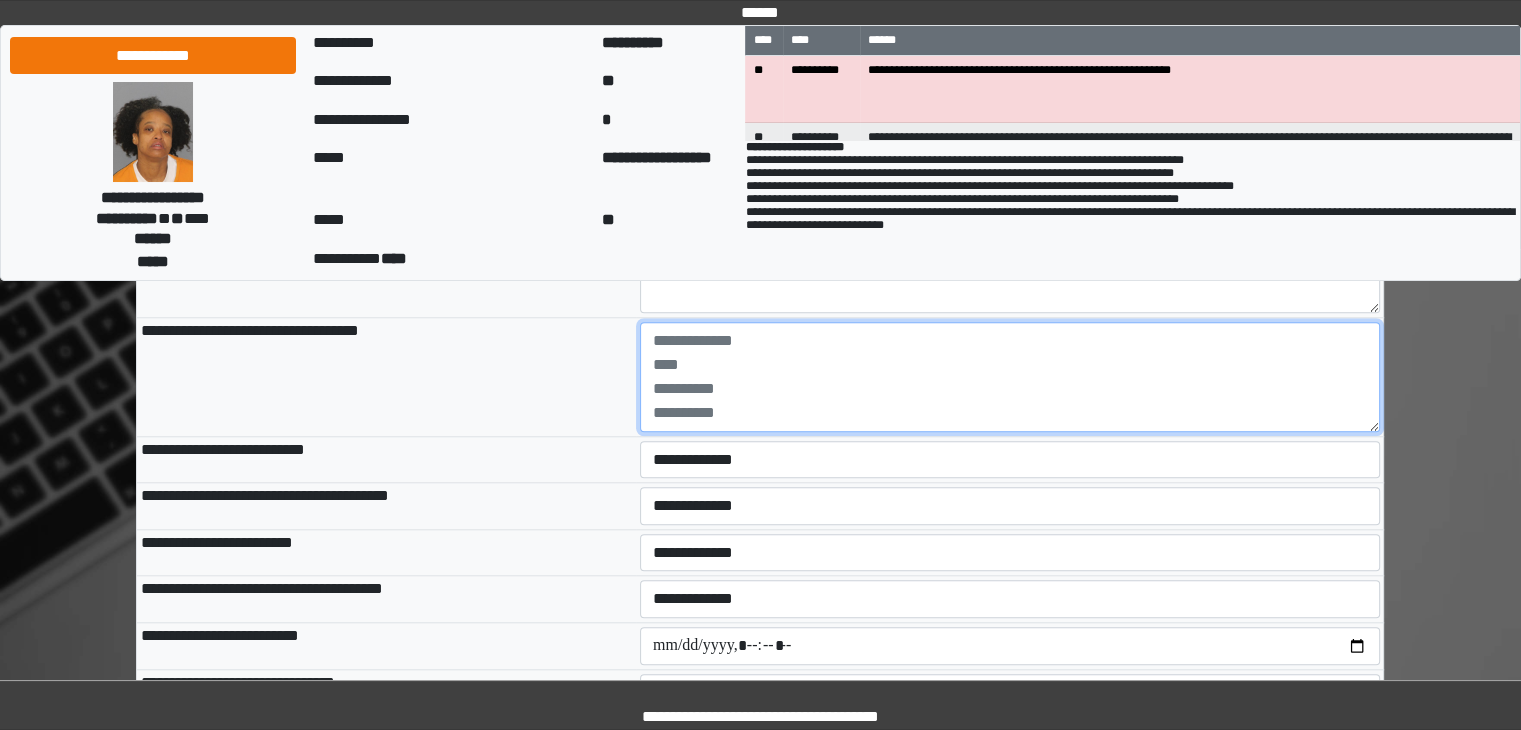 click at bounding box center [1010, 377] 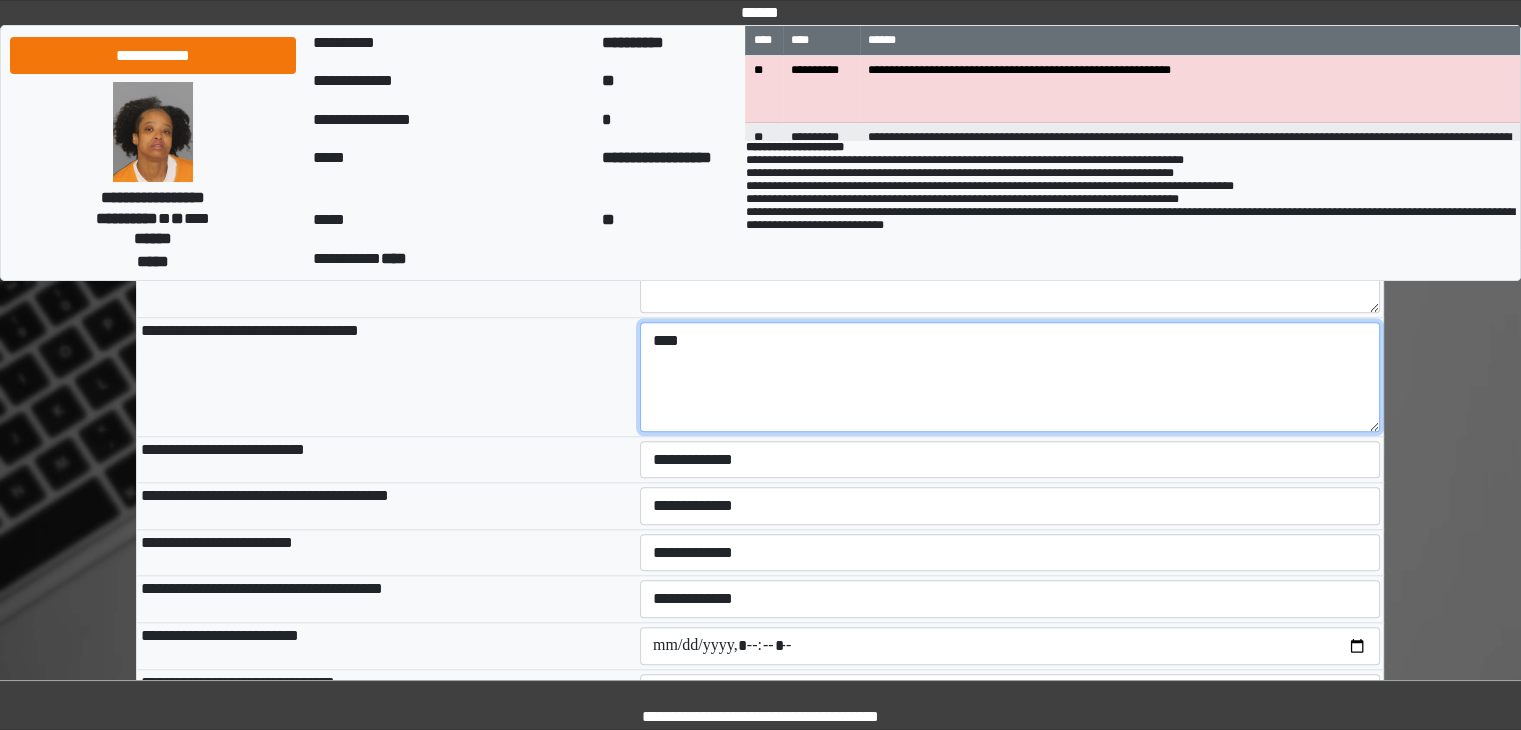 type on "****" 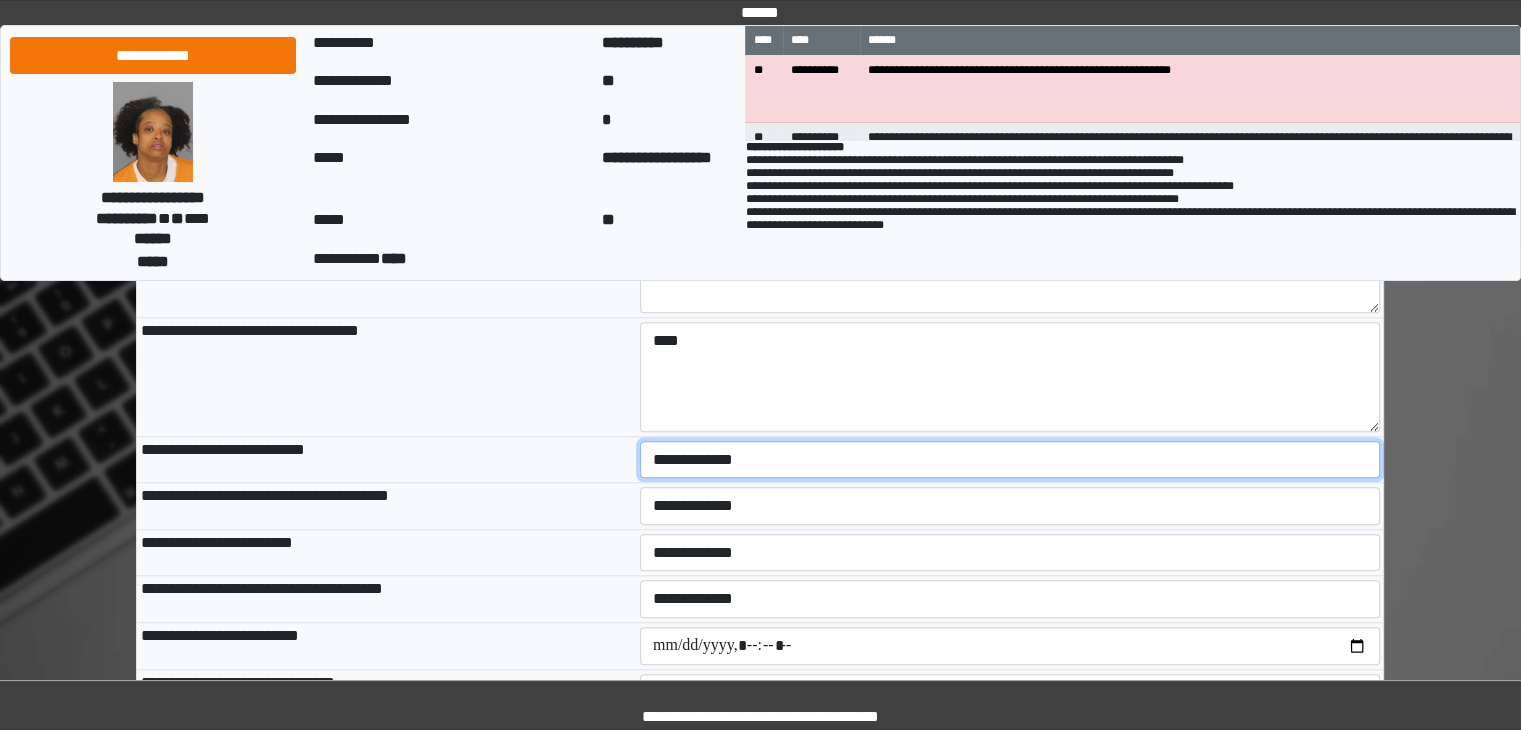 click on "**********" at bounding box center (1010, 460) 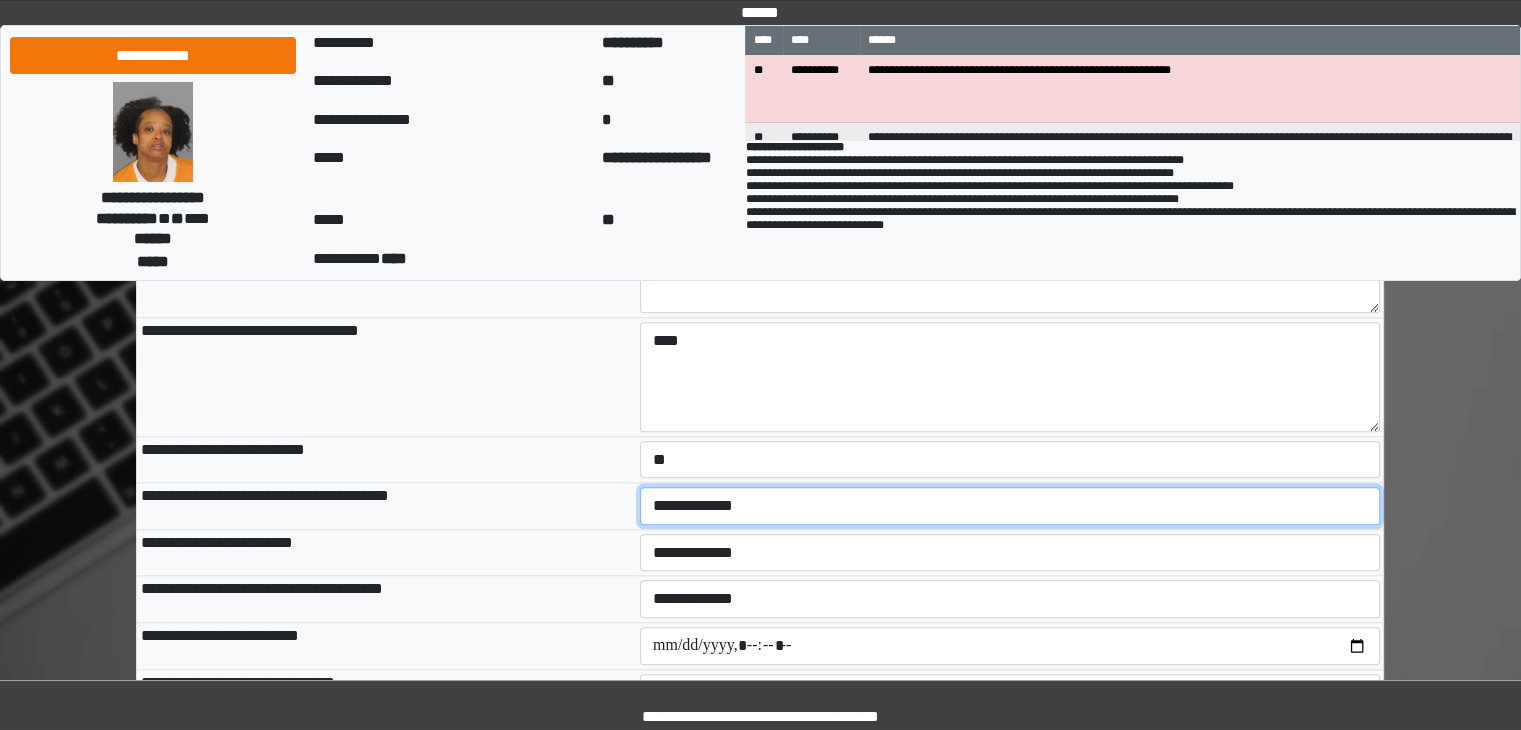 click on "**********" at bounding box center (1010, 506) 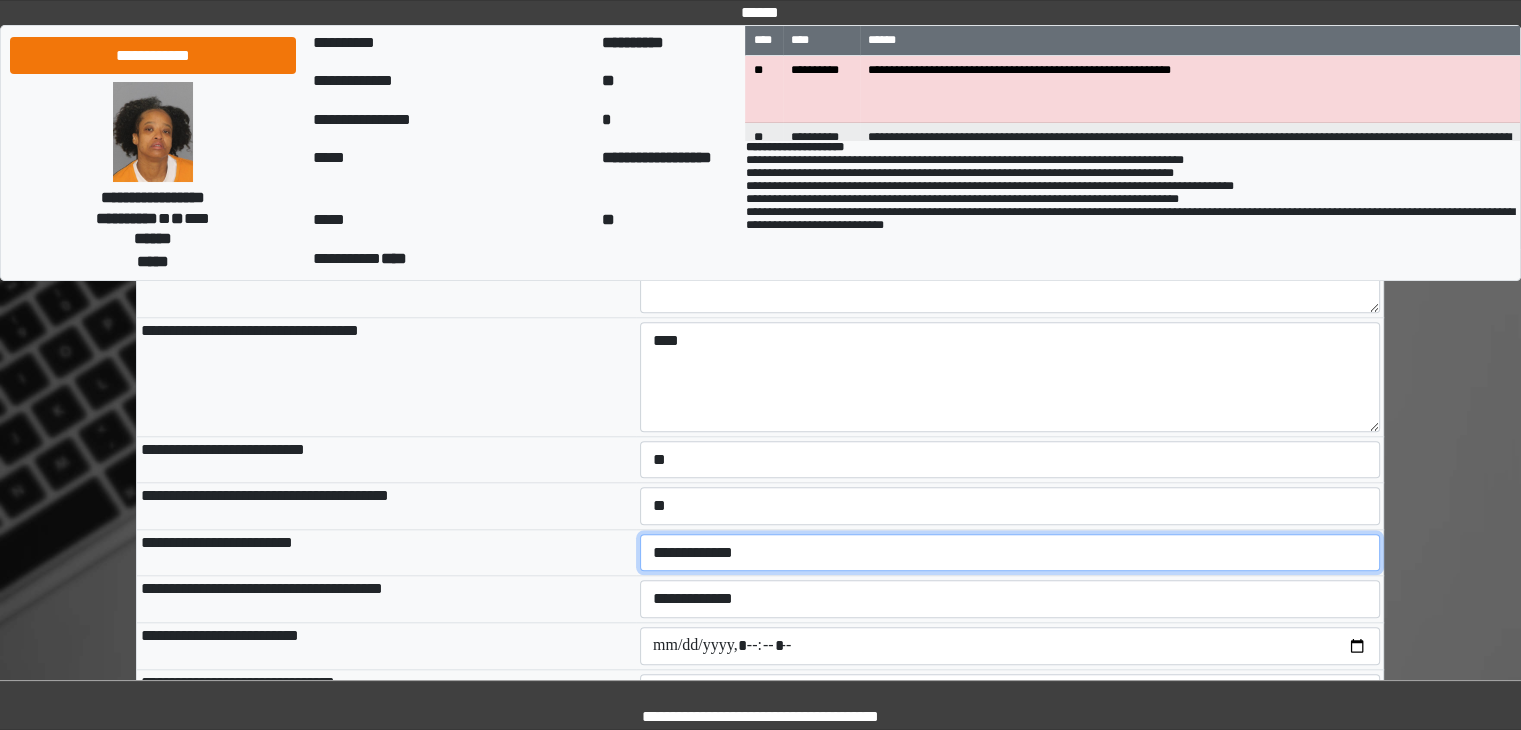 click on "**********" at bounding box center (1010, 553) 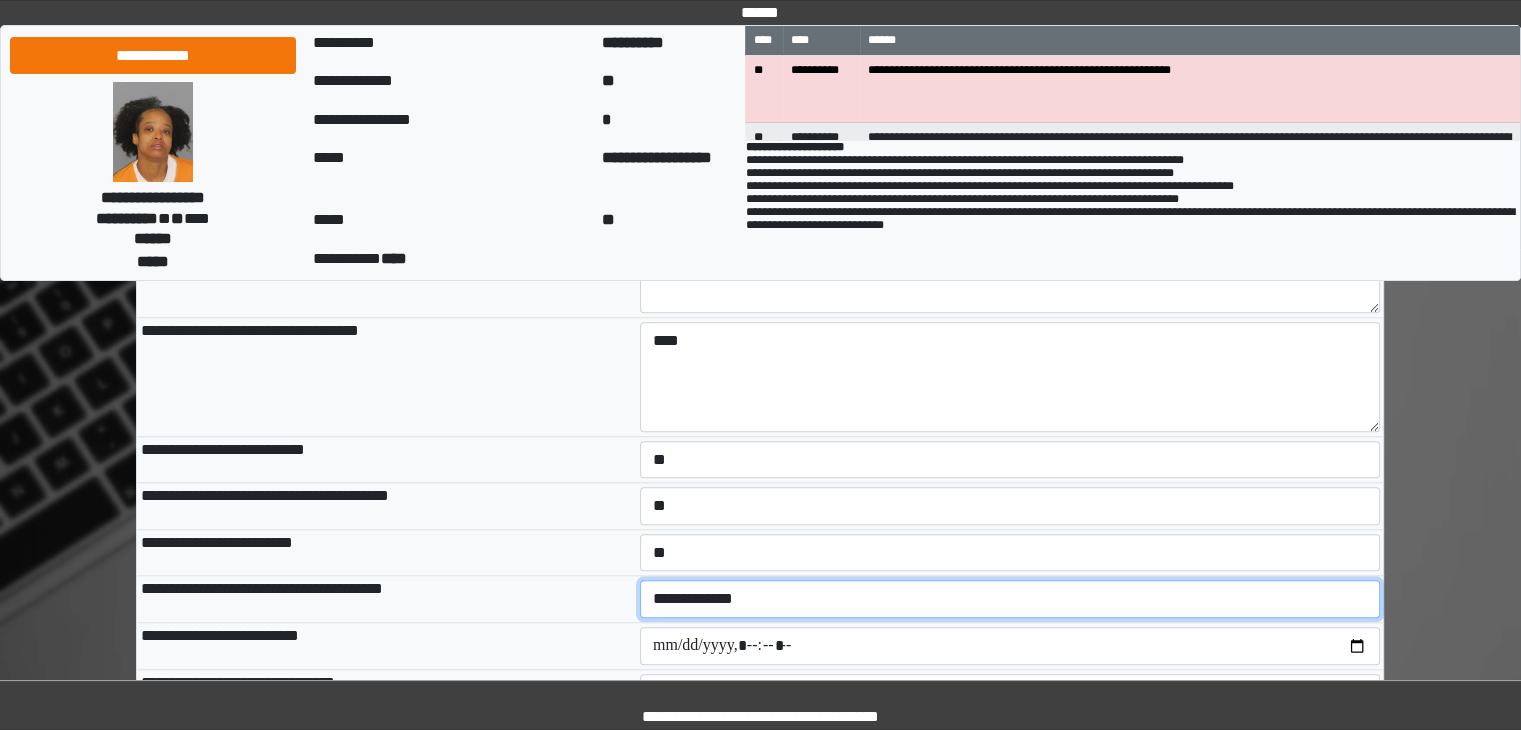 click on "**********" at bounding box center [1010, 599] 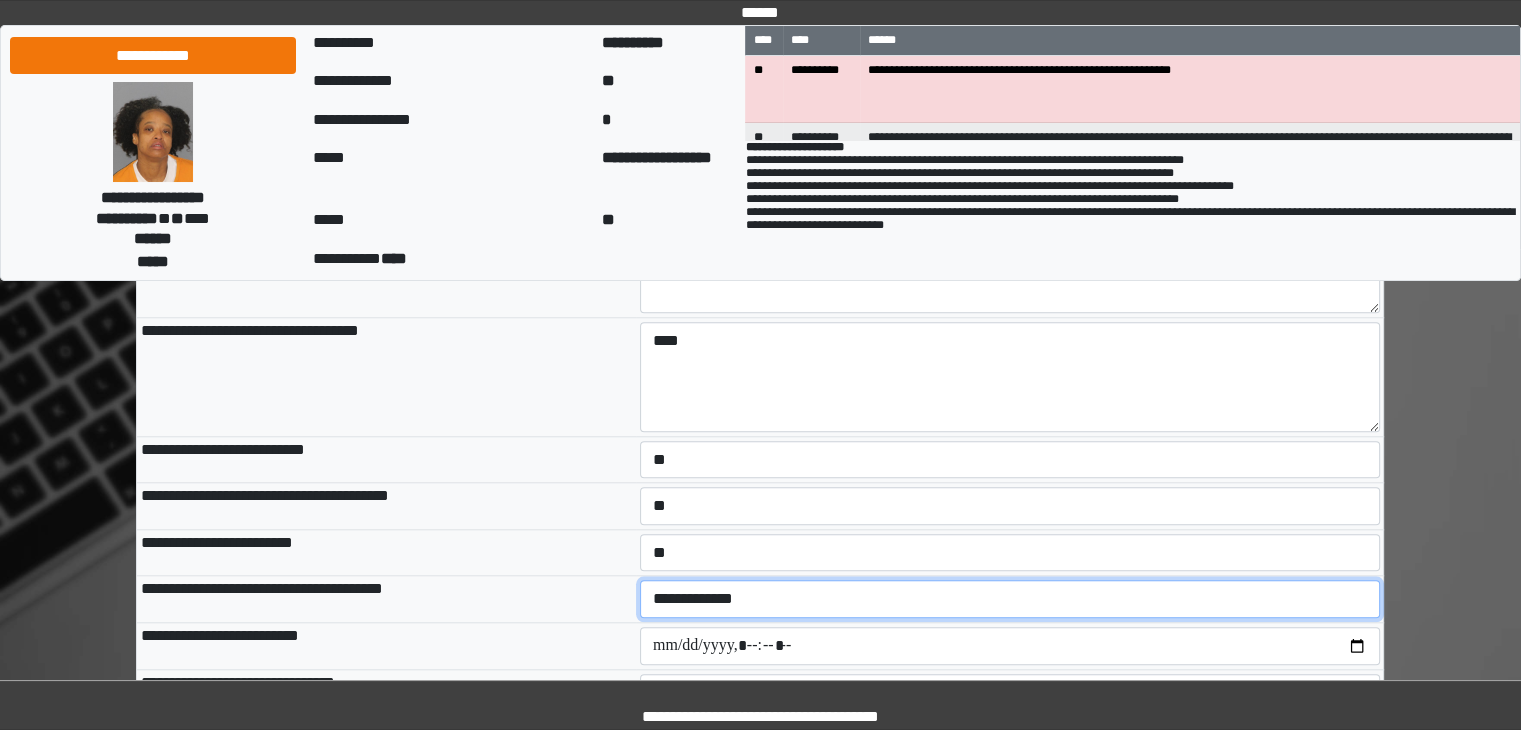 select on "*" 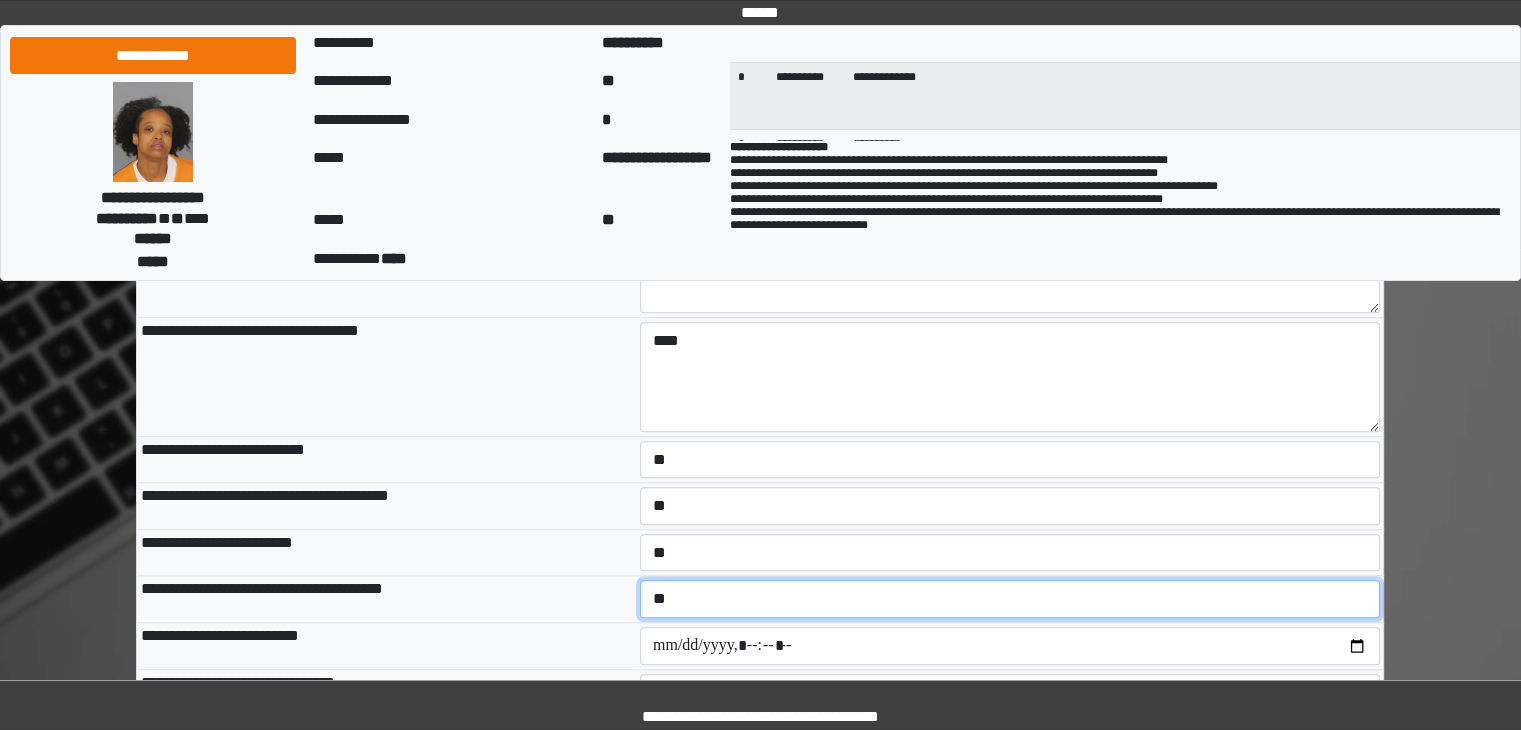 scroll, scrollTop: 200, scrollLeft: 0, axis: vertical 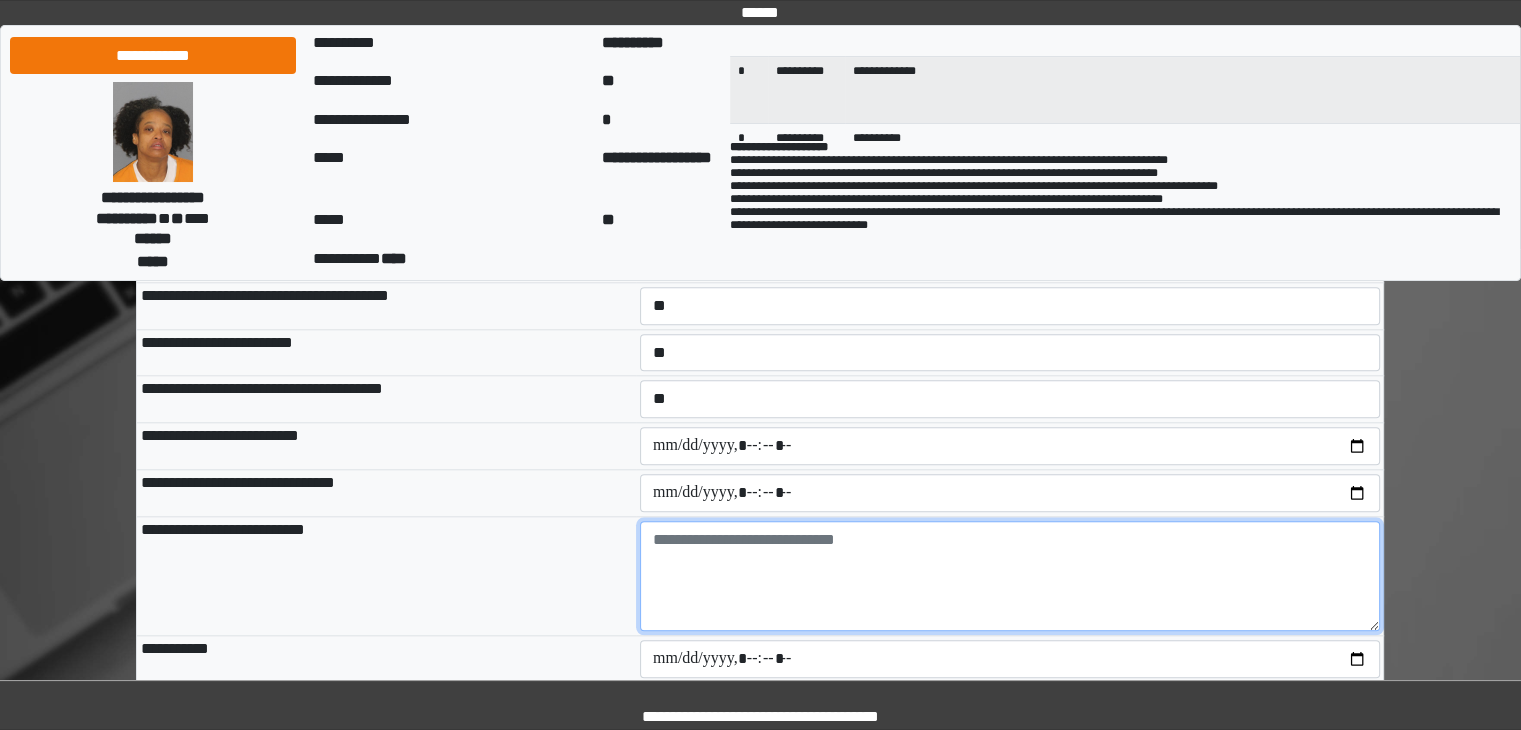 click at bounding box center (1010, 576) 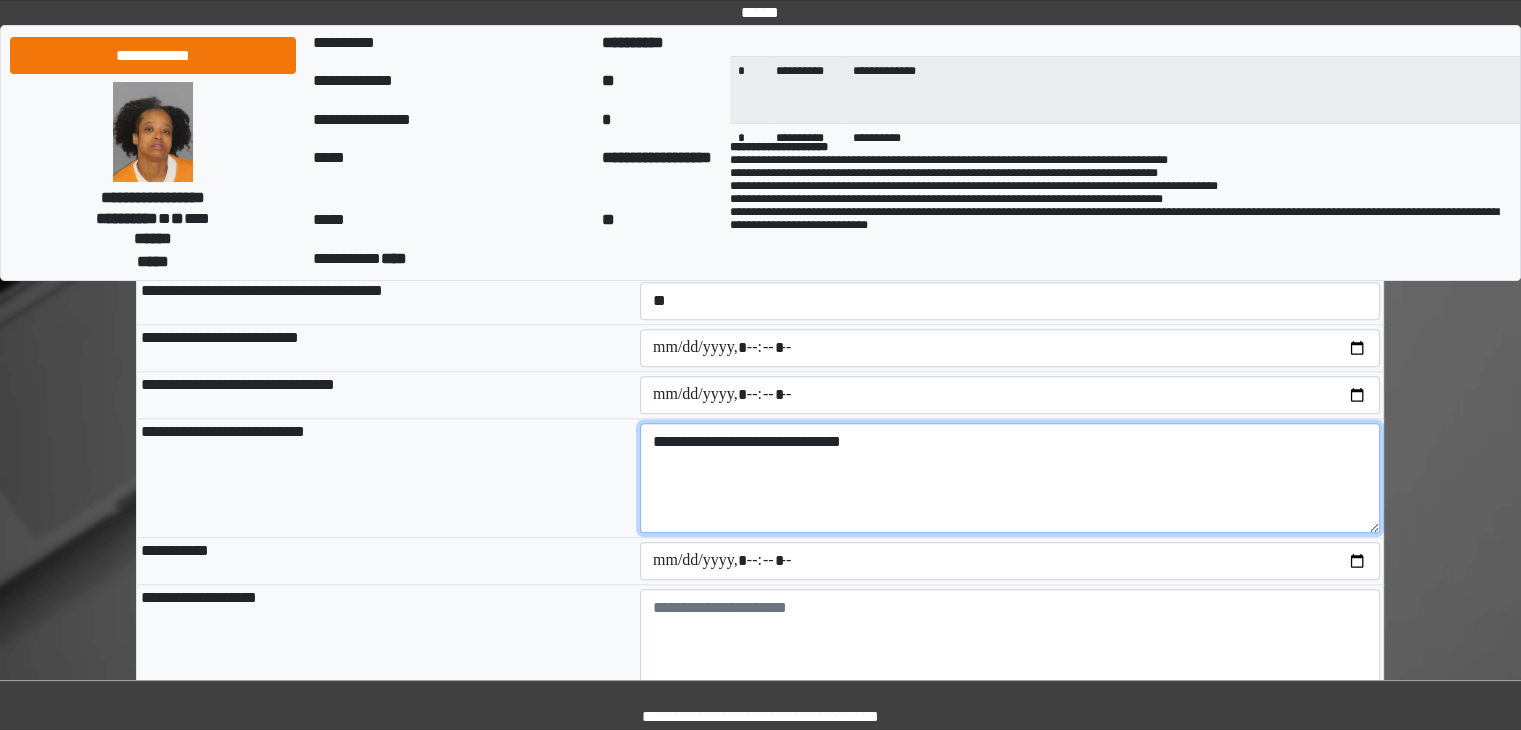 scroll, scrollTop: 2100, scrollLeft: 0, axis: vertical 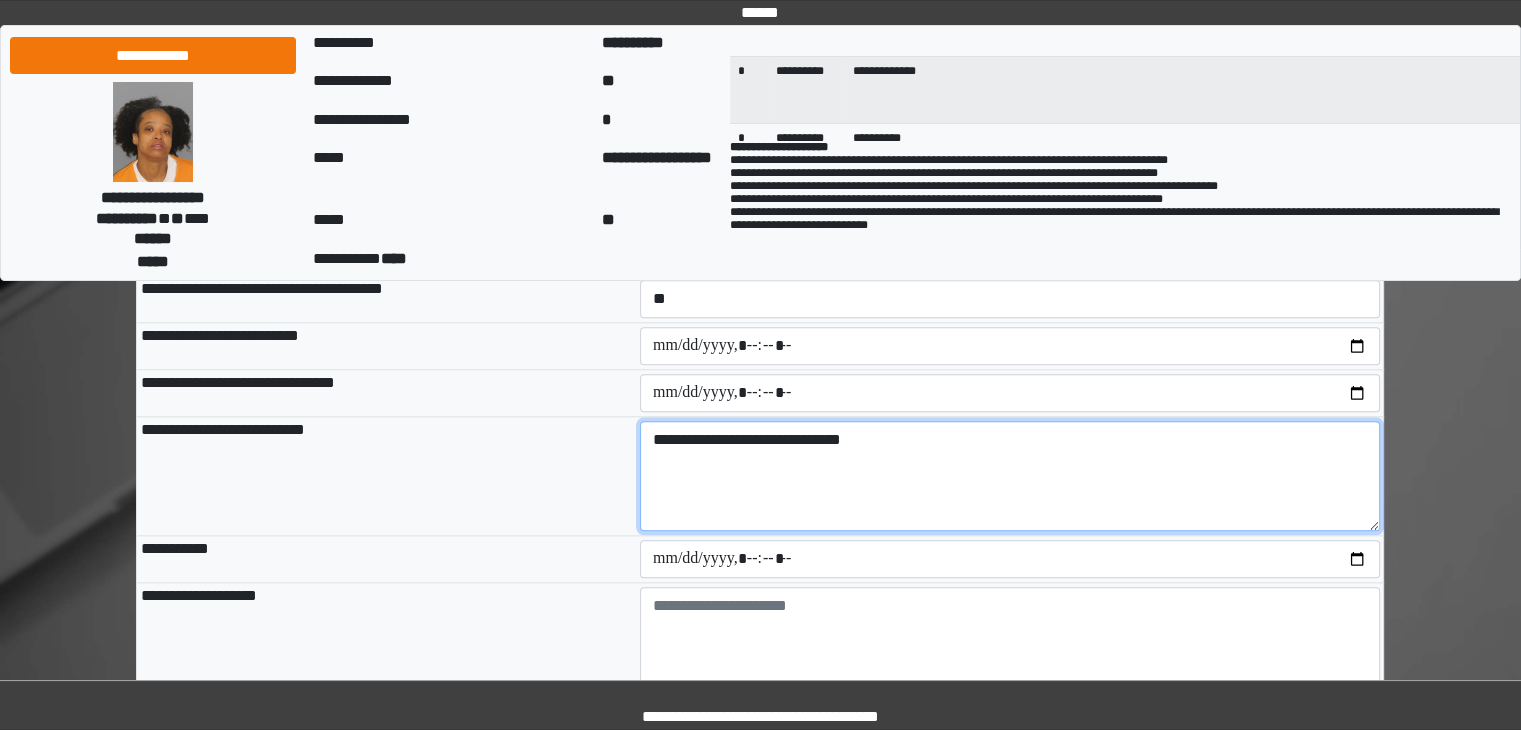 type on "**********" 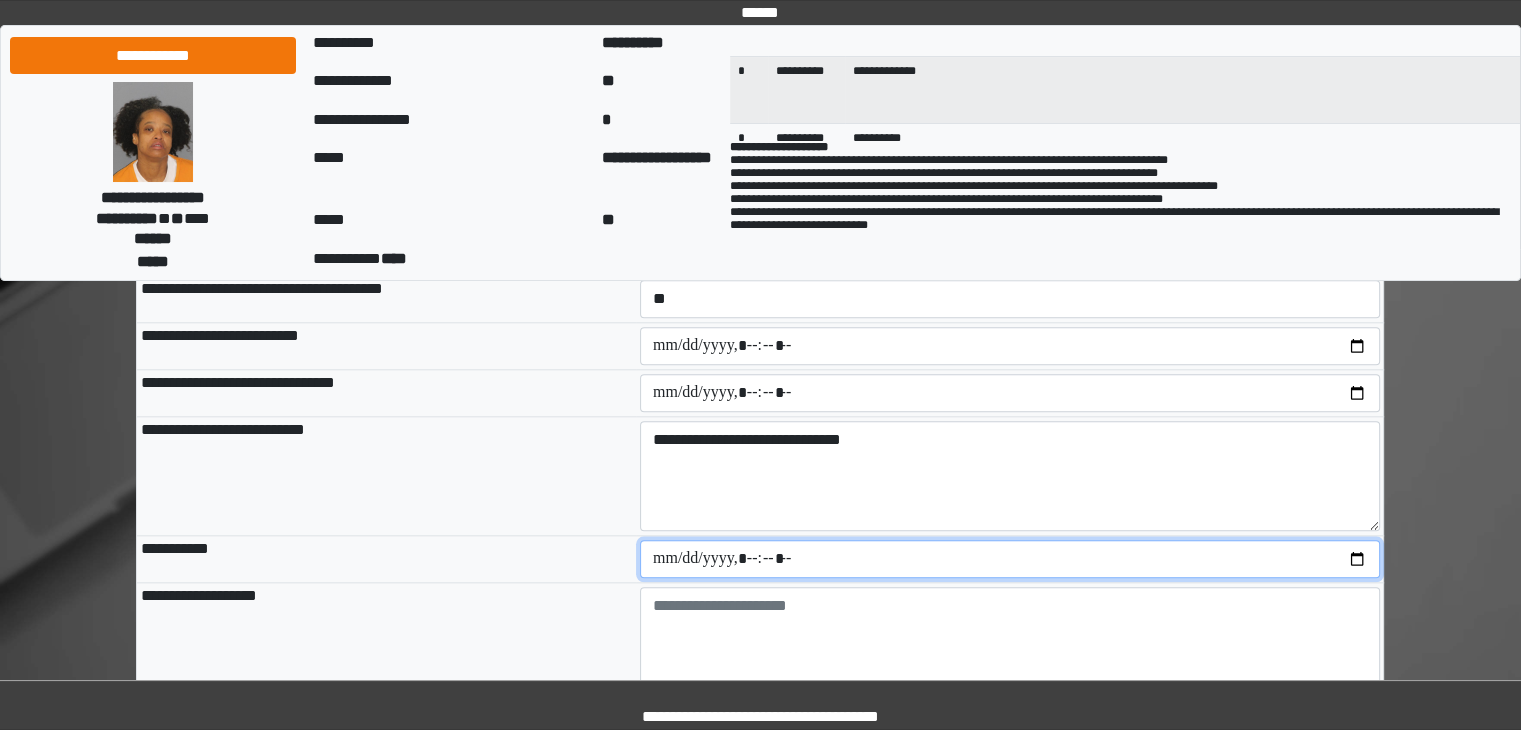 click at bounding box center [1010, 559] 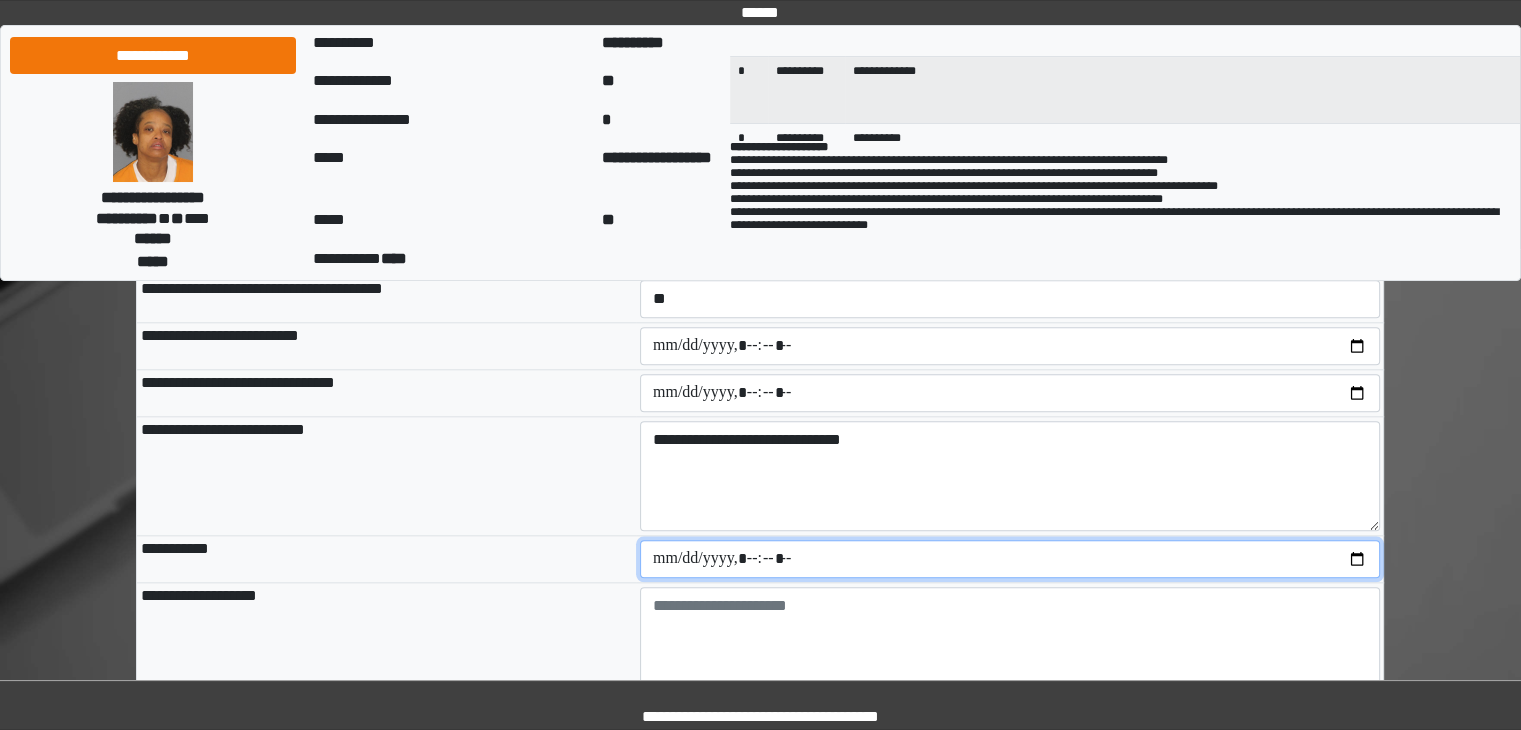 type on "**********" 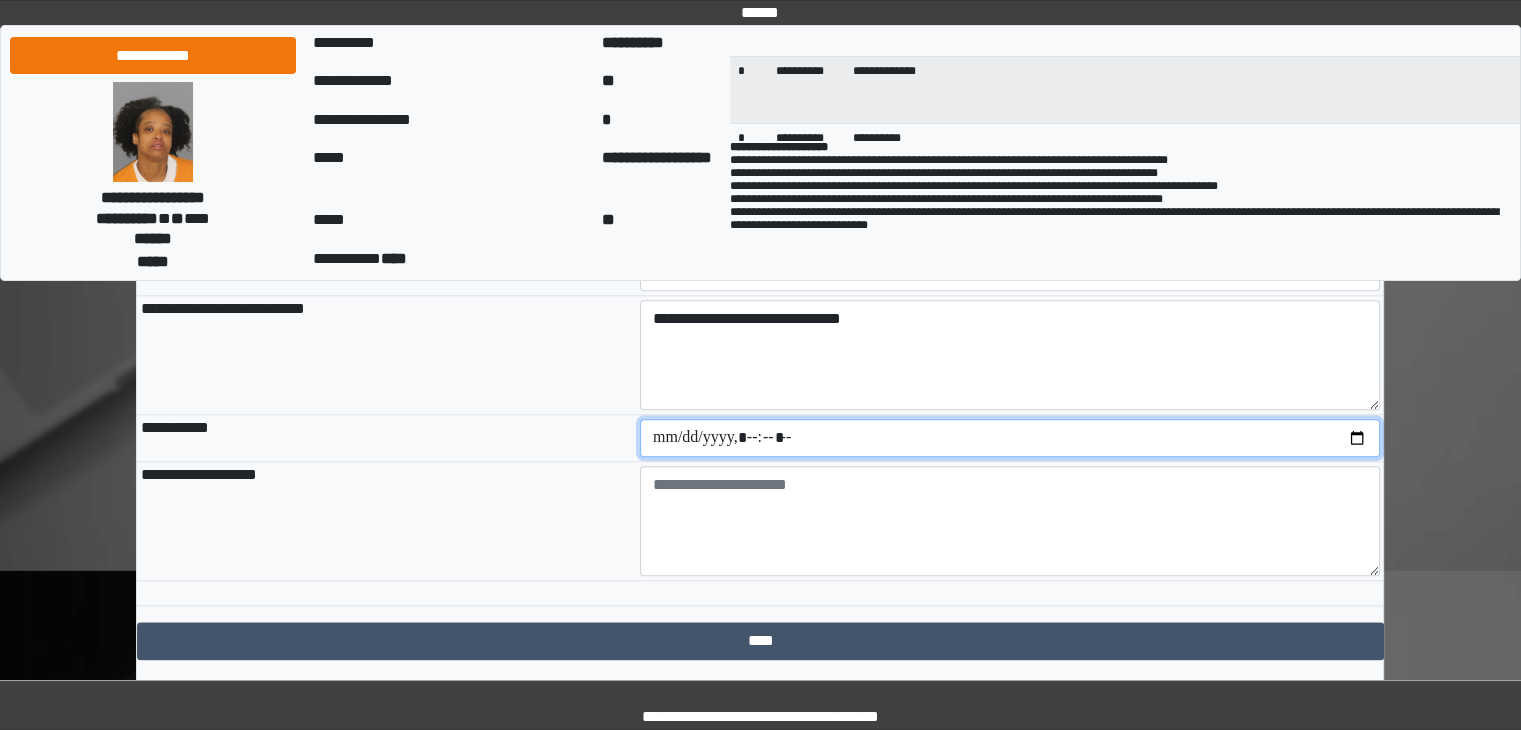 scroll, scrollTop: 2281, scrollLeft: 0, axis: vertical 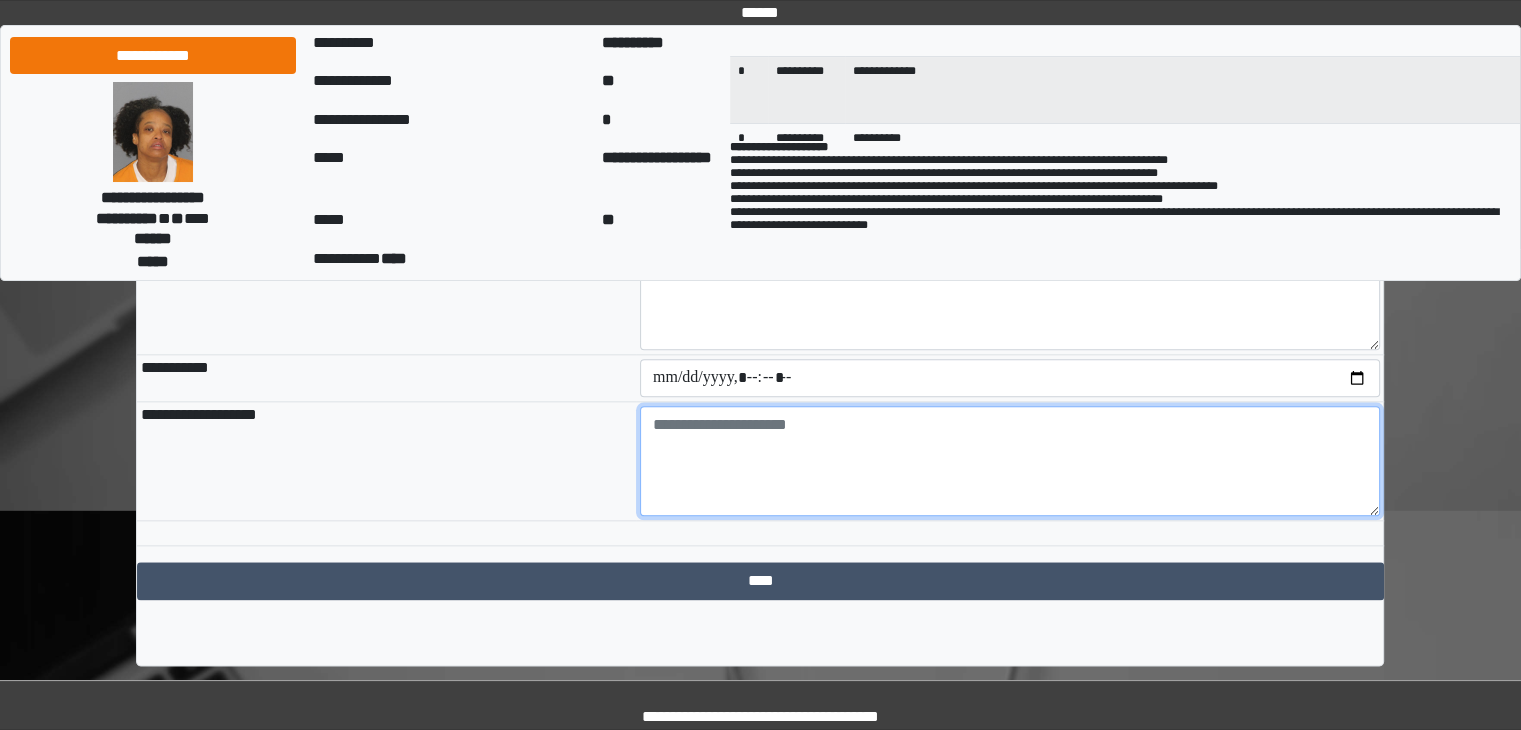 click at bounding box center [1010, 461] 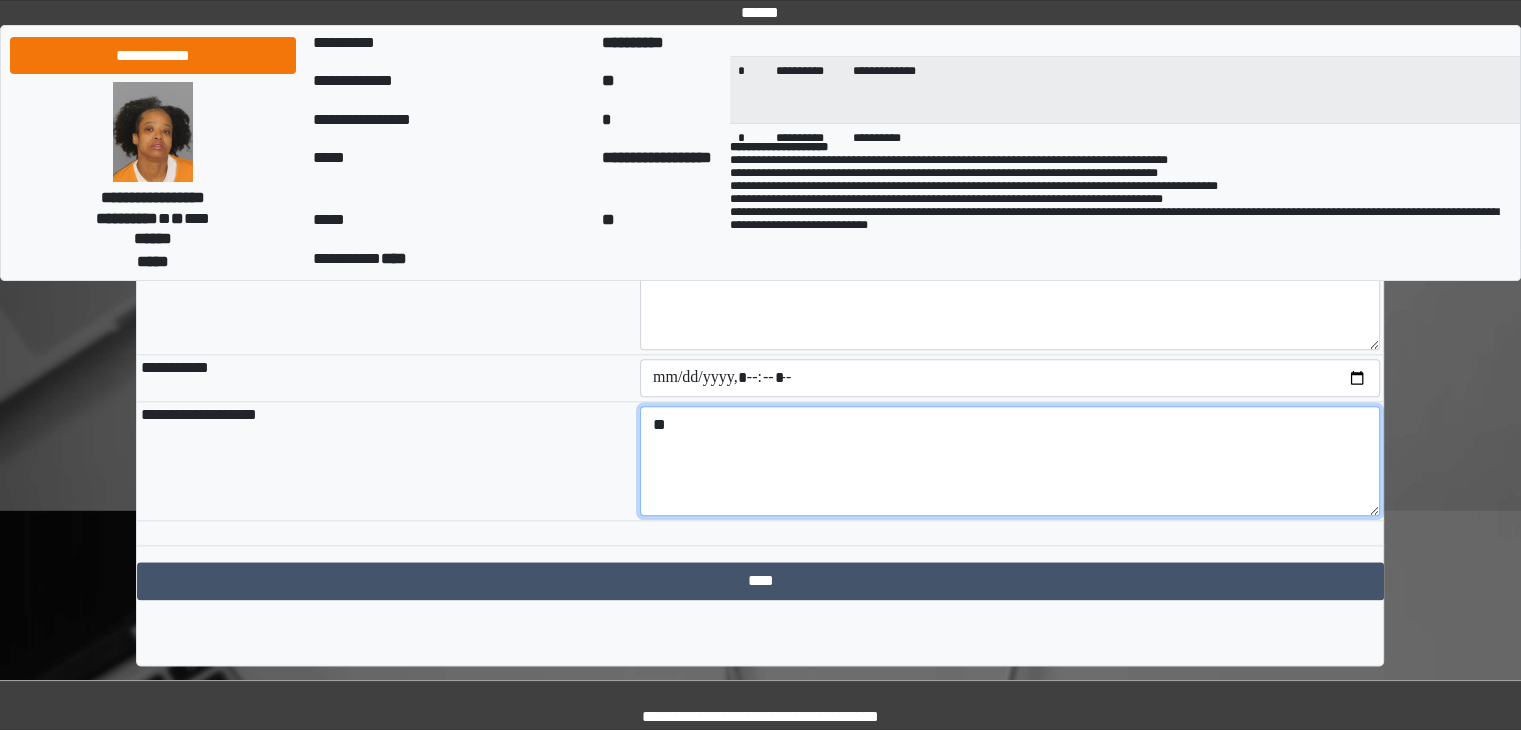 type on "*" 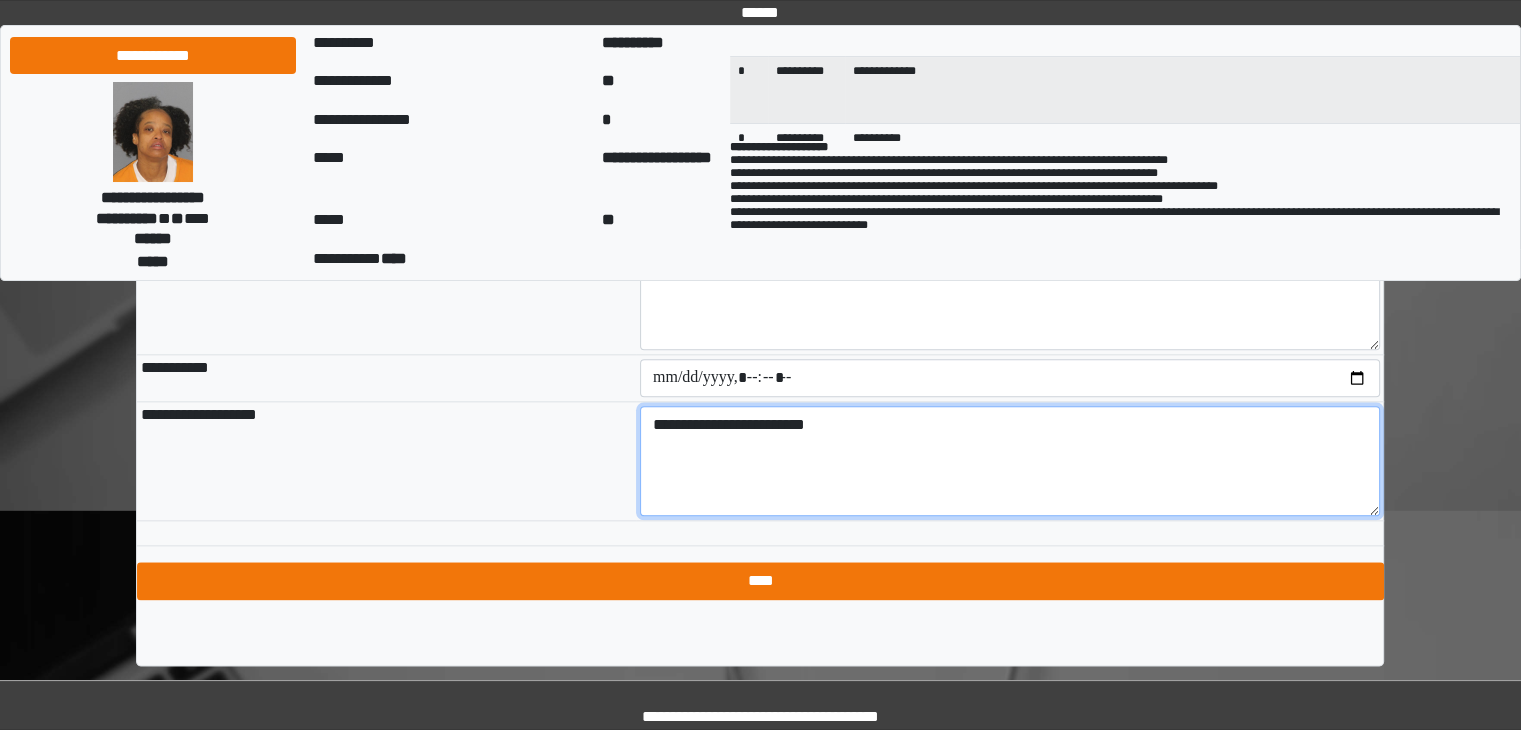 type on "**********" 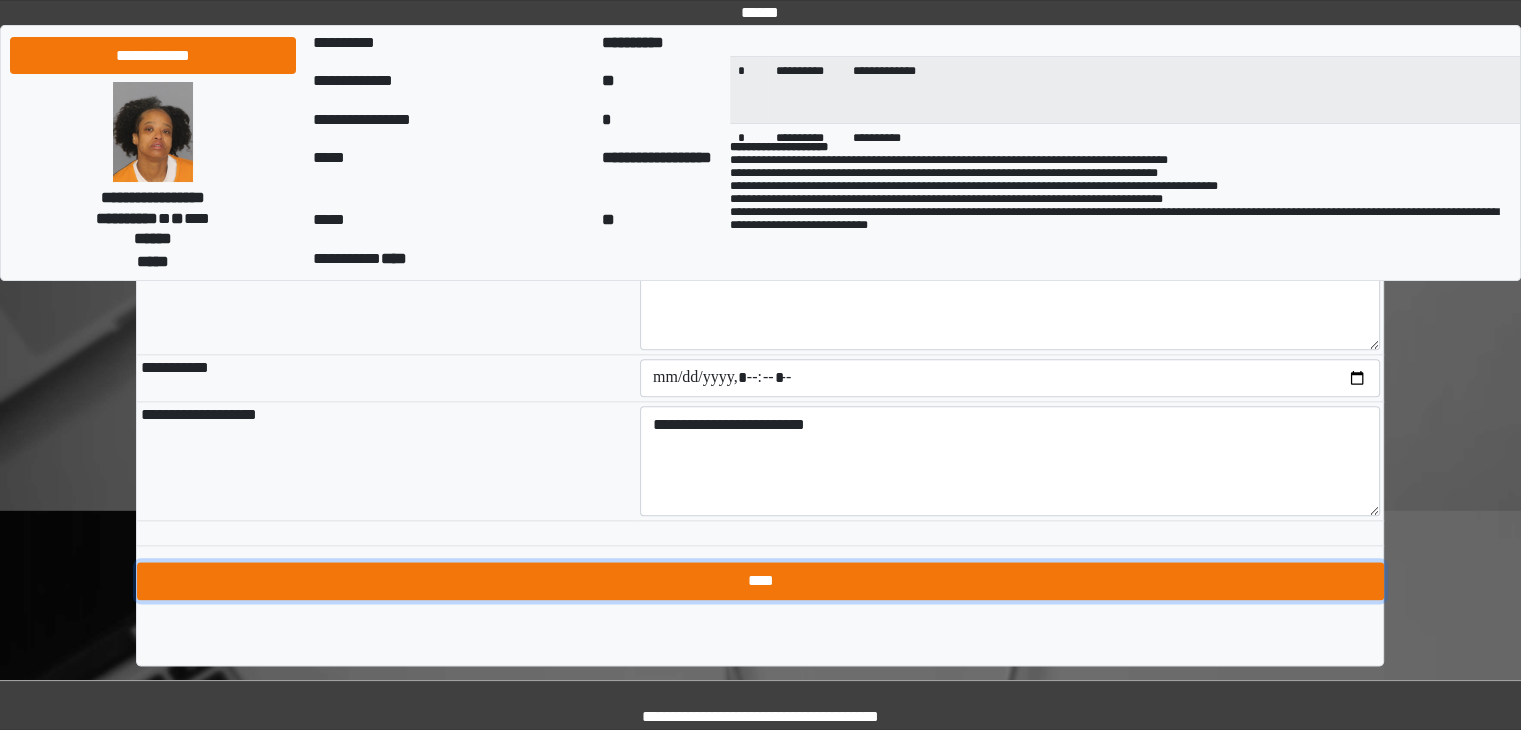 click on "****" at bounding box center [760, 581] 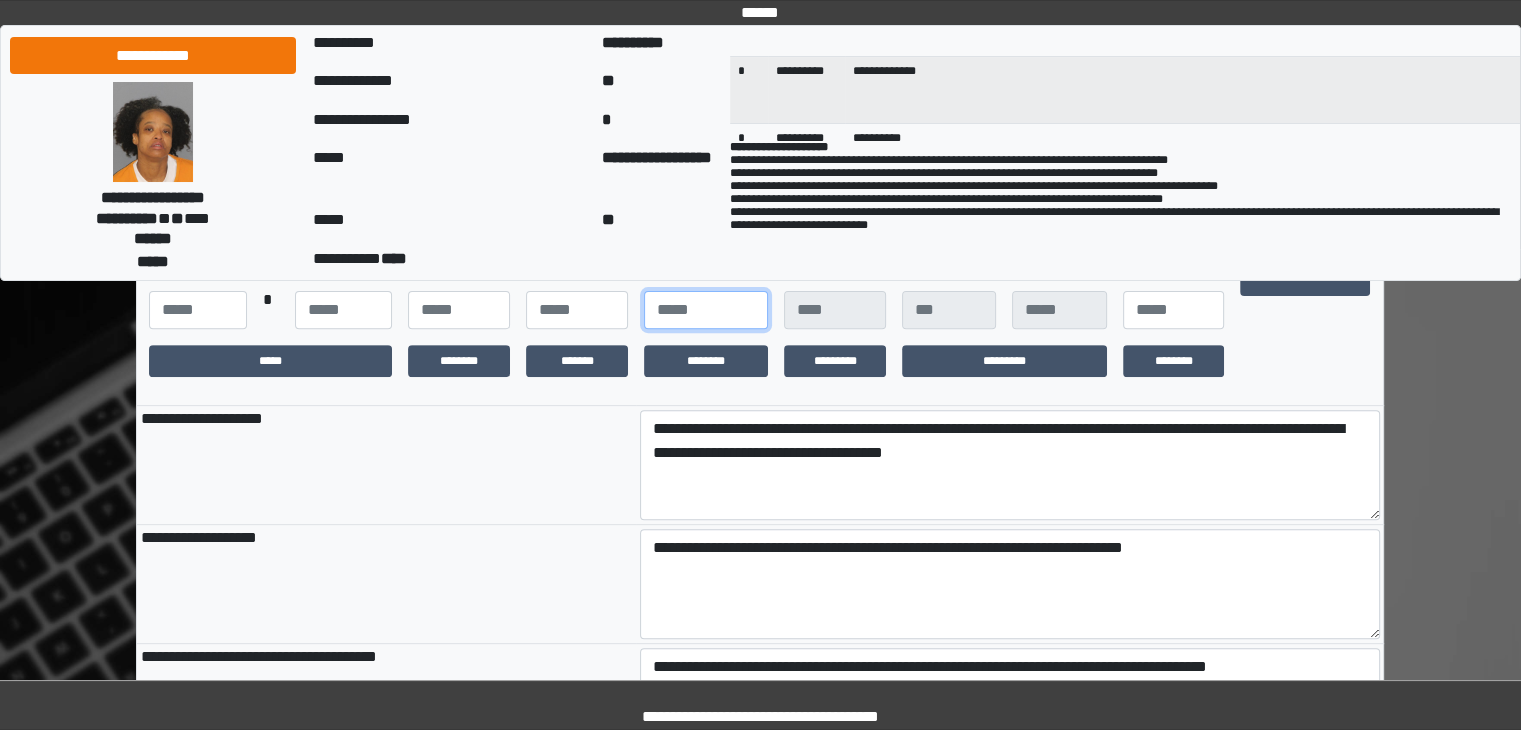 scroll, scrollTop: 601, scrollLeft: 0, axis: vertical 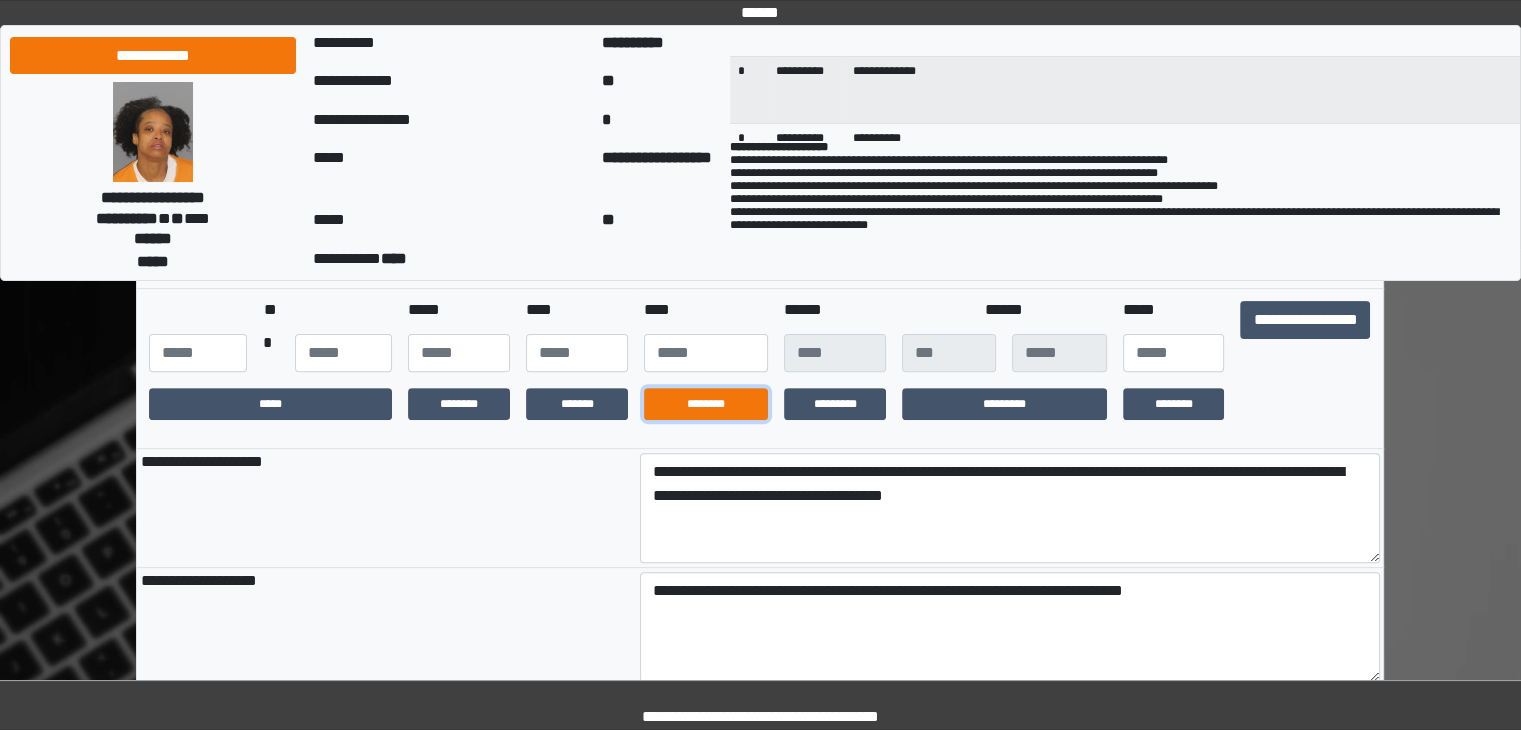 click on "********" at bounding box center (706, 404) 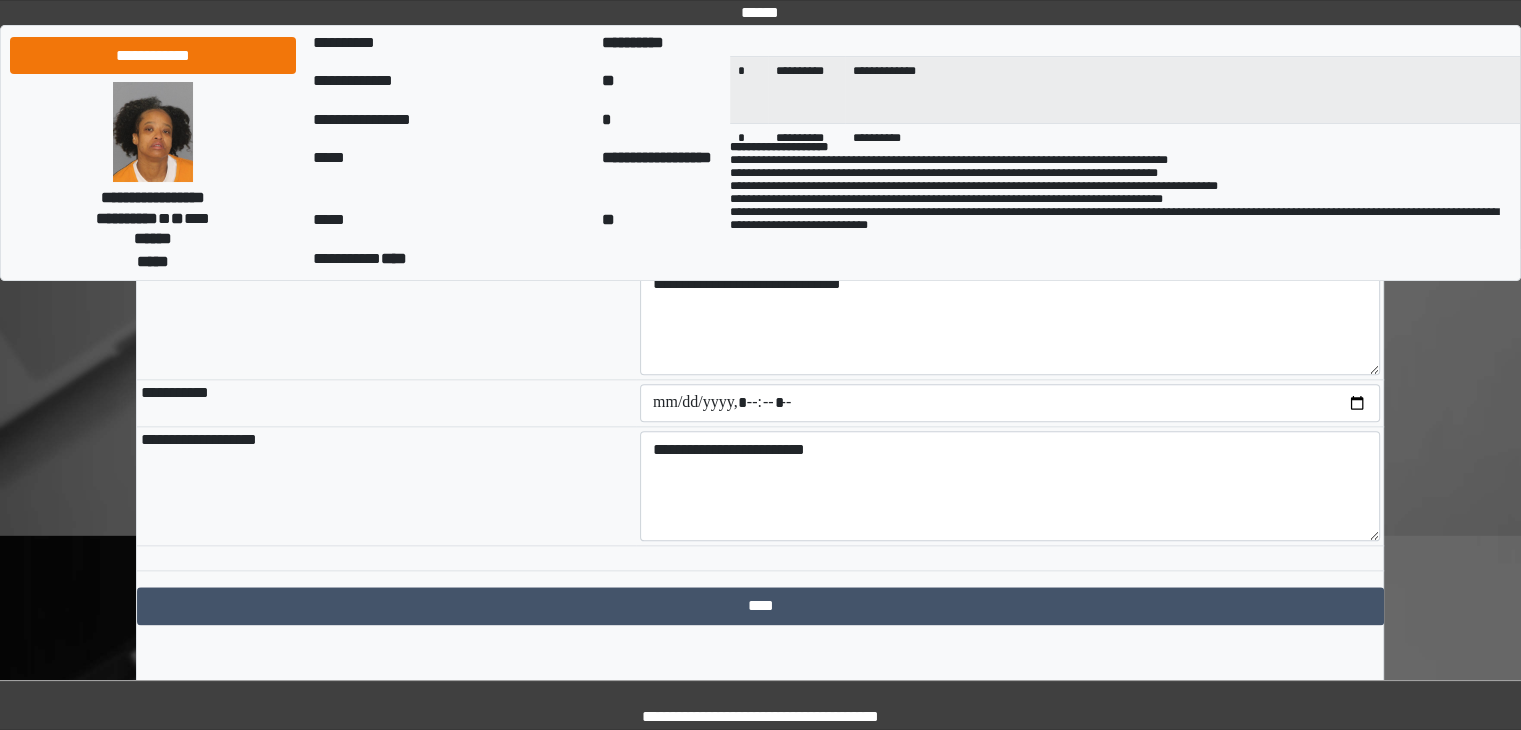 scroll, scrollTop: 2281, scrollLeft: 0, axis: vertical 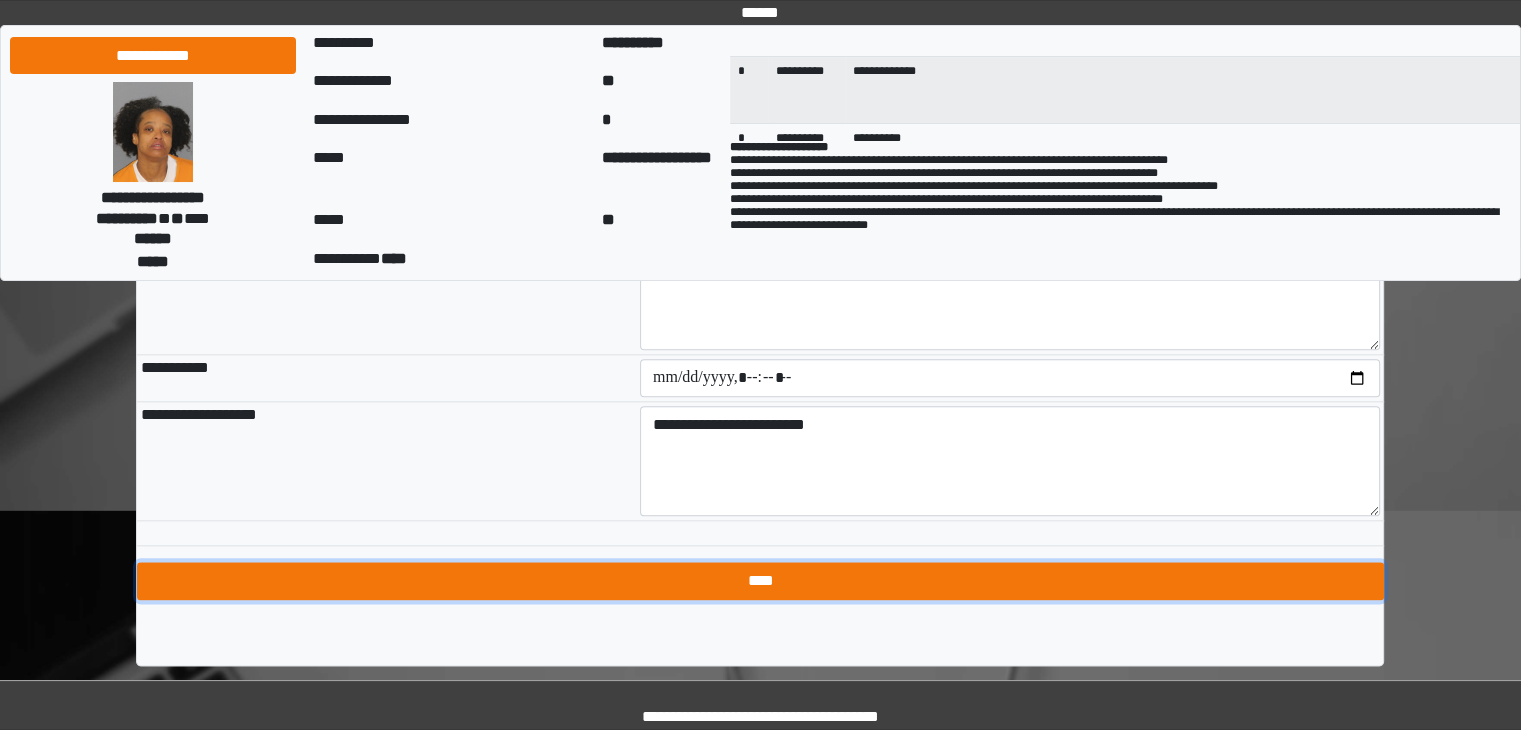 click on "****" at bounding box center [760, 581] 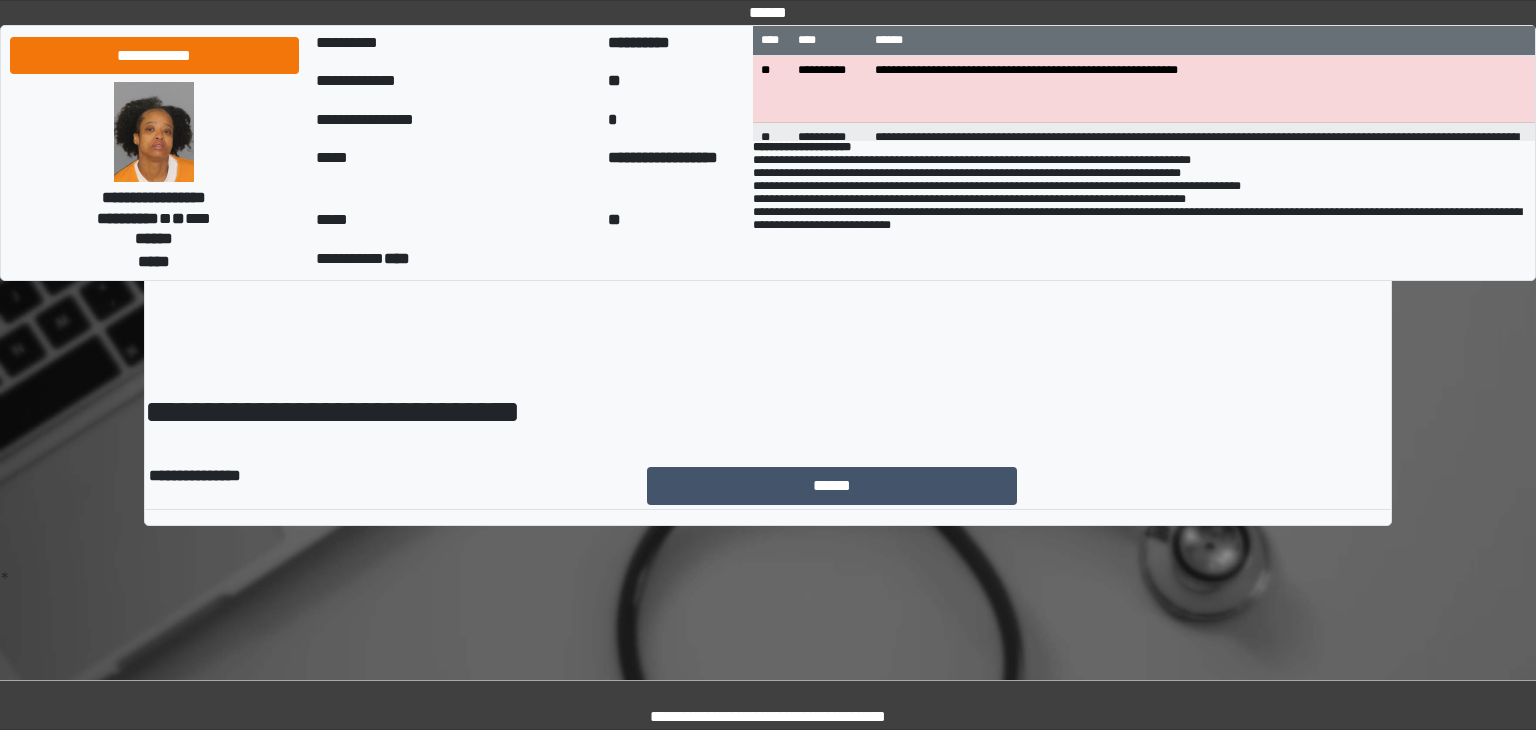 scroll, scrollTop: 0, scrollLeft: 0, axis: both 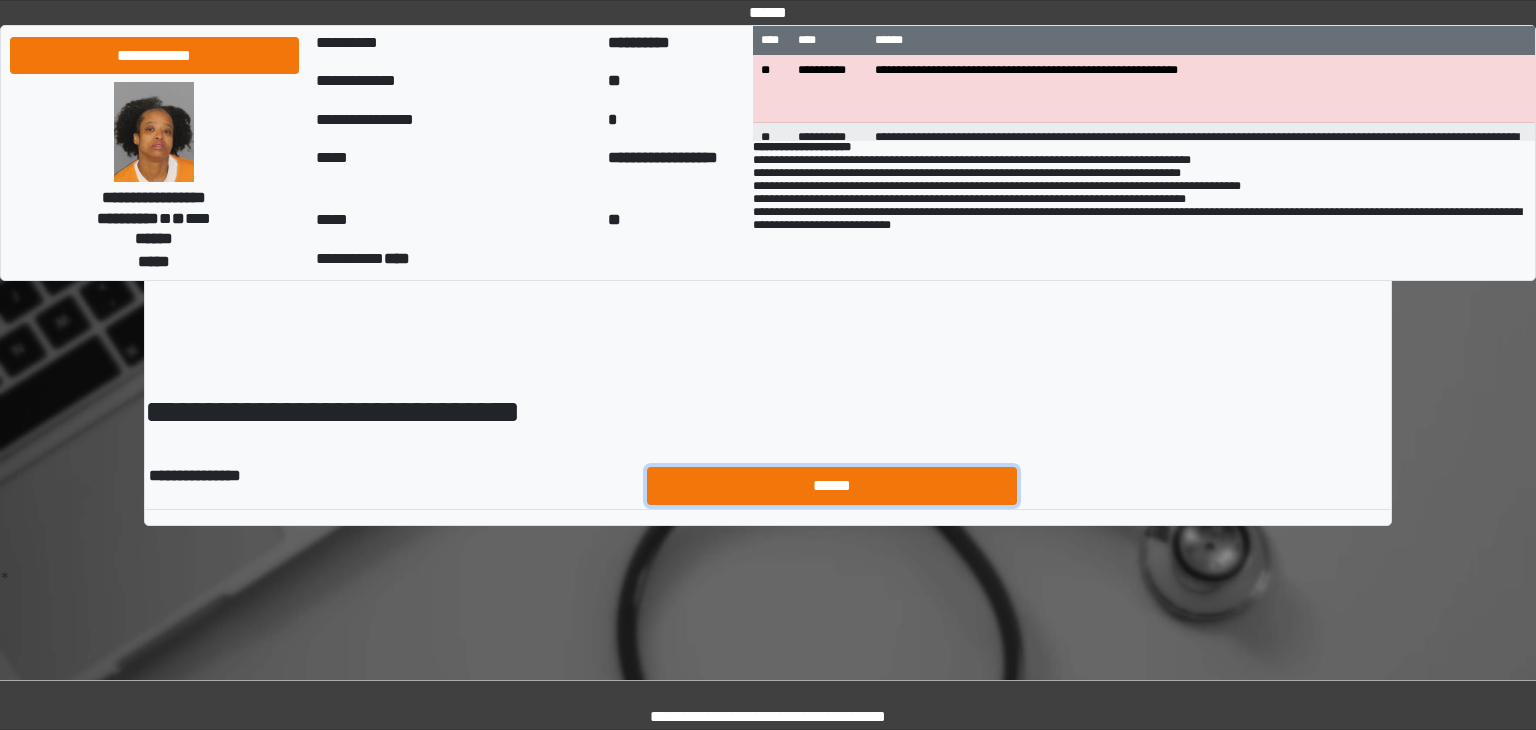 click on "******" at bounding box center [832, 486] 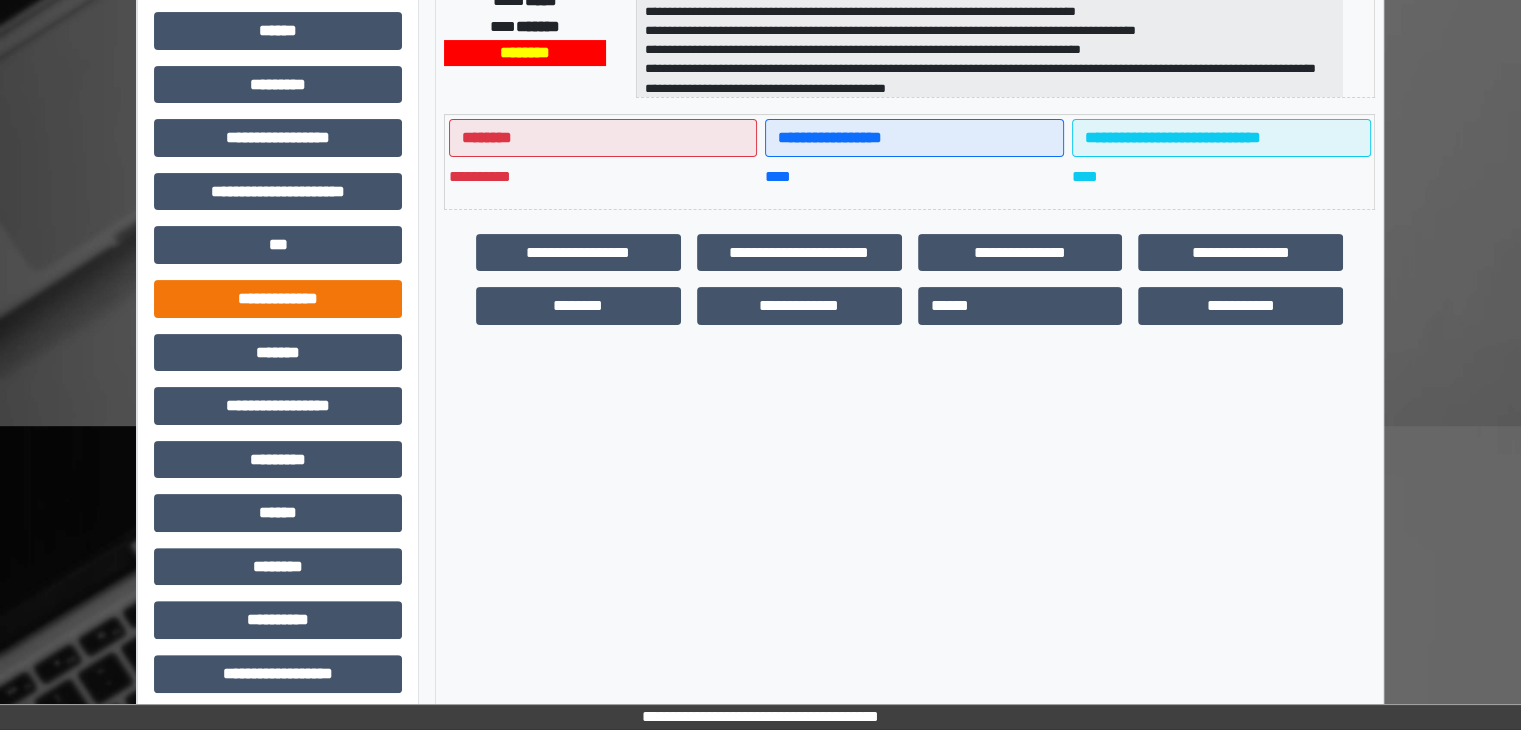 scroll, scrollTop: 436, scrollLeft: 0, axis: vertical 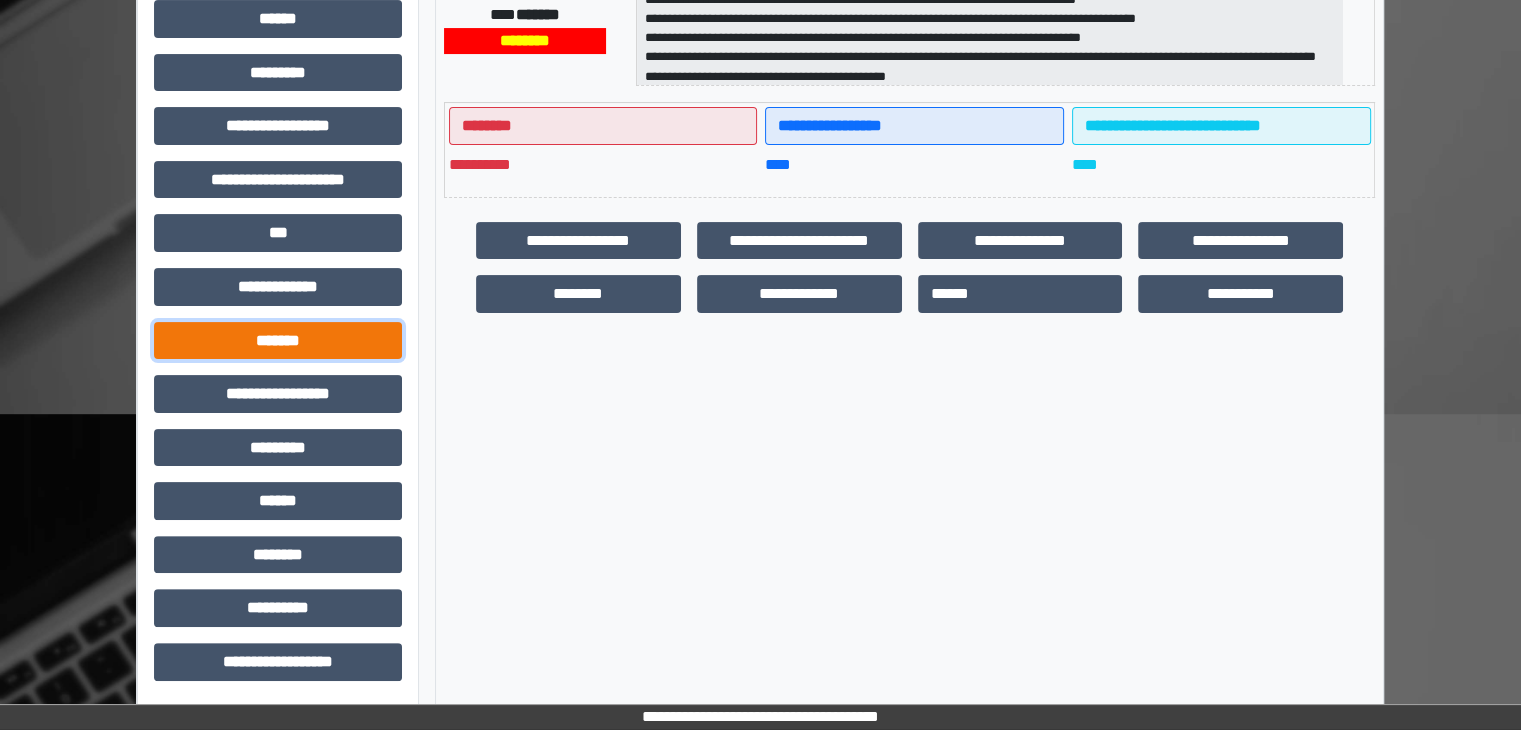 click on "*******" at bounding box center [278, 341] 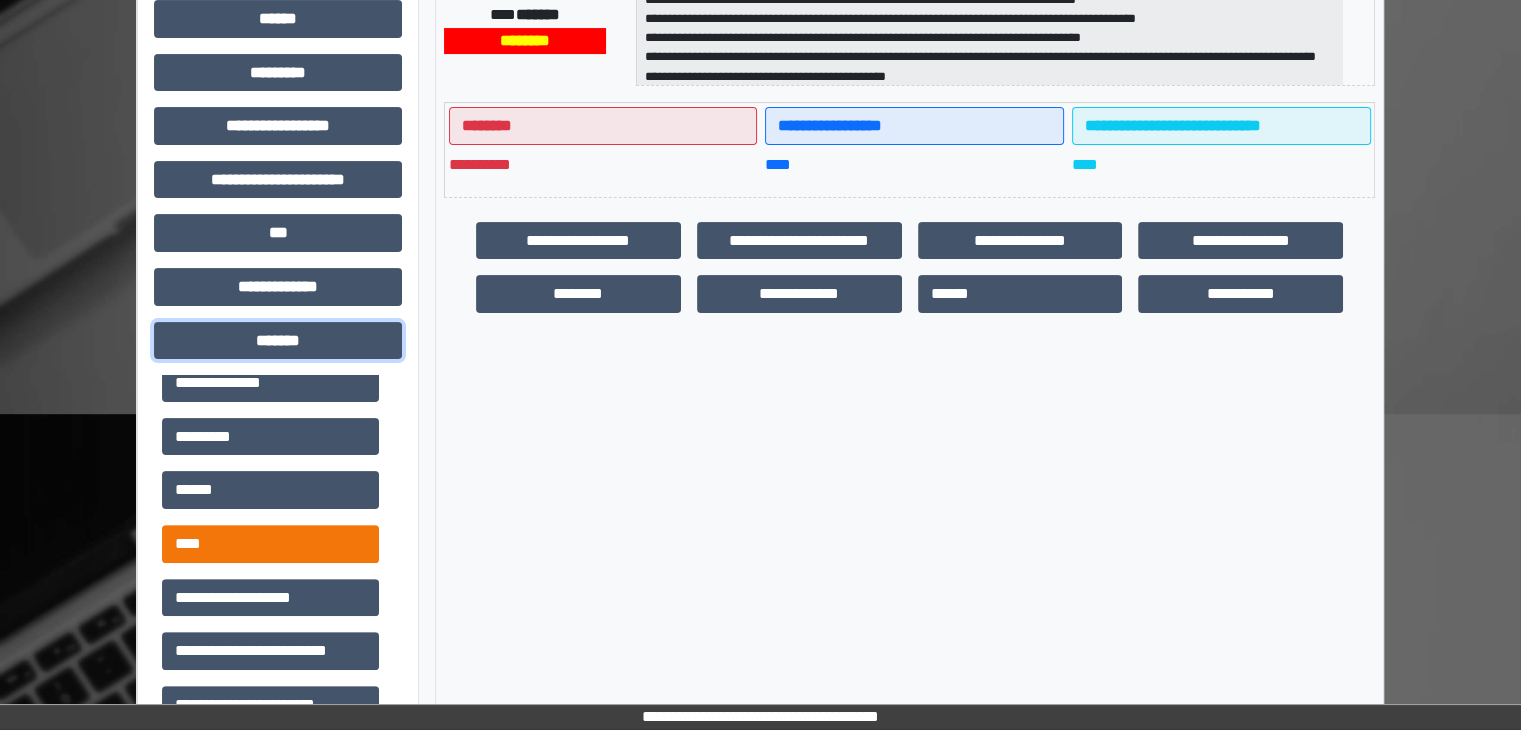 scroll, scrollTop: 200, scrollLeft: 0, axis: vertical 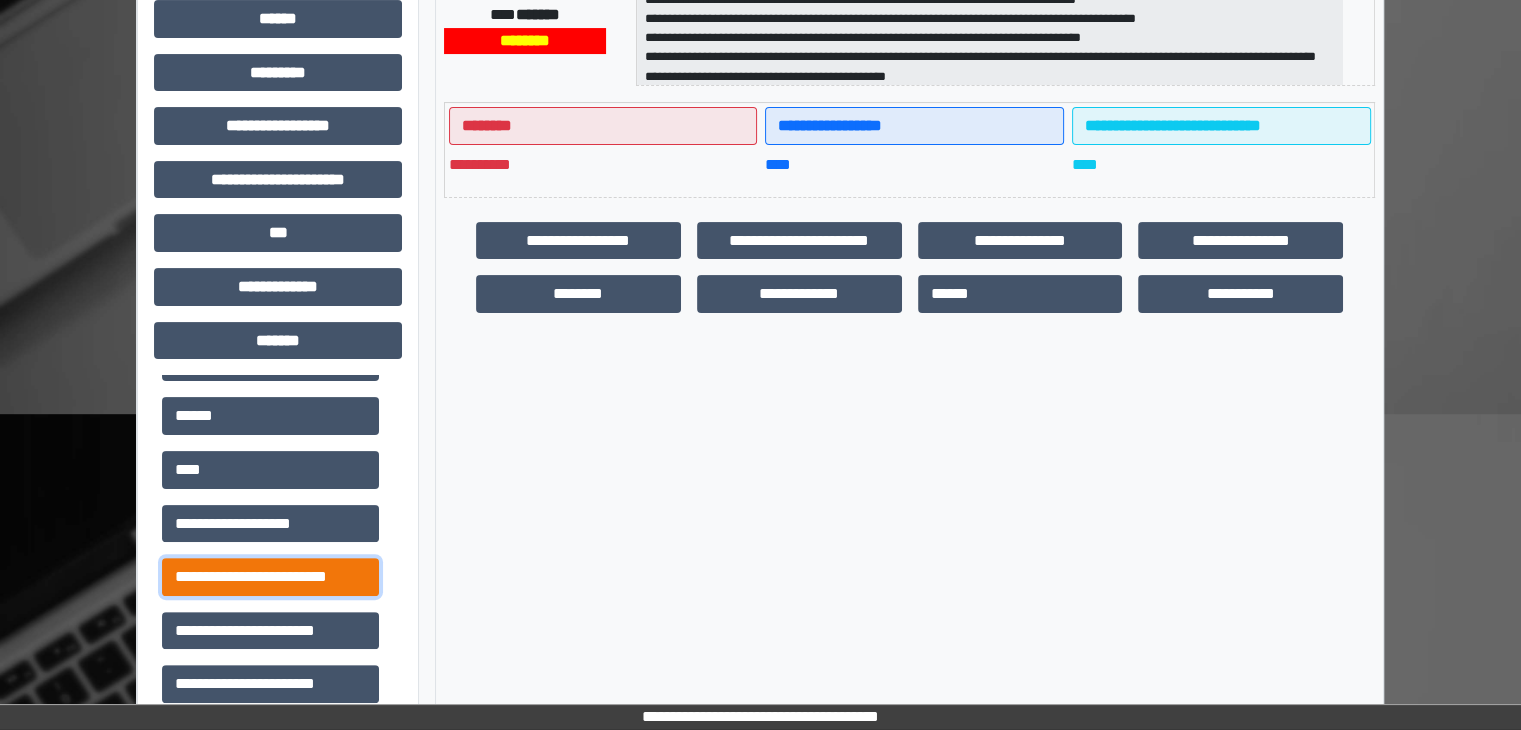 click on "**********" at bounding box center (270, 577) 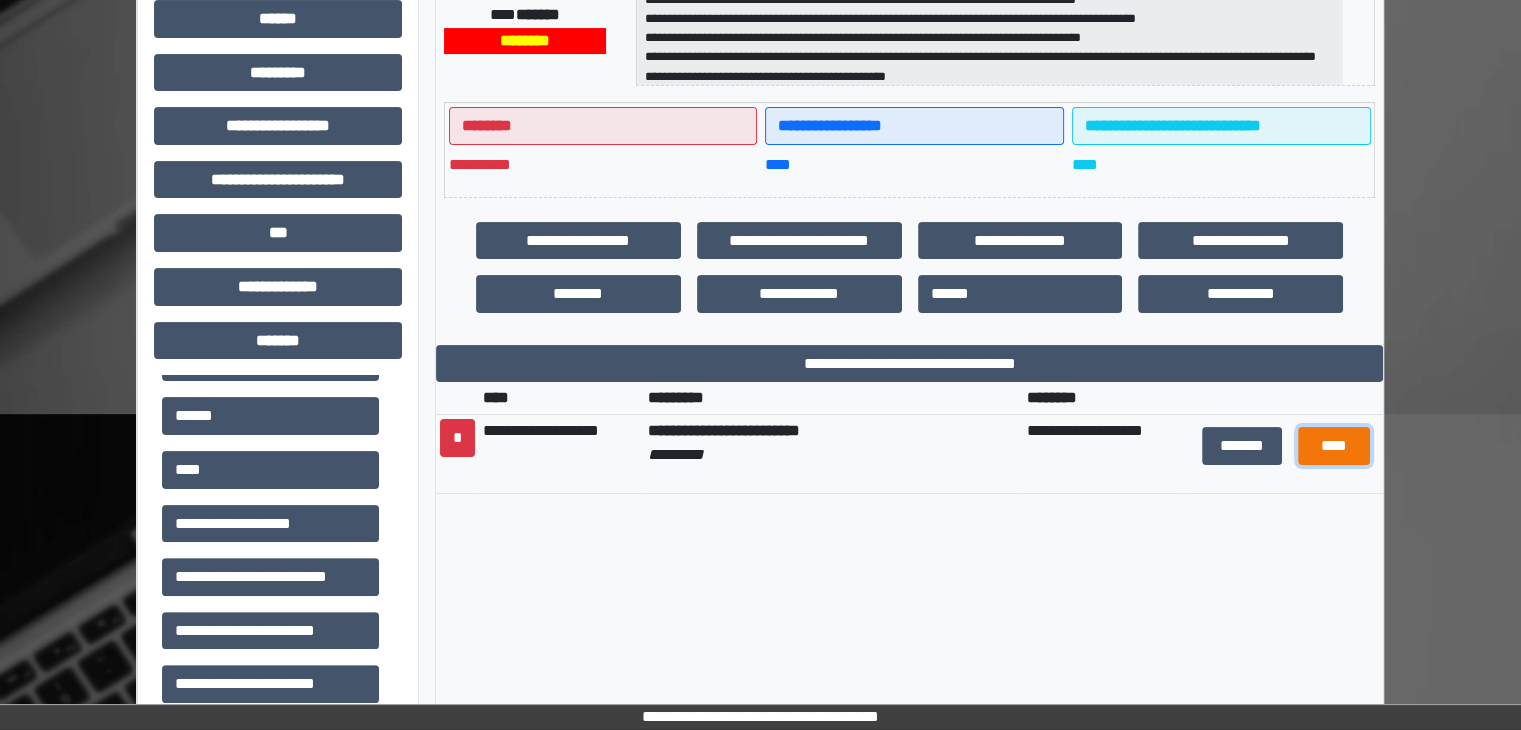 click on "****" at bounding box center [1334, 446] 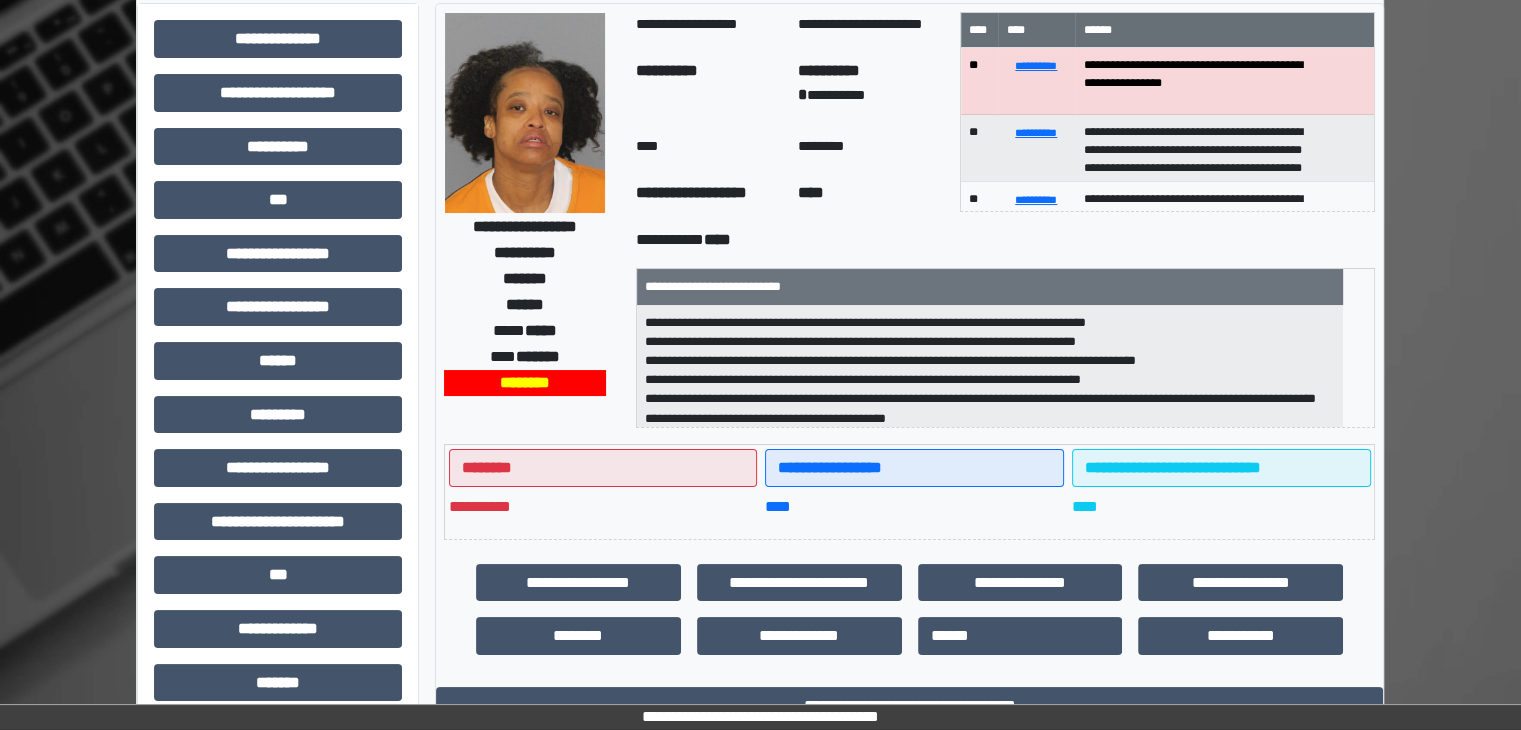 scroll, scrollTop: 0, scrollLeft: 0, axis: both 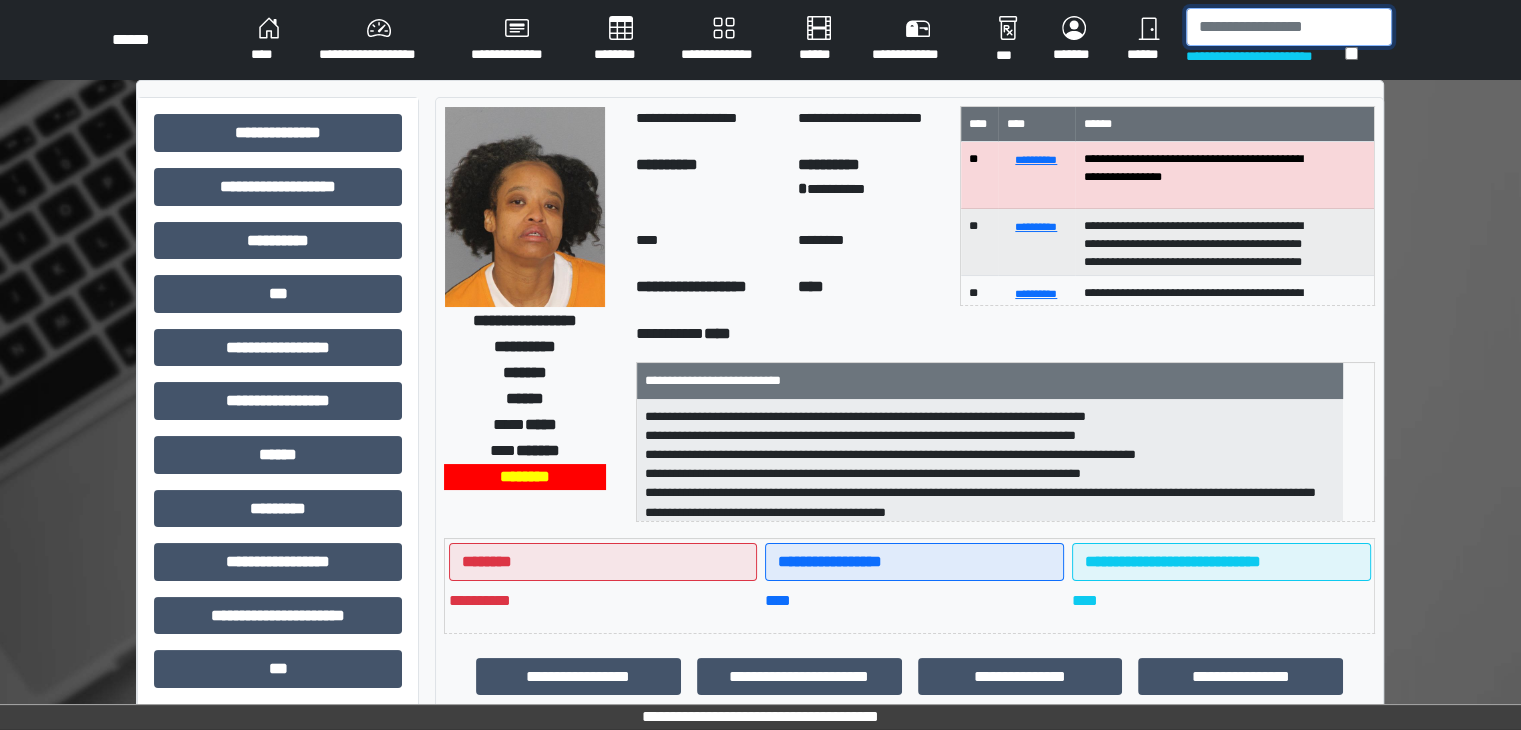 click at bounding box center (1289, 27) 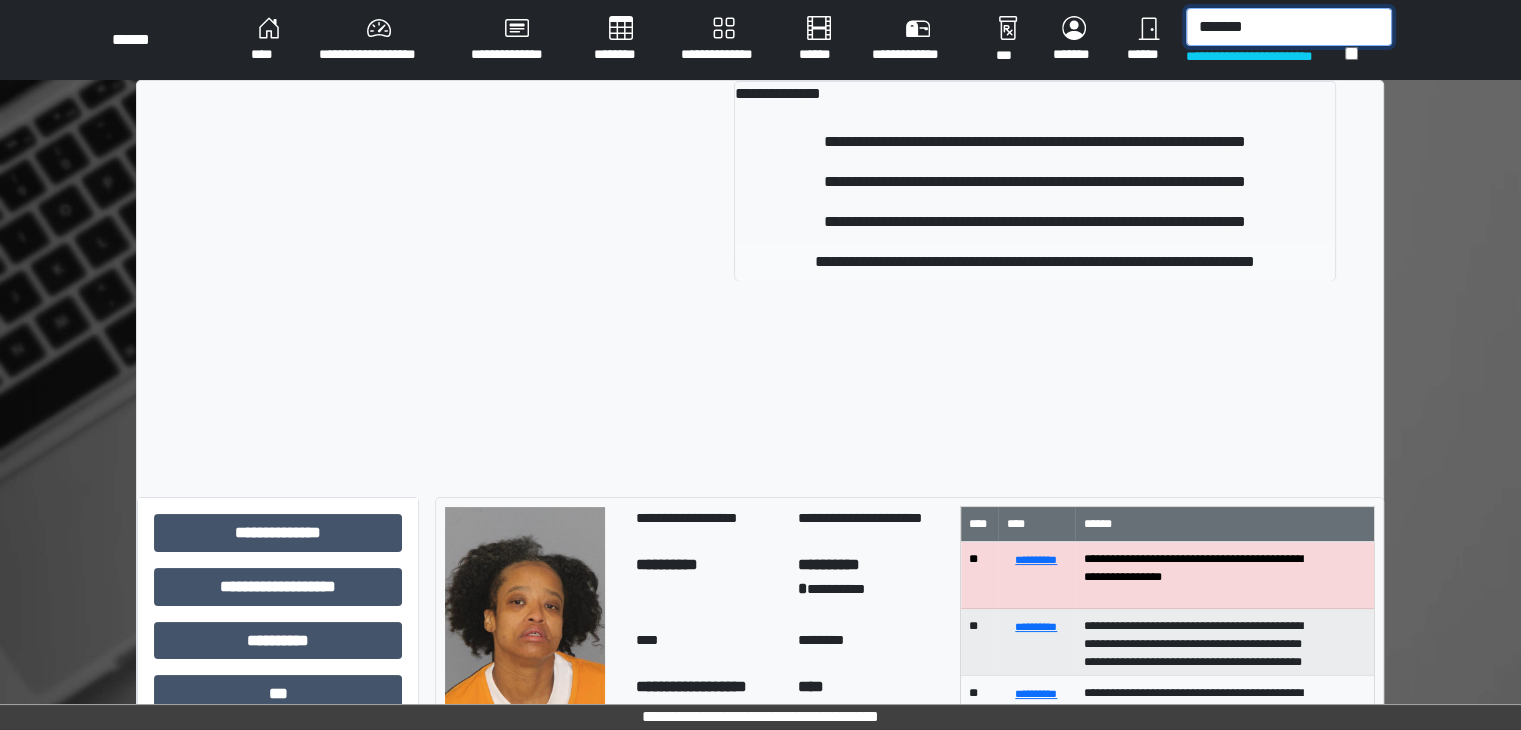 type on "*******" 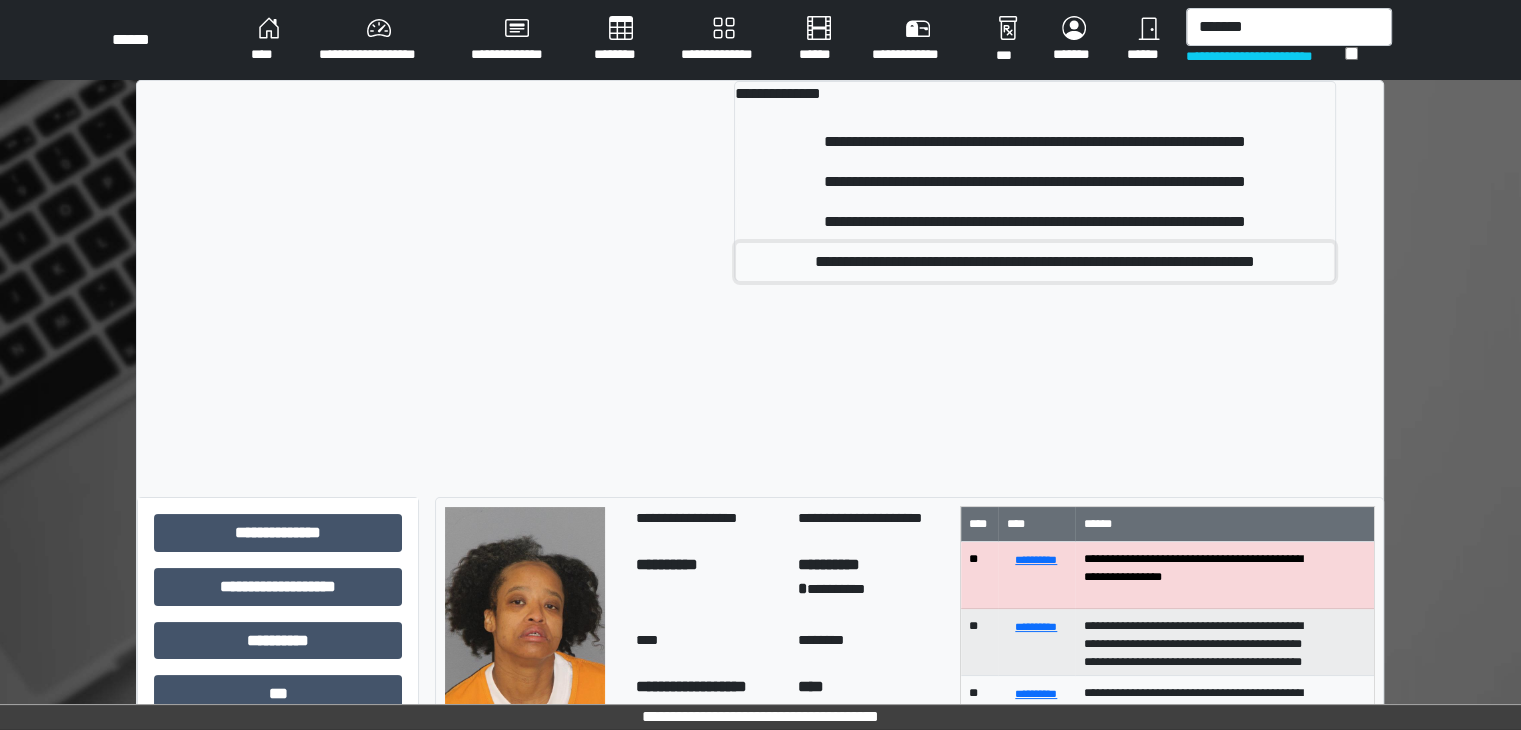 click on "**********" at bounding box center (1035, 262) 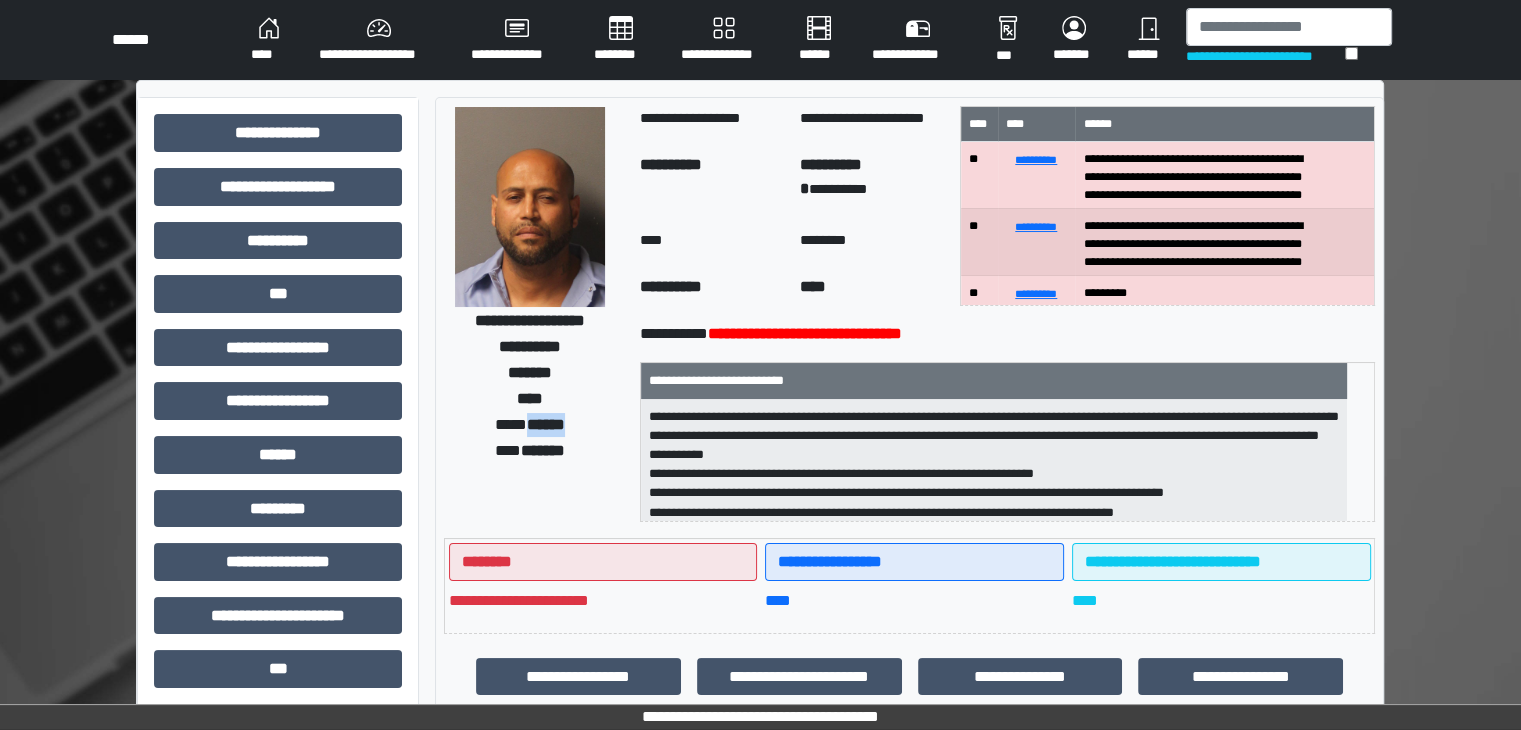 drag, startPoint x: 520, startPoint y: 422, endPoint x: 602, endPoint y: 431, distance: 82.492424 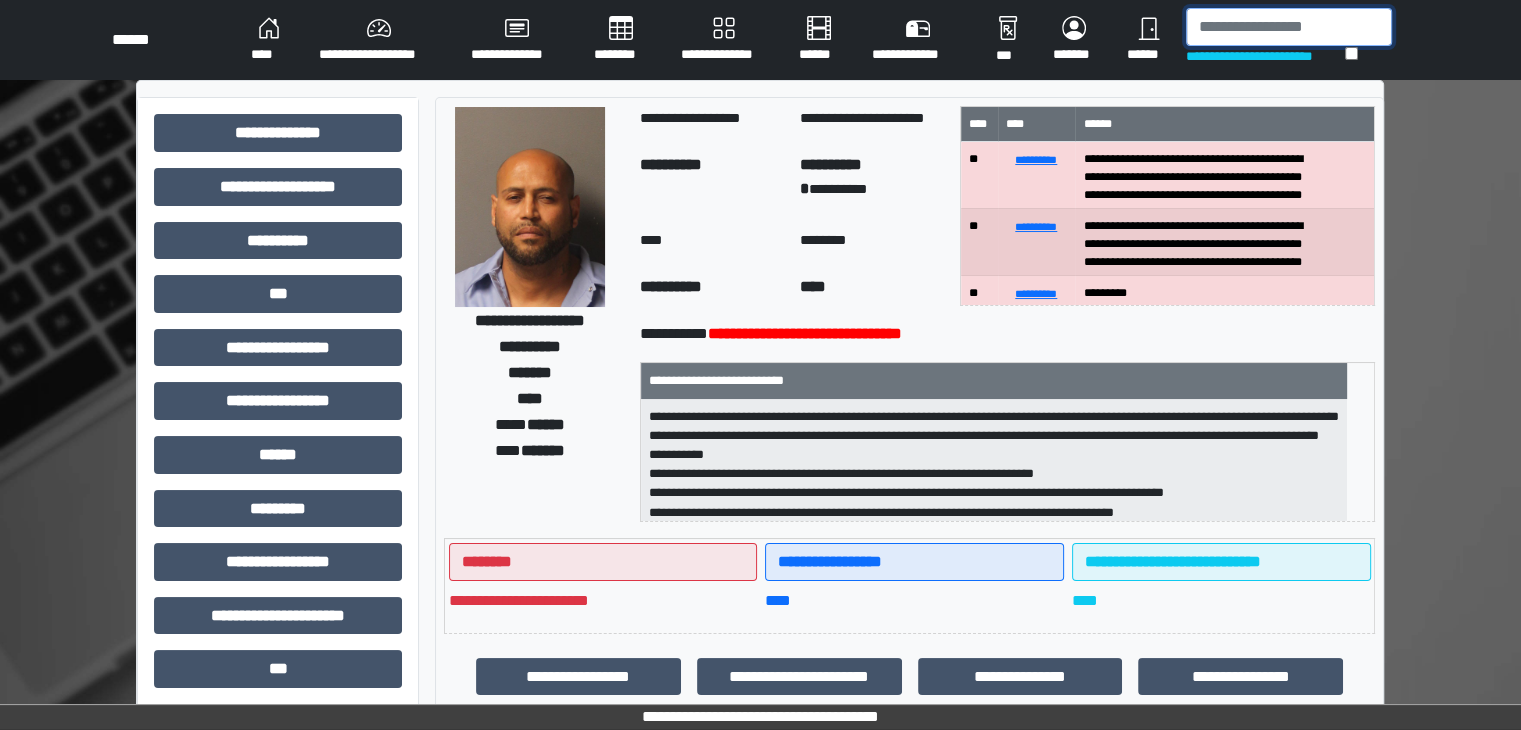 click at bounding box center [1289, 27] 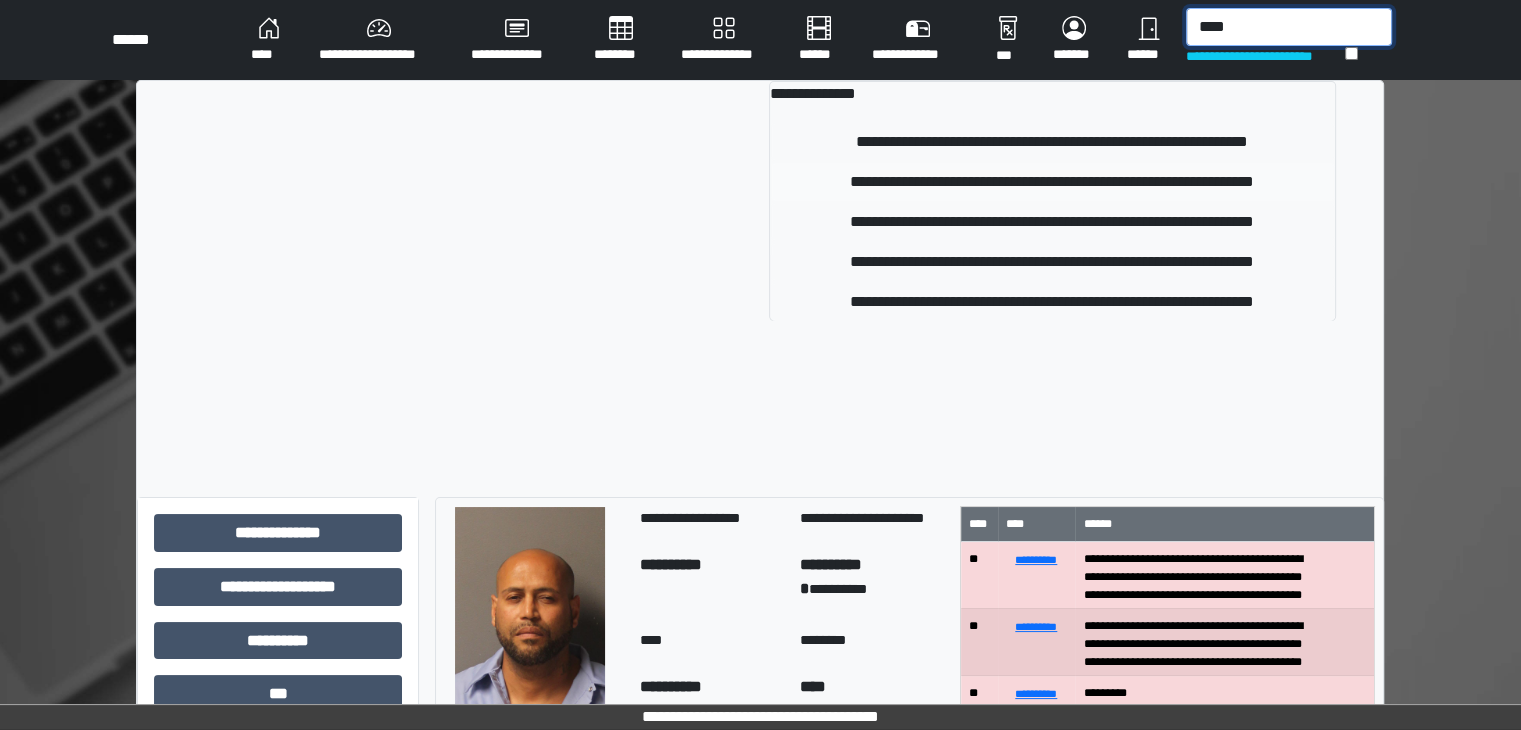 type on "****" 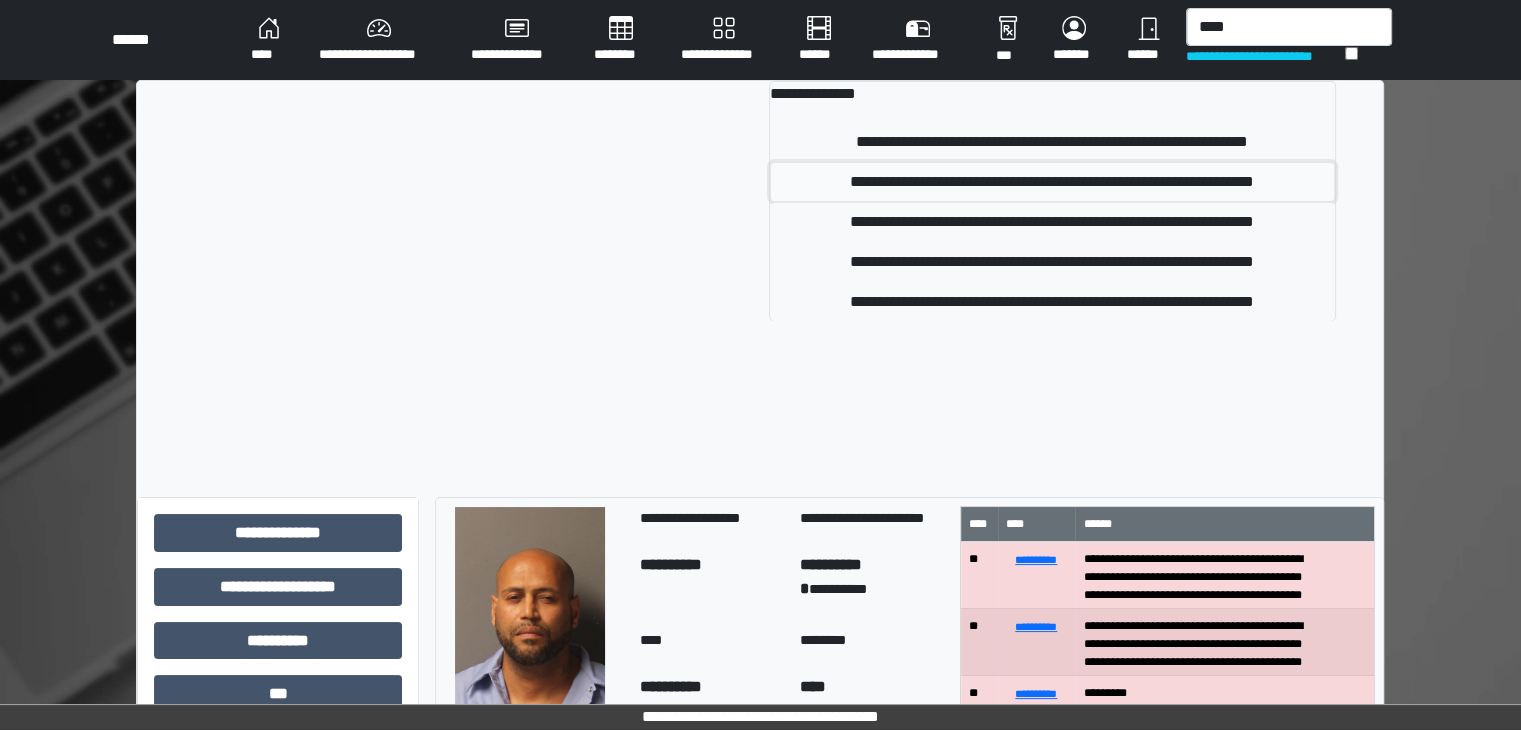 click on "**********" at bounding box center [1052, 182] 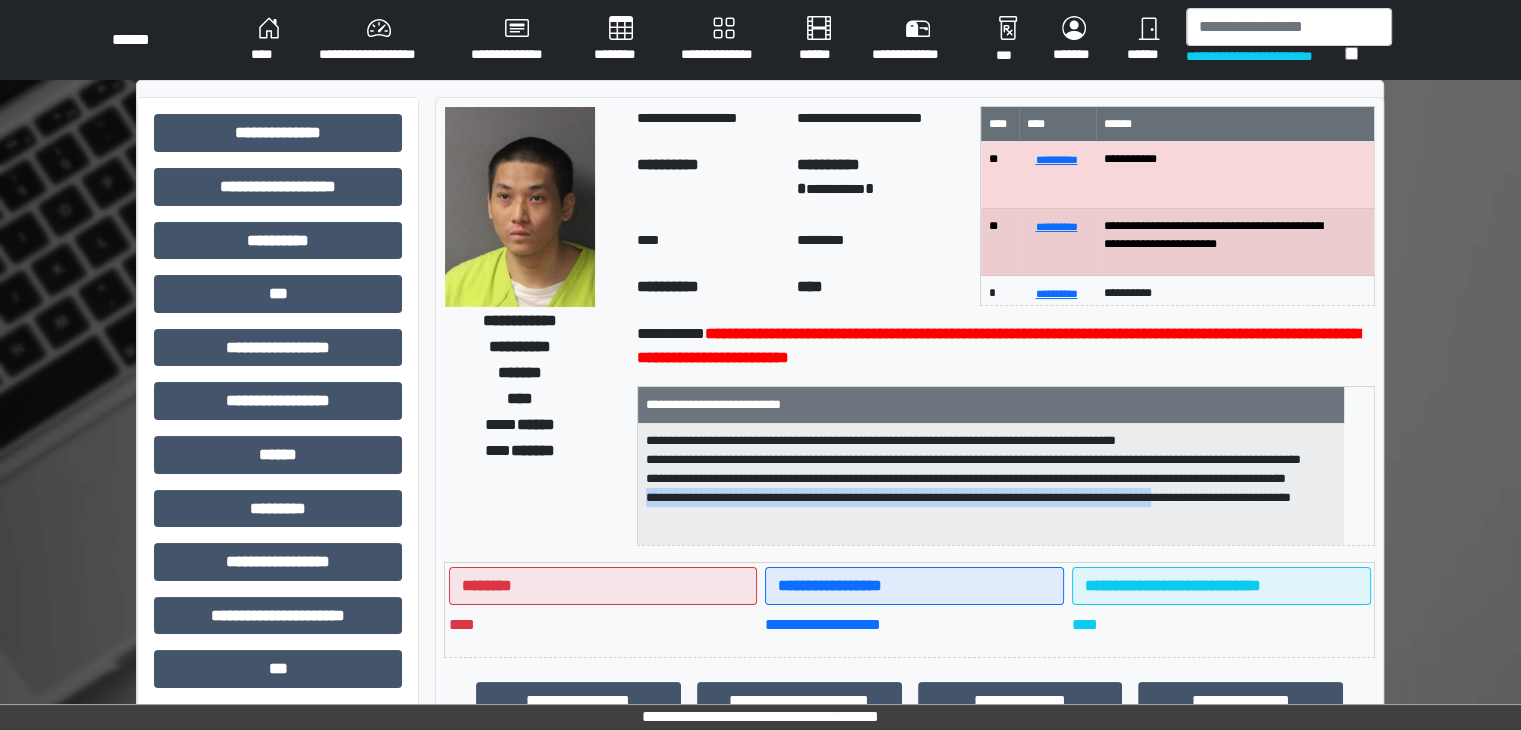 scroll, scrollTop: 25, scrollLeft: 0, axis: vertical 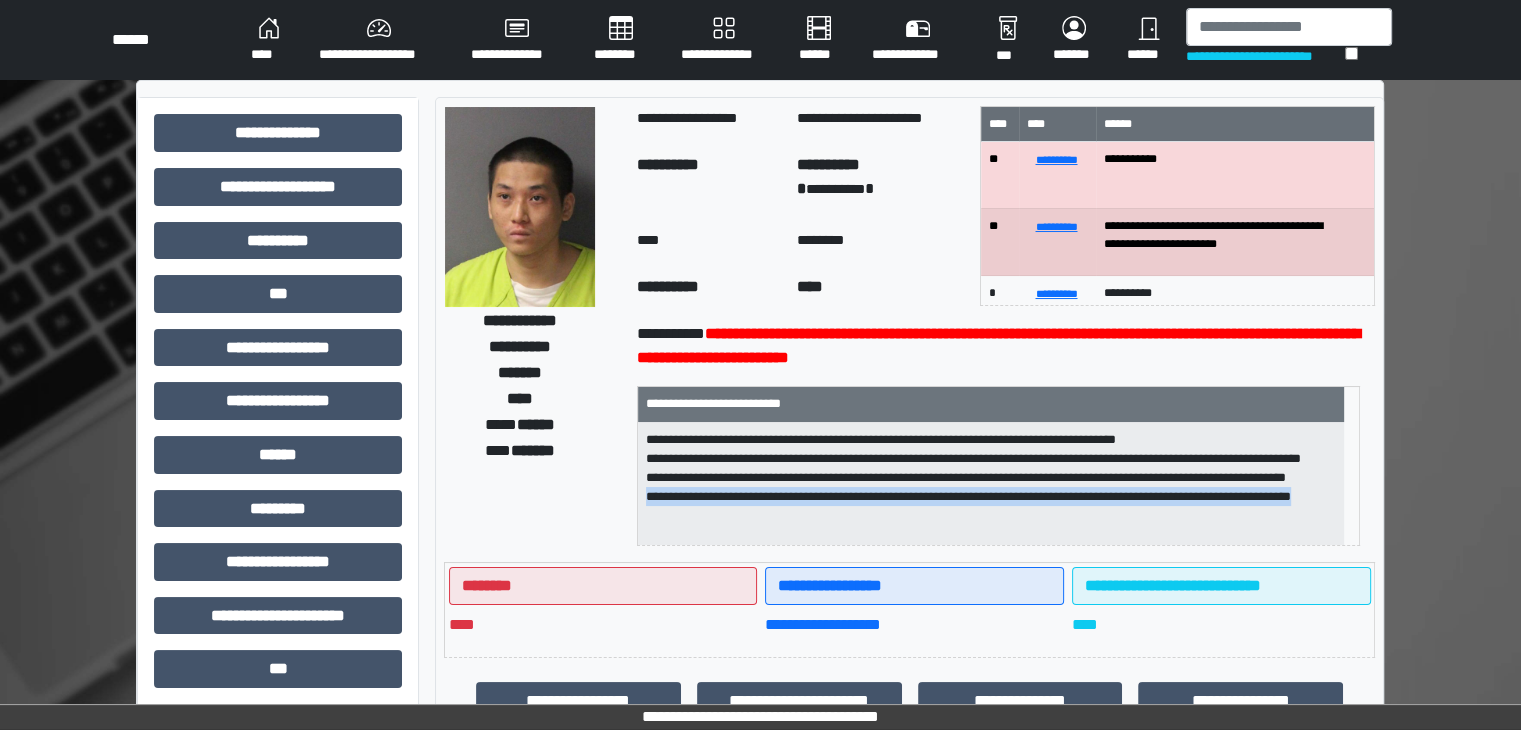 drag, startPoint x: 660, startPoint y: 536, endPoint x: 847, endPoint y: 524, distance: 187.38463 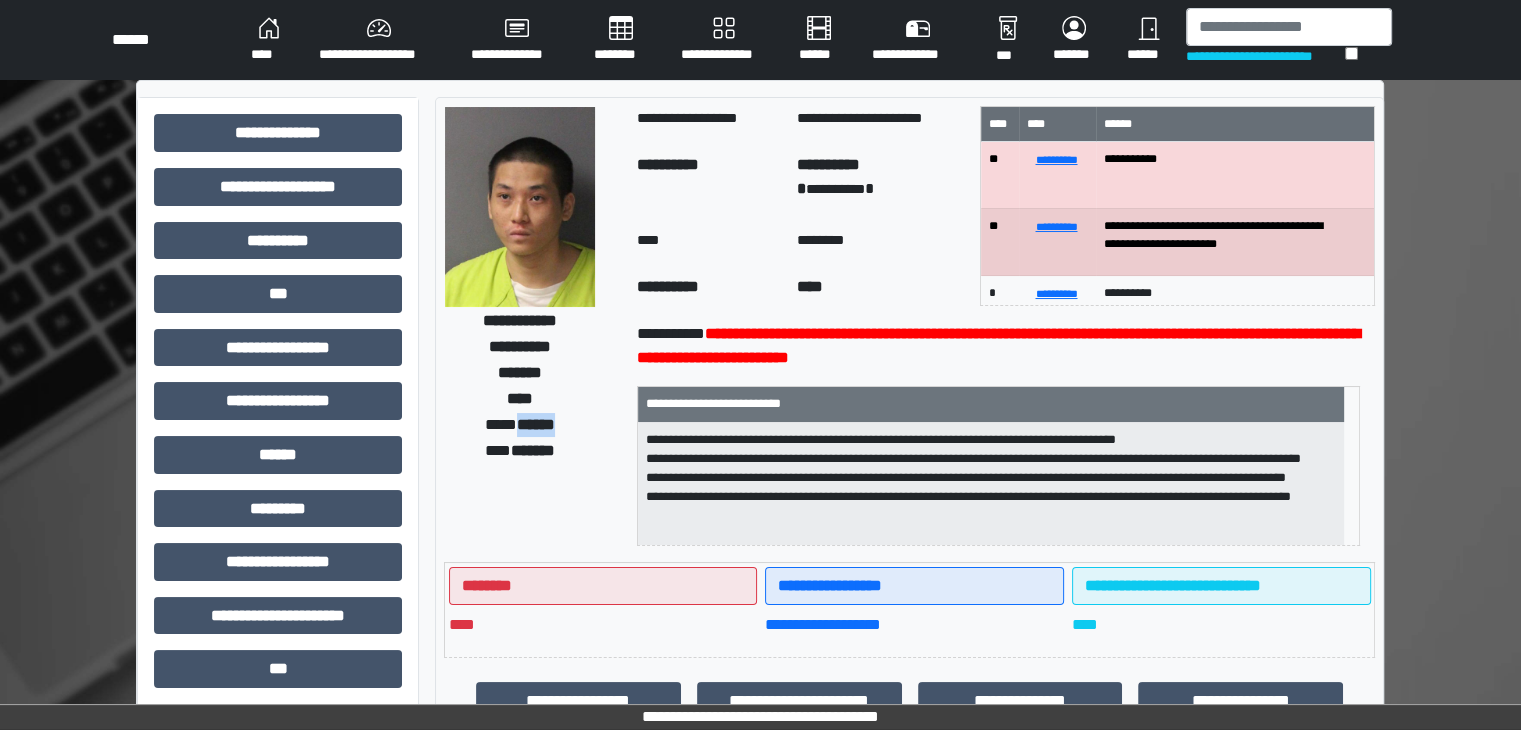 drag, startPoint x: 508, startPoint y: 422, endPoint x: 564, endPoint y: 423, distance: 56.008926 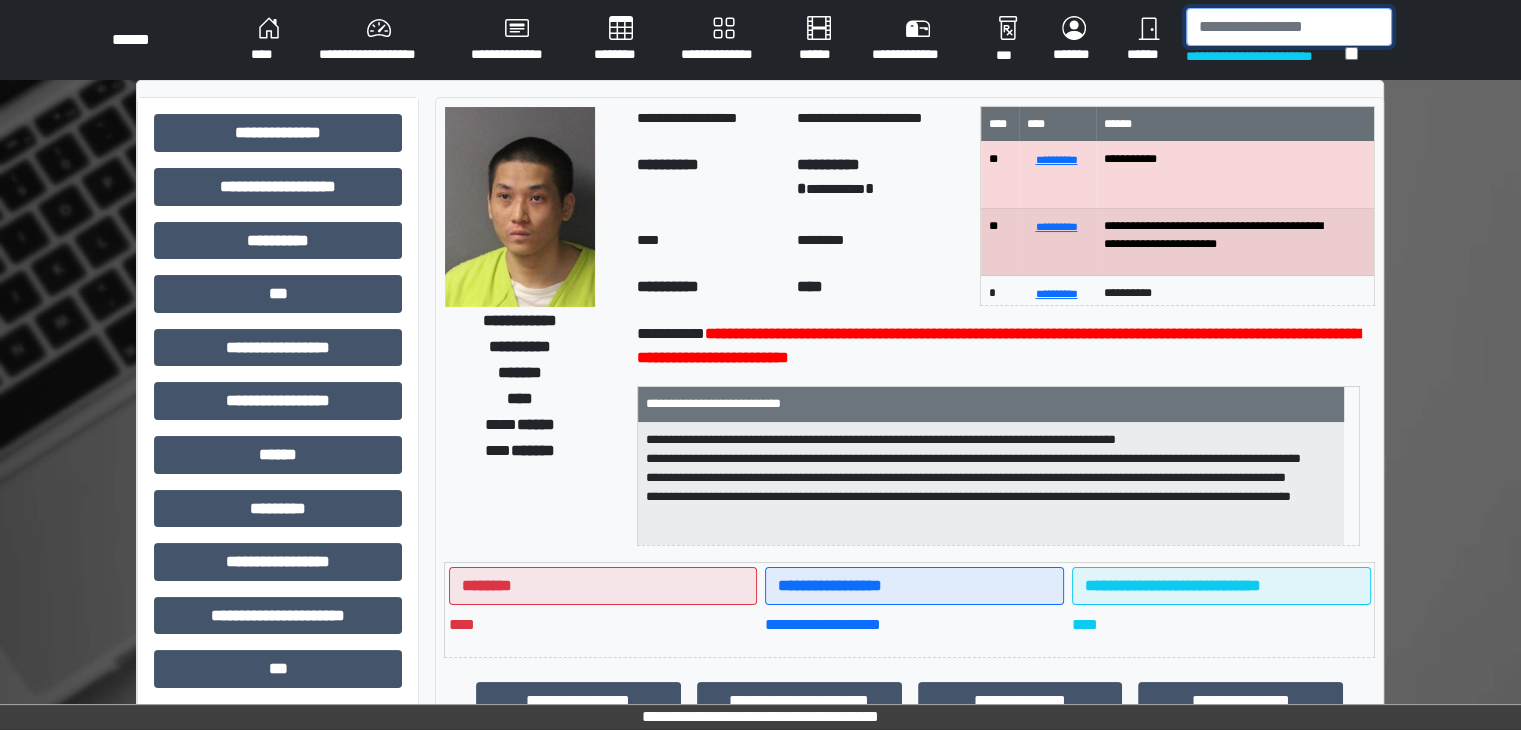 click at bounding box center (1289, 27) 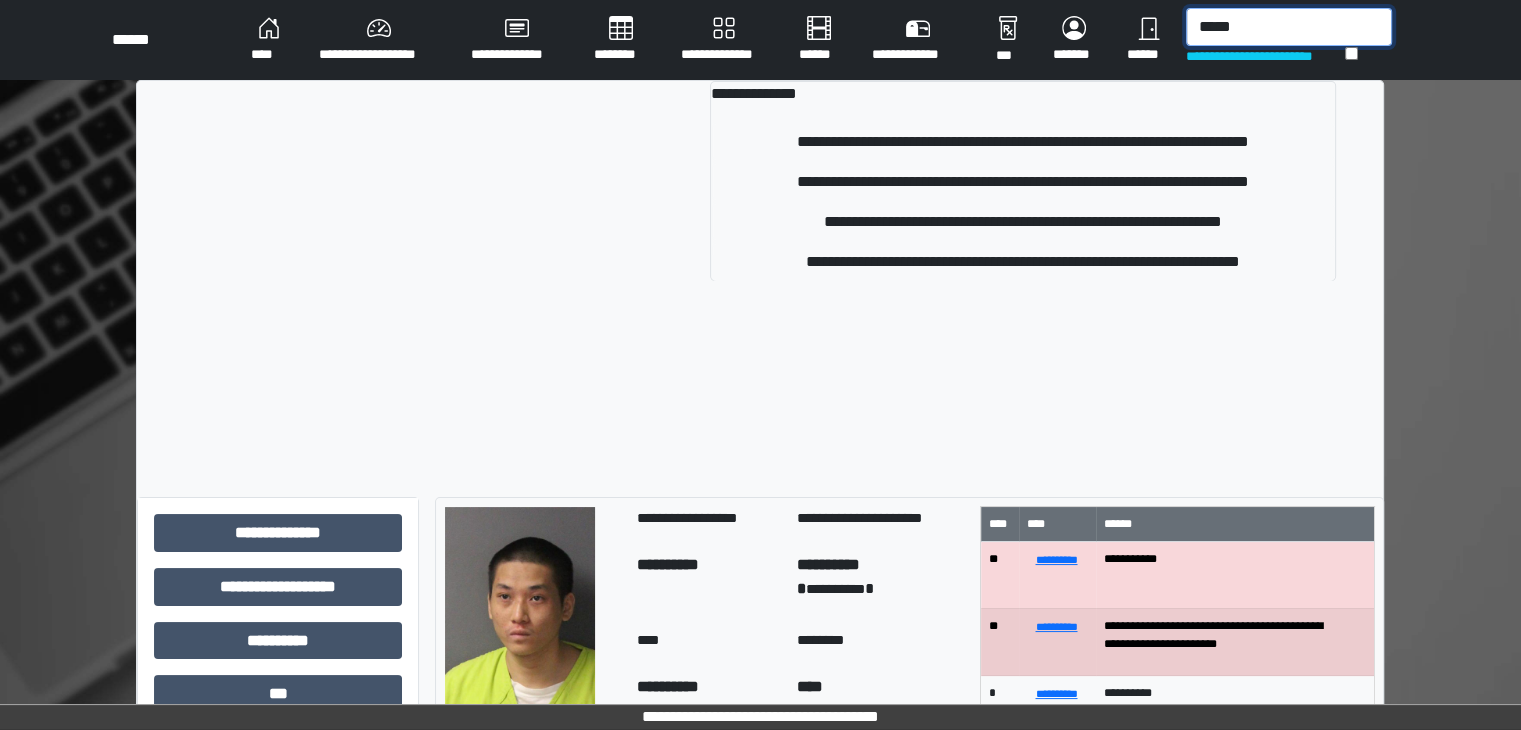 type on "*****" 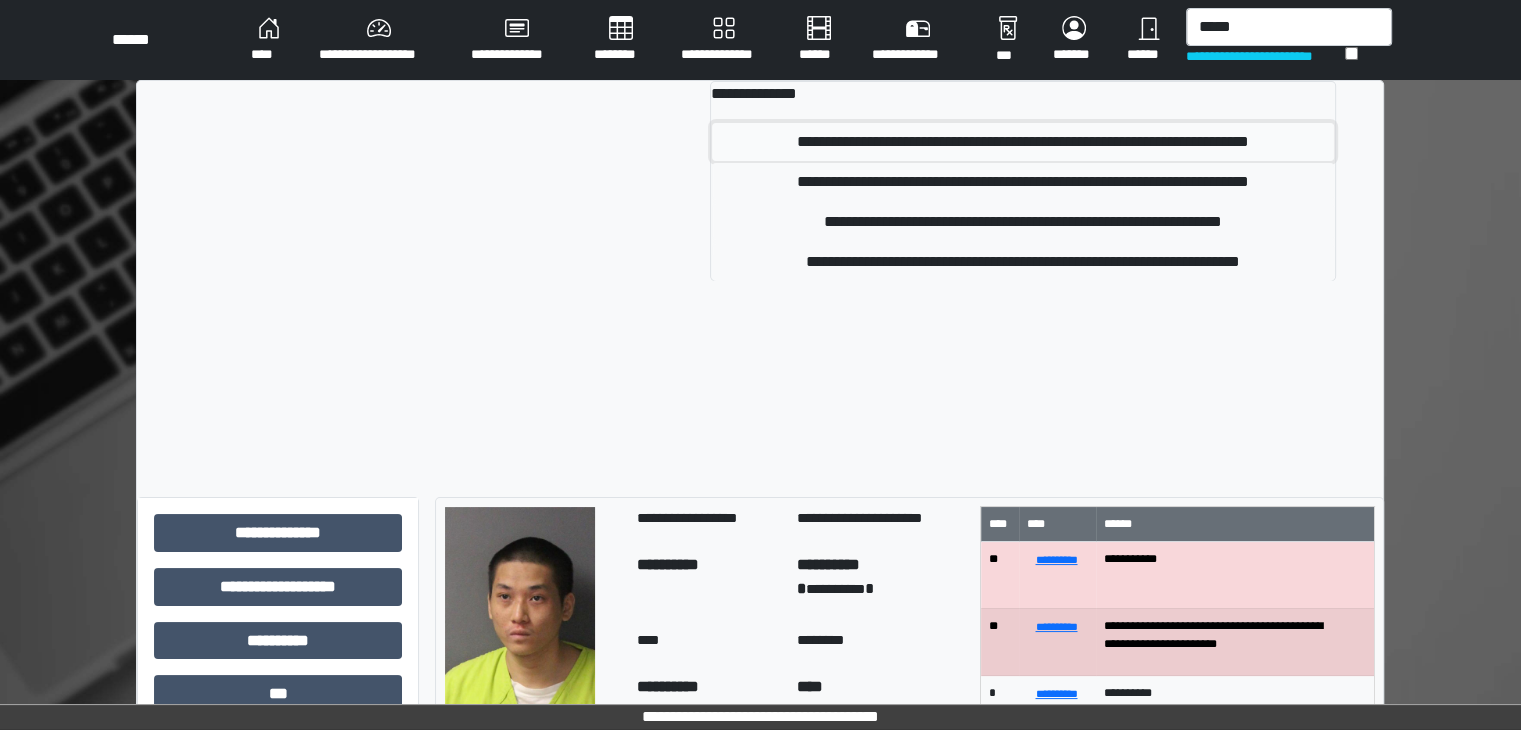 click on "**********" at bounding box center (1023, 142) 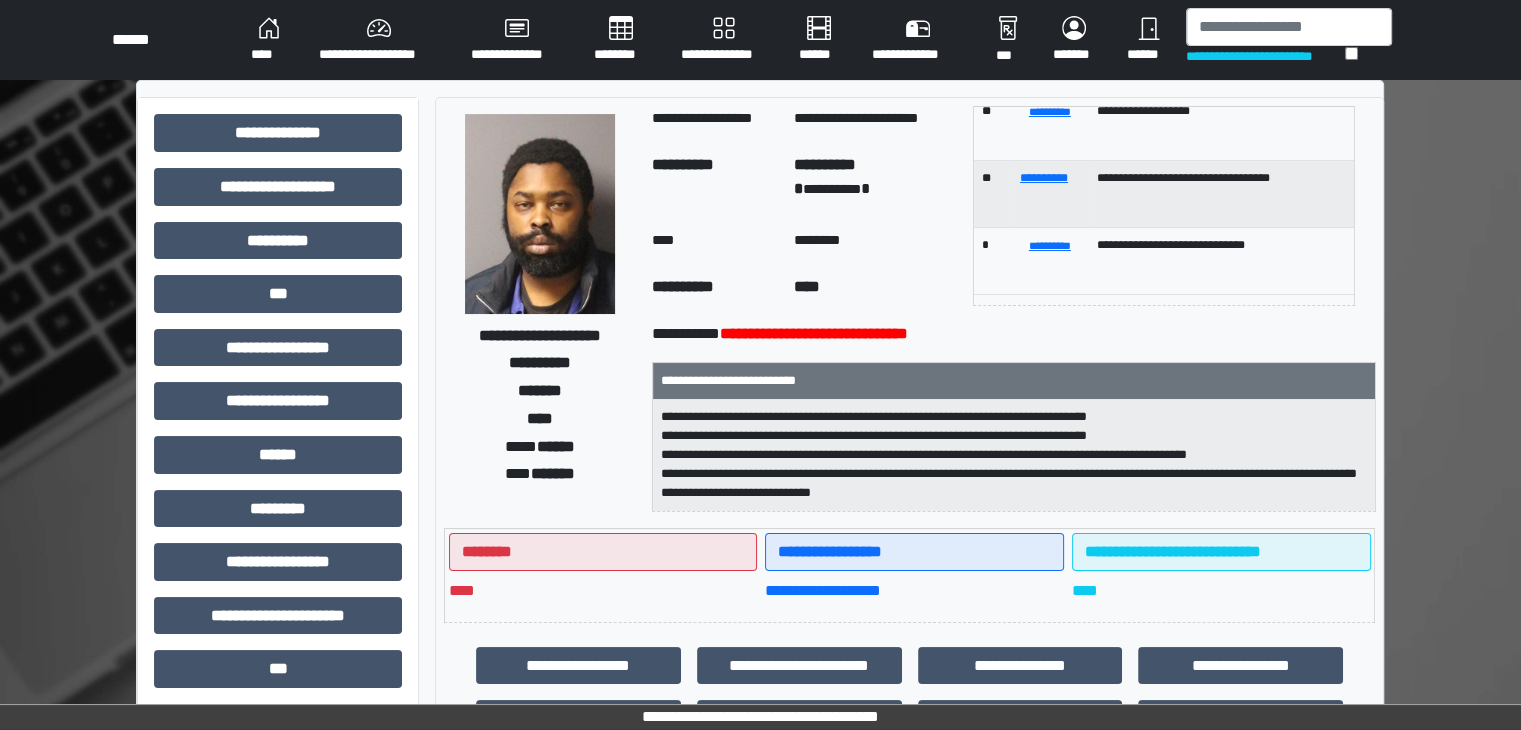 scroll, scrollTop: 186, scrollLeft: 0, axis: vertical 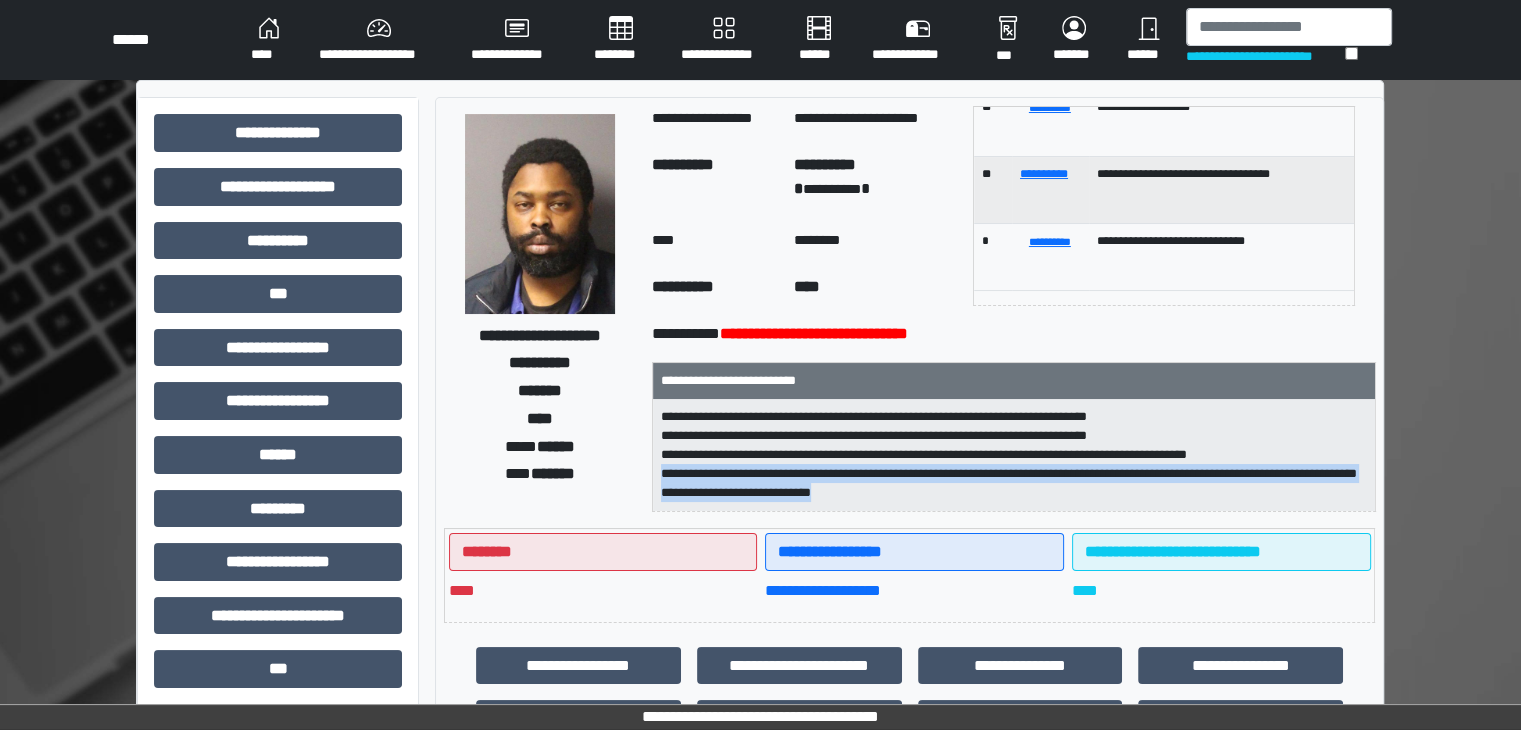drag, startPoint x: 659, startPoint y: 472, endPoint x: 1077, endPoint y: 490, distance: 418.3874 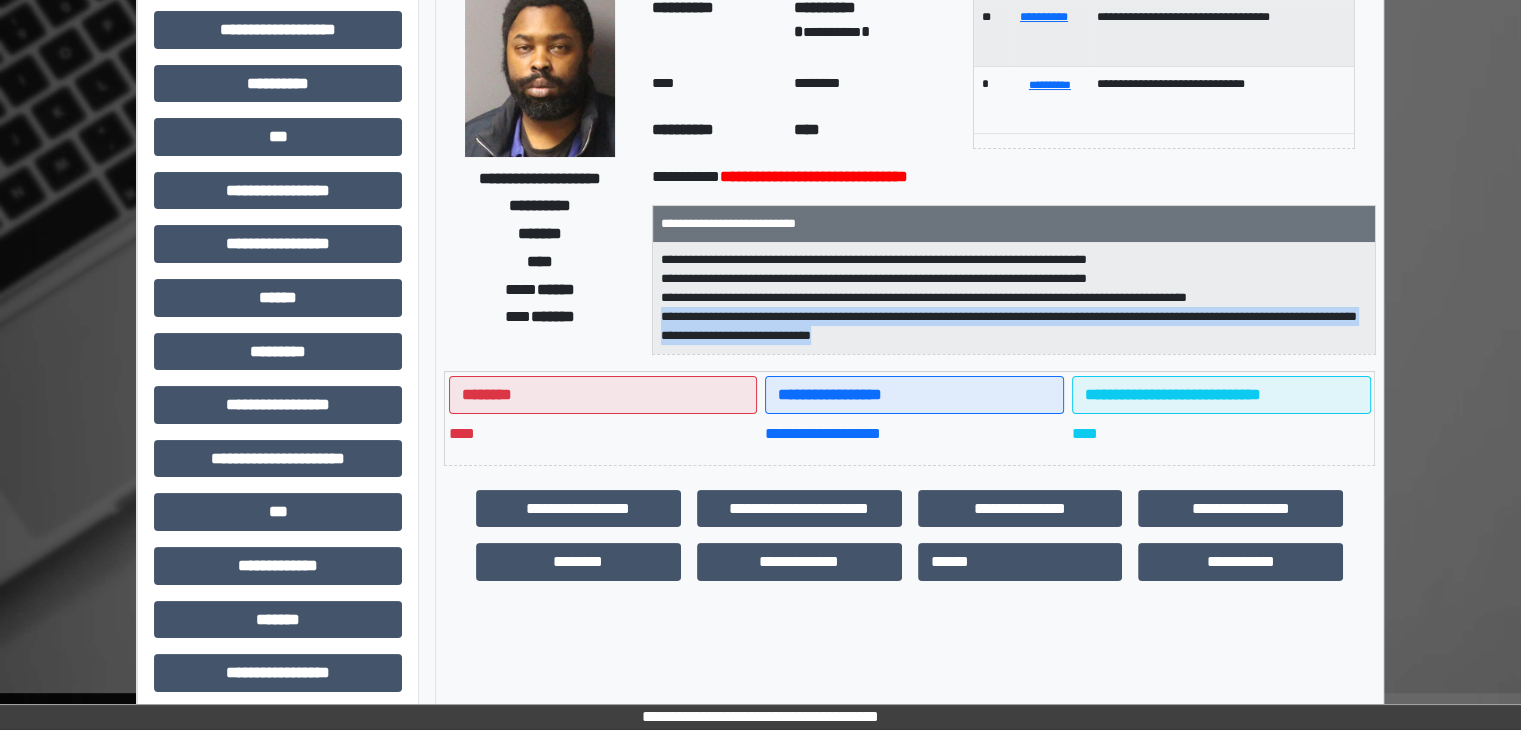 scroll, scrollTop: 100, scrollLeft: 0, axis: vertical 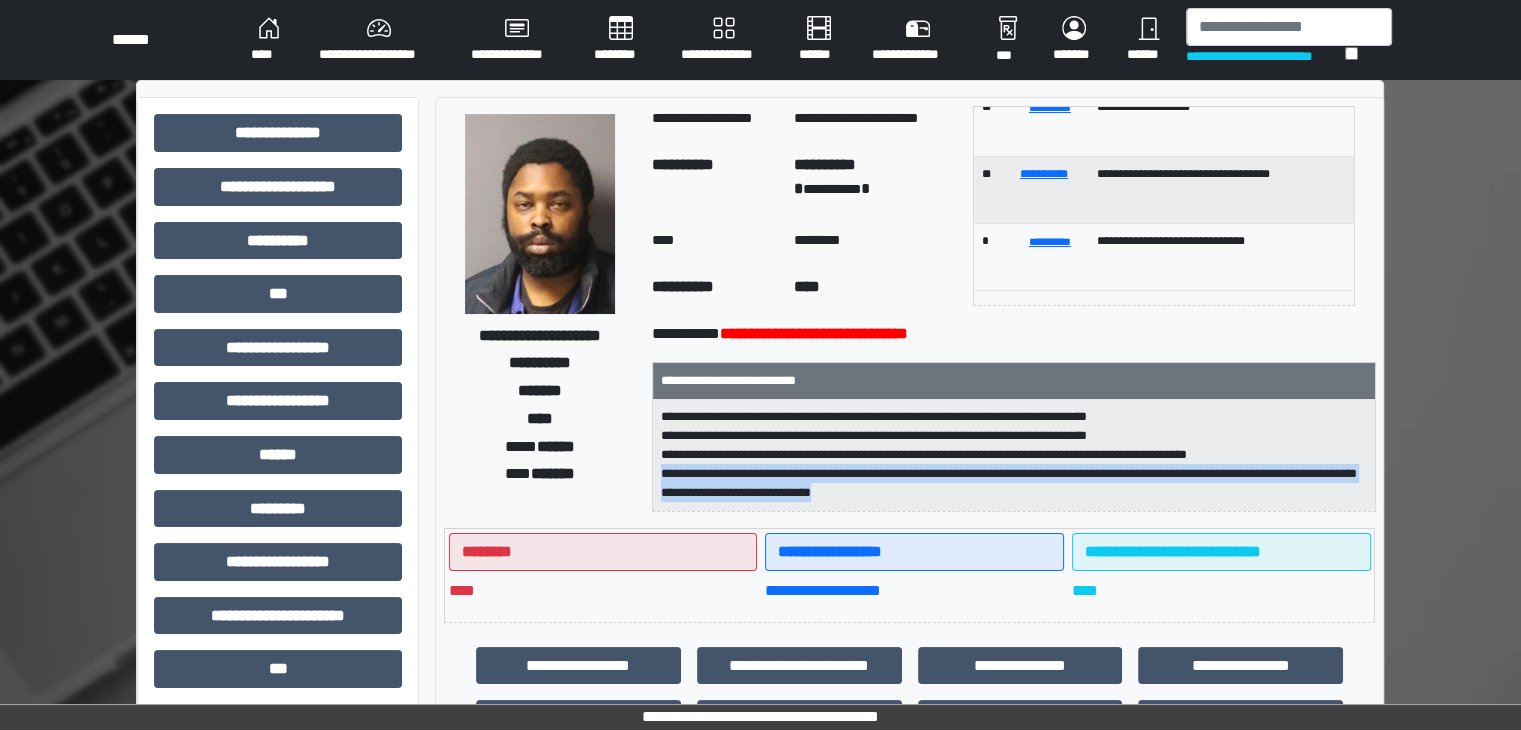 click on "**********" at bounding box center [379, 40] 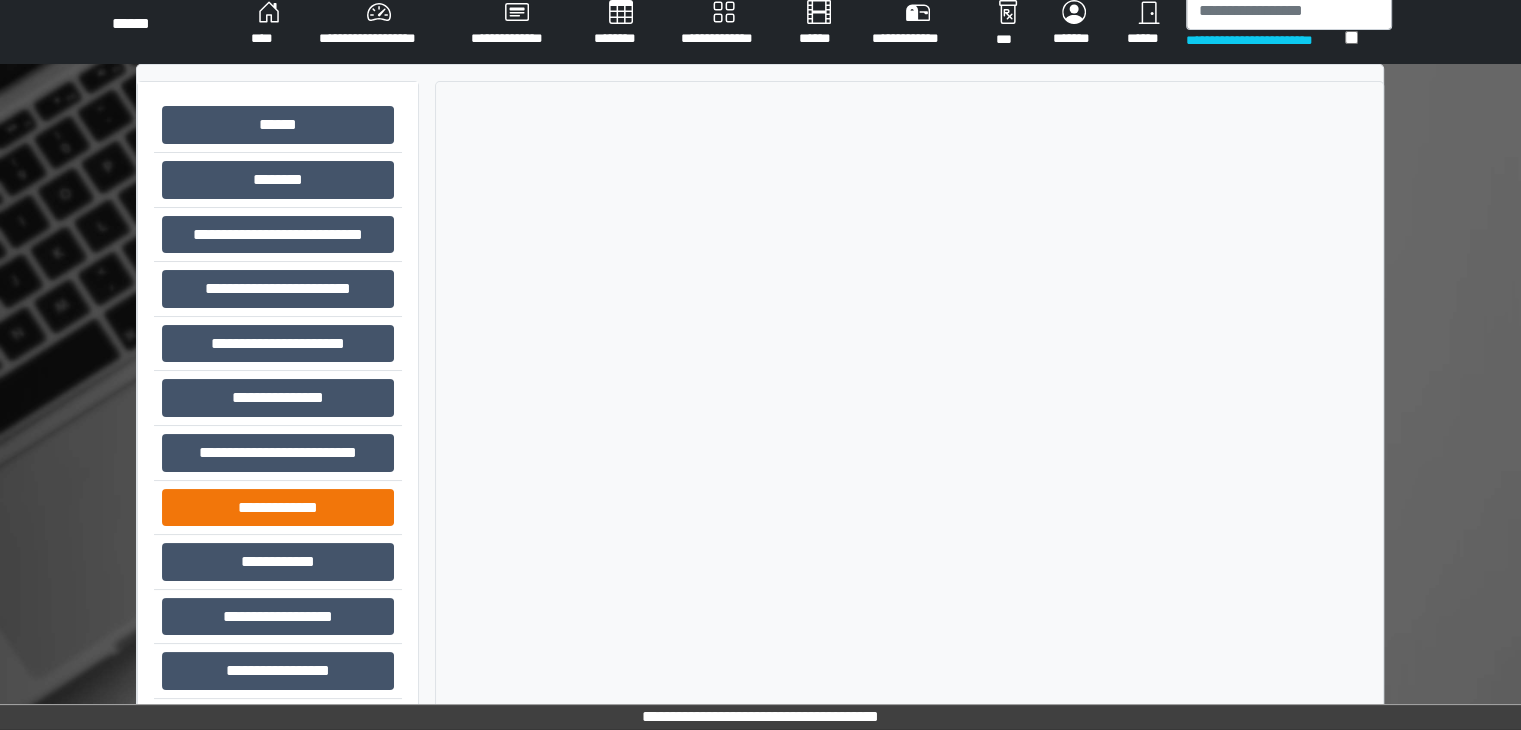 scroll, scrollTop: 87, scrollLeft: 0, axis: vertical 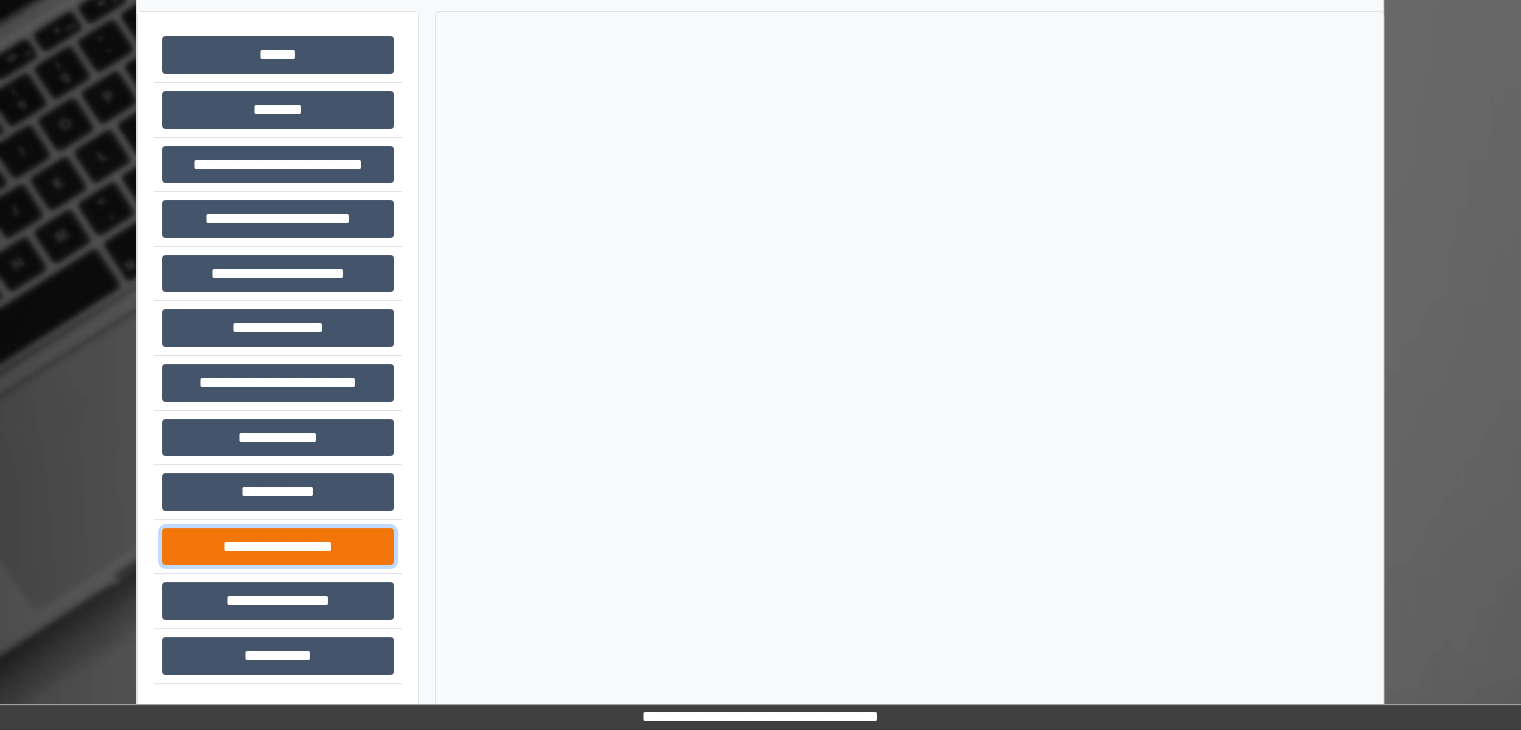 click on "**********" at bounding box center [278, 547] 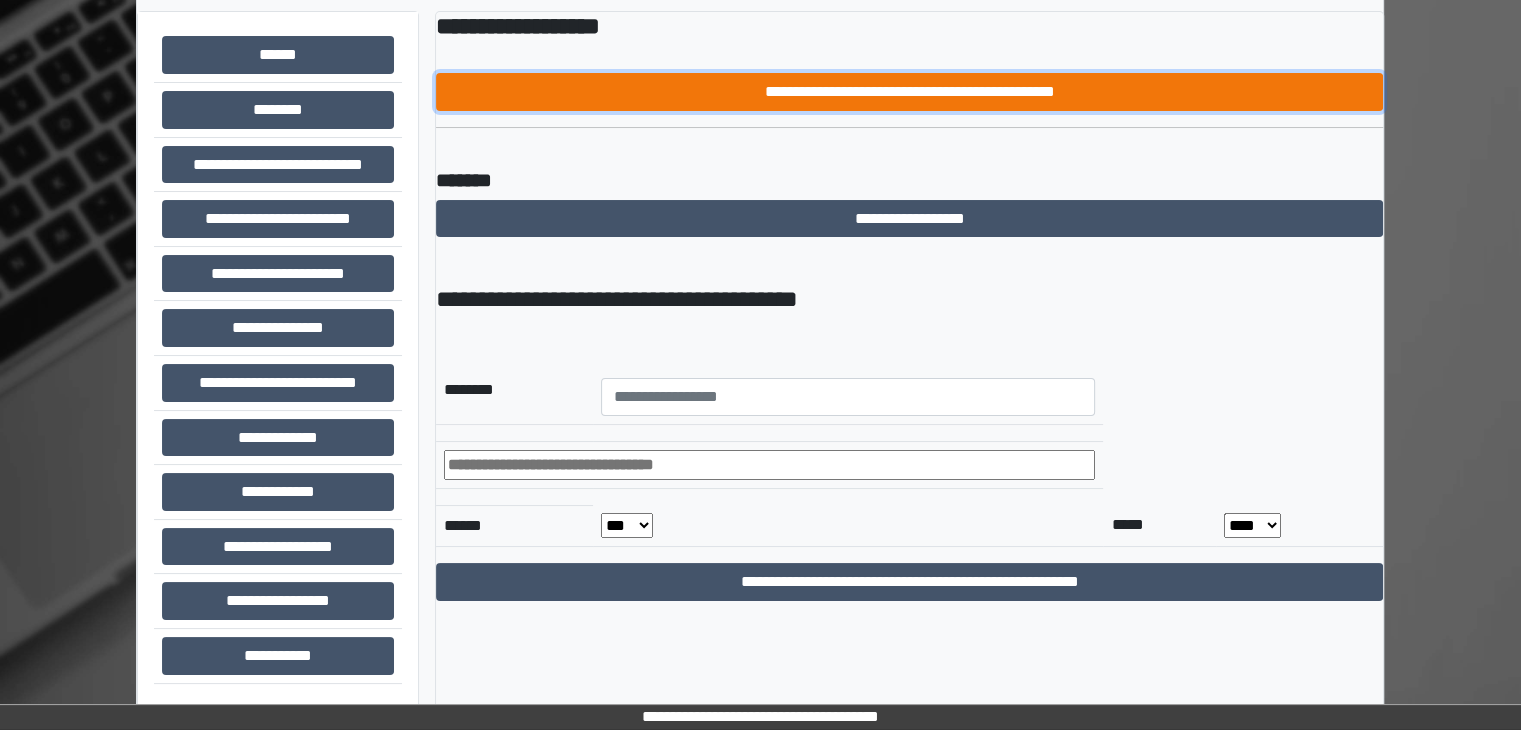 click on "**********" at bounding box center (909, 92) 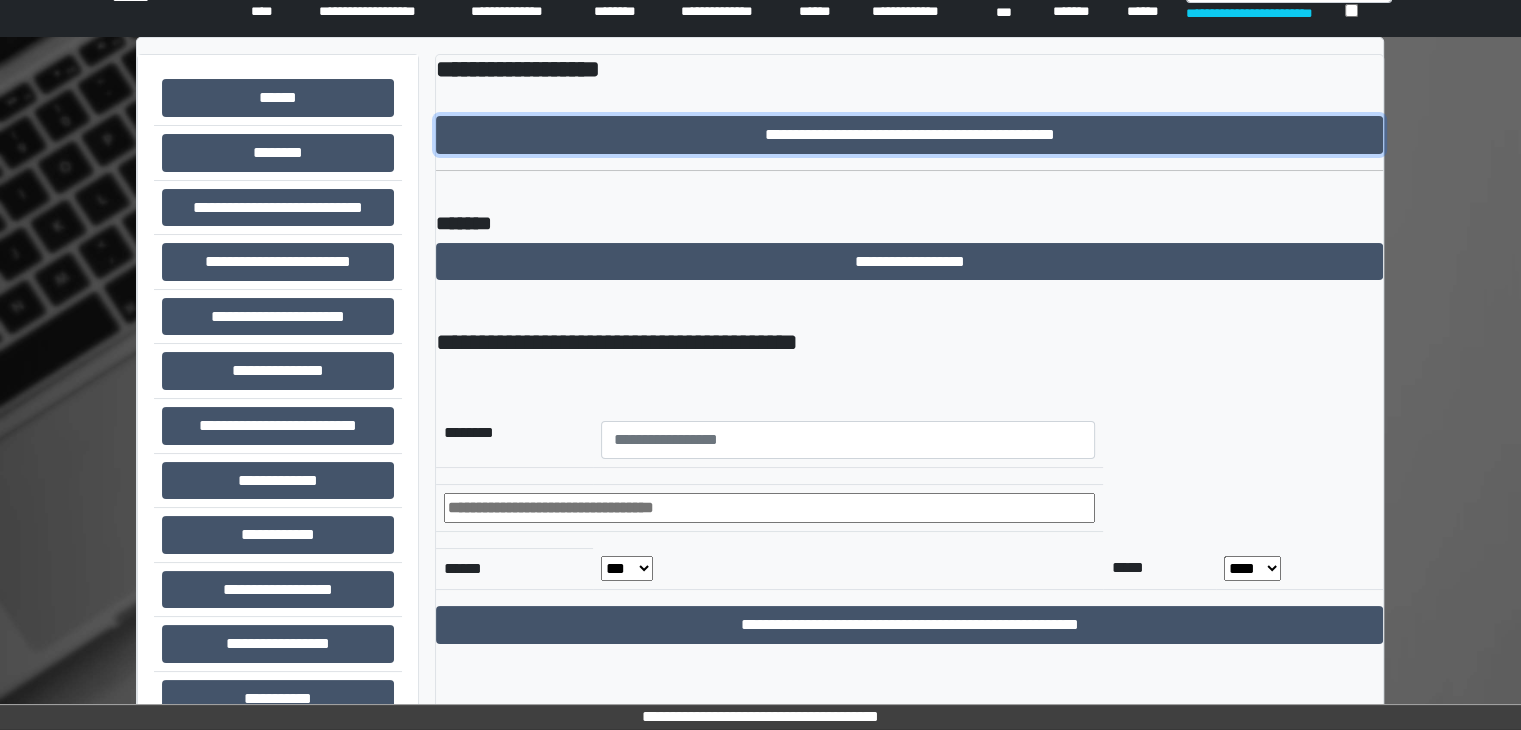 scroll, scrollTop: 0, scrollLeft: 0, axis: both 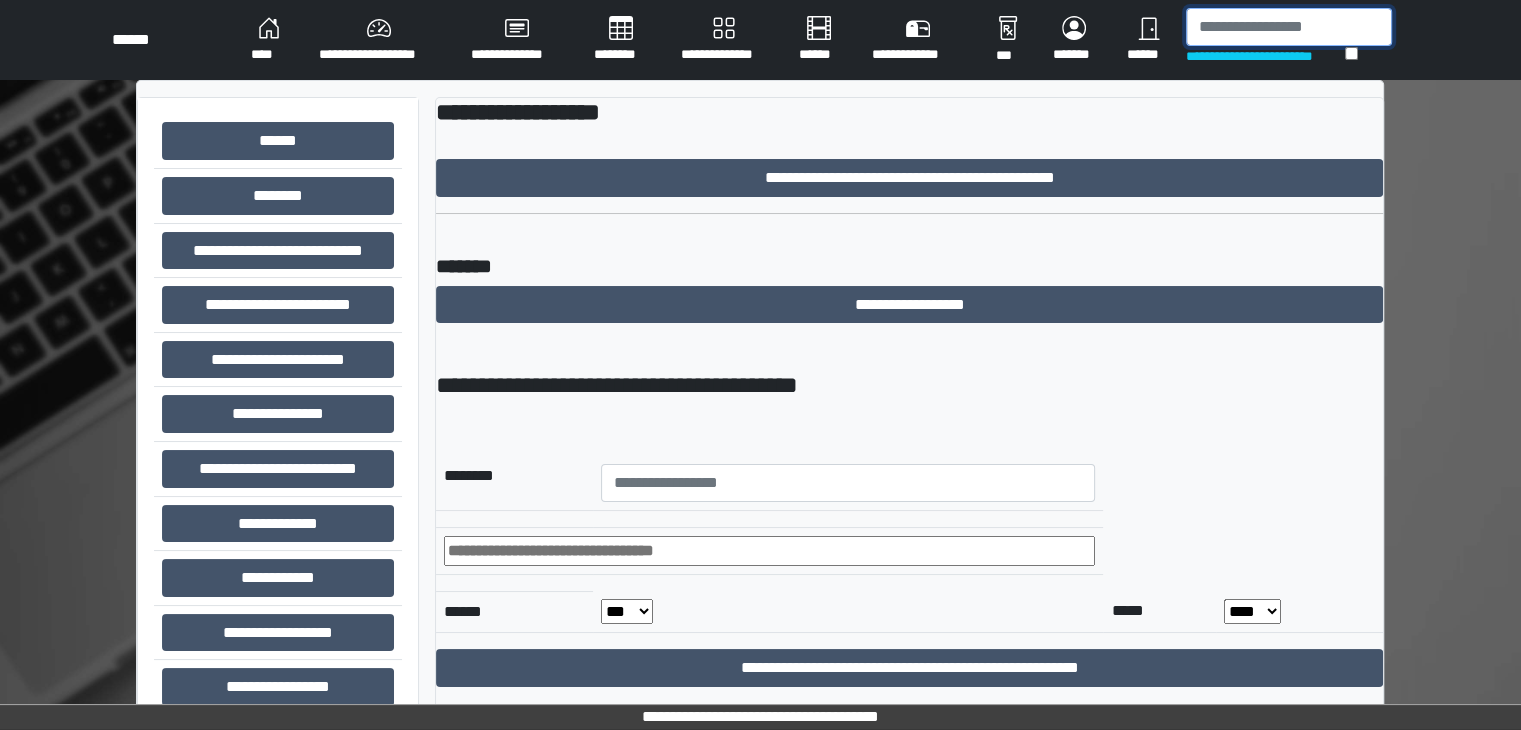 click at bounding box center [1289, 27] 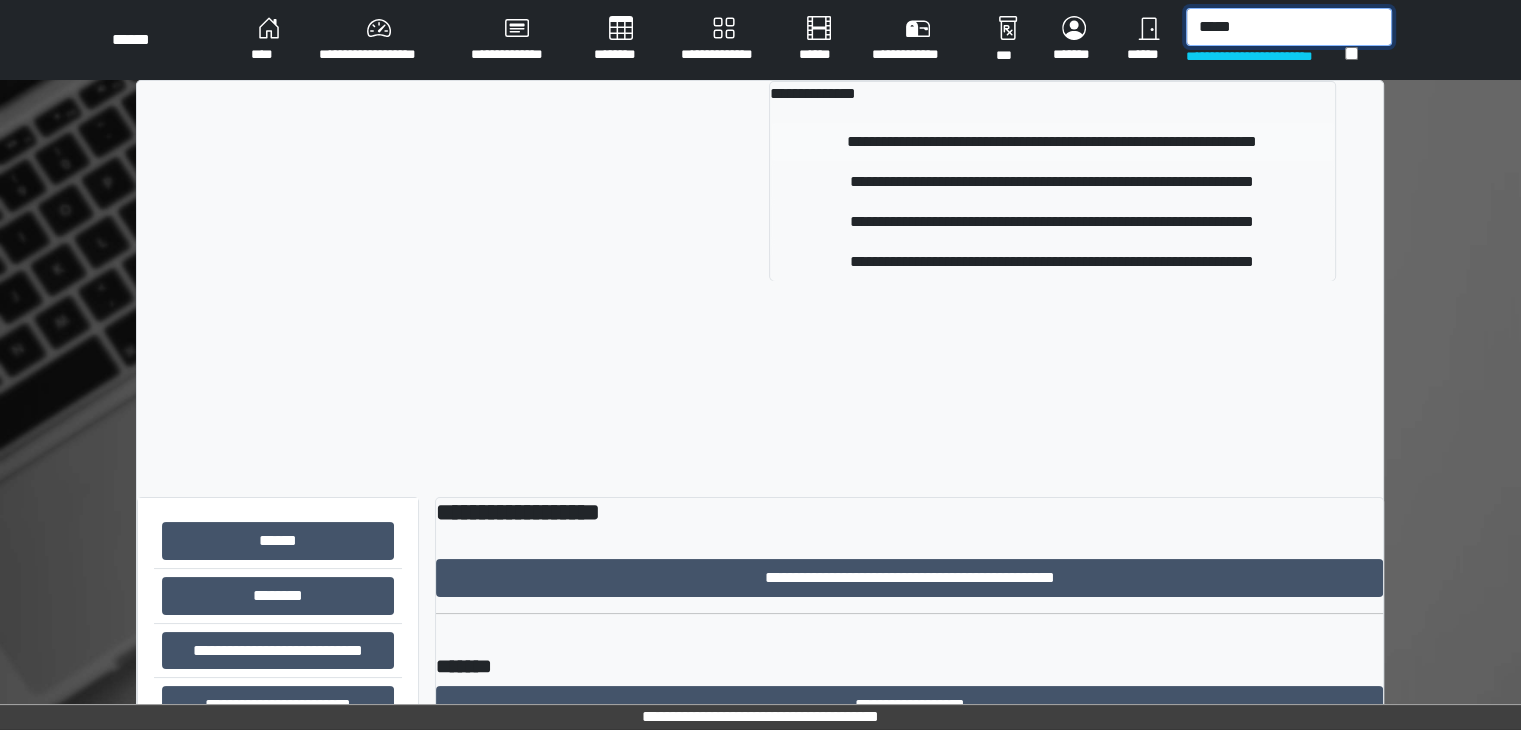 type on "*****" 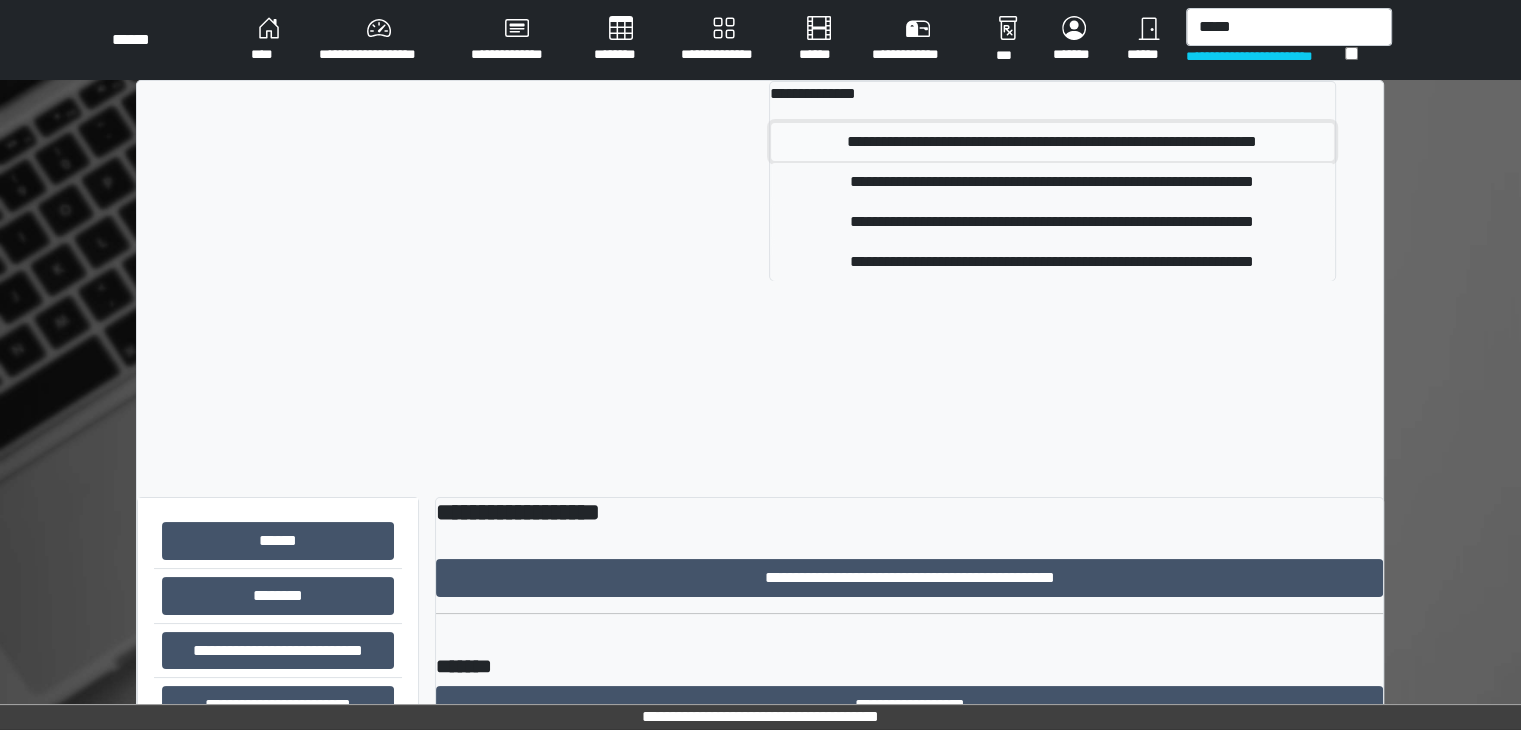 click on "**********" at bounding box center [1052, 142] 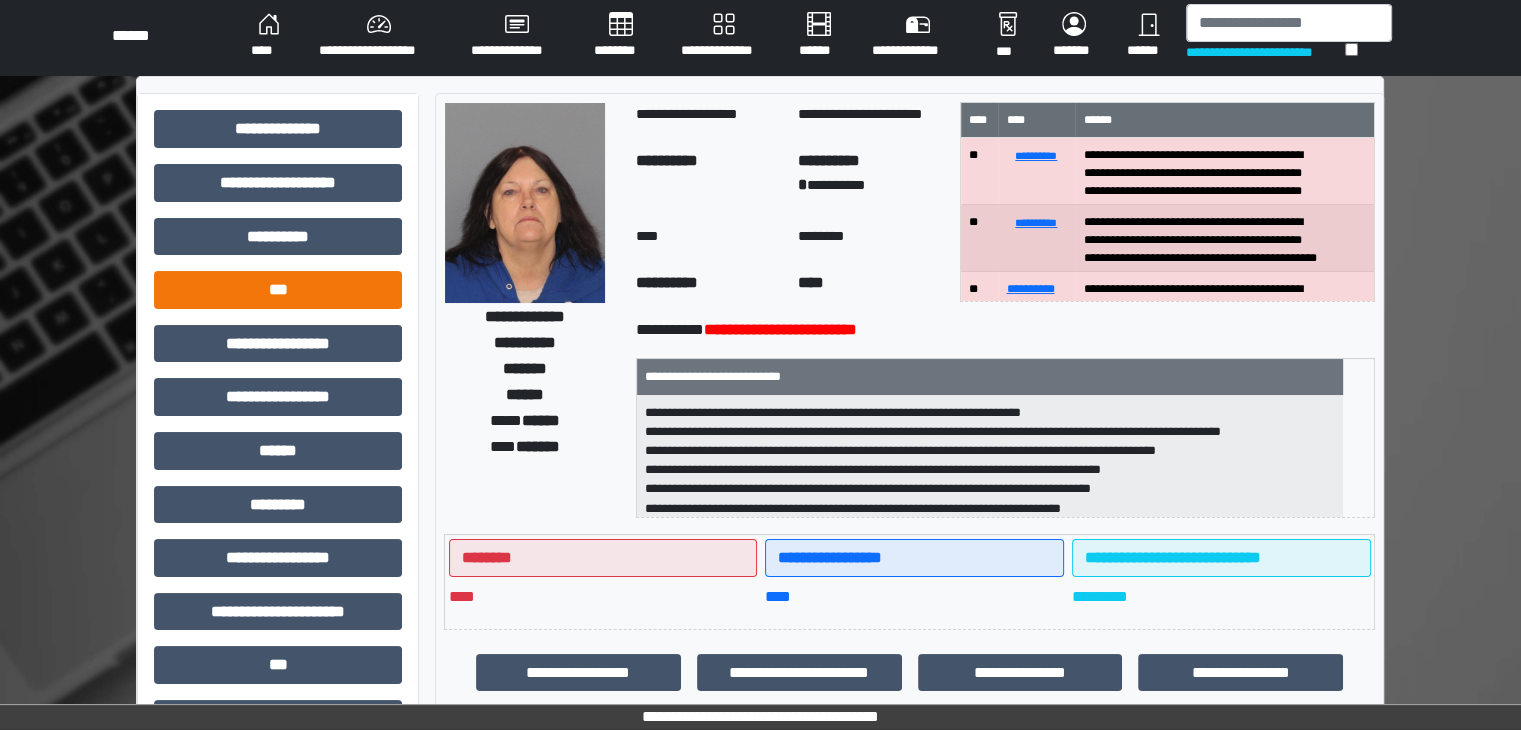 scroll, scrollTop: 0, scrollLeft: 0, axis: both 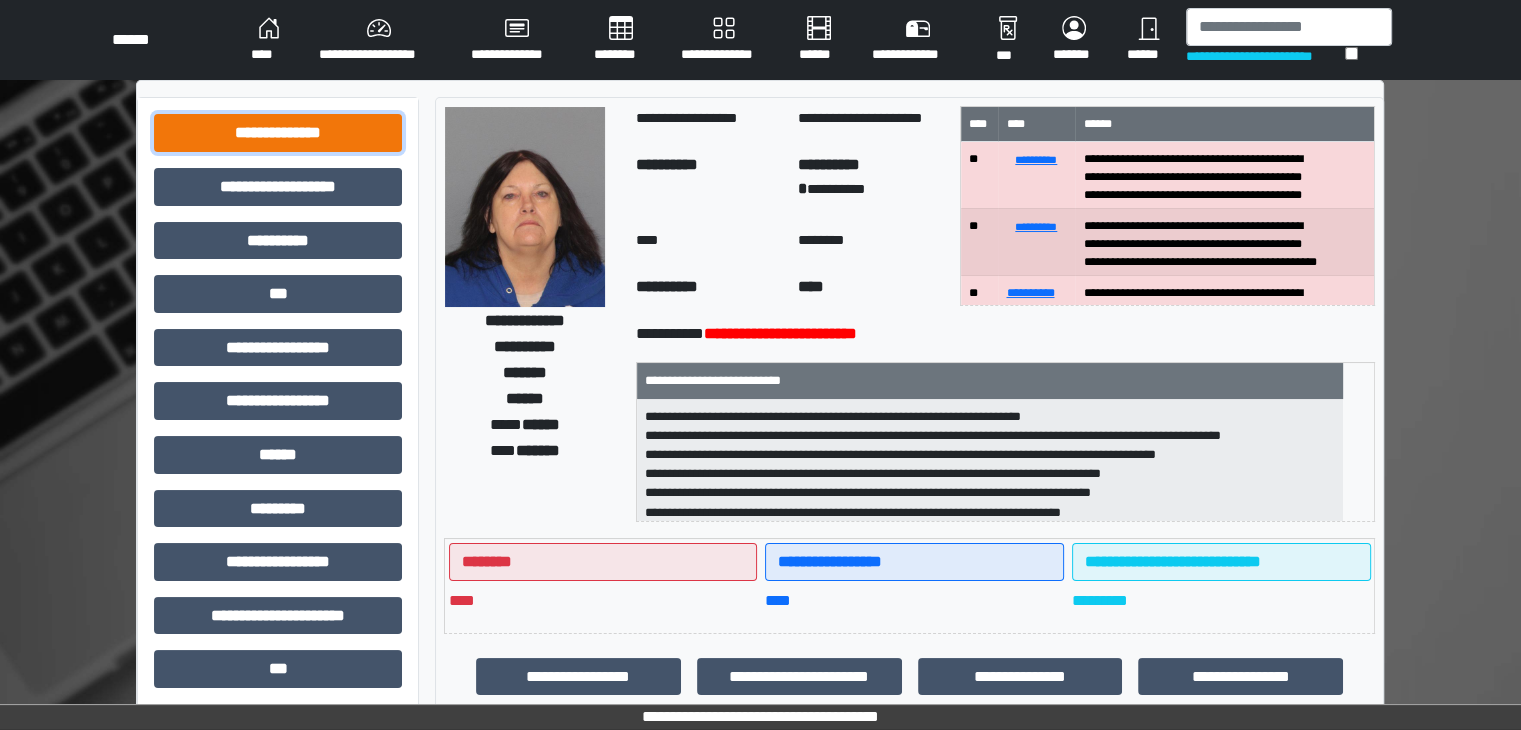 click on "**********" at bounding box center (278, 133) 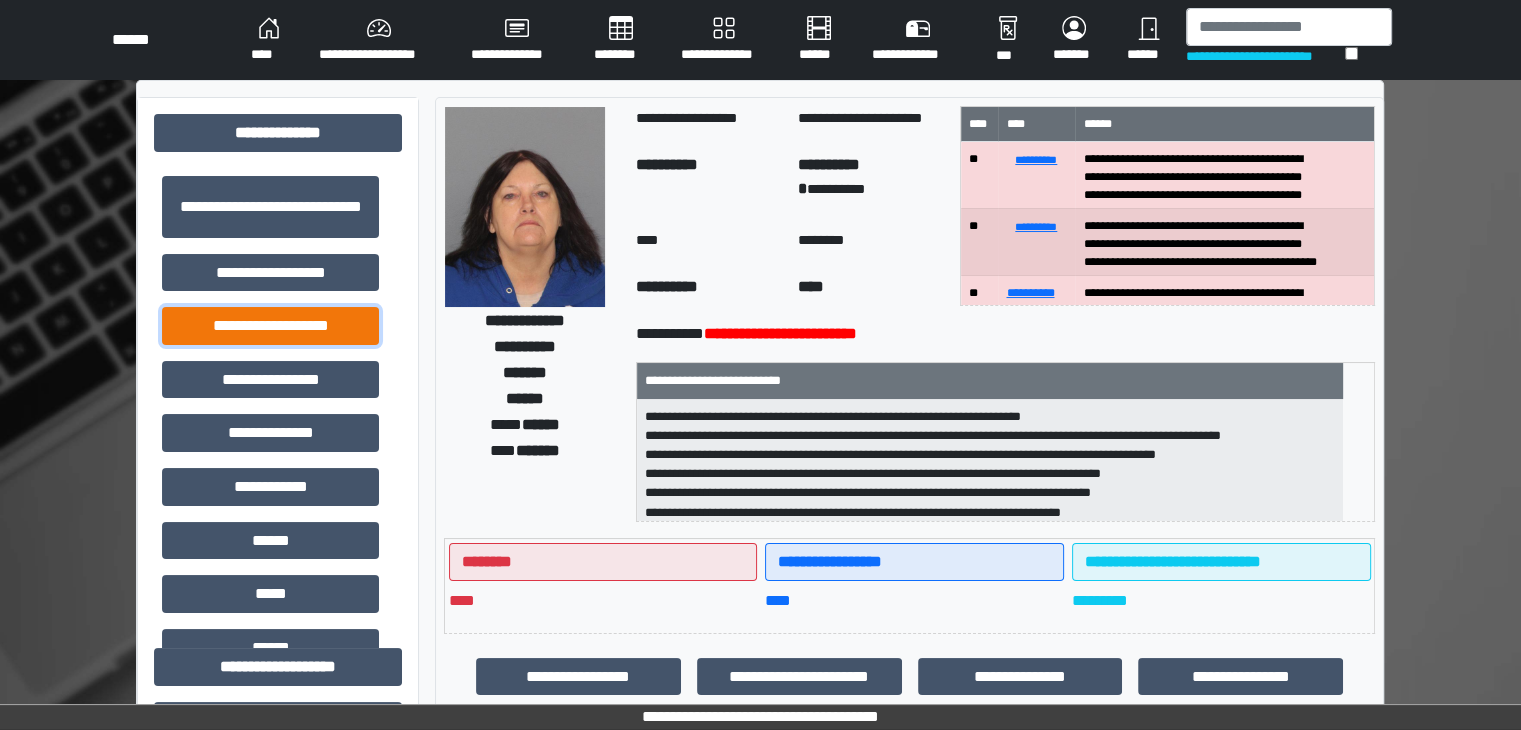 click on "**********" at bounding box center [270, 326] 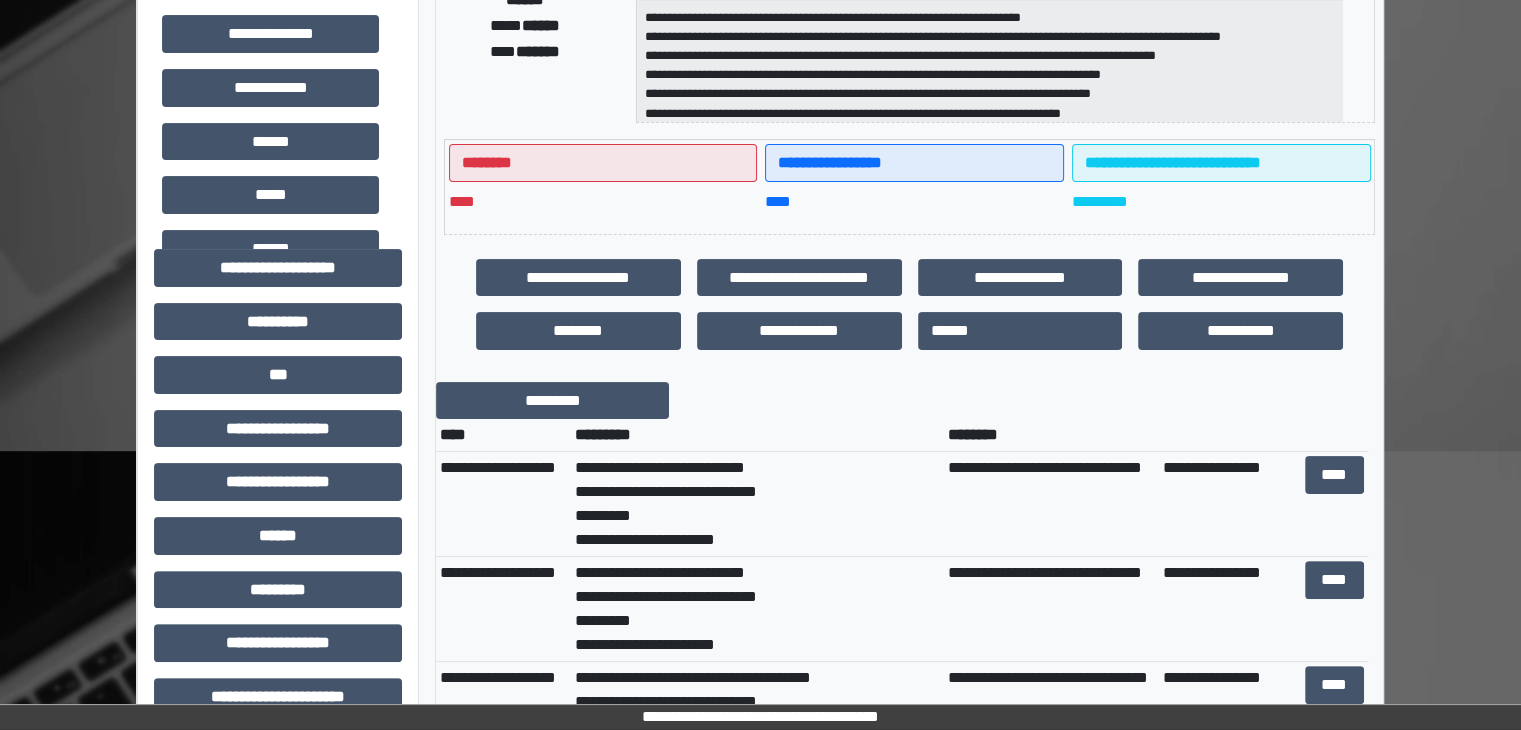scroll, scrollTop: 400, scrollLeft: 0, axis: vertical 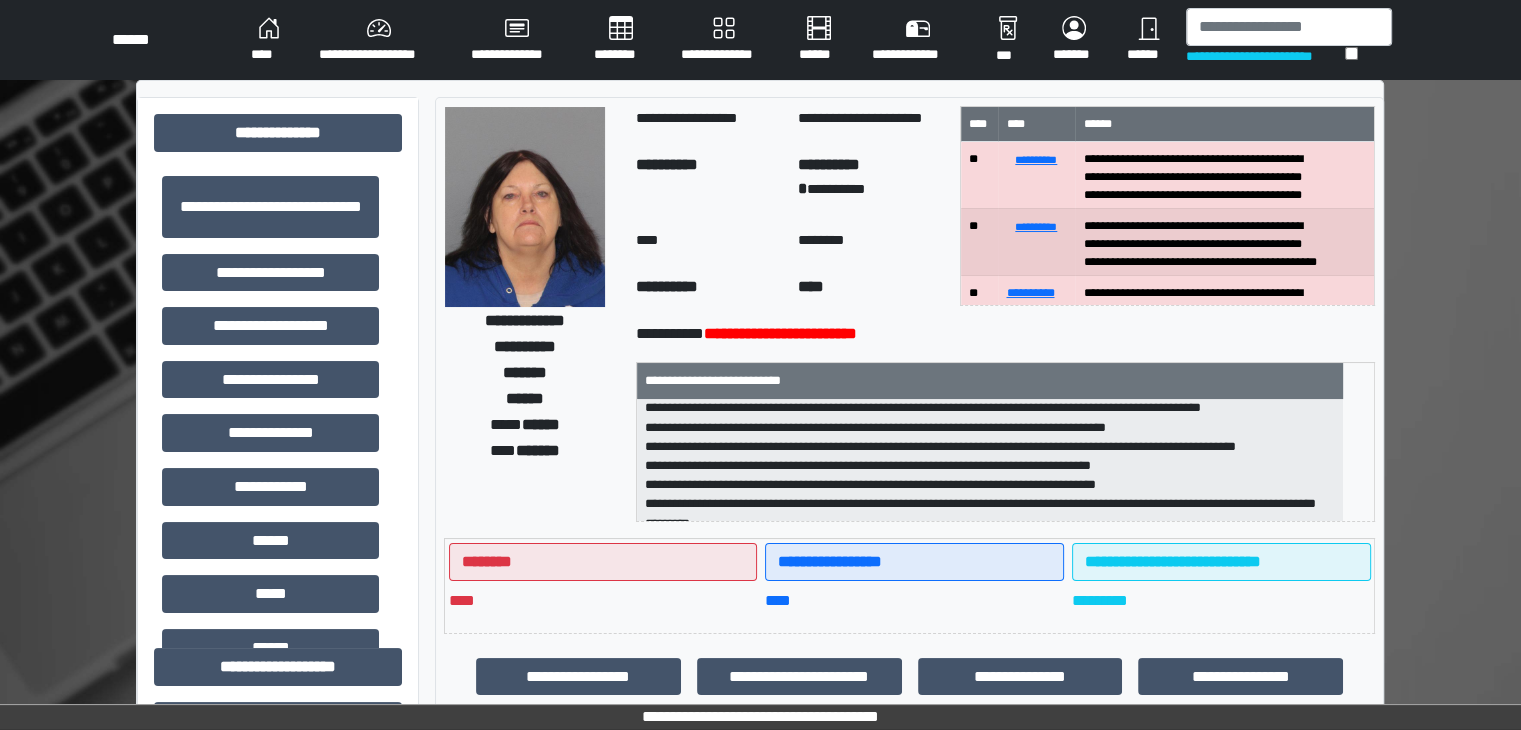 click on "**********" at bounding box center (379, 40) 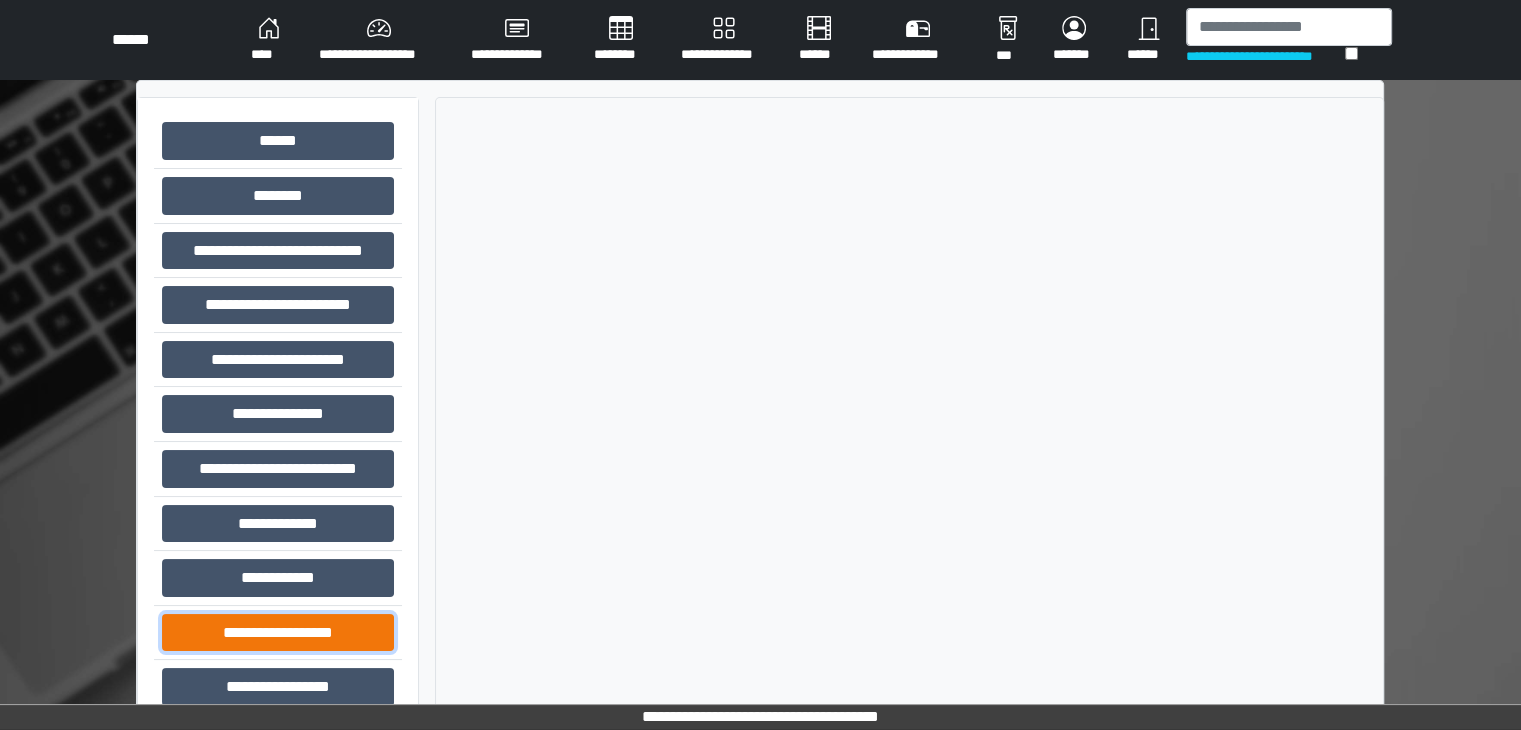 click on "**********" at bounding box center (278, 633) 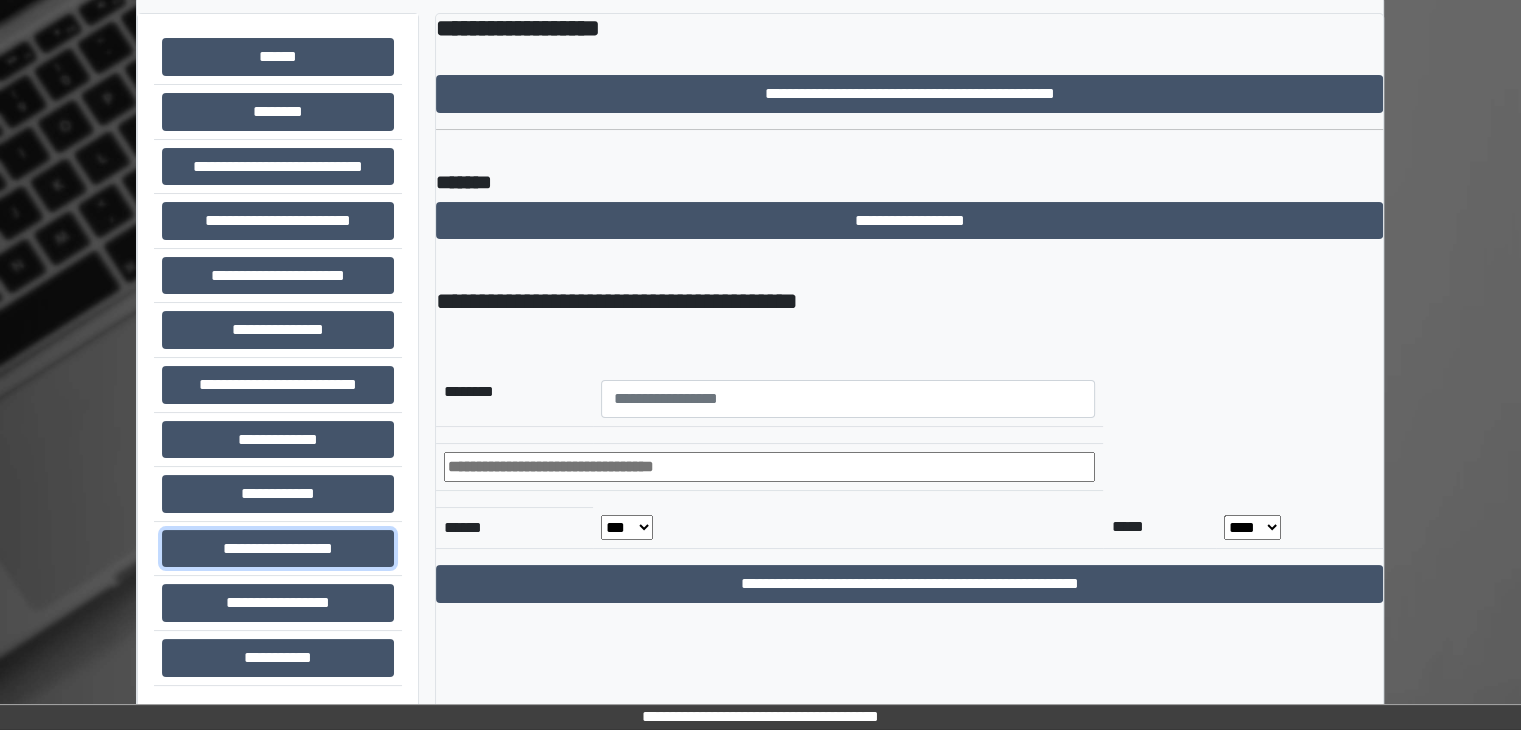 scroll, scrollTop: 87, scrollLeft: 0, axis: vertical 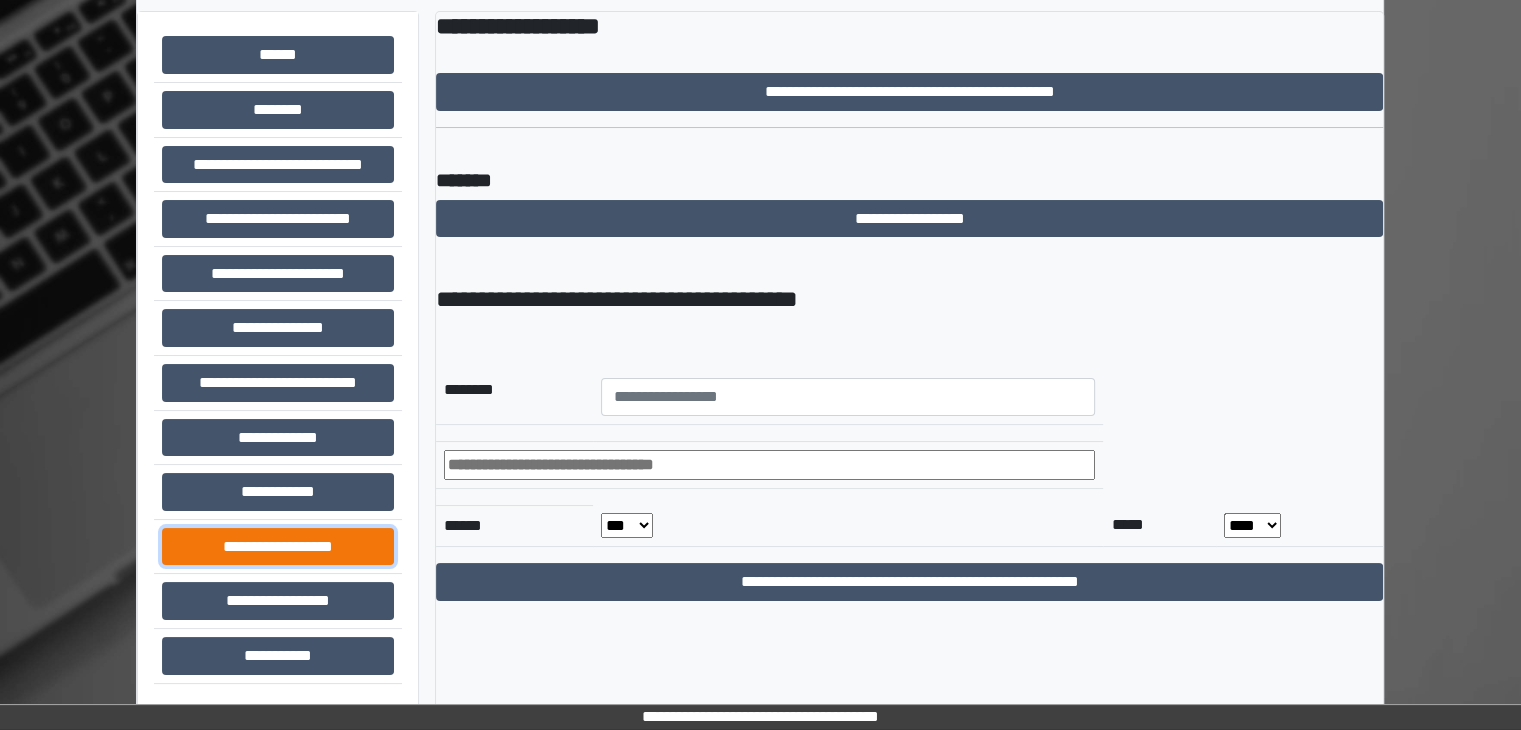 click on "**********" at bounding box center (278, 547) 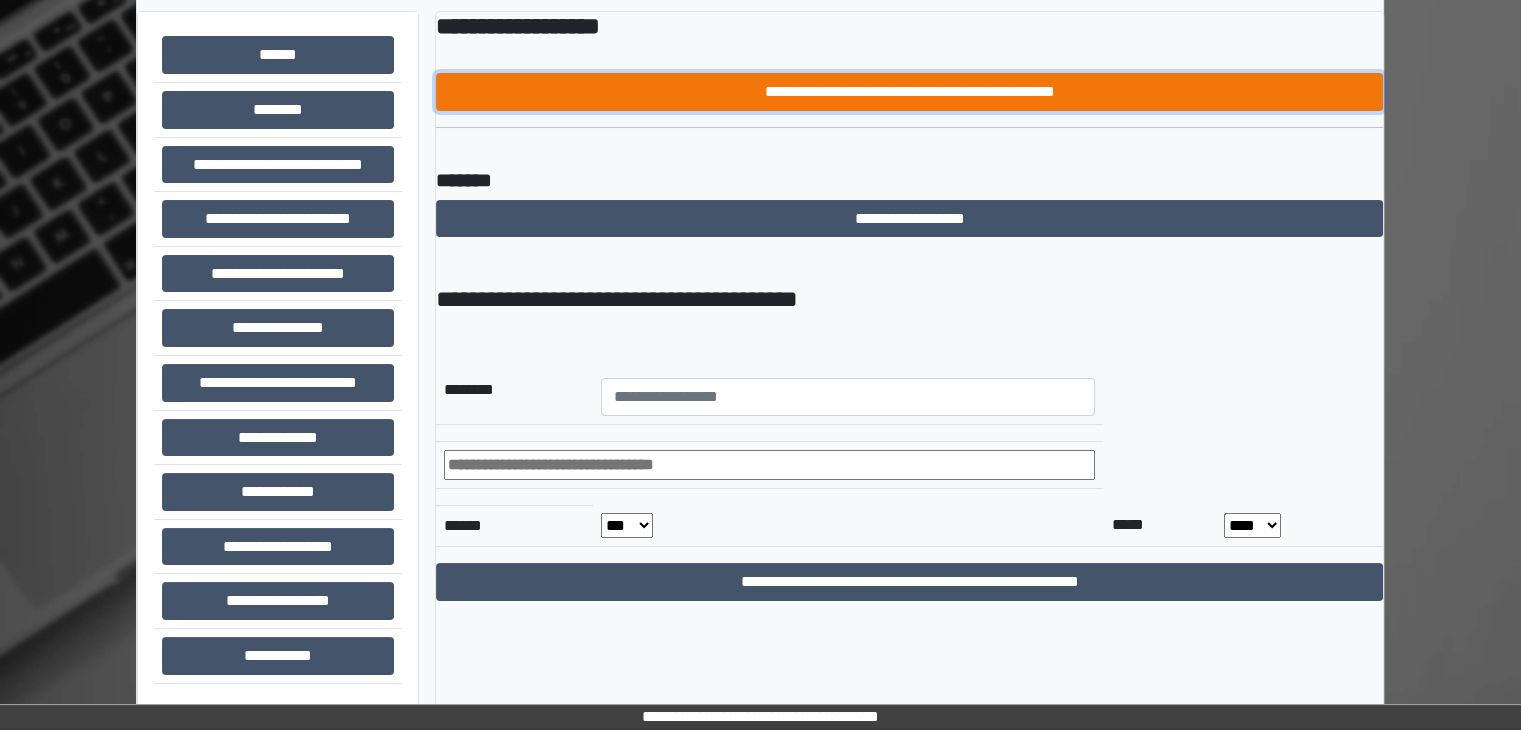 click on "**********" at bounding box center [909, 92] 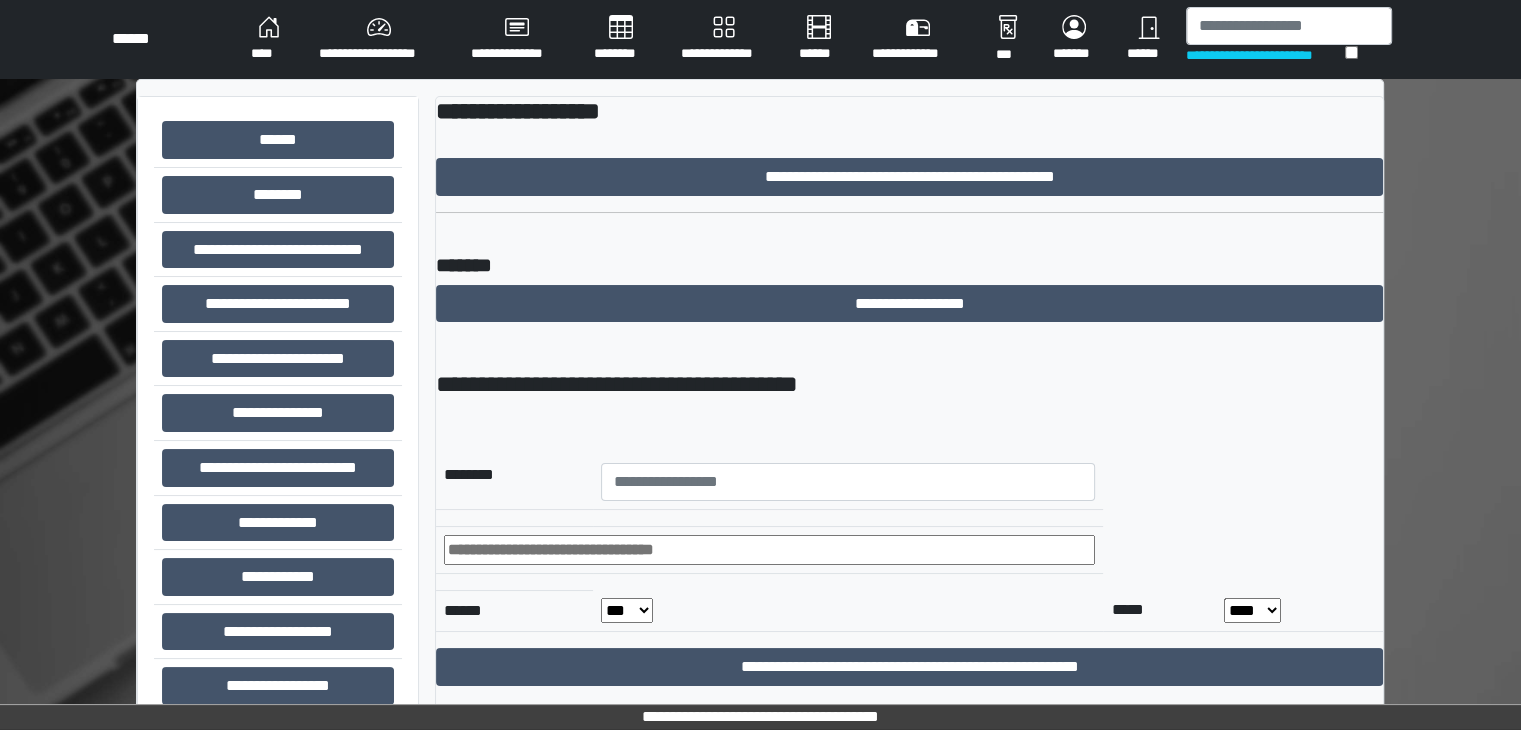 scroll, scrollTop: 0, scrollLeft: 0, axis: both 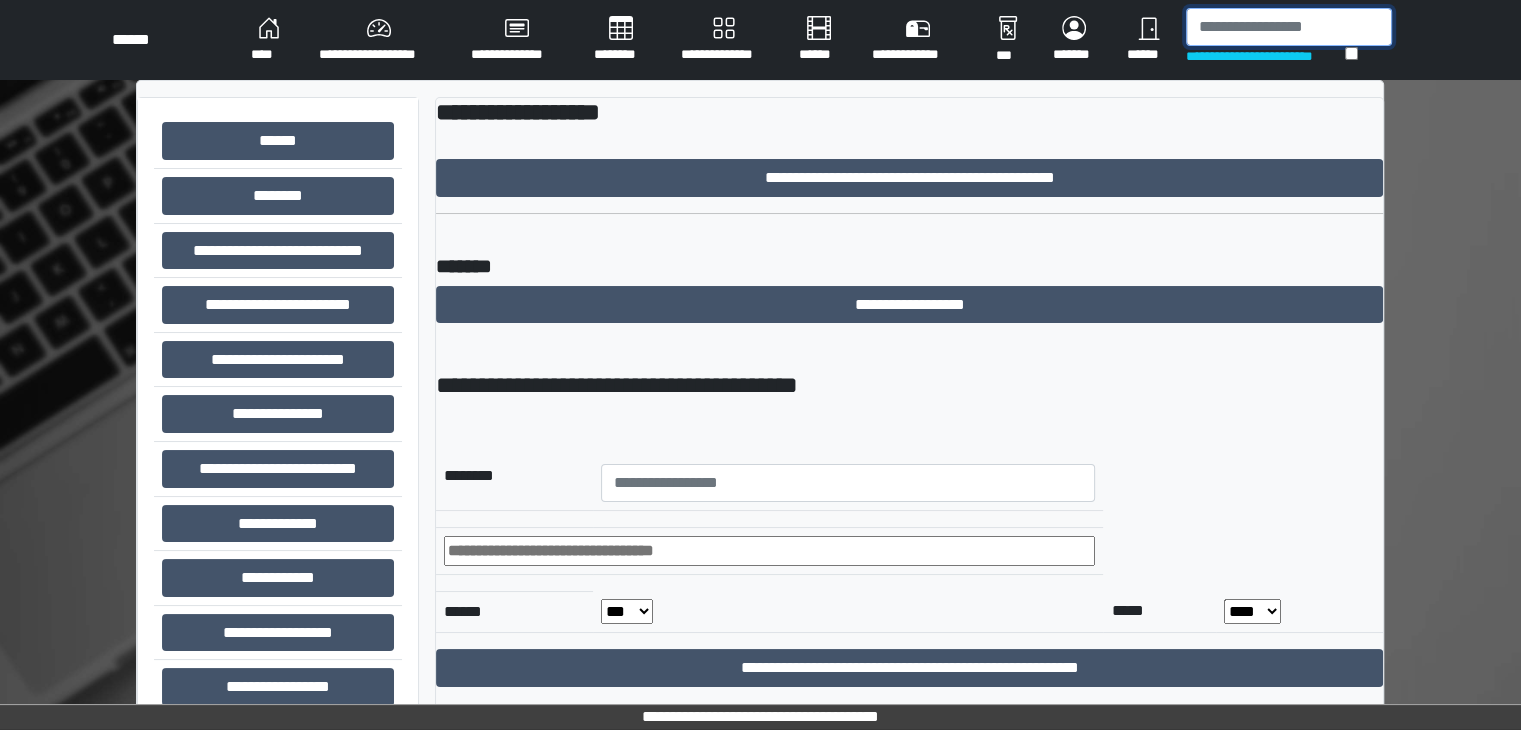 click at bounding box center (1289, 27) 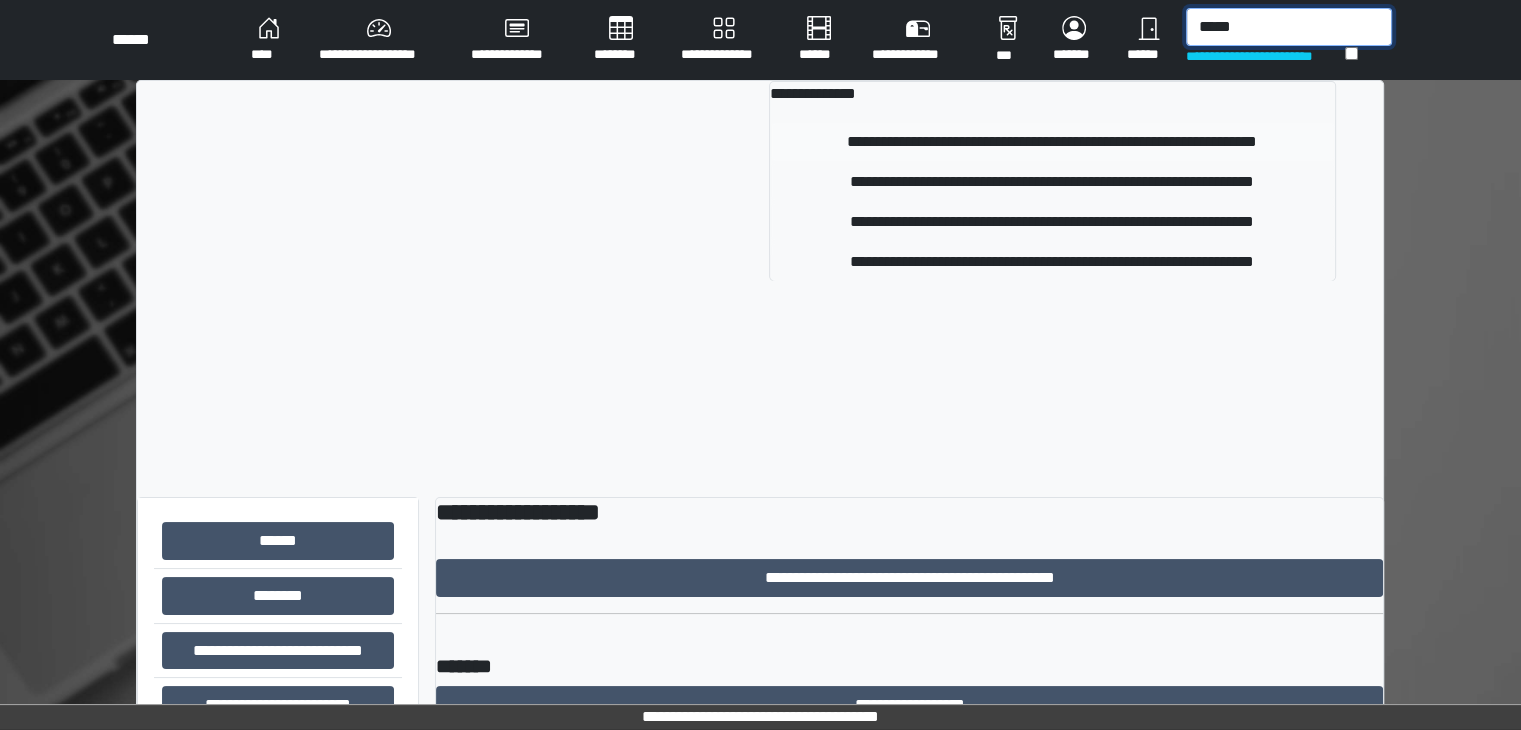type on "*****" 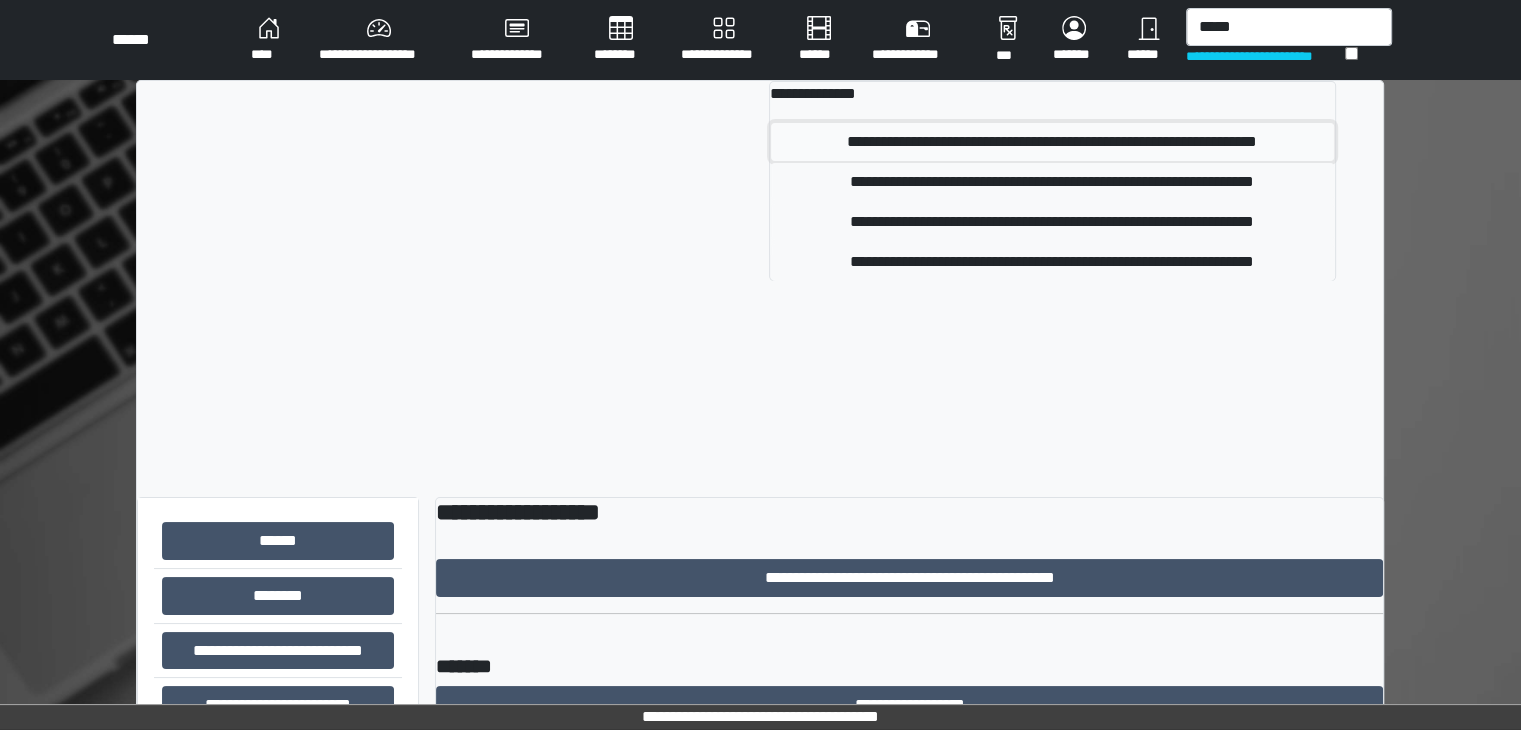 click on "**********" at bounding box center [1052, 142] 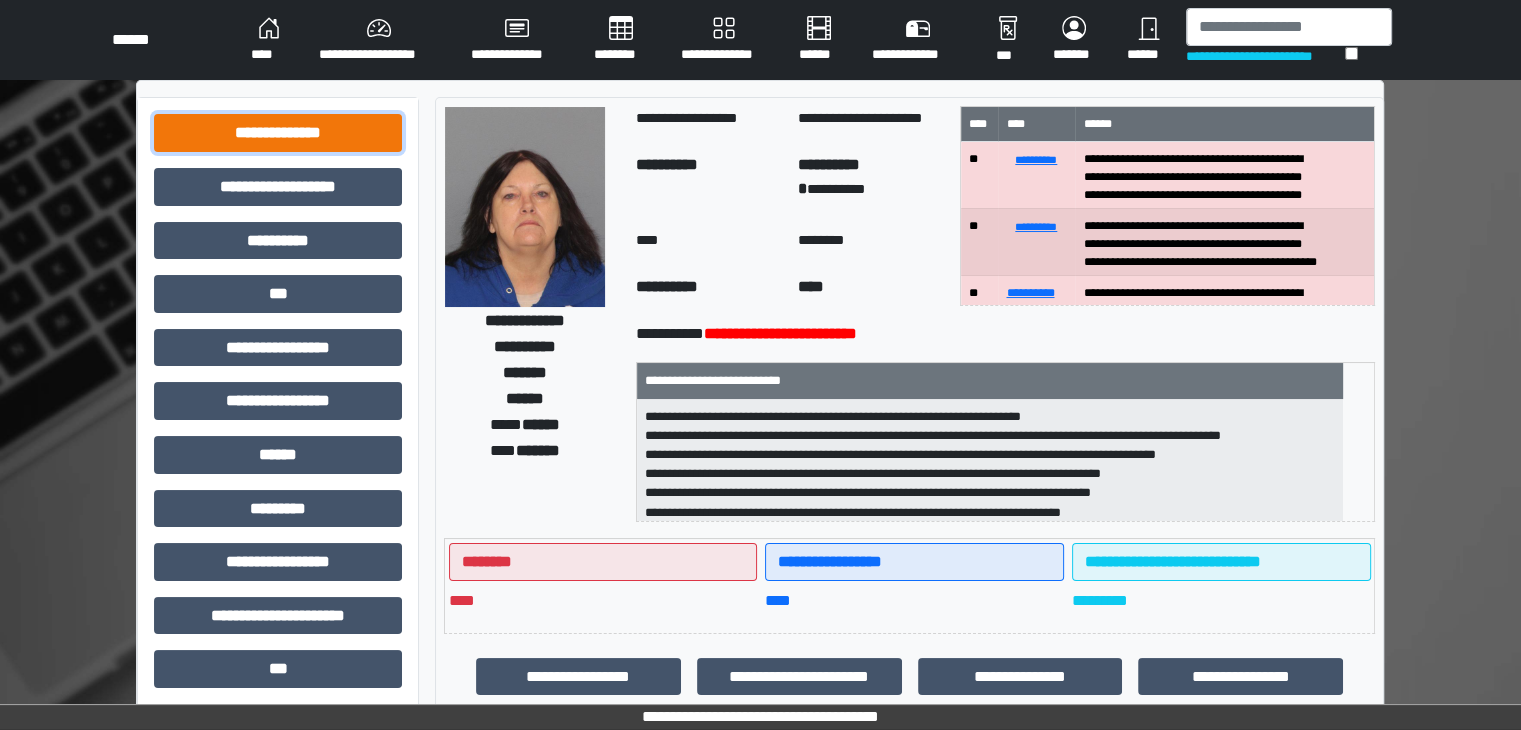 click on "**********" at bounding box center [278, 133] 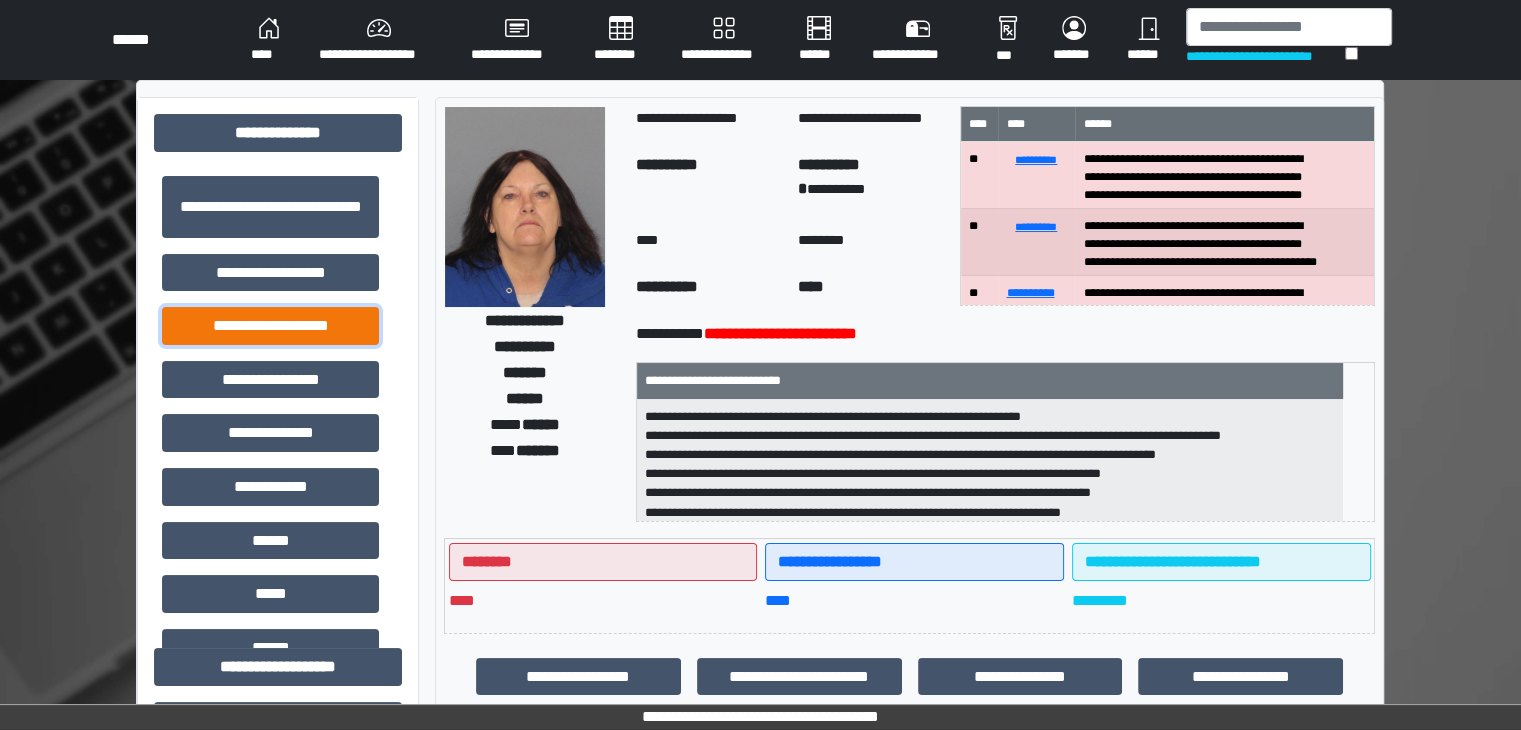 click on "**********" at bounding box center (270, 326) 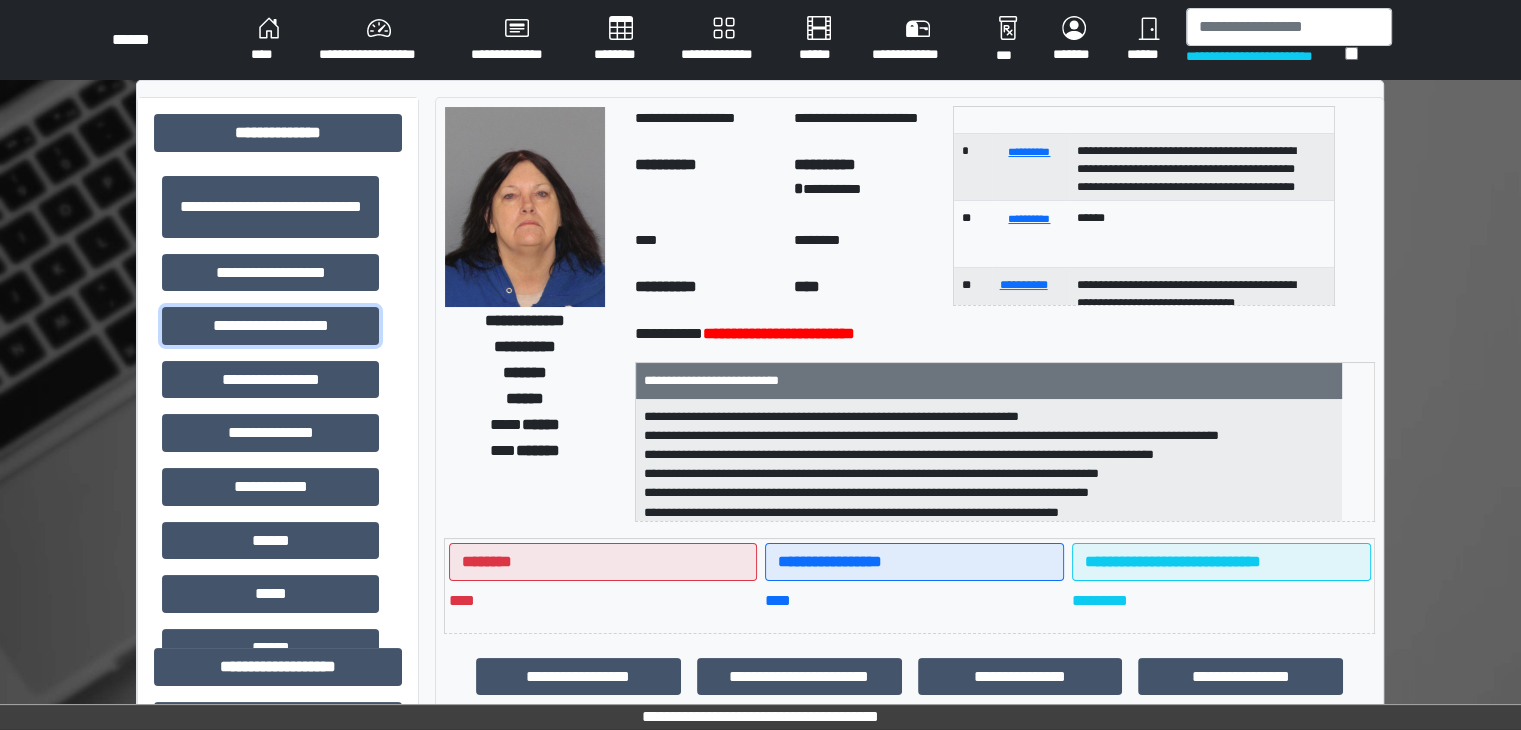 scroll, scrollTop: 453, scrollLeft: 0, axis: vertical 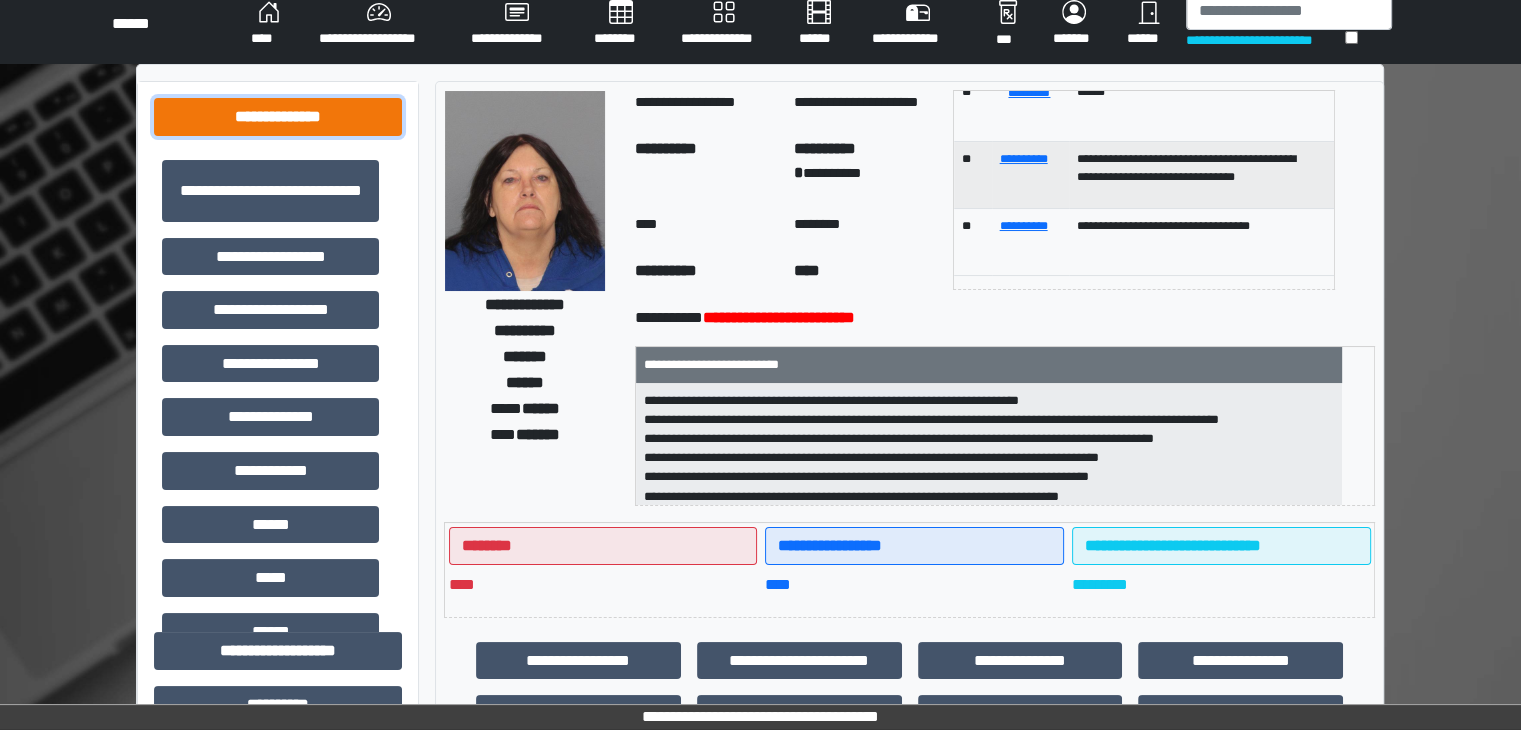 click on "**********" at bounding box center (278, 117) 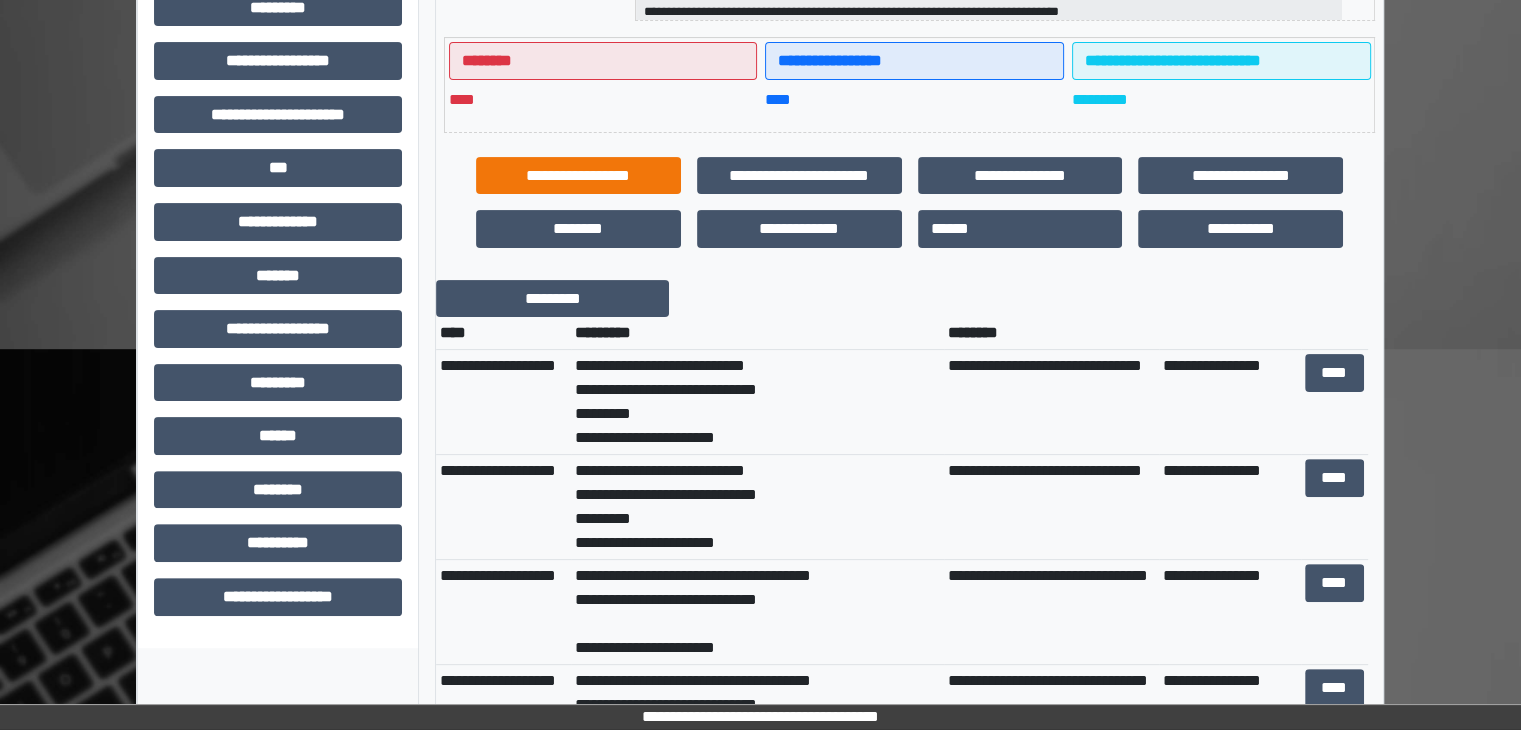 scroll, scrollTop: 516, scrollLeft: 0, axis: vertical 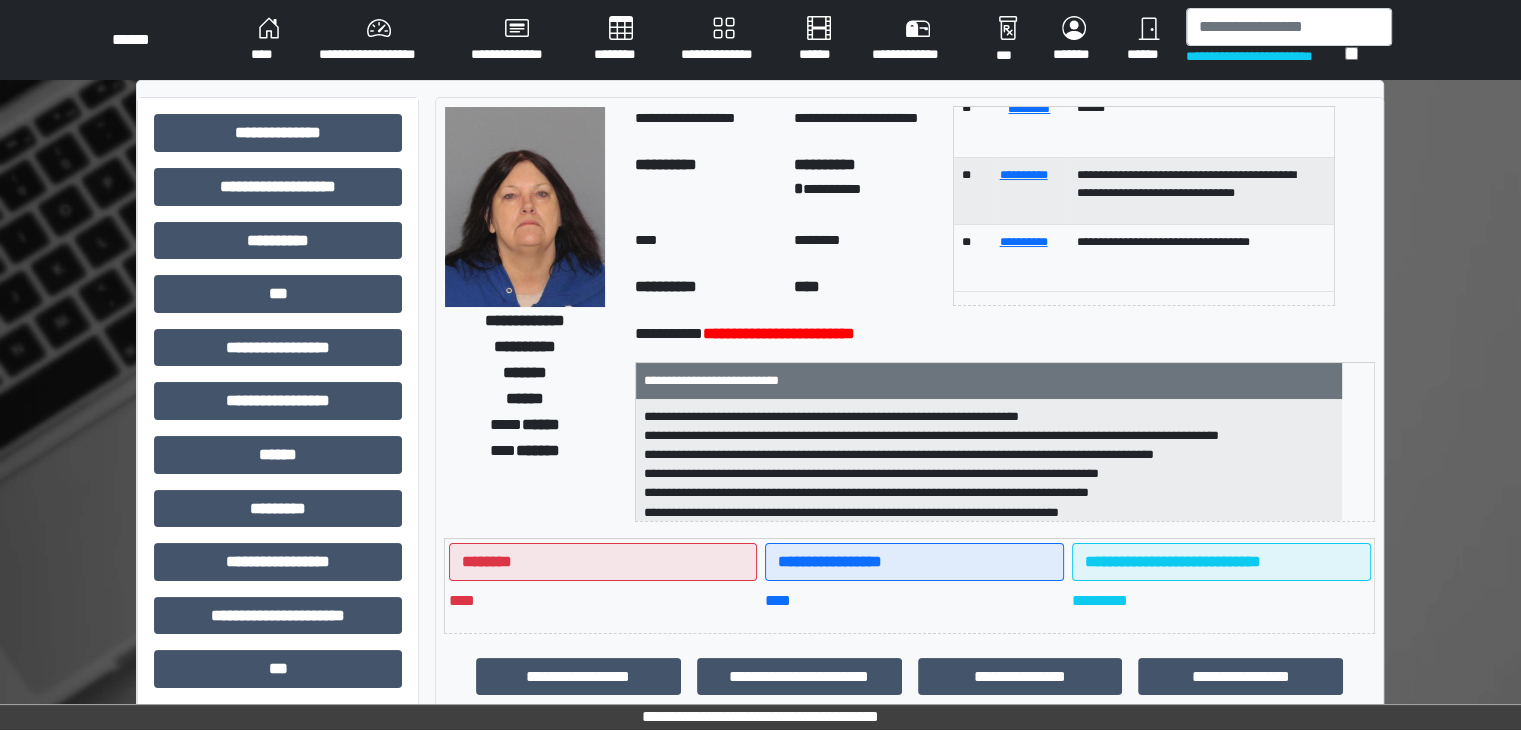 click on "**********" at bounding box center (379, 40) 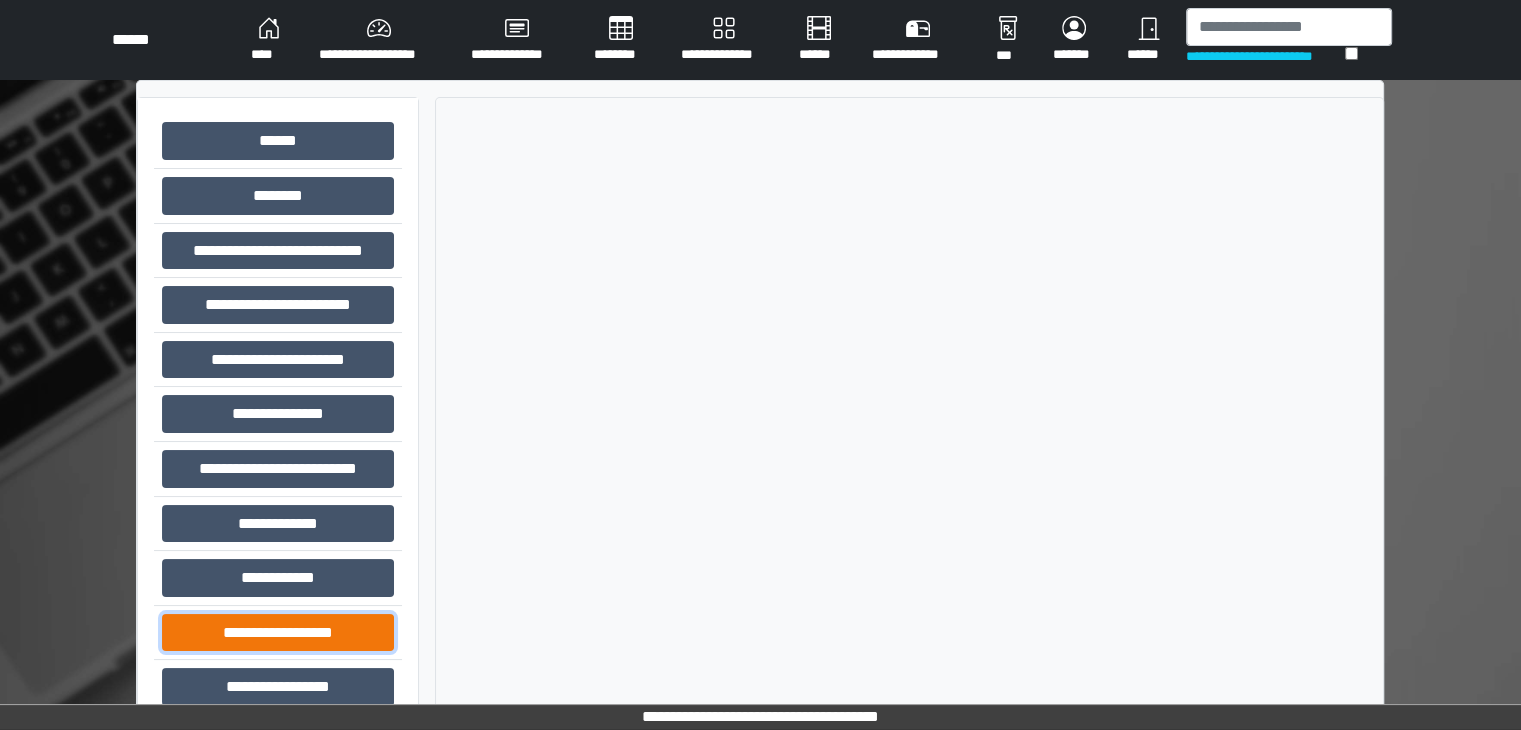 click on "**********" at bounding box center (278, 633) 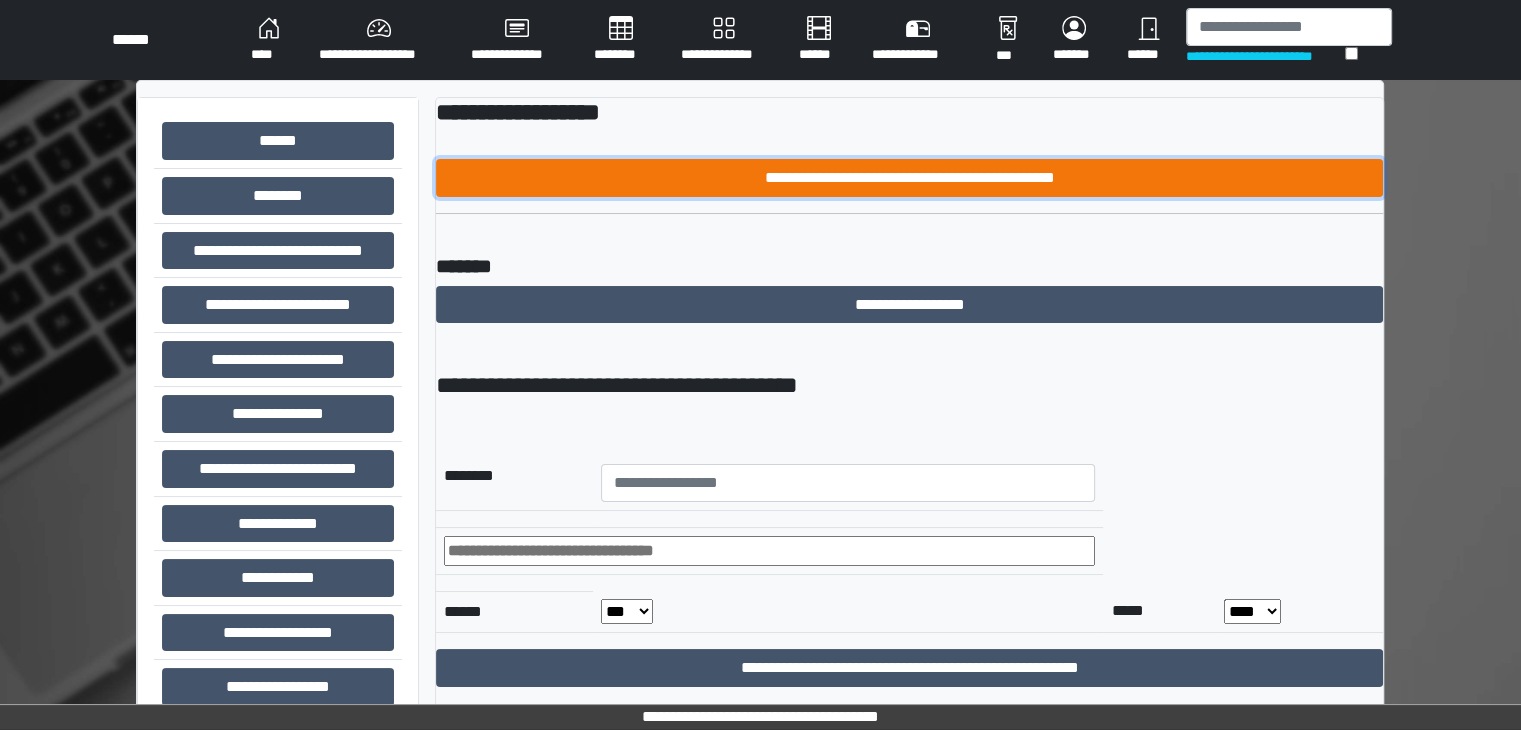 click on "**********" at bounding box center (909, 178) 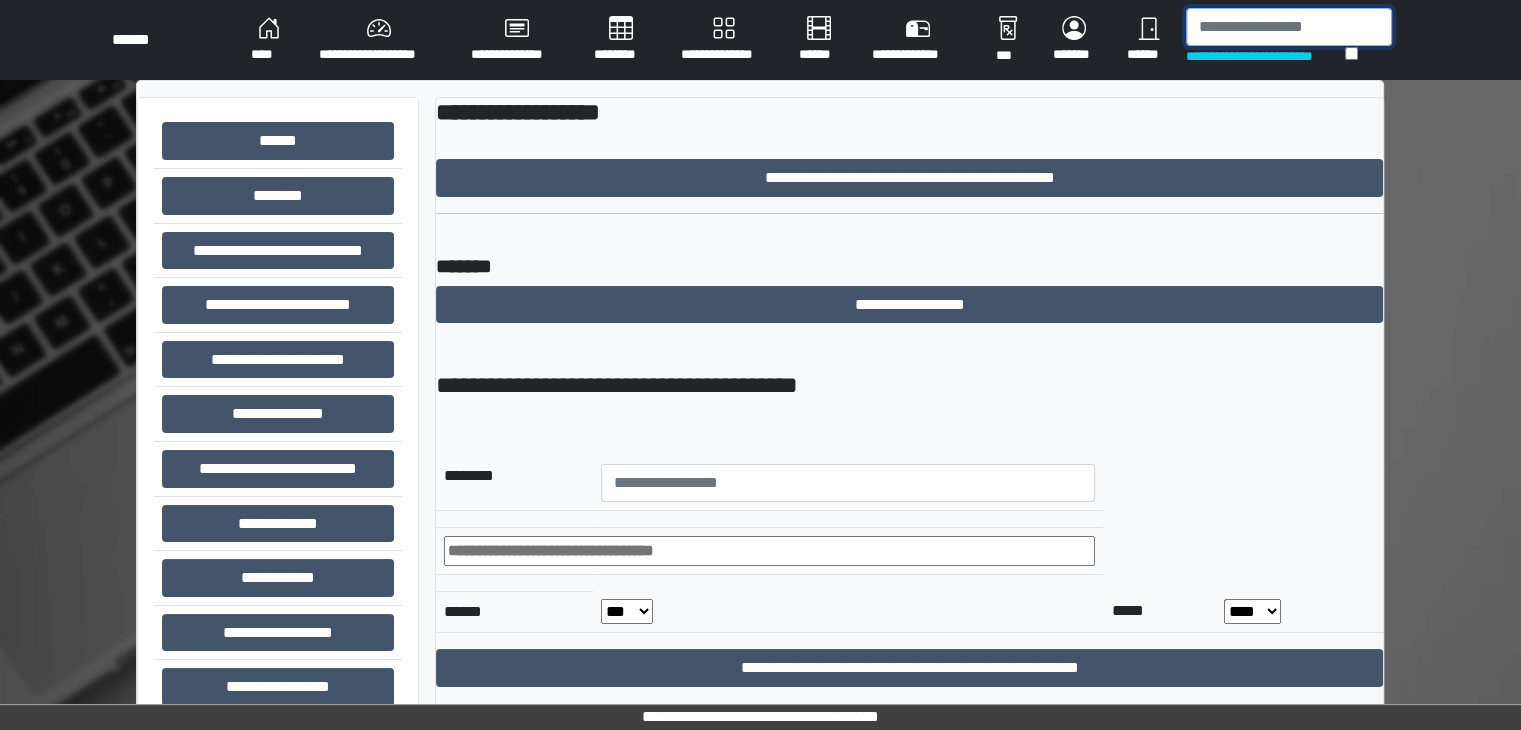 click at bounding box center [1289, 27] 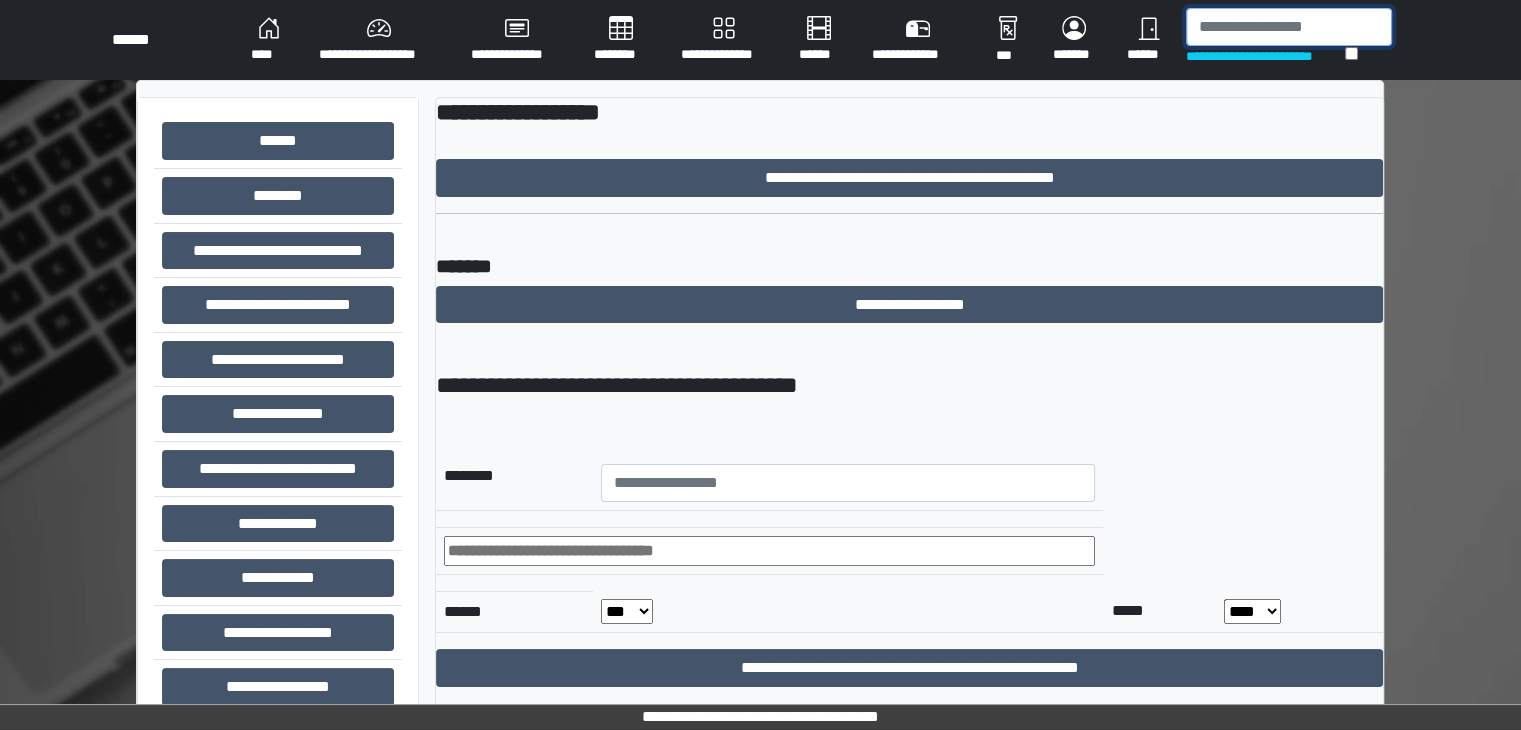 click at bounding box center [1289, 27] 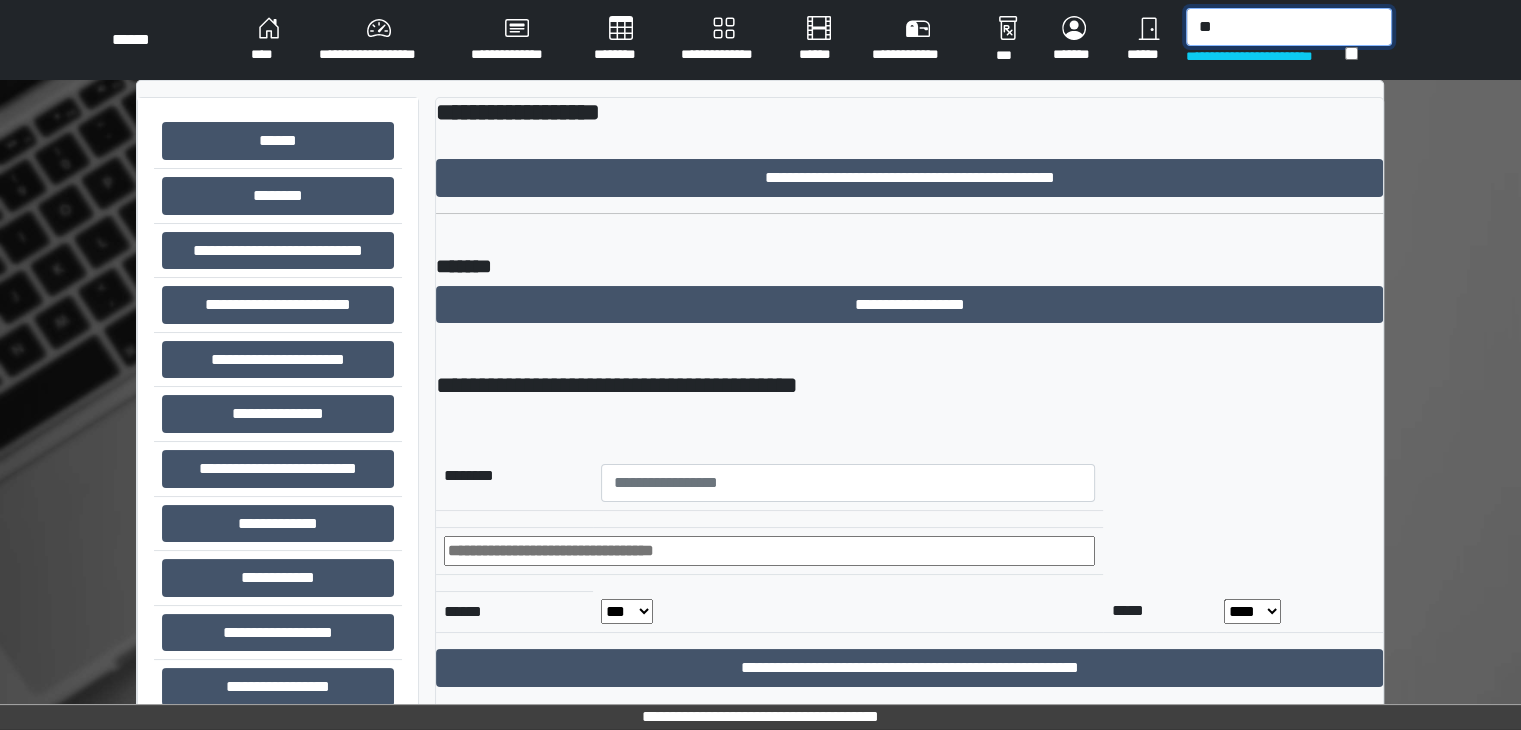 type on "*" 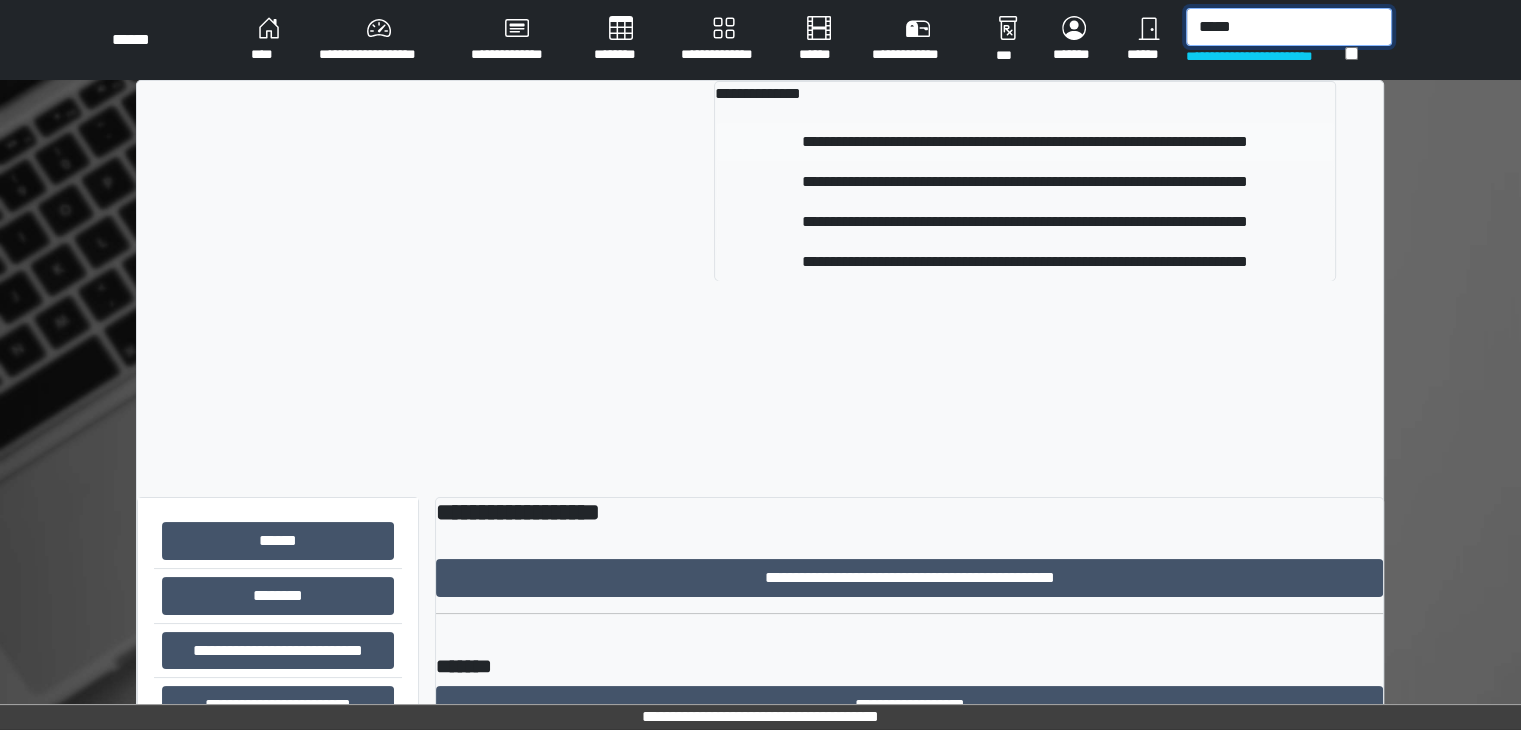 type on "*****" 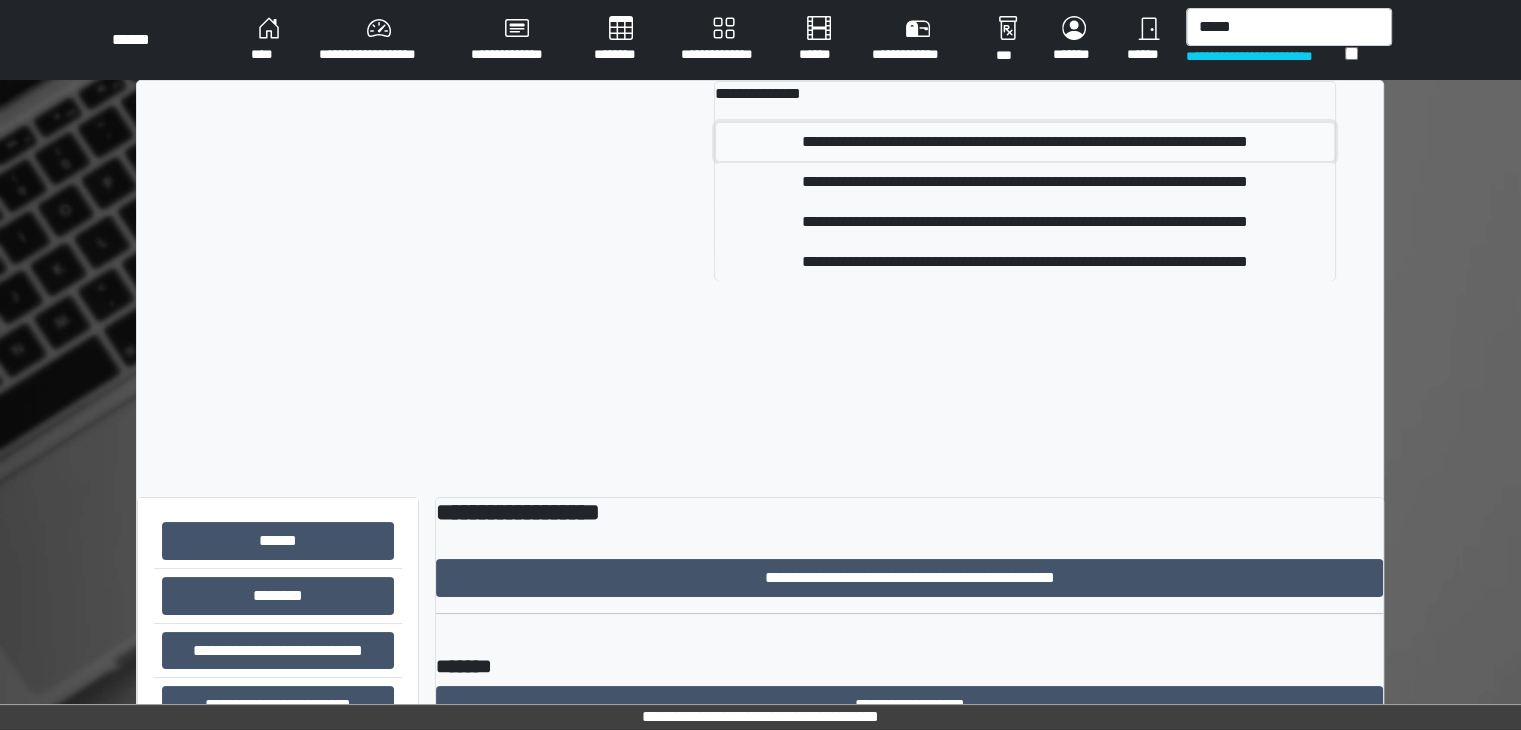 click on "**********" at bounding box center [1024, 142] 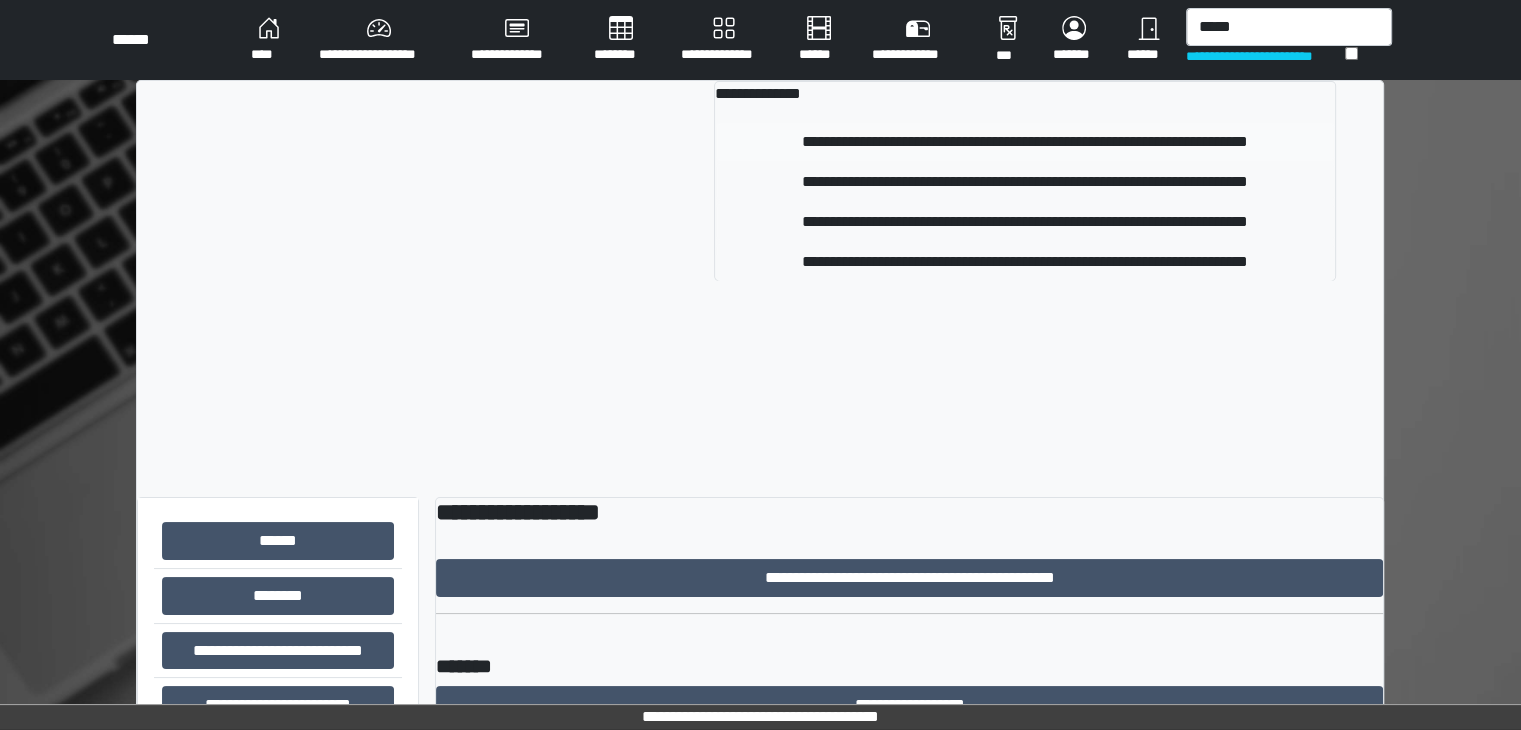 type 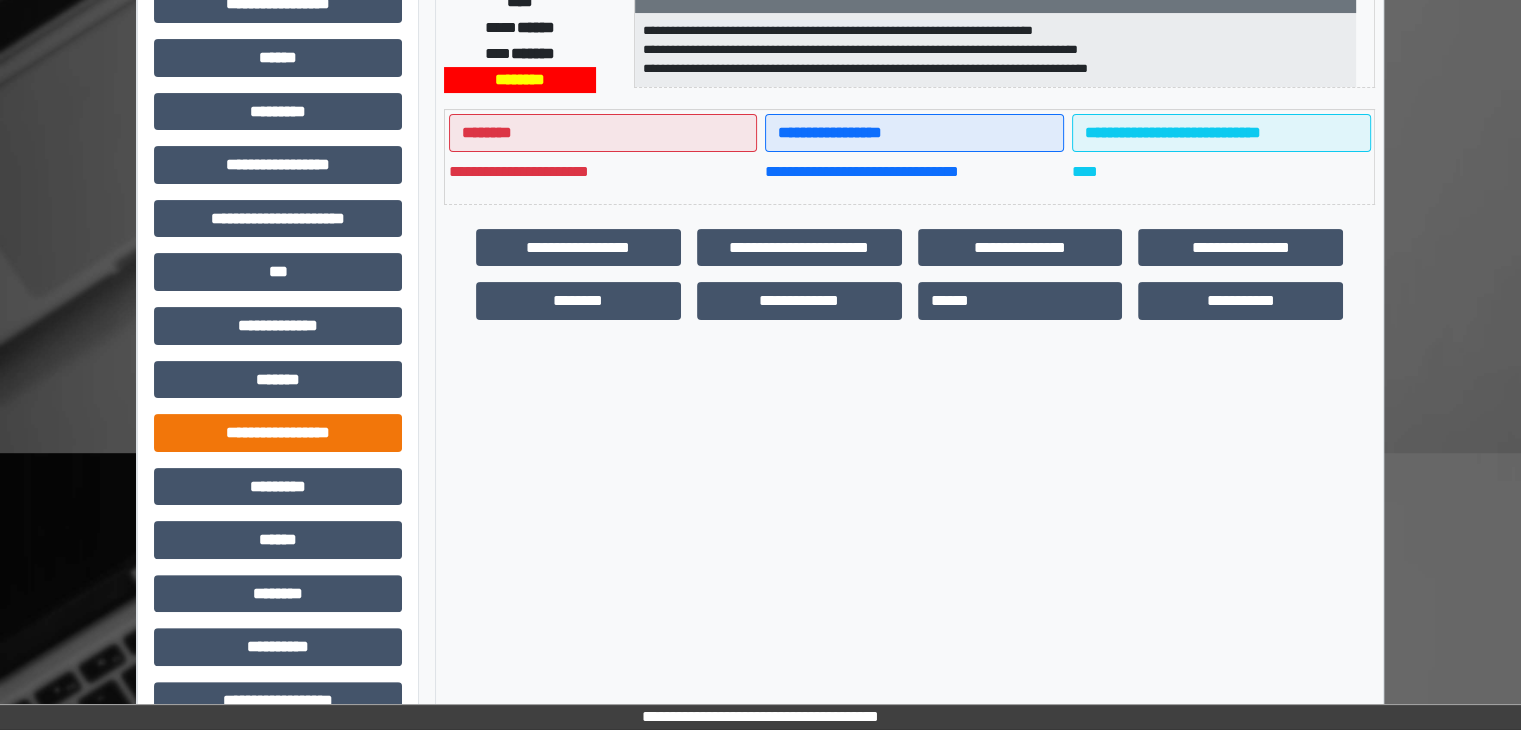 scroll, scrollTop: 400, scrollLeft: 0, axis: vertical 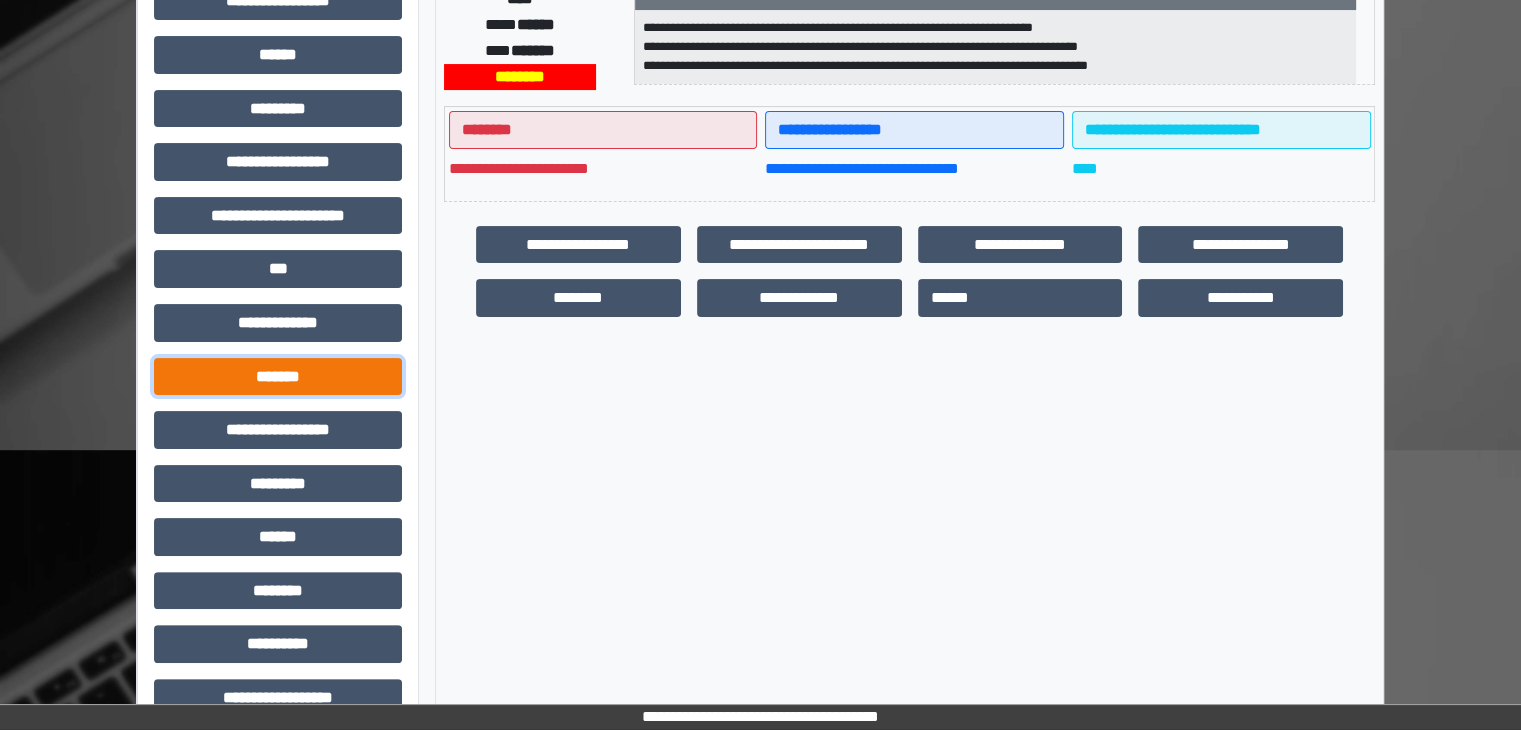click on "*******" at bounding box center (278, 377) 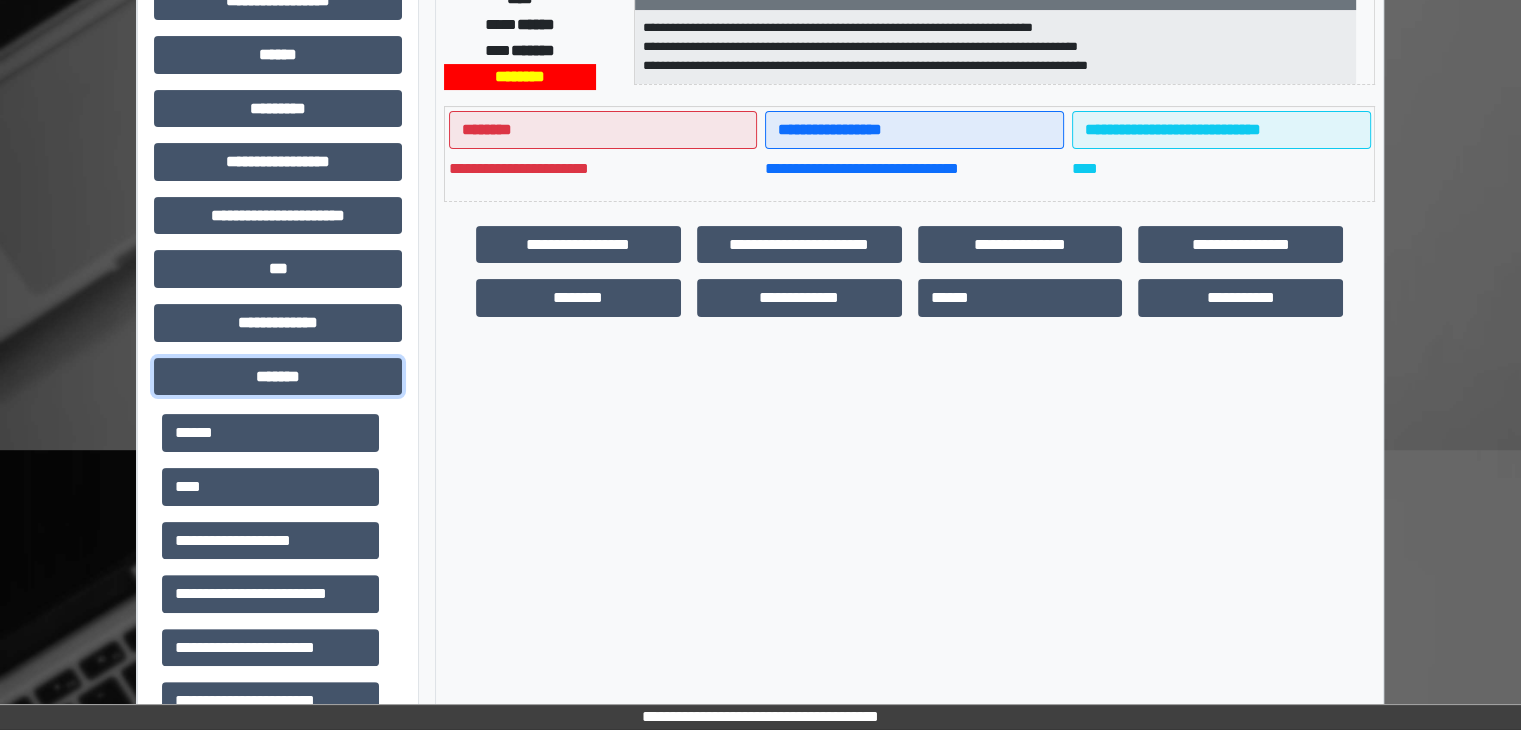 scroll, scrollTop: 300, scrollLeft: 0, axis: vertical 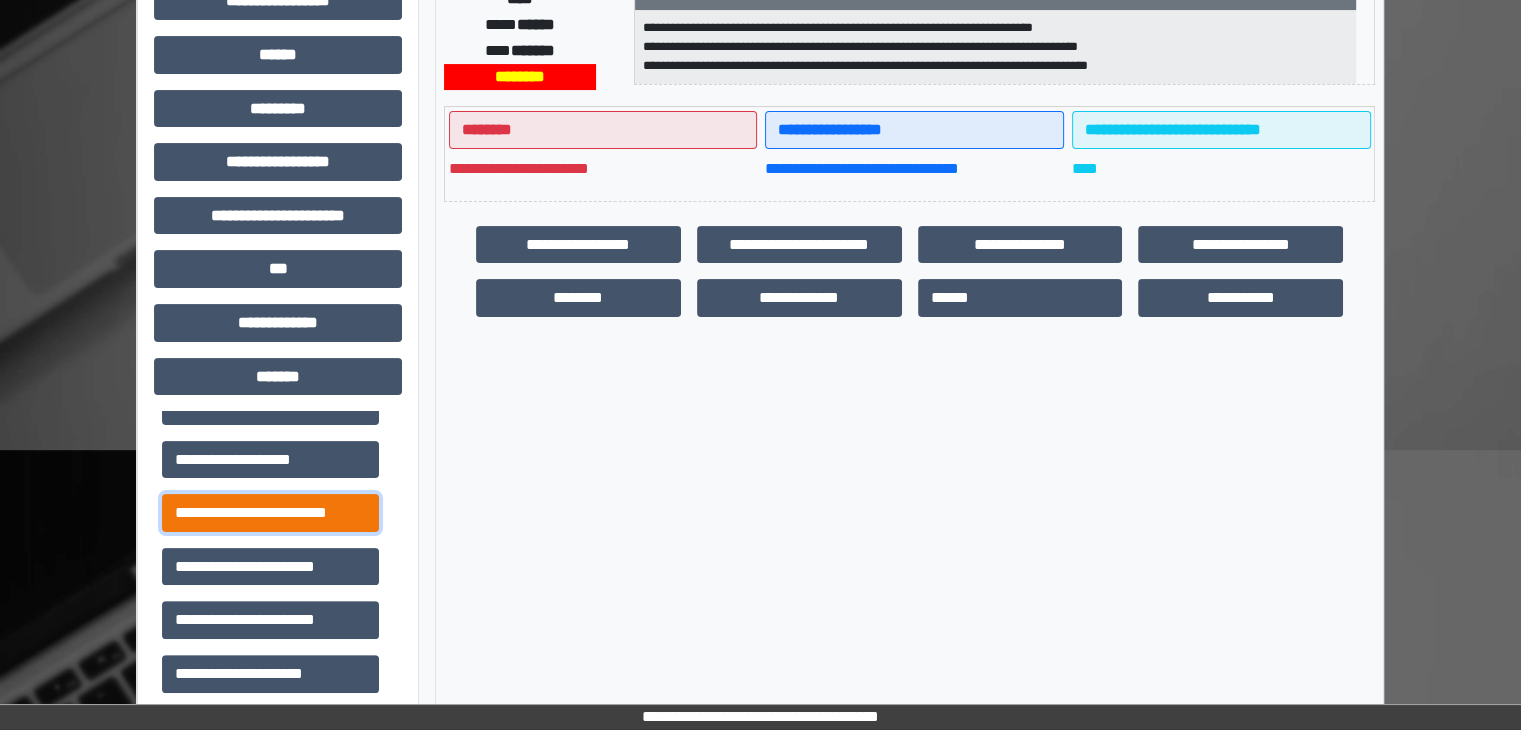 click on "**********" at bounding box center (270, 513) 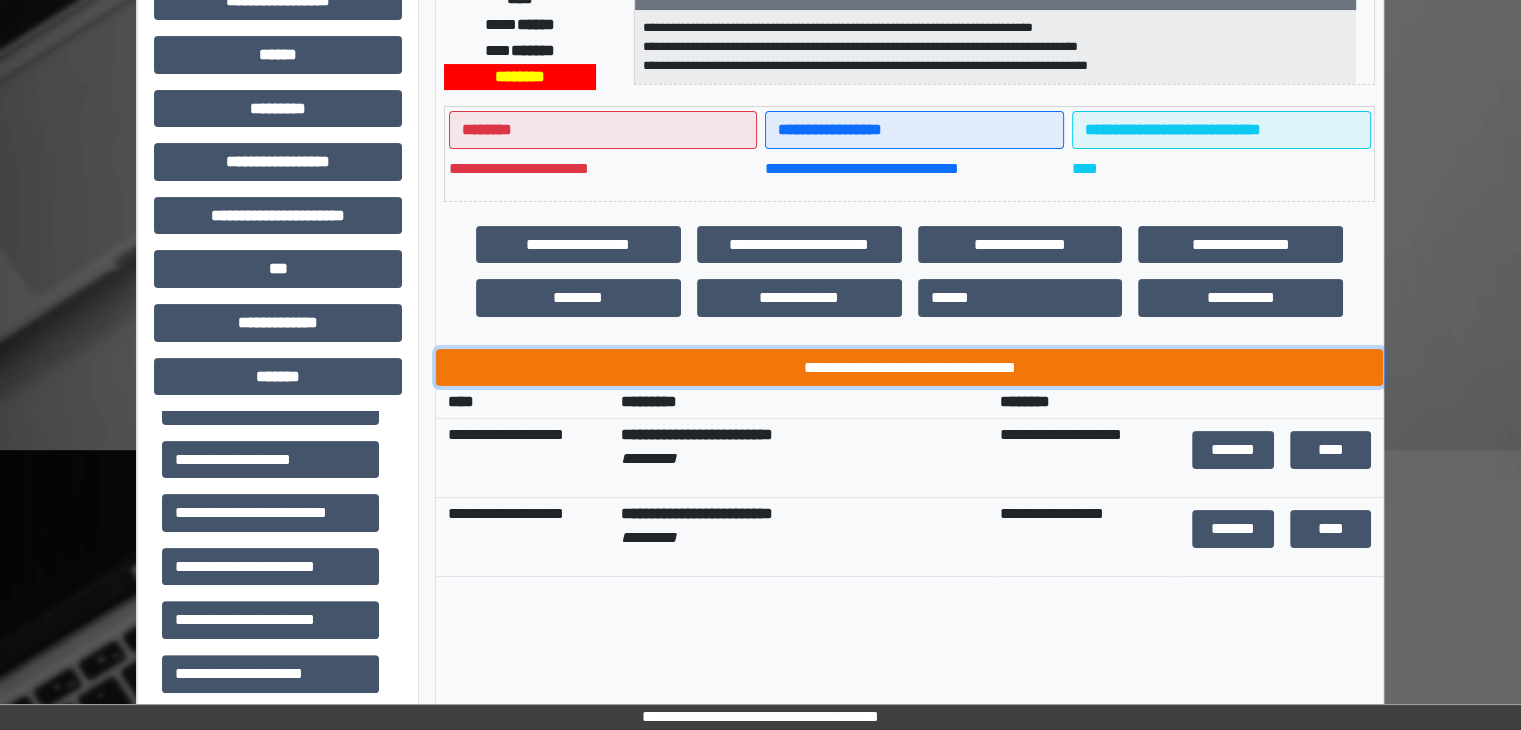 click on "**********" at bounding box center [909, 368] 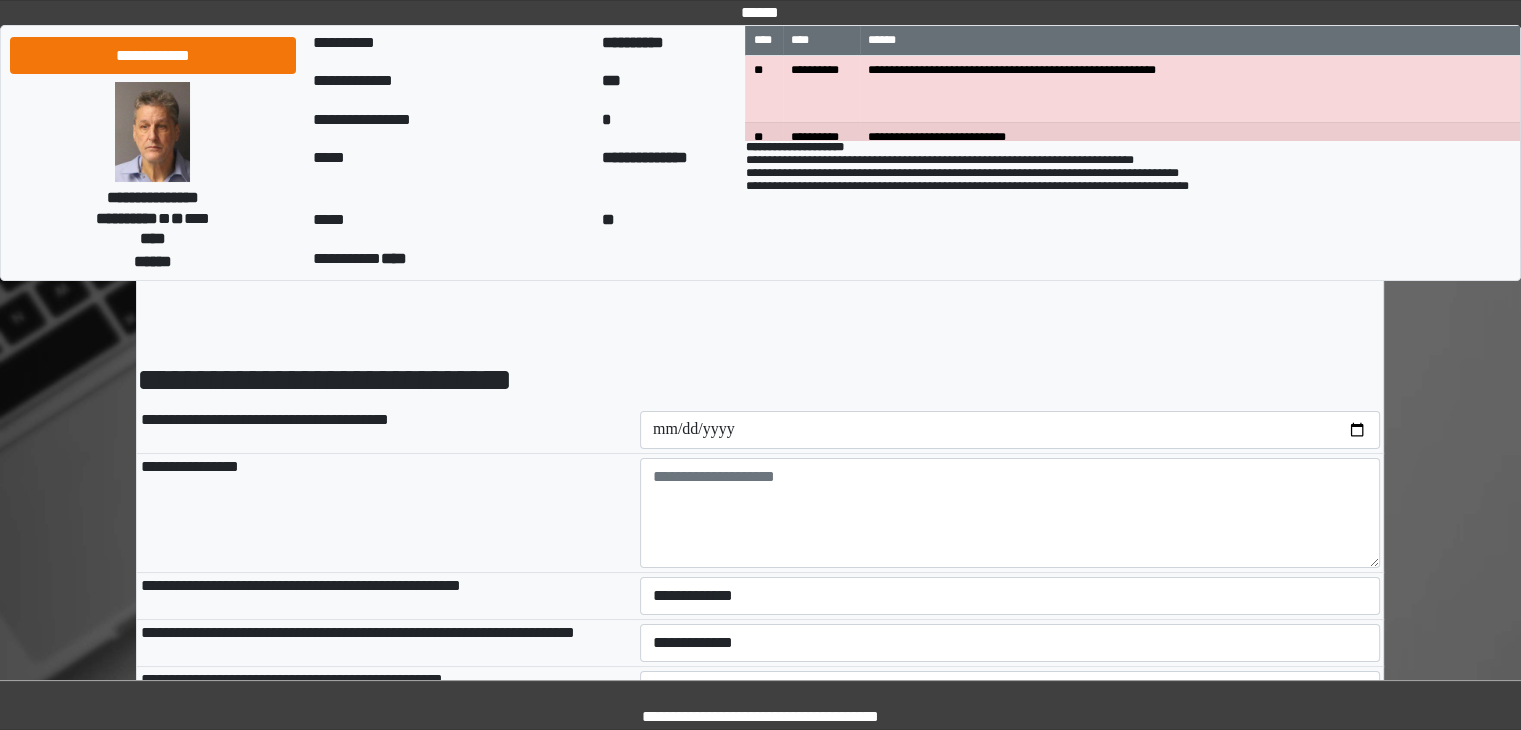 scroll, scrollTop: 0, scrollLeft: 0, axis: both 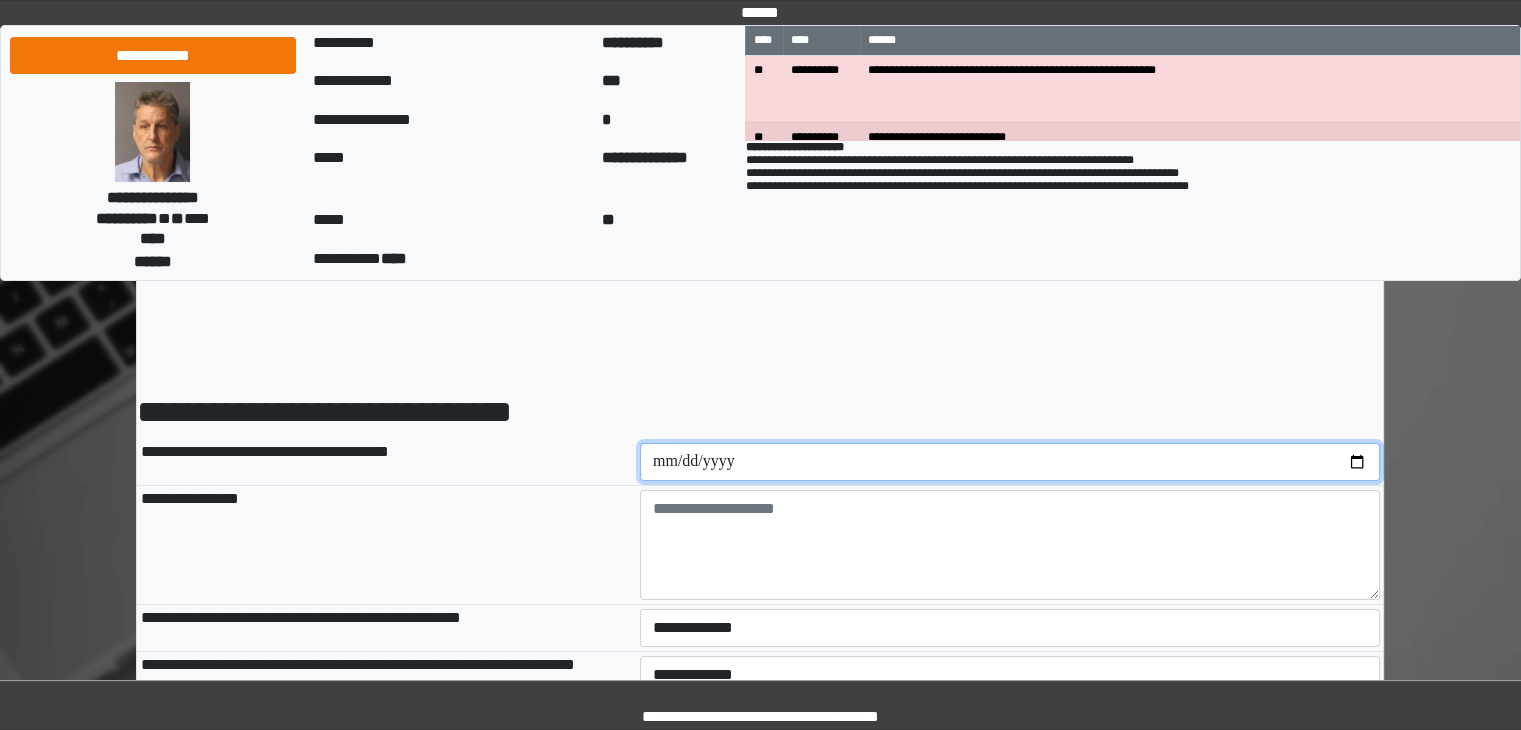 click at bounding box center (1010, 462) 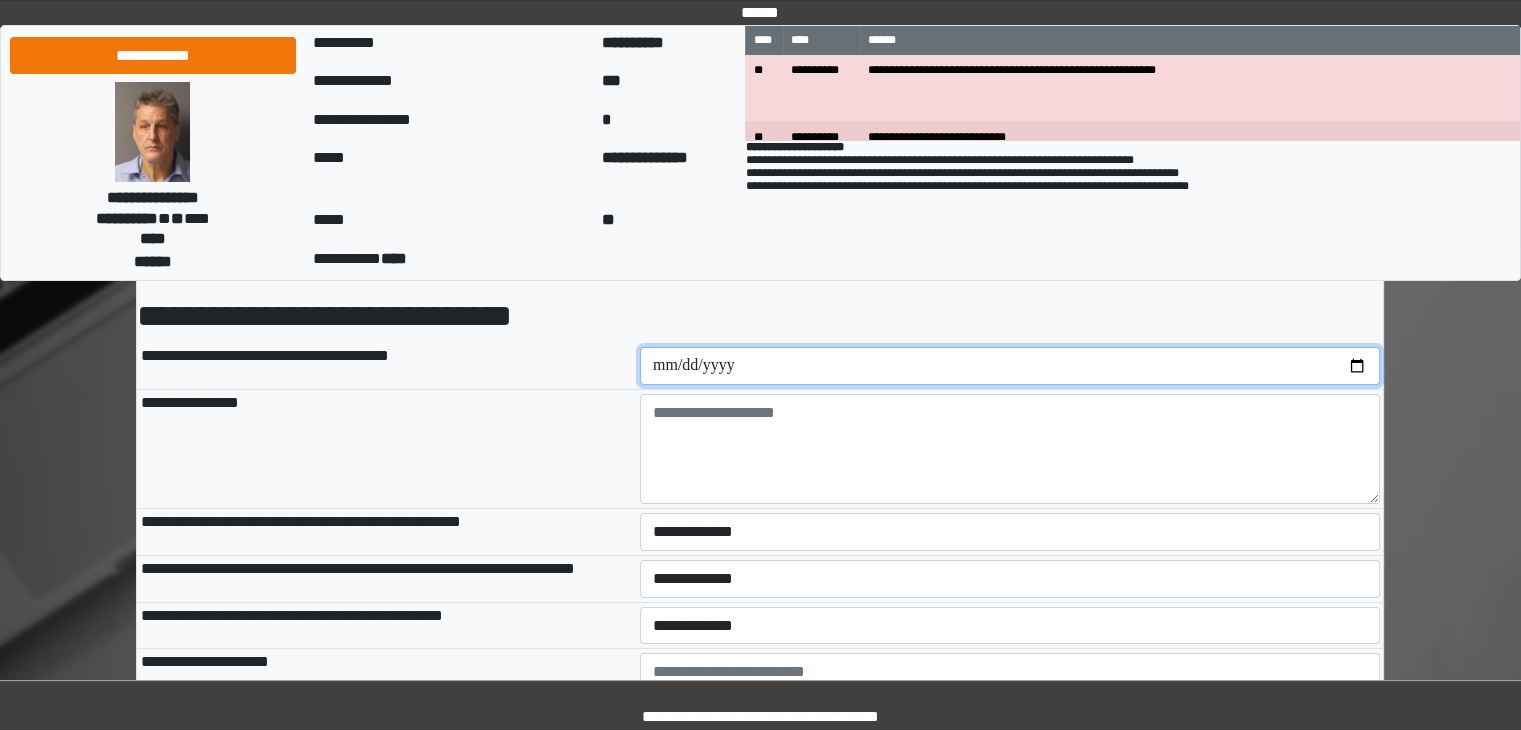 scroll, scrollTop: 100, scrollLeft: 0, axis: vertical 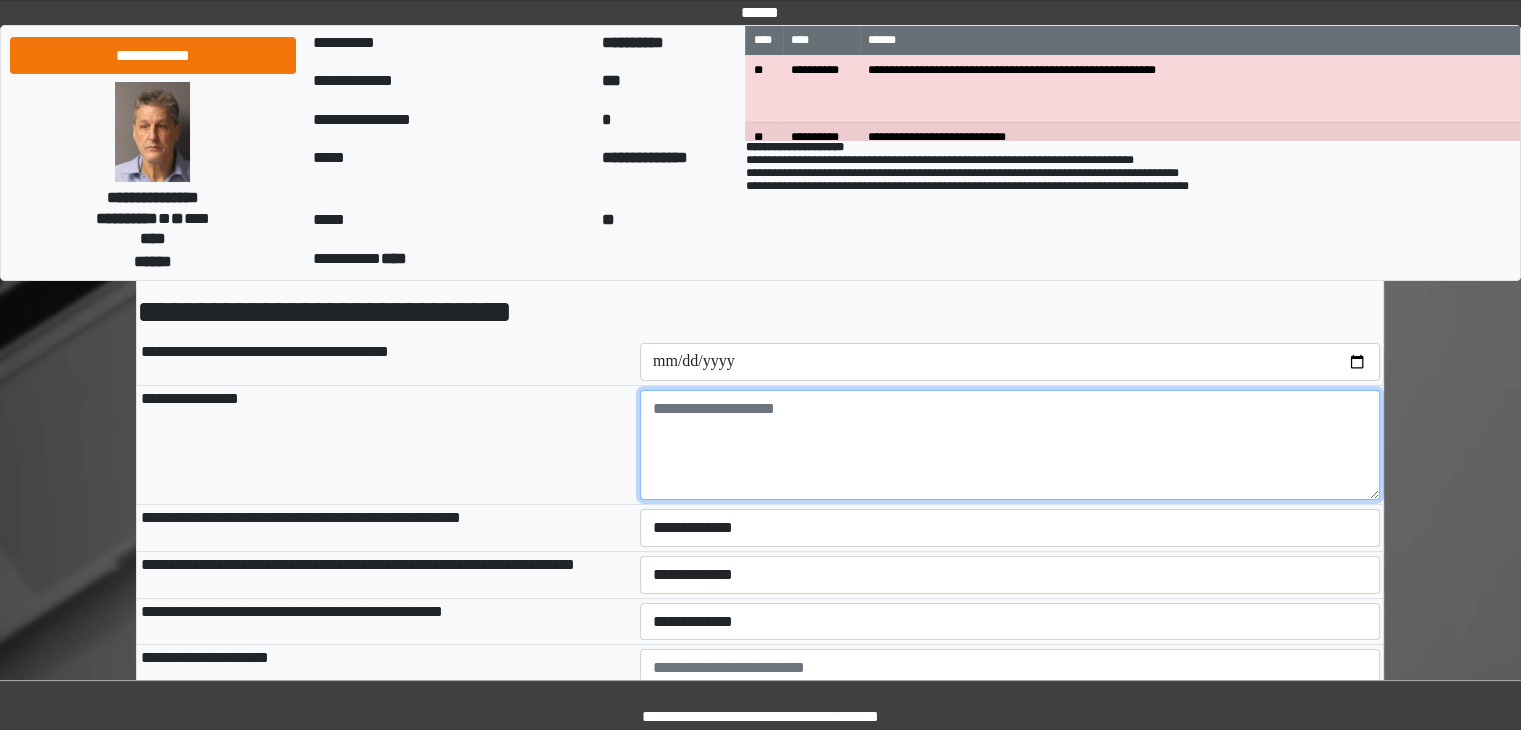 click at bounding box center [1010, 445] 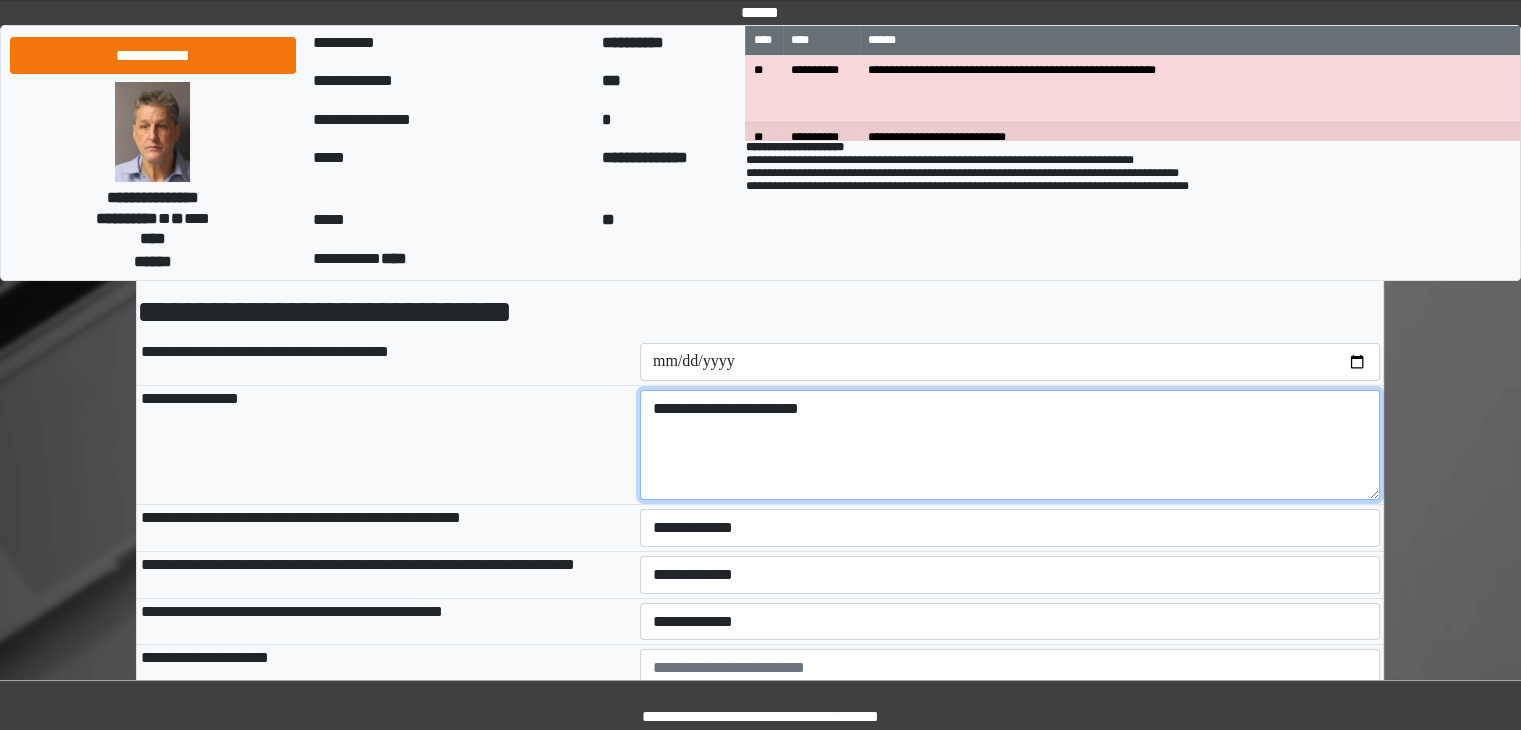 type on "**********" 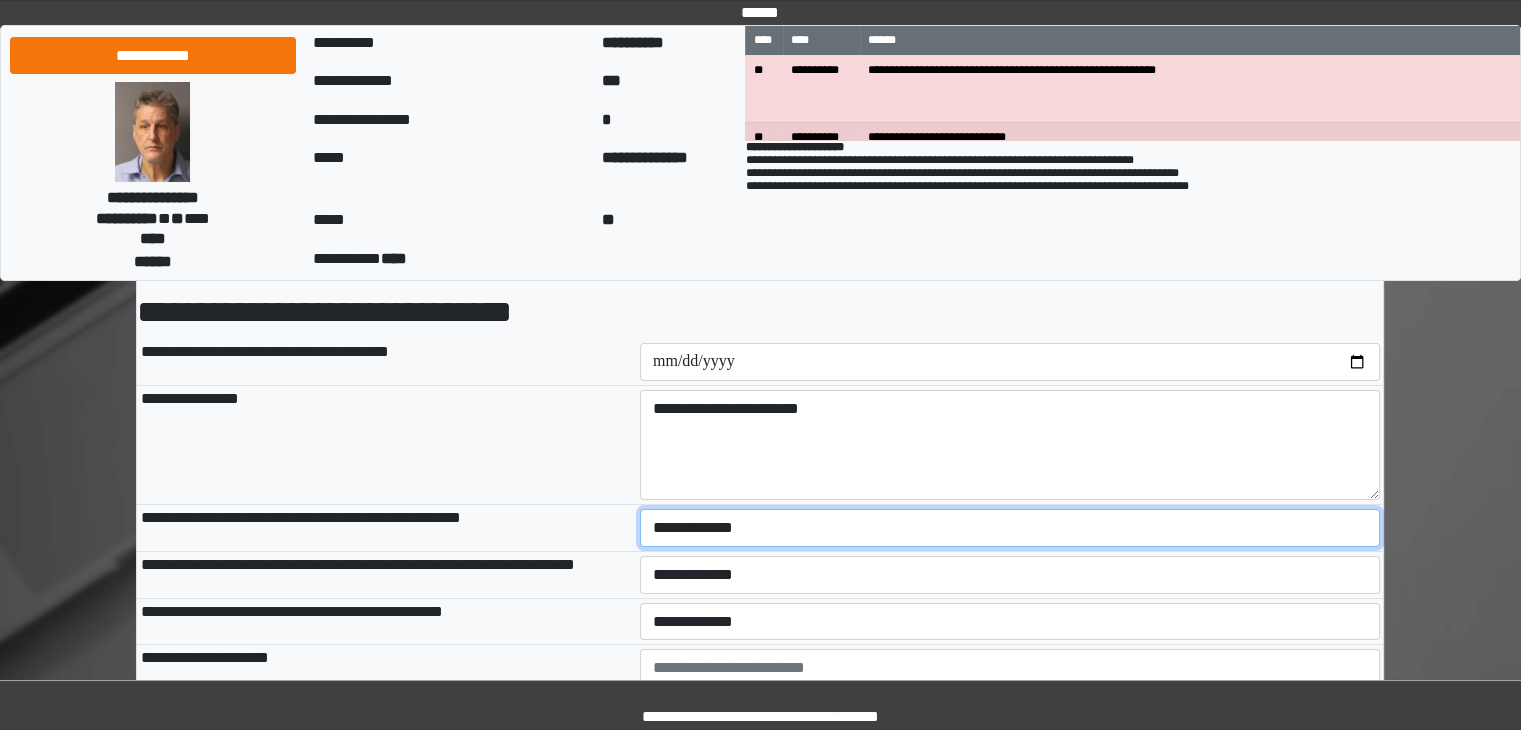 click on "**********" at bounding box center (1010, 528) 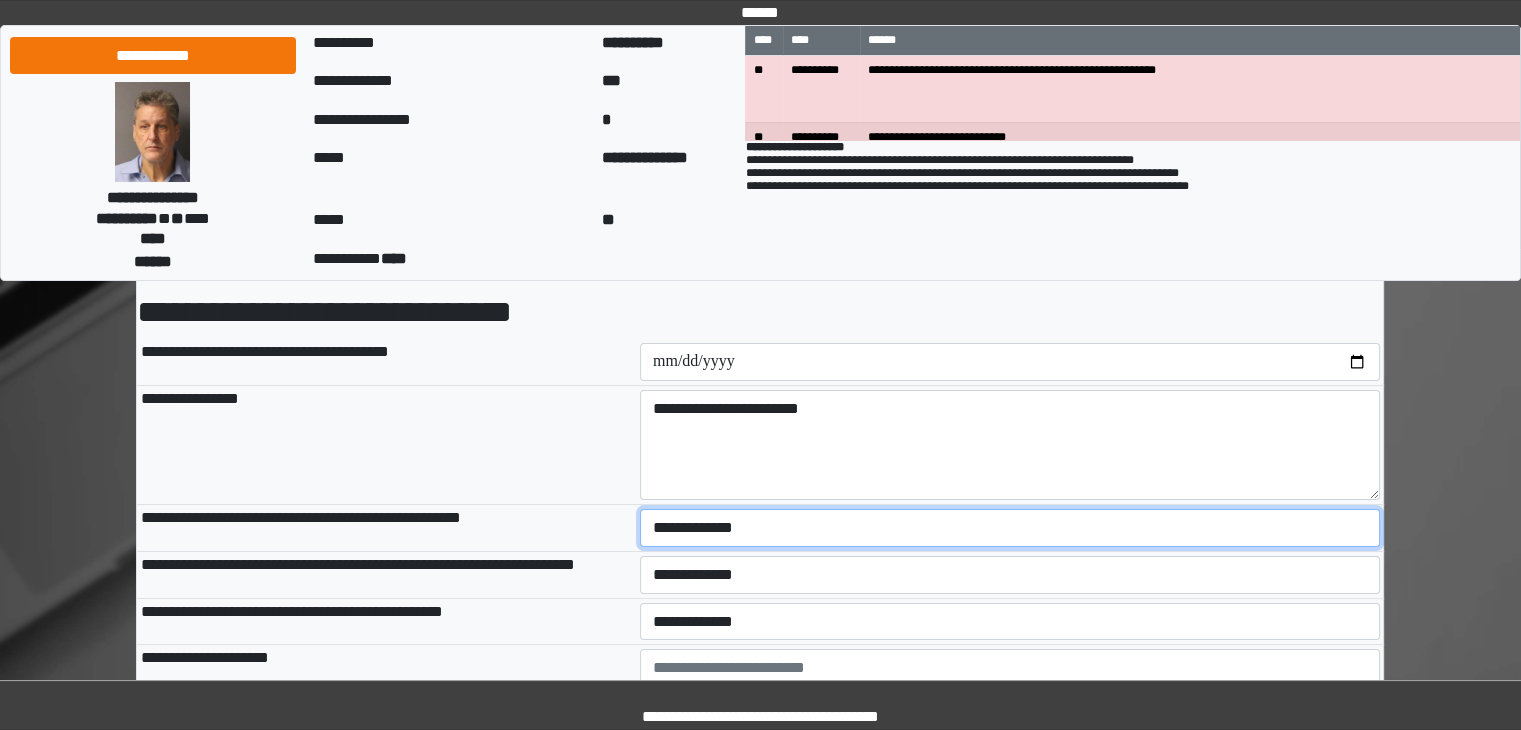 select on "*" 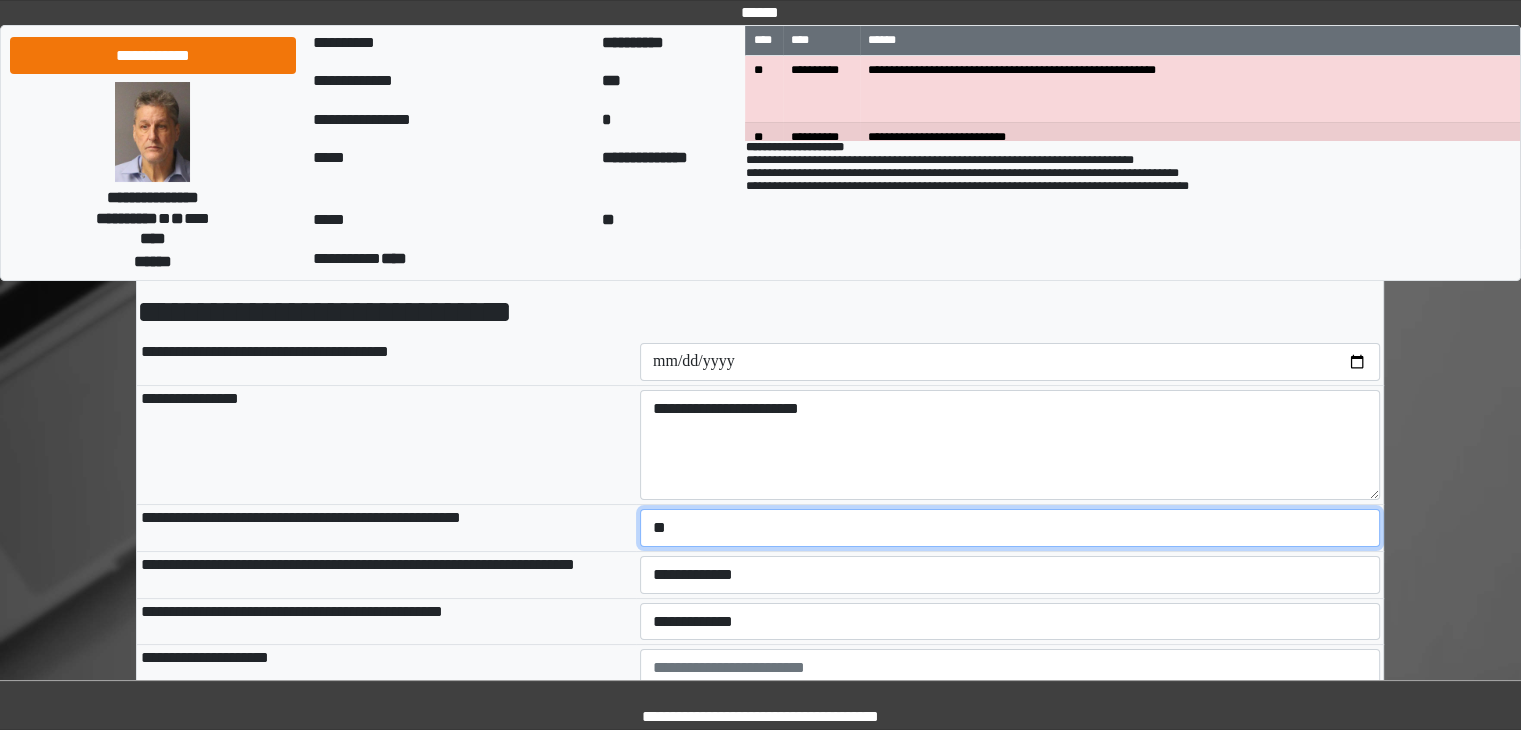 click on "**********" at bounding box center [1010, 528] 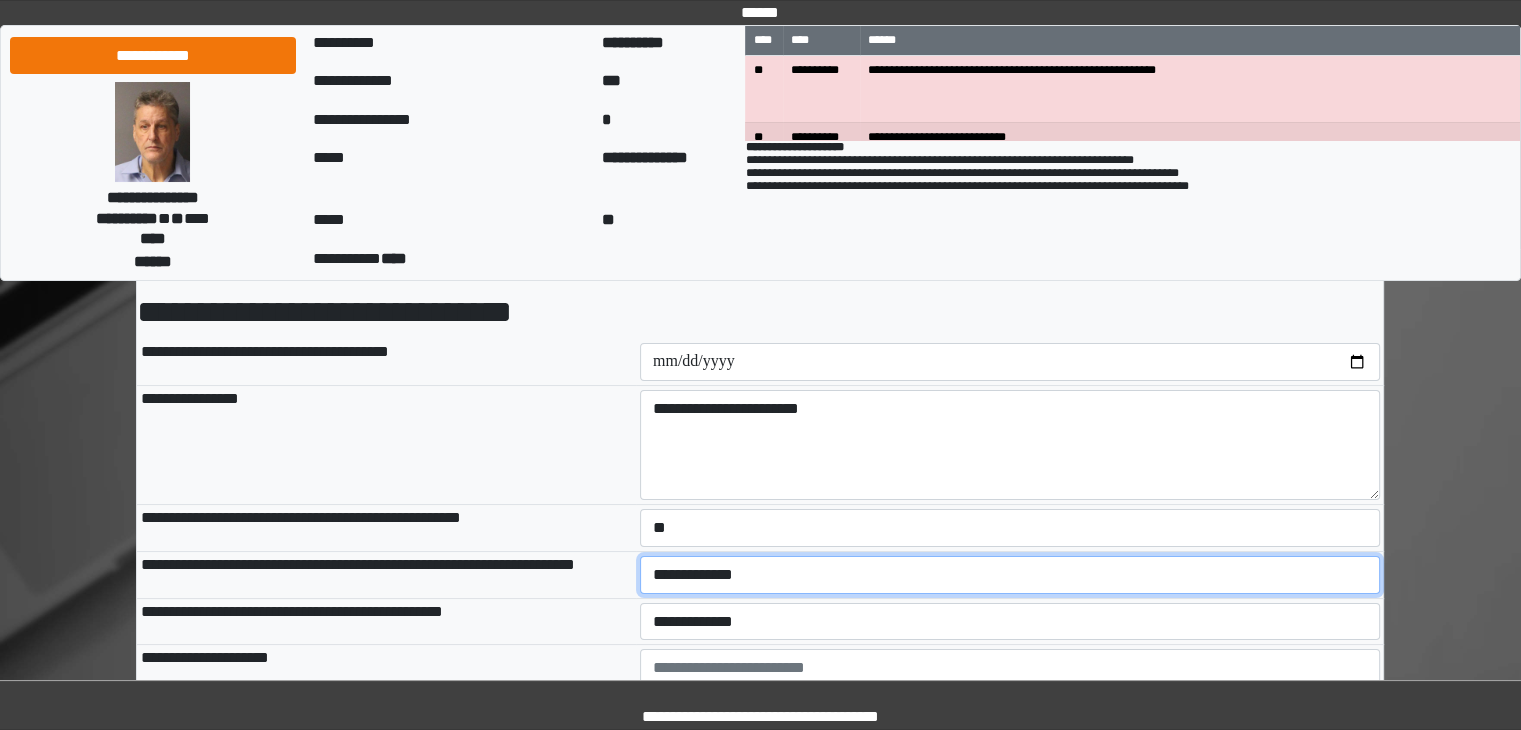 click on "**********" at bounding box center (1010, 575) 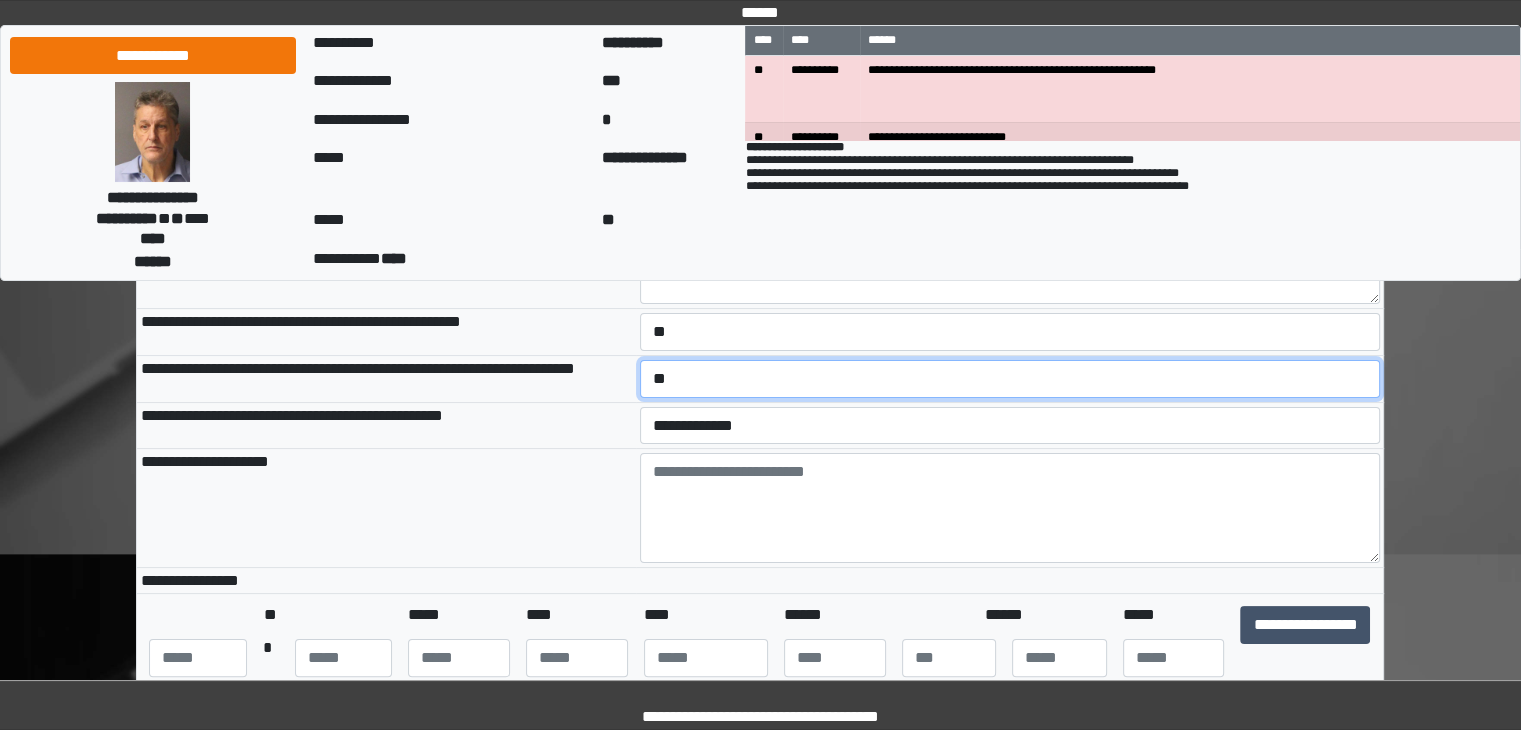 scroll, scrollTop: 300, scrollLeft: 0, axis: vertical 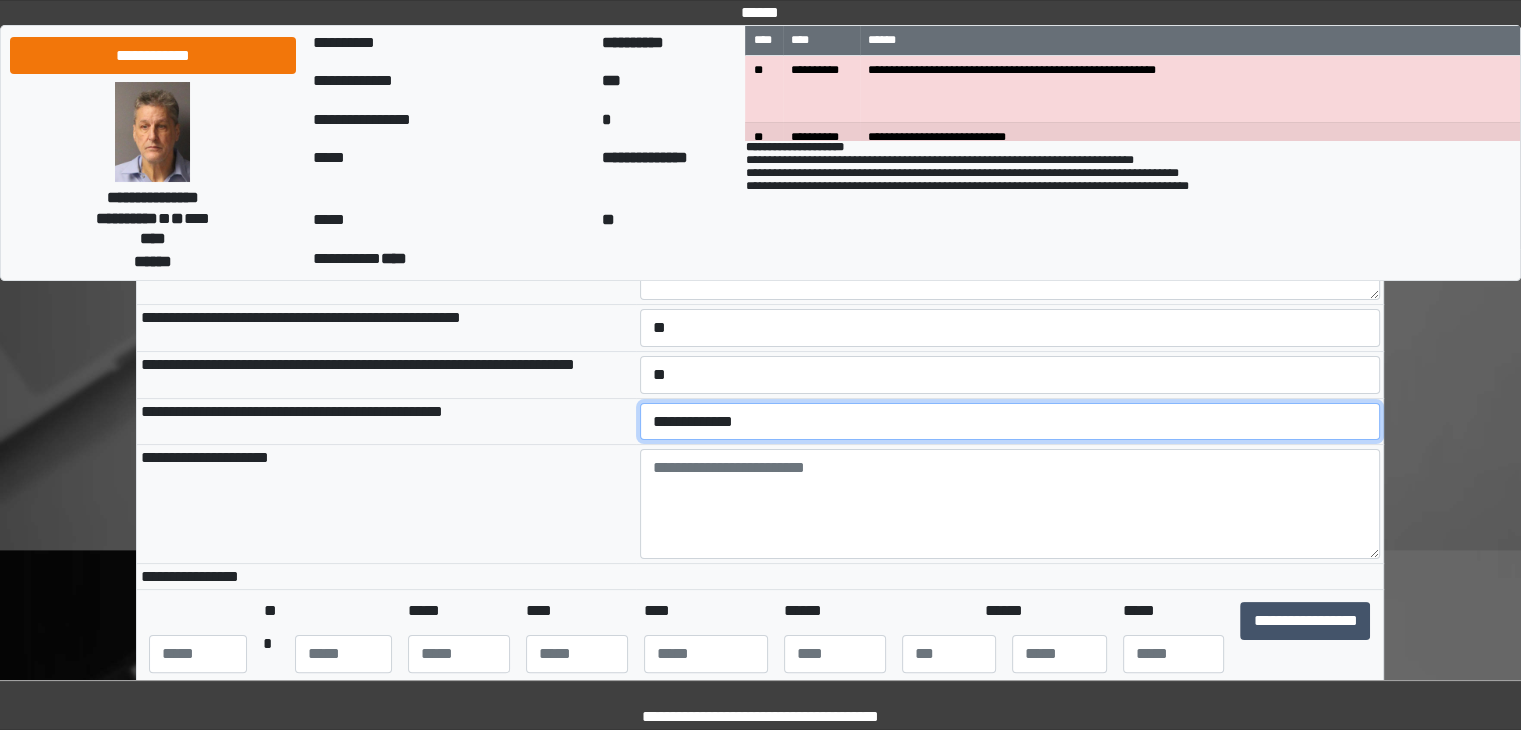click on "**********" at bounding box center (1010, 422) 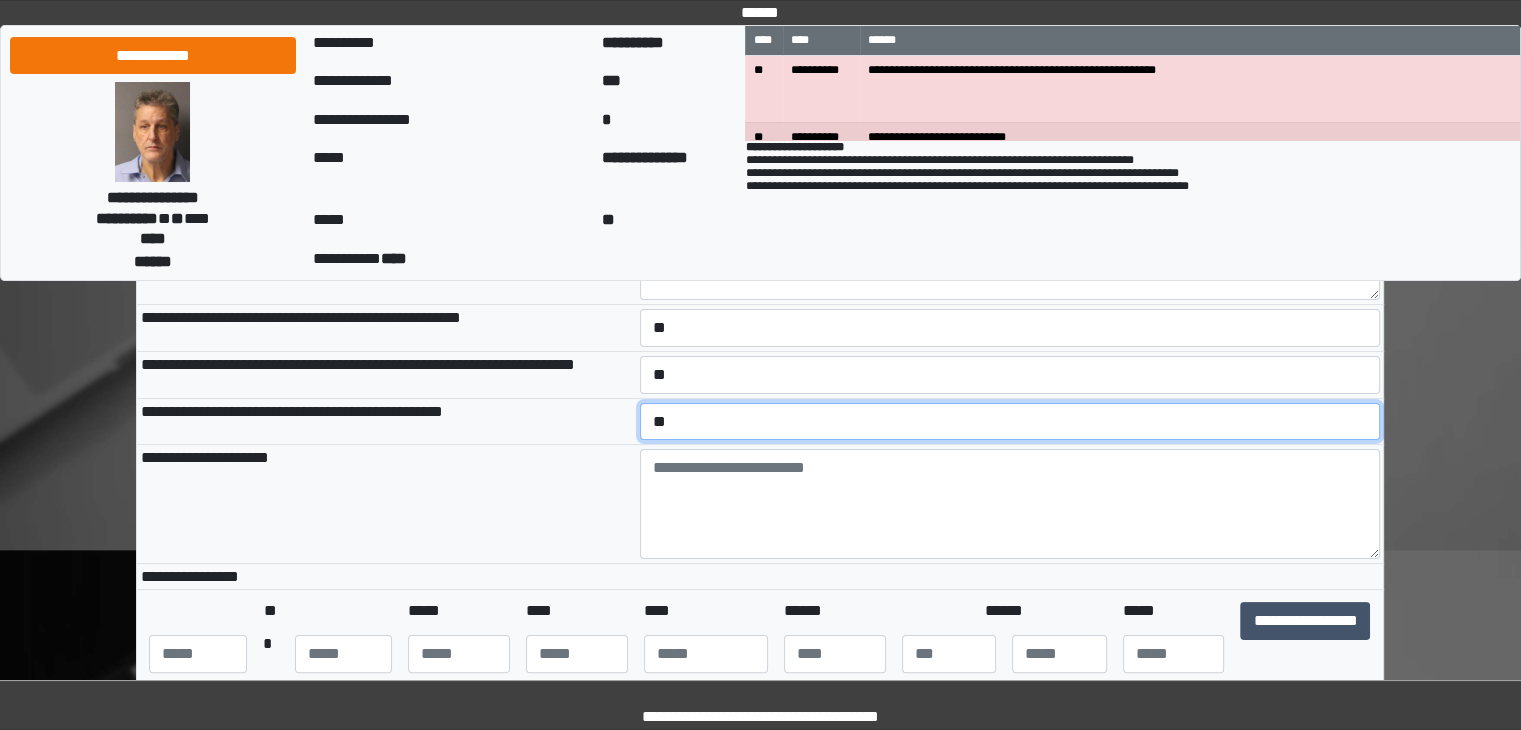 click on "**********" at bounding box center [1010, 422] 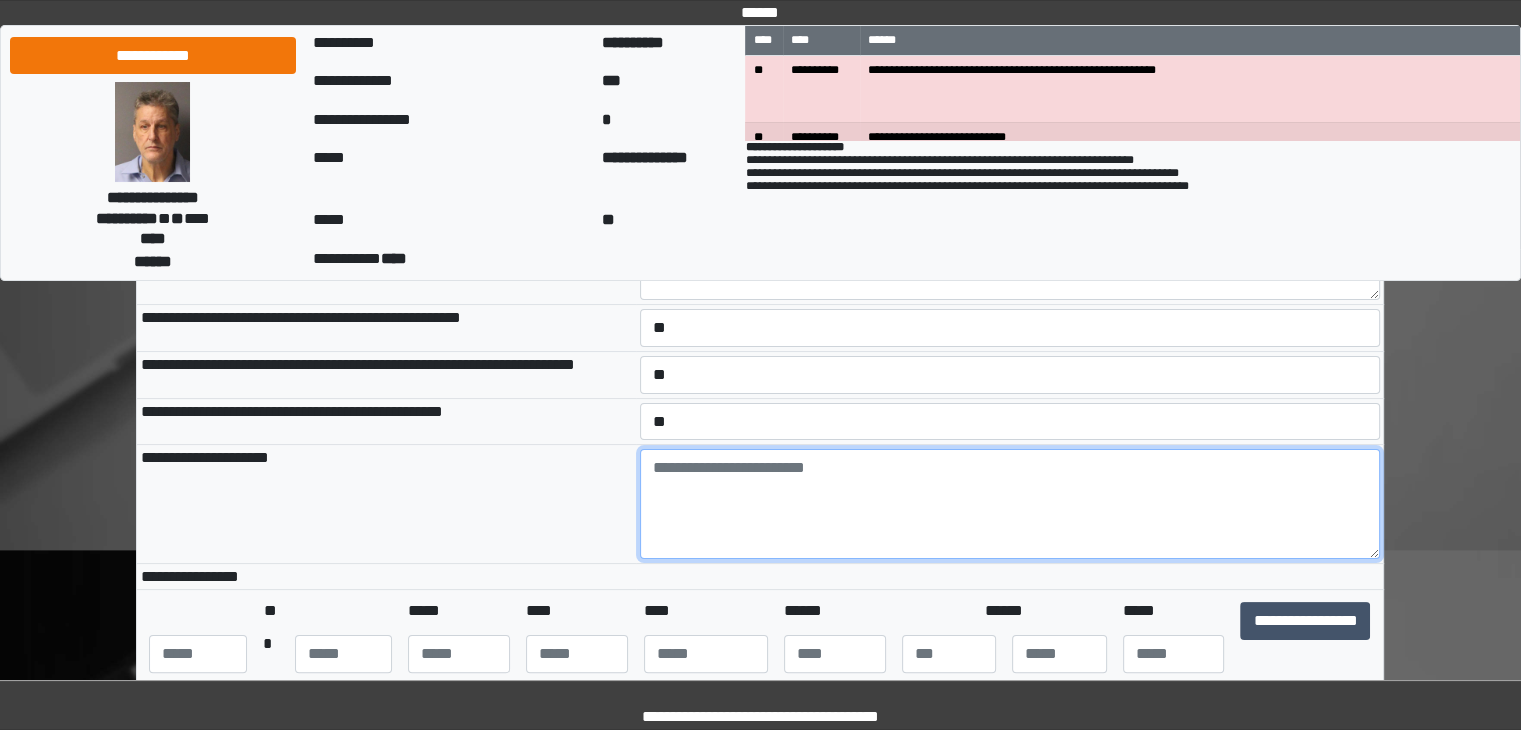 click at bounding box center (1010, 504) 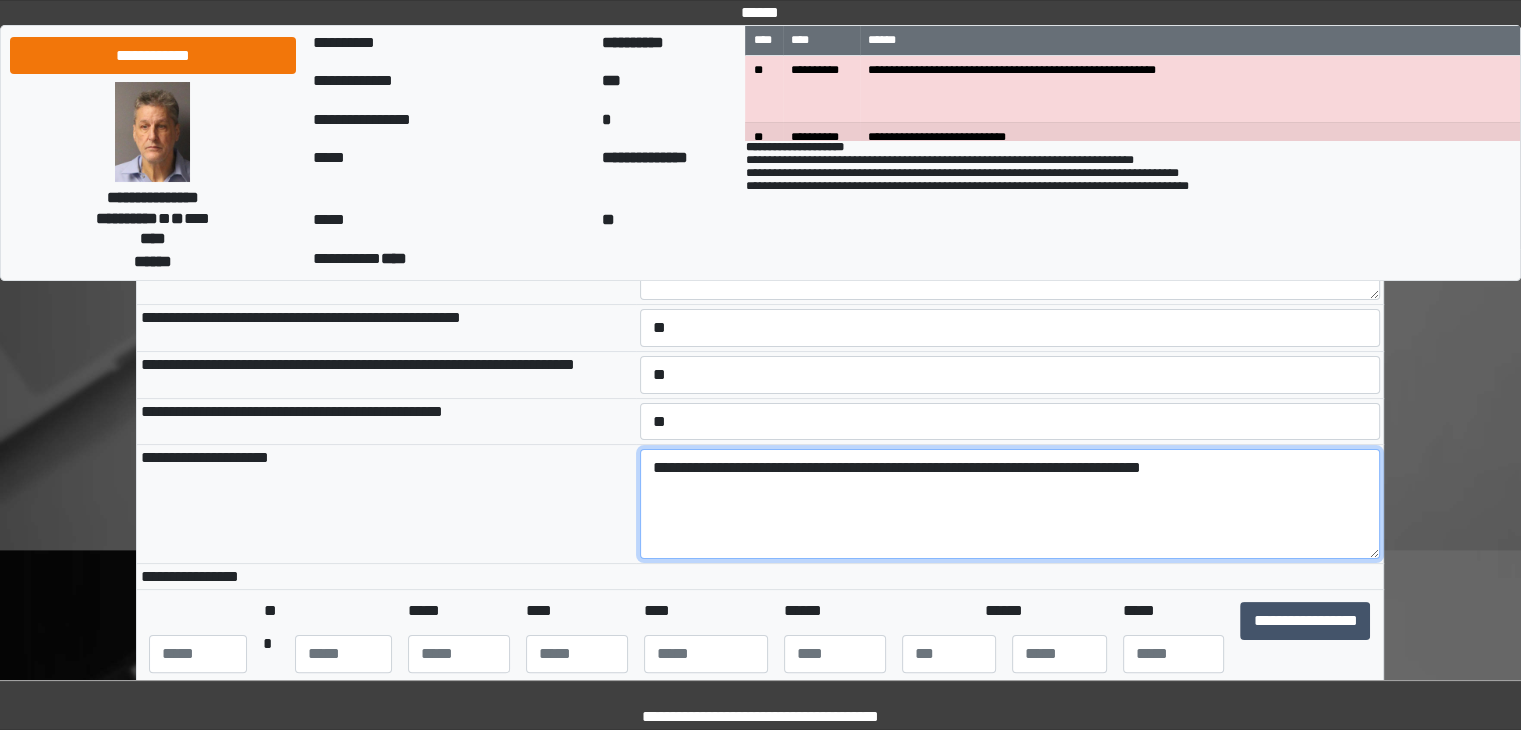 click on "**********" at bounding box center (1010, 504) 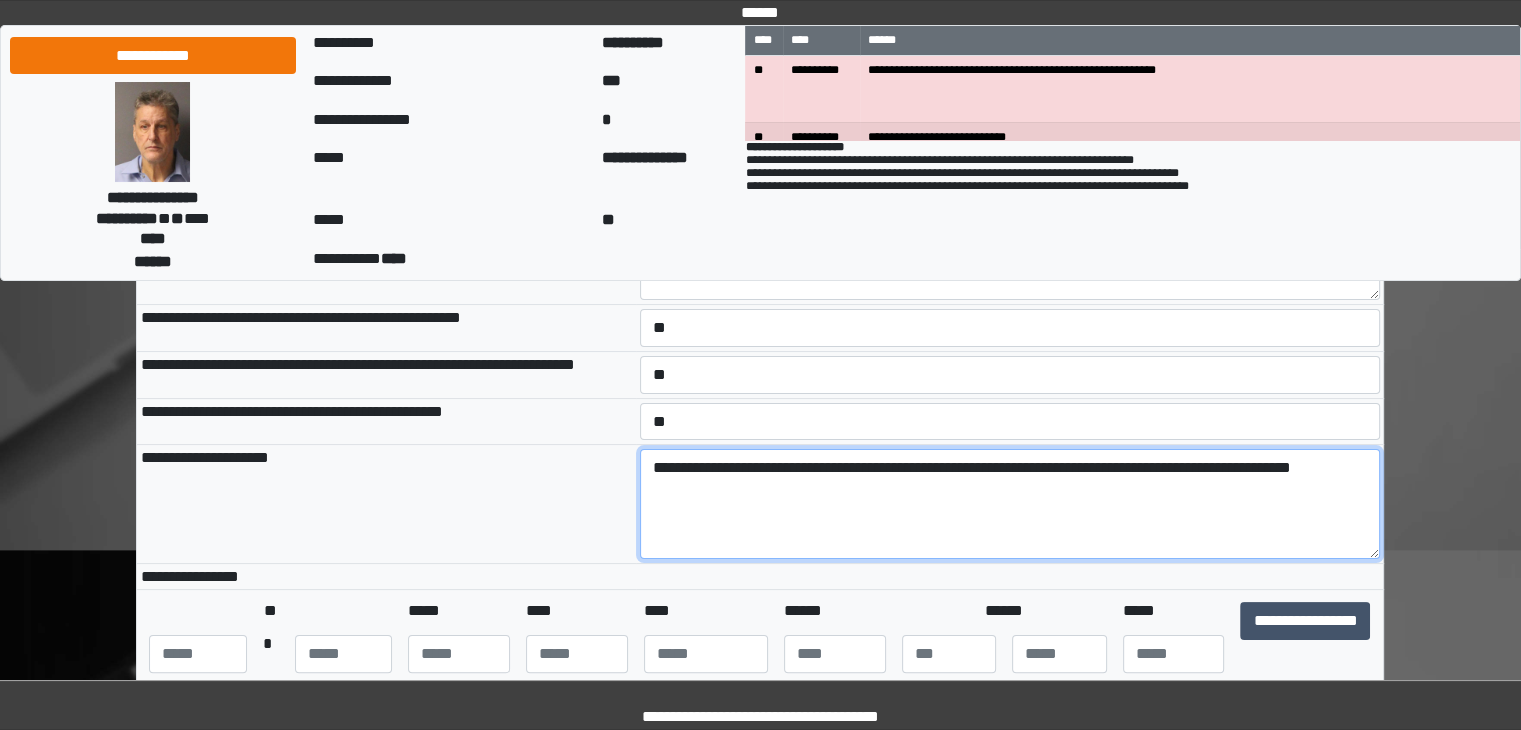 click on "**********" at bounding box center (1010, 504) 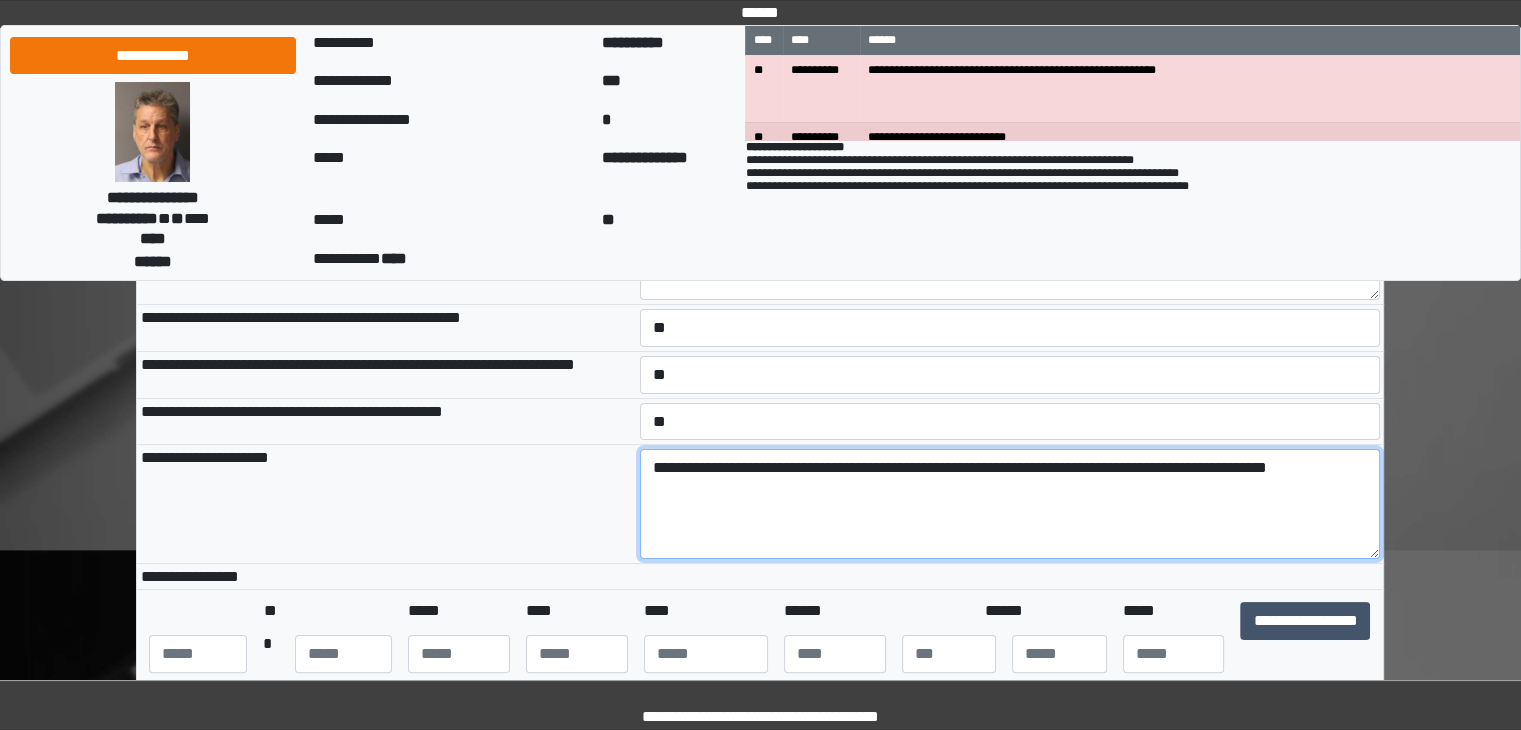 click on "**********" at bounding box center [1010, 504] 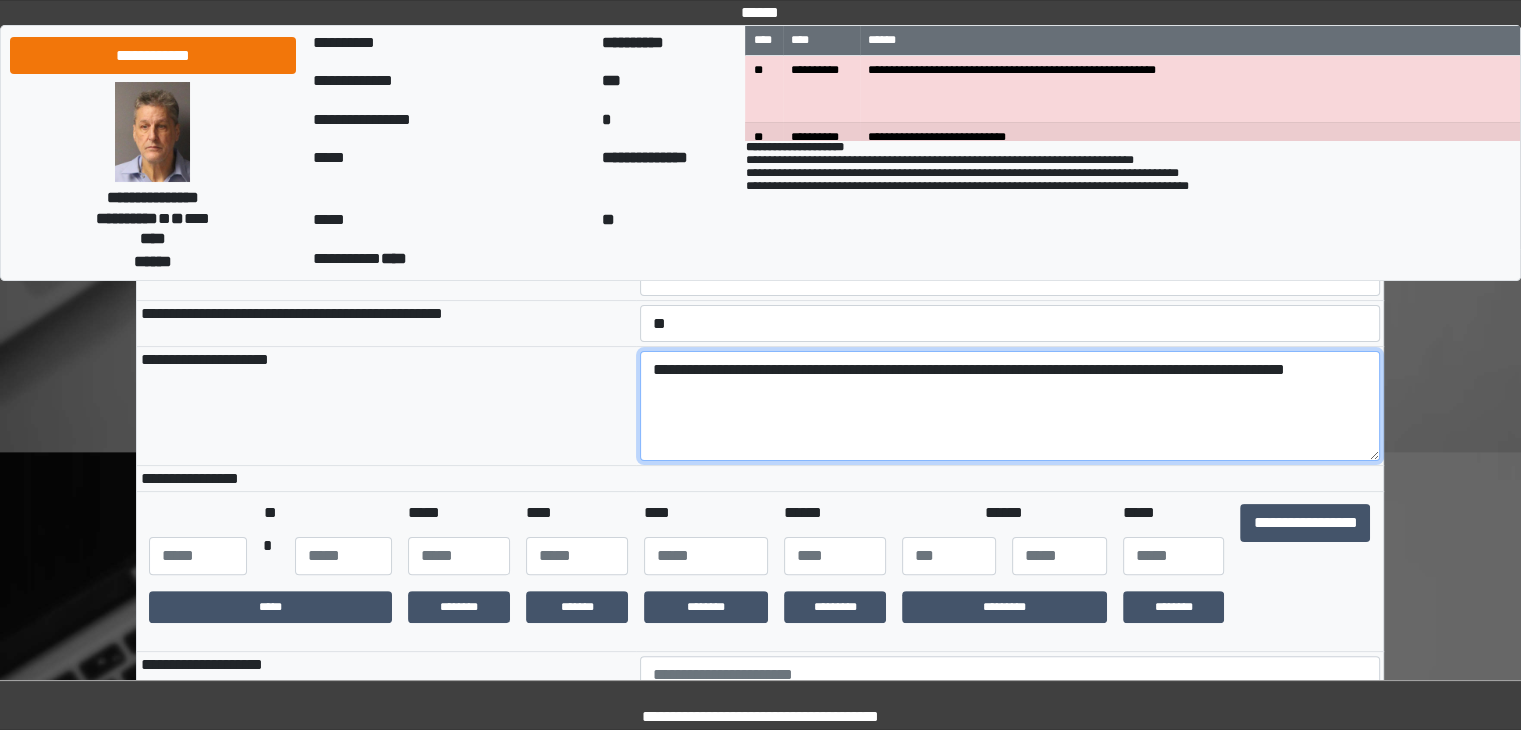 scroll, scrollTop: 400, scrollLeft: 0, axis: vertical 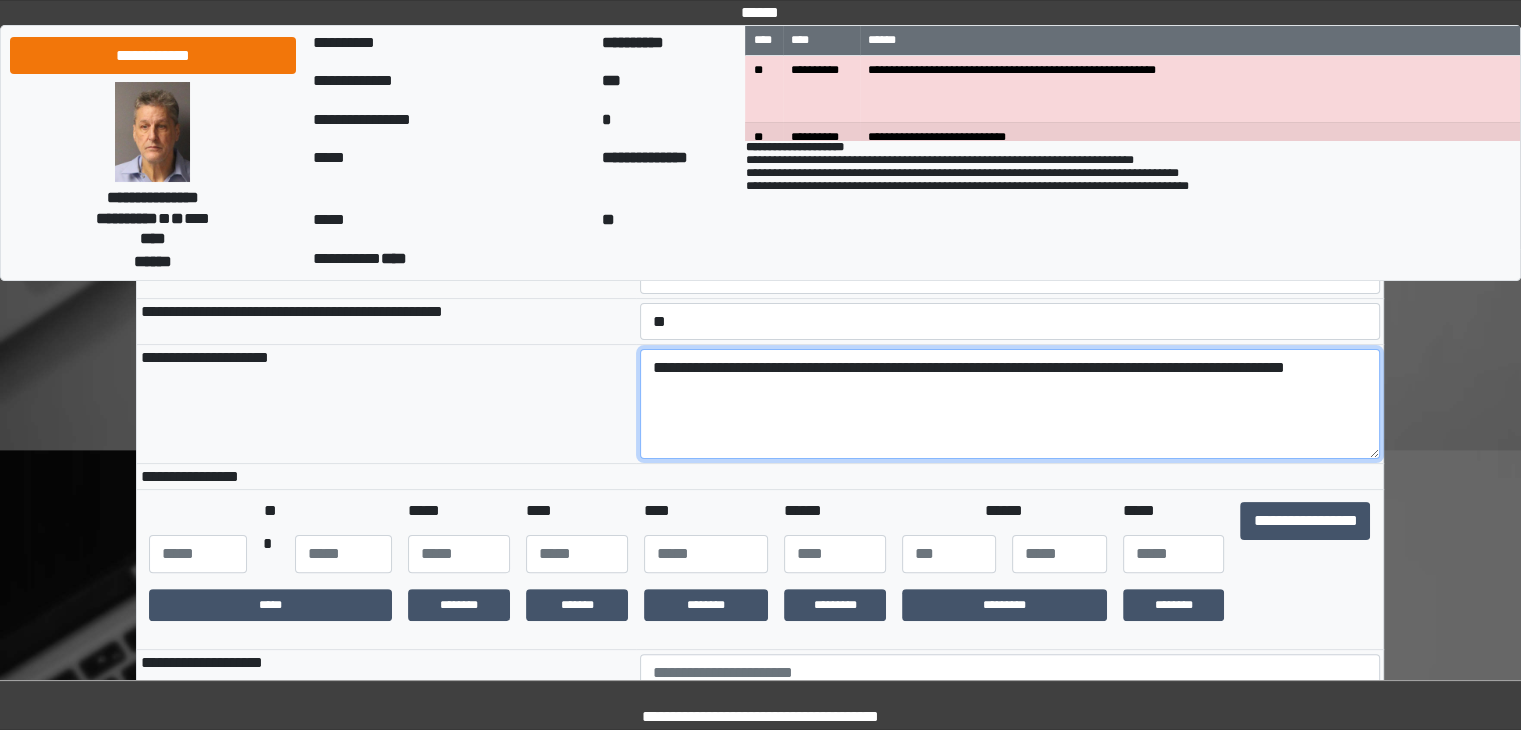 type on "**********" 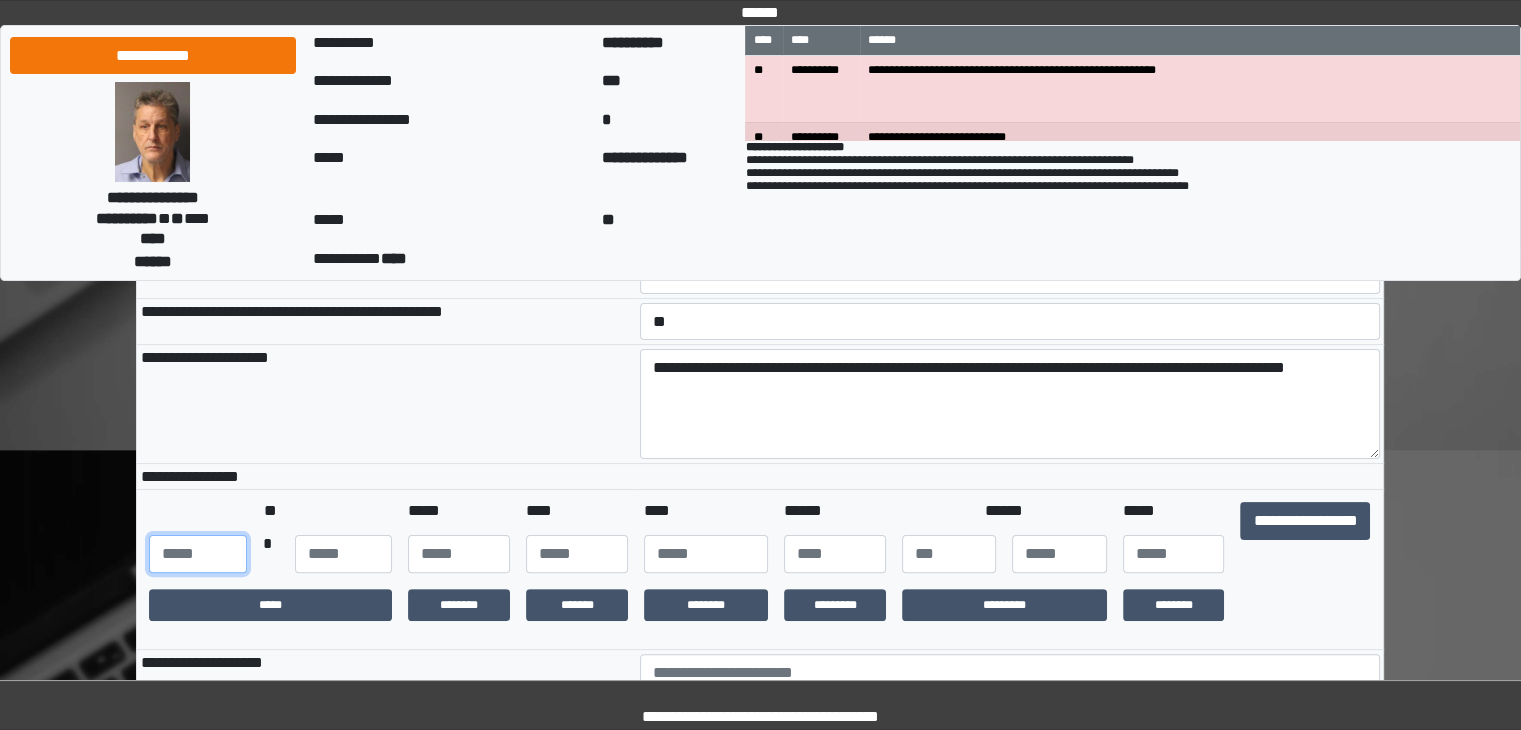 click at bounding box center [197, 554] 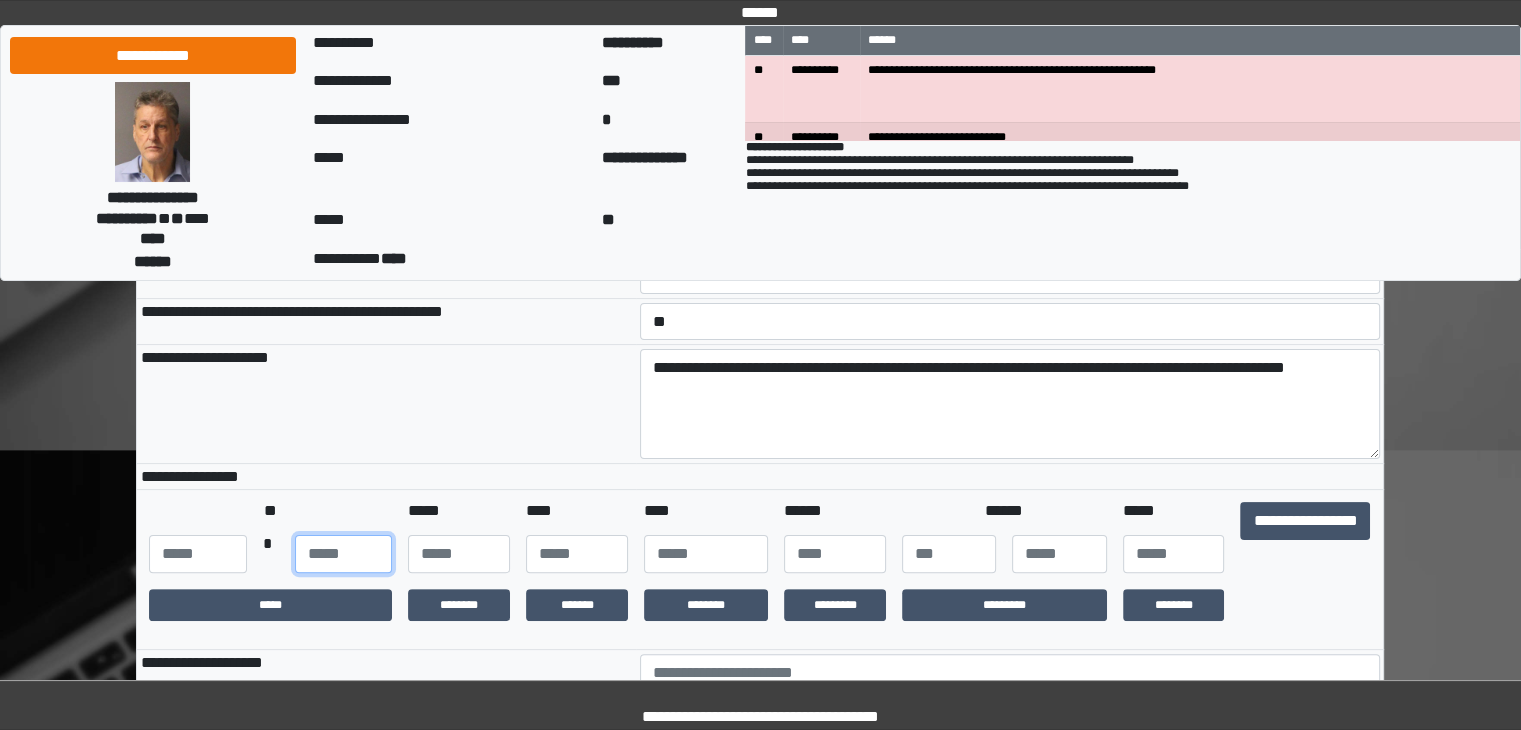 click at bounding box center [343, 554] 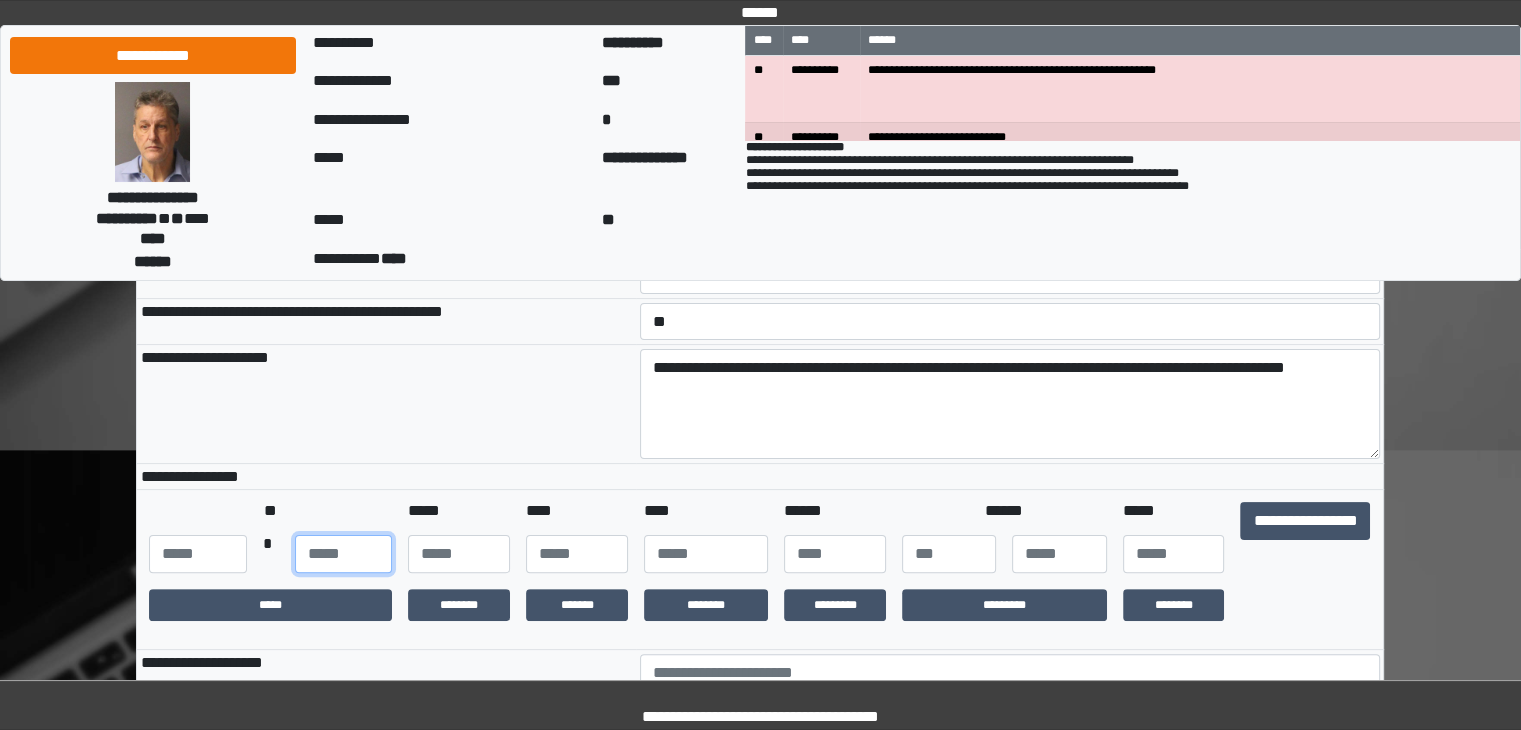 type on "**" 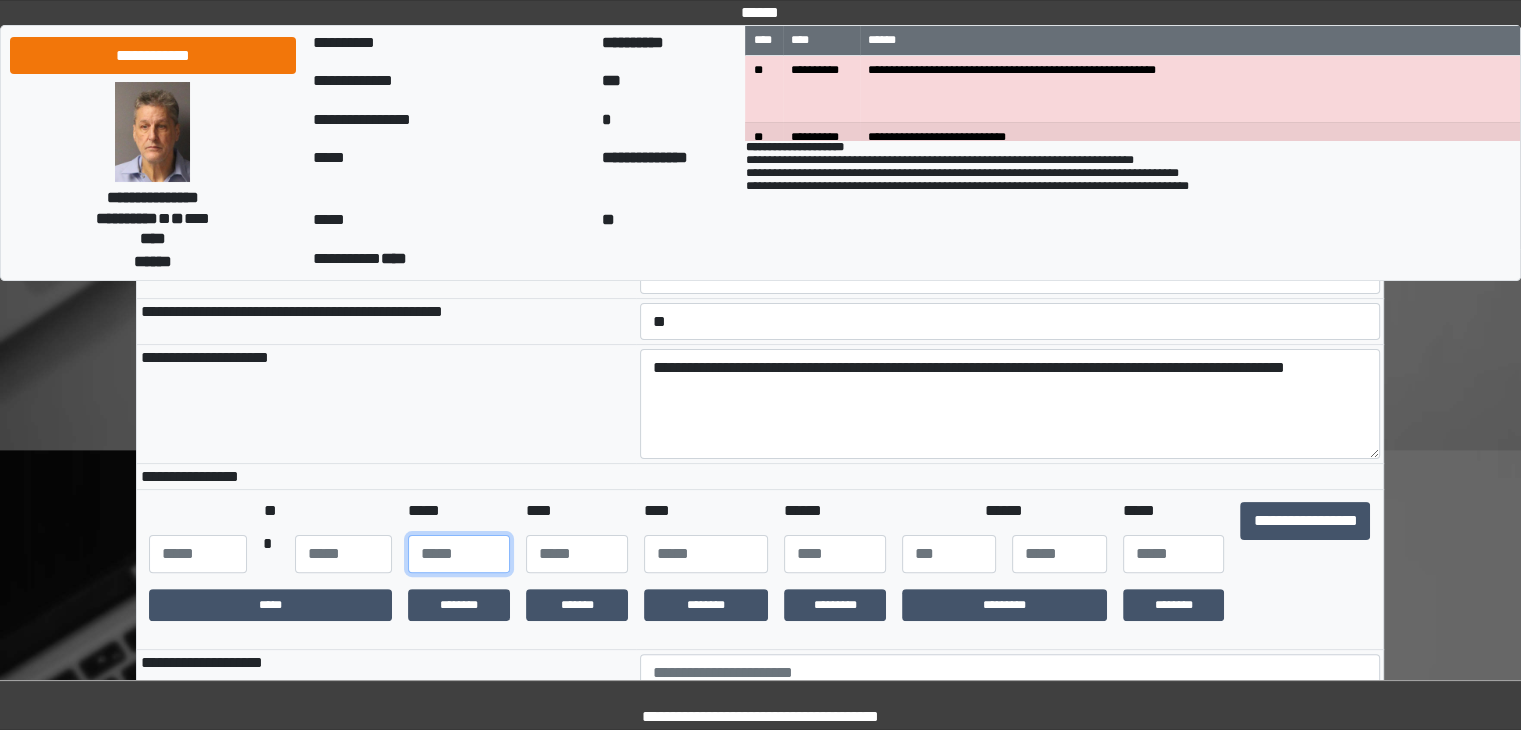 click at bounding box center (459, 554) 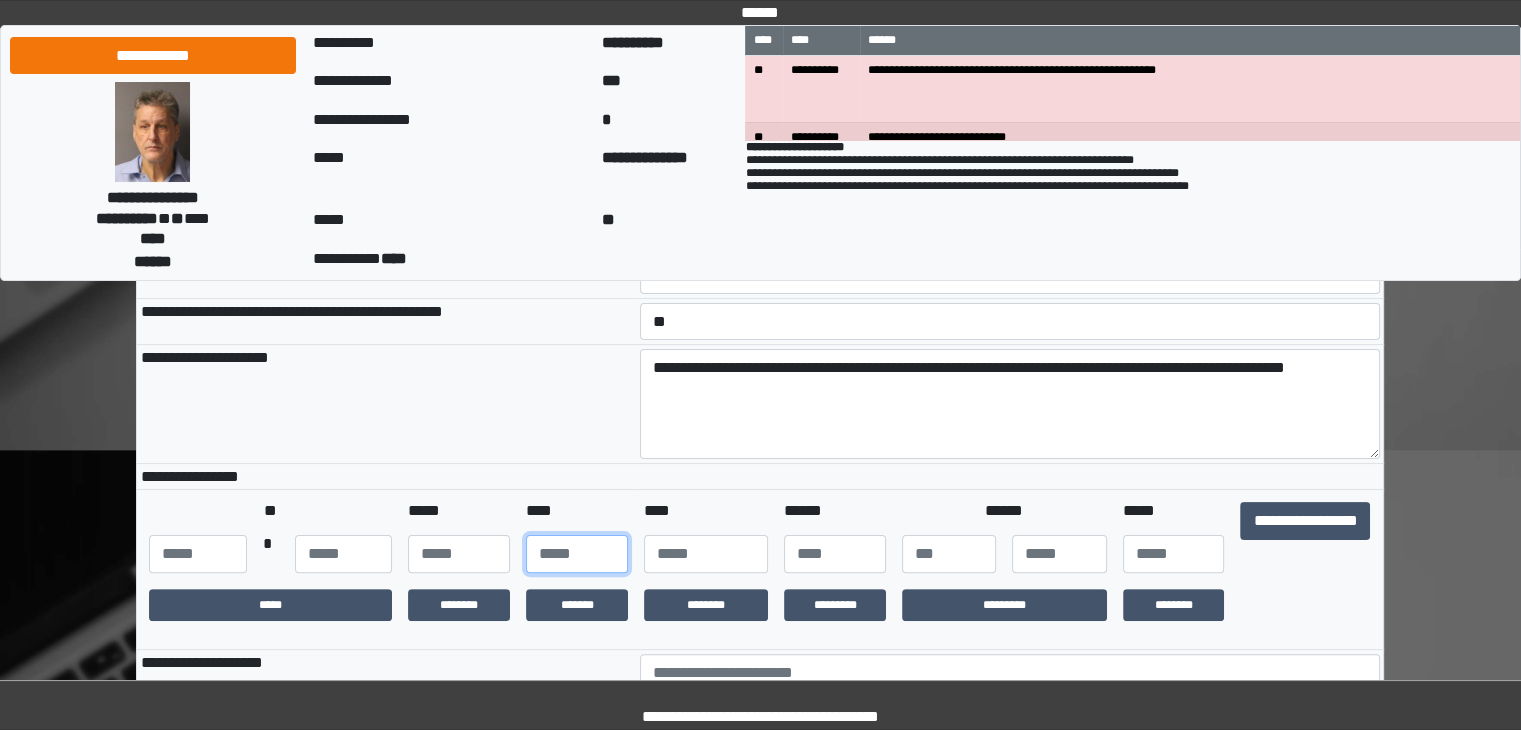 click at bounding box center [577, 554] 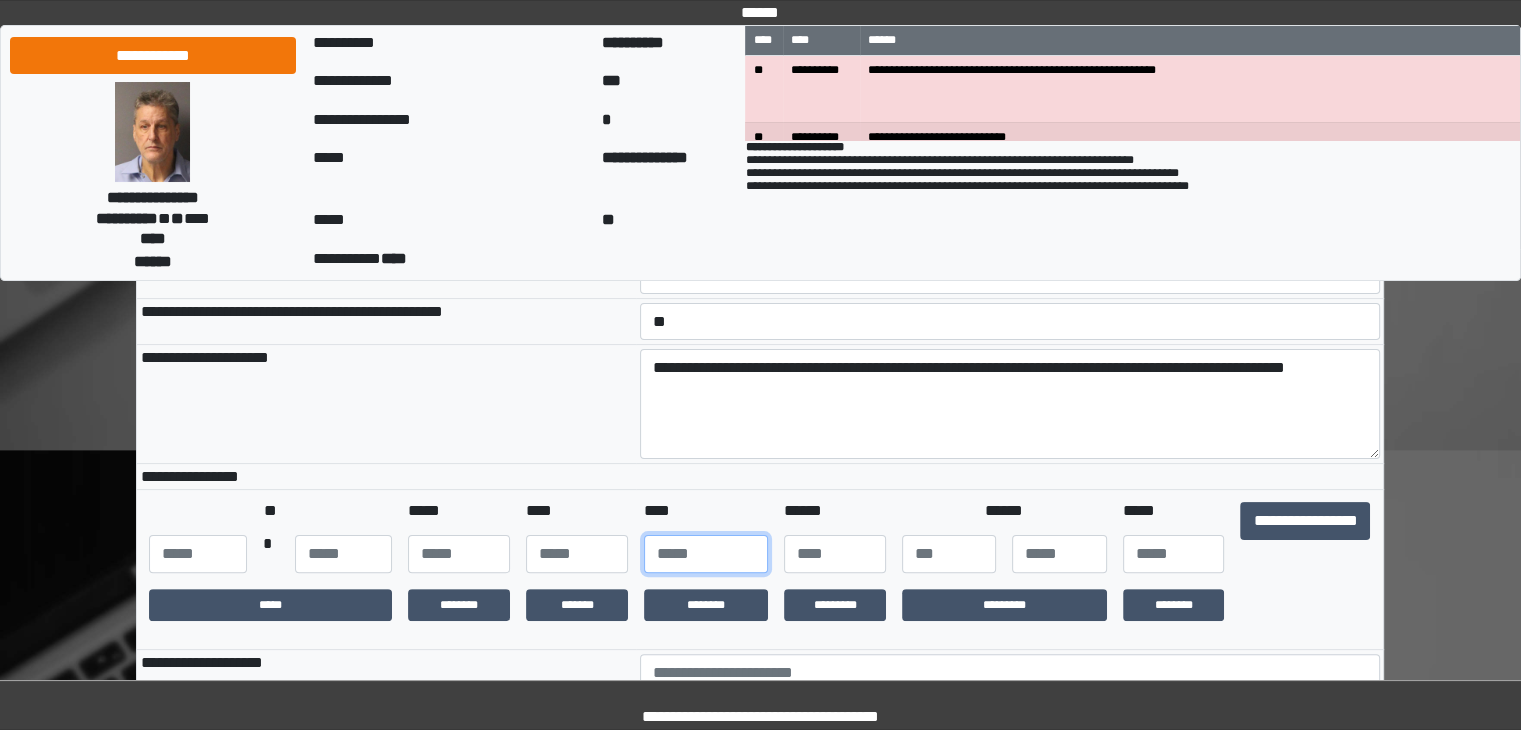 click at bounding box center [706, 554] 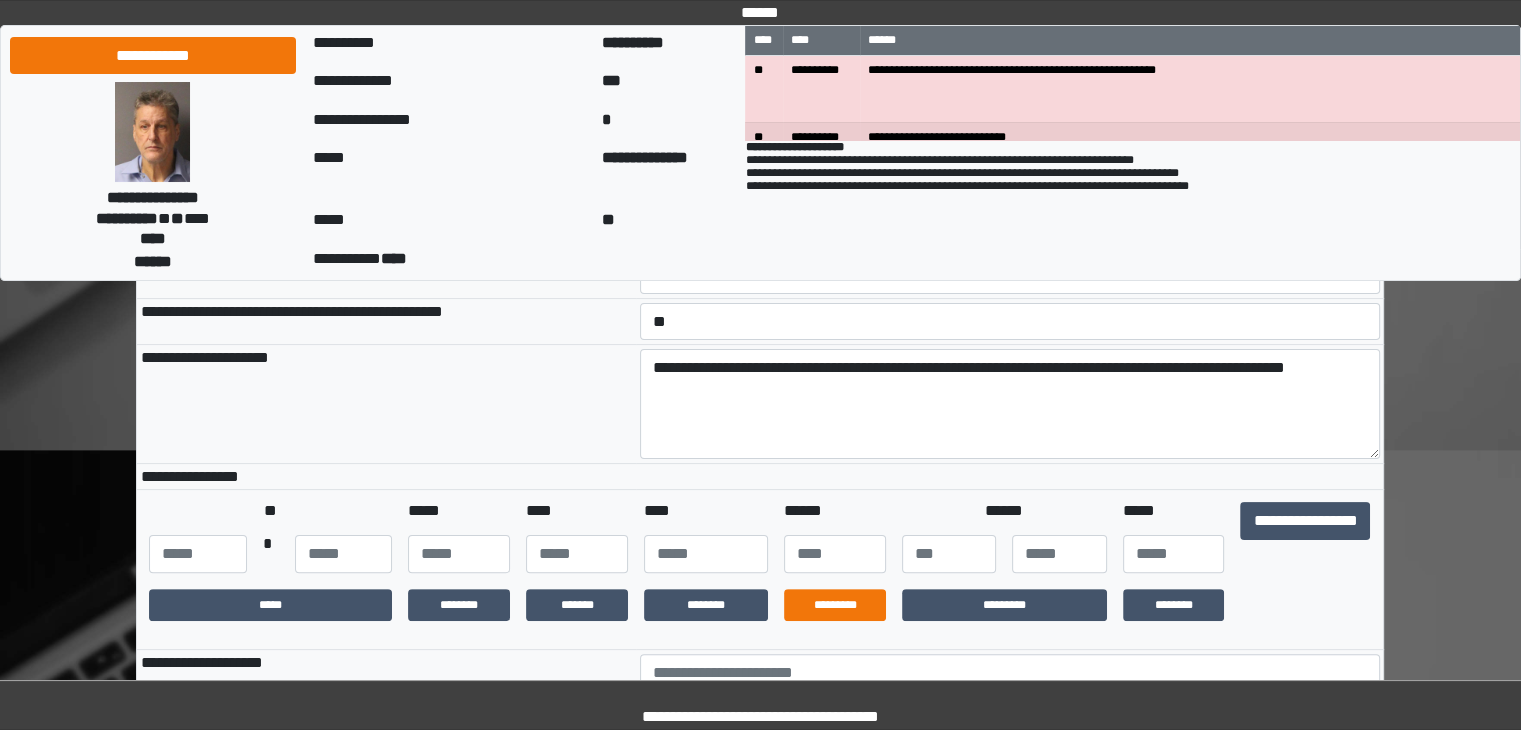 drag, startPoint x: 799, startPoint y: 593, endPoint x: 804, endPoint y: 621, distance: 28.442924 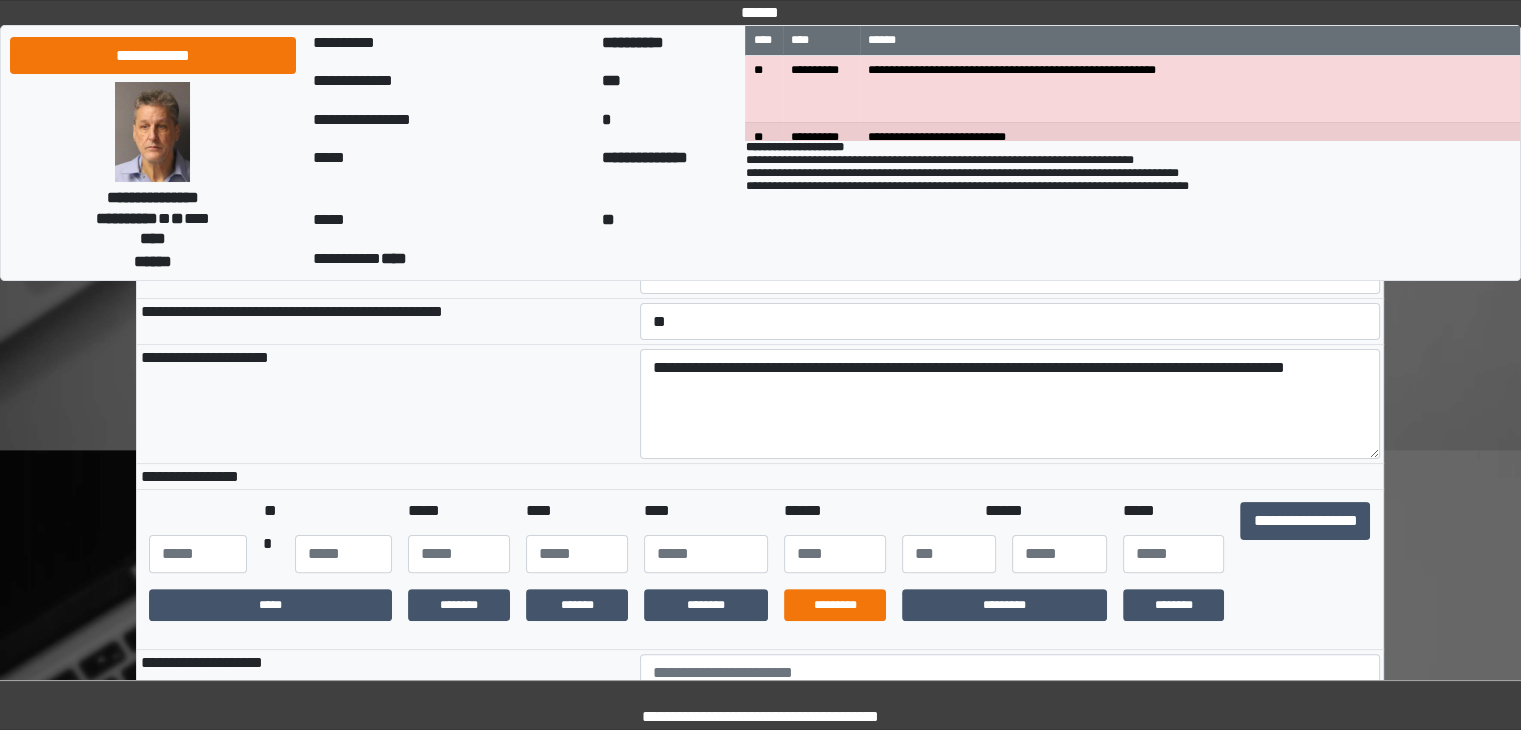 click on "*********" at bounding box center (835, 605) 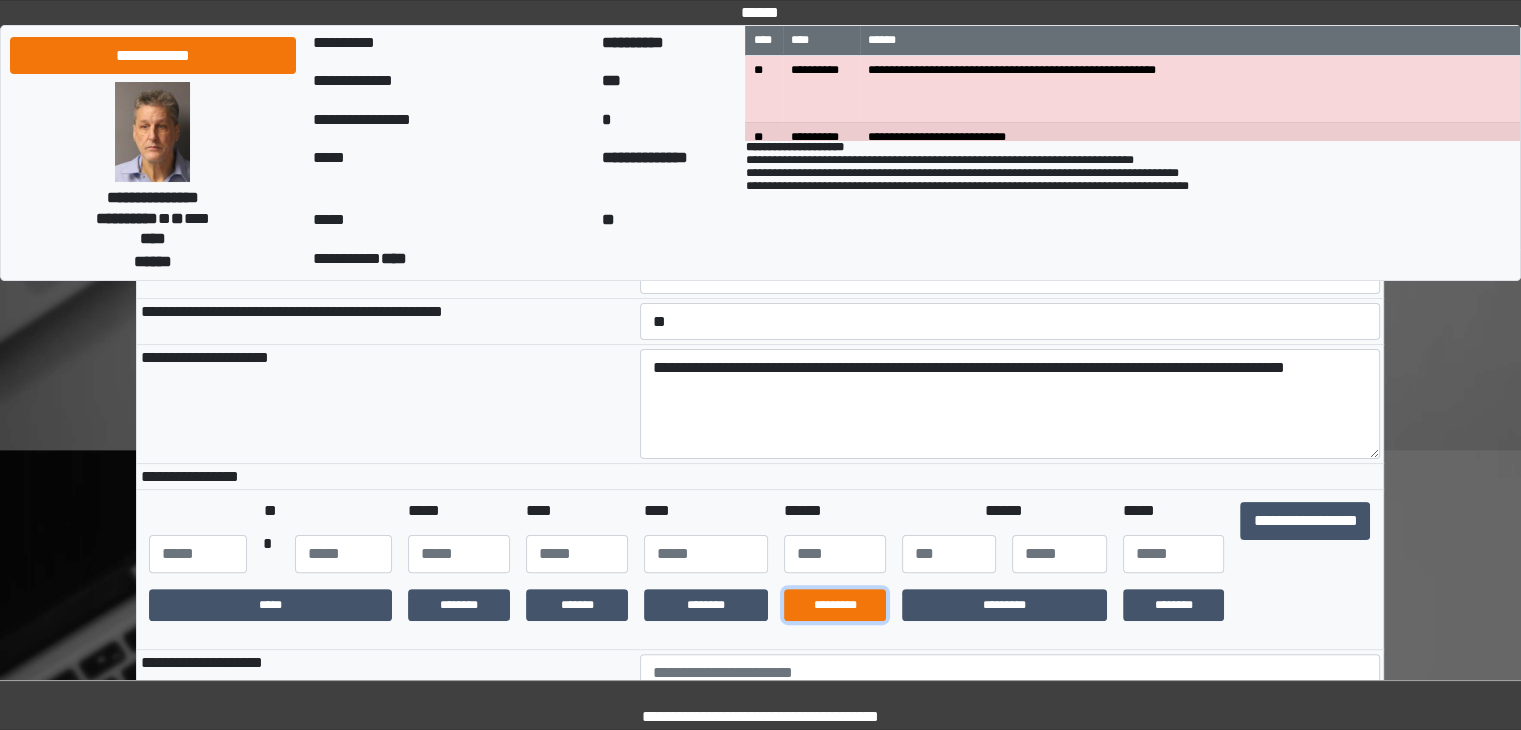 click on "*********" at bounding box center [835, 605] 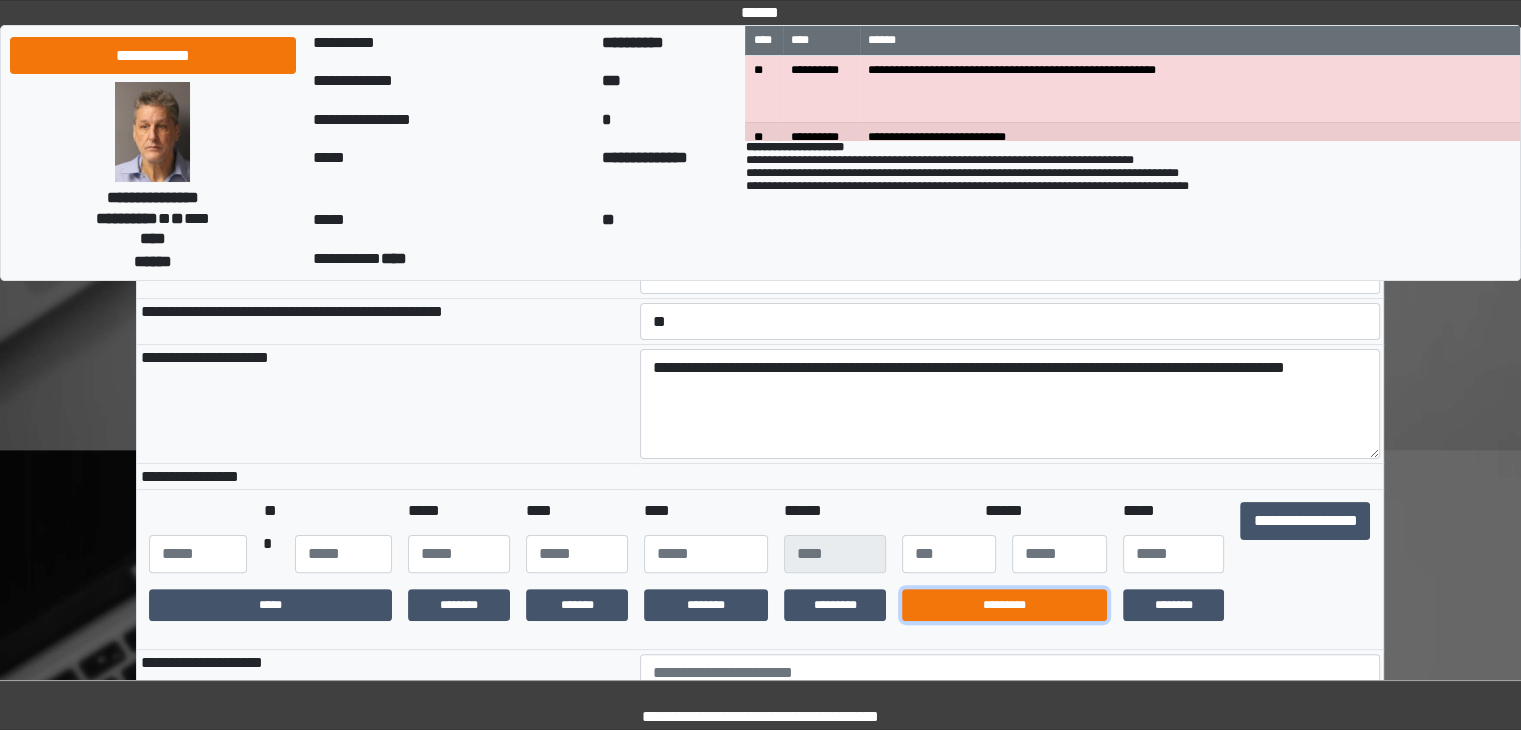 click on "*********" at bounding box center [1004, 605] 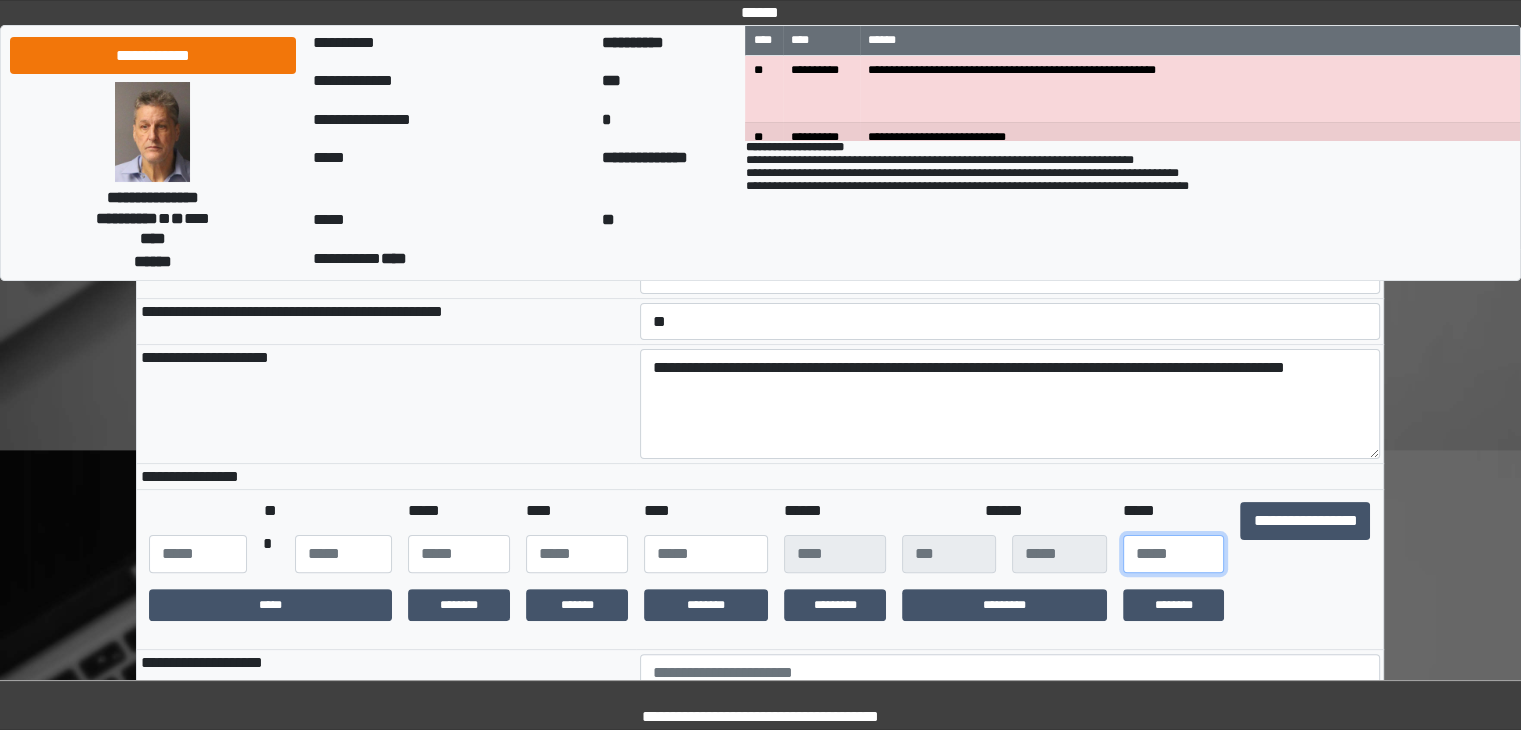 click at bounding box center (1174, 554) 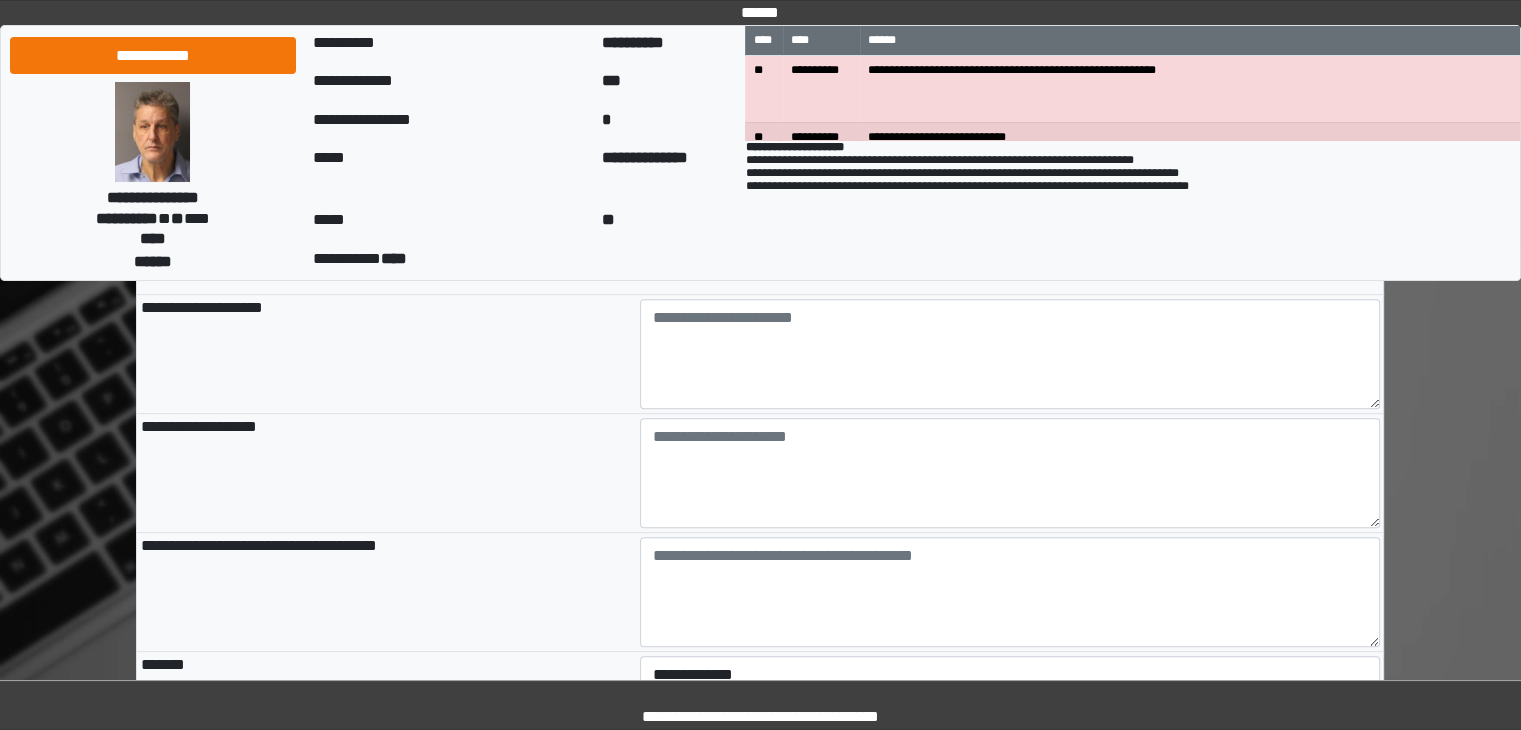 scroll, scrollTop: 600, scrollLeft: 0, axis: vertical 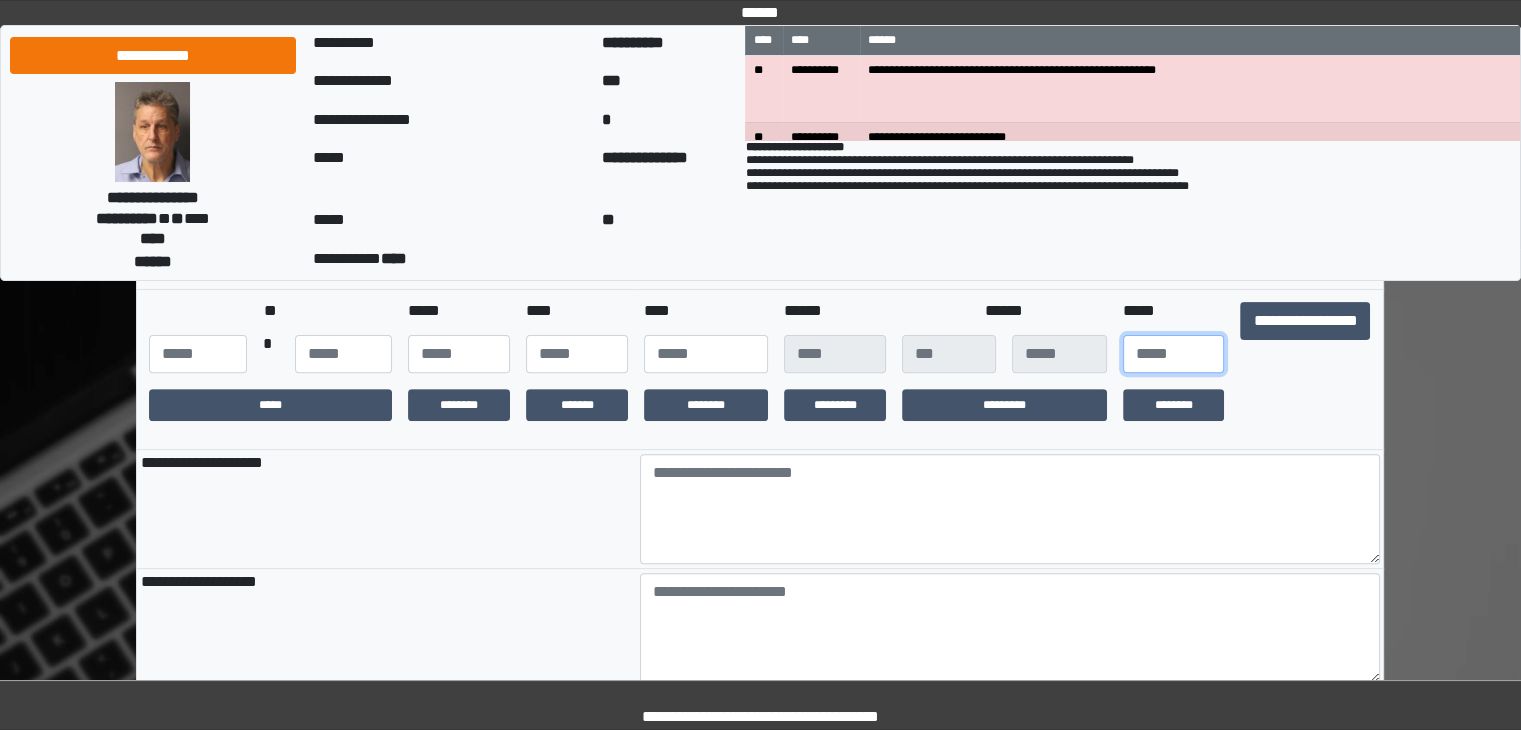 type on "**" 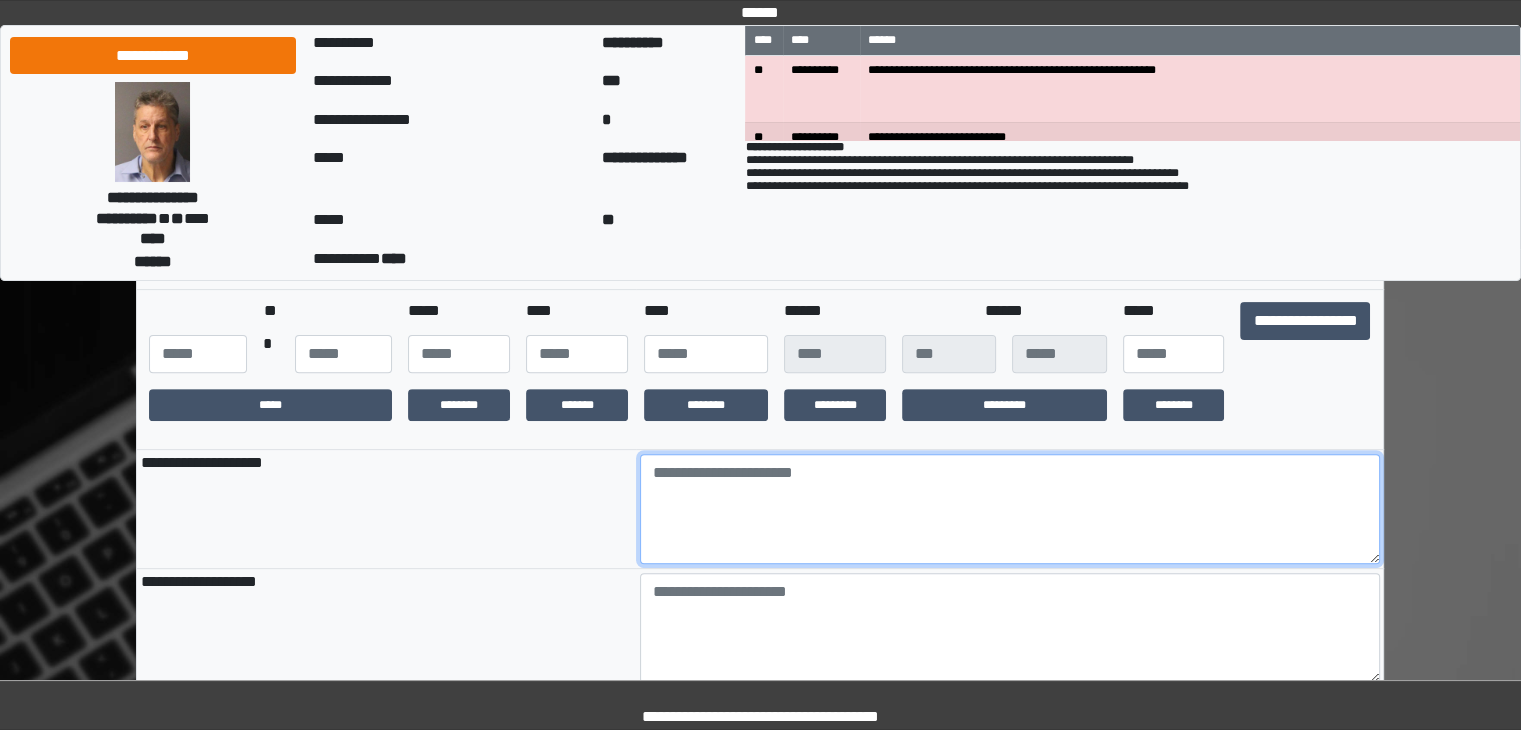 click at bounding box center (1010, 509) 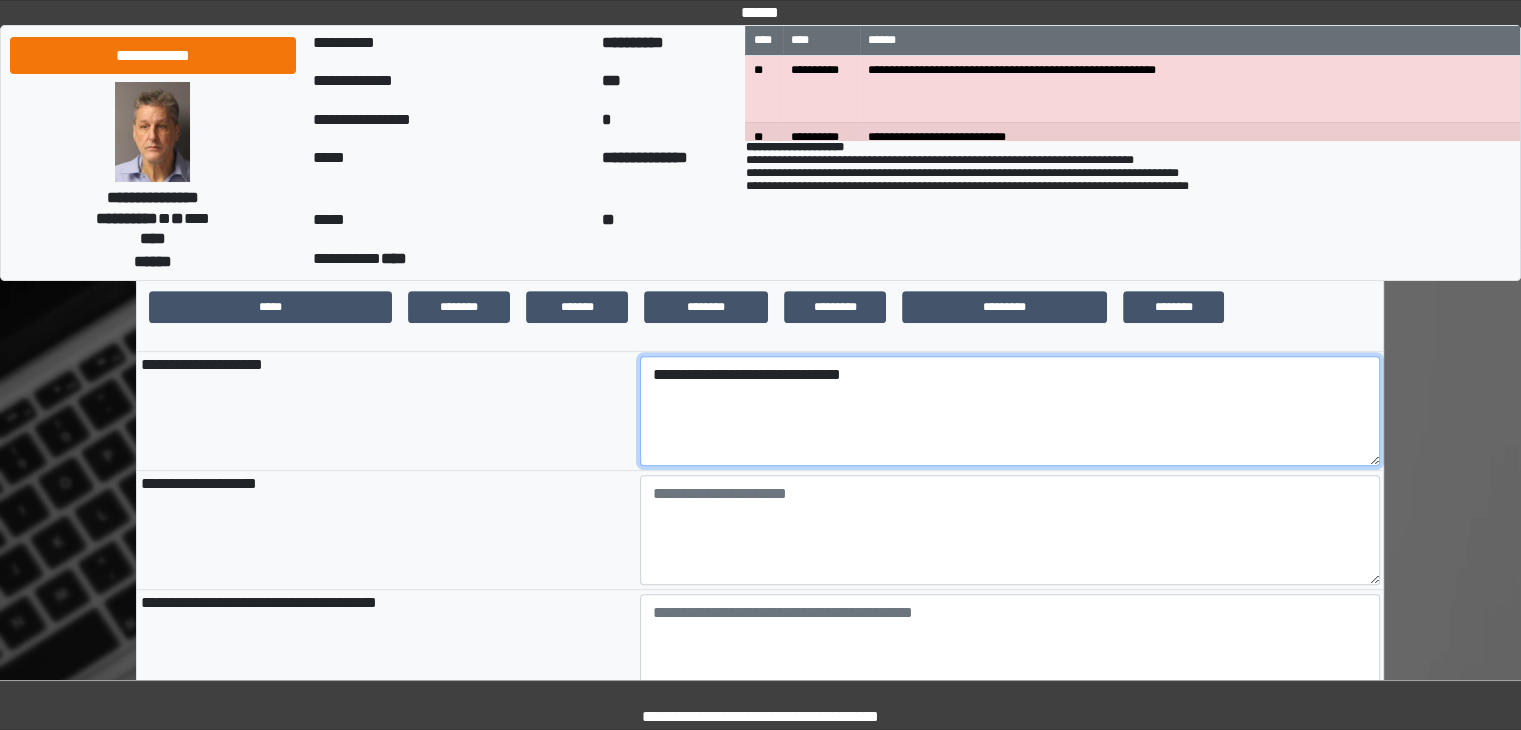 scroll, scrollTop: 700, scrollLeft: 0, axis: vertical 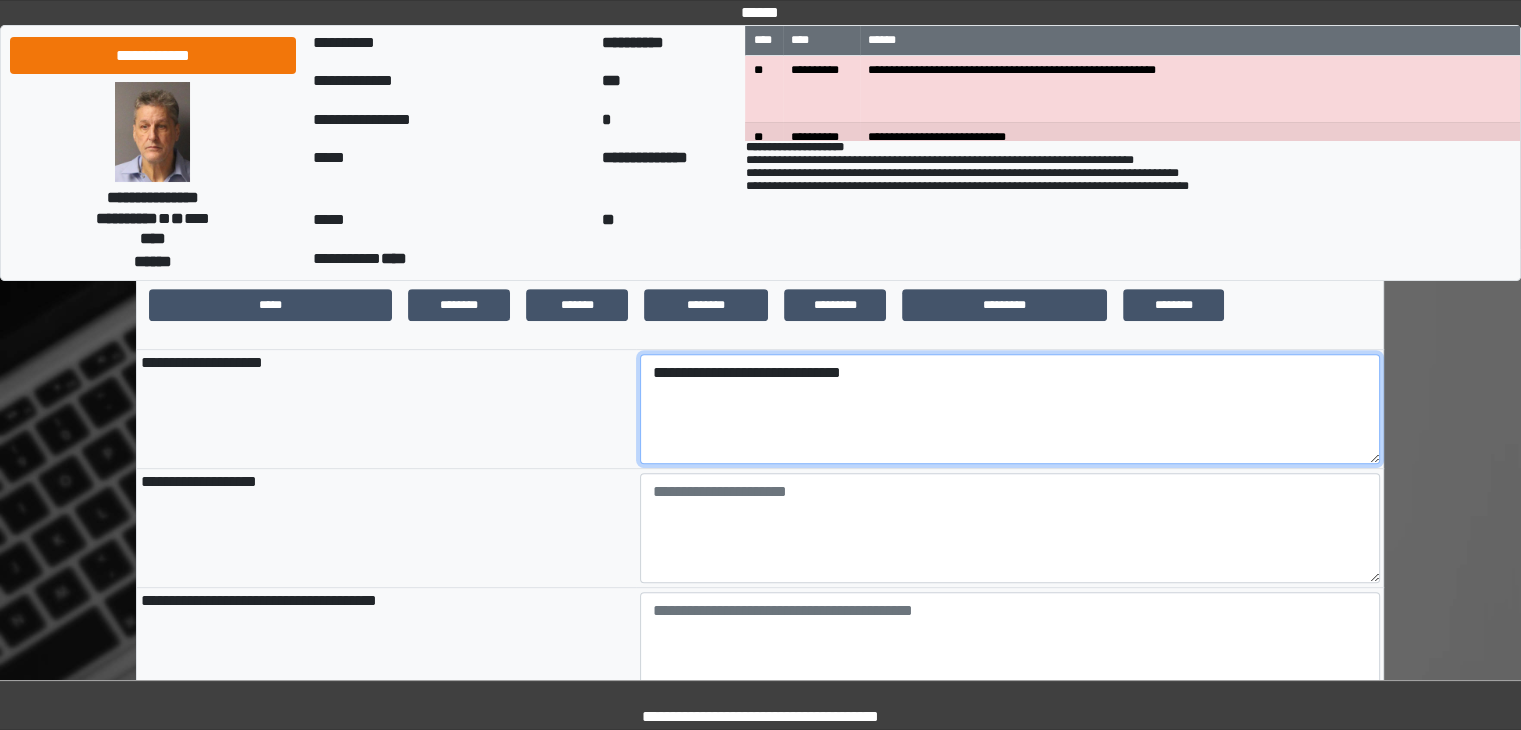 type on "**********" 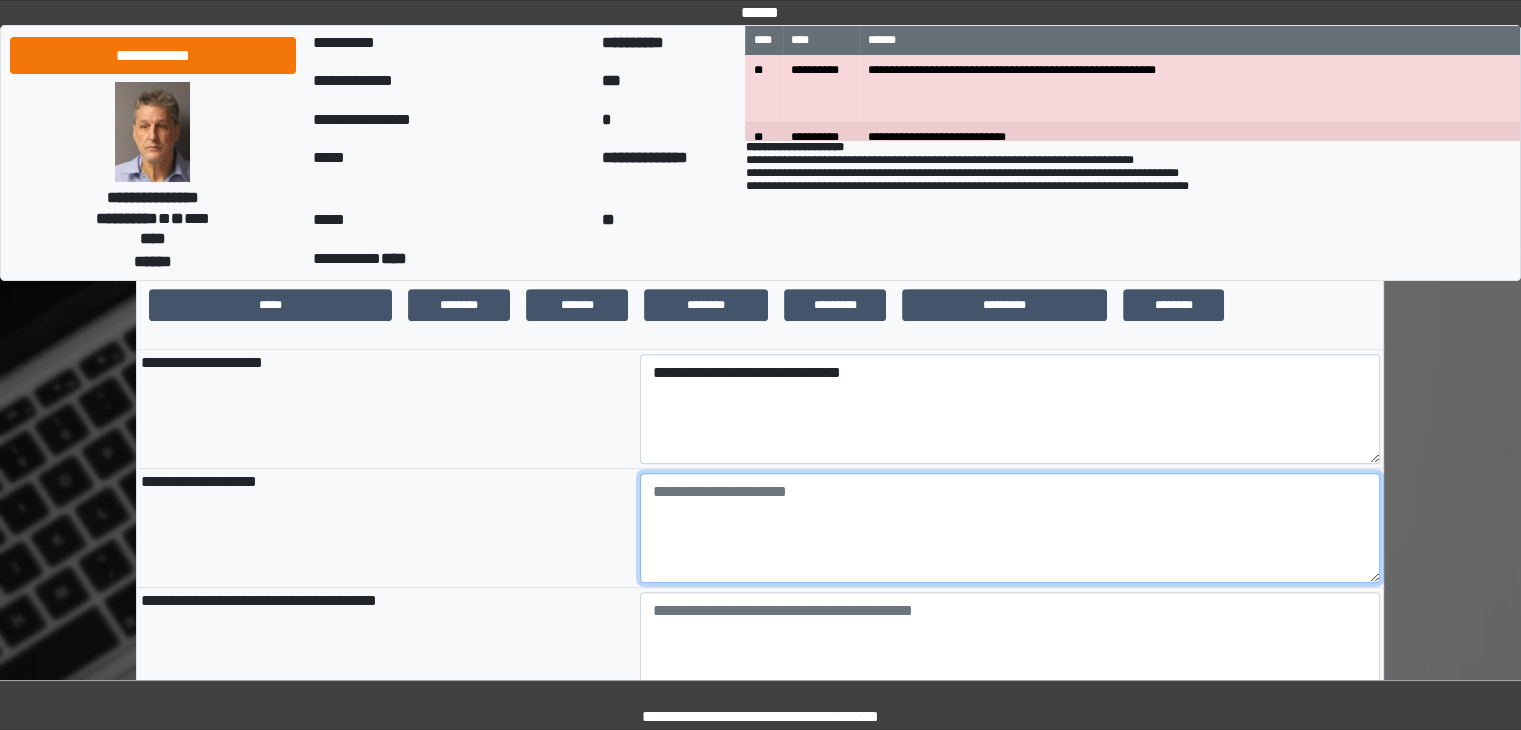click at bounding box center (1010, 528) 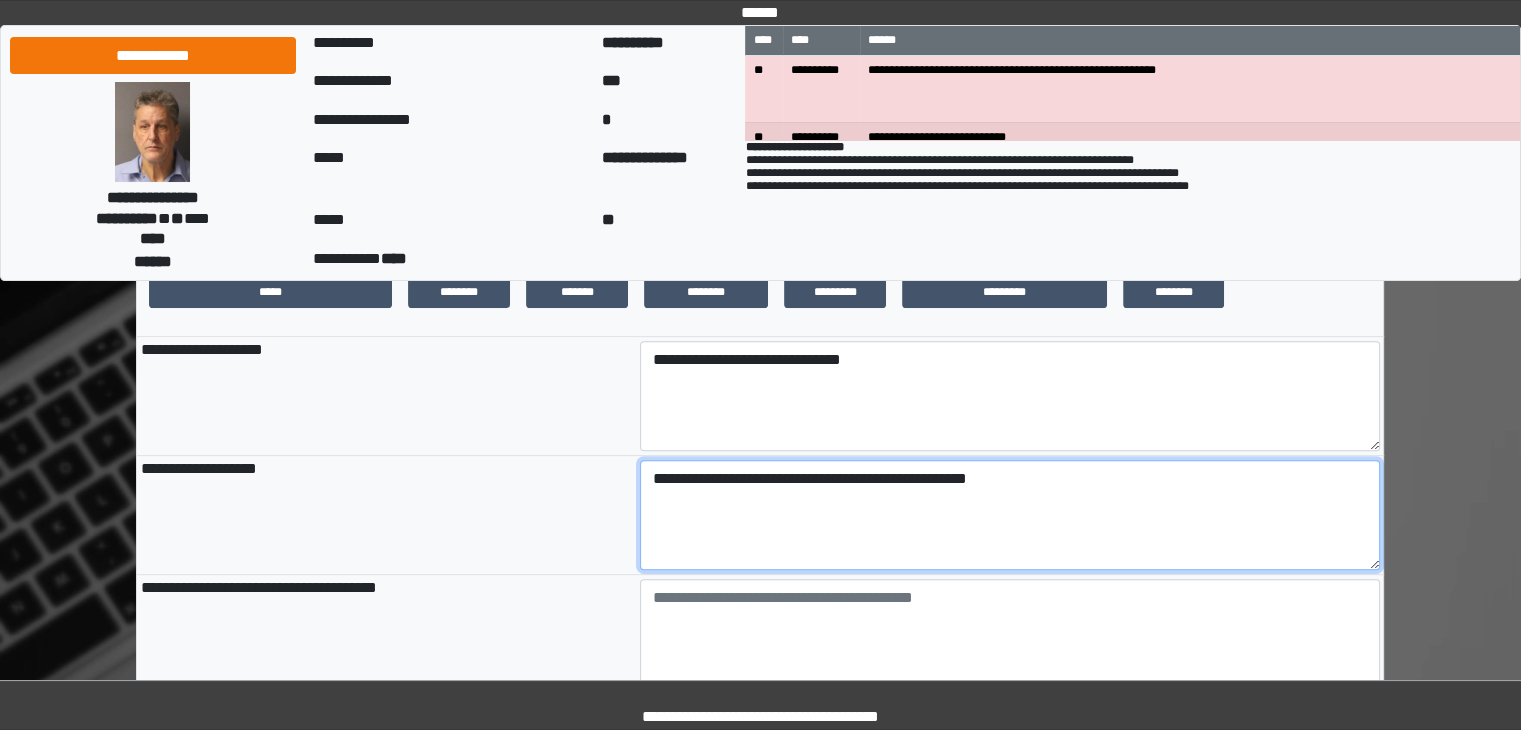 scroll, scrollTop: 800, scrollLeft: 0, axis: vertical 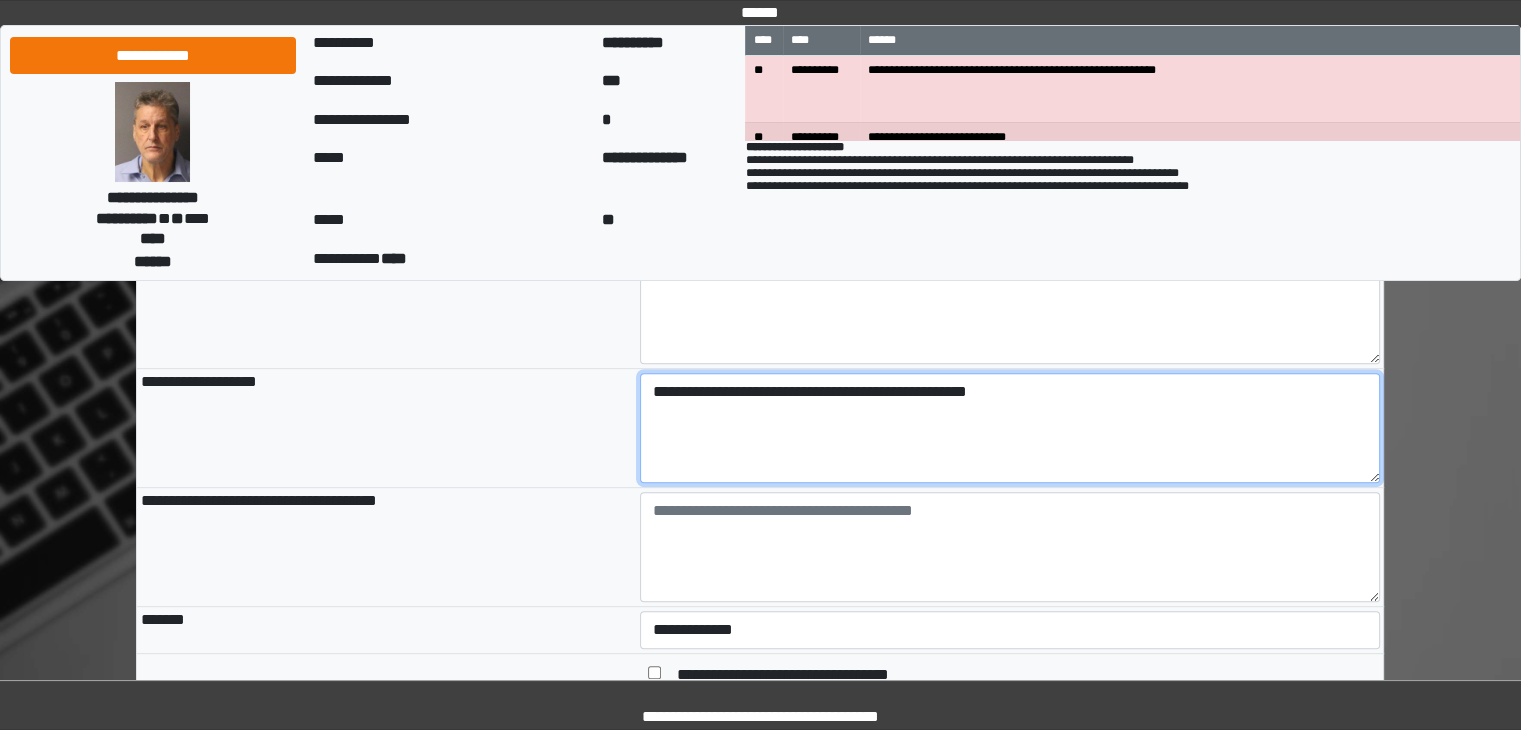 type on "**********" 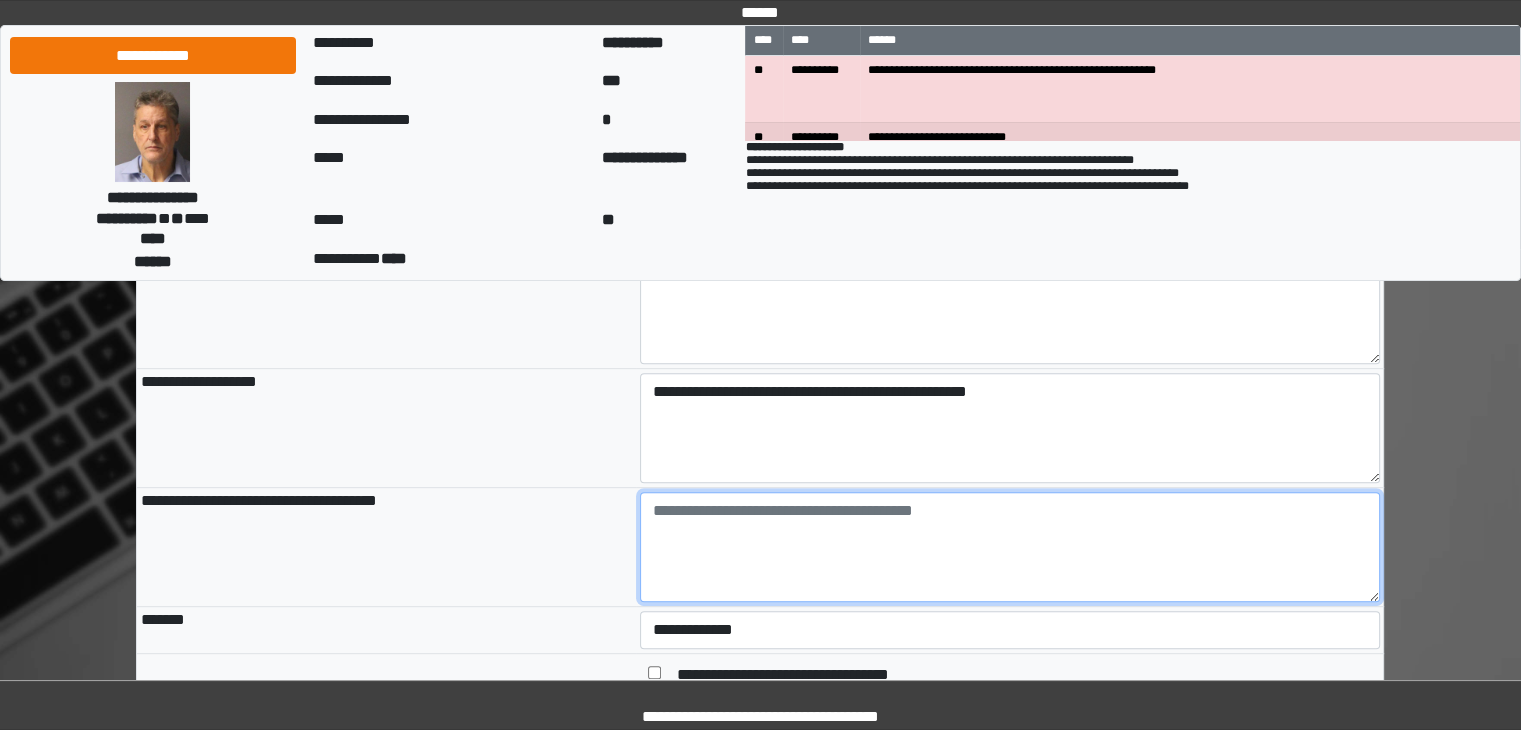 click at bounding box center (1010, 547) 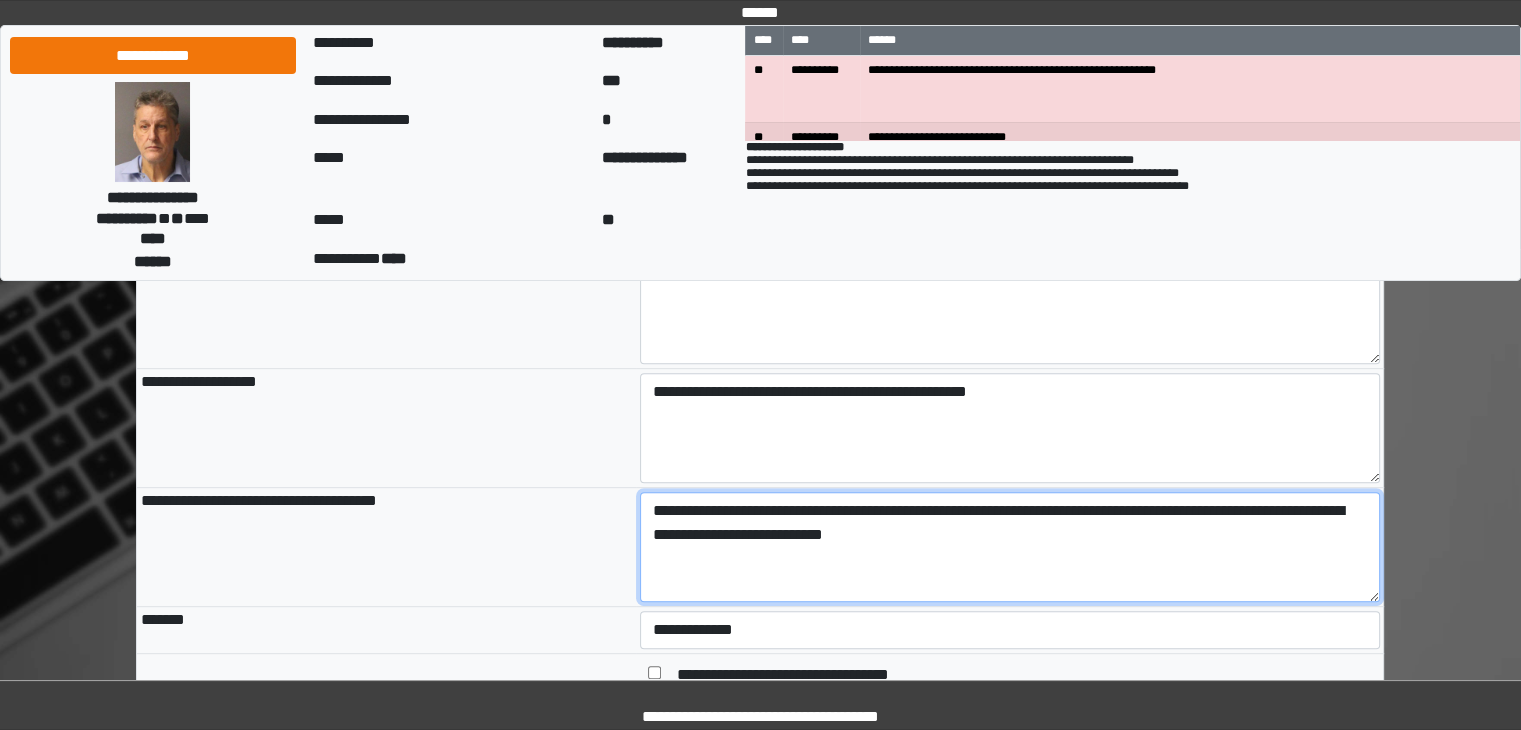 click on "**********" at bounding box center [1010, 547] 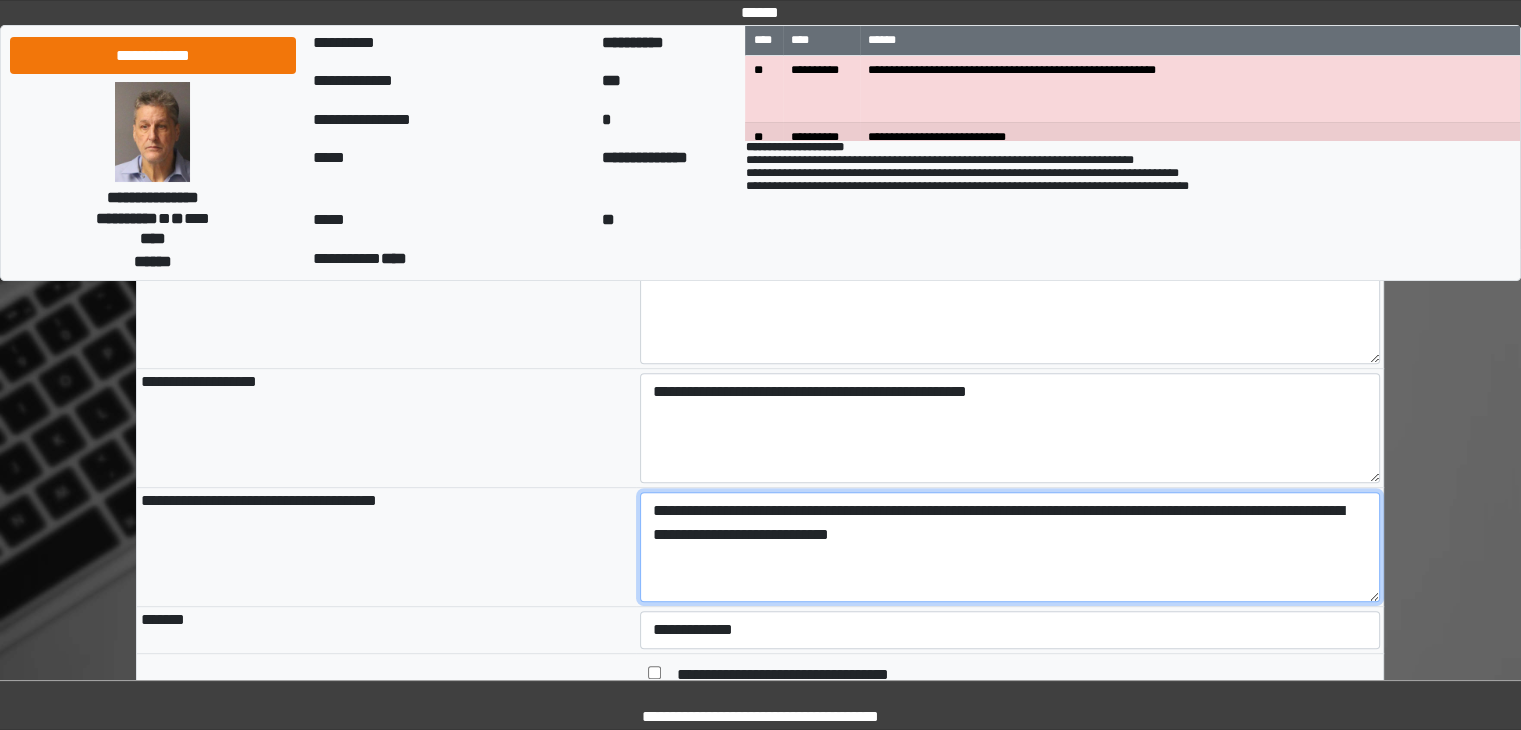 click on "**********" at bounding box center [1010, 547] 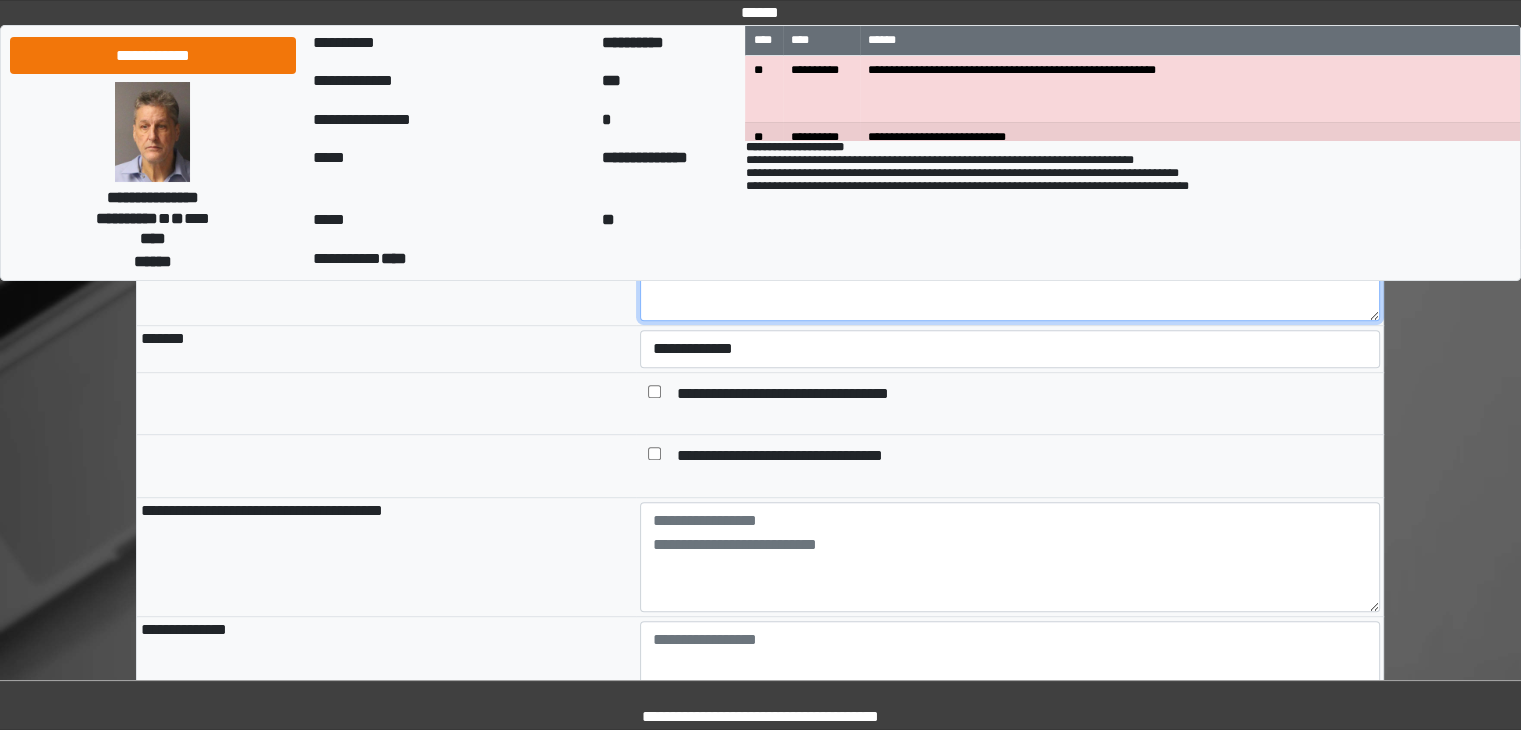 scroll, scrollTop: 1100, scrollLeft: 0, axis: vertical 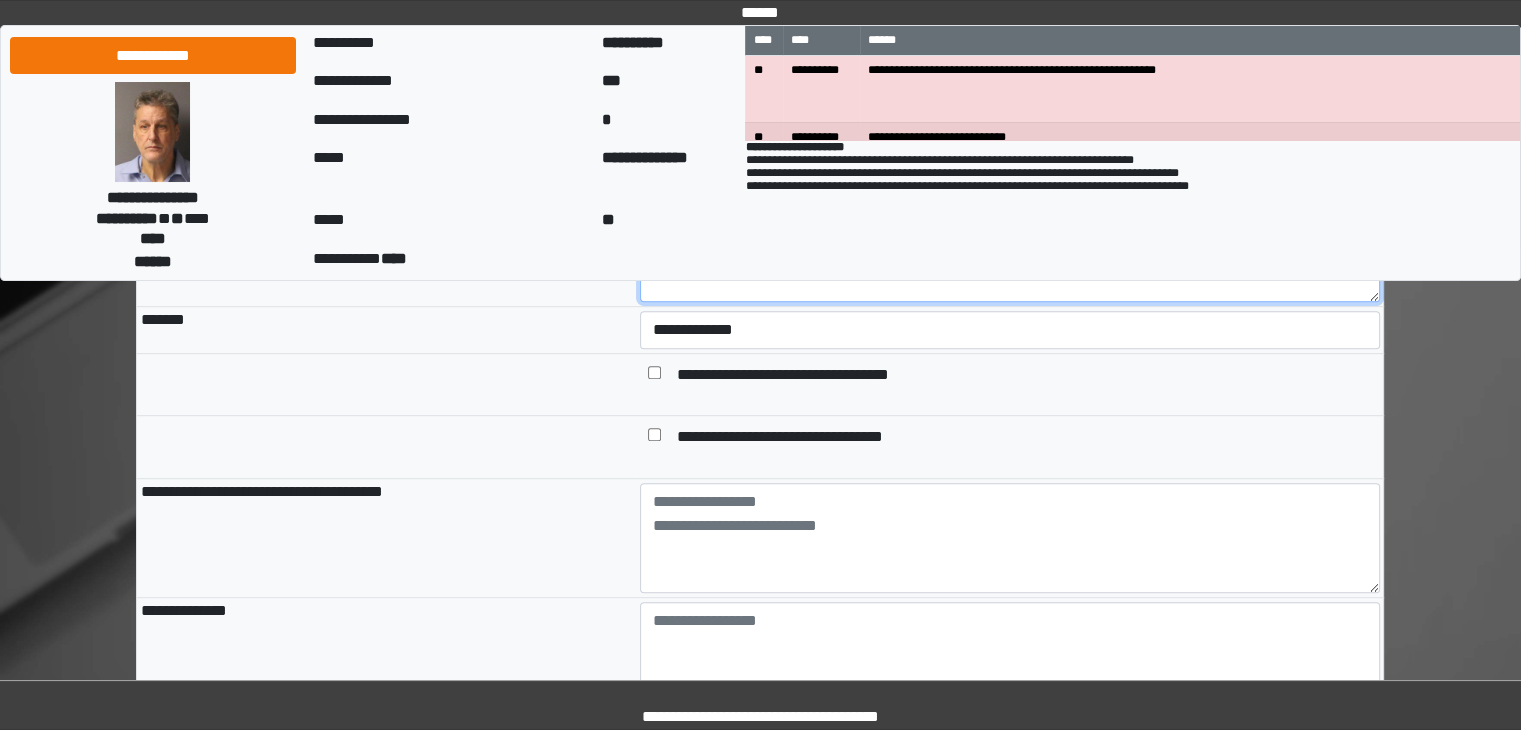 type on "**********" 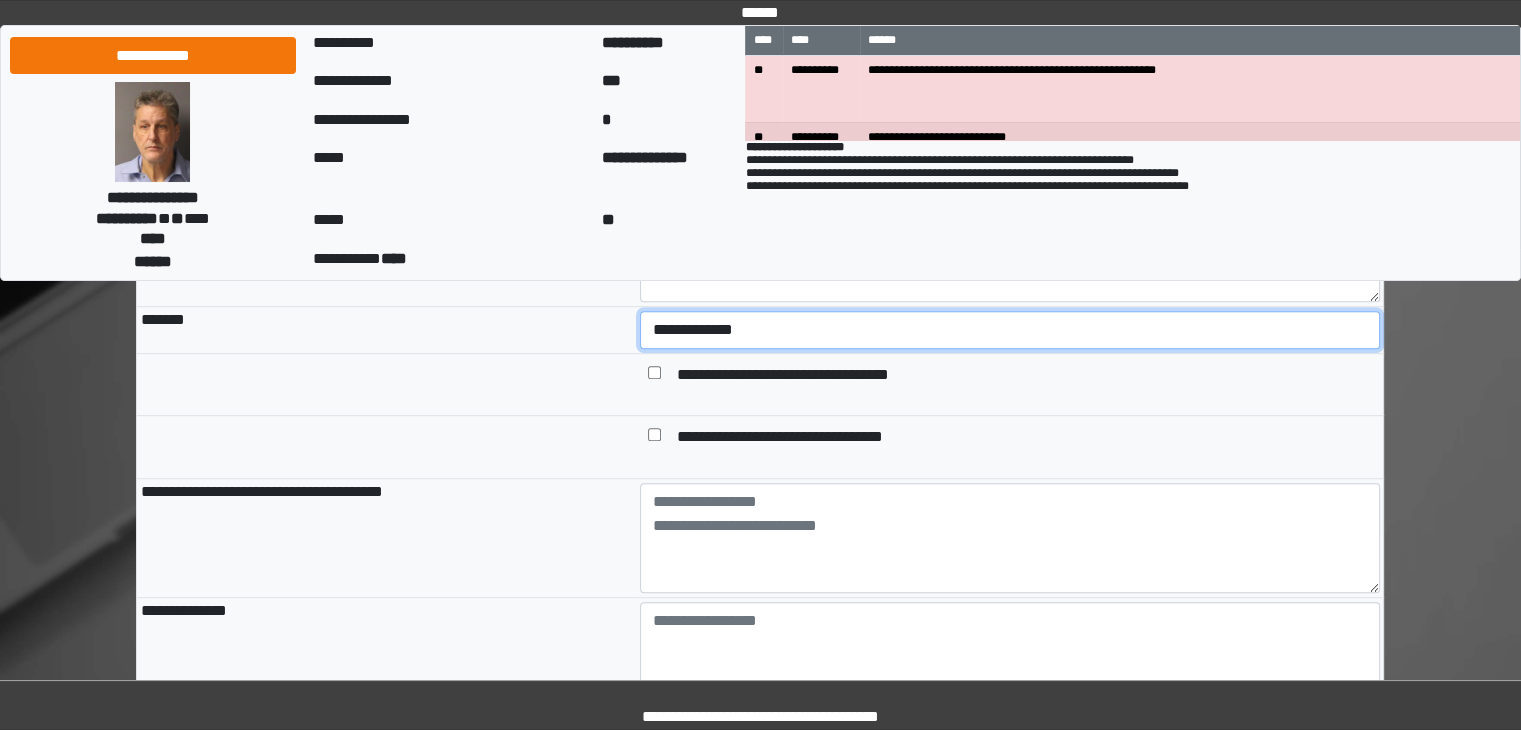 click on "**********" at bounding box center (1010, 330) 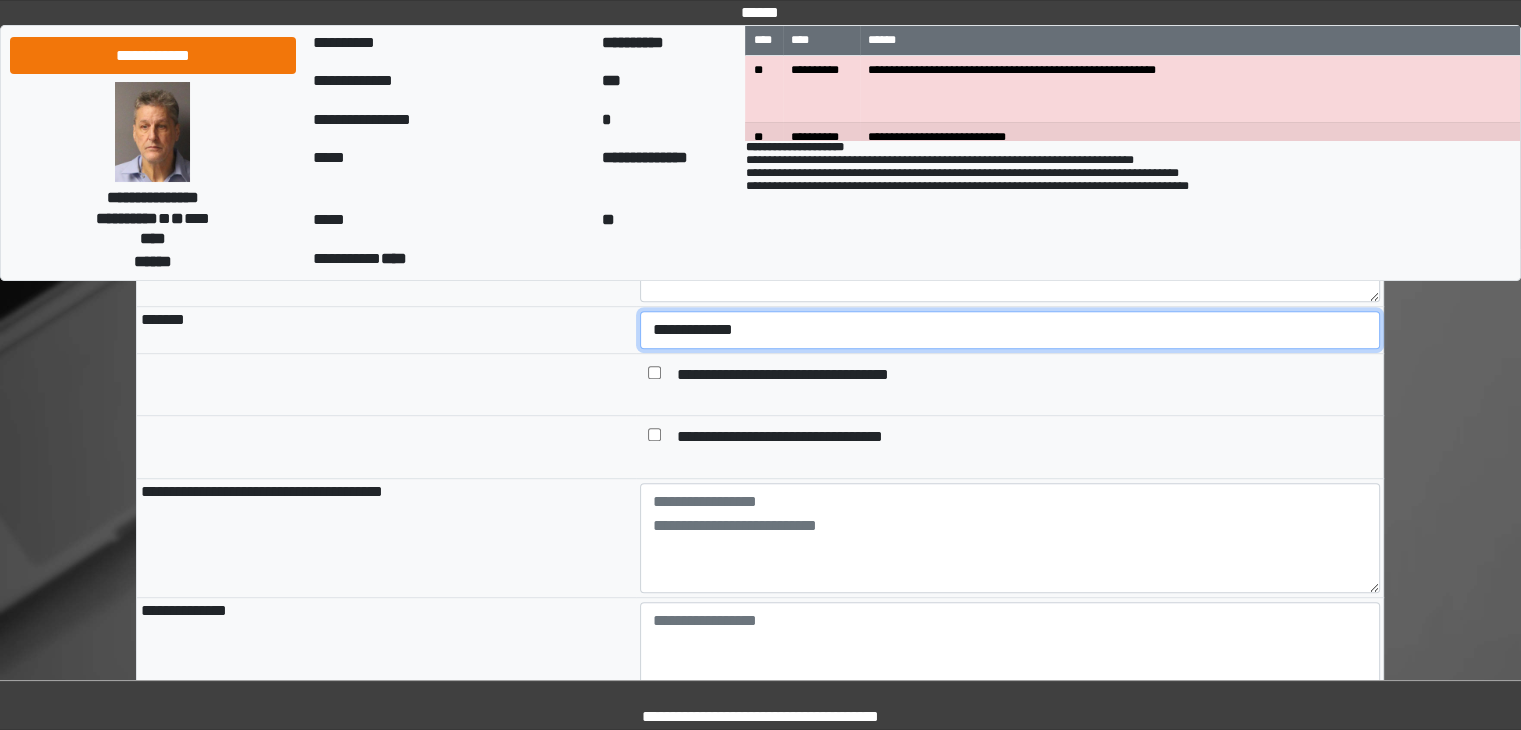 select on "*" 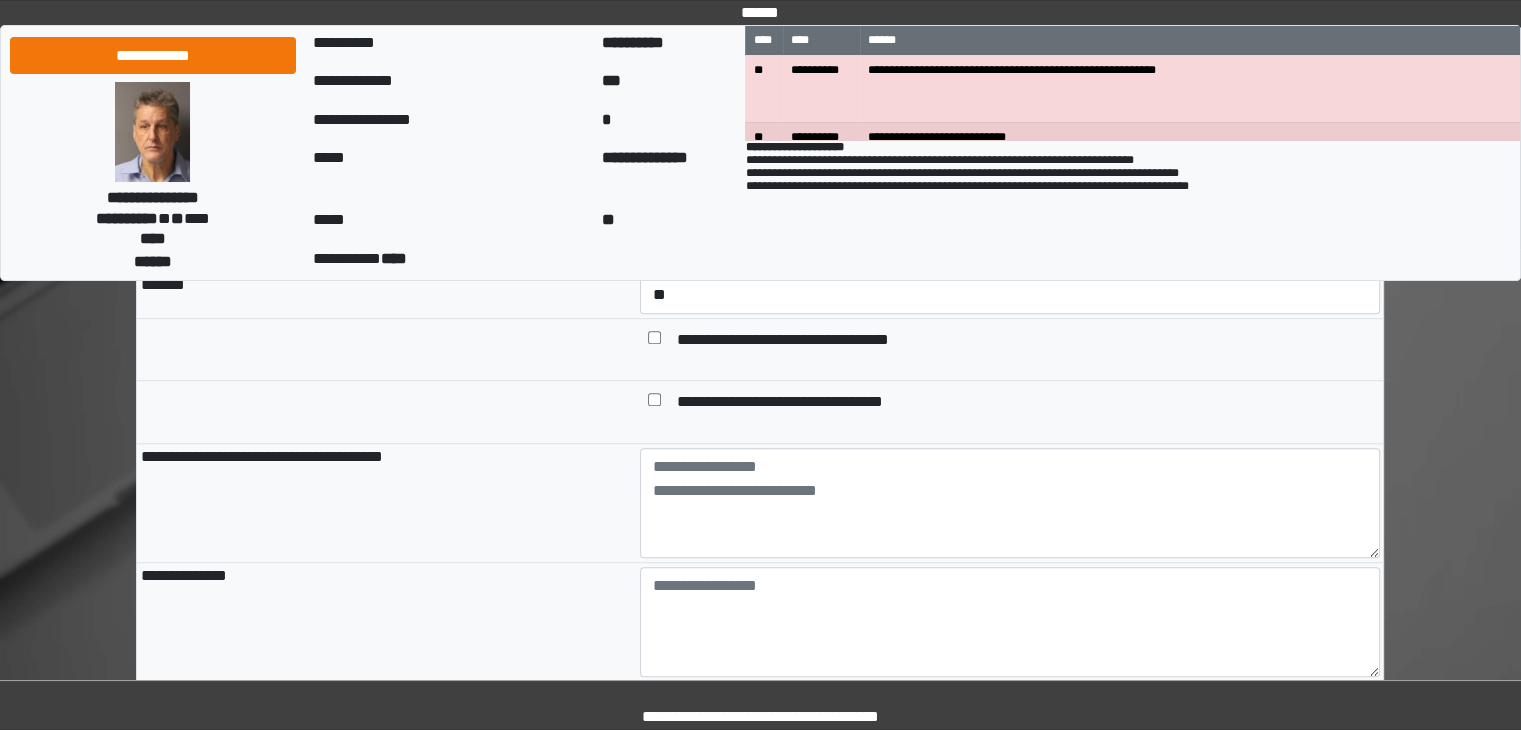 scroll, scrollTop: 1200, scrollLeft: 0, axis: vertical 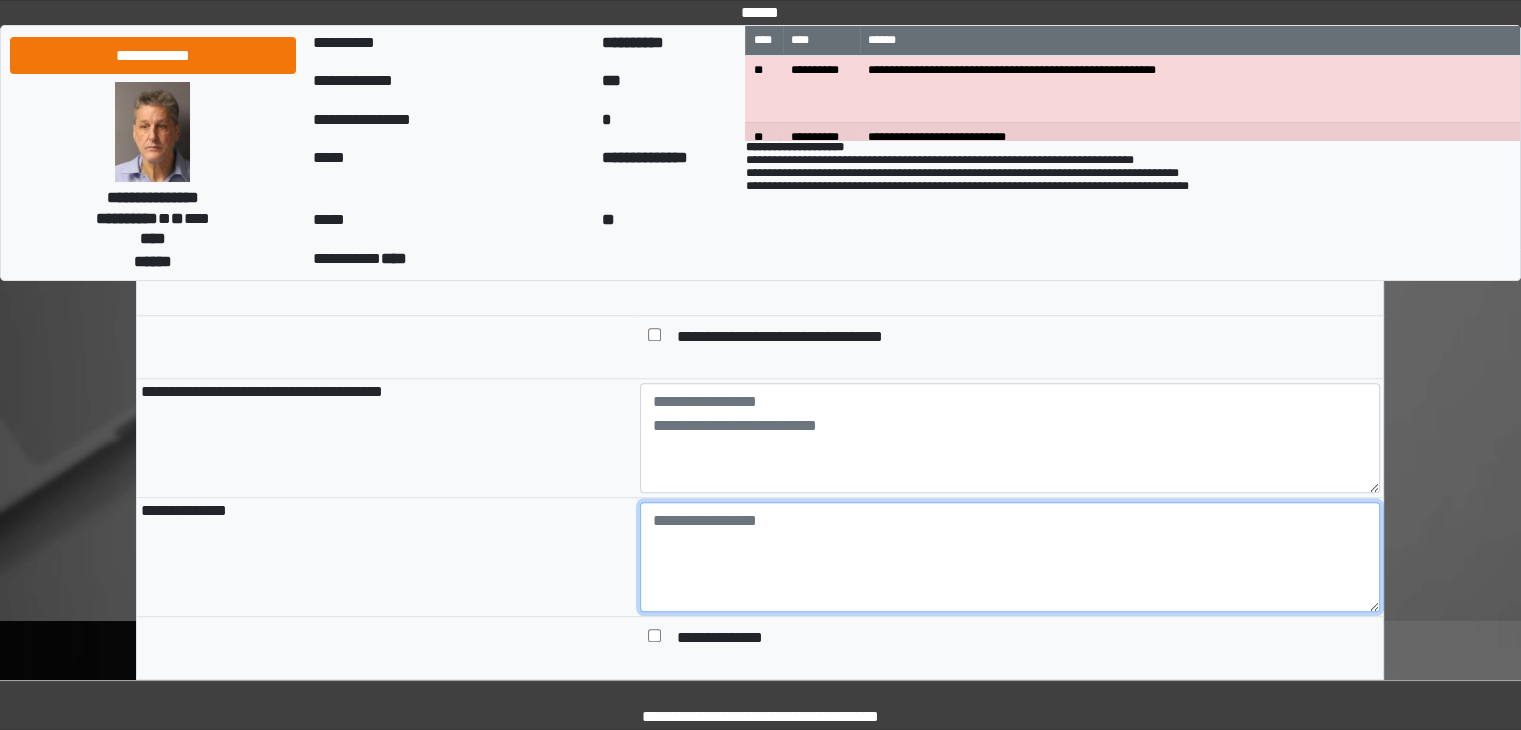 click at bounding box center [1010, 557] 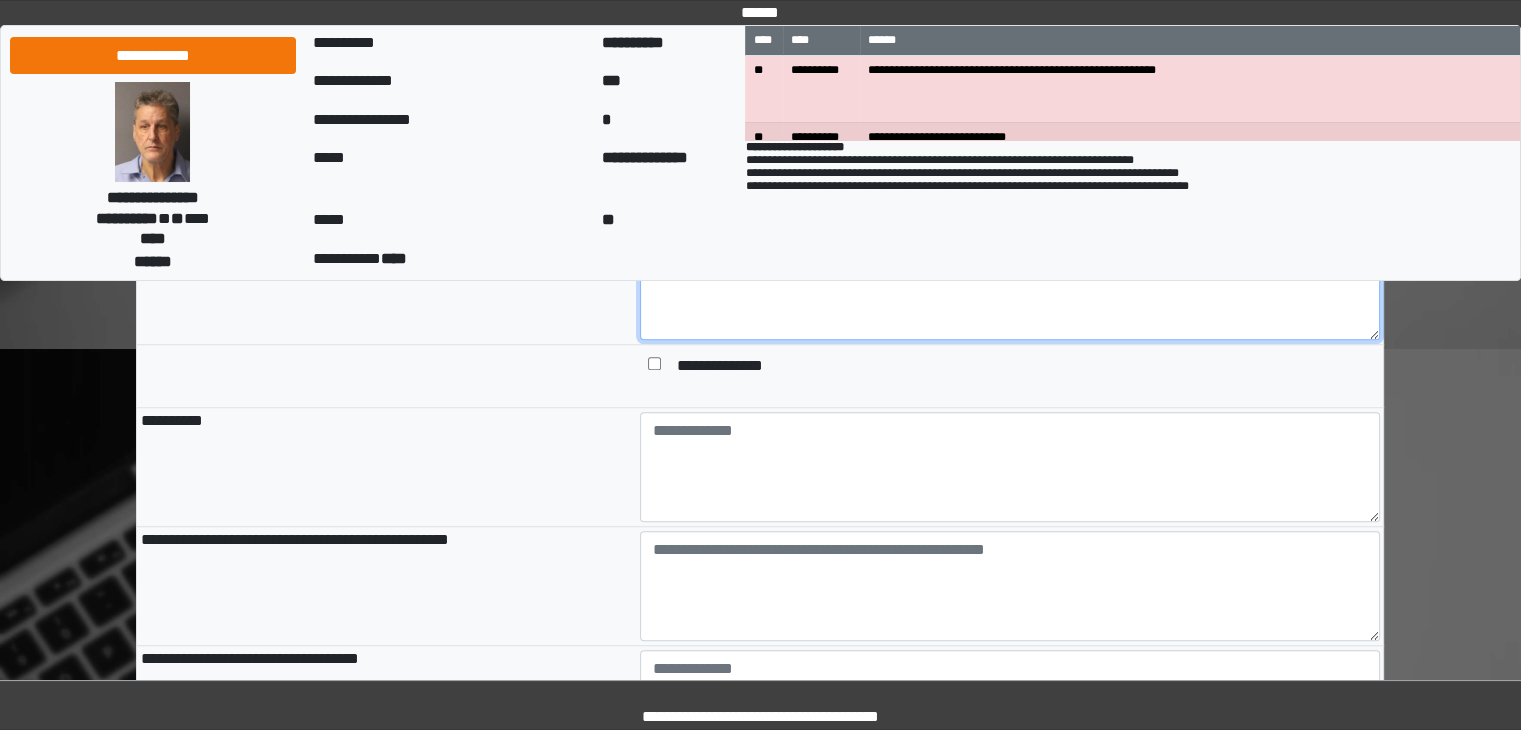 scroll, scrollTop: 1500, scrollLeft: 0, axis: vertical 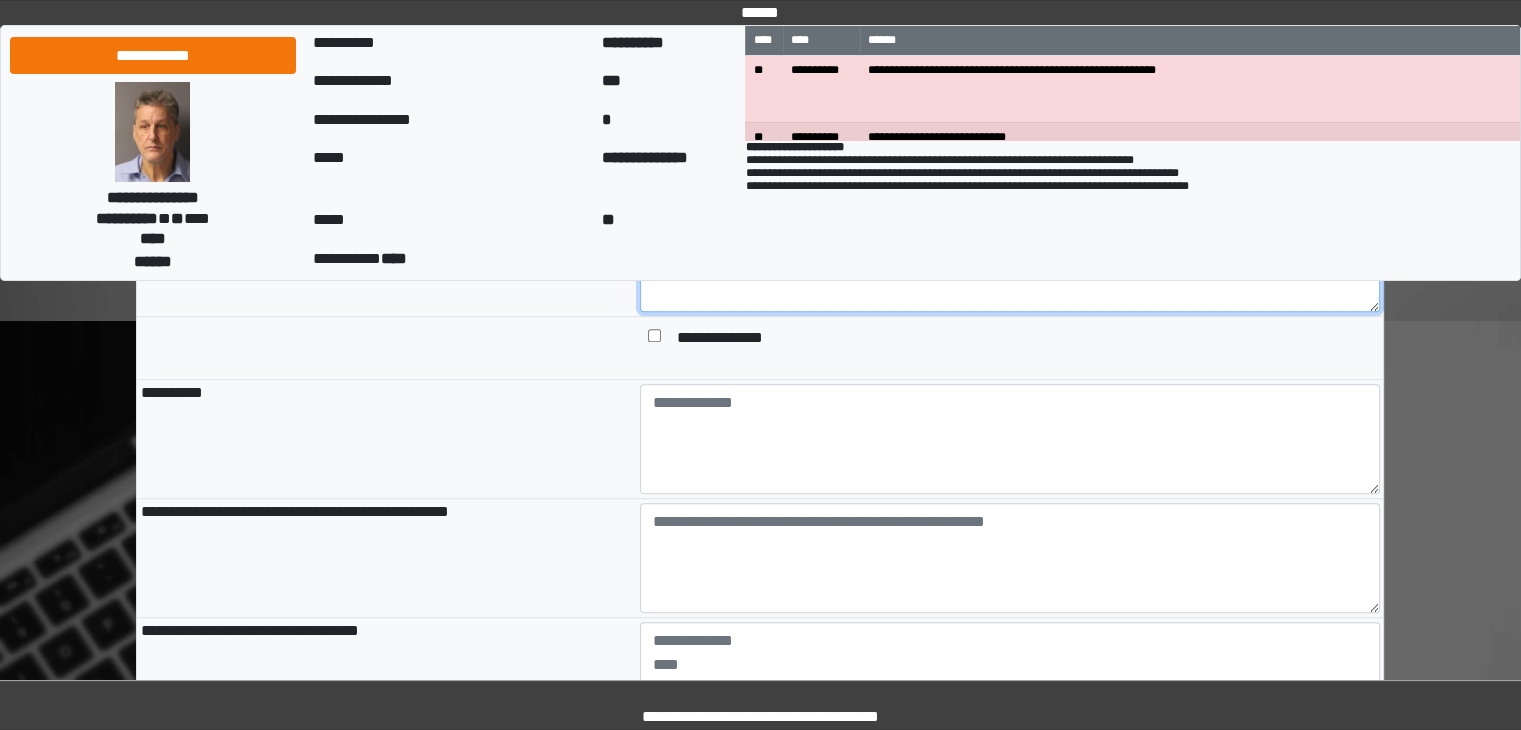 type on "**********" 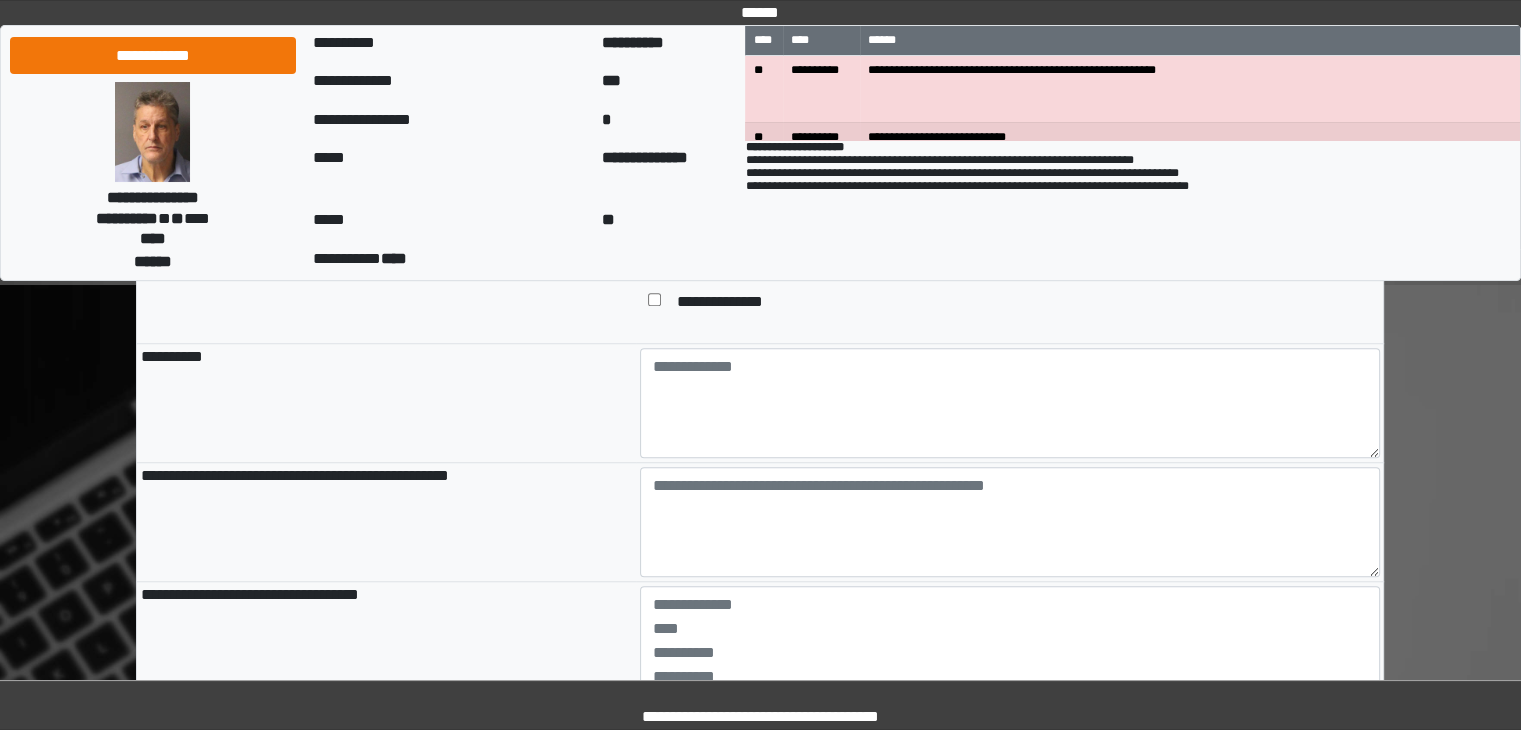 scroll, scrollTop: 1600, scrollLeft: 0, axis: vertical 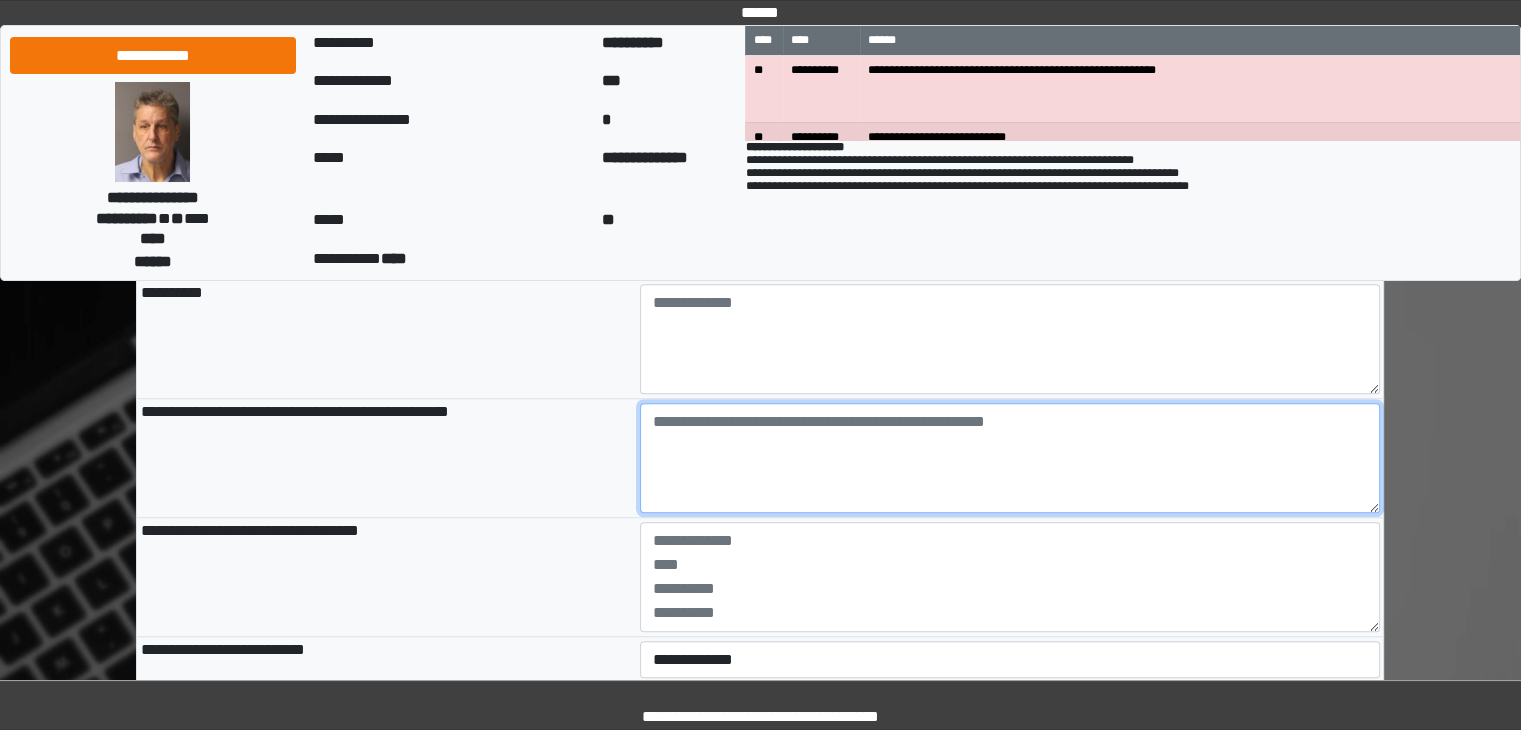 click at bounding box center (1010, 458) 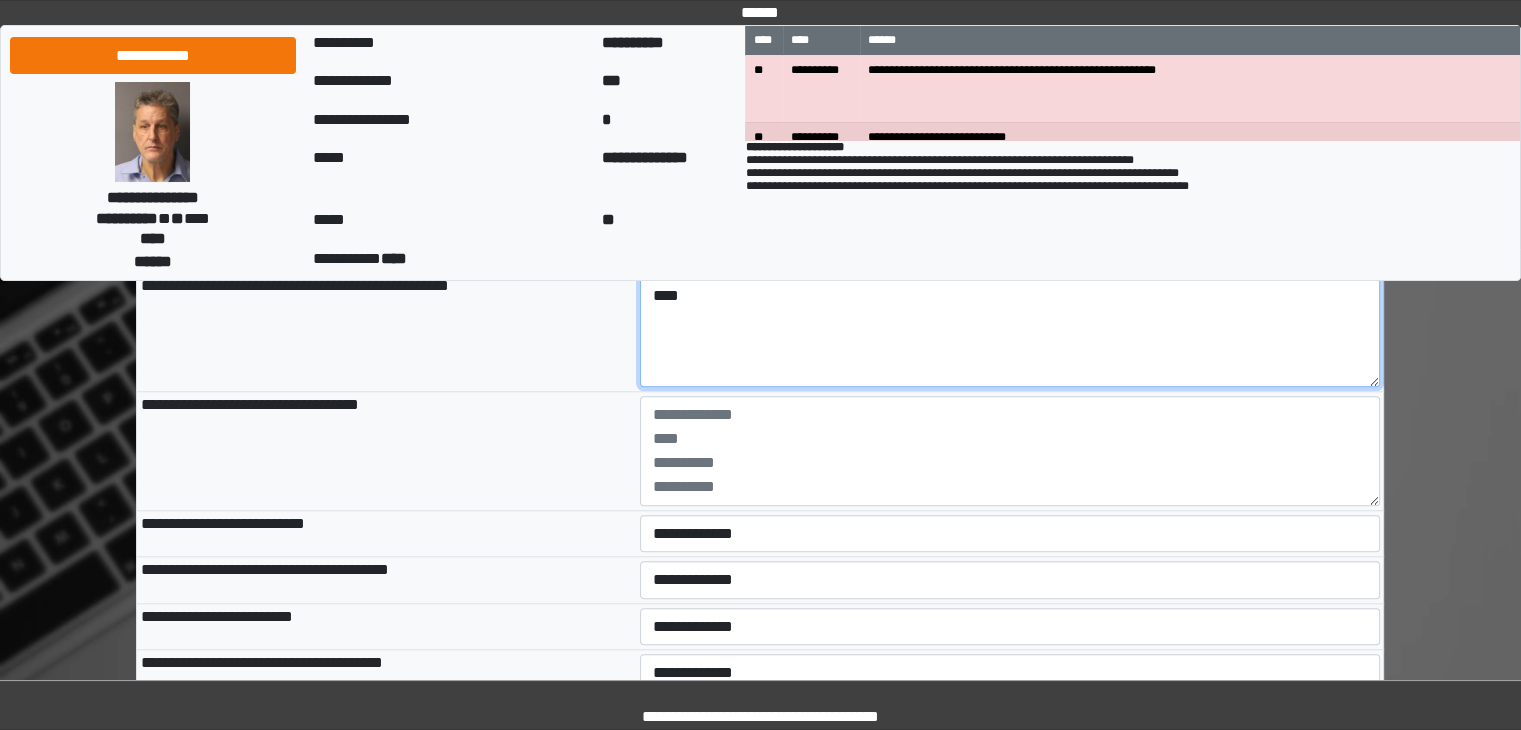 scroll, scrollTop: 1800, scrollLeft: 0, axis: vertical 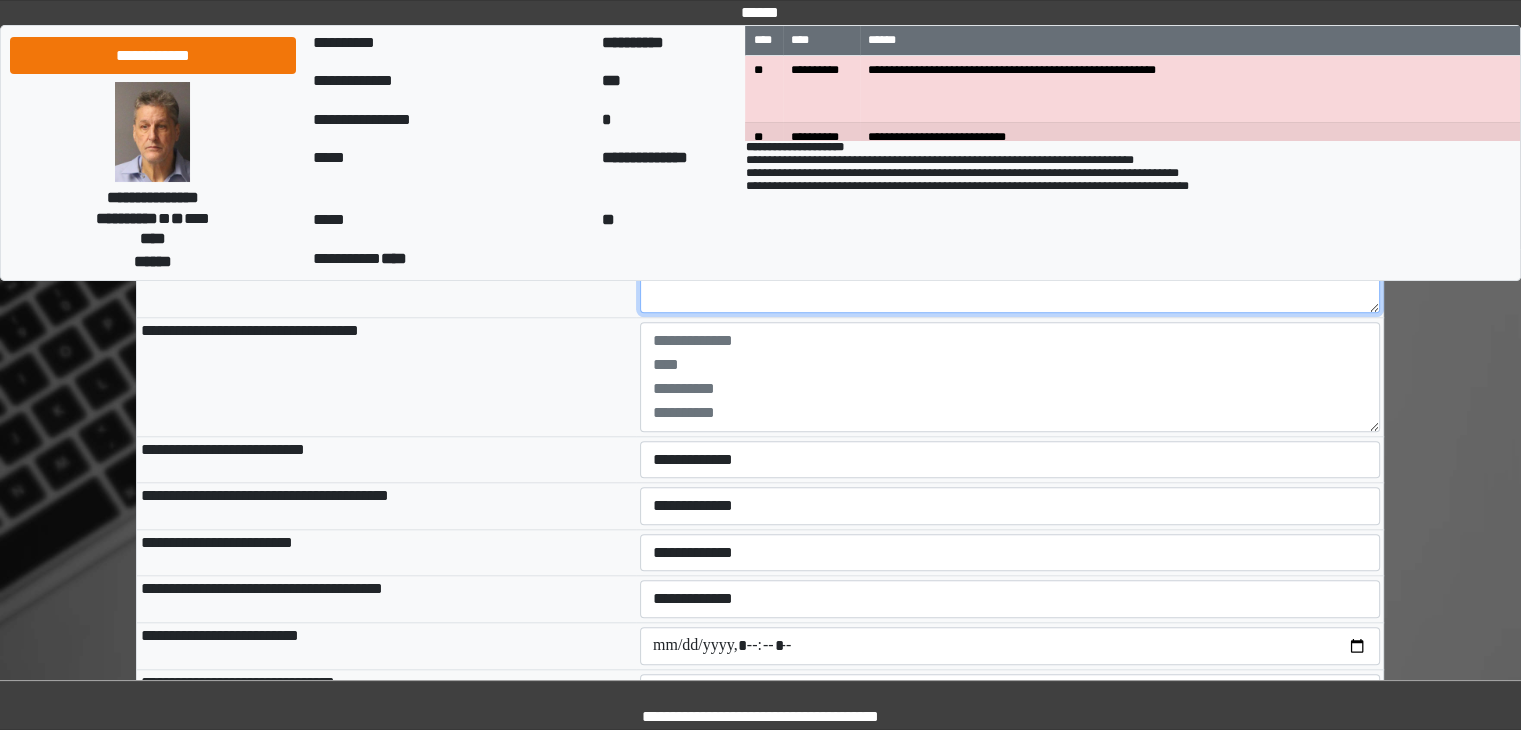 type on "****" 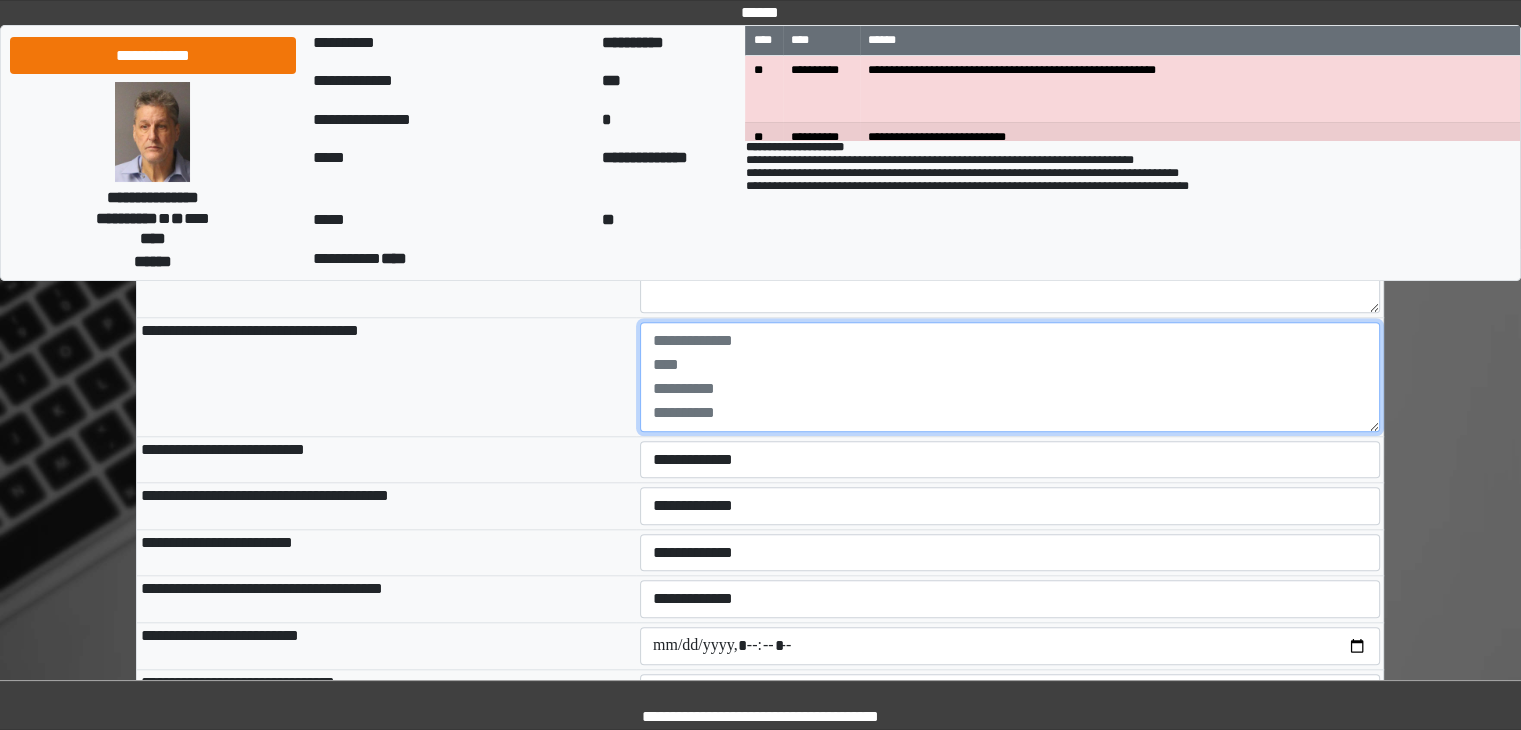 click at bounding box center (1010, 377) 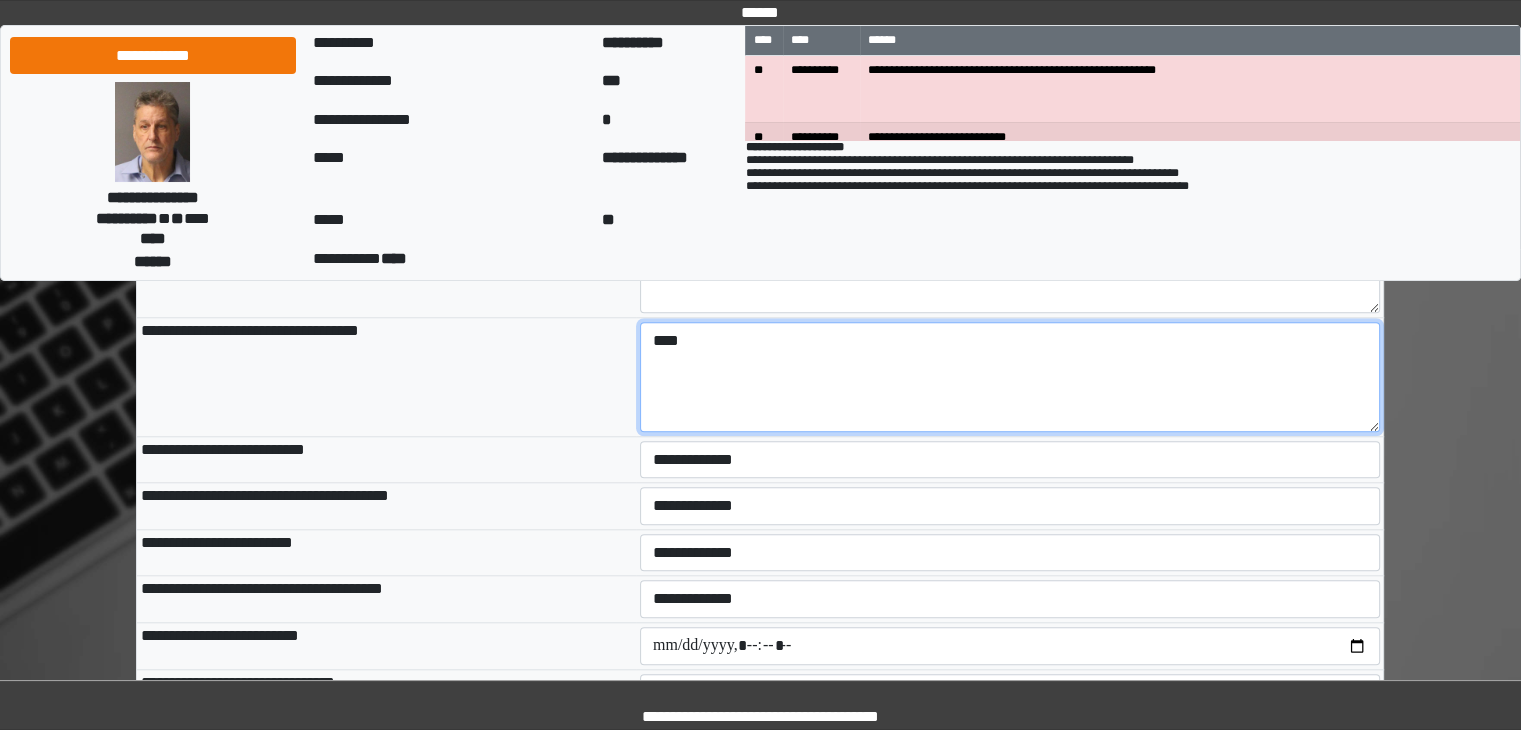 type on "****" 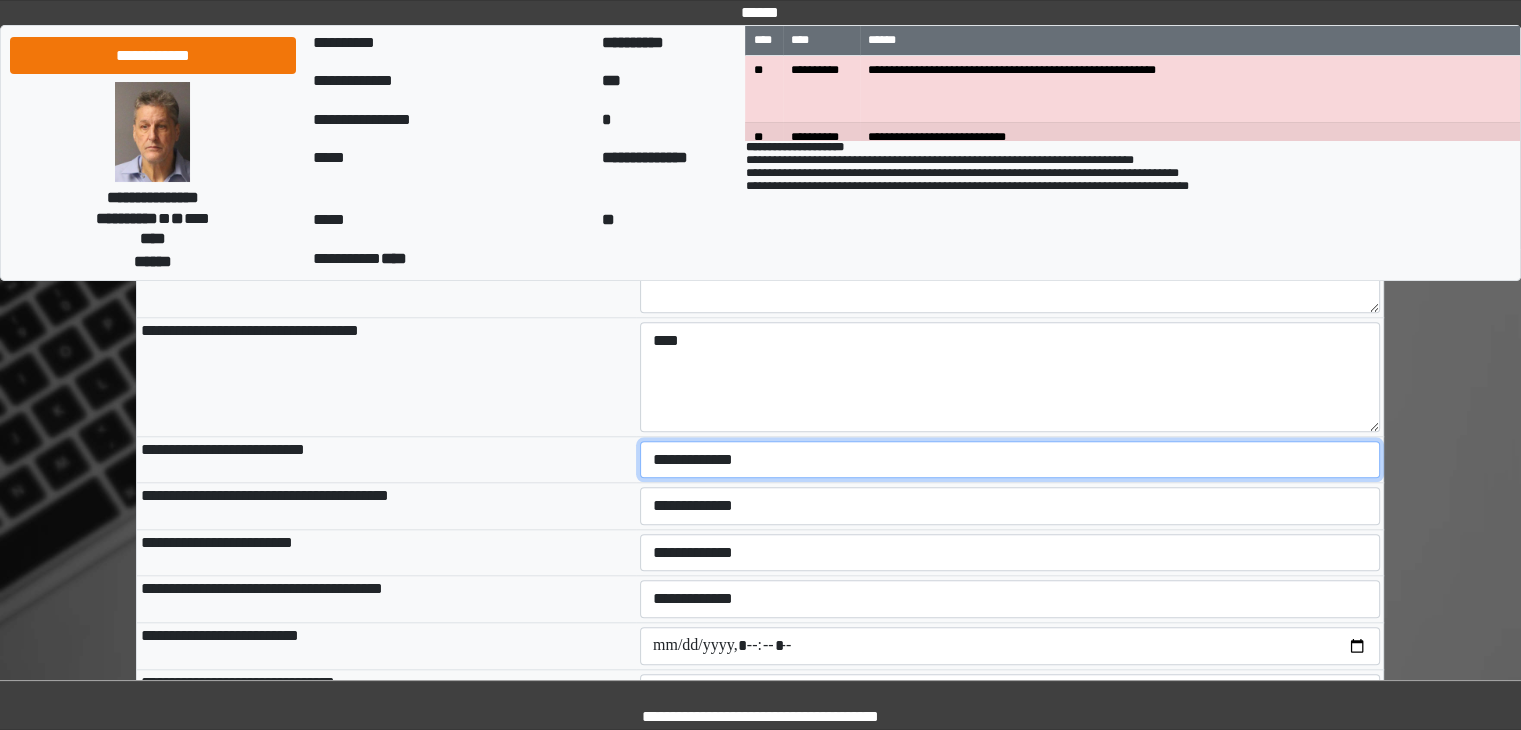 click on "**********" at bounding box center (1010, 460) 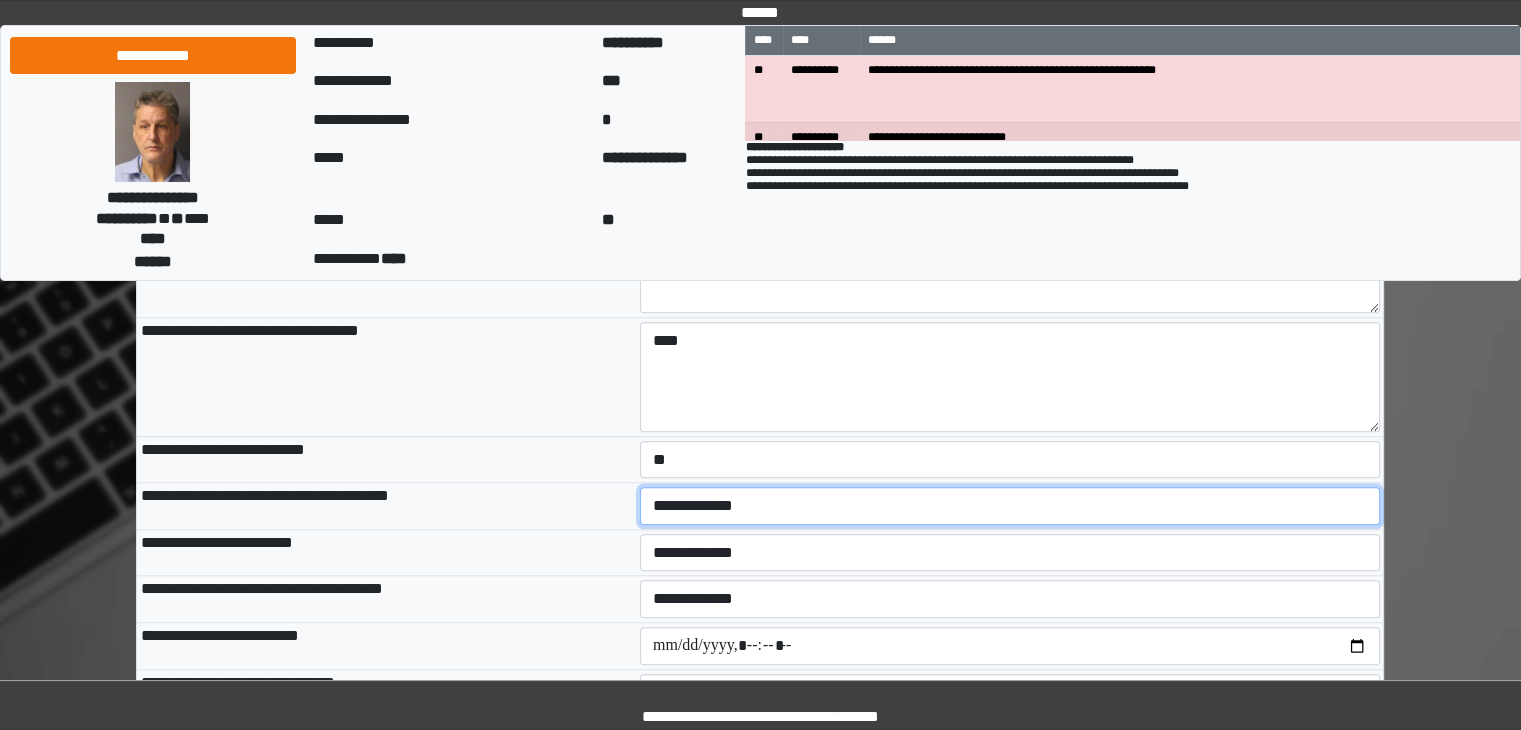 click on "**********" at bounding box center (1010, 506) 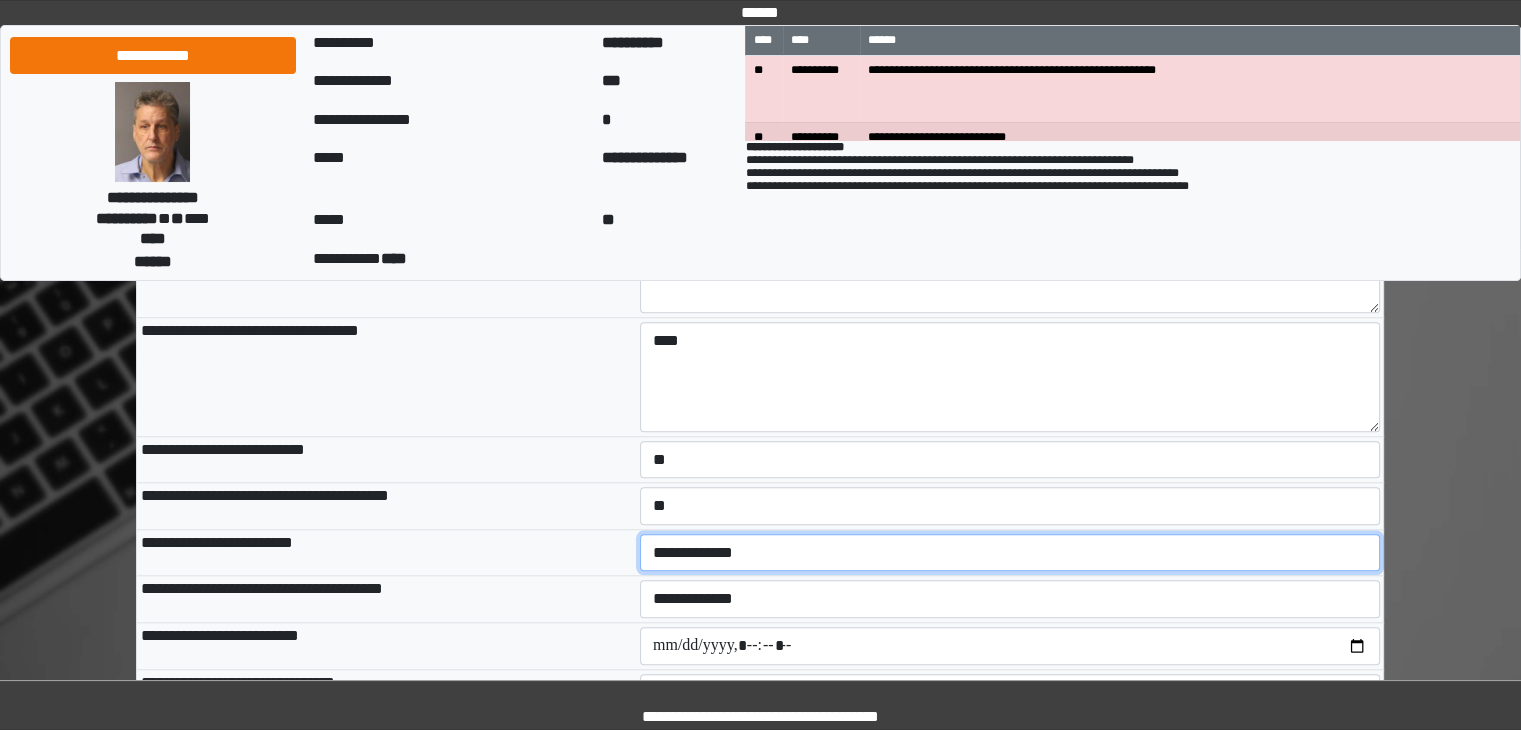 click on "**********" at bounding box center [1010, 553] 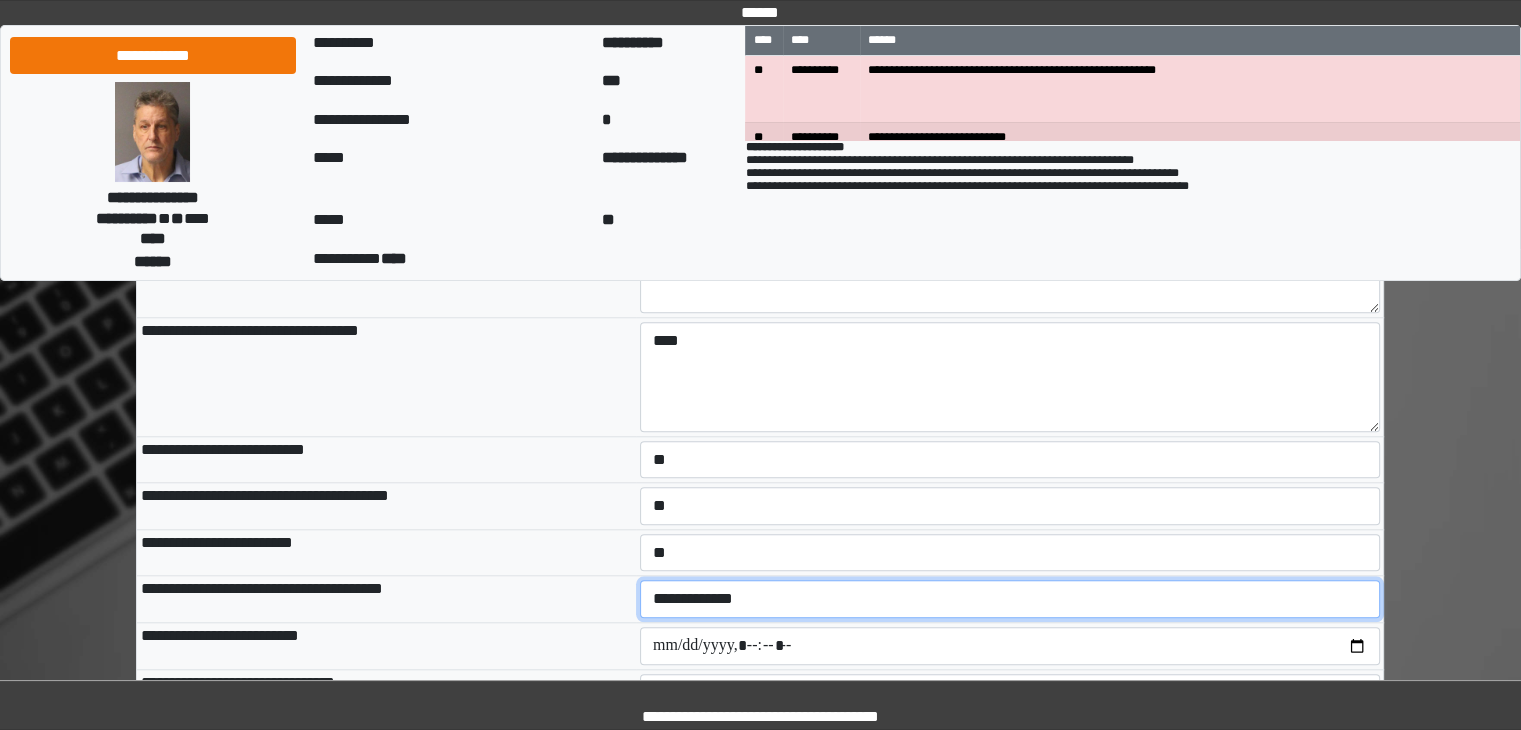 click on "**********" at bounding box center (1010, 599) 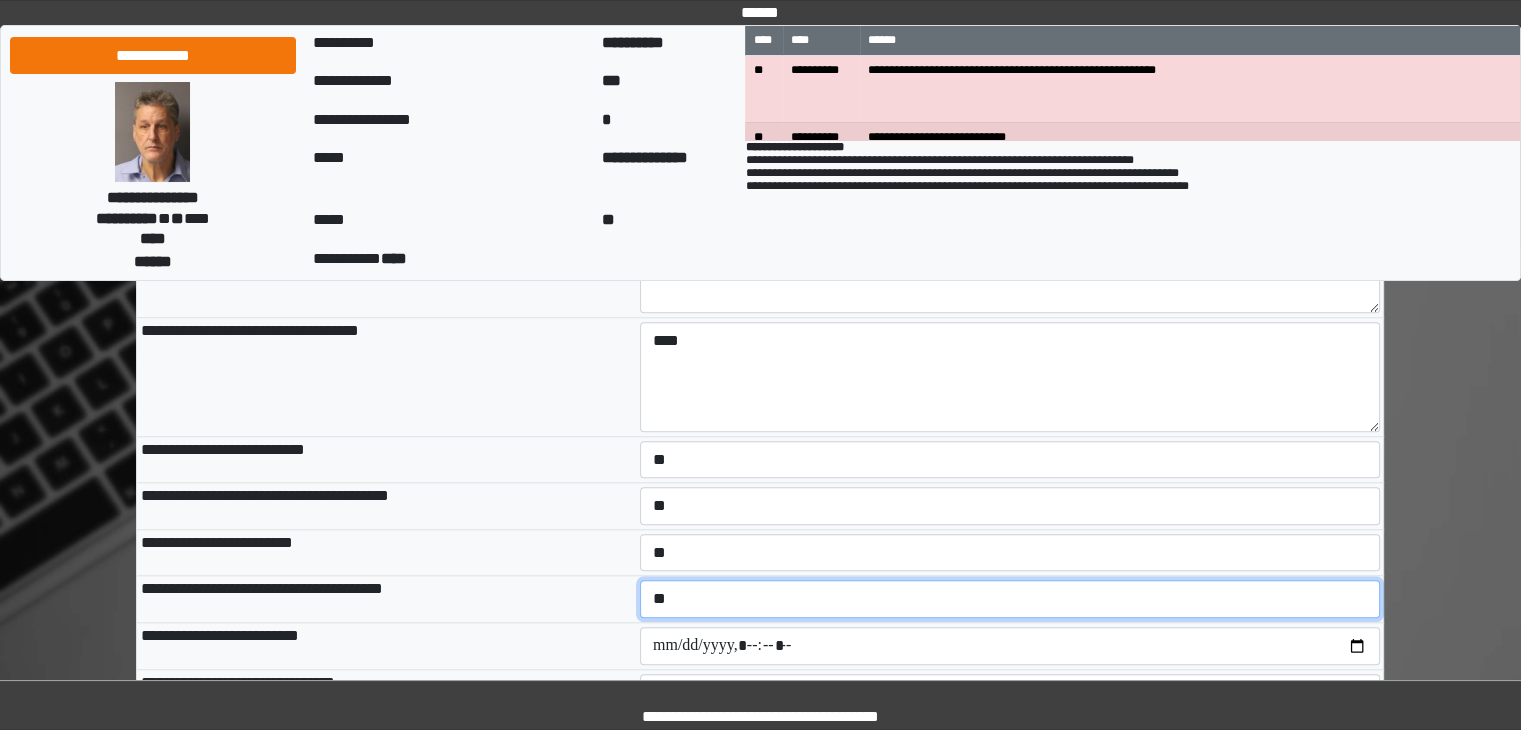 click on "**********" at bounding box center [1010, 599] 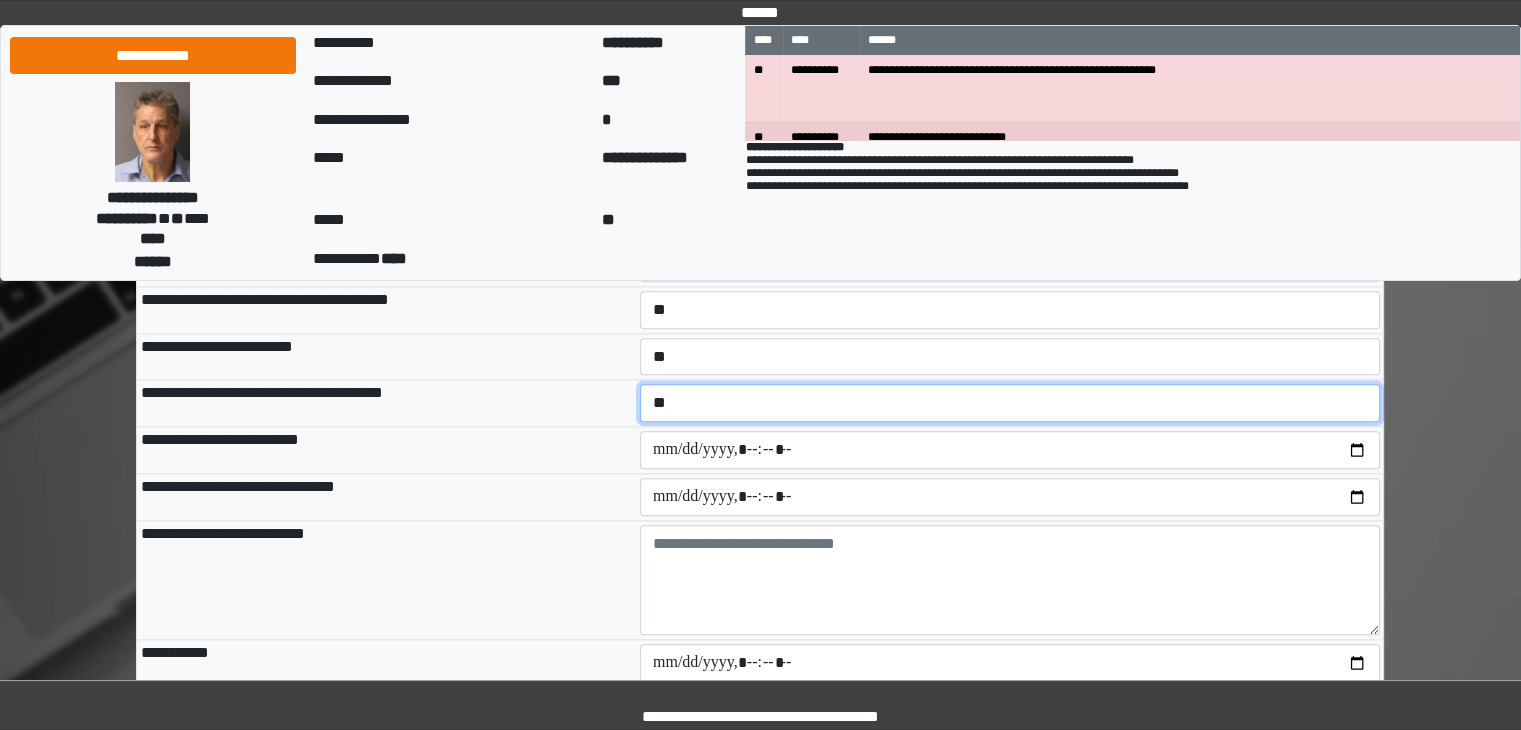 scroll, scrollTop: 2000, scrollLeft: 0, axis: vertical 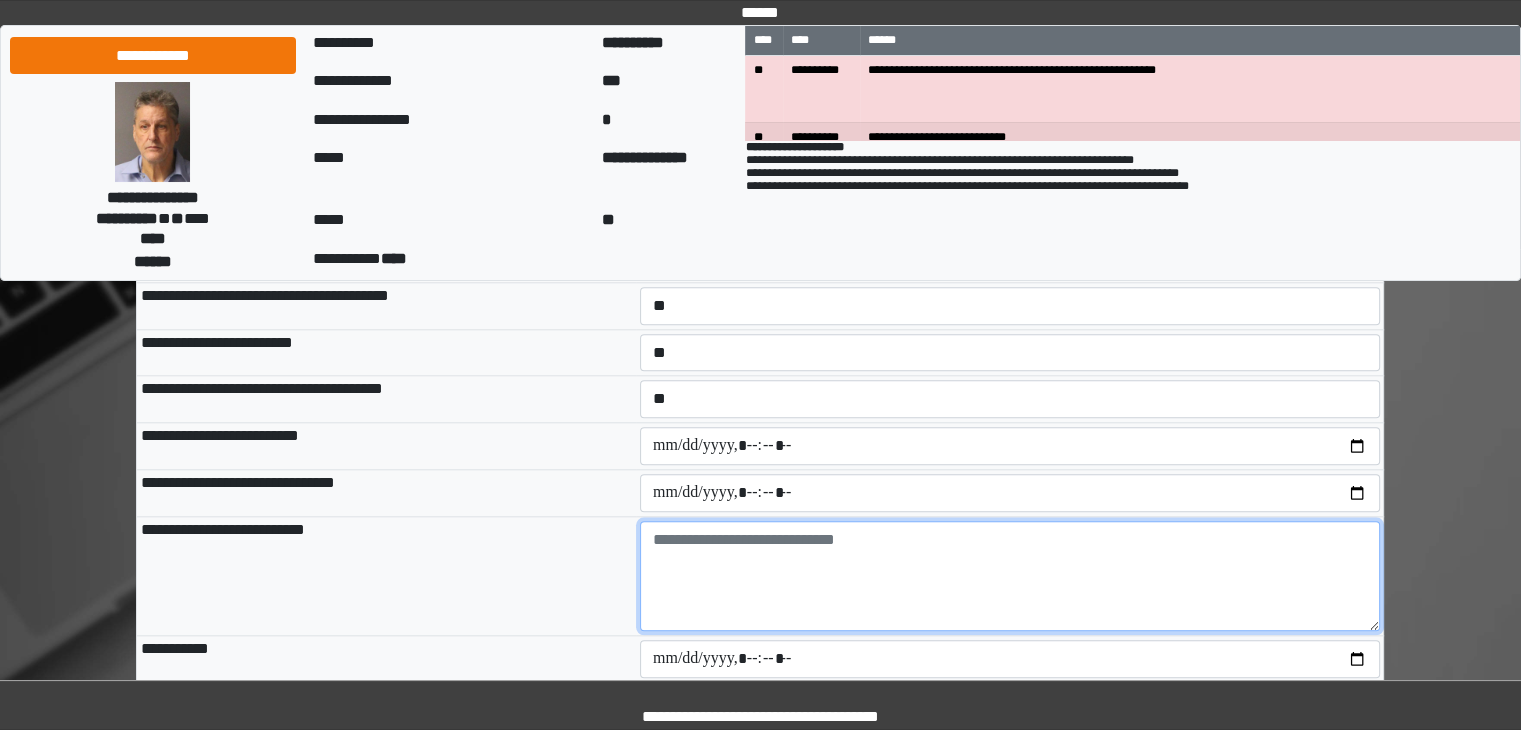 click at bounding box center (1010, 576) 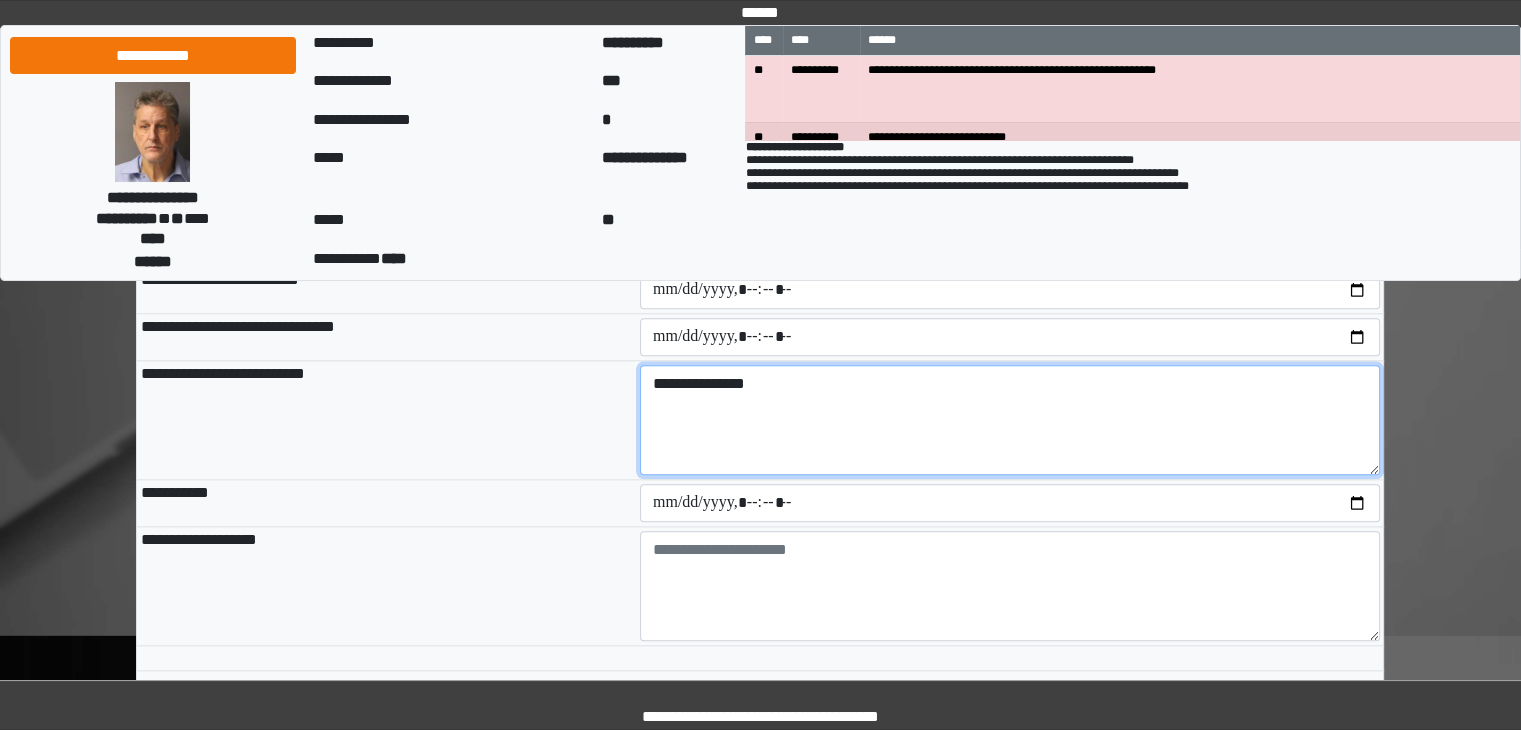 scroll, scrollTop: 2200, scrollLeft: 0, axis: vertical 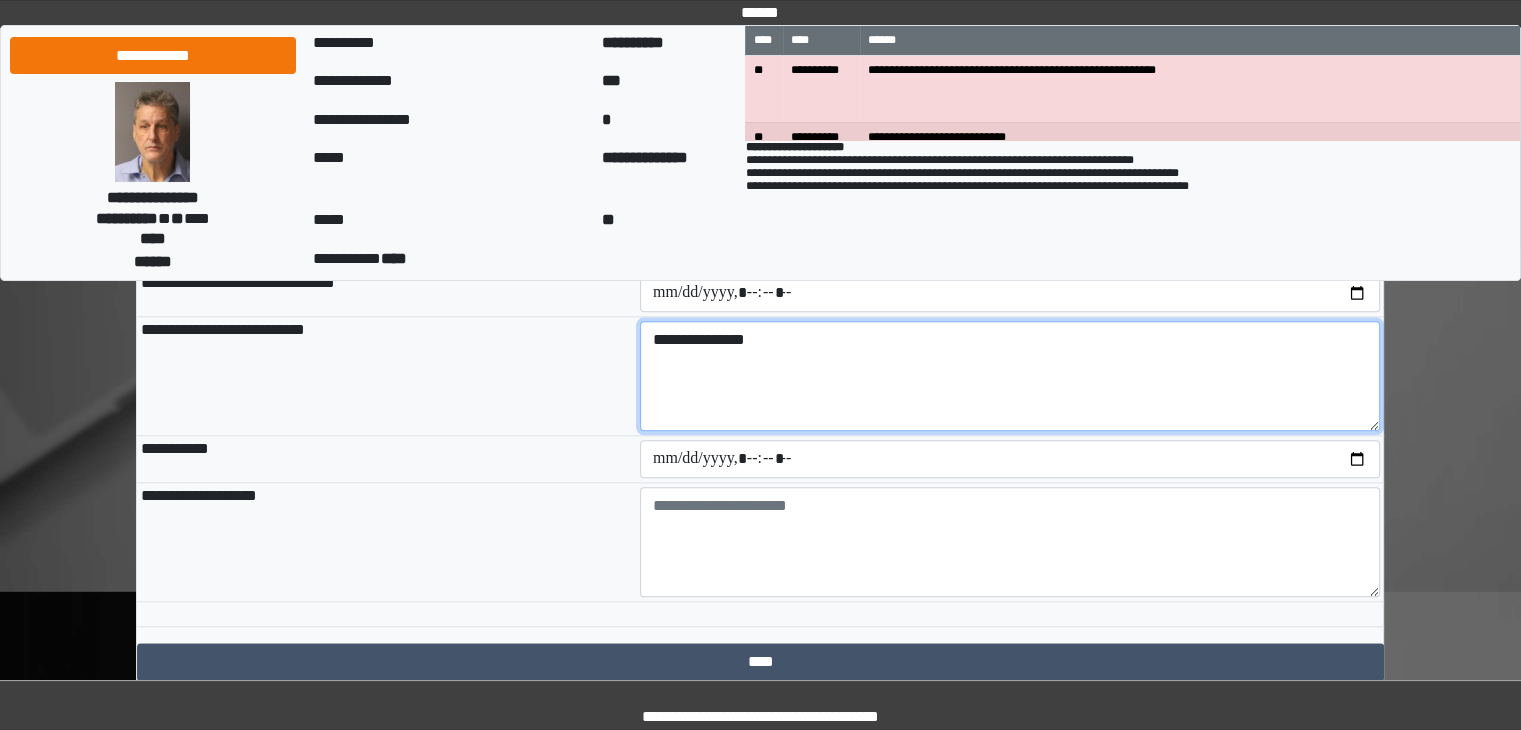 click on "**********" at bounding box center [1010, 376] 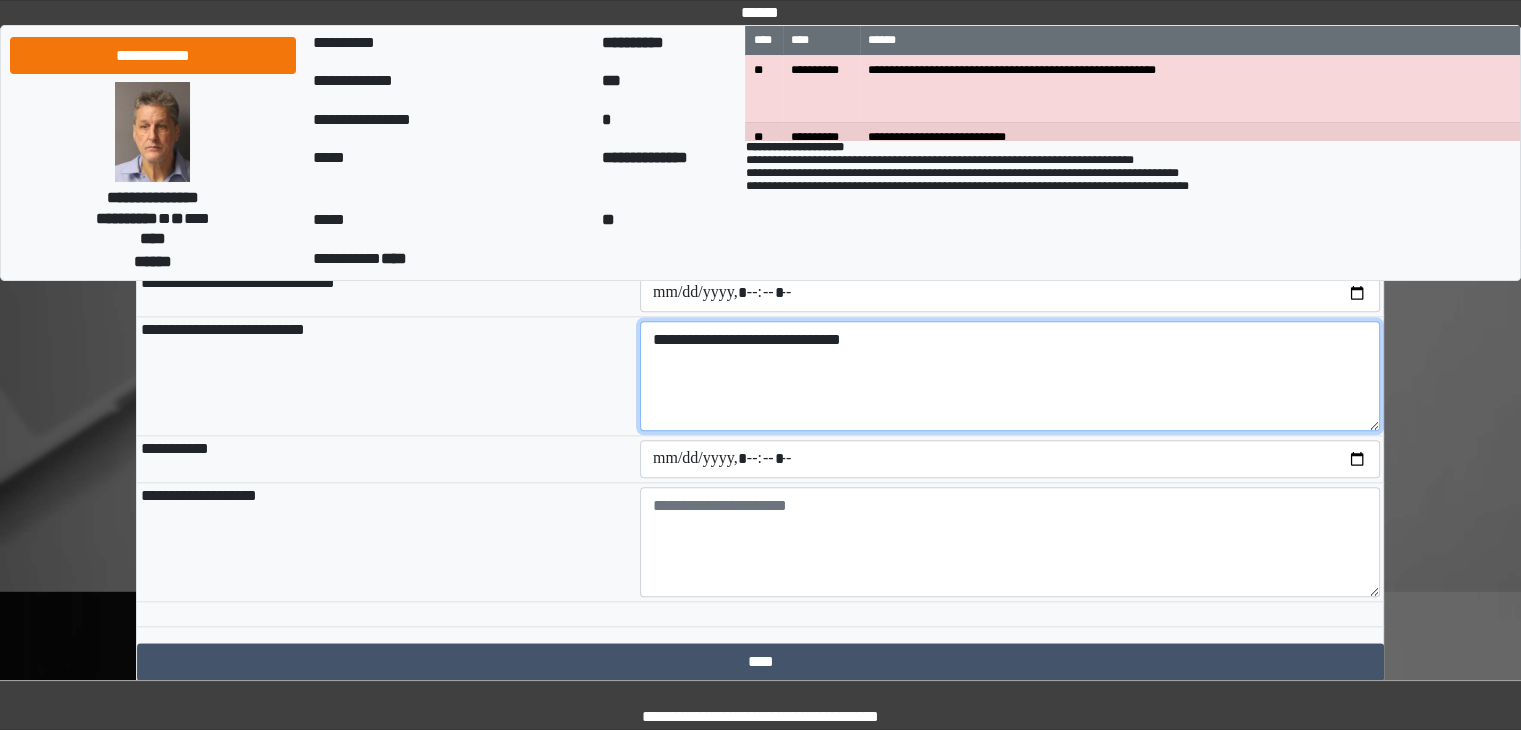 type on "**********" 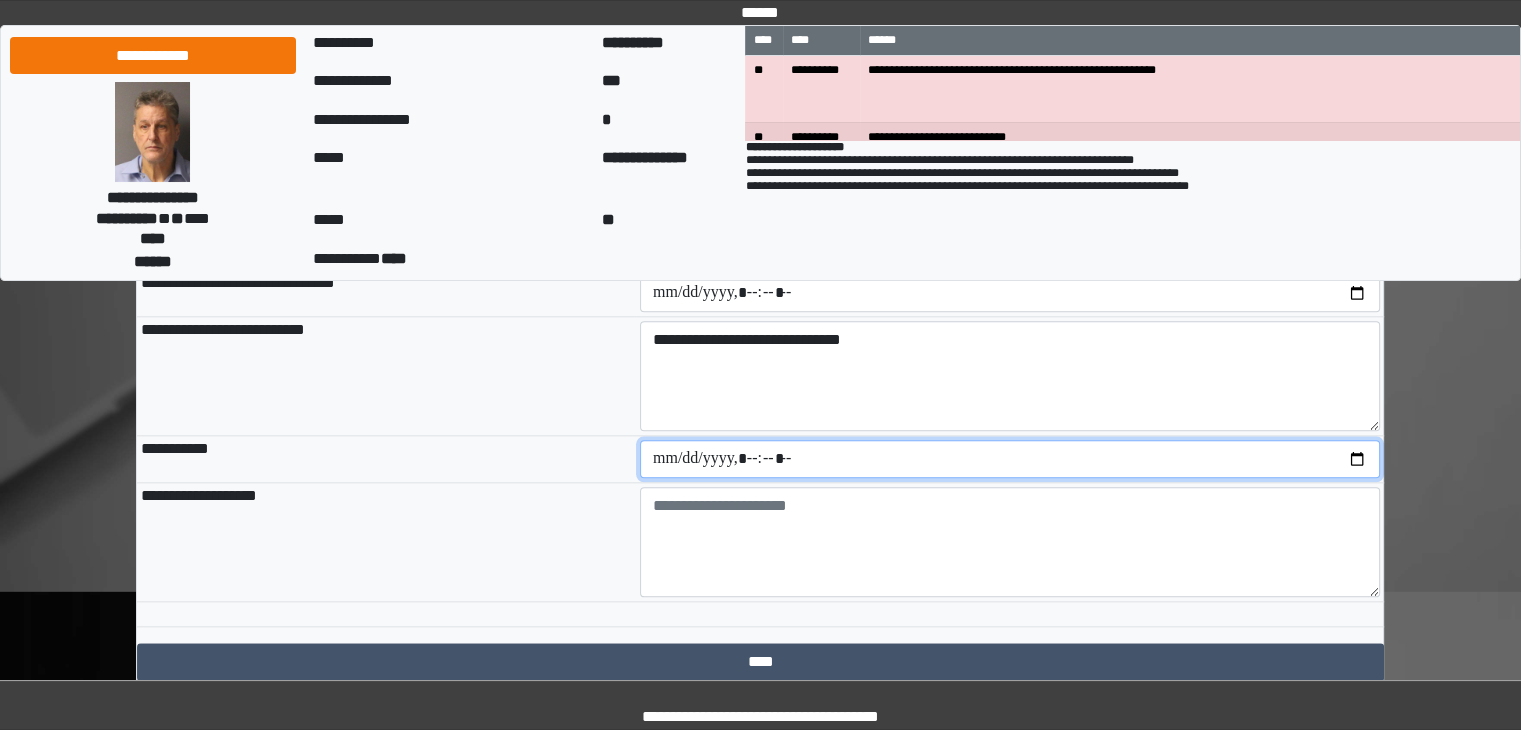 click at bounding box center (1010, 459) 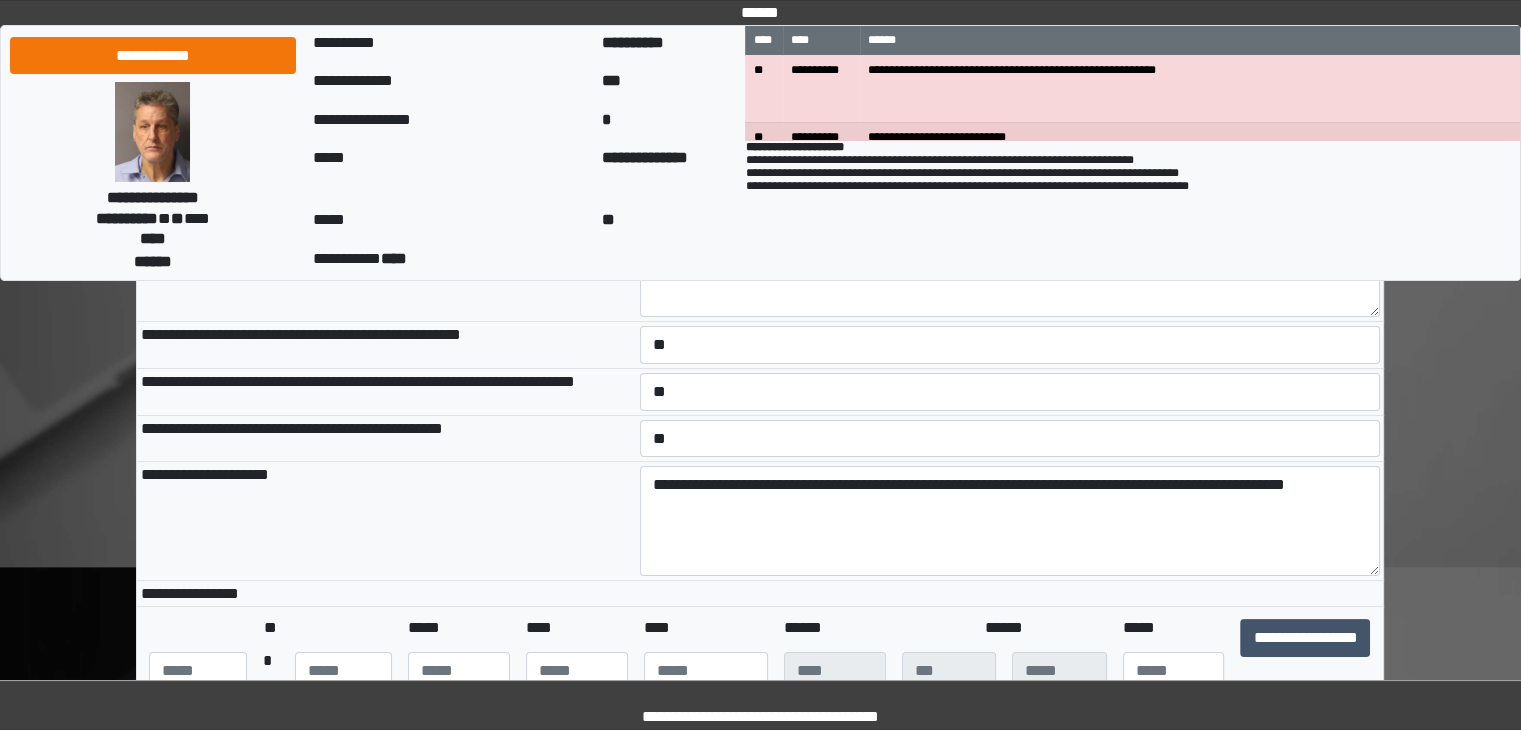 scroll, scrollTop: 281, scrollLeft: 0, axis: vertical 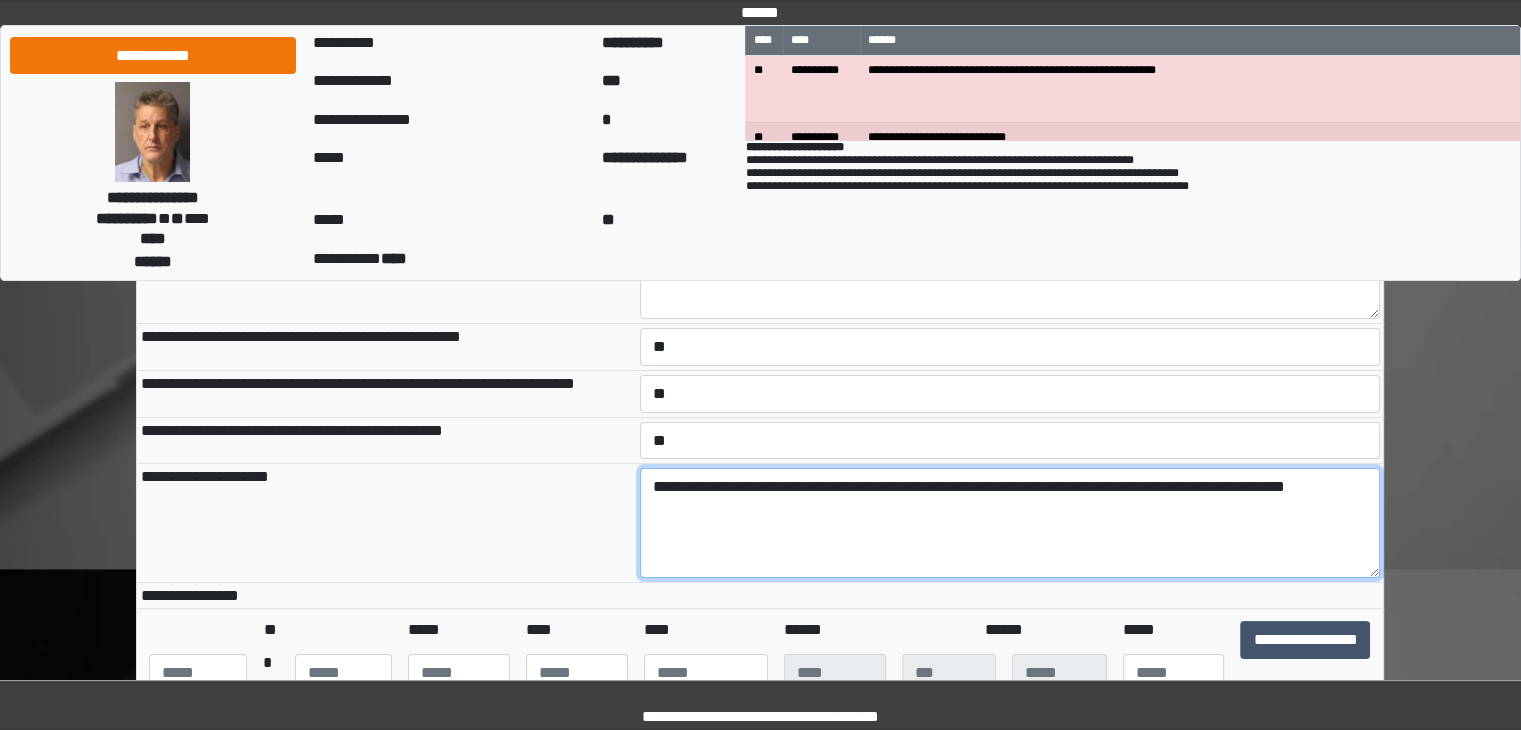 drag, startPoint x: 648, startPoint y: 489, endPoint x: 727, endPoint y: 533, distance: 90.426765 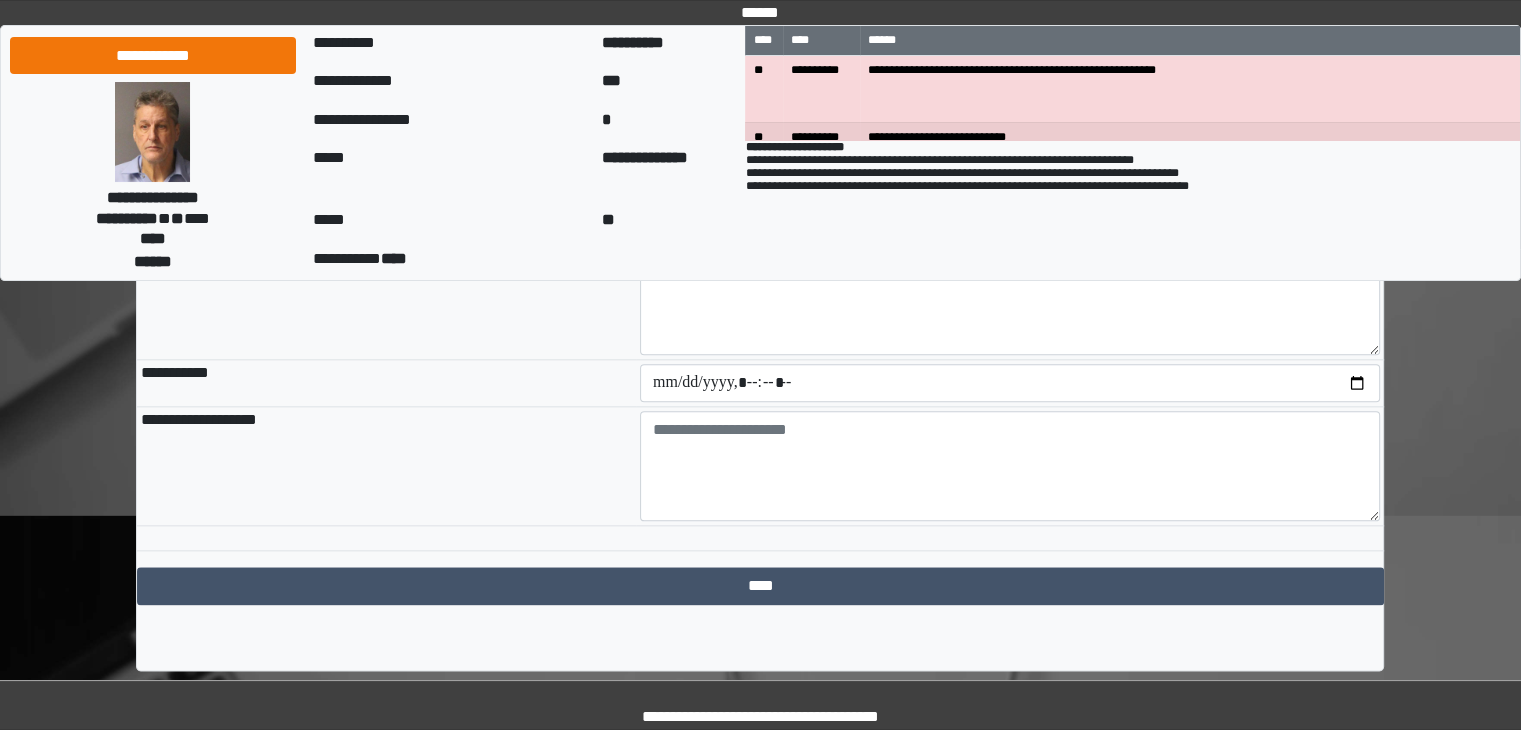 scroll, scrollTop: 2281, scrollLeft: 0, axis: vertical 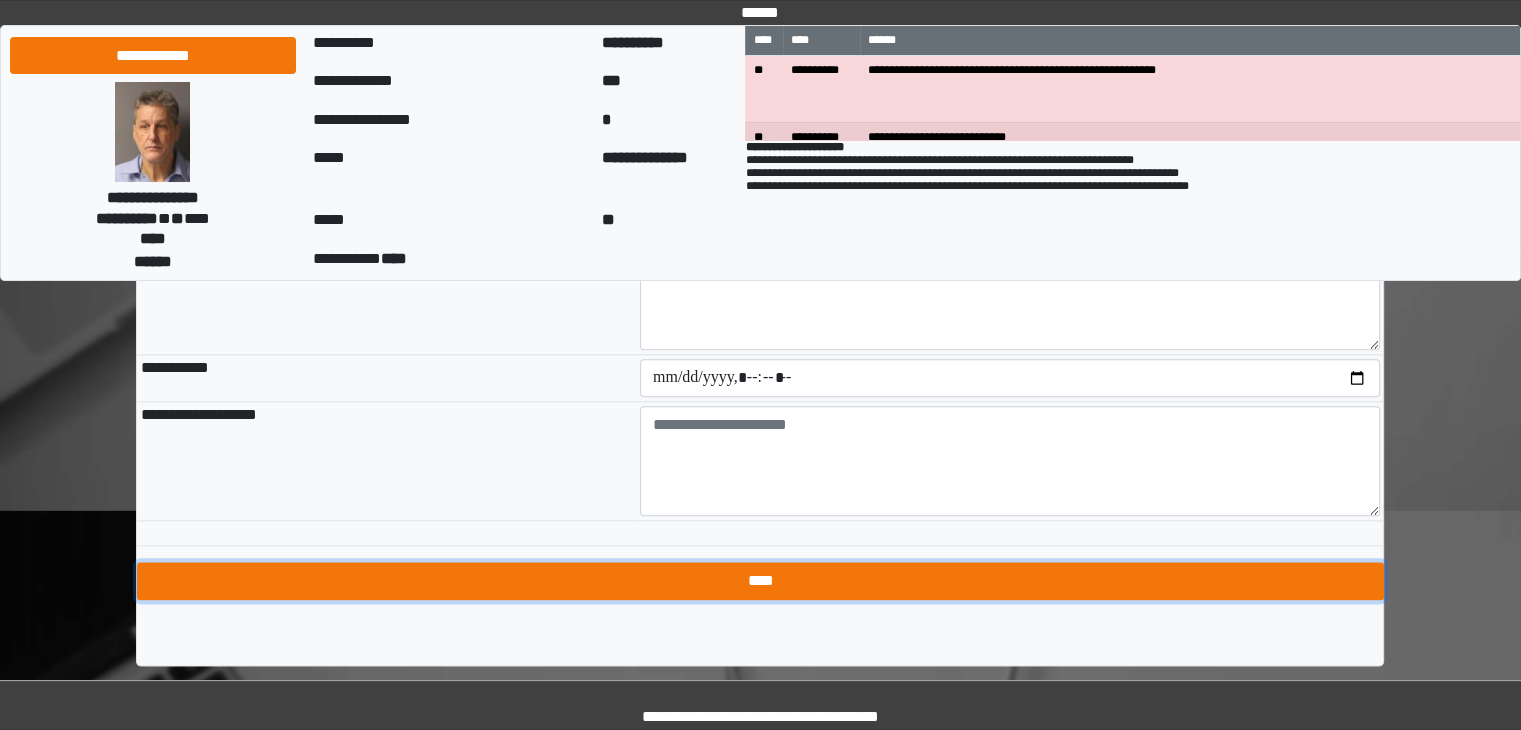 click on "****" at bounding box center (760, 581) 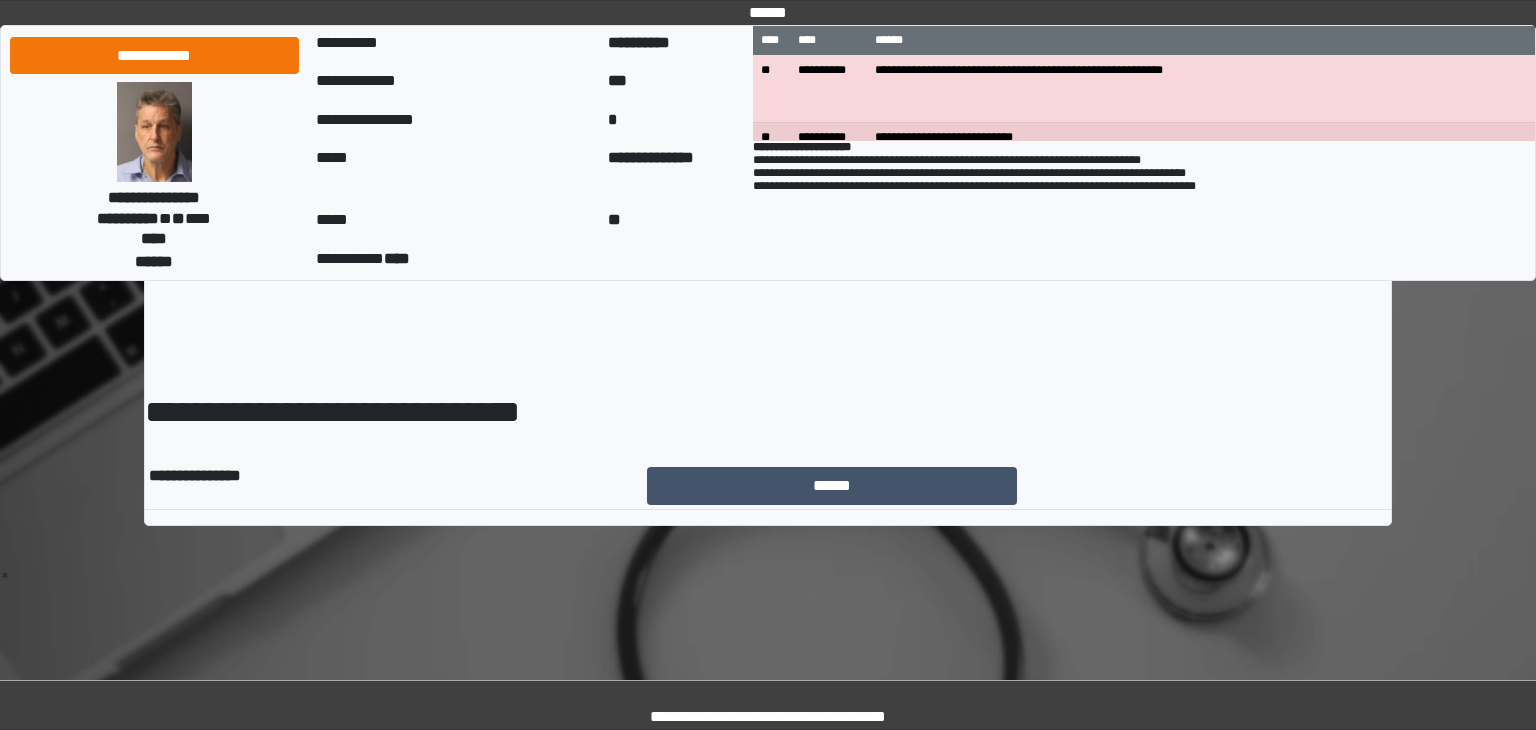 scroll, scrollTop: 0, scrollLeft: 0, axis: both 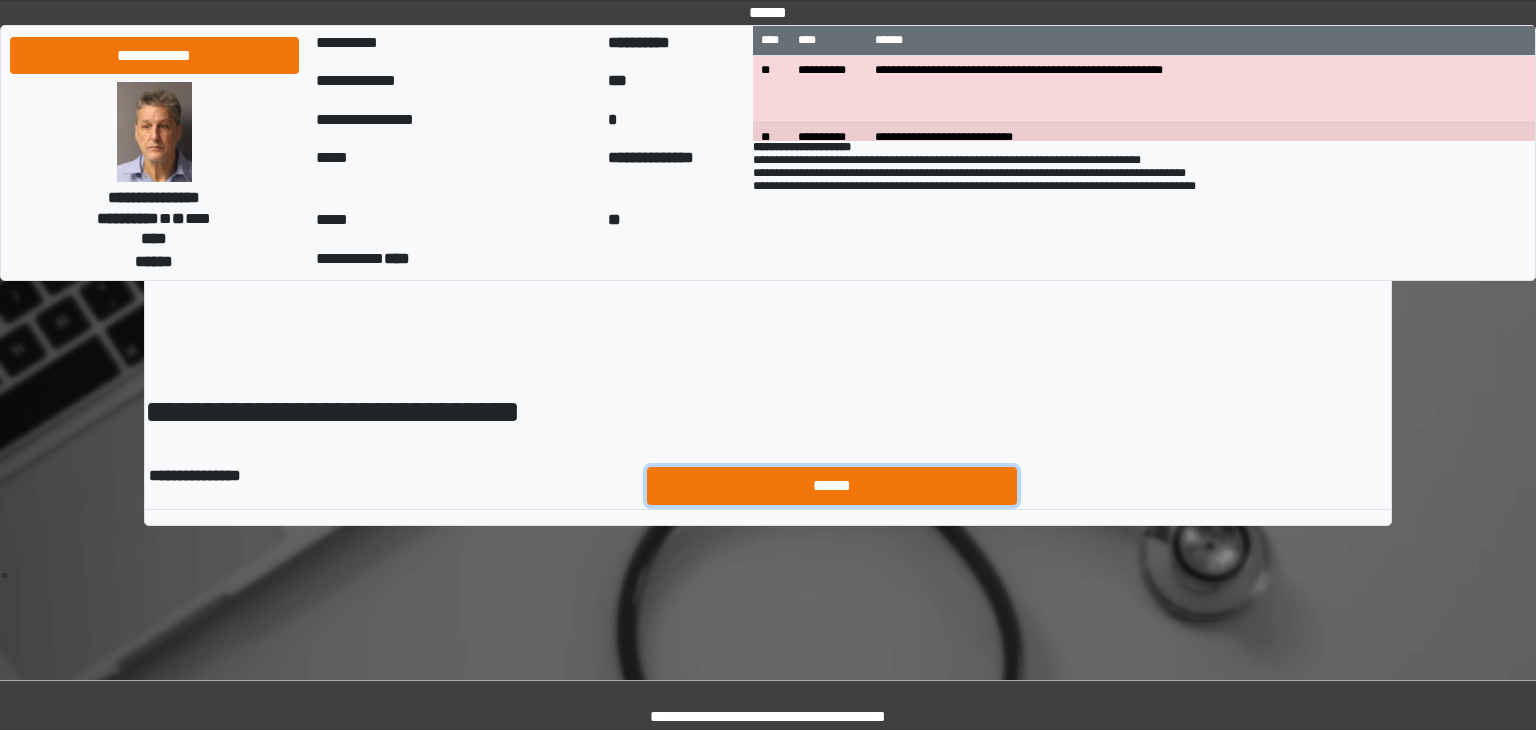 click on "******" at bounding box center (832, 486) 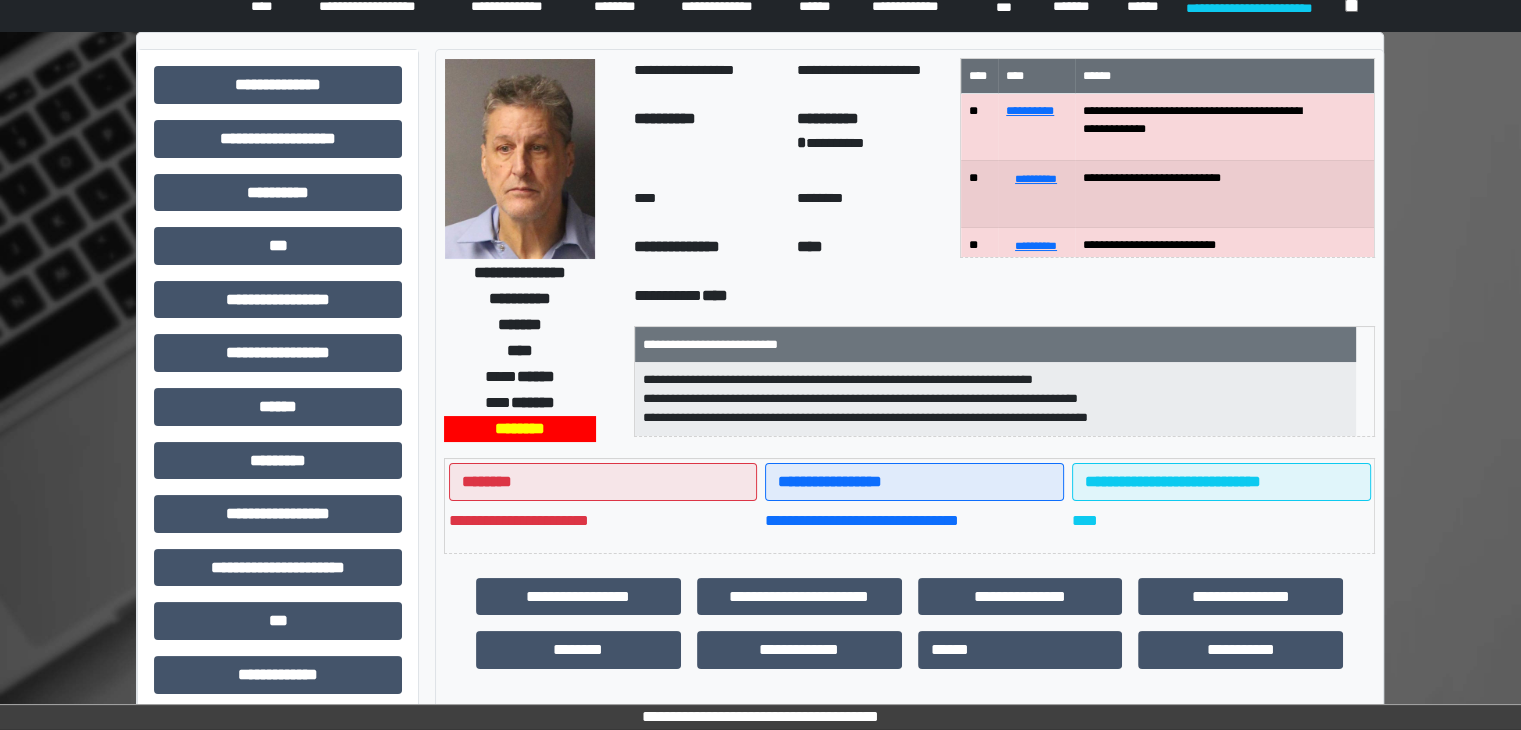 scroll, scrollTop: 0, scrollLeft: 0, axis: both 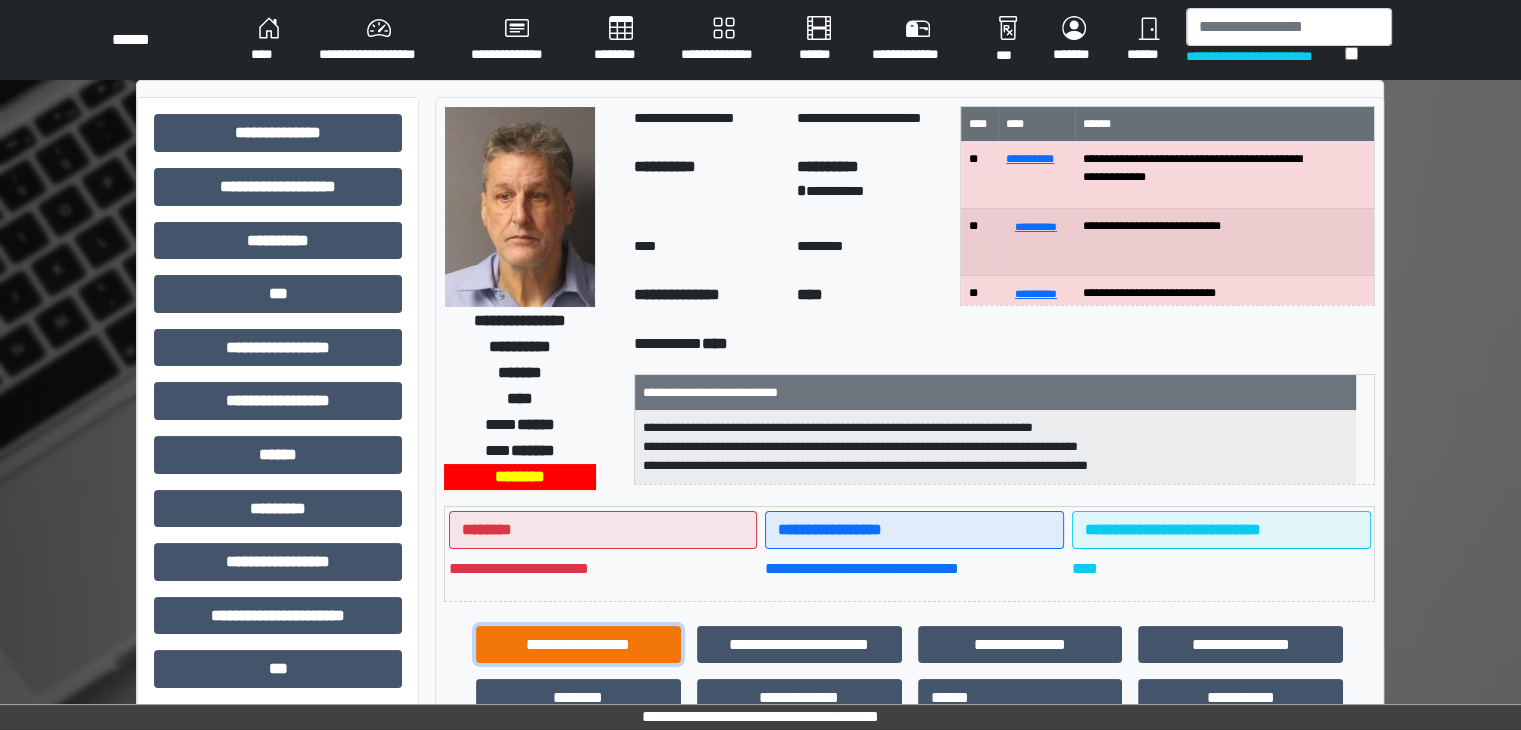 click on "**********" at bounding box center (578, 645) 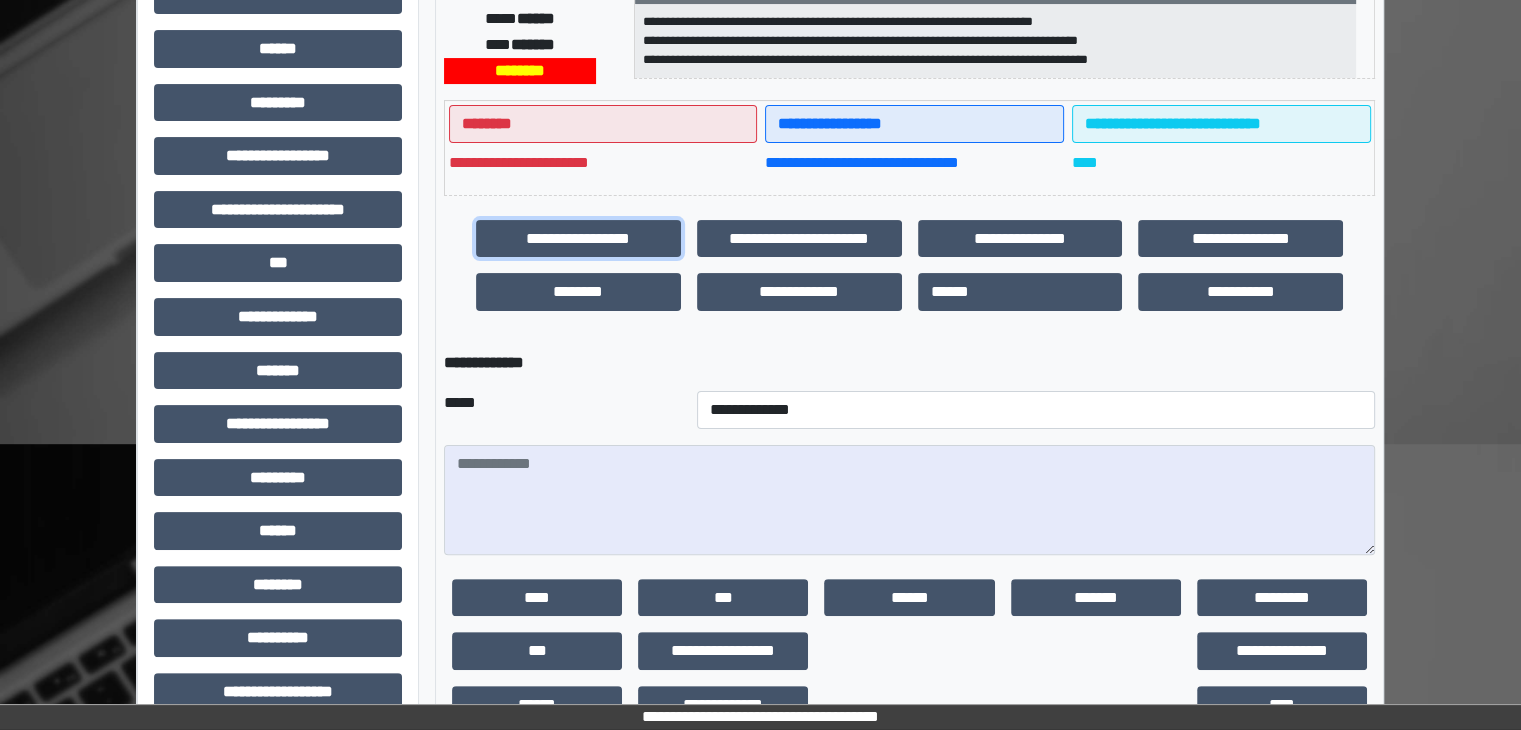 scroll, scrollTop: 464, scrollLeft: 0, axis: vertical 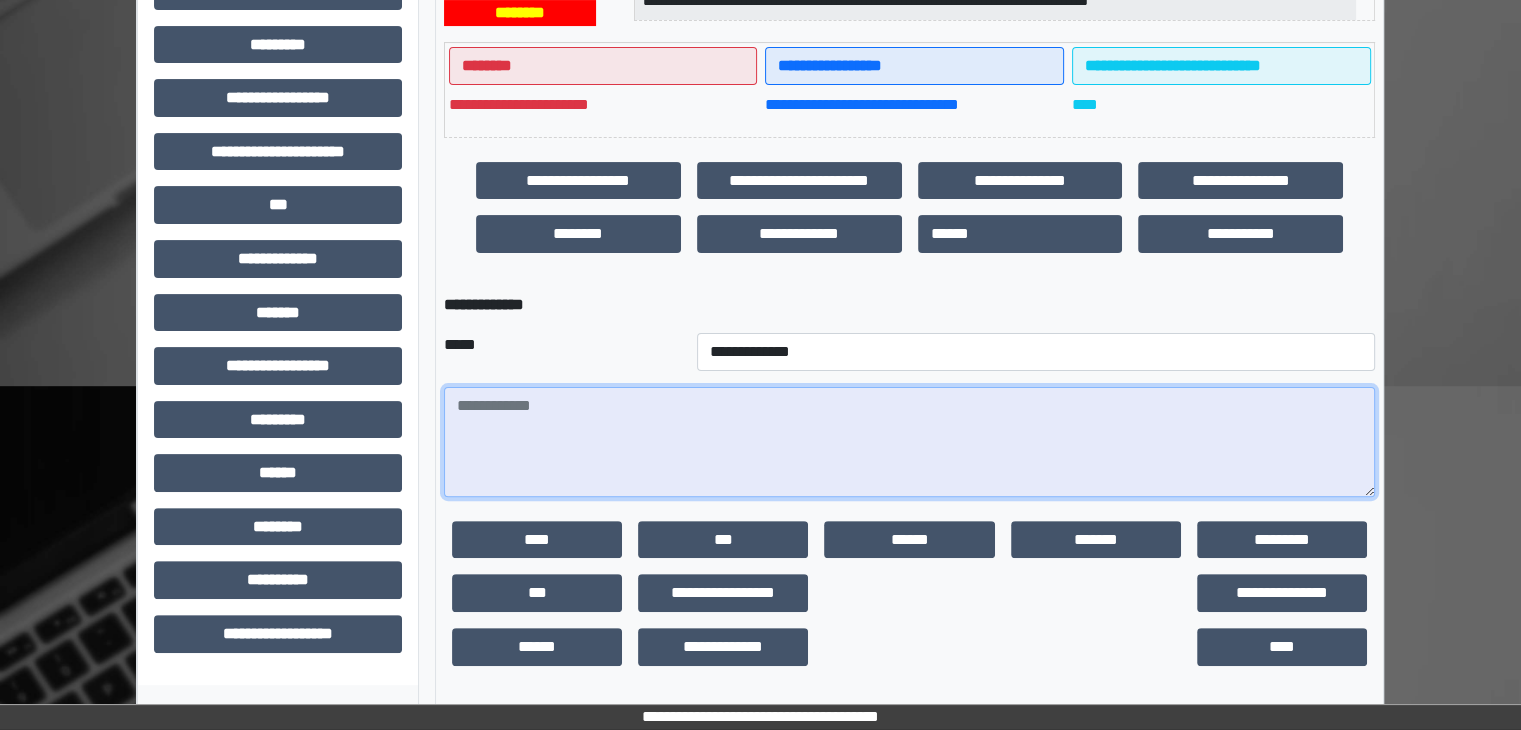 click at bounding box center (909, 442) 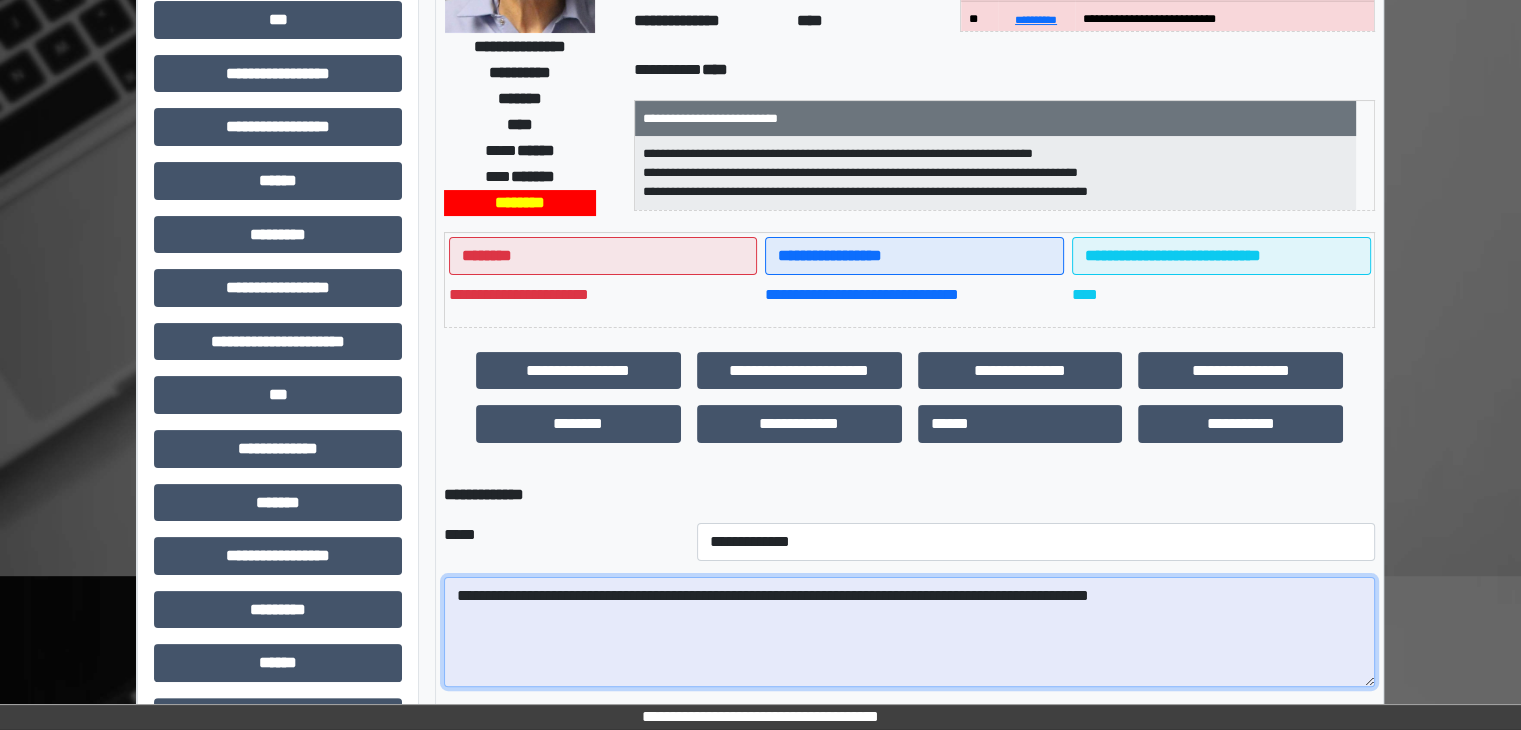 scroll, scrollTop: 264, scrollLeft: 0, axis: vertical 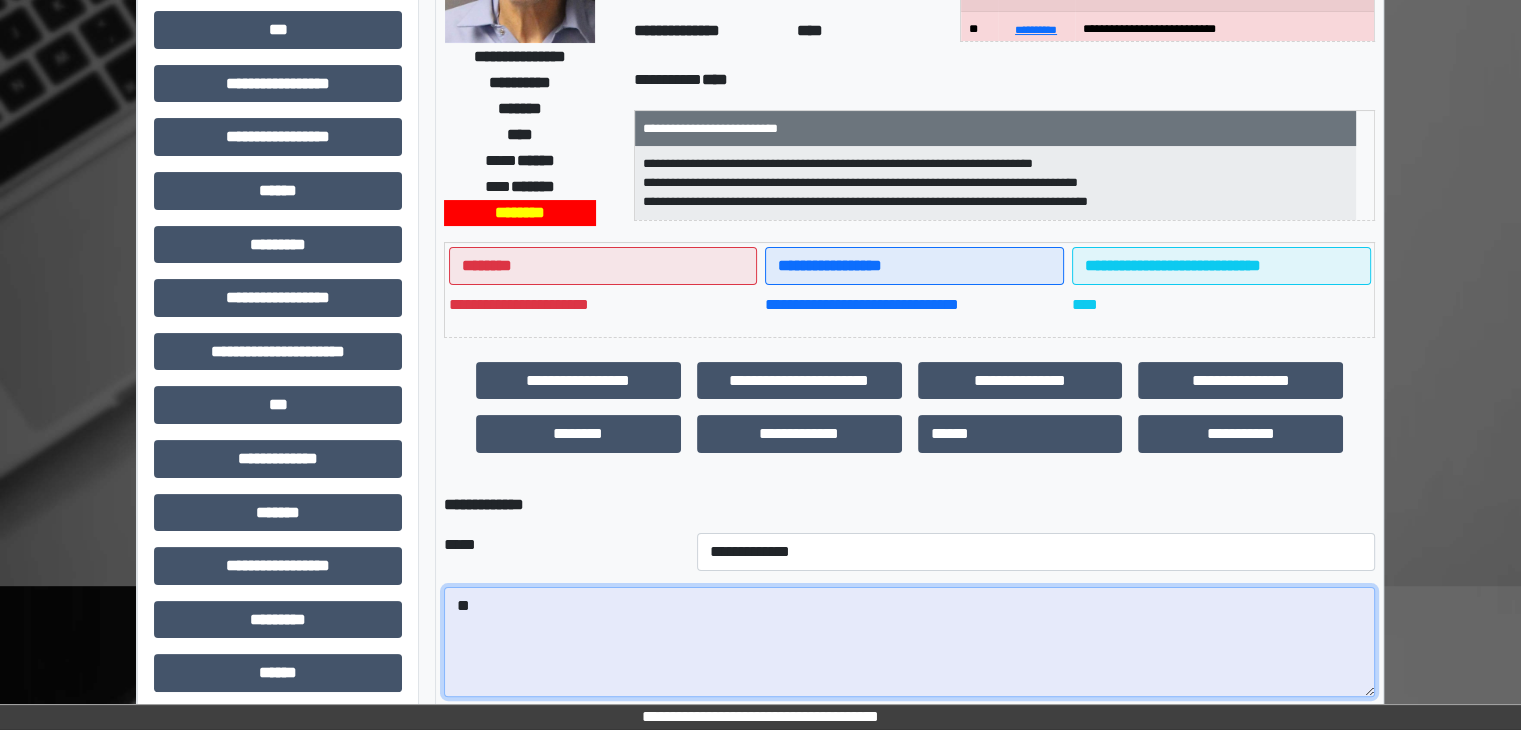 type on "*" 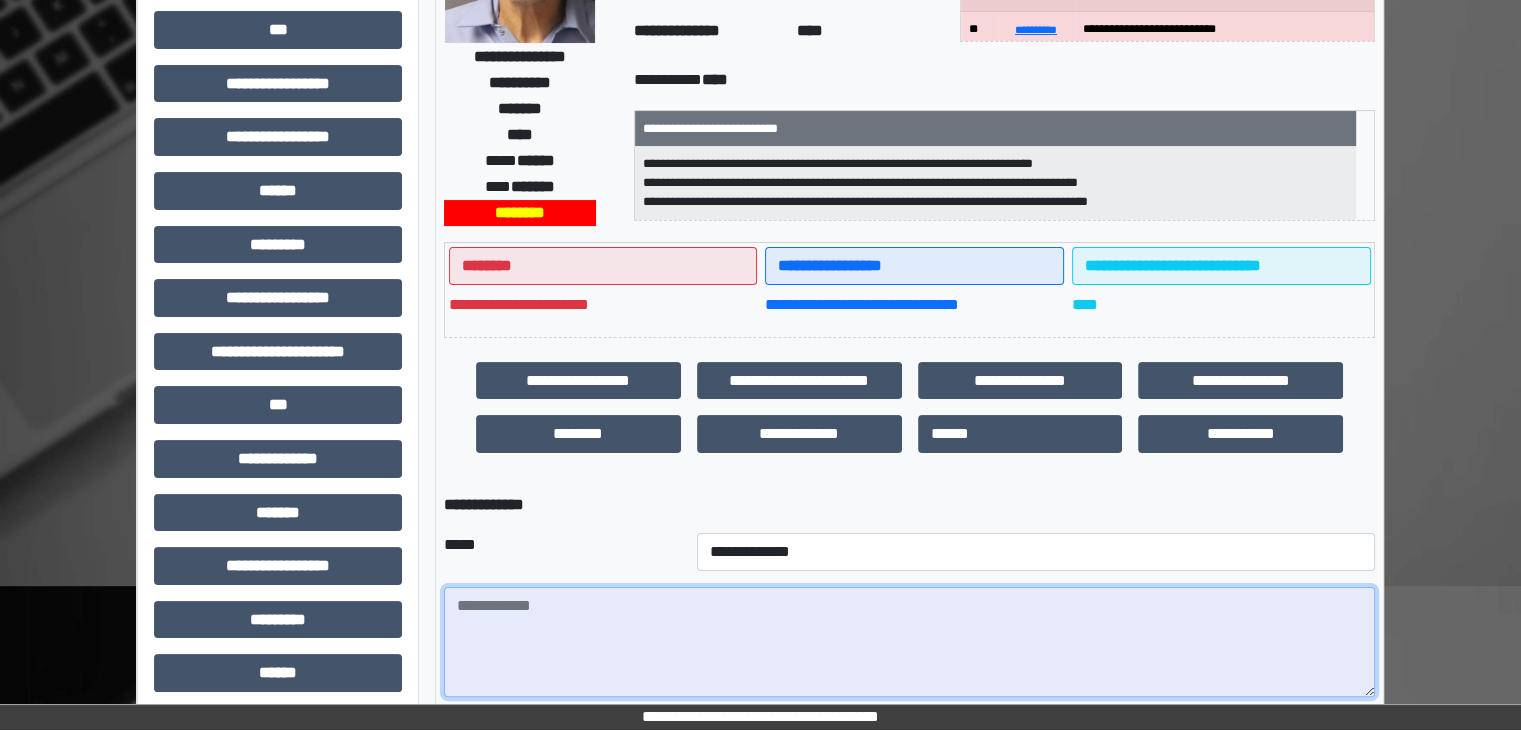 type 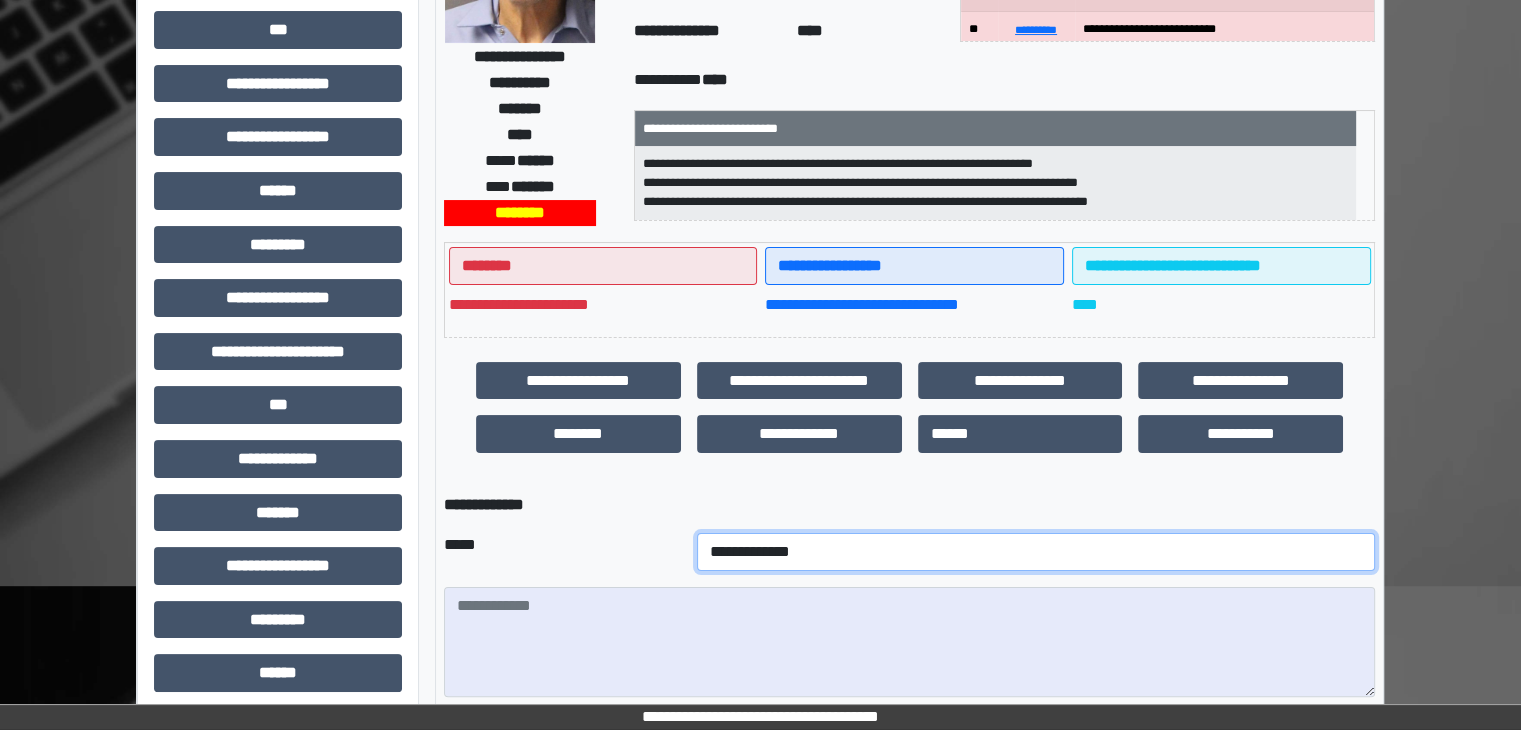 click on "**********" at bounding box center (1036, 552) 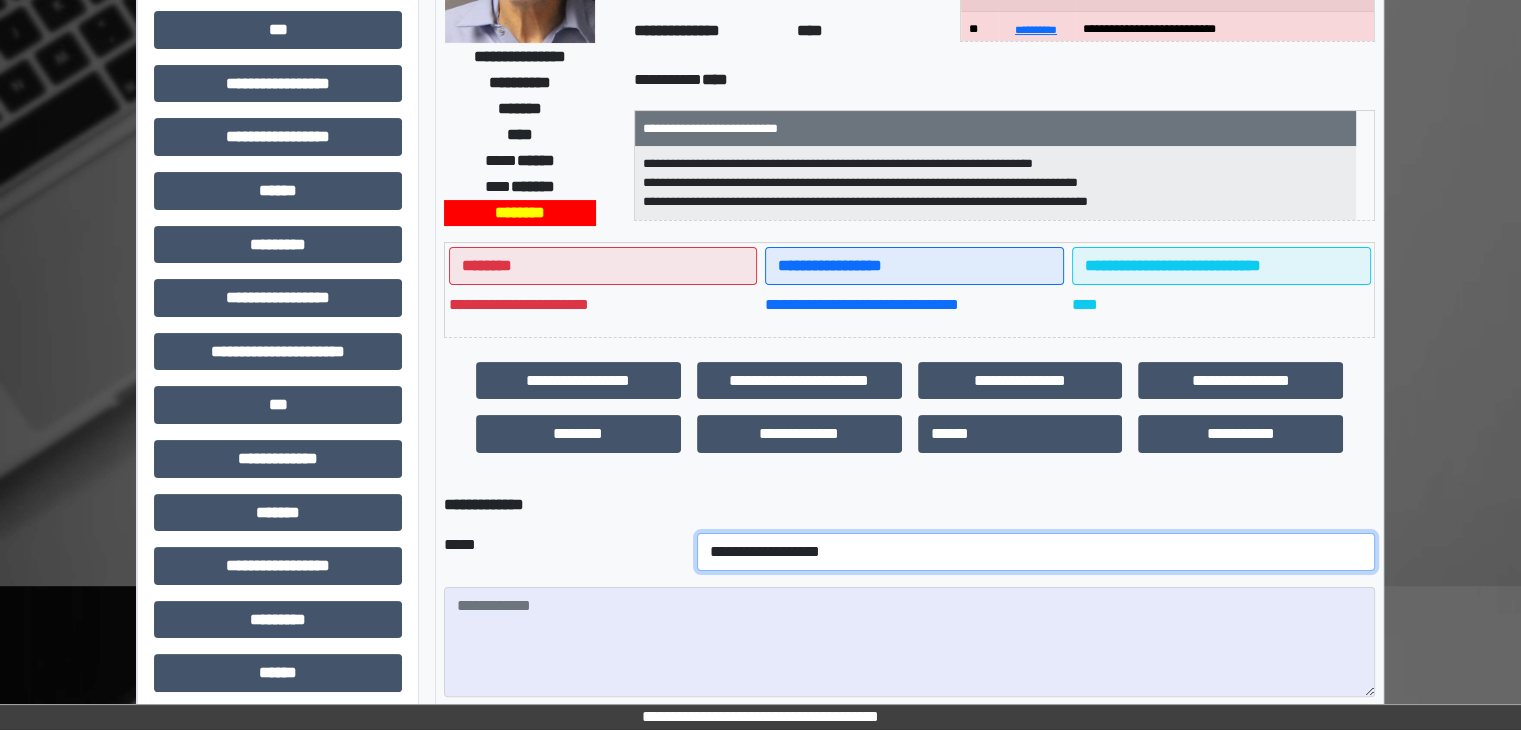 click on "**********" at bounding box center (1036, 552) 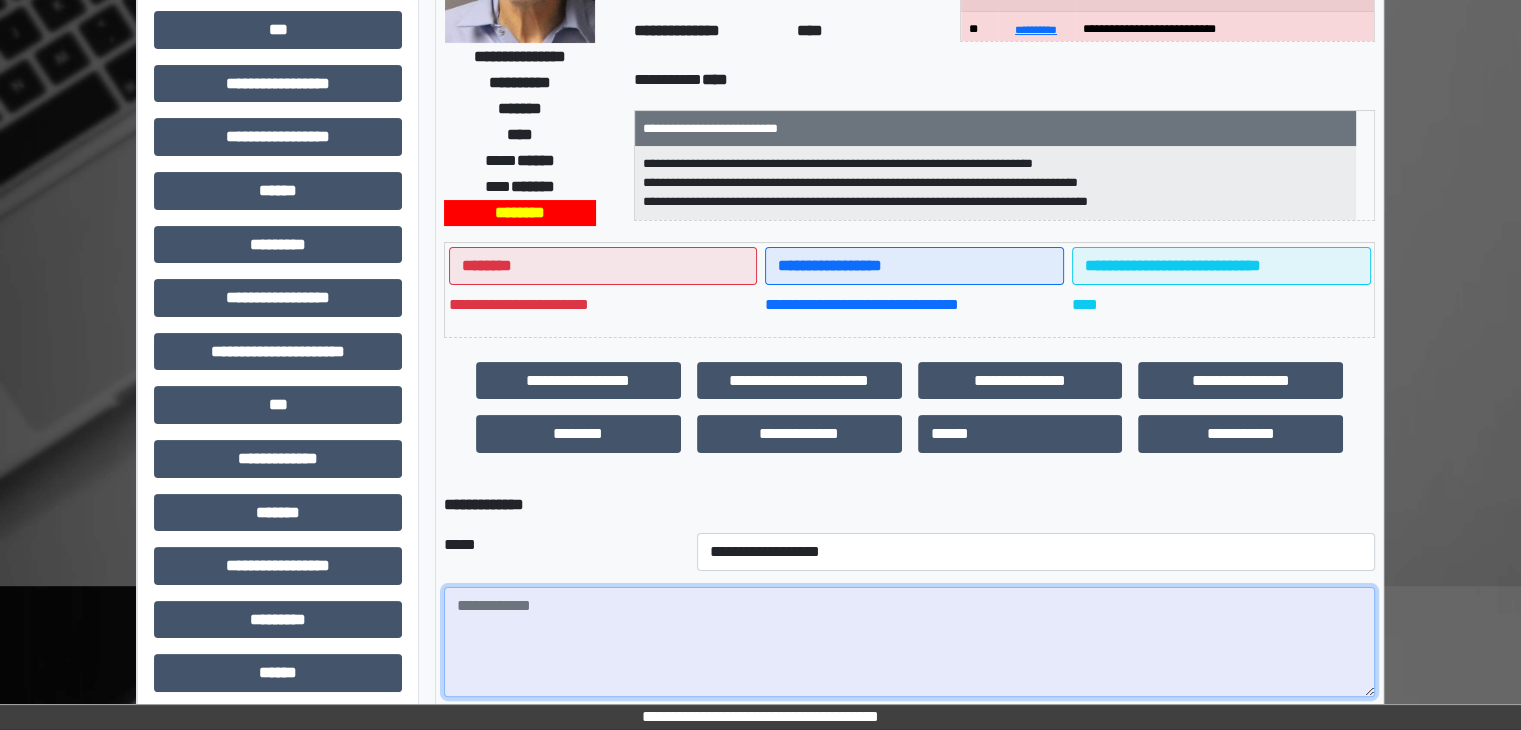 paste on "**********" 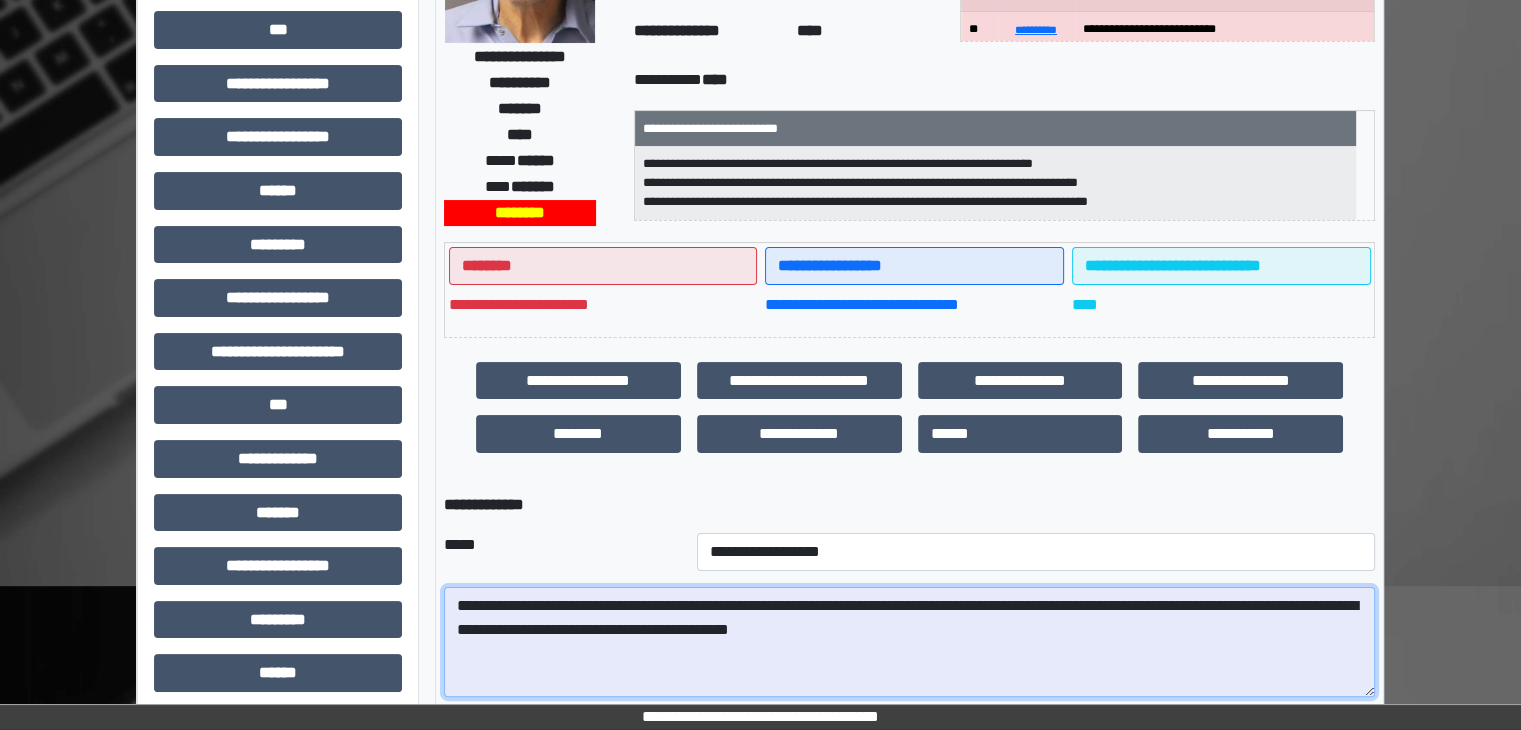 click on "**********" at bounding box center (909, 642) 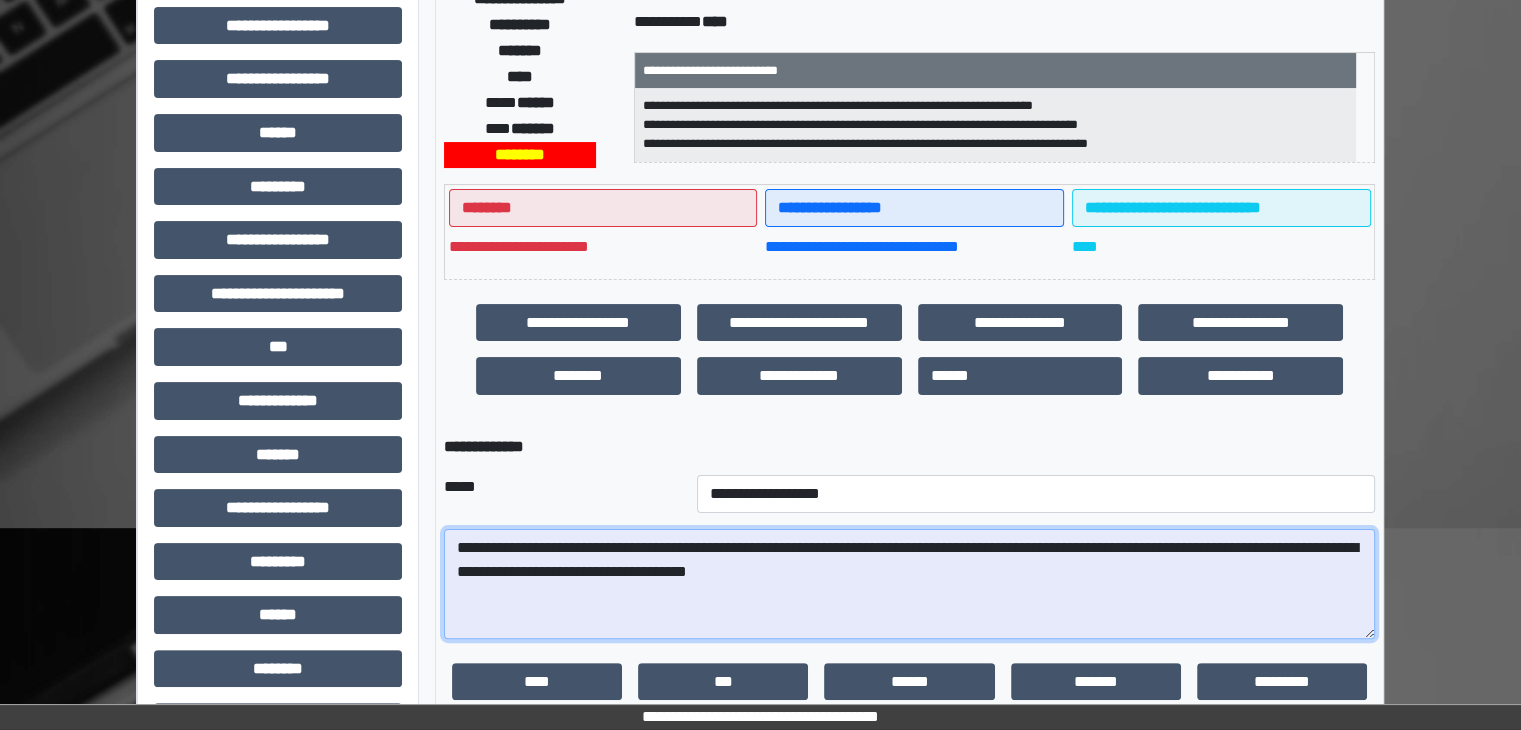 scroll, scrollTop: 464, scrollLeft: 0, axis: vertical 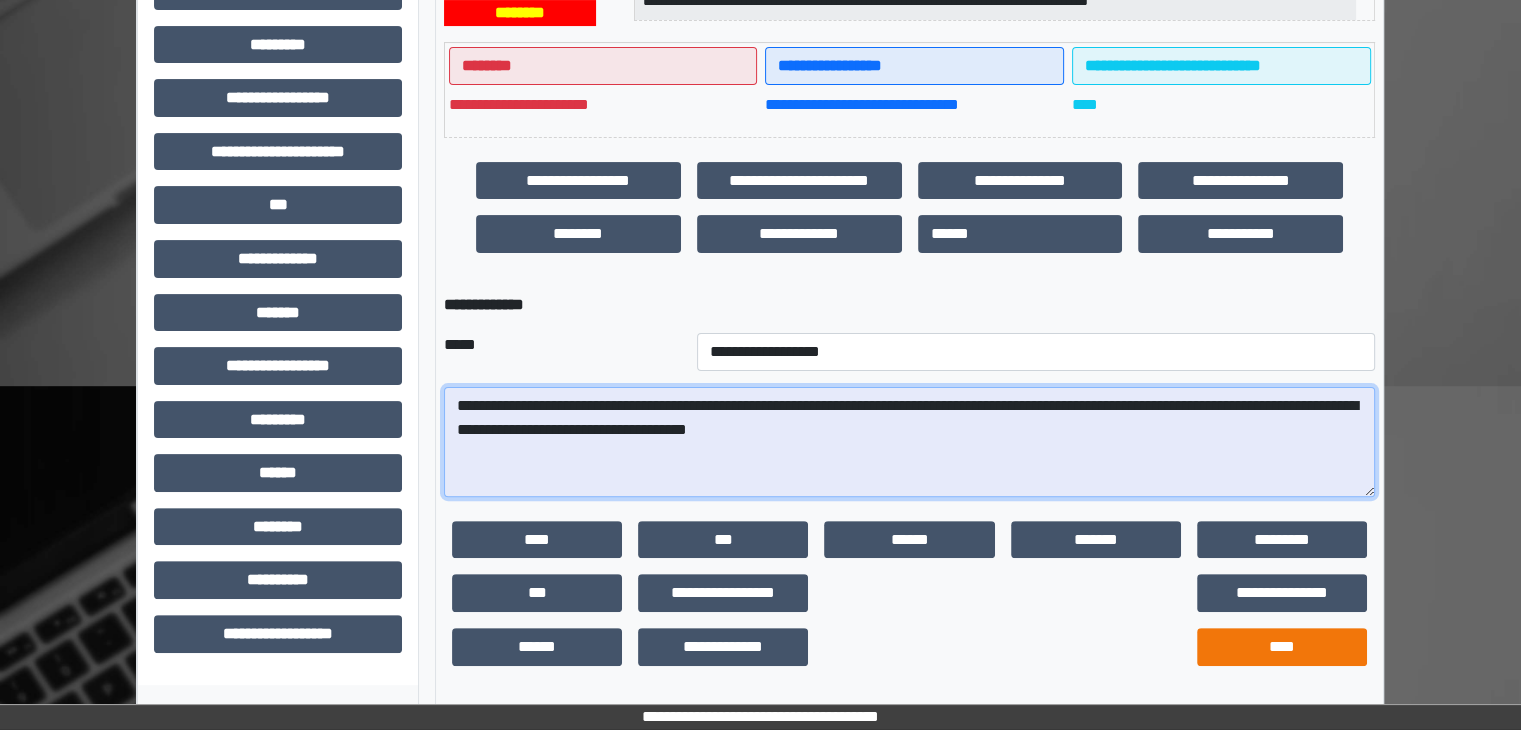 type on "**********" 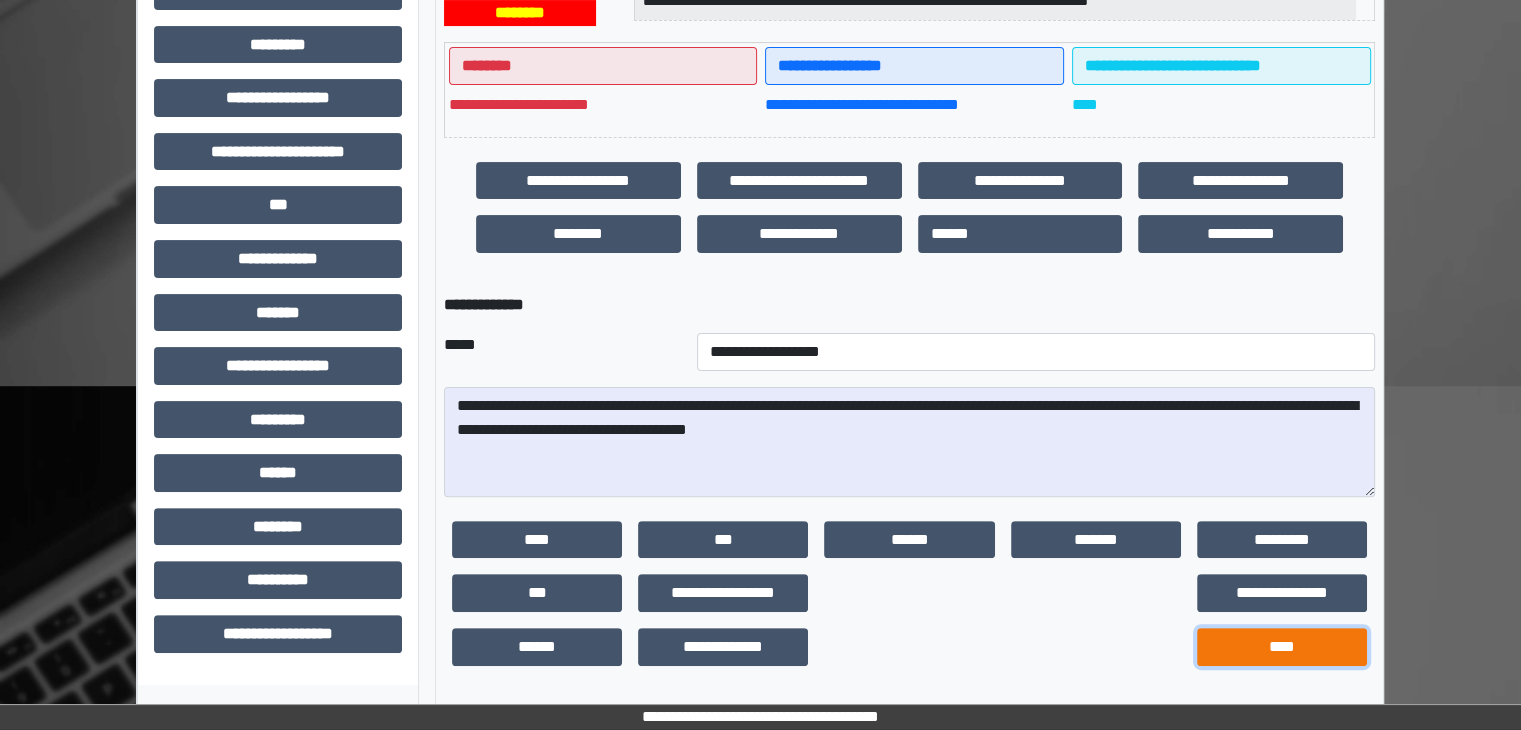 click on "****" at bounding box center (1282, 647) 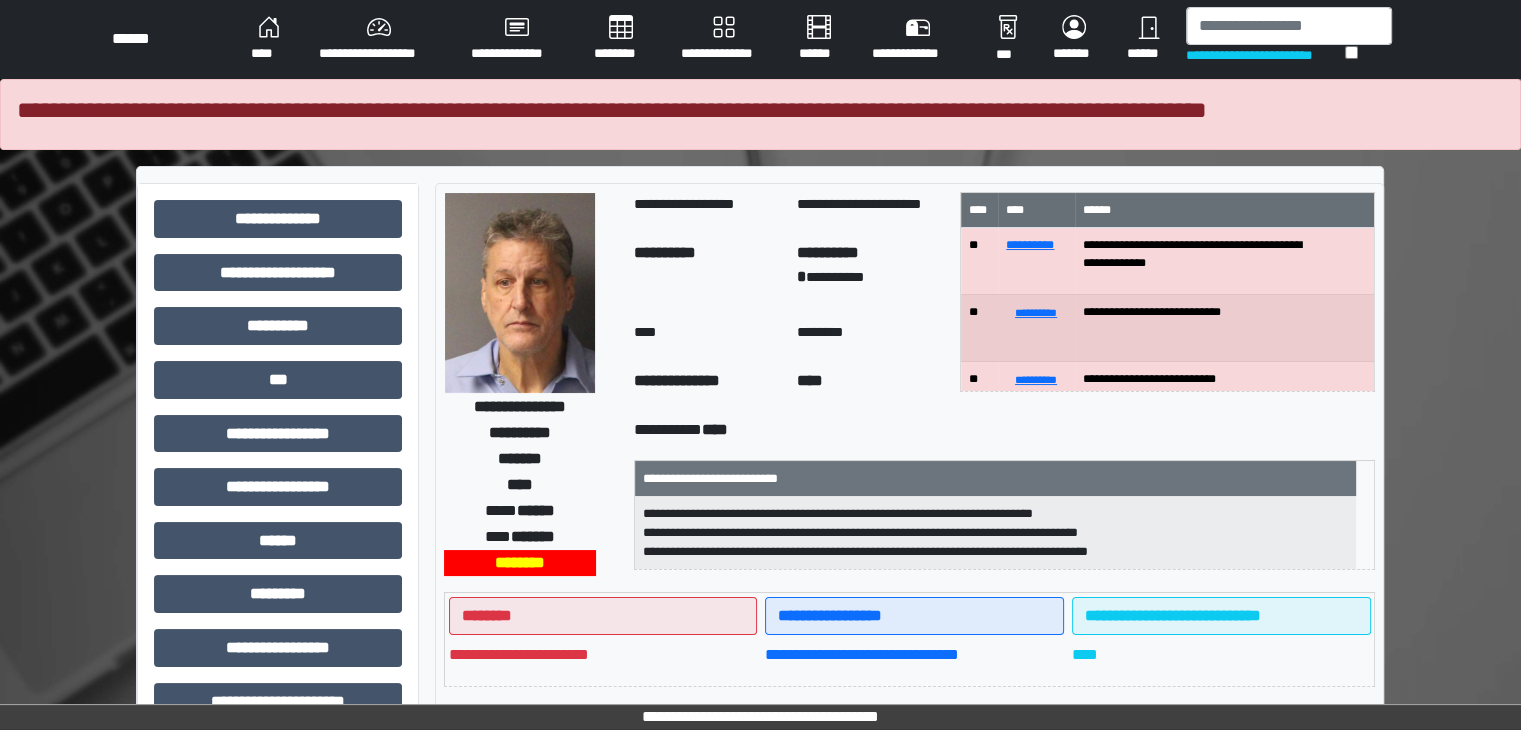 scroll, scrollTop: 0, scrollLeft: 0, axis: both 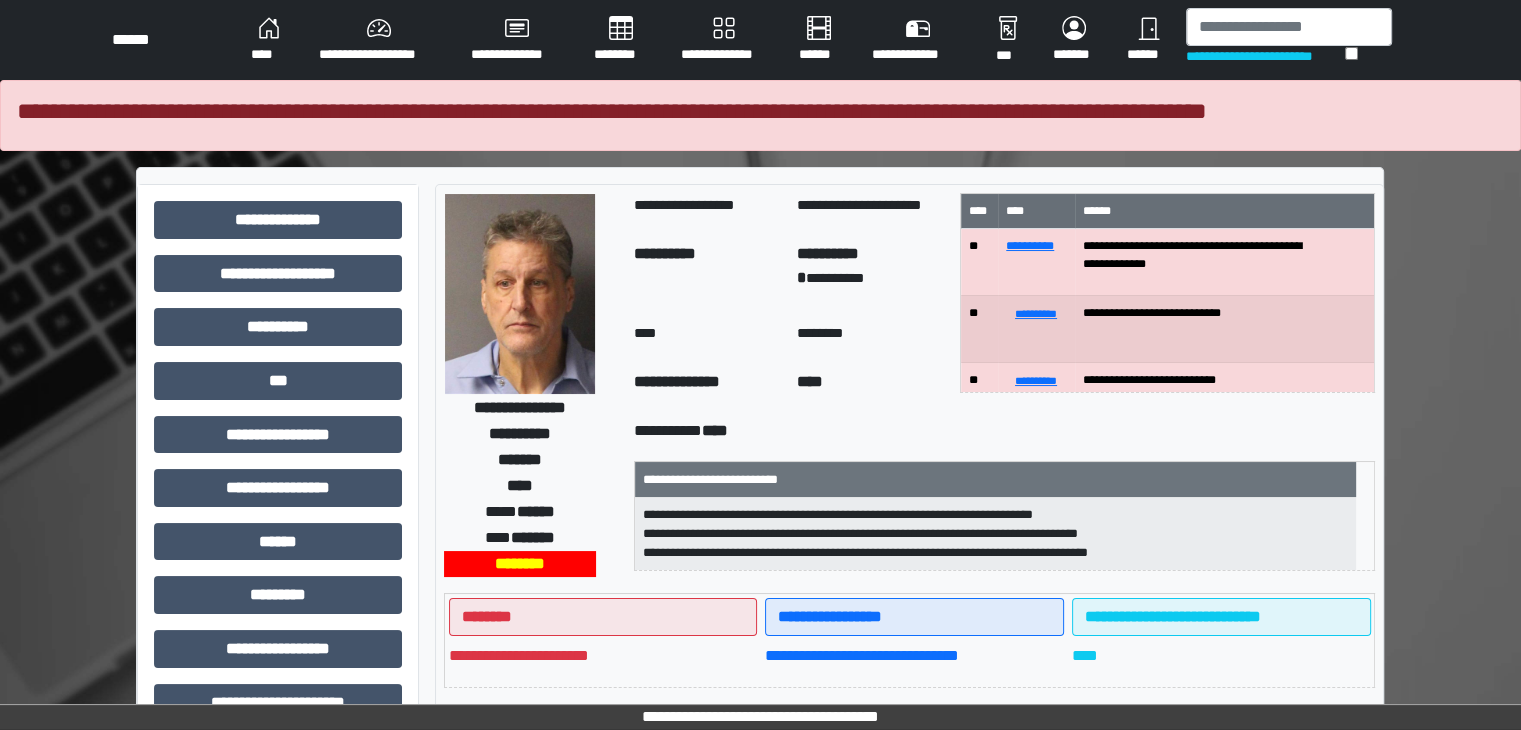 click on "**********" at bounding box center (379, 40) 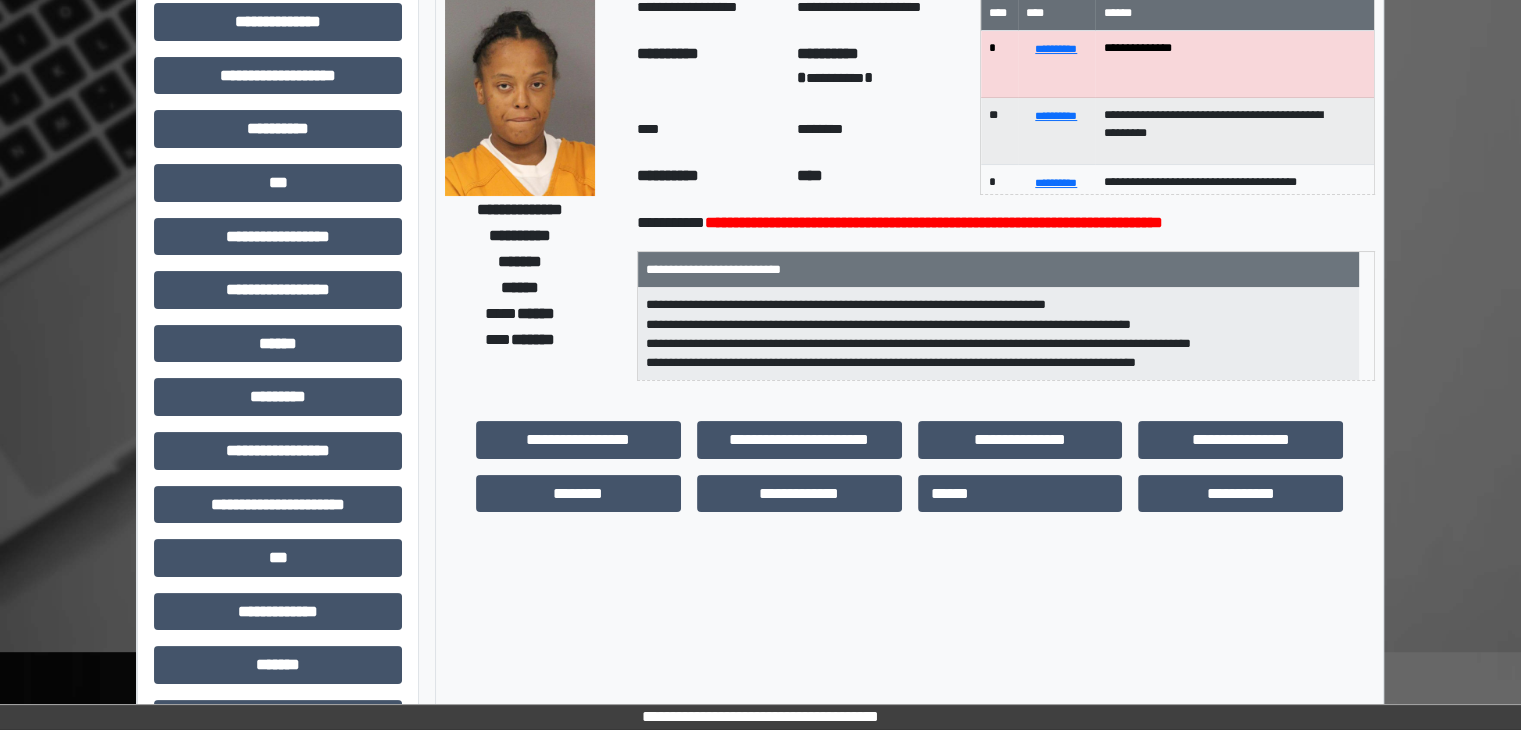 scroll, scrollTop: 200, scrollLeft: 0, axis: vertical 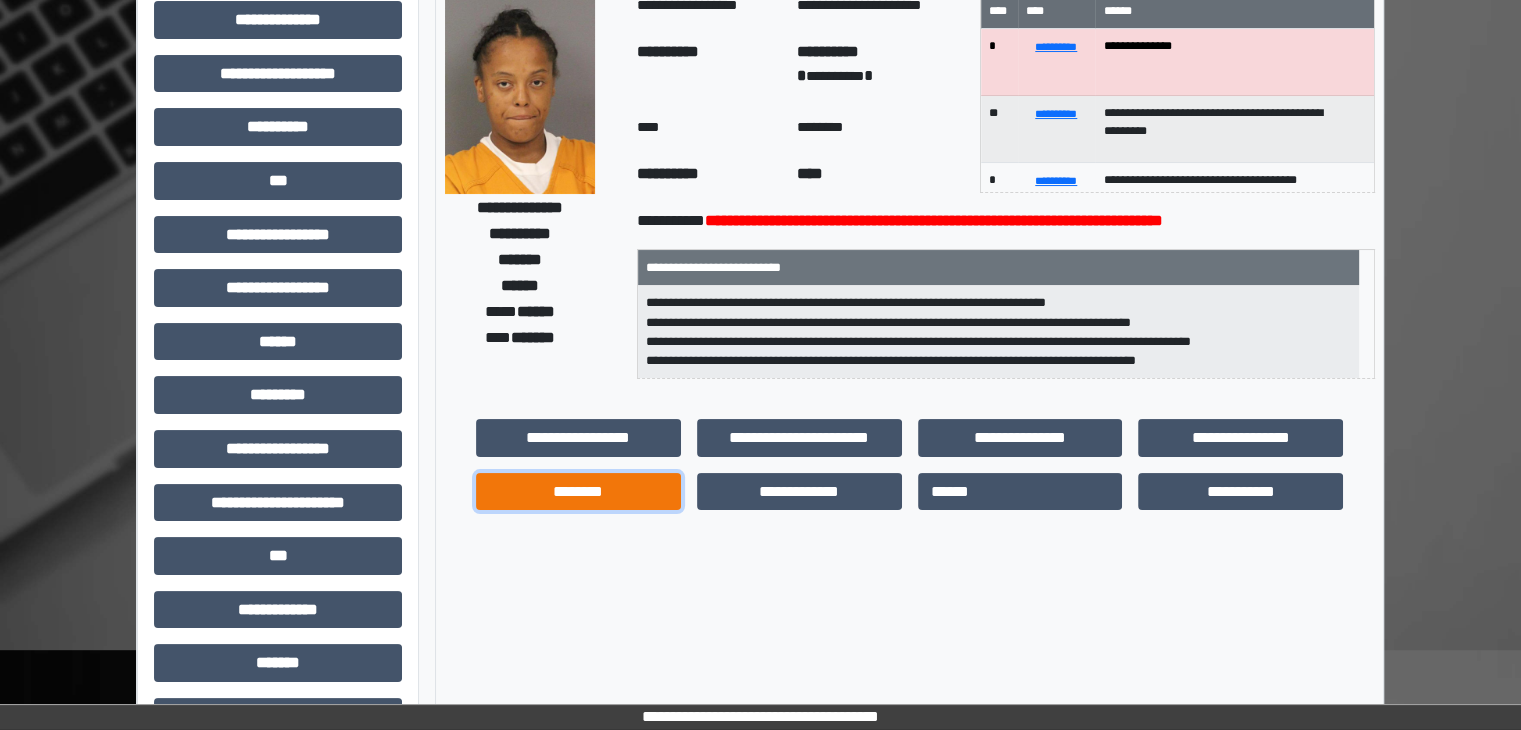 click on "********" at bounding box center [578, 492] 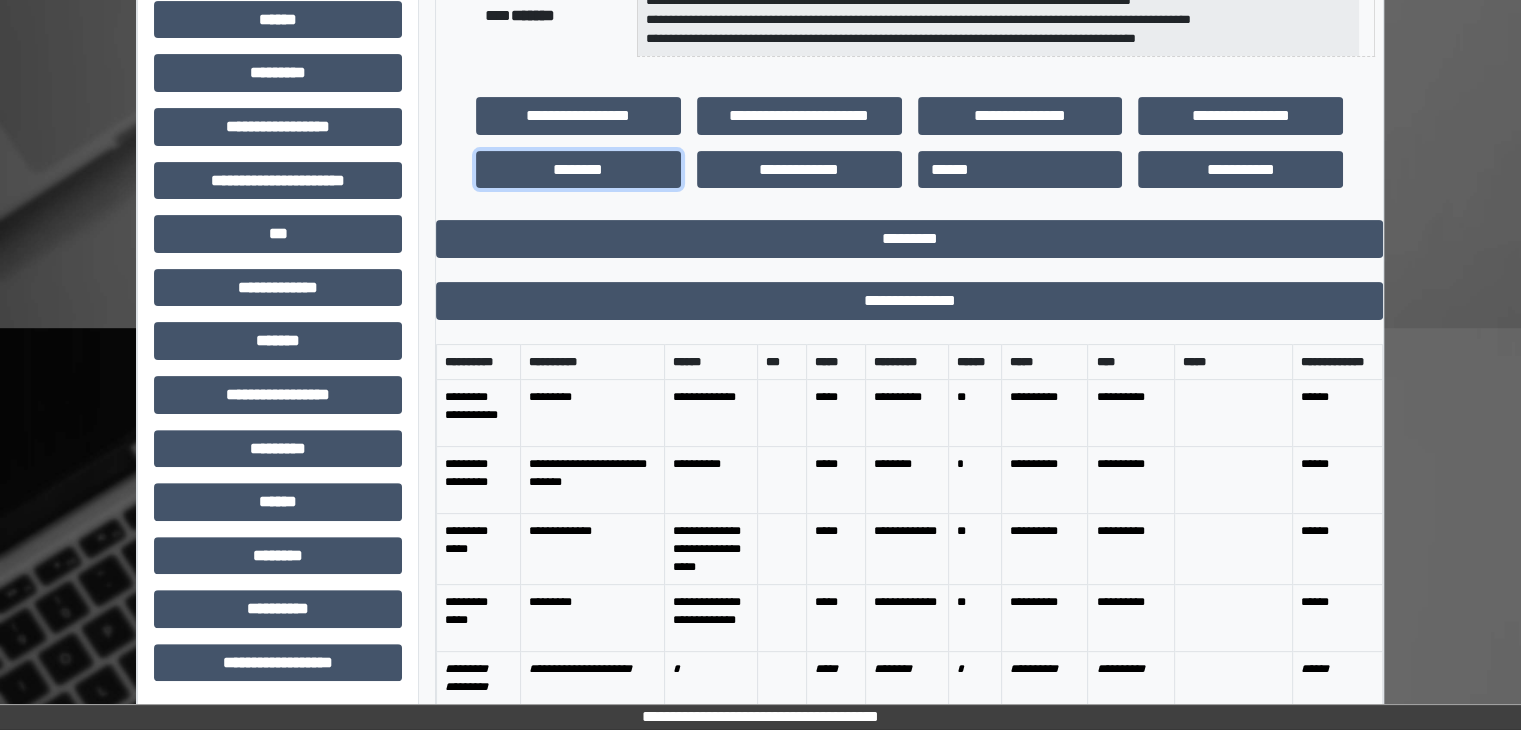 scroll, scrollTop: 600, scrollLeft: 0, axis: vertical 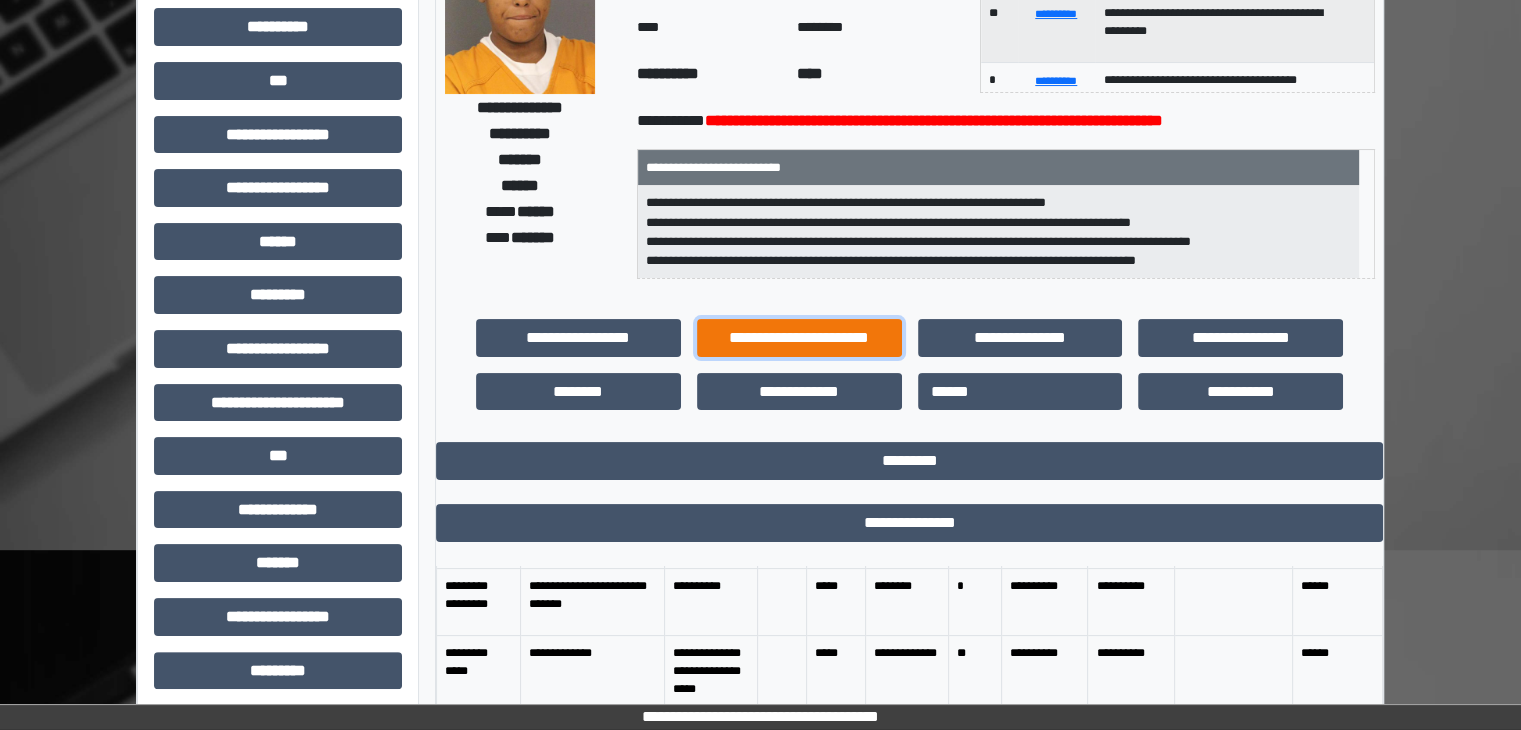 click on "**********" at bounding box center [799, 338] 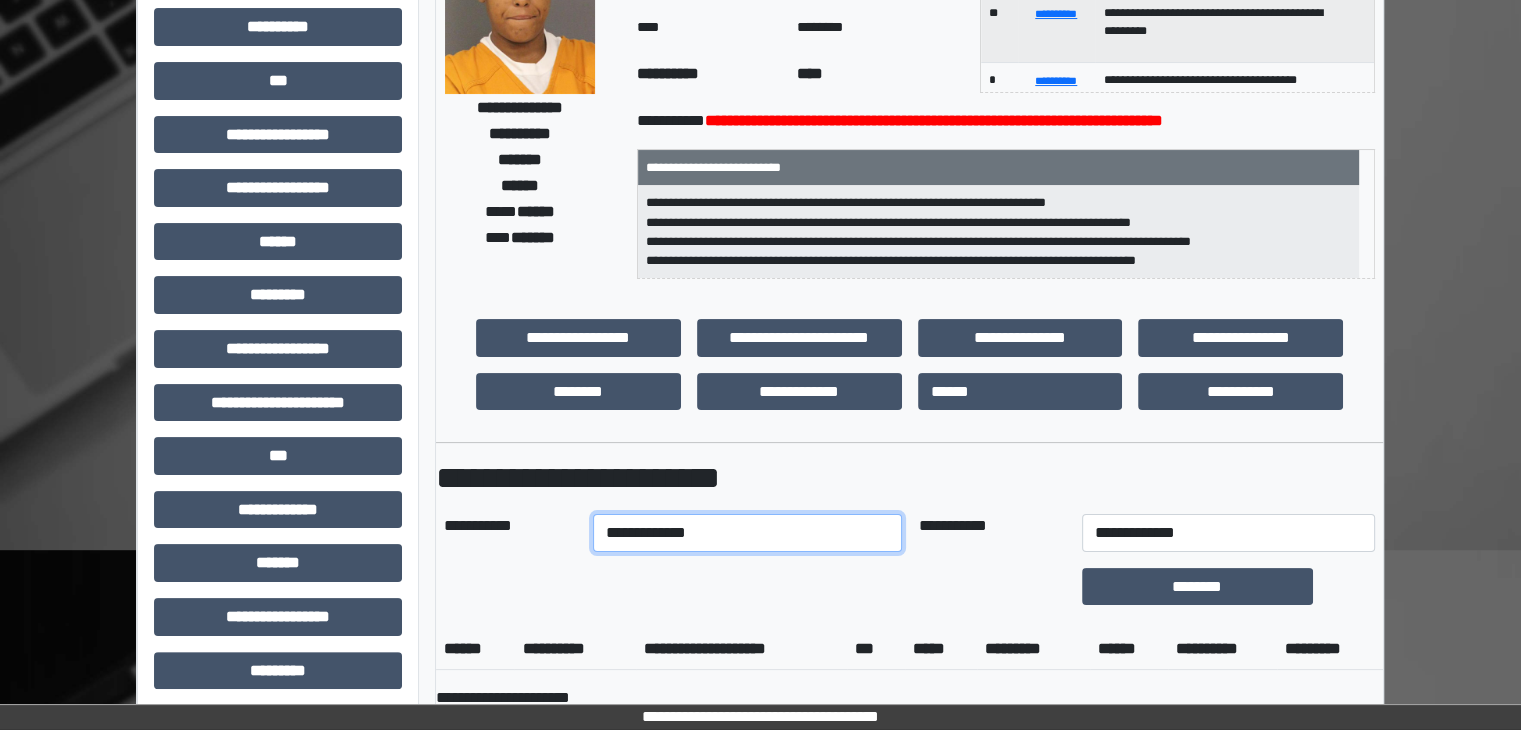 click on "**********" at bounding box center (748, 533) 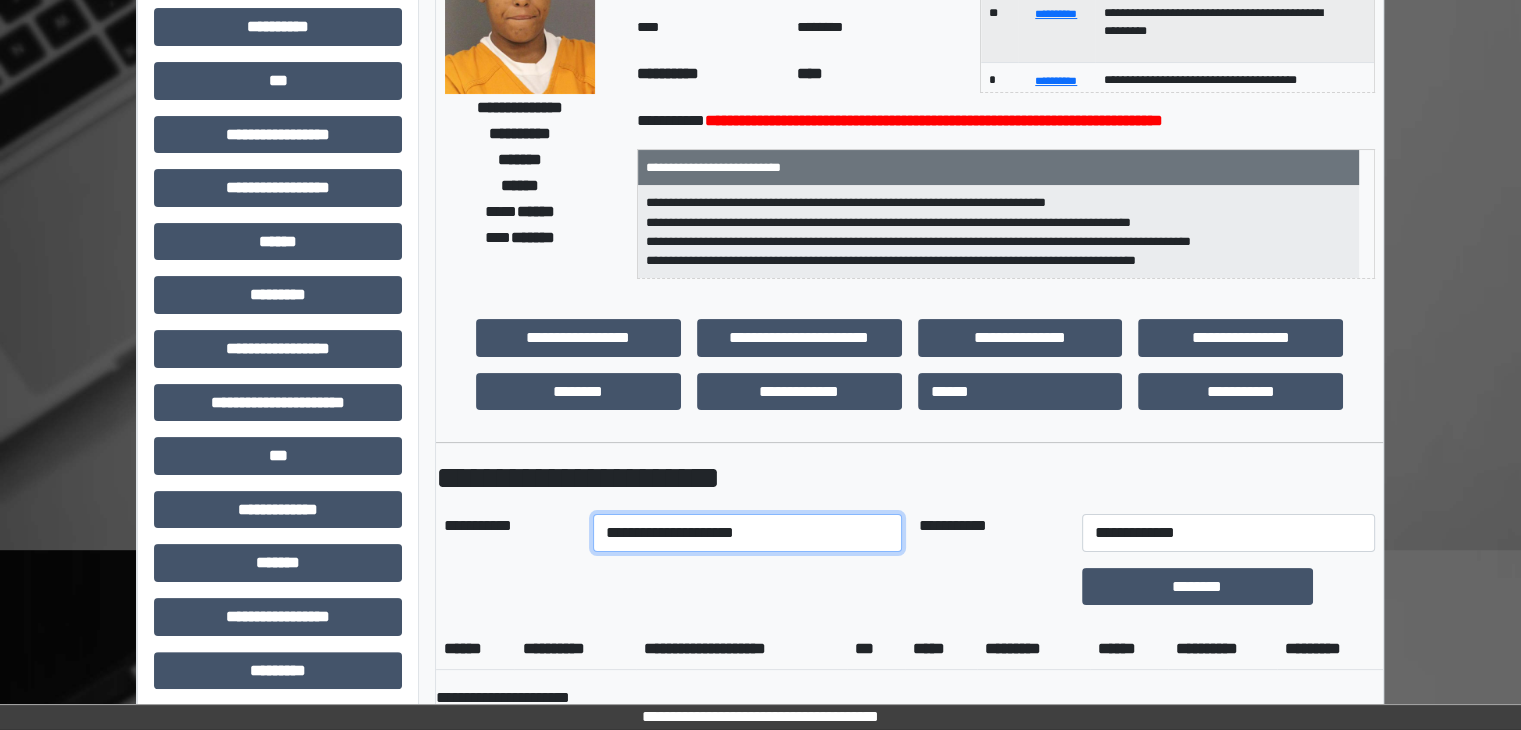 click on "**********" at bounding box center (748, 533) 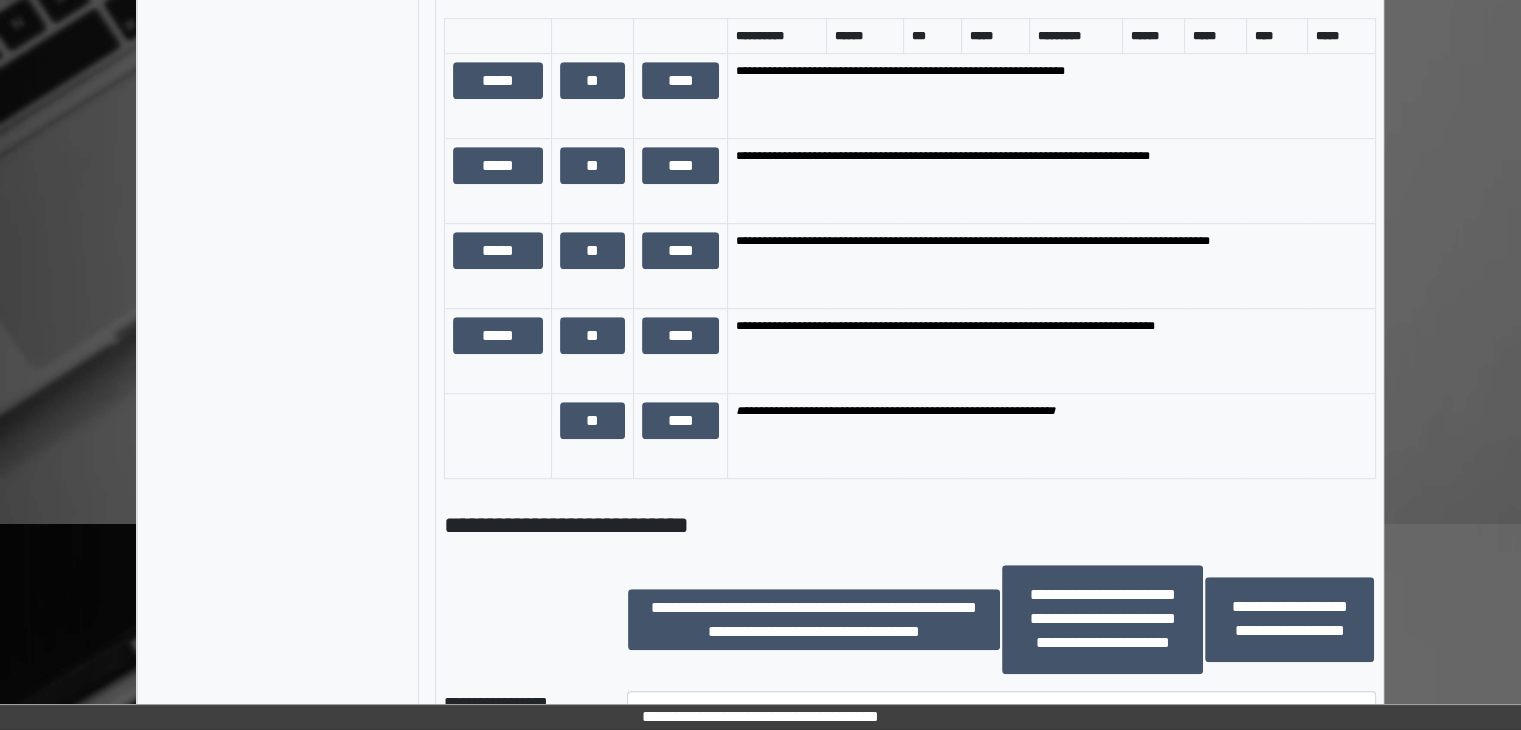 scroll, scrollTop: 1300, scrollLeft: 0, axis: vertical 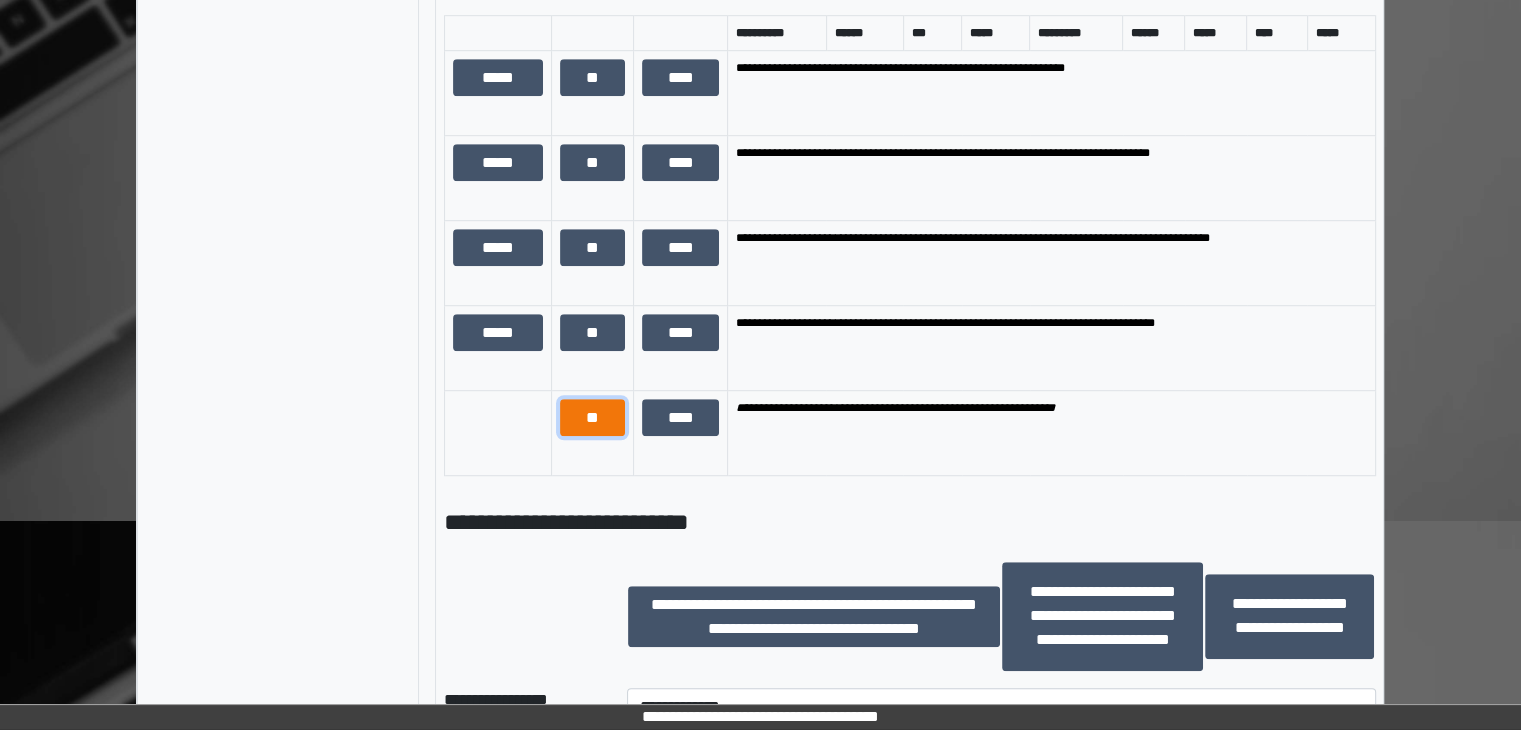 click on "**" at bounding box center [592, 418] 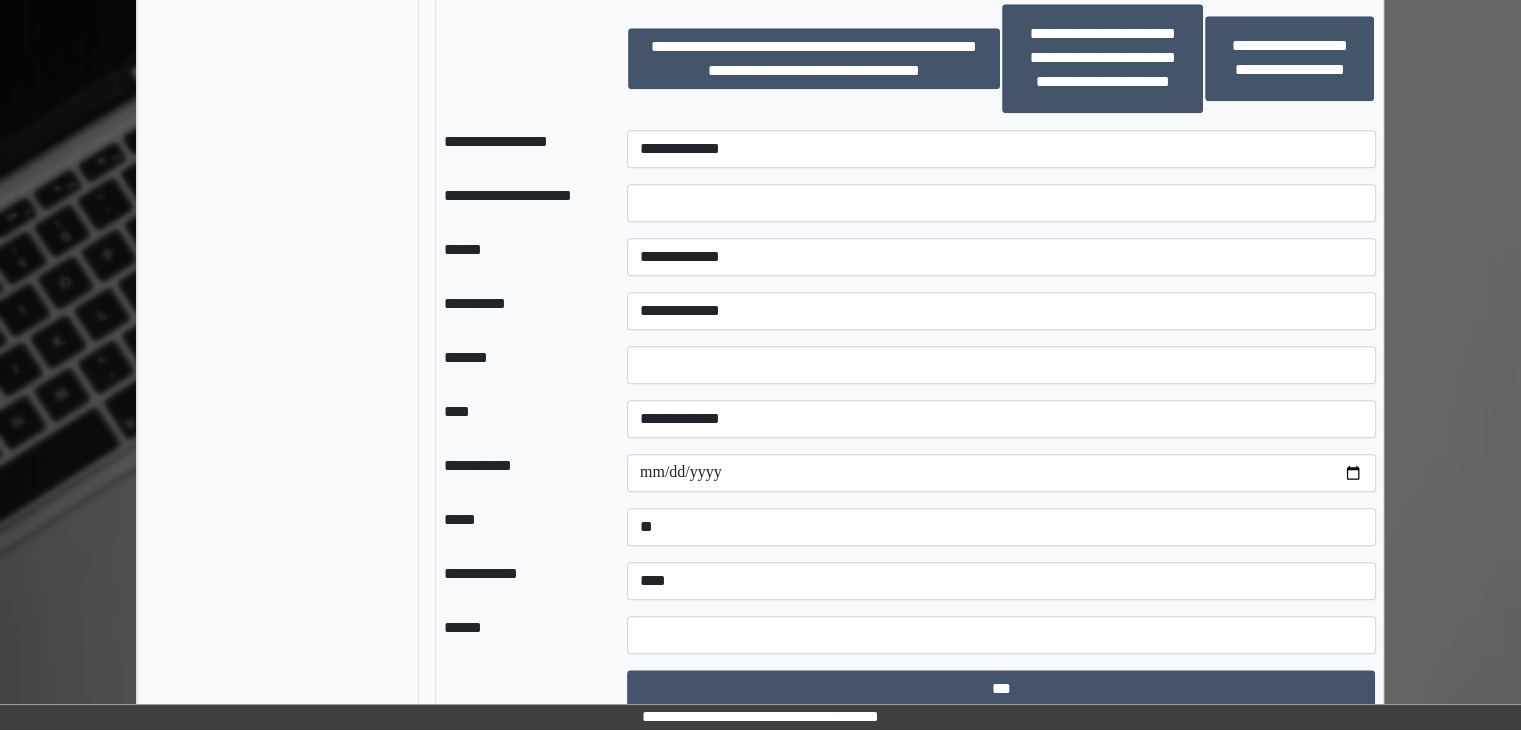 scroll, scrollTop: 1904, scrollLeft: 0, axis: vertical 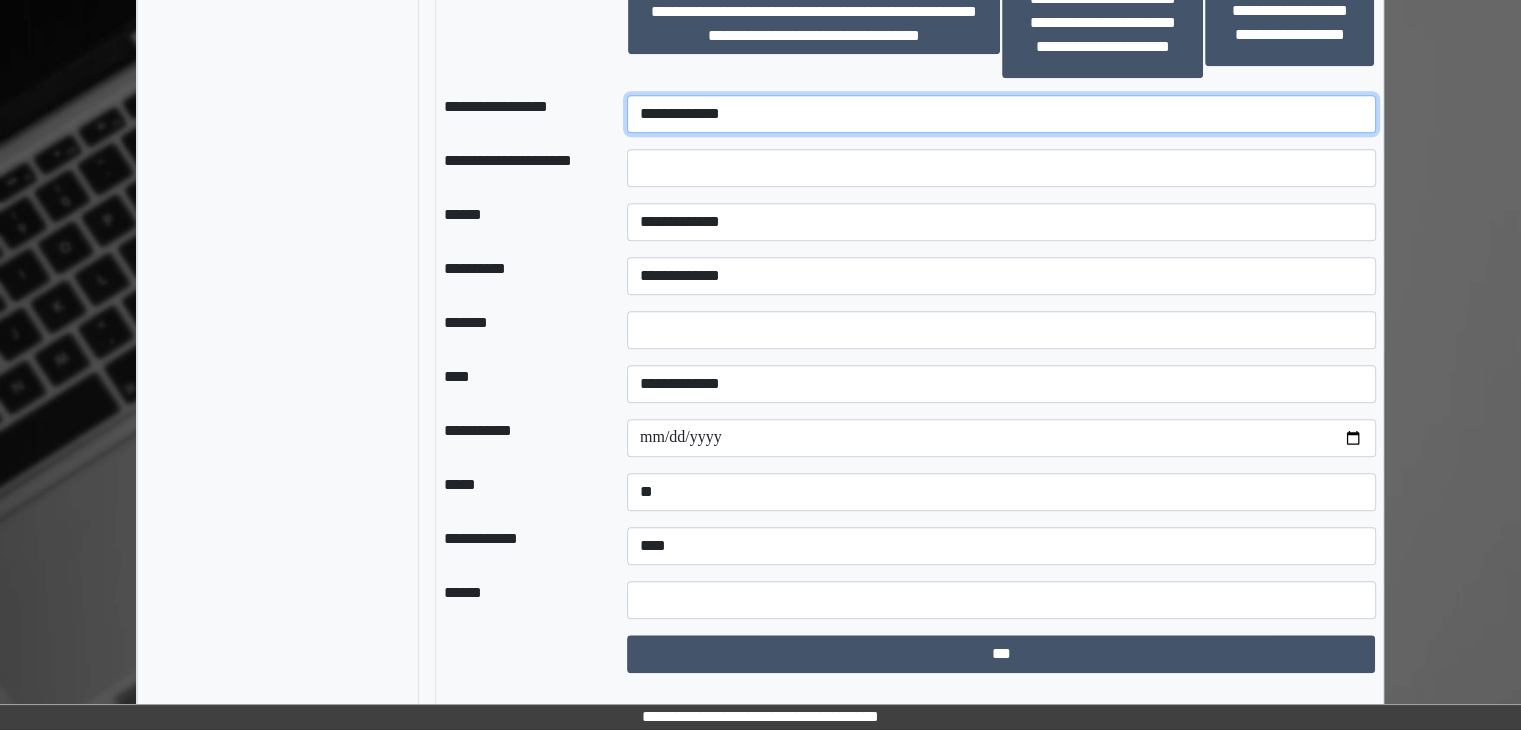 click on "**********" at bounding box center (1001, 114) 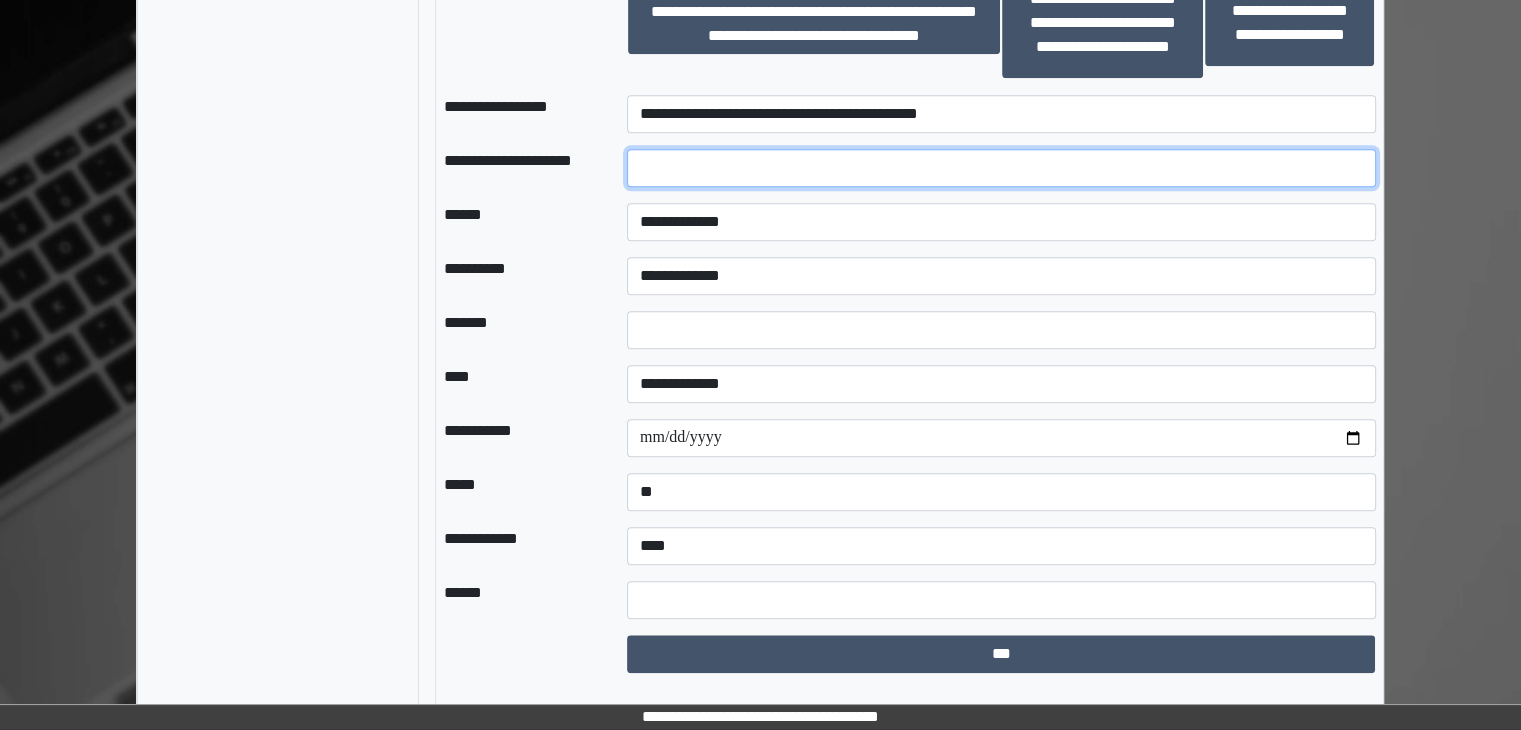 click at bounding box center [1001, 168] 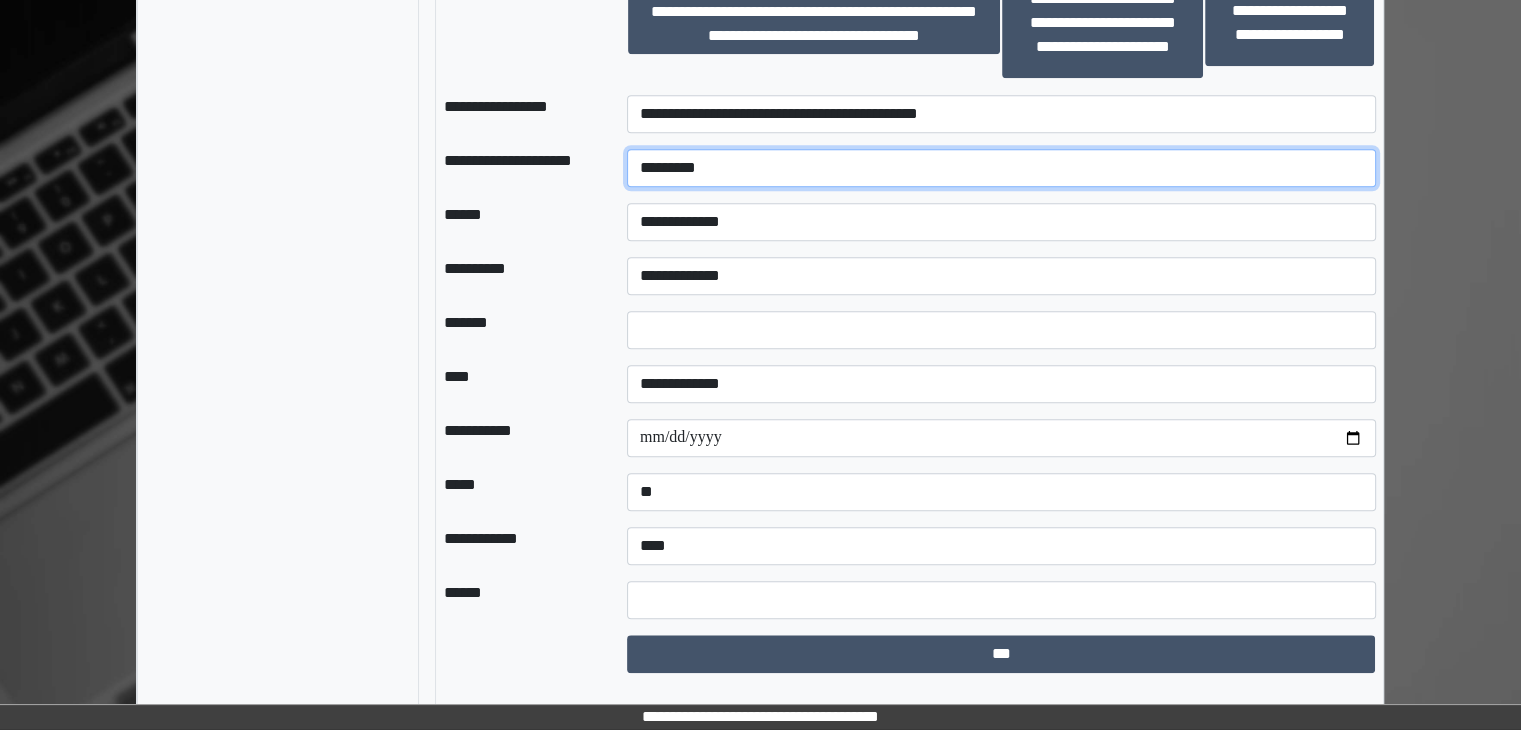 type on "*********" 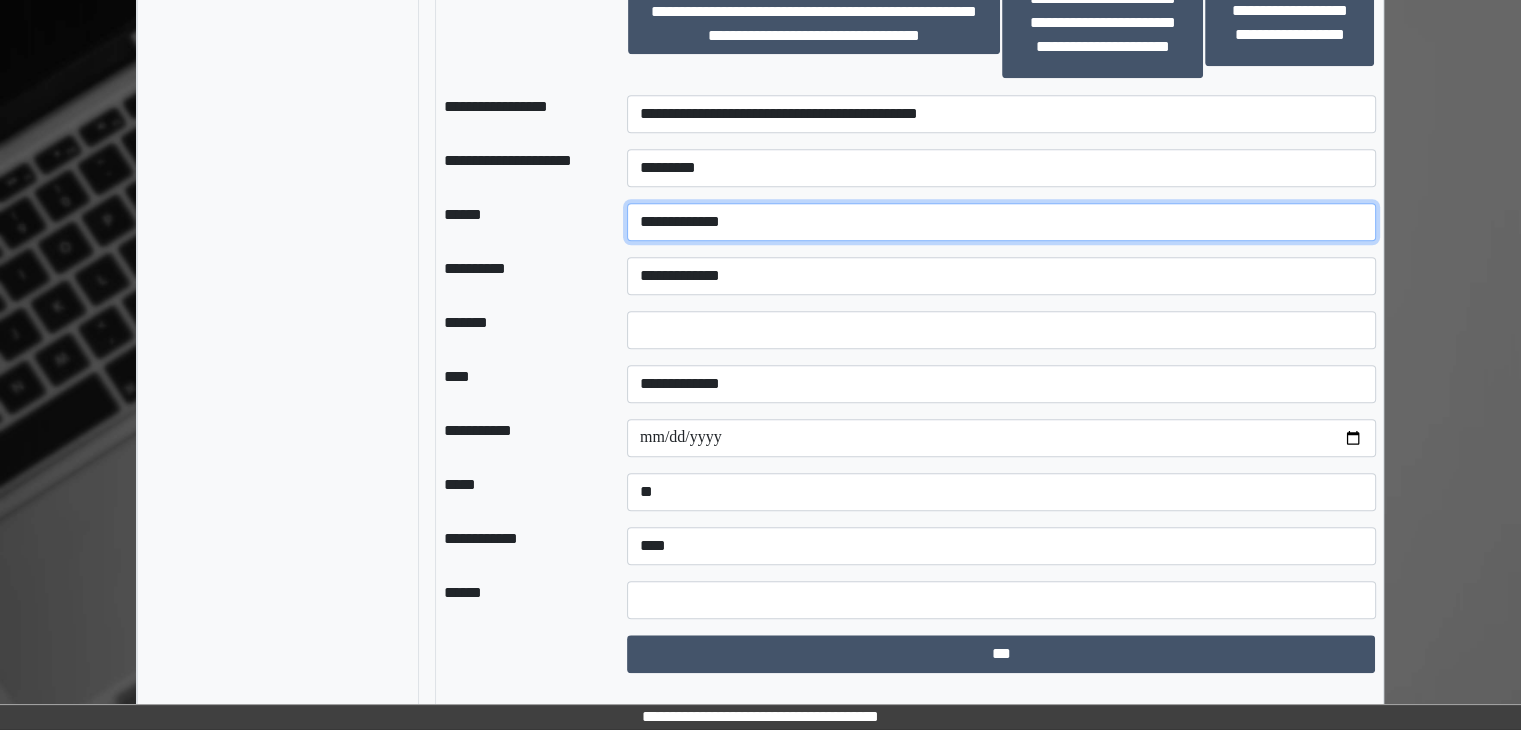 click on "**********" at bounding box center (1001, 222) 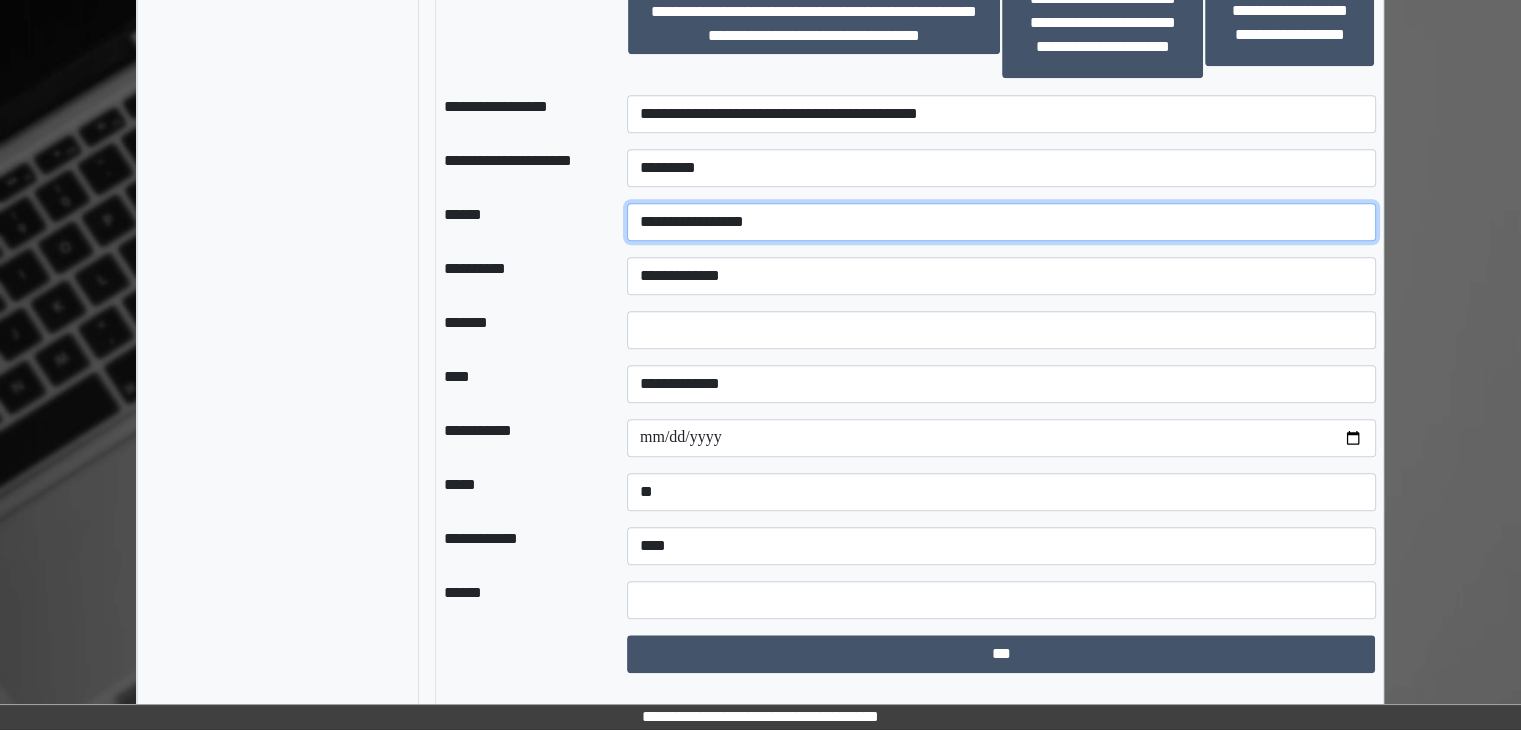 click on "**********" at bounding box center [1001, 222] 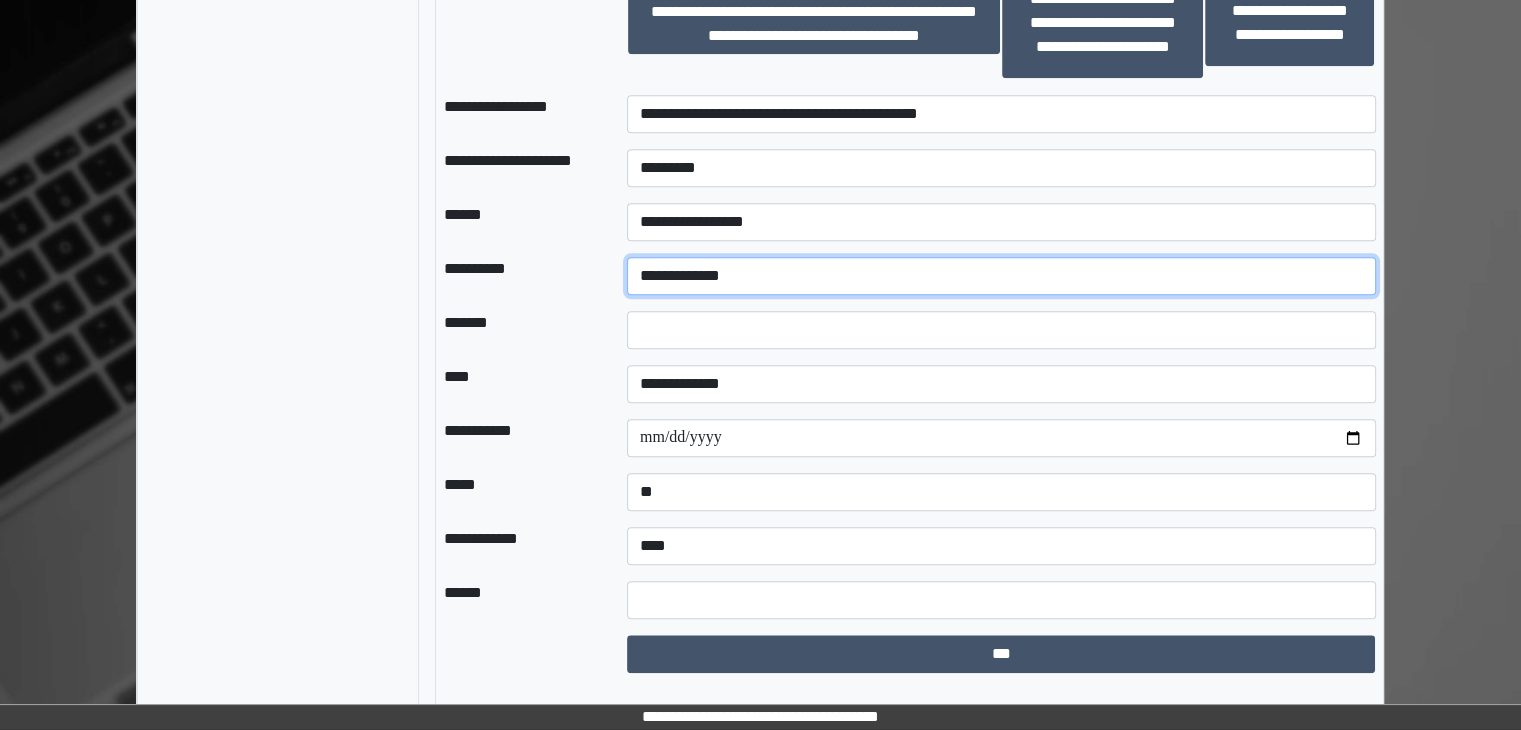 click on "**********" at bounding box center (1001, 276) 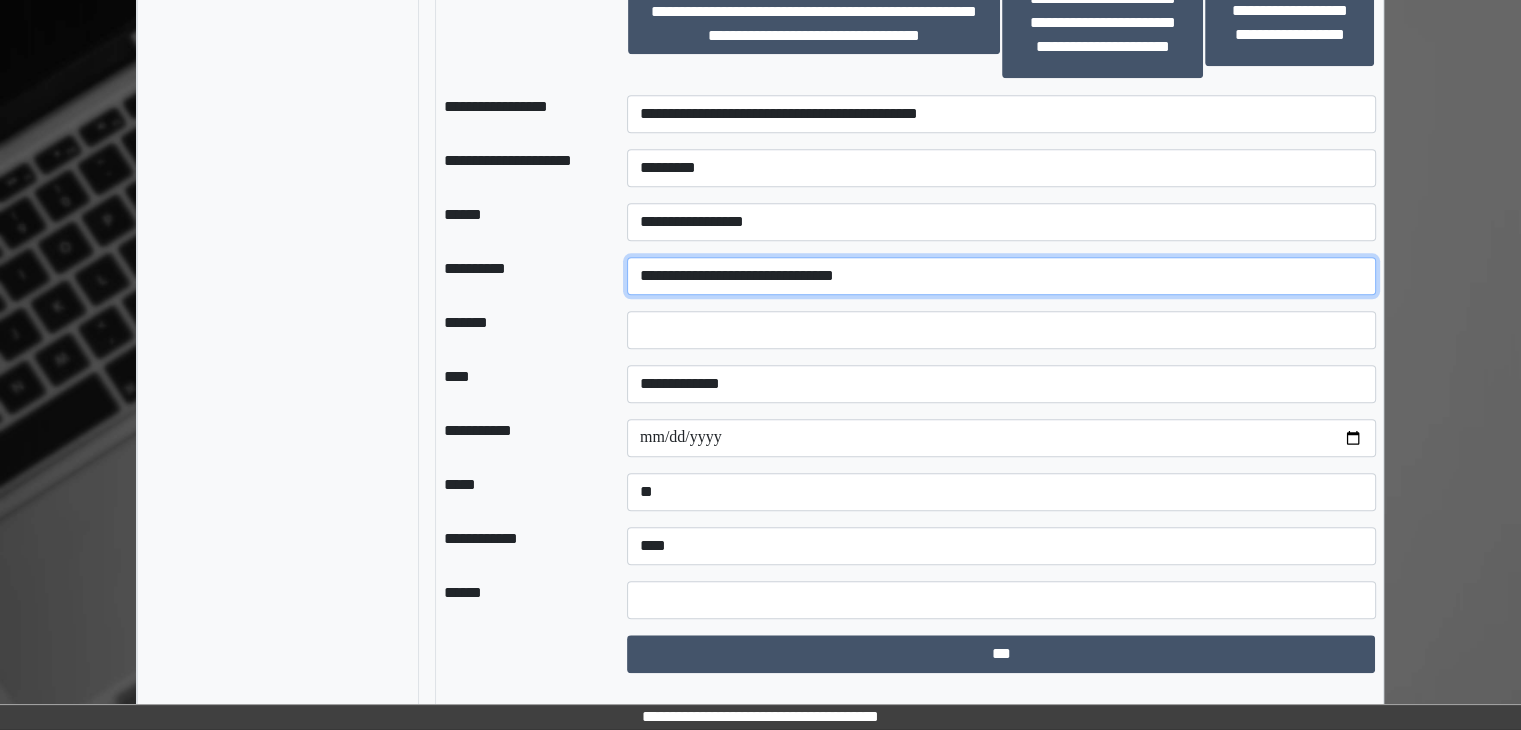 click on "**********" at bounding box center [1001, 276] 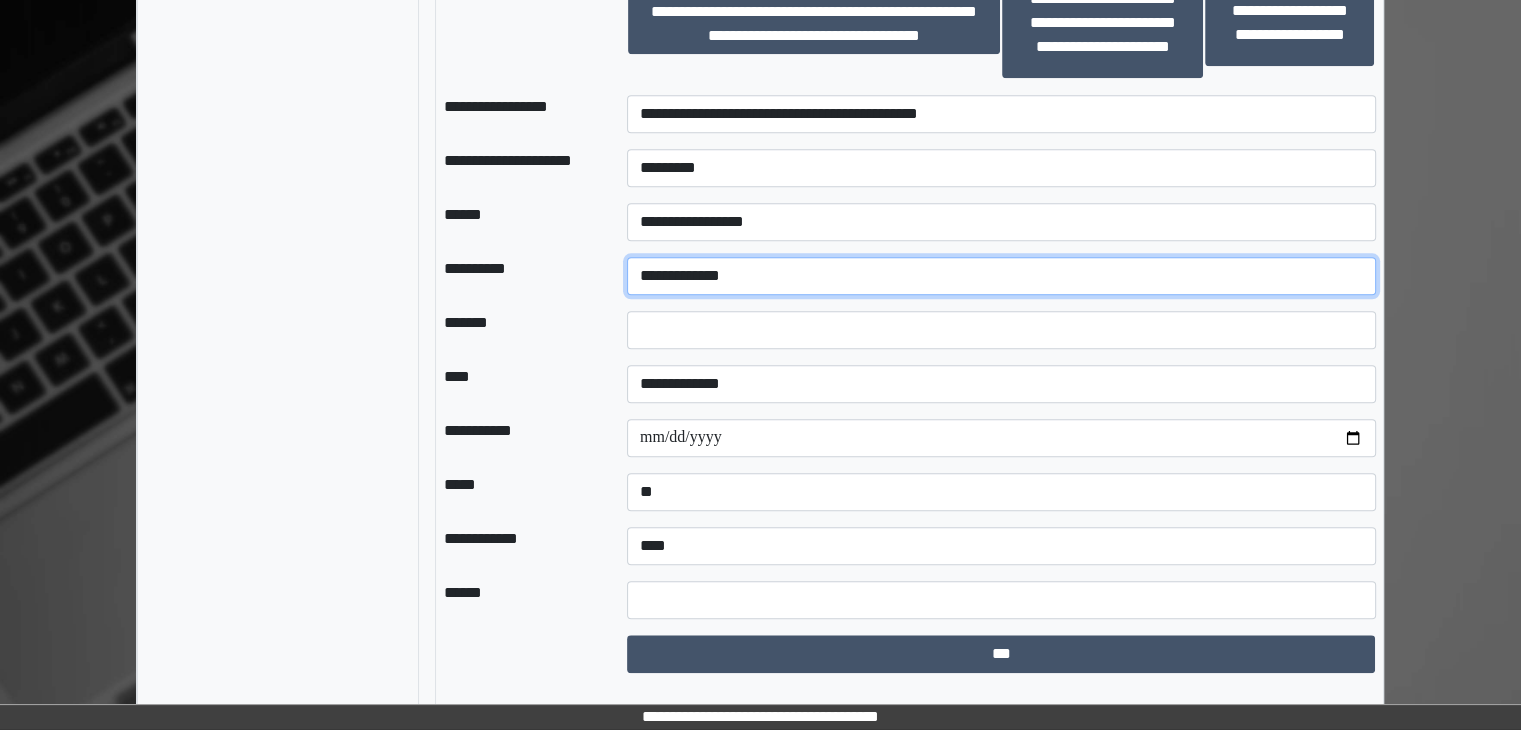 click on "**********" at bounding box center [1001, 276] 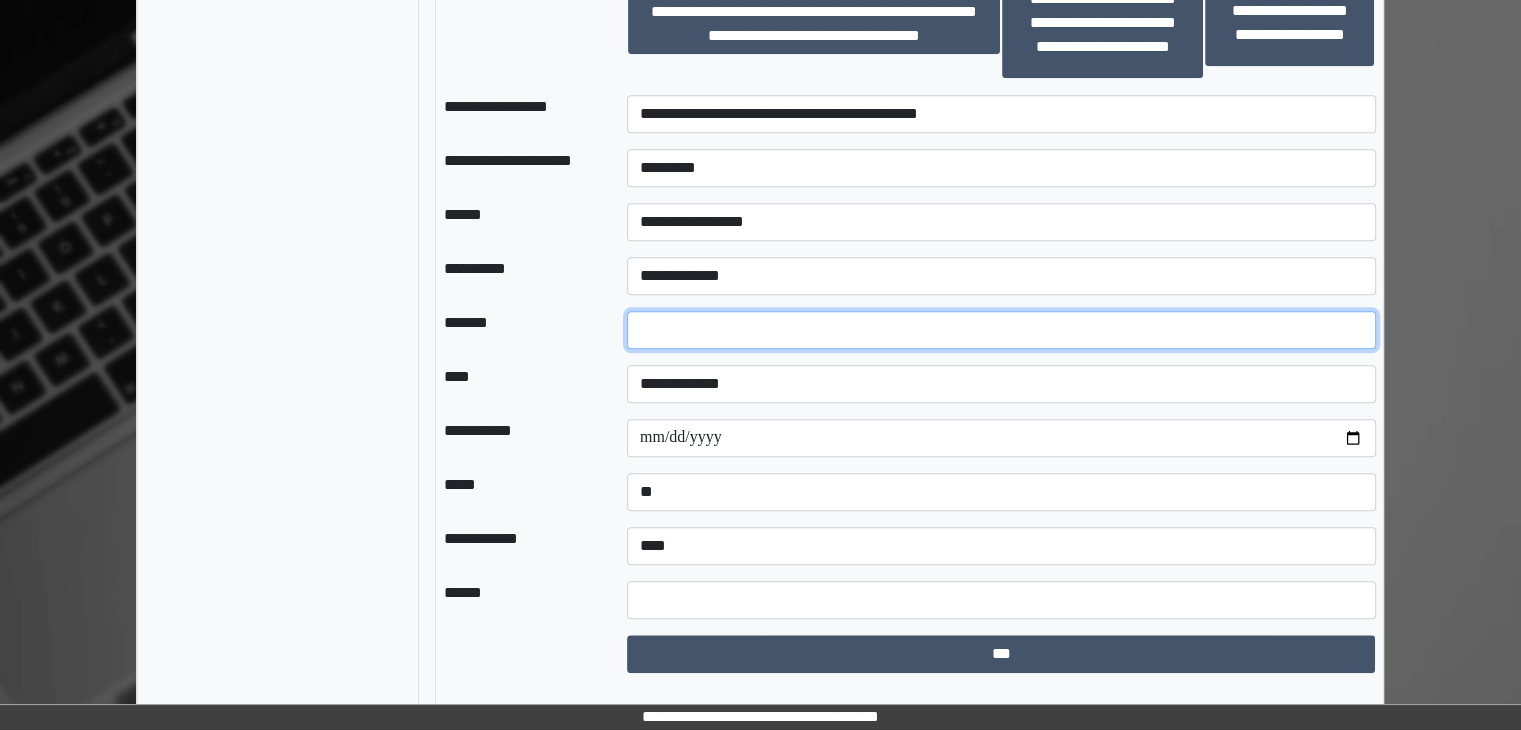 click at bounding box center (1001, 330) 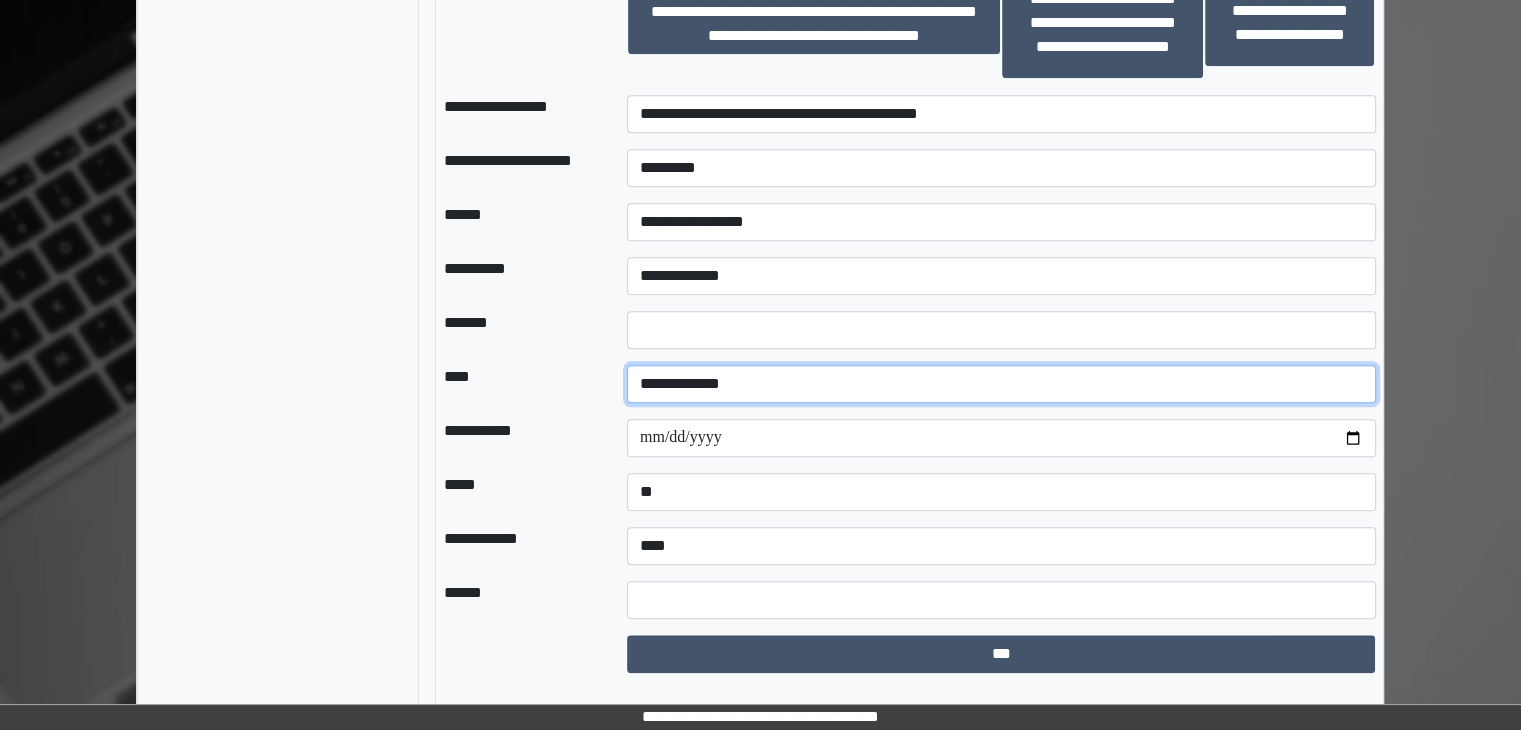 click on "**********" at bounding box center [1001, 384] 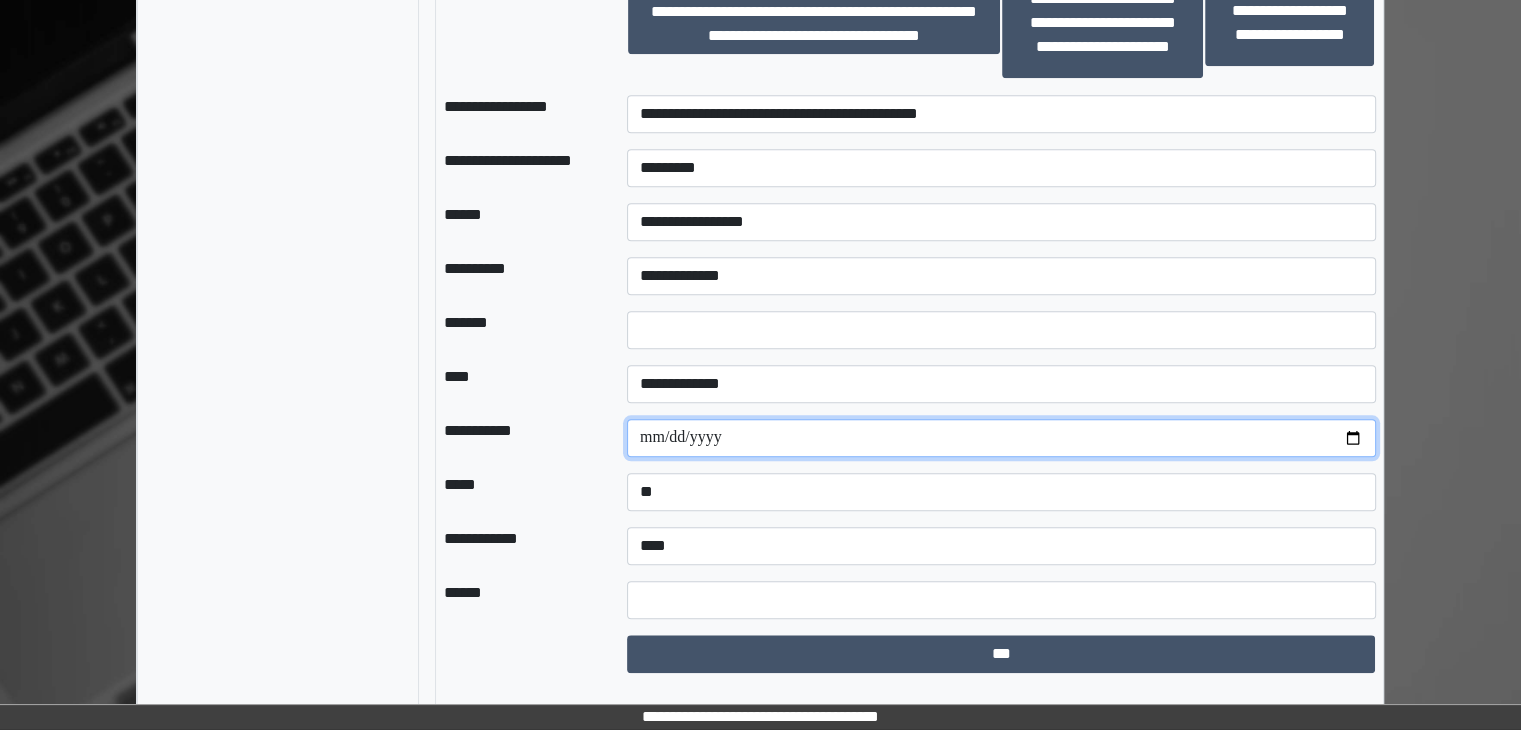 click at bounding box center (1001, 438) 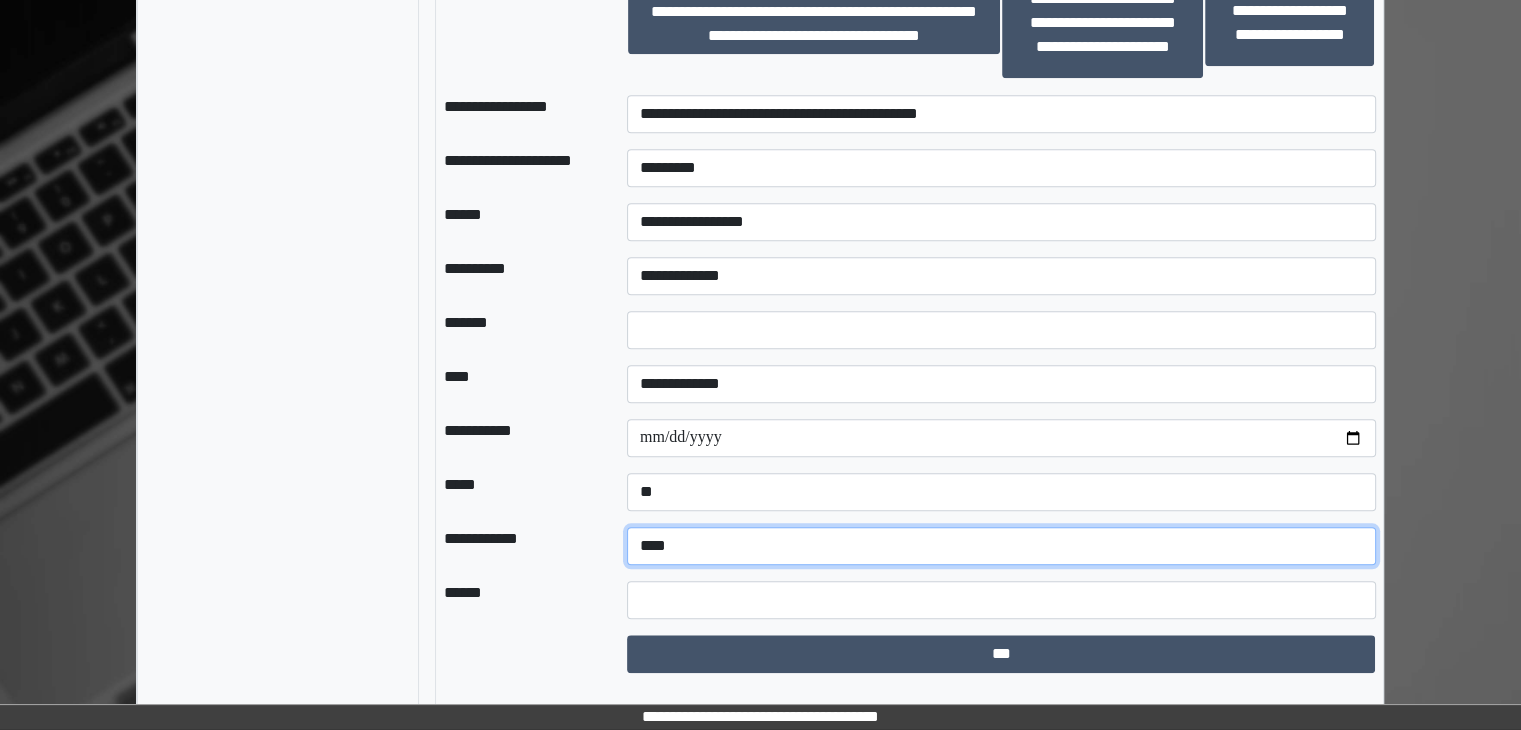 click on "**********" at bounding box center [1001, 546] 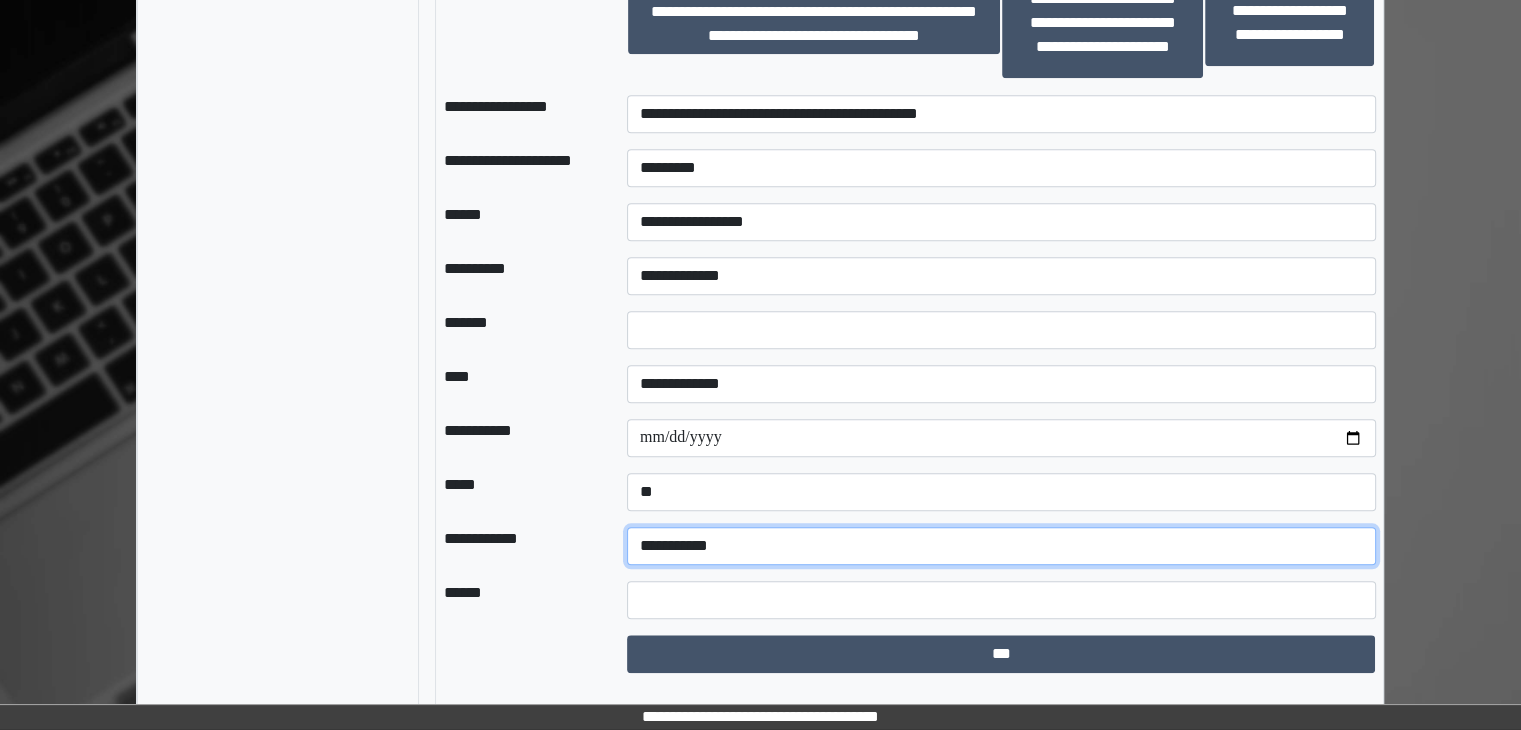 click on "**********" at bounding box center [1001, 546] 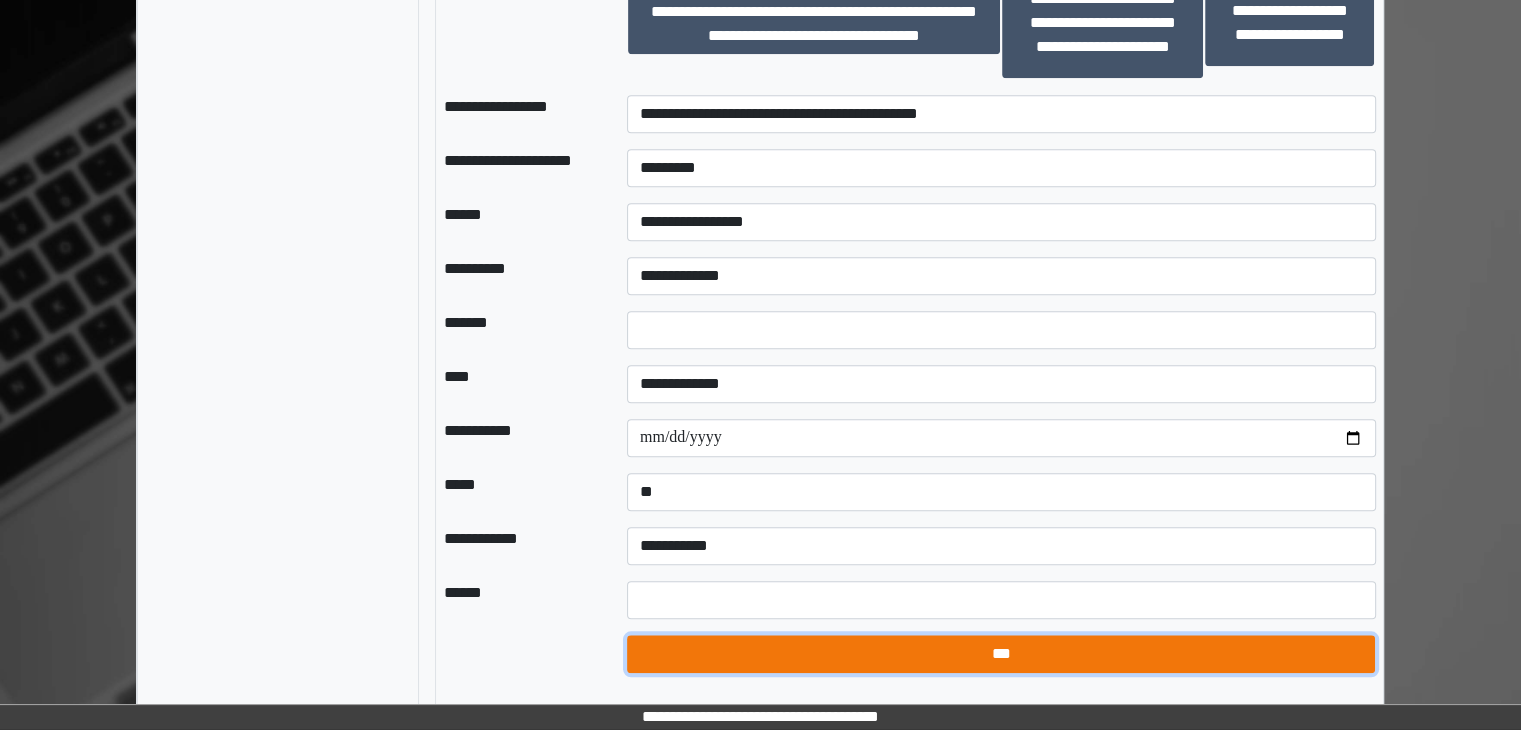 click on "***" at bounding box center [1001, 654] 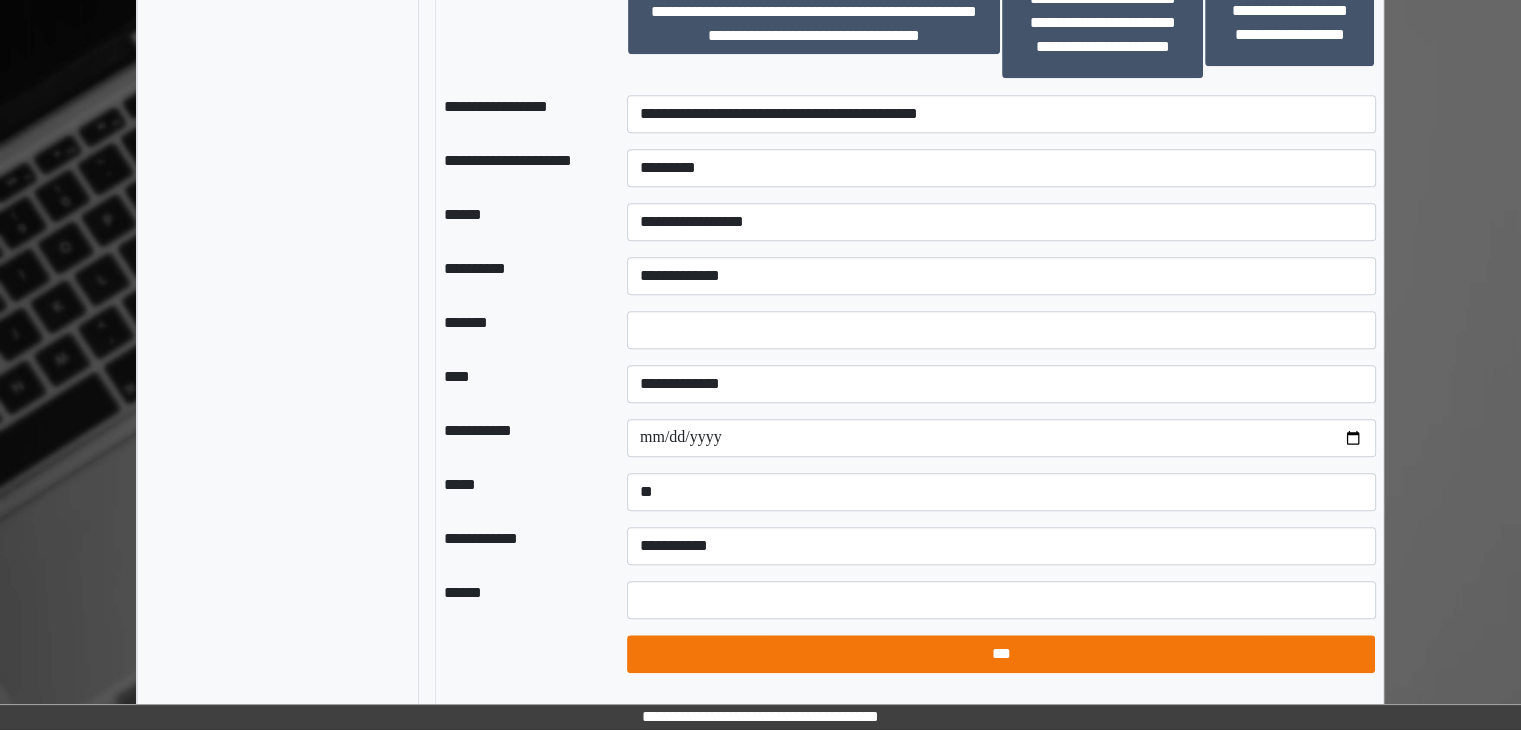 select on "*" 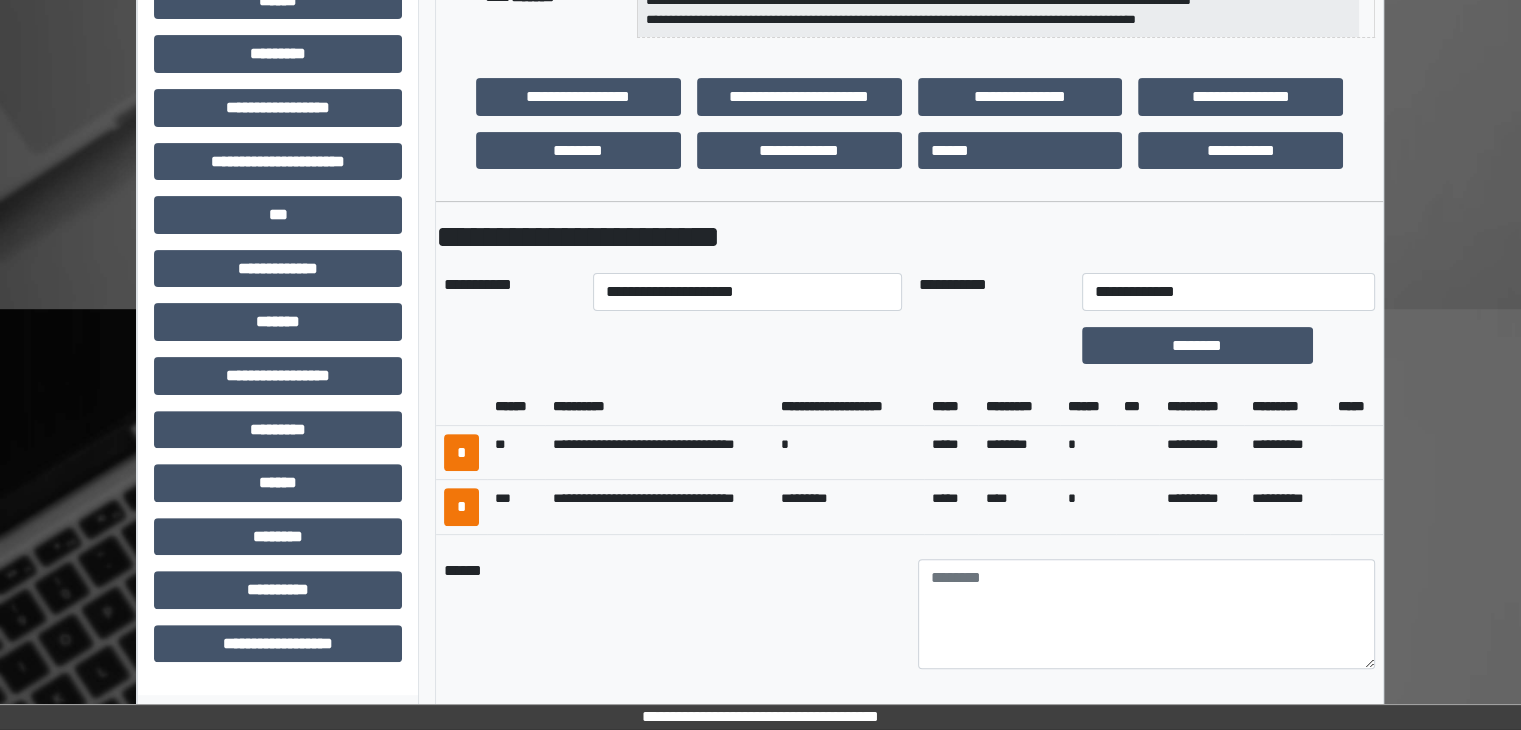 scroll, scrollTop: 504, scrollLeft: 0, axis: vertical 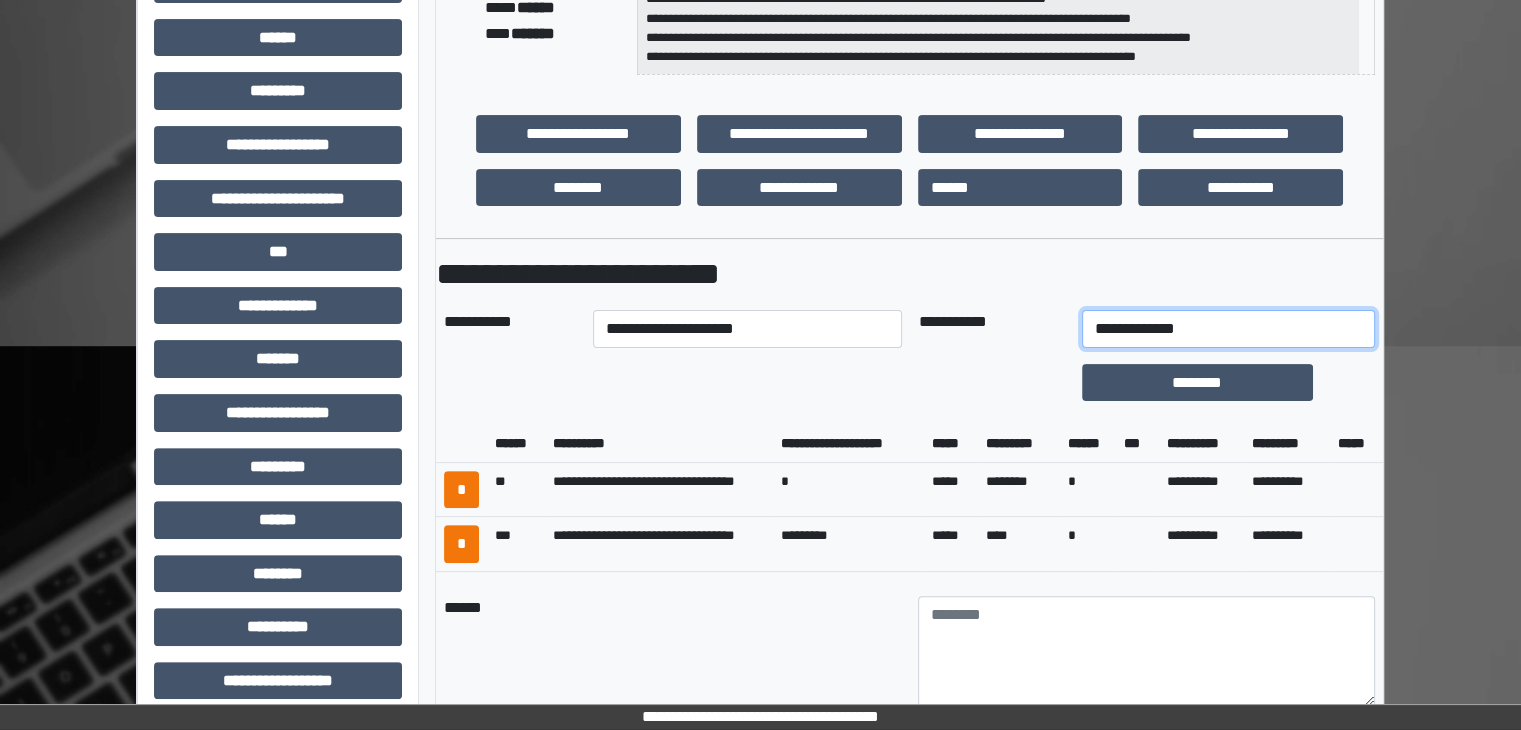 click on "**********" at bounding box center [1229, 329] 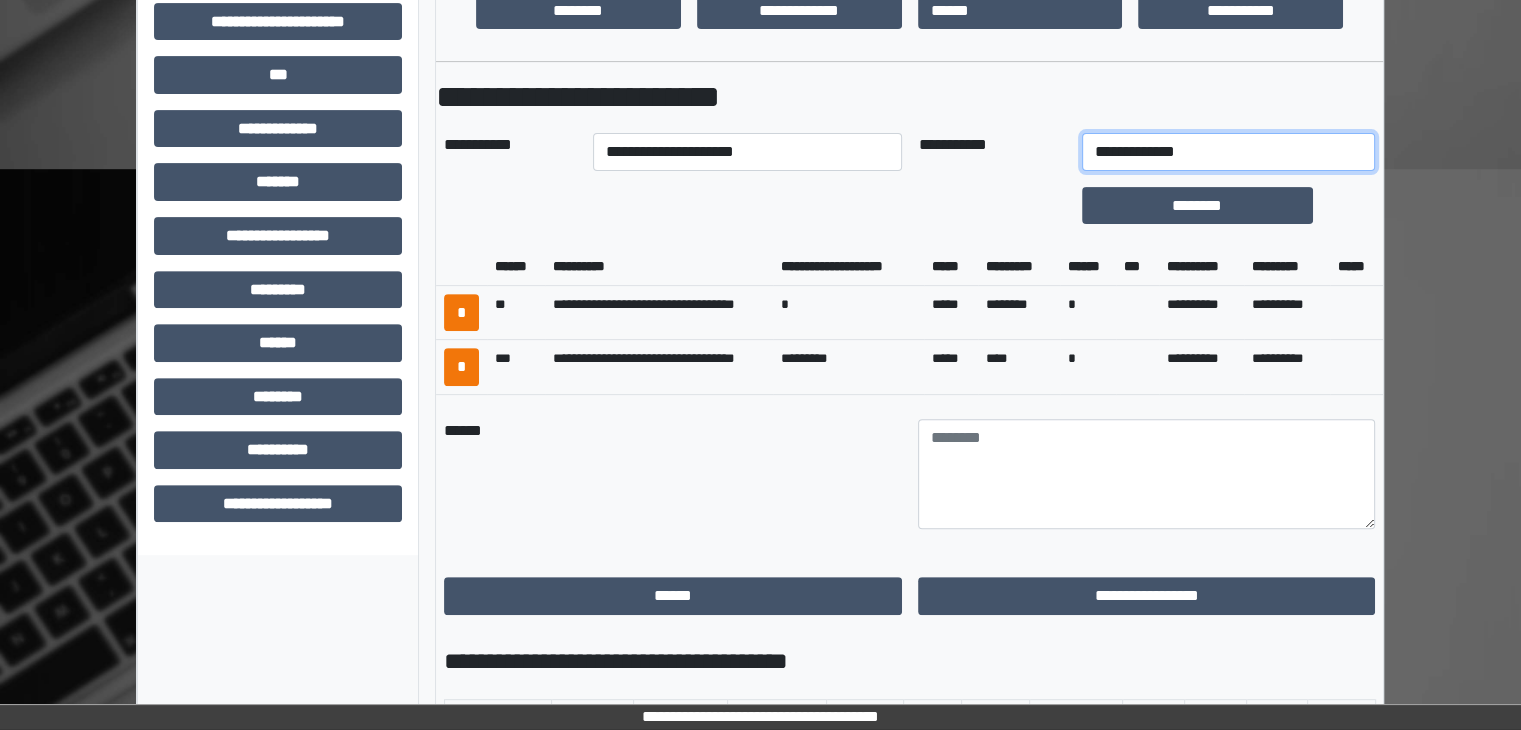 scroll, scrollTop: 804, scrollLeft: 0, axis: vertical 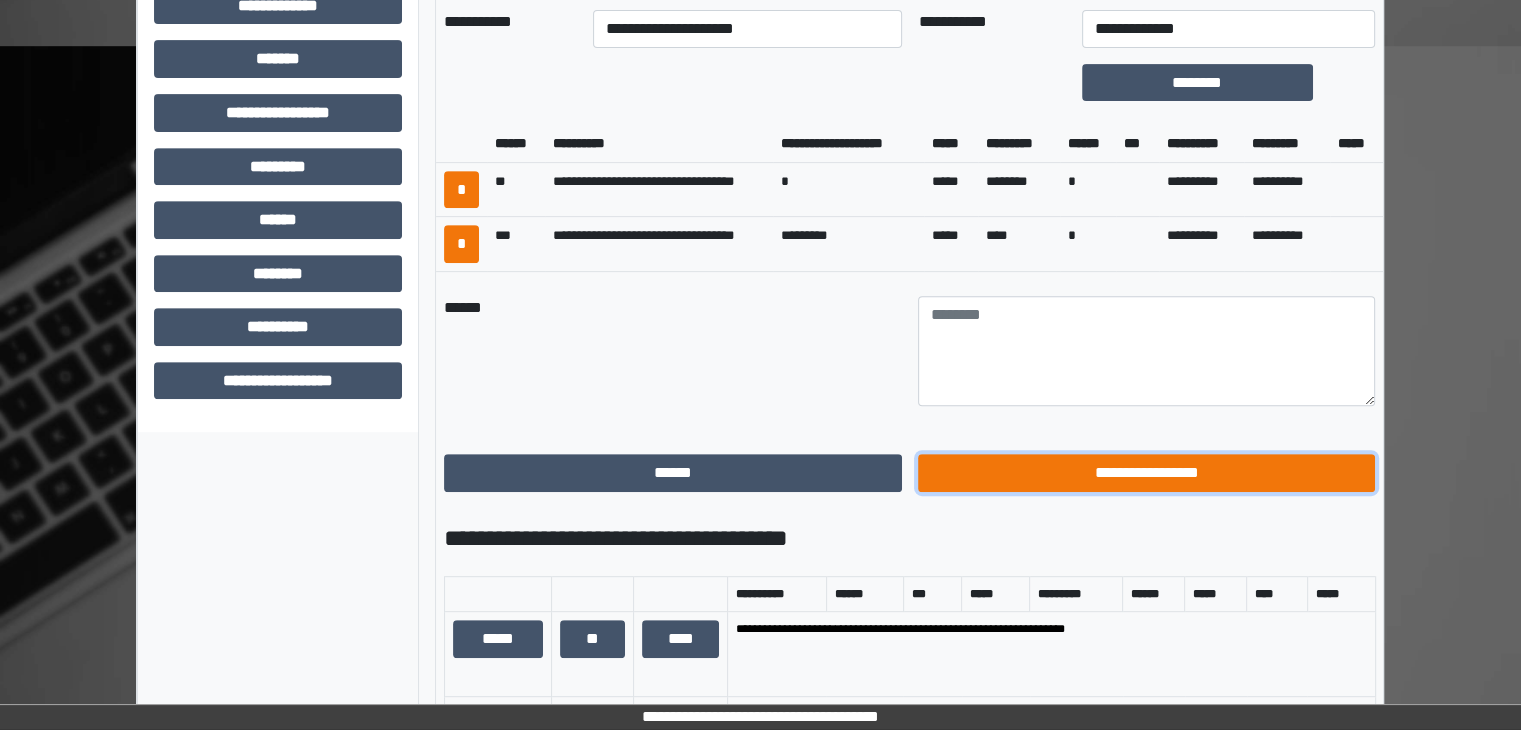 click on "**********" at bounding box center (1147, 473) 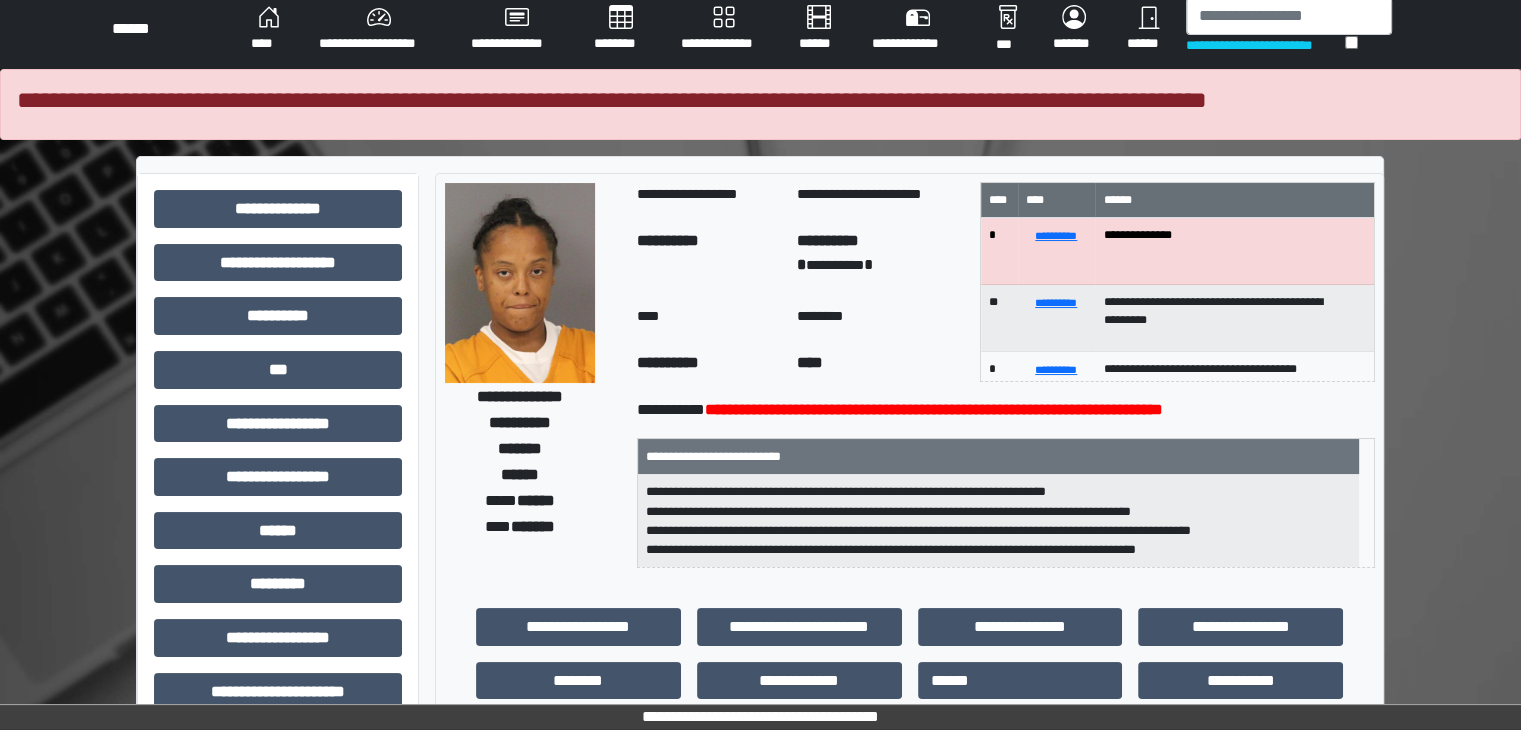 scroll, scrollTop: 0, scrollLeft: 0, axis: both 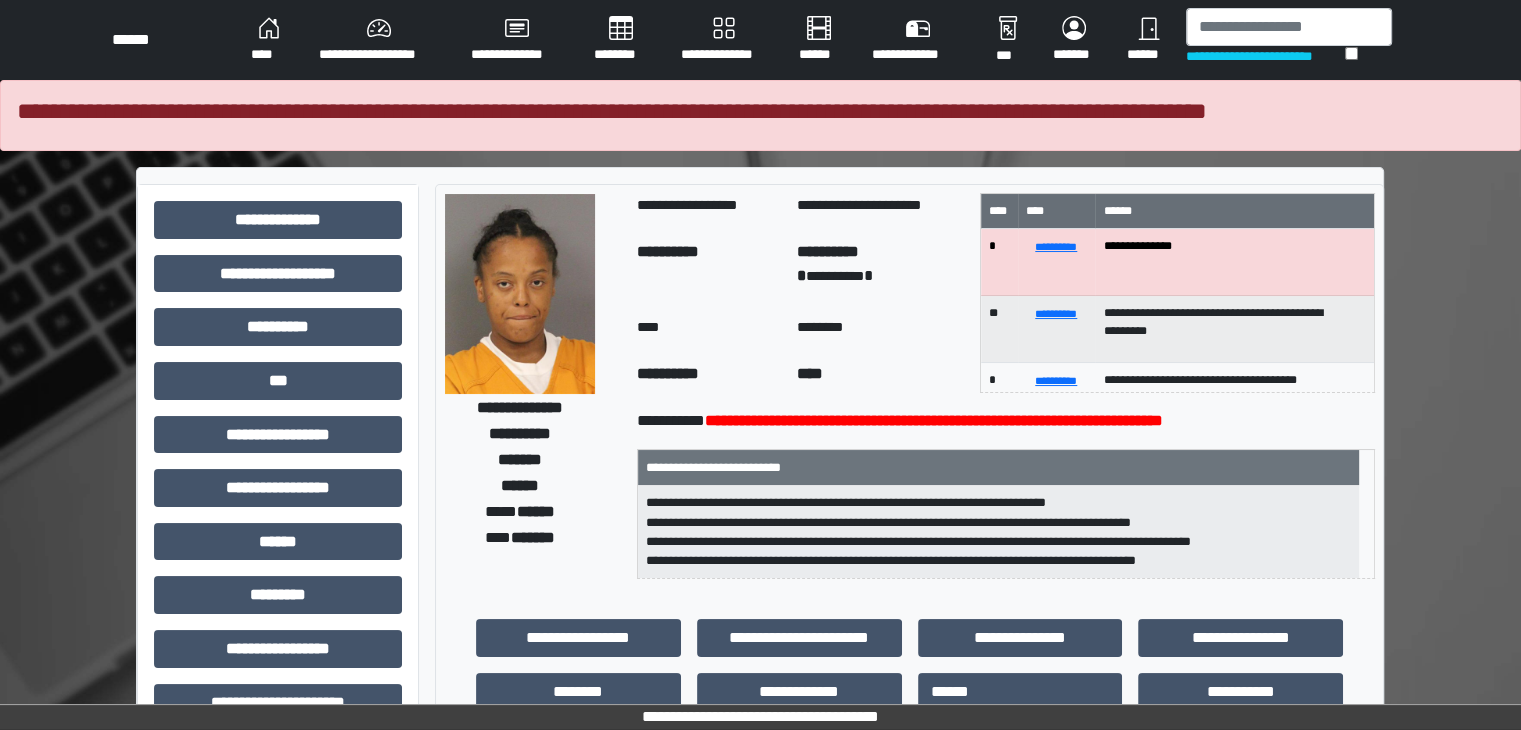 click on "****" at bounding box center [269, 40] 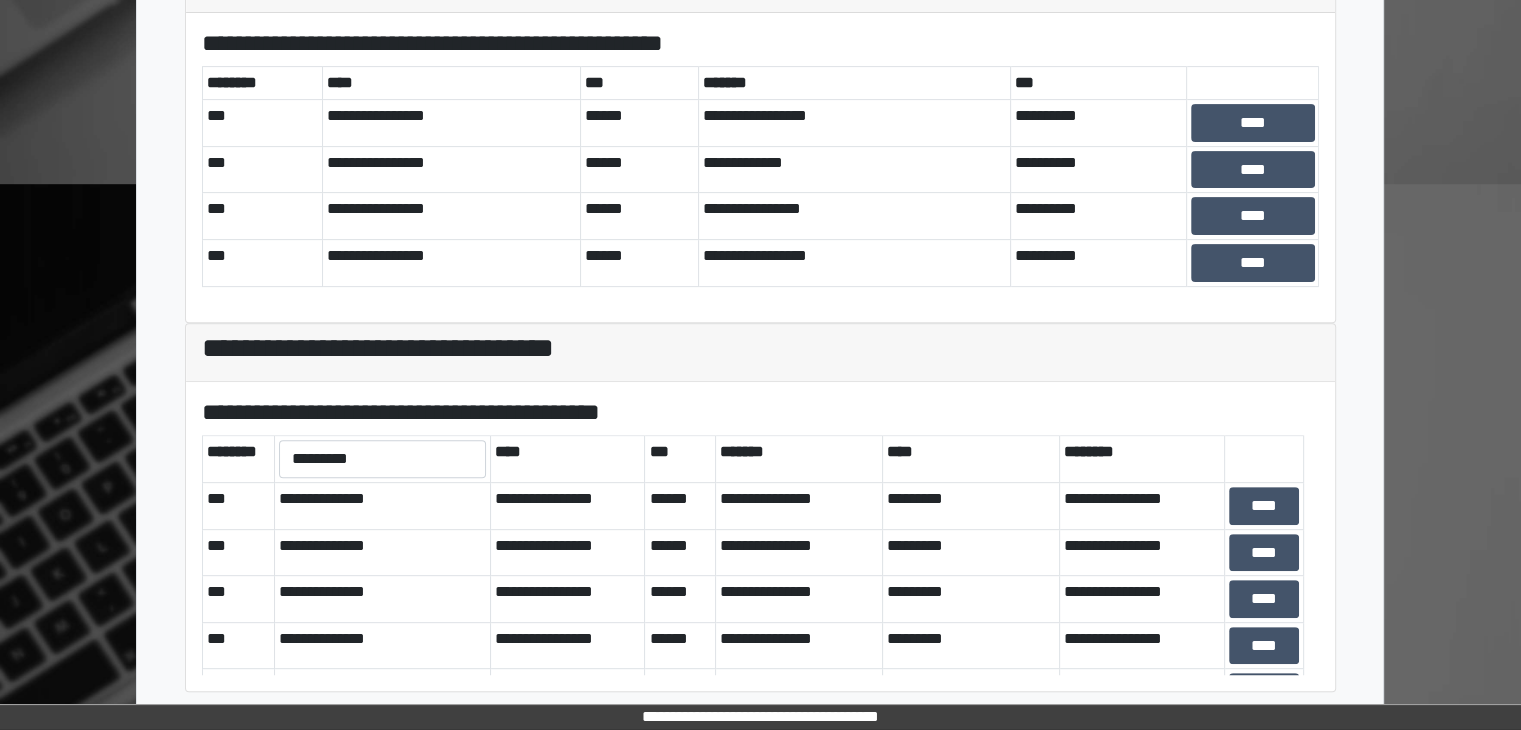 scroll, scrollTop: 668, scrollLeft: 0, axis: vertical 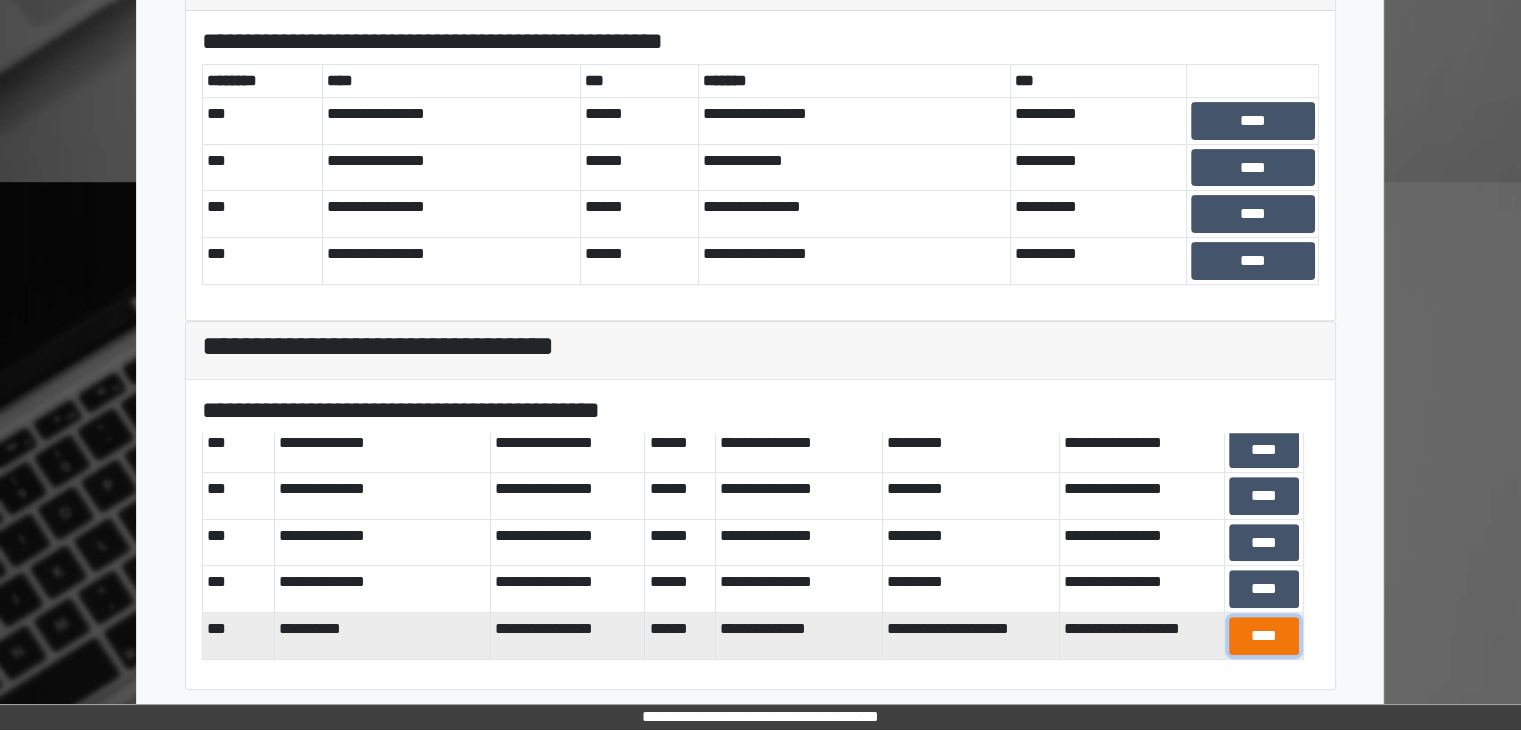 click on "****" at bounding box center (1264, 636) 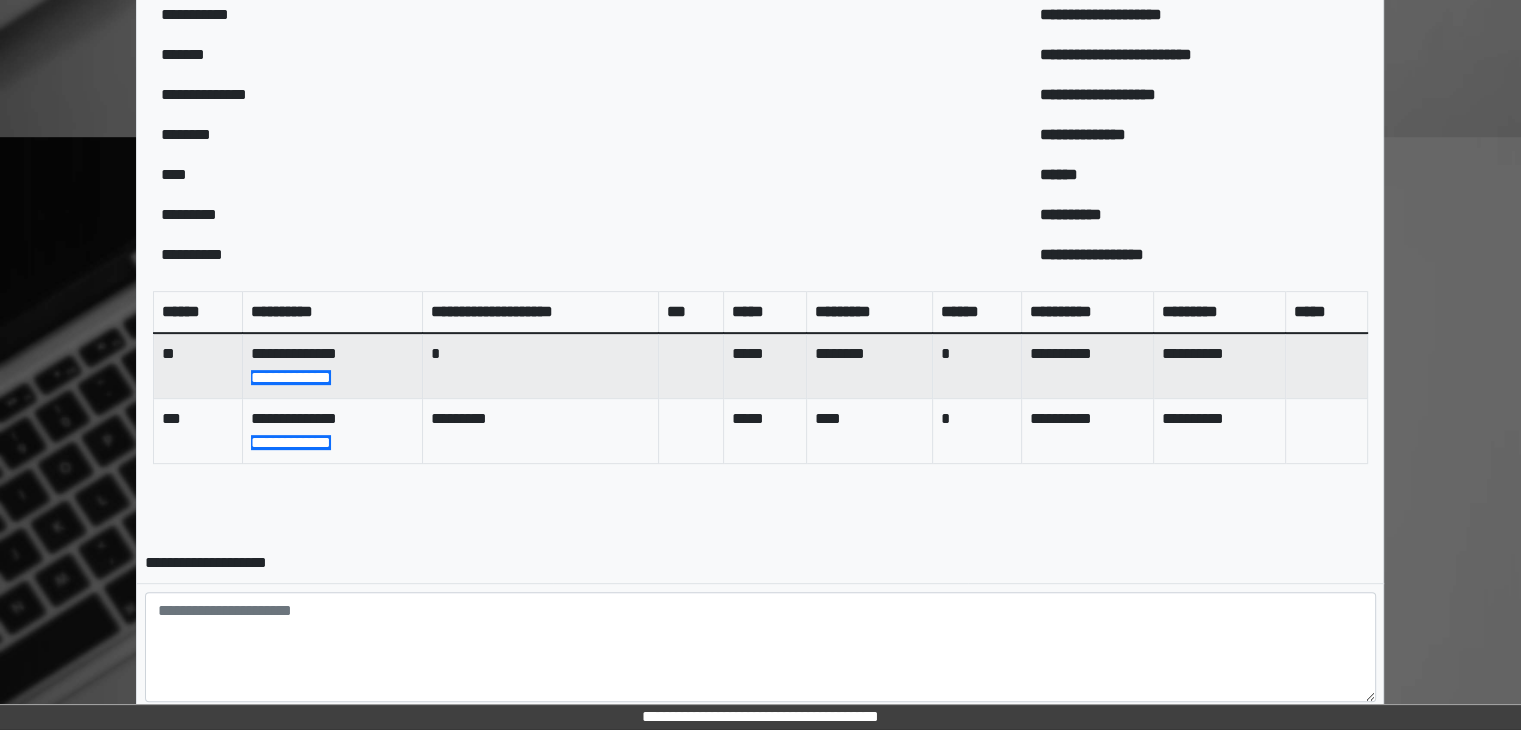 scroll, scrollTop: 845, scrollLeft: 0, axis: vertical 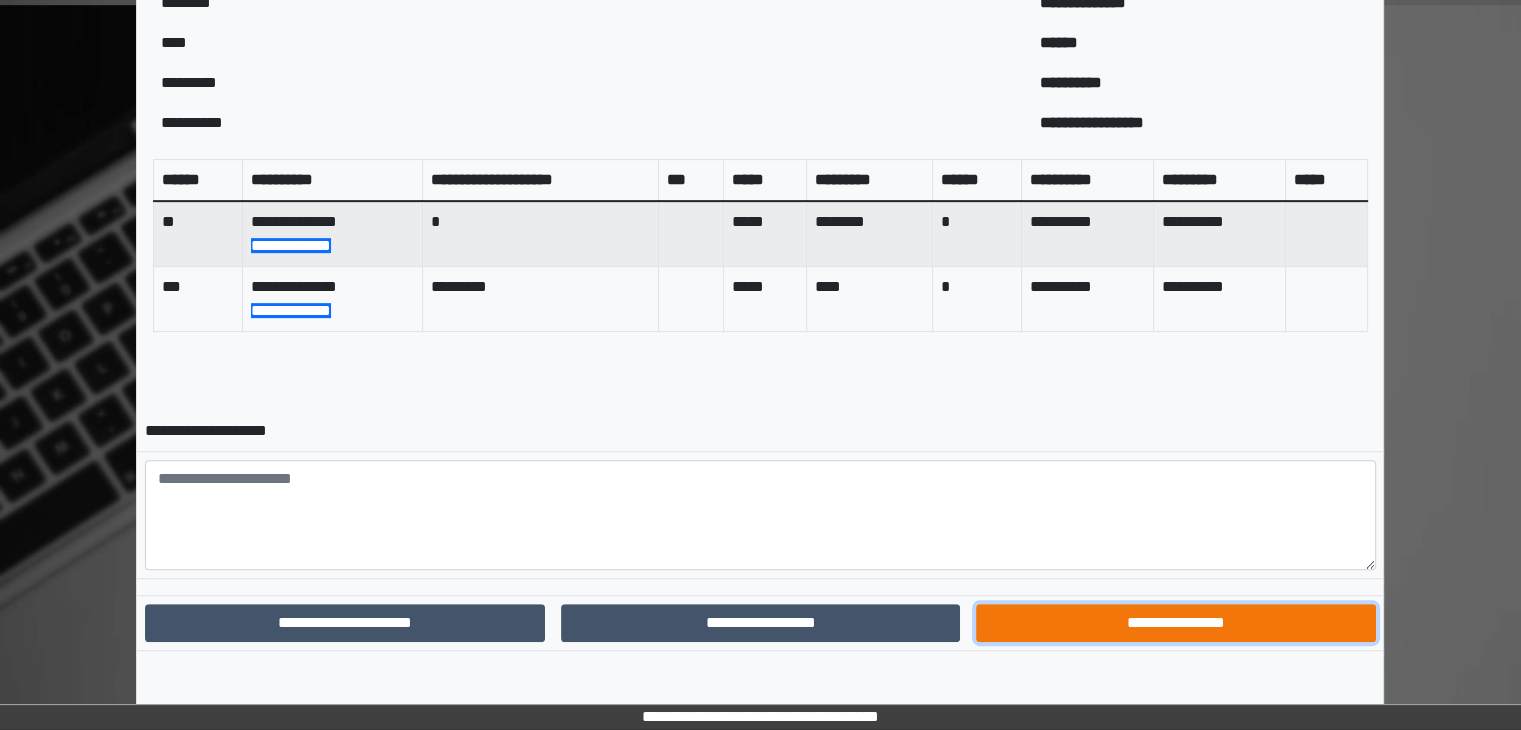 click on "**********" at bounding box center [1175, 623] 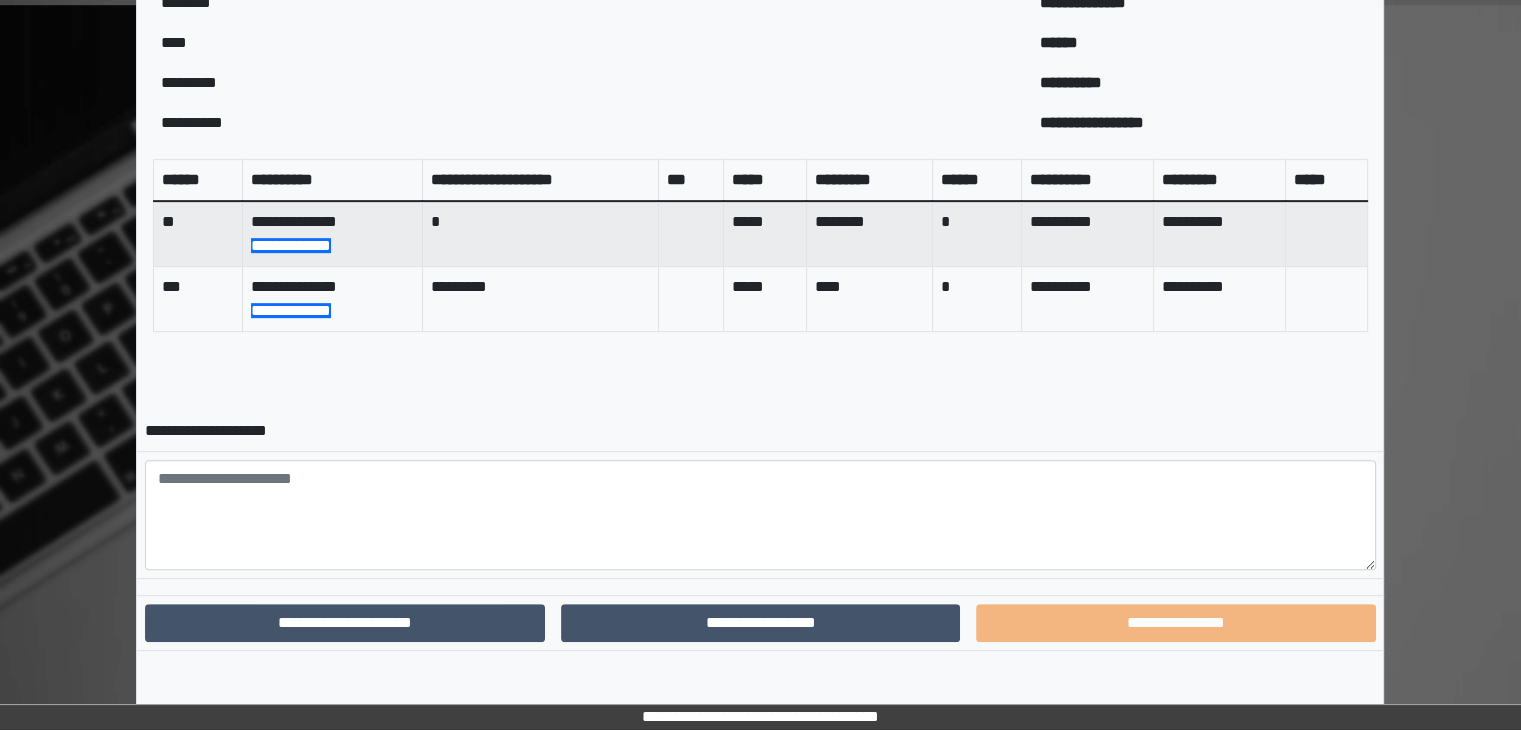 scroll, scrollTop: 743, scrollLeft: 0, axis: vertical 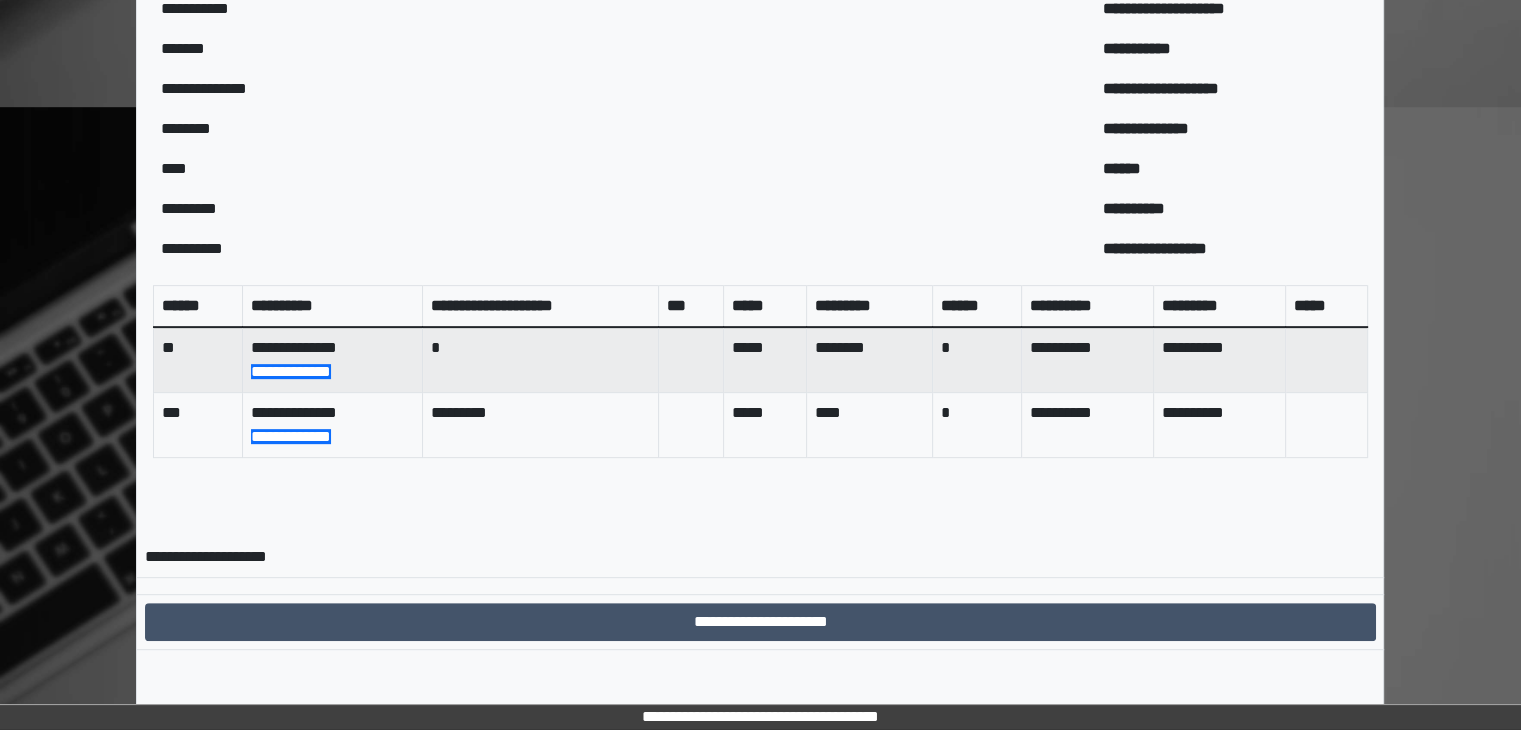 click on "**********" at bounding box center [760, 622] 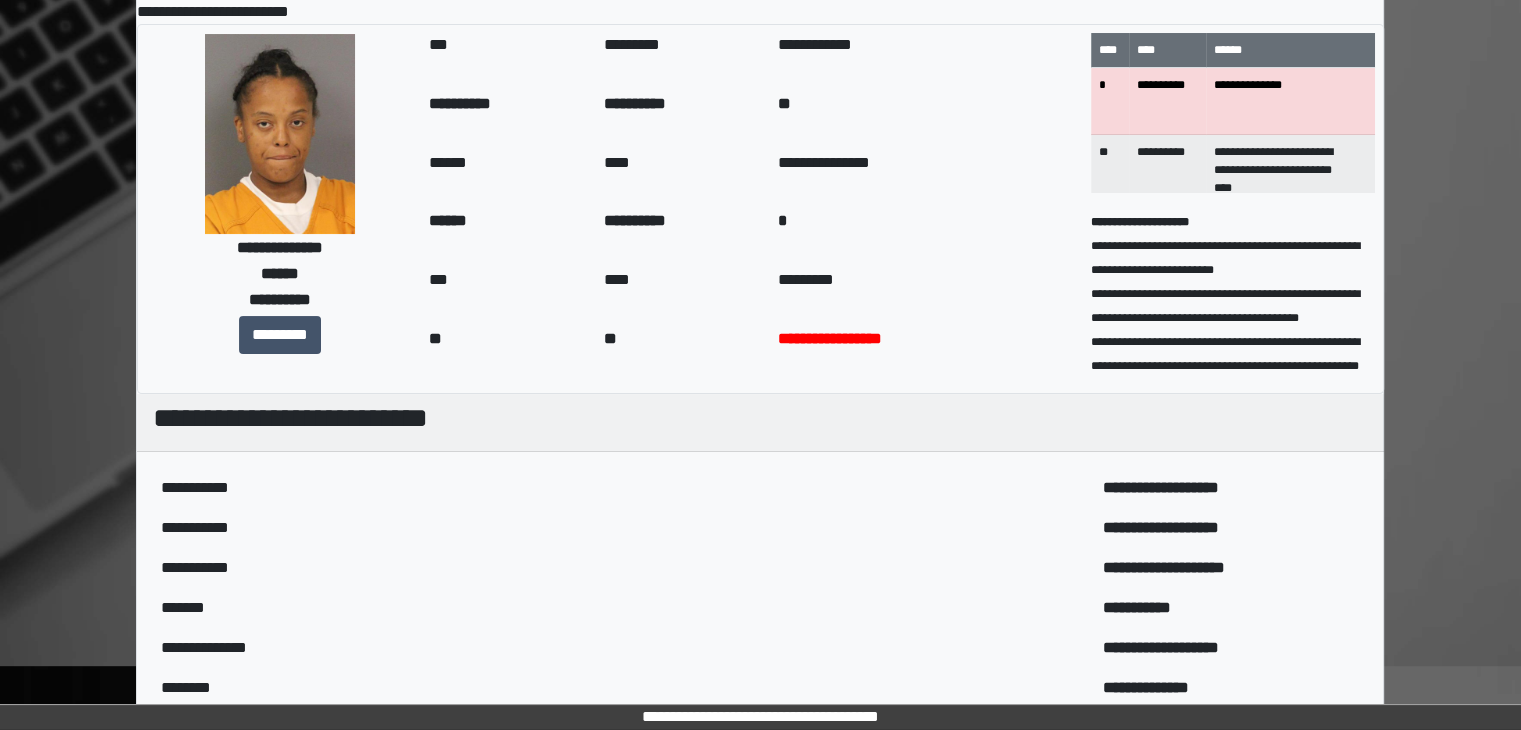 scroll, scrollTop: 0, scrollLeft: 0, axis: both 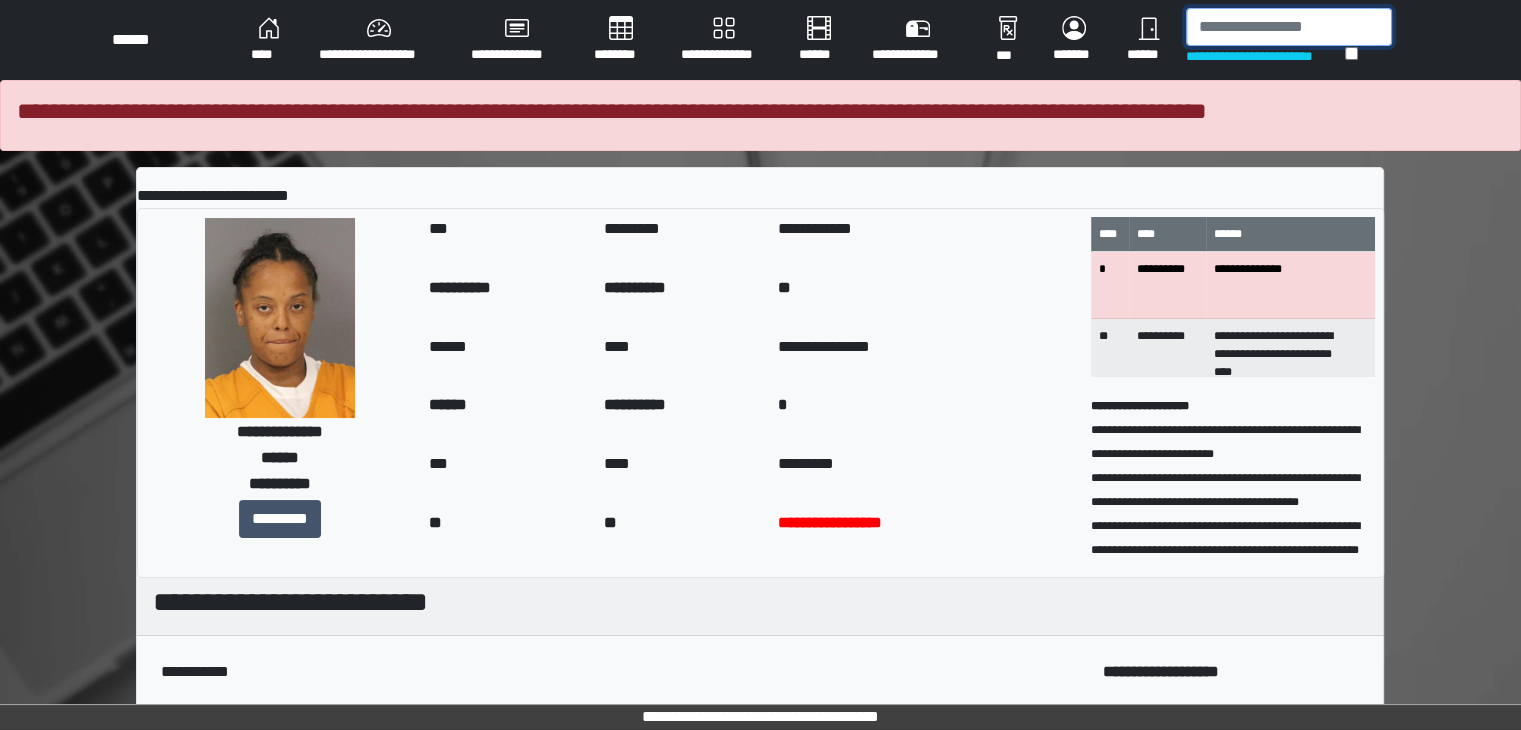 click at bounding box center (1289, 27) 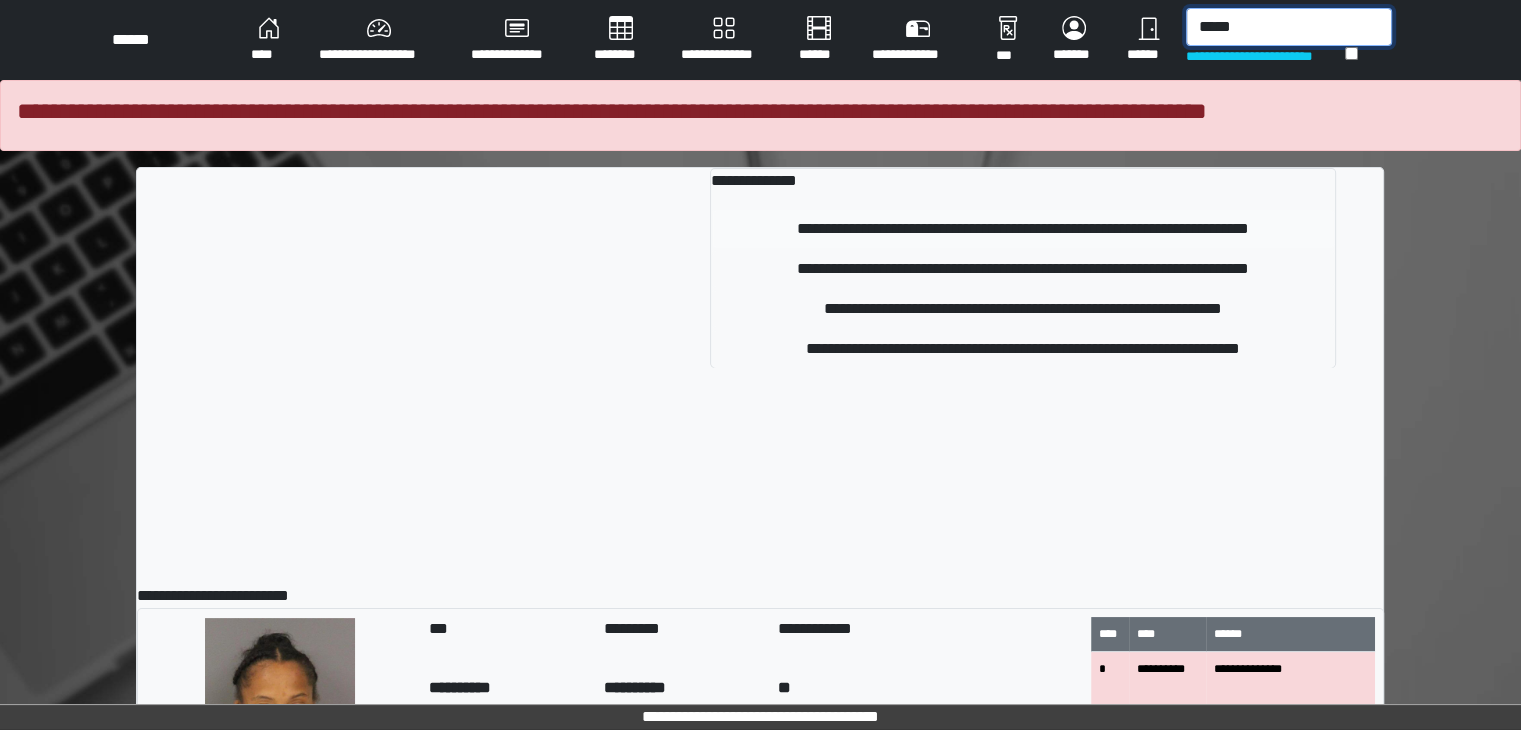 type on "*****" 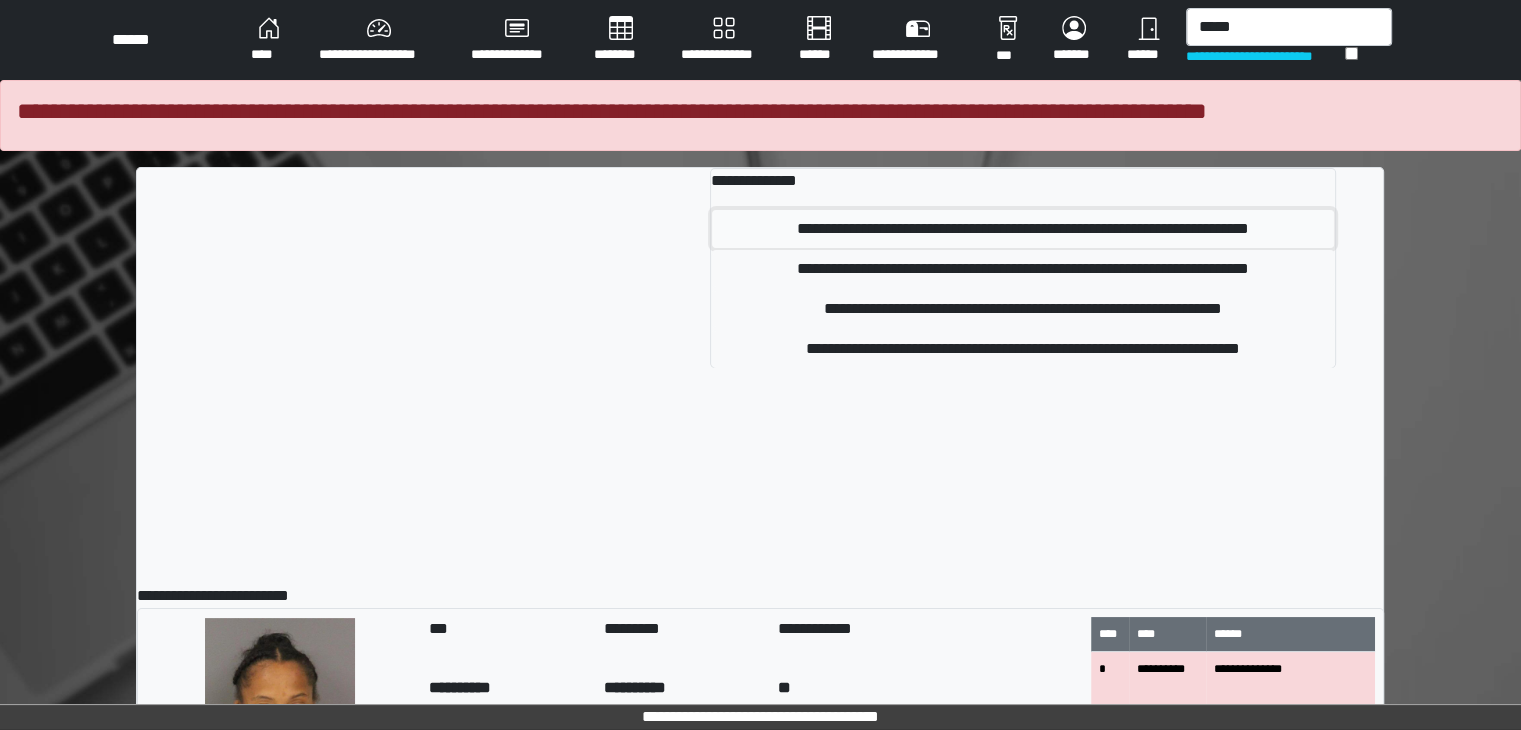 click on "**********" at bounding box center (1023, 229) 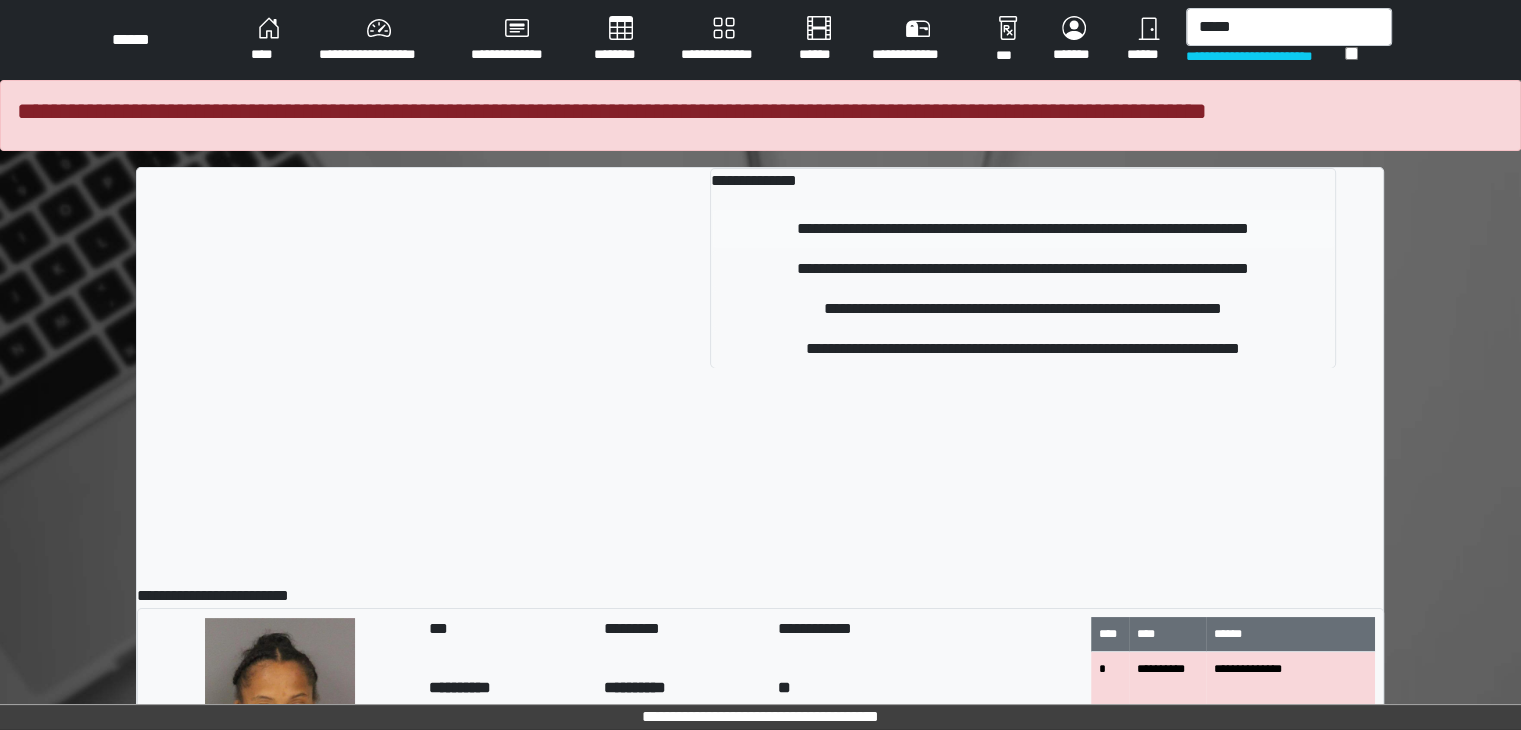 type 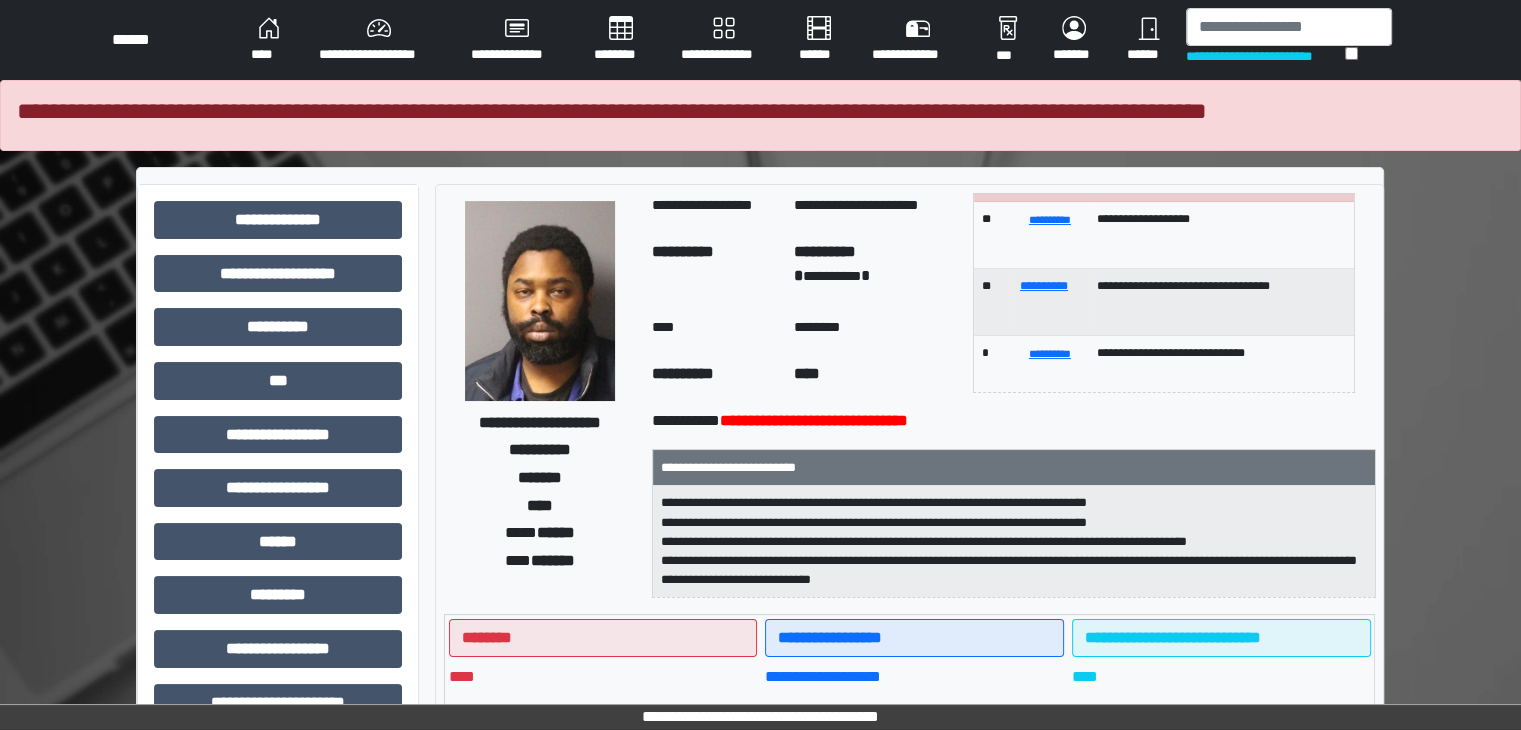 scroll, scrollTop: 186, scrollLeft: 0, axis: vertical 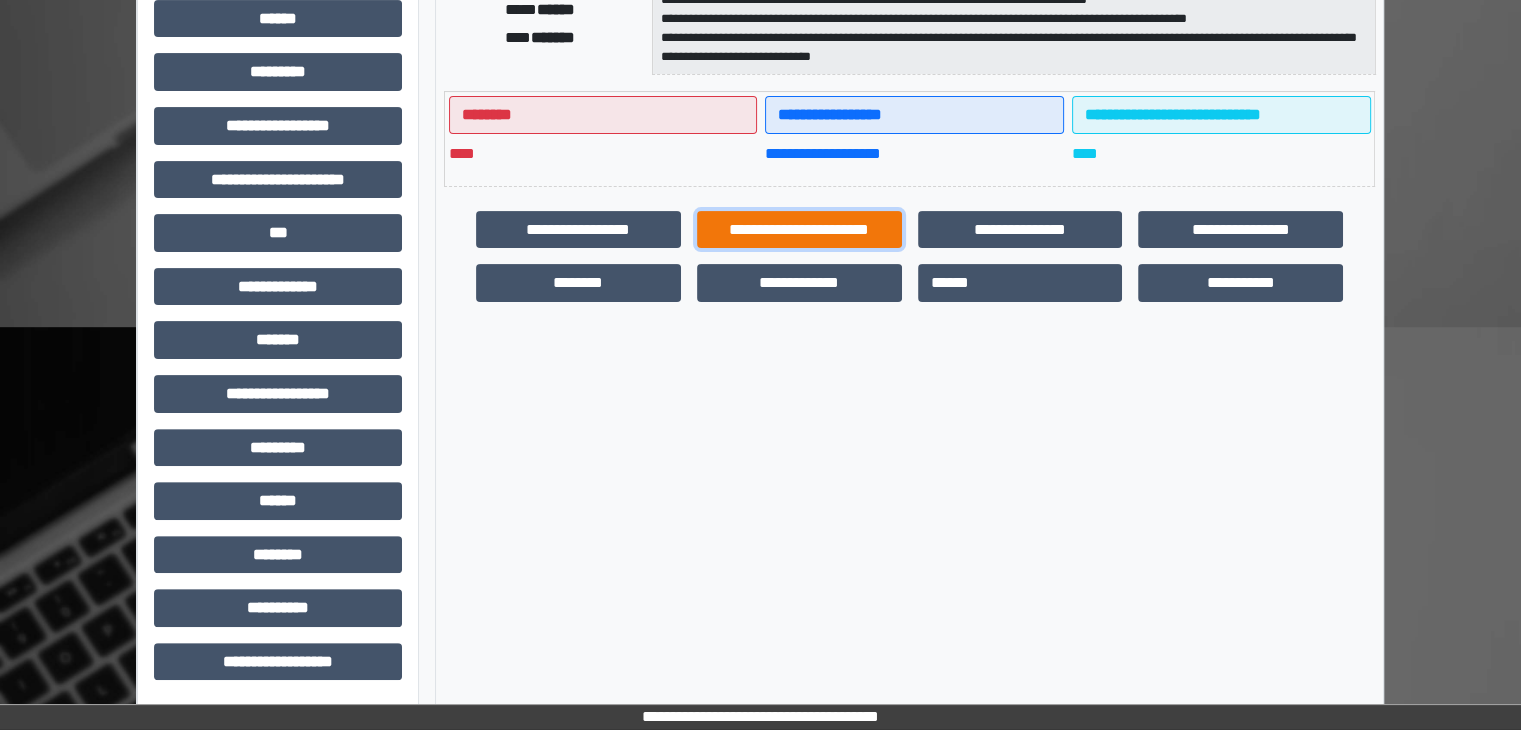 click on "**********" at bounding box center [799, 230] 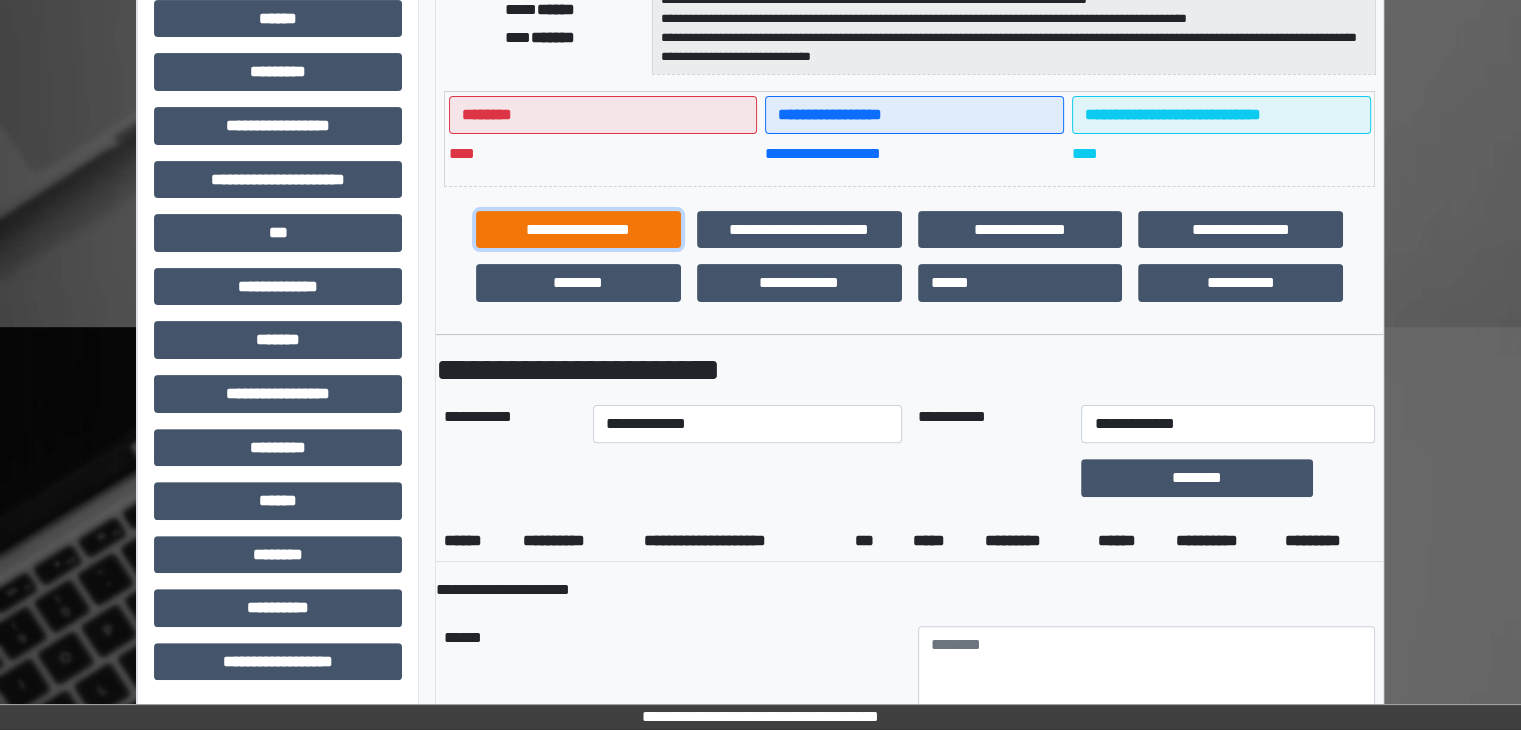 click on "**********" at bounding box center [578, 230] 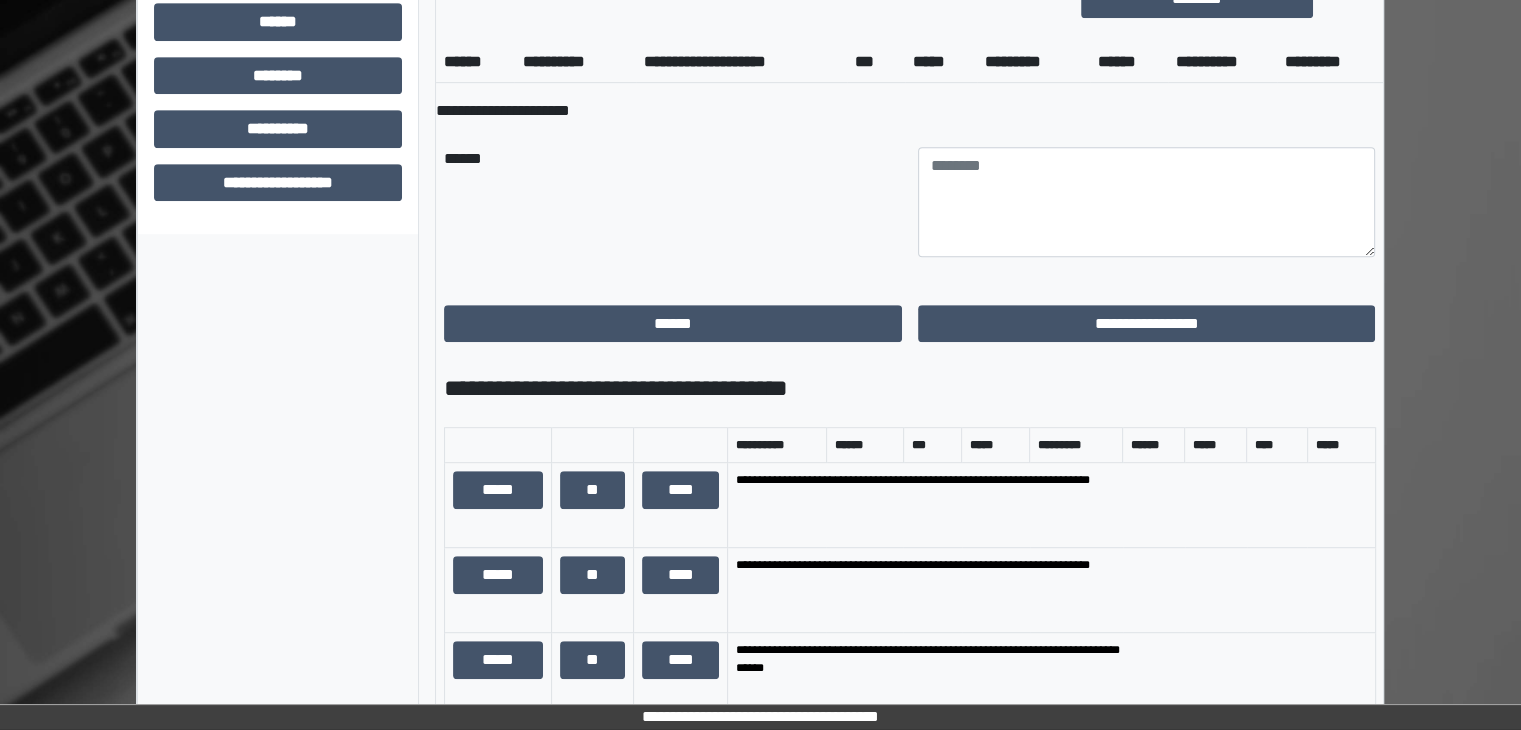 scroll, scrollTop: 1023, scrollLeft: 0, axis: vertical 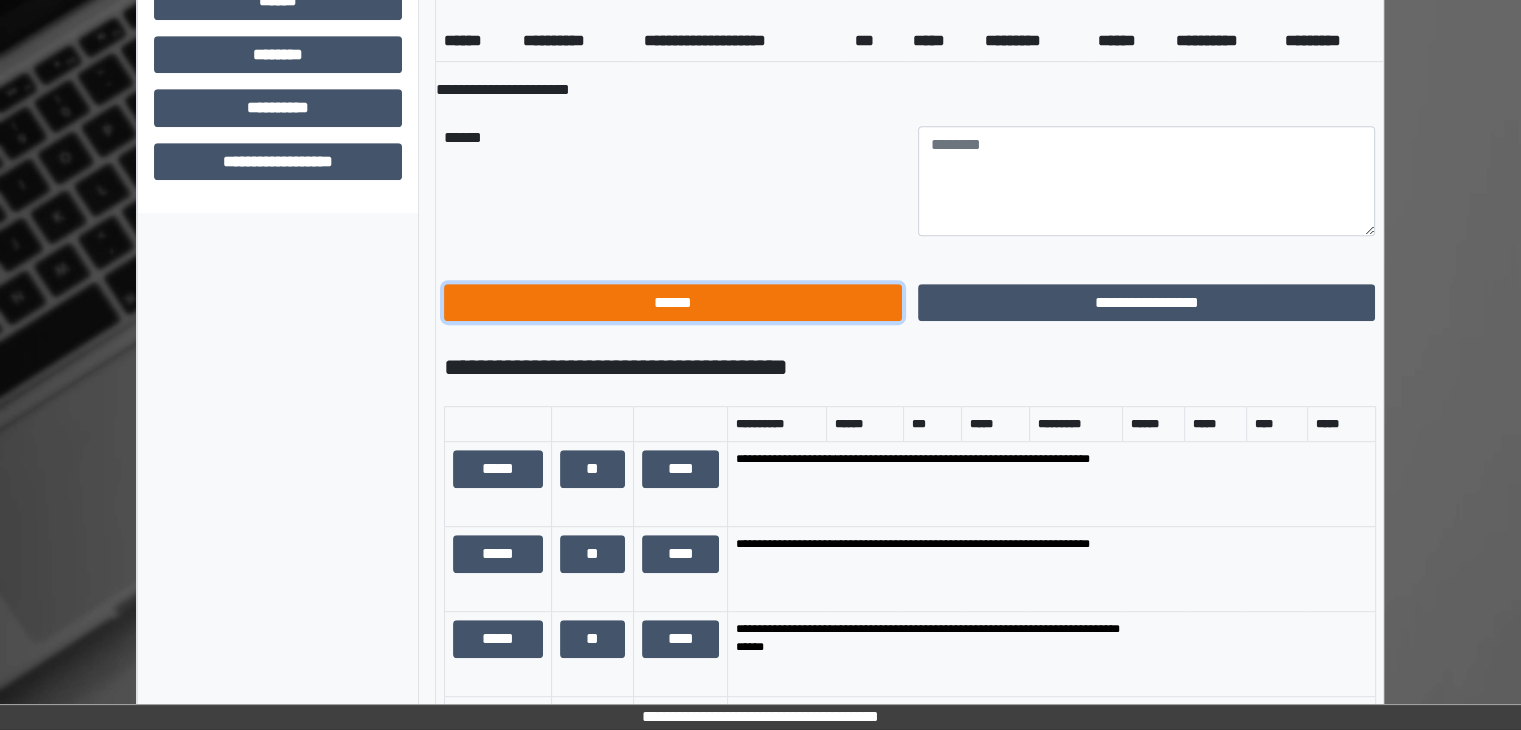 click on "******" at bounding box center [673, 303] 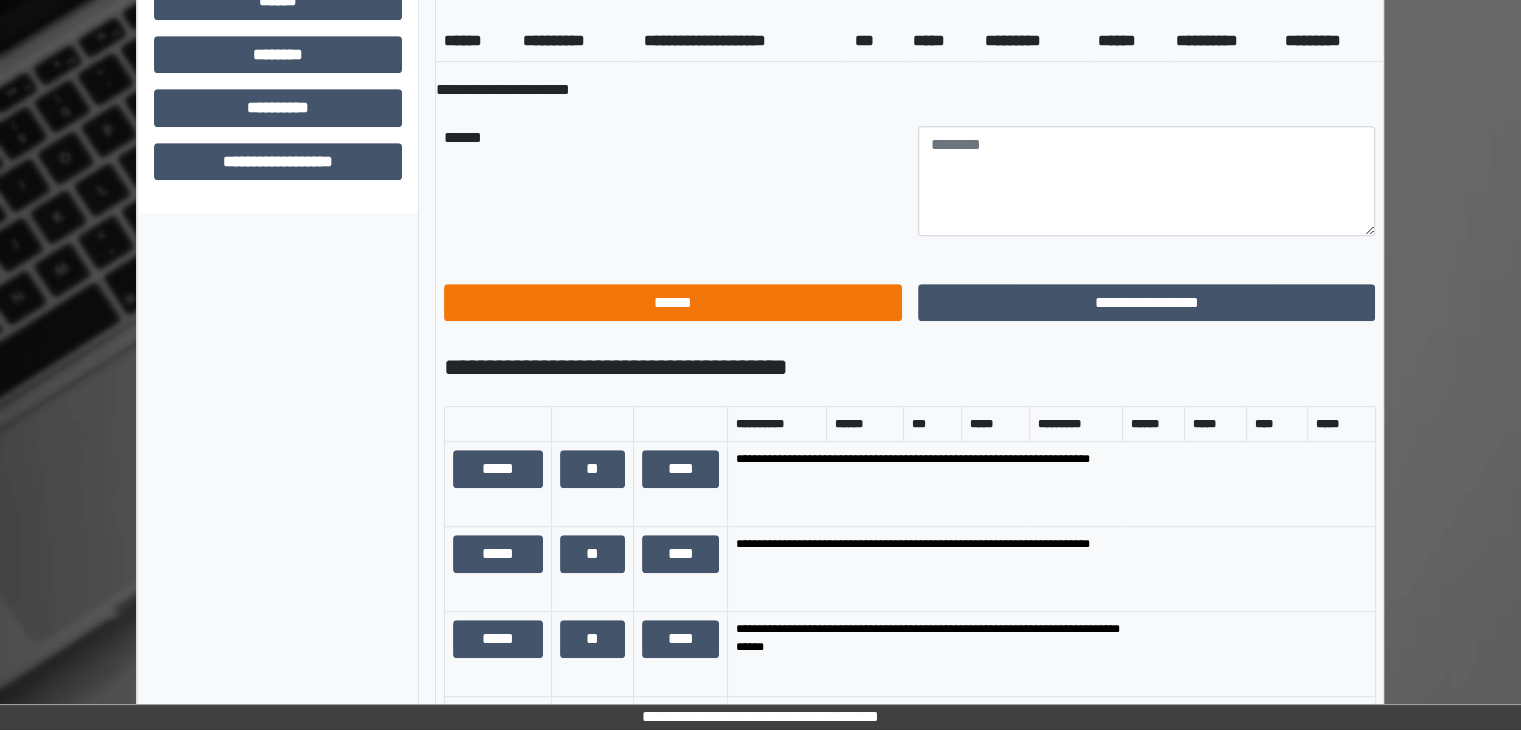 scroll, scrollTop: 572, scrollLeft: 0, axis: vertical 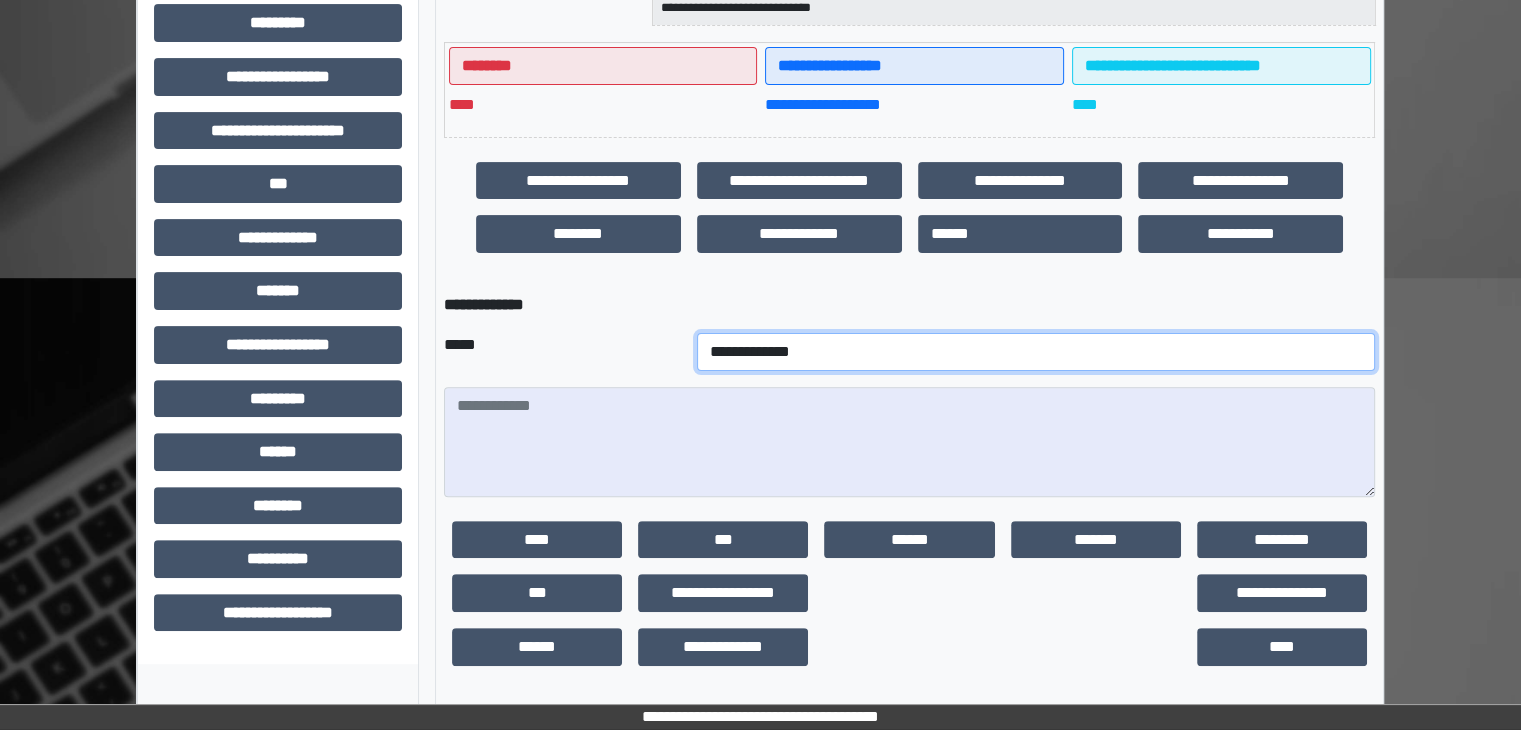 click on "**********" at bounding box center [1036, 352] 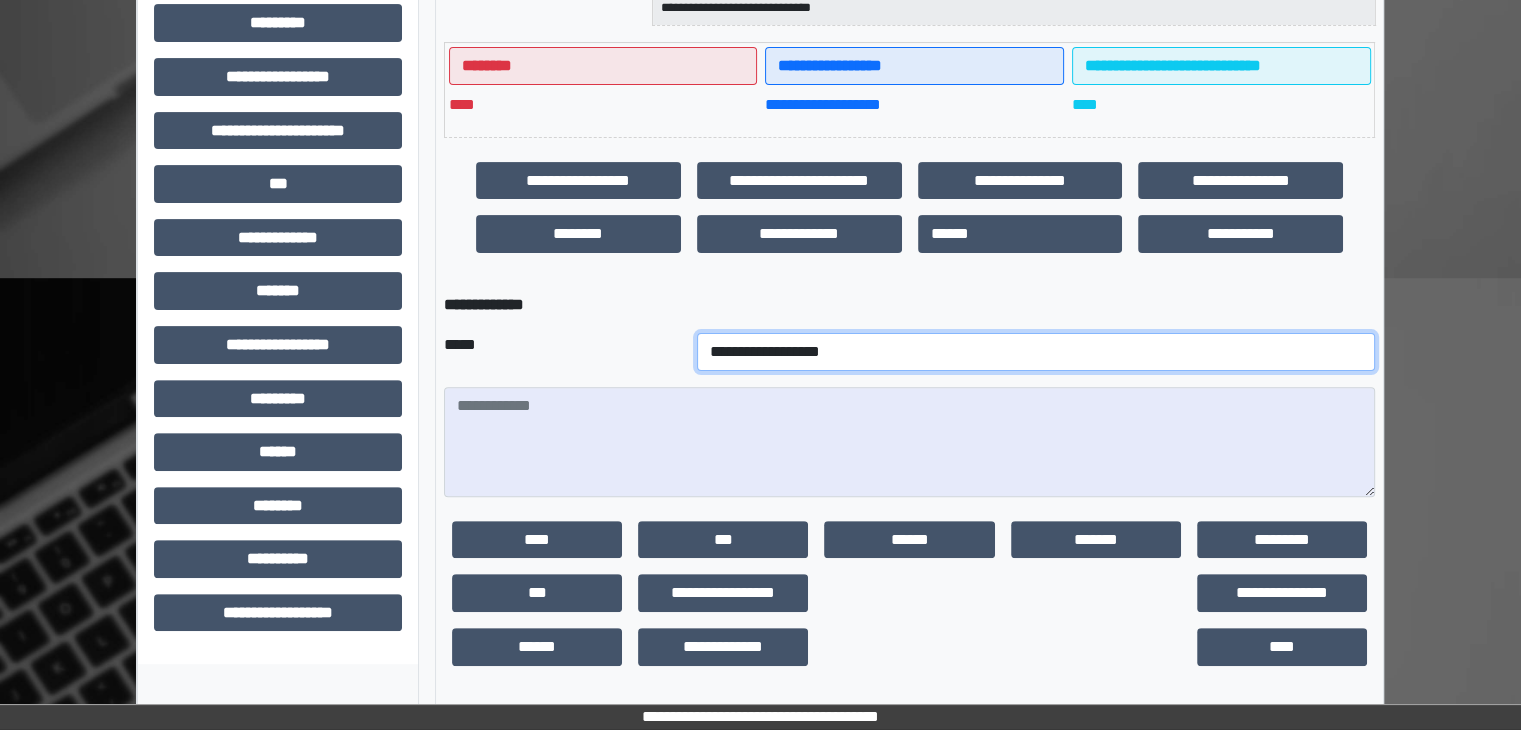 click on "**********" at bounding box center [1036, 352] 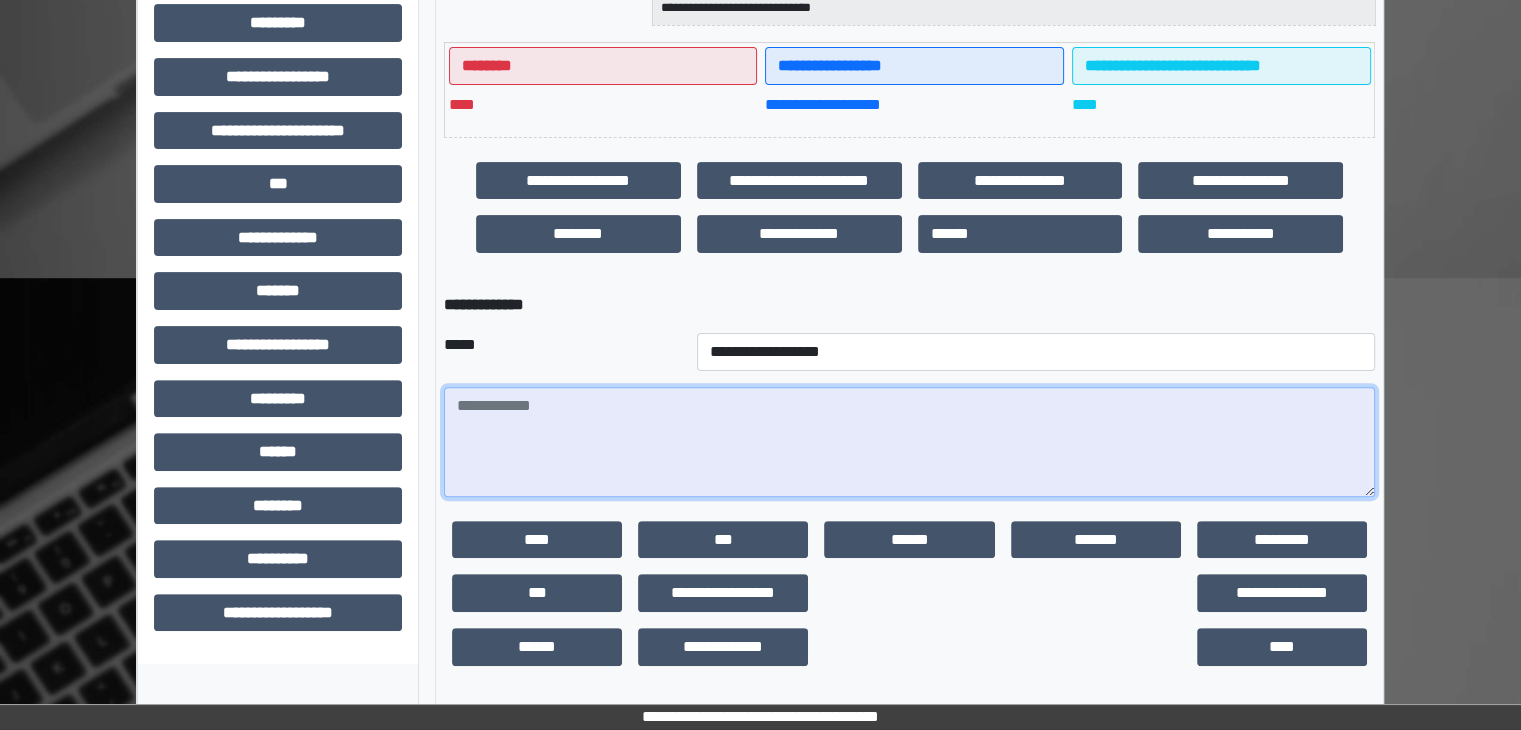 click at bounding box center (909, 442) 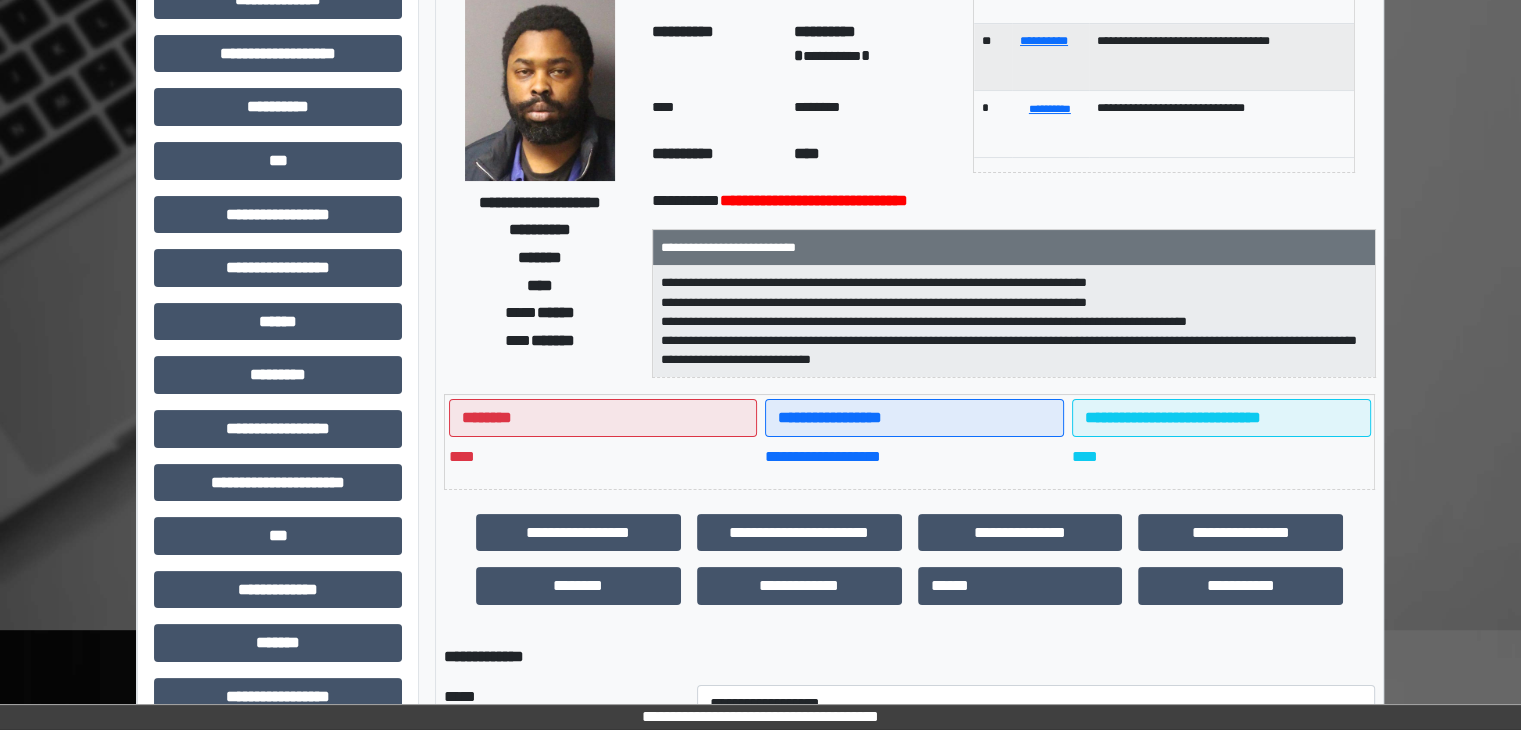 scroll, scrollTop: 172, scrollLeft: 0, axis: vertical 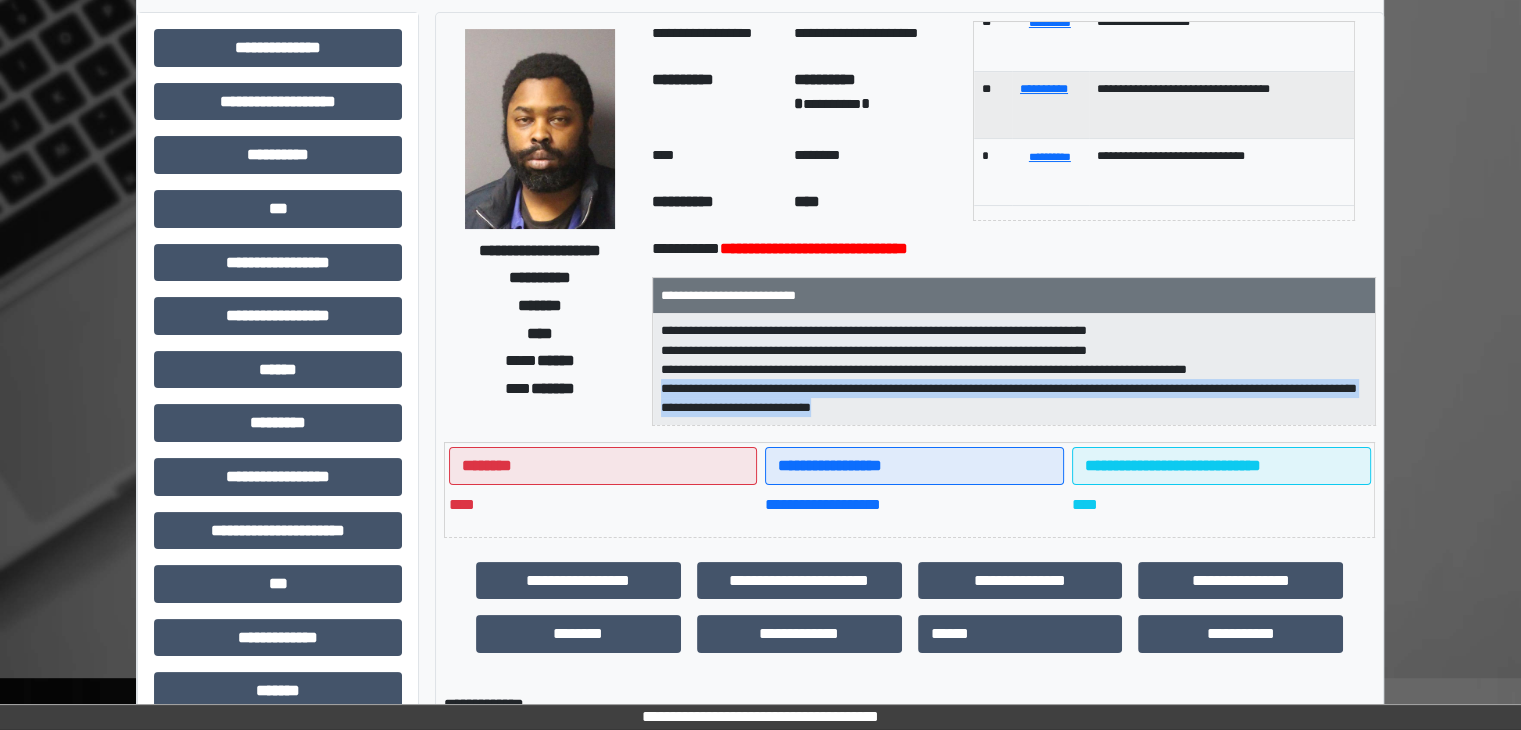 drag, startPoint x: 658, startPoint y: 385, endPoint x: 1091, endPoint y: 418, distance: 434.25568 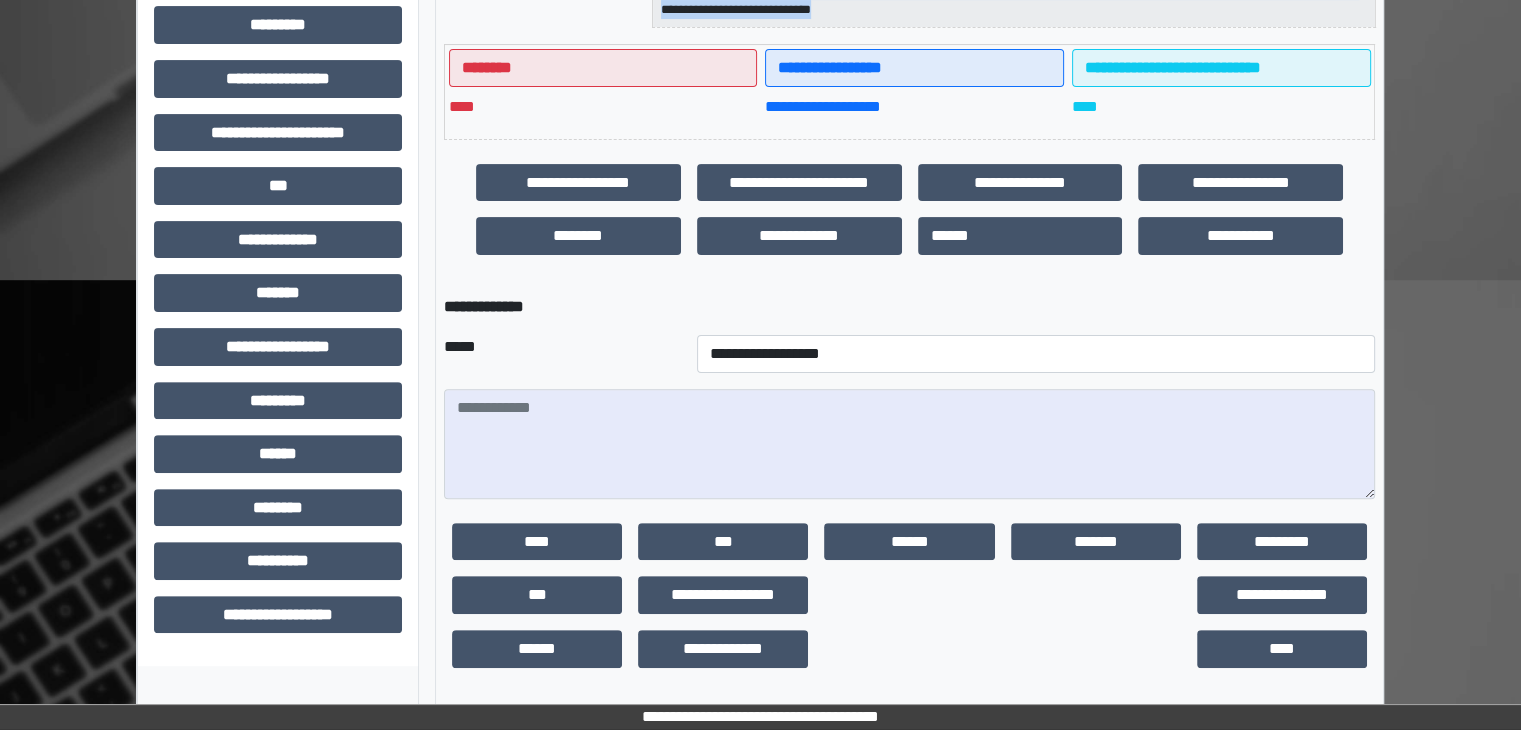 scroll, scrollTop: 572, scrollLeft: 0, axis: vertical 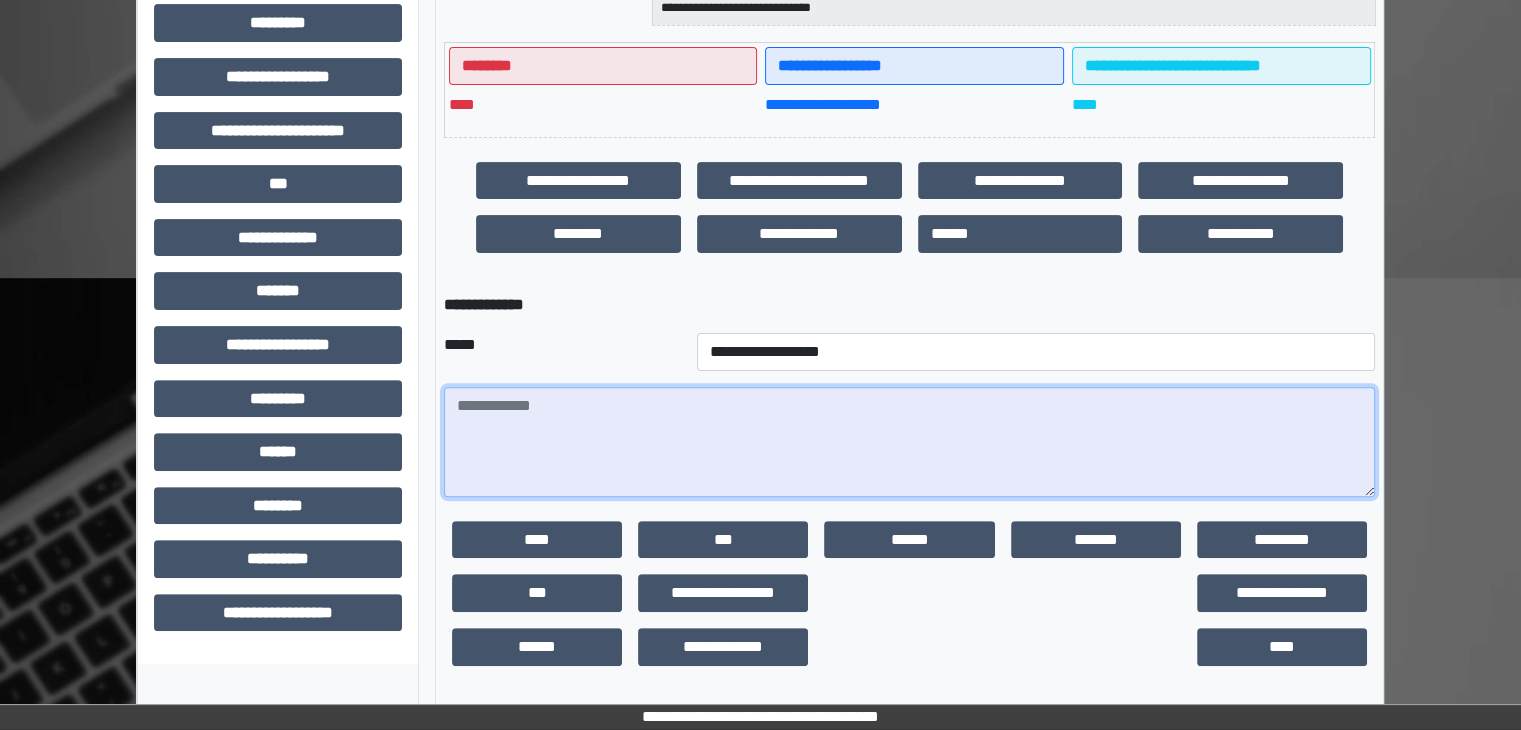 click at bounding box center (909, 442) 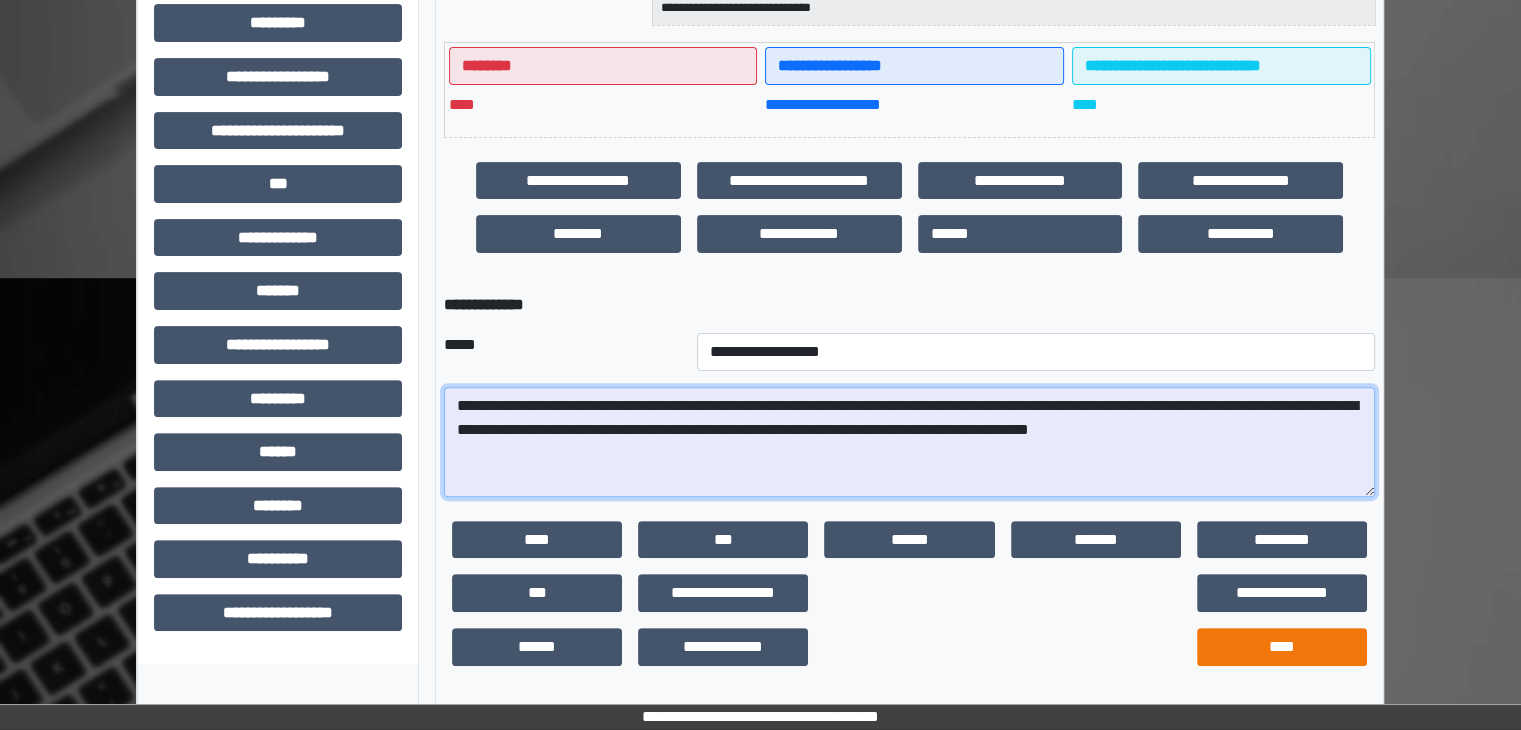 type on "**********" 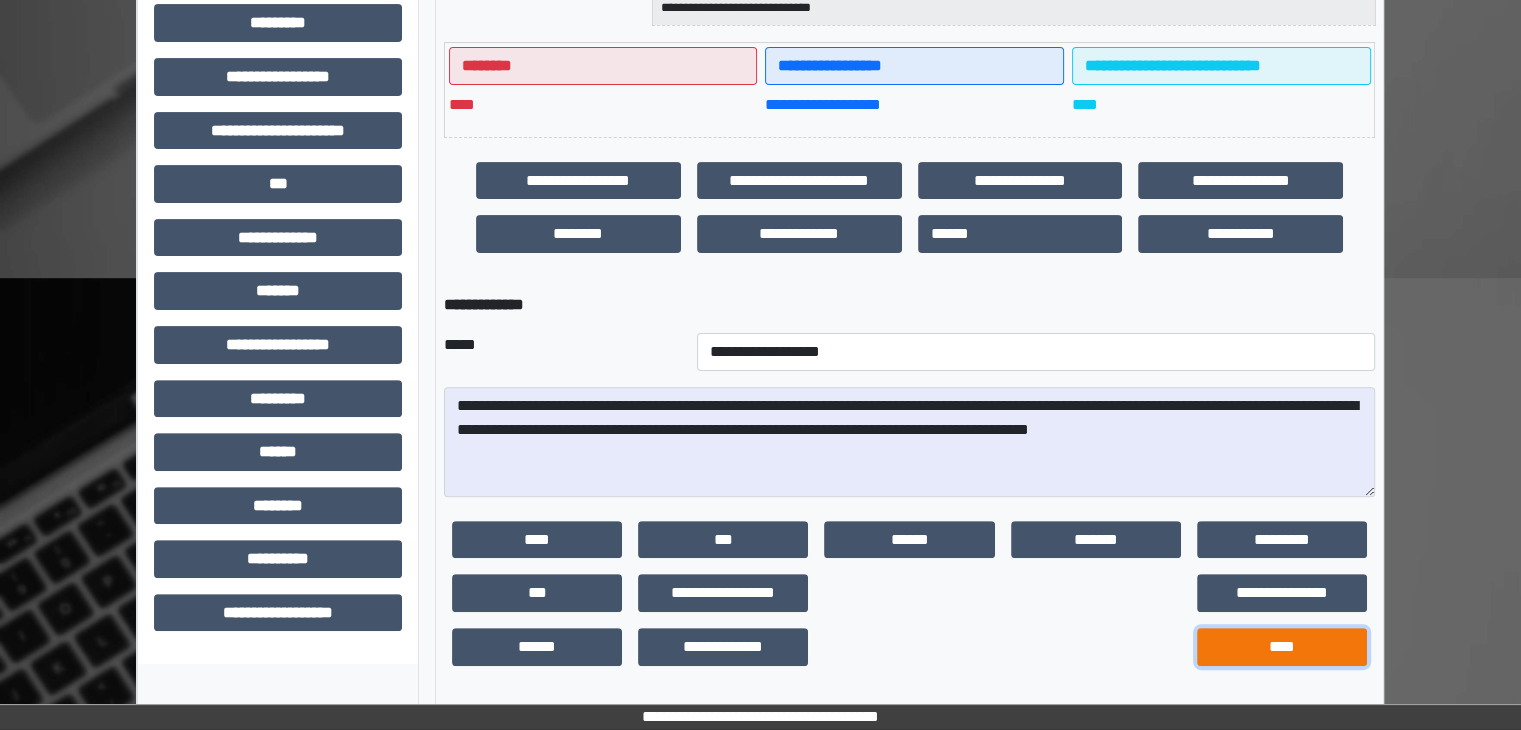 click on "****" at bounding box center (1282, 647) 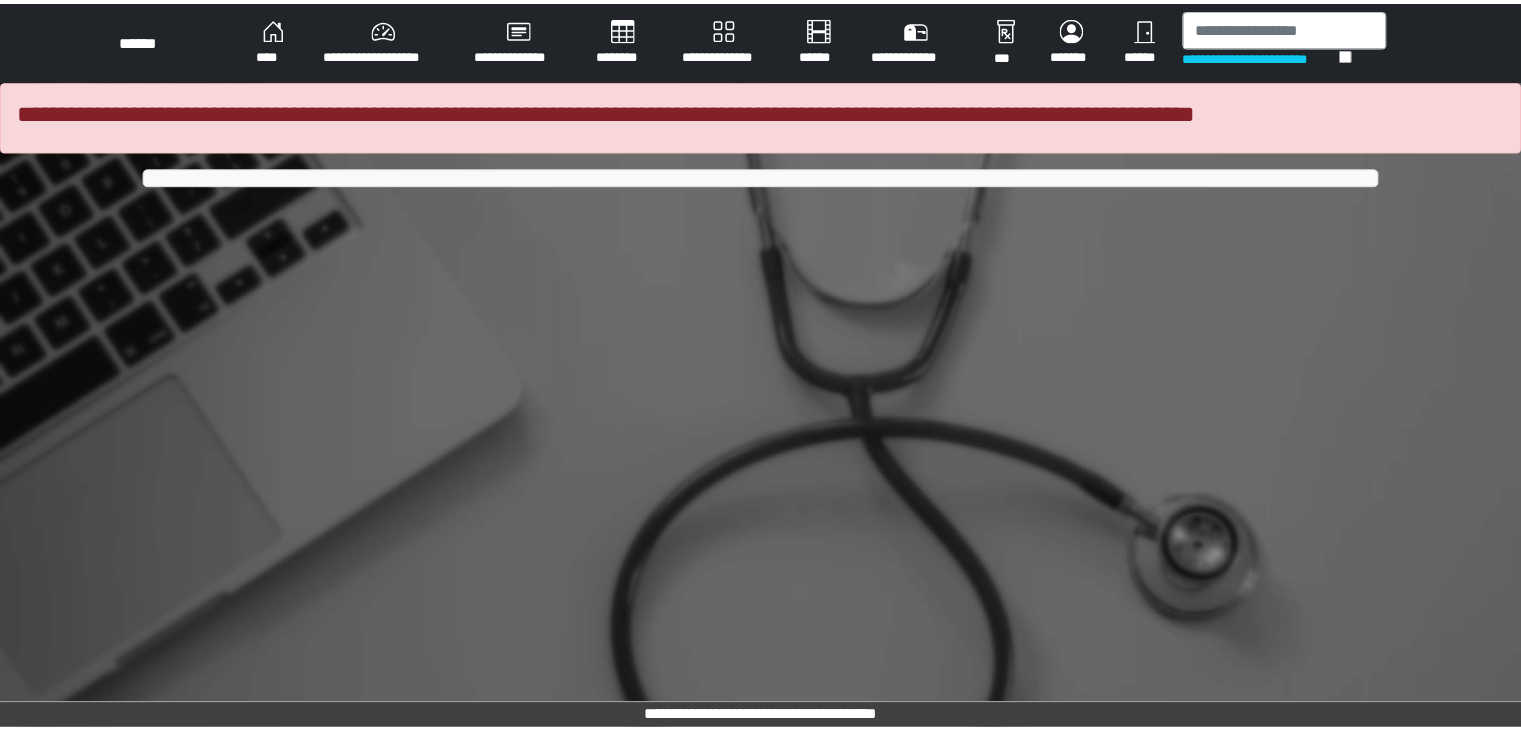 scroll, scrollTop: 0, scrollLeft: 0, axis: both 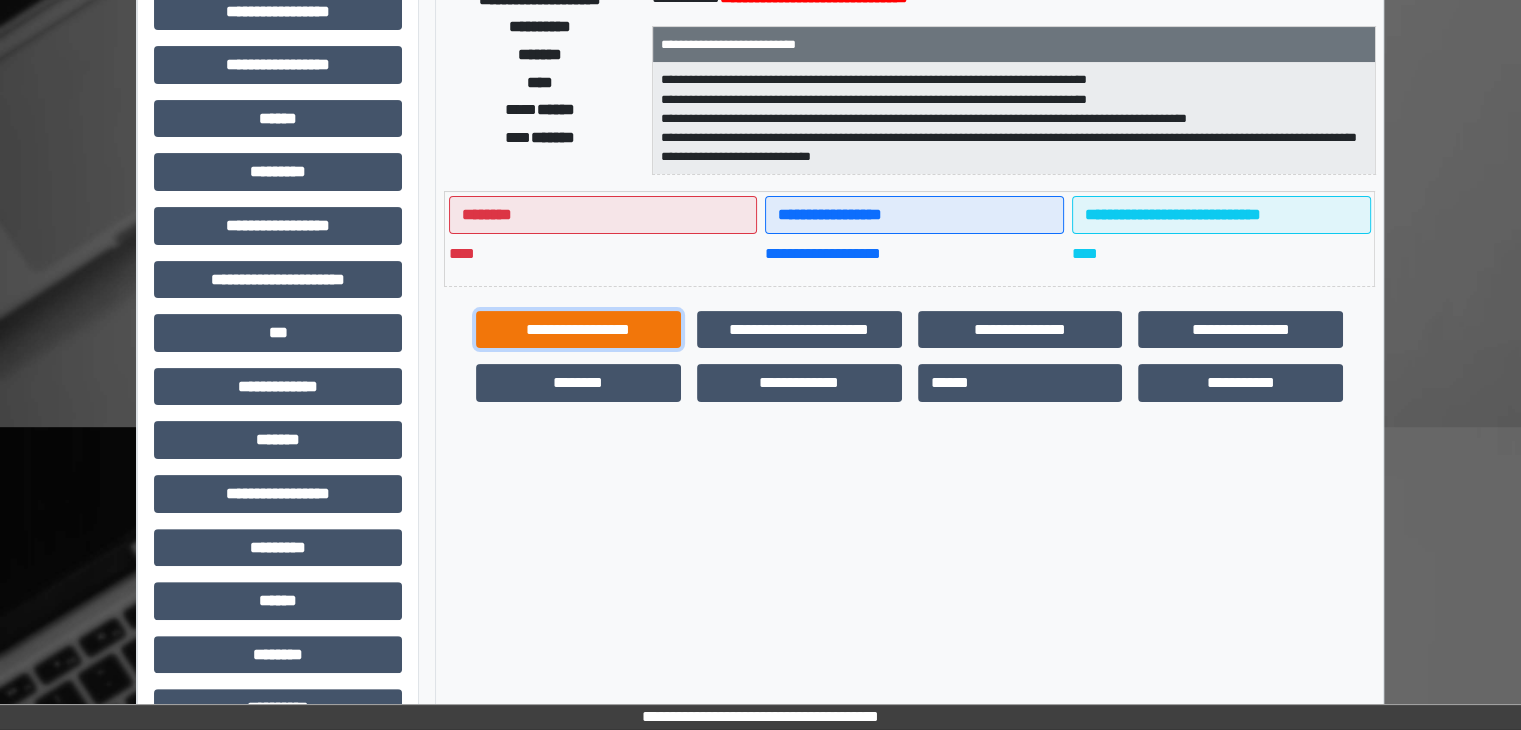 click on "**********" at bounding box center [578, 330] 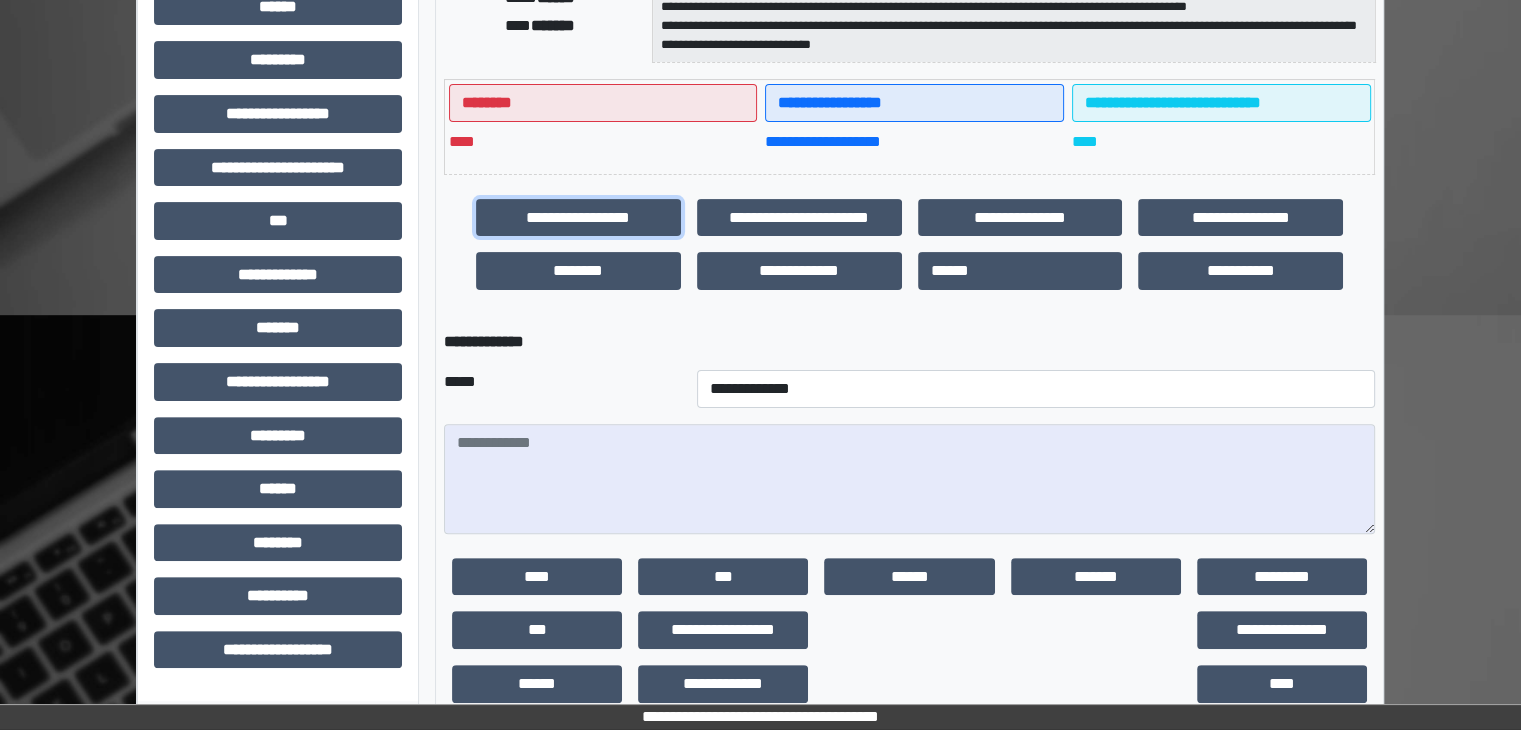 scroll, scrollTop: 572, scrollLeft: 0, axis: vertical 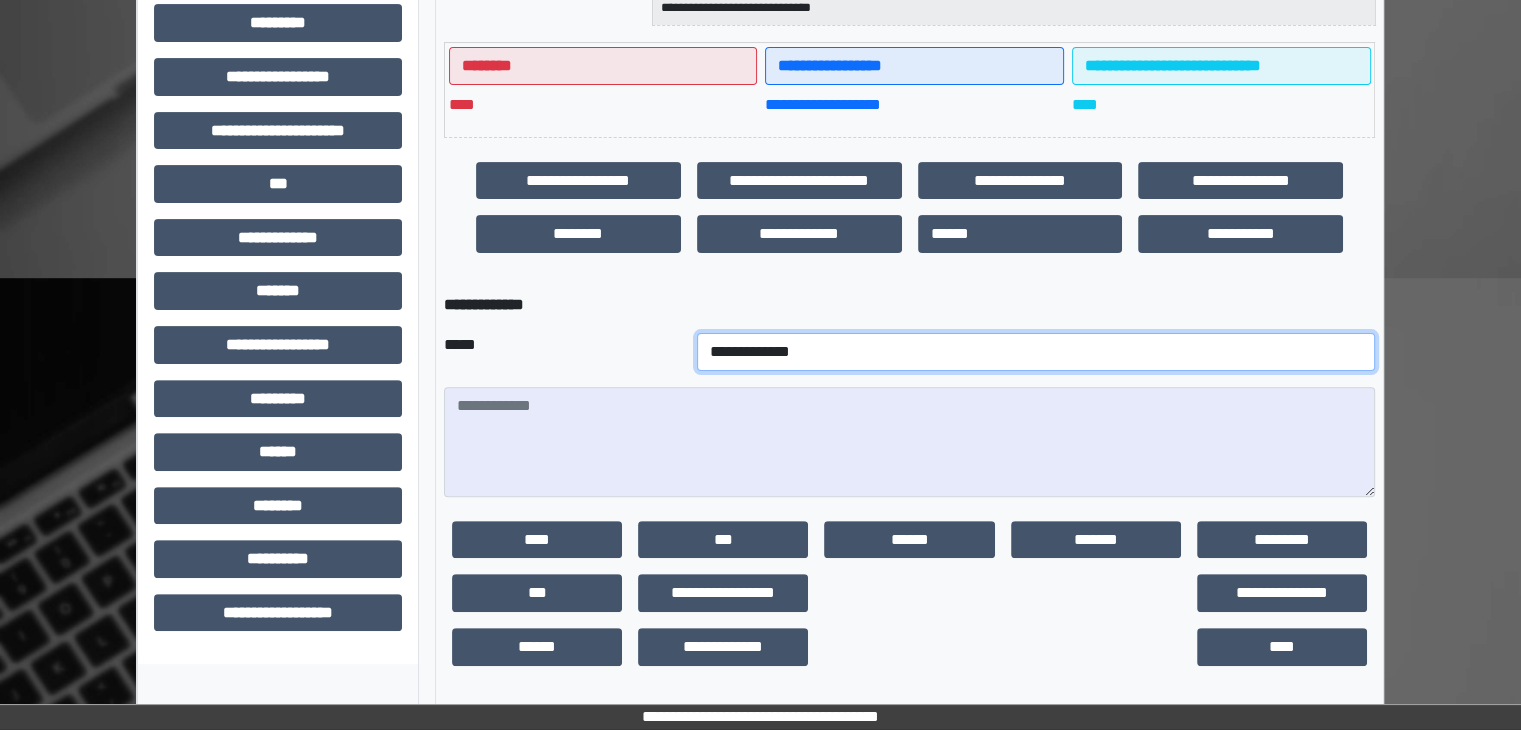 click on "**********" at bounding box center [1036, 352] 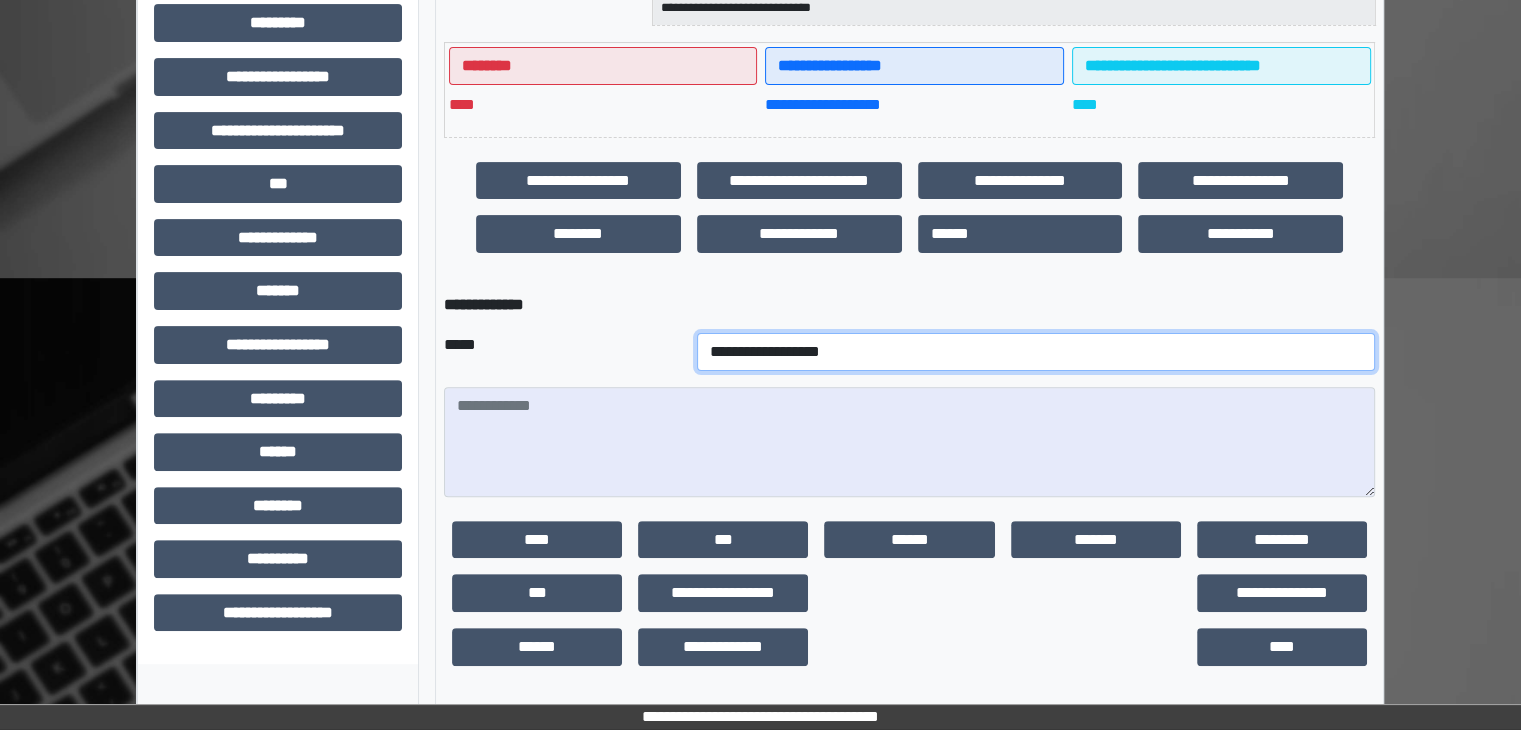 click on "**********" at bounding box center [1036, 352] 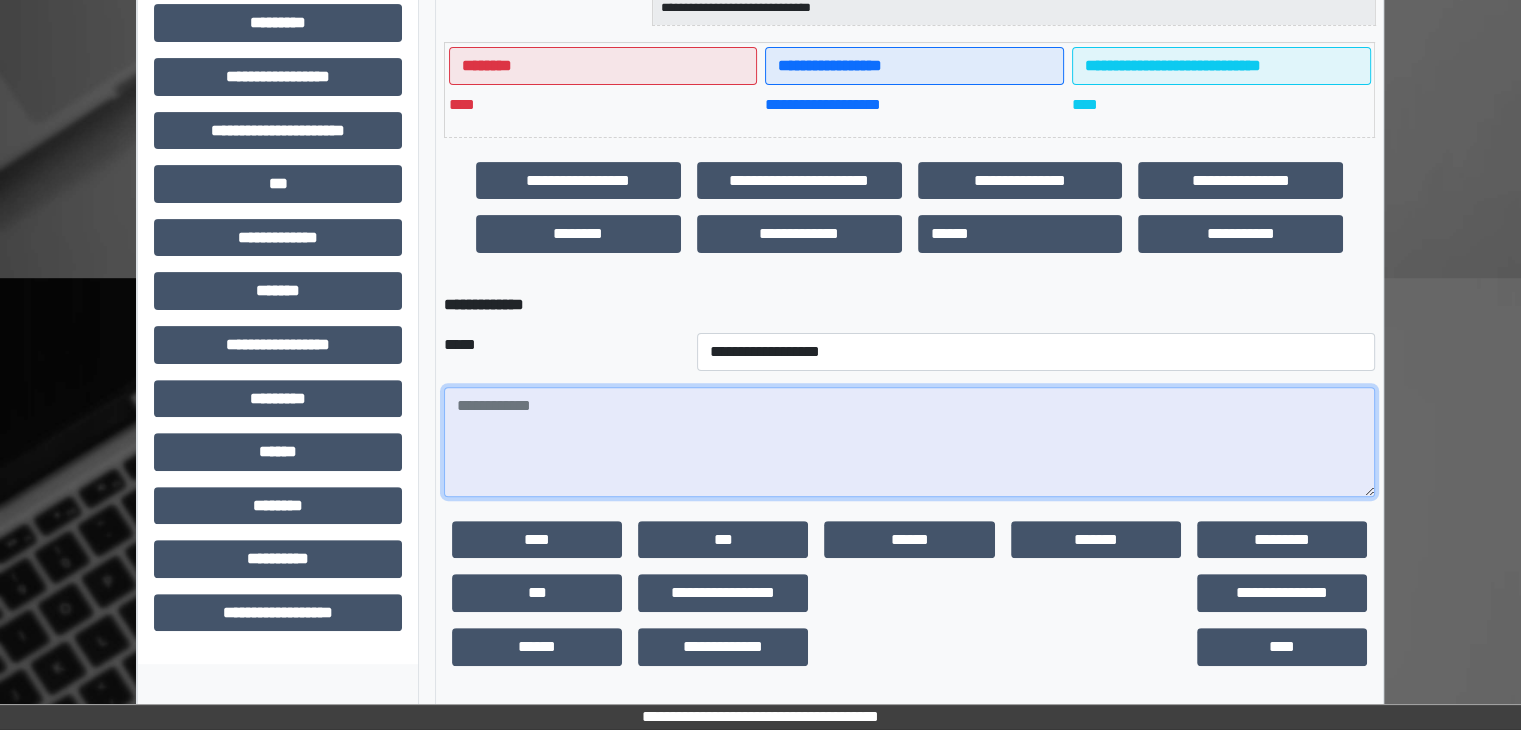 click at bounding box center [909, 442] 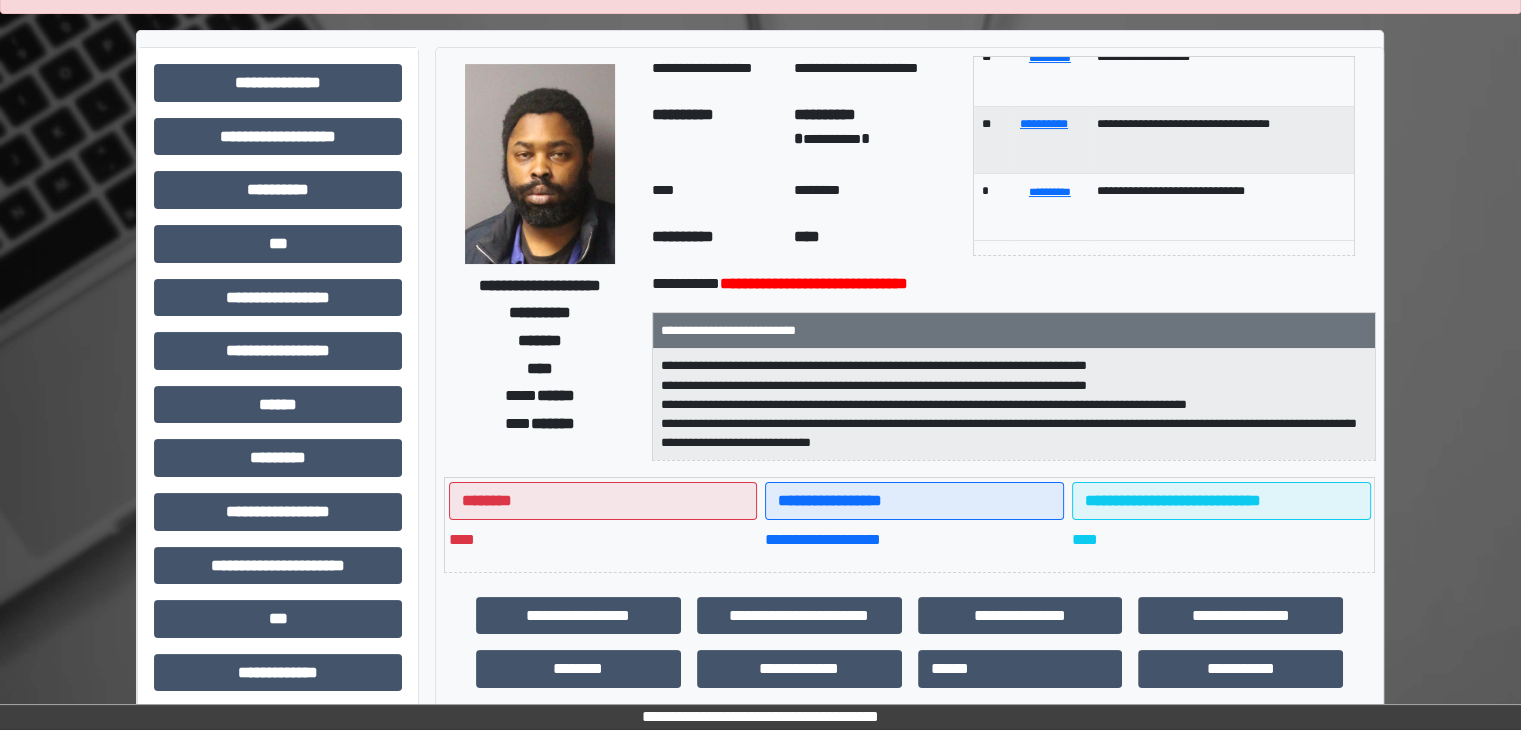 scroll, scrollTop: 0, scrollLeft: 0, axis: both 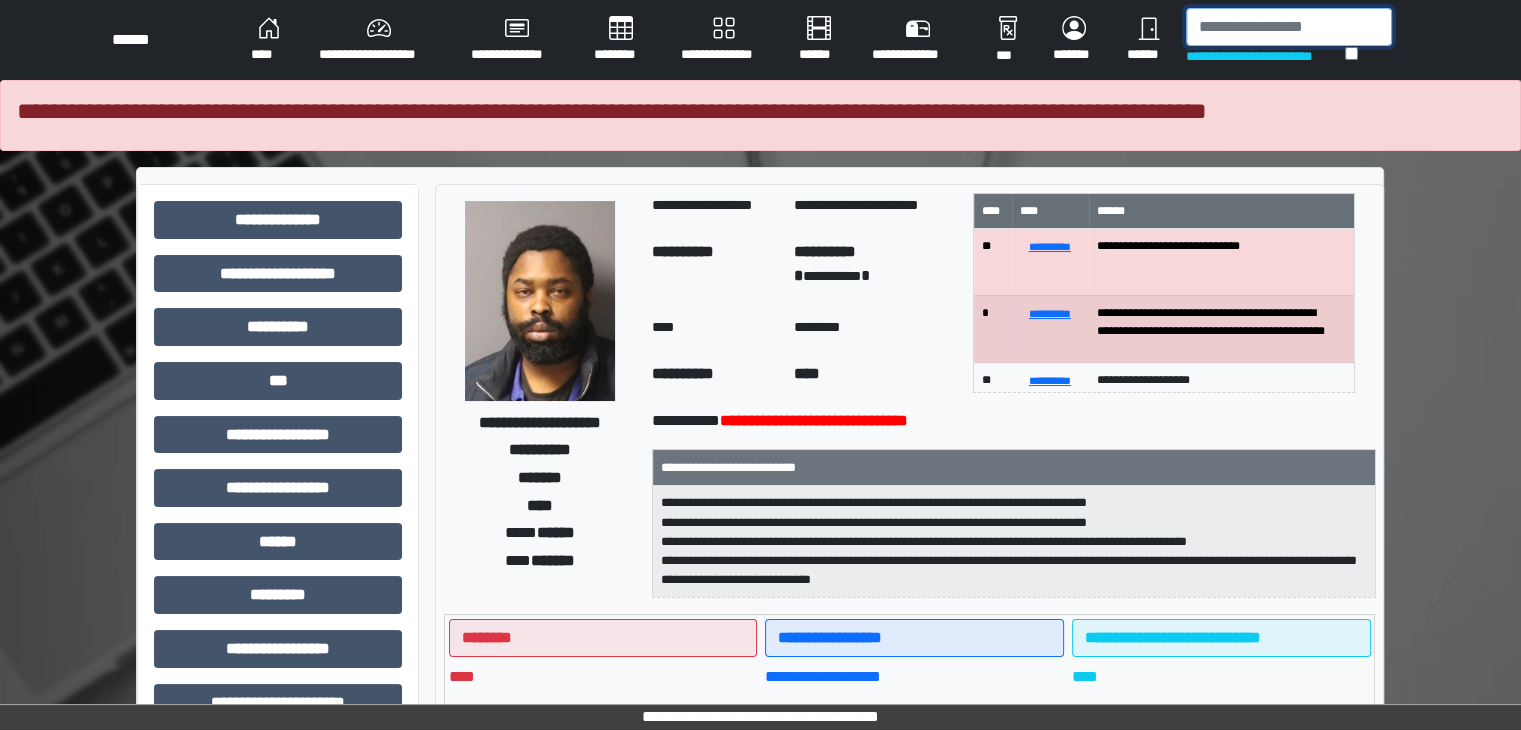 click at bounding box center (1289, 27) 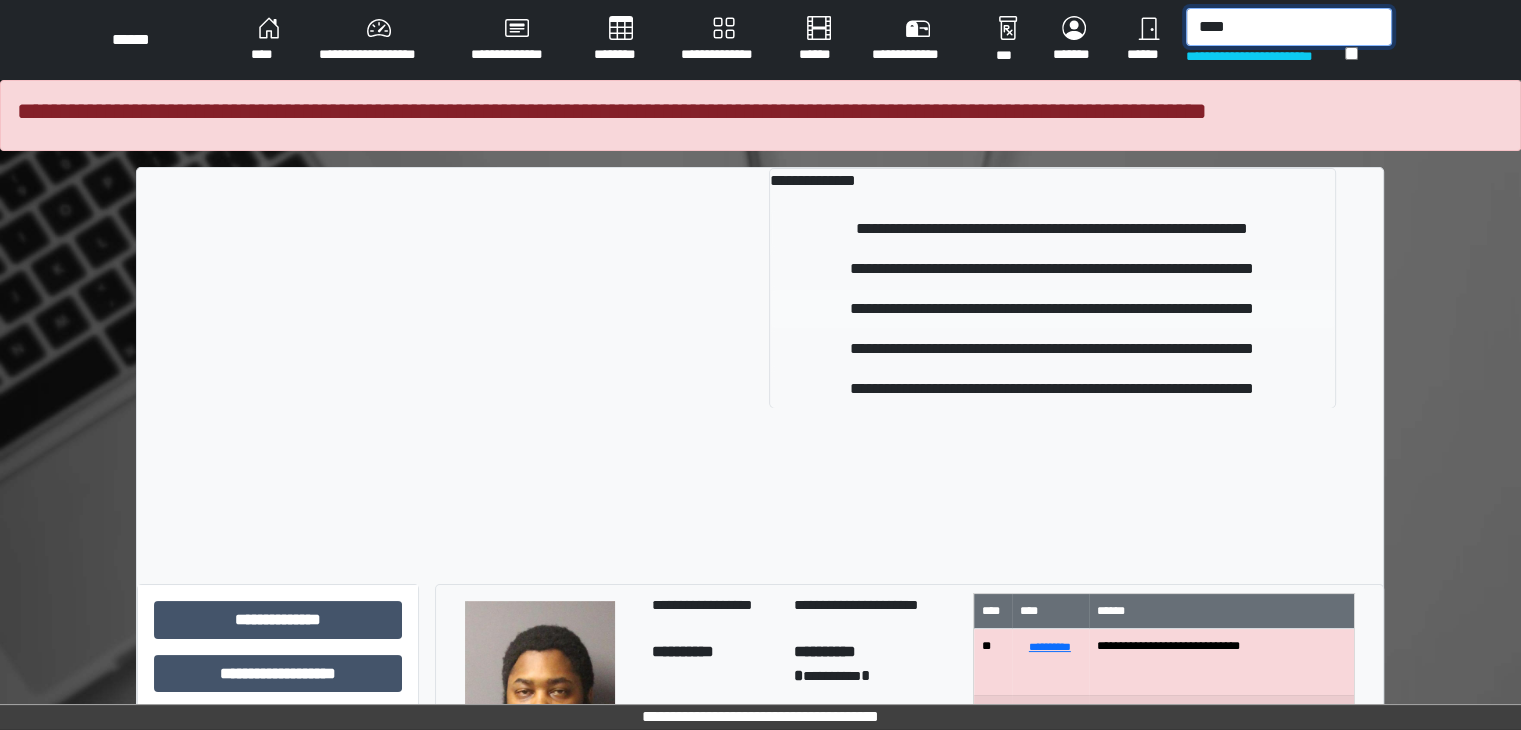 type on "****" 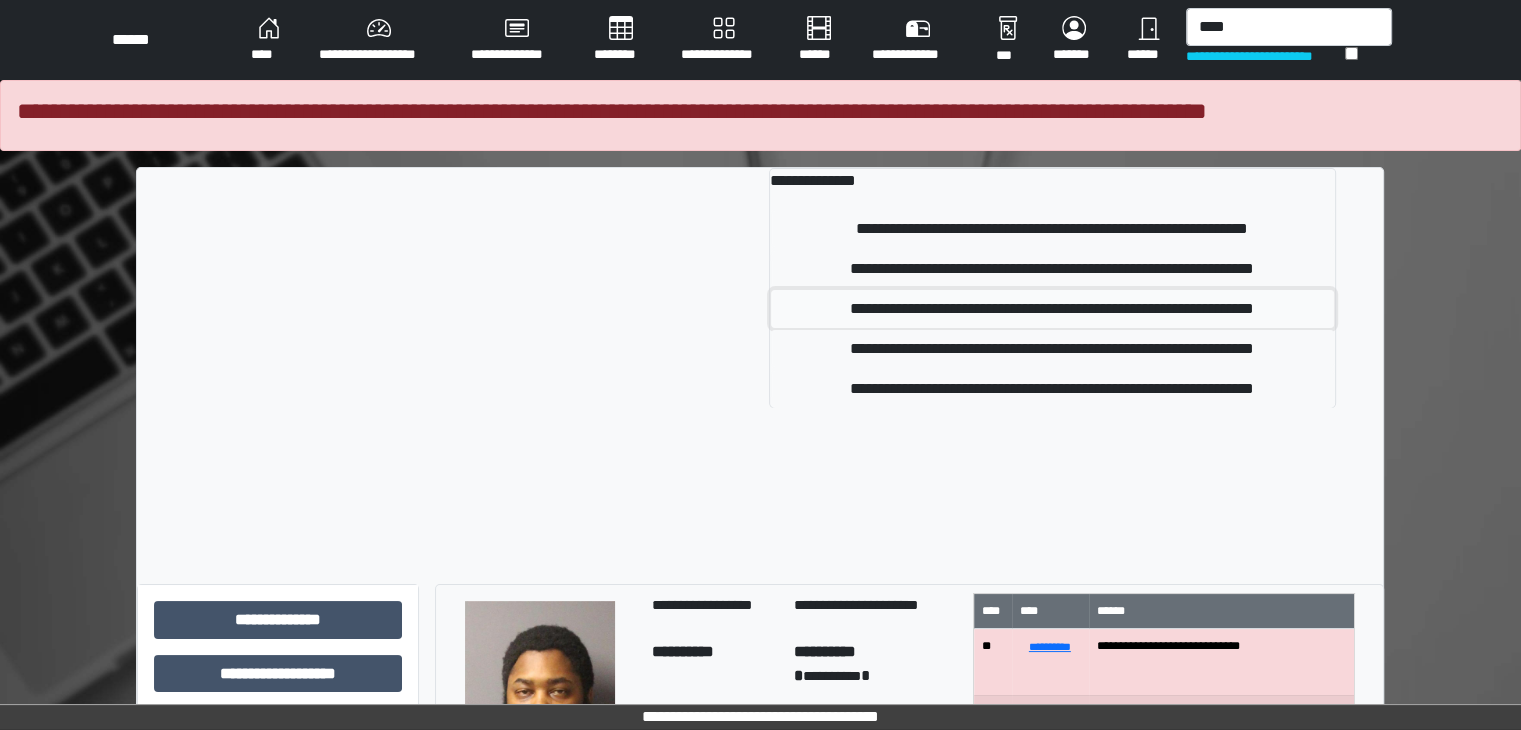 click on "**********" at bounding box center [1052, 309] 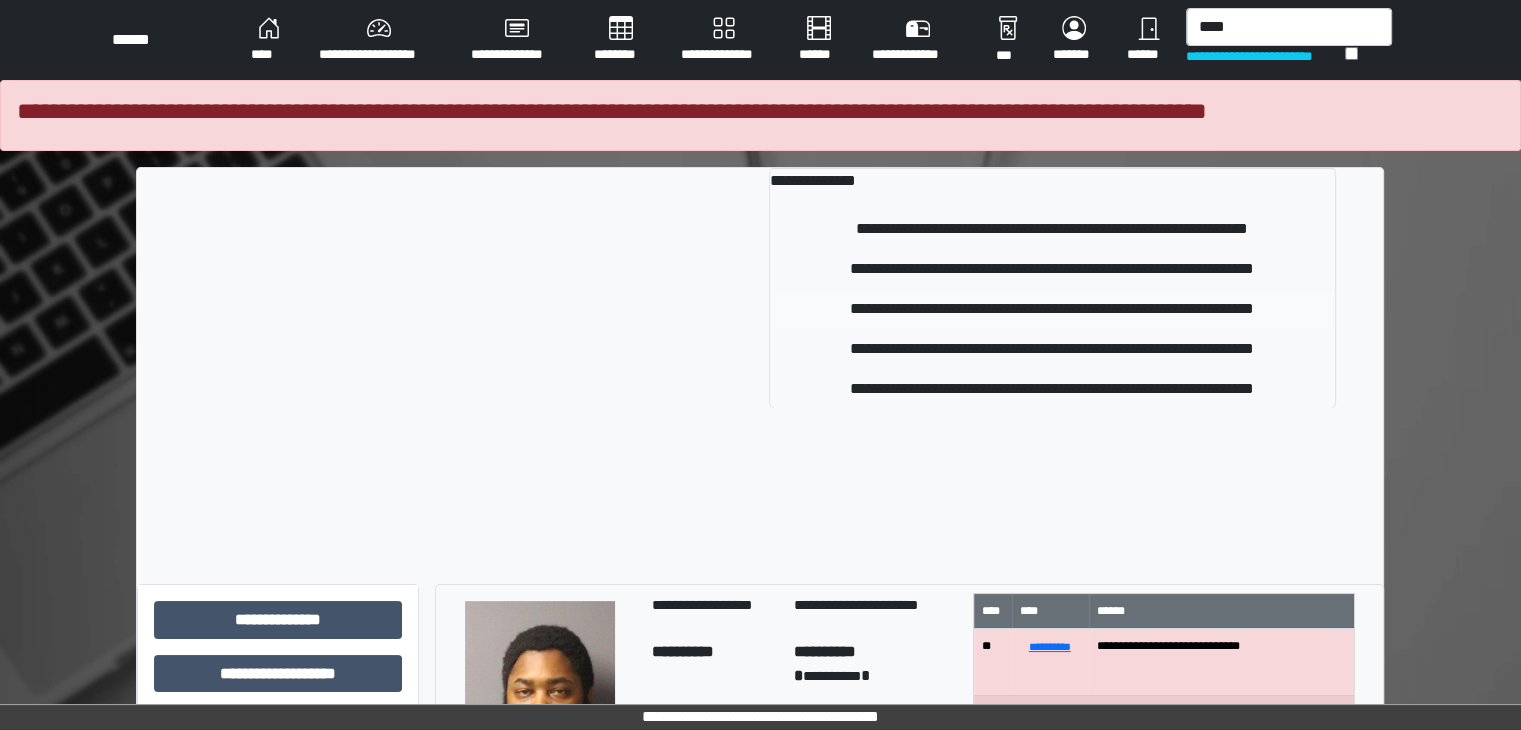 type 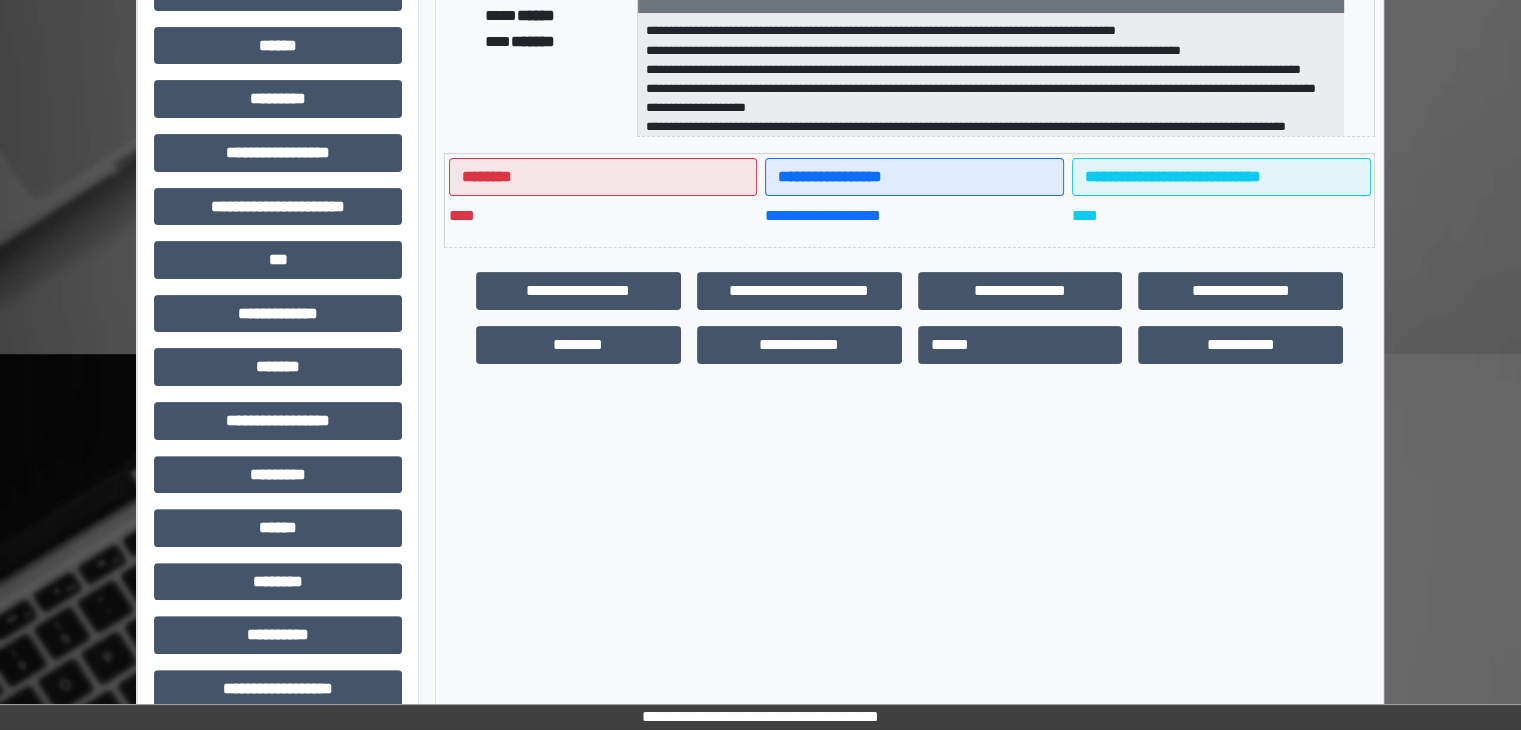 scroll, scrollTop: 500, scrollLeft: 0, axis: vertical 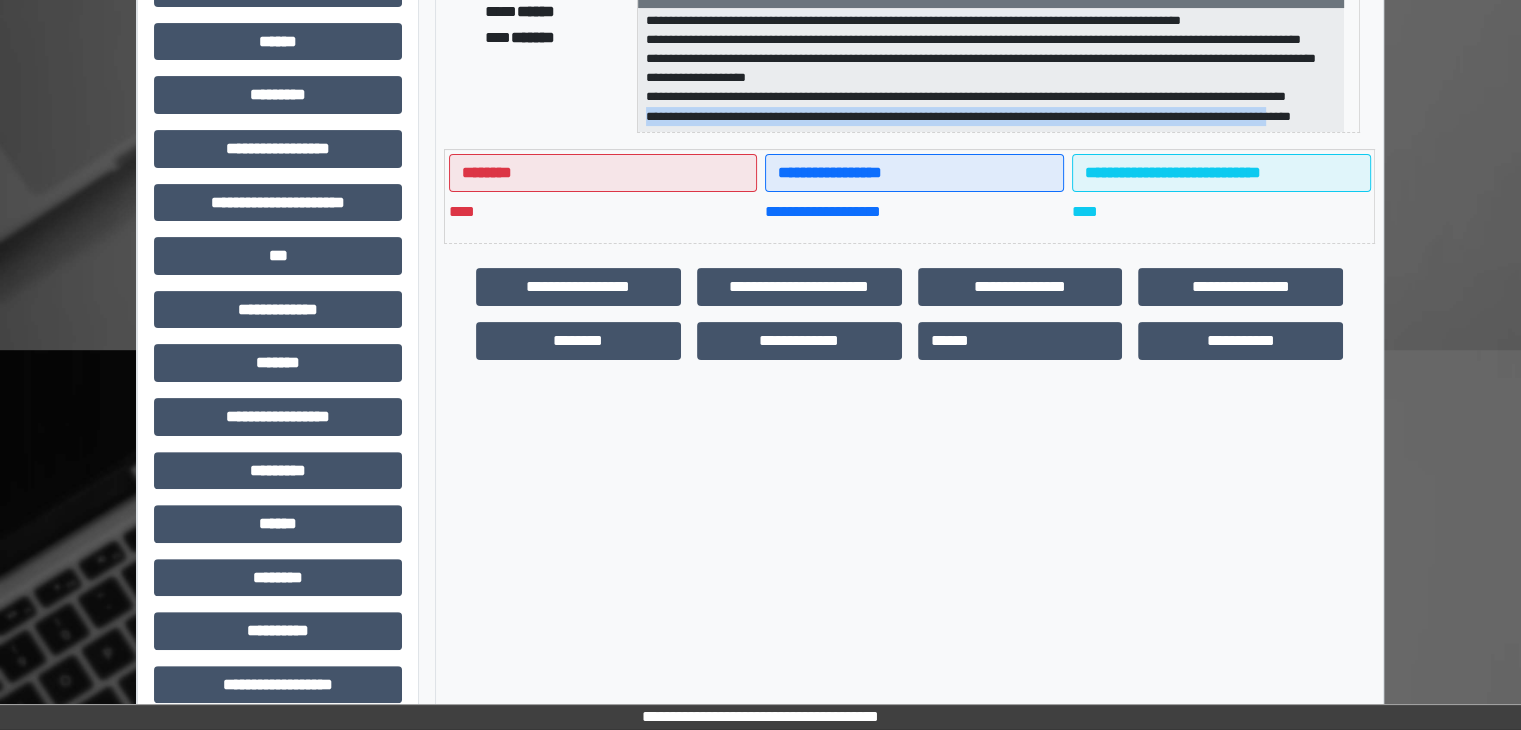 drag, startPoint x: 660, startPoint y: 98, endPoint x: 794, endPoint y: 121, distance: 135.95955 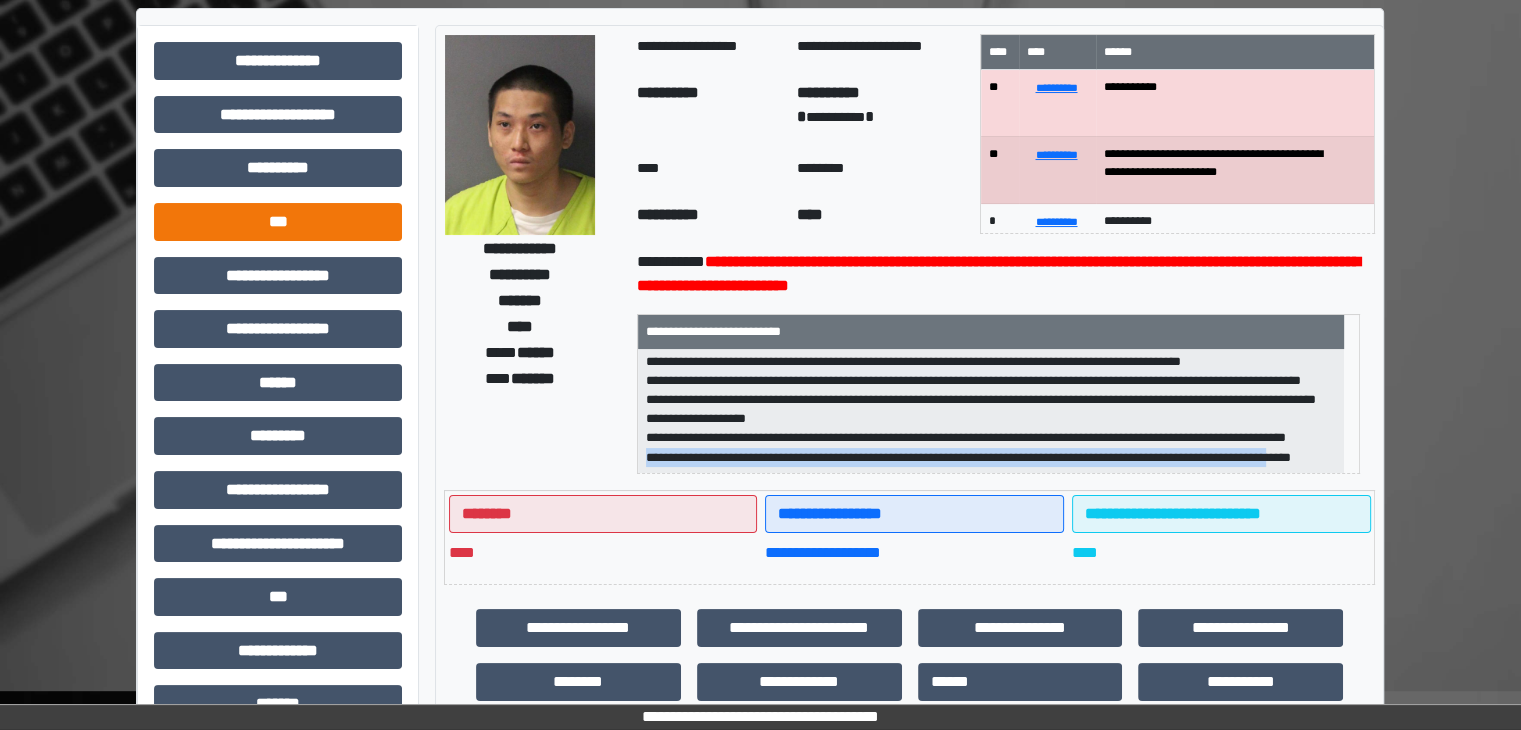 scroll, scrollTop: 100, scrollLeft: 0, axis: vertical 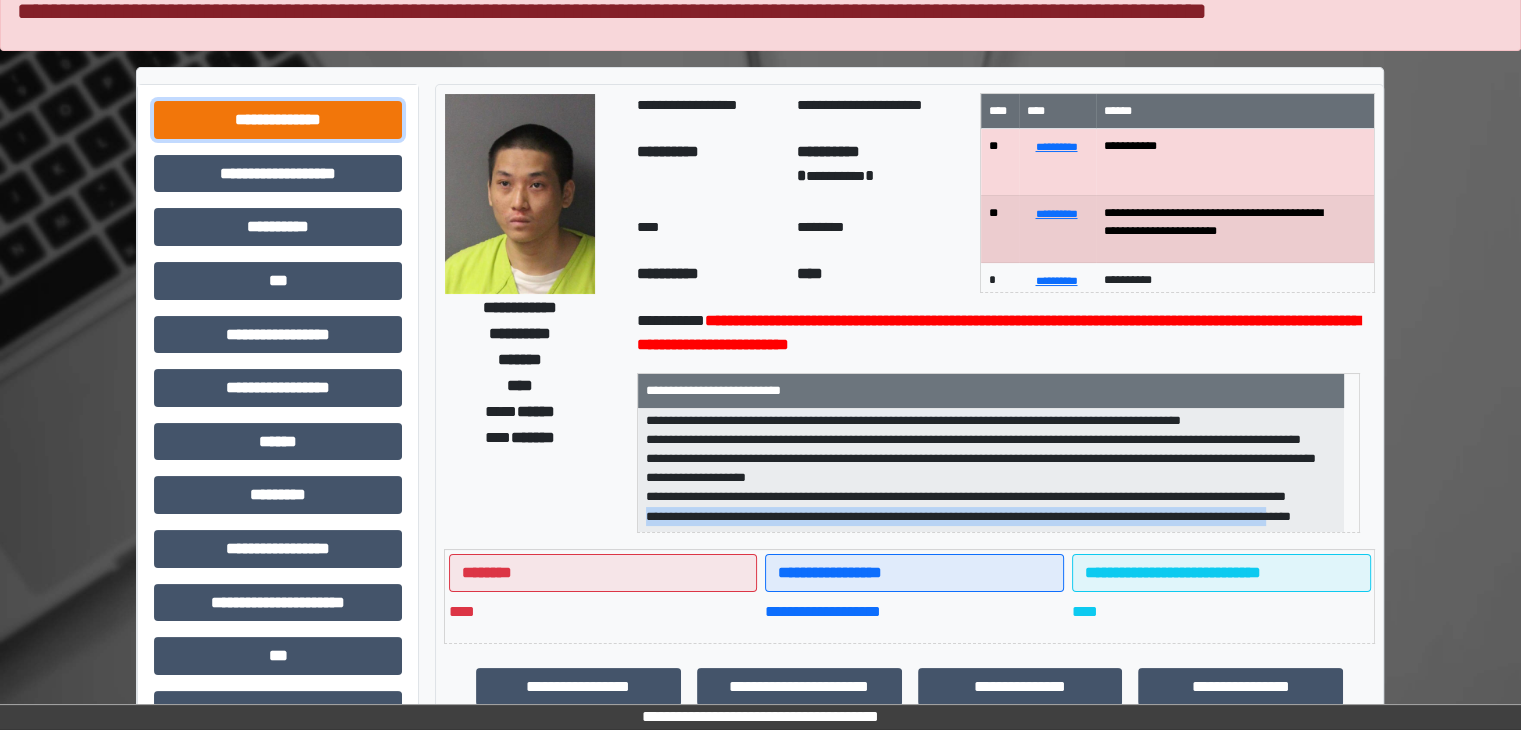 click on "**********" at bounding box center (278, 120) 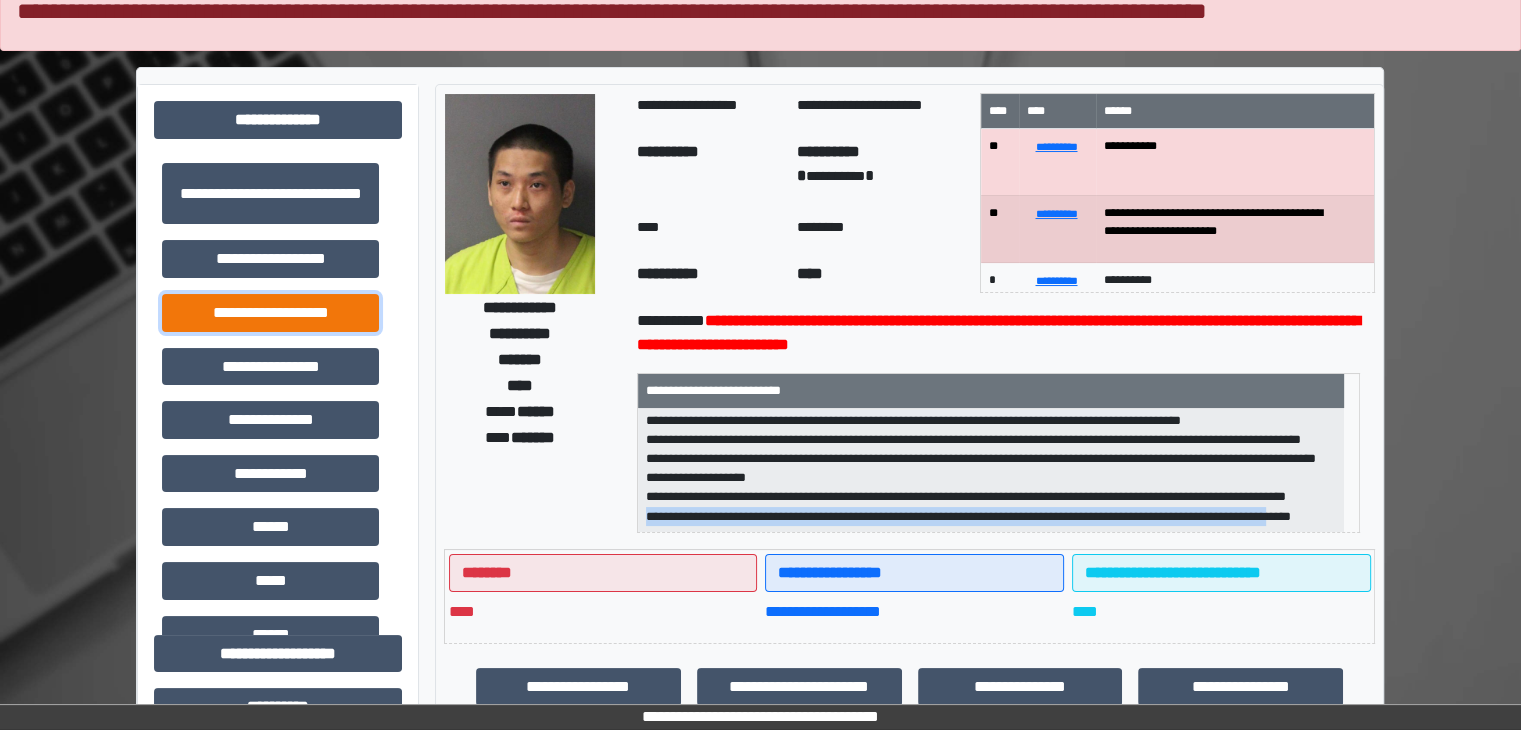 click on "**********" at bounding box center [270, 313] 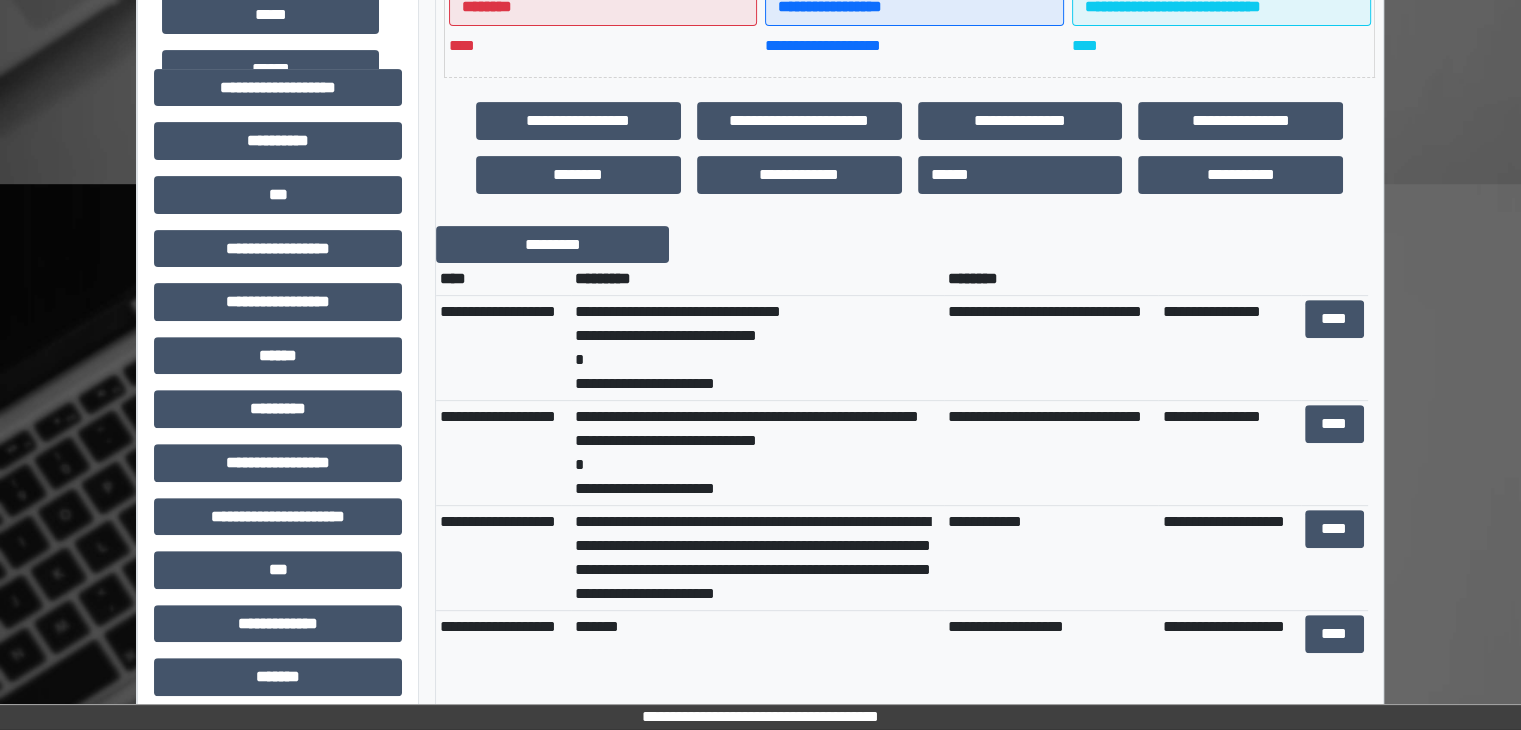 scroll, scrollTop: 600, scrollLeft: 0, axis: vertical 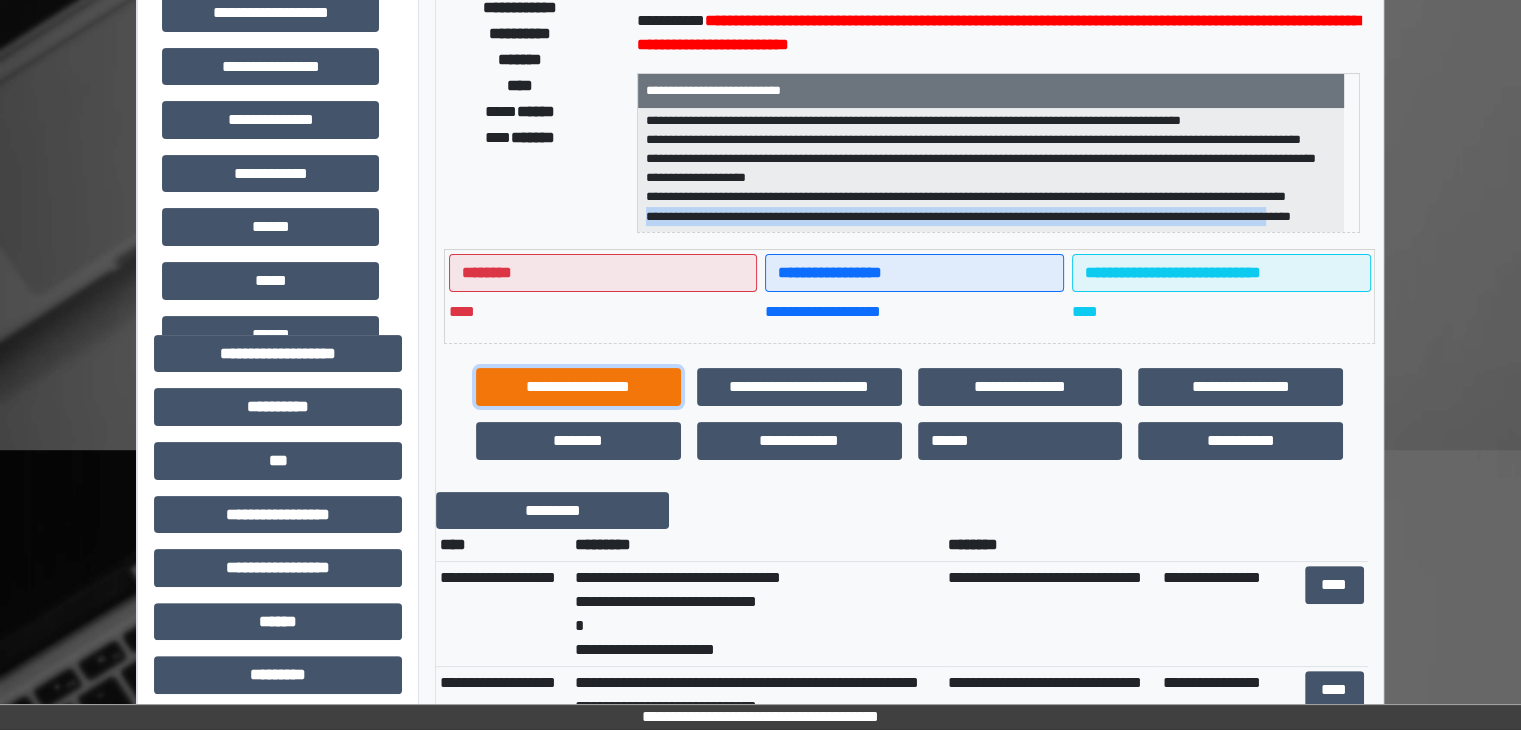 click on "**********" at bounding box center (578, 387) 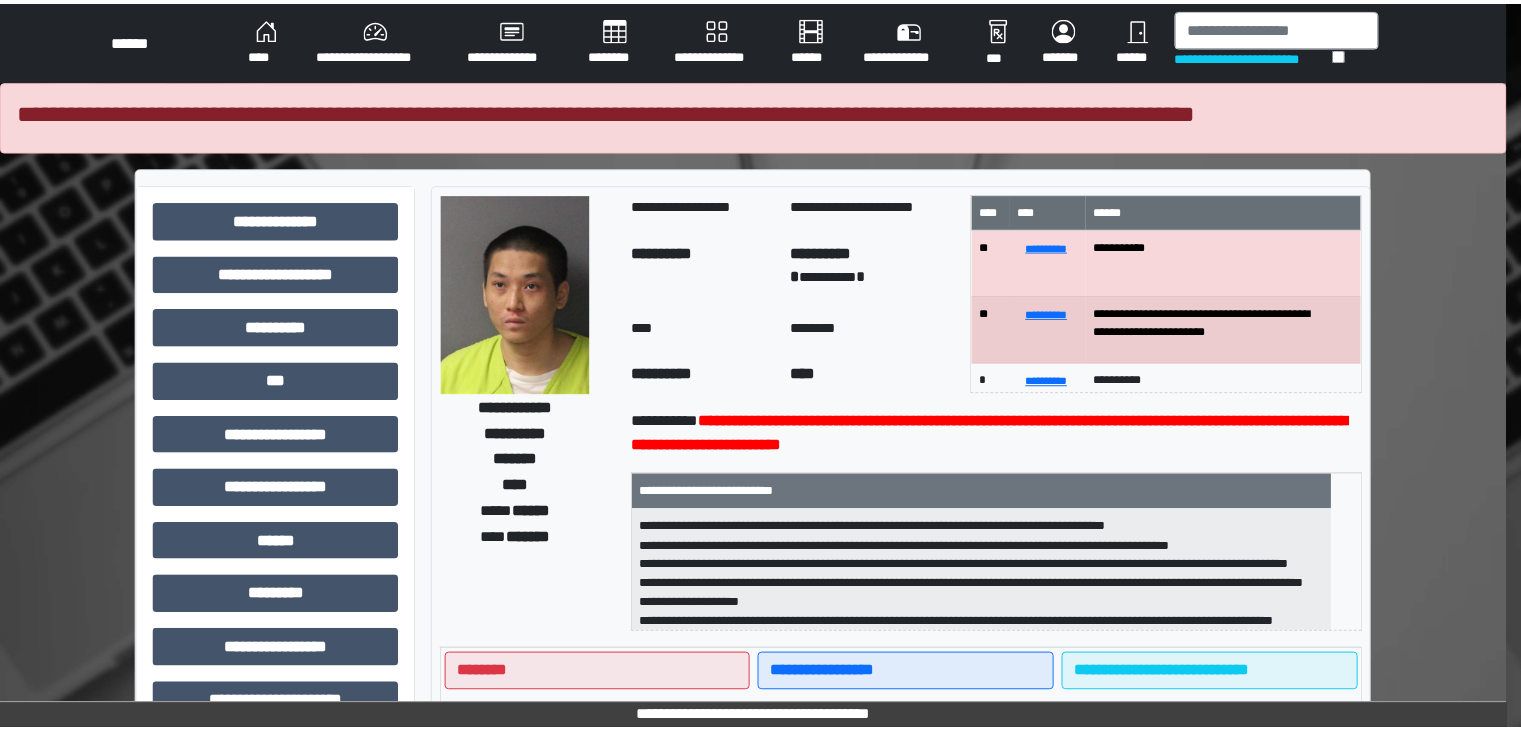 scroll, scrollTop: 0, scrollLeft: 0, axis: both 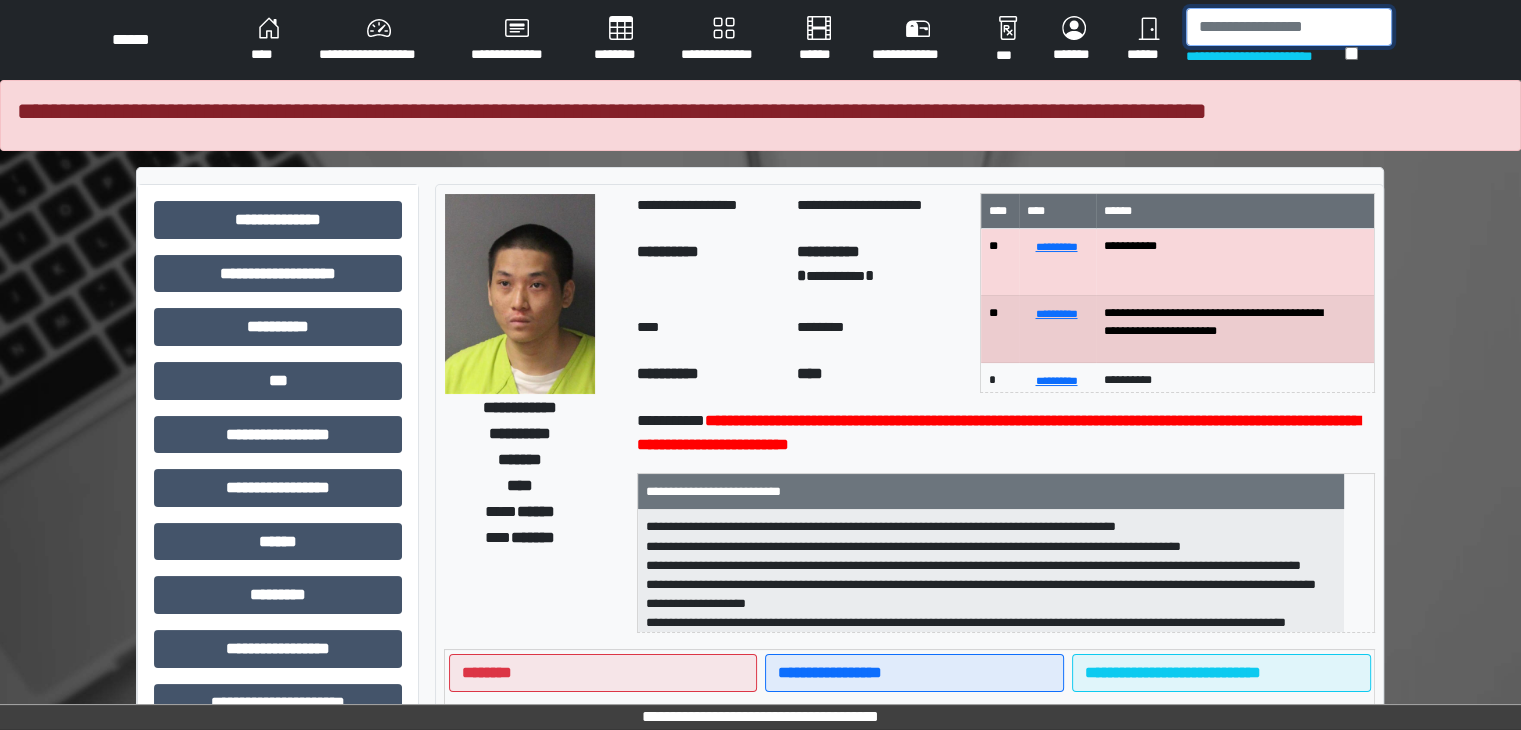 click at bounding box center [1289, 27] 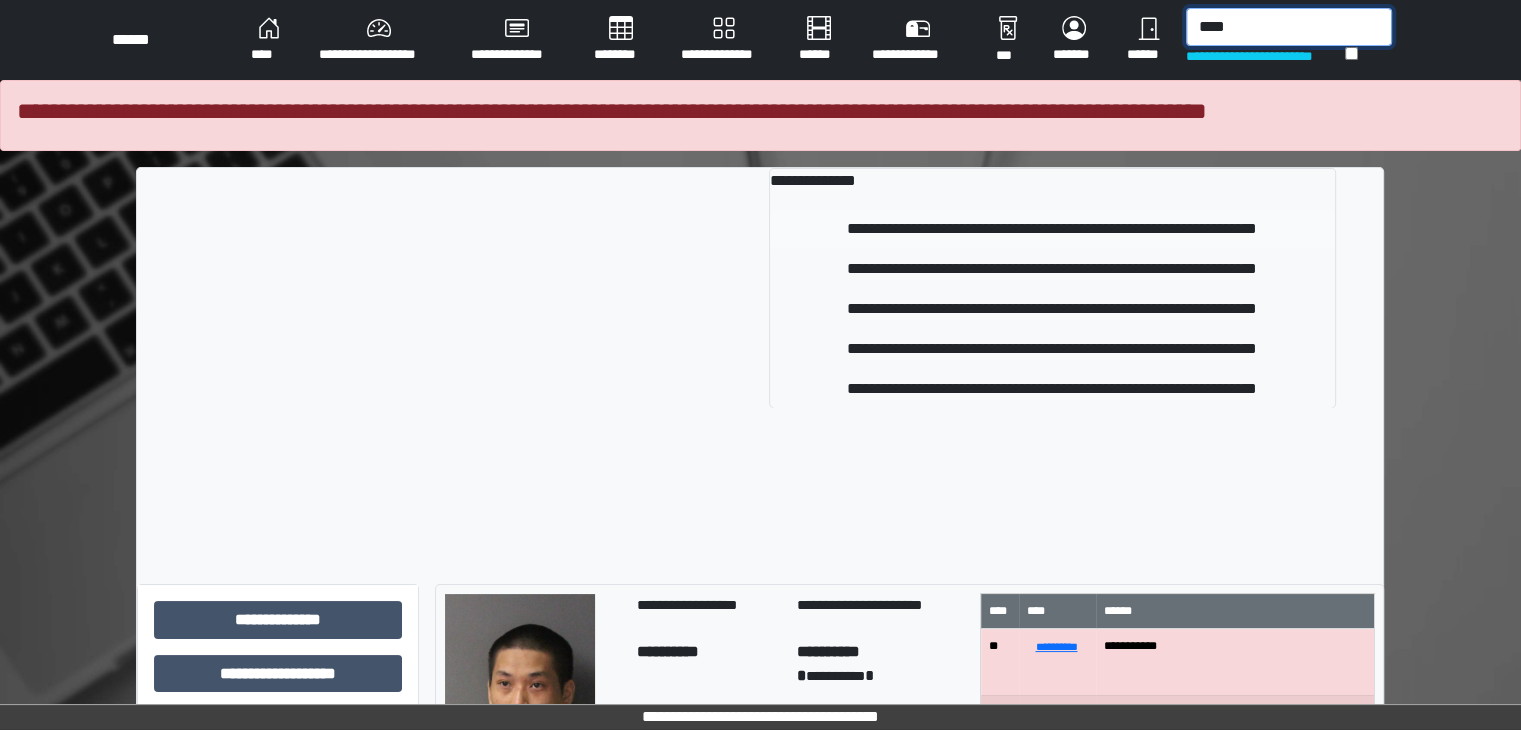 type on "****" 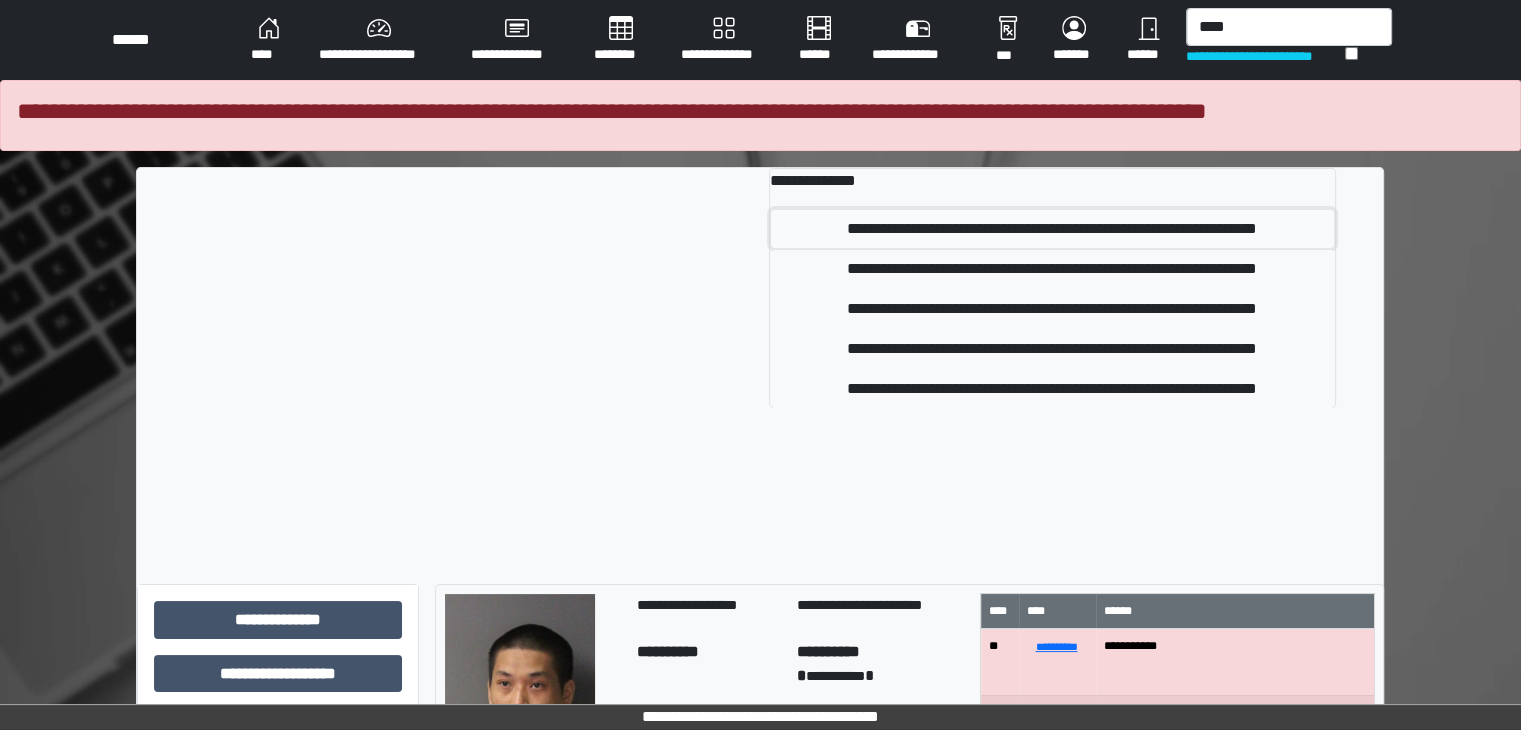 click on "**********" at bounding box center (1052, 229) 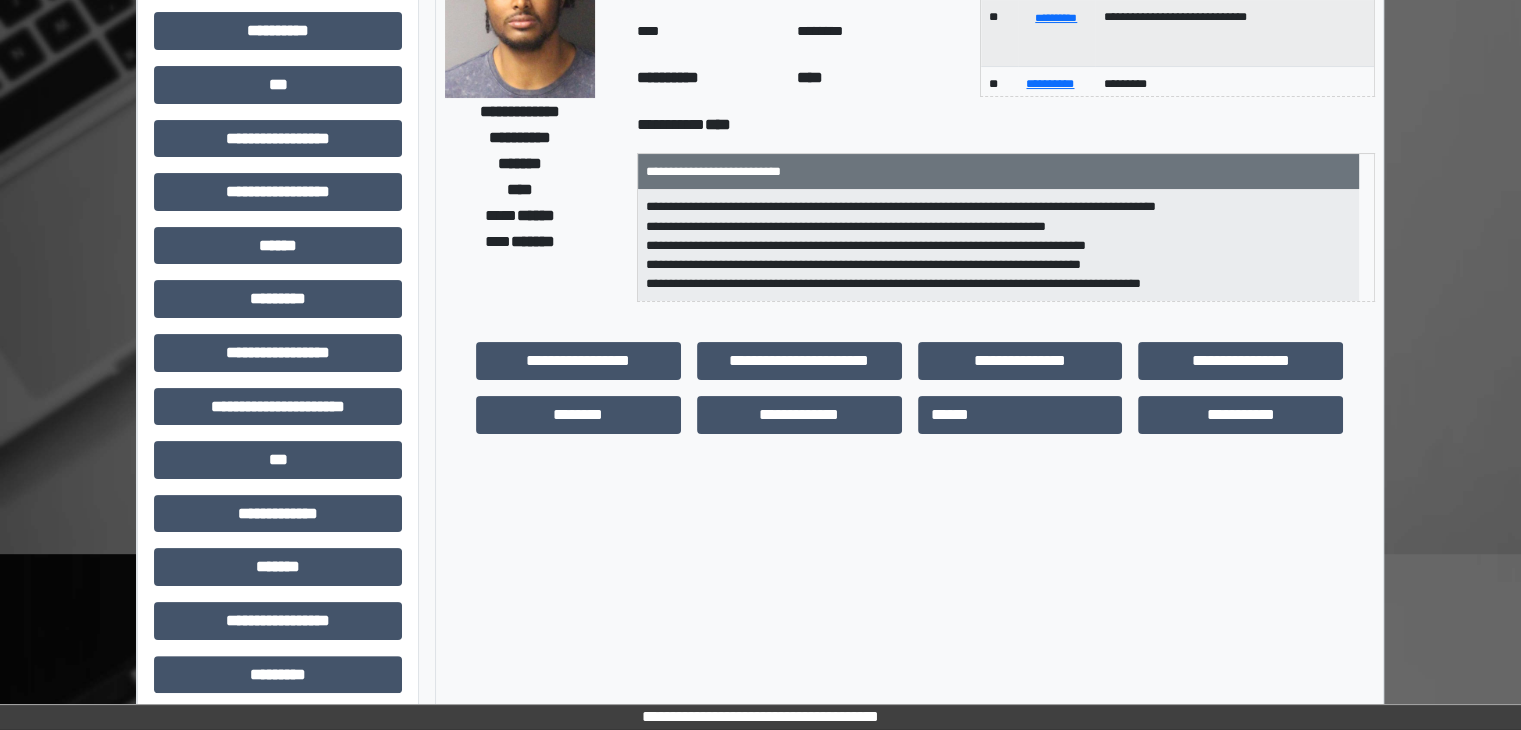 scroll, scrollTop: 300, scrollLeft: 0, axis: vertical 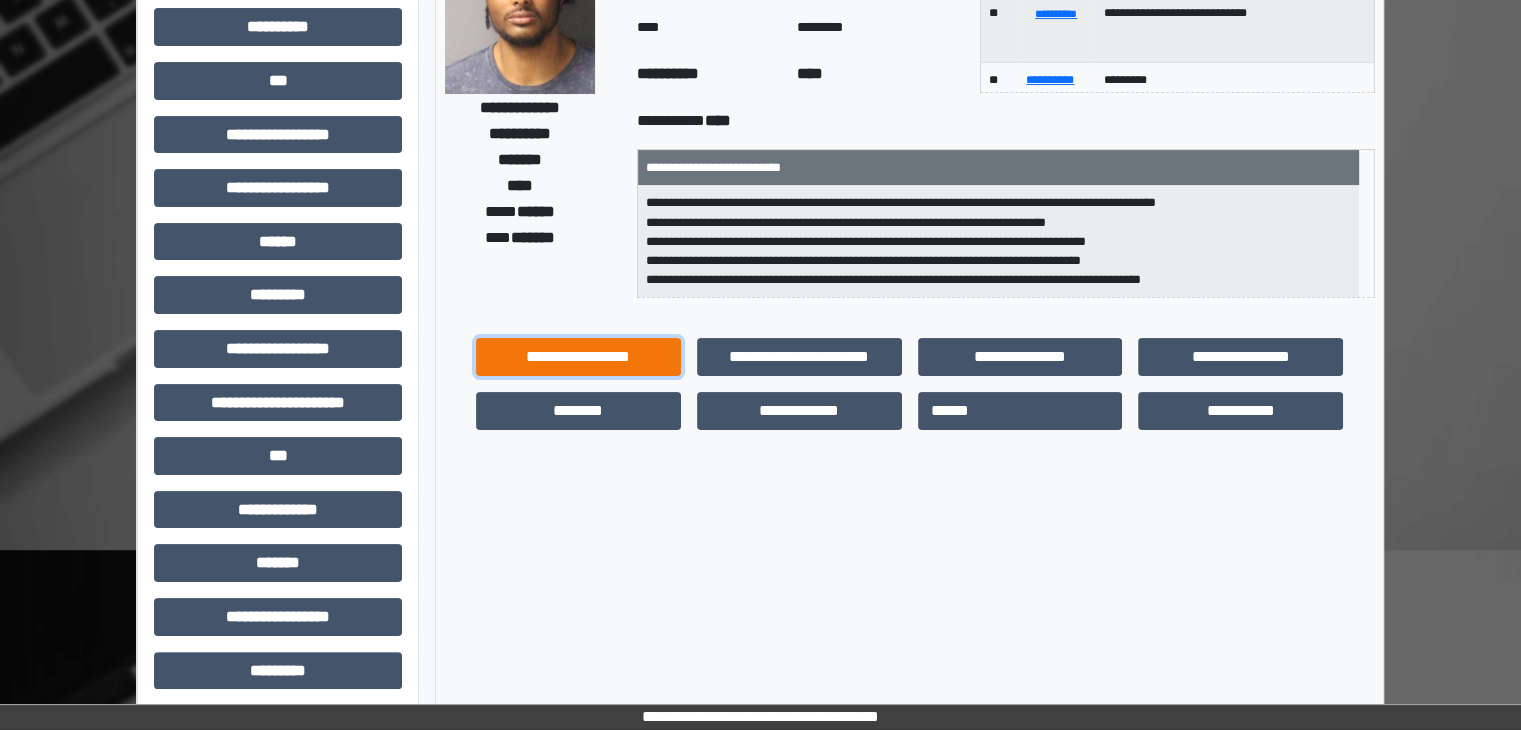 click on "**********" at bounding box center (578, 357) 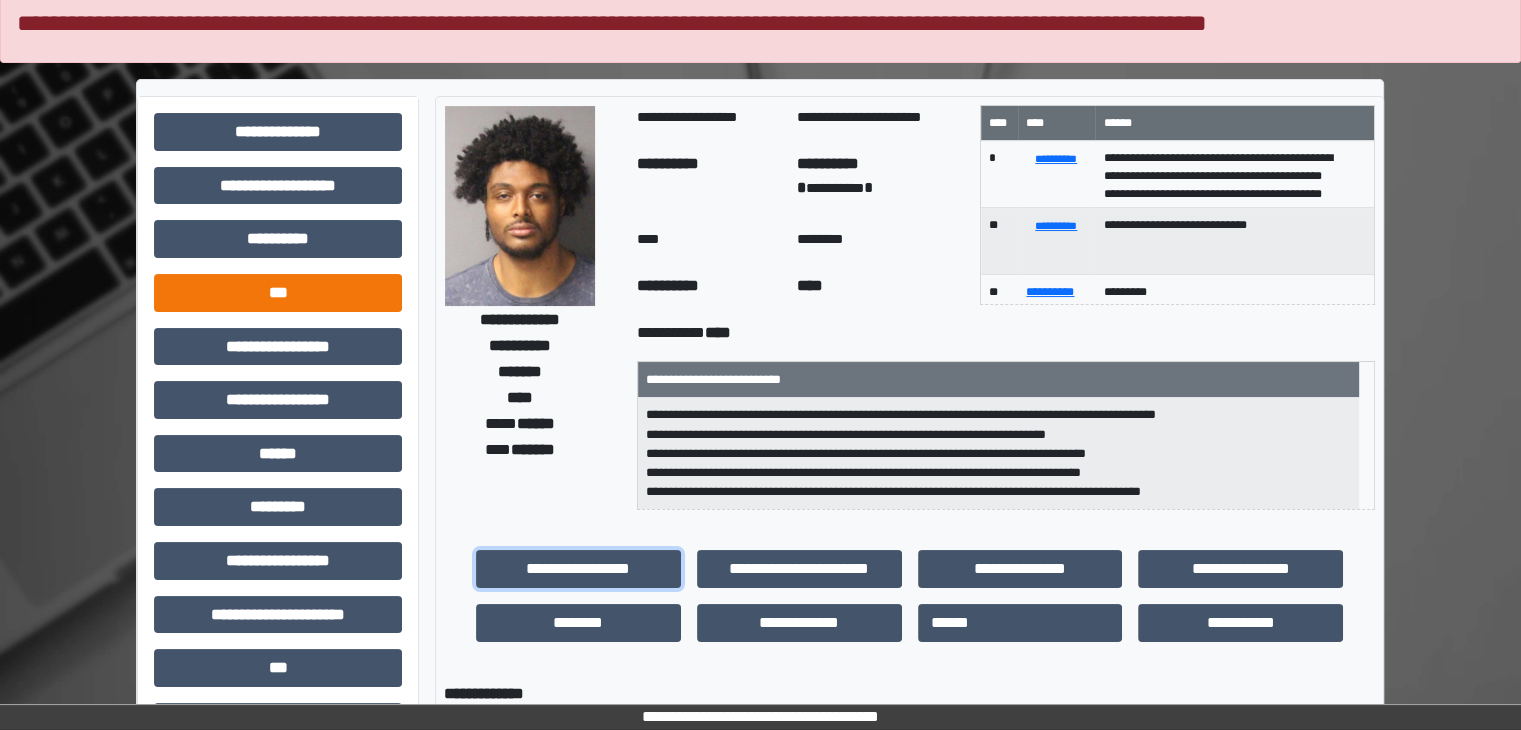 scroll, scrollTop: 0, scrollLeft: 0, axis: both 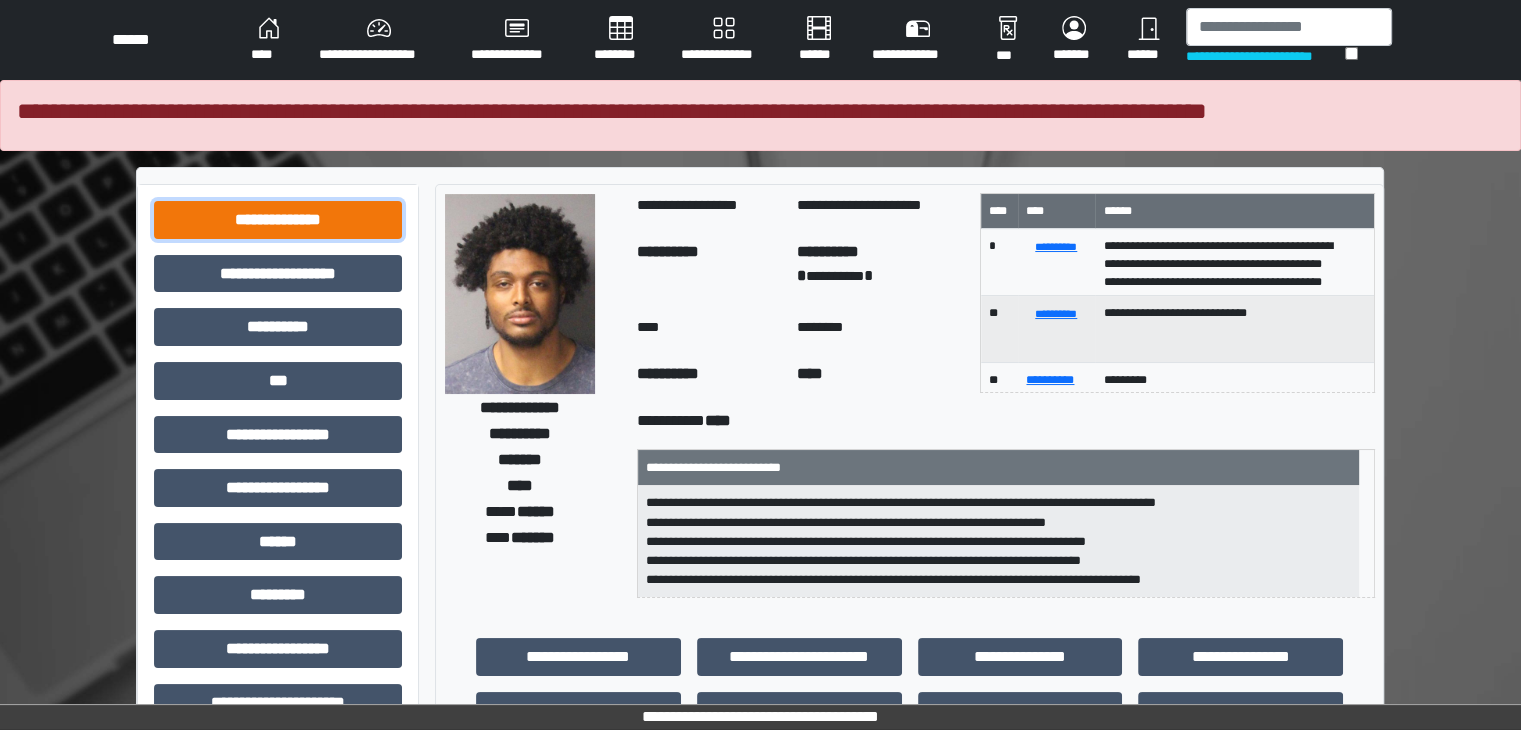 click on "**********" at bounding box center [278, 220] 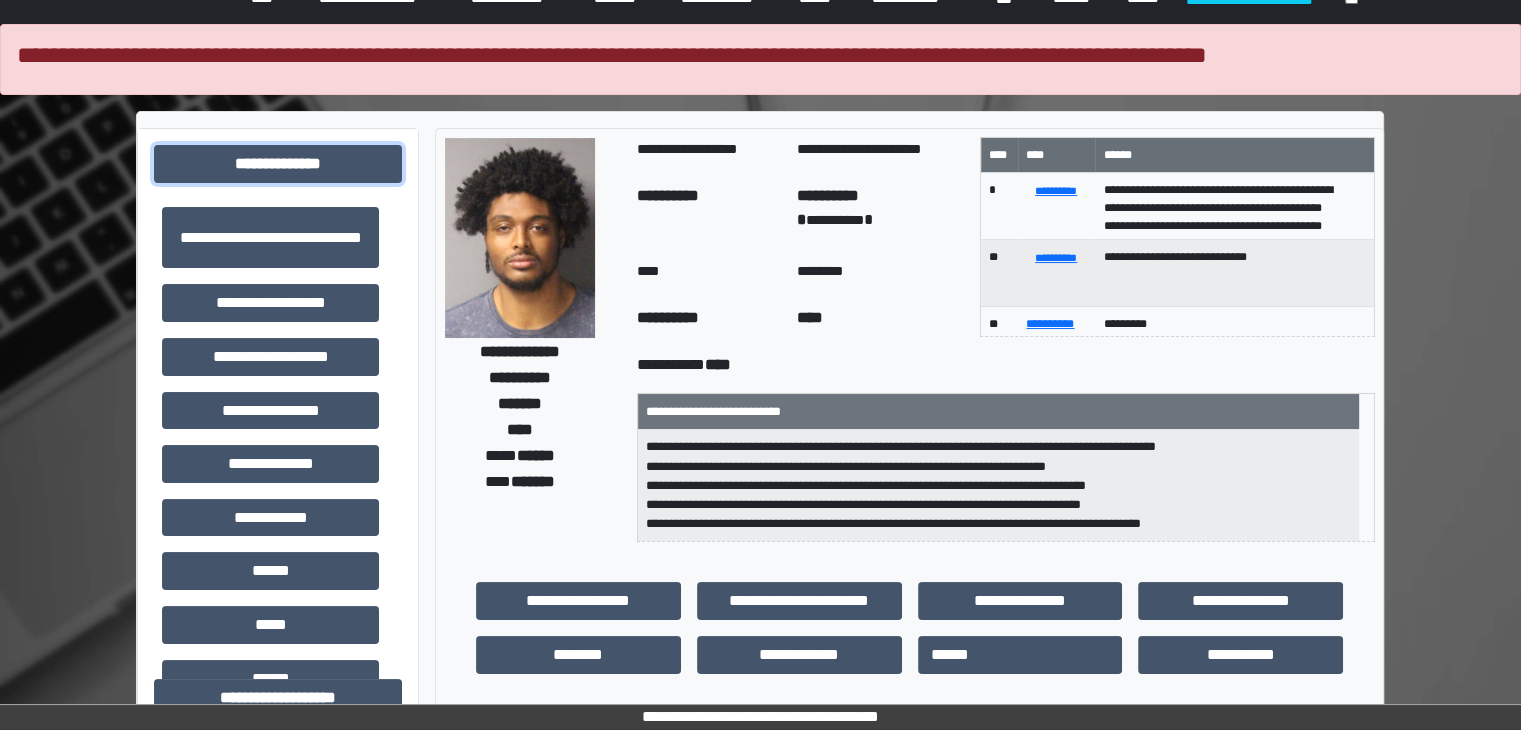 scroll, scrollTop: 0, scrollLeft: 0, axis: both 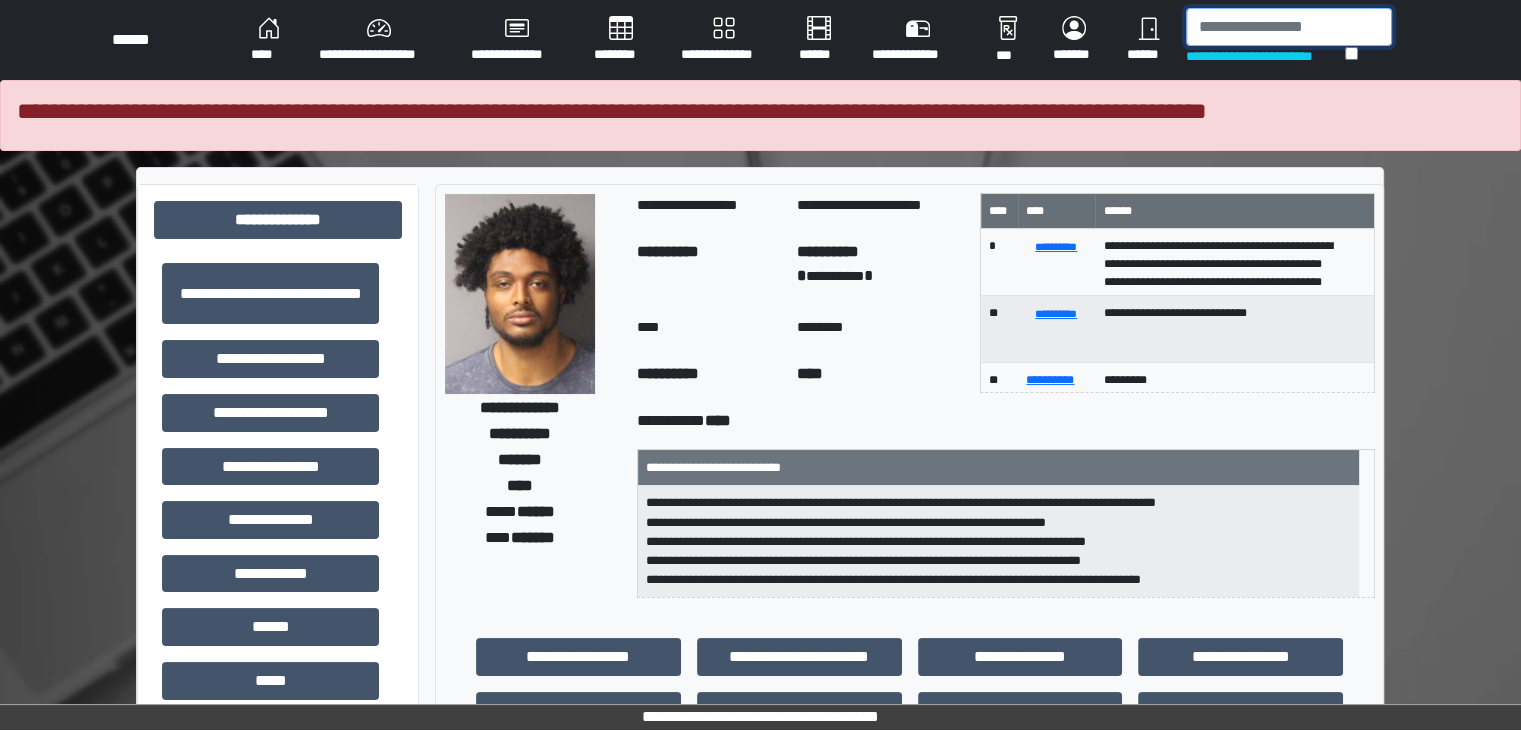 click at bounding box center (1289, 27) 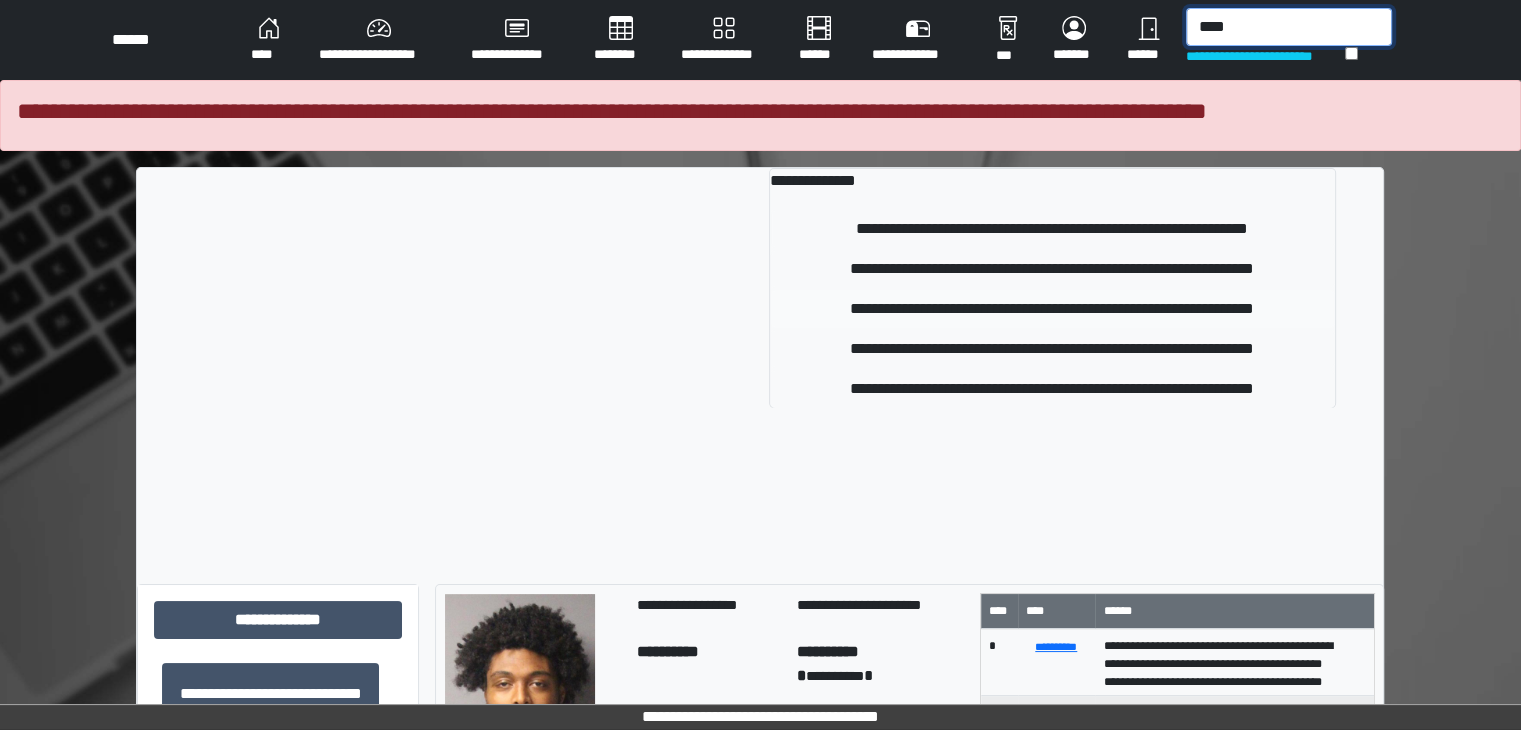 type on "****" 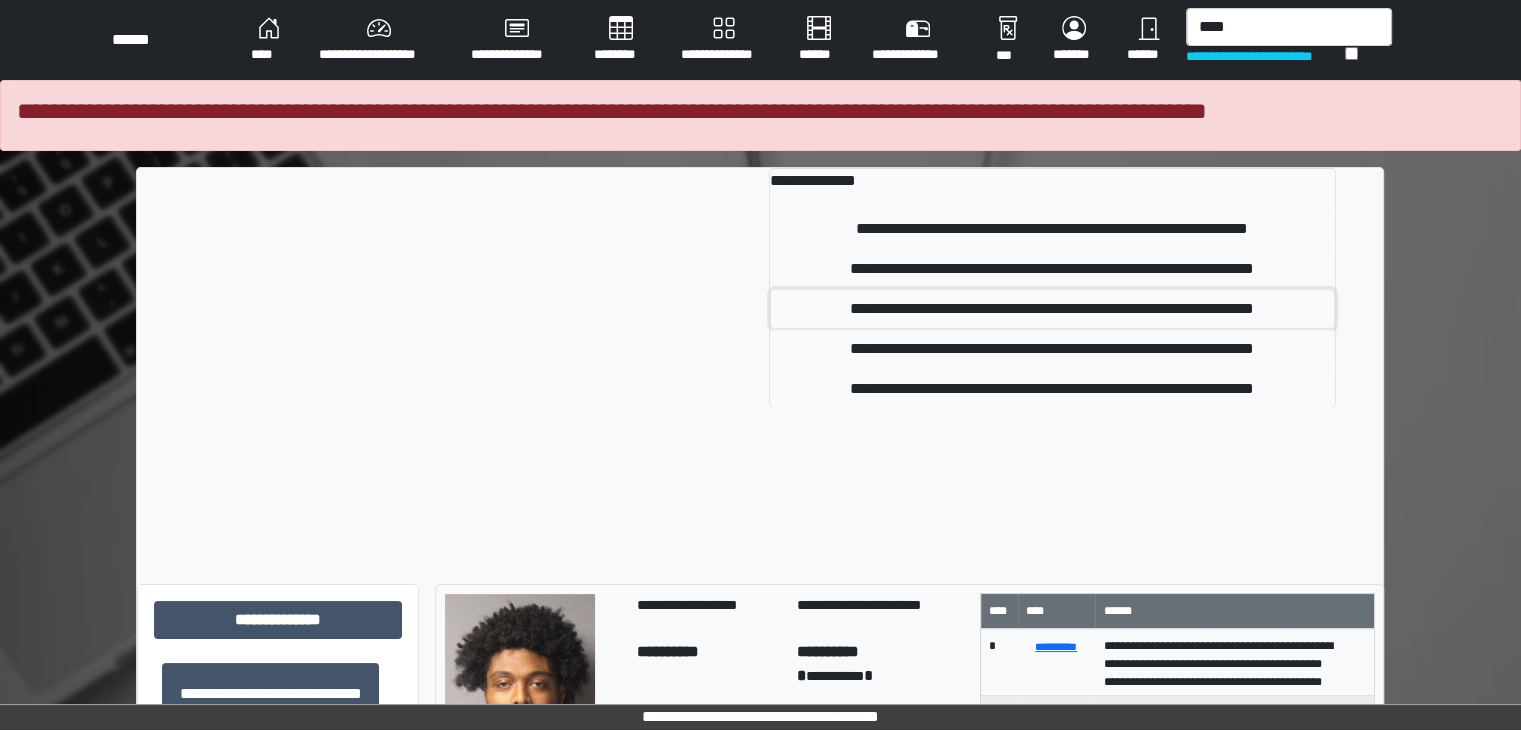 click on "**********" at bounding box center [1052, 309] 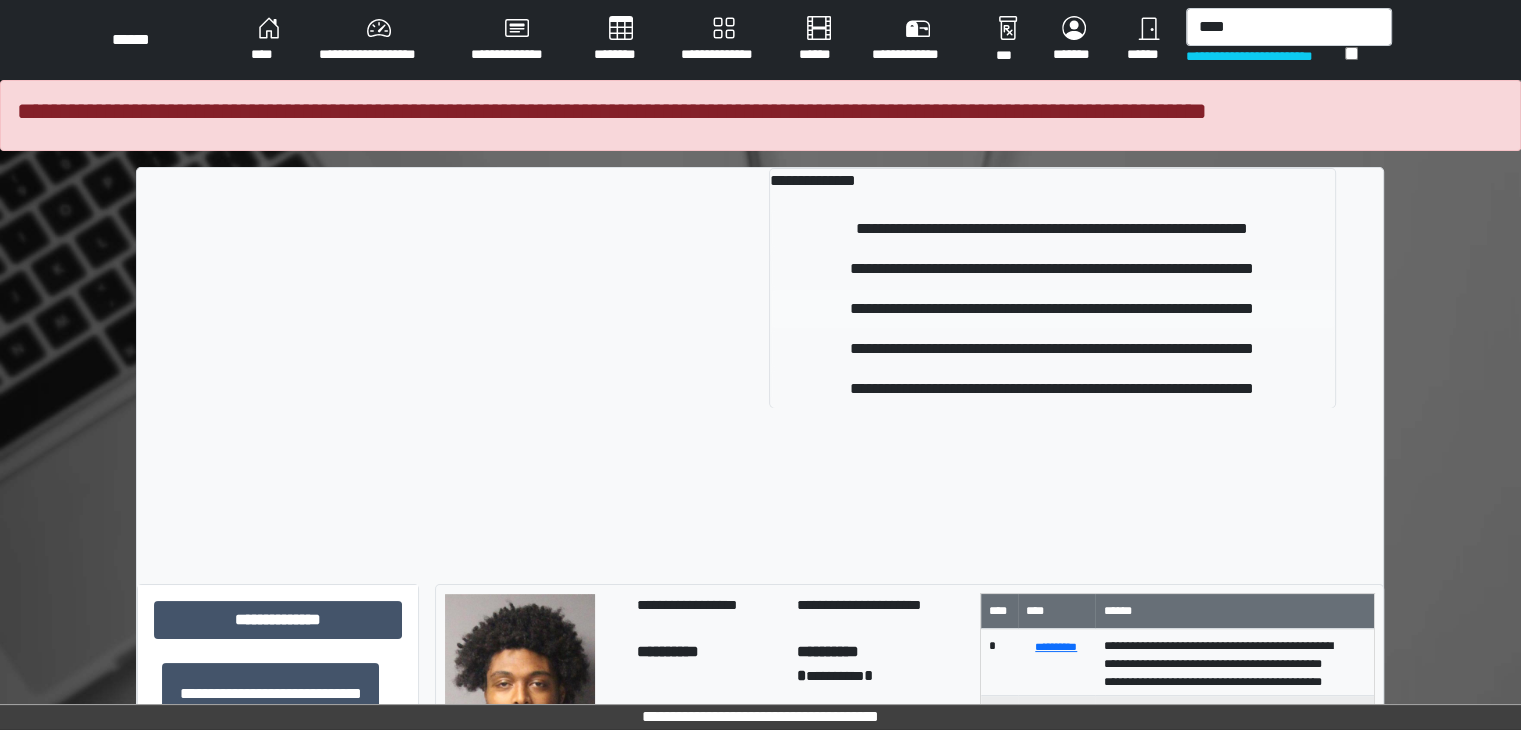 type 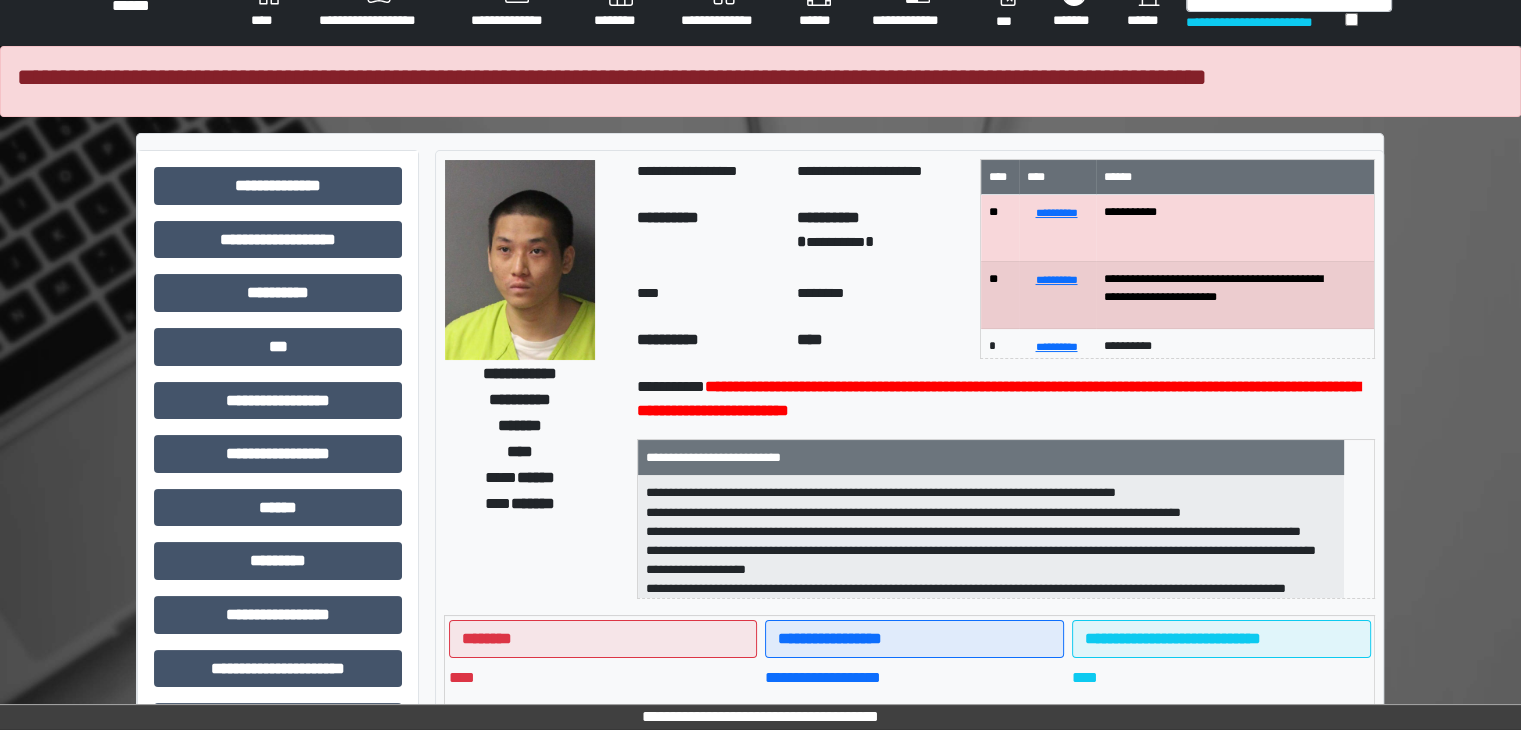scroll, scrollTop: 0, scrollLeft: 0, axis: both 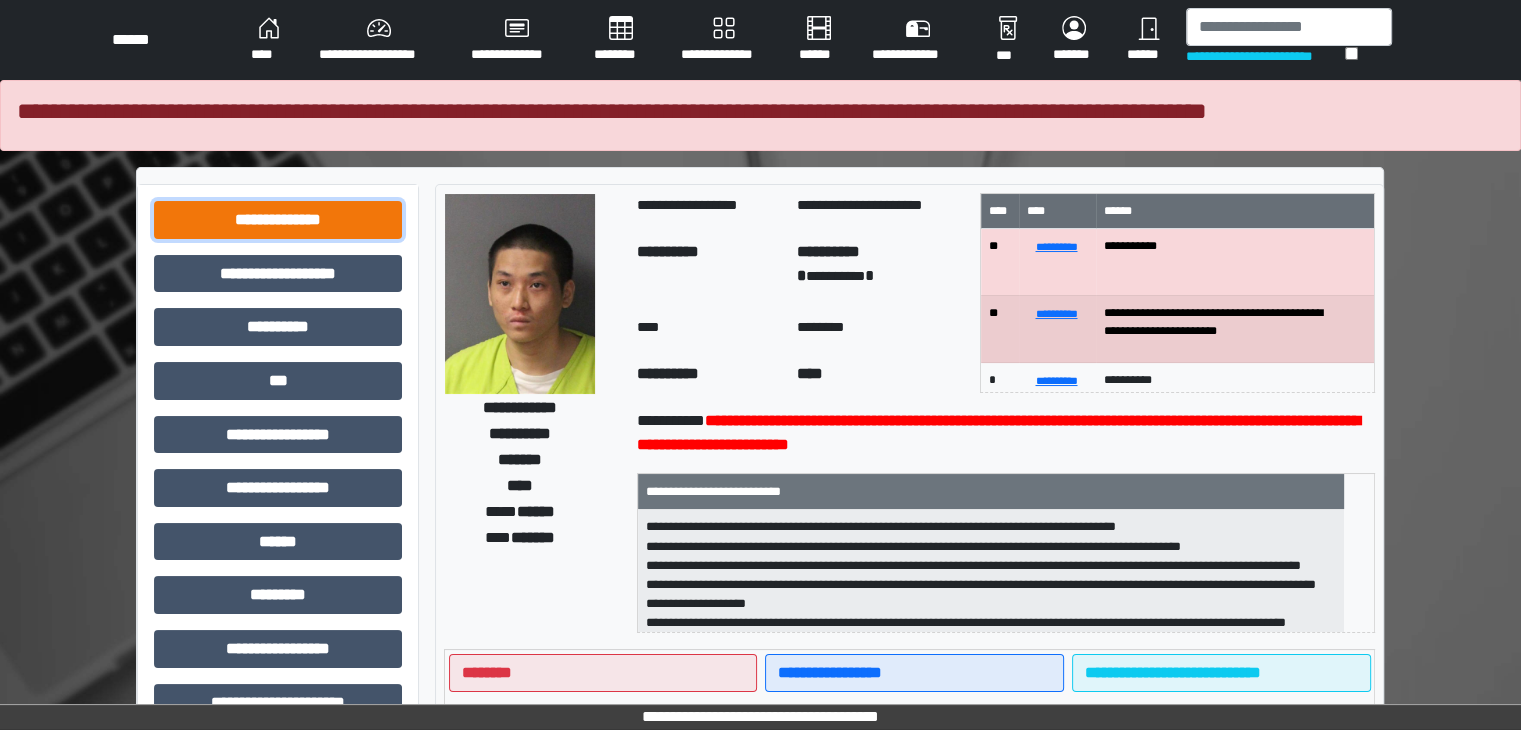 click on "**********" at bounding box center [278, 220] 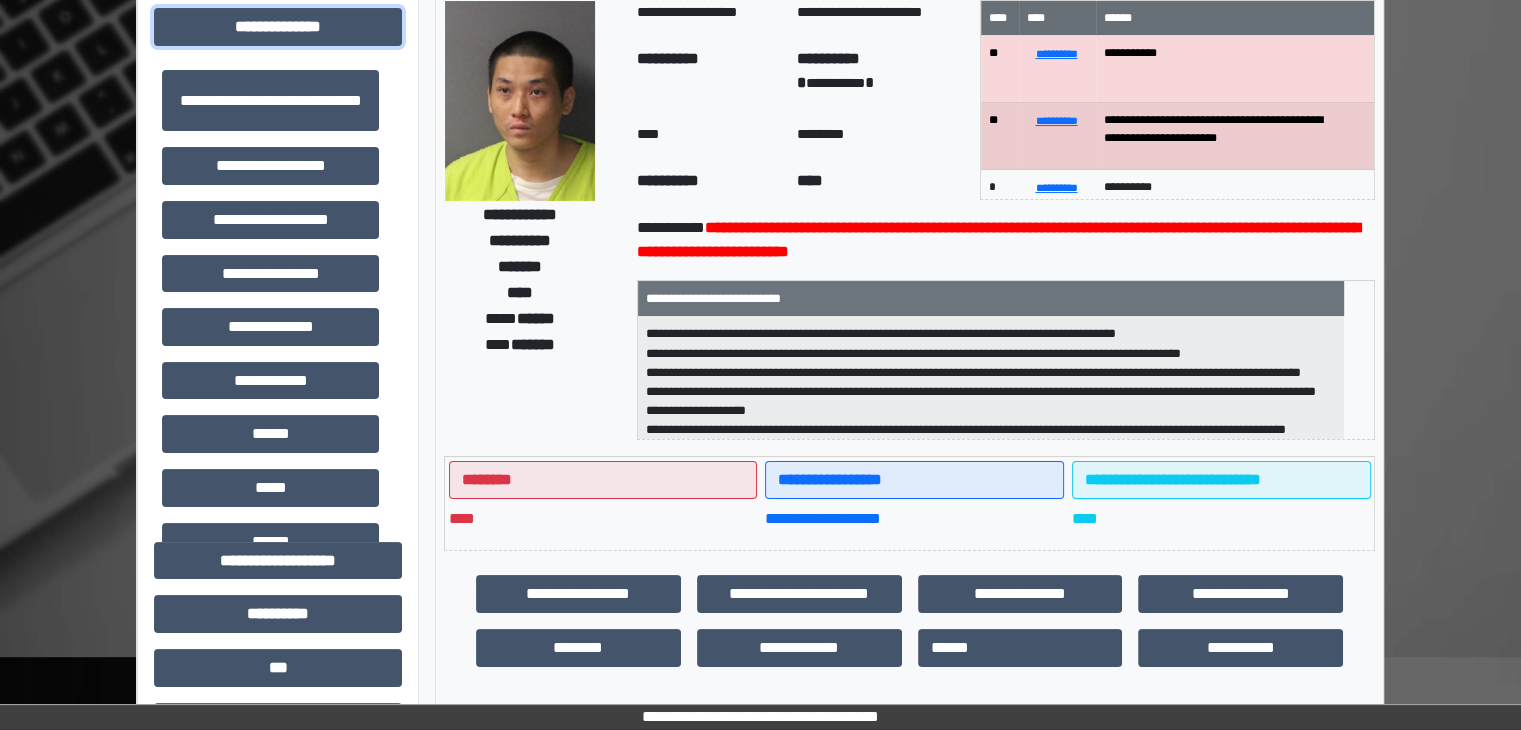 scroll, scrollTop: 300, scrollLeft: 0, axis: vertical 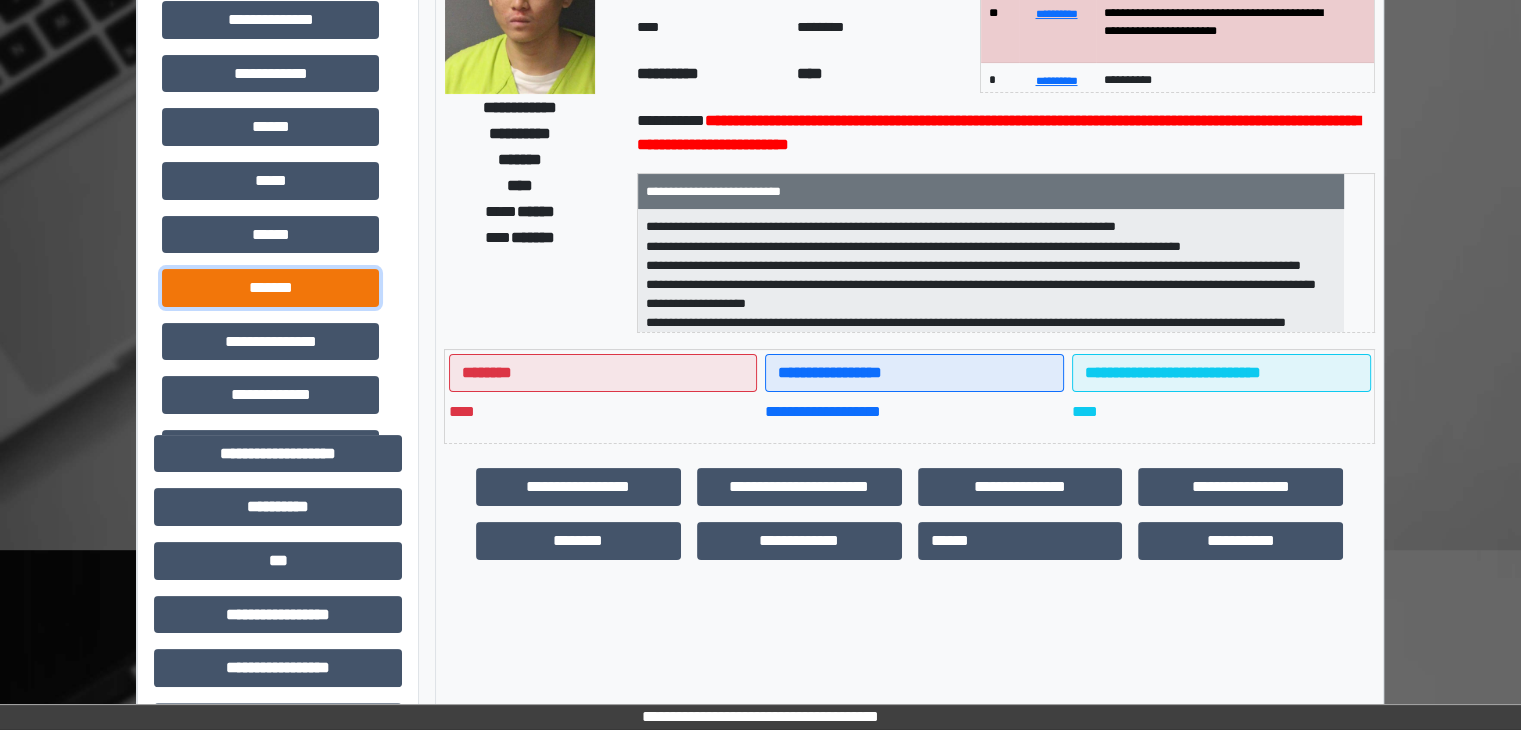 click on "*******" at bounding box center [270, 288] 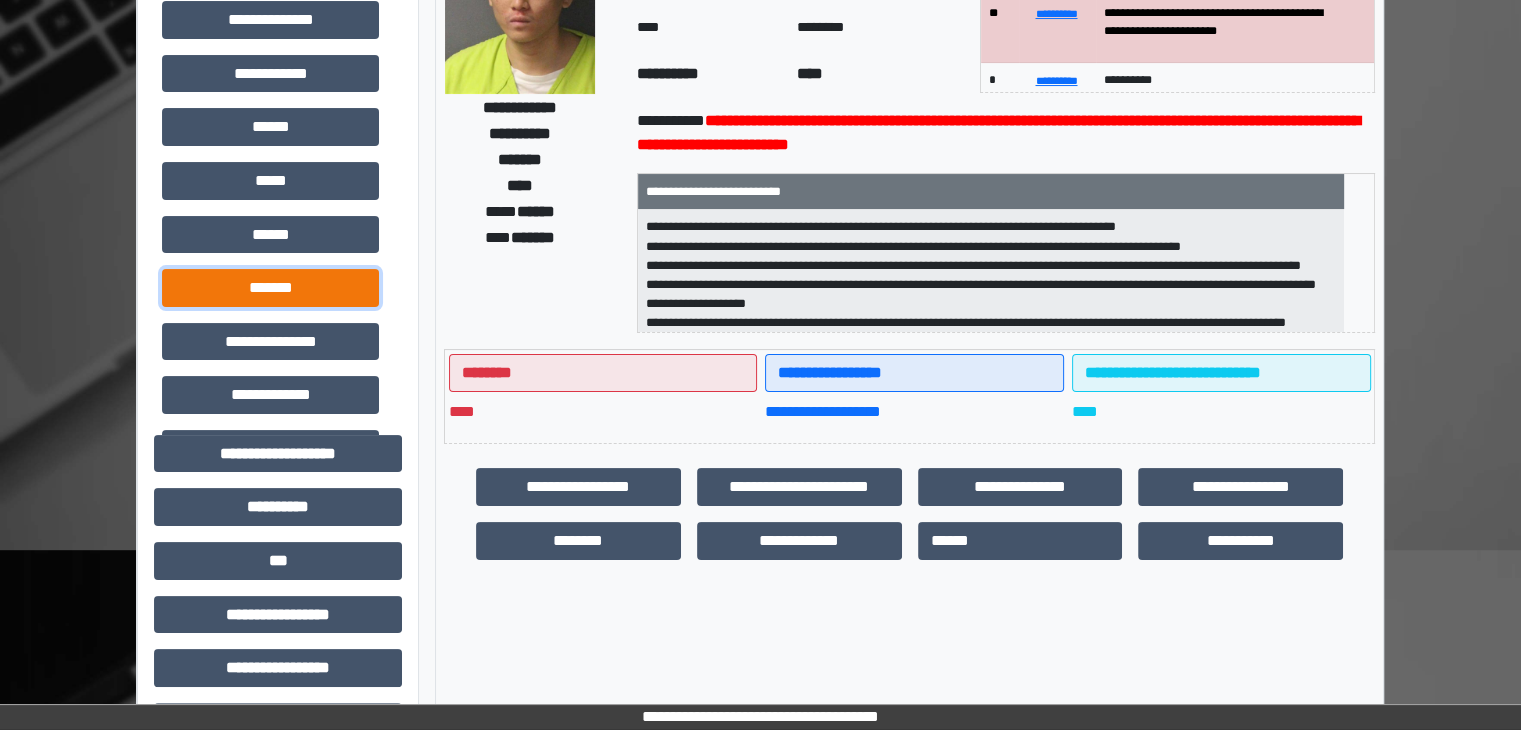 click on "*******" at bounding box center [270, 288] 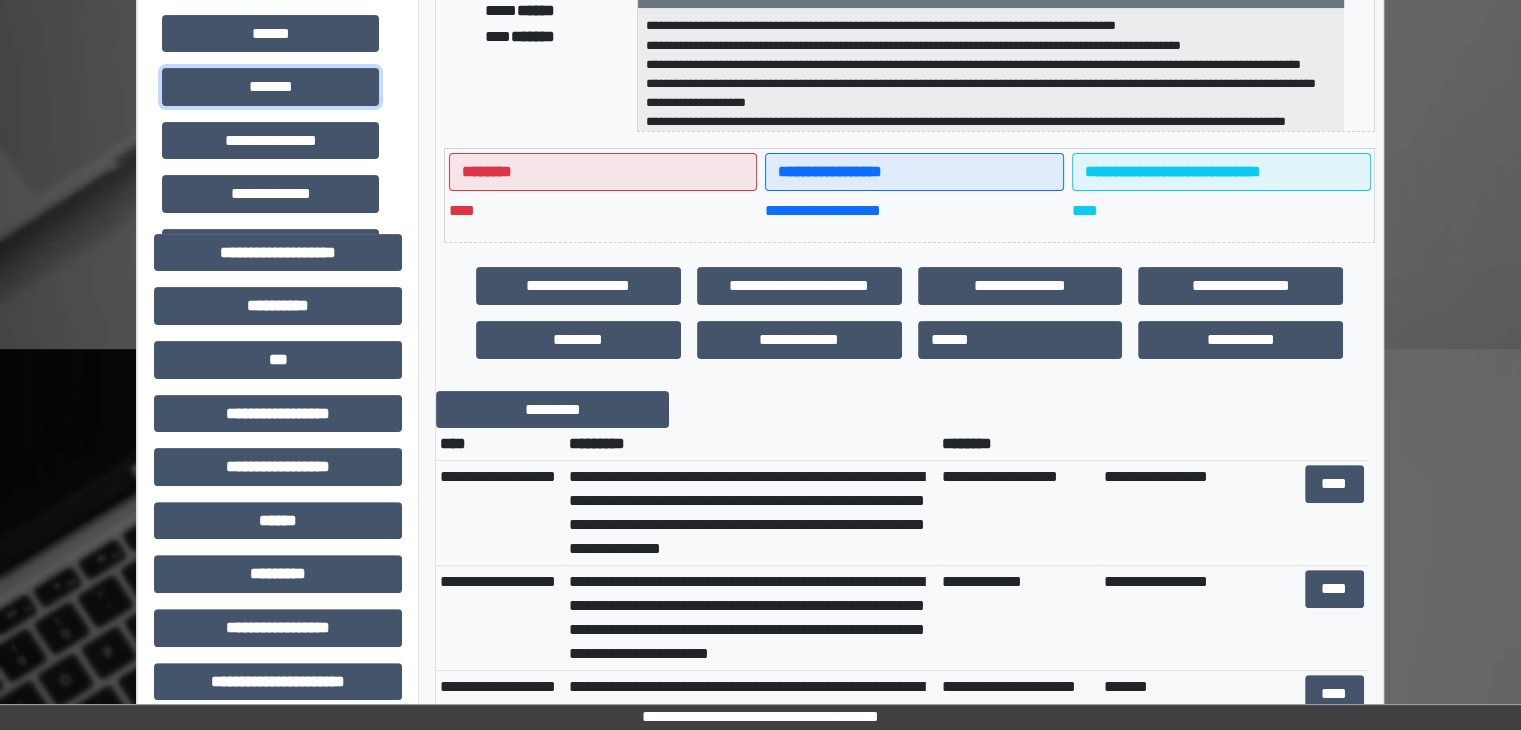 scroll, scrollTop: 500, scrollLeft: 0, axis: vertical 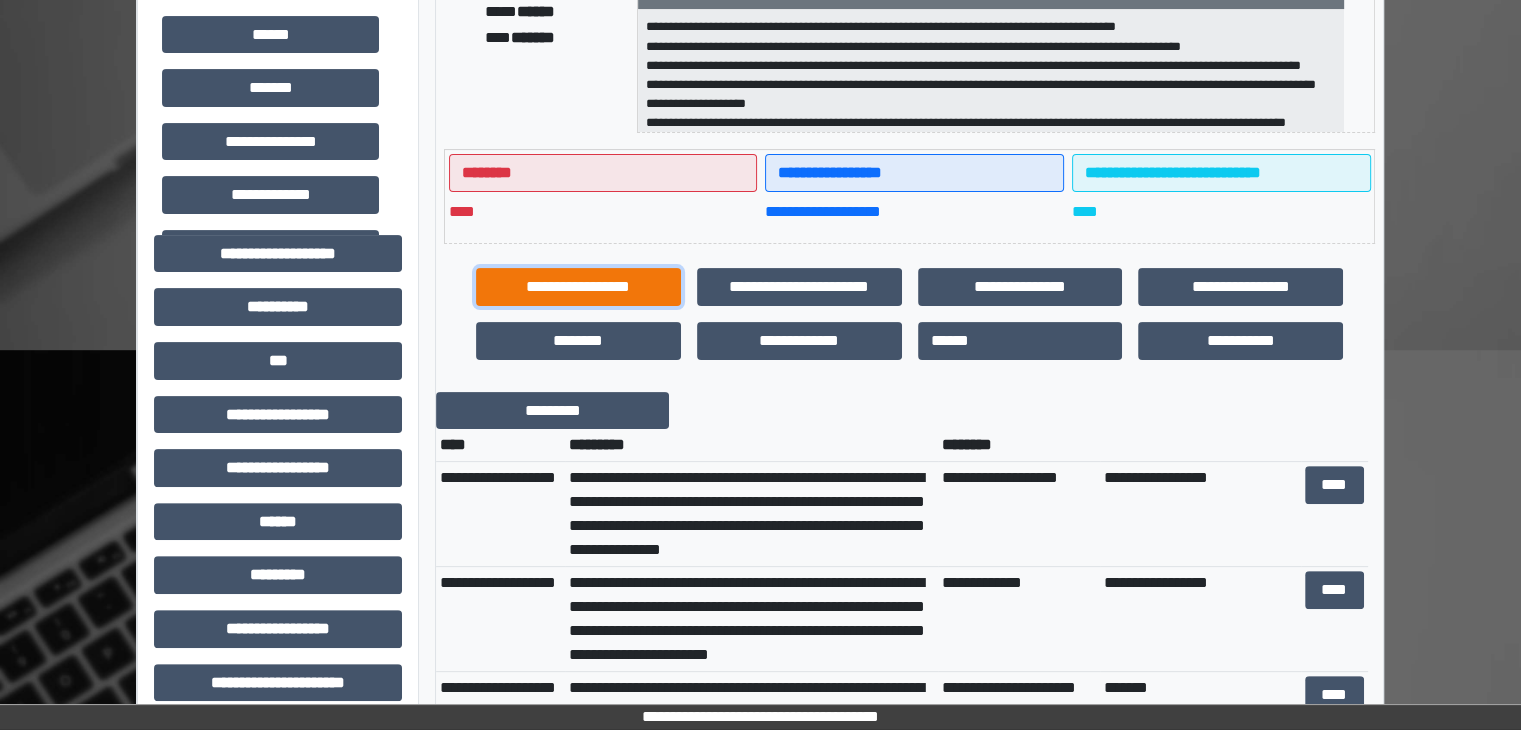 click on "**********" at bounding box center [578, 287] 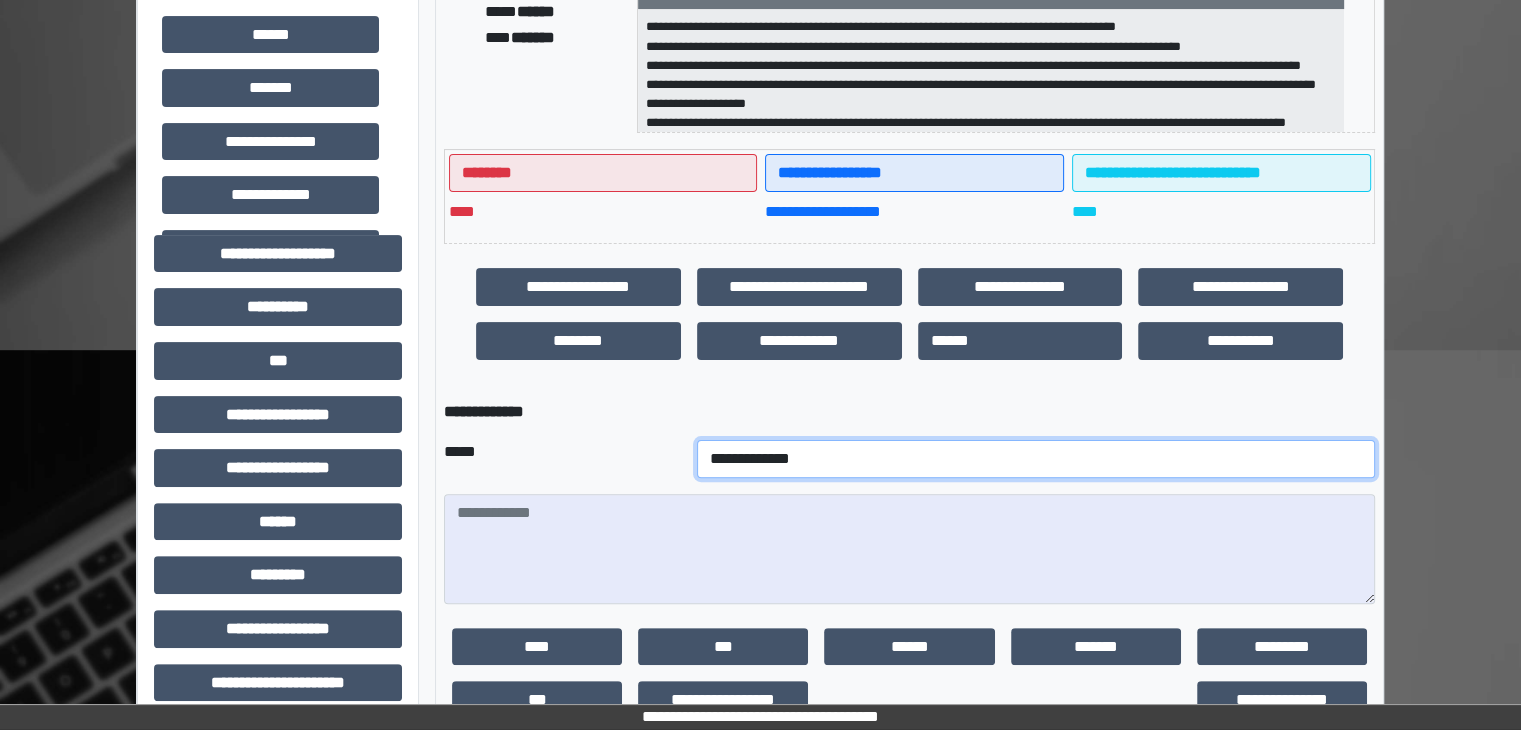 click on "**********" at bounding box center [1036, 459] 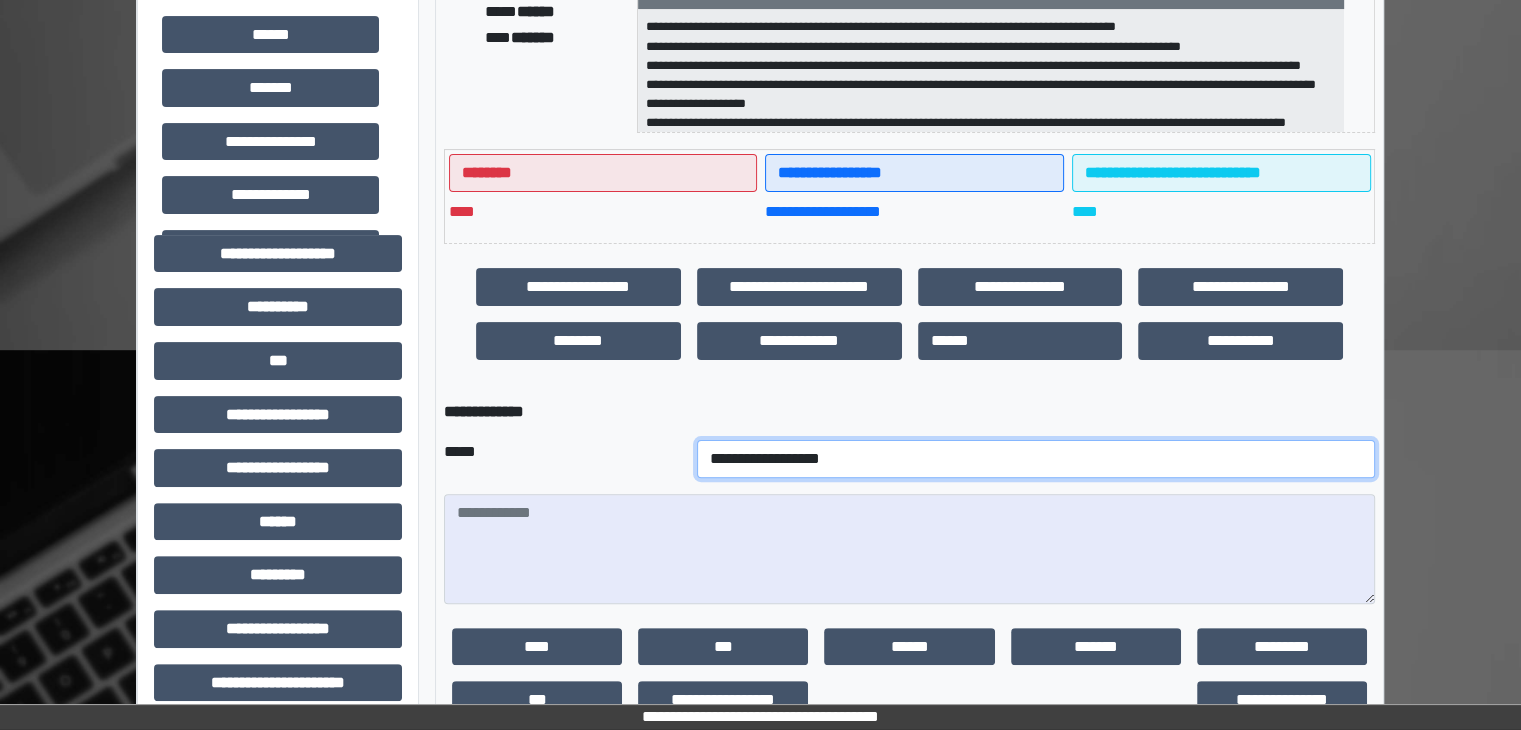 click on "**********" at bounding box center [1036, 459] 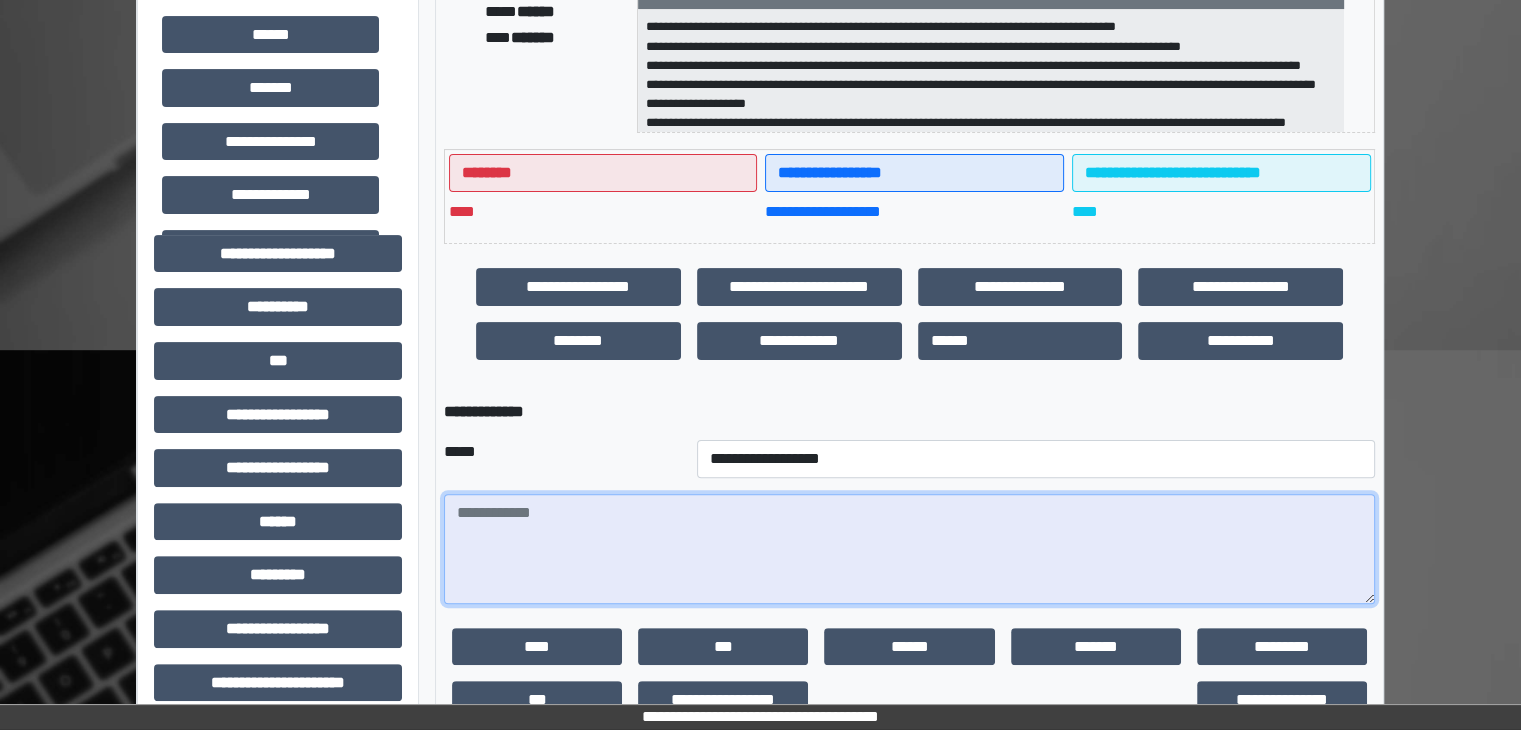 click at bounding box center (909, 549) 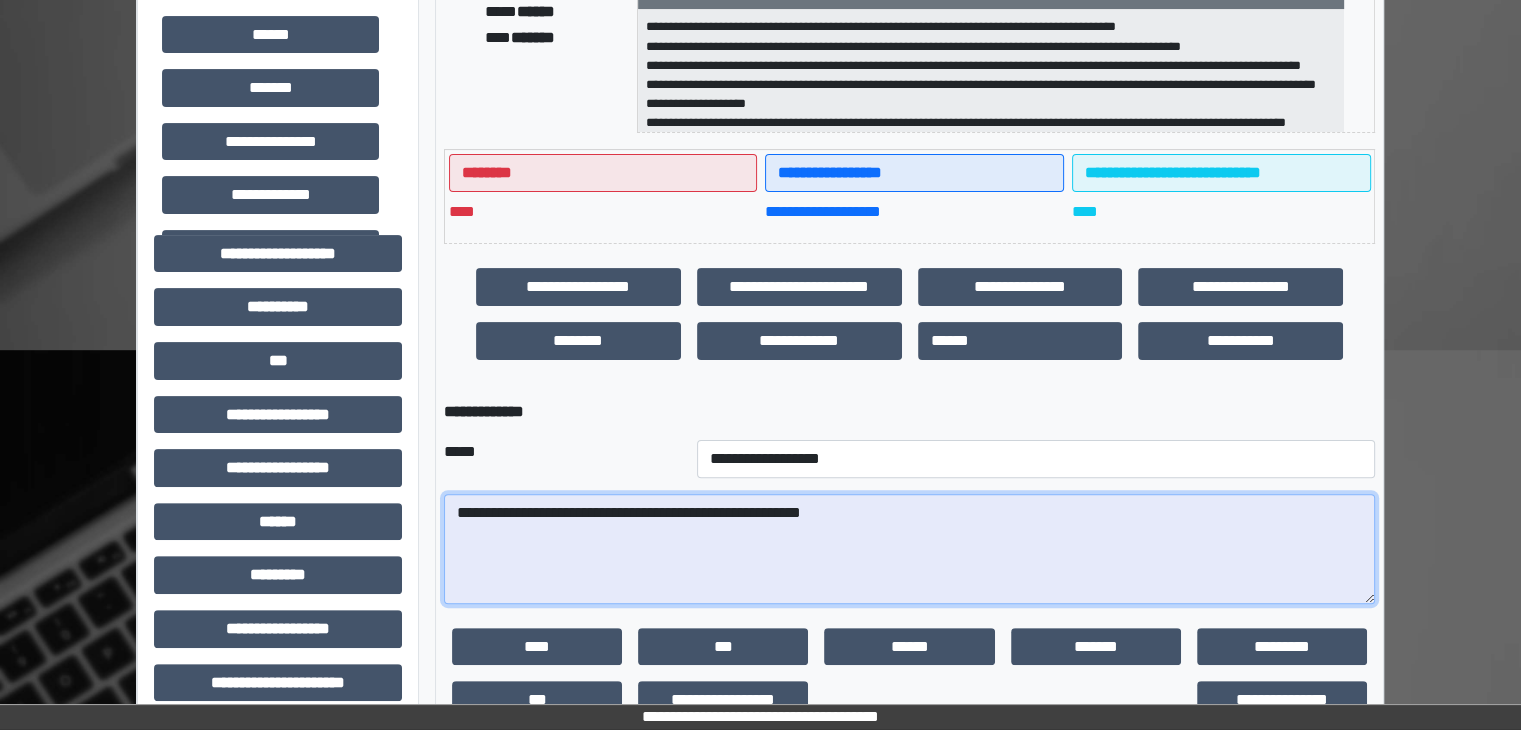click on "**********" at bounding box center (909, 549) 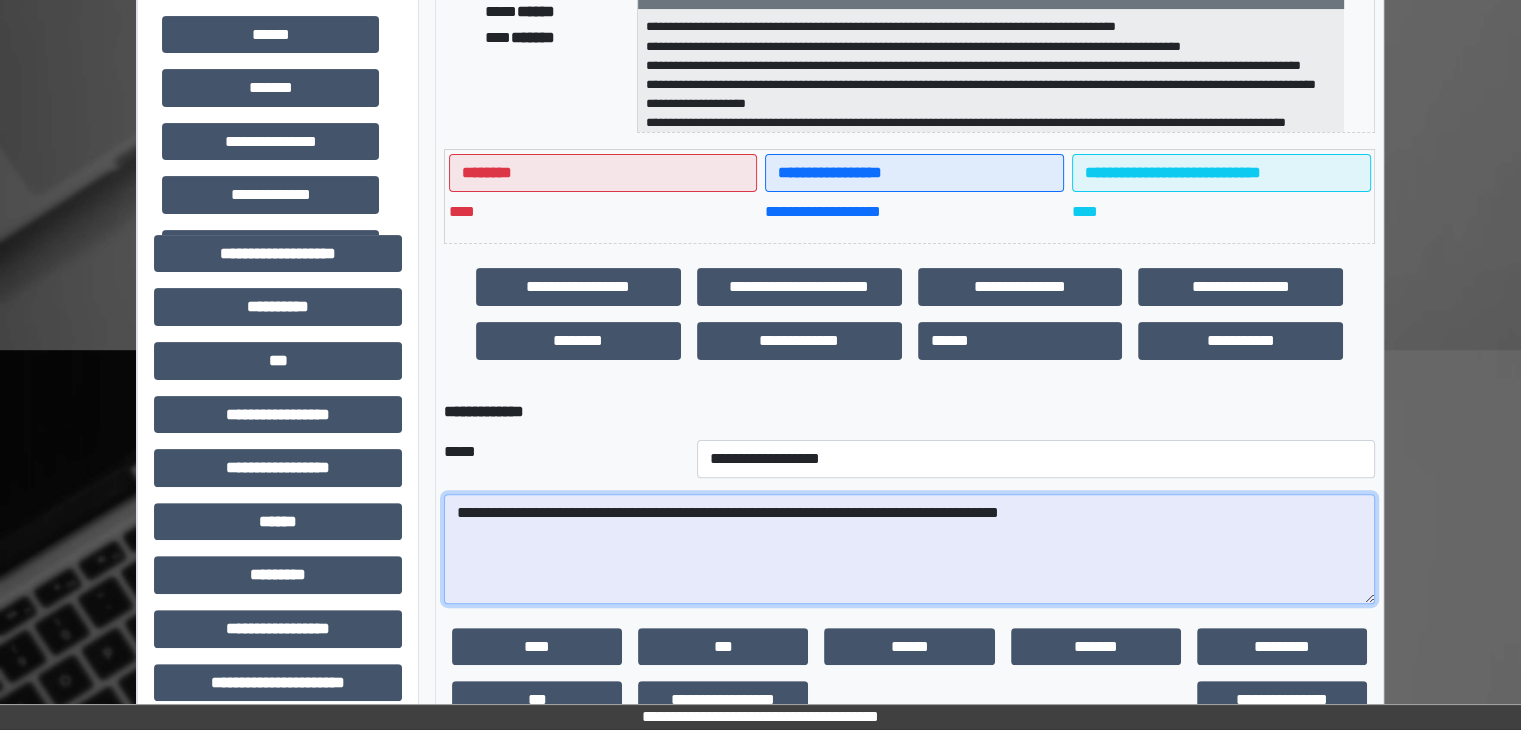 drag, startPoint x: 934, startPoint y: 510, endPoint x: 1117, endPoint y: 515, distance: 183.0683 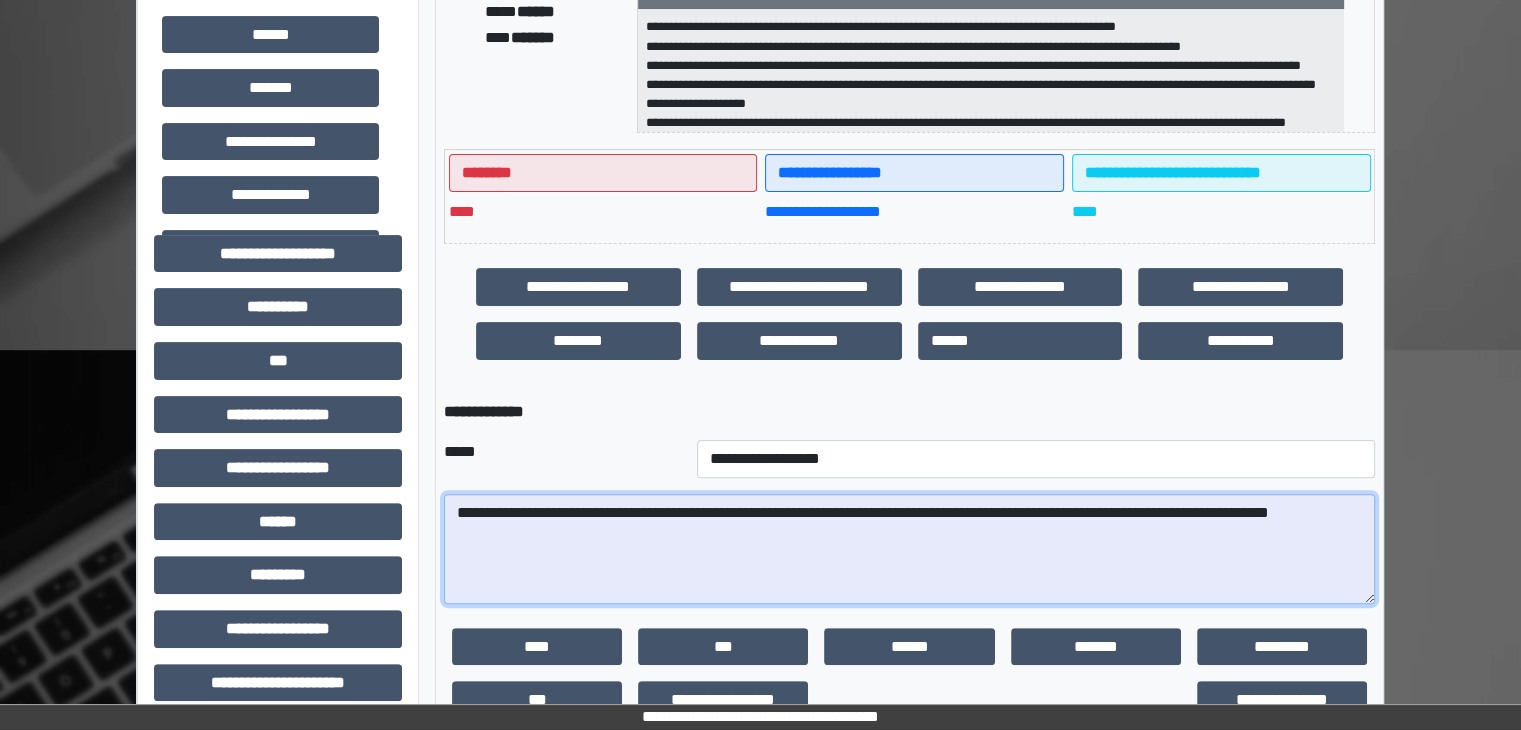 click on "**********" at bounding box center [909, 549] 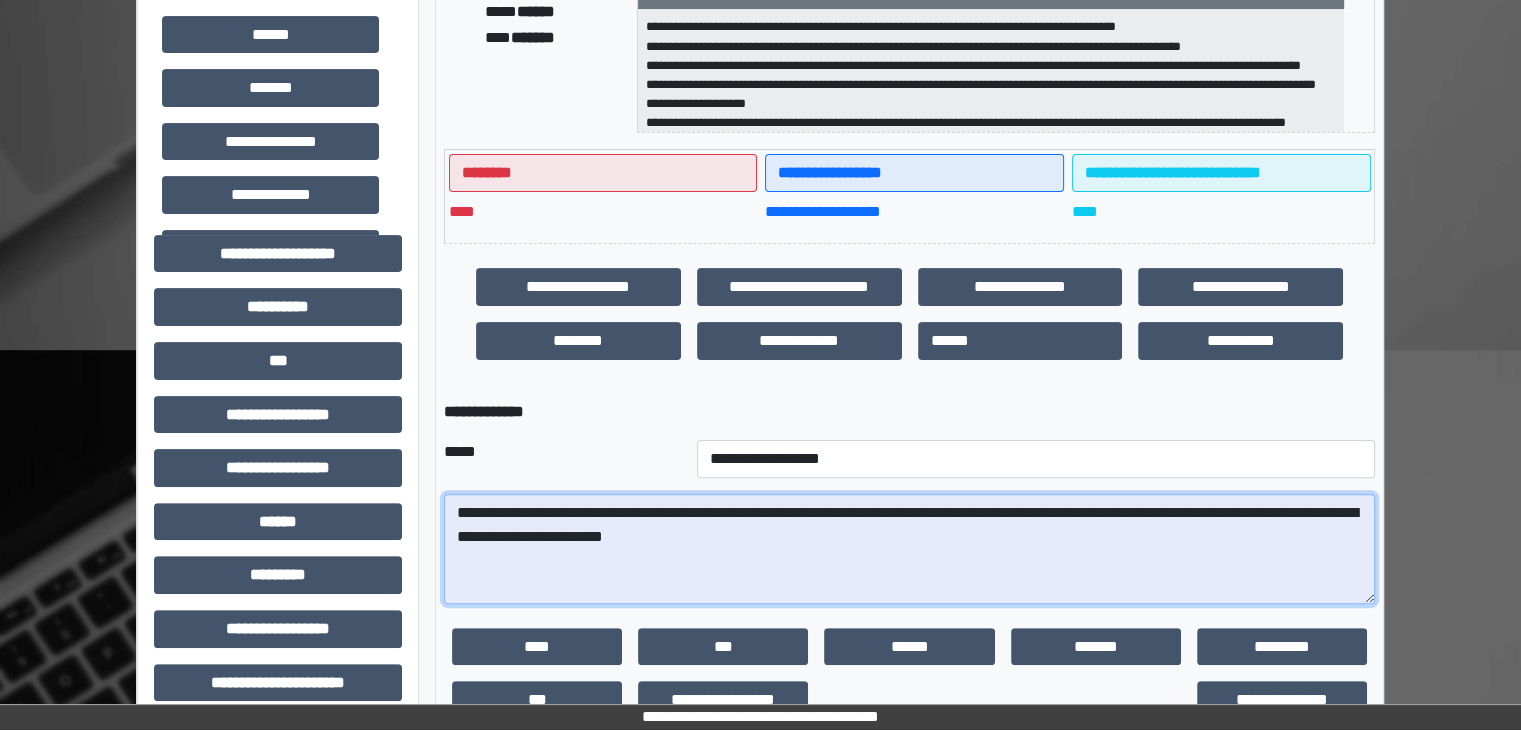 click on "**********" at bounding box center (909, 549) 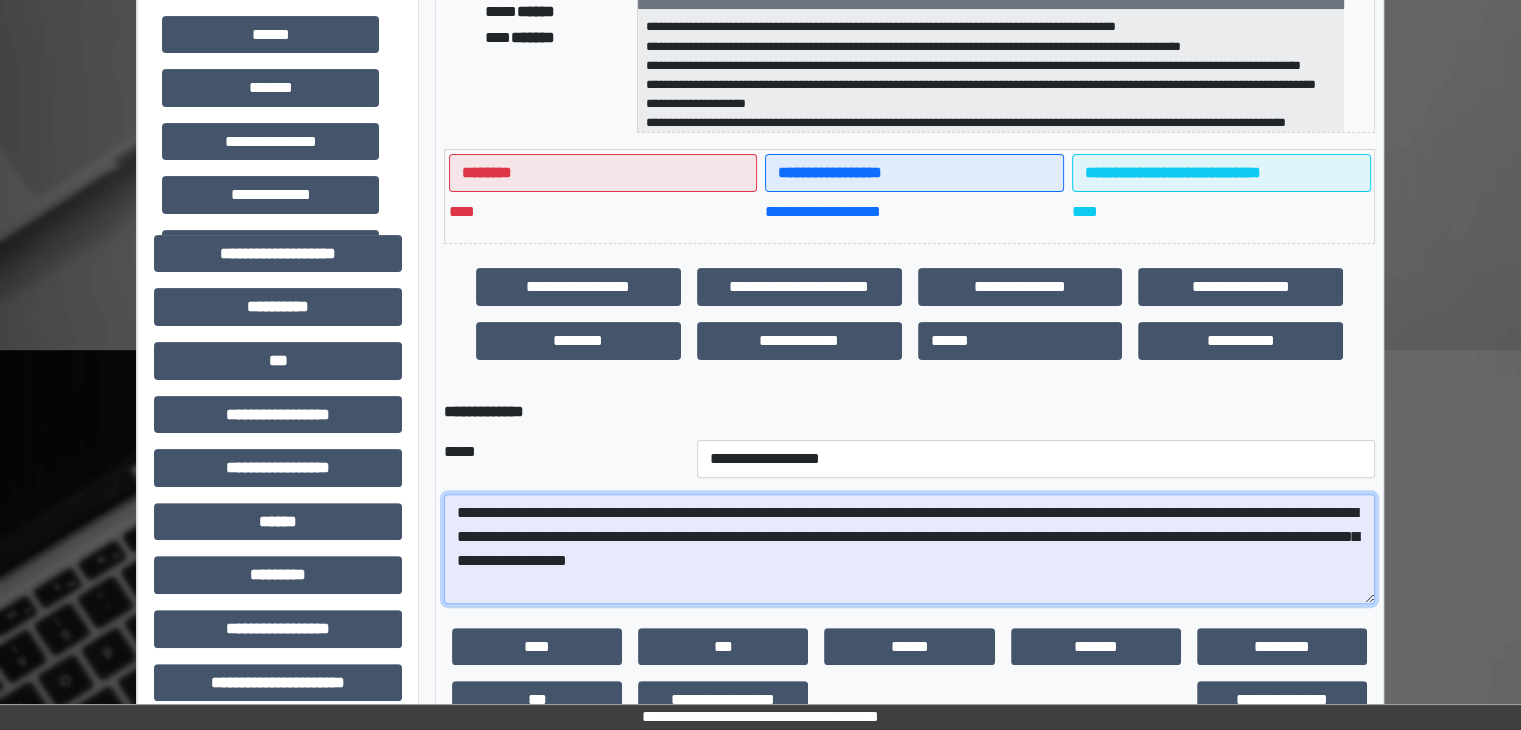 click on "**********" at bounding box center (909, 549) 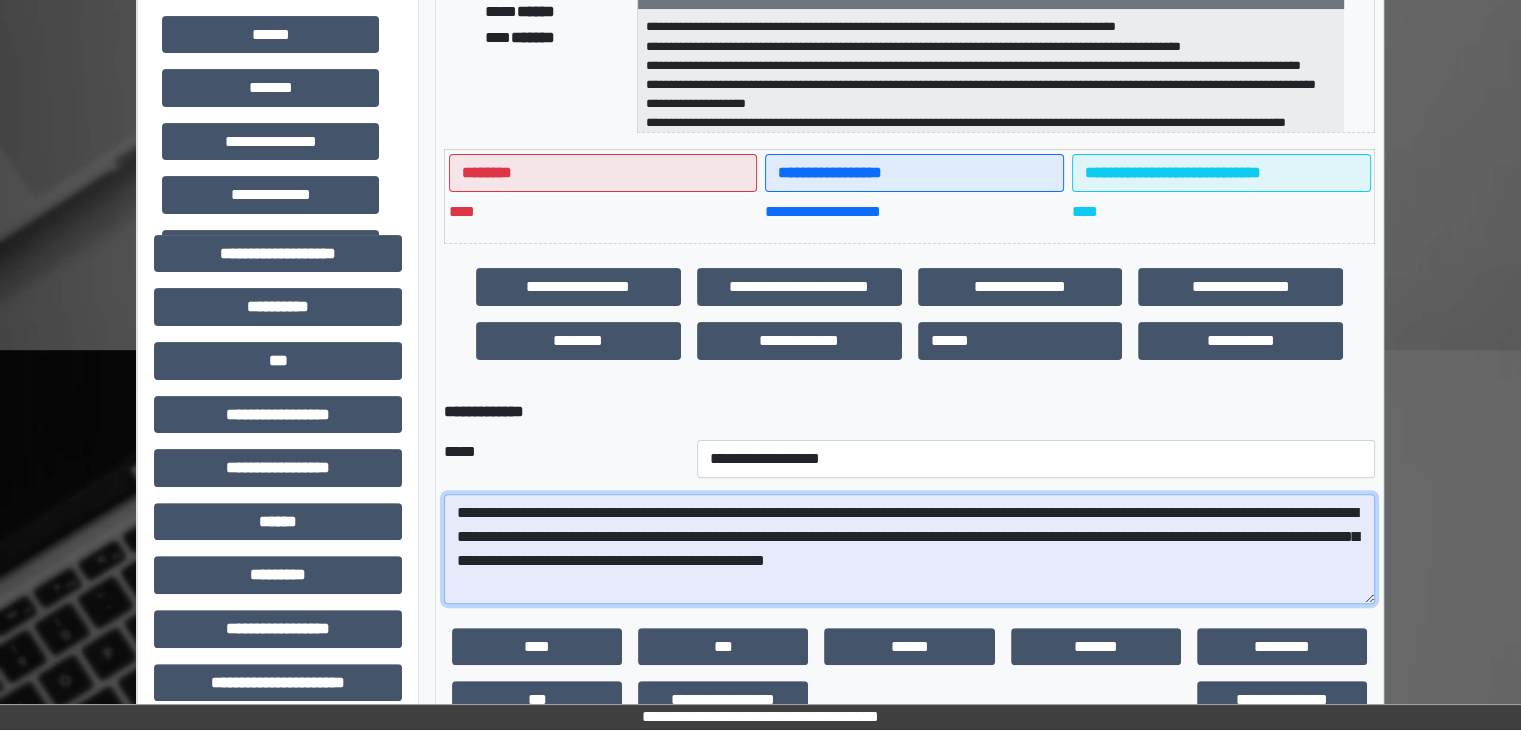 click on "**********" at bounding box center (909, 549) 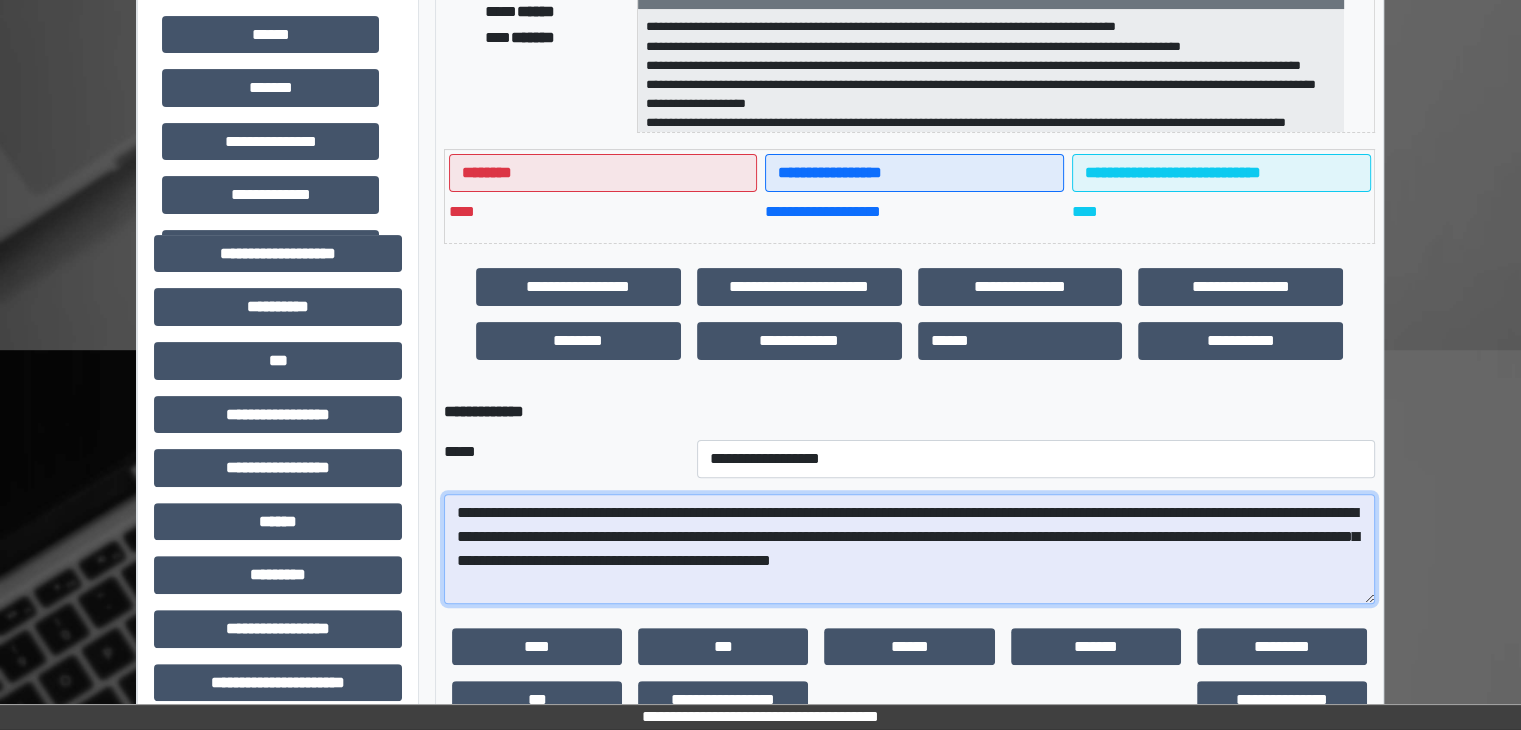 click on "**********" at bounding box center [909, 549] 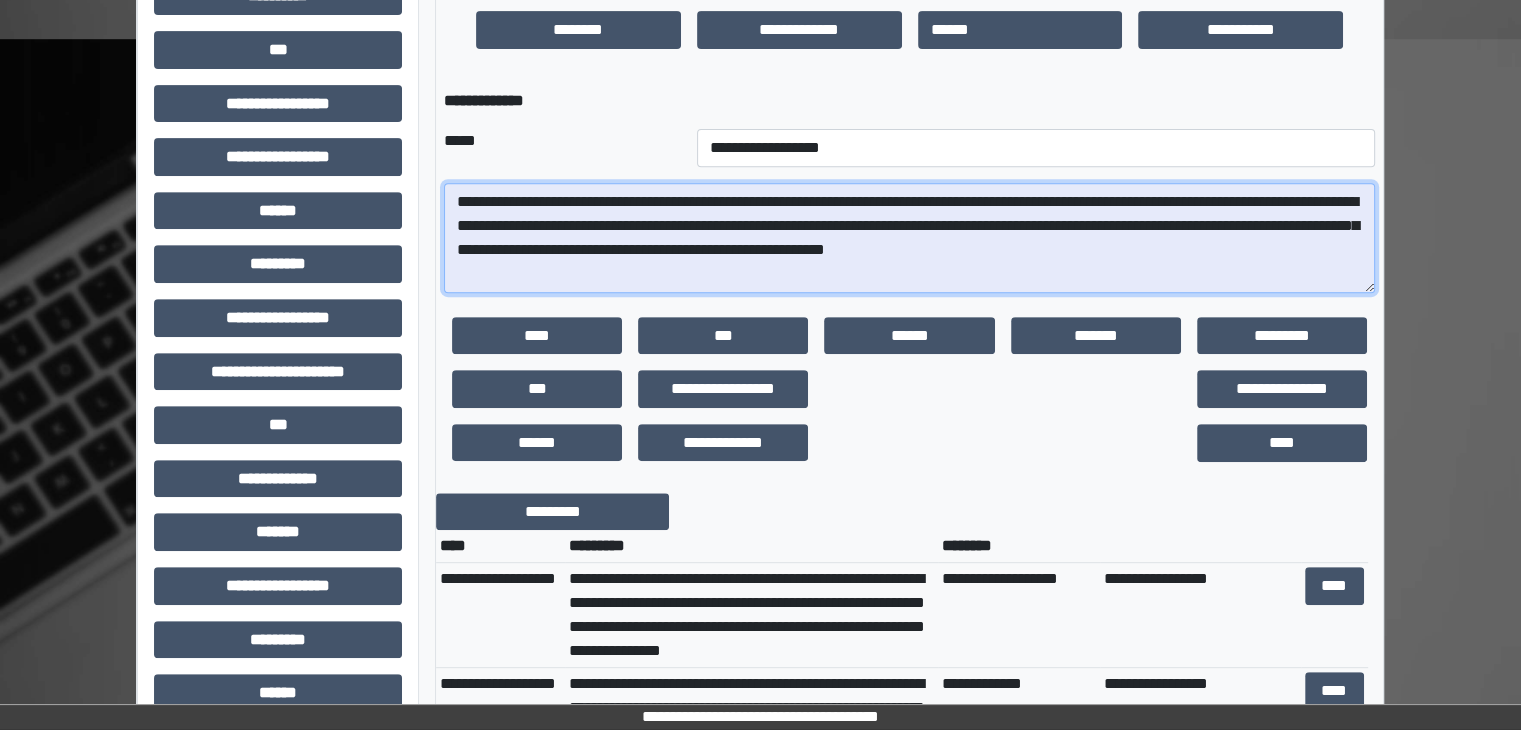 scroll, scrollTop: 900, scrollLeft: 0, axis: vertical 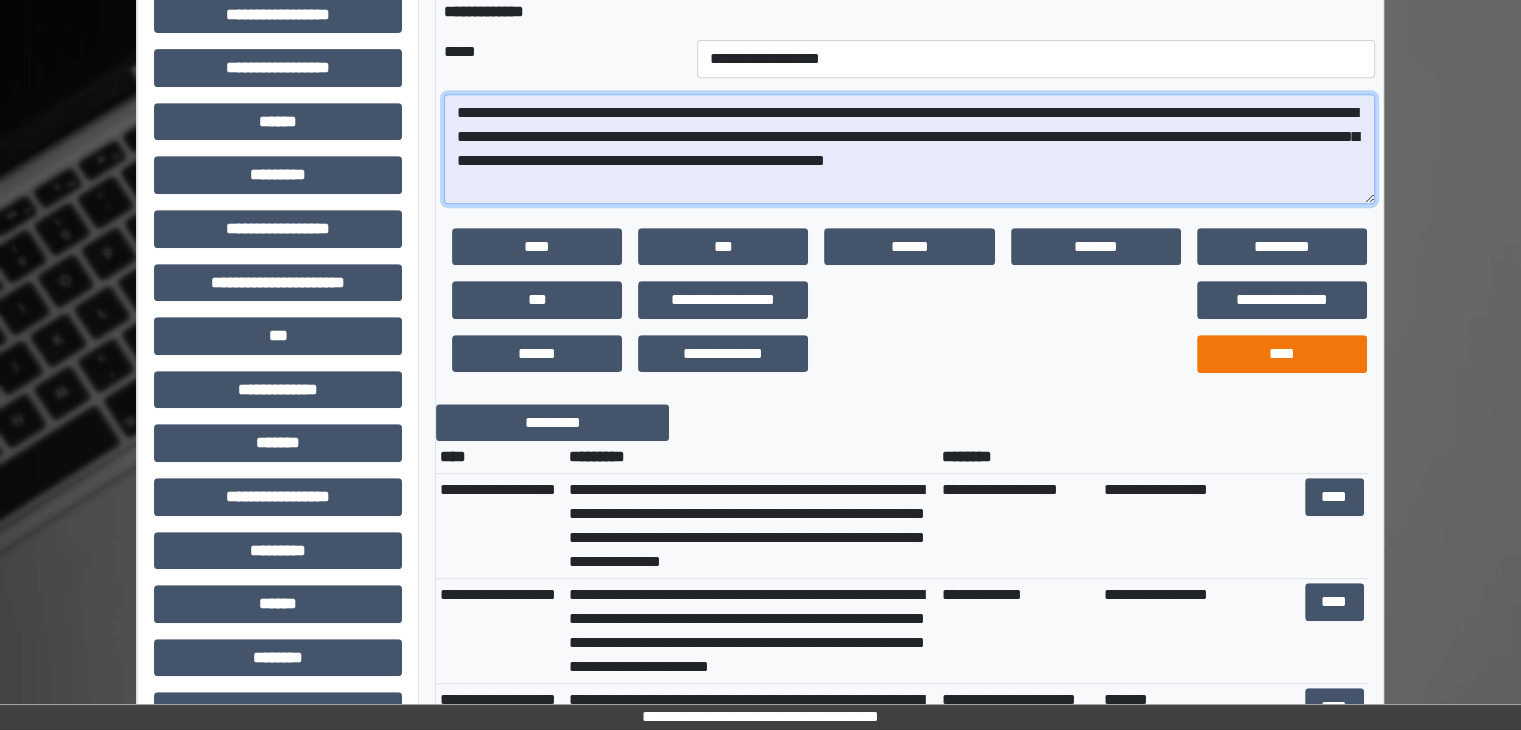 type on "**********" 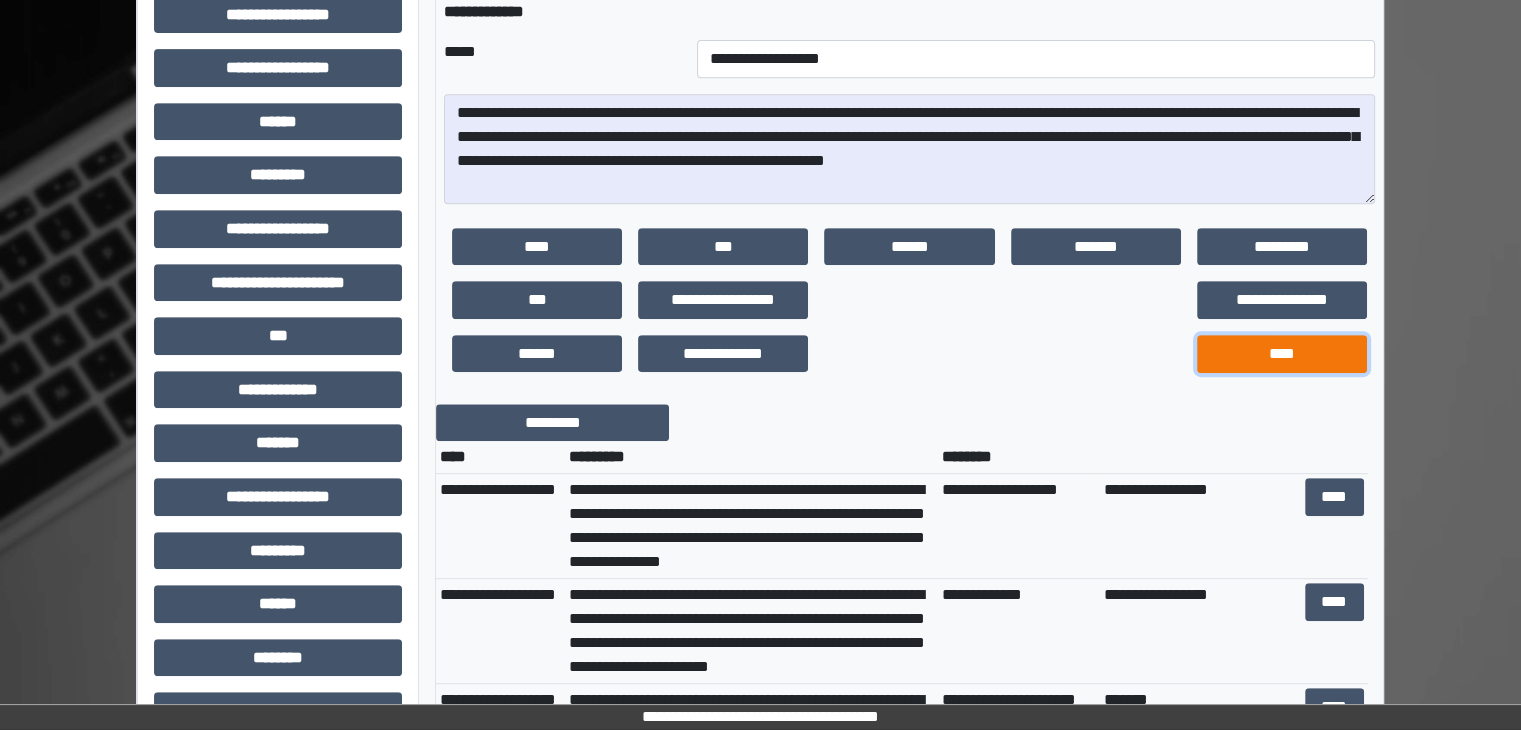 click on "****" at bounding box center [1282, 354] 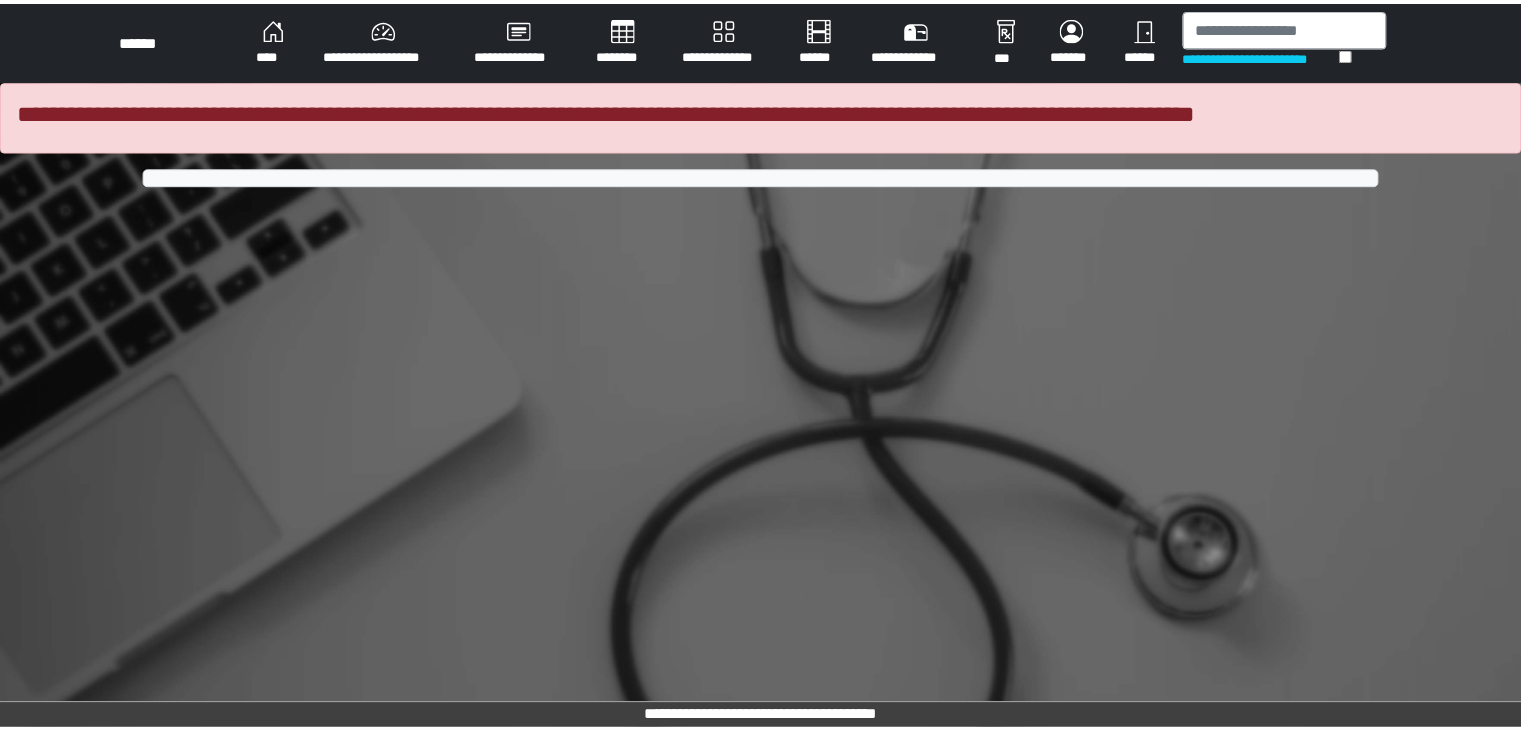scroll, scrollTop: 0, scrollLeft: 0, axis: both 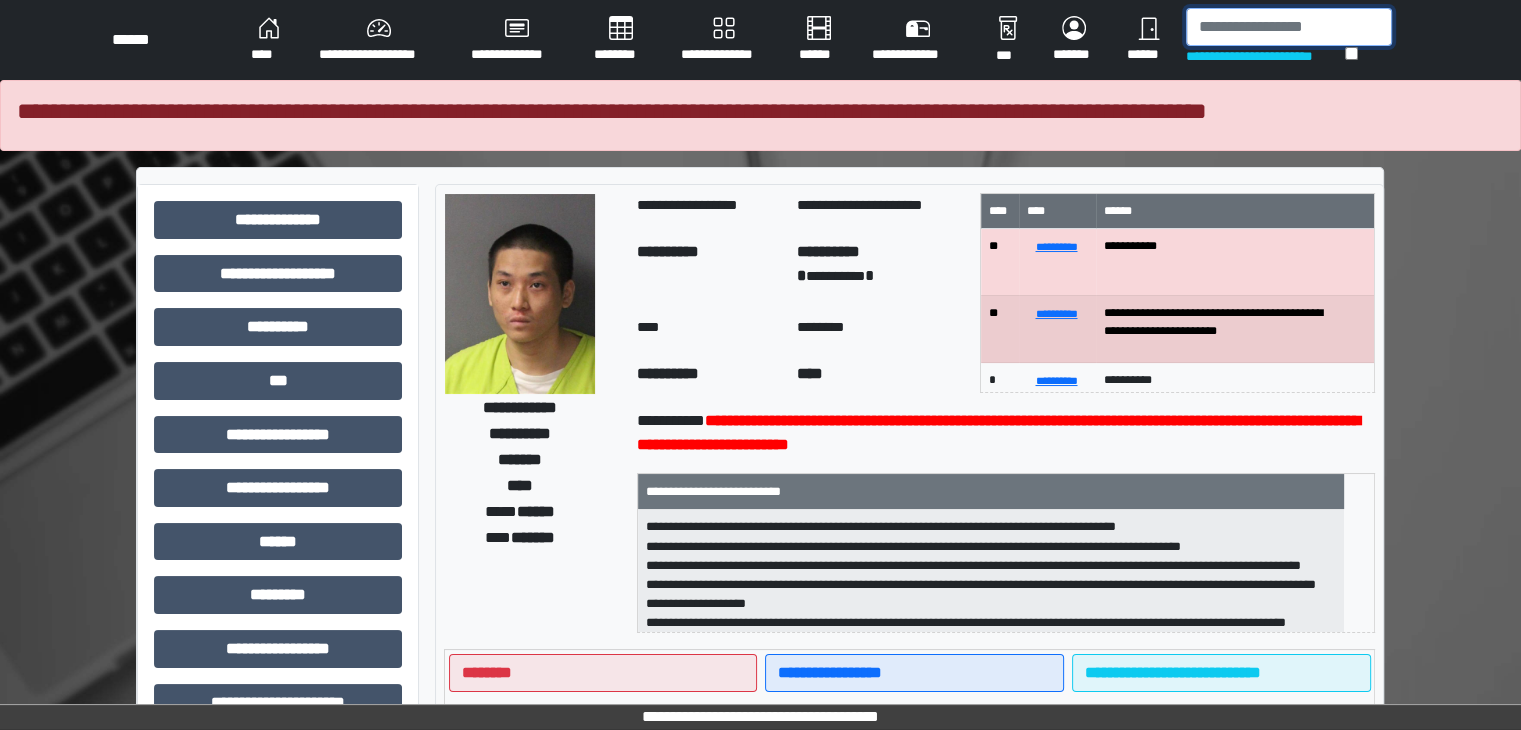 click at bounding box center (1289, 27) 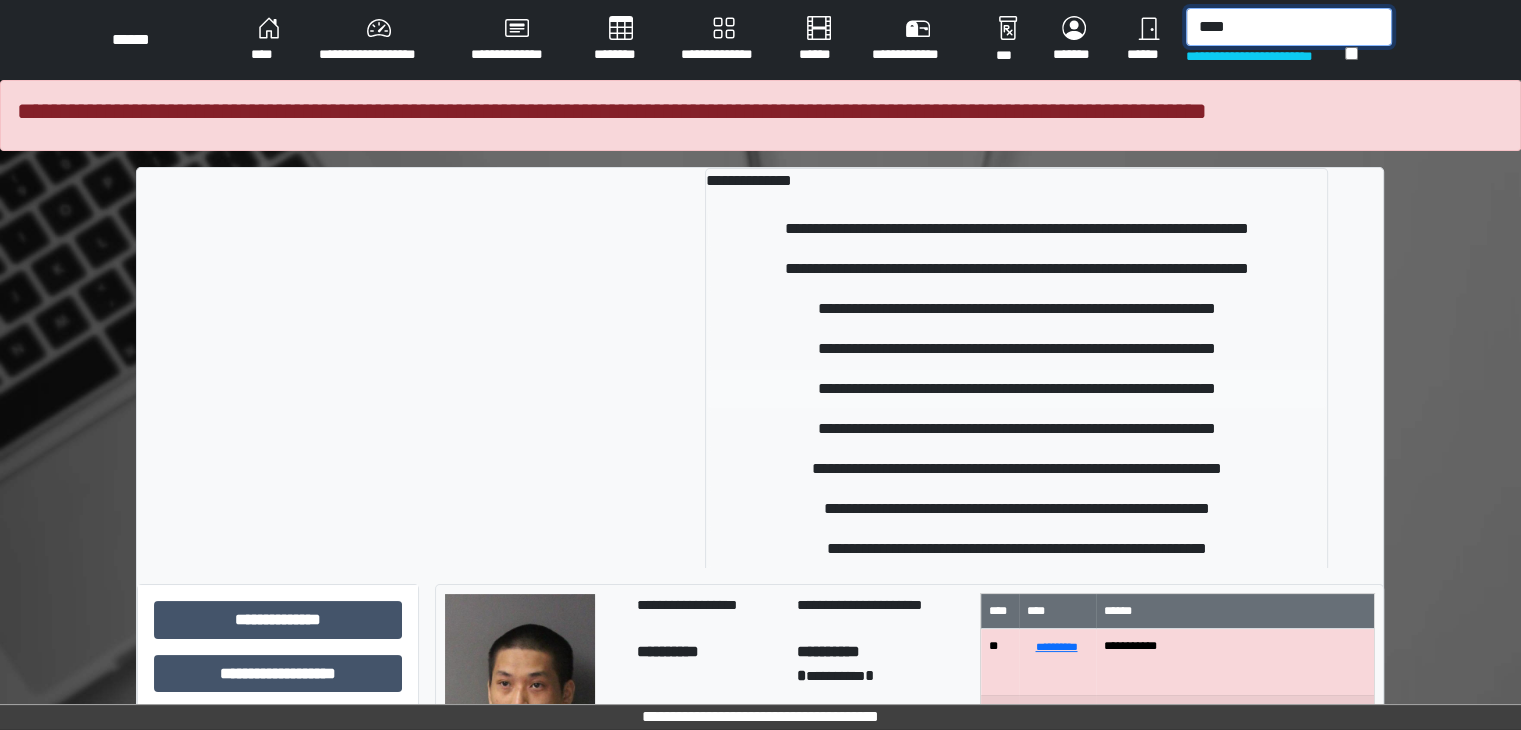 type on "****" 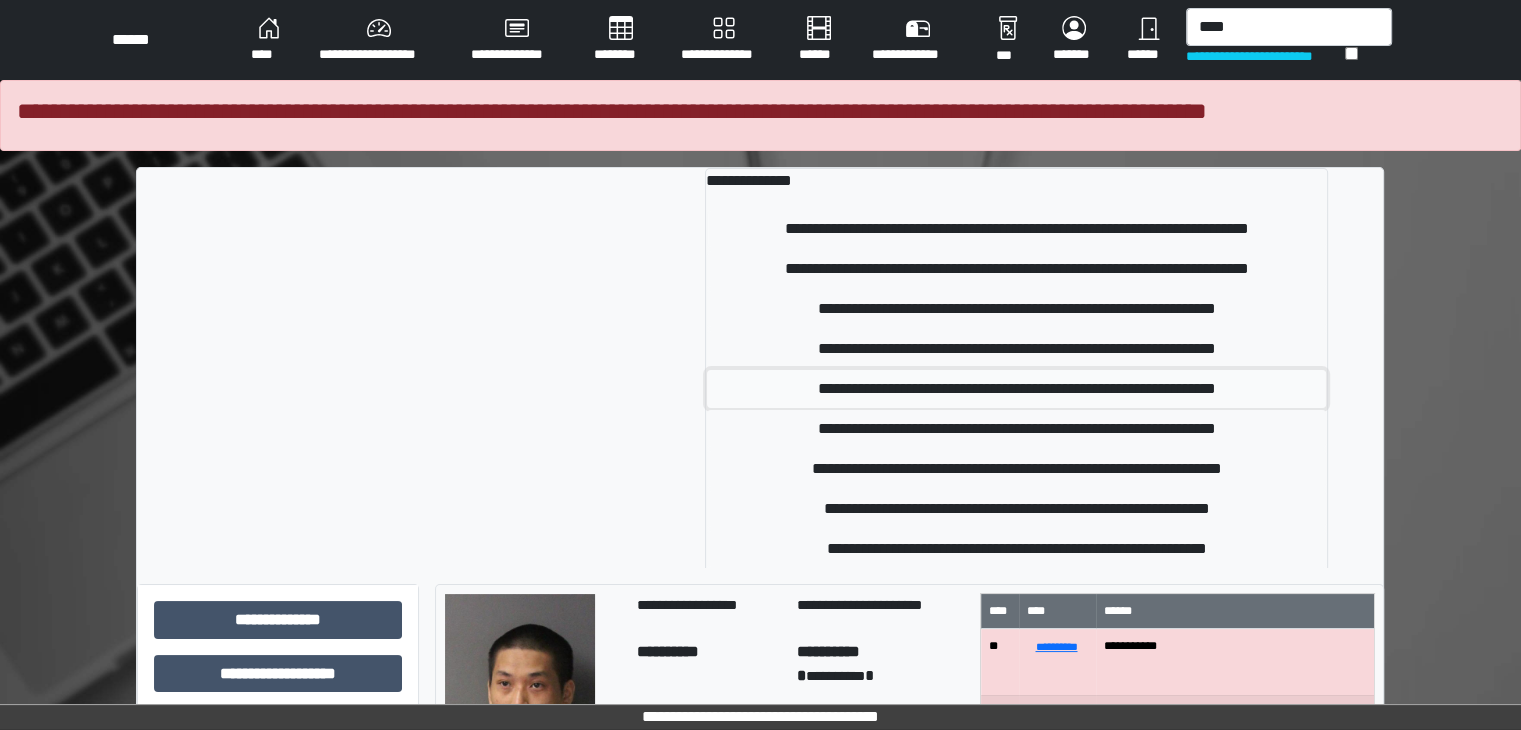 click on "**********" at bounding box center (1016, 389) 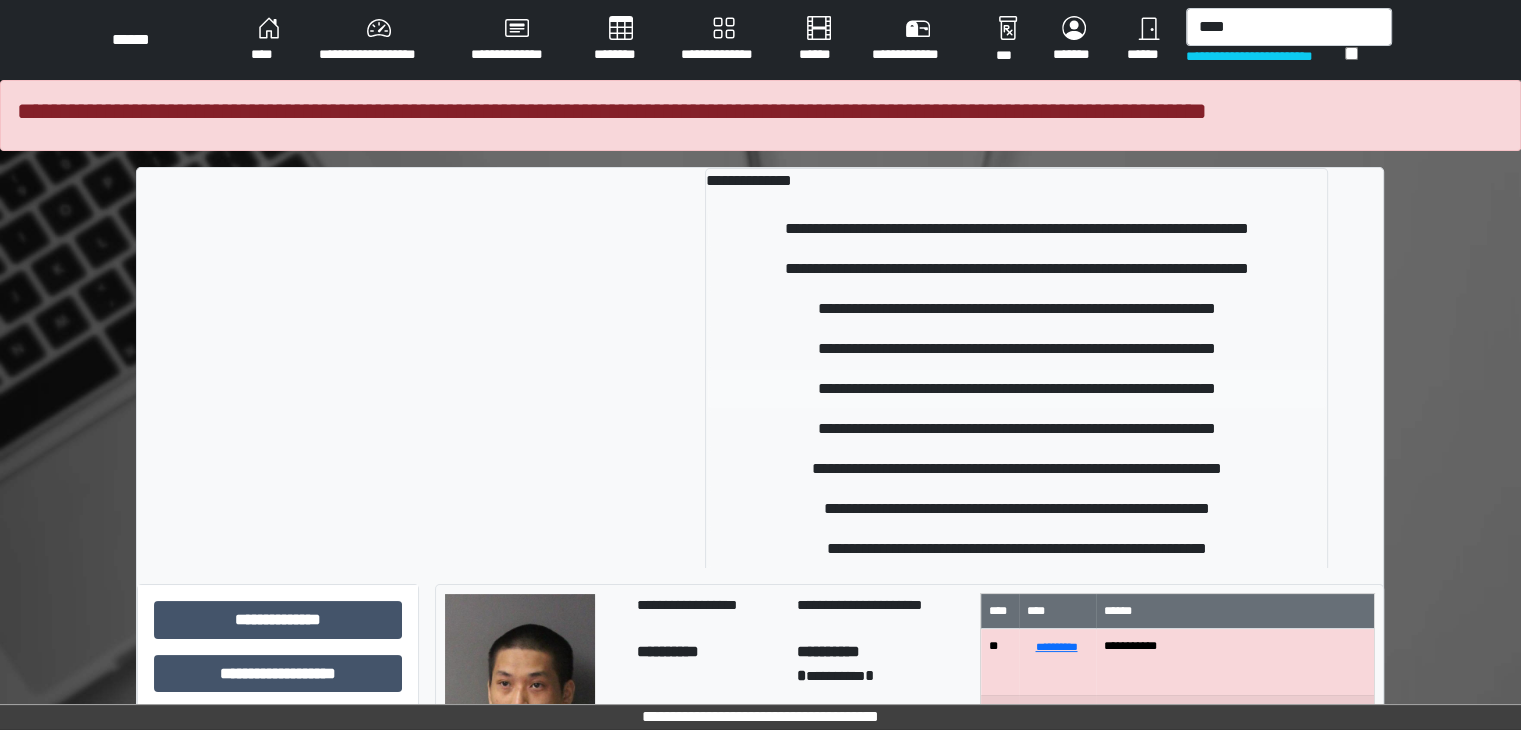 type 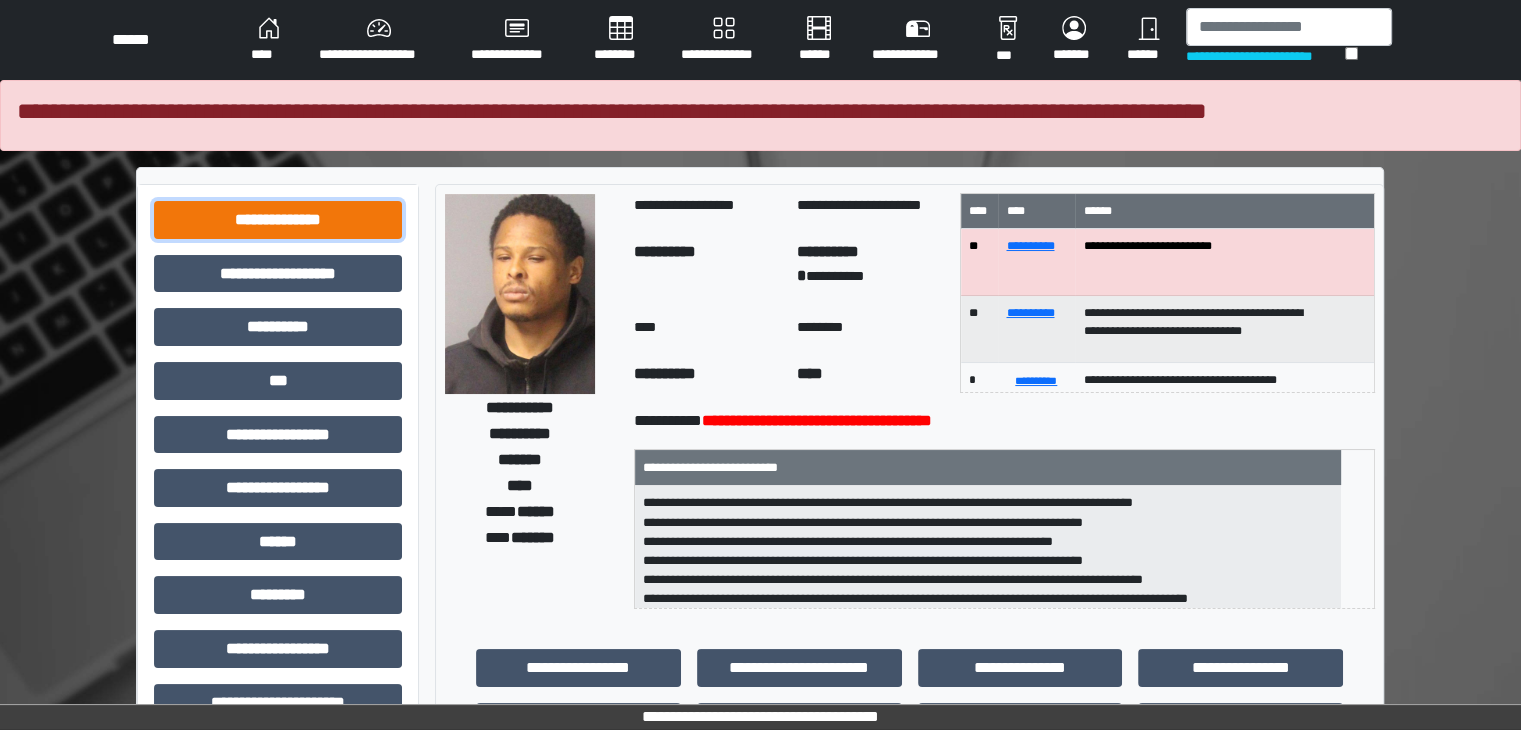 click on "**********" at bounding box center [278, 220] 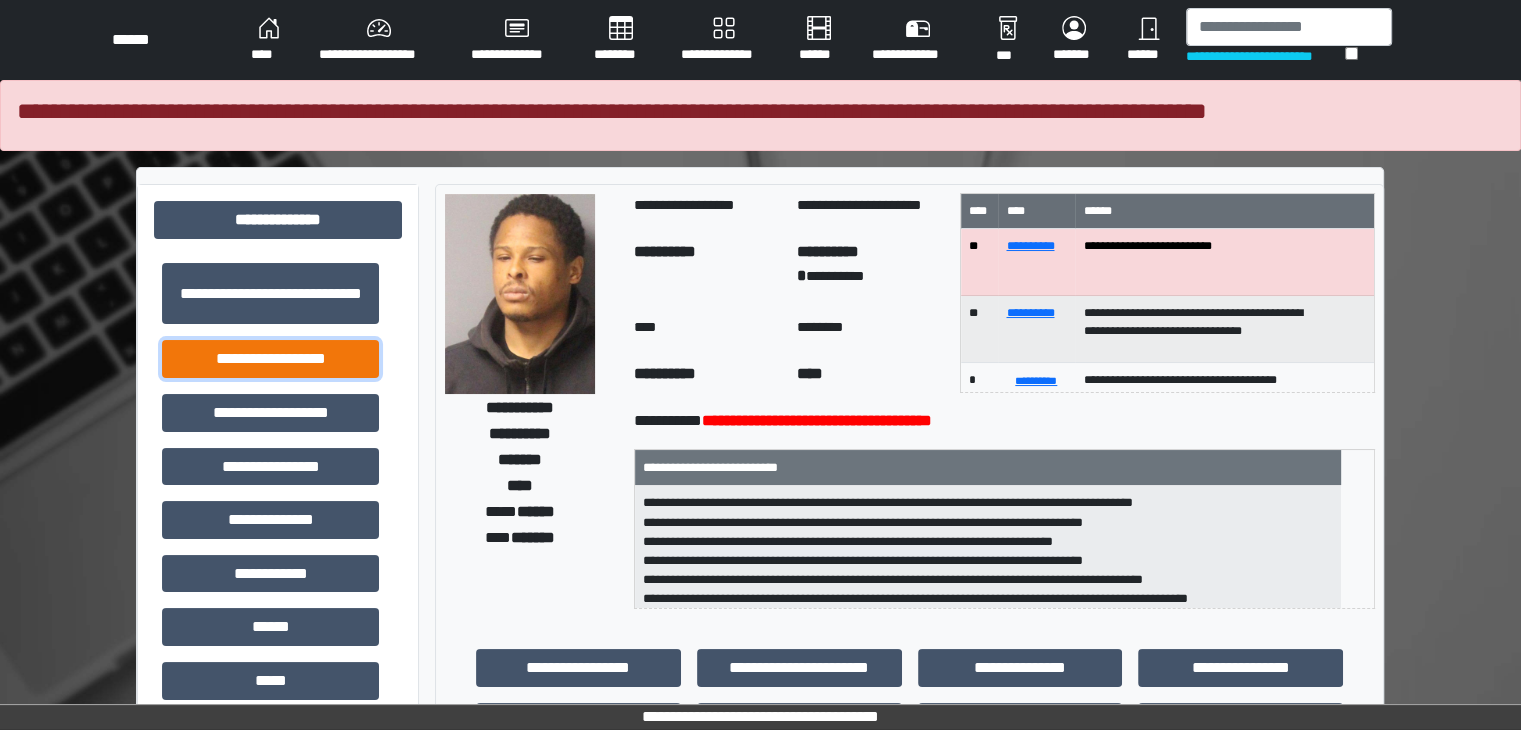 click on "**********" at bounding box center (270, 359) 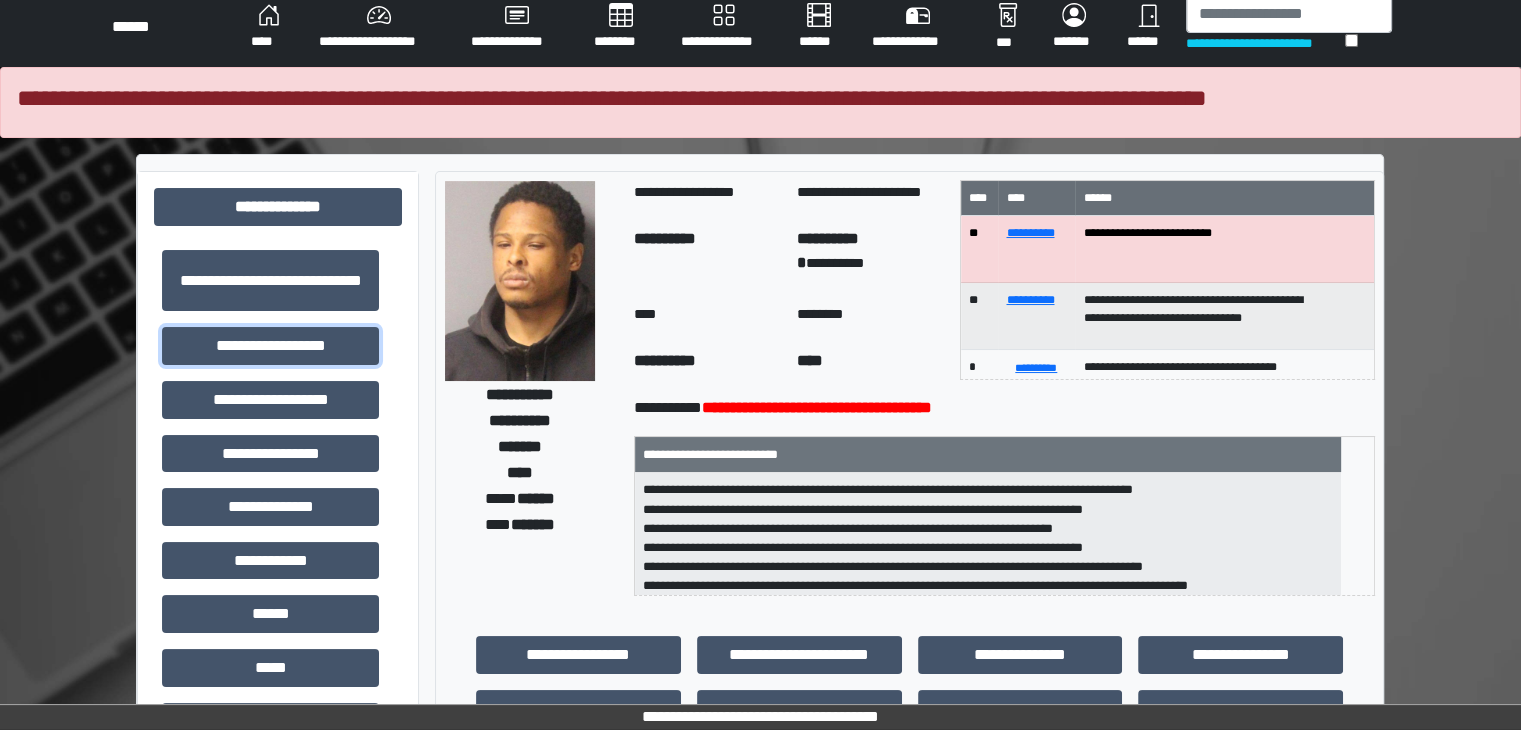 scroll, scrollTop: 0, scrollLeft: 0, axis: both 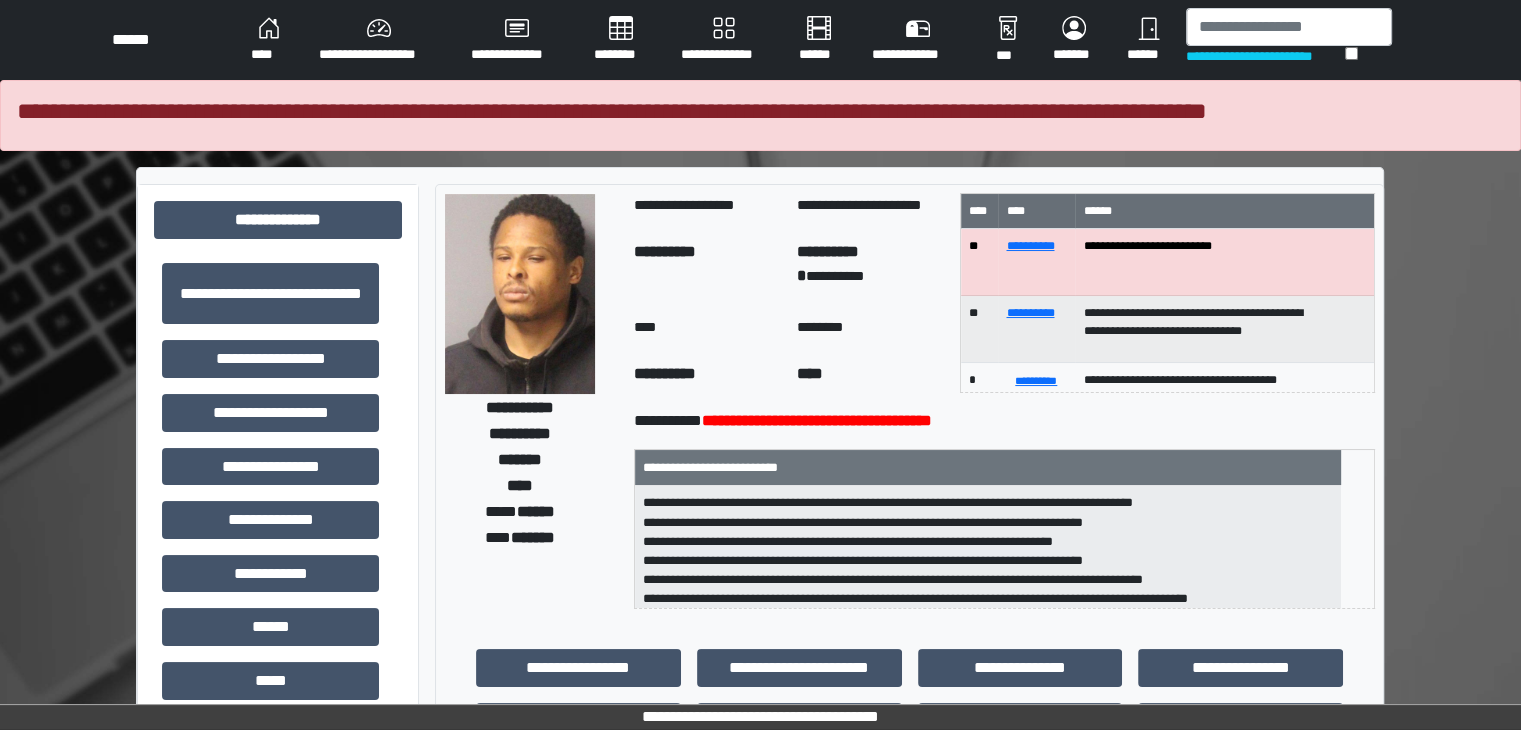 drag, startPoint x: 434, startPoint y: 532, endPoint x: 374, endPoint y: 534, distance: 60.033325 